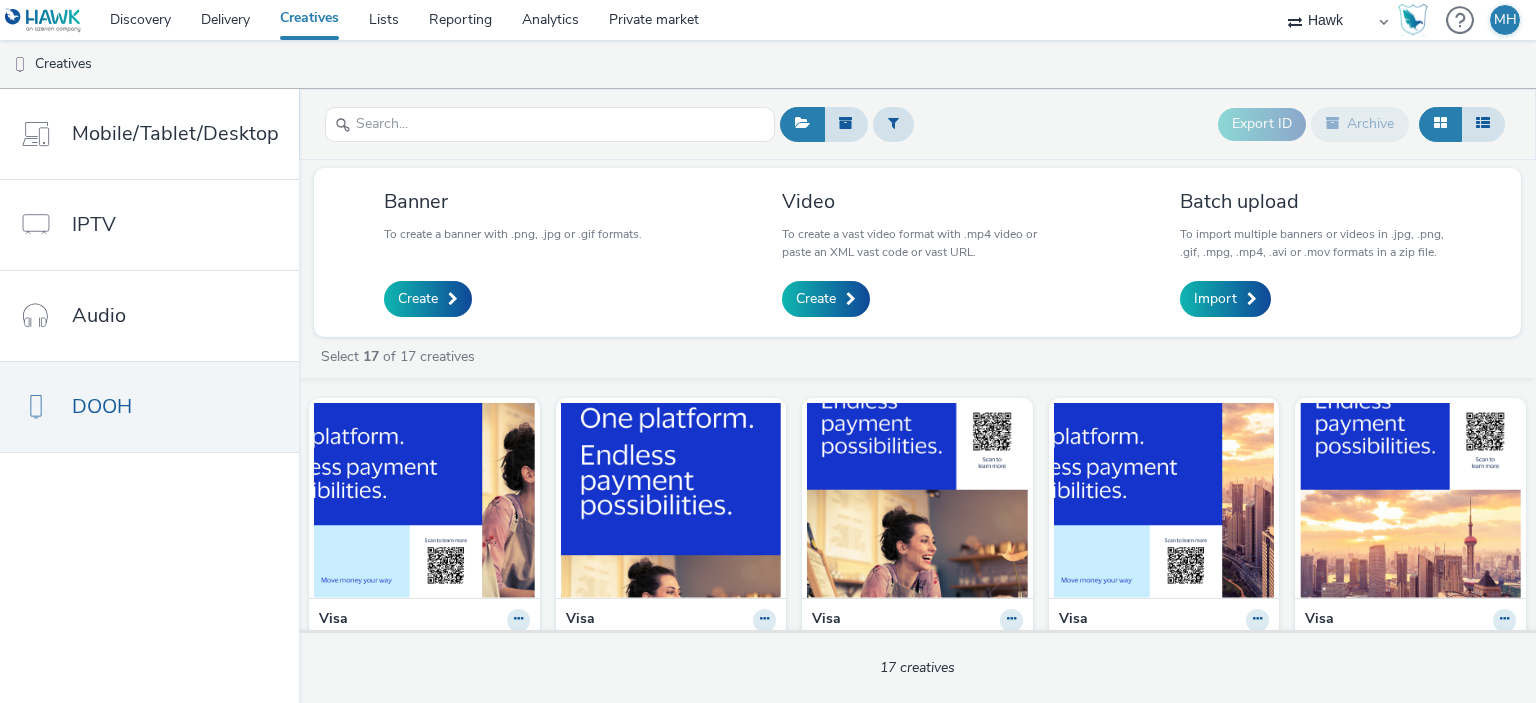 scroll, scrollTop: 0, scrollLeft: 0, axis: both 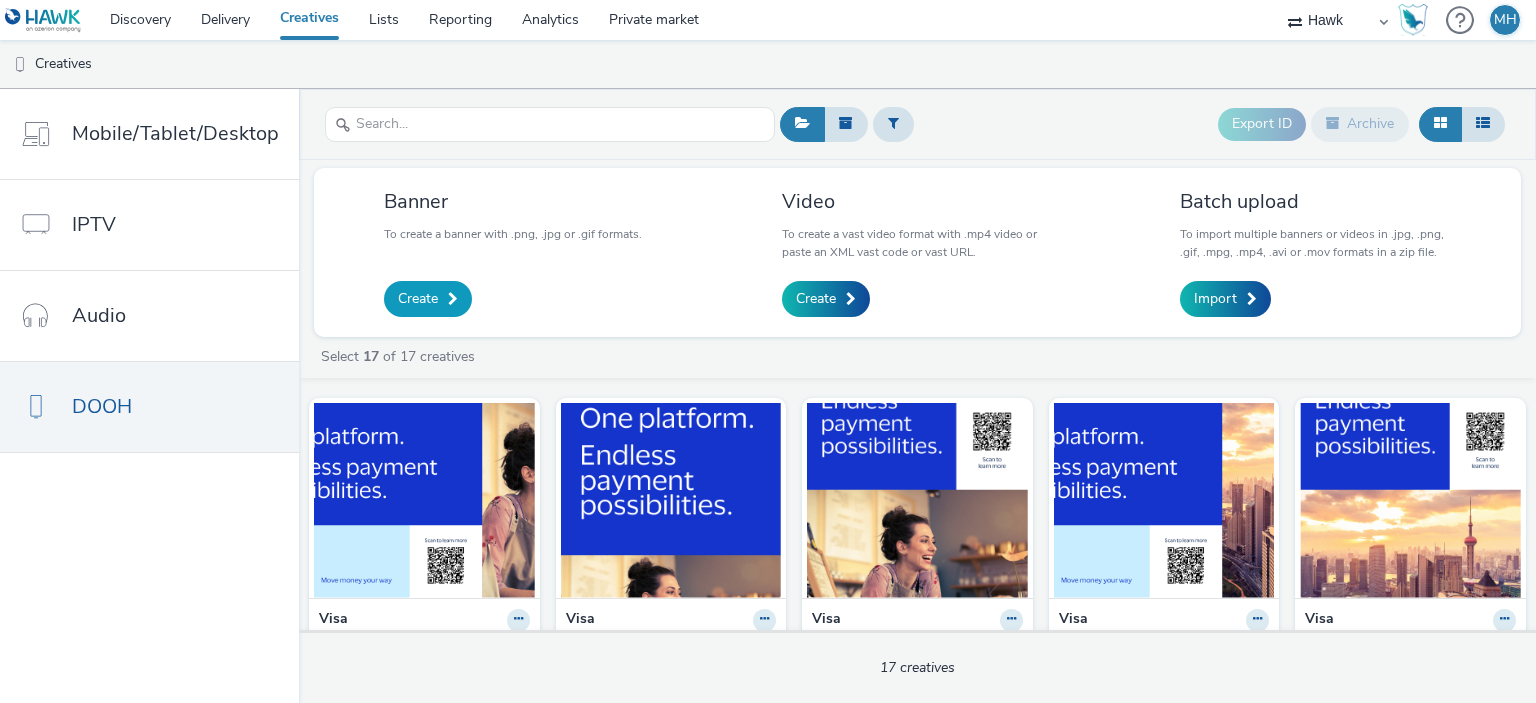 click on "Create" at bounding box center [418, 299] 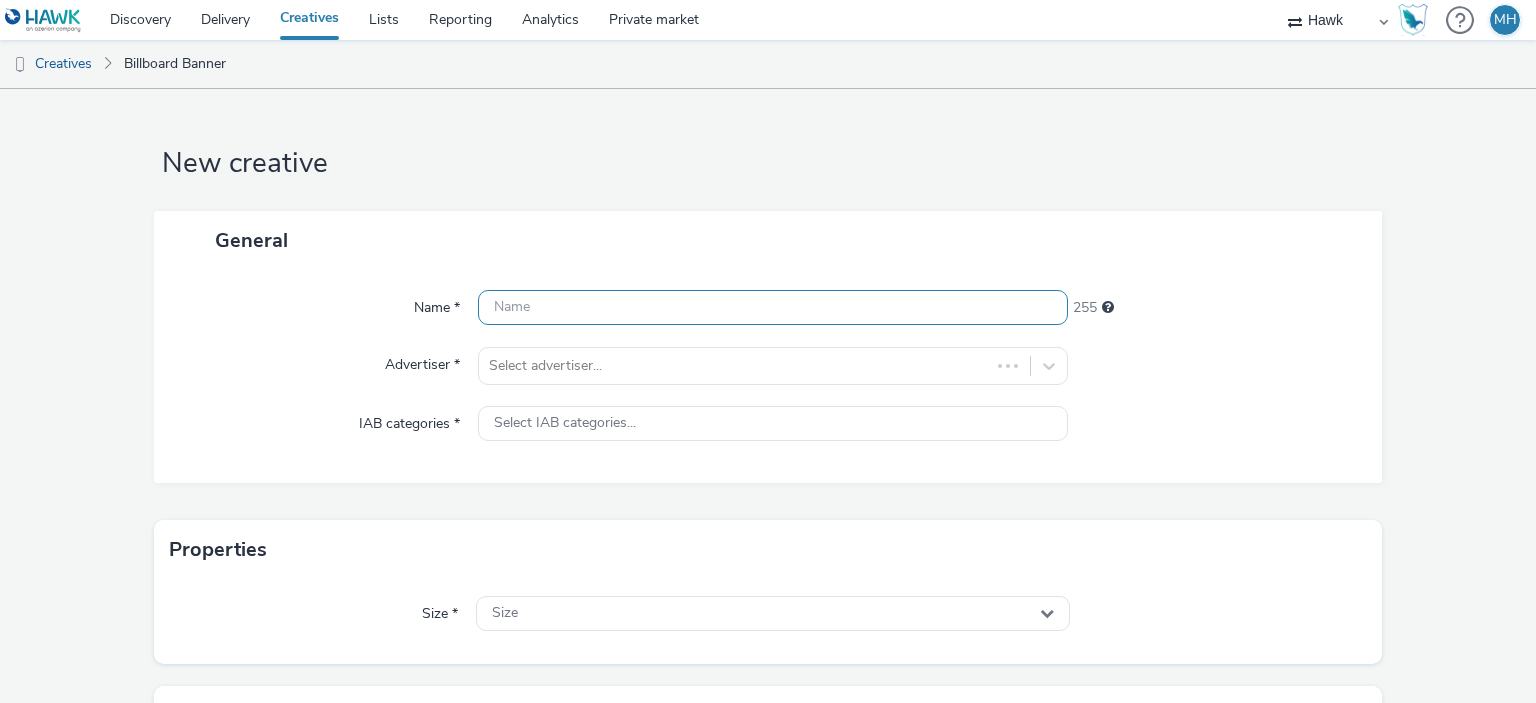 click at bounding box center [772, 307] 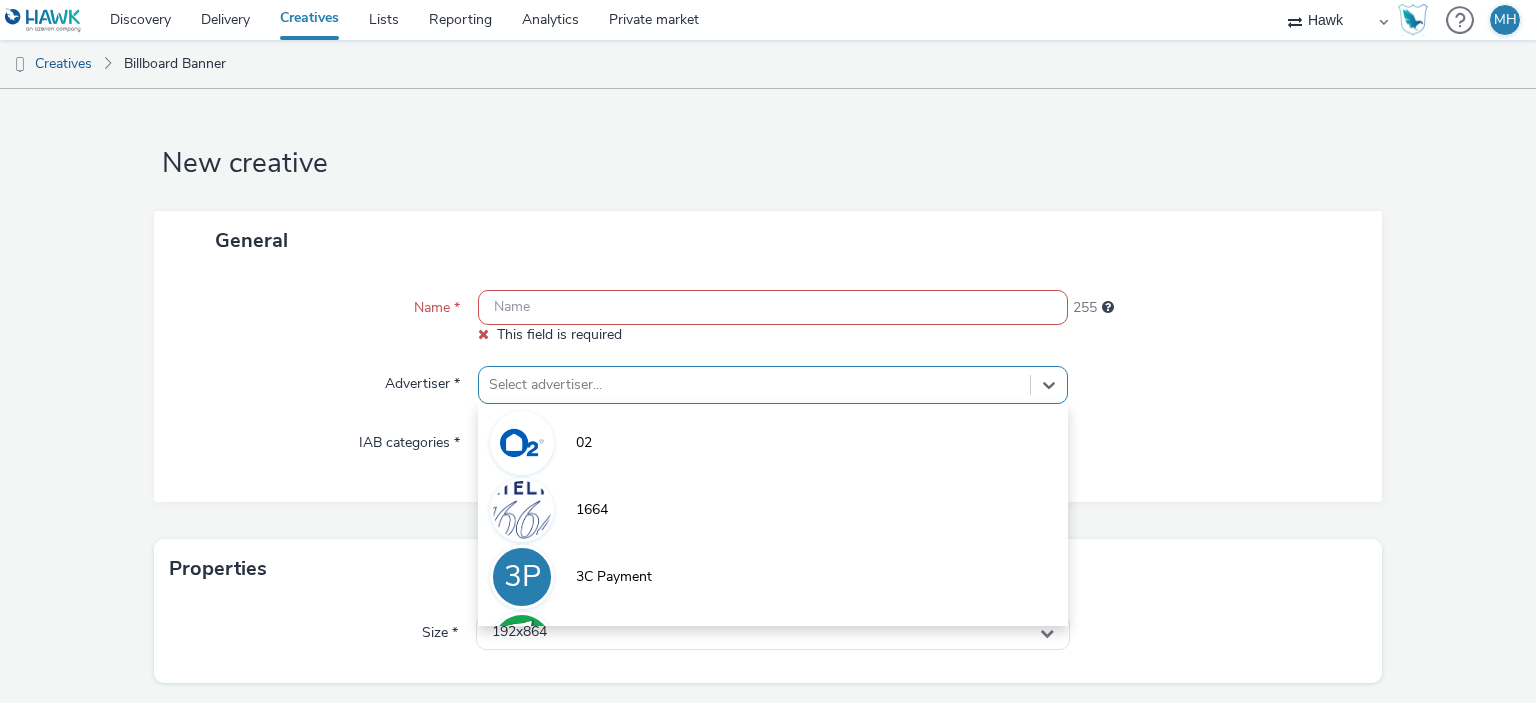 click on "option 02 focused, 1 of 9. 9 results available. Use Up and Down to choose options, press Enter to select the currently focused option, press Escape to exit the menu, press Tab to select the option and exit the menu. Select advertiser... 02 1664 3P 3C Payment 7UP A Abba Aber Falls Abercrombie A Abott A ABRSM" at bounding box center [772, 385] 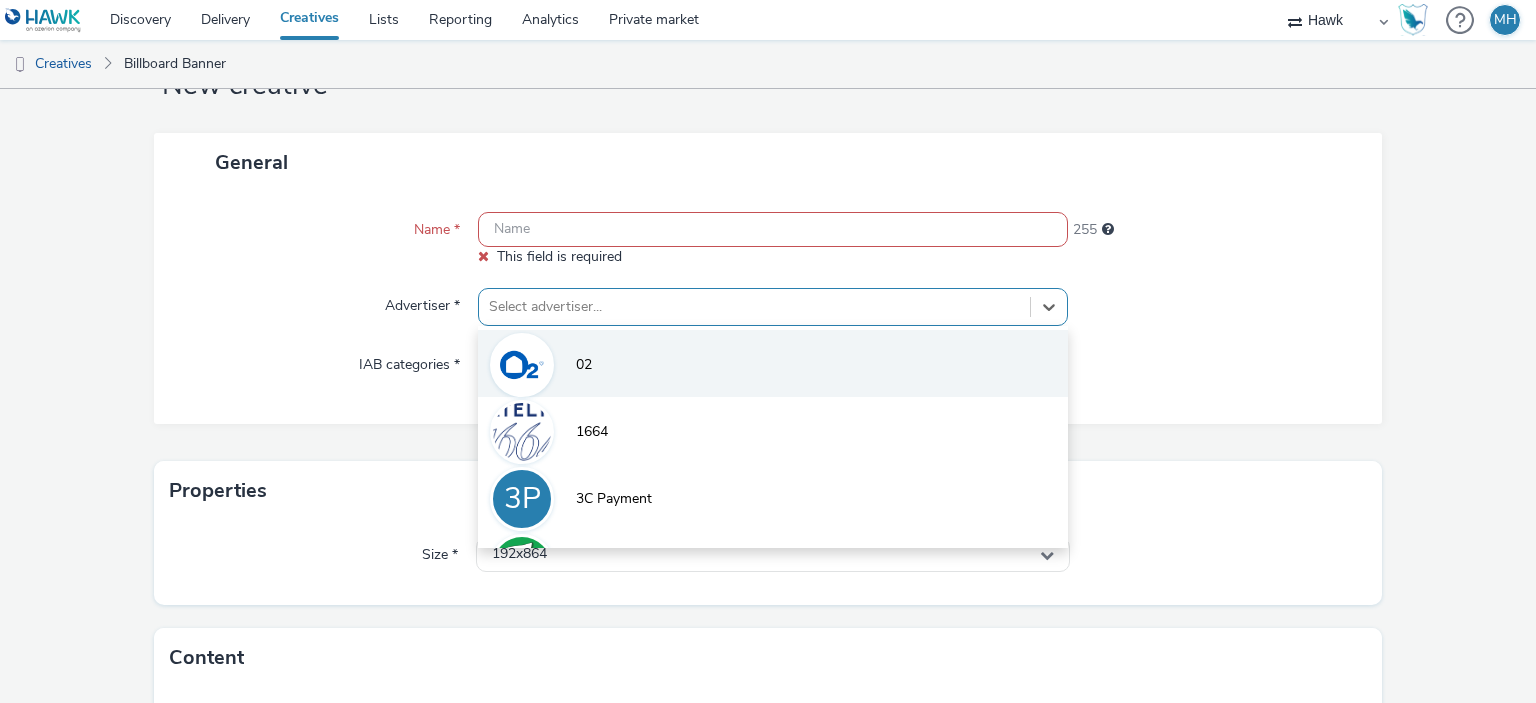 scroll, scrollTop: 79, scrollLeft: 0, axis: vertical 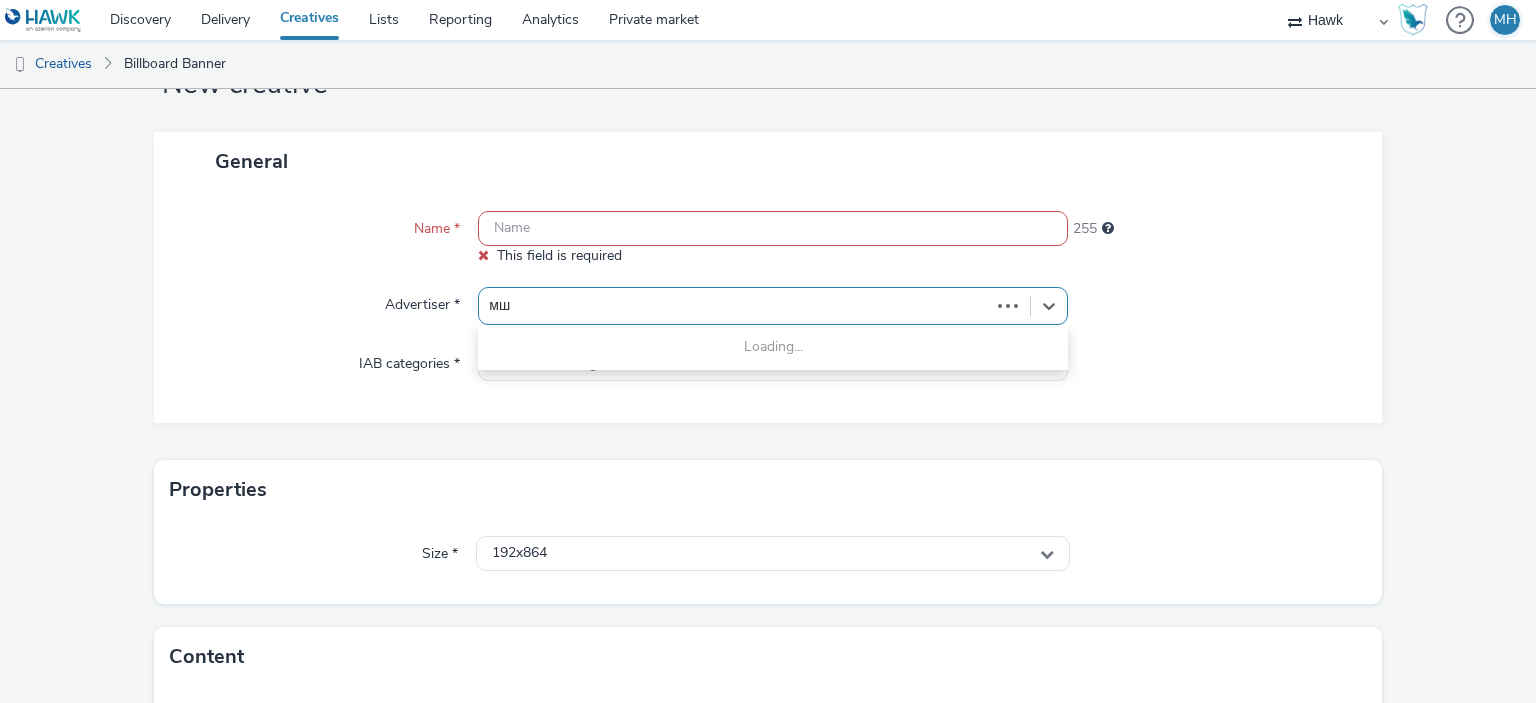 type on "м" 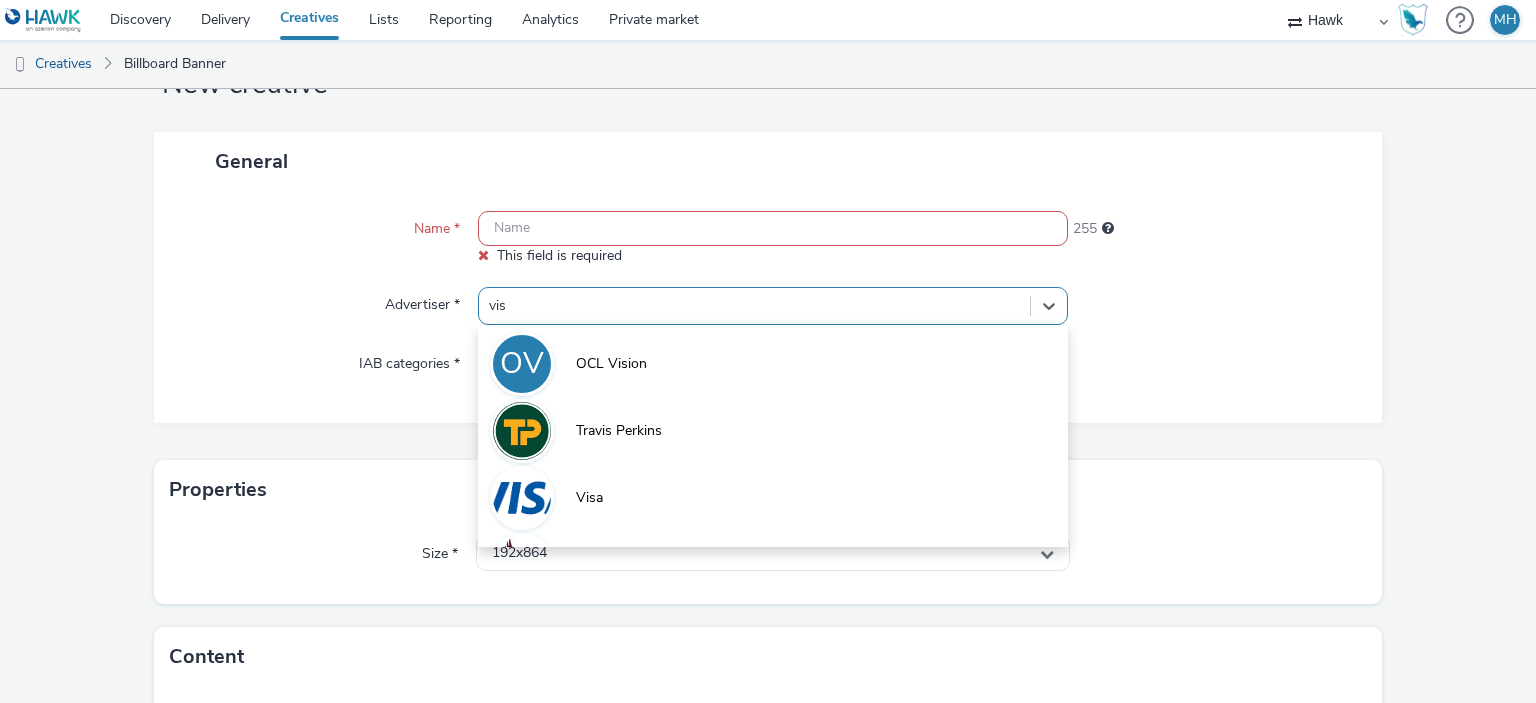 type on "visa" 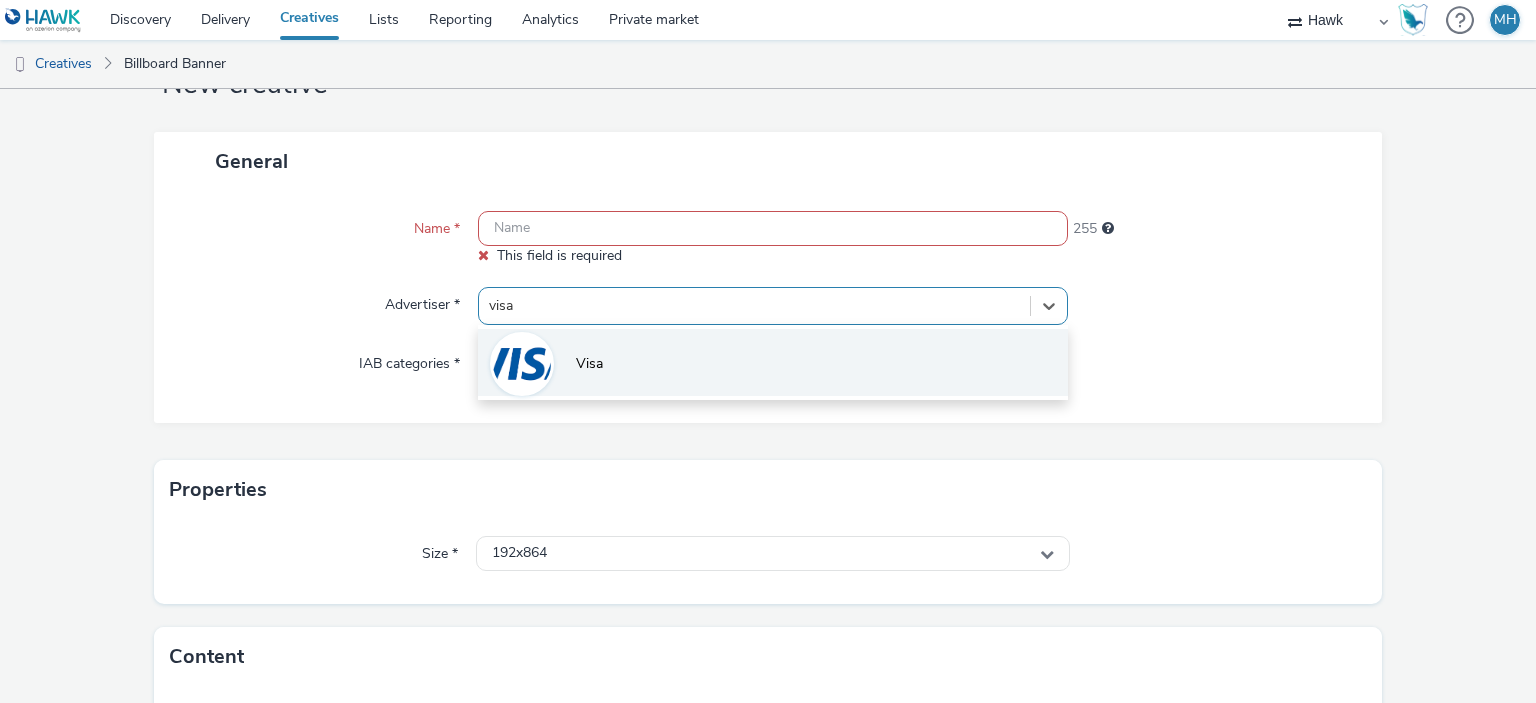 click on "Visa" at bounding box center (772, 362) 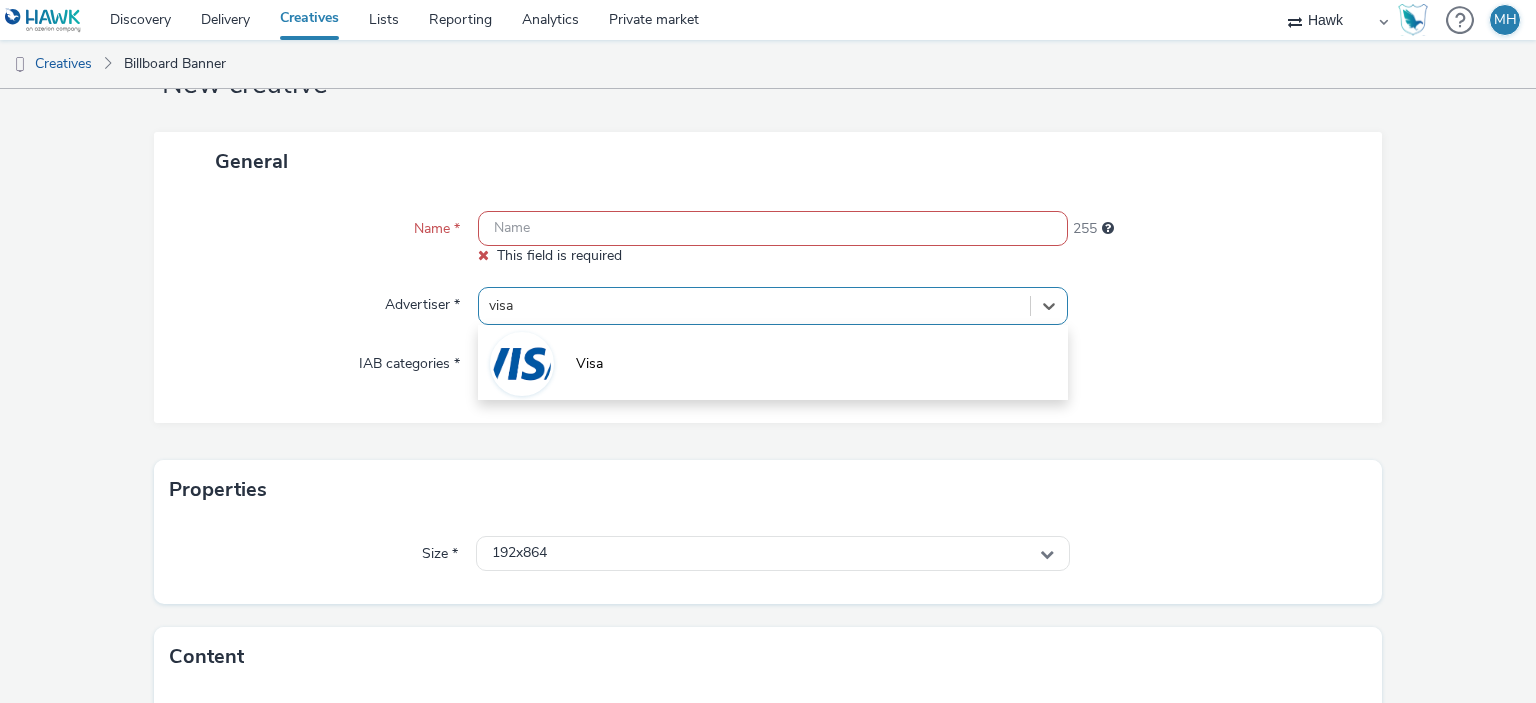 type 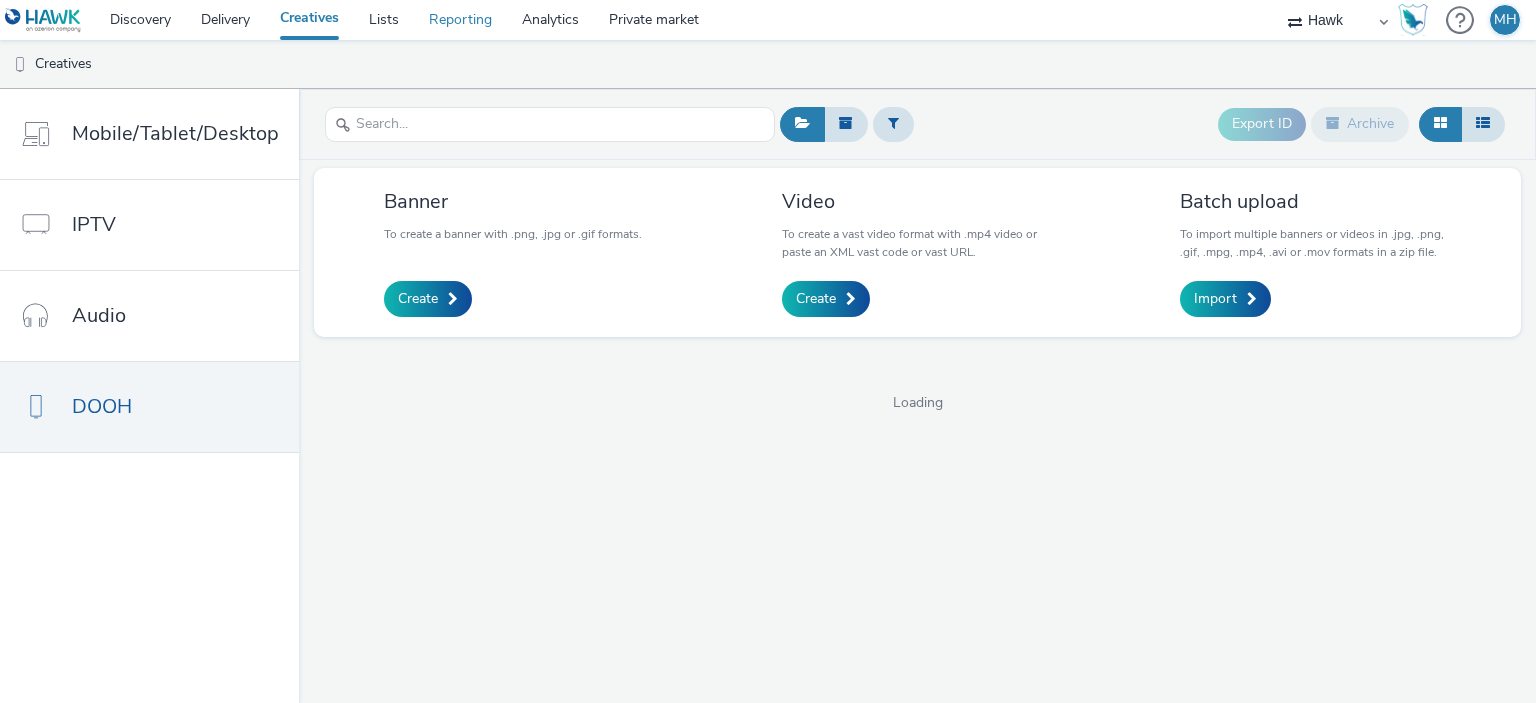 scroll, scrollTop: 0, scrollLeft: 0, axis: both 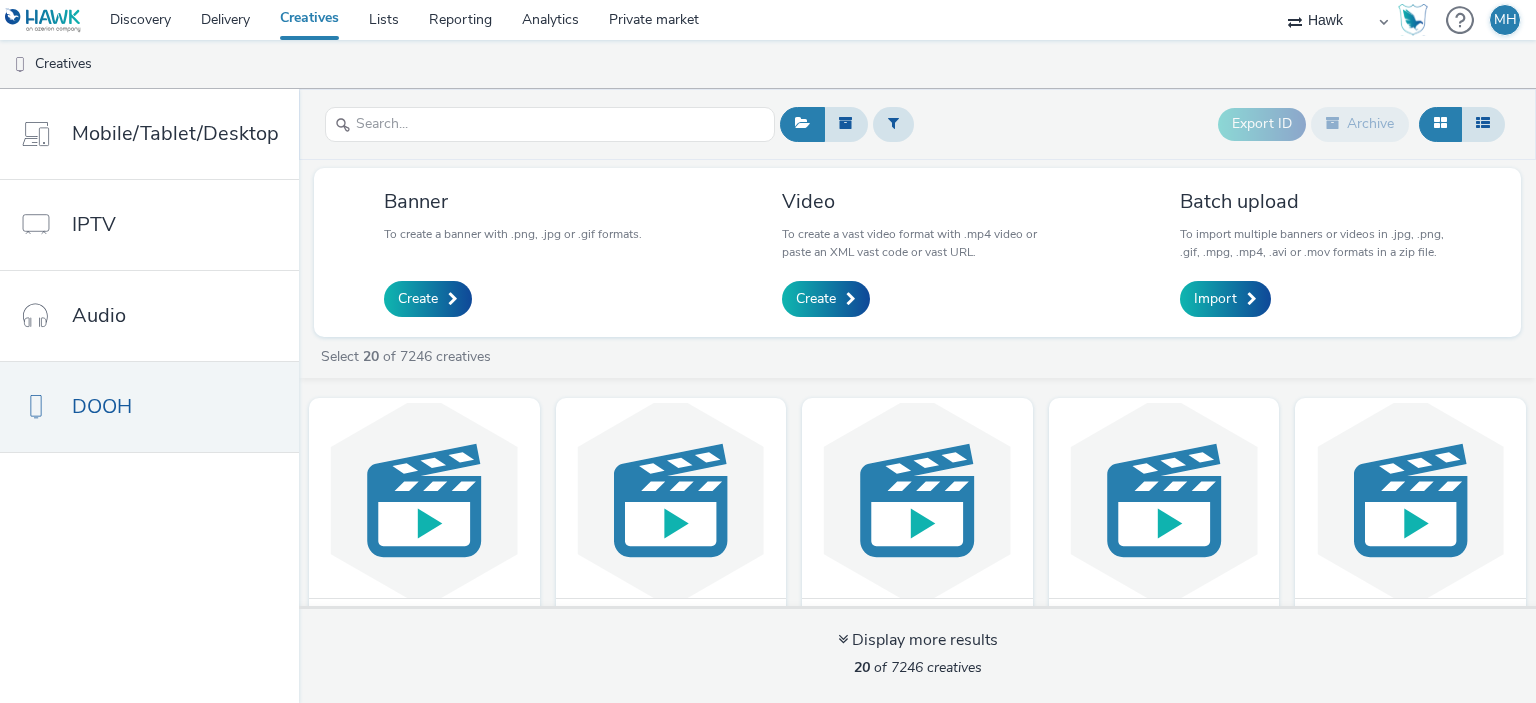 click on "Banner To create a banner with .png, .jpg or .gif formats. Create" at bounding box center (513, 252) 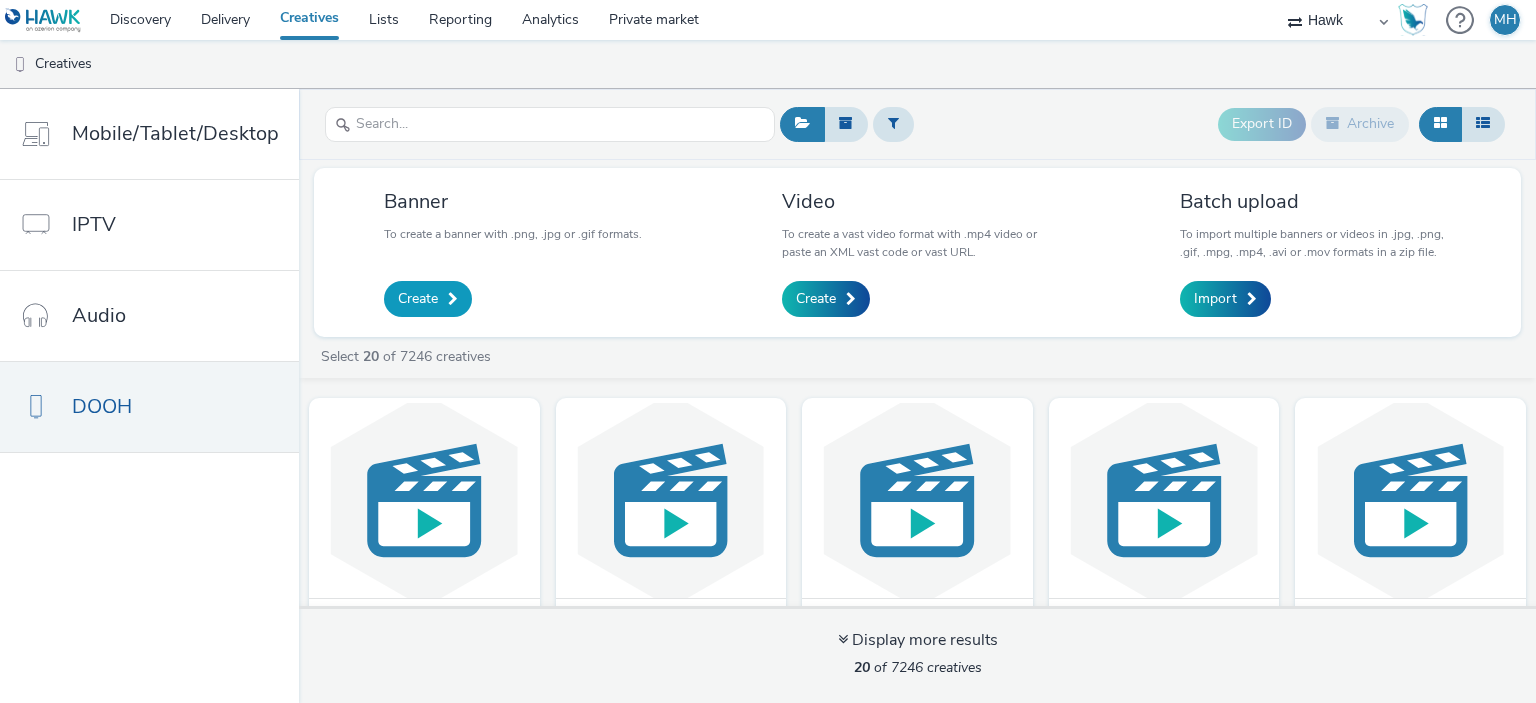 click on "Create" at bounding box center [418, 299] 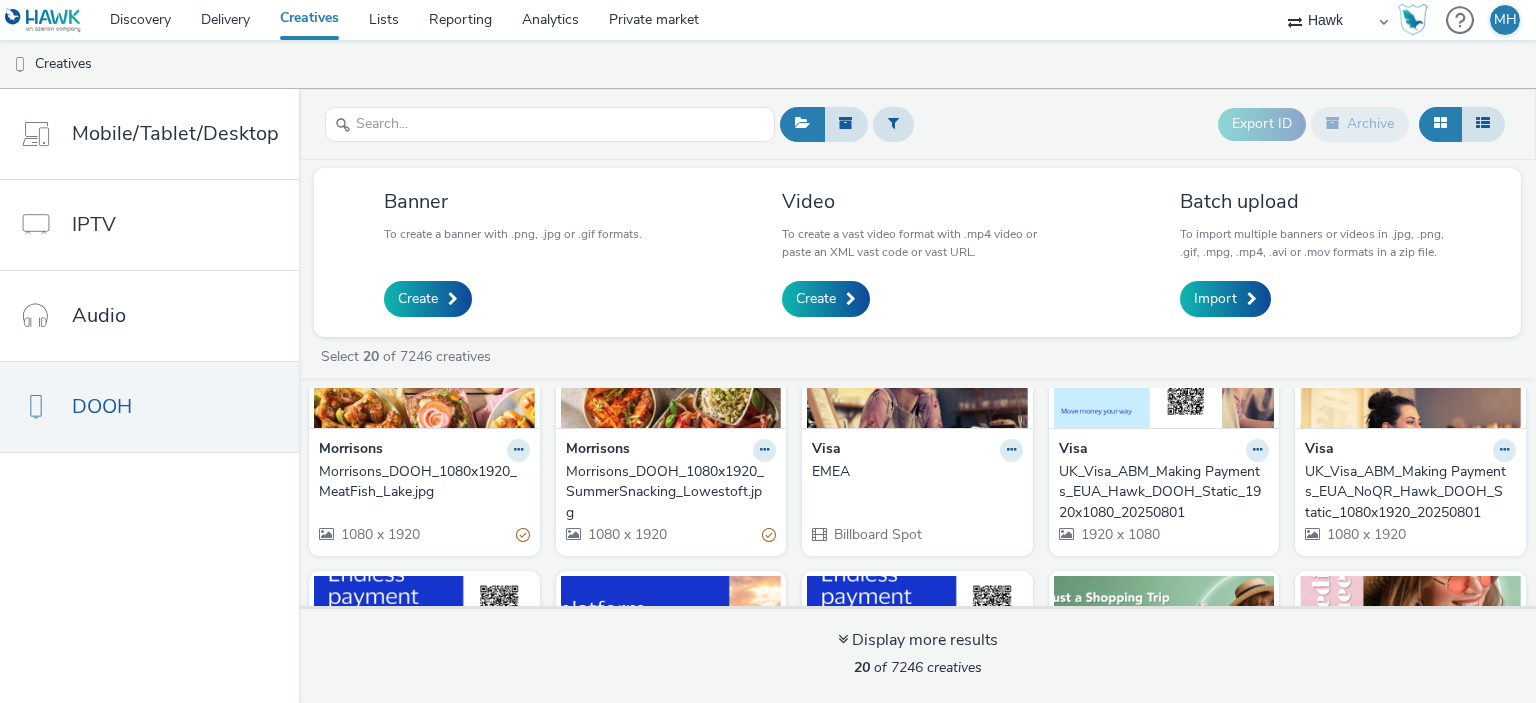scroll, scrollTop: 860, scrollLeft: 0, axis: vertical 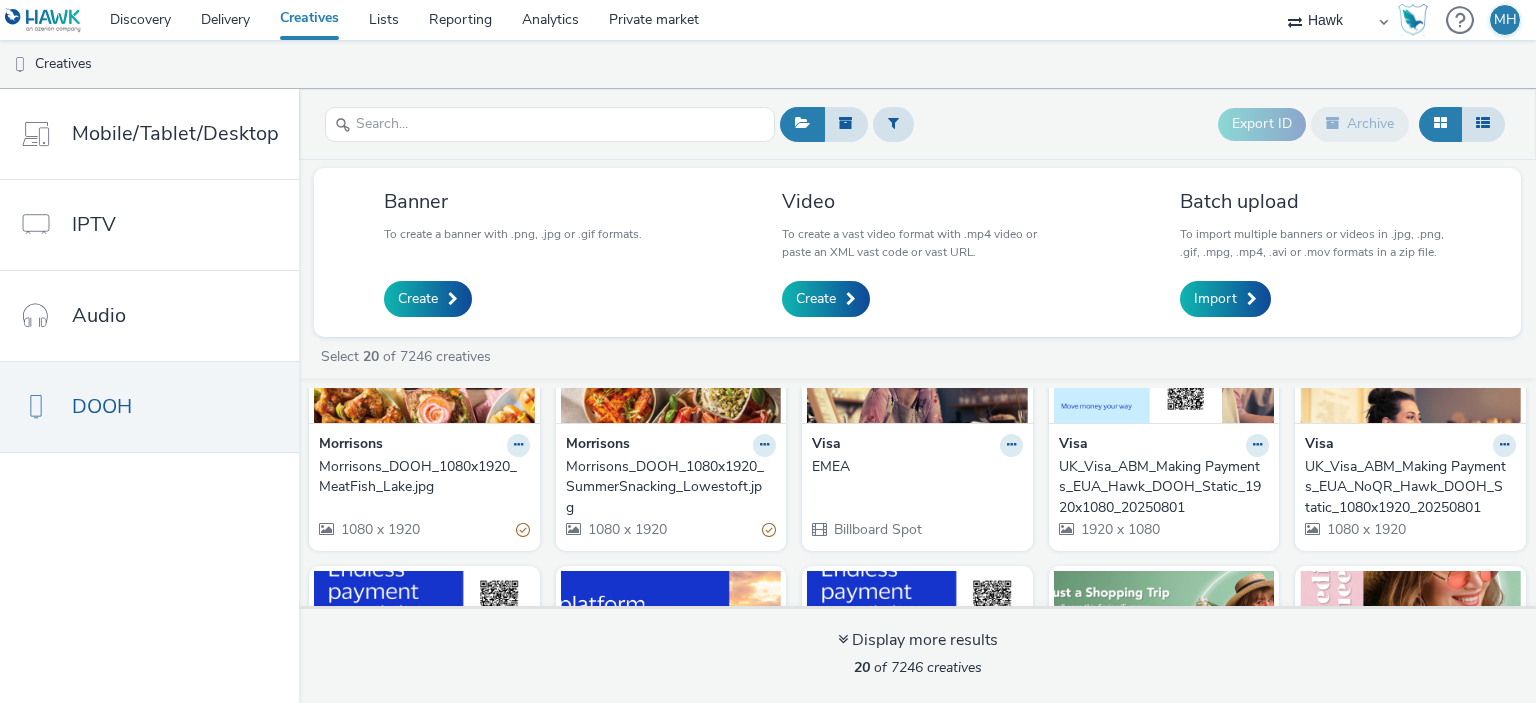 click on "UK_Visa_ABM_Making Payments_EUA_NoQR_Hawk_DOOH_Static_1080x1920_20250801" at bounding box center [1406, 487] 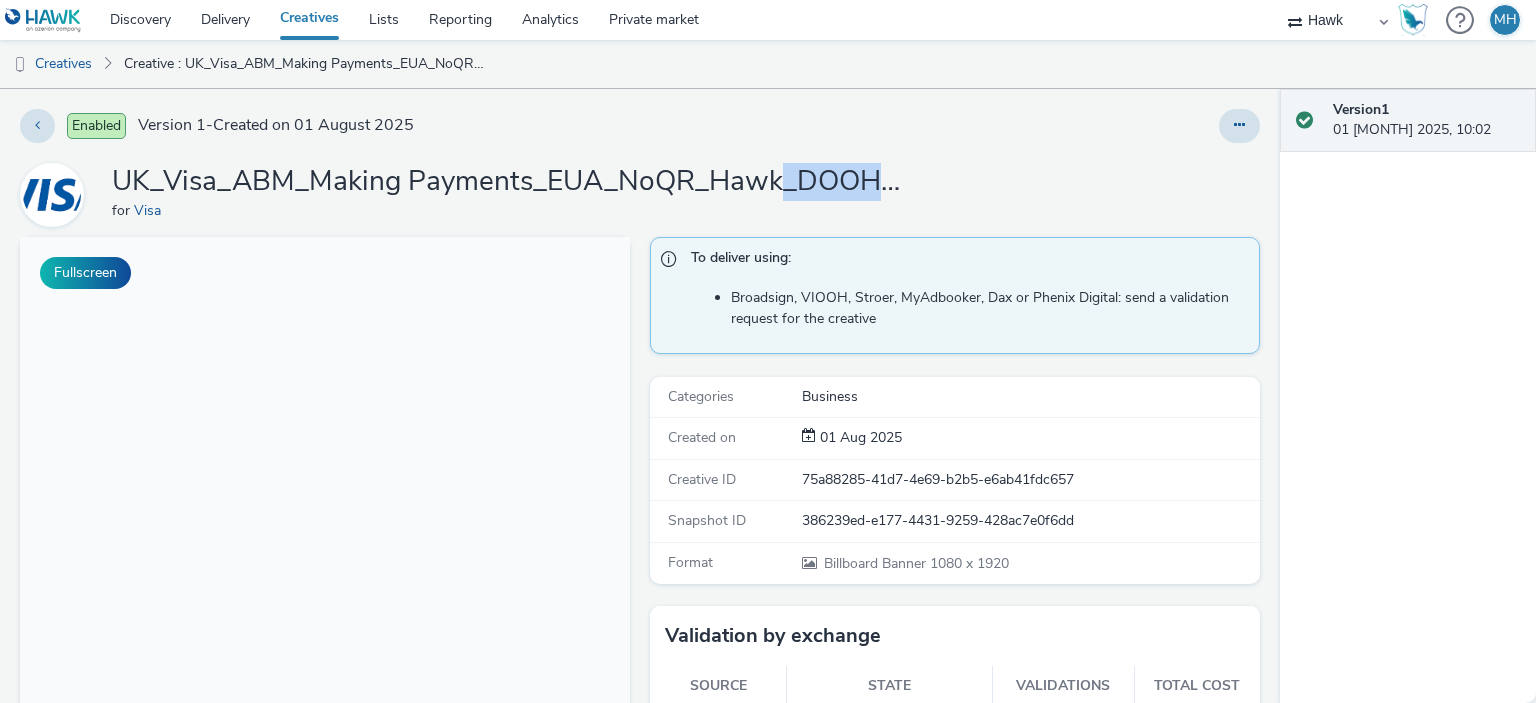 scroll, scrollTop: 0, scrollLeft: 0, axis: both 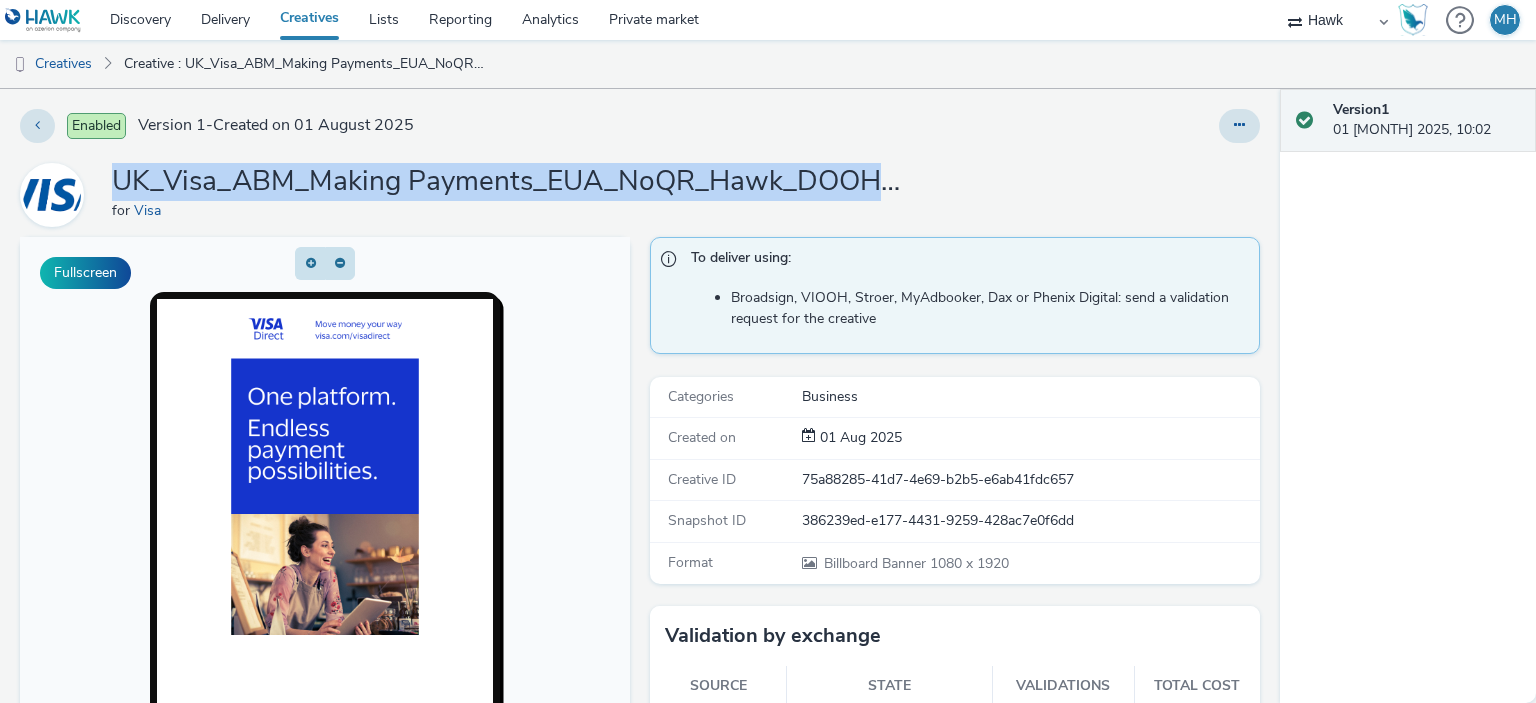 drag, startPoint x: 888, startPoint y: 183, endPoint x: 114, endPoint y: 191, distance: 774.0413 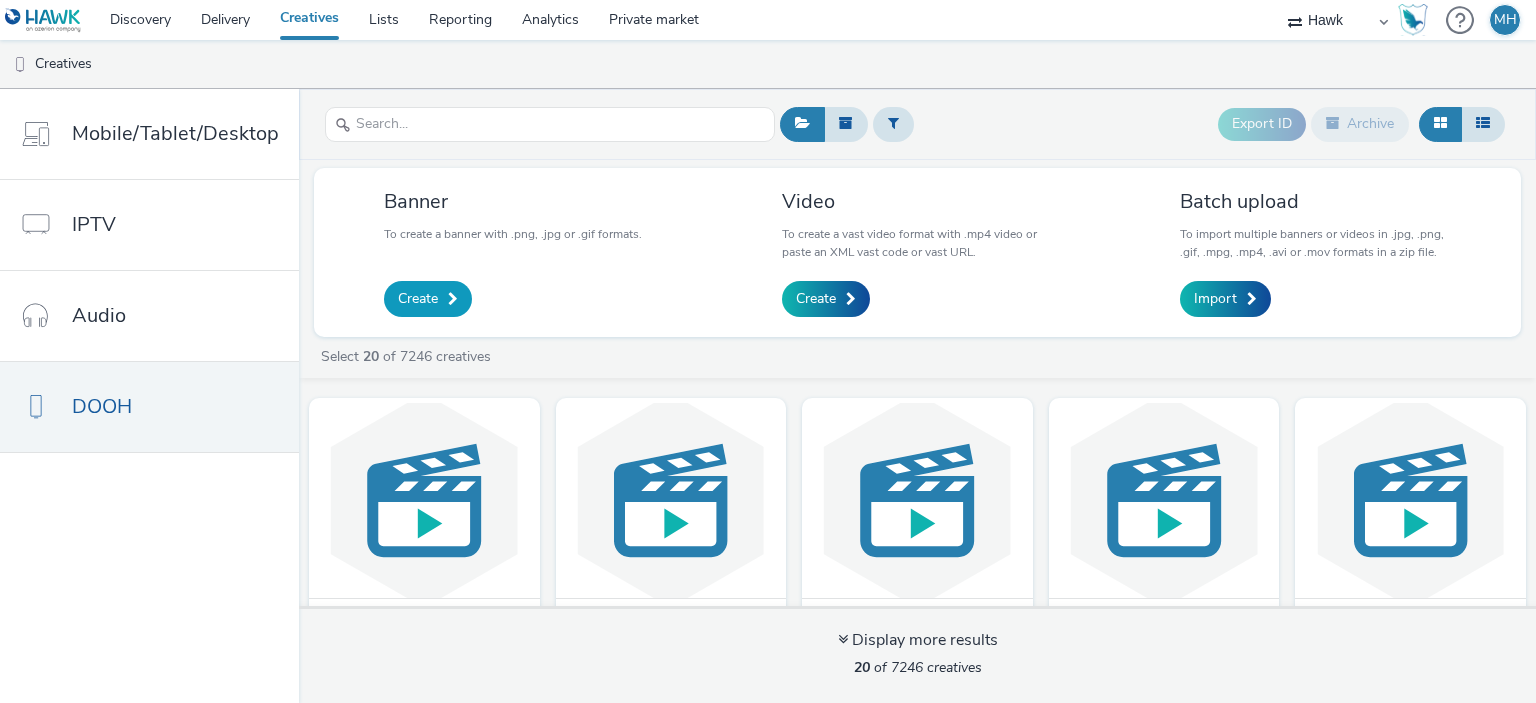 click on "Create" at bounding box center (428, 299) 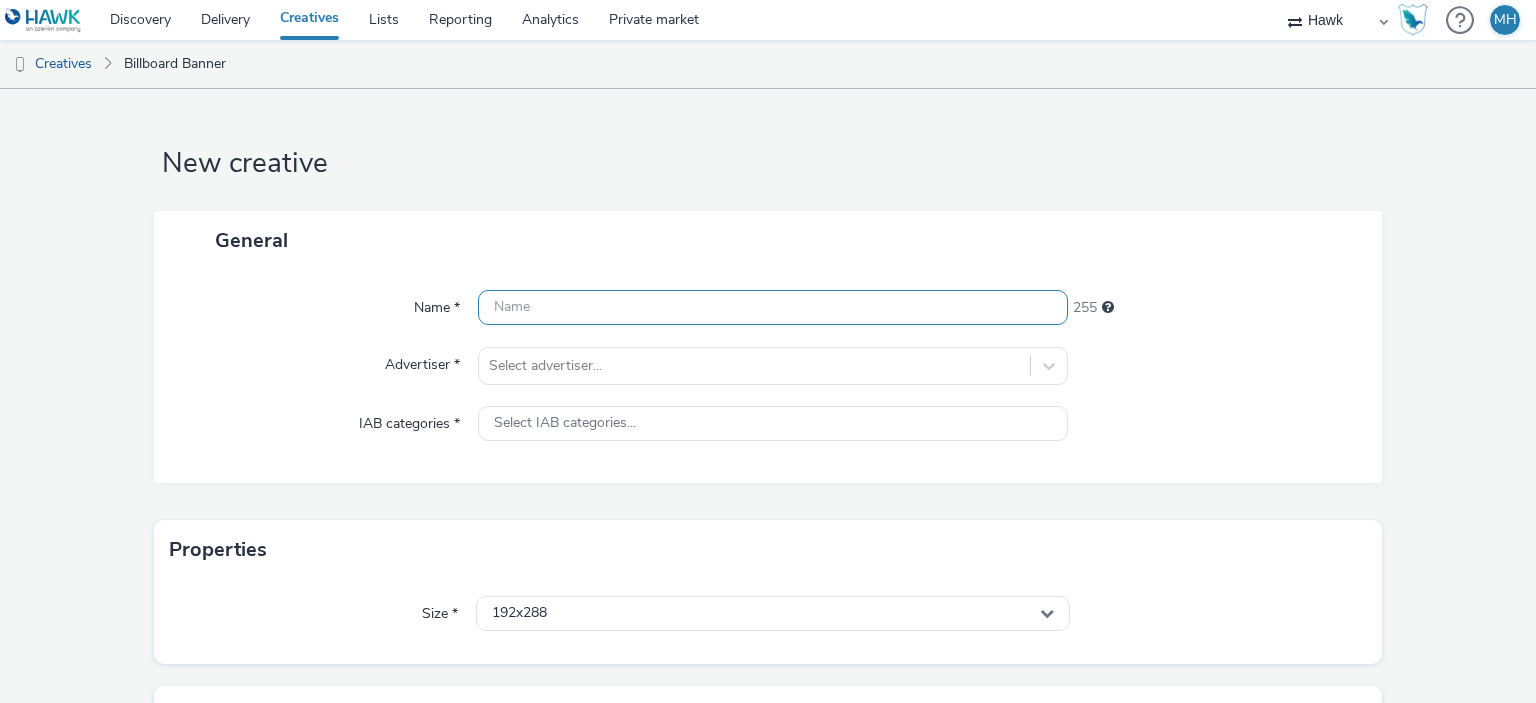 click at bounding box center [772, 307] 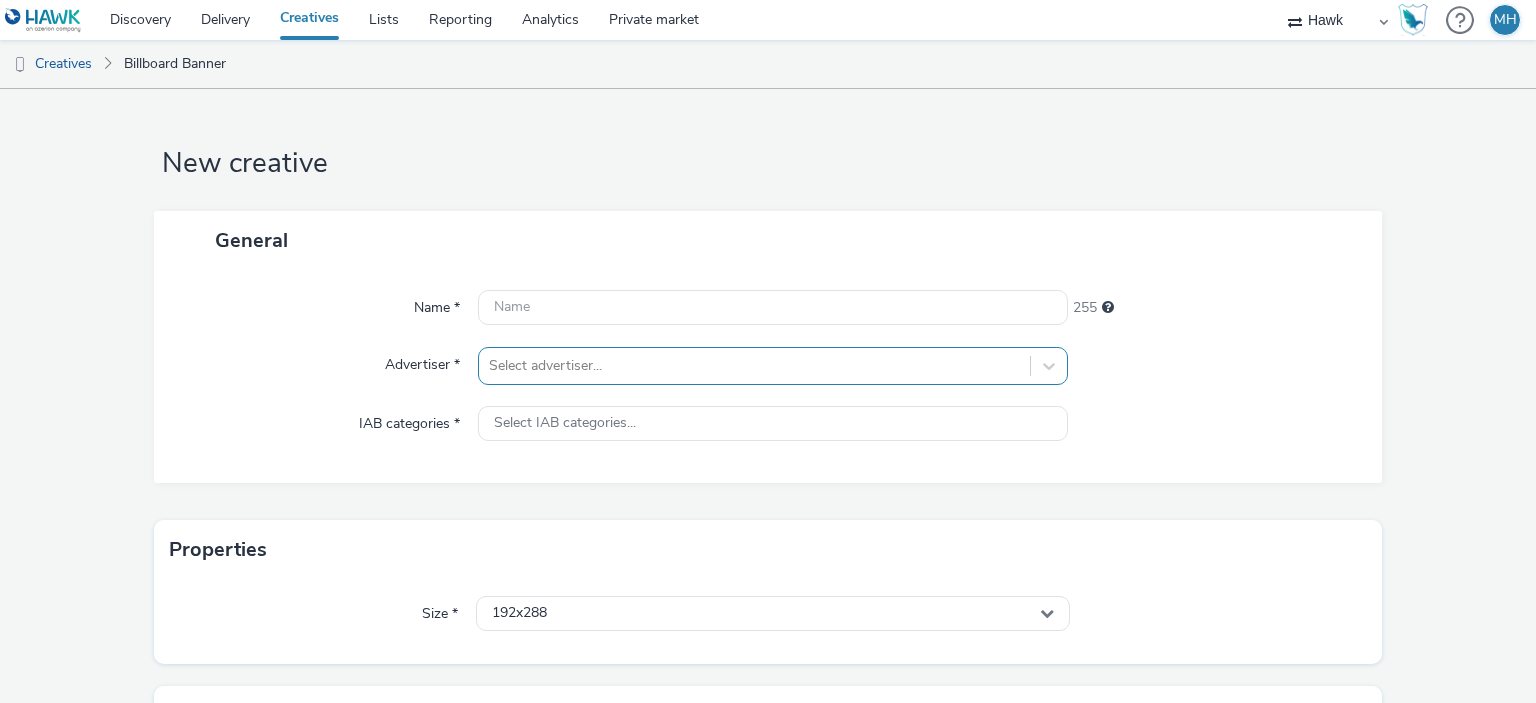 click on "Select advertiser..." at bounding box center (772, 366) 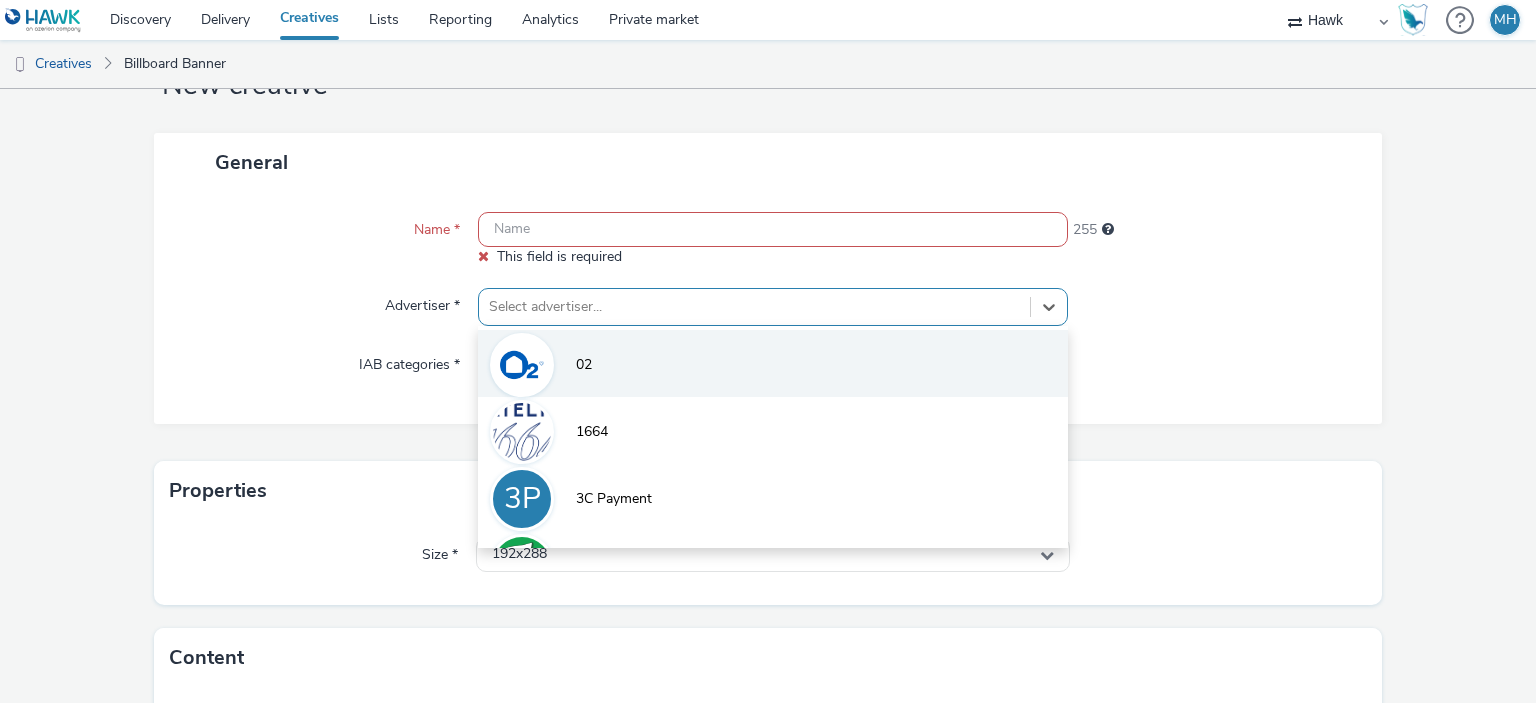scroll, scrollTop: 79, scrollLeft: 0, axis: vertical 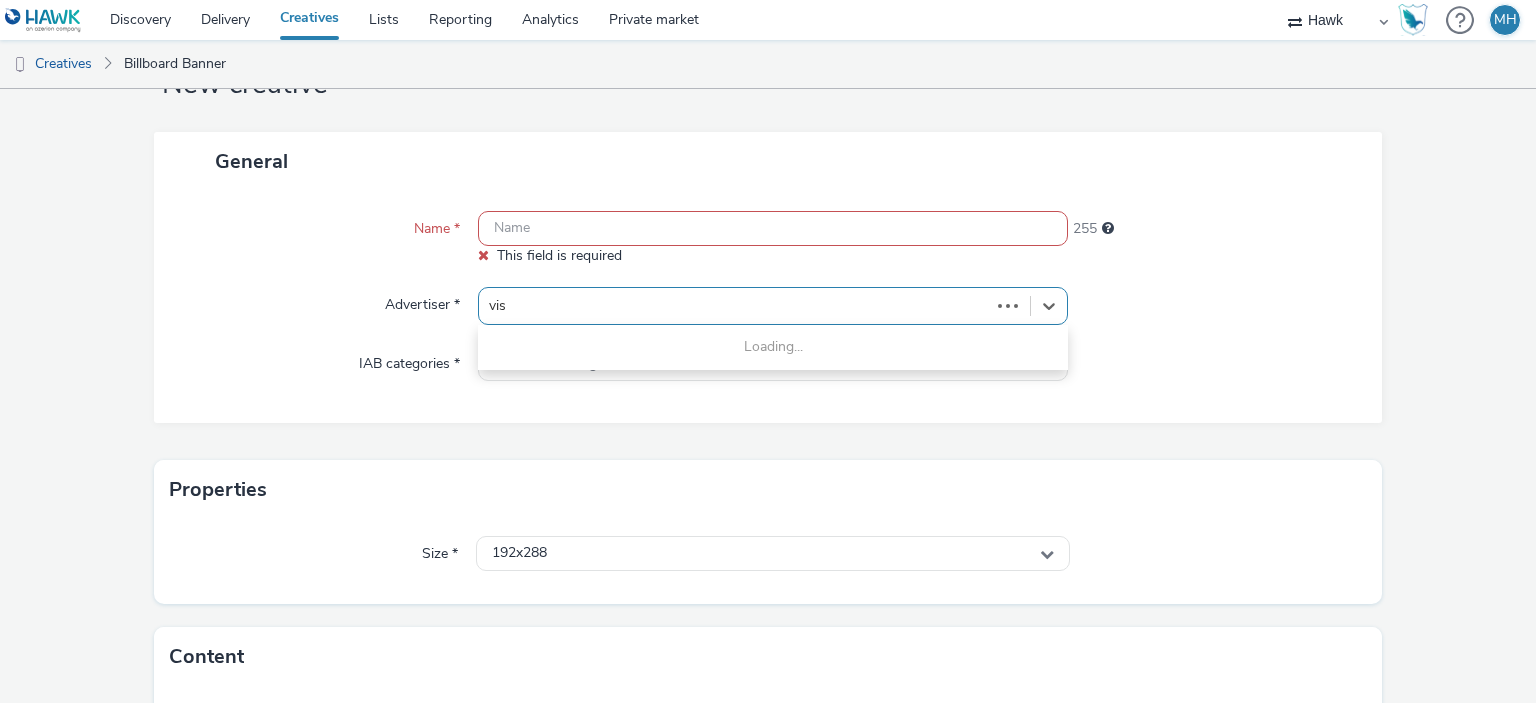 type on "visa" 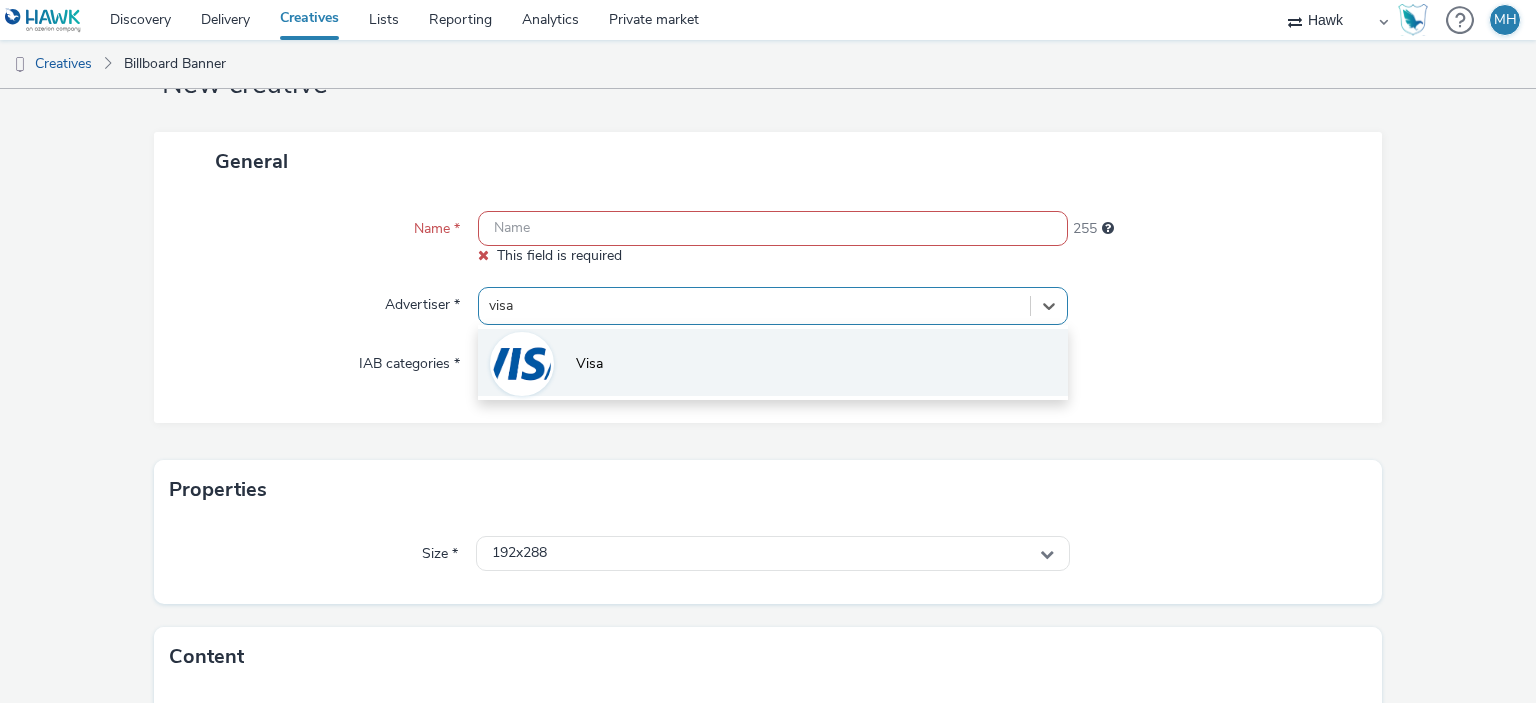 drag, startPoint x: 543, startPoint y: 360, endPoint x: 551, endPoint y: 326, distance: 34.928497 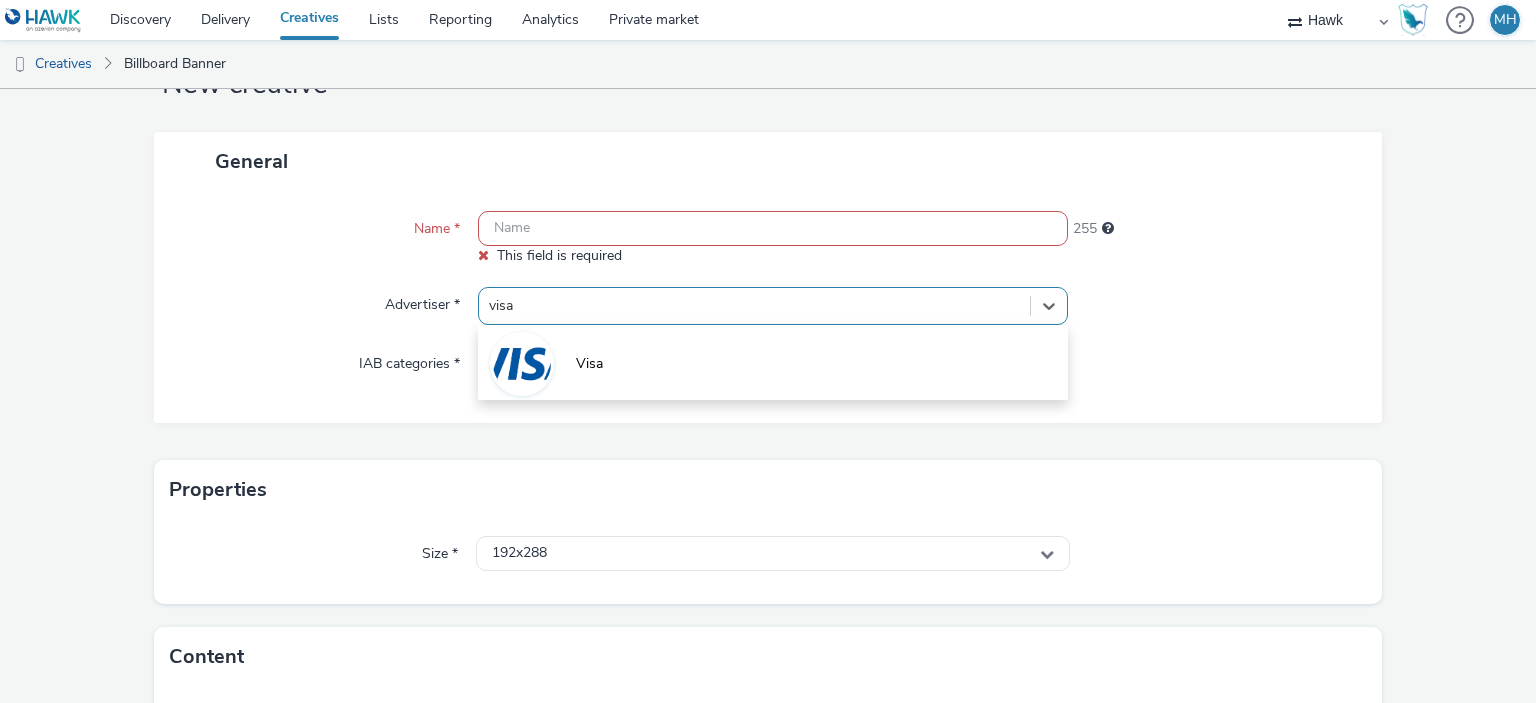 click at bounding box center [522, 364] 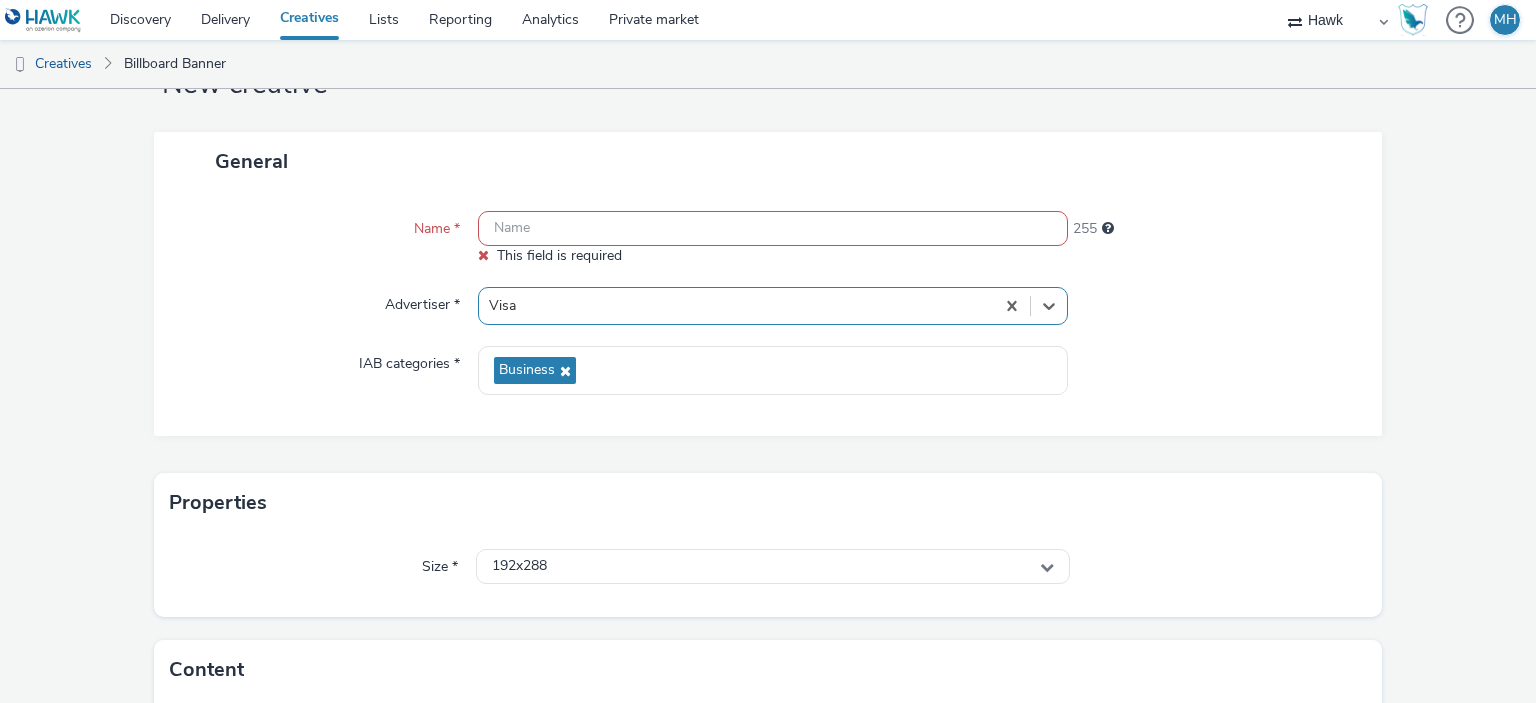 click on "Name * This field is required 255 Advertiser * option Visa, selected.   Select is focused ,type to refine list, press Down to open the menu,  Visa IAB categories * Business" at bounding box center [768, 313] 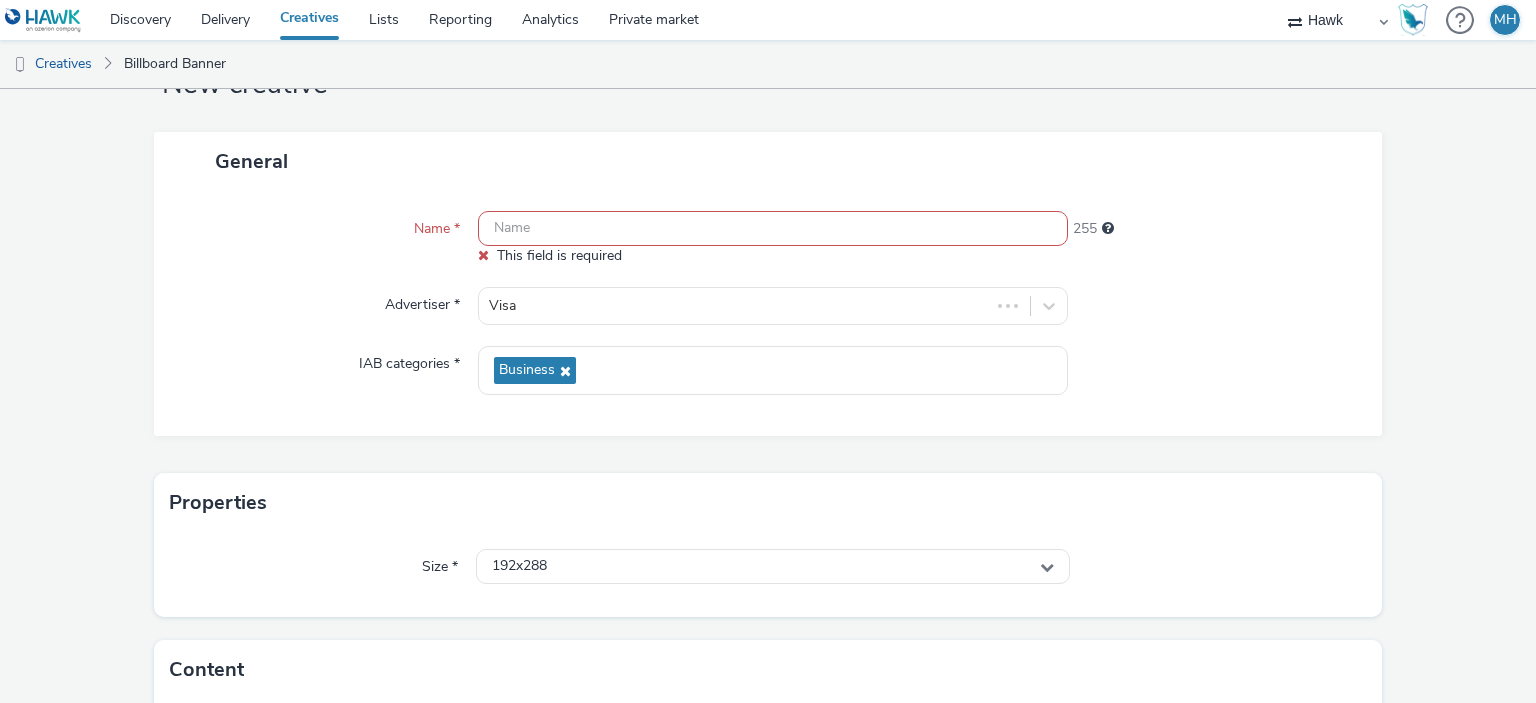 click at bounding box center [772, 228] 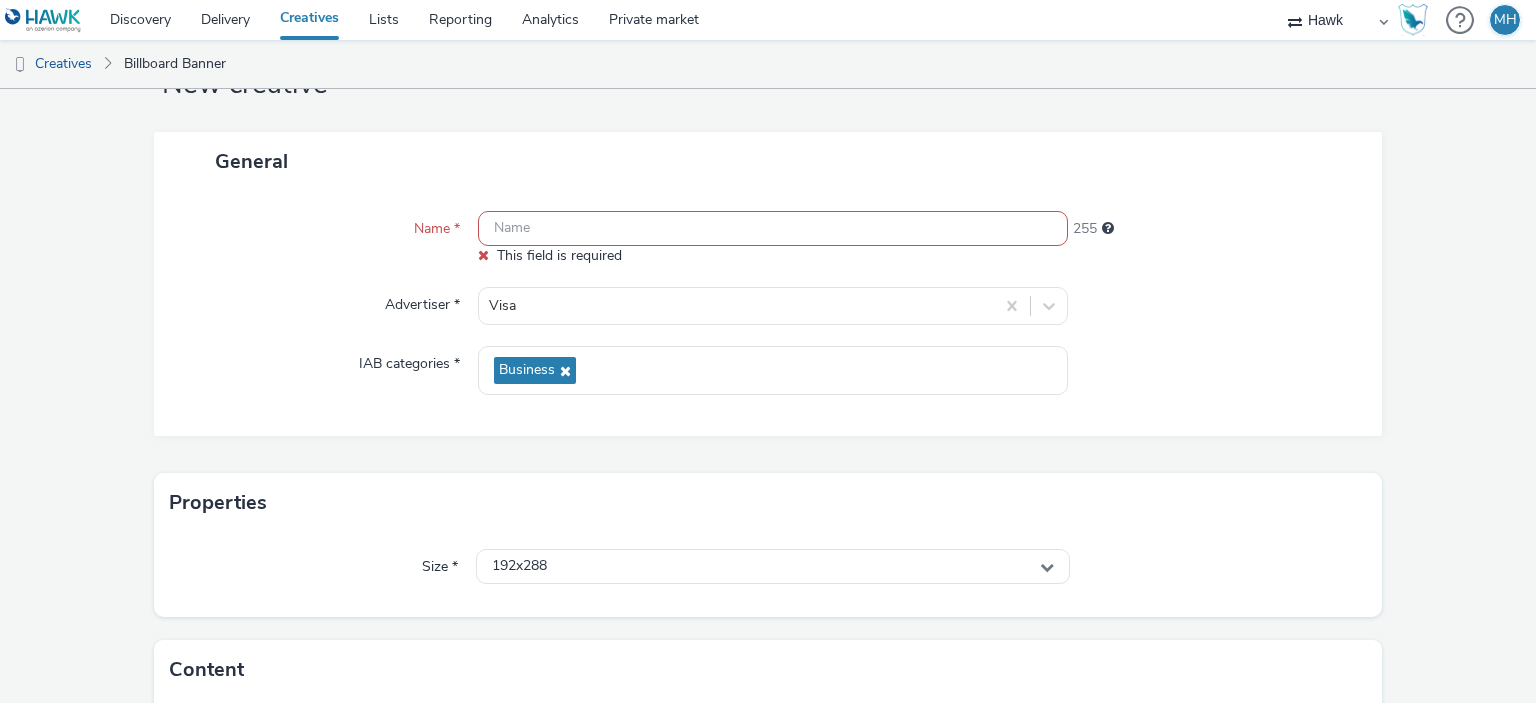 paste on "UK_Visa_ABM_Making Payments_EUA_NoQR_Hawk_DOOH_" 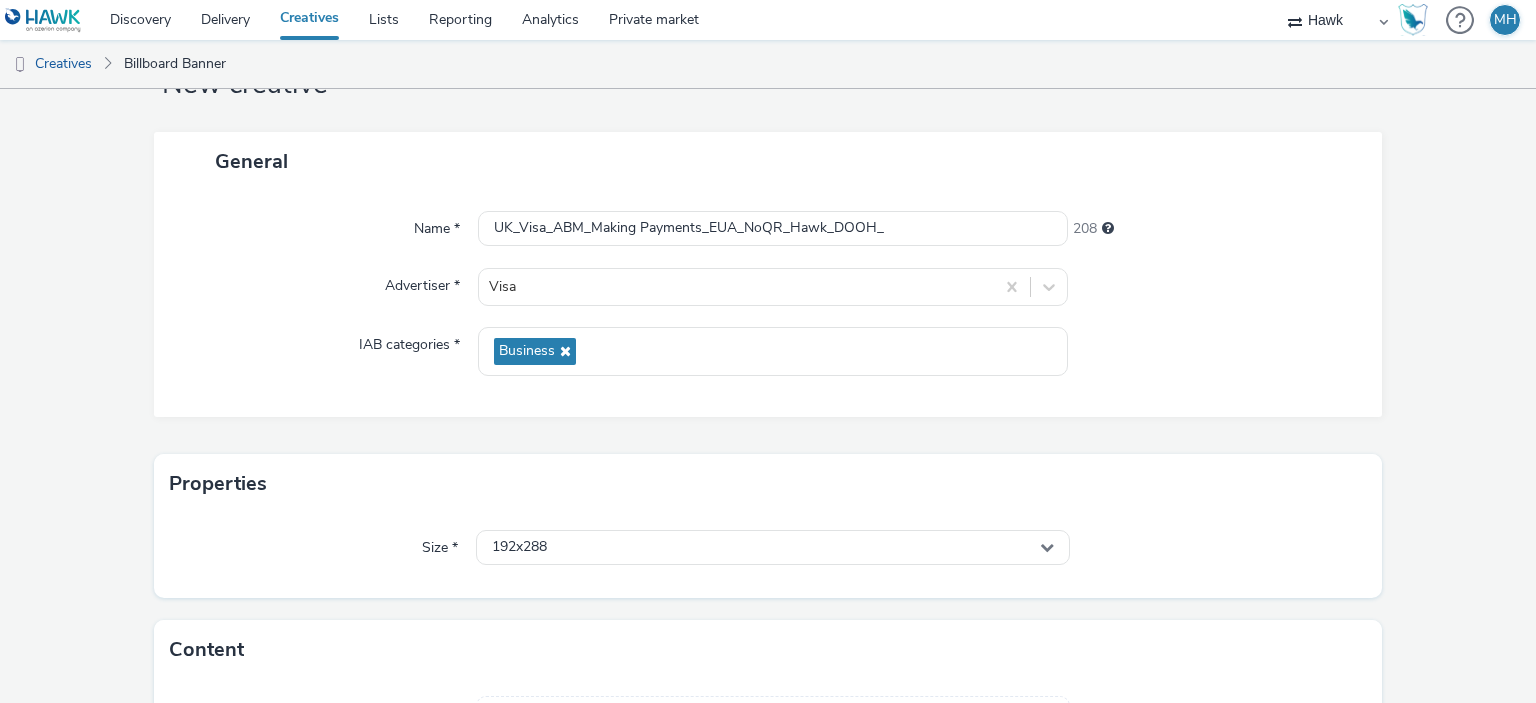 drag, startPoint x: 760, startPoint y: 163, endPoint x: 788, endPoint y: 182, distance: 33.83785 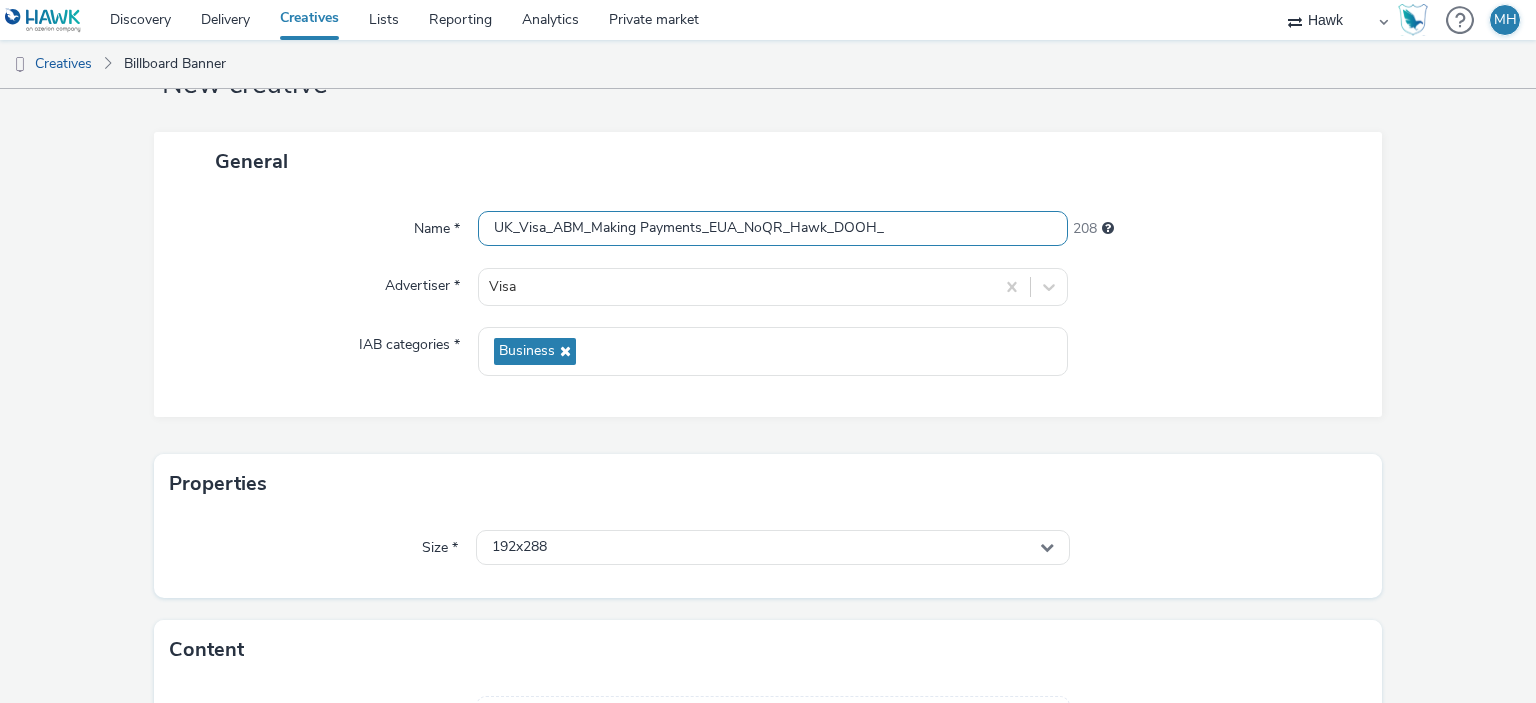 drag, startPoint x: 740, startPoint y: 232, endPoint x: 780, endPoint y: 229, distance: 40.112343 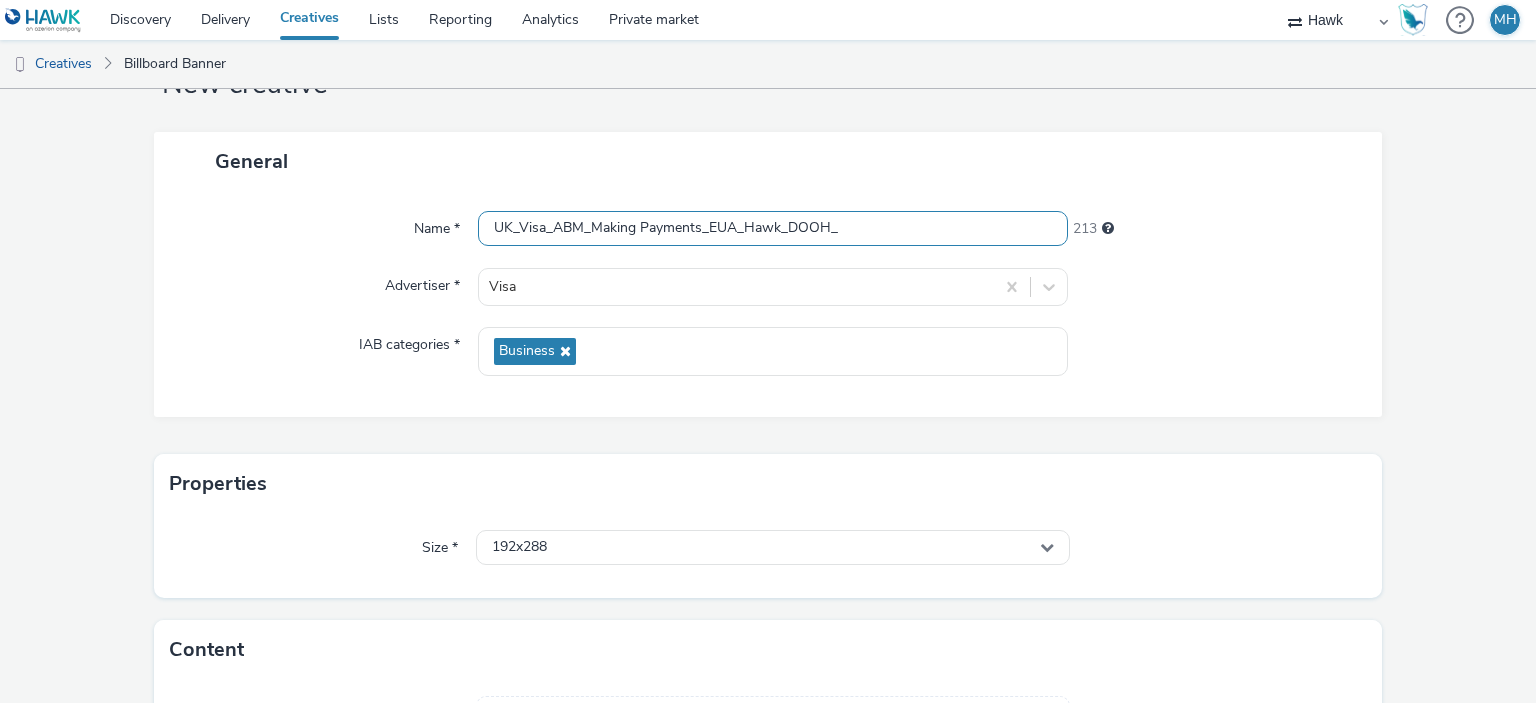 click on "UK_Visa_ABM_Making Payments_EUA_Hawk_DOOH_" at bounding box center [772, 228] 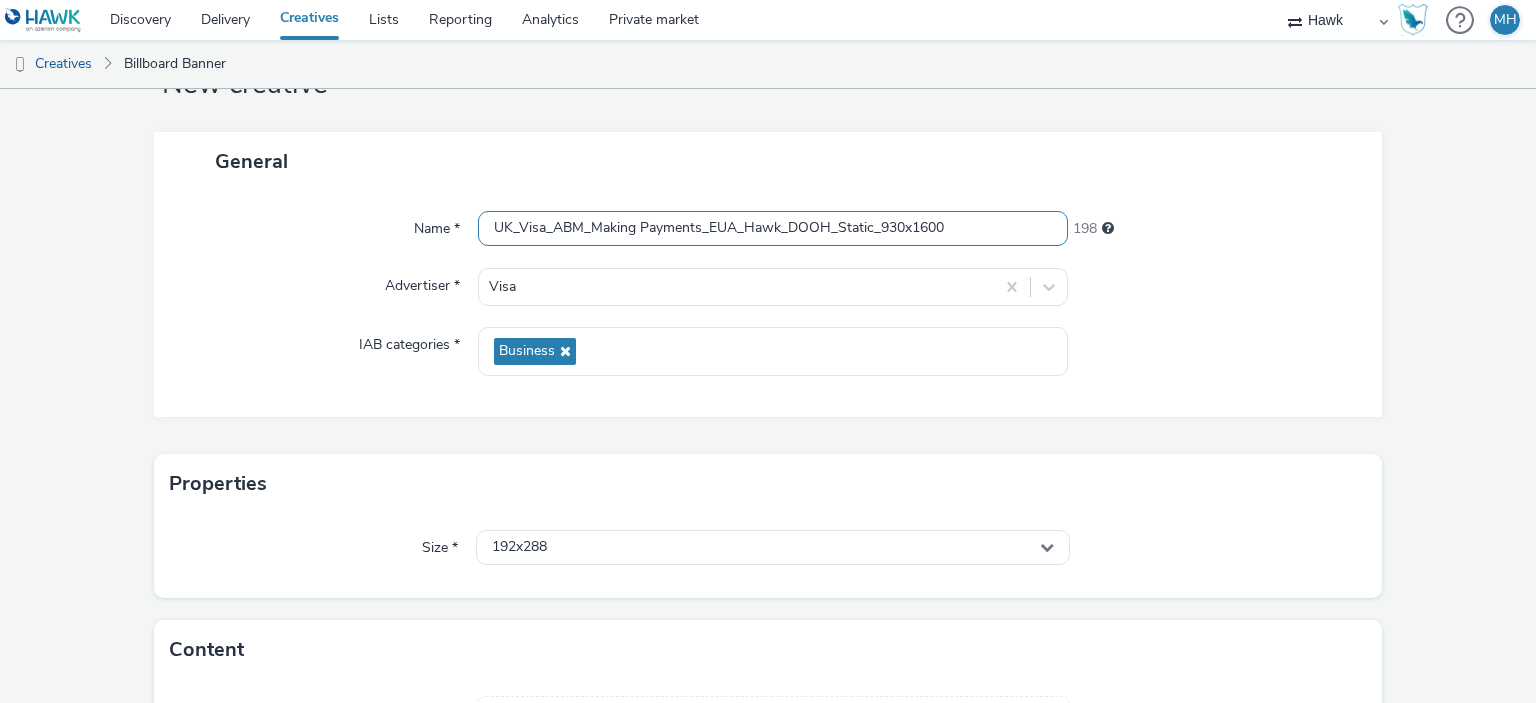 type on "UK_Visa_ABM_Making Payments_EUA_Hawk_DOOH_Static_930x1600" 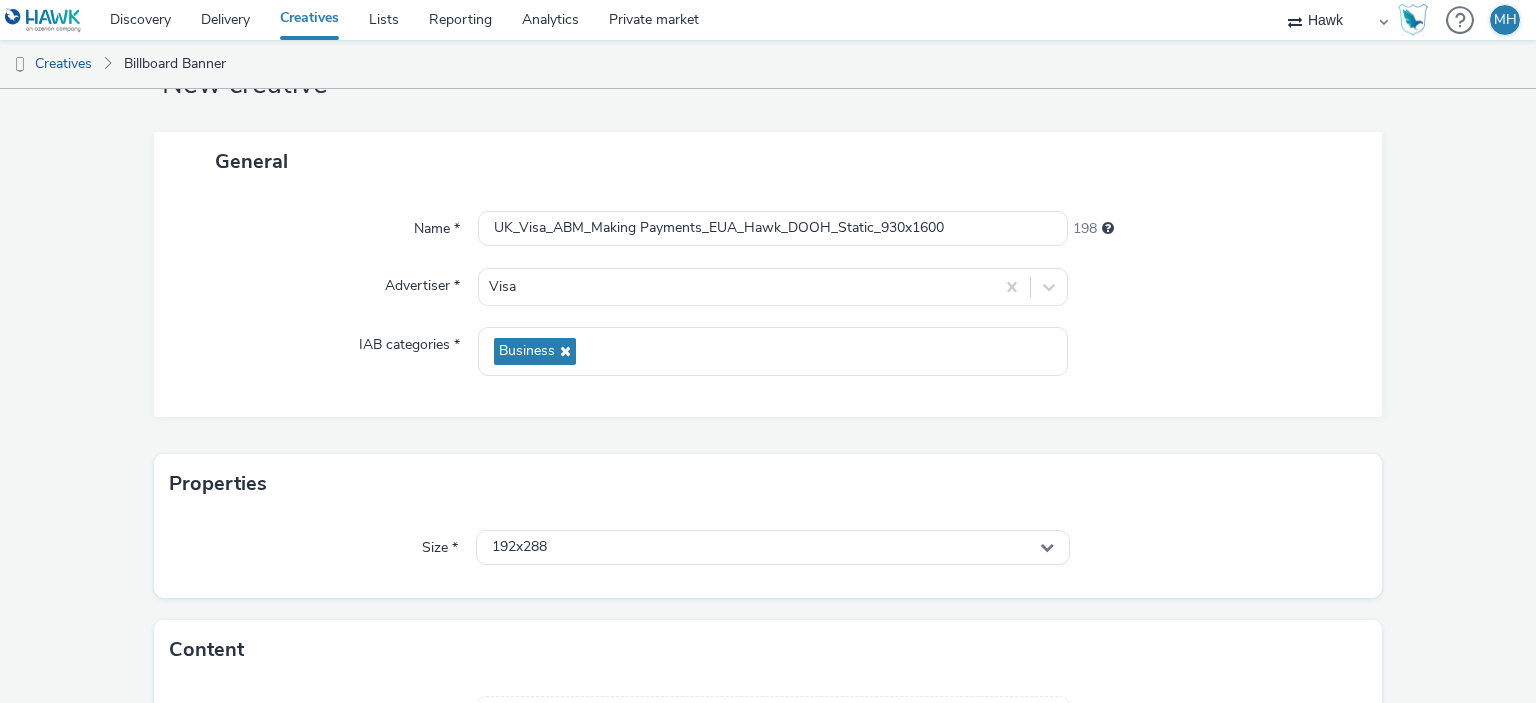 click on "General Name * UK_Visa_ABM_Making Payments_EUA_Hawk_DOOH_Static_930x1600 198 Advertiser * Visa IAB categories * Business" at bounding box center (768, 293) 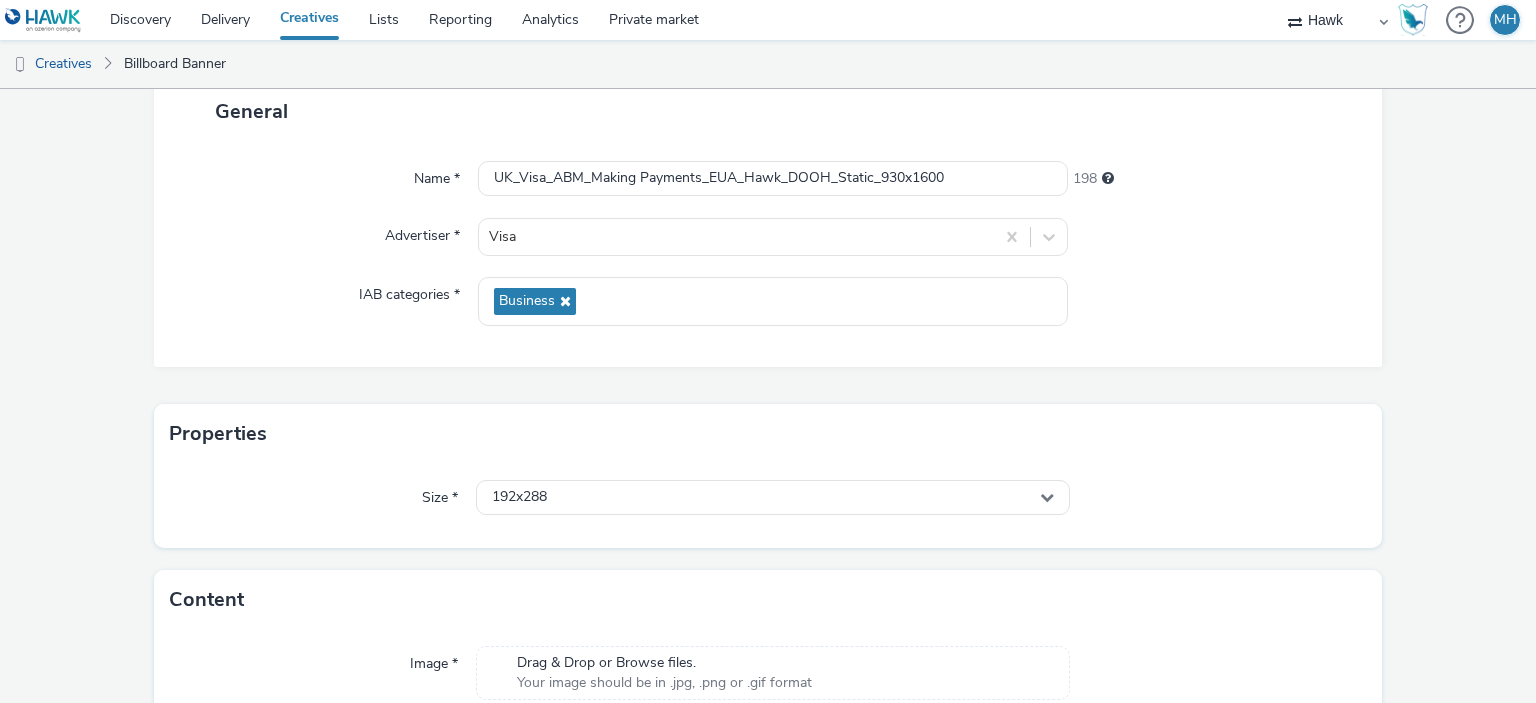 scroll, scrollTop: 231, scrollLeft: 0, axis: vertical 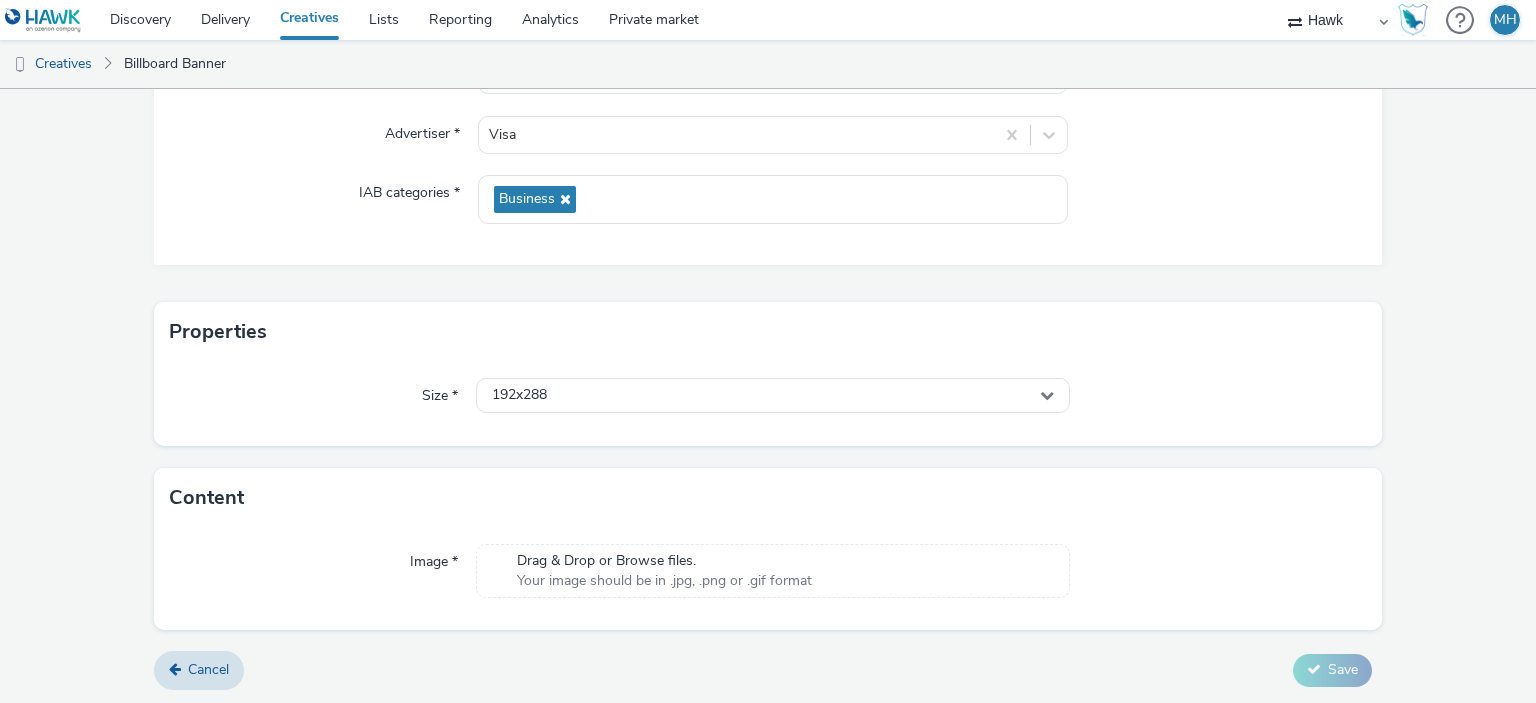 click on "192x288" at bounding box center (772, 395) 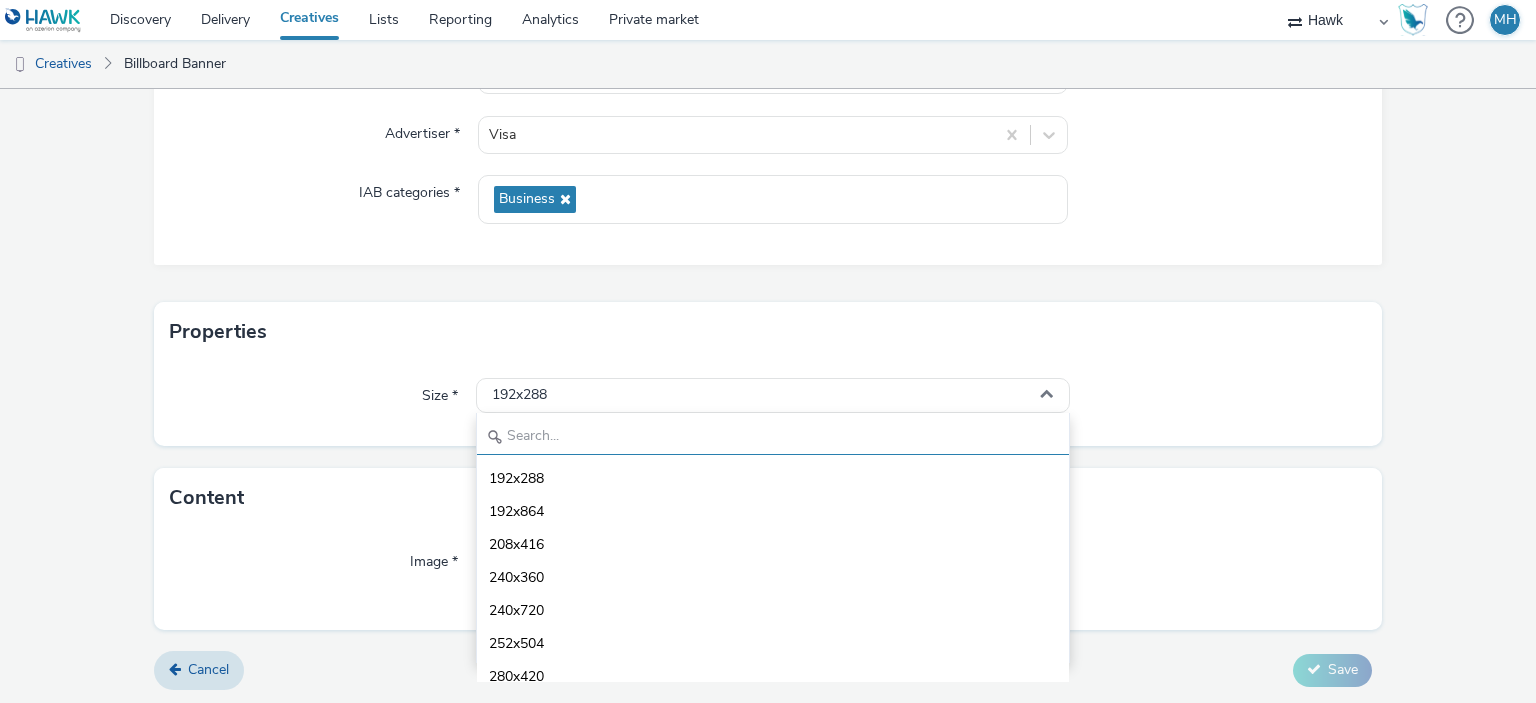 click at bounding box center (772, 437) 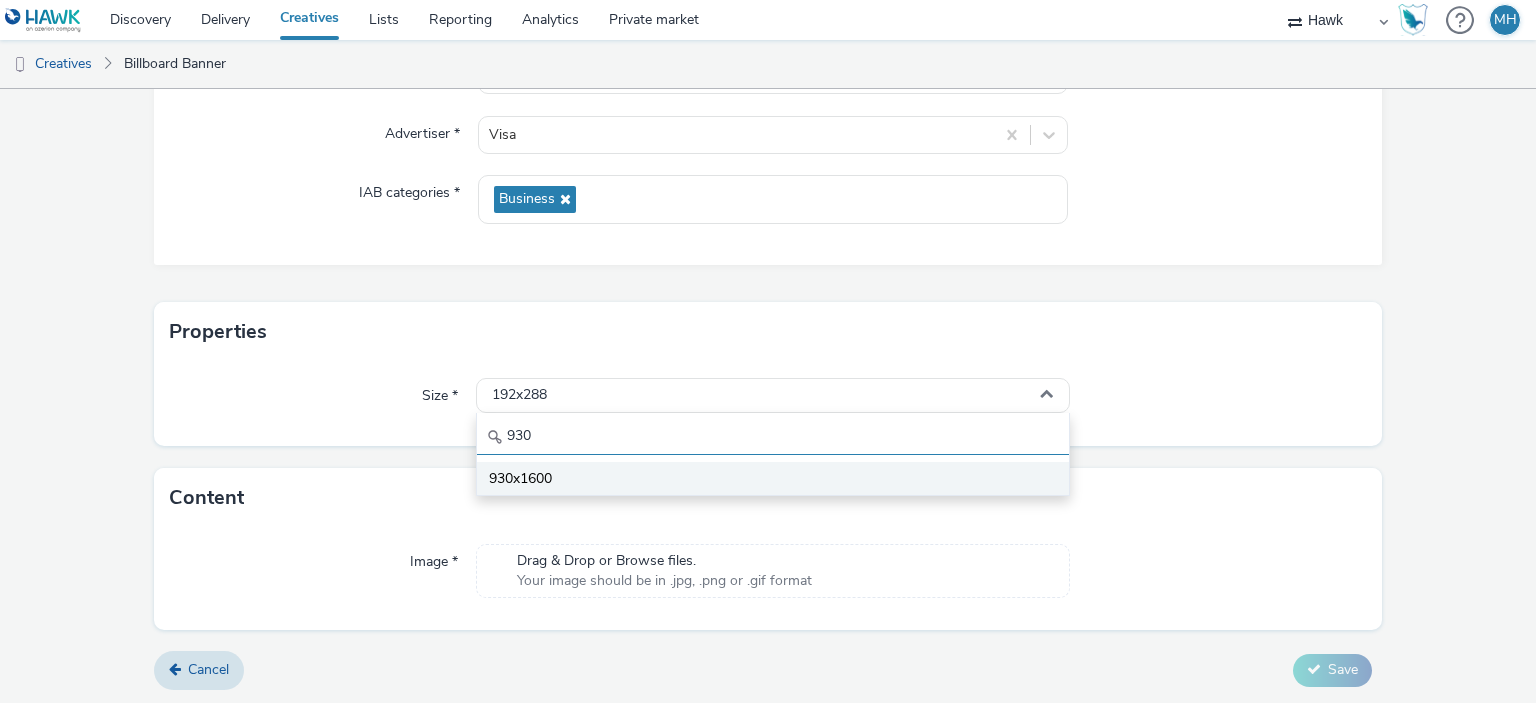 type on "930" 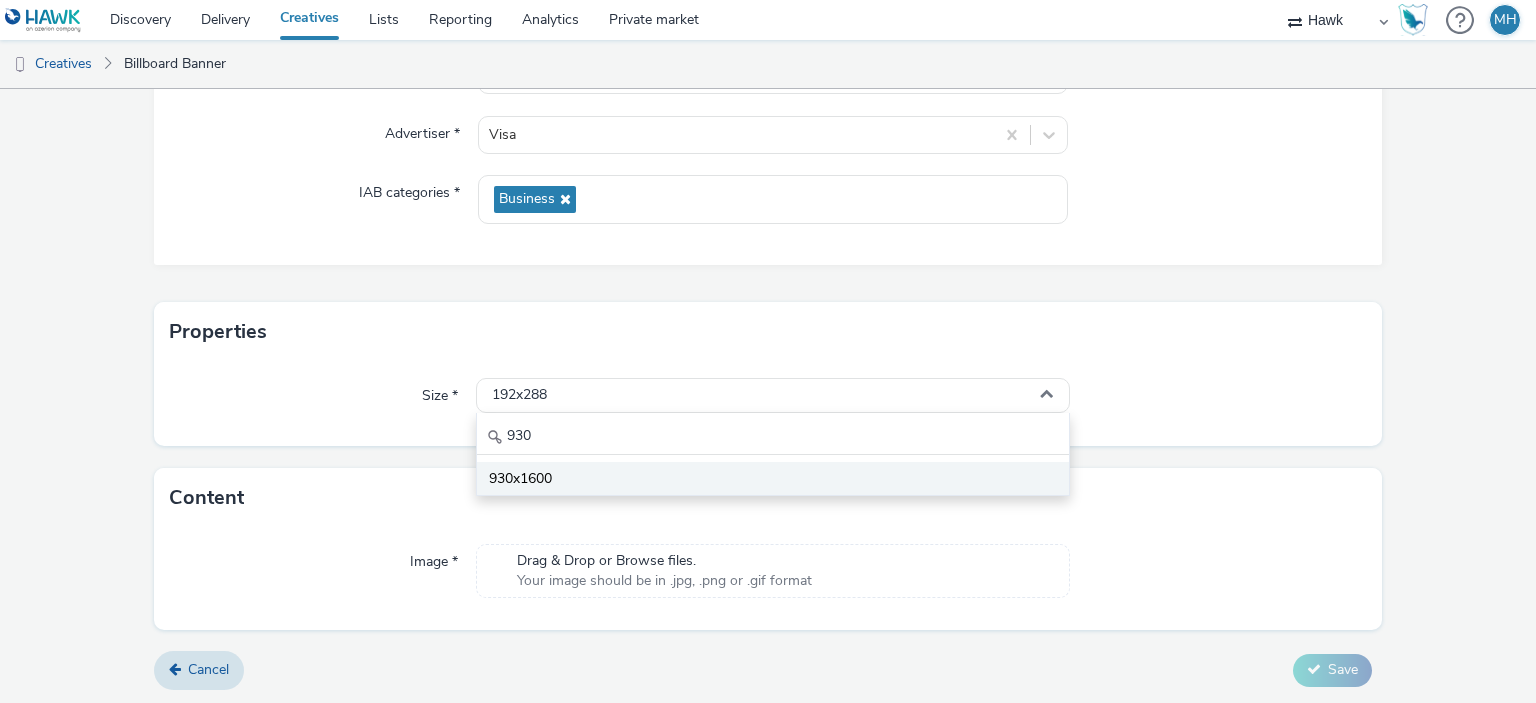 click on "930x1600" at bounding box center (772, 478) 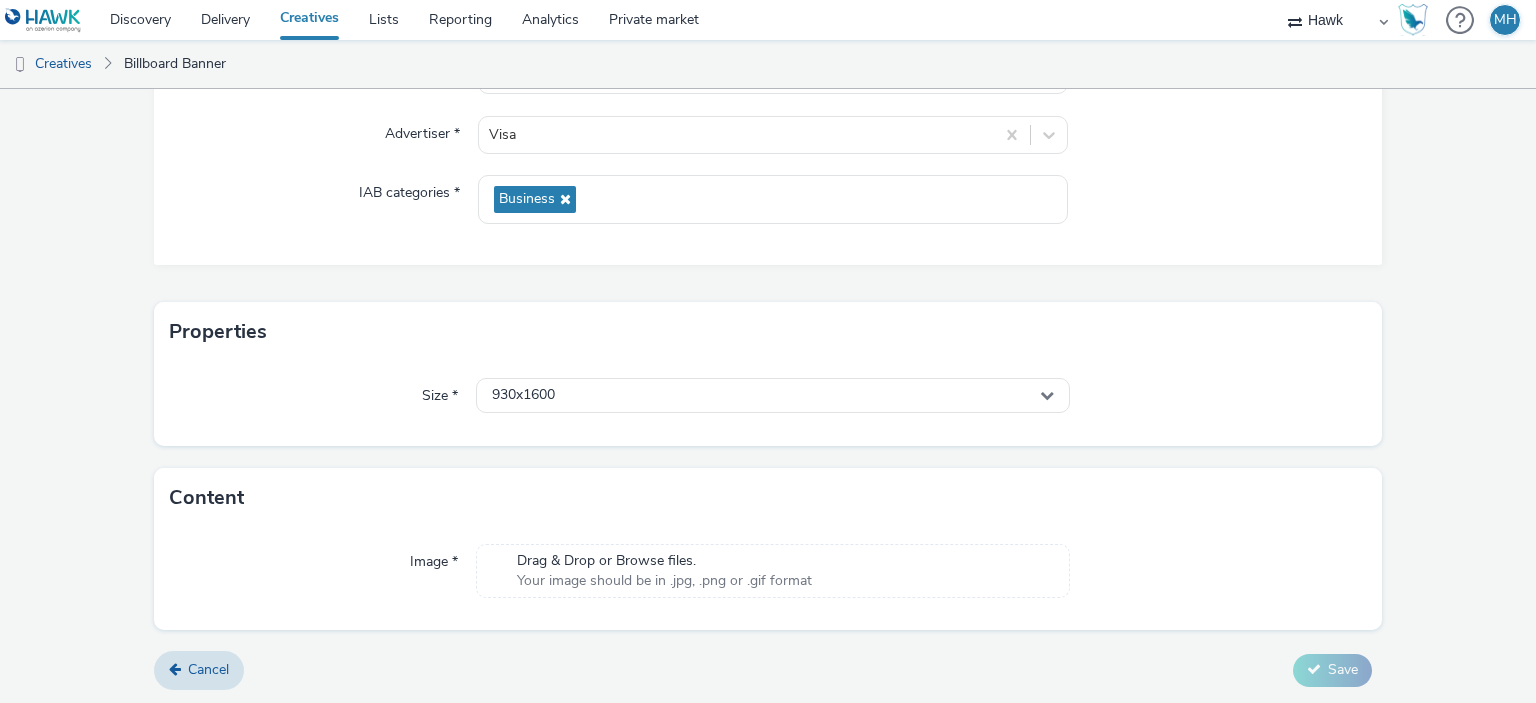 click on "Your image should be in .jpg, .png or .gif format" at bounding box center (664, 581) 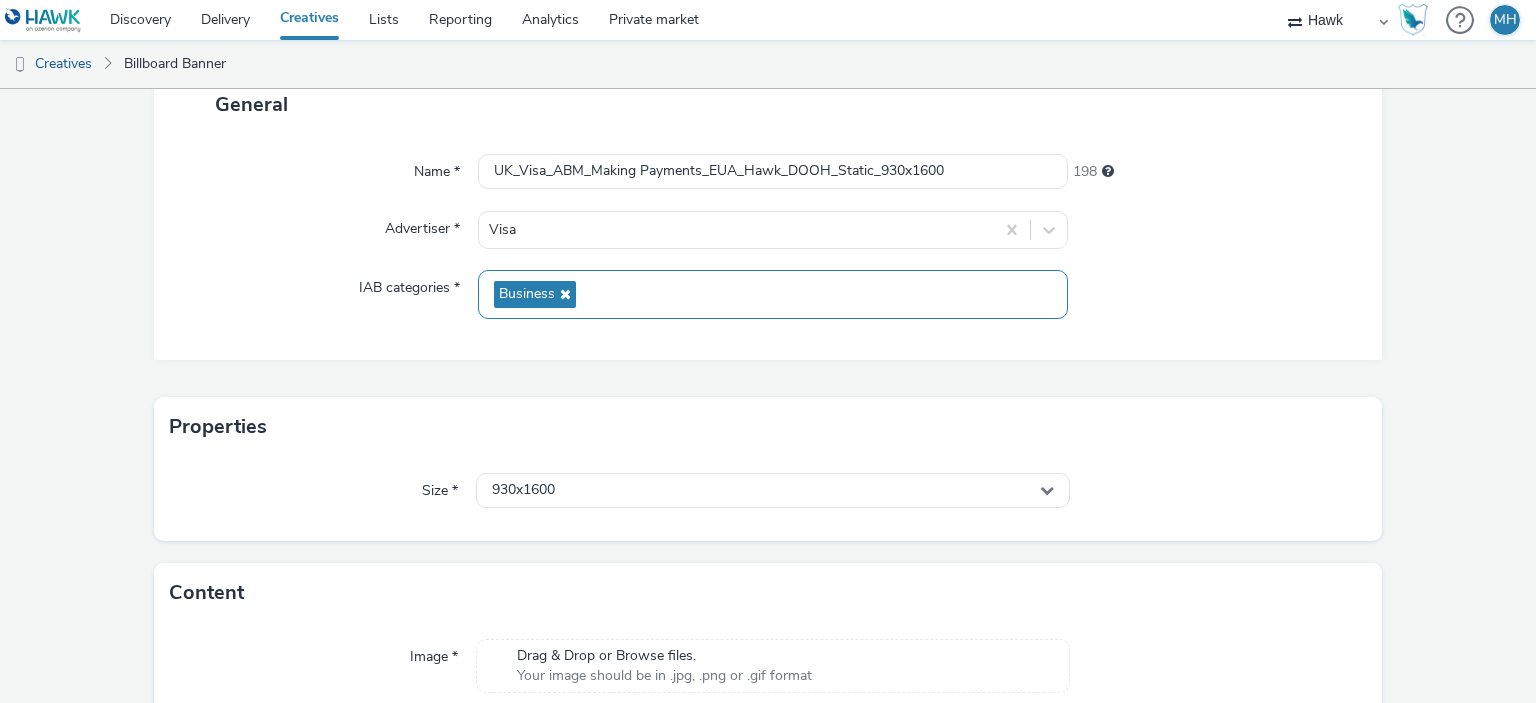 scroll, scrollTop: 259, scrollLeft: 0, axis: vertical 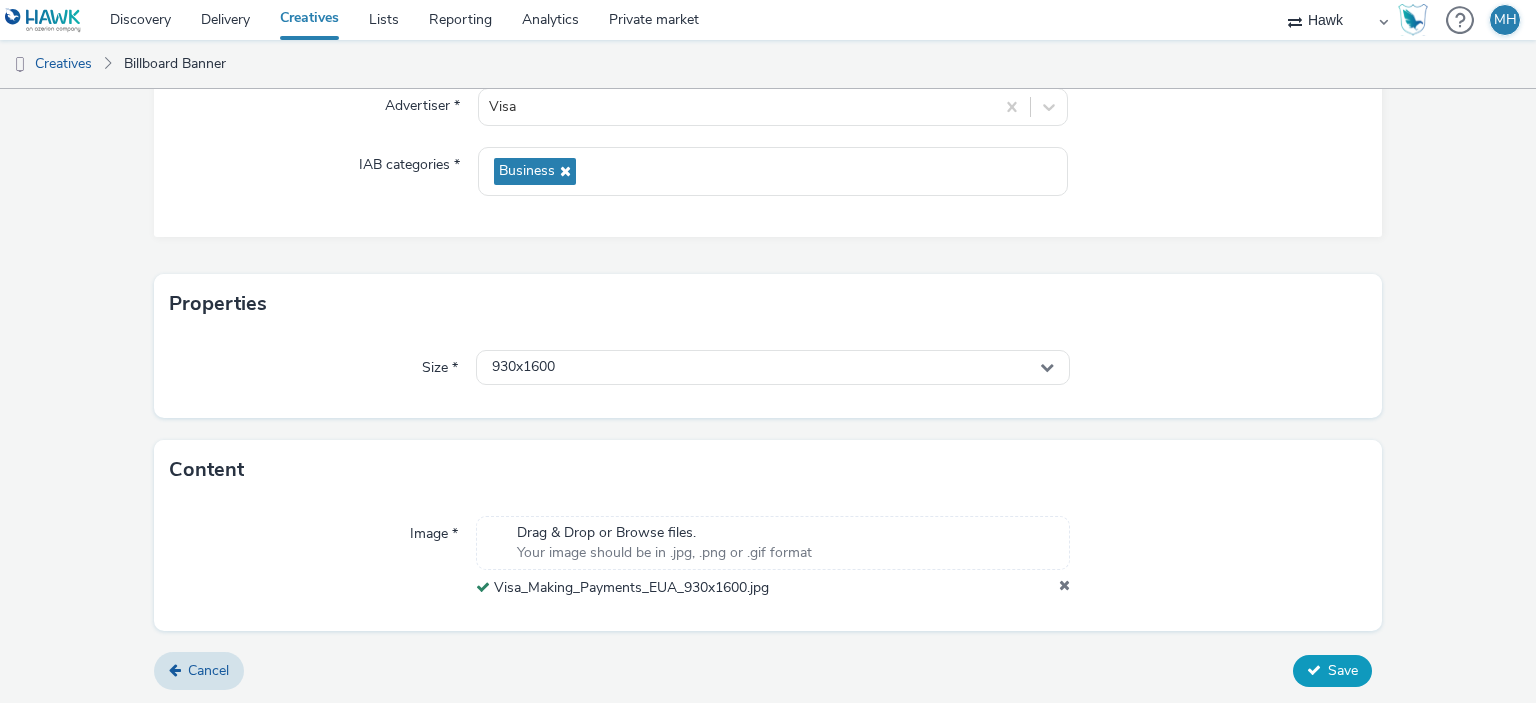 click at bounding box center (1314, 670) 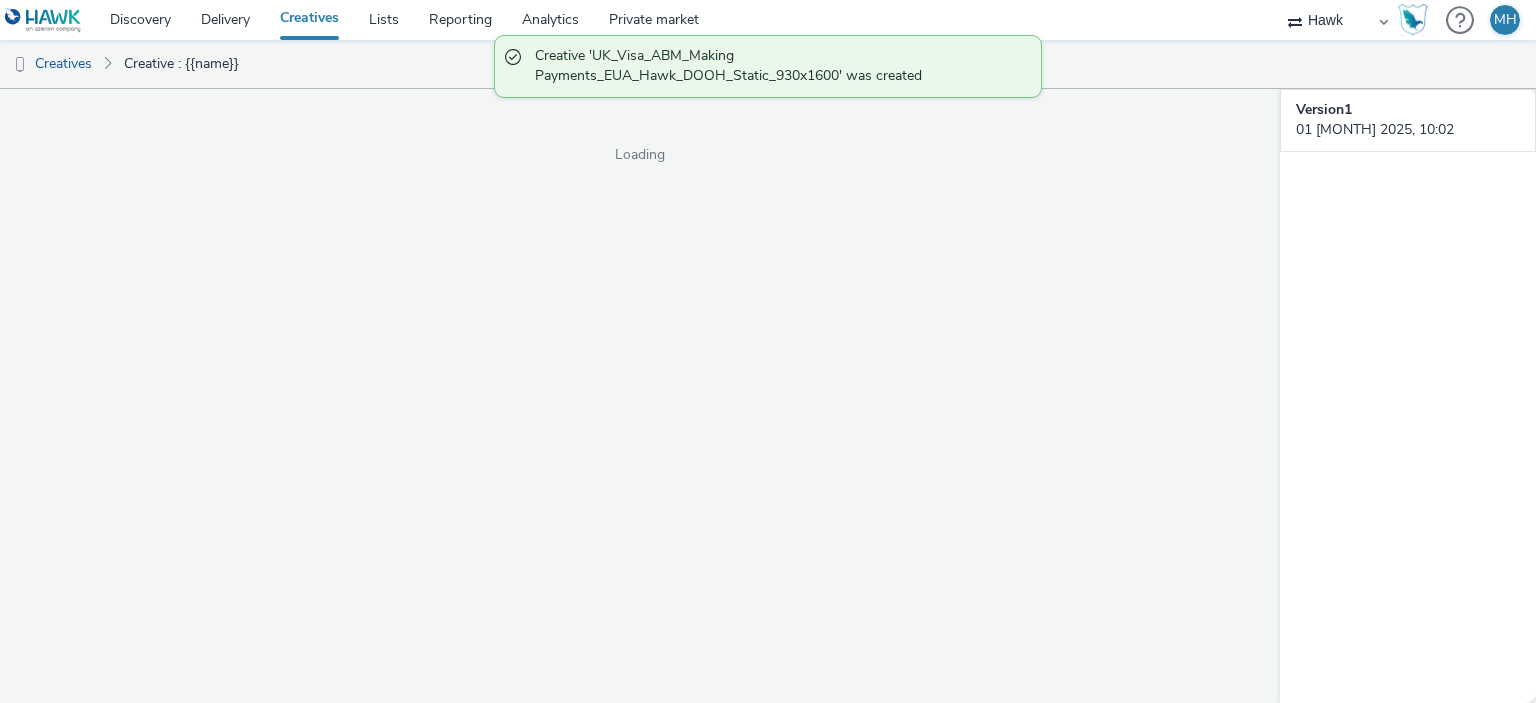 scroll, scrollTop: 0, scrollLeft: 0, axis: both 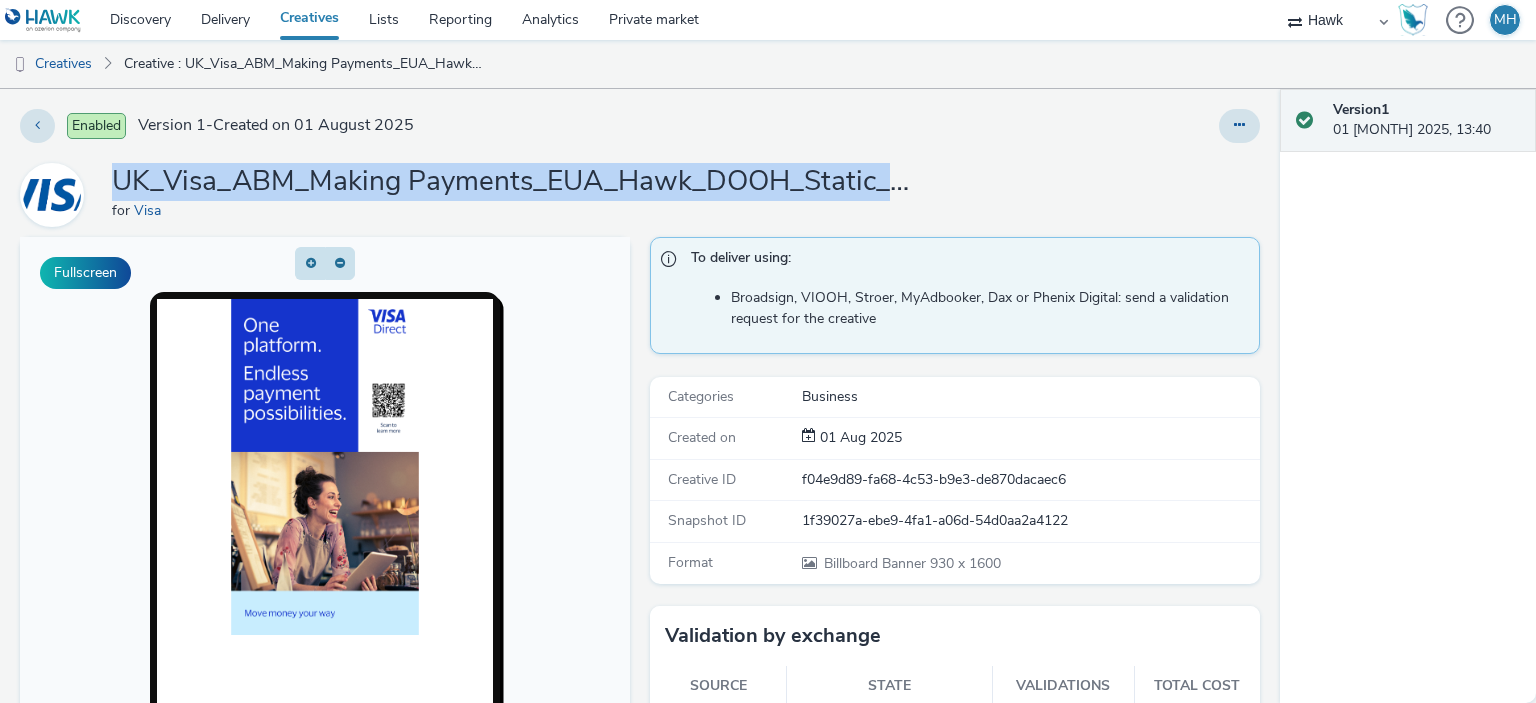 drag, startPoint x: 120, startPoint y: 185, endPoint x: 904, endPoint y: 171, distance: 784.125 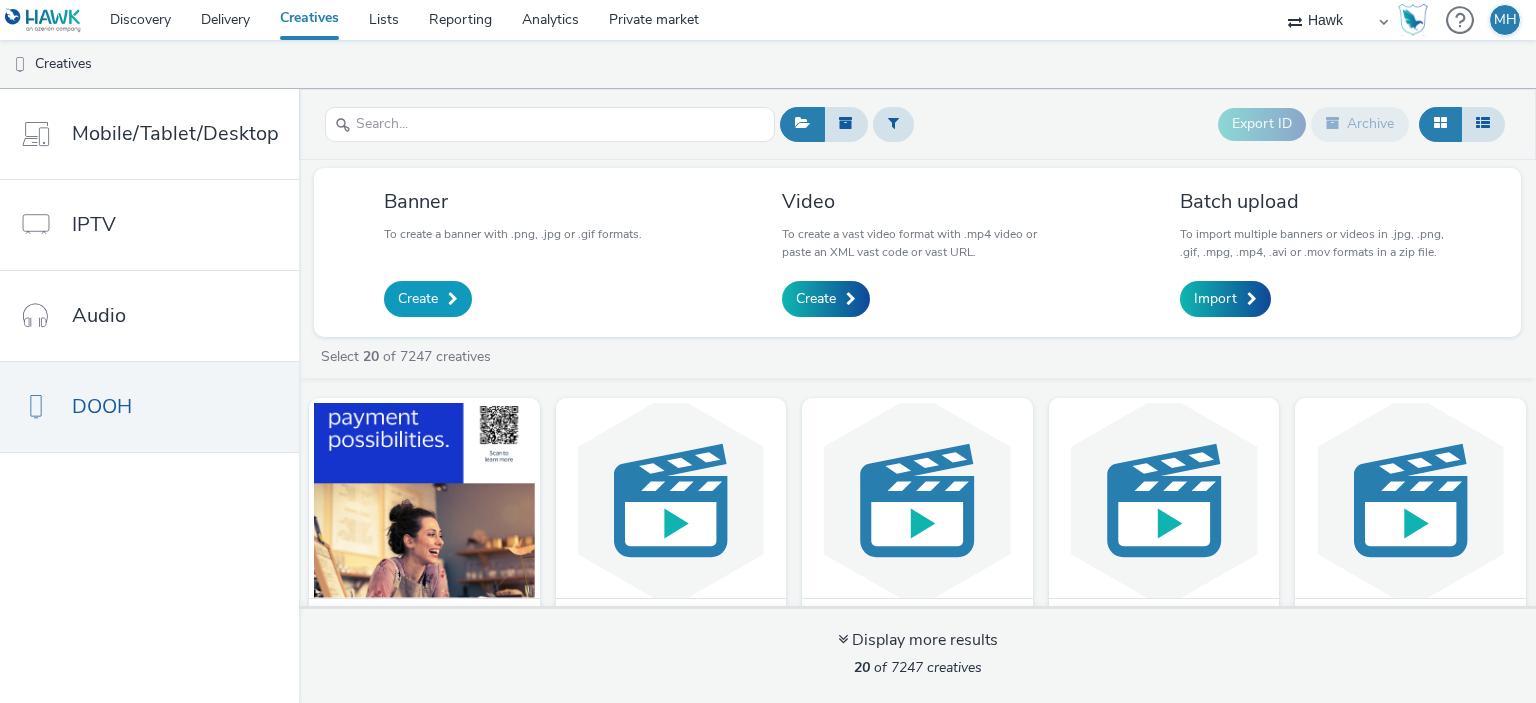 click on "Create" at bounding box center [418, 299] 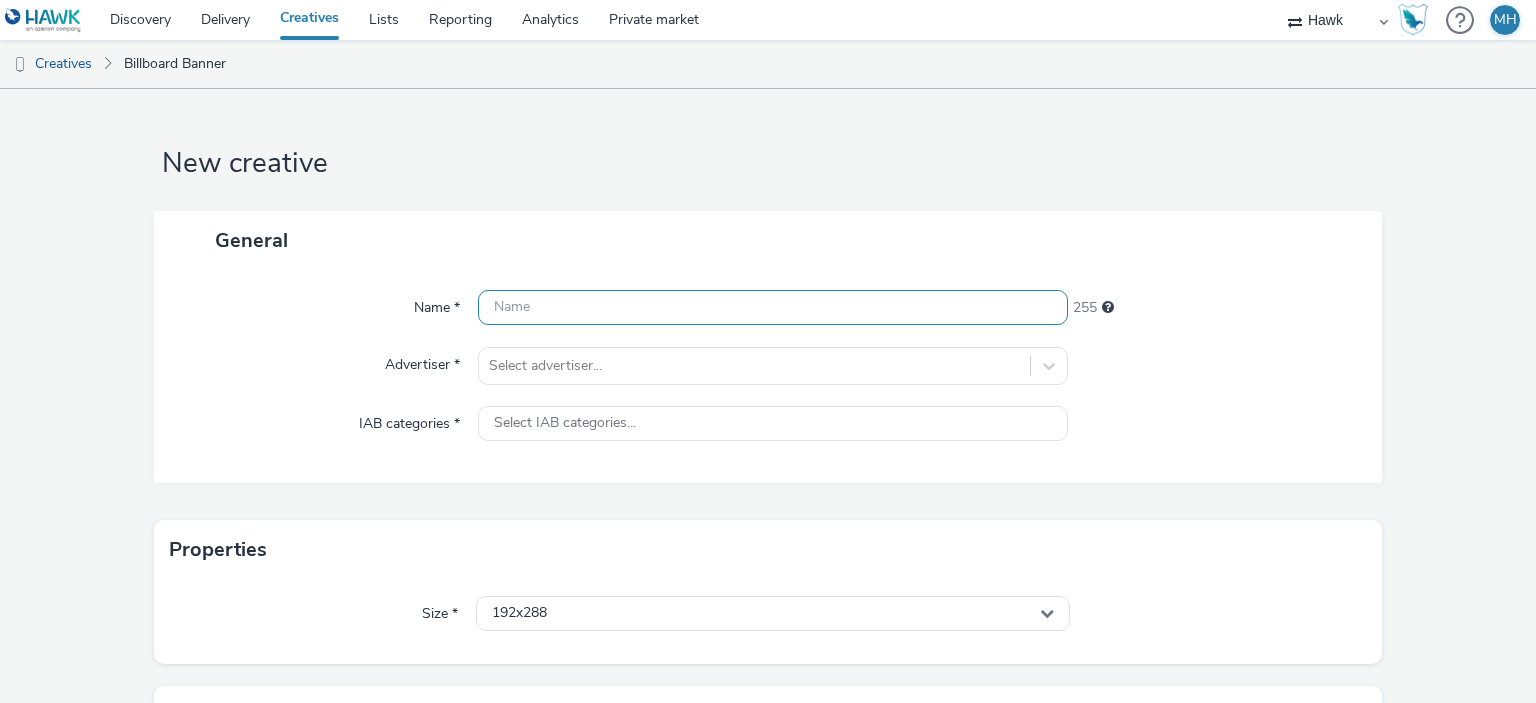 click at bounding box center [772, 307] 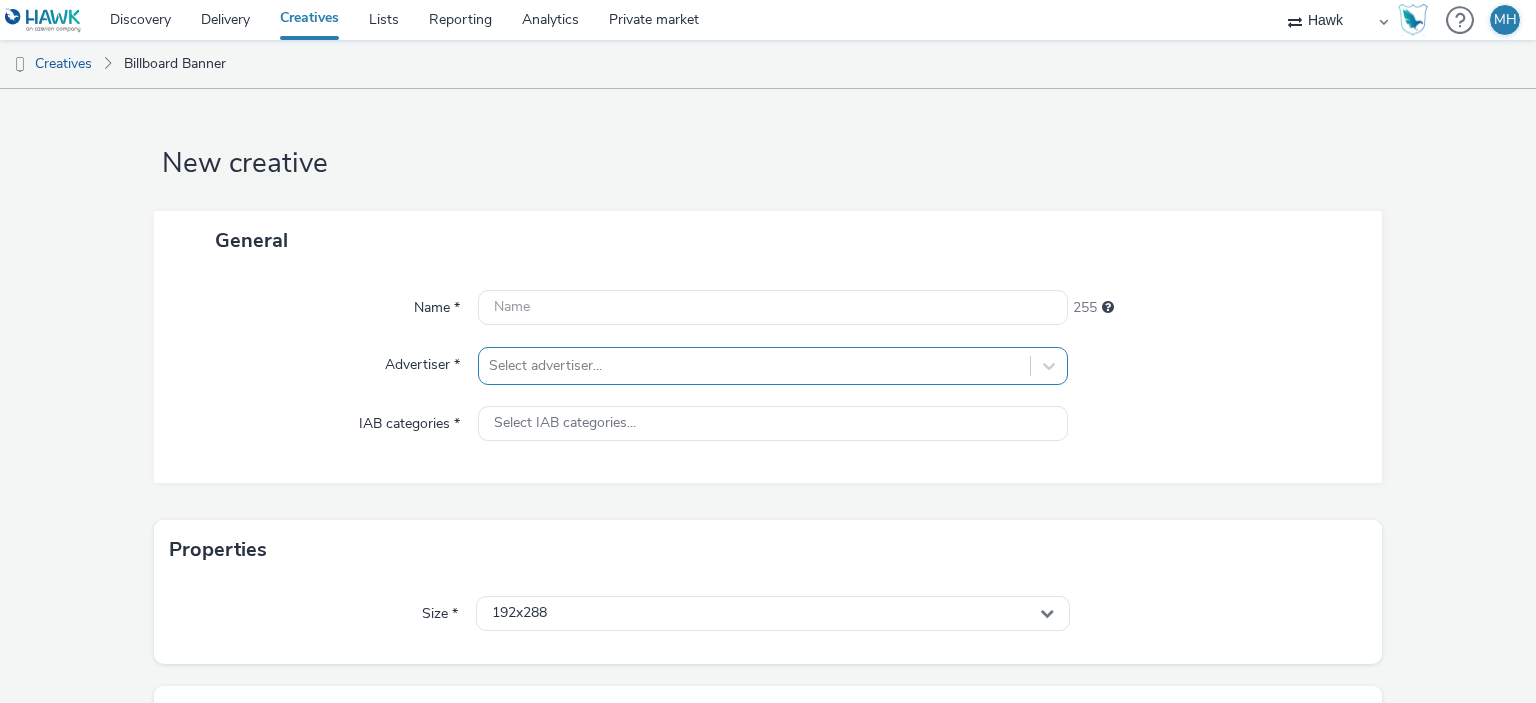 click on "Select advertiser..." at bounding box center (772, 366) 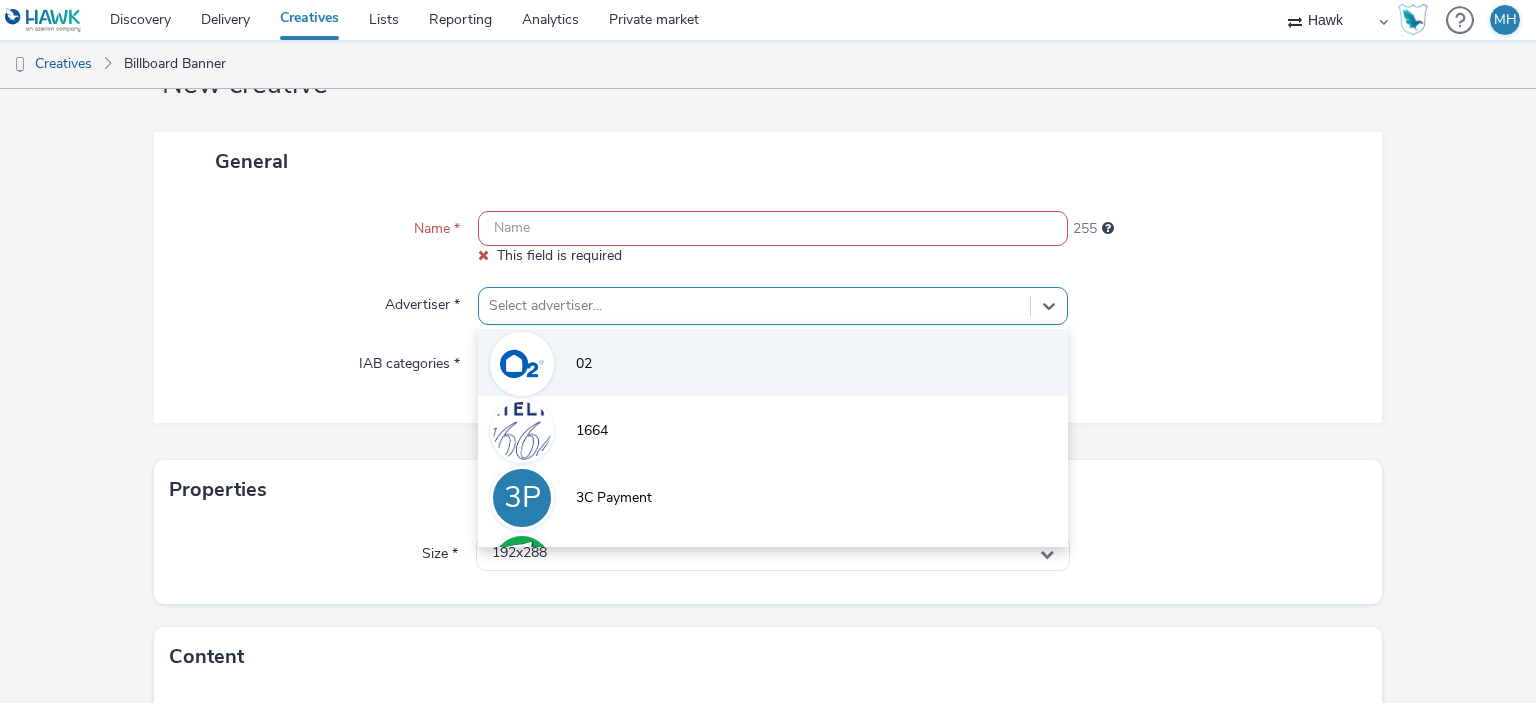 scroll, scrollTop: 79, scrollLeft: 0, axis: vertical 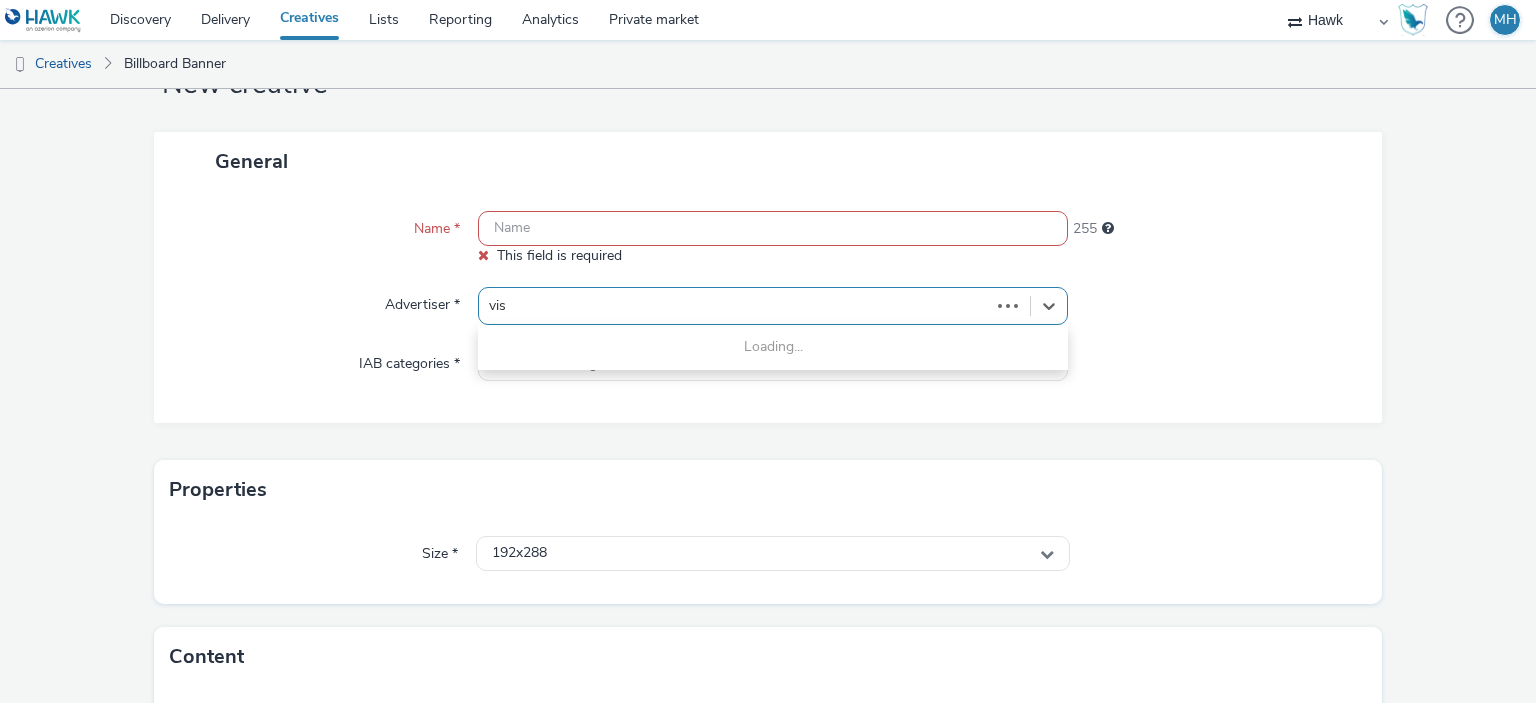type on "visa" 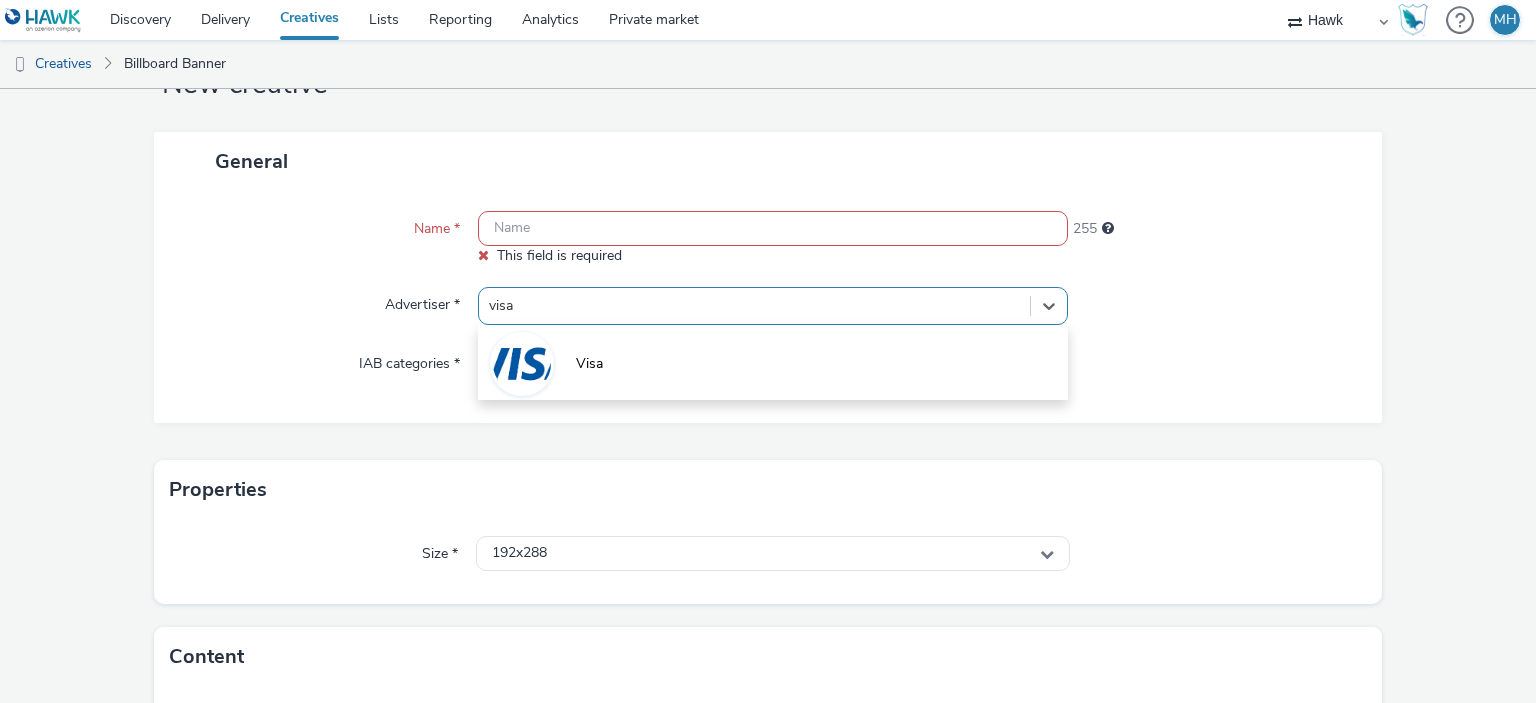 click on "Visa" at bounding box center (772, 362) 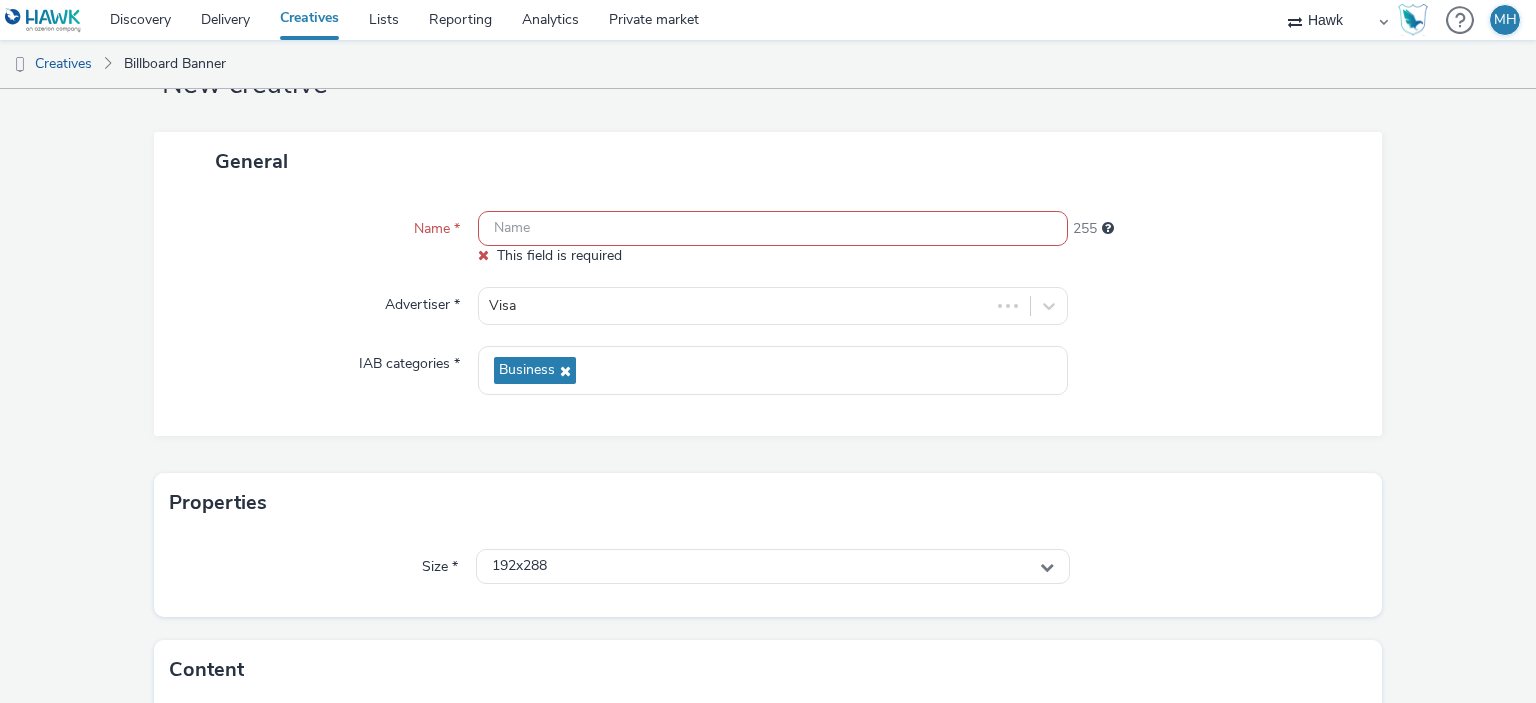 click at bounding box center [772, 228] 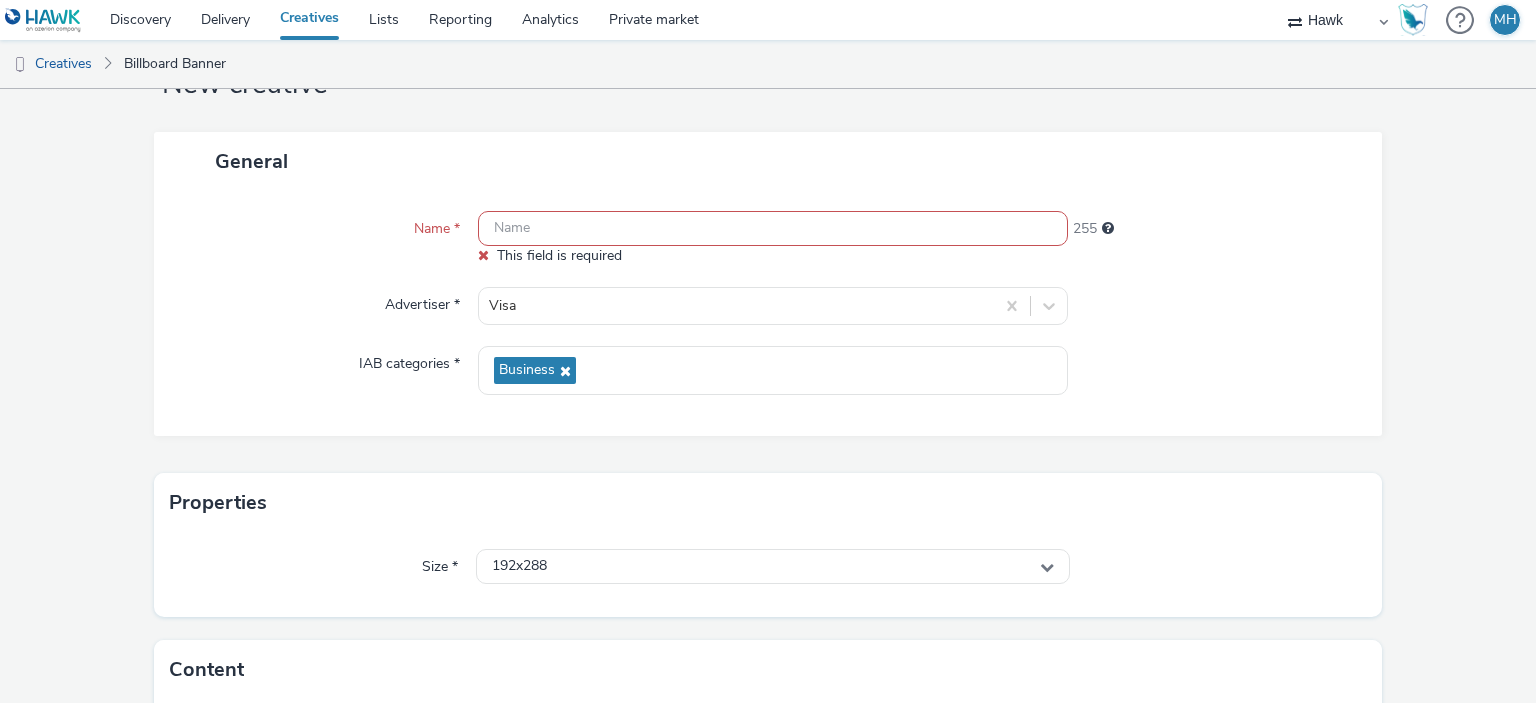 paste on "UK_Visa_ABM_Making Payments_EUA_Hawk_DOOH_Static_9" 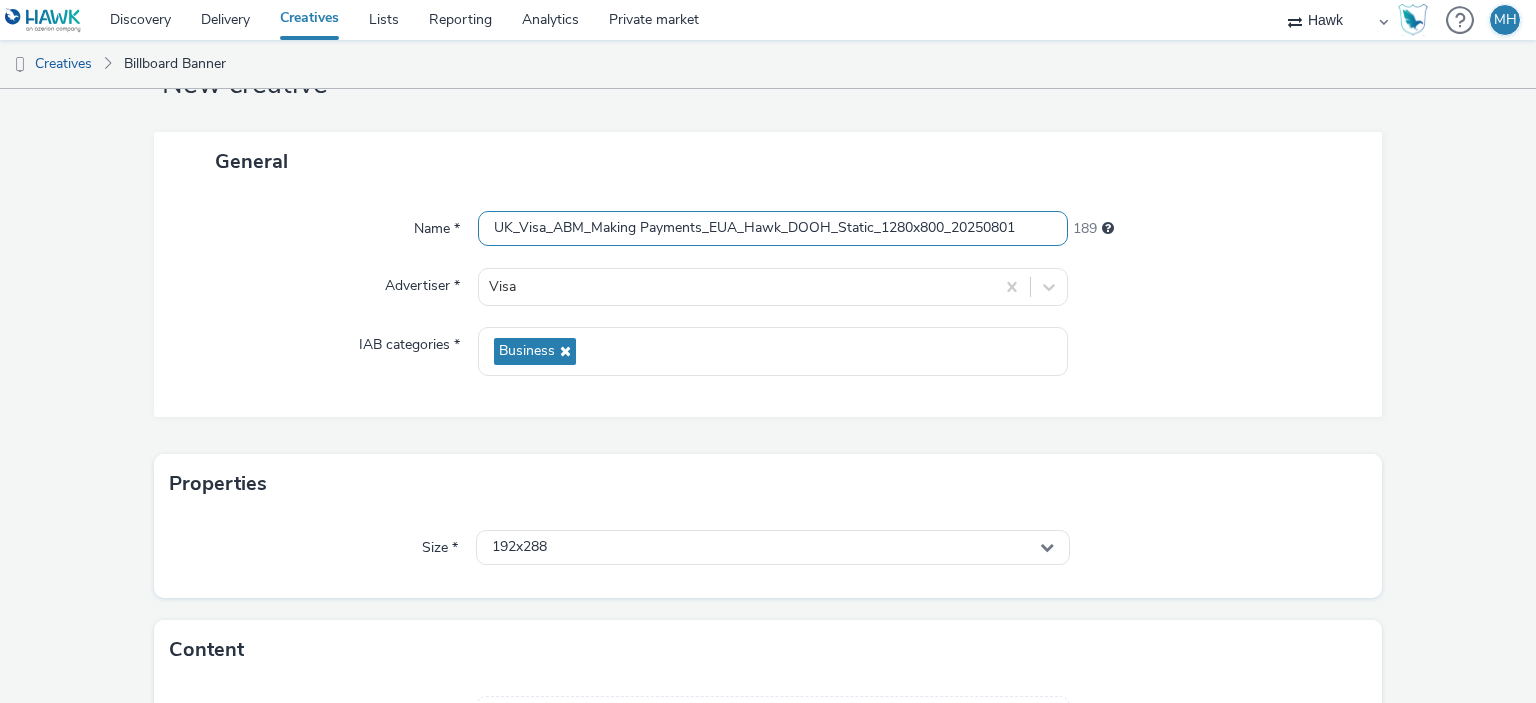 type on "UK_Visa_ABM_Making Payments_EUA_Hawk_DOOH_Static_1280x800_20250801" 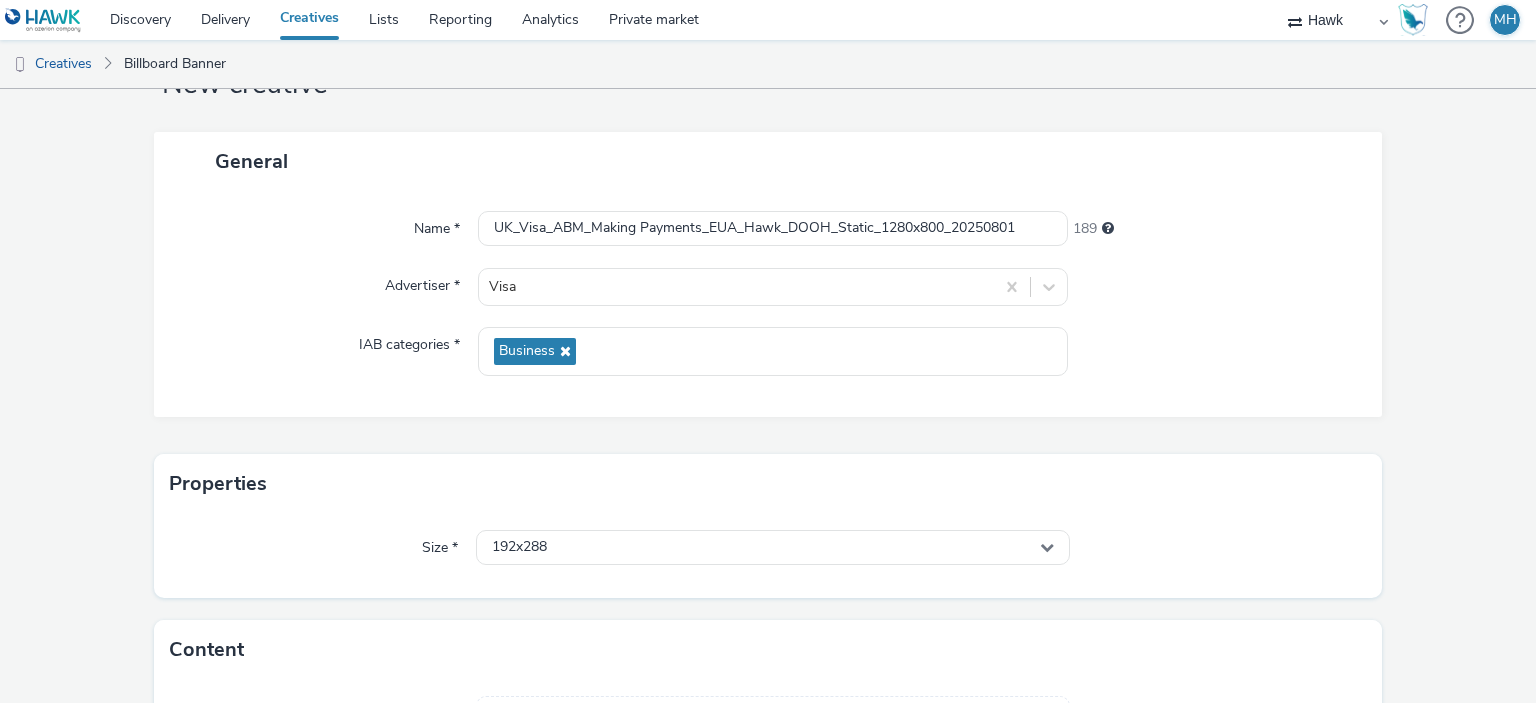 click on "General Name * UK_Visa_ABM_Making Payments_EUA_Hawk_DOOH_Static_1280x800_20250801 189 Advertiser * Visa IAB categories * Business" at bounding box center [768, 293] 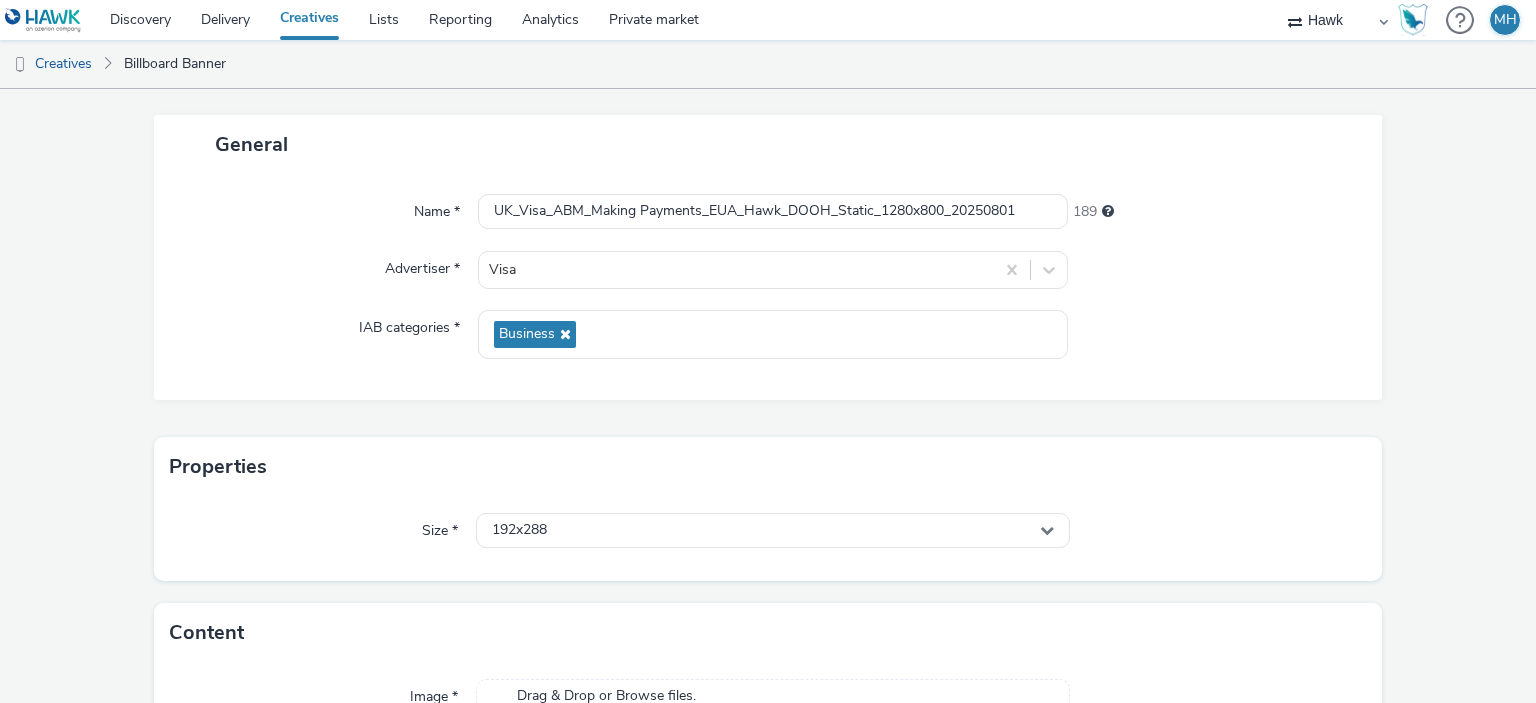 scroll, scrollTop: 100, scrollLeft: 0, axis: vertical 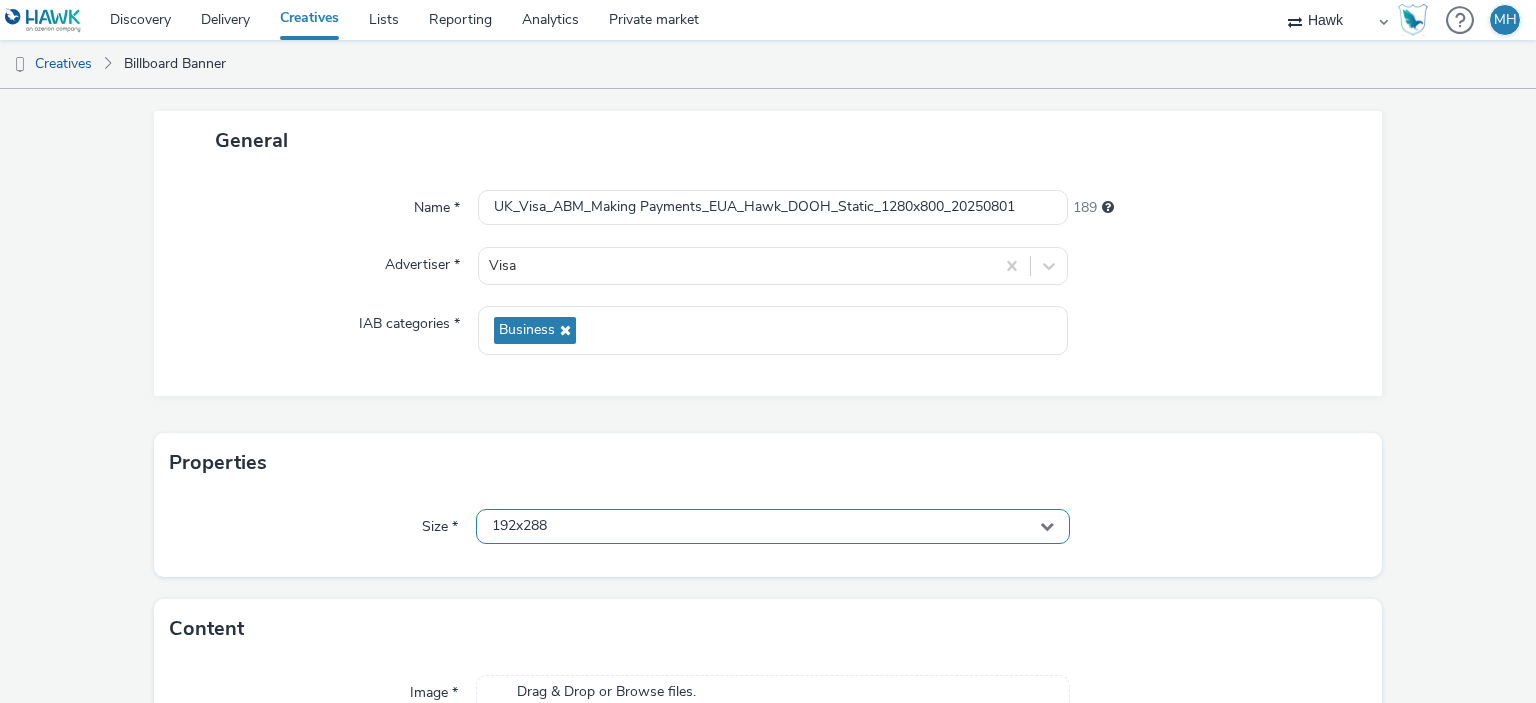click on "192x288" at bounding box center (772, 526) 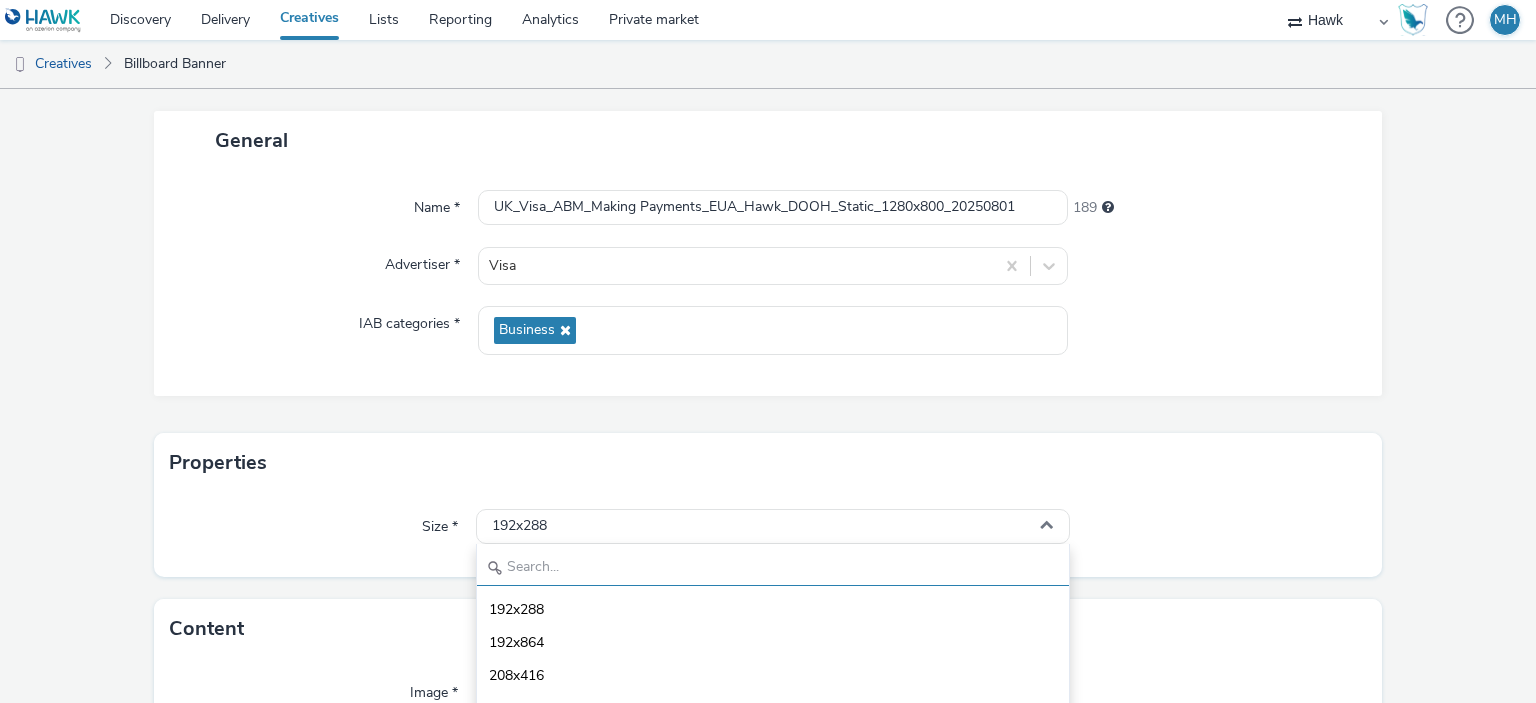 click at bounding box center (772, 568) 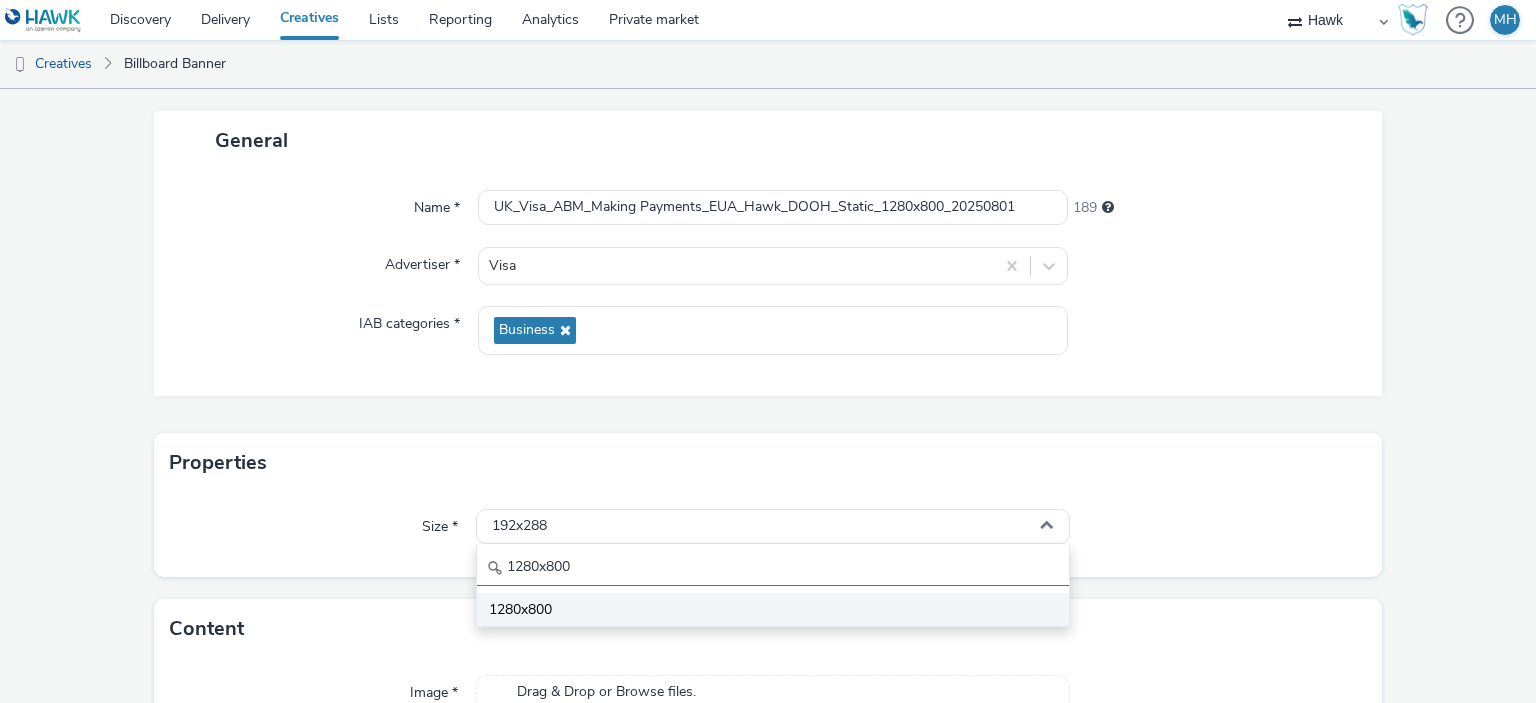 type on "1280x800" 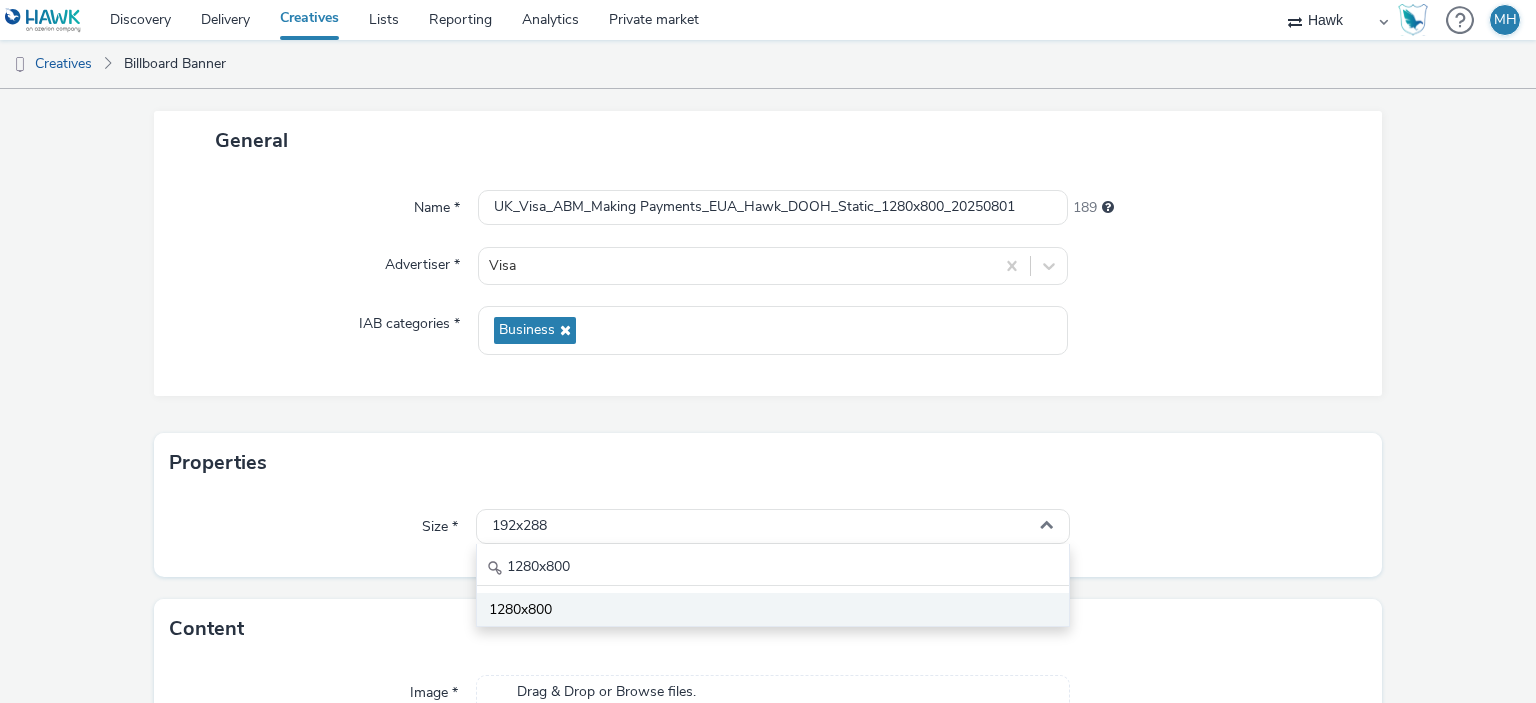click on "1280x800" at bounding box center (772, 609) 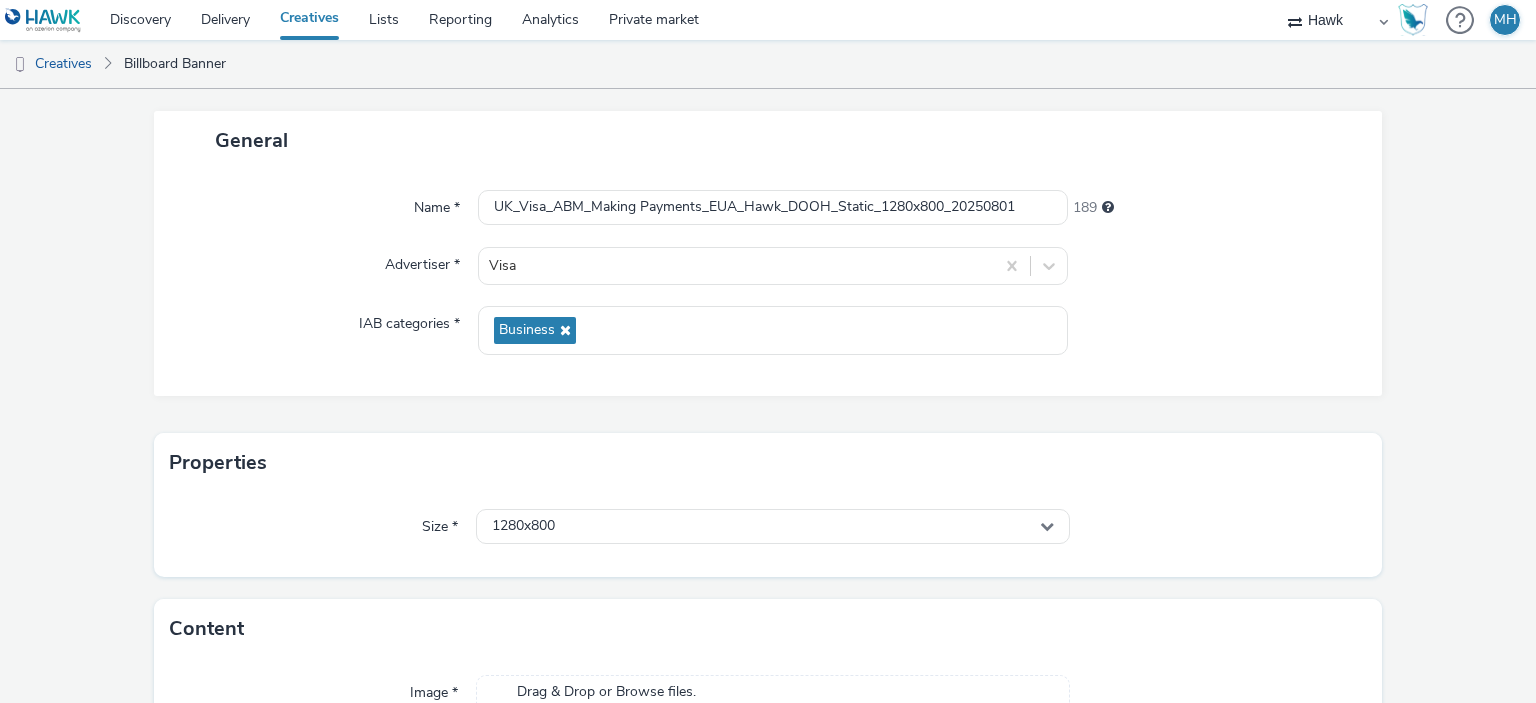 click on "Properties" at bounding box center (768, 463) 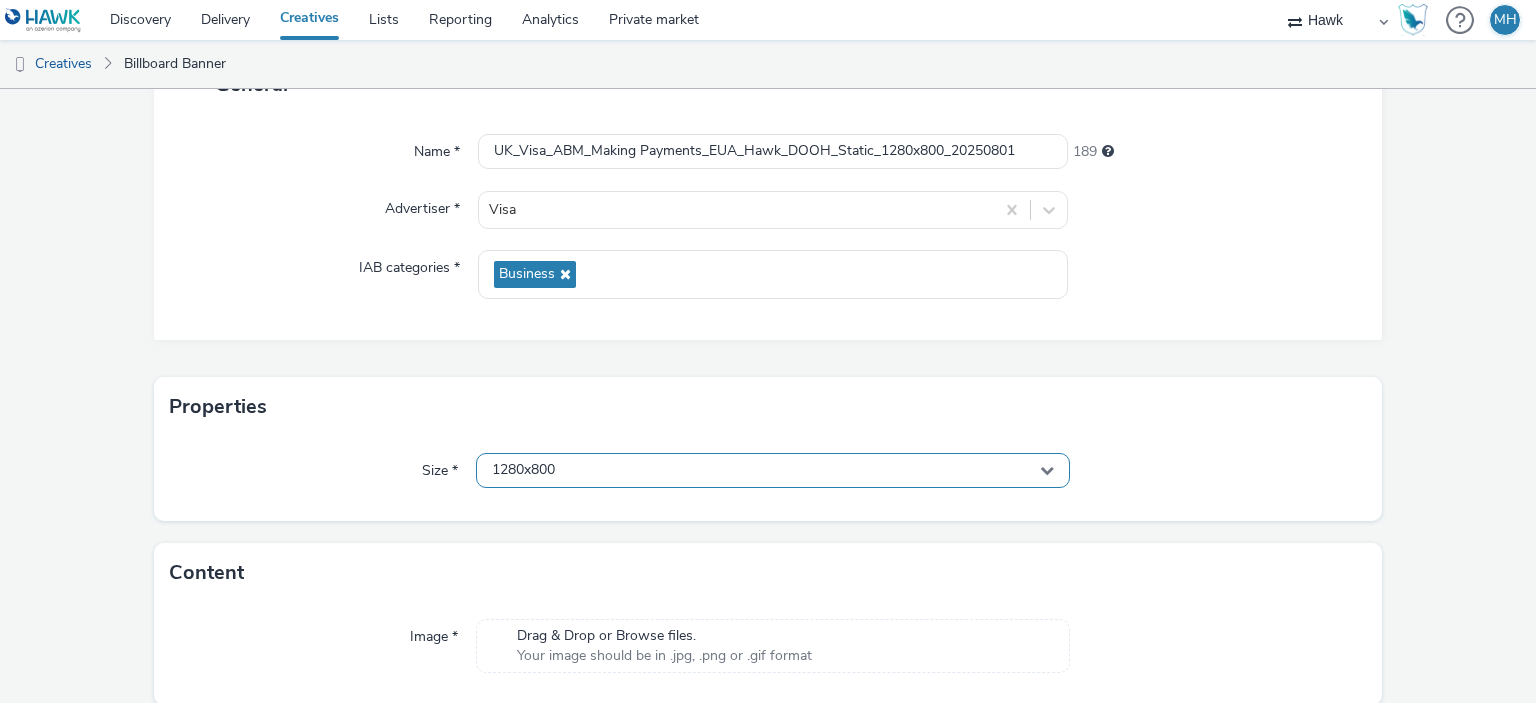 scroll, scrollTop: 231, scrollLeft: 0, axis: vertical 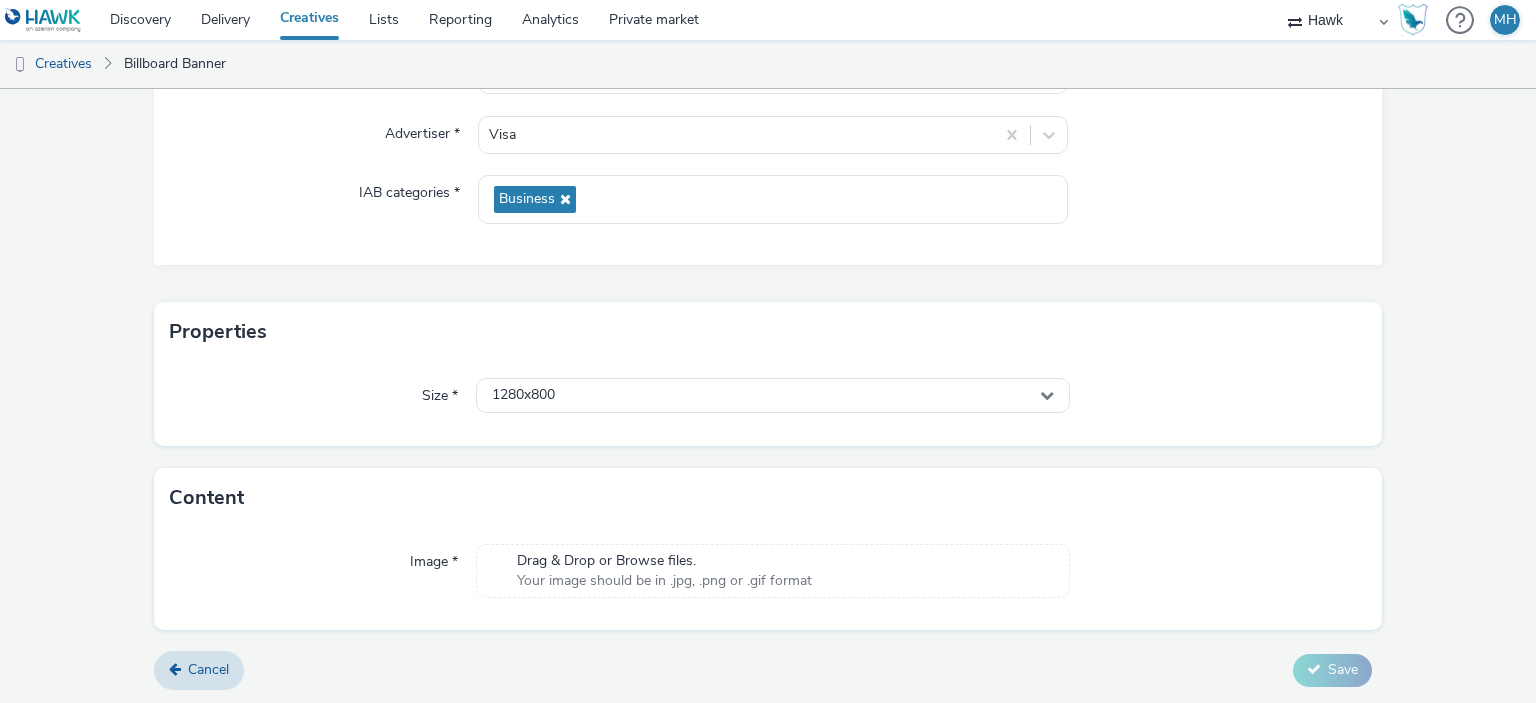 click on "Drag & Drop or Browse files." at bounding box center (664, 561) 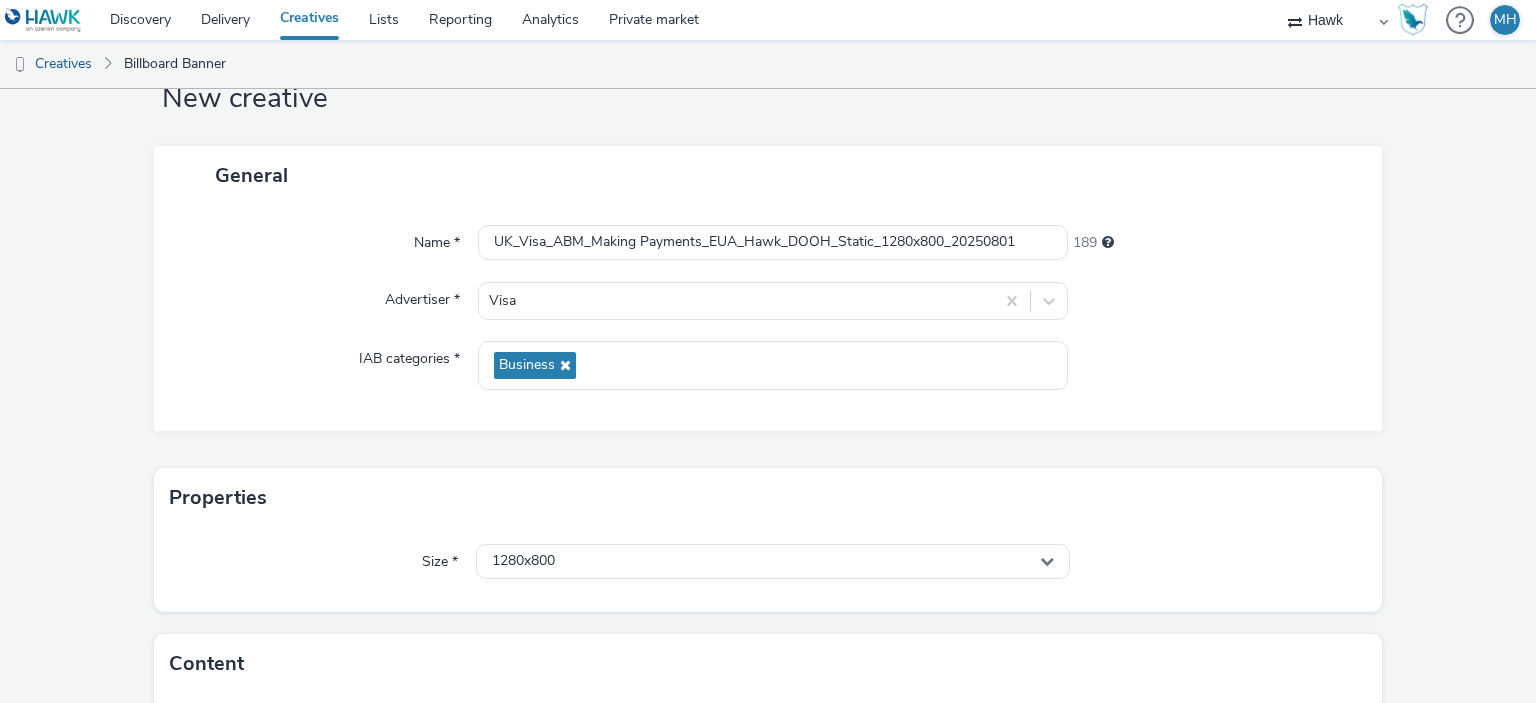 scroll, scrollTop: 231, scrollLeft: 0, axis: vertical 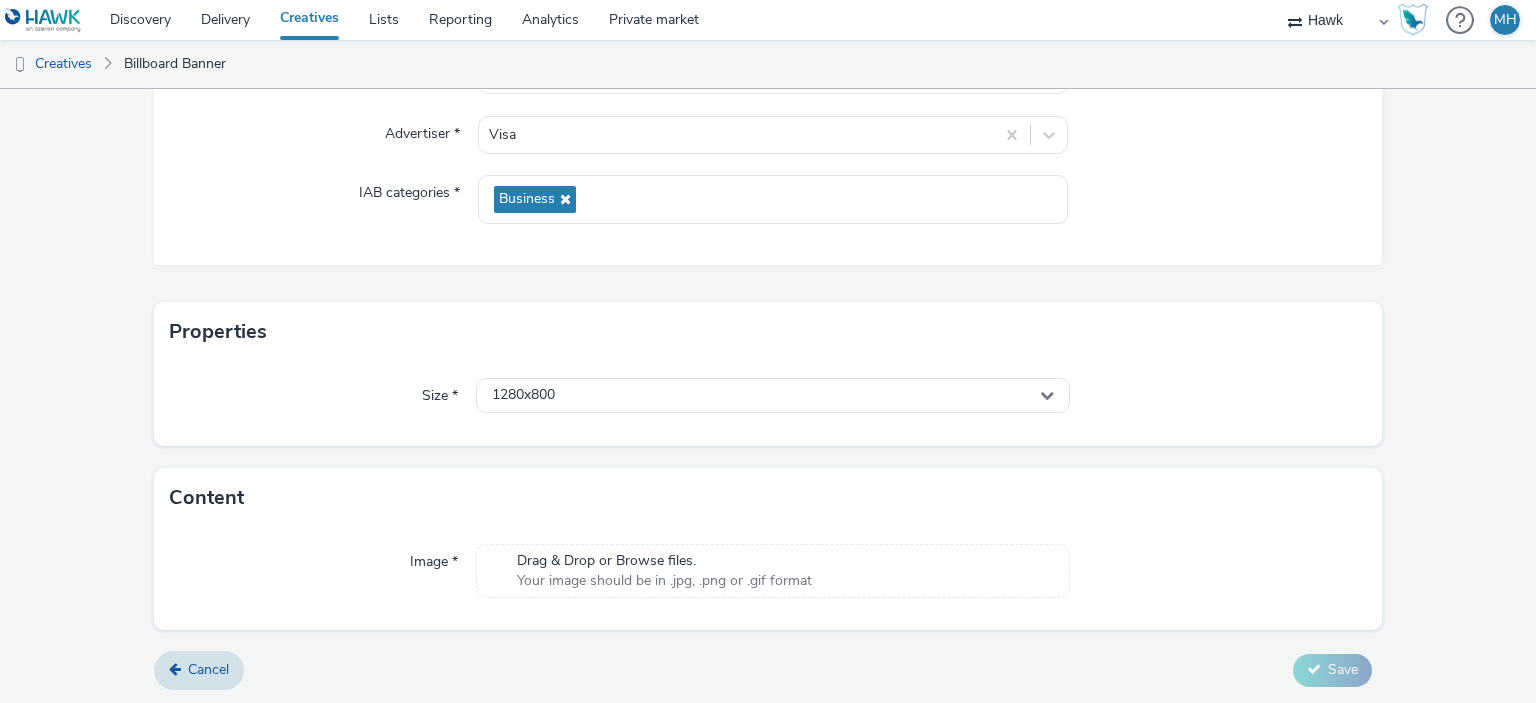 click on "Drag & Drop or Browse files." at bounding box center [664, 561] 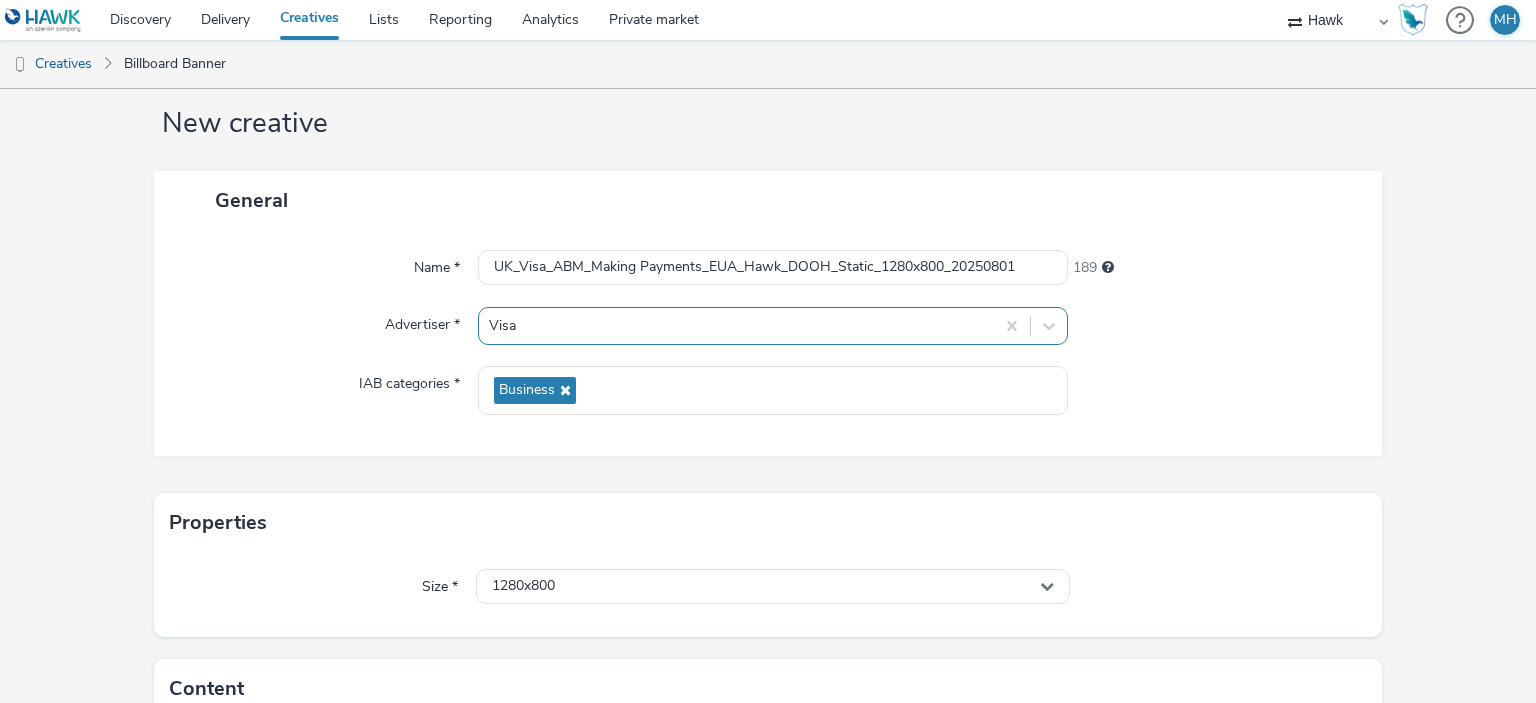 scroll, scrollTop: 0, scrollLeft: 0, axis: both 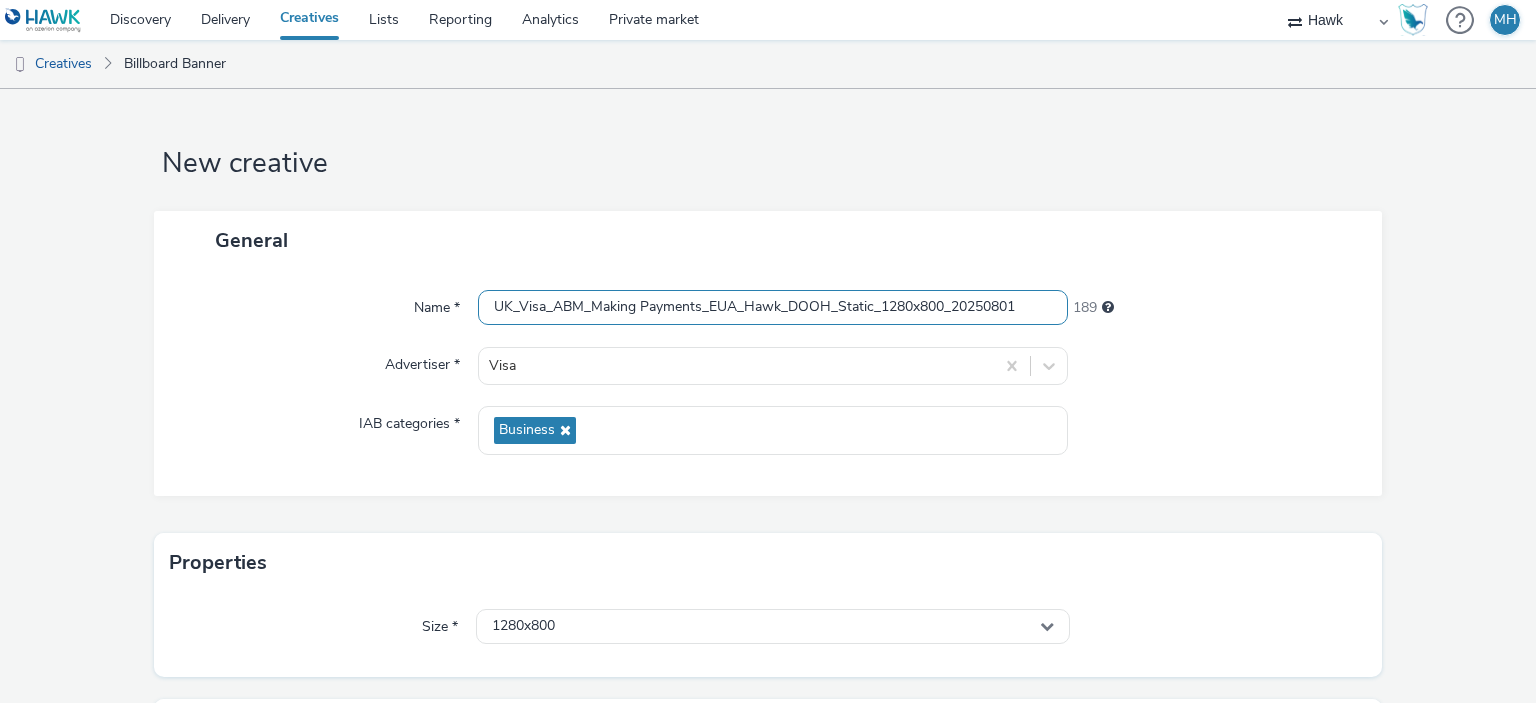 drag, startPoint x: 722, startPoint y: 304, endPoint x: 1149, endPoint y: 235, distance: 432.539 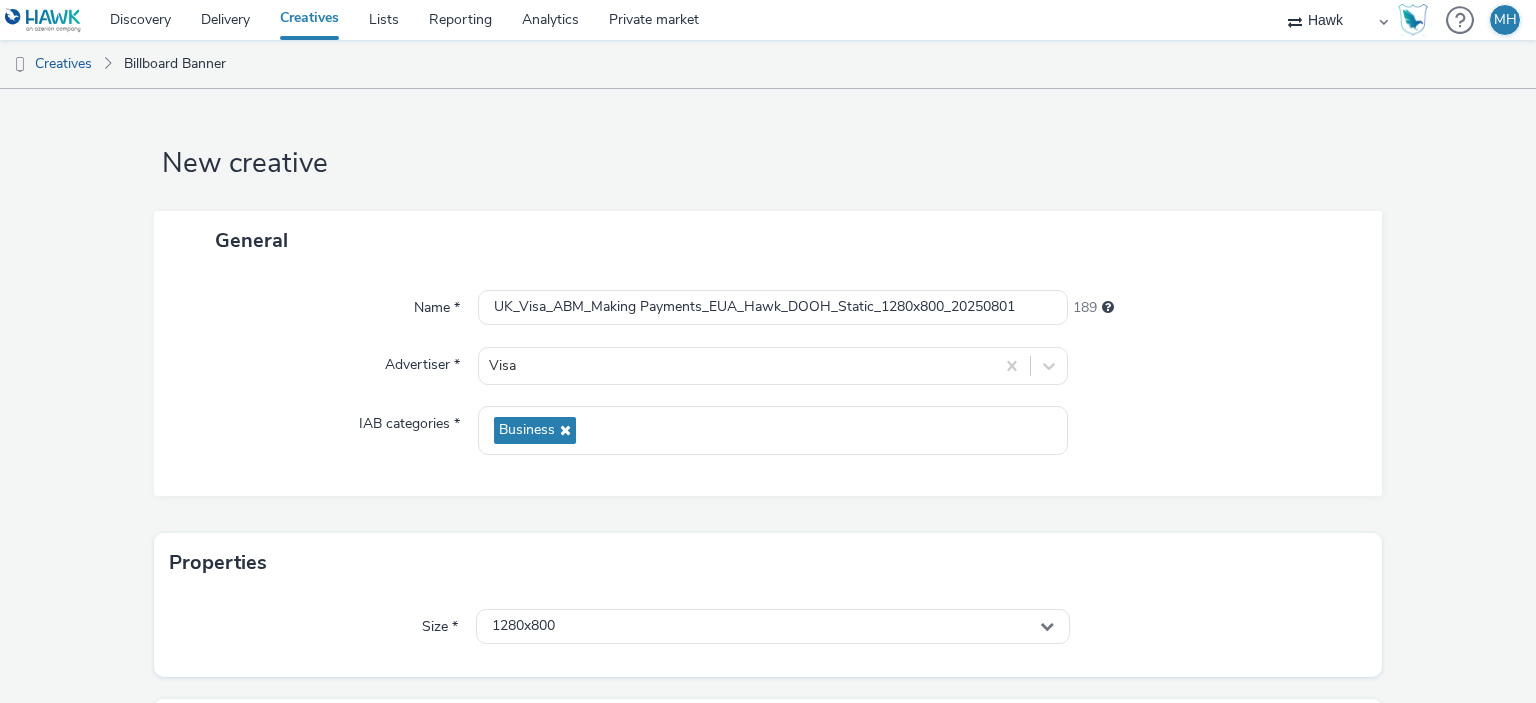click on "New creative" at bounding box center [768, 164] 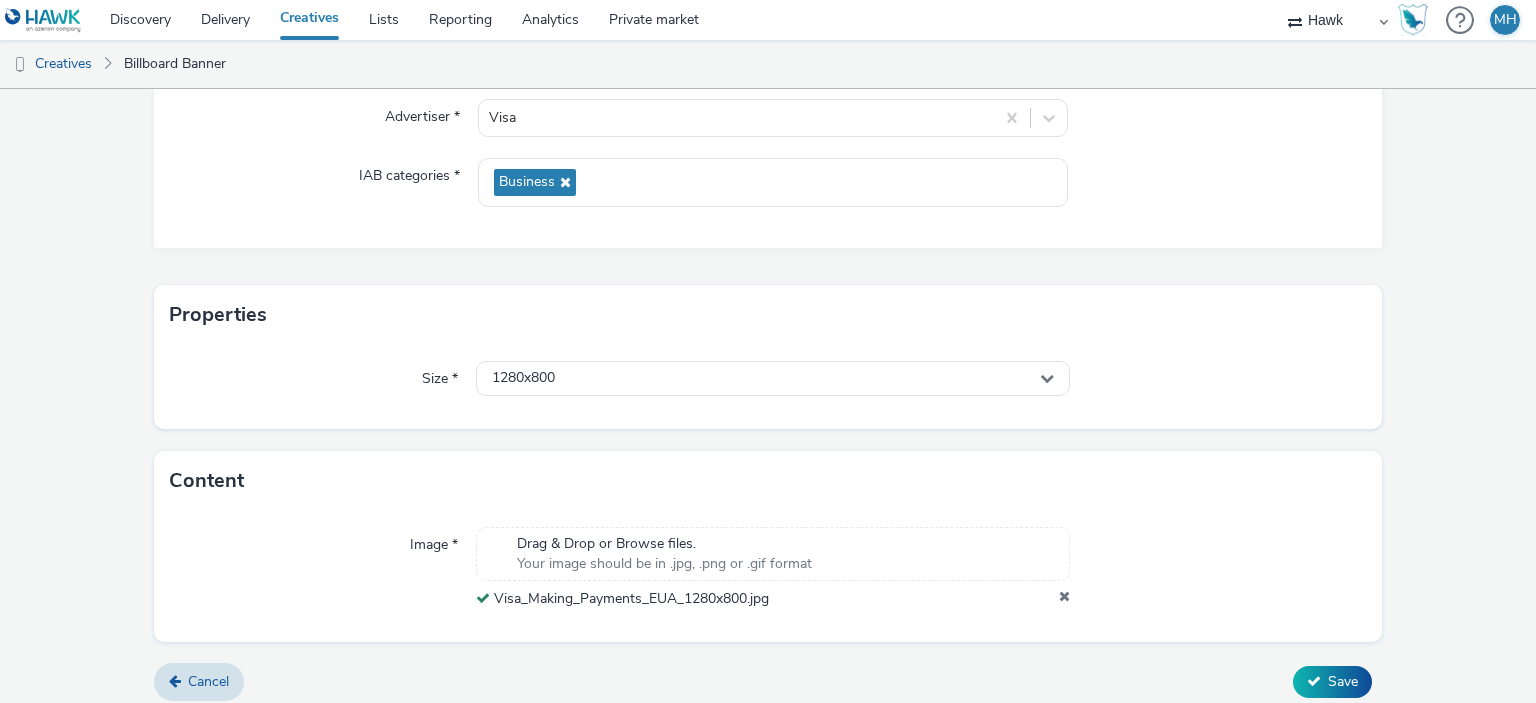 scroll, scrollTop: 259, scrollLeft: 0, axis: vertical 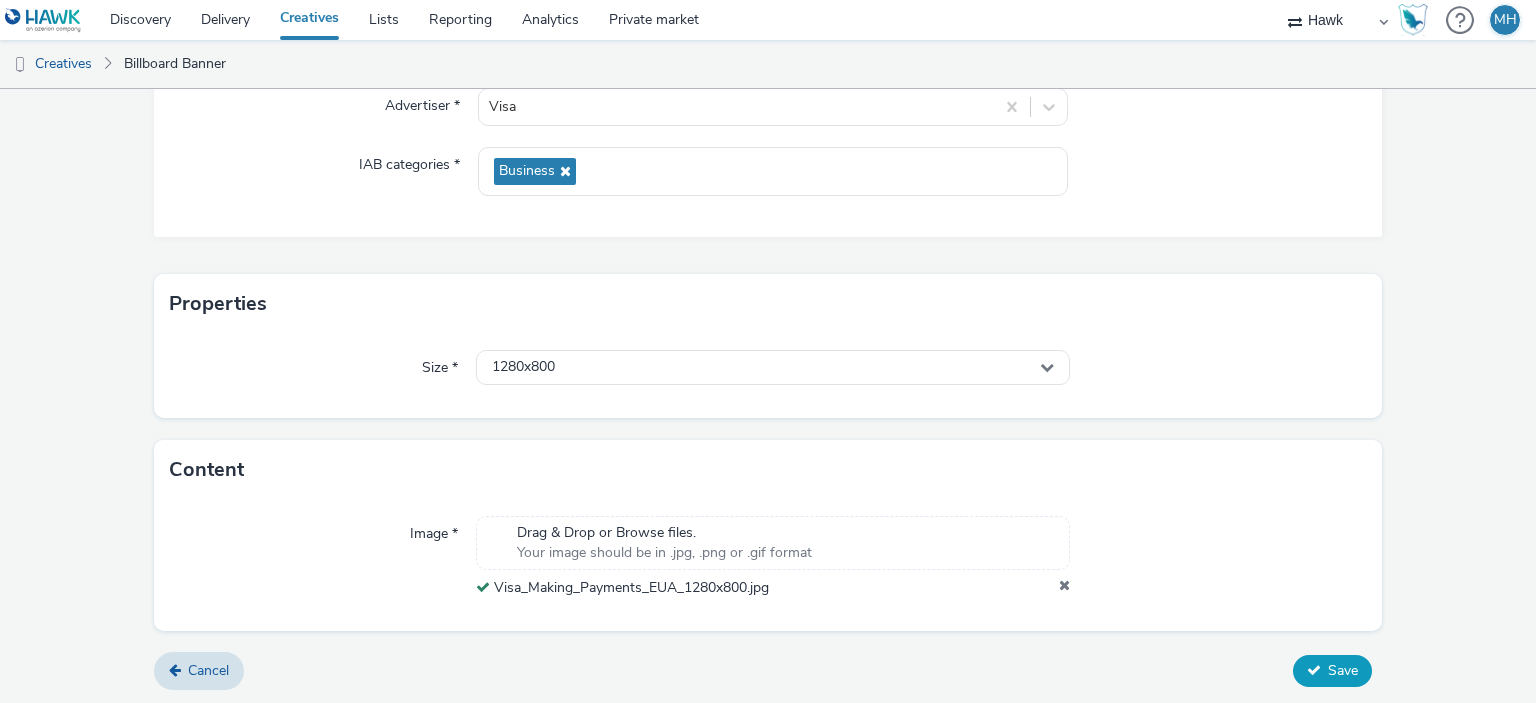 click on "Save" at bounding box center [1343, 670] 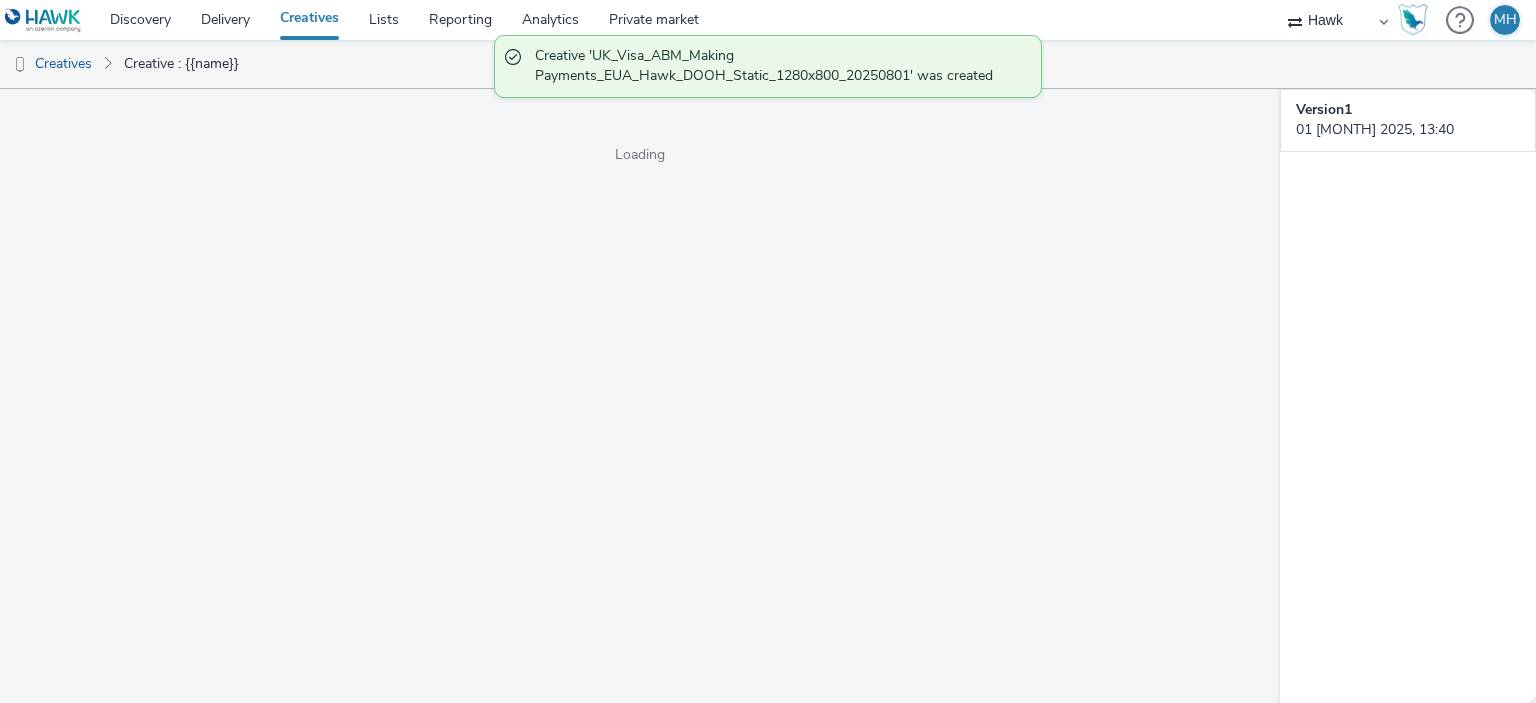 scroll, scrollTop: 0, scrollLeft: 0, axis: both 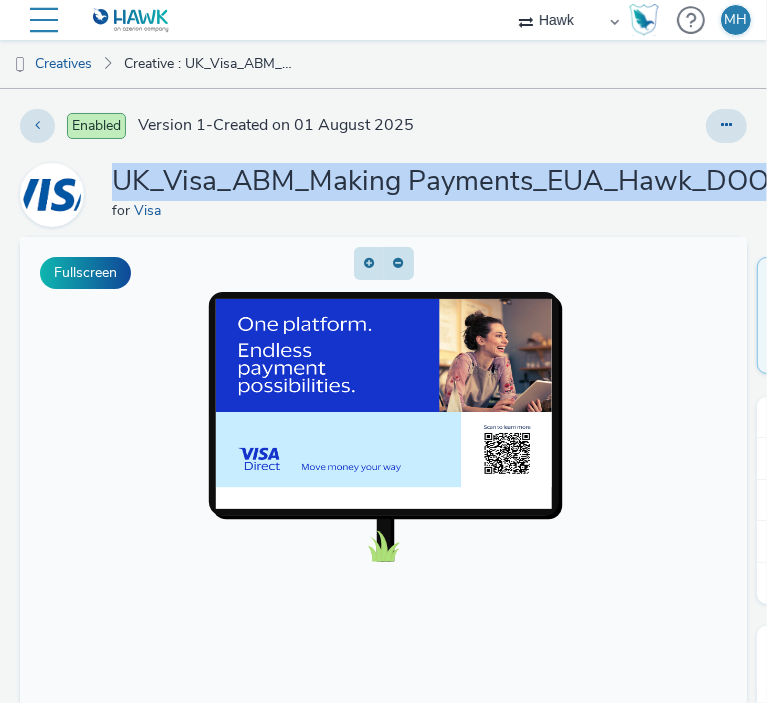 drag, startPoint x: 119, startPoint y: 184, endPoint x: 766, endPoint y: 186, distance: 647.0031 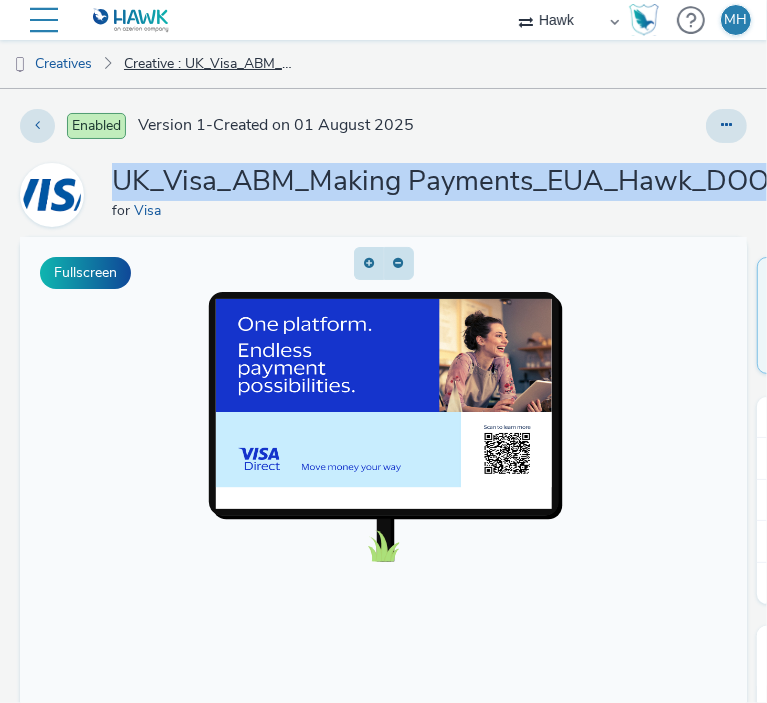 click on "Creative : UK_Visa_ABM_Making Payments_EUA_Hawk_DOOH_Static_1280x800_20250801" at bounding box center (210, 64) 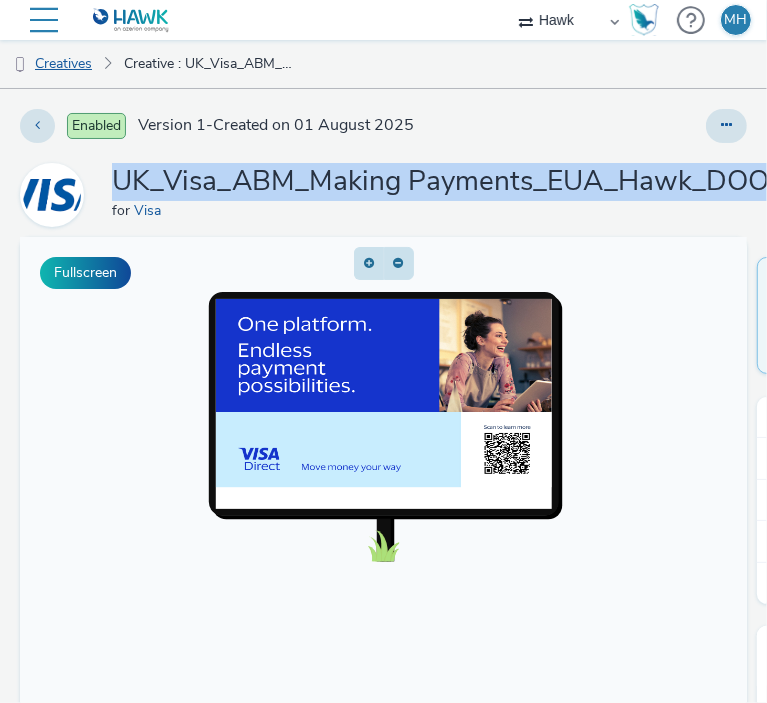 click on "Creatives" at bounding box center [51, 64] 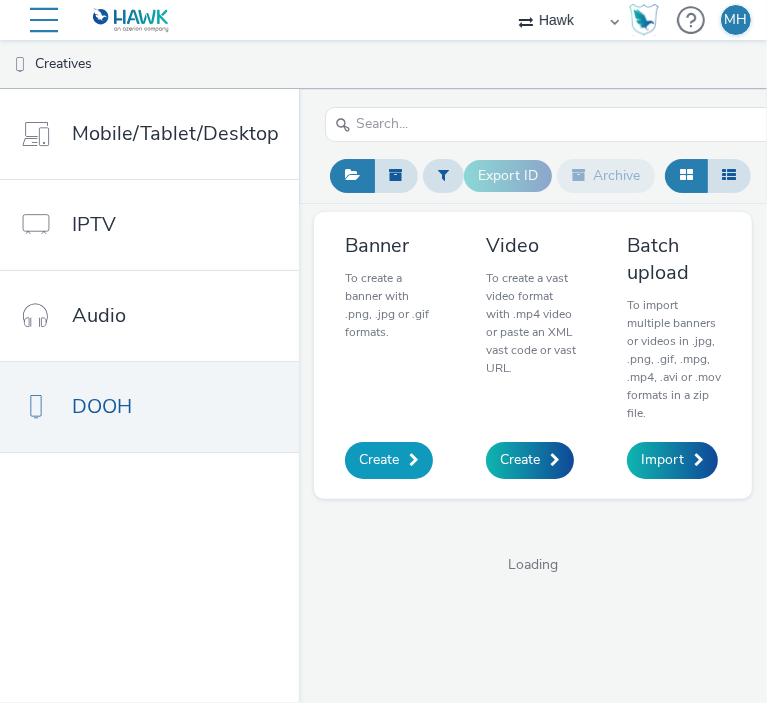 click on "Create" at bounding box center (379, 460) 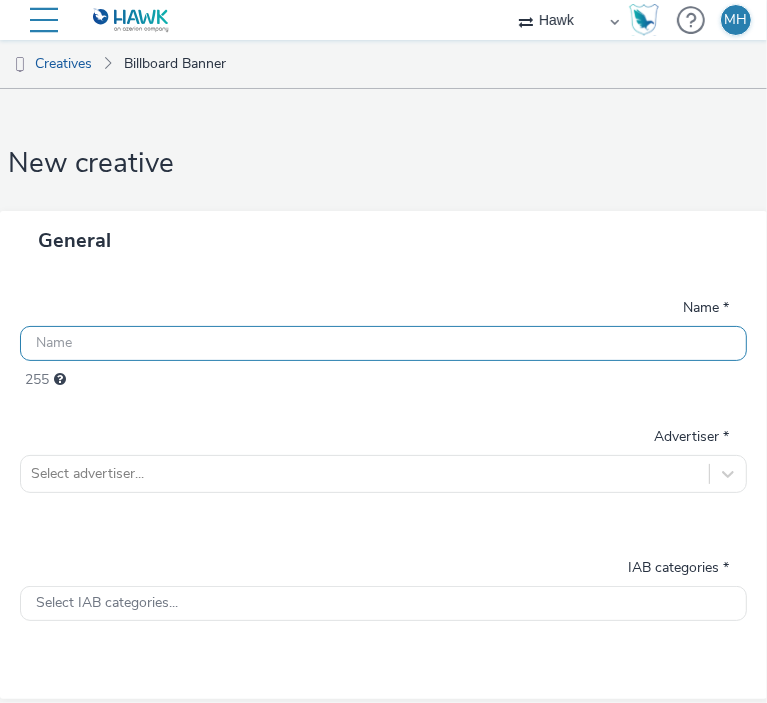 click at bounding box center (383, 343) 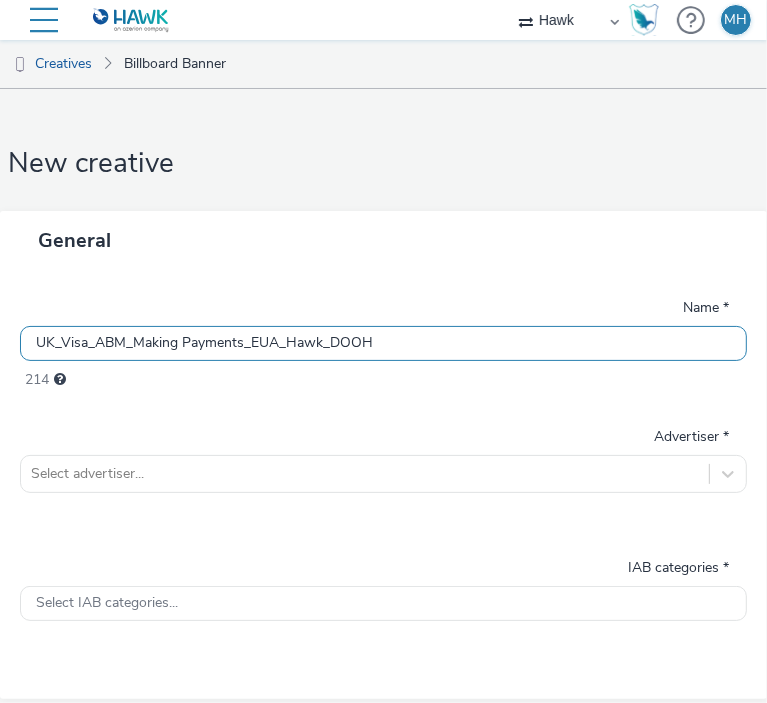 click on "UK_Visa_ABM_Making Payments_EUA_Hawk_DOOH" at bounding box center (383, 343) 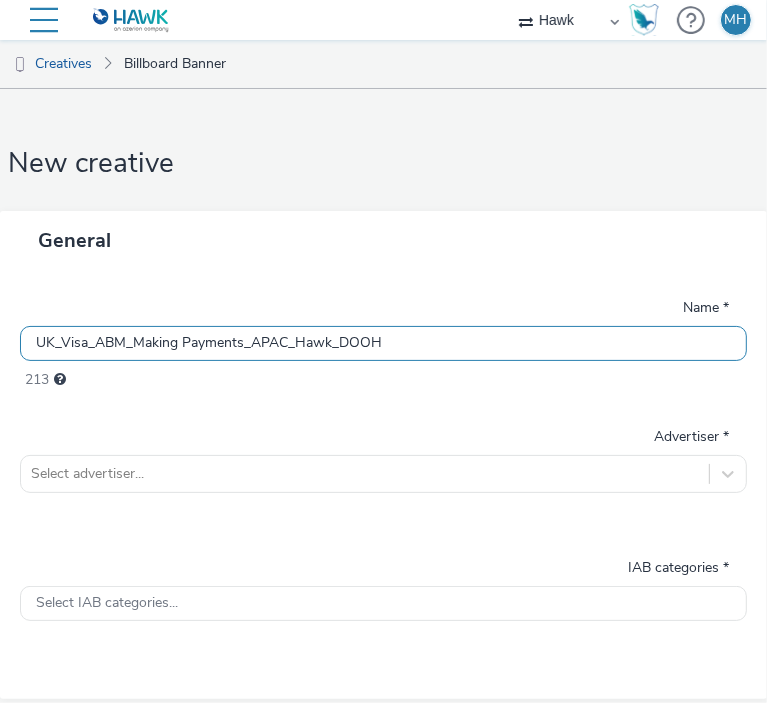 click on "UK_Visa_ABM_Making Payments_APAC_Hawk_DOOH" at bounding box center (383, 343) 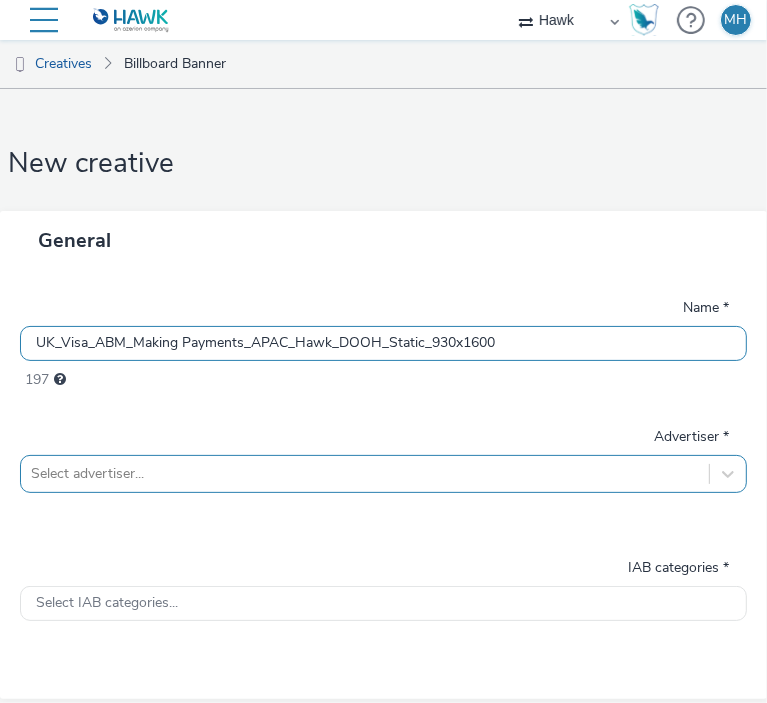 type on "UK_Visa_ABM_Making Payments_APAC_Hawk_DOOH_Static_930x1600" 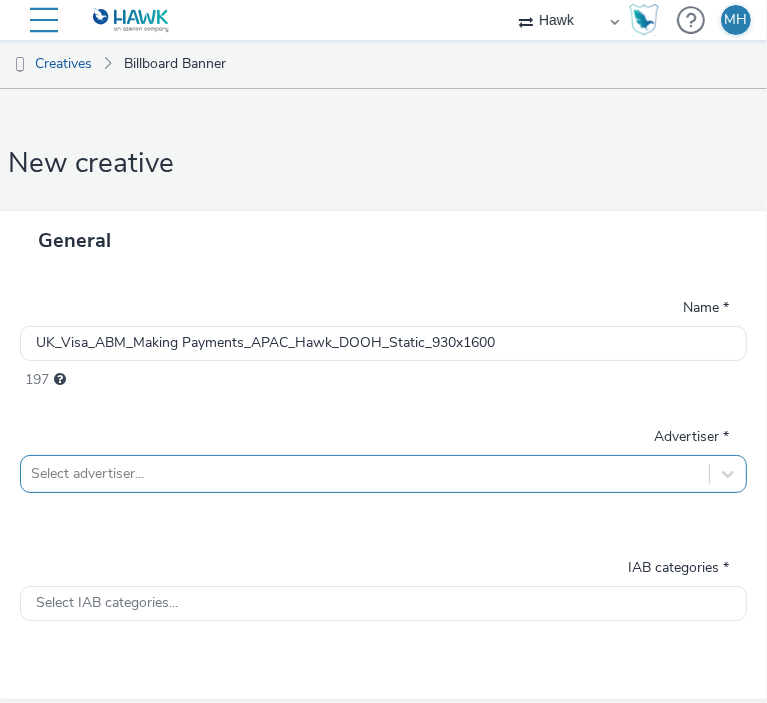 click on "Select advertiser..." at bounding box center [383, 474] 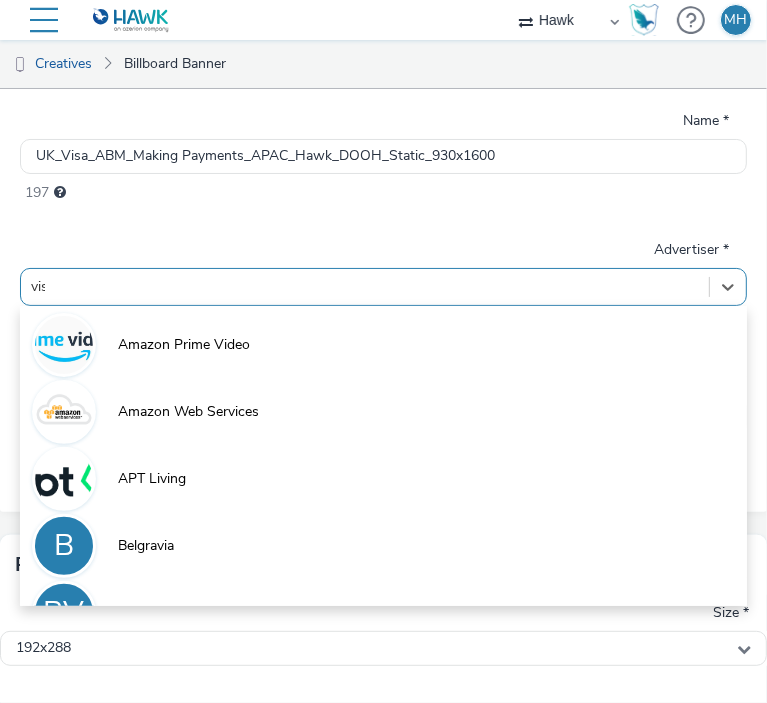 type on "visa" 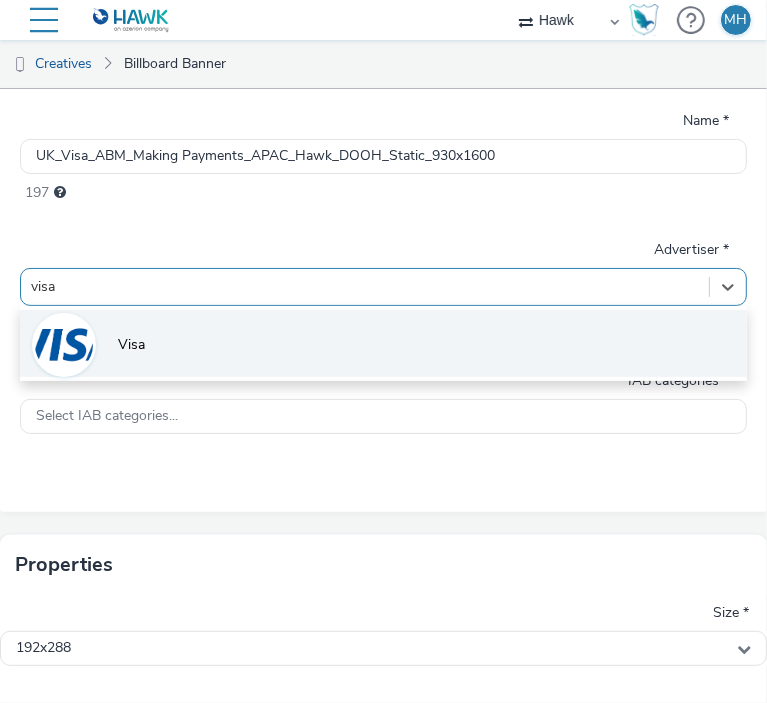 click on "Visa" at bounding box center [383, 343] 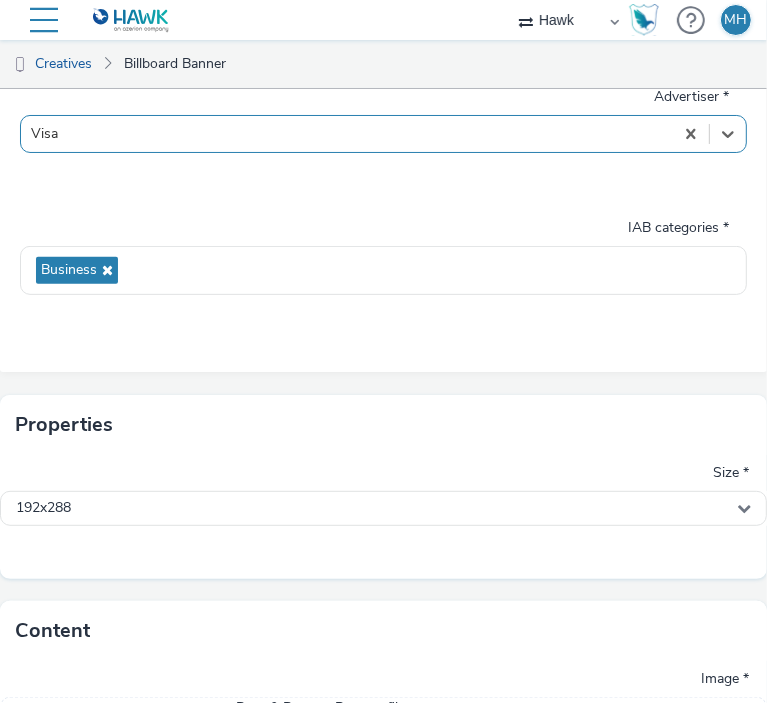 scroll, scrollTop: 400, scrollLeft: 0, axis: vertical 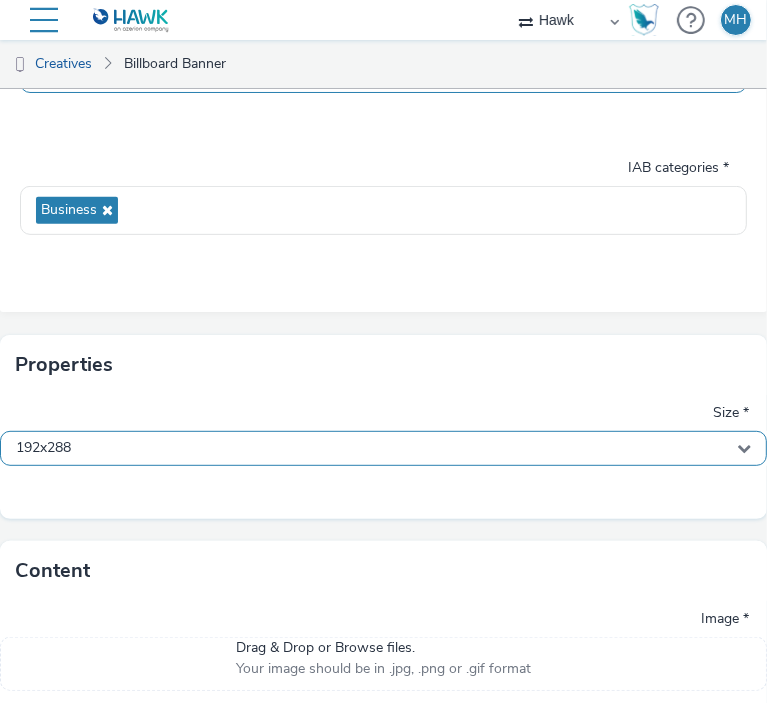 click on "192x288" at bounding box center (383, 448) 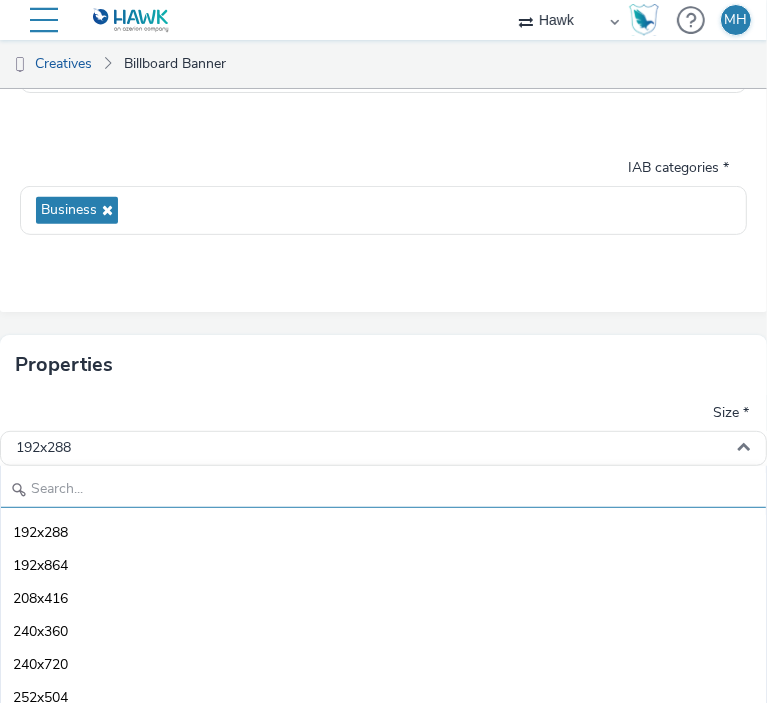 click at bounding box center [383, 490] 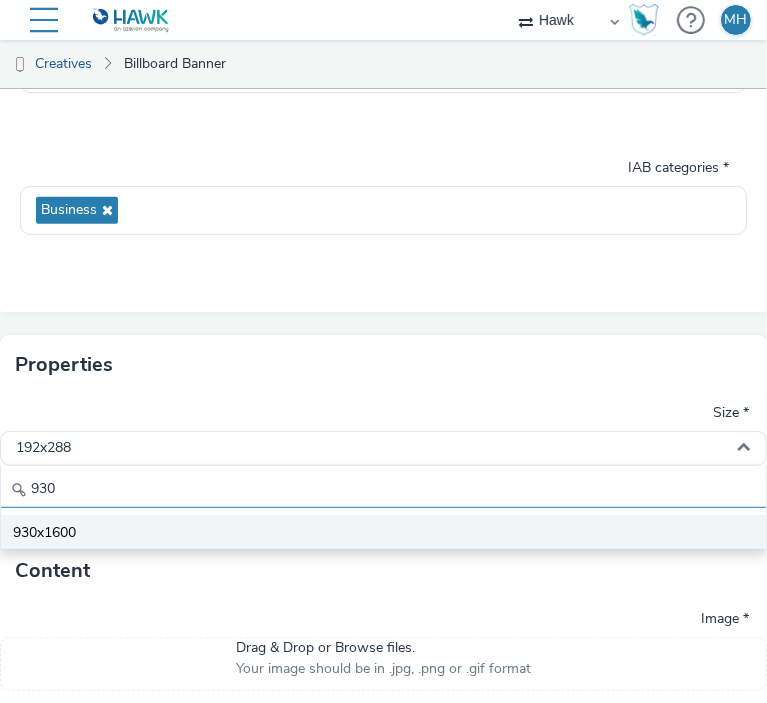 type on "930" 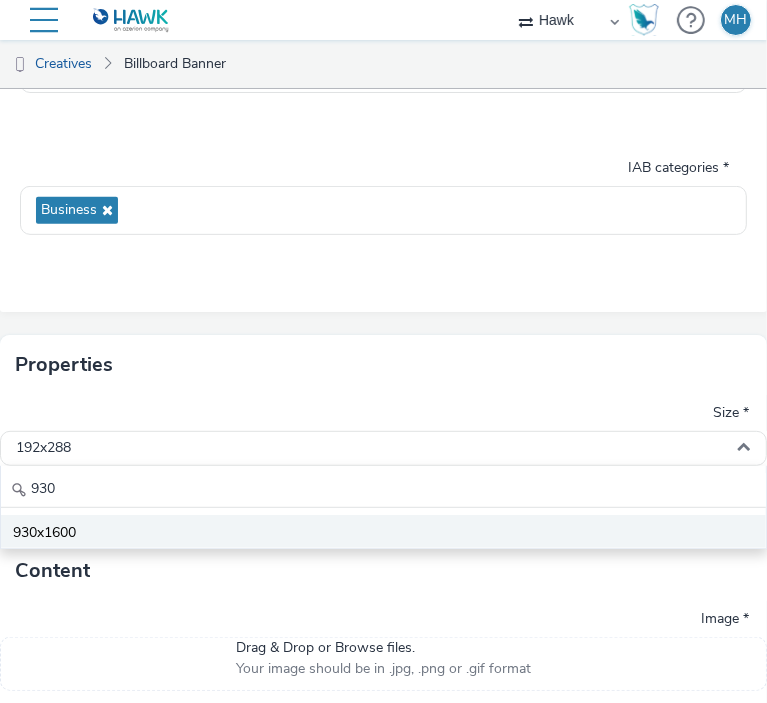 click on "930x1600" at bounding box center [383, 531] 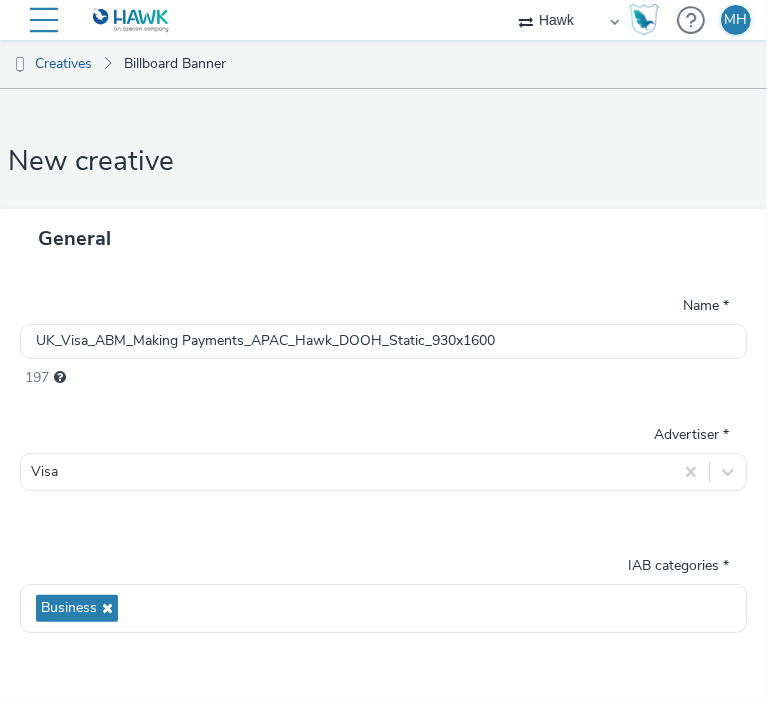 scroll, scrollTop: 0, scrollLeft: 0, axis: both 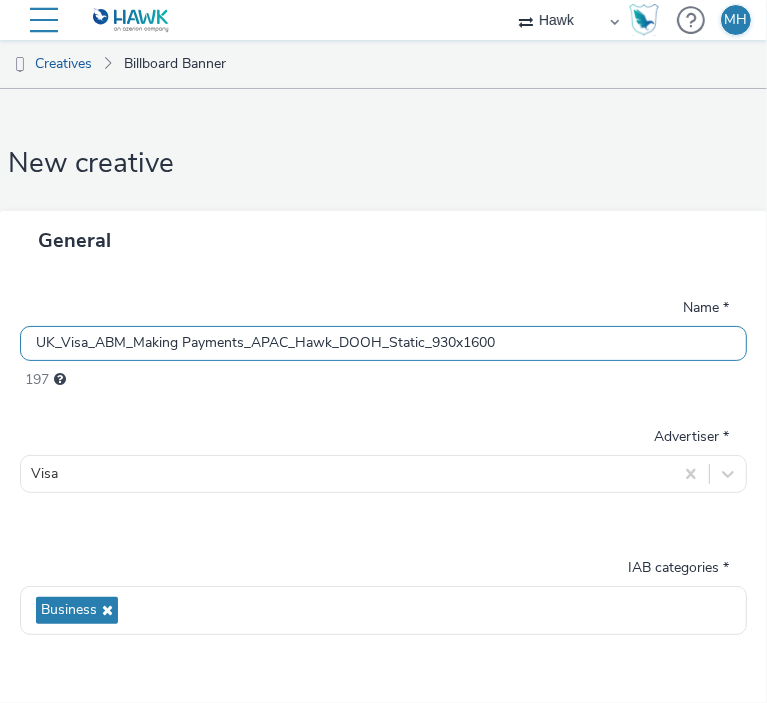 drag, startPoint x: 542, startPoint y: 335, endPoint x: 3, endPoint y: 329, distance: 539.0334 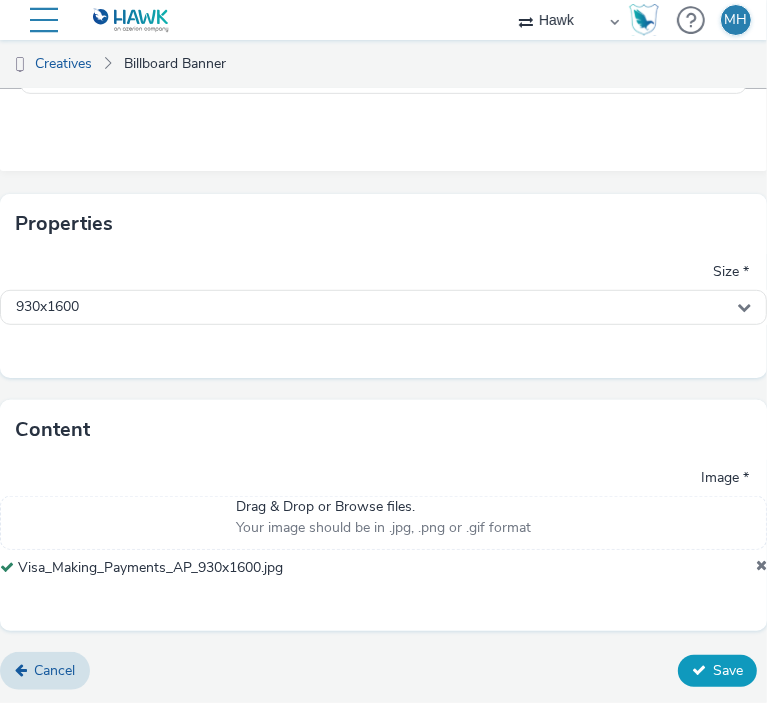 click on "Save" at bounding box center (728, 670) 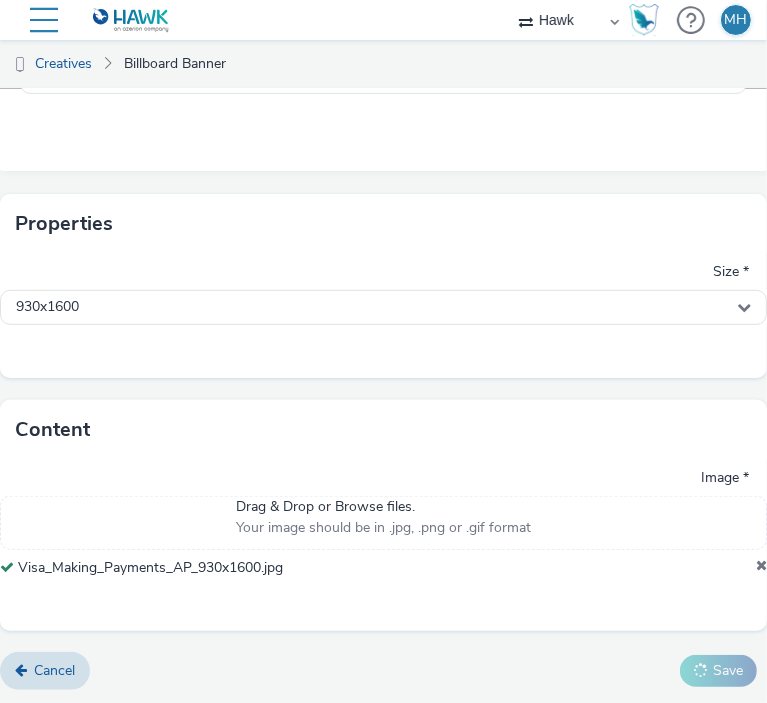scroll, scrollTop: 0, scrollLeft: 0, axis: both 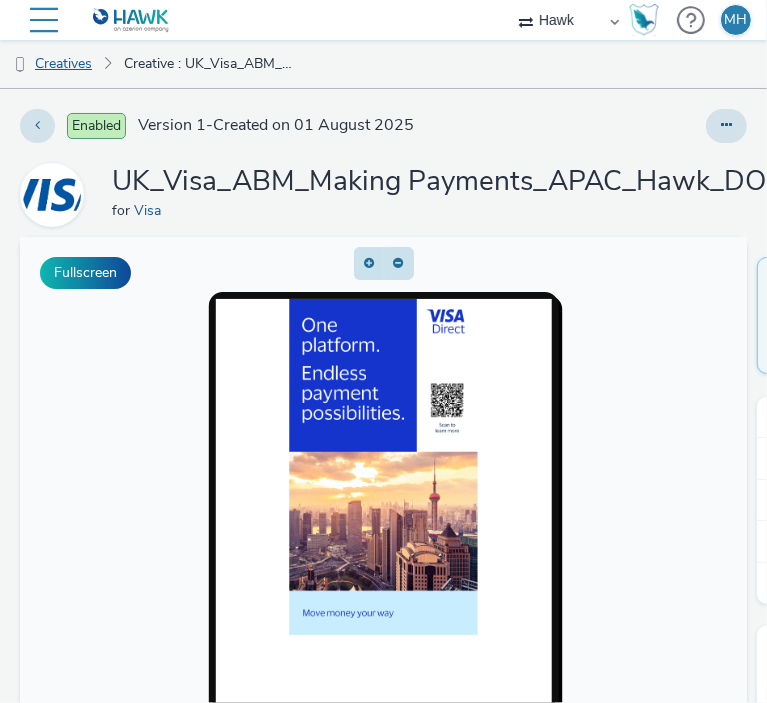 click on "Creatives" at bounding box center [51, 64] 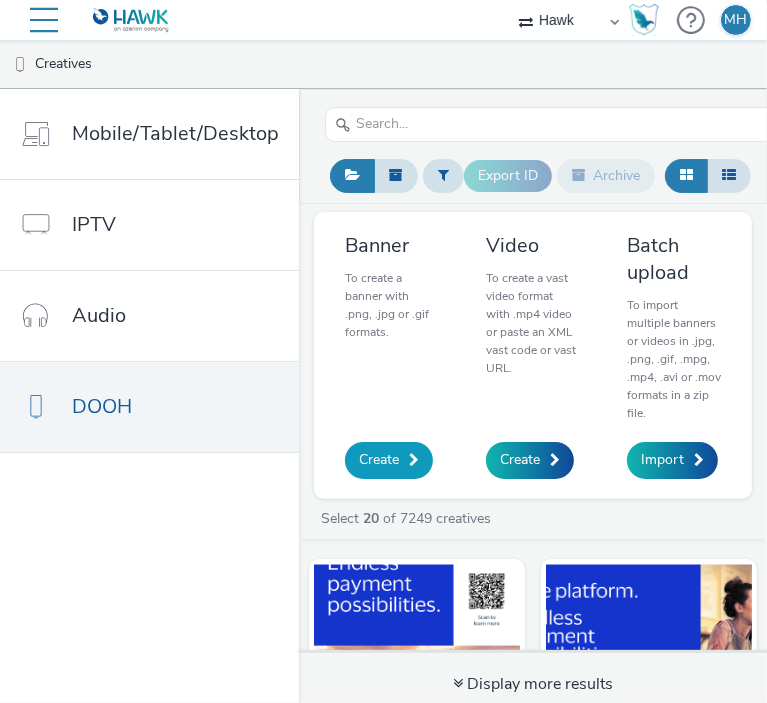 click on "Create" at bounding box center [379, 460] 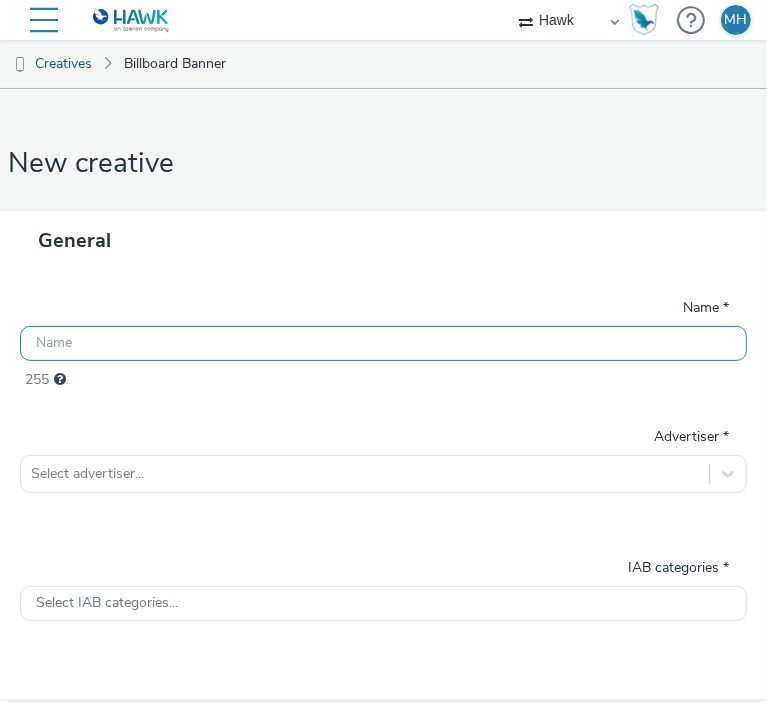 click at bounding box center [383, 343] 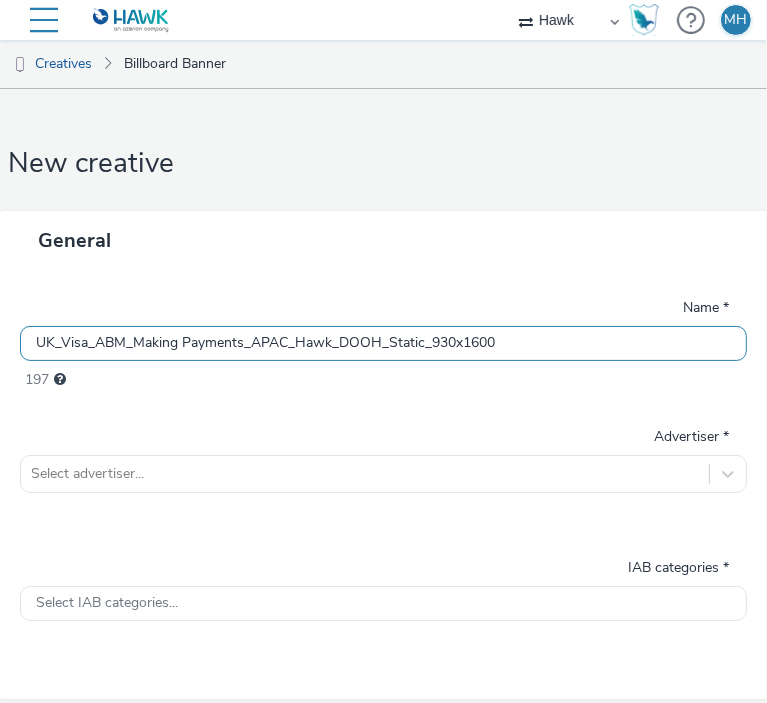 drag, startPoint x: 456, startPoint y: 347, endPoint x: 460, endPoint y: 359, distance: 12.649111 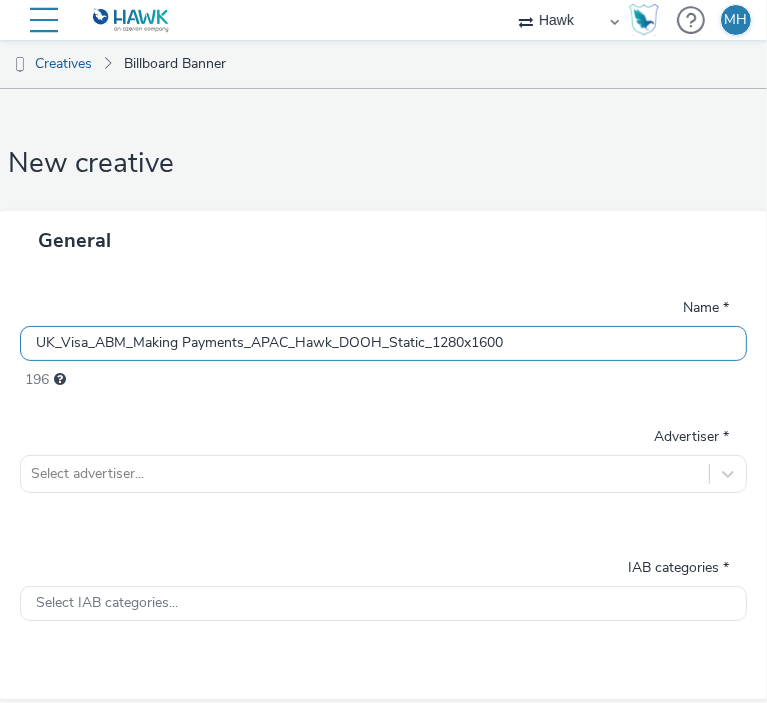 drag, startPoint x: 517, startPoint y: 352, endPoint x: 475, endPoint y: 349, distance: 42.107006 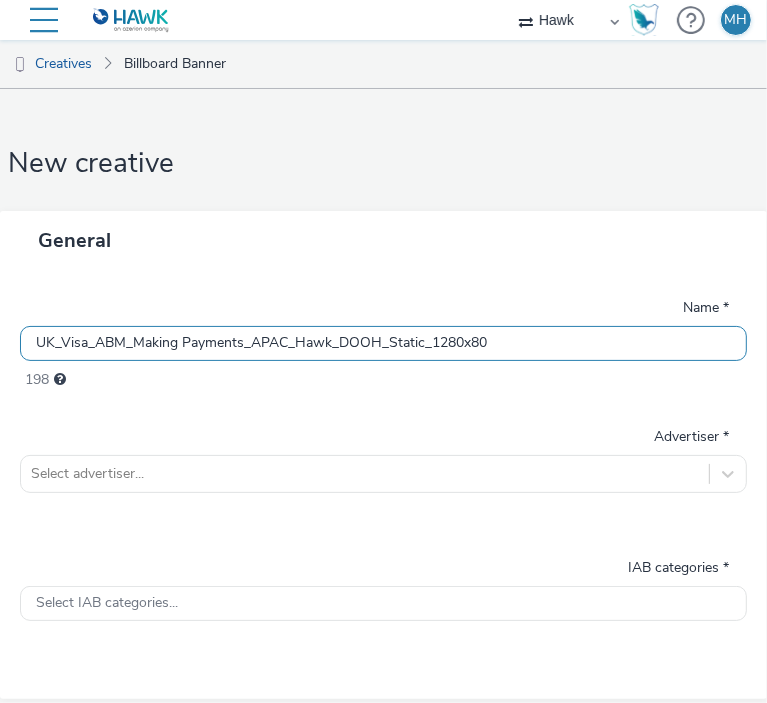 type on "UK_Visa_ABM_Making Payments_APAC_Hawk_DOOH_Static_1280x80" 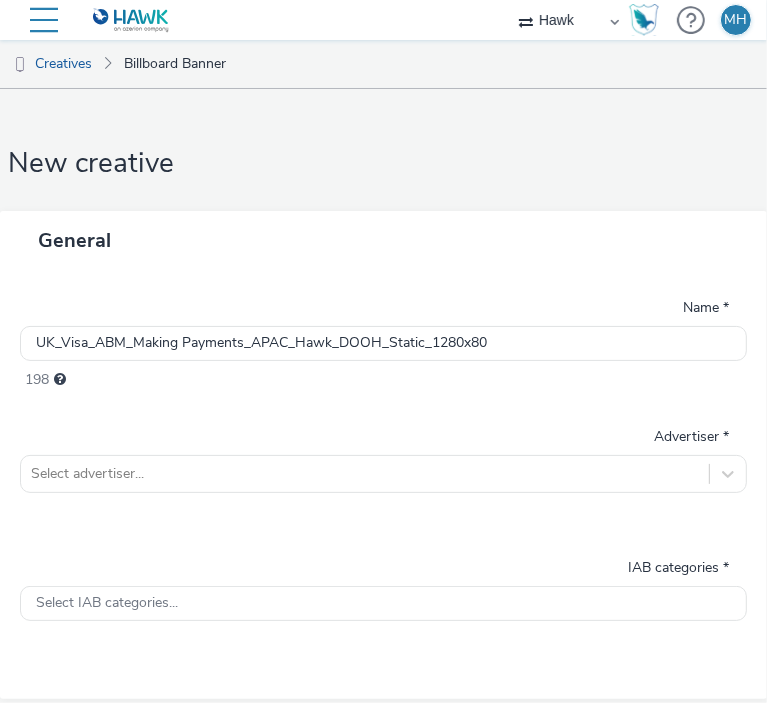 click on "Name * UK_Visa_ABM_Making Payments_APAC_Hawk_DOOH_Static_1280x80 198 Advertiser * Select advertiser... IAB categories * Select IAB categories..." at bounding box center [383, 484] 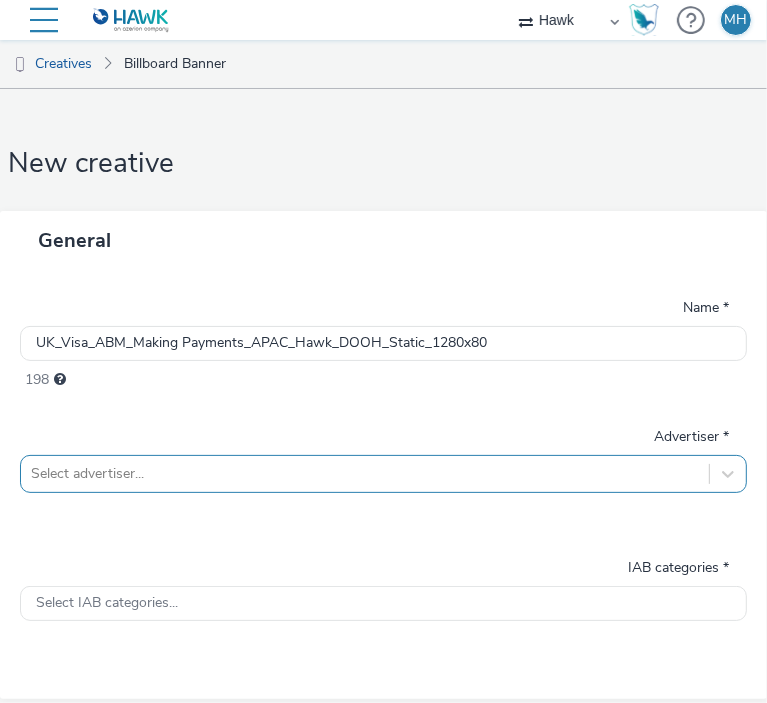 click on "Select advertiser..." at bounding box center (383, 474) 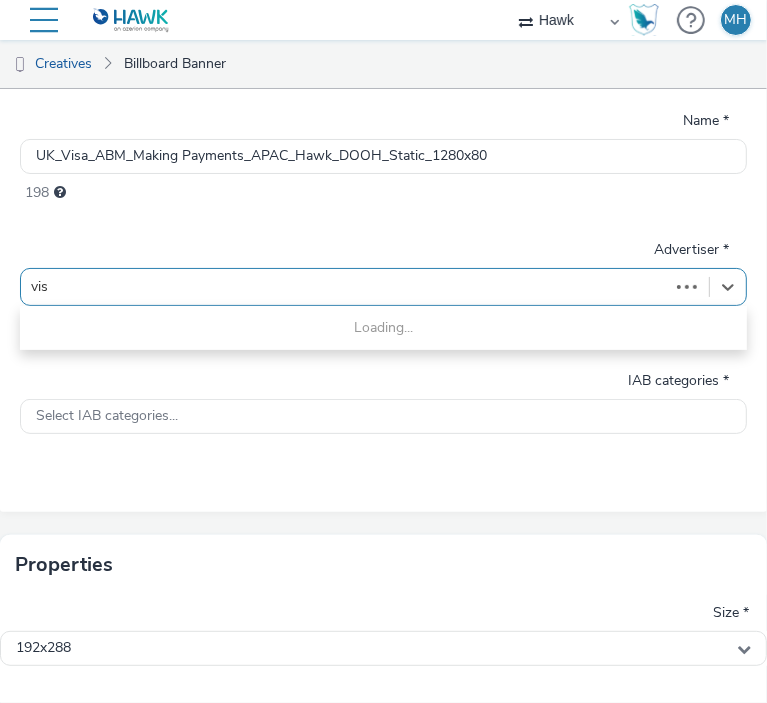 type on "visa" 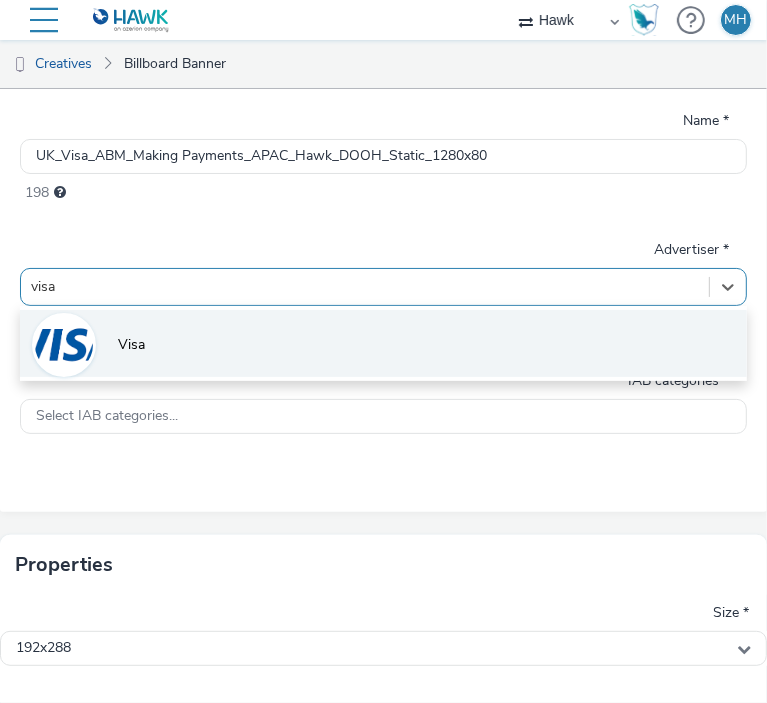 click on "Visa" at bounding box center [383, 343] 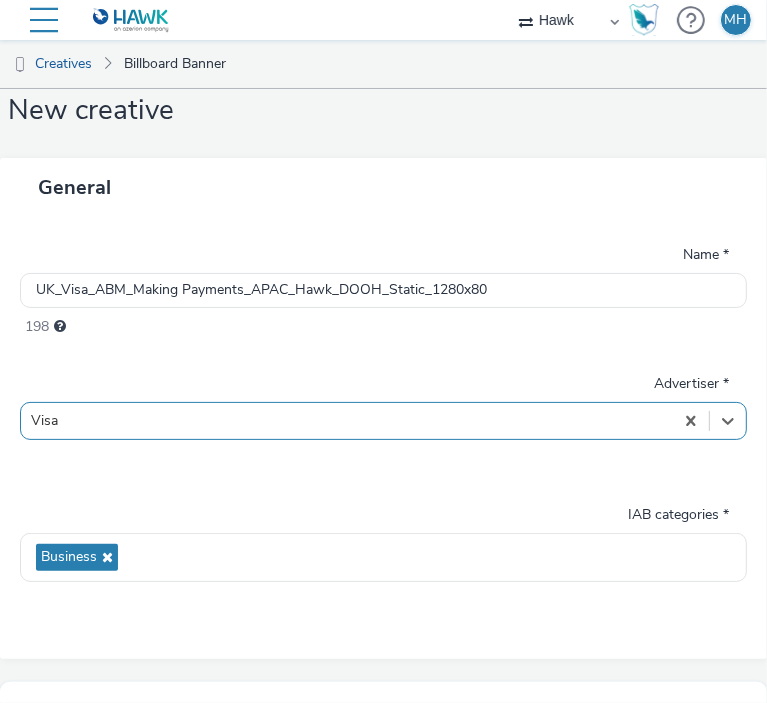 scroll, scrollTop: 0, scrollLeft: 0, axis: both 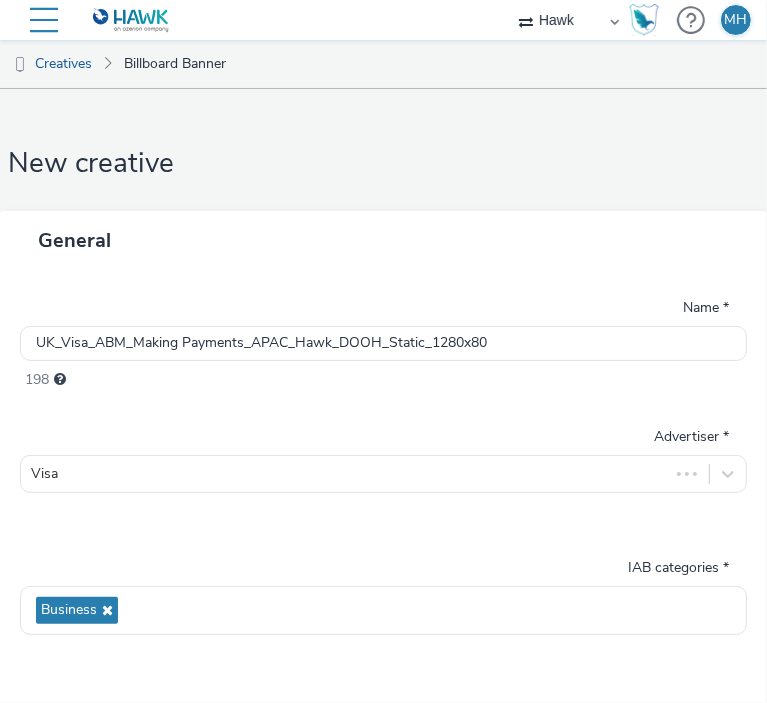 click on "198" at bounding box center (383, 376) 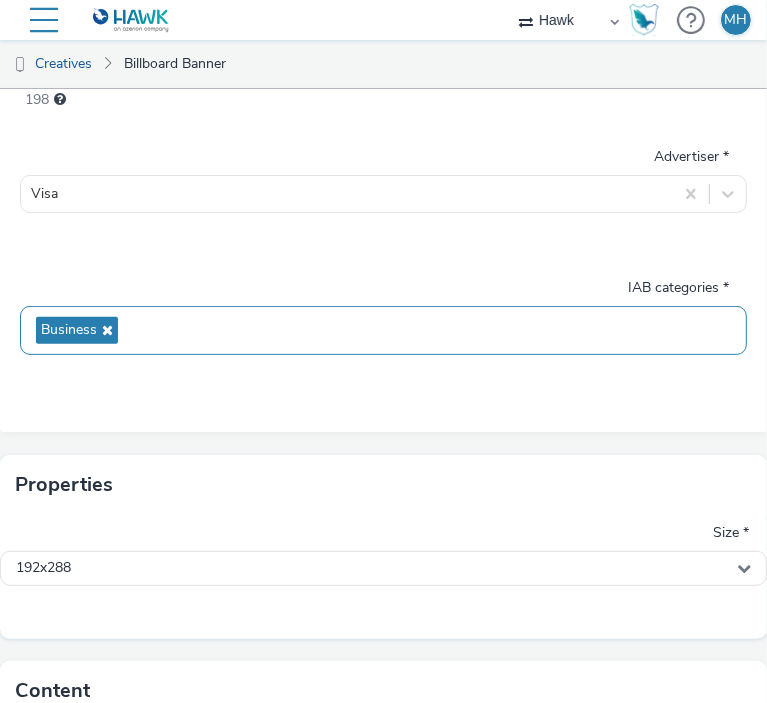 scroll, scrollTop: 300, scrollLeft: 0, axis: vertical 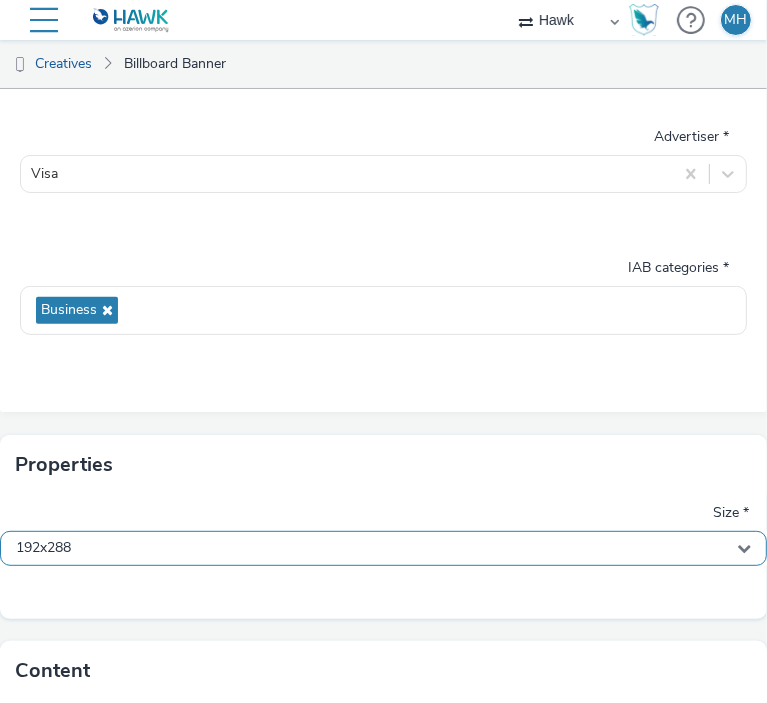 click on "192x288" at bounding box center [383, 548] 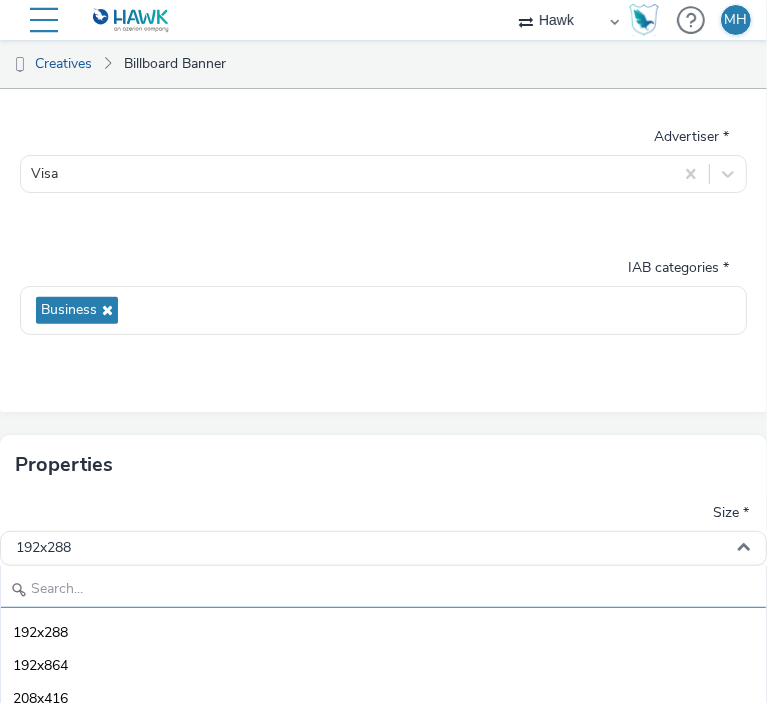 click at bounding box center [383, 590] 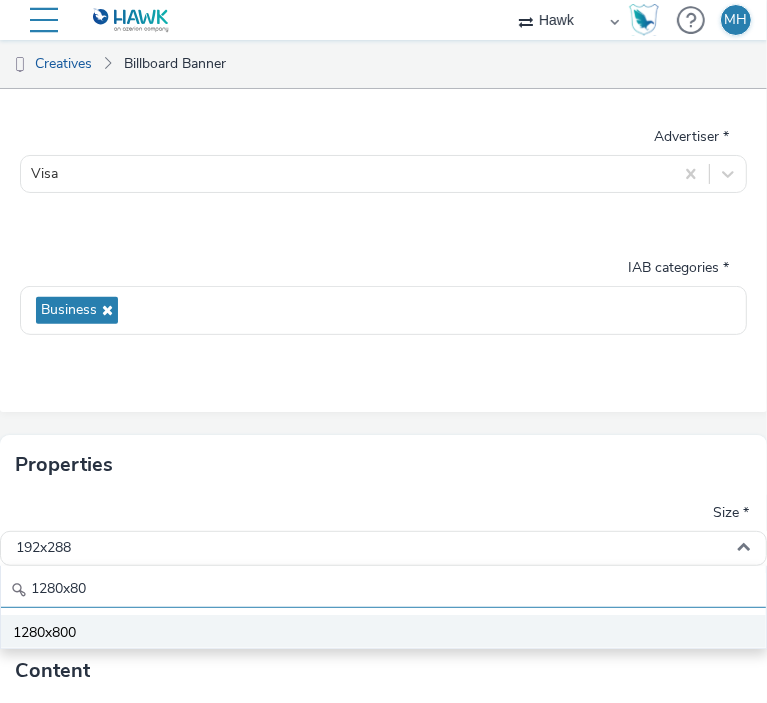 type on "1280x80" 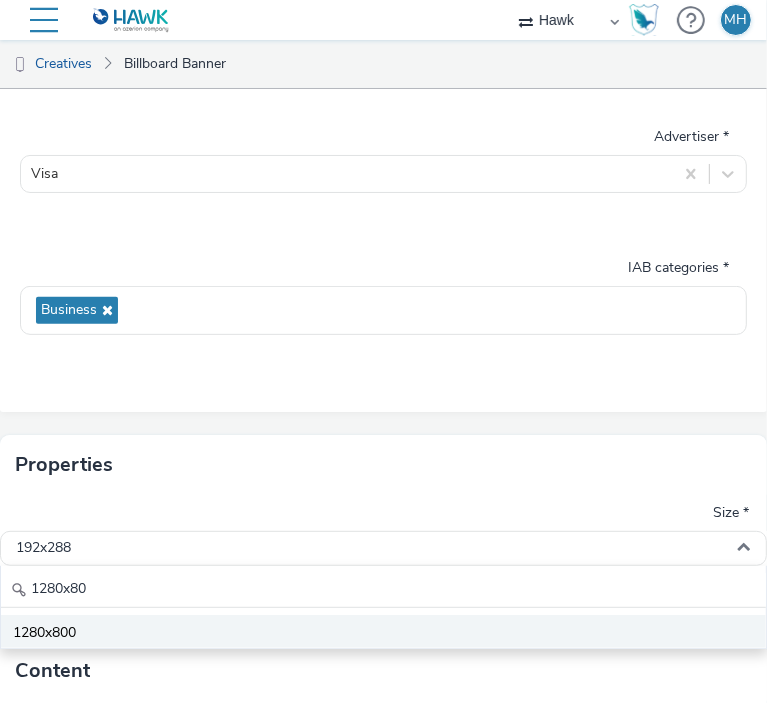 click on "1280x800" at bounding box center [44, 633] 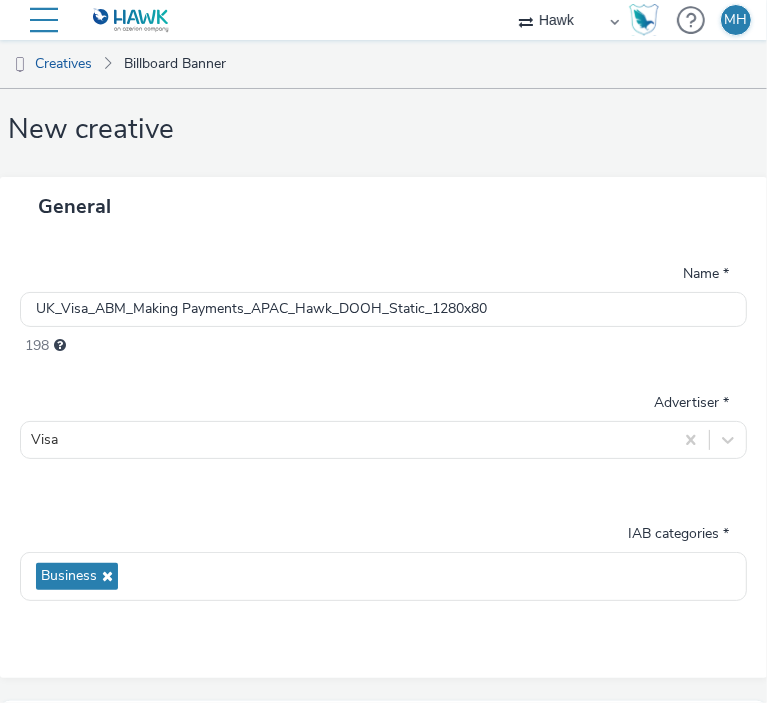 scroll, scrollTop: 0, scrollLeft: 0, axis: both 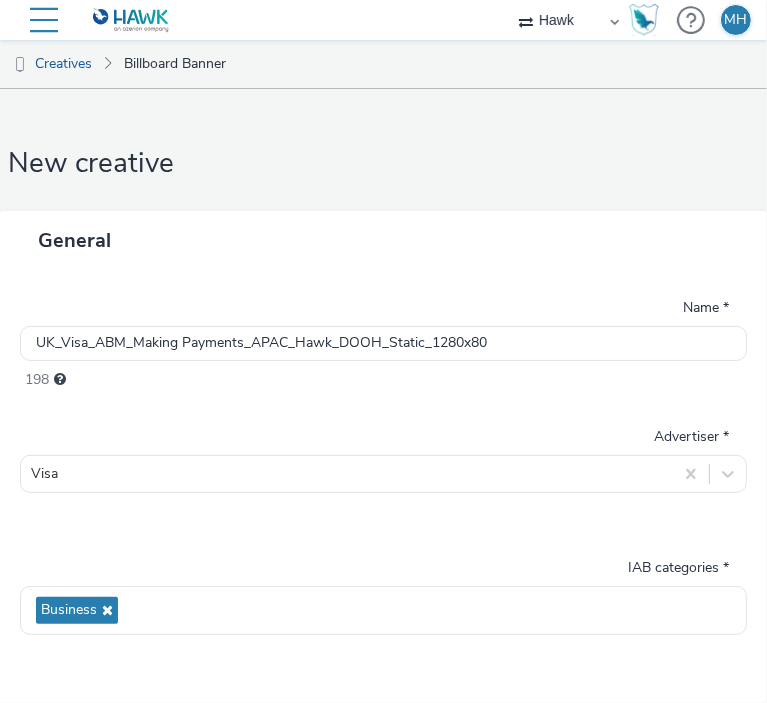 click on "Name * UK_Visa_ABM_Making Payments_APAC_Hawk_DOOH_Static_1280x80 198 Advertiser * Visa IAB categories * Business" at bounding box center (383, 491) 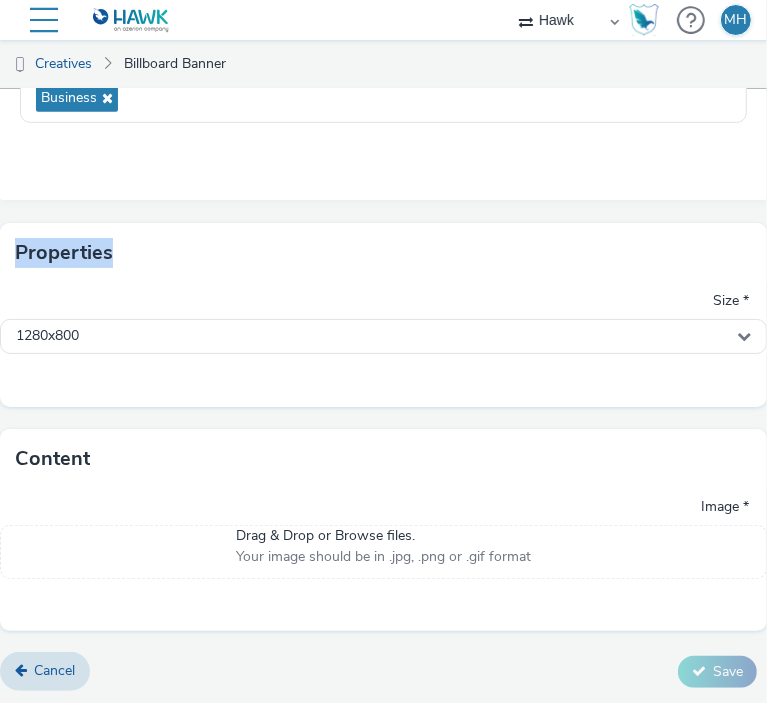 drag, startPoint x: 179, startPoint y: 407, endPoint x: -136, endPoint y: 323, distance: 326.00766 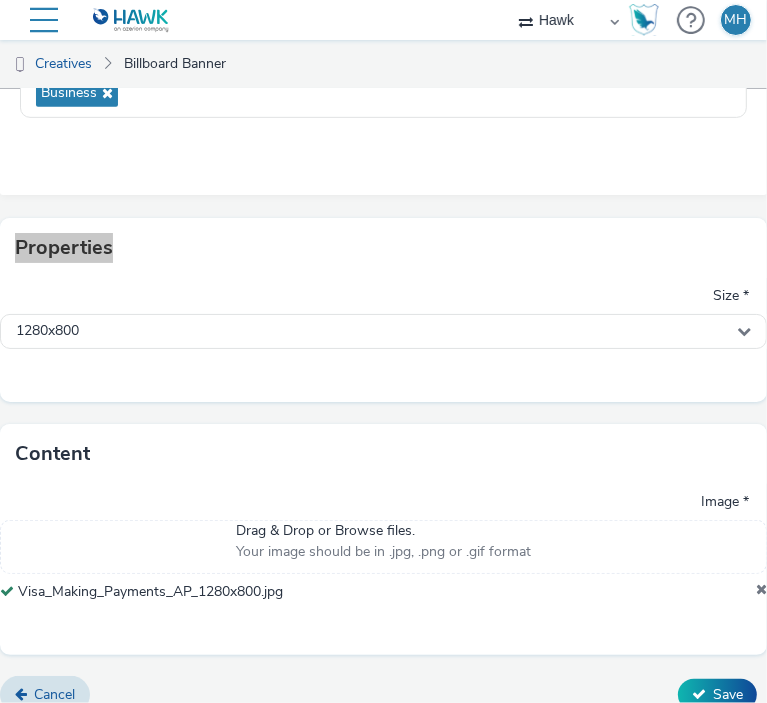 scroll, scrollTop: 541, scrollLeft: 0, axis: vertical 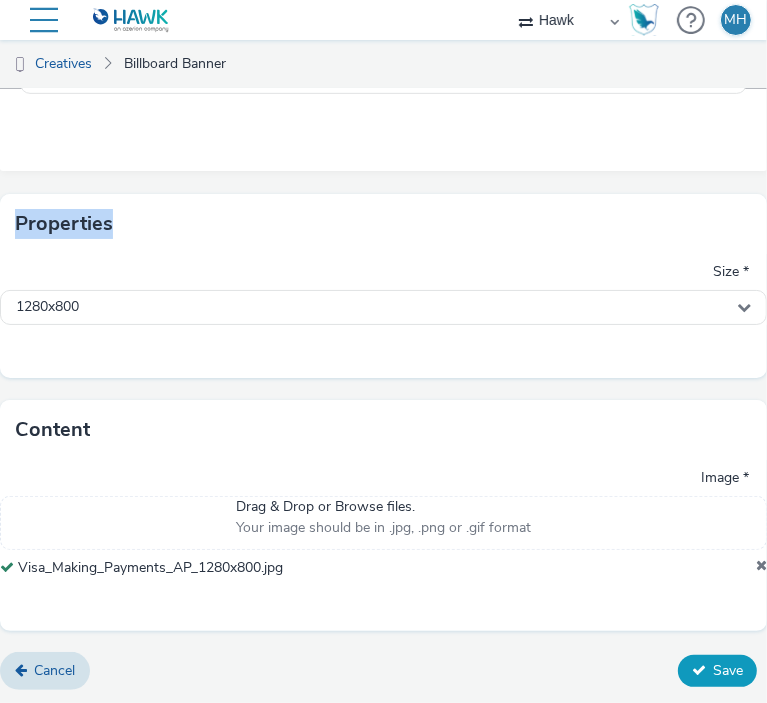 click on "Save" at bounding box center [717, 671] 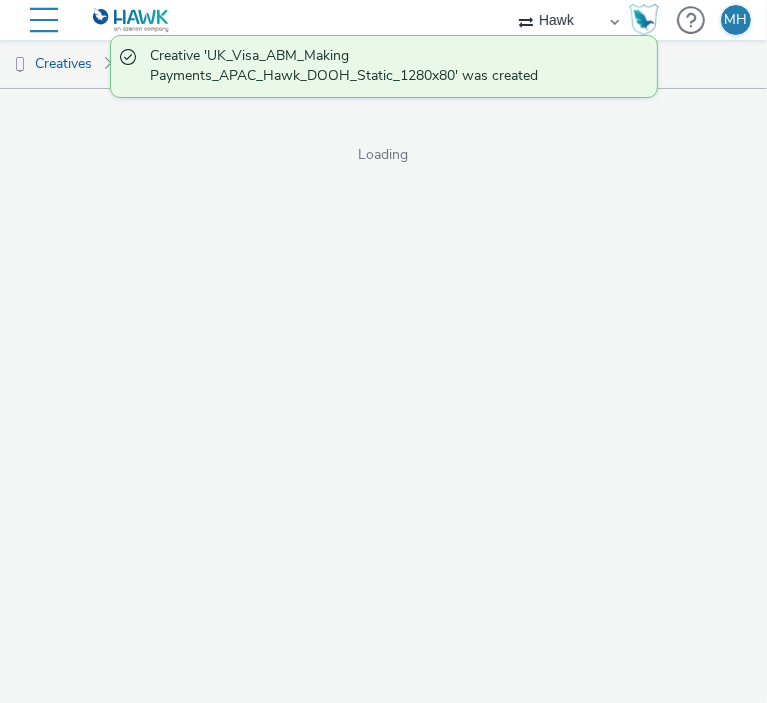 scroll, scrollTop: 0, scrollLeft: 0, axis: both 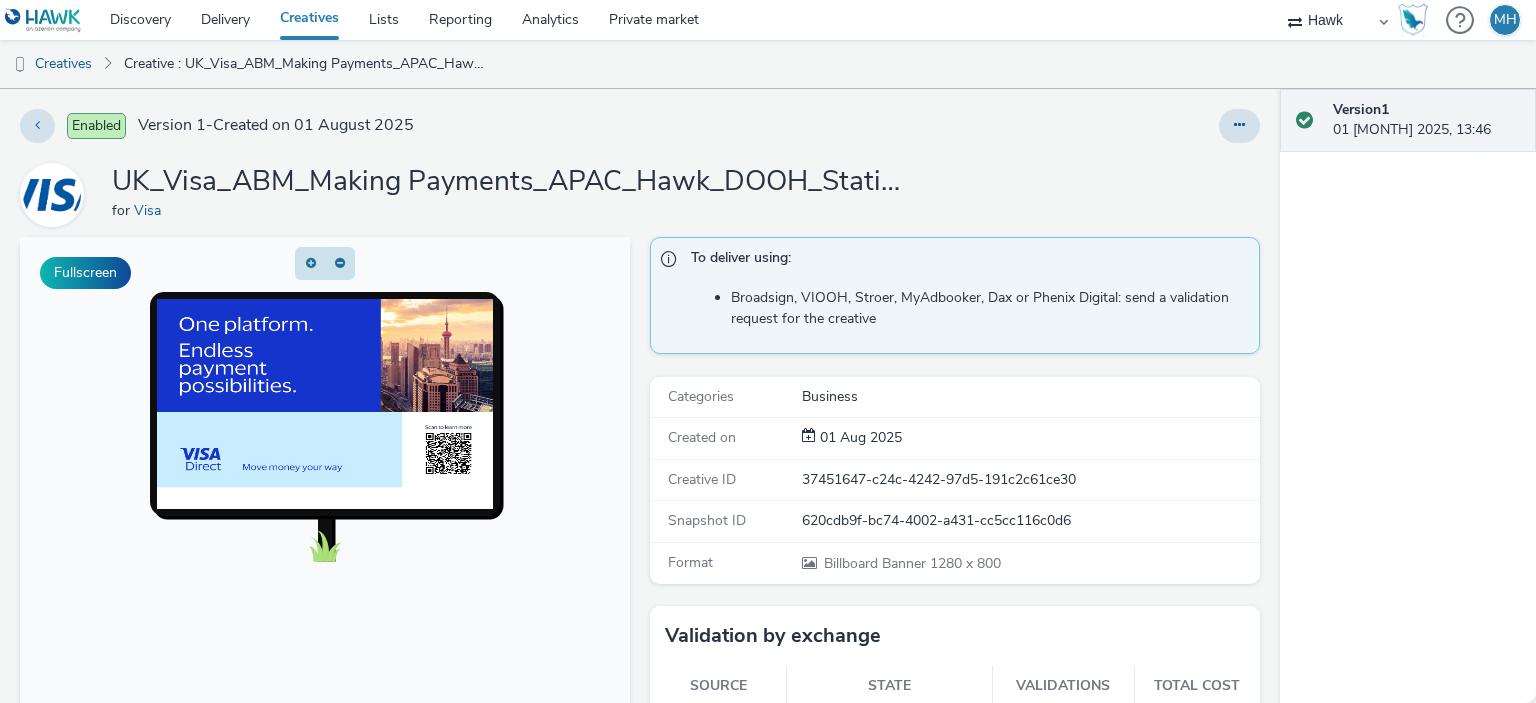 click on "Creatives" at bounding box center [309, 20] 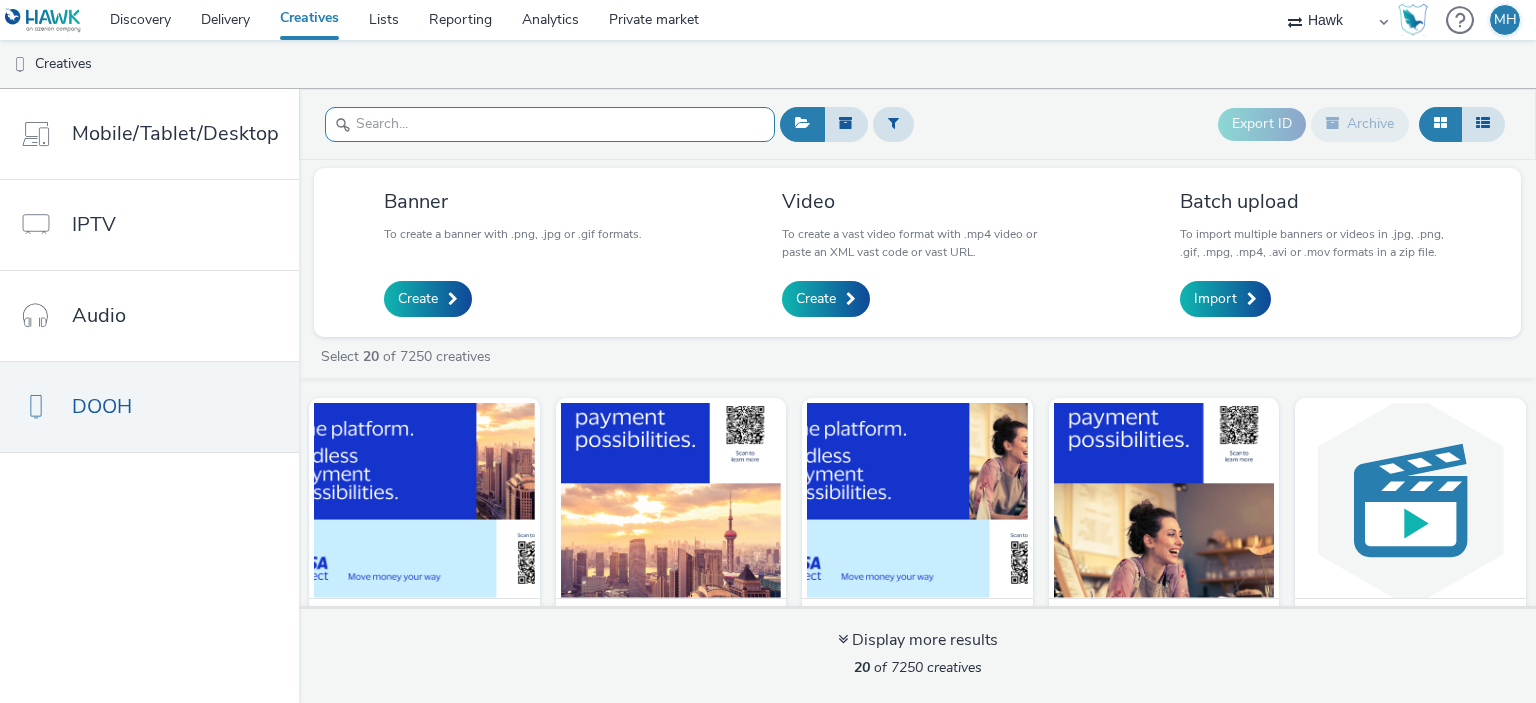 click at bounding box center [550, 124] 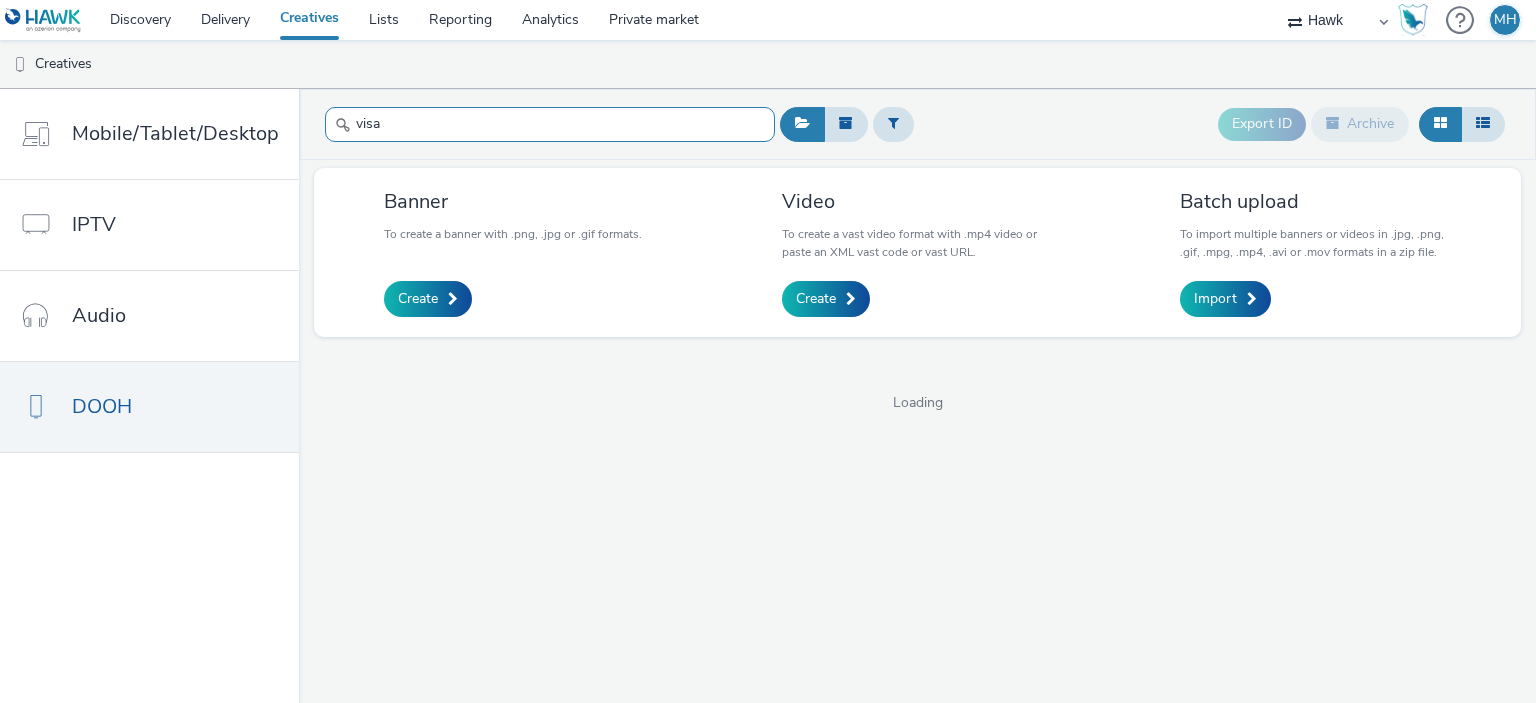 type on "visa" 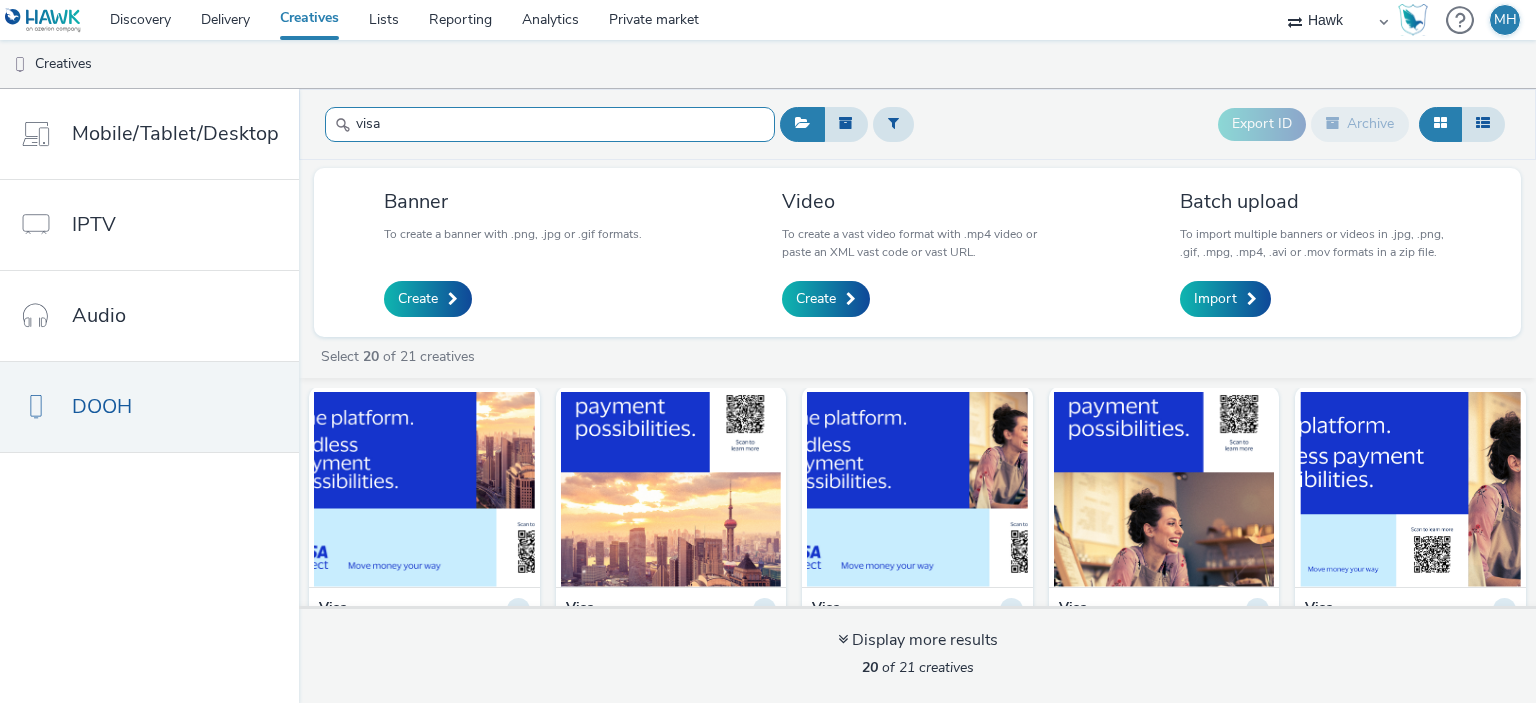 scroll, scrollTop: 0, scrollLeft: 0, axis: both 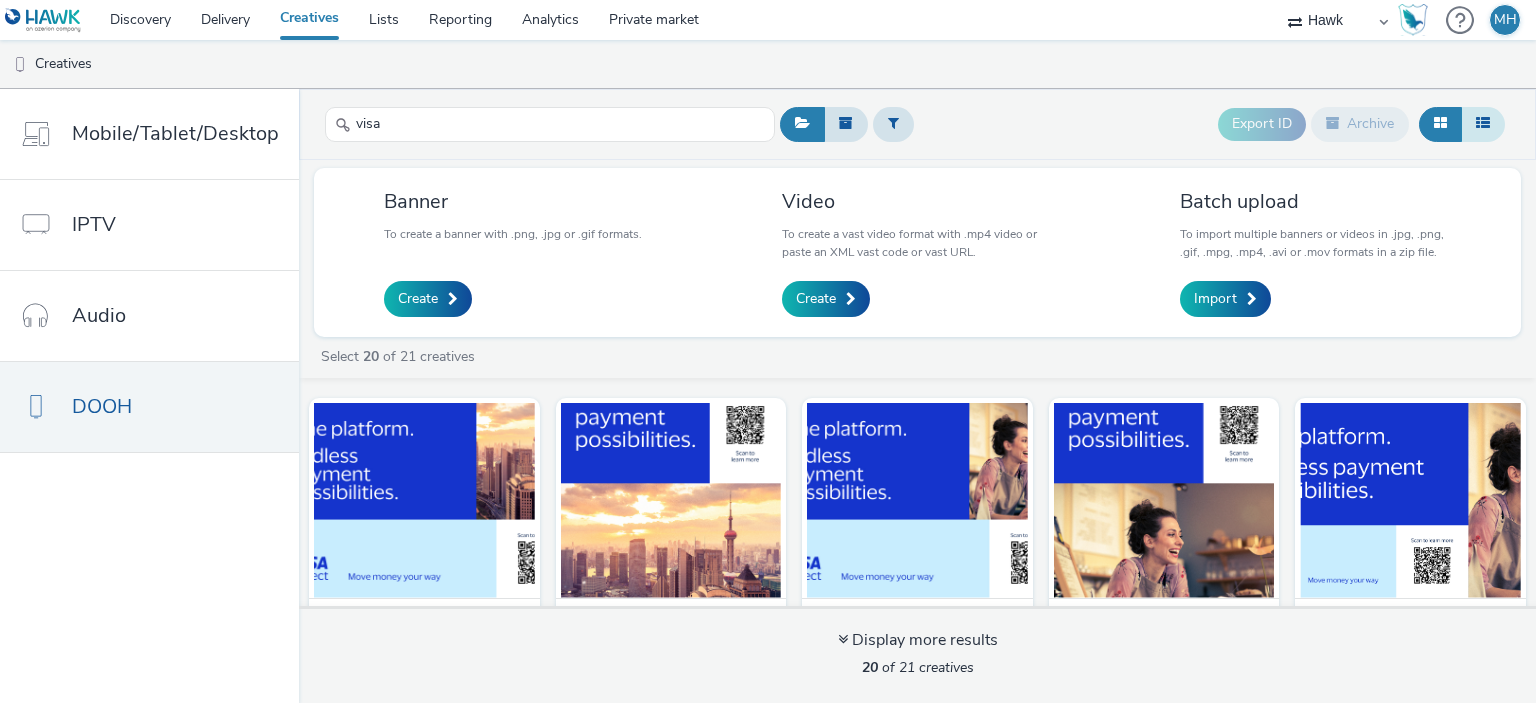 click at bounding box center [1483, 123] 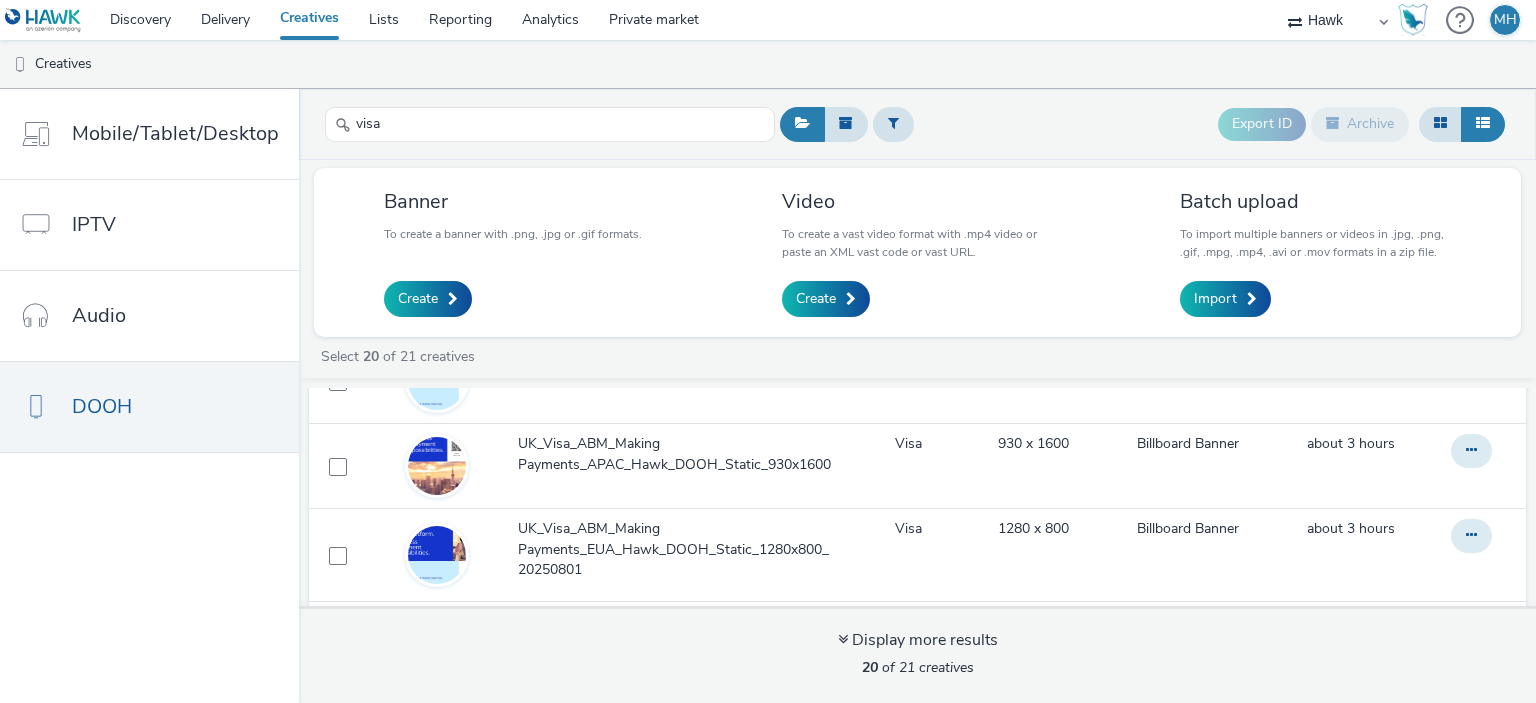 scroll, scrollTop: 0, scrollLeft: 0, axis: both 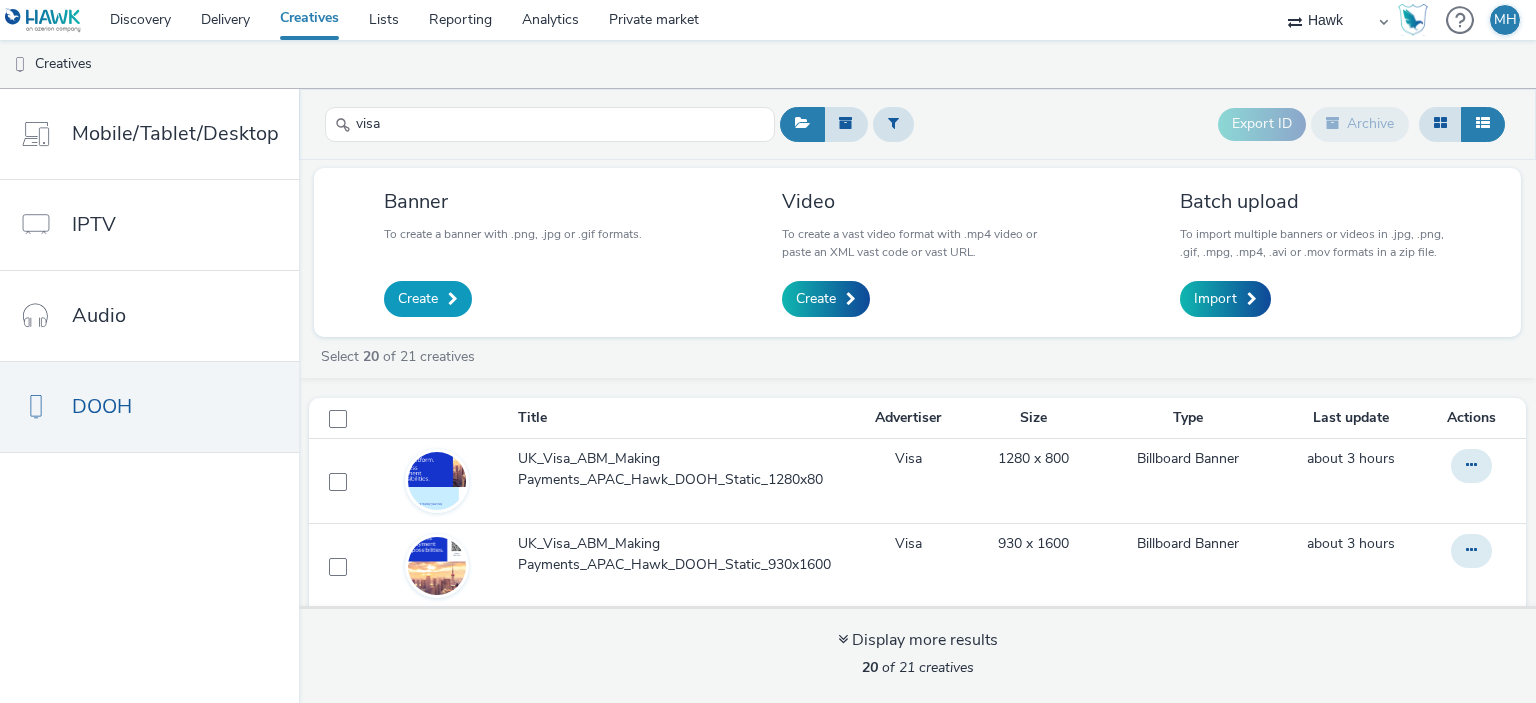 click on "Create" at bounding box center [418, 299] 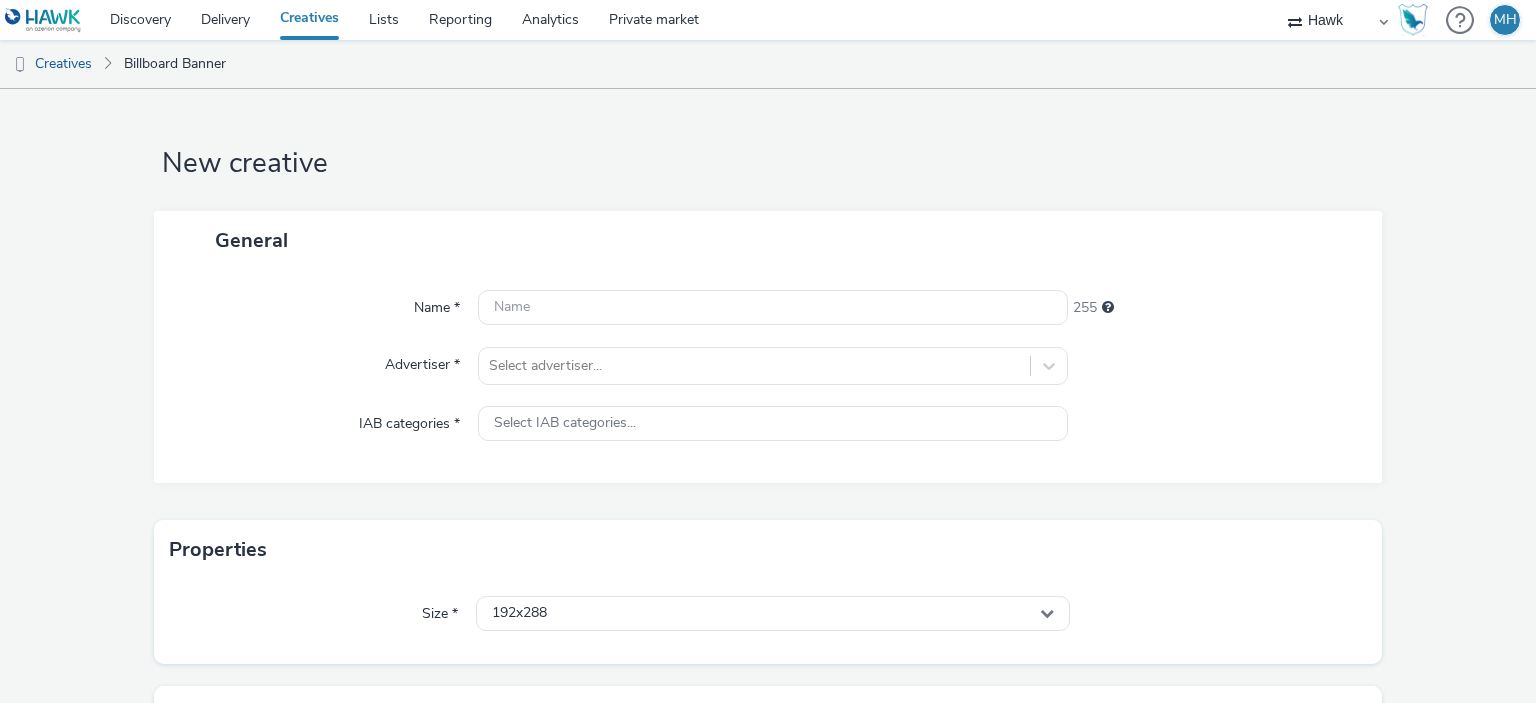 click on "Name *" at bounding box center (326, 308) 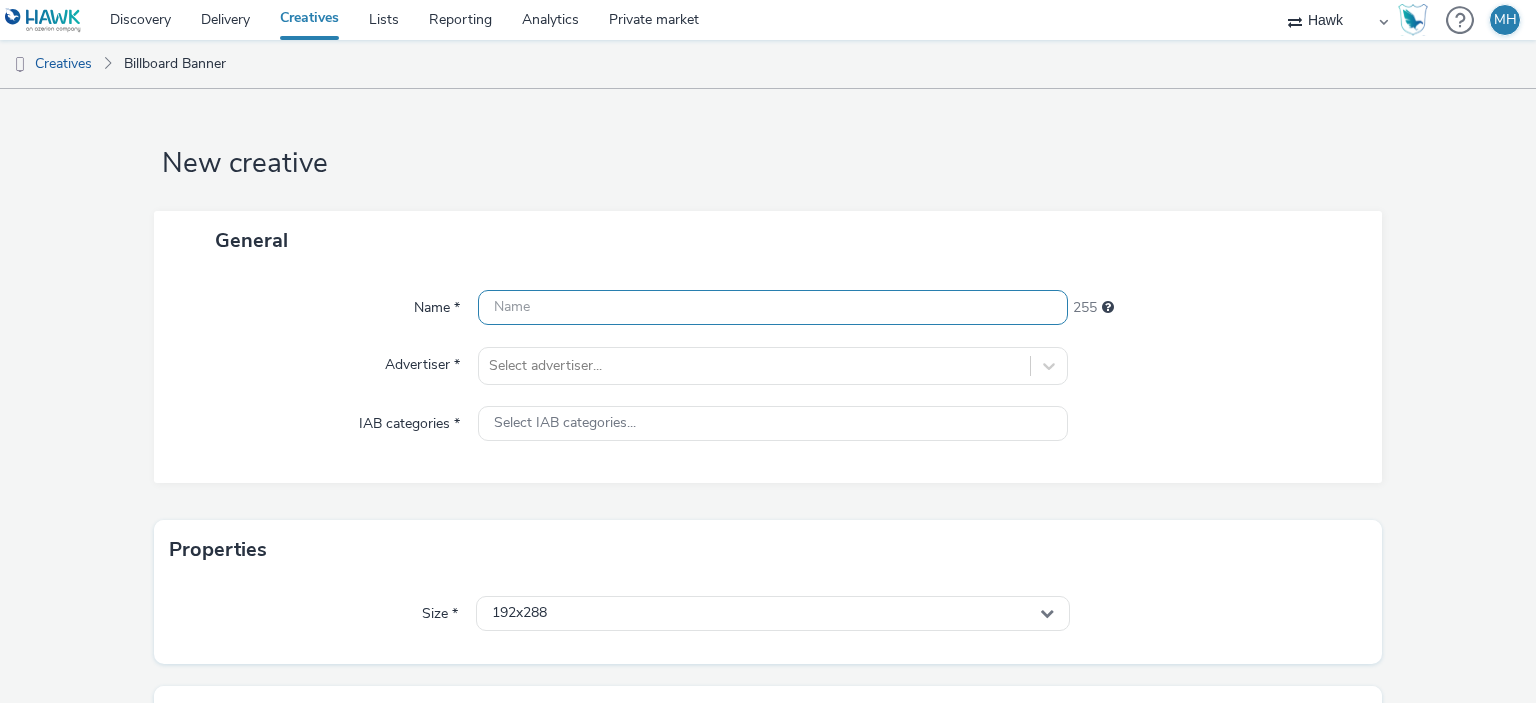 click at bounding box center (772, 307) 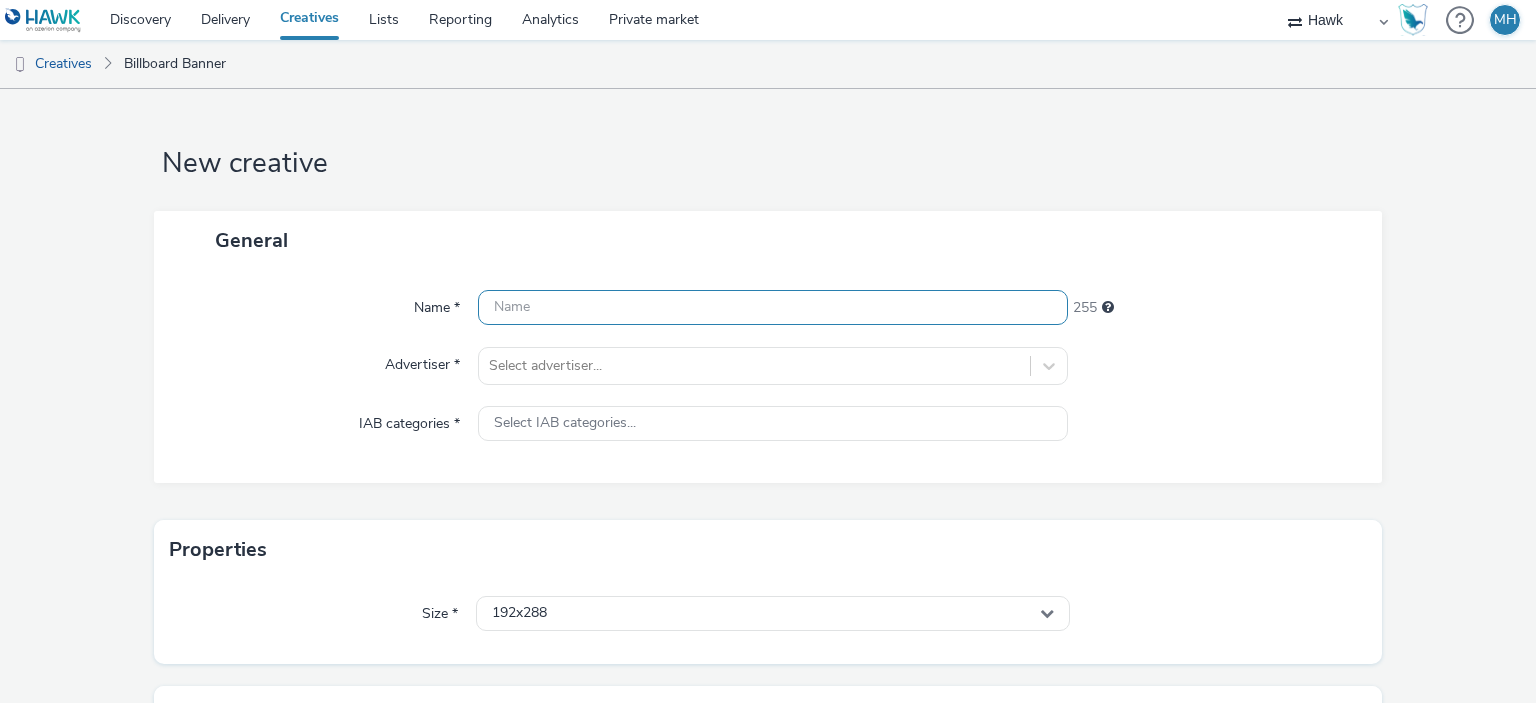 paste on "UK_Visa_ABM_Making Payments_APAC_Hawk_DOOH_Static_930x1600" 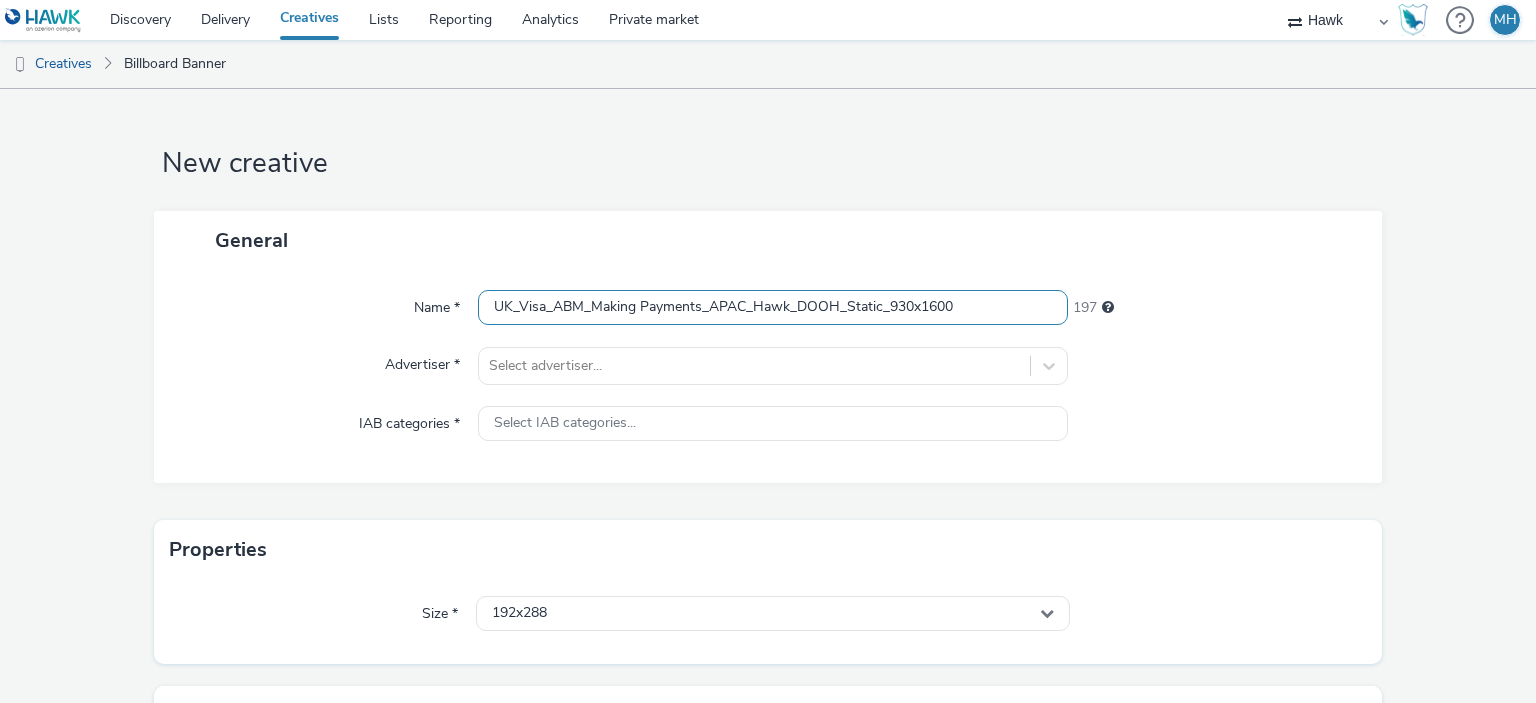 click on "UK_Visa_ABM_Making Payments_APAC_Hawk_DOOH_Static_930x1600" at bounding box center [772, 307] 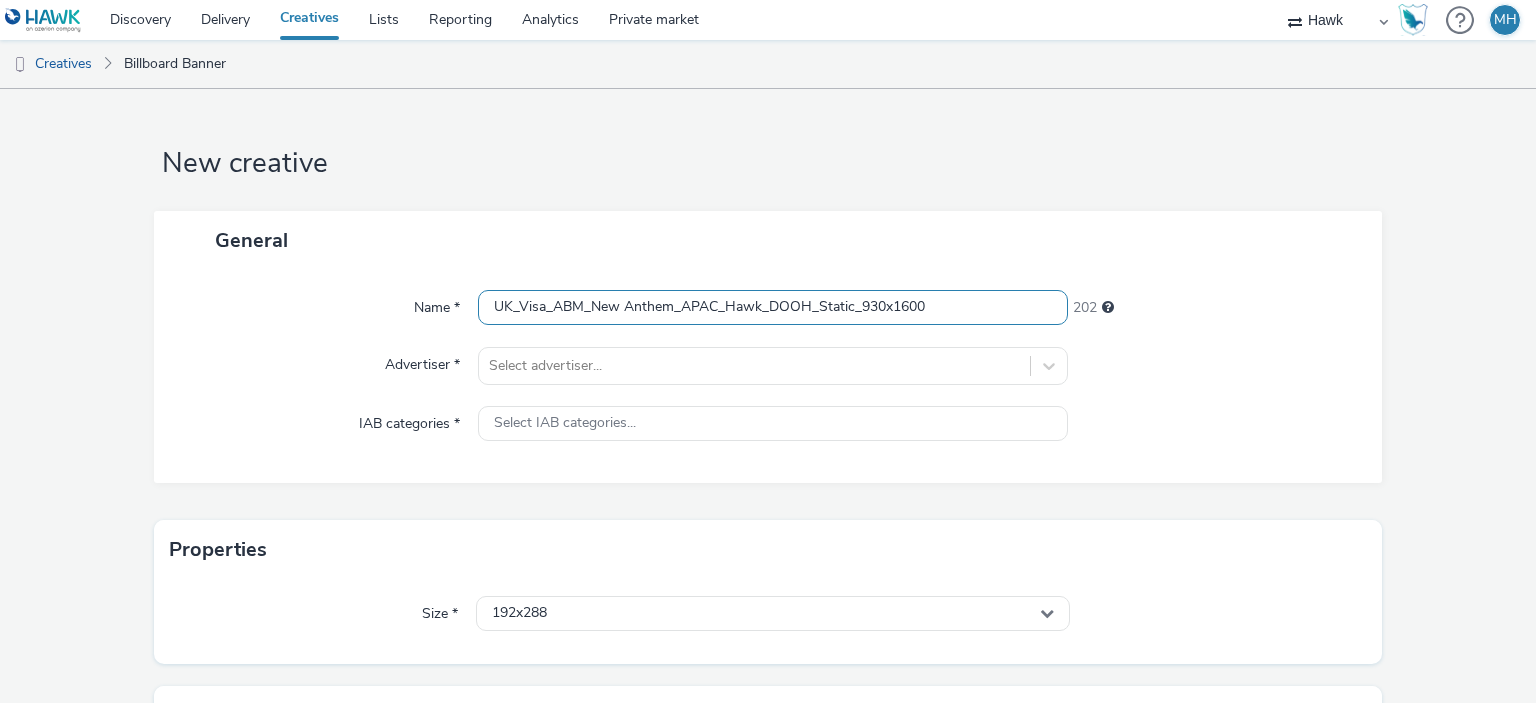 click on "UK_Visa_ABM_New Anthem_APAC_Hawk_DOOH_Static_930x1600" at bounding box center [772, 307] 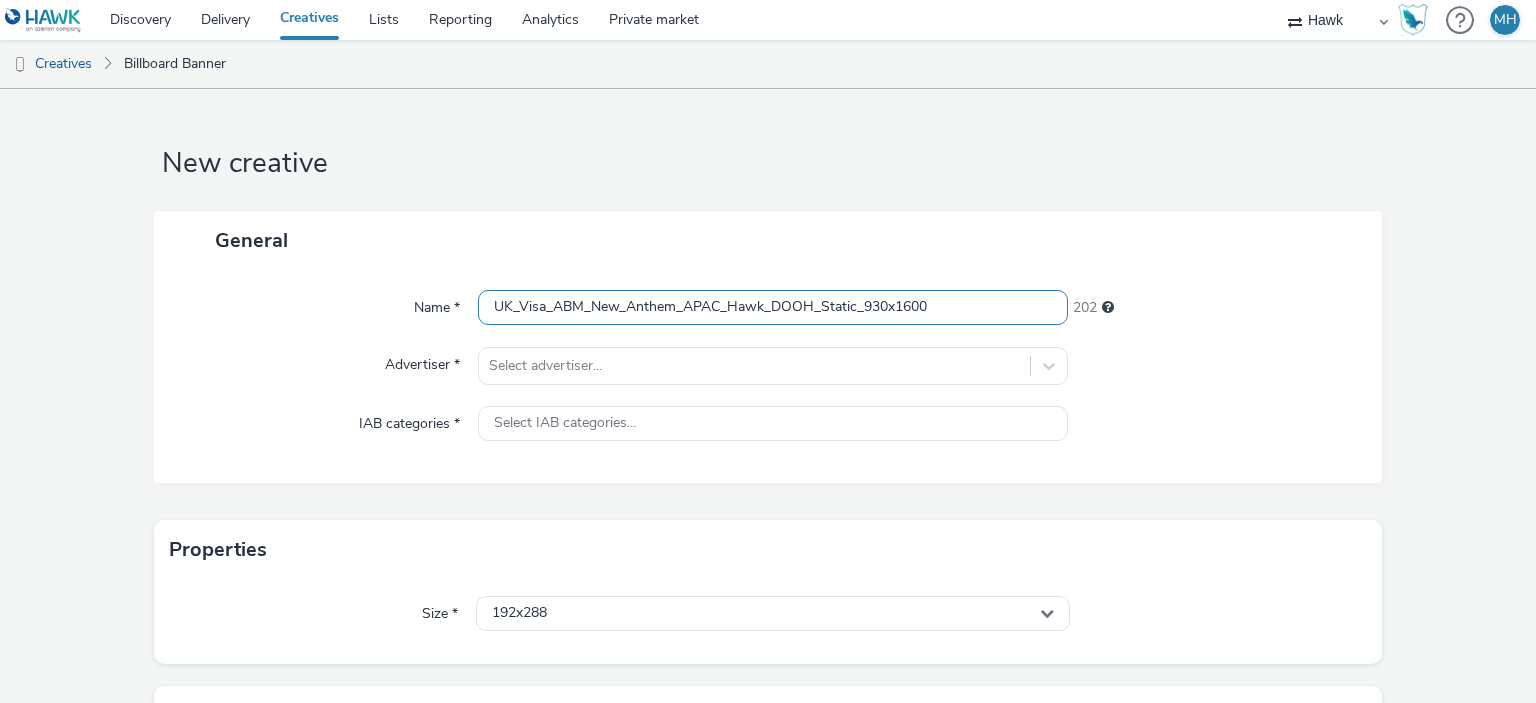 type on "UK_Visa_ABM_New_Anthem_APAC_Hawk_DOOH_Static_930x1600" 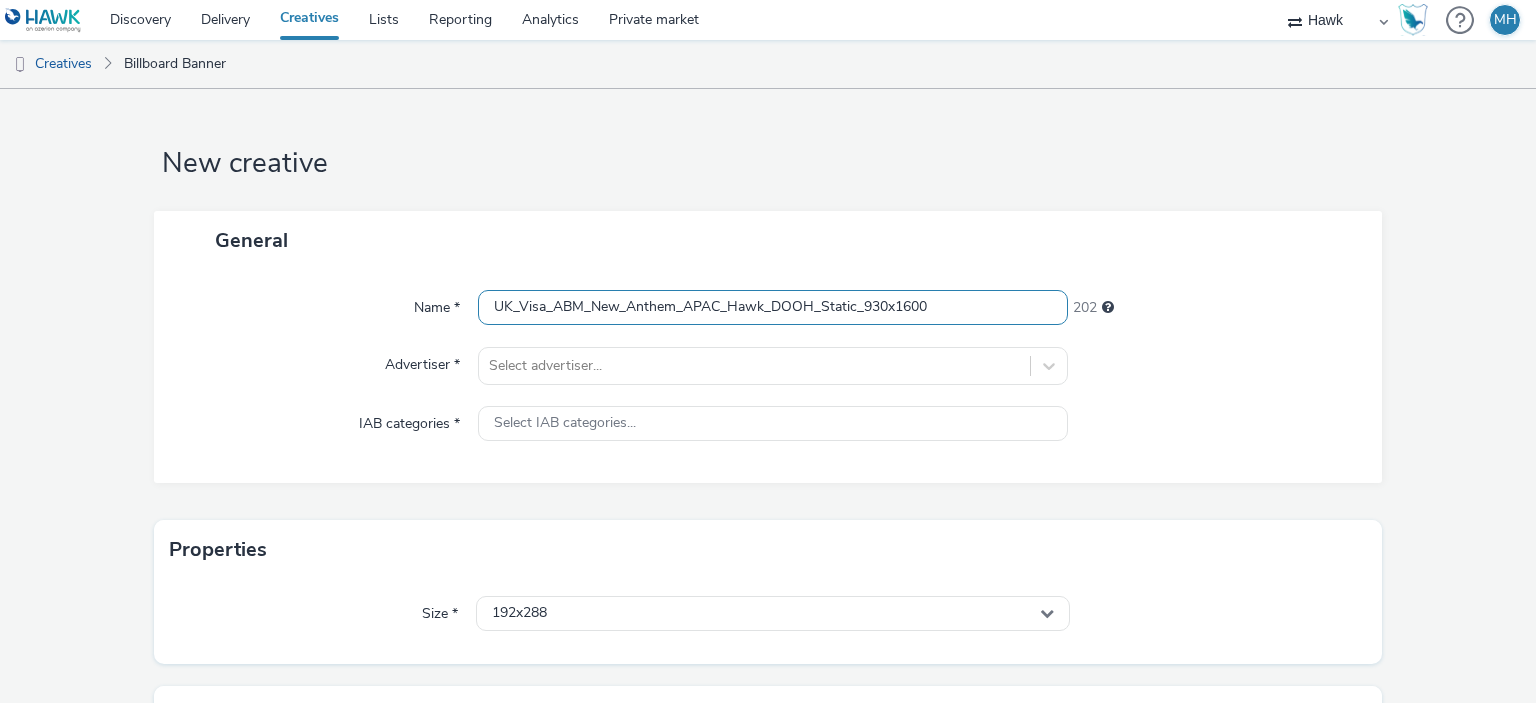 scroll, scrollTop: 0, scrollLeft: 0, axis: both 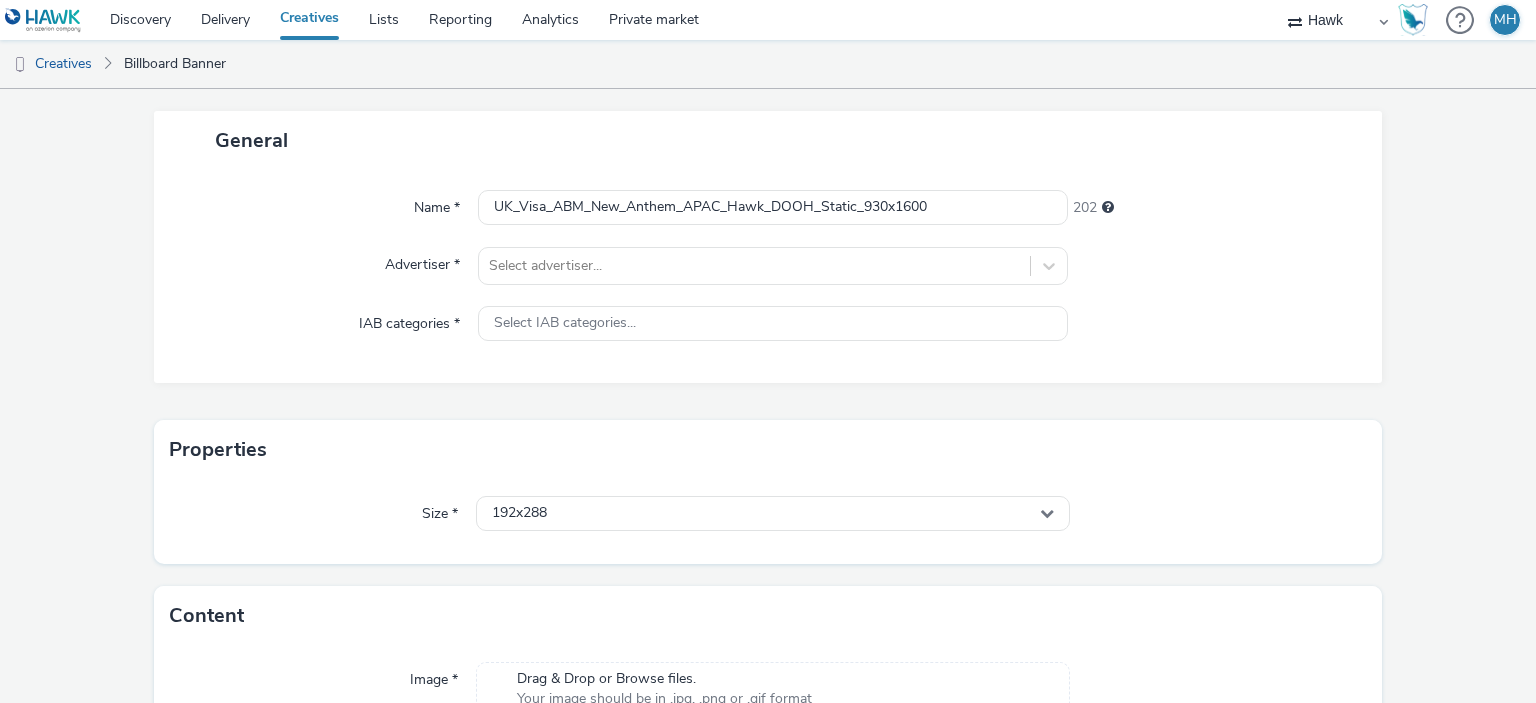 click on "Properties" at bounding box center [768, 450] 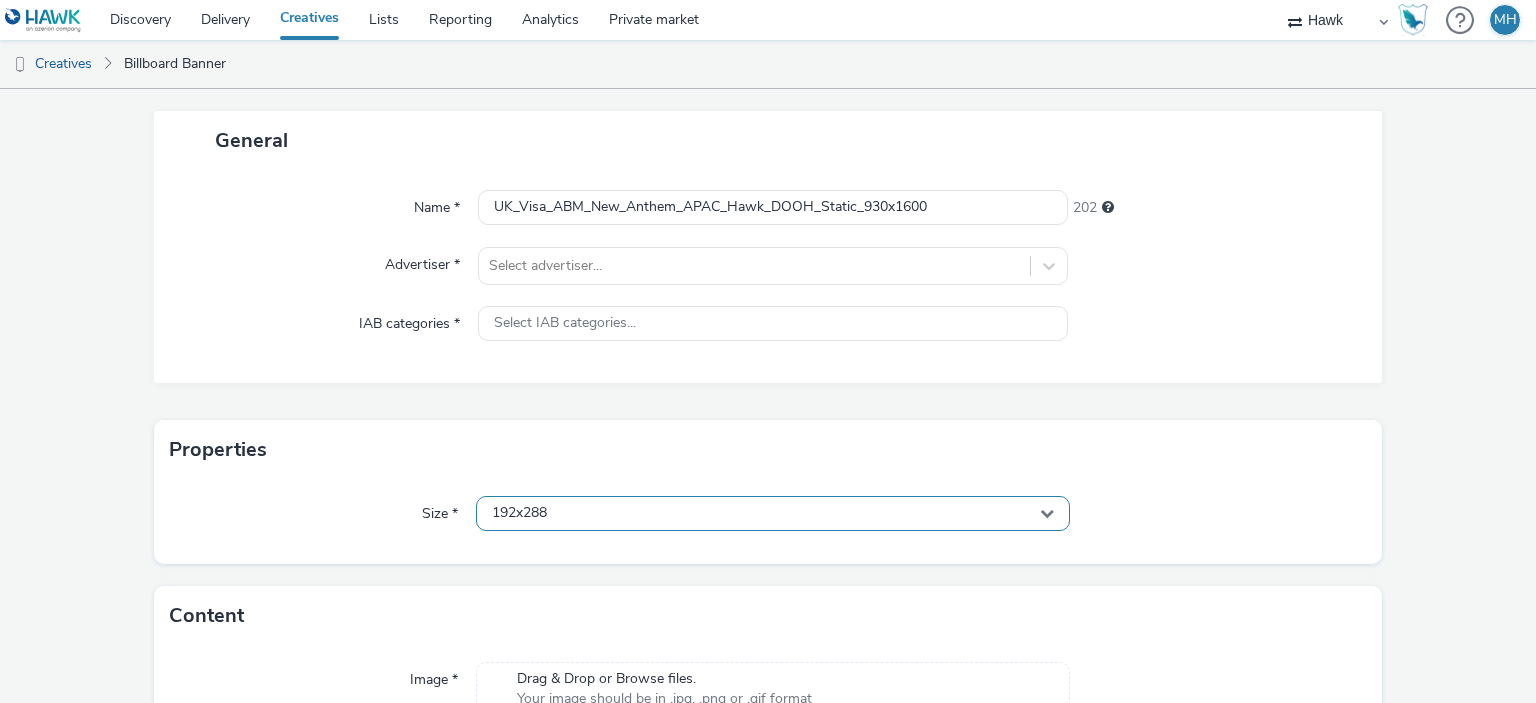 click on "192x288" at bounding box center [772, 513] 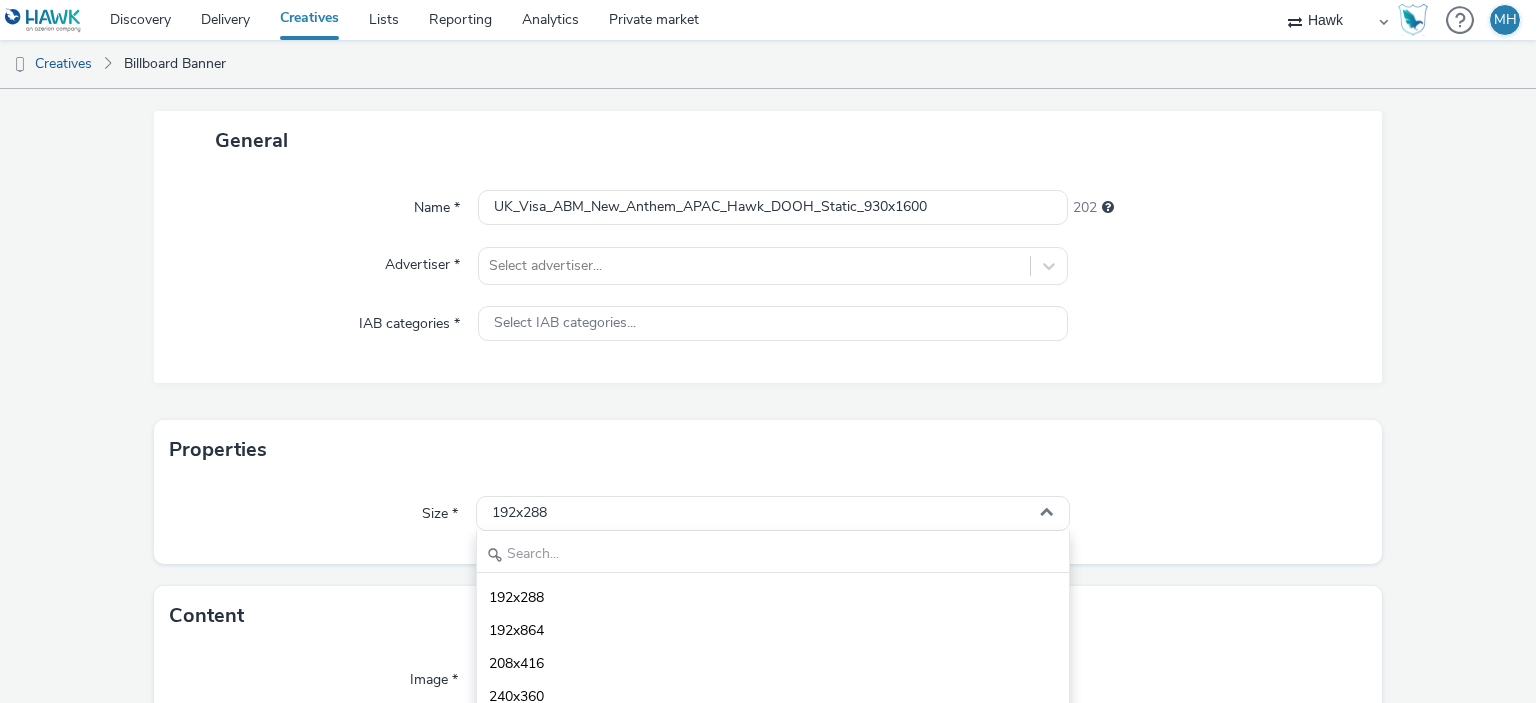 click on "192x288 192x864 208x416 240x360 240x720 252x504 280x420 288x420 305x433 312x469 320x1280 320x960 320x240 - dooh 336x1092 352x160 360x1200 384x2048 384x576 384x896 384x256 384x192 396x558 396x593 396x582 400x200 400x1400 432x336 440x720 440x300 440x680 448x228 448x640 448x656 460x240 464x696 468x720 468x701 480x680 480x240 480x720 480x800 480x768 480x960 480x384 480x1536 480x700 494x732 500x720 504x756 504x737 510x1550 510x1300 510x766 512x288 512x384 512x768 512x896 520x780 528x384 560x760 560x288 560x160 576x864 576x488 576x880 576x288 576x408 576x128 576x320 576x448 576x409 - dooh 580x300 580x957 584x576 600x320 600x280 600x880 608x320 608x352 612x306 624x416 624x468 640x512 640x2048 640x504 640x320 - dooh 640x360 - dooh 672x432 - dooh 672x384 672x342 672x324 696x1080 700x350 720x384 720x360 720x1080 720x576 720x540 720x528 720x810 720x330 720x320 750x350 768x1344 768x512 768x1360 768x432 768x1366 768x640 800x1200 - dooh 800x400 800x4590 816x336 832x1248 840x400 840x480 864x432 864x1296 - dooh 864x504" at bounding box center (772, 656) 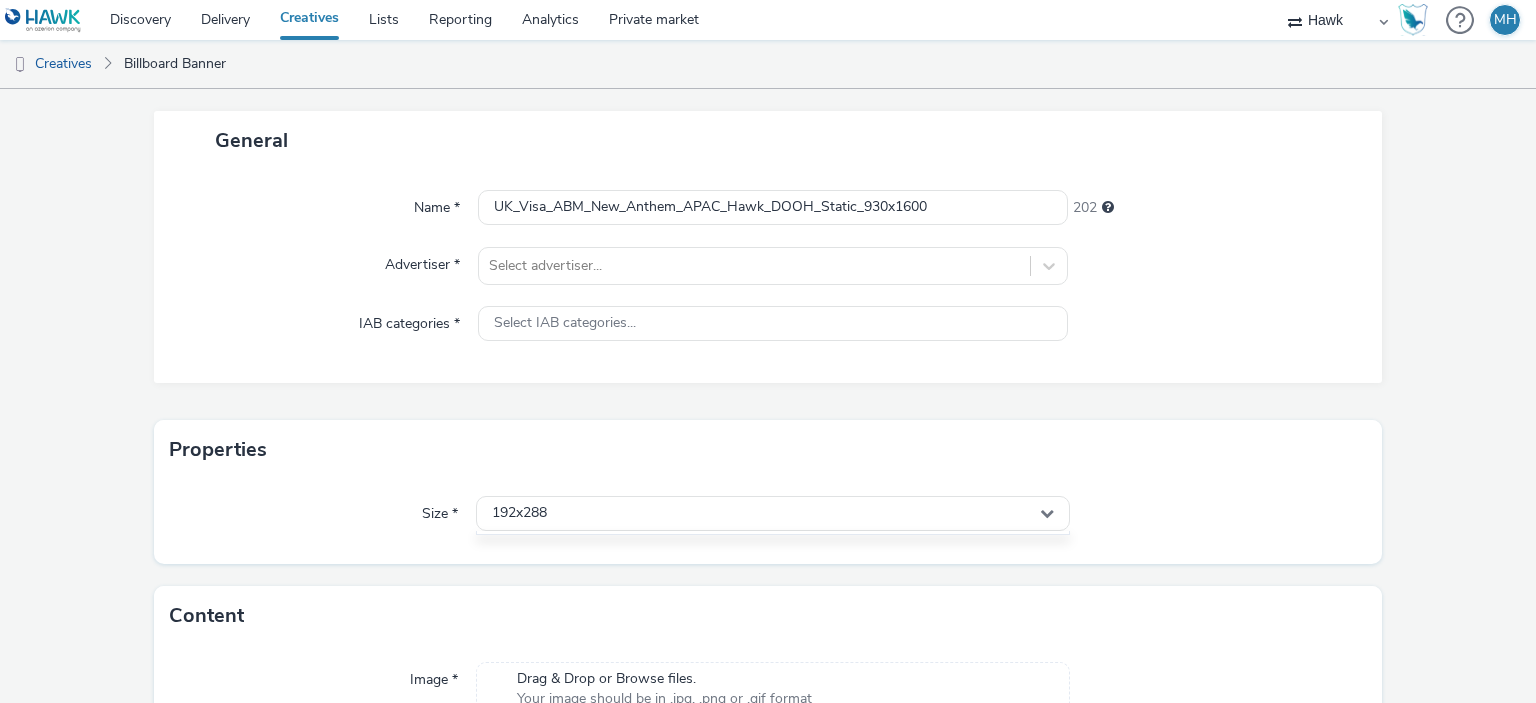 click on "Size * 192x288 192x288 192x864 208x416 240x360 240x720 252x504 280x420 288x420 305x433 312x469 320x1280 320x960 320x240 - dooh 336x1092 352x160 360x1200 384x2048 384x576 384x896 384x256 384x192 396x558 396x593 396x582 400x200 400x1400 432x336 440x720 440x300 440x680 448x228 448x640 448x656 460x240 464x696 468x720 468x701 480x680 480x240 480x720 480x800 480x768 480x960 480x384 480x1536 480x700 494x732 500x720 504x756 504x737 510x1550 510x1300 510x766 512x288 512x384 512x768 512x896 520x780 528x384 560x760 560x288 560x160 576x864 576x488 576x880 576x288 576x408 576x128 576x320 576x448 576x409 - dooh 580x300 580x957 584x576 600x320 600x280 600x880 608x320 608x352 612x306 624x416 624x468 640x512 640x2048 640x504 640x320 - dooh 640x360 - dooh 672x432 - dooh 672x384 672x342 672x324 696x1080 700x350 720x384 720x360 720x1080 720x576 720x540 720x528 720x810 720x330 720x320 750x350 768x1344 768x512 768x1360 768x432 768x1366 768x640 800x1200 - dooh 800x400 800x4590 816x336 832x1248 840x400 840x480 864x432 864x504" at bounding box center [768, 522] 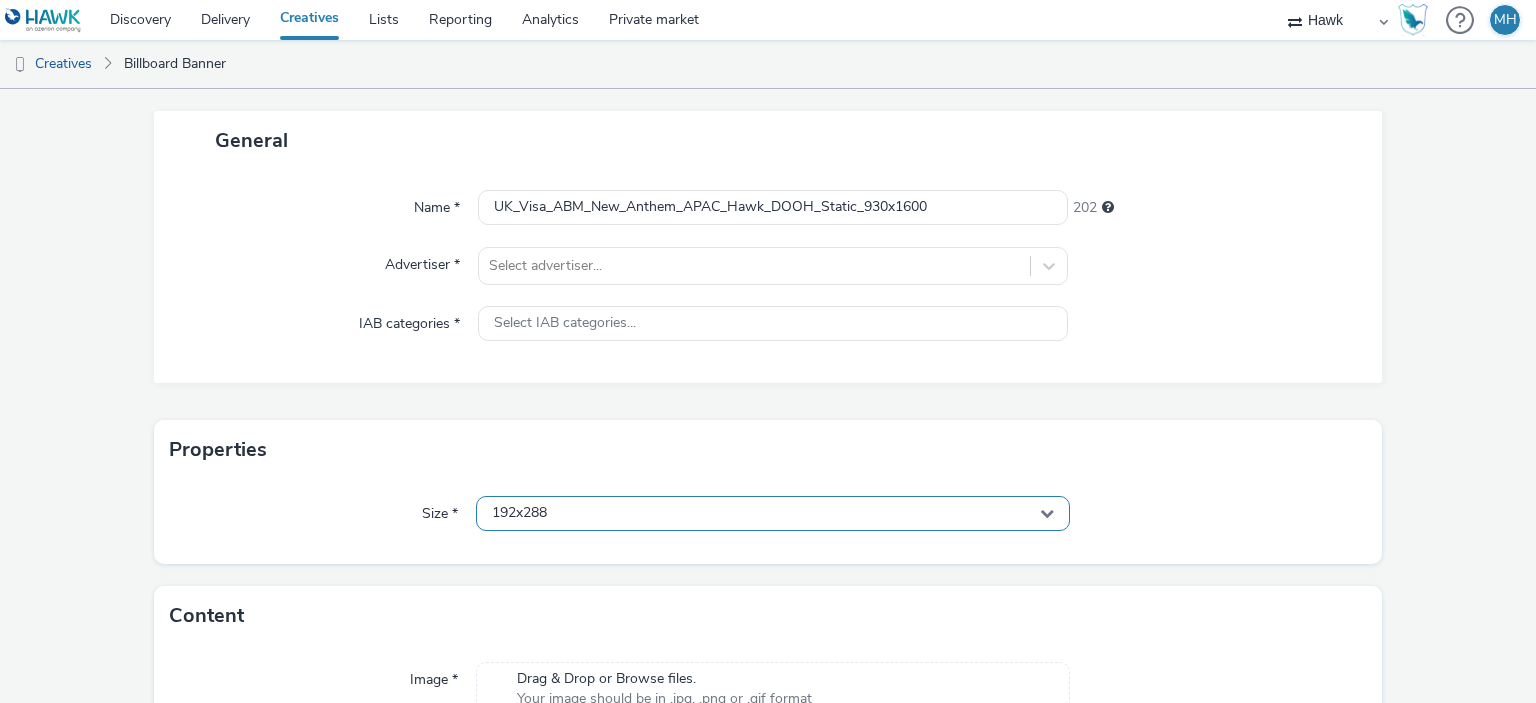 click on "192x288" at bounding box center [772, 513] 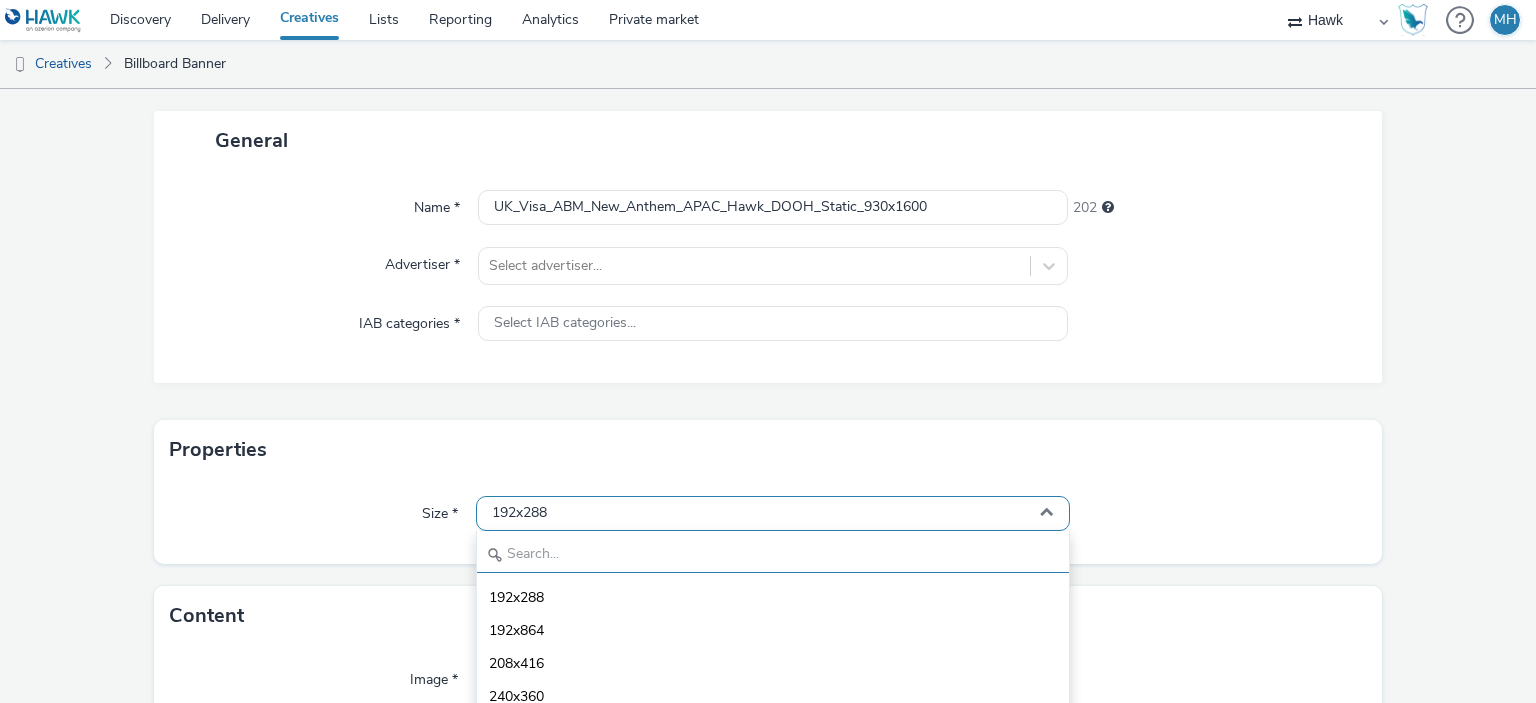 click at bounding box center [772, 555] 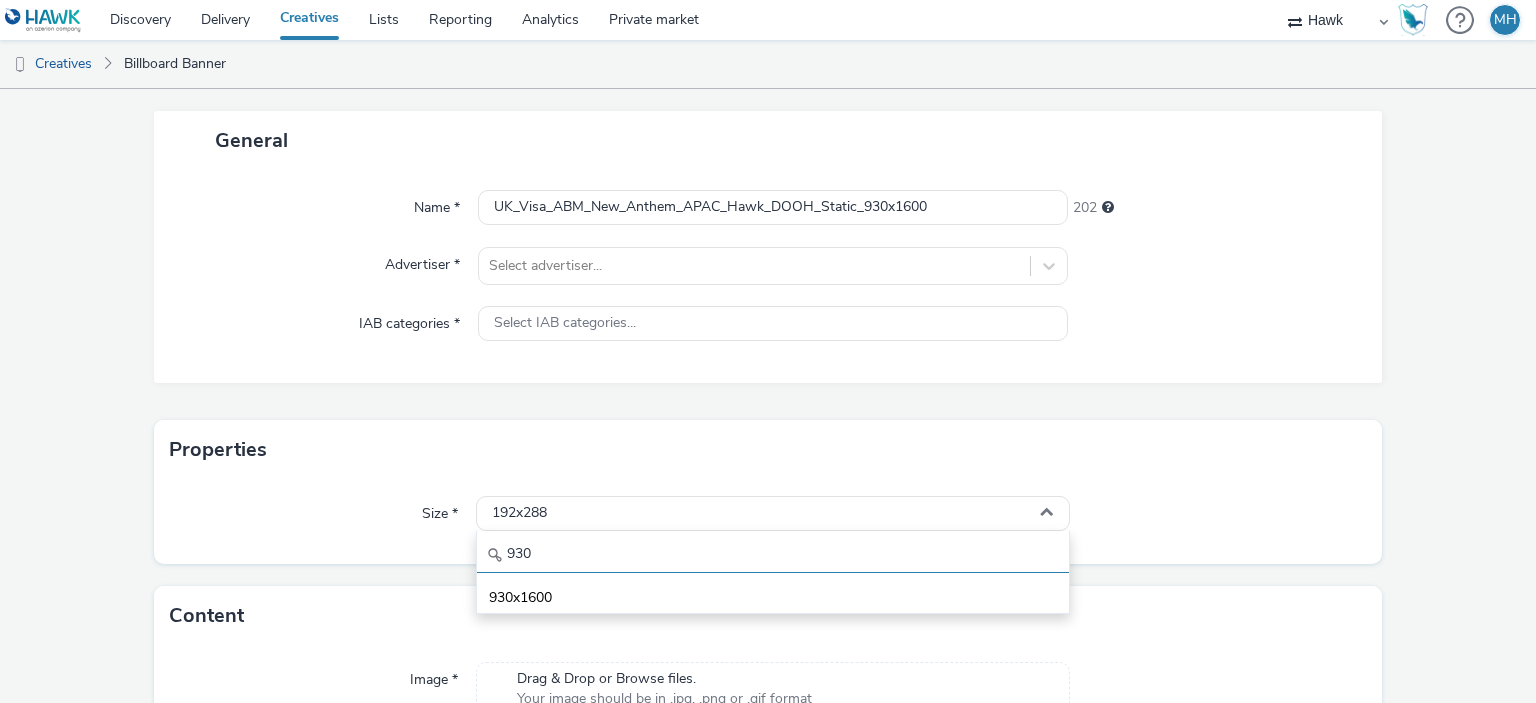type on "930" 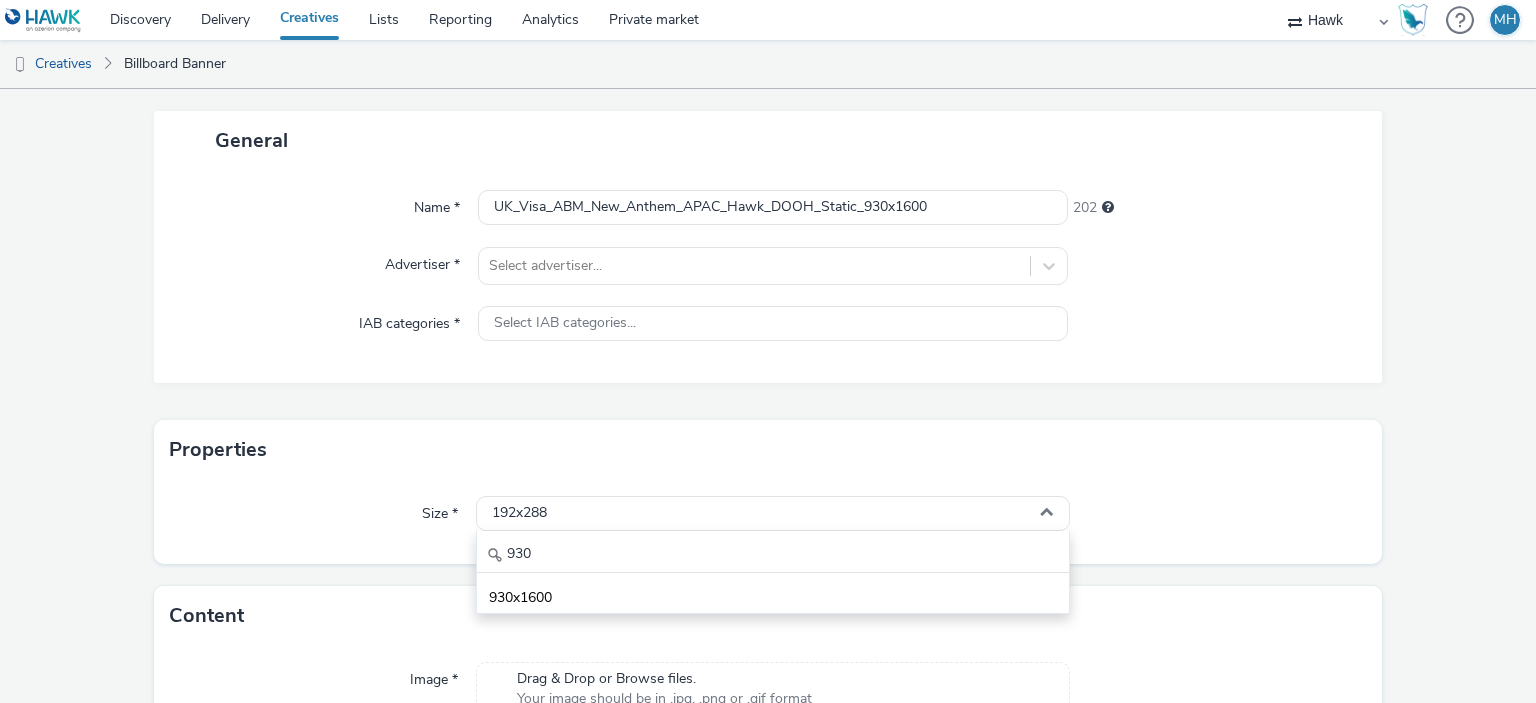 click on "930 930x1600" at bounding box center (772, 572) 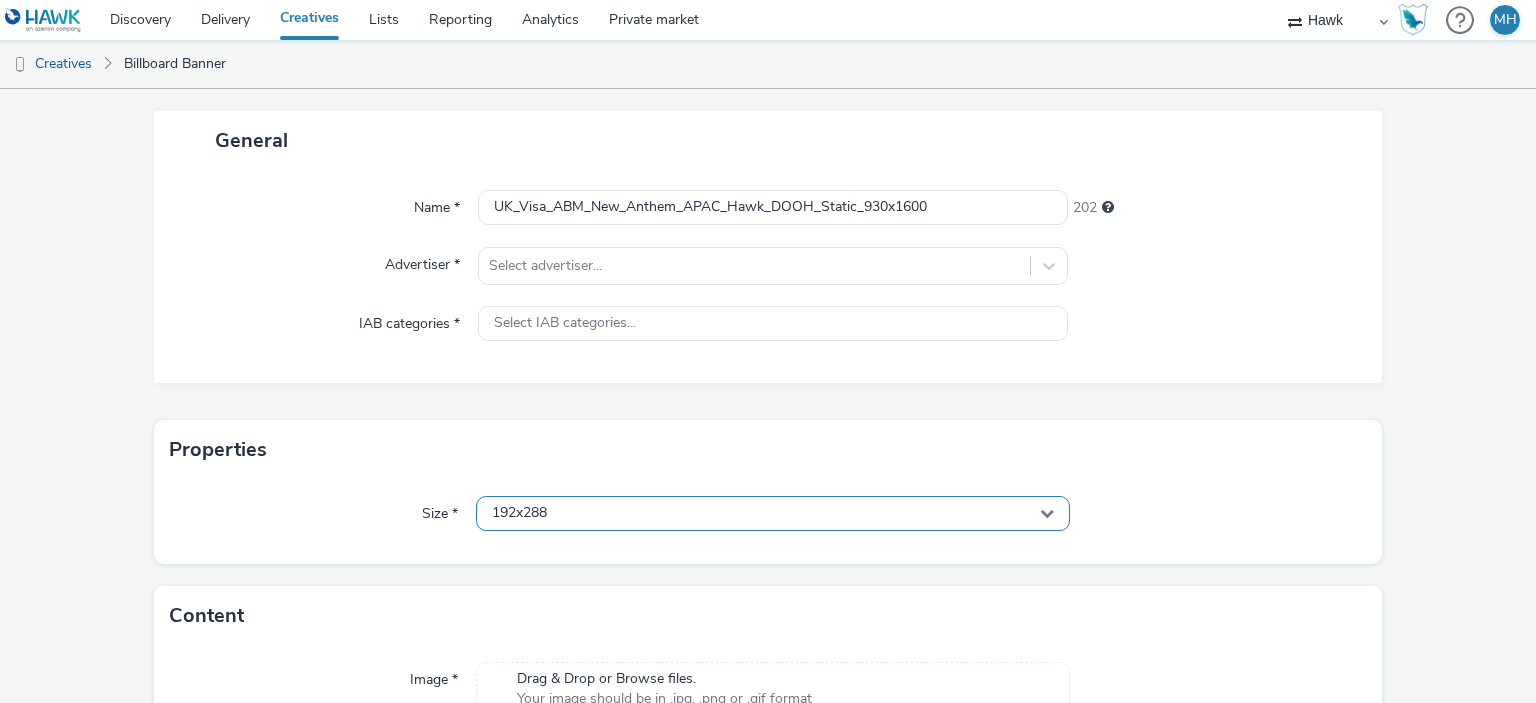 click on "192x288" at bounding box center [772, 513] 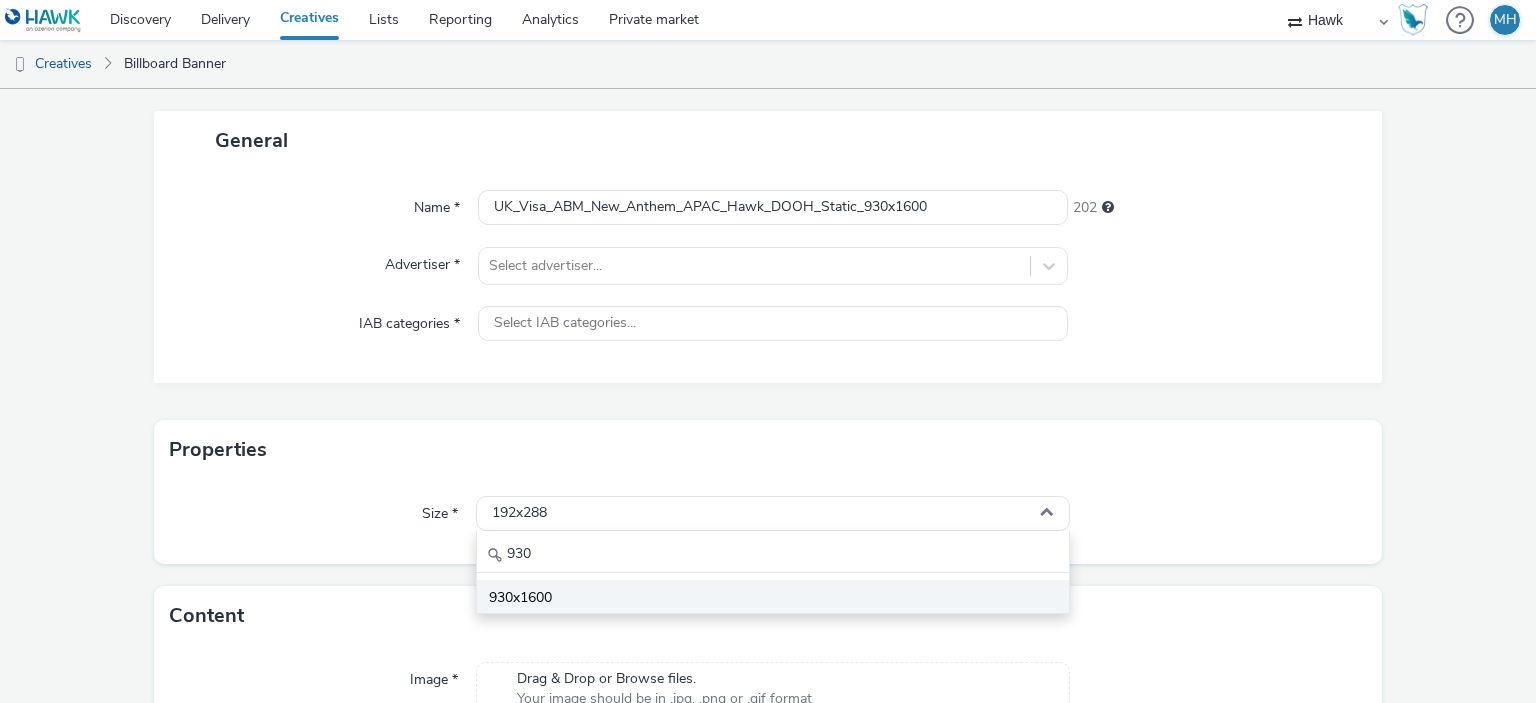 click on "930x1600" at bounding box center [772, 596] 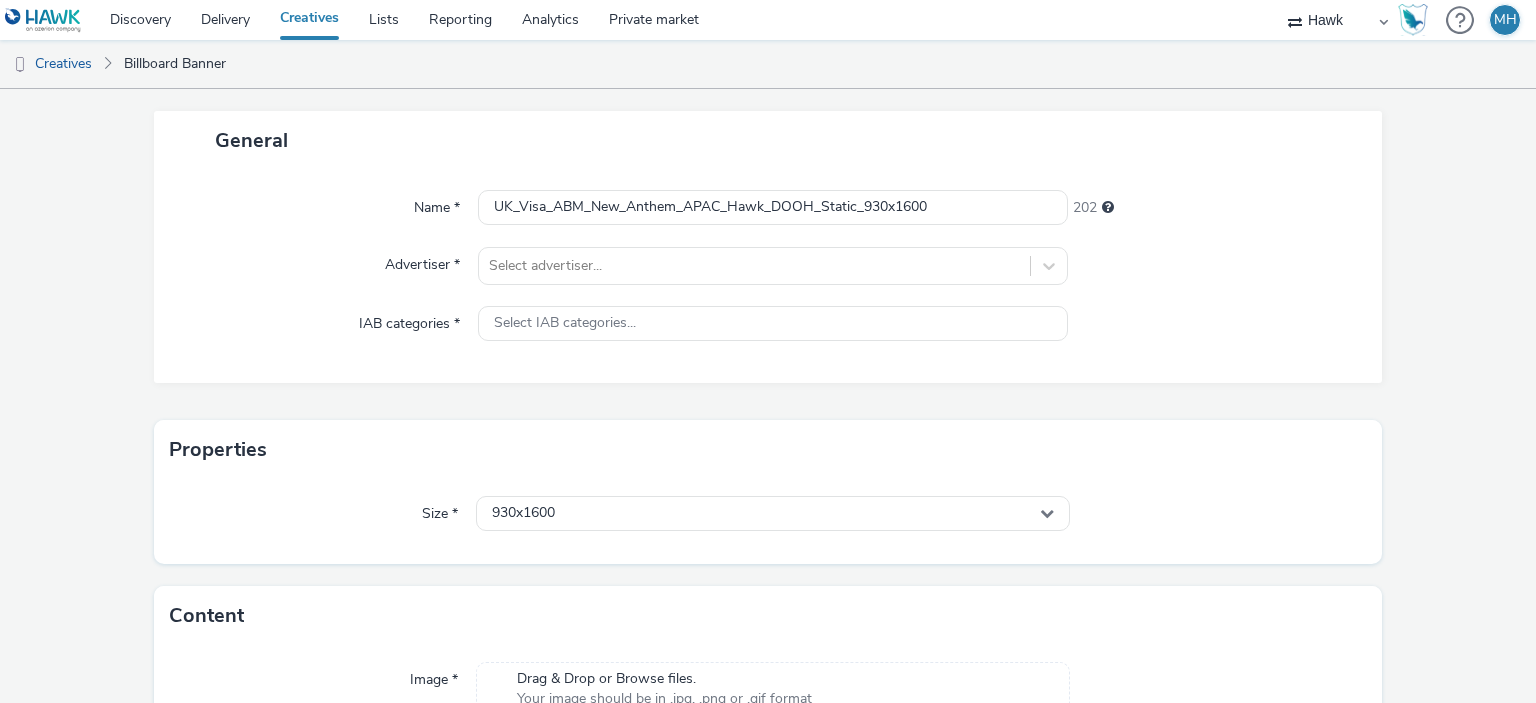 click on "Properties" at bounding box center [768, 450] 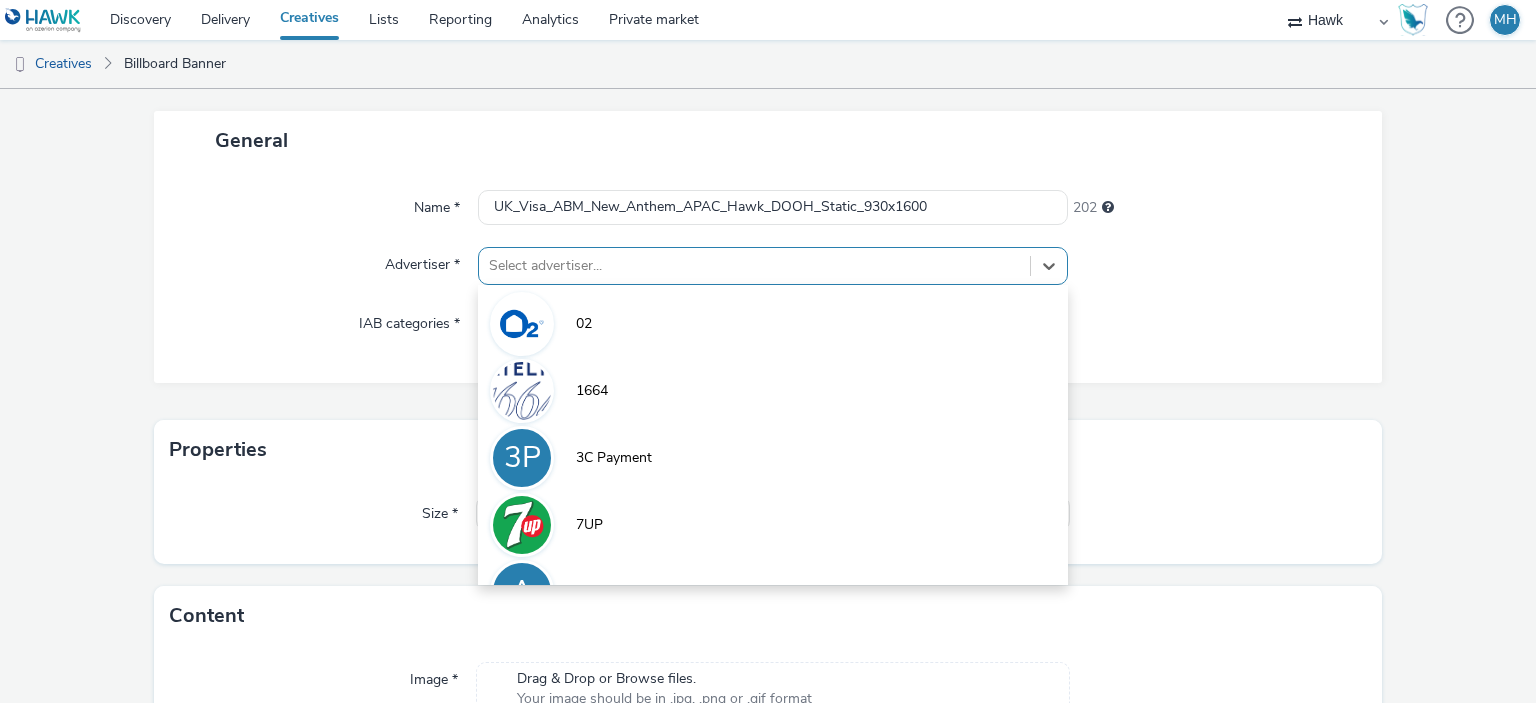 click at bounding box center (754, 266) 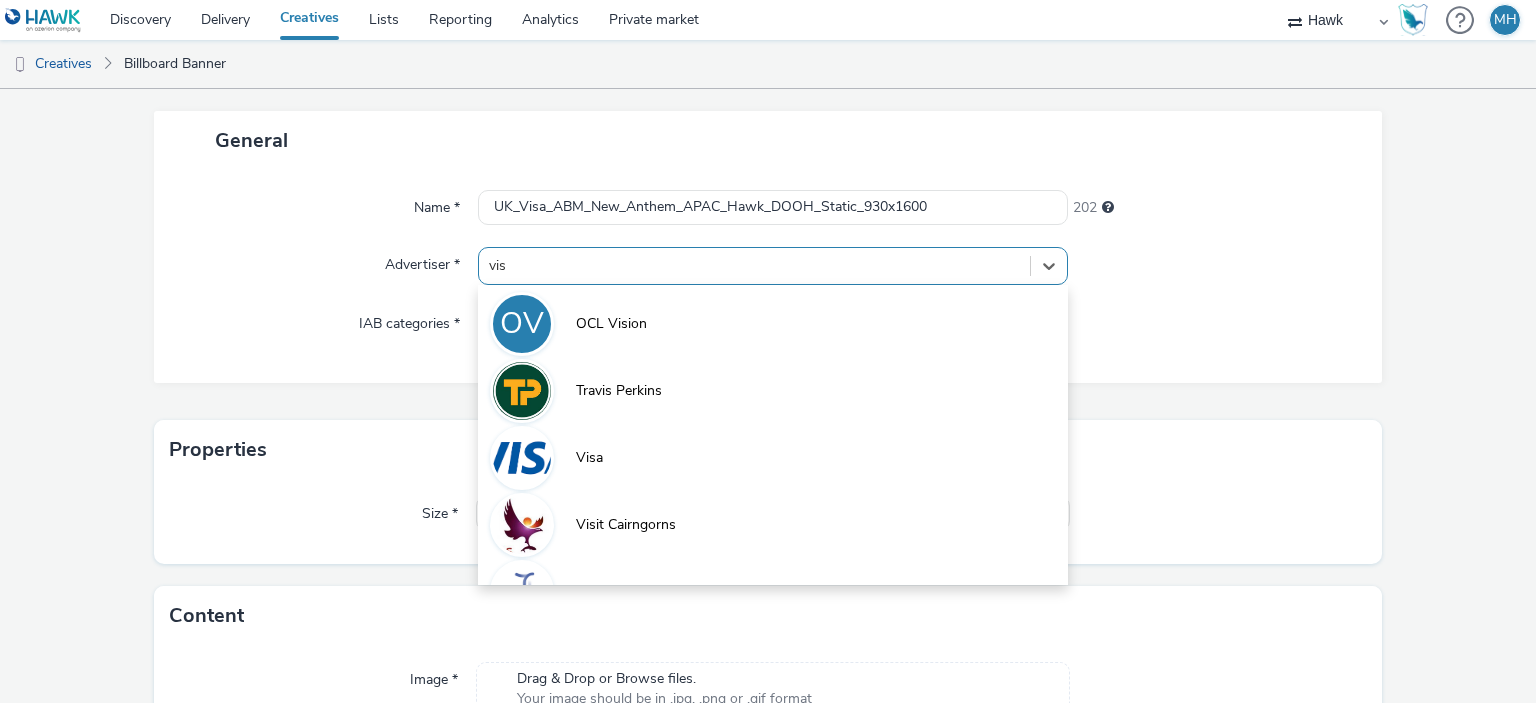 type on "visa" 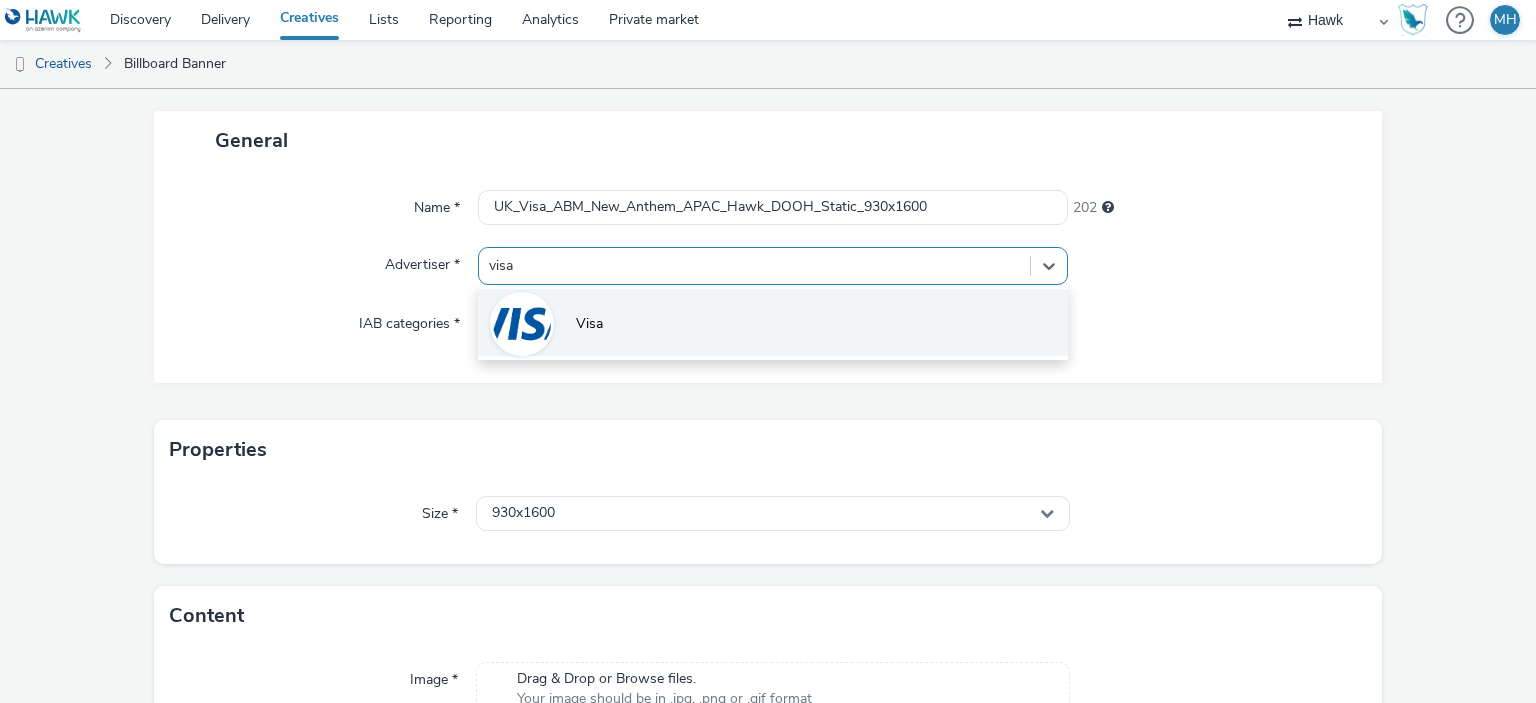 click on "Visa" at bounding box center [772, 322] 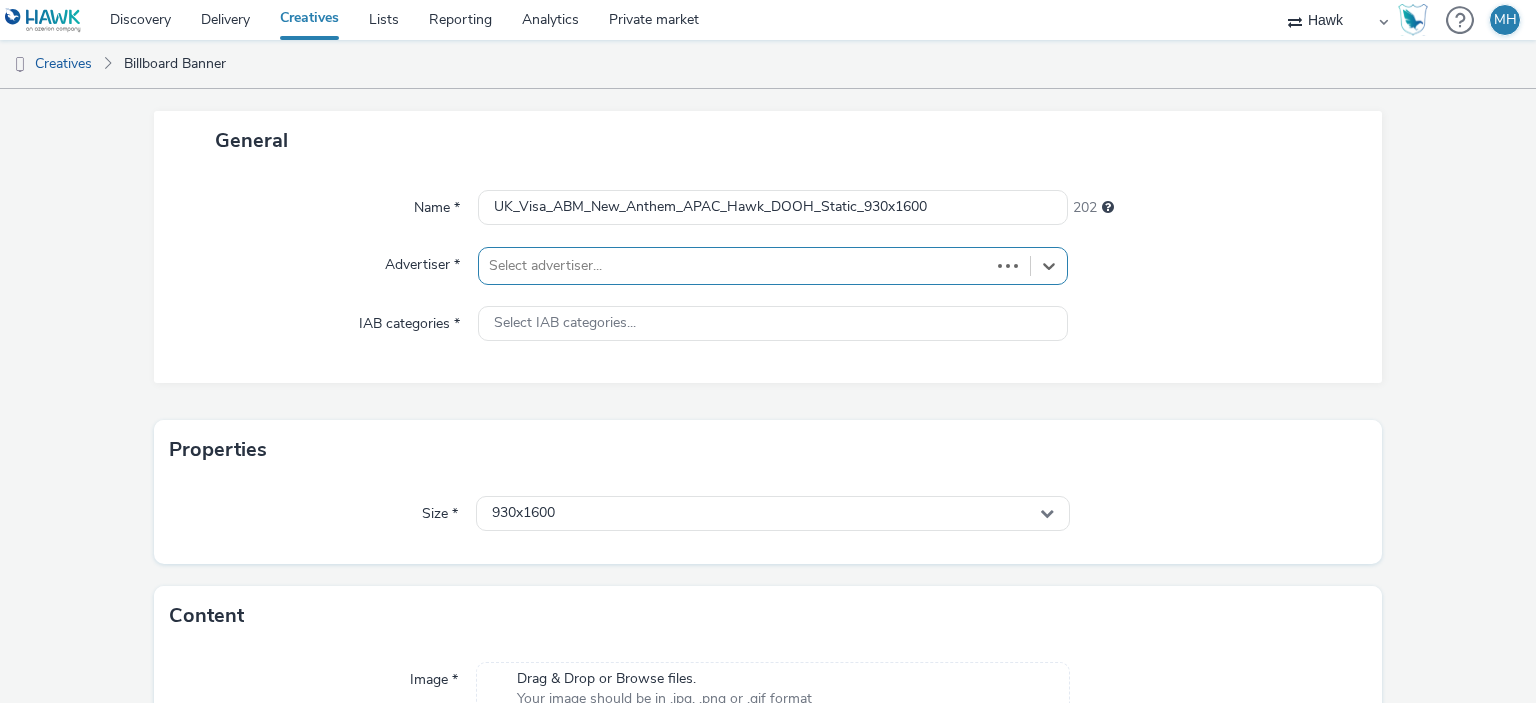 type 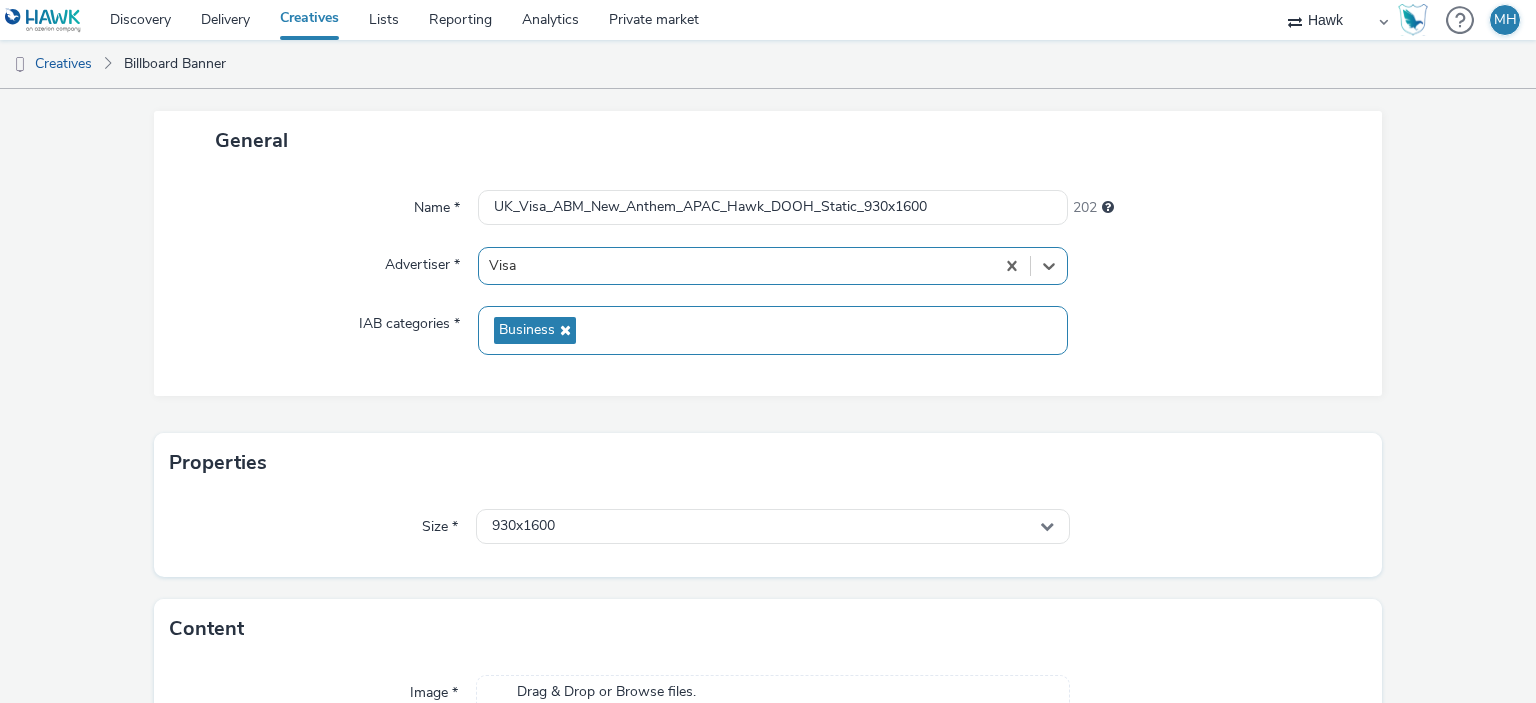 click on "Business" at bounding box center (772, 330) 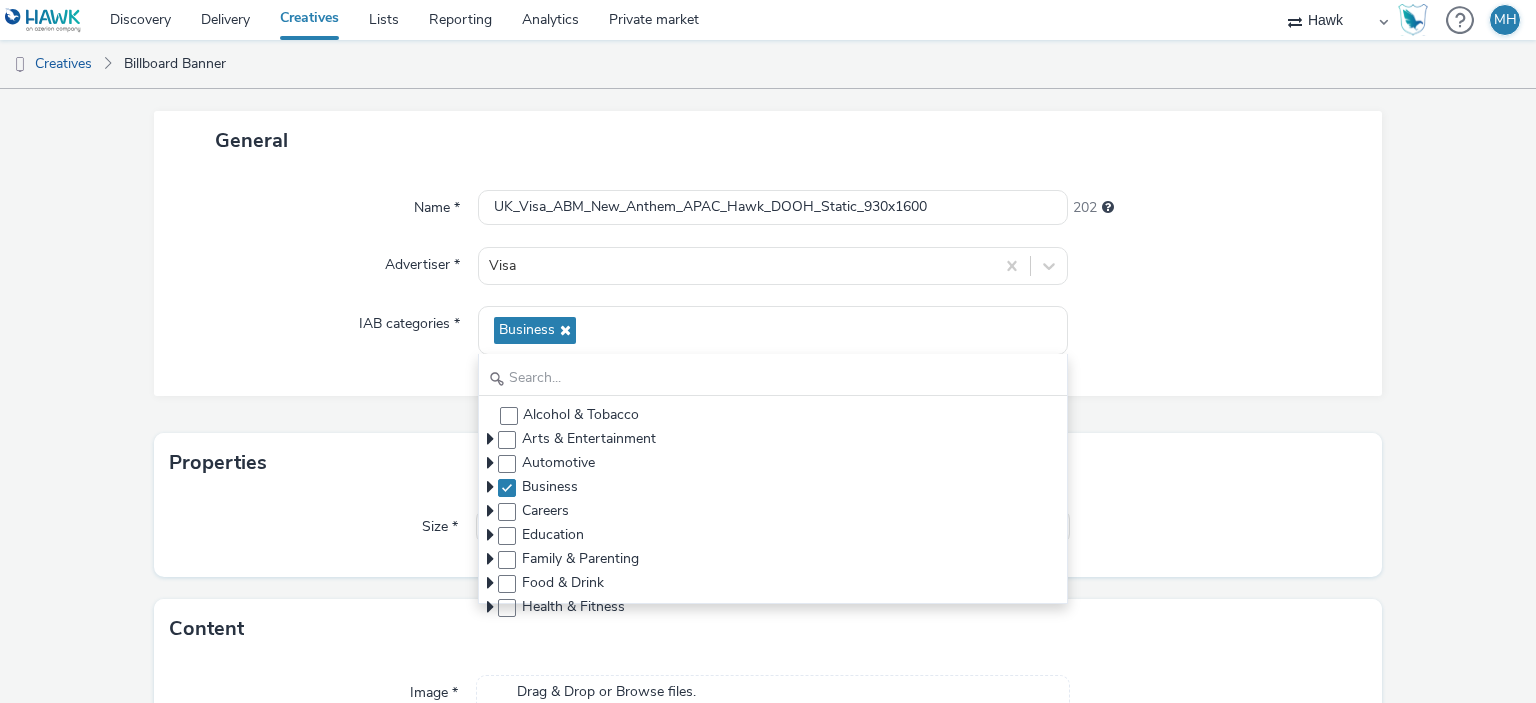 click on "New creative General Name * UK_Visa_ABM_New_Anthem_APAC_Hawk_DOOH_Static_930x1600 202 Advertiser * Visa IAB categories * Business Alcohol & Tobacco Arts & Entertainment Automotive Business Careers Education Family & Parenting Food & Drink Health & Fitness Hobbies & Interests Home & Garden Illegal Content Law, Gov't & Politics News Non-Standard Content Personal Finance Pets Real Estate Religion & Spirituality Science Shopping Society Sports Style & Fashion Technology & Computing Travel Uncategorized Properties Size * 930x1600 Content Image * Drag & Drop or Browse files. Your image should be in .jpg, .png or .gif format Cancel Save" at bounding box center [768, 412] 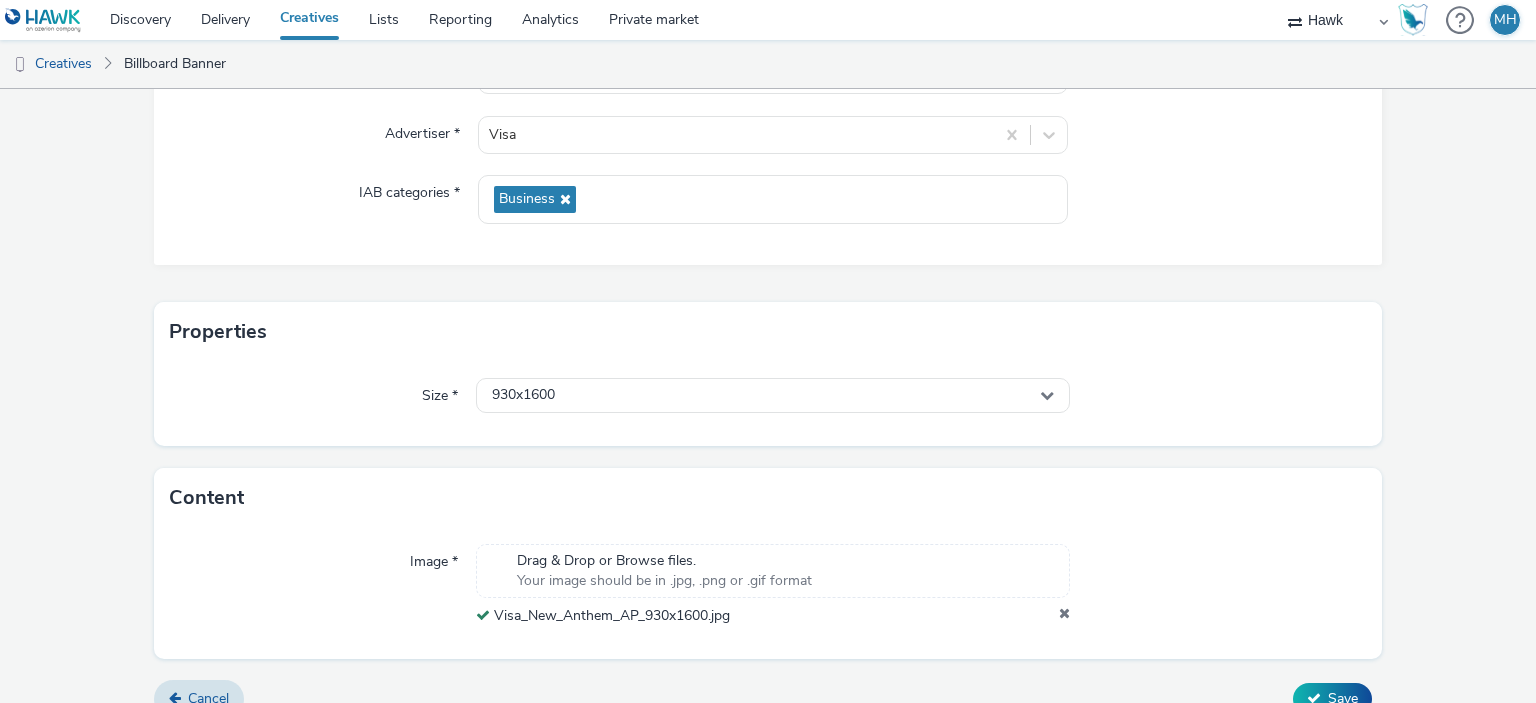 scroll, scrollTop: 0, scrollLeft: 0, axis: both 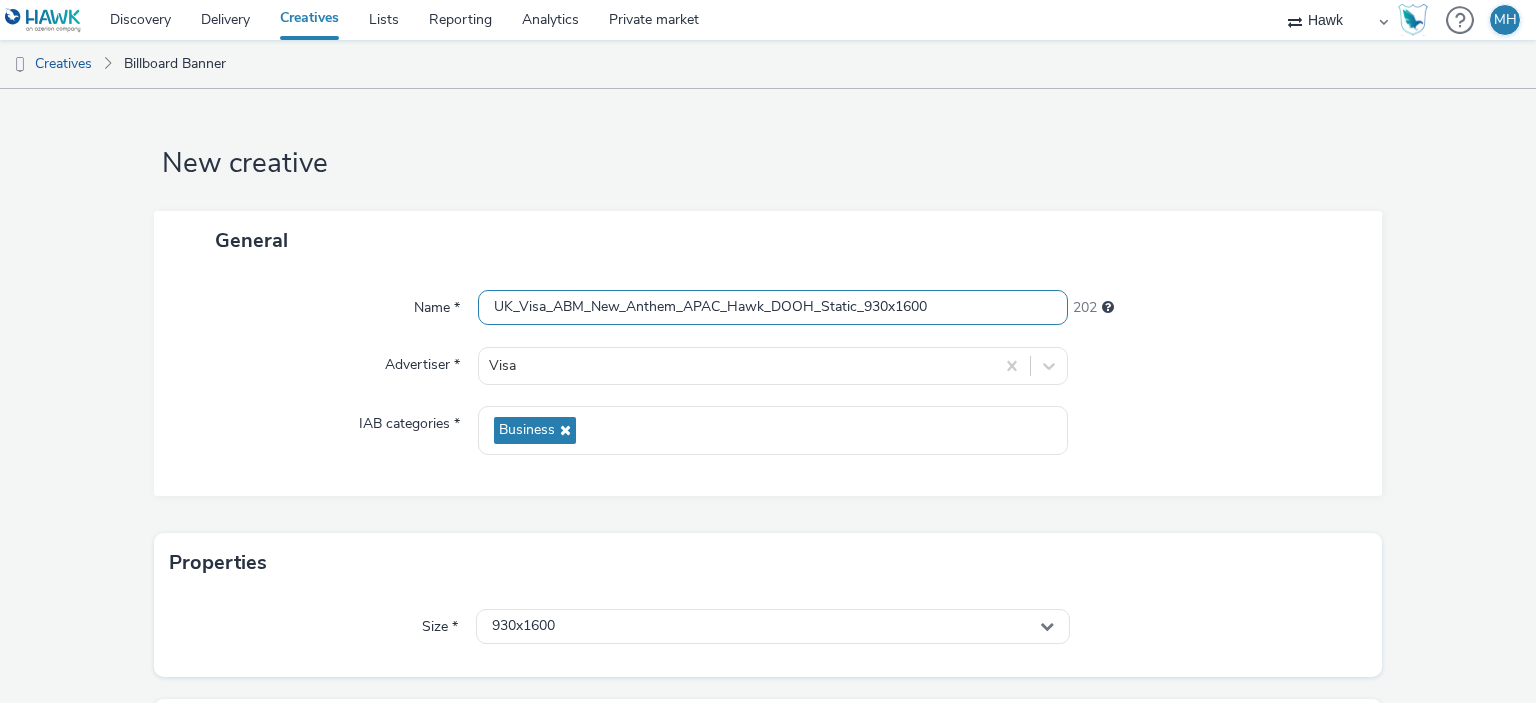 drag, startPoint x: 930, startPoint y: 311, endPoint x: 459, endPoint y: 359, distance: 473.43954 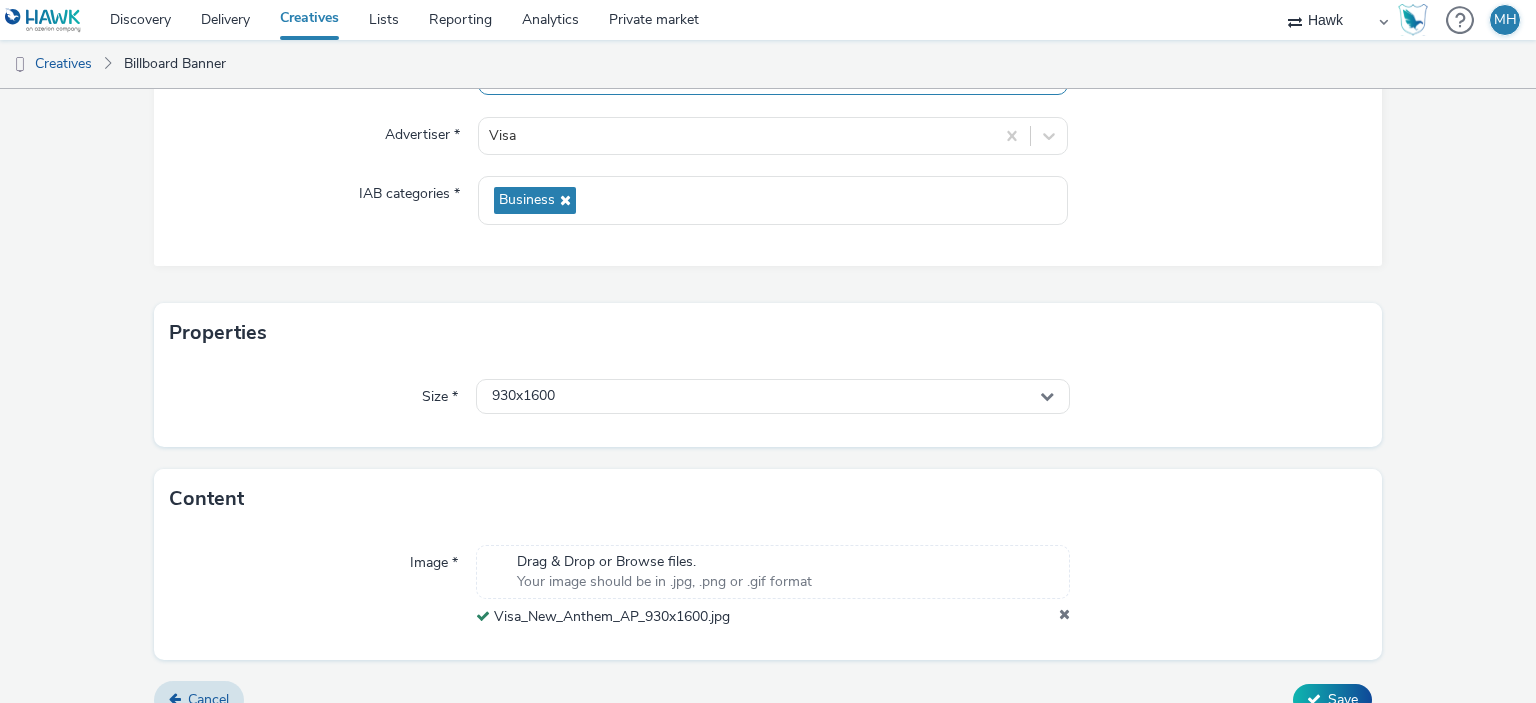 scroll, scrollTop: 259, scrollLeft: 0, axis: vertical 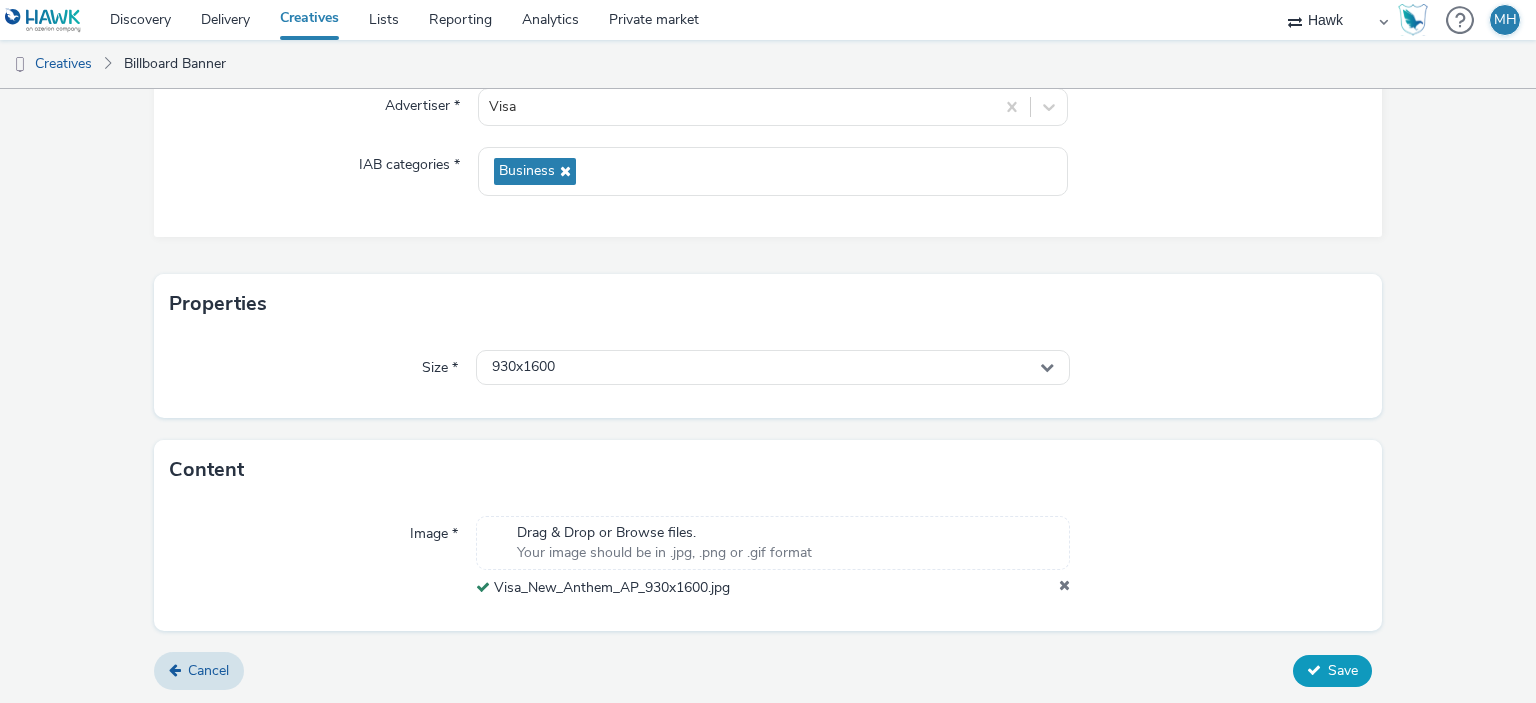 click on "Save" at bounding box center (1332, 671) 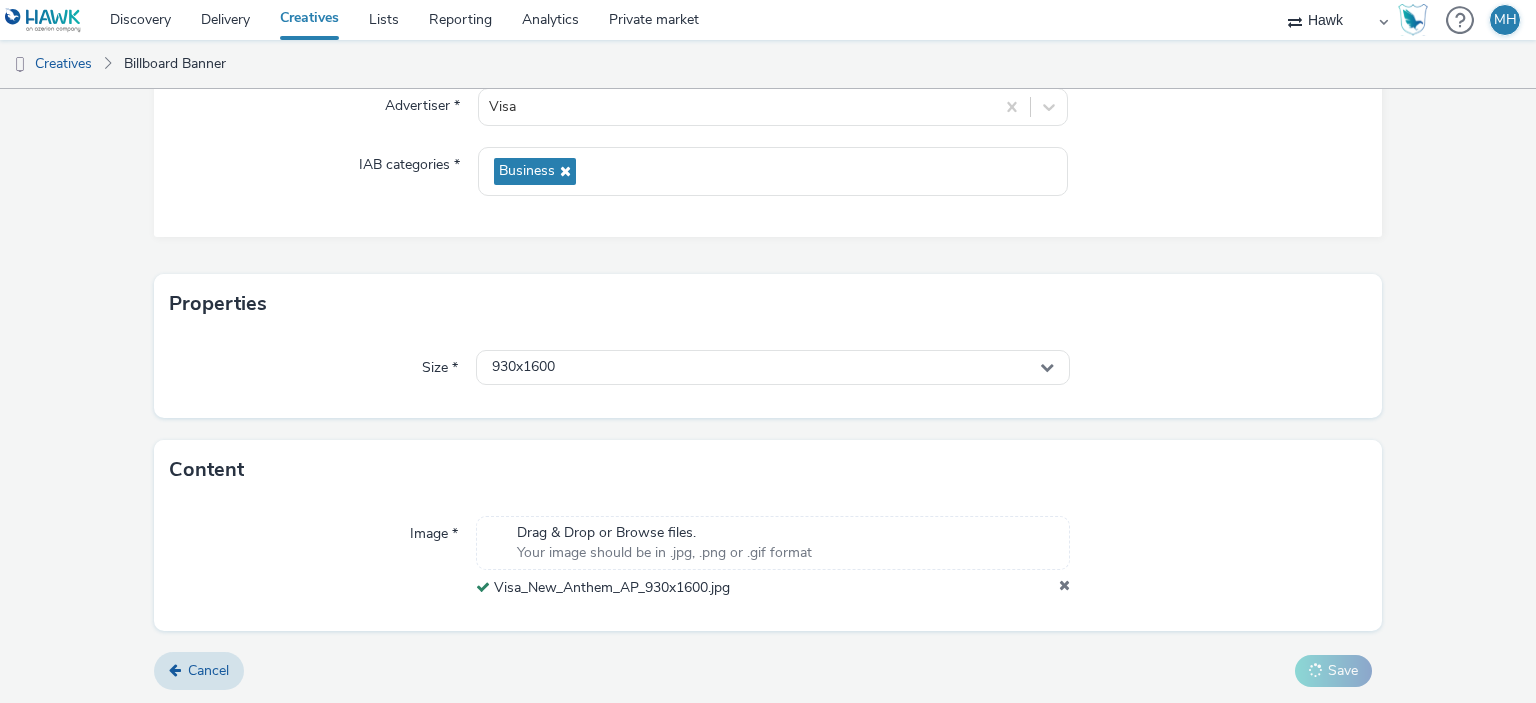scroll, scrollTop: 0, scrollLeft: 0, axis: both 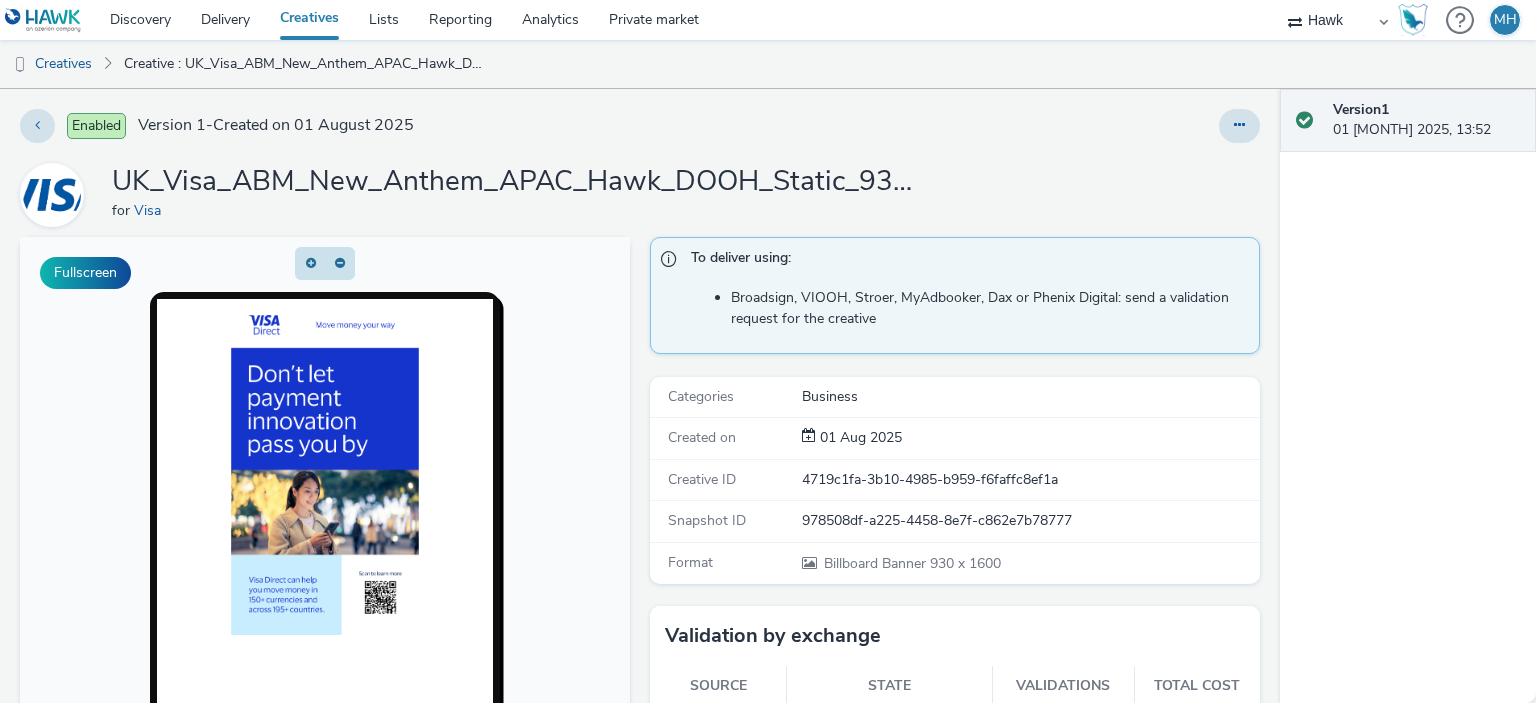click on "Creatives" at bounding box center (309, 20) 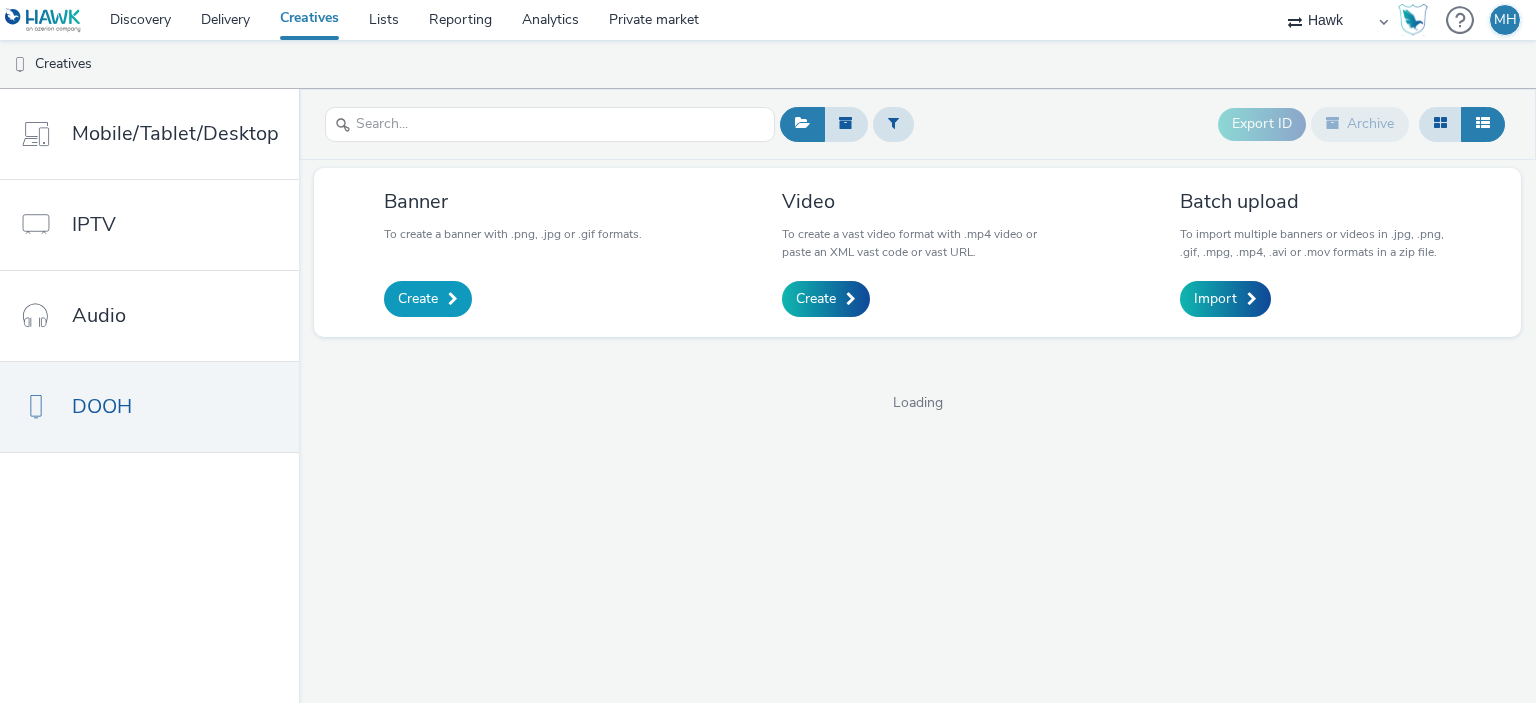 click on "Create" at bounding box center (418, 299) 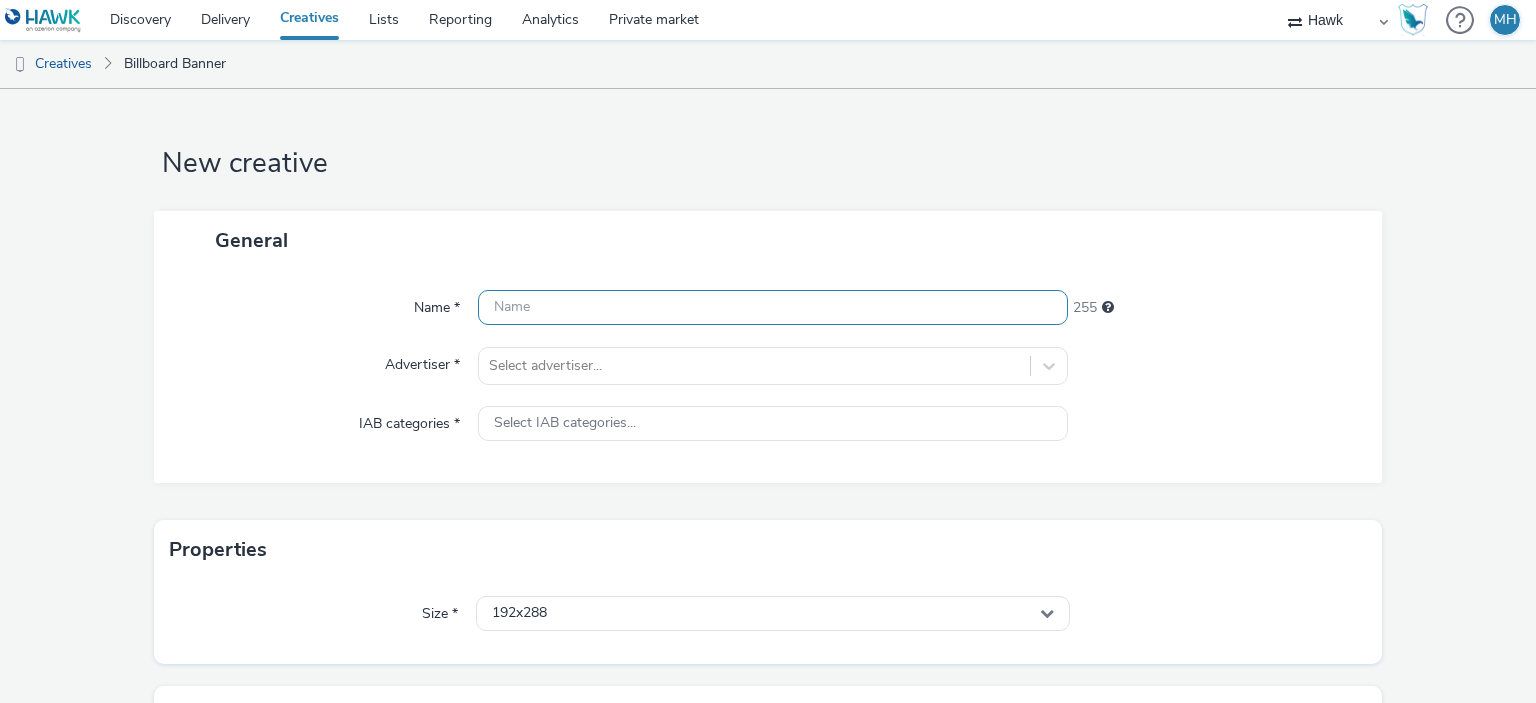 click at bounding box center [772, 307] 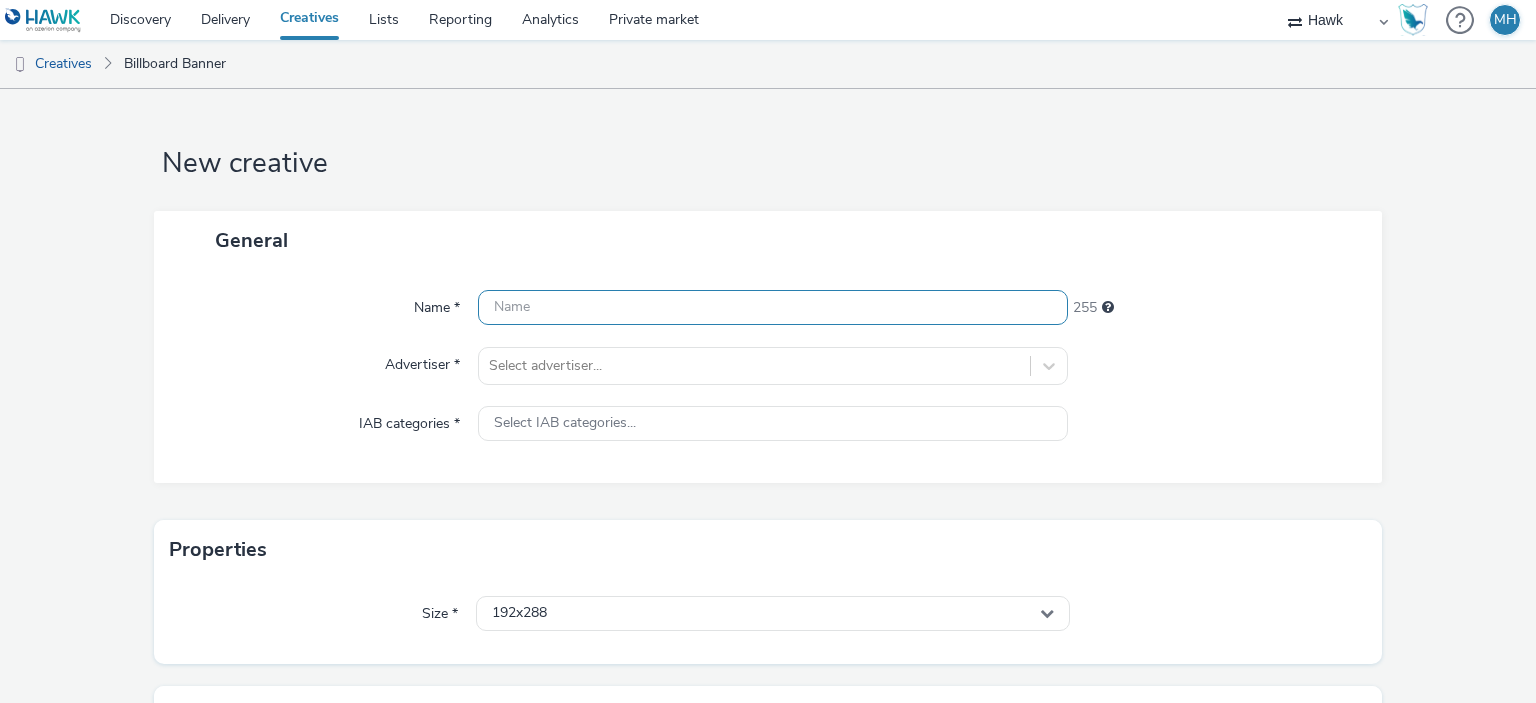 paste on "UK_Visa_ABM_New_Anthem_APAC_Hawk_DOOH_Static_930x1600" 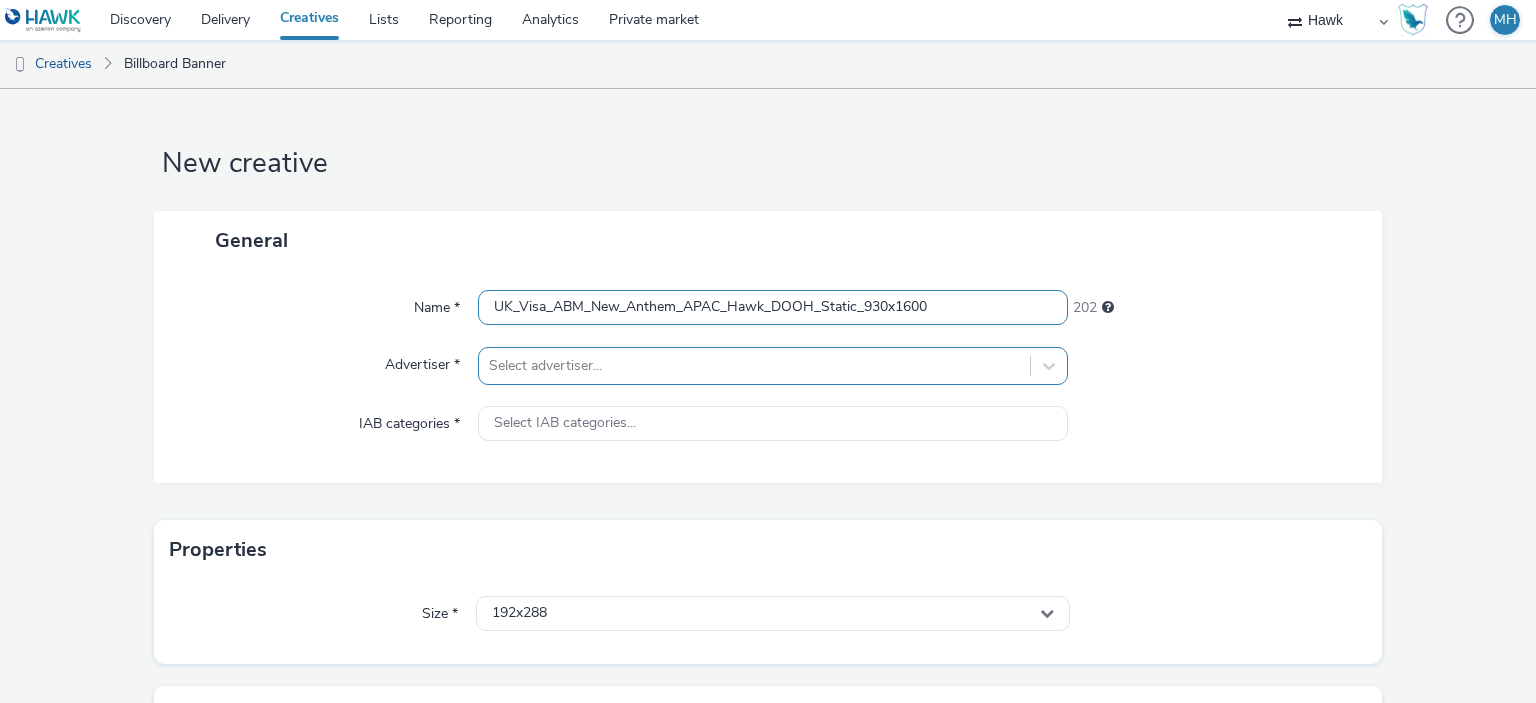 type on "UK_Visa_ABM_New_Anthem_APAC_Hawk_DOOH_Static_930x1600" 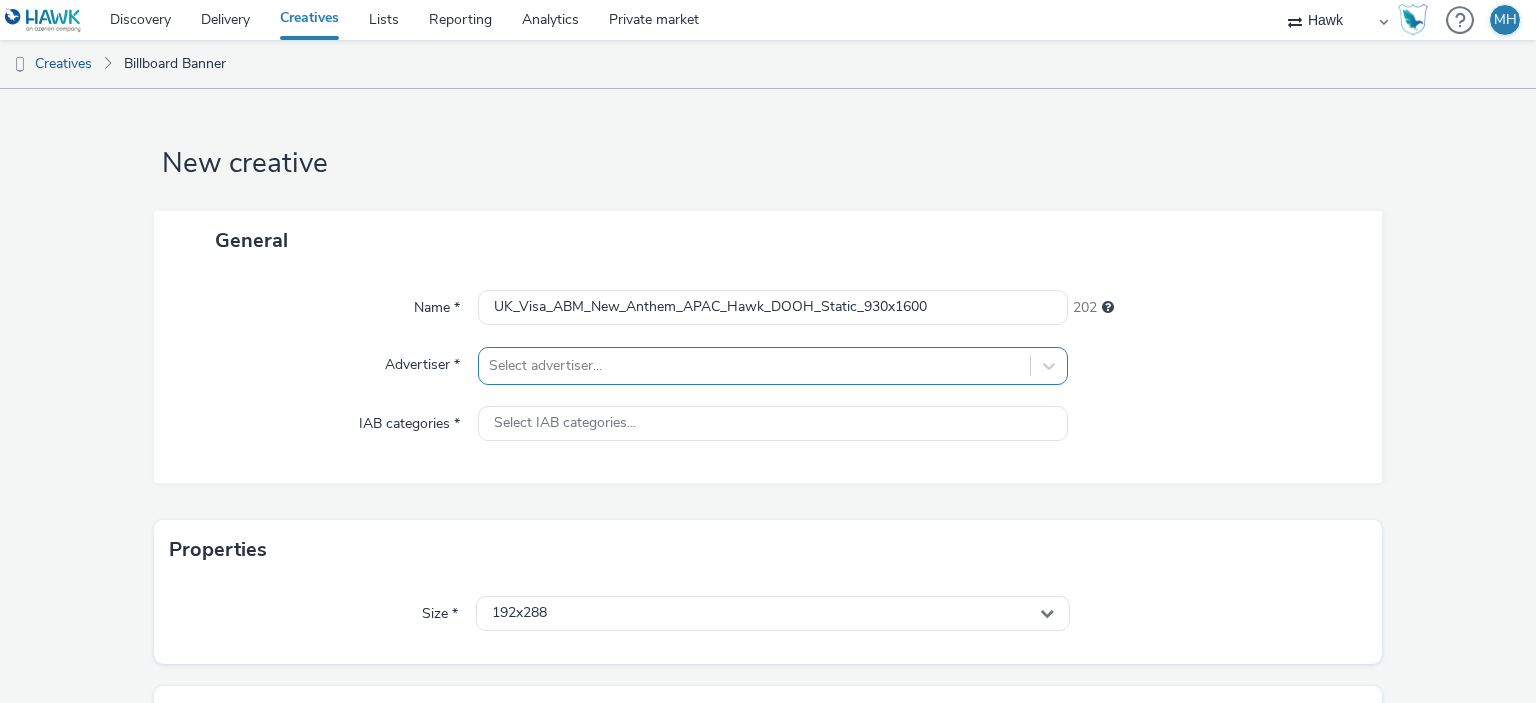 click on "Select advertiser..." at bounding box center (772, 366) 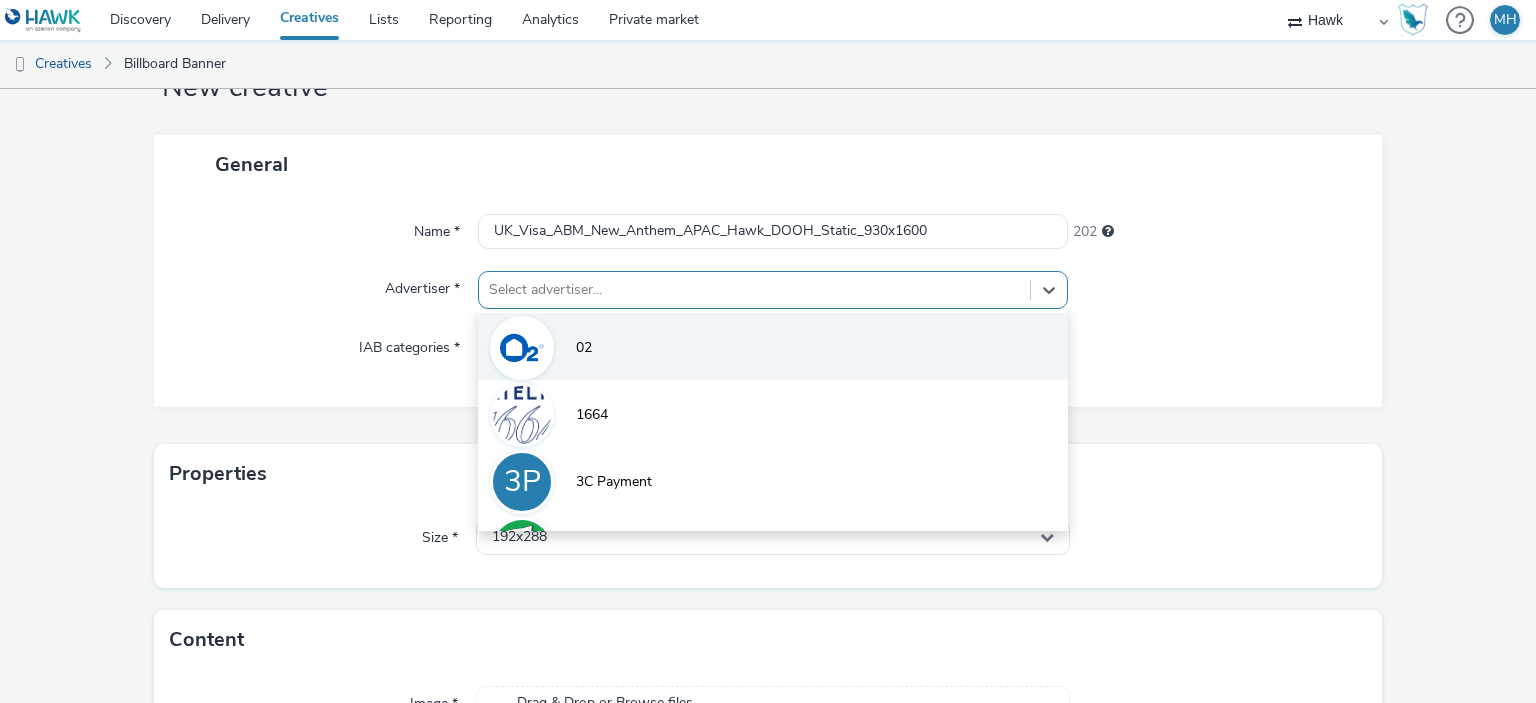 scroll, scrollTop: 79, scrollLeft: 0, axis: vertical 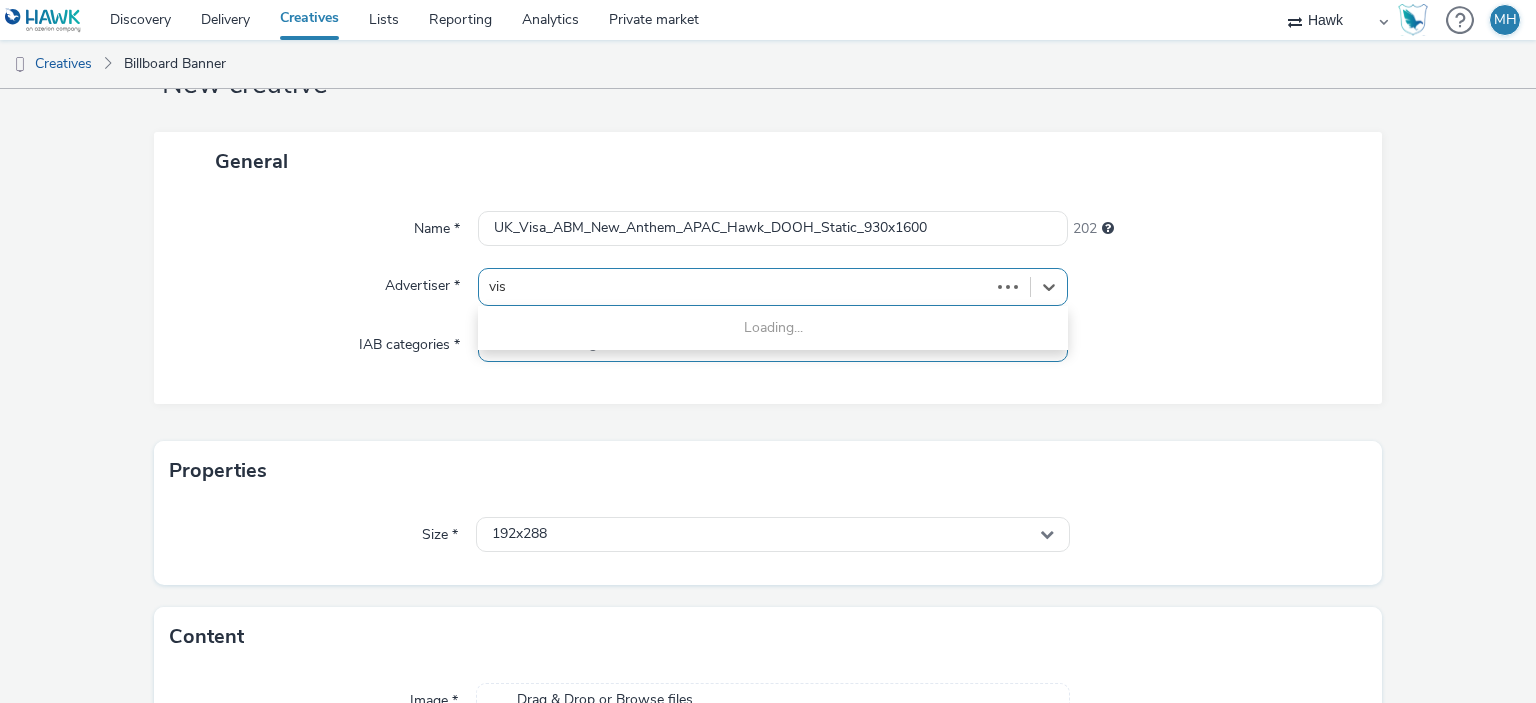 type on "visa" 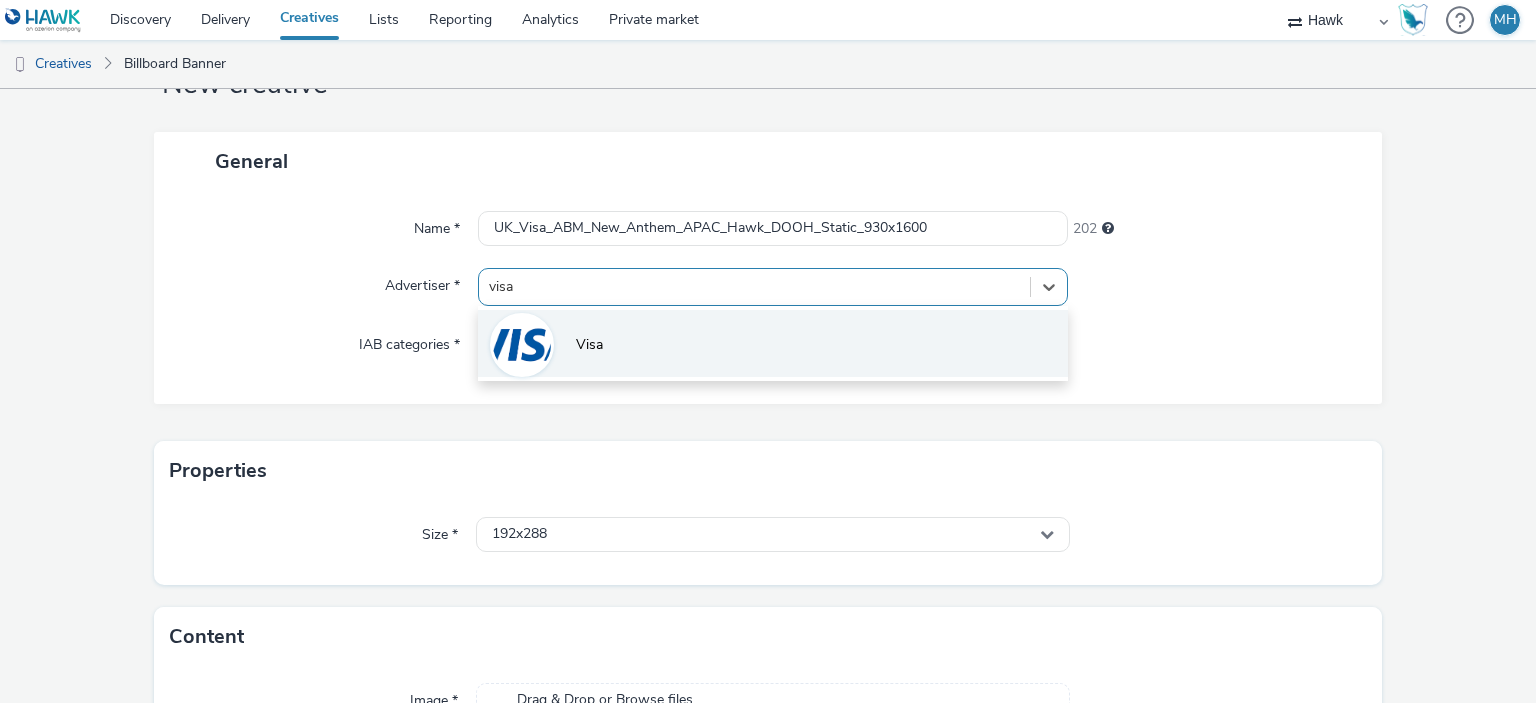 click on "Visa" at bounding box center (589, 345) 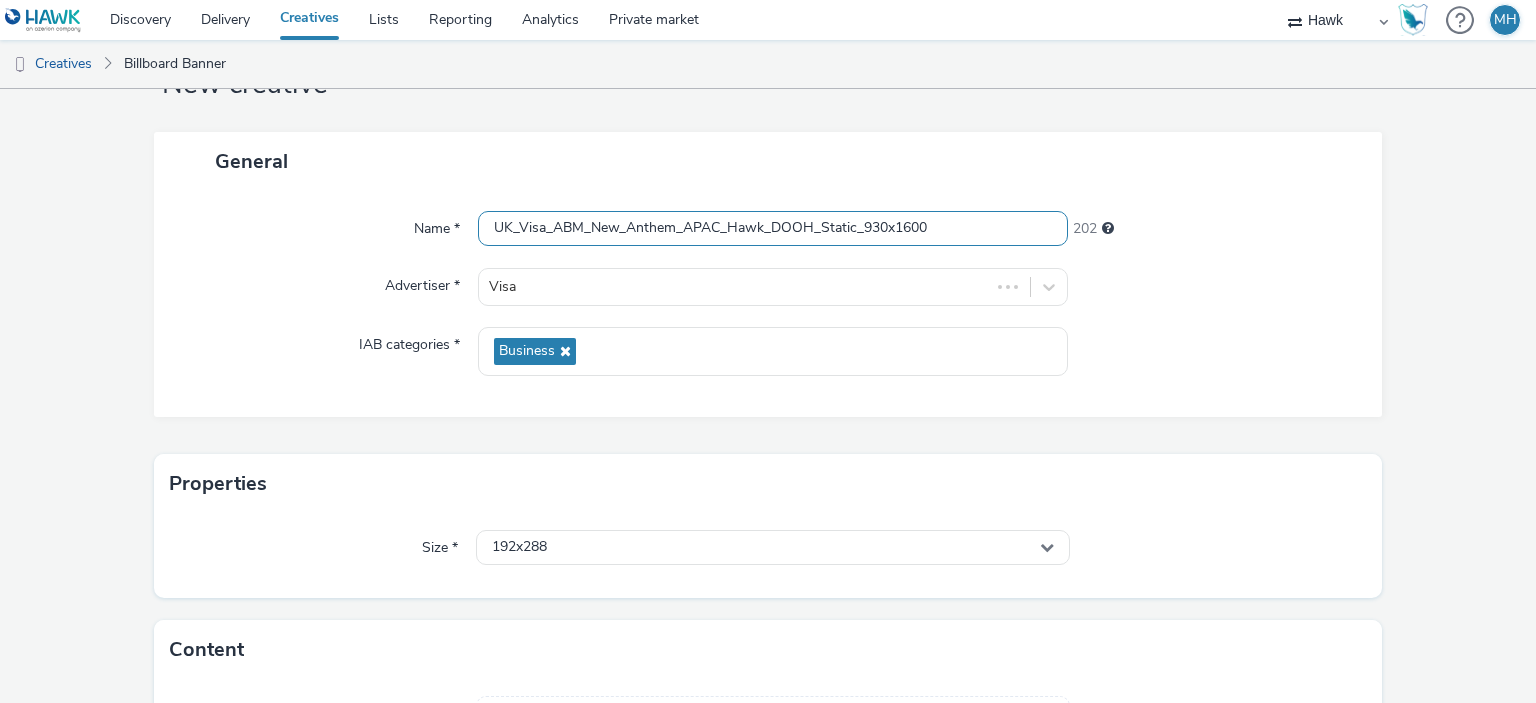 click on "UK_Visa_ABM_New_Anthem_APAC_Hawk_DOOH_Static_930x1600" at bounding box center (772, 228) 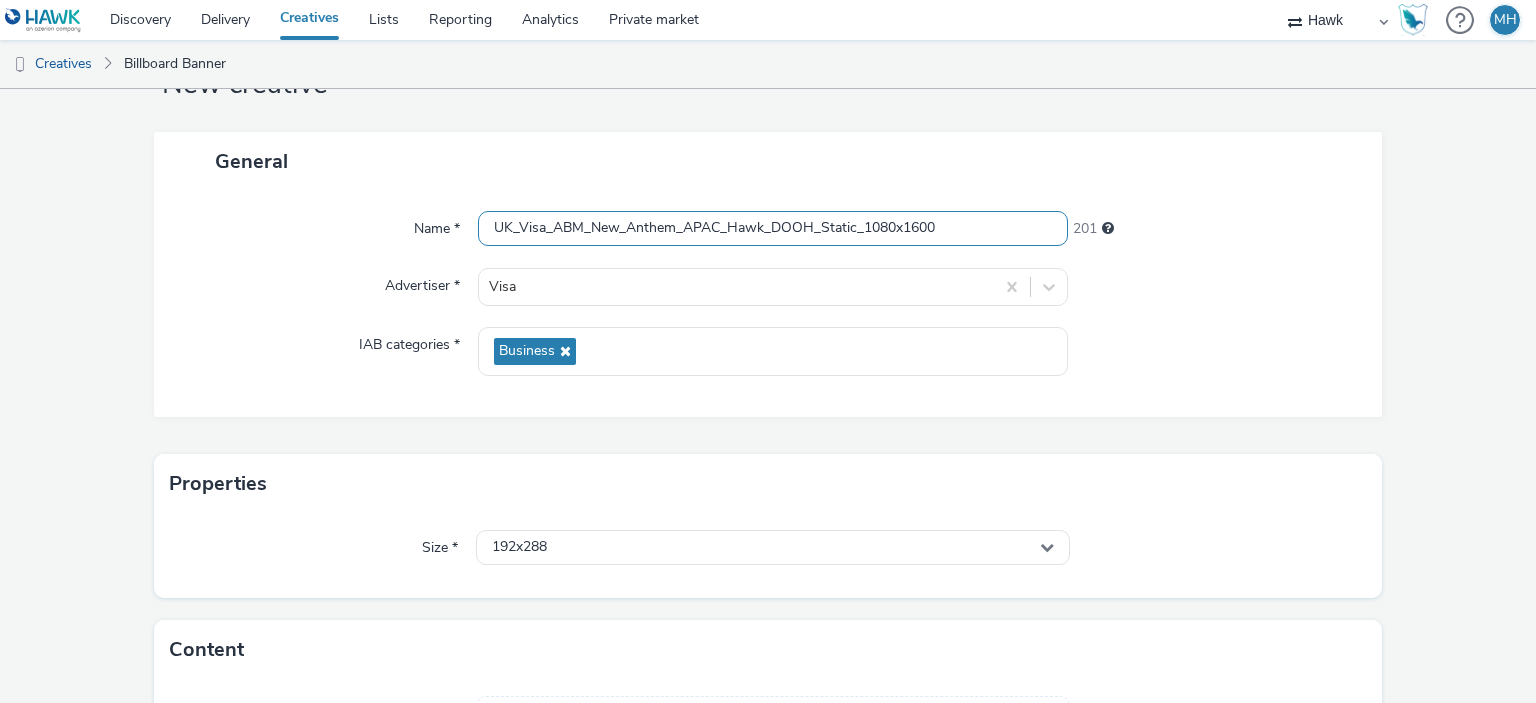 click on "UK_Visa_ABM_New_Anthem_APAC_Hawk_DOOH_Static_1080x1600" at bounding box center (772, 228) 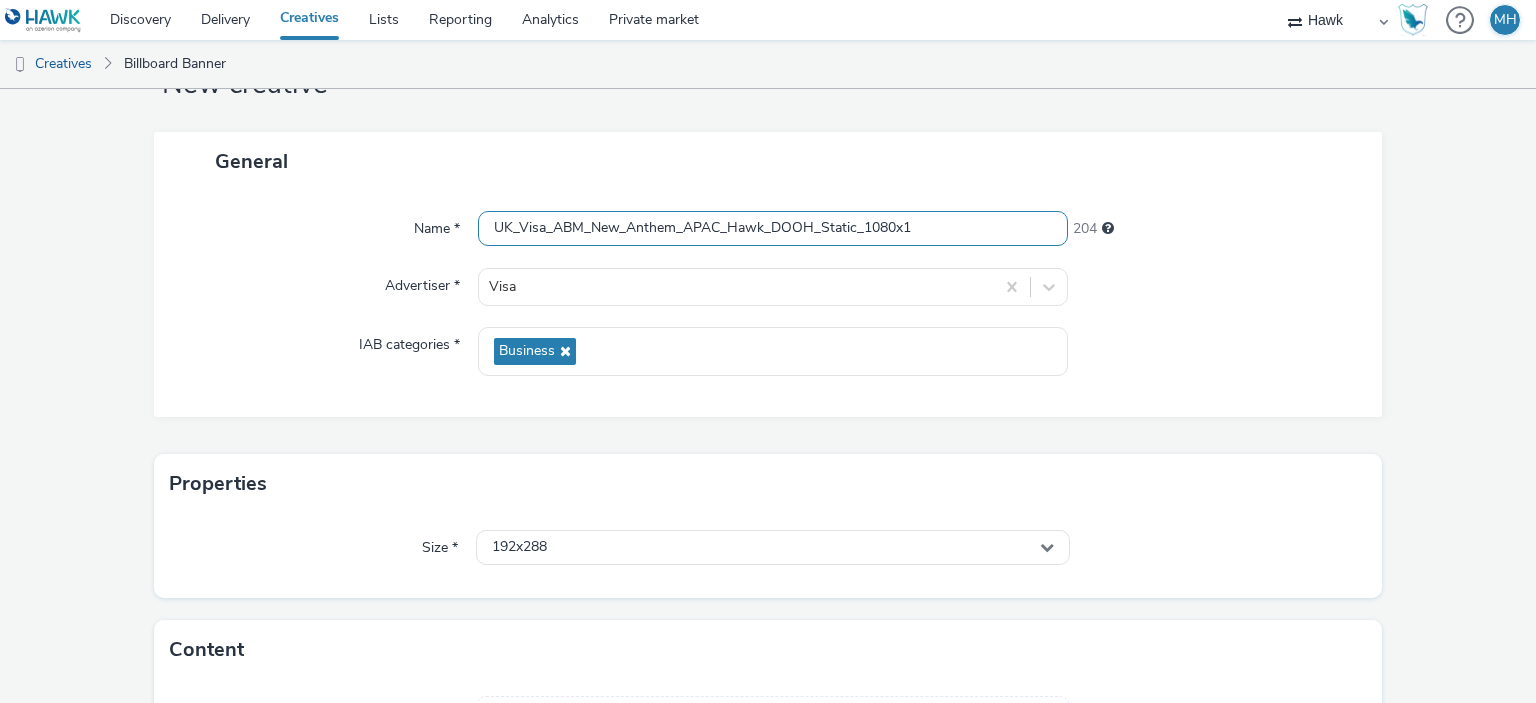 click on "UK_Visa_ABM_New_Anthem_APAC_Hawk_DOOH_Static_1080x1" at bounding box center [772, 228] 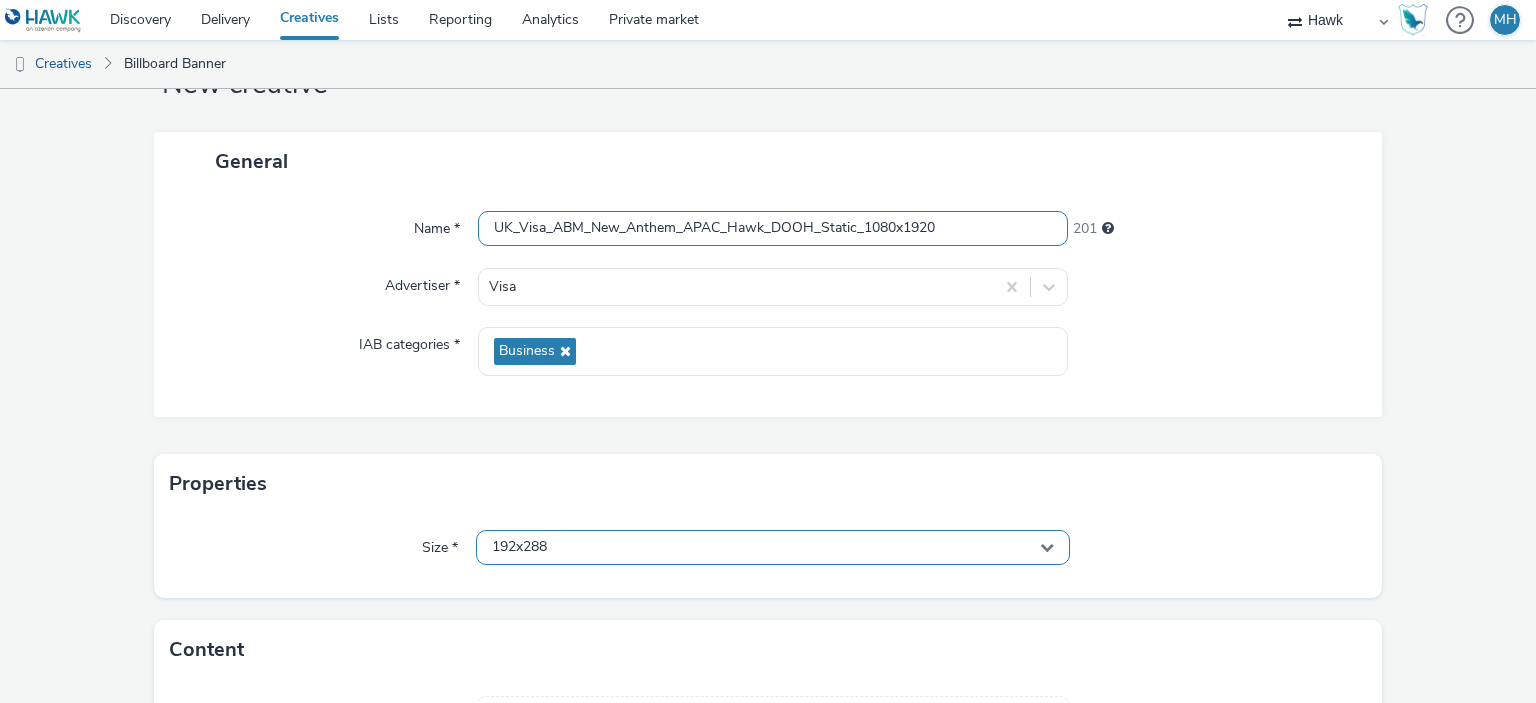 type on "UK_Visa_ABM_New_Anthem_APAC_Hawk_DOOH_Static_1080x1920" 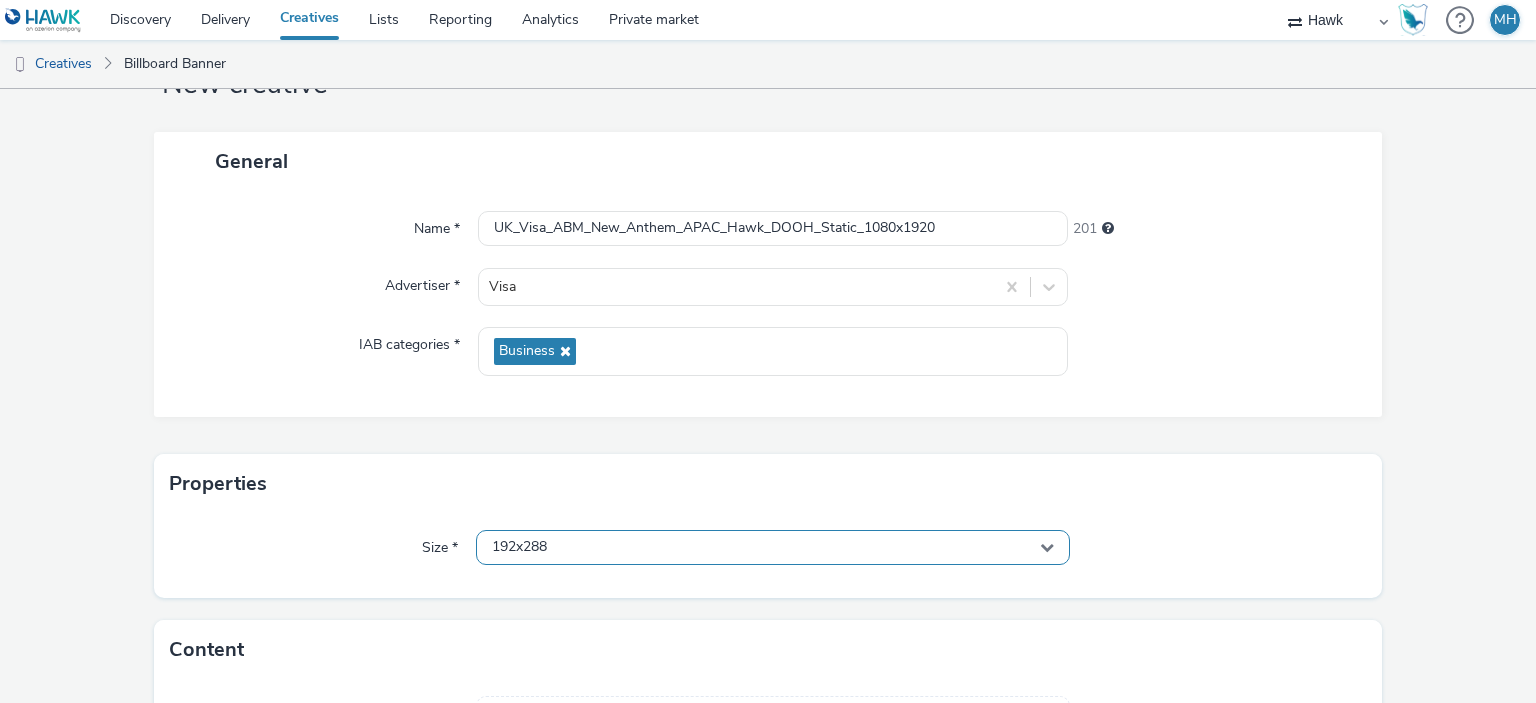 click on "192x288" at bounding box center [772, 547] 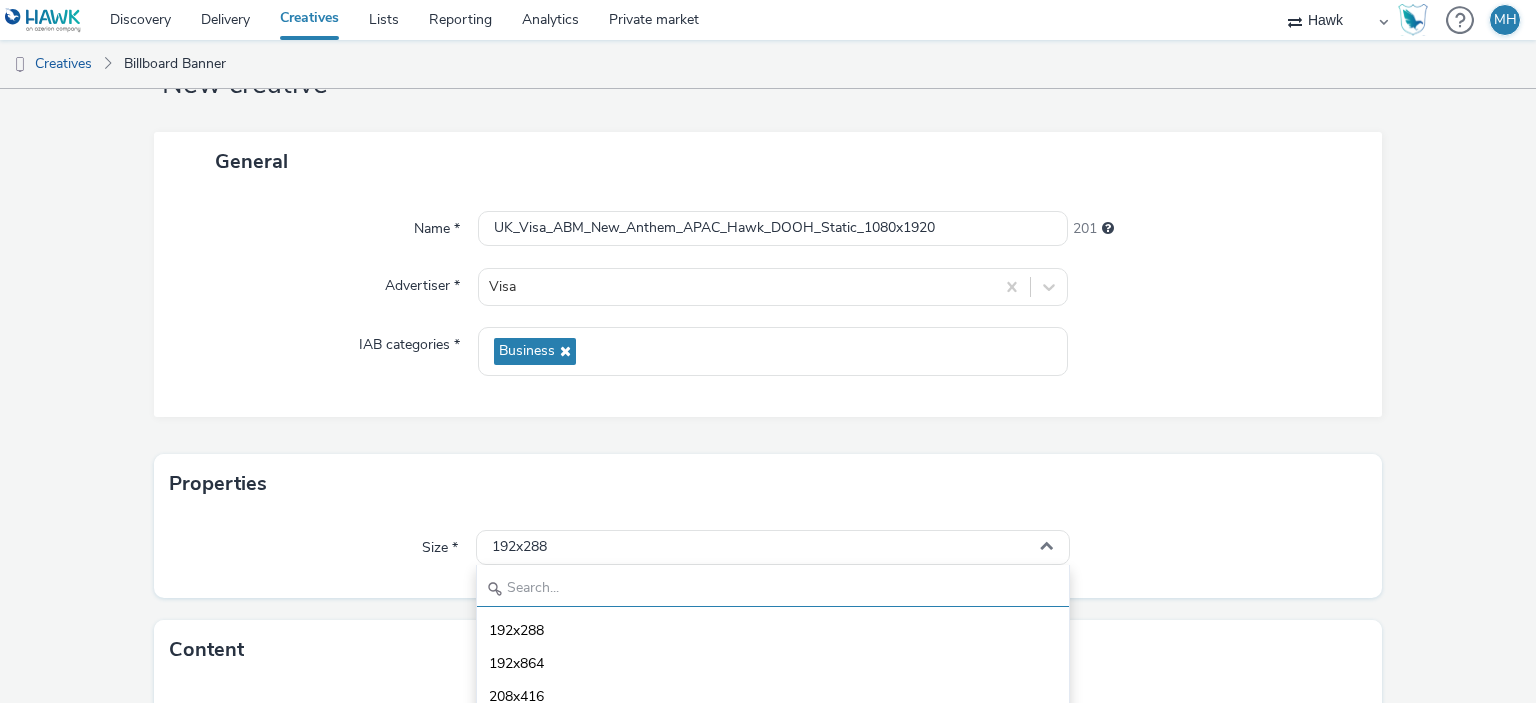 click at bounding box center (772, 589) 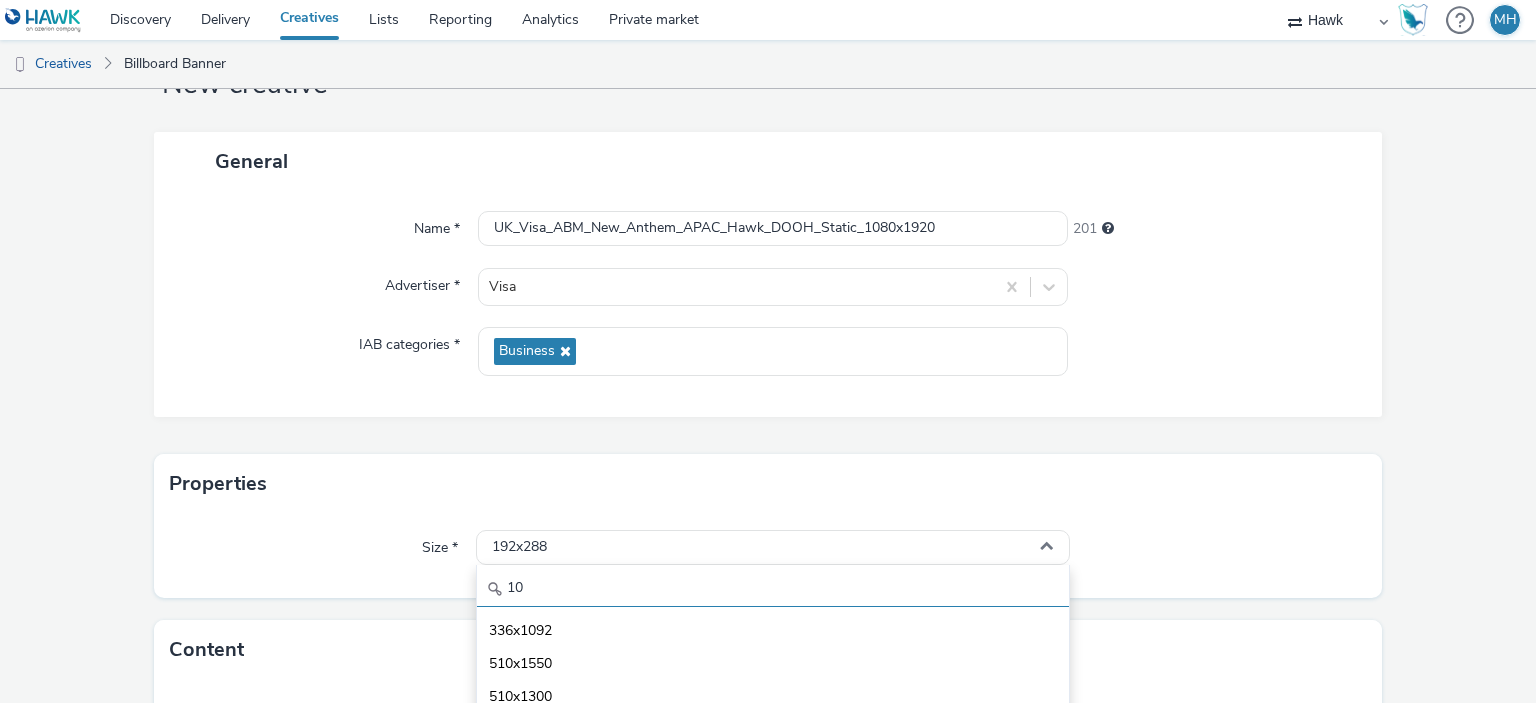 click on "10" at bounding box center [772, 589] 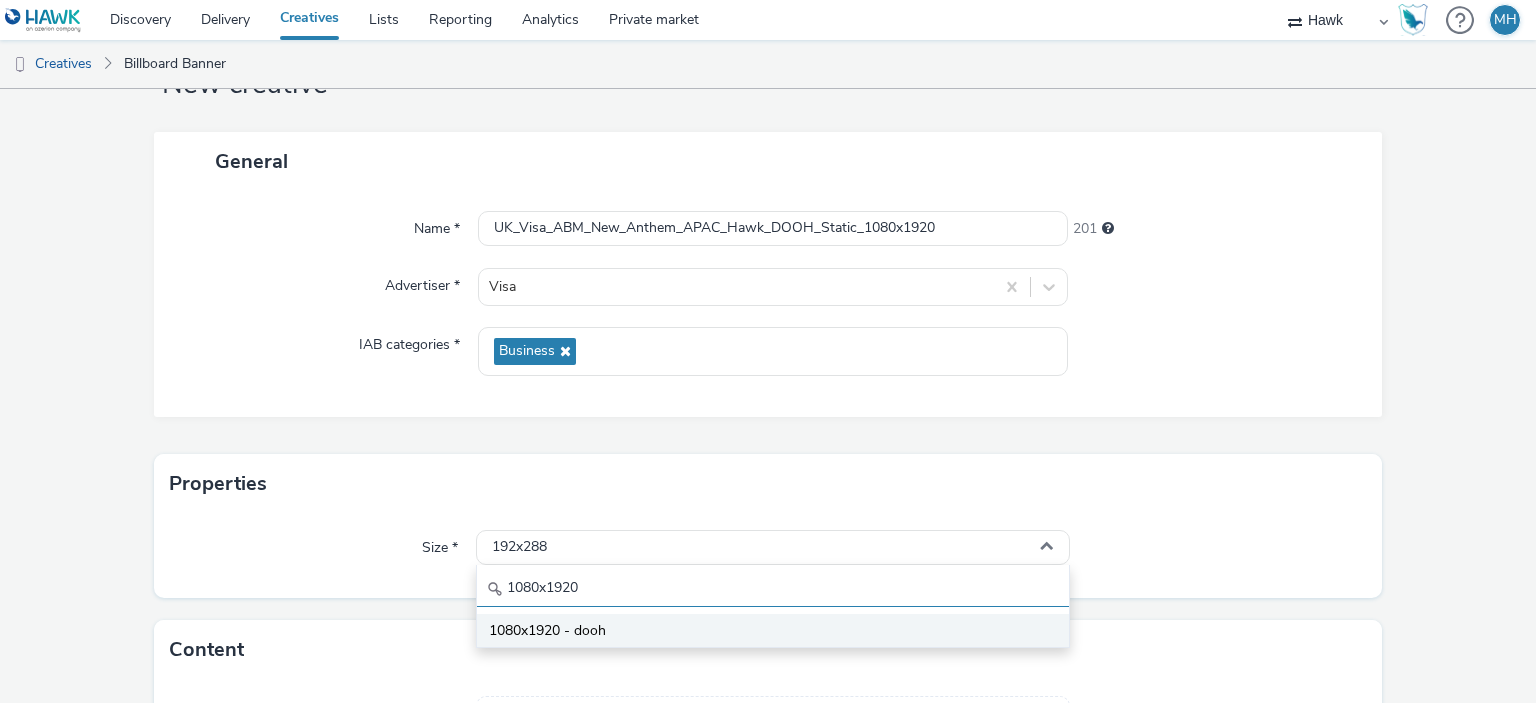 type on "1080x1920" 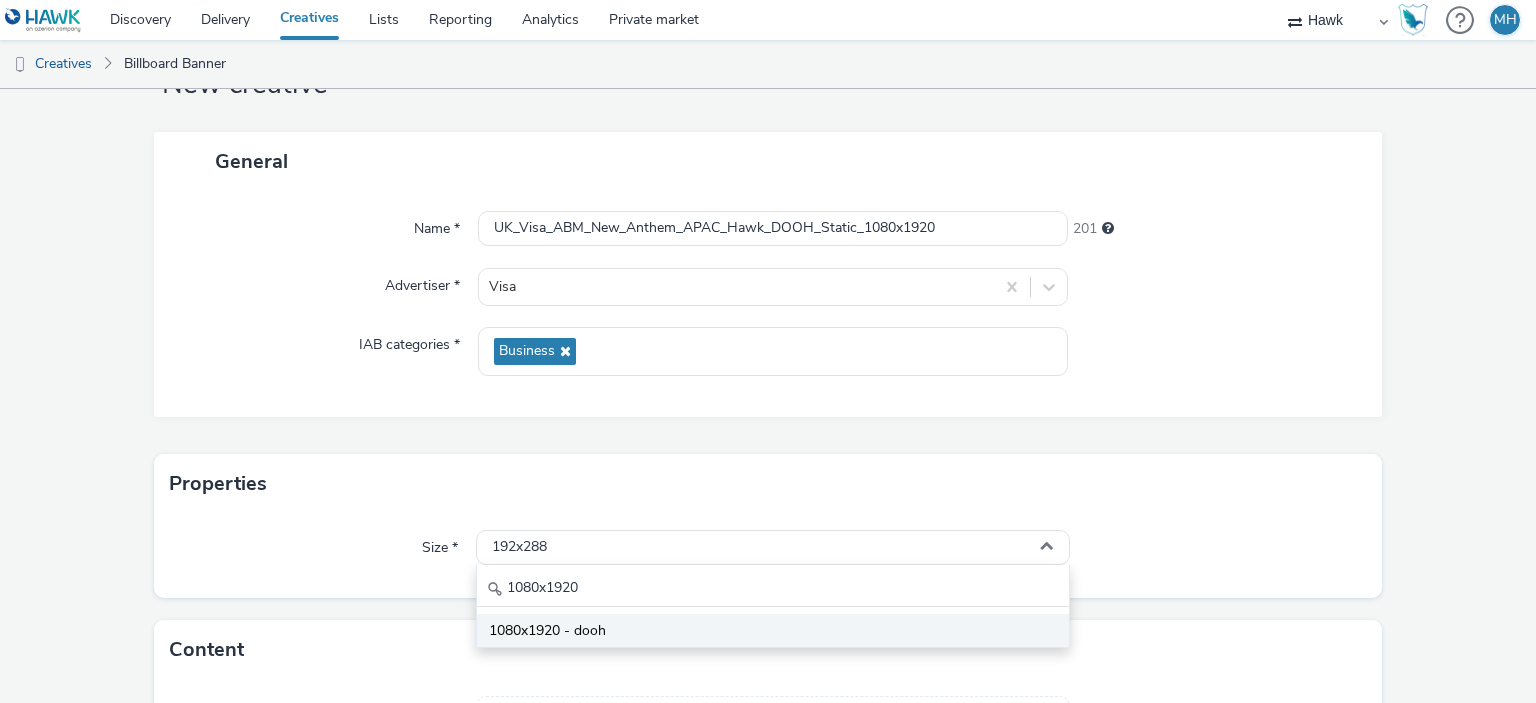 click on "1080x1920 - dooh" at bounding box center (772, 630) 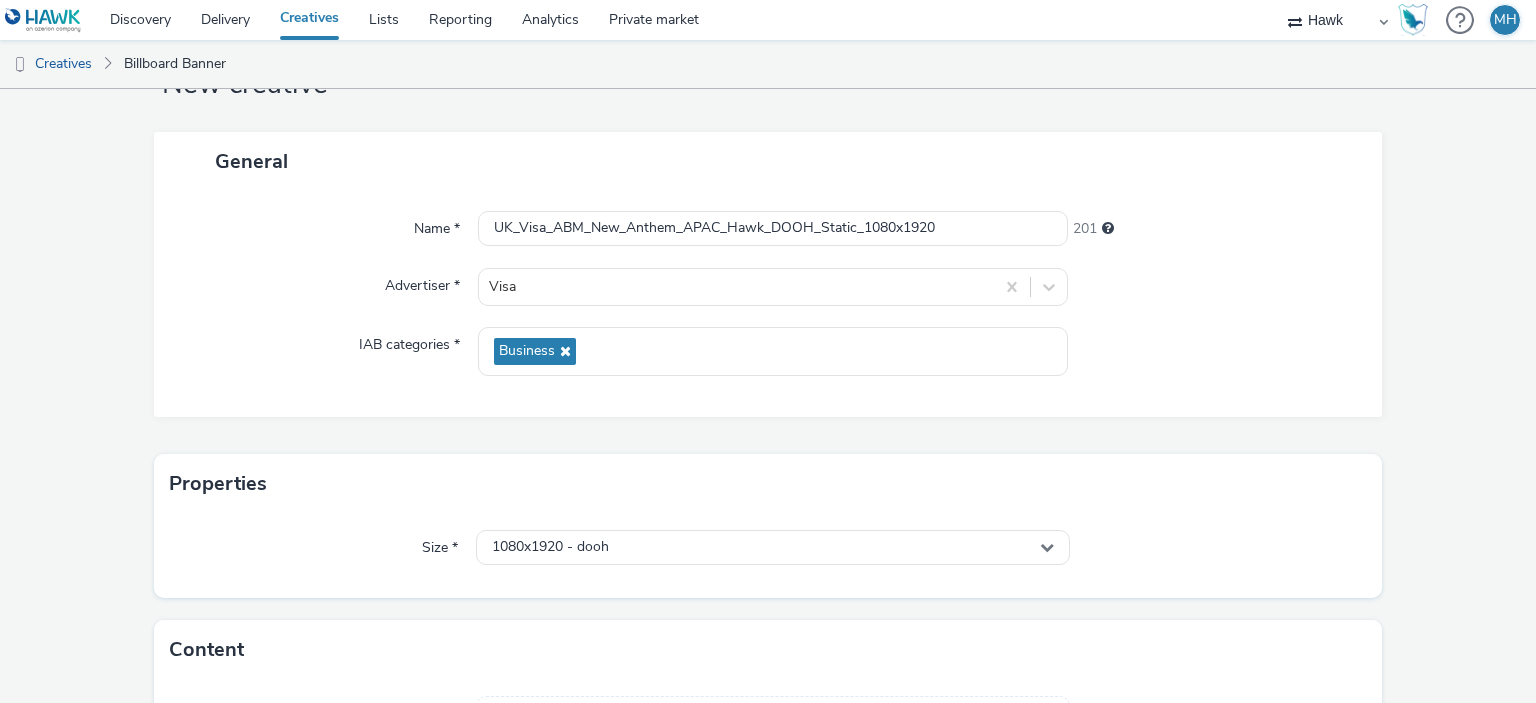 click on "Properties" at bounding box center [768, 484] 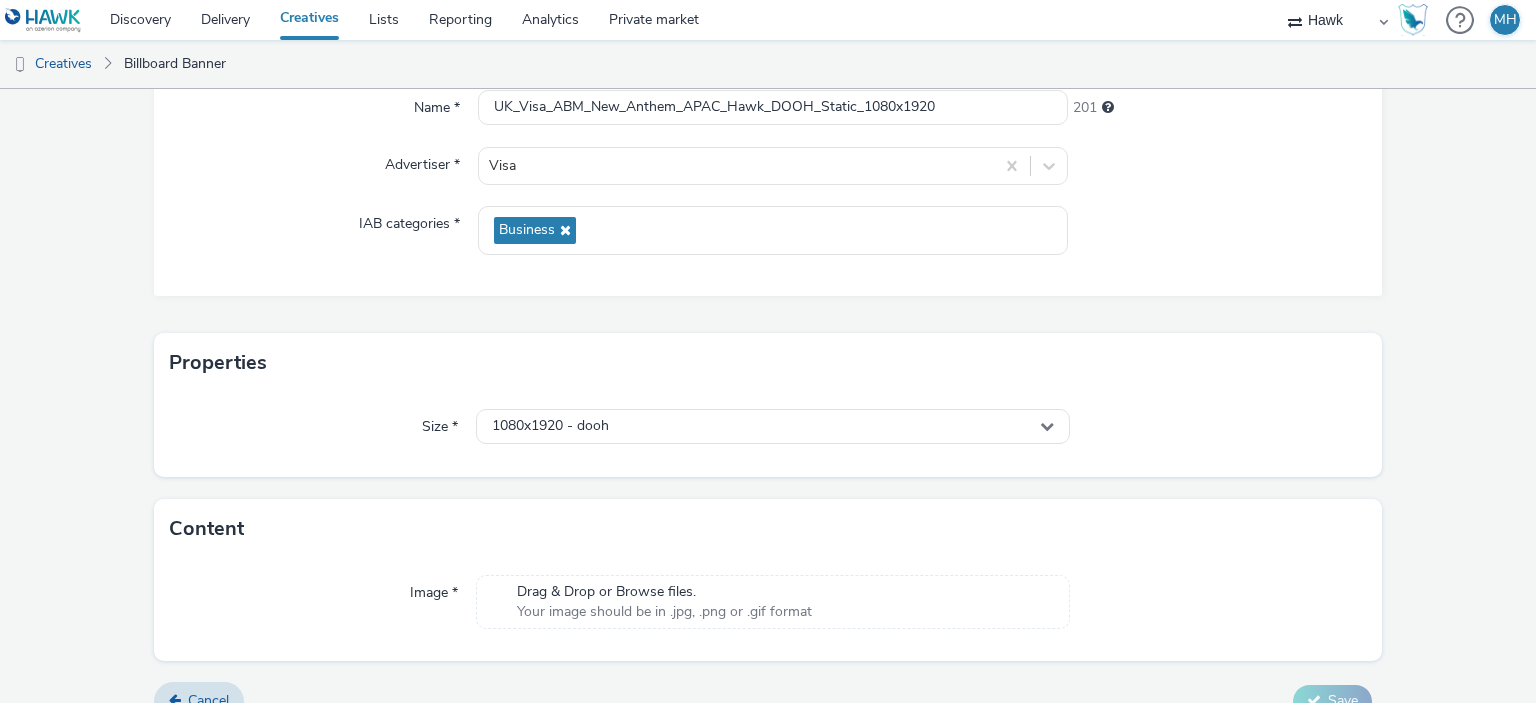 scroll, scrollTop: 231, scrollLeft: 0, axis: vertical 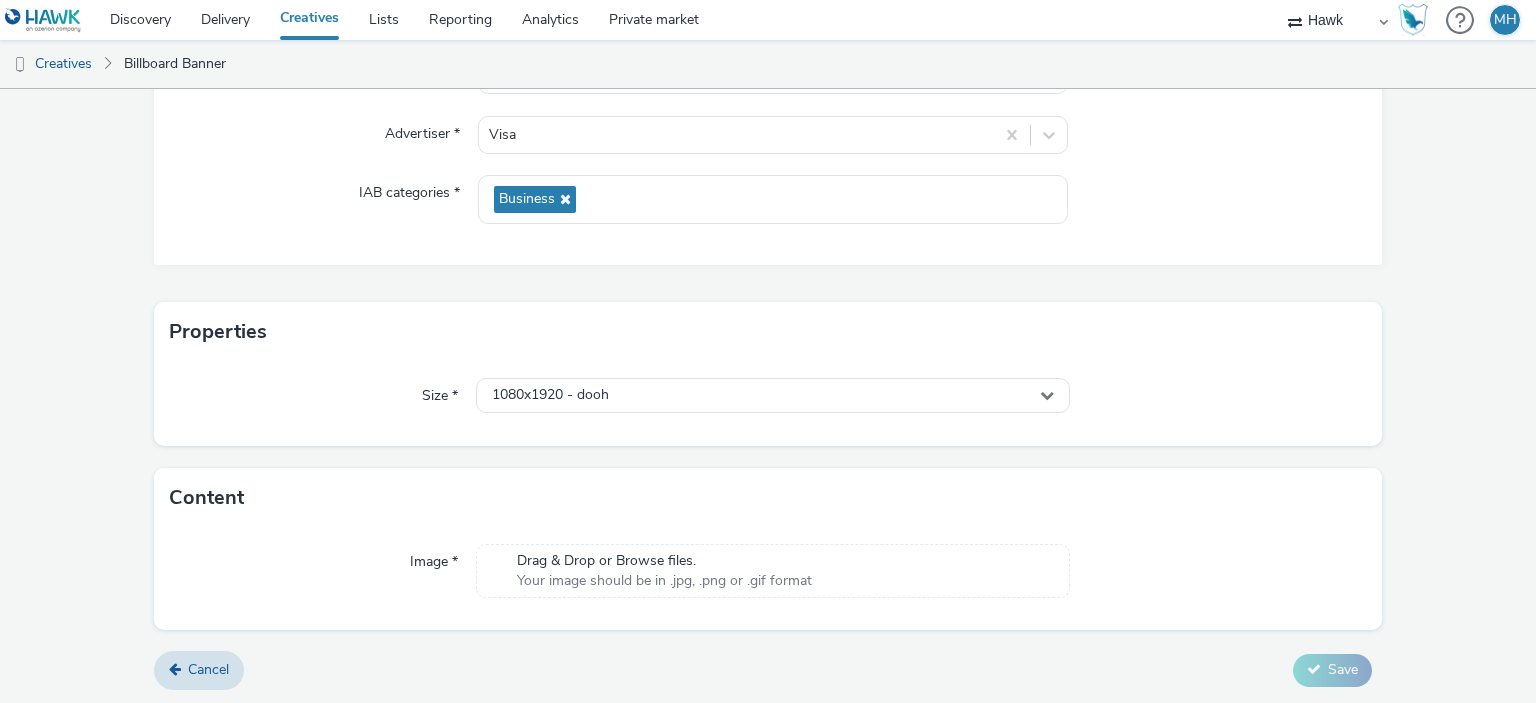 click on "Drag & Drop or Browse files. Your image should be in .jpg, .png or .gif format" at bounding box center [664, 571] 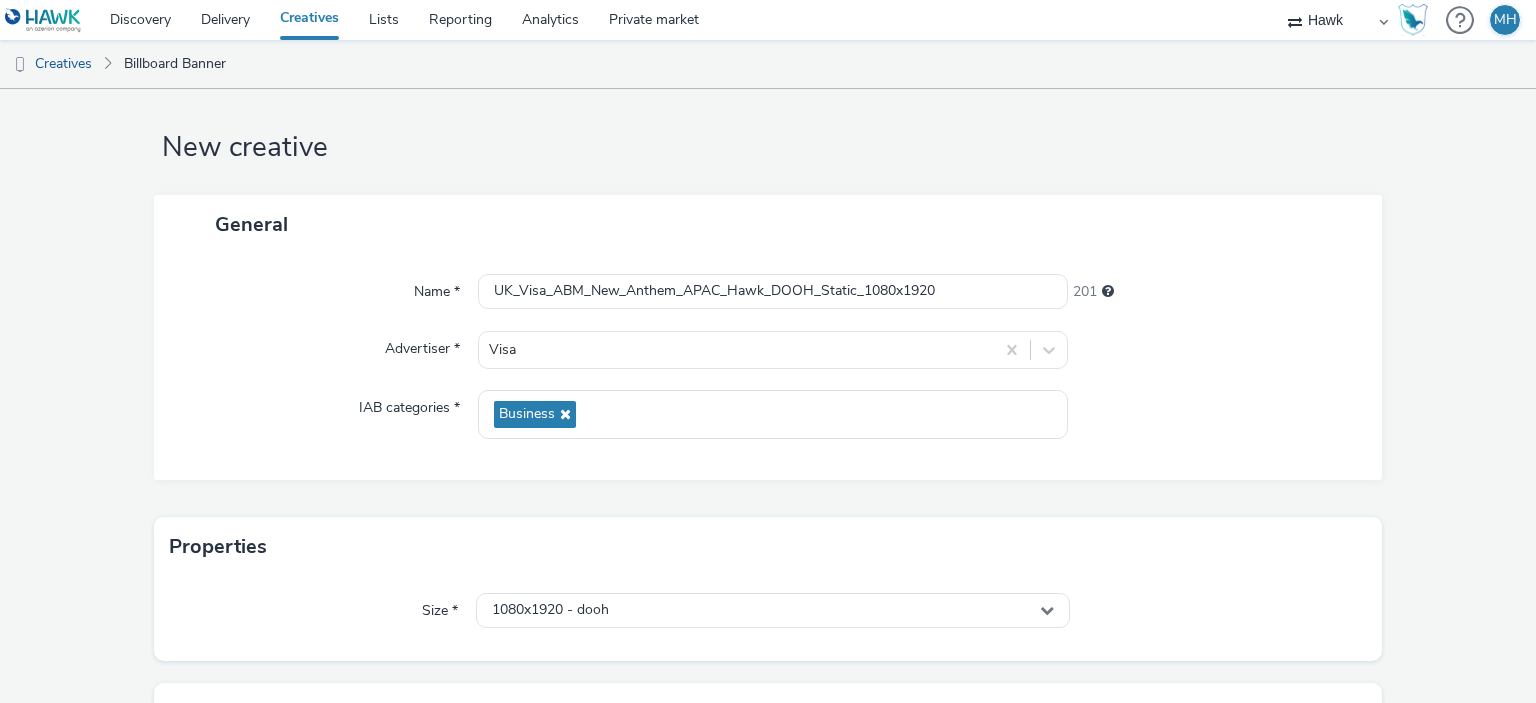 scroll, scrollTop: 0, scrollLeft: 0, axis: both 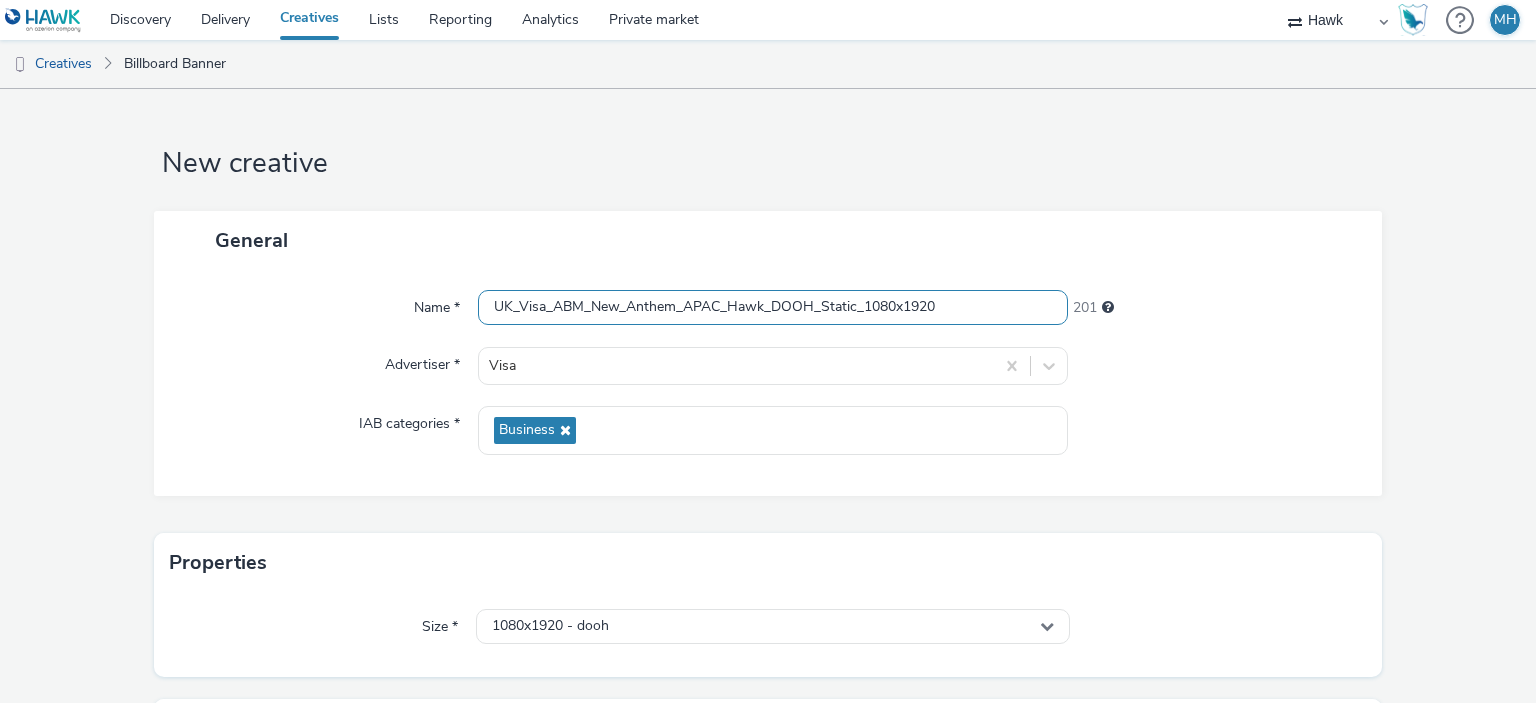 drag, startPoint x: 963, startPoint y: 296, endPoint x: 507, endPoint y: 331, distance: 457.34122 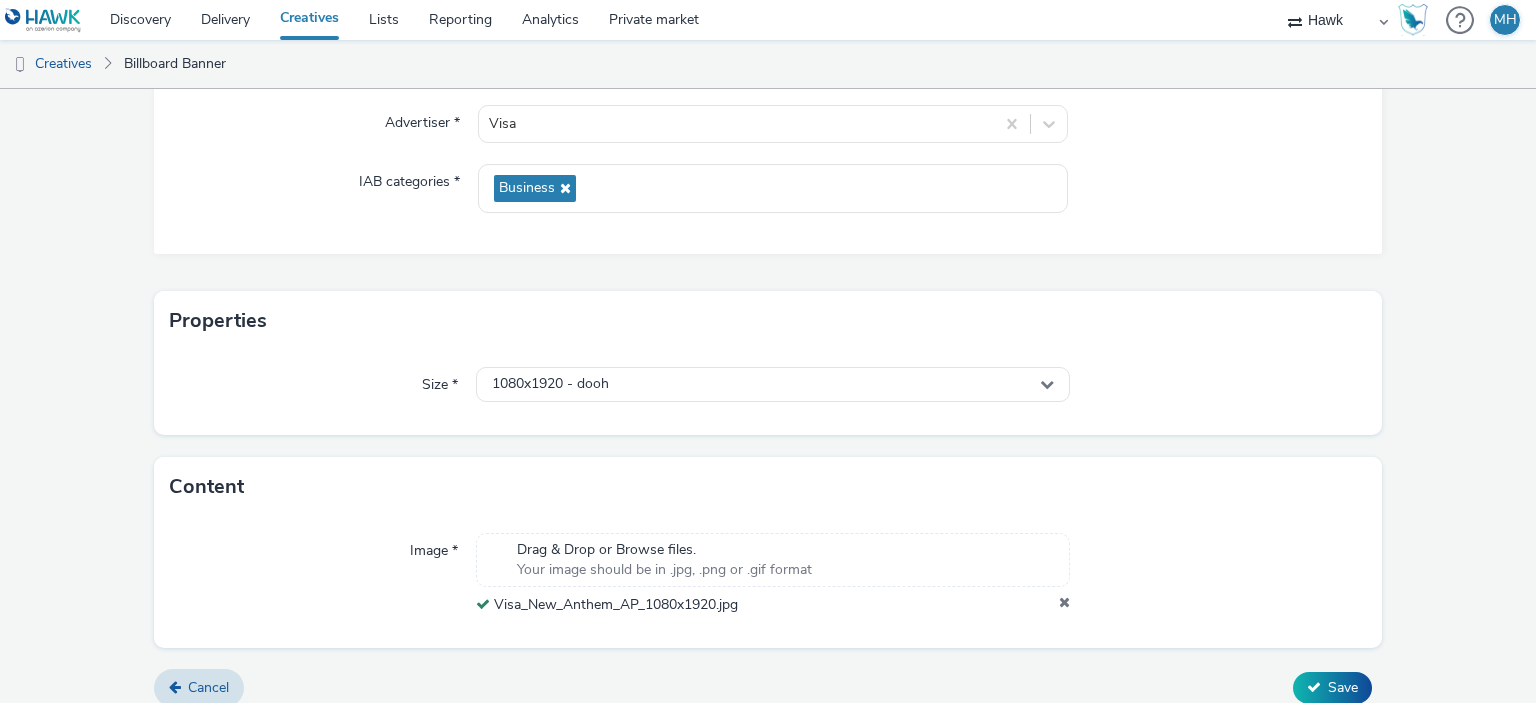 scroll, scrollTop: 259, scrollLeft: 0, axis: vertical 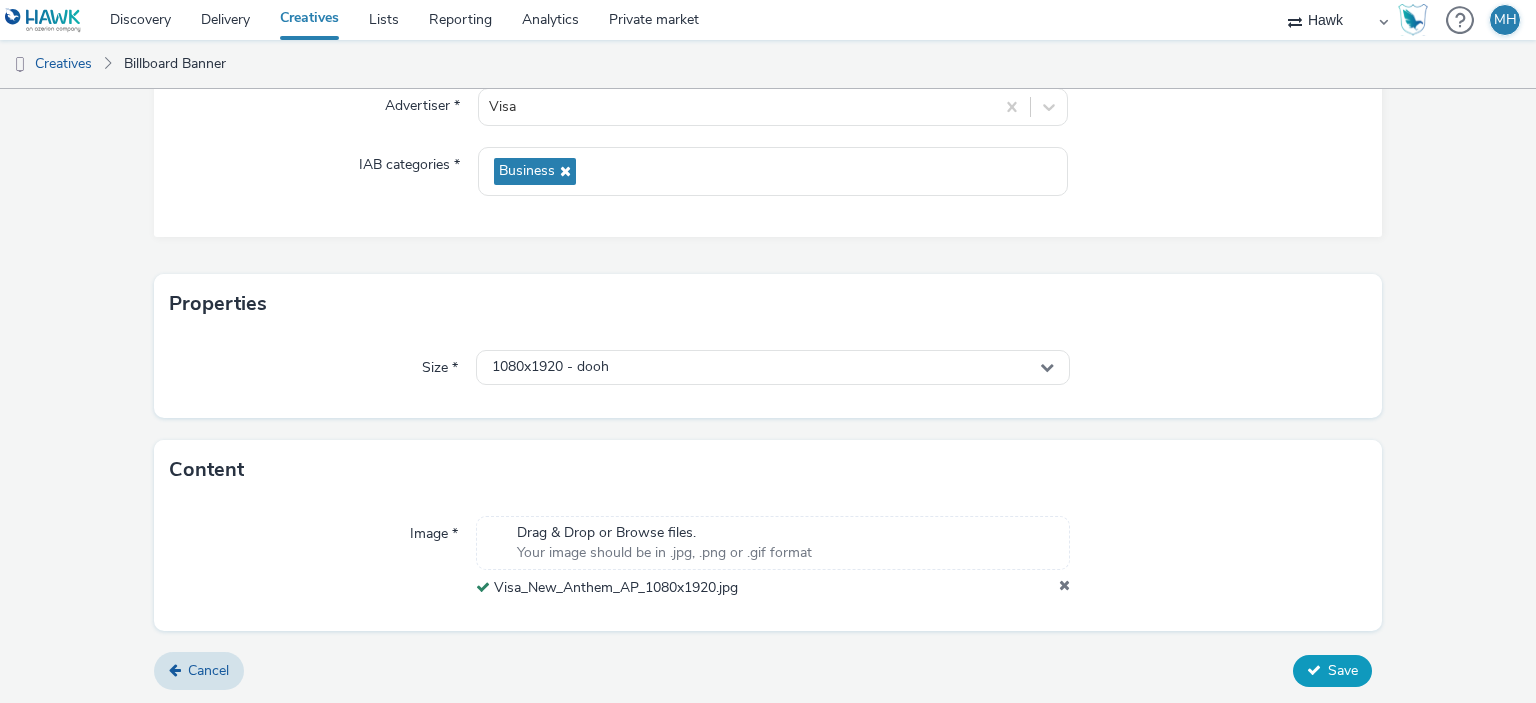 click on "Save" at bounding box center (1332, 671) 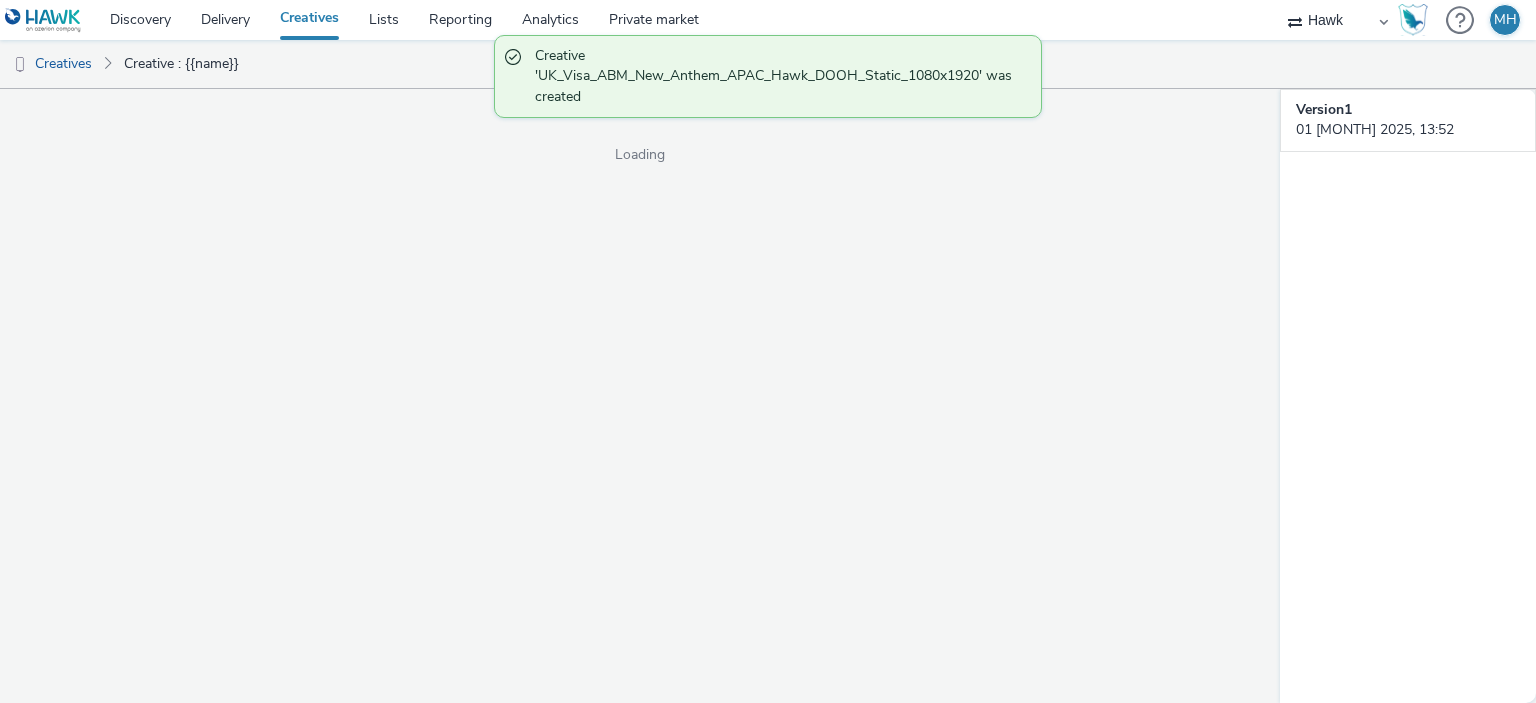scroll, scrollTop: 0, scrollLeft: 0, axis: both 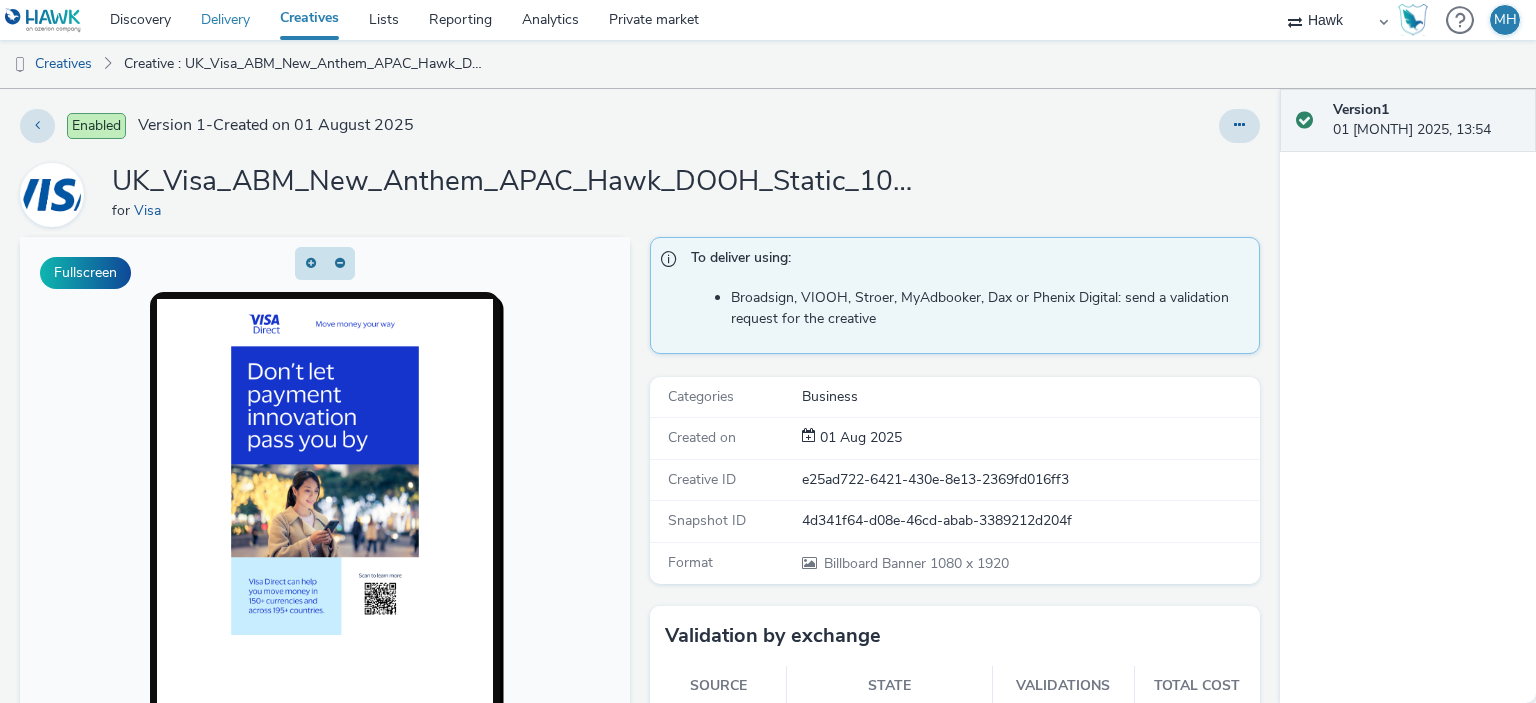 click on "Delivery" at bounding box center (225, 20) 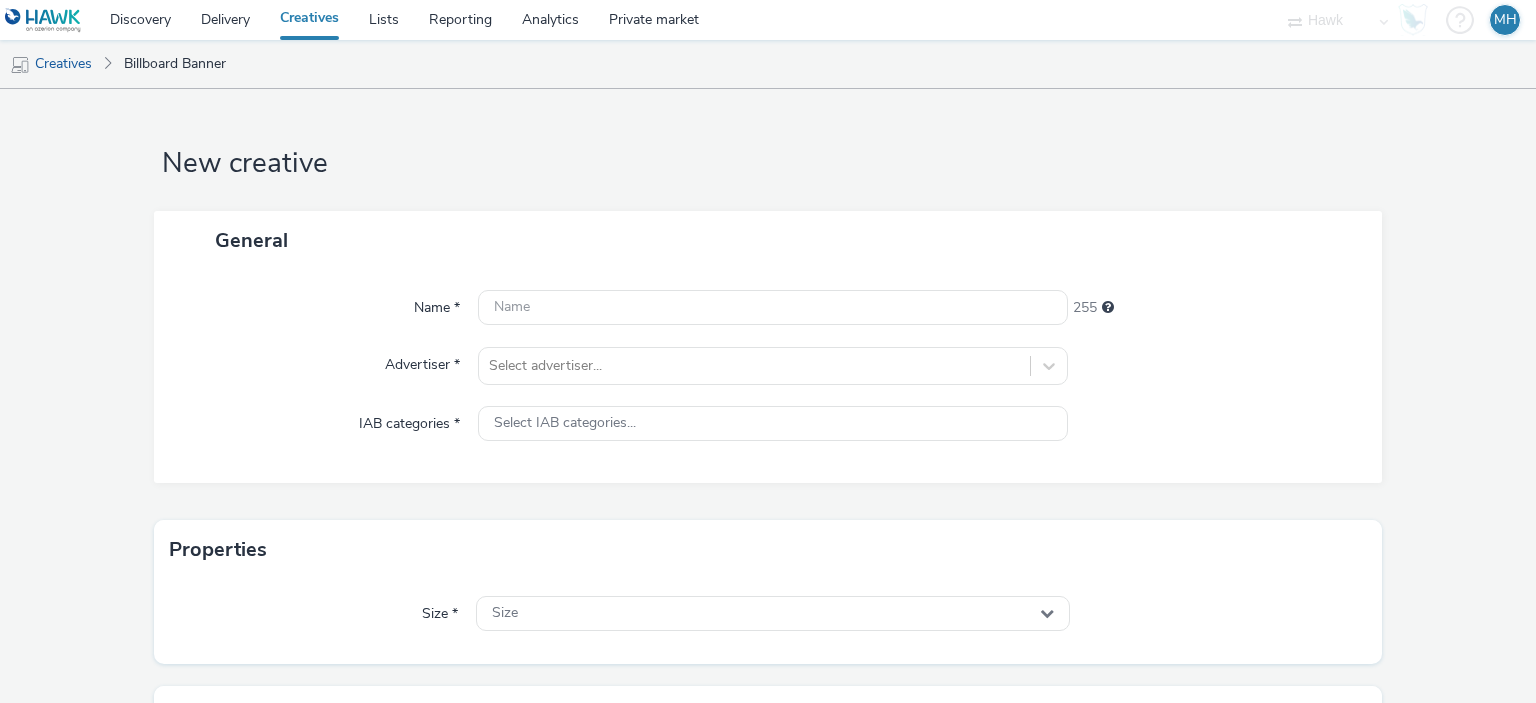 scroll, scrollTop: 0, scrollLeft: 0, axis: both 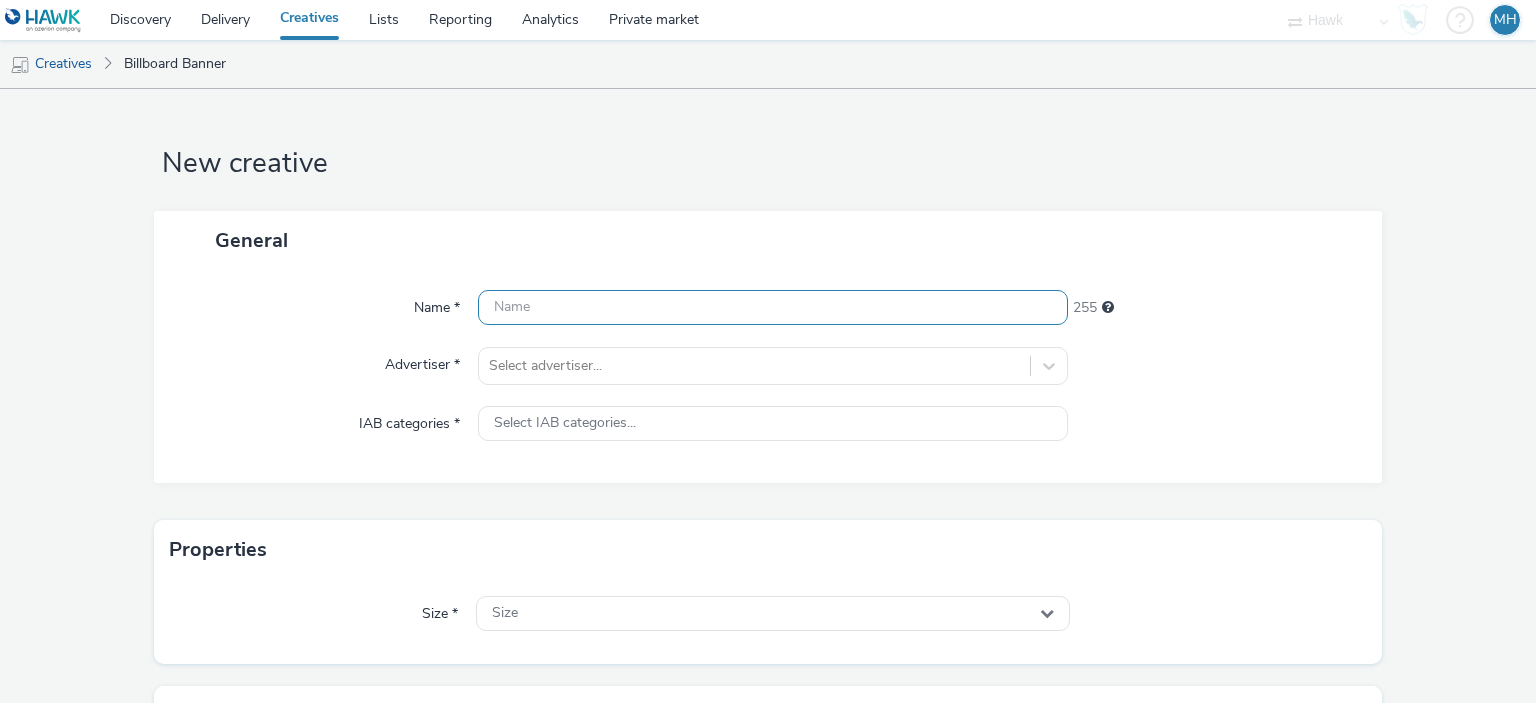 click at bounding box center (772, 307) 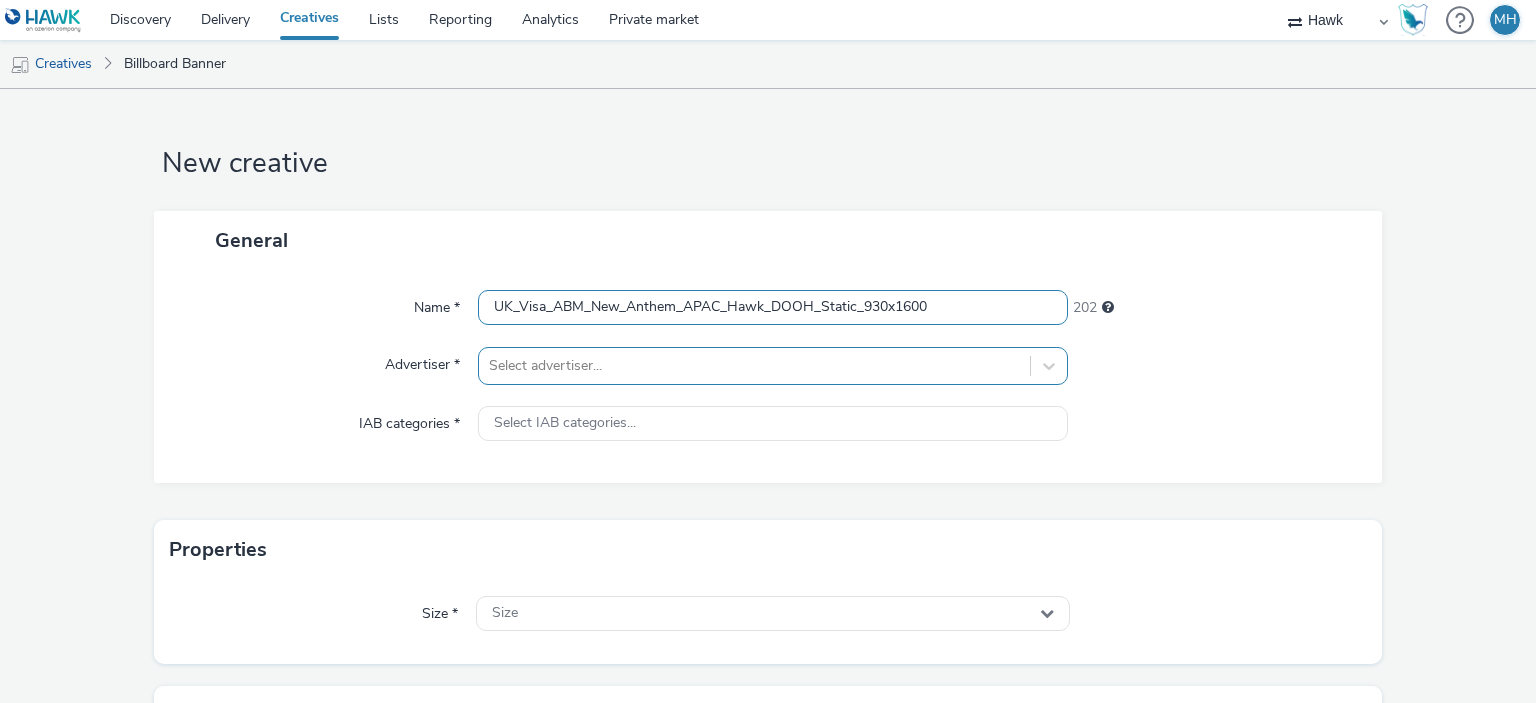 type on "UK_Visa_ABM_New_Anthem_APAC_Hawk_DOOH_Static_930x1600" 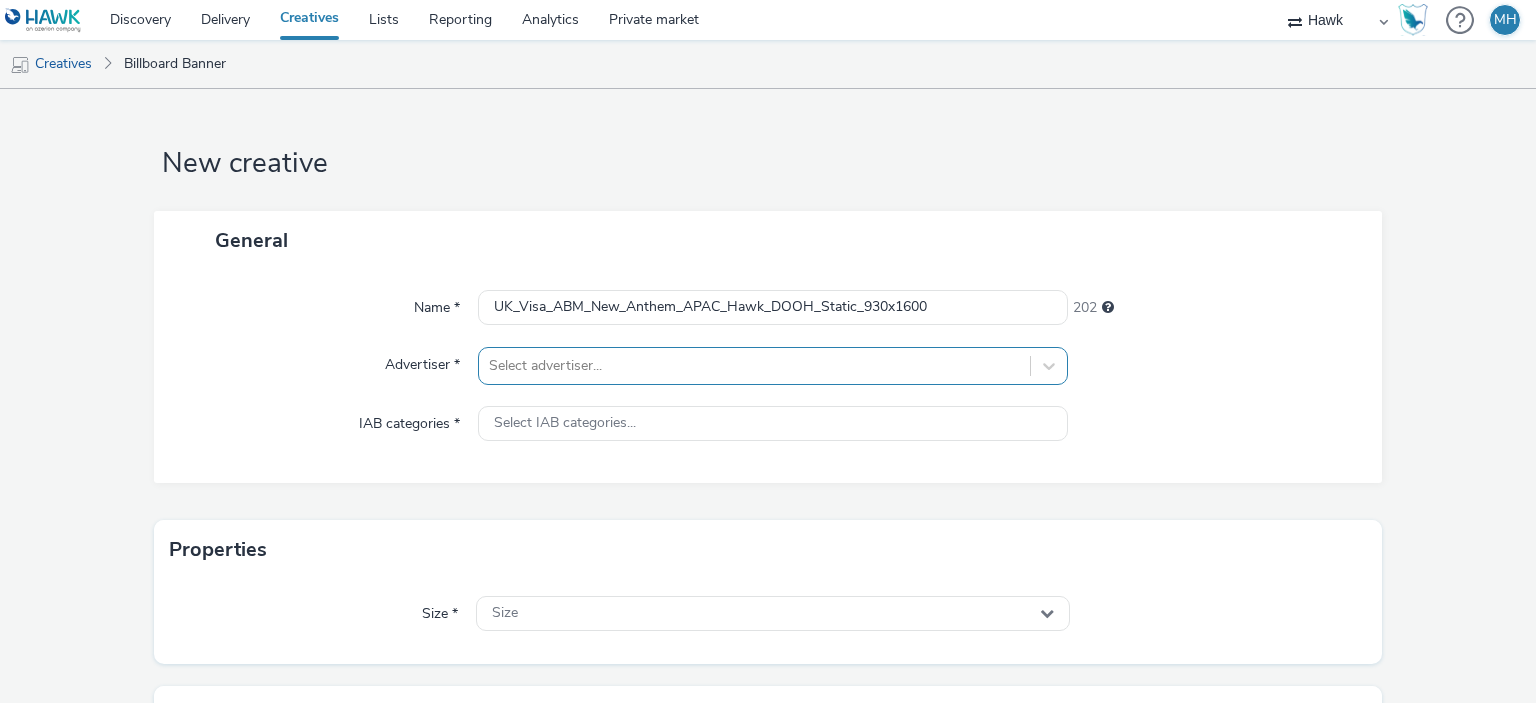 click on "Select advertiser..." at bounding box center [772, 366] 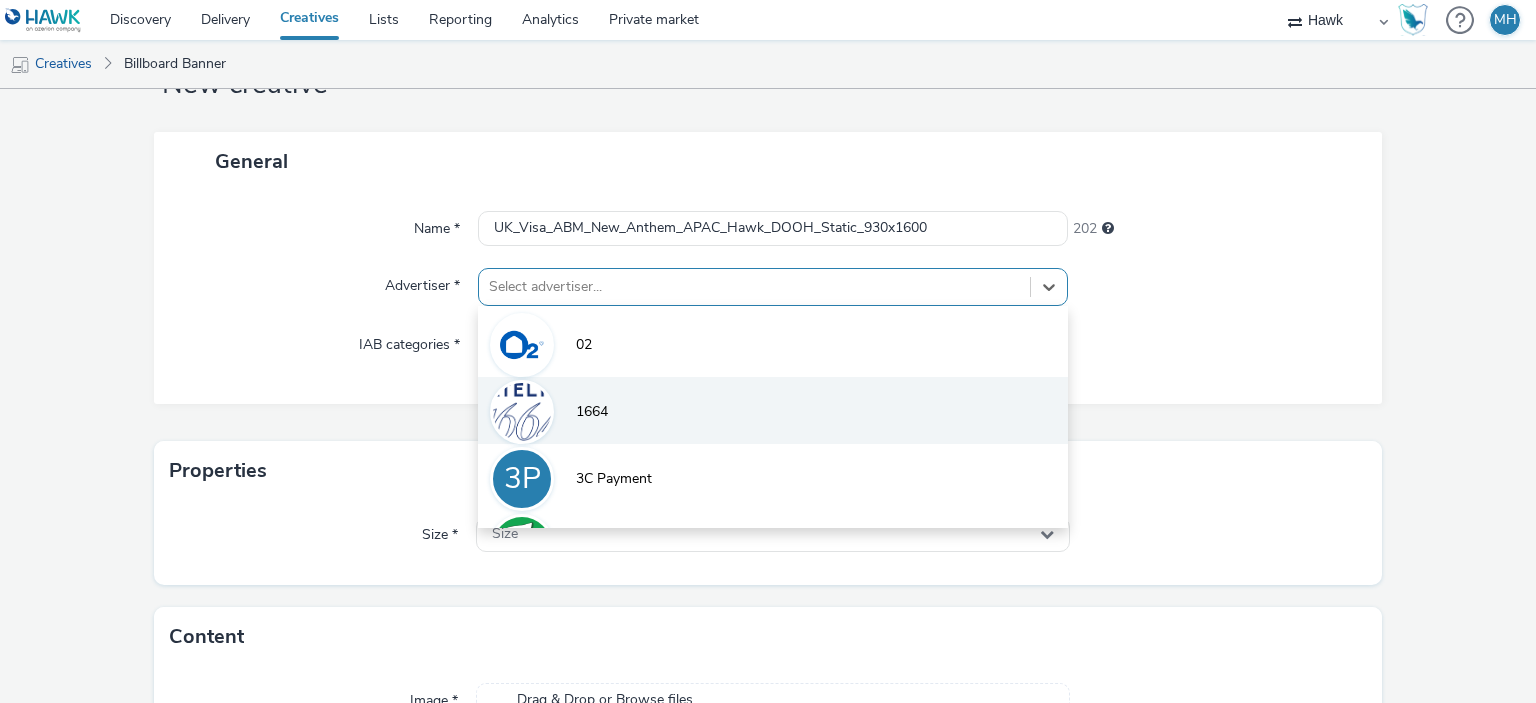 scroll, scrollTop: 79, scrollLeft: 0, axis: vertical 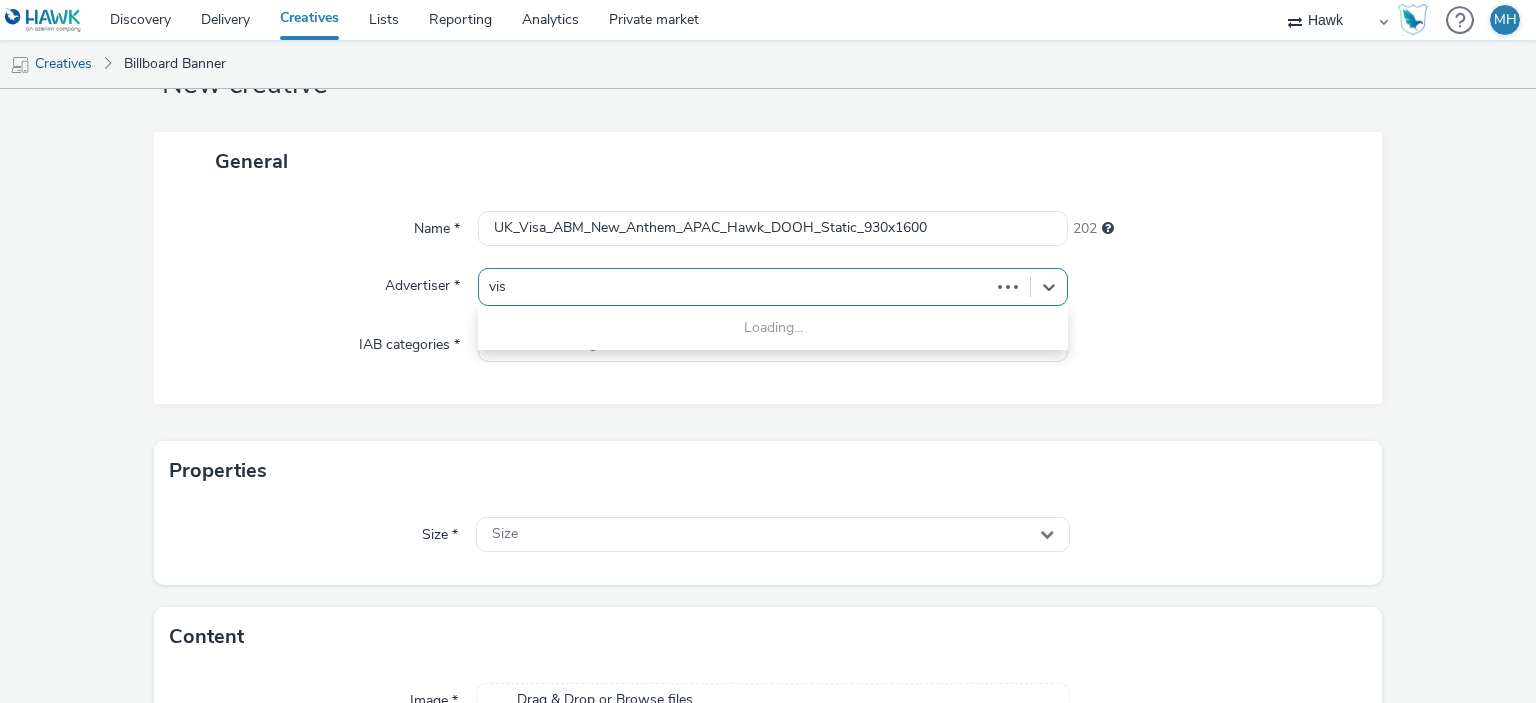 type on "visa" 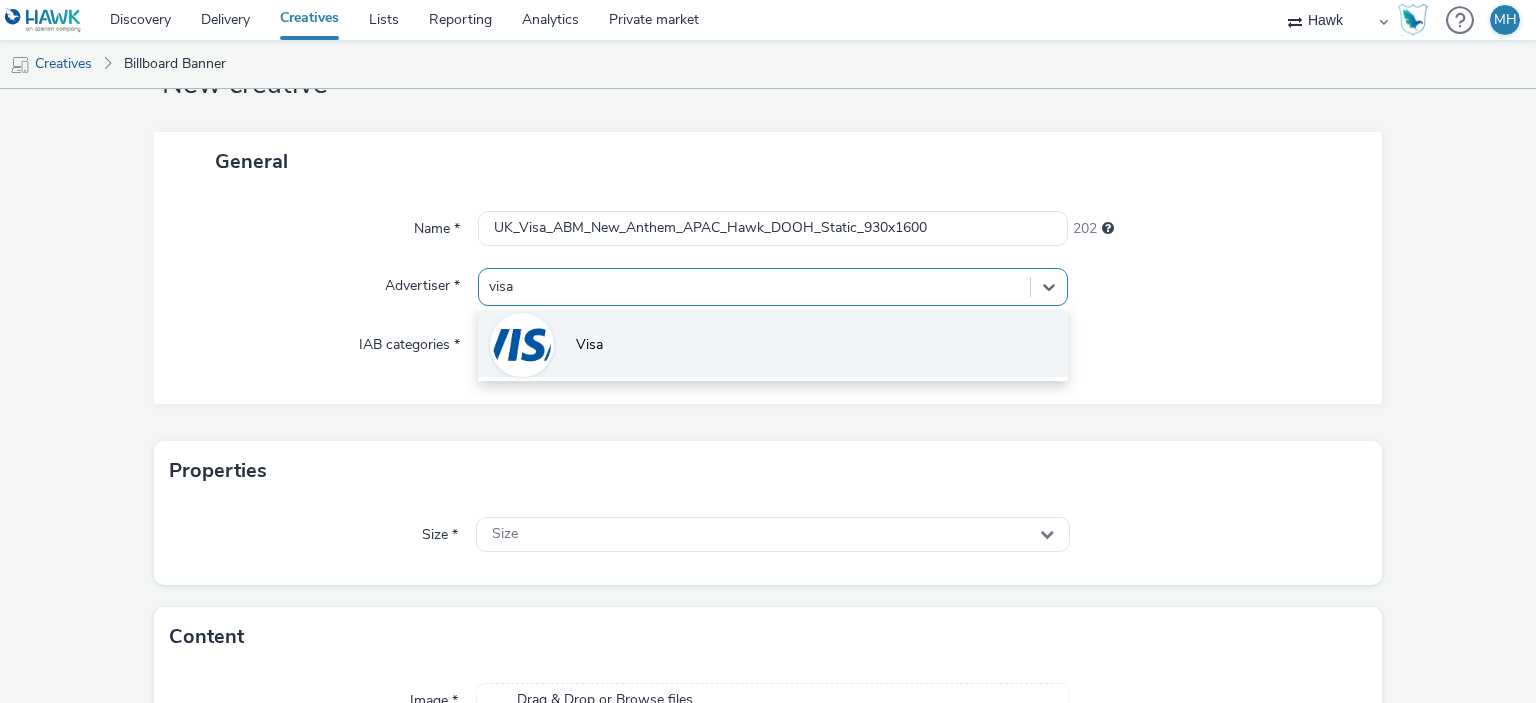 click on "Visa" at bounding box center (772, 343) 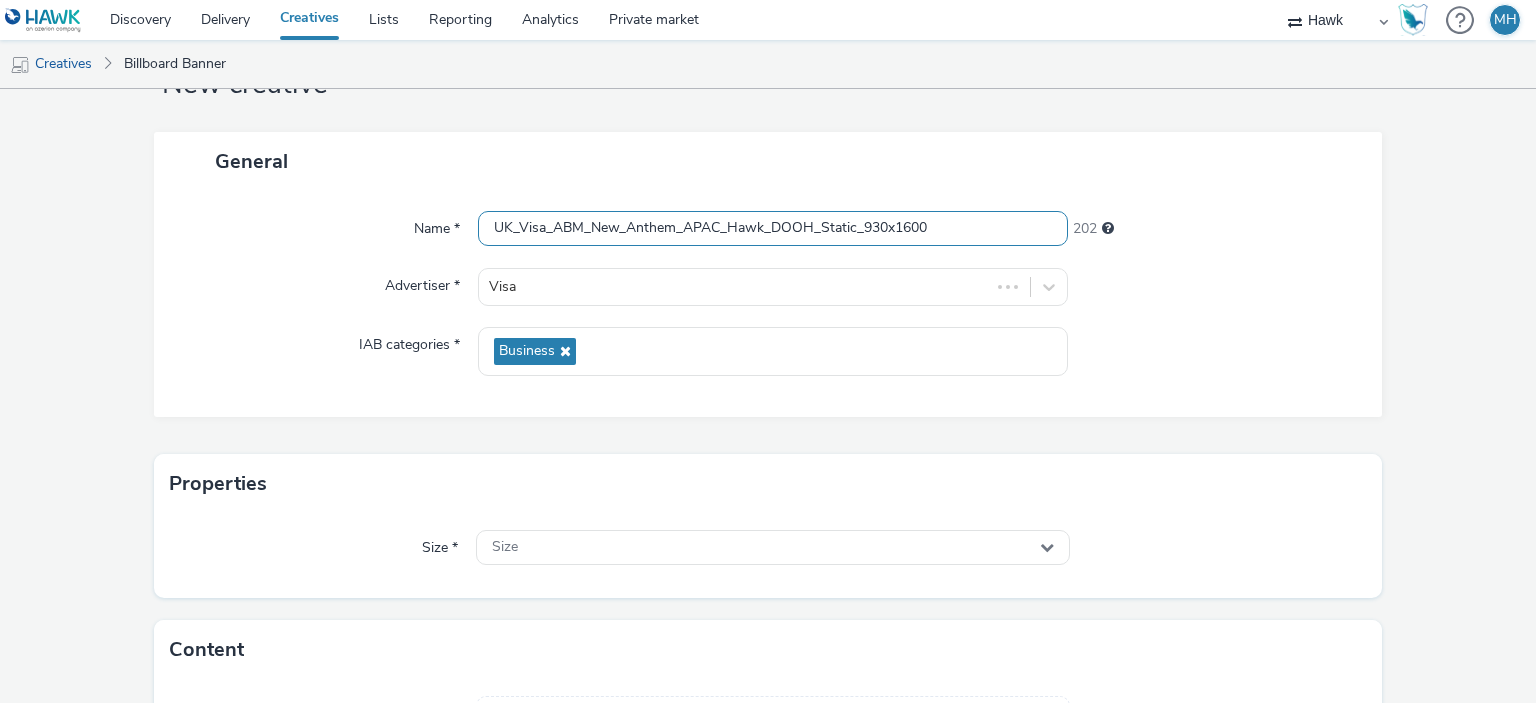 click on "UK_Visa_ABM_New_Anthem_APAC_Hawk_DOOH_Static_930x1600" at bounding box center [772, 228] 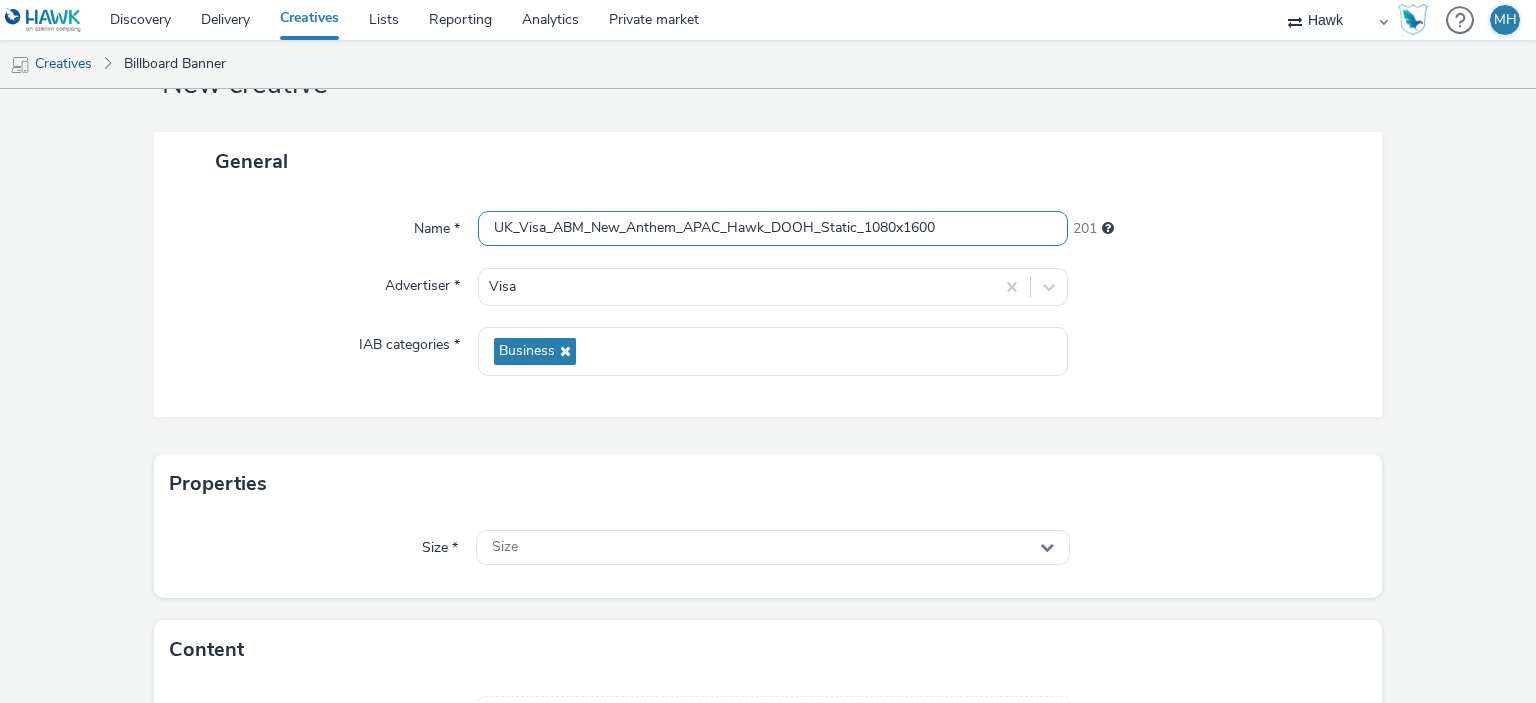 click on "UK_Visa_ABM_New_Anthem_APAC_Hawk_DOOH_Static_1080x1600" at bounding box center (772, 228) 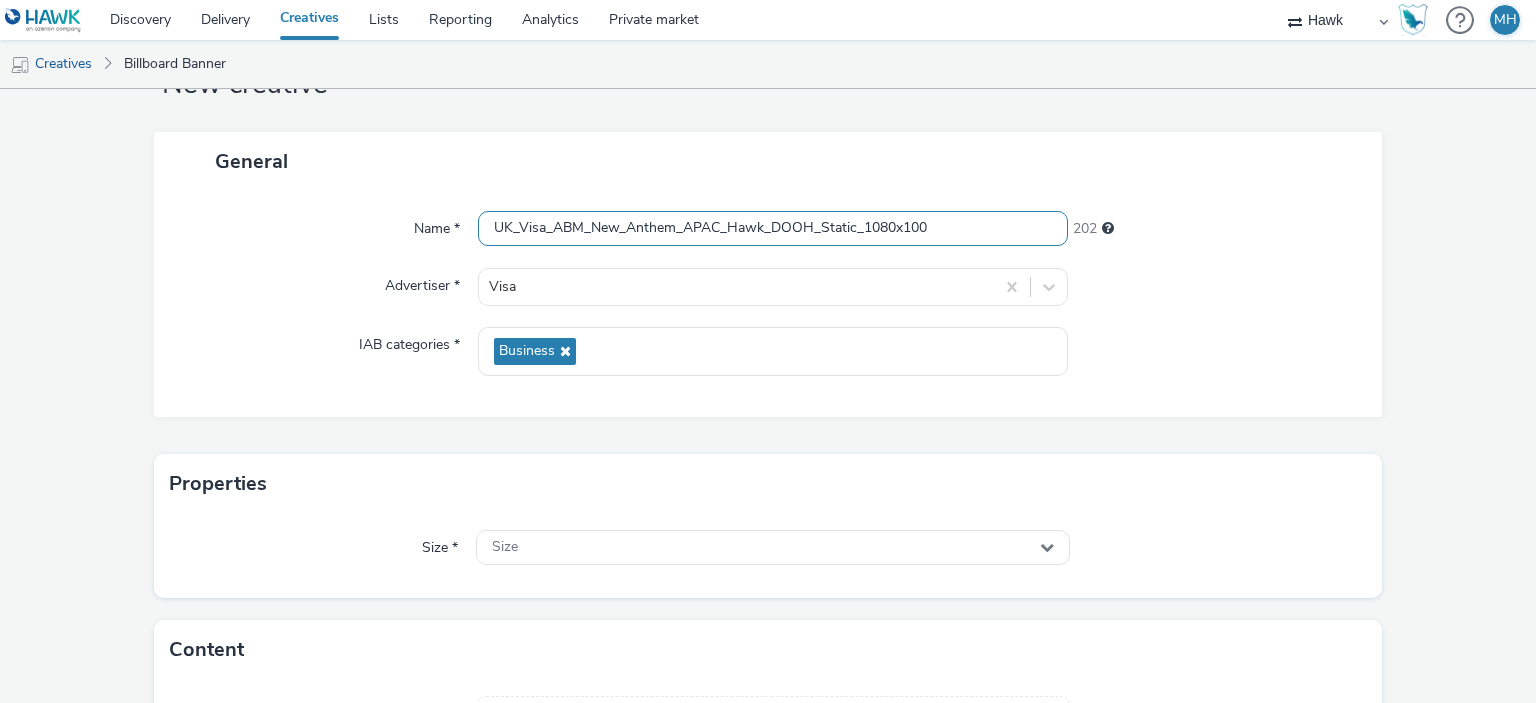click on "UK_Visa_ABM_New_Anthem_APAC_Hawk_DOOH_Static_1080x100" at bounding box center [772, 228] 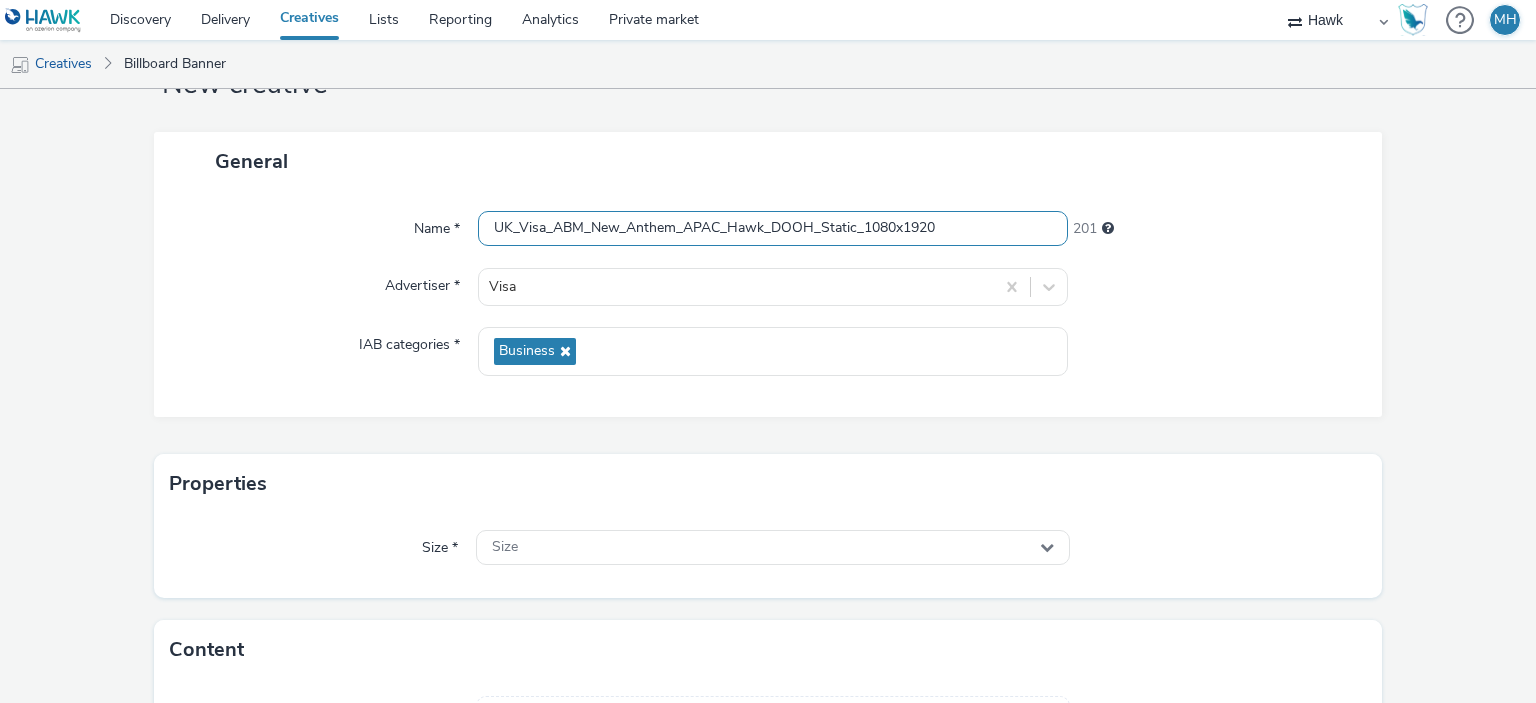 type on "UK_Visa_ABM_New_Anthem_APAC_Hawk_DOOH_Static_1080x1920" 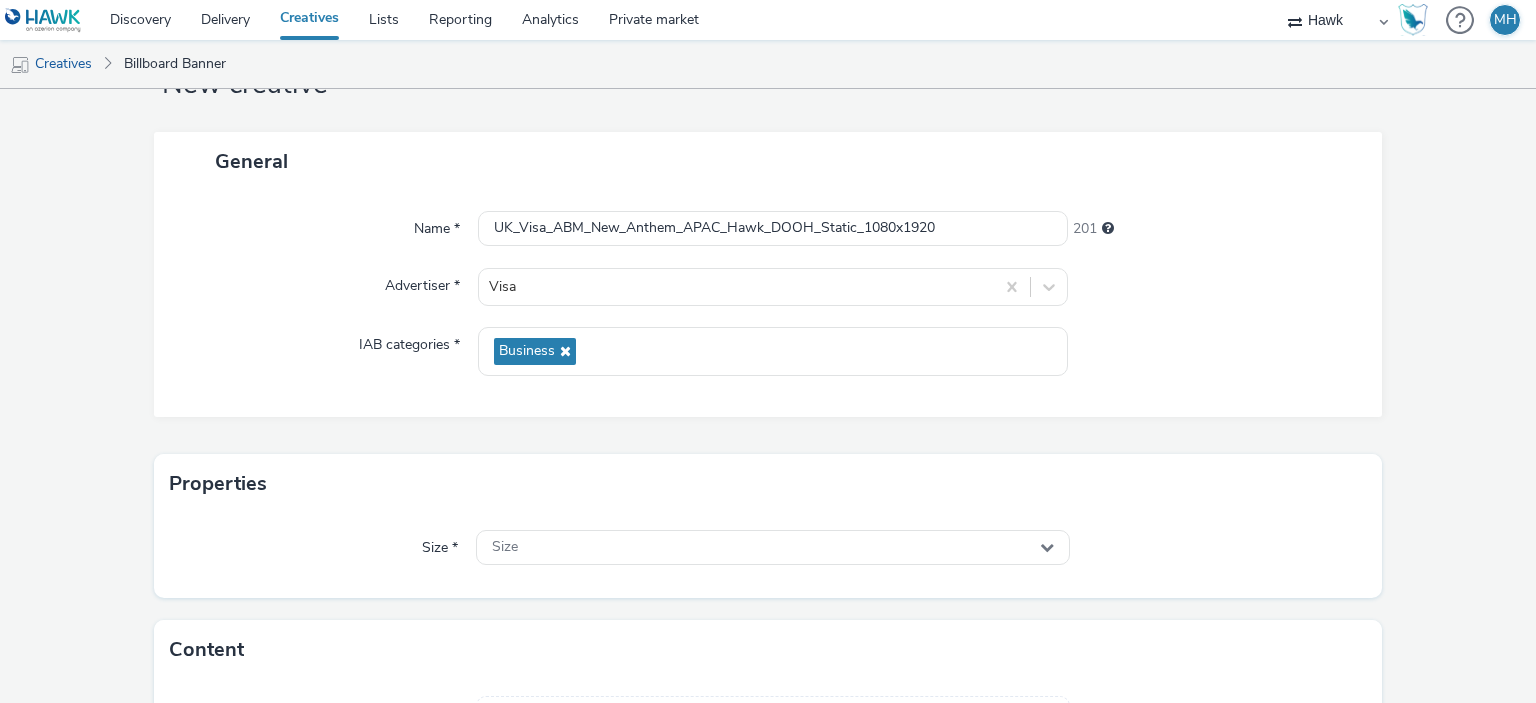 click at bounding box center [1215, 351] 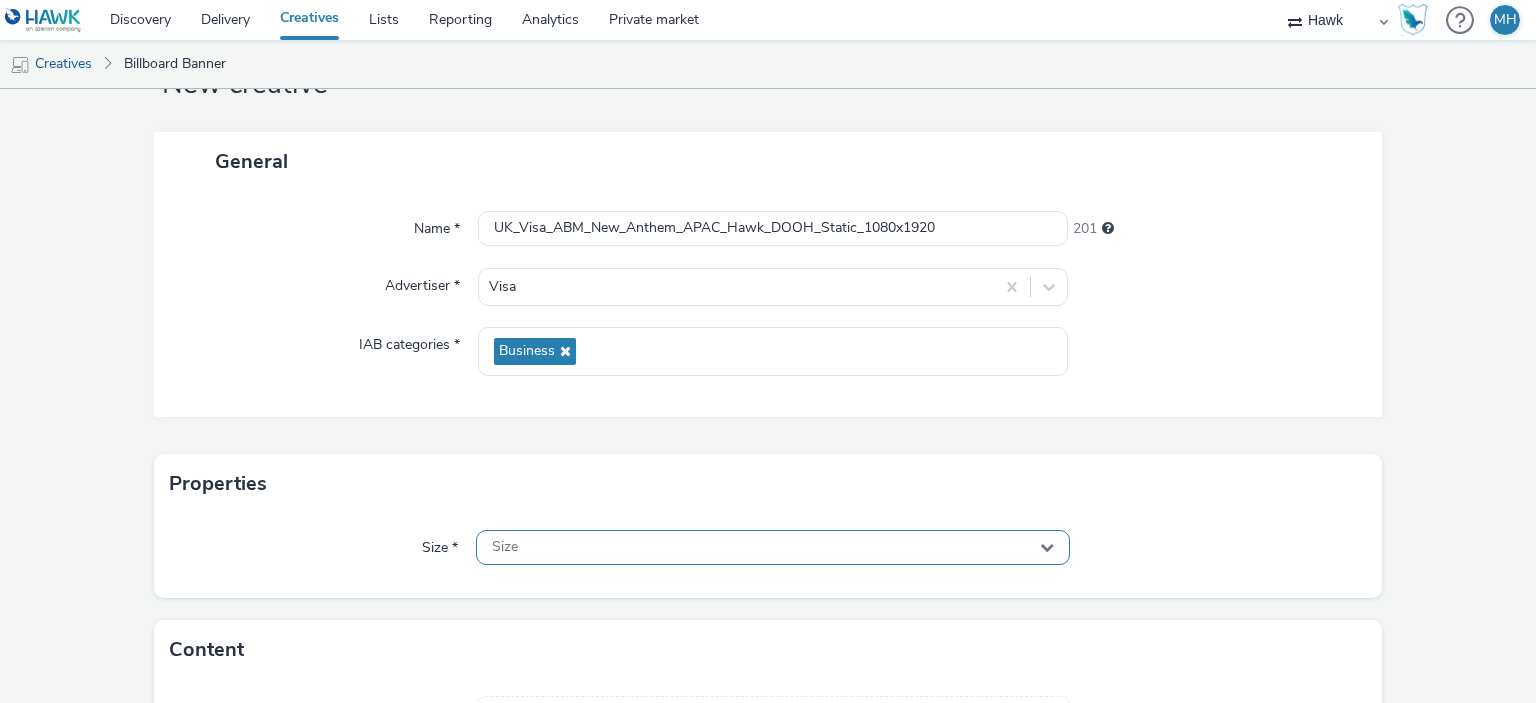 click on "Size" at bounding box center (772, 547) 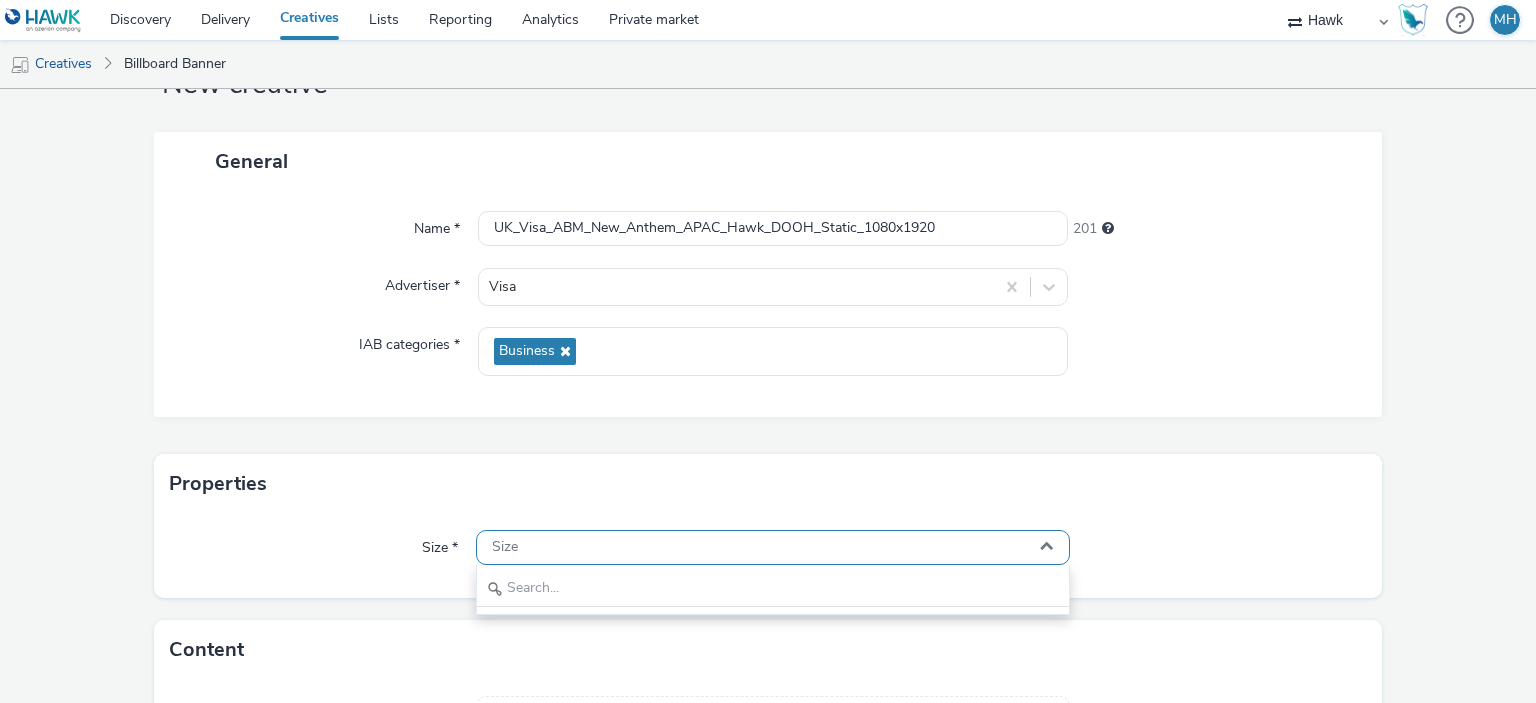 click on "Size" at bounding box center [772, 547] 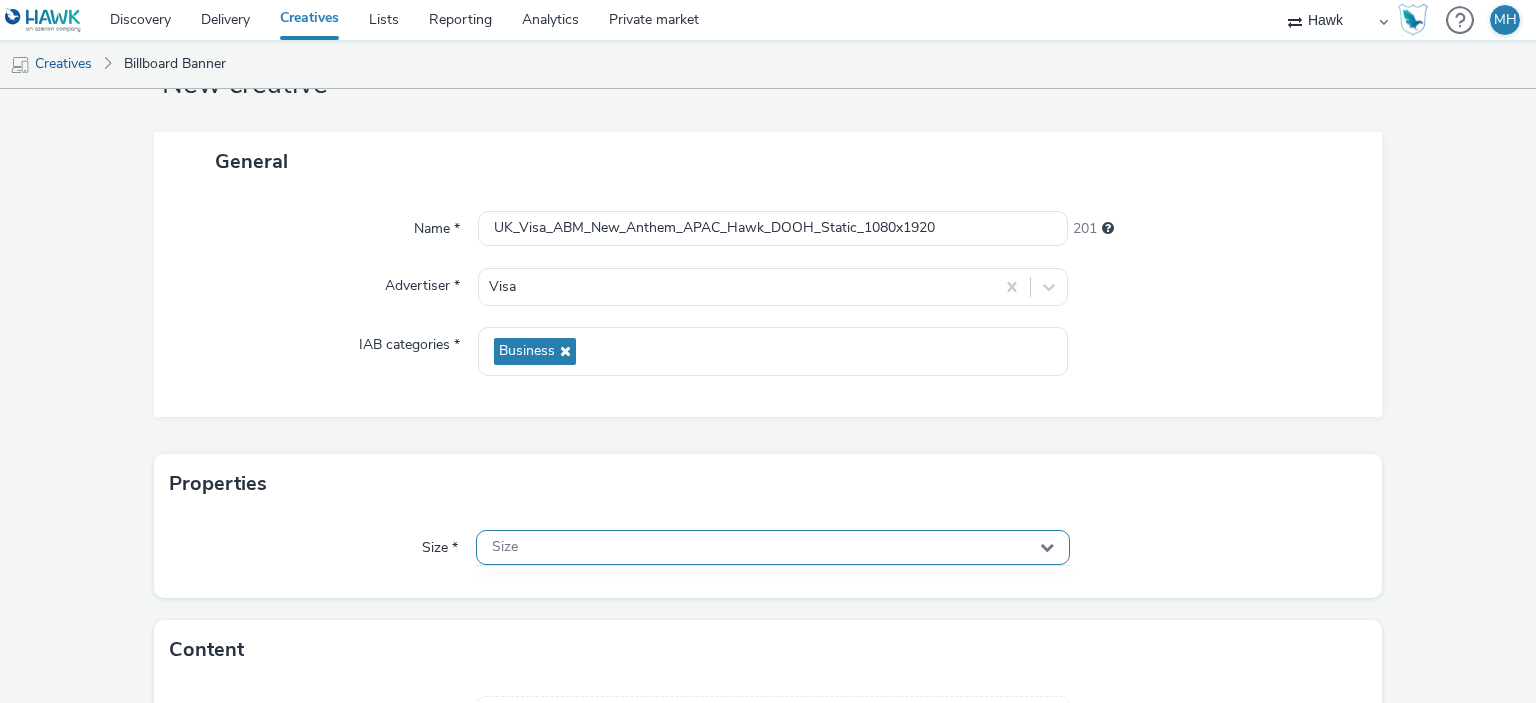 click on "Size" at bounding box center (772, 547) 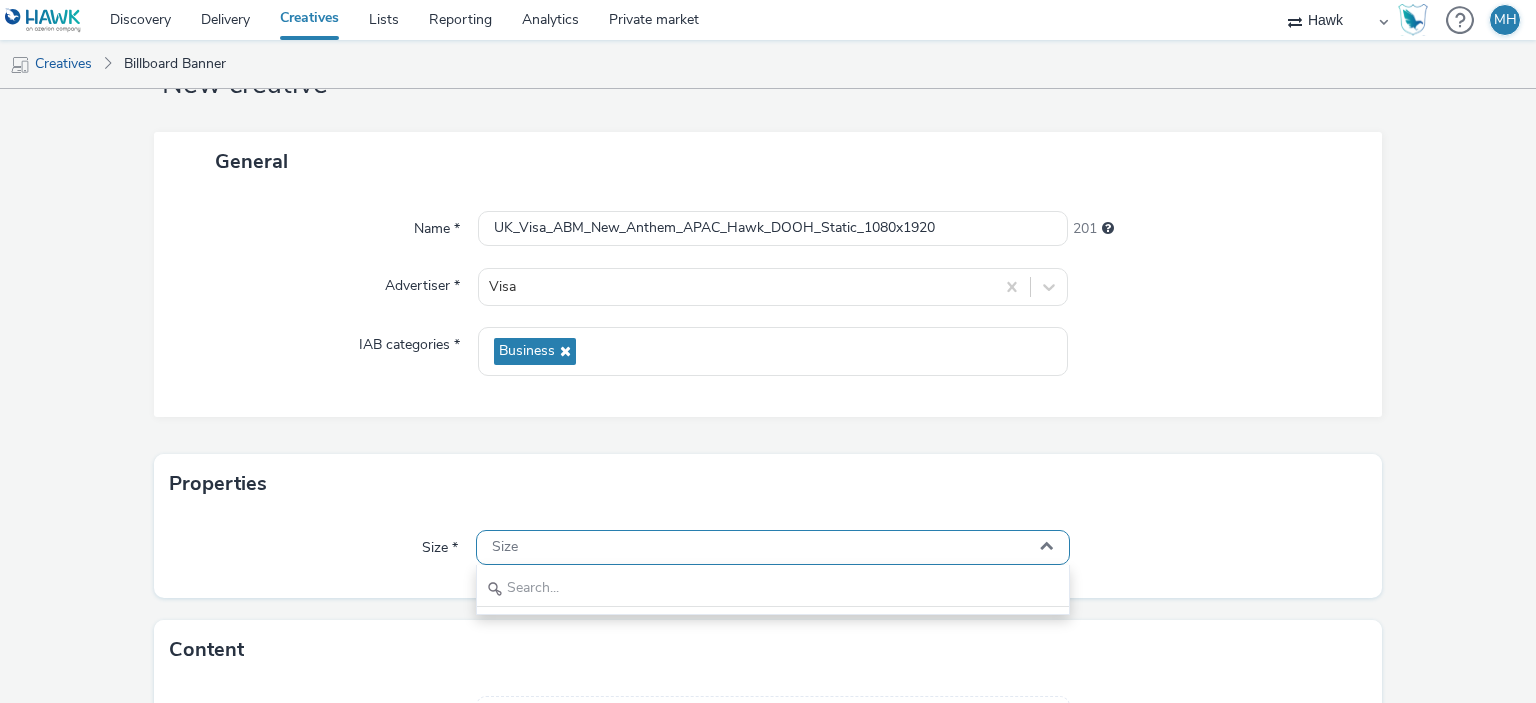 click on "Size" at bounding box center [772, 547] 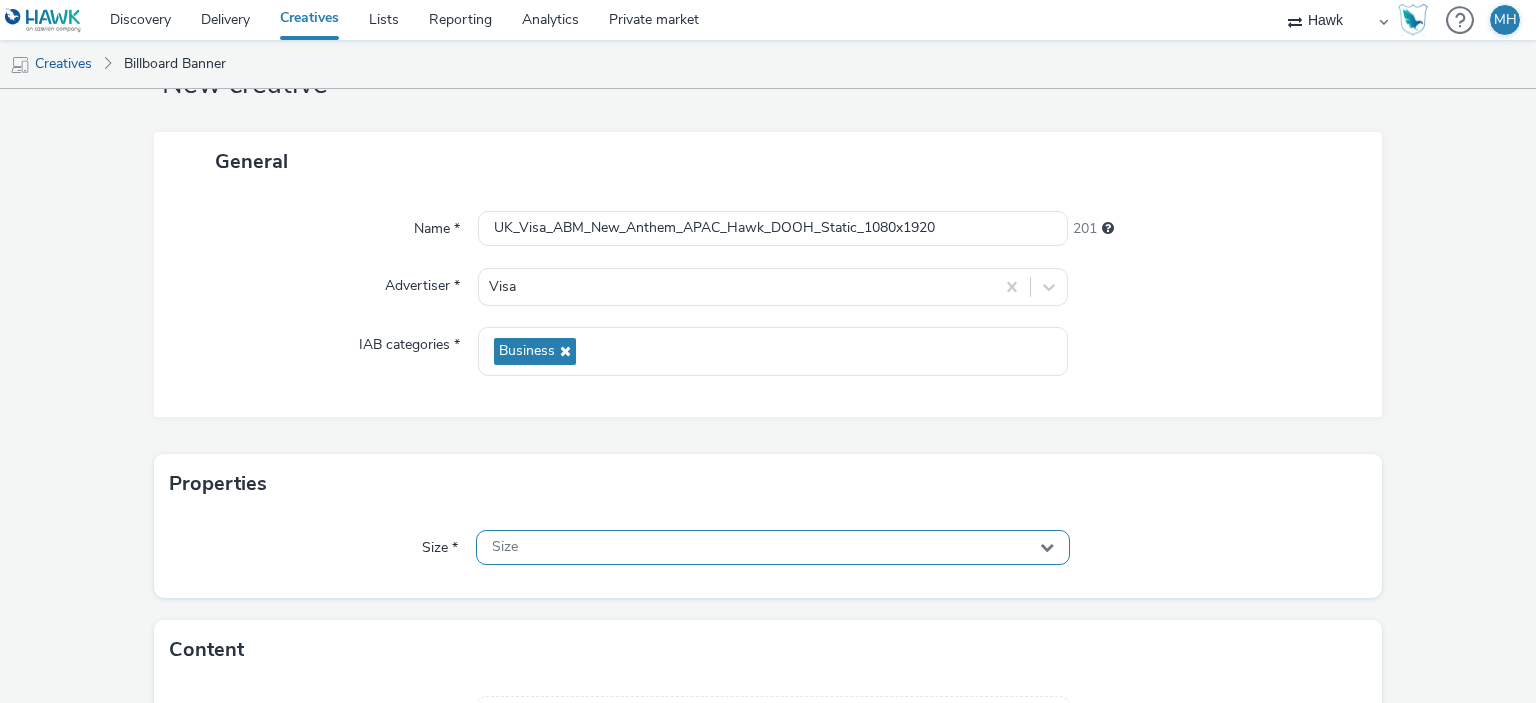click on "Size" at bounding box center (772, 547) 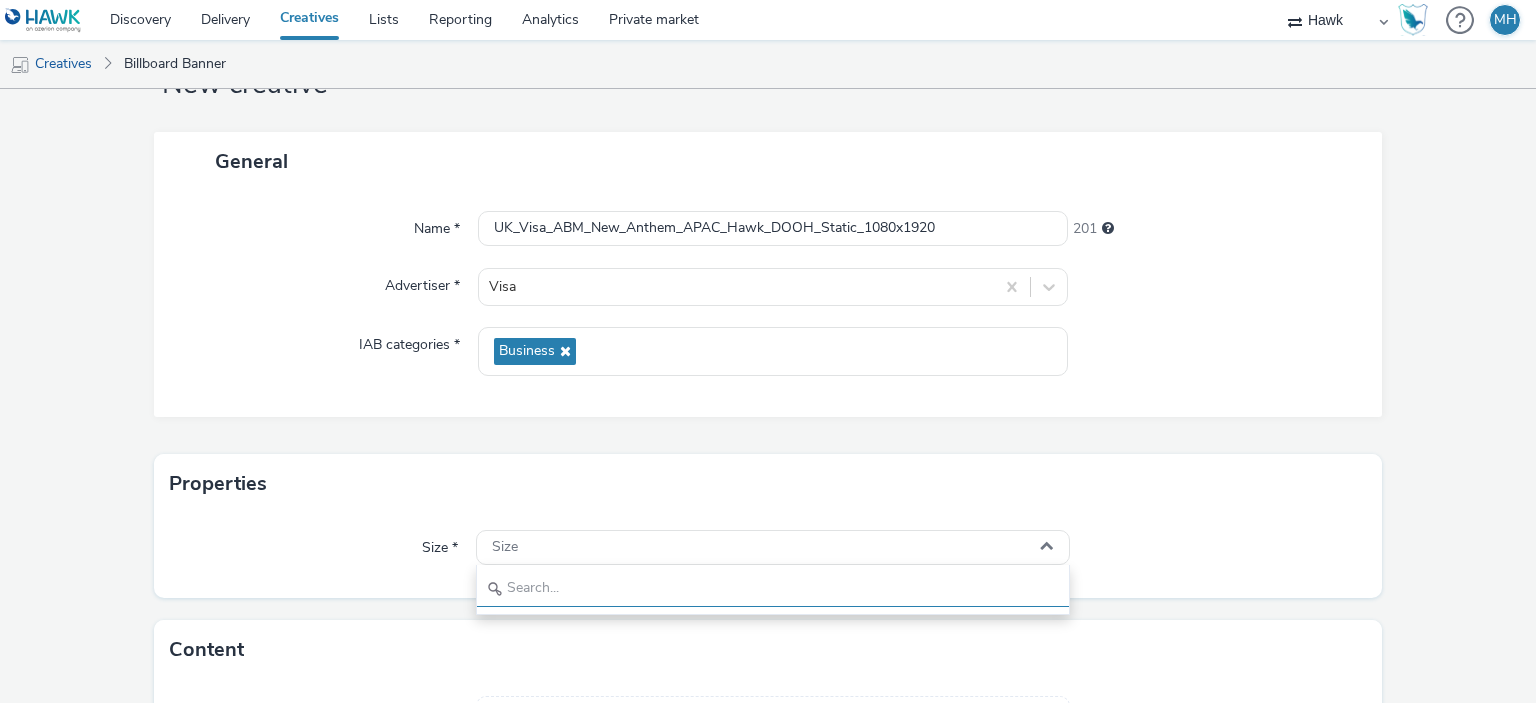 click at bounding box center [772, 589] 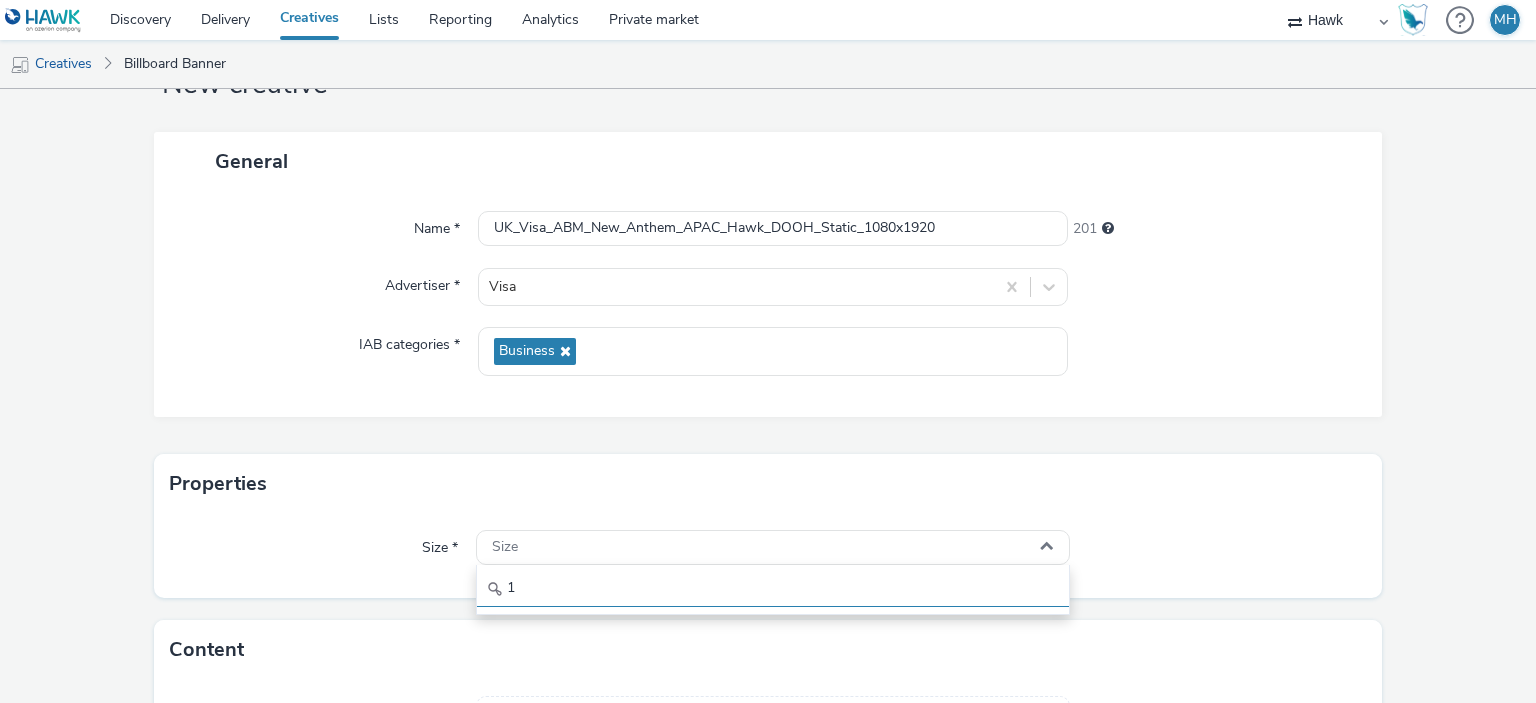 click on "1" at bounding box center [772, 589] 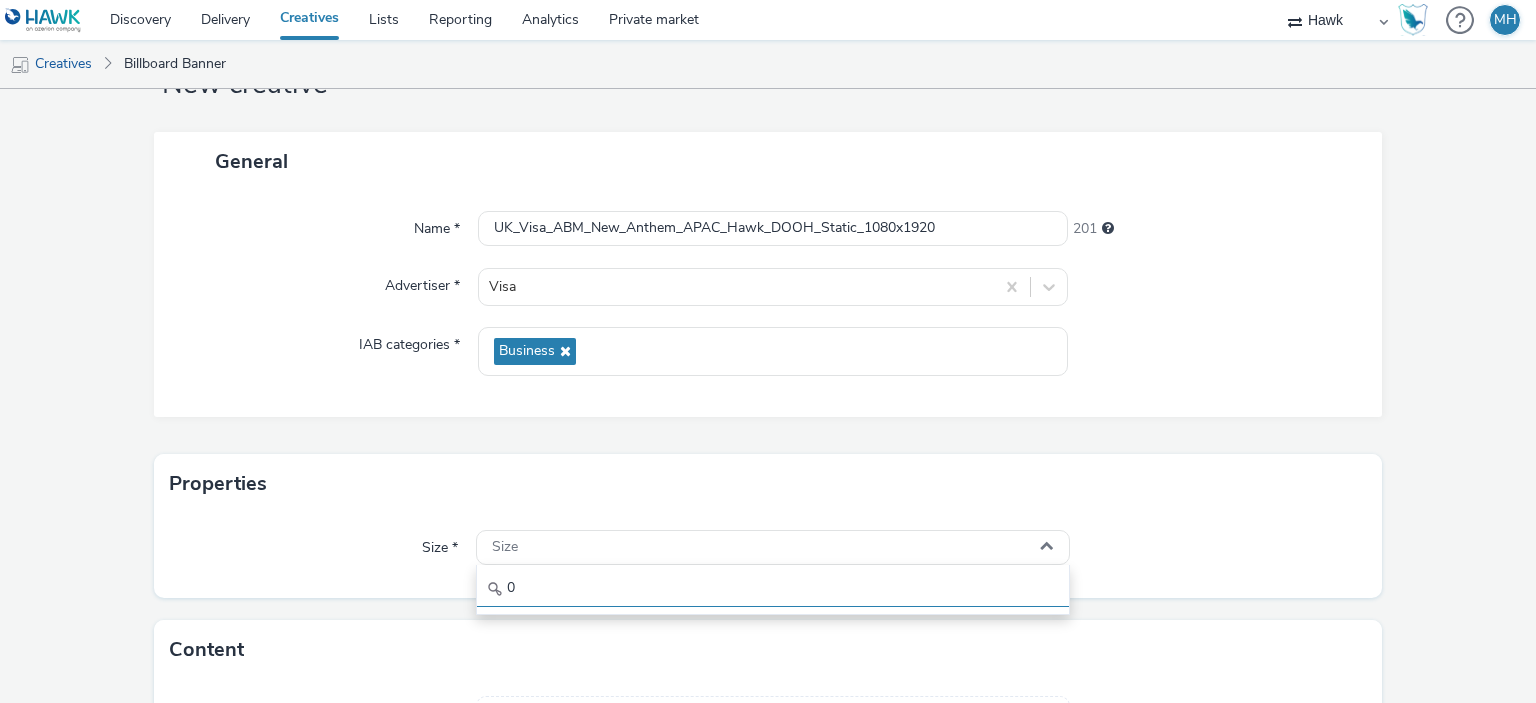 click on "0" at bounding box center (772, 589) 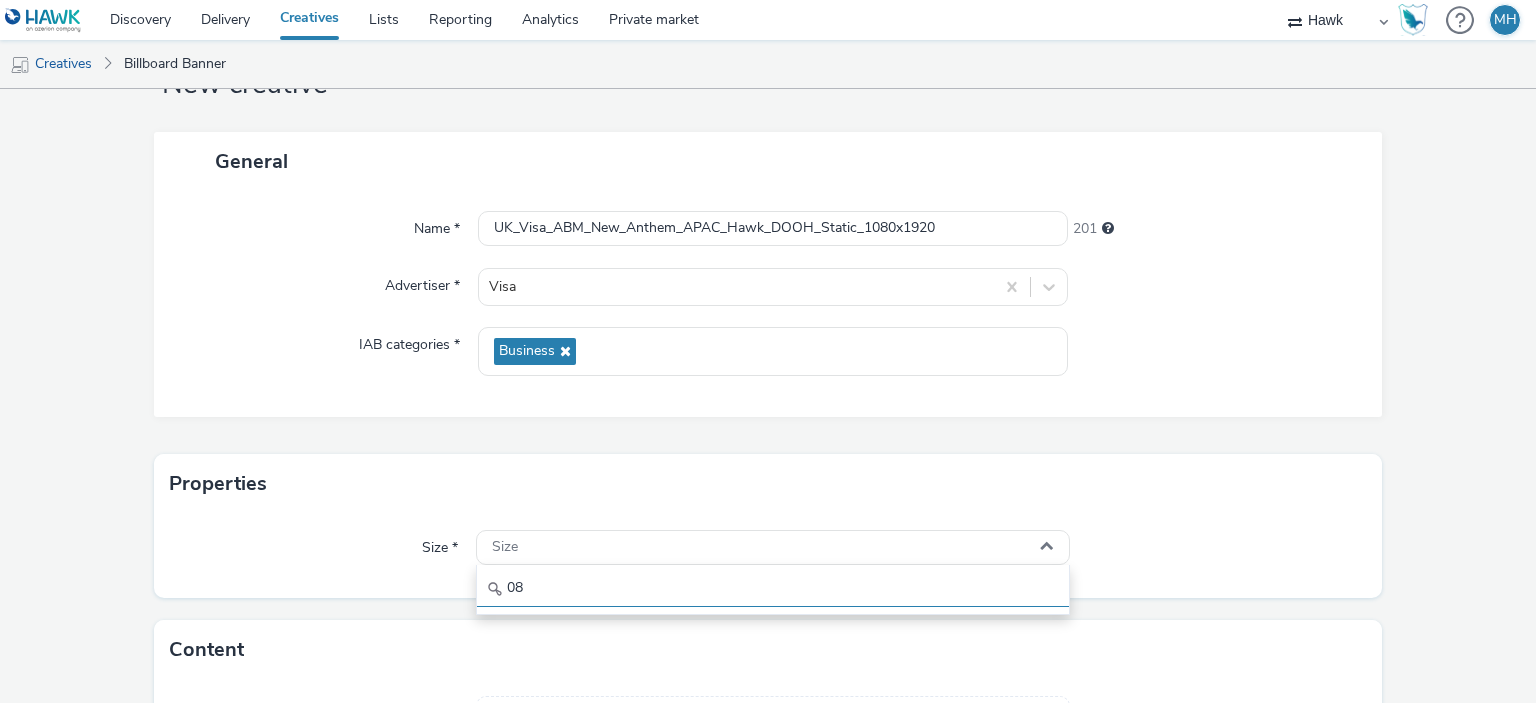 type on "0" 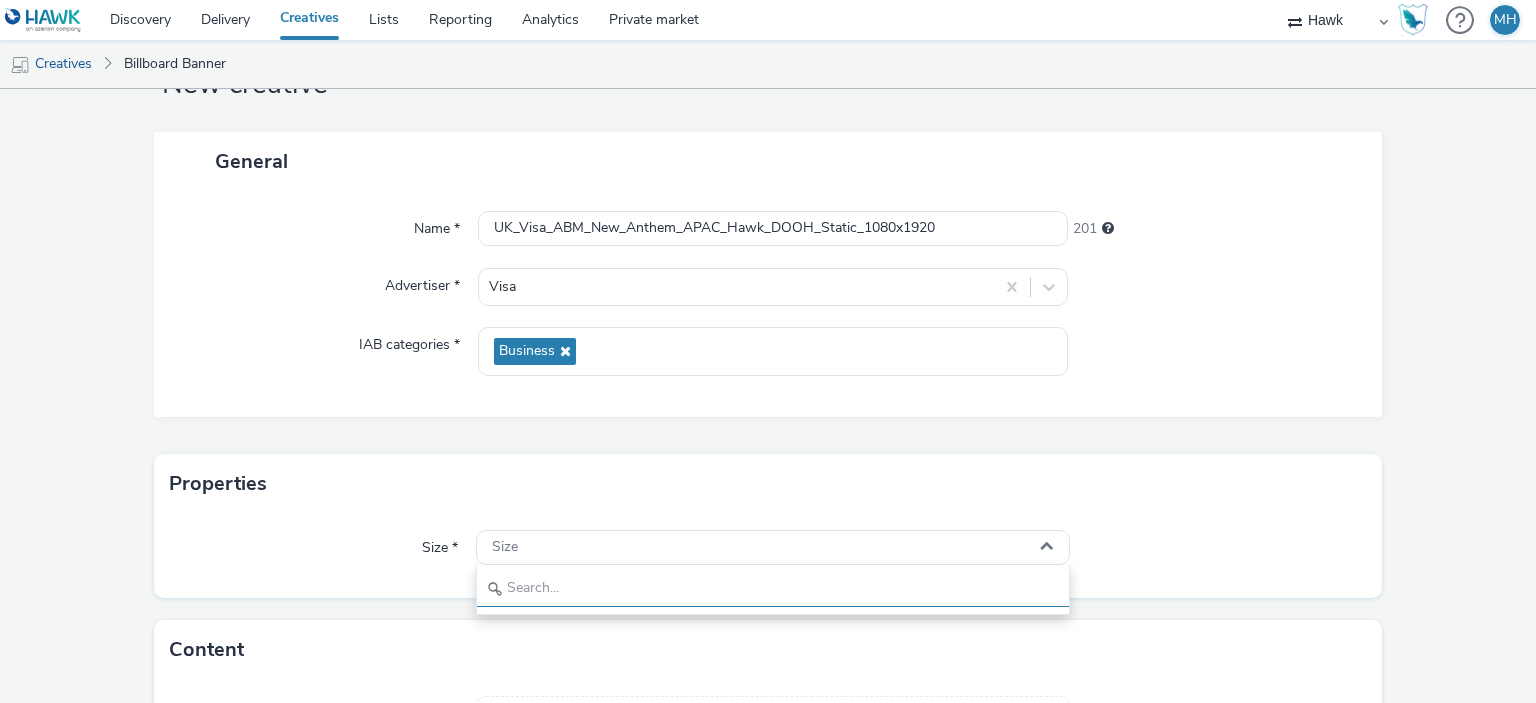 click at bounding box center (772, 589) 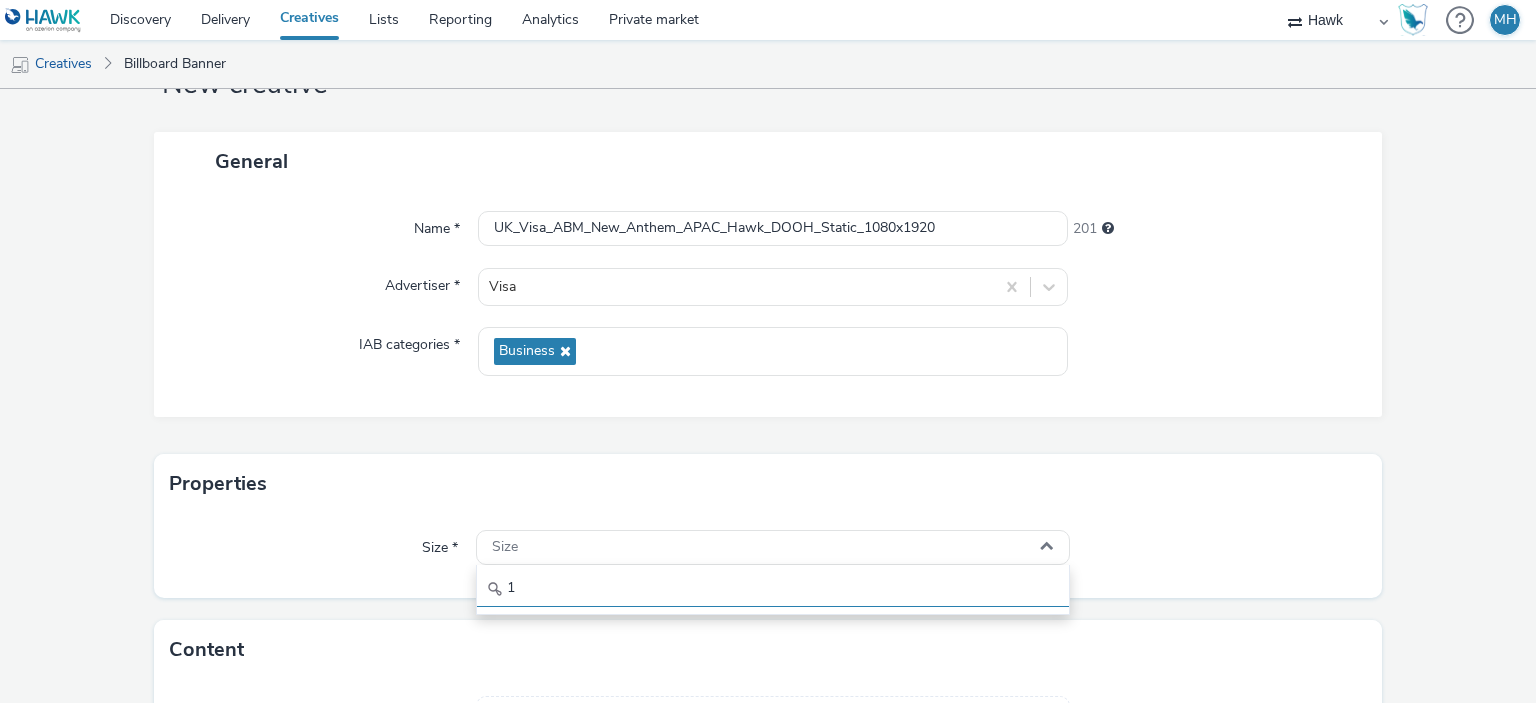 type on "0" 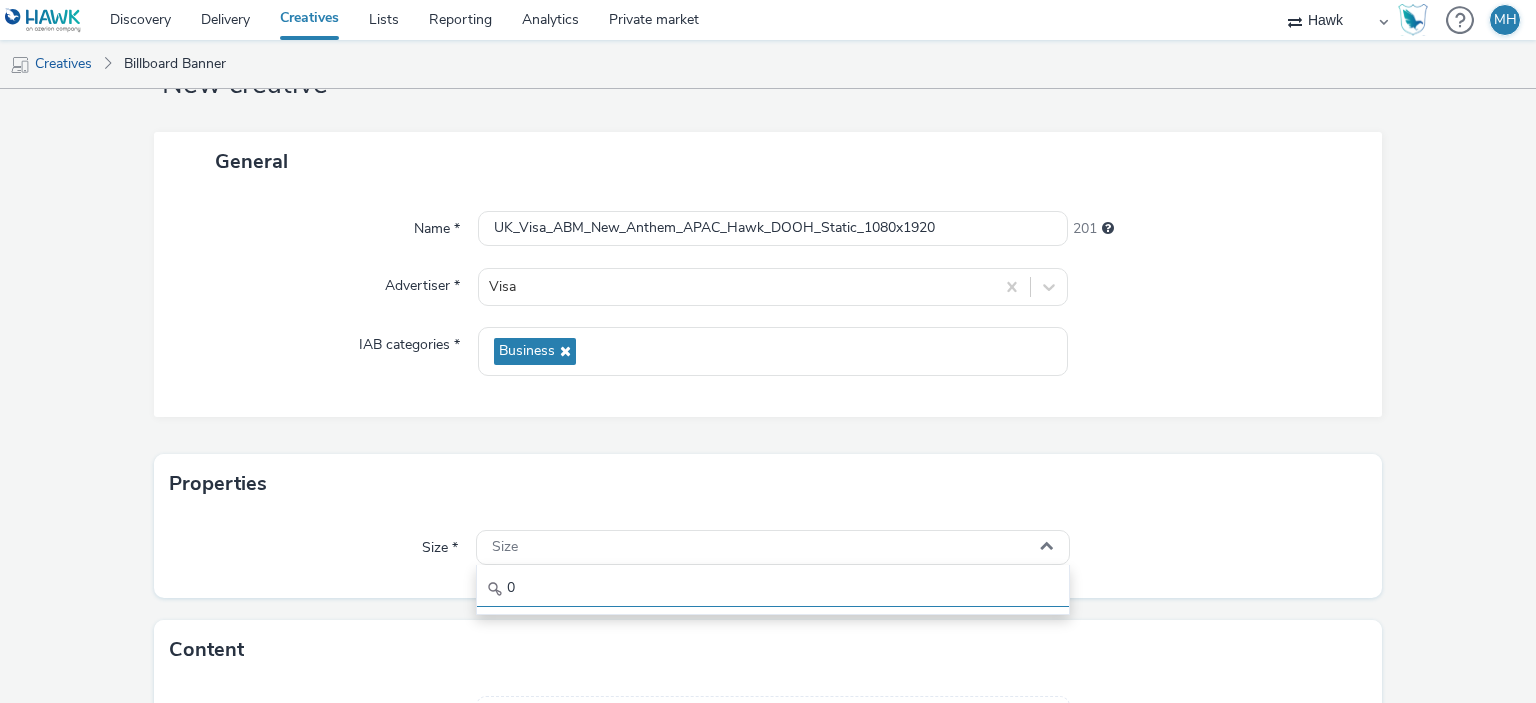 click on "0" at bounding box center [772, 589] 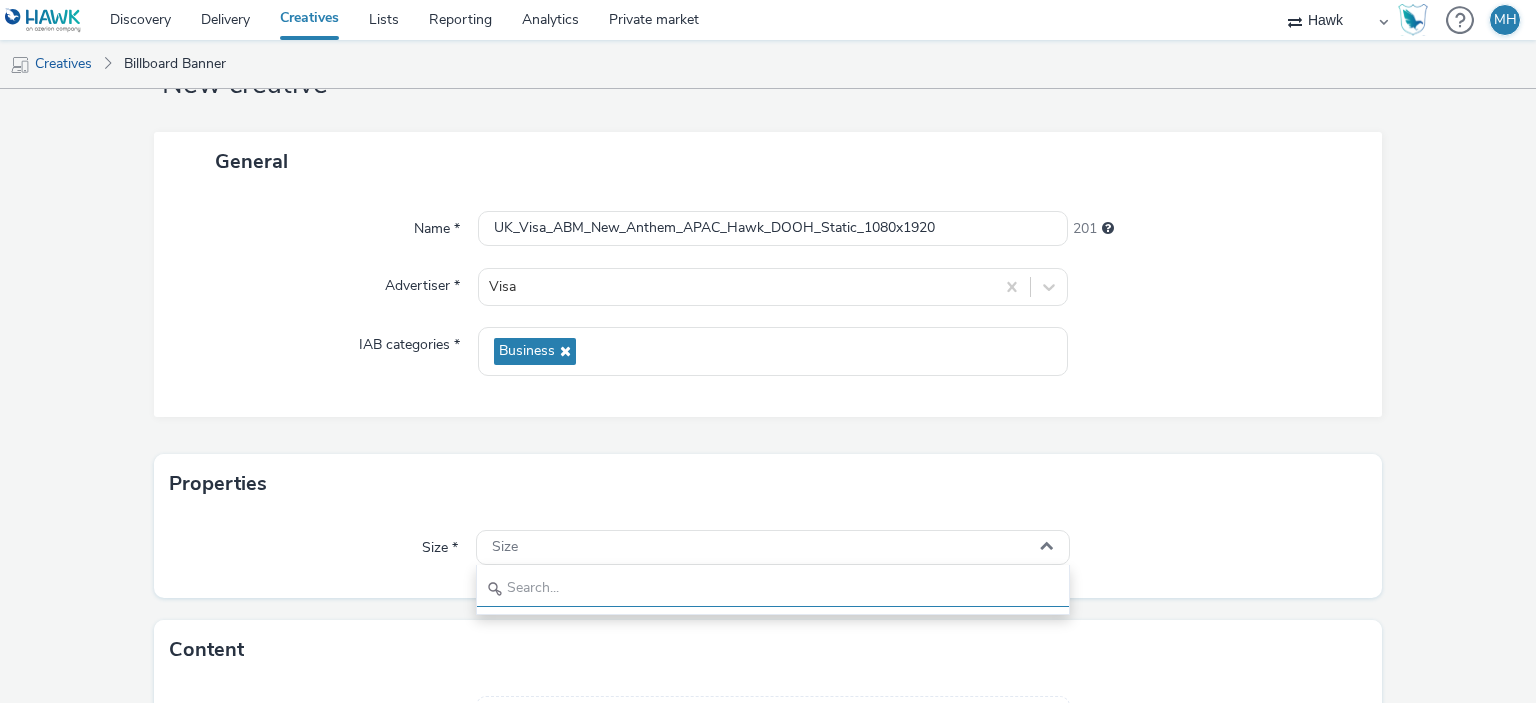 click at bounding box center (772, 589) 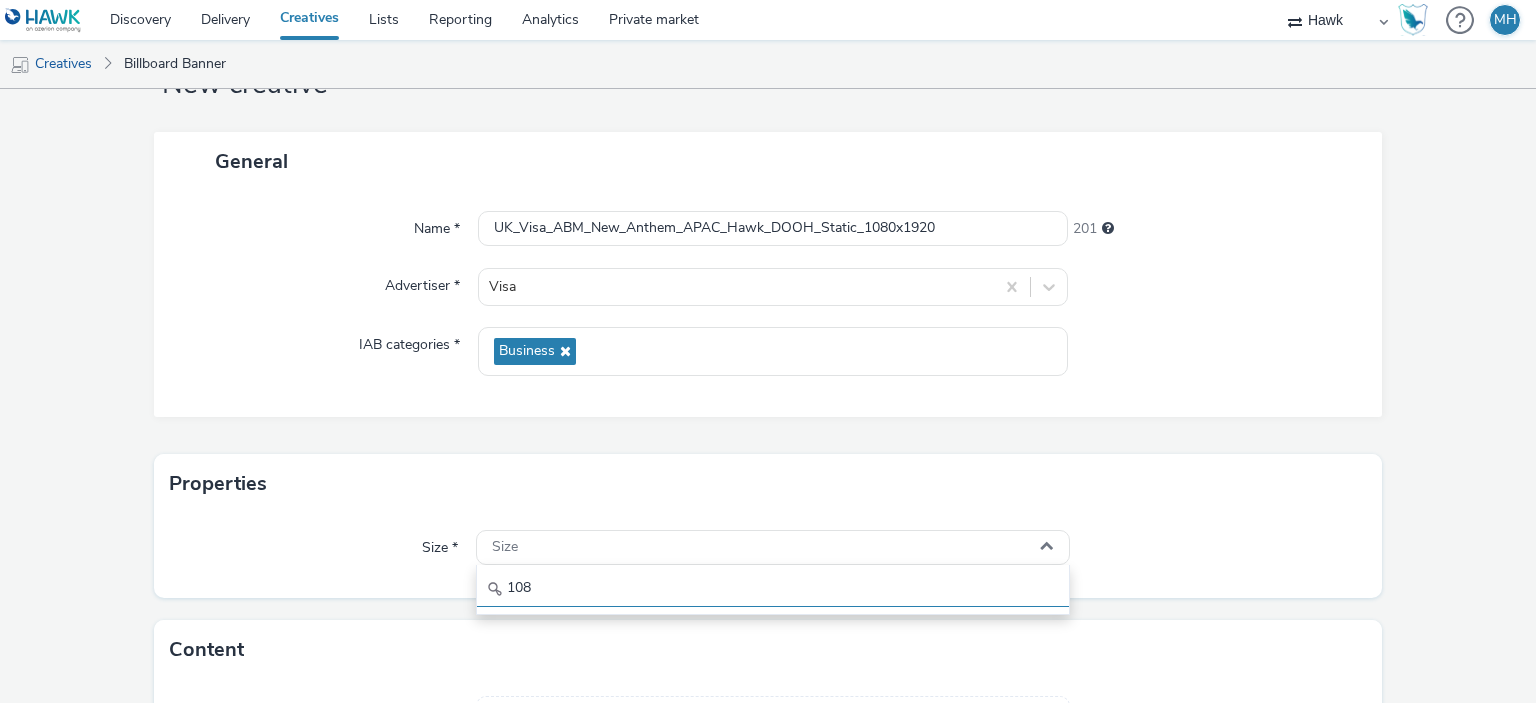 click on "108" at bounding box center [772, 589] 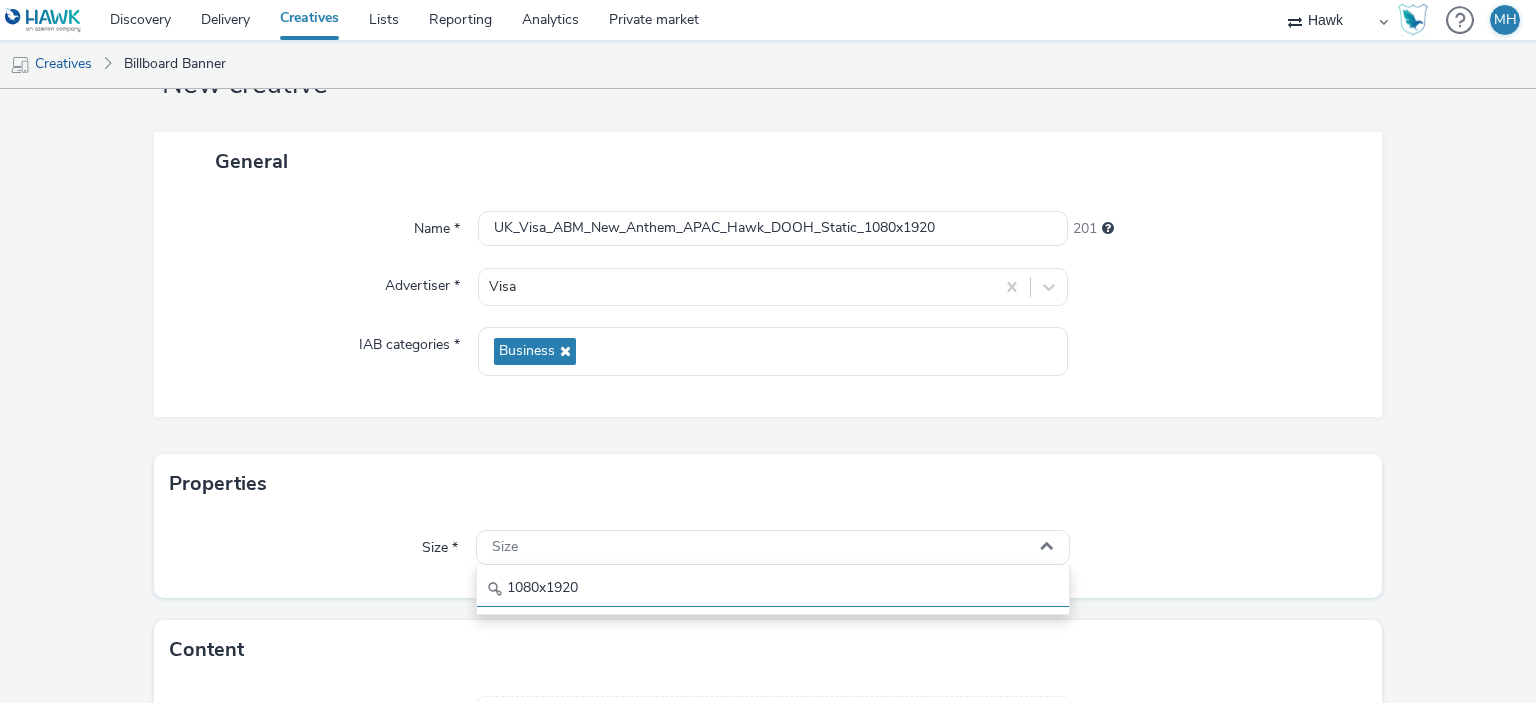 type on "1080x1920" 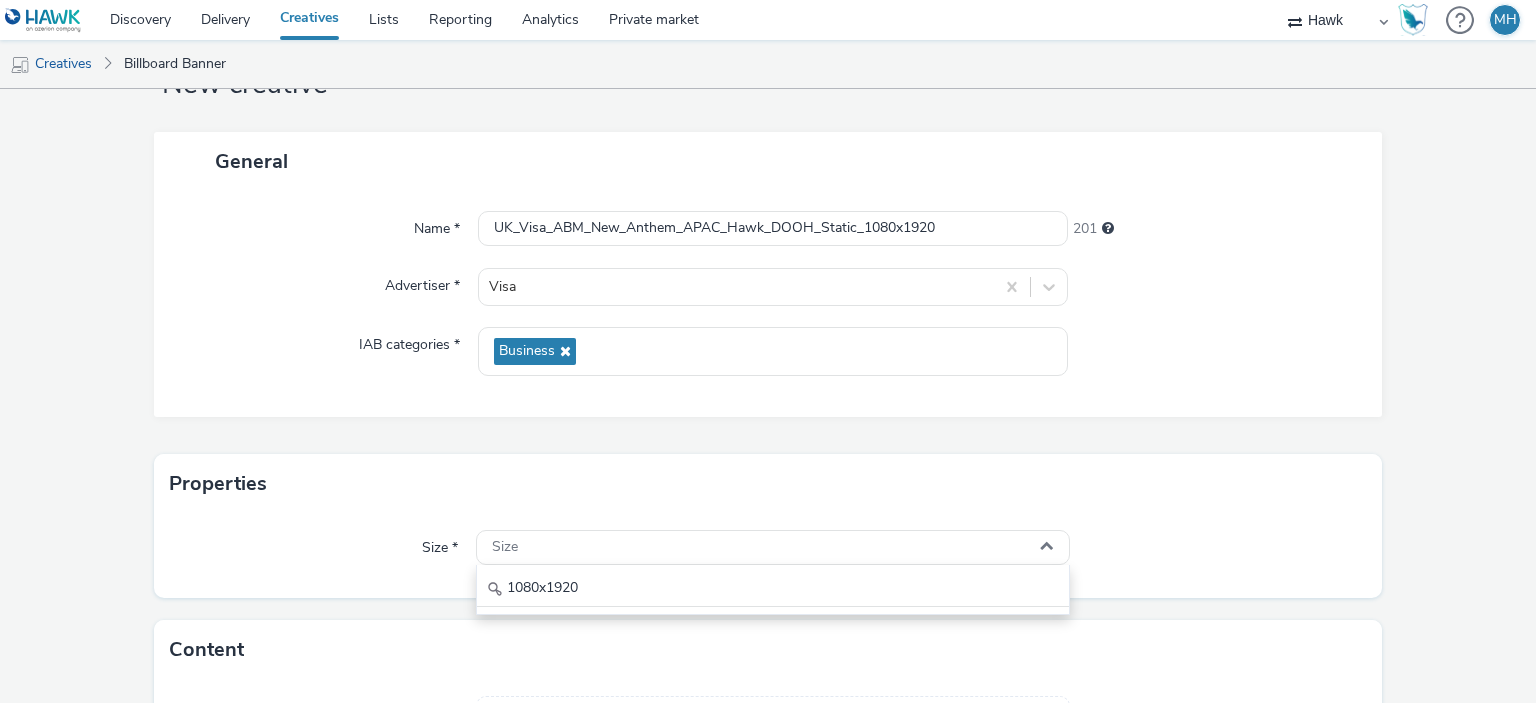 click on "1080x1920" at bounding box center [772, 590] 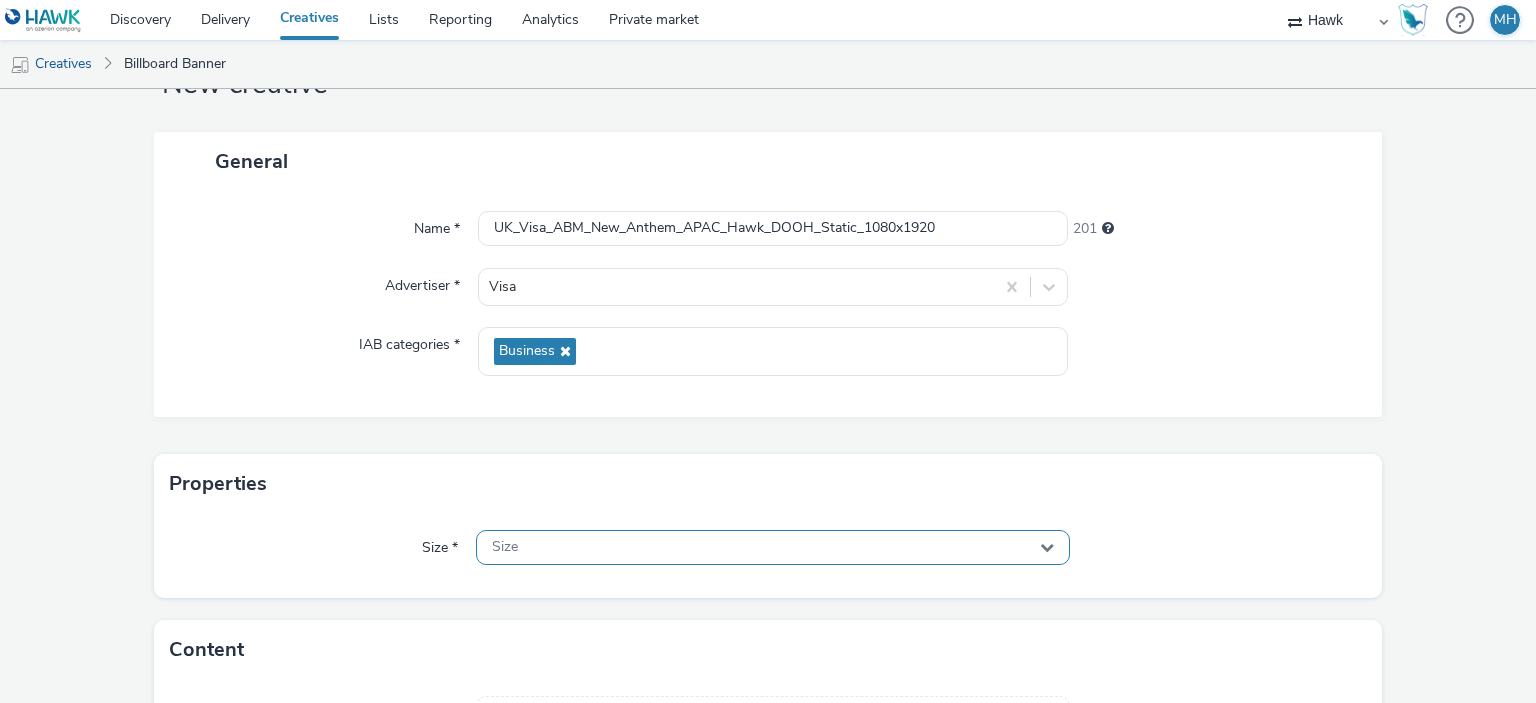 click on "Size" at bounding box center [772, 547] 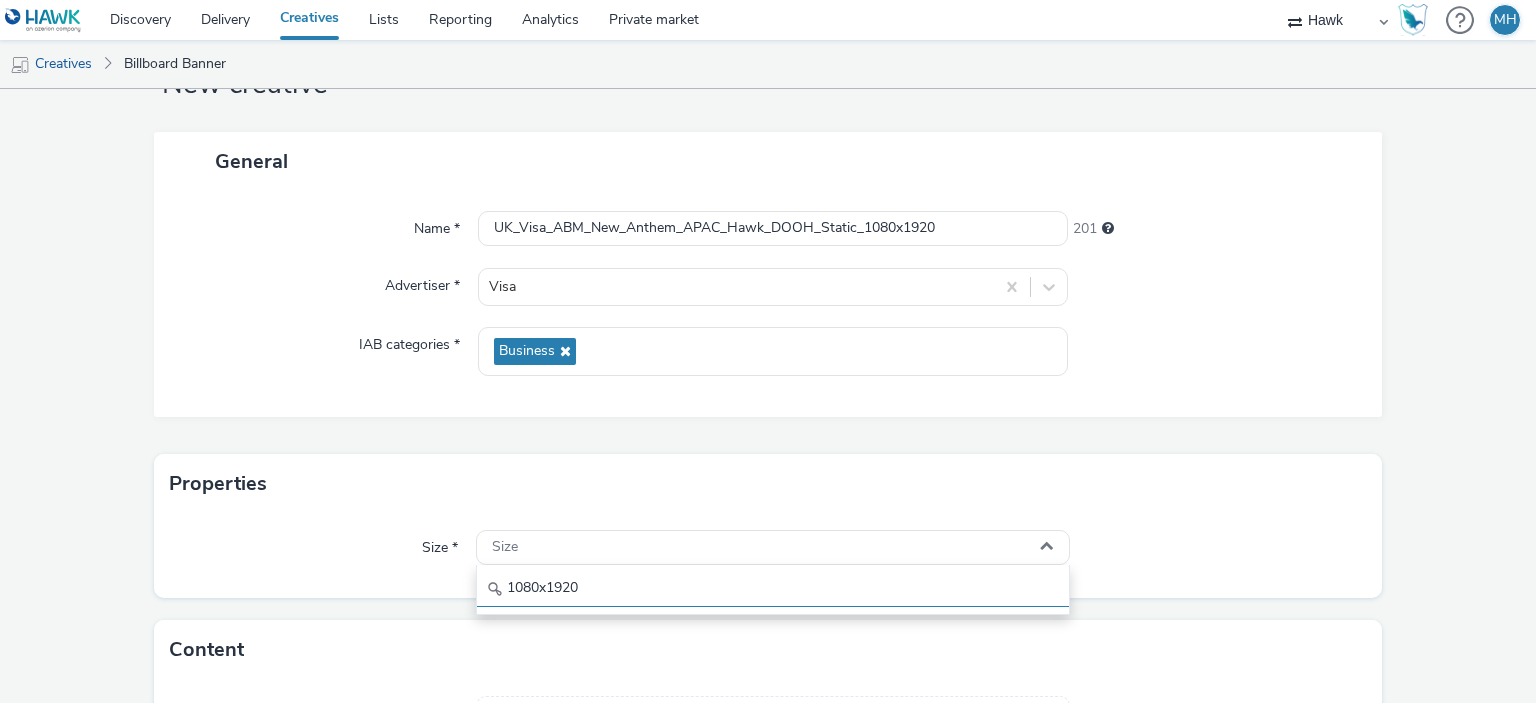 click on "1080x1920" at bounding box center [772, 589] 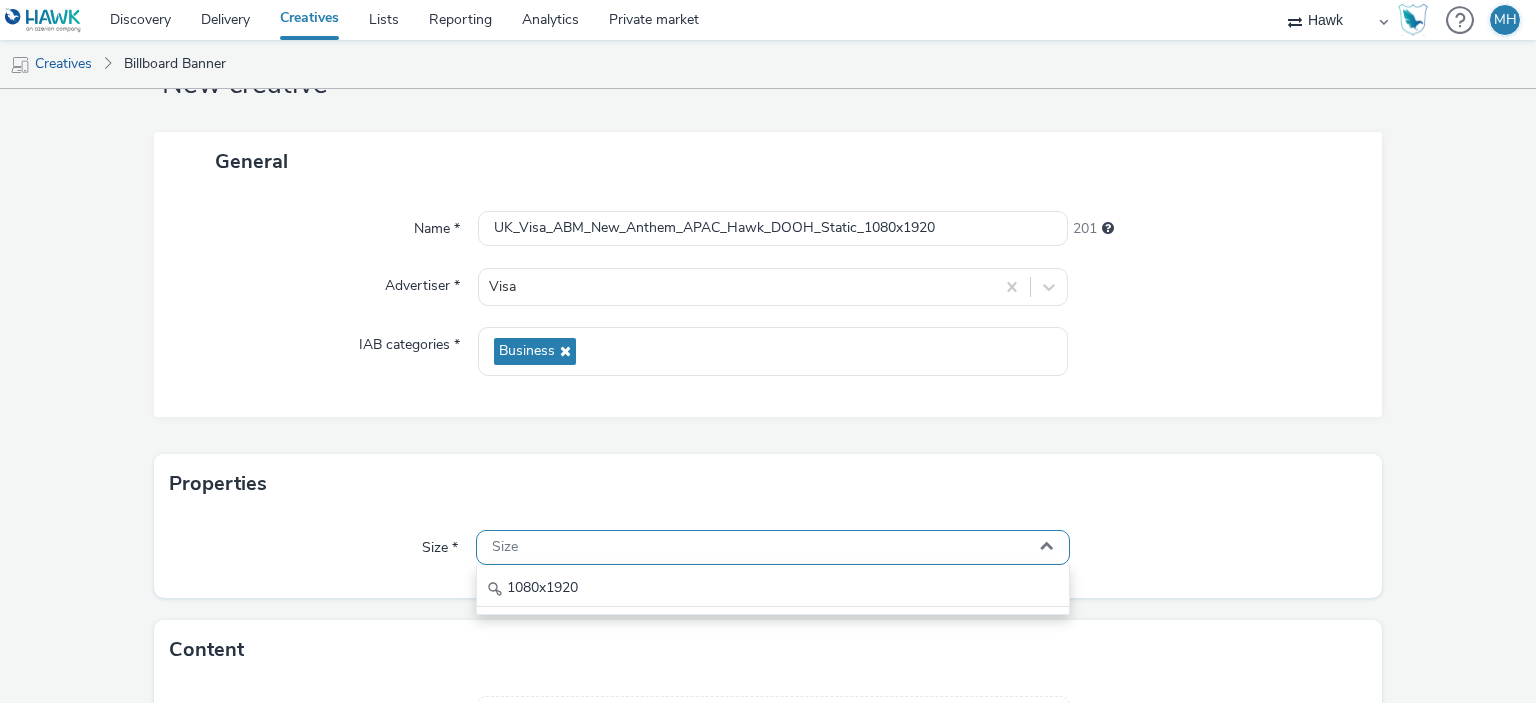 click on "Size" at bounding box center [772, 547] 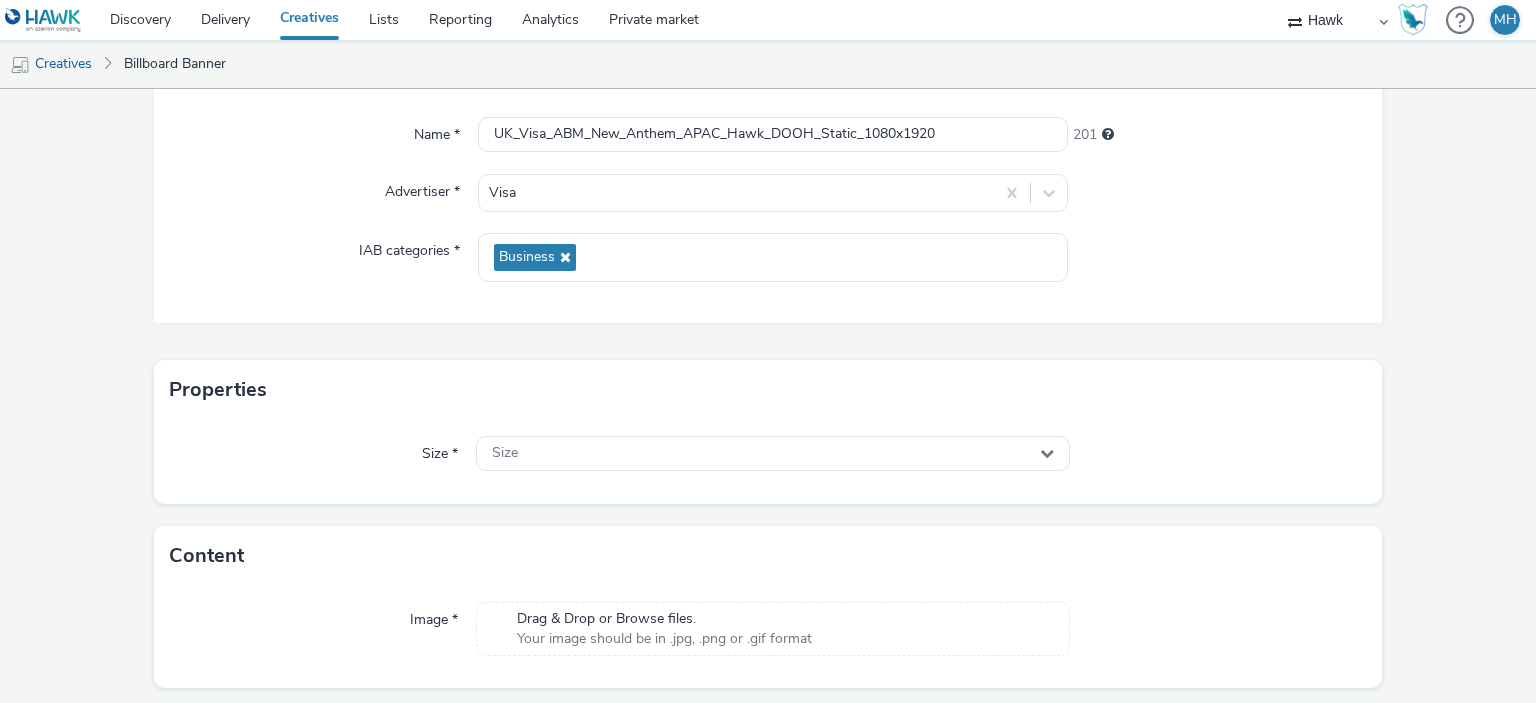 scroll, scrollTop: 231, scrollLeft: 0, axis: vertical 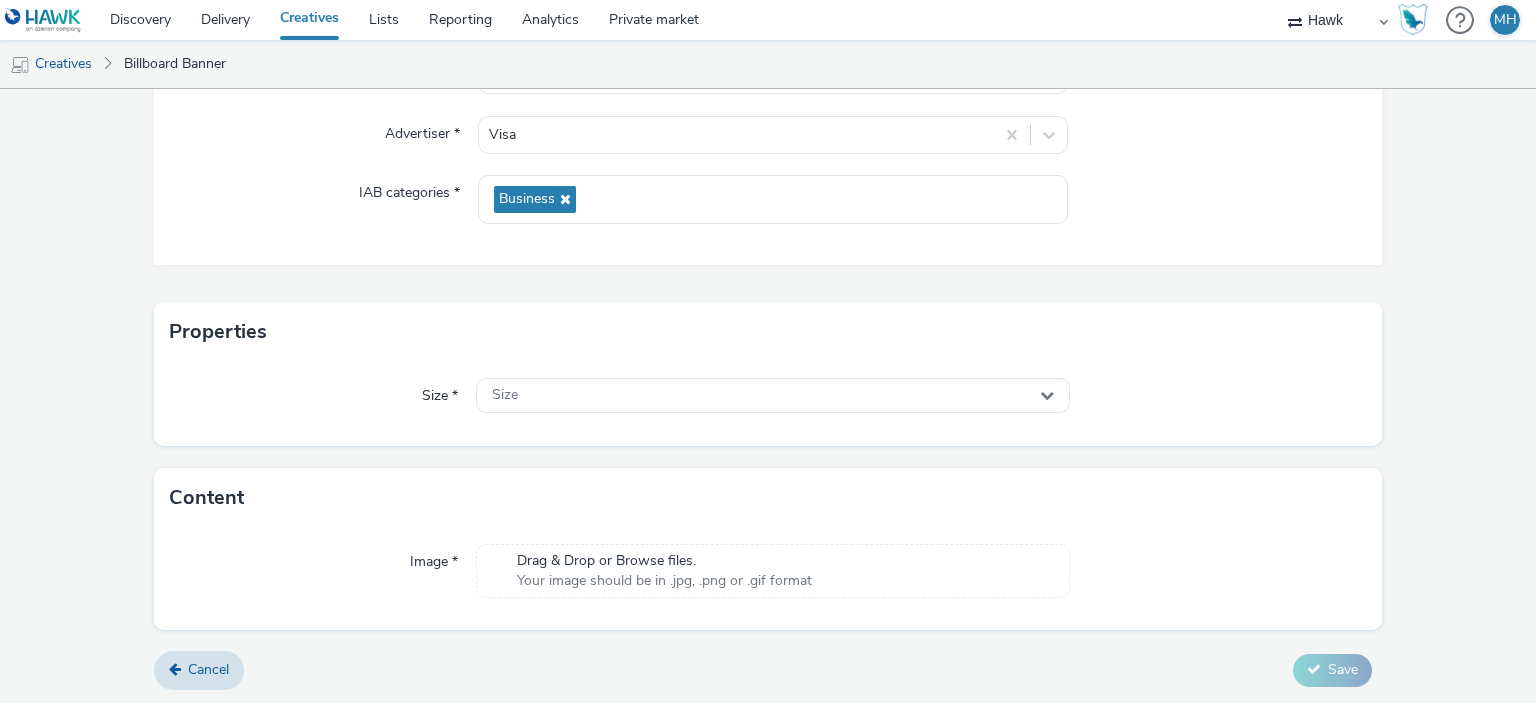 click on "Size * Size" at bounding box center [768, 404] 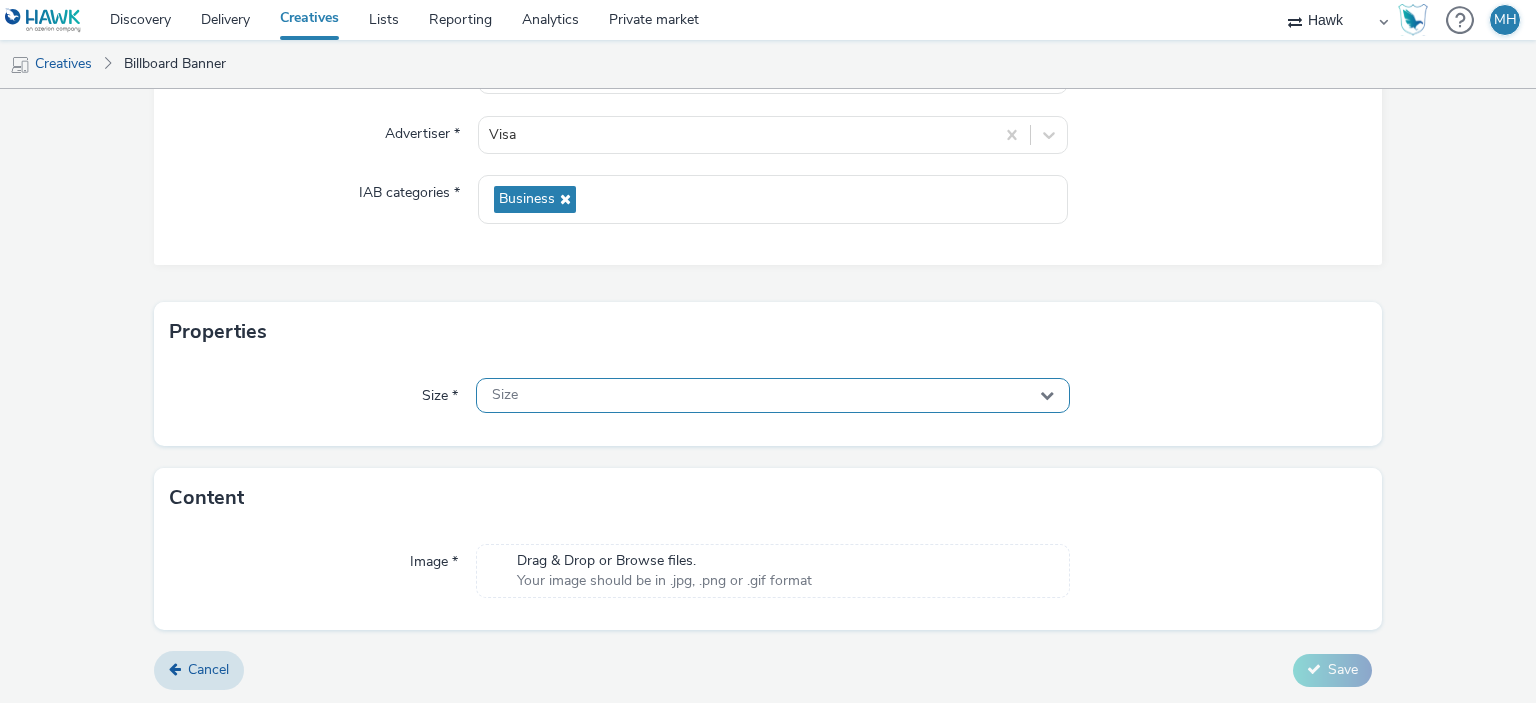 click on "Size" at bounding box center (772, 395) 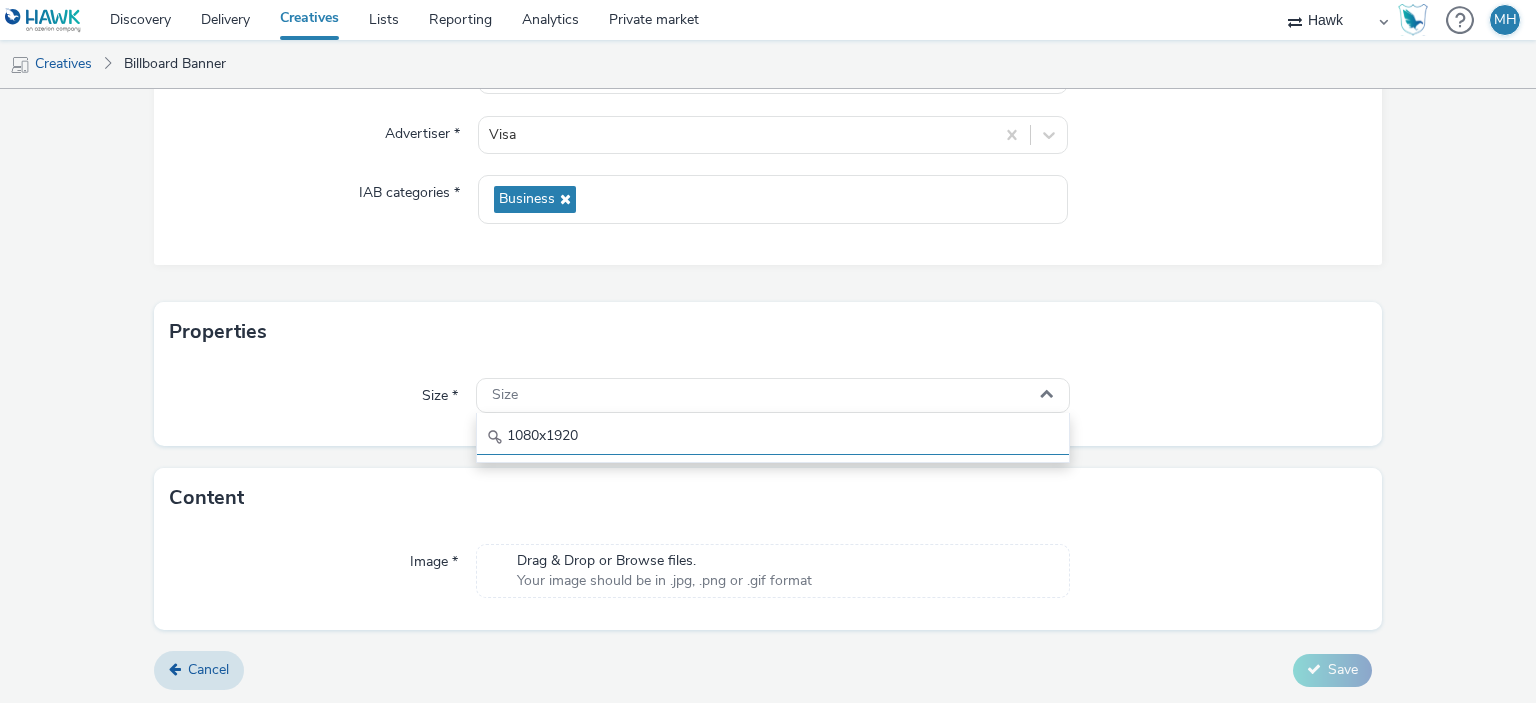 click on "1080x1920" at bounding box center [772, 437] 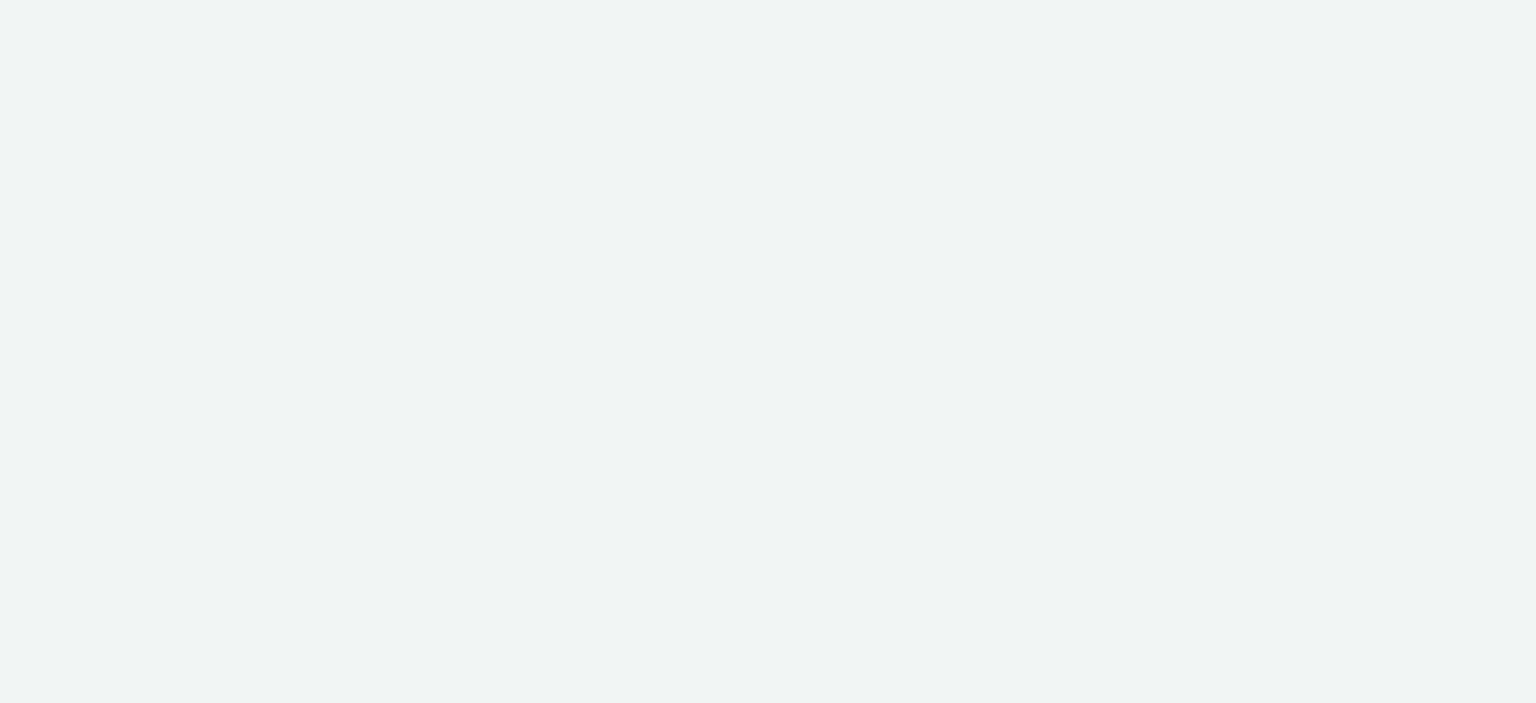 scroll, scrollTop: 0, scrollLeft: 0, axis: both 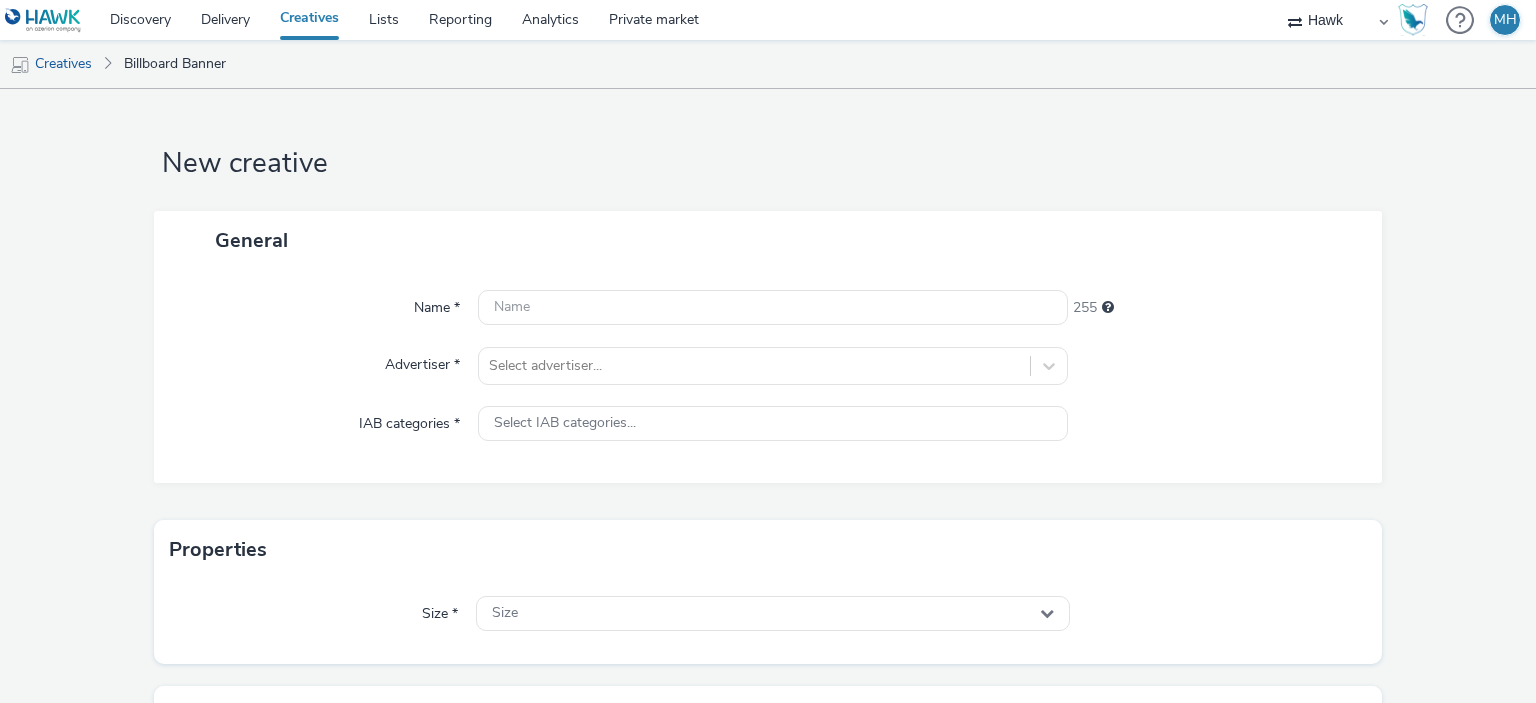 click on "Name * 255 Advertiser * Select advertiser... IAB categories * Select IAB categories..." at bounding box center [768, 376] 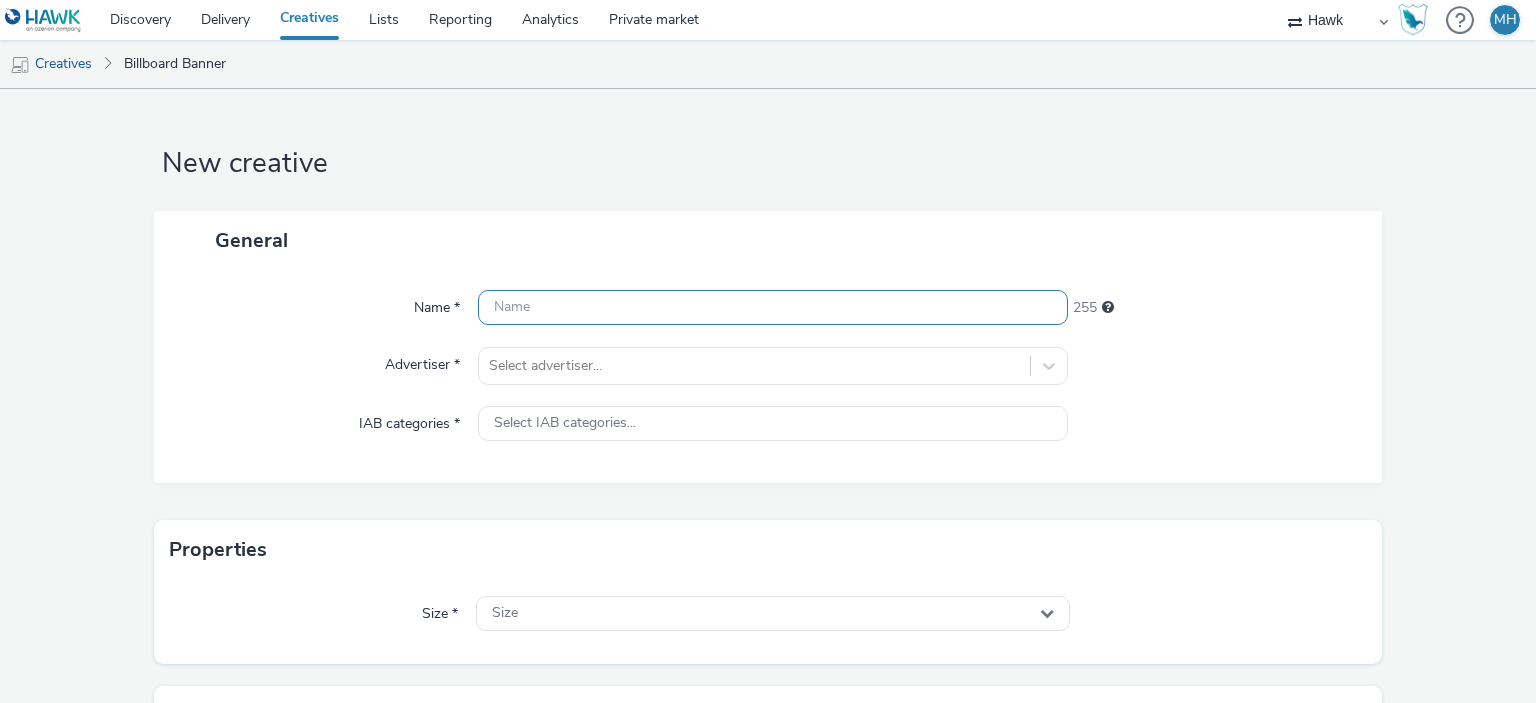 click at bounding box center (772, 307) 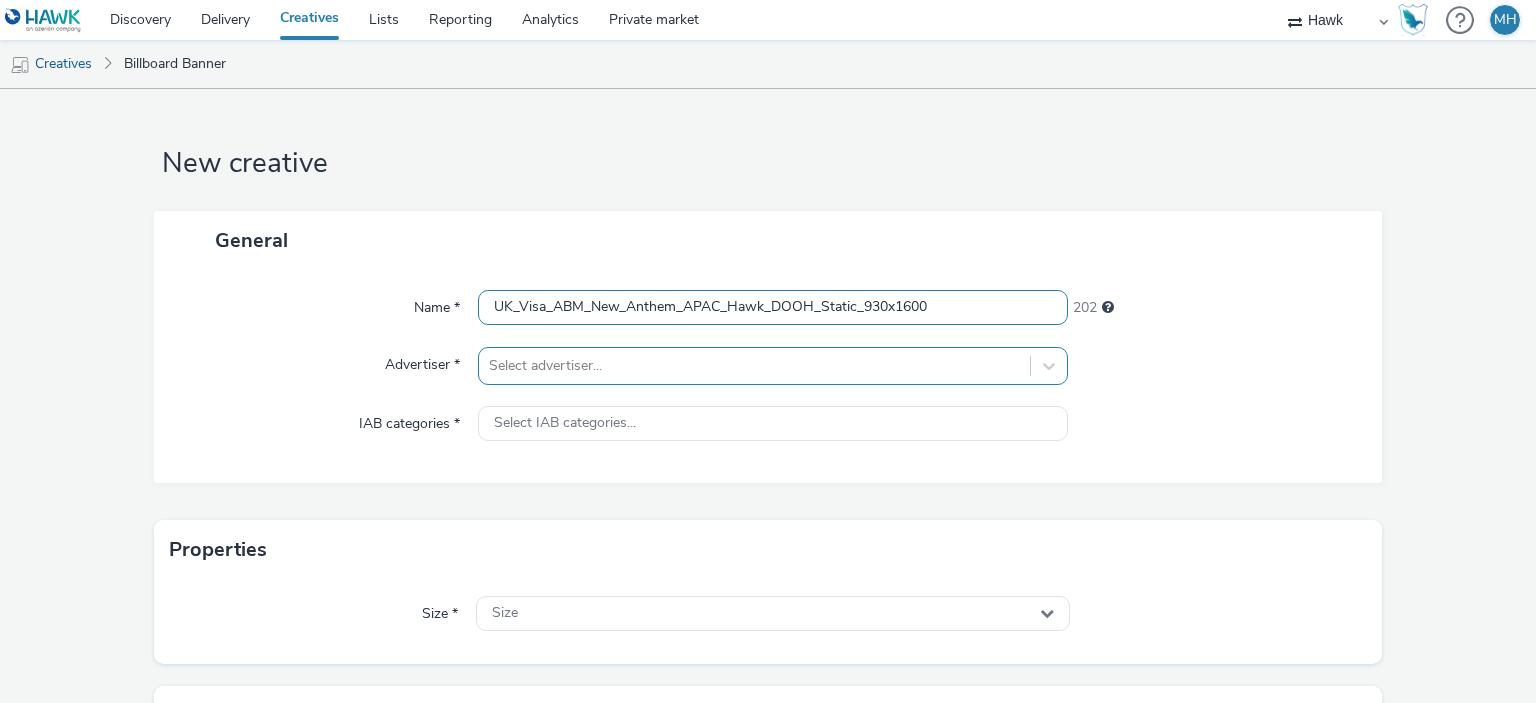 type on "UK_Visa_ABM_New_Anthem_APAC_Hawk_DOOH_Static_930x1600" 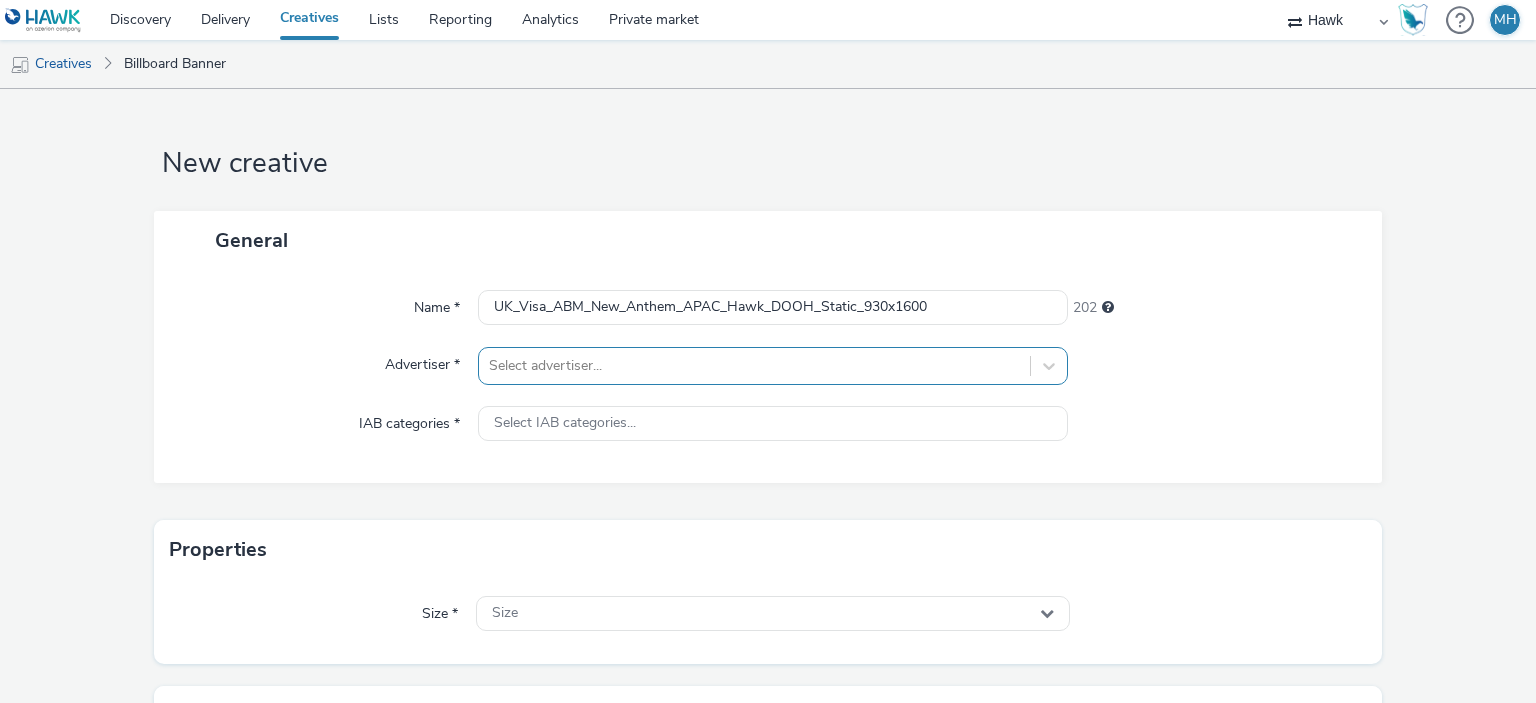 click on "Select advertiser..." at bounding box center [772, 366] 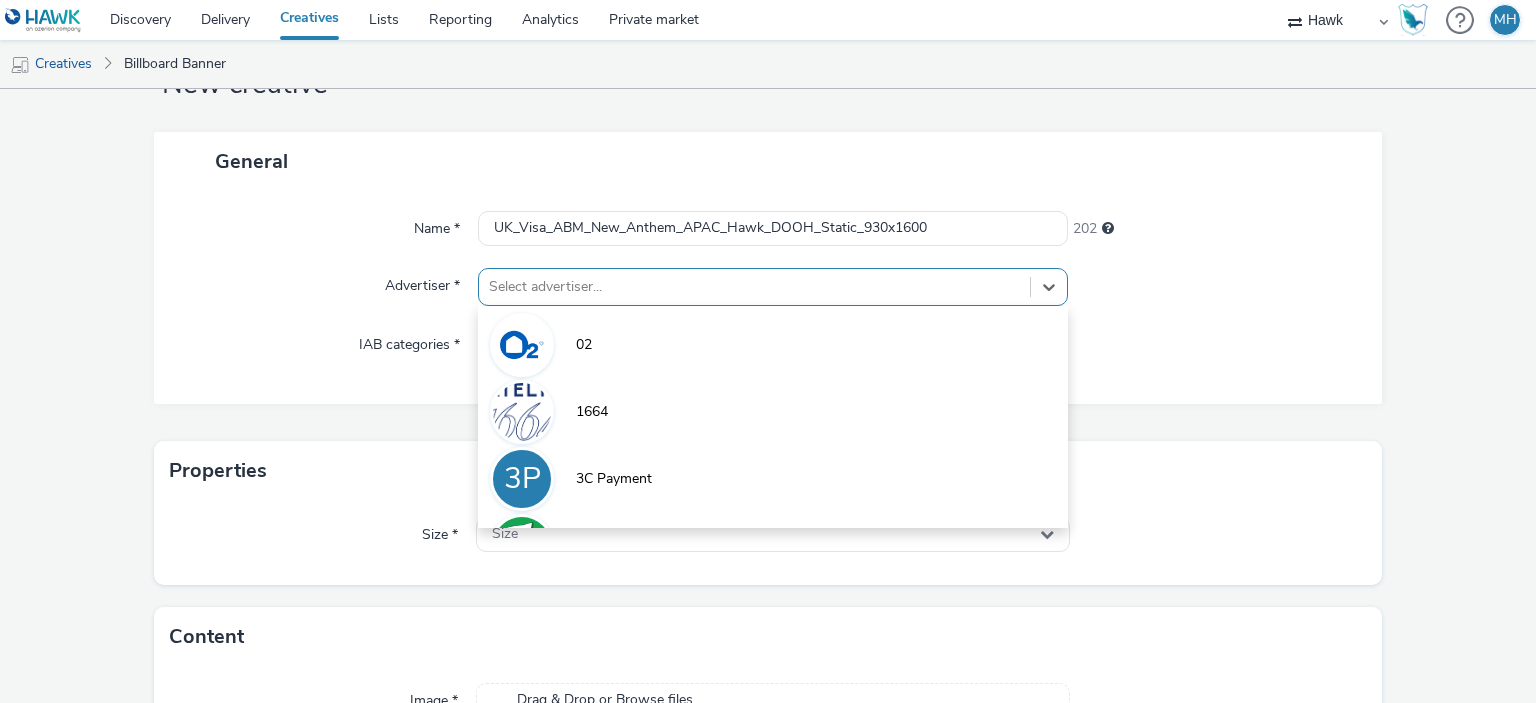 scroll, scrollTop: 79, scrollLeft: 0, axis: vertical 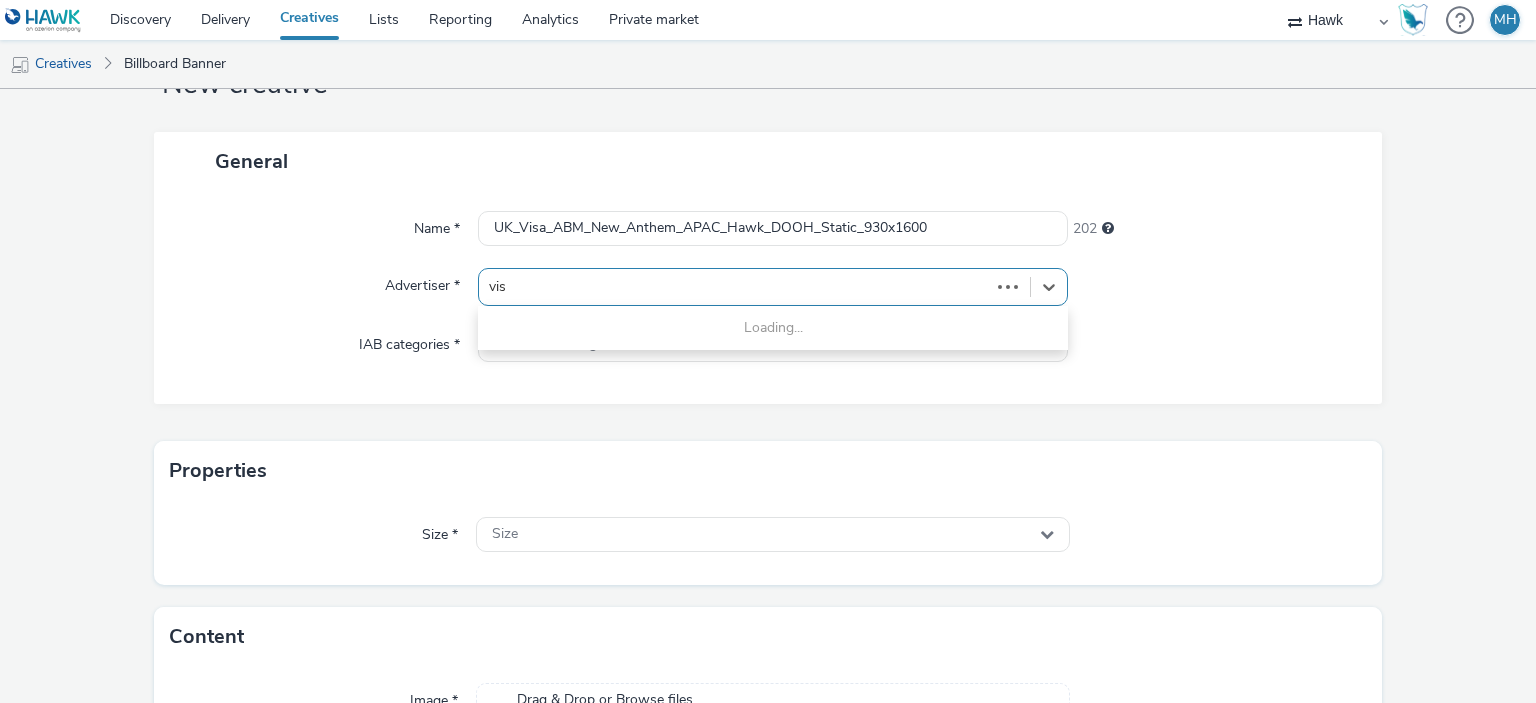 type on "visa" 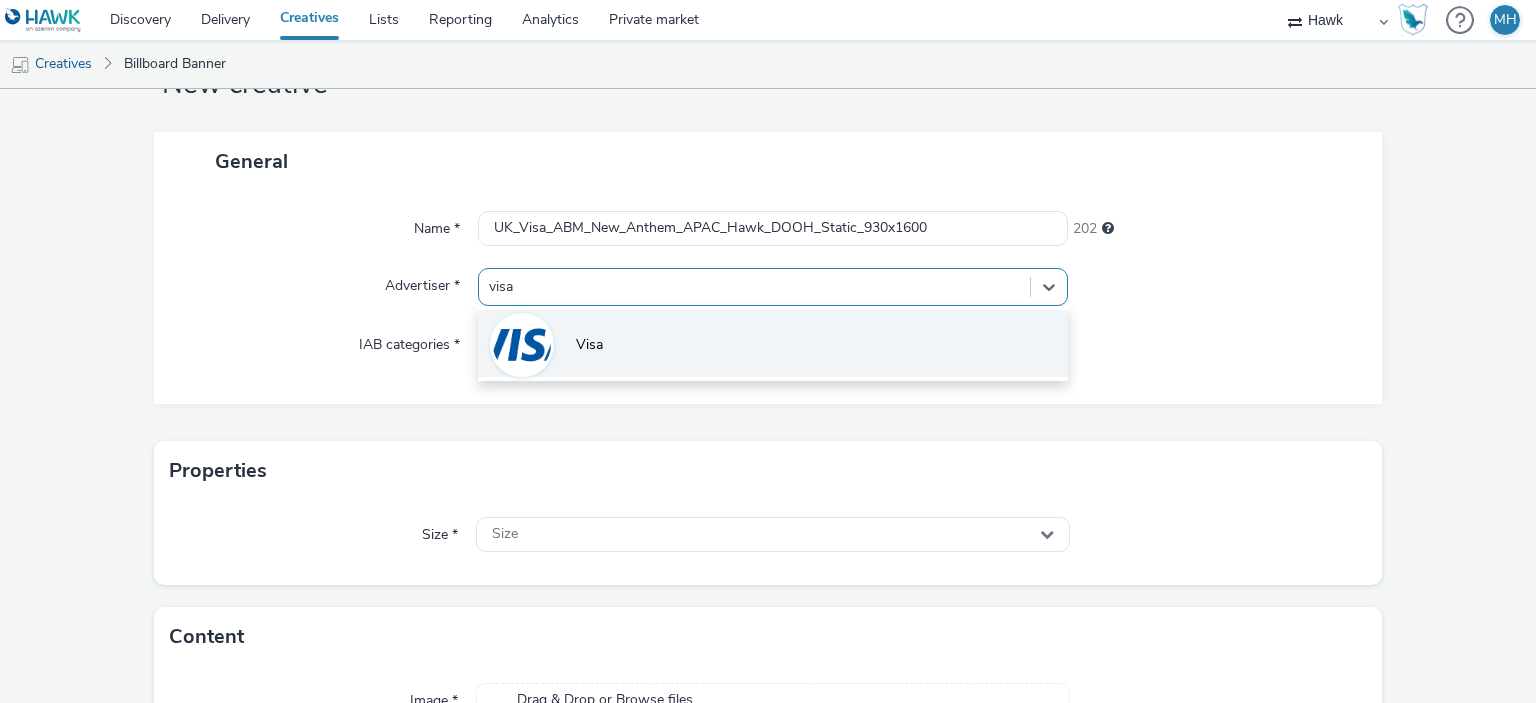 click on "Visa" at bounding box center (772, 343) 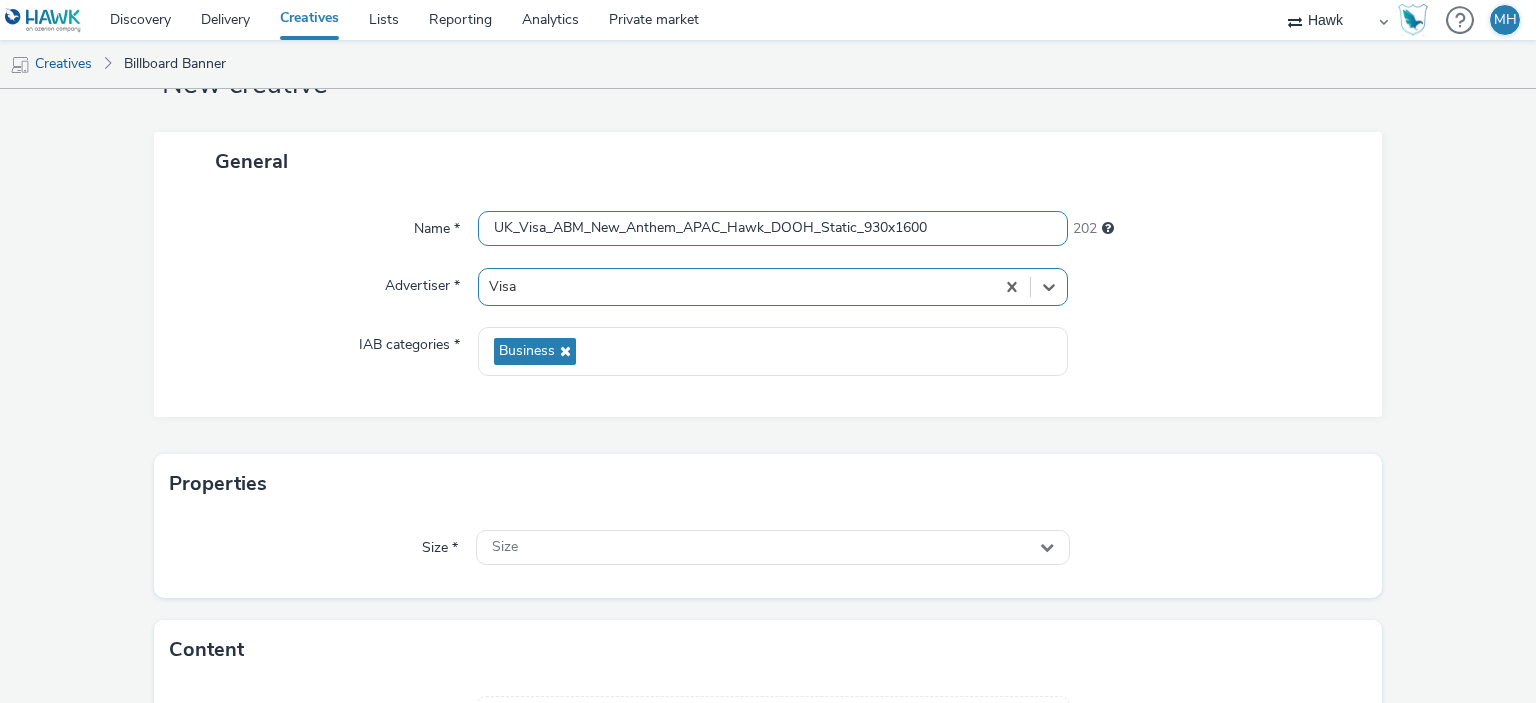 click on "UK_Visa_ABM_New_Anthem_APAC_Hawk_DOOH_Static_930x1600" at bounding box center (772, 228) 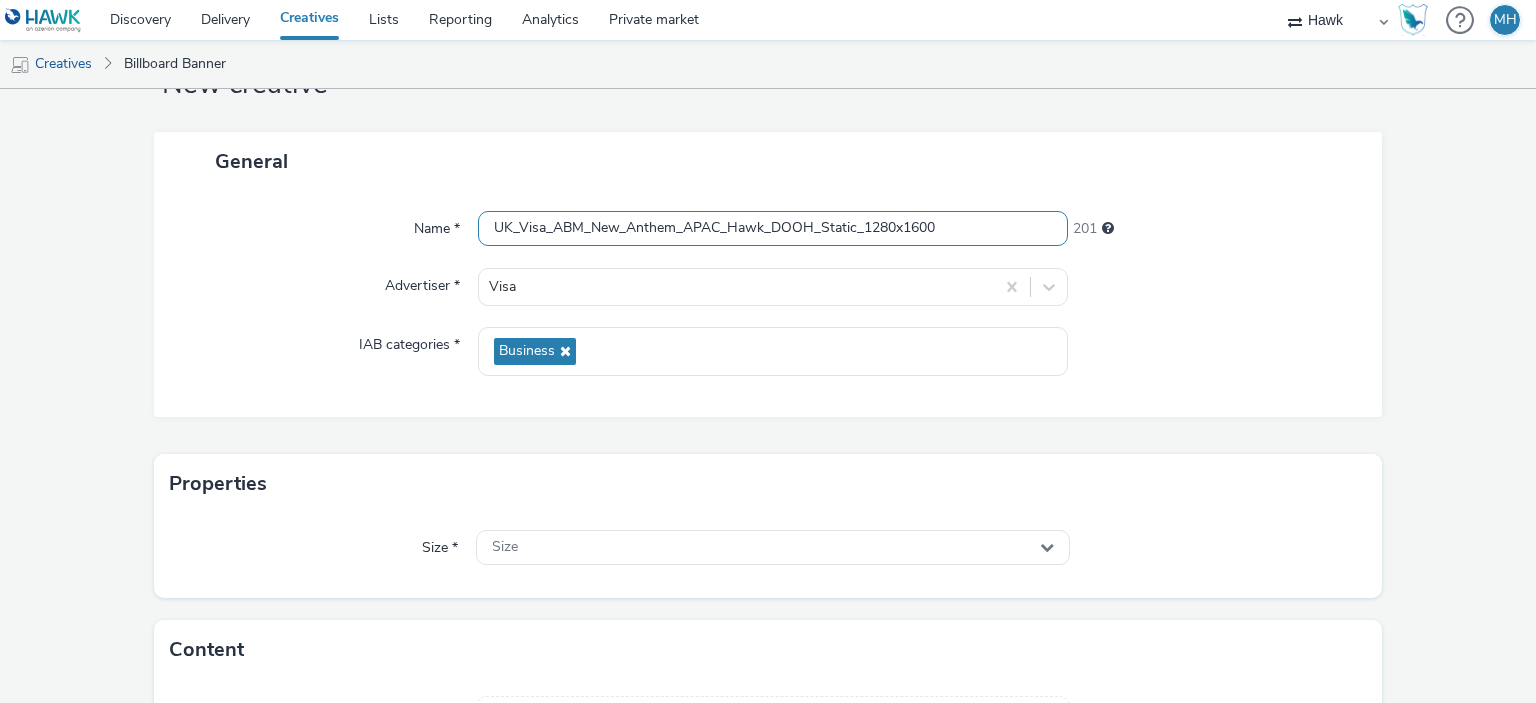 click on "UK_Visa_ABM_New_Anthem_APAC_Hawk_DOOH_Static_1280x1600" at bounding box center (772, 228) 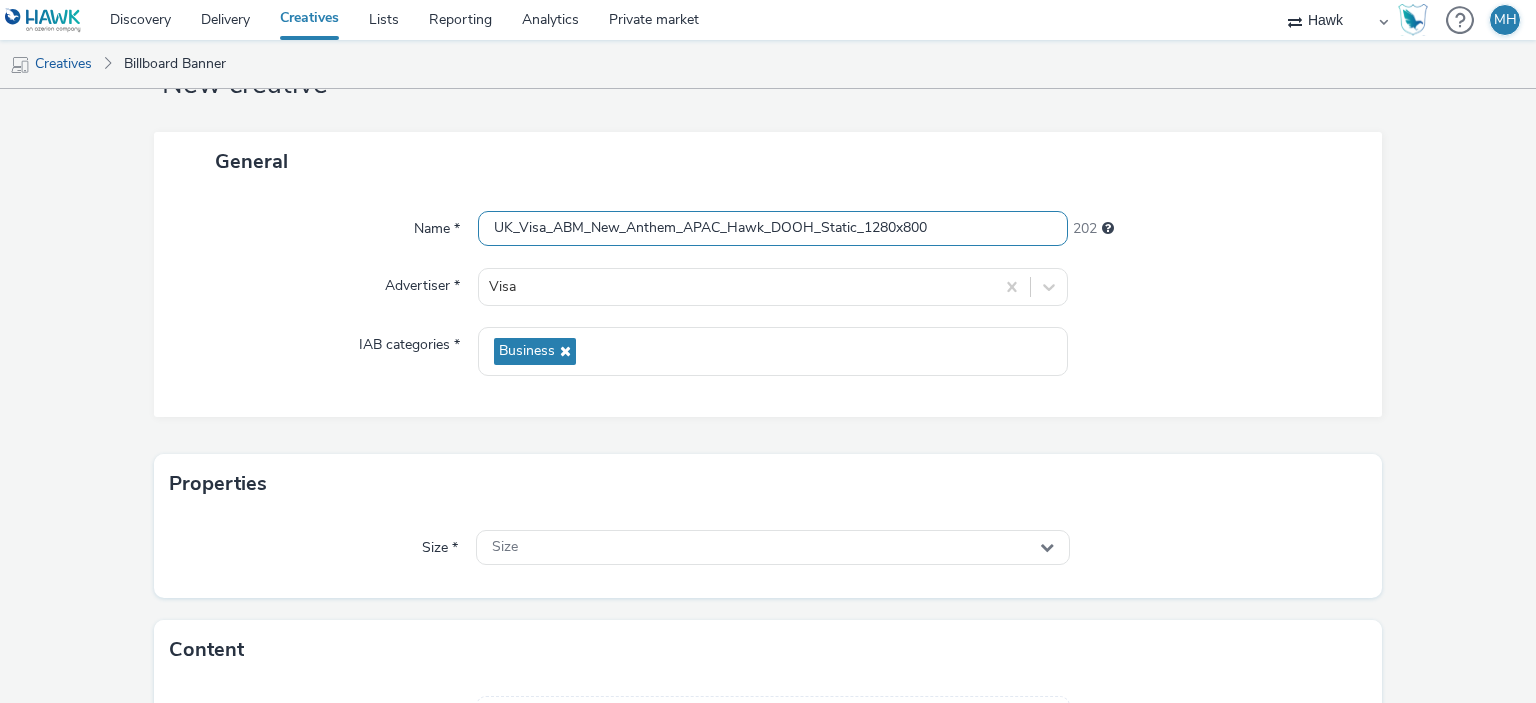 type on "UK_Visa_ABM_New_Anthem_APAC_Hawk_DOOH_Static_1280x800" 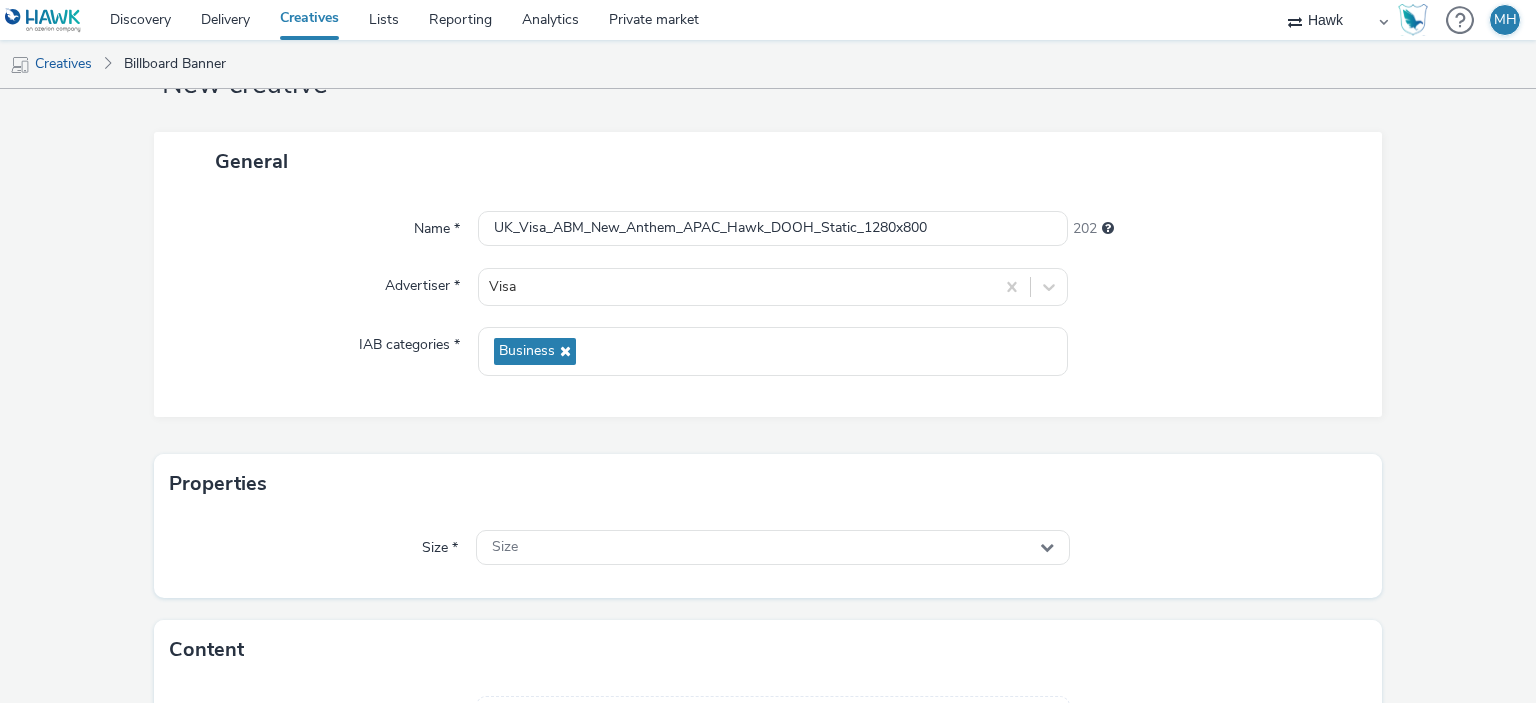 click on "Name * UK_Visa_ABM_New_Anthem_APAC_Hawk_DOOH_Static_1280x800 202 Advertiser * Visa IAB categories * Business" at bounding box center (768, 304) 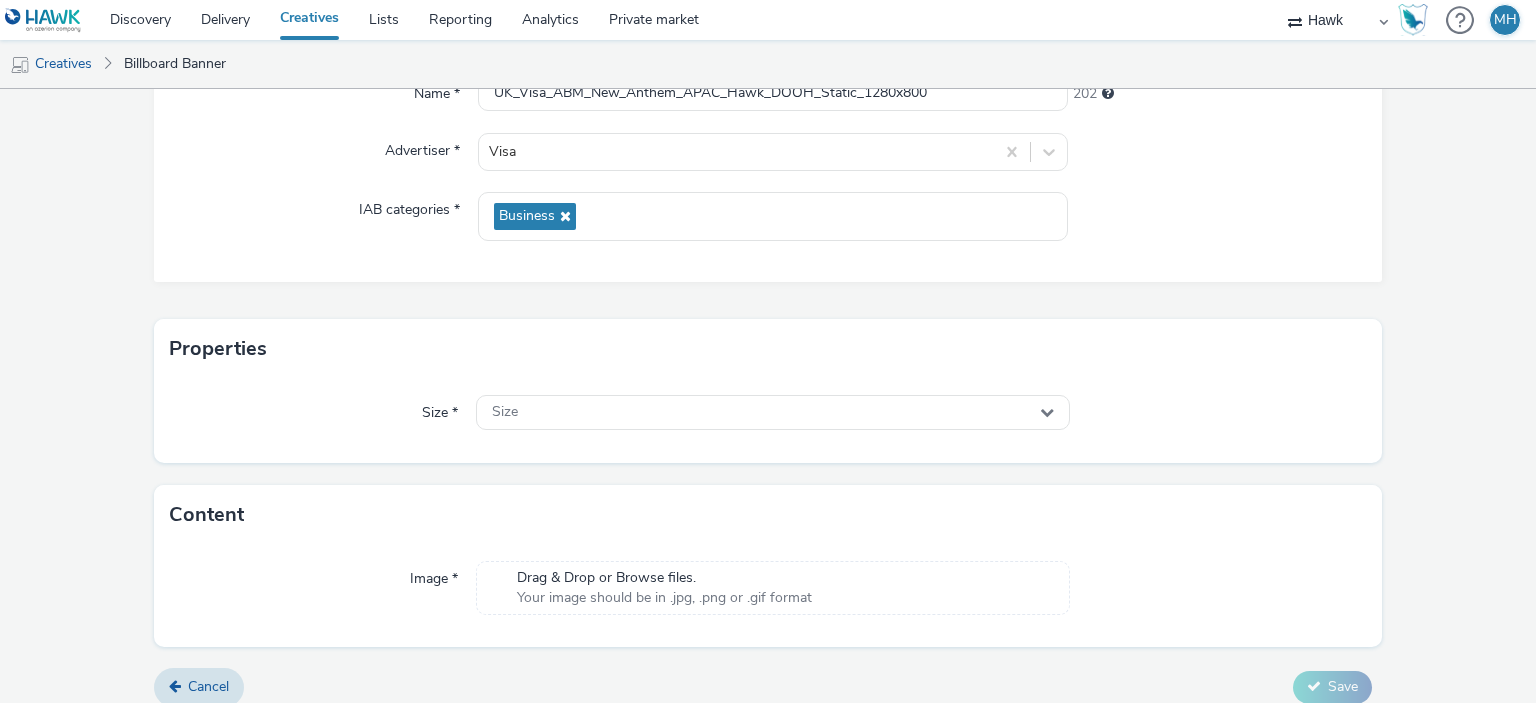 scroll, scrollTop: 231, scrollLeft: 0, axis: vertical 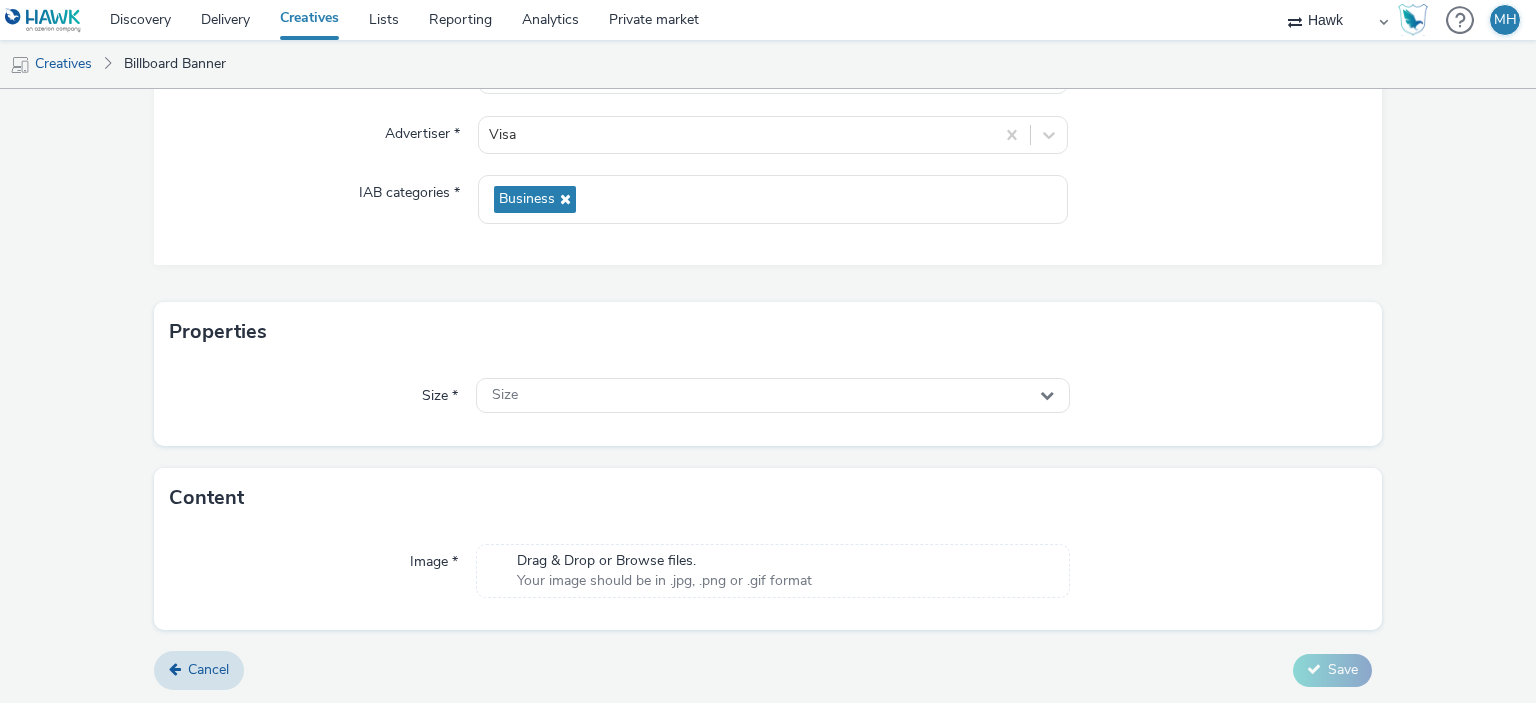 click on "Size * Size" at bounding box center [768, 404] 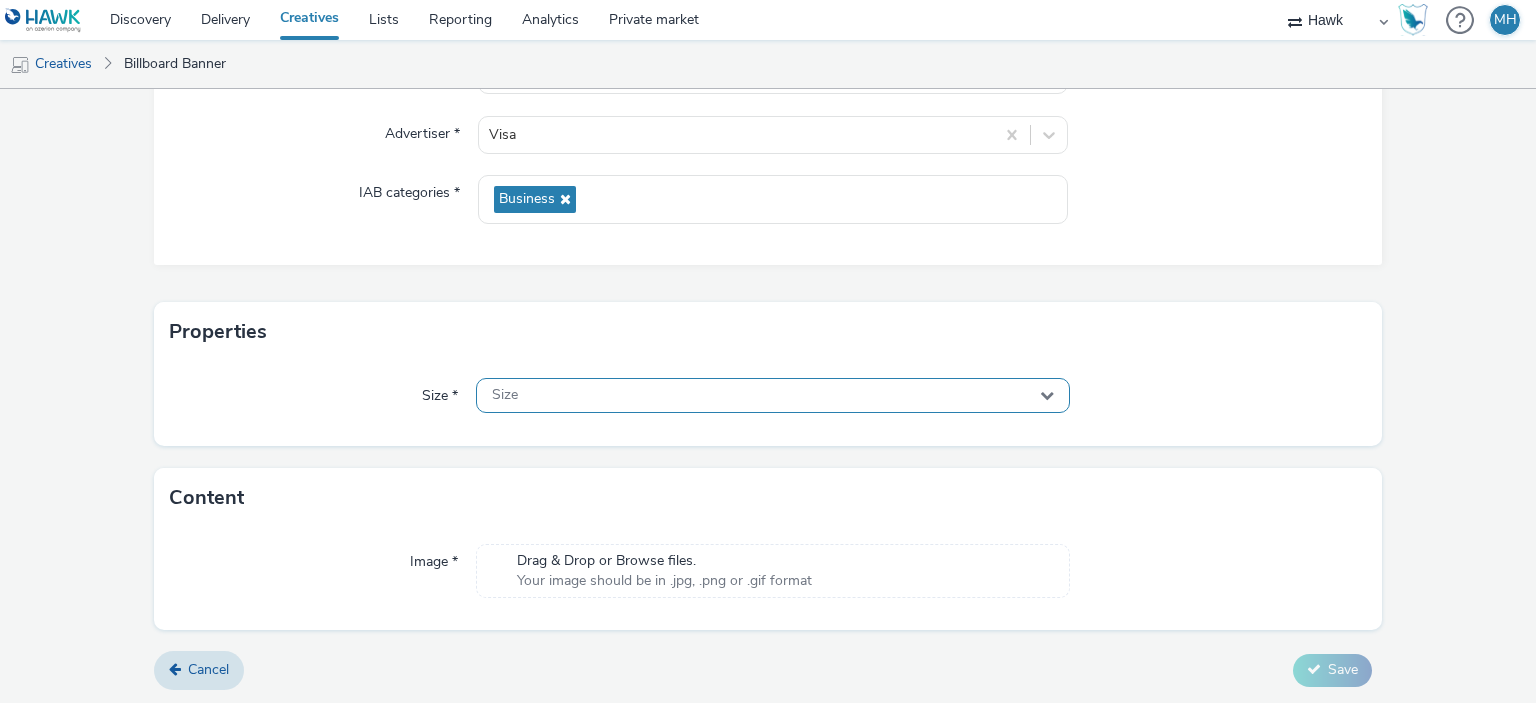 click on "Size" at bounding box center (772, 395) 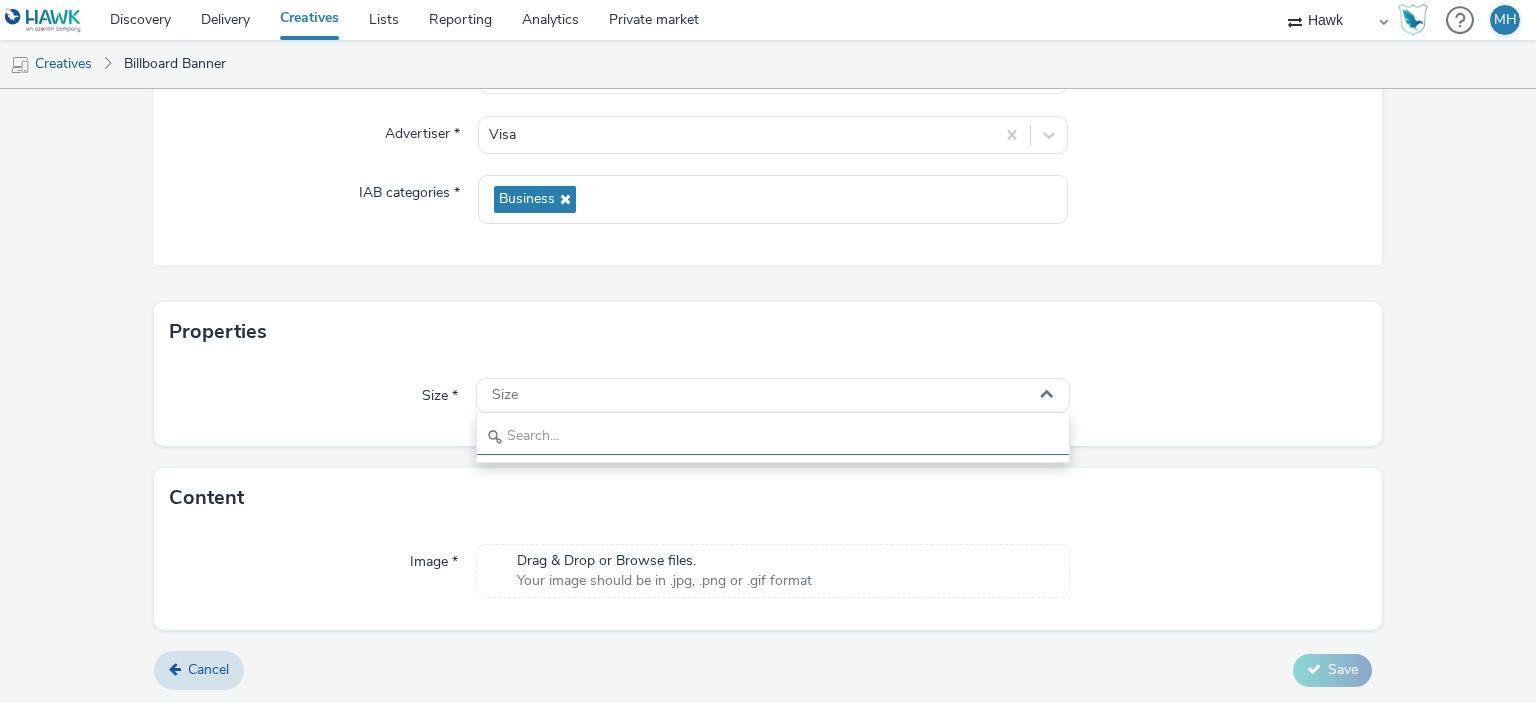 click at bounding box center (772, 437) 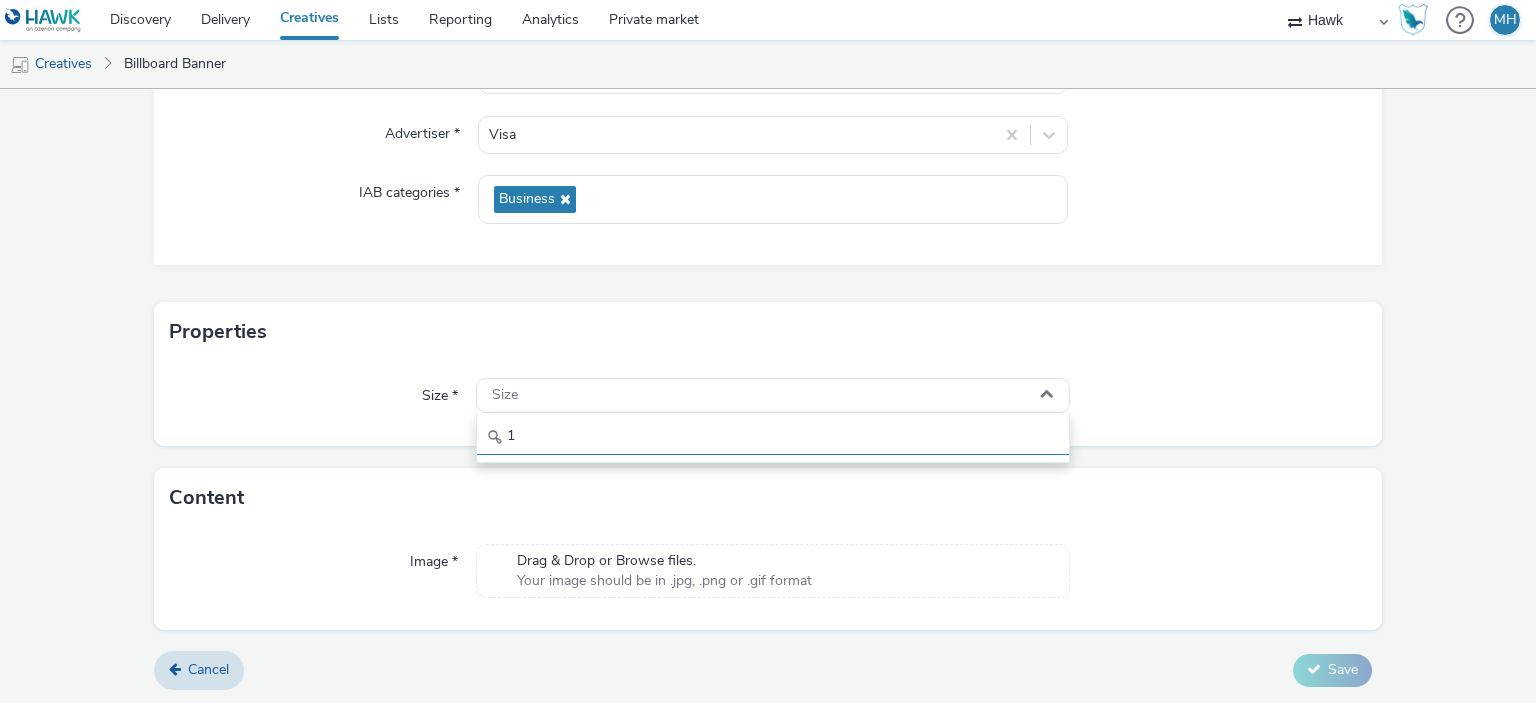 scroll, scrollTop: 0, scrollLeft: 0, axis: both 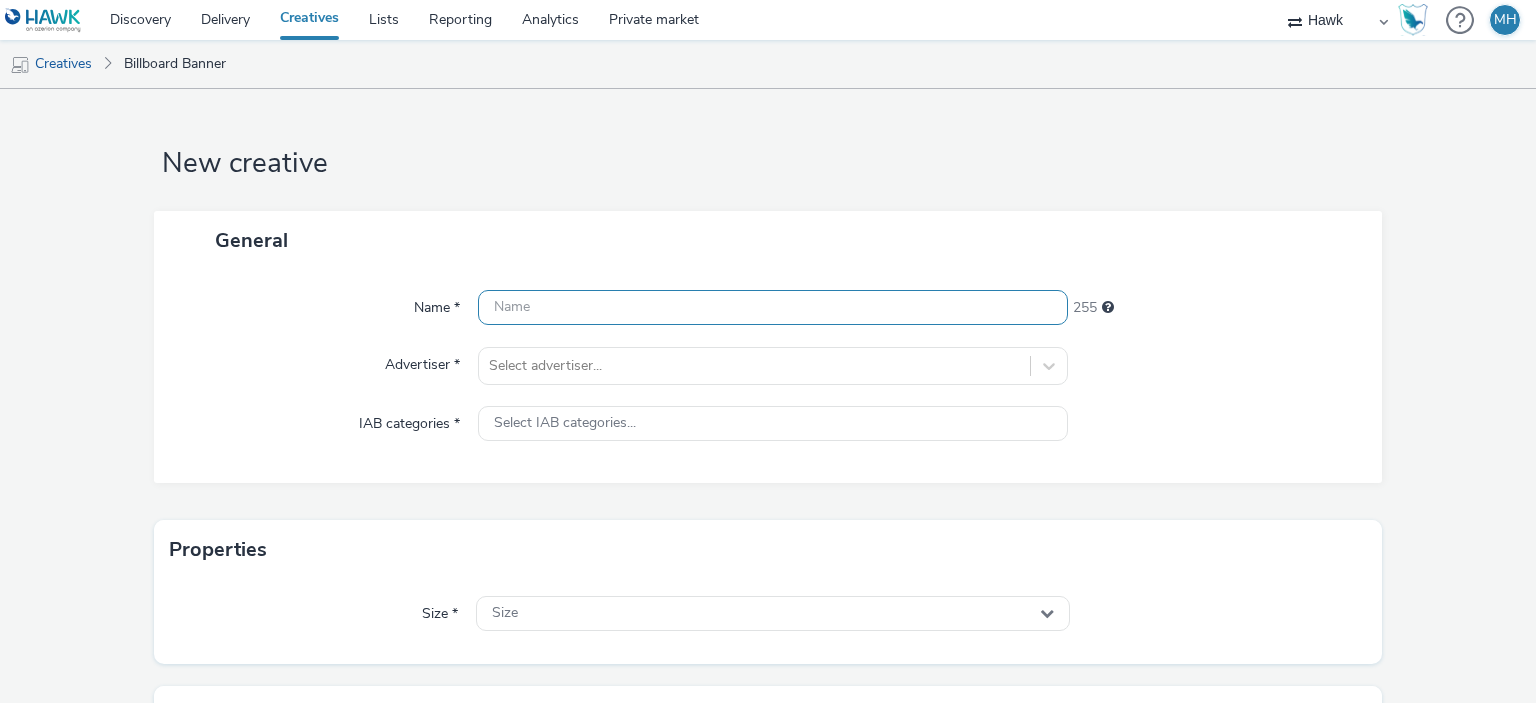 click at bounding box center (772, 307) 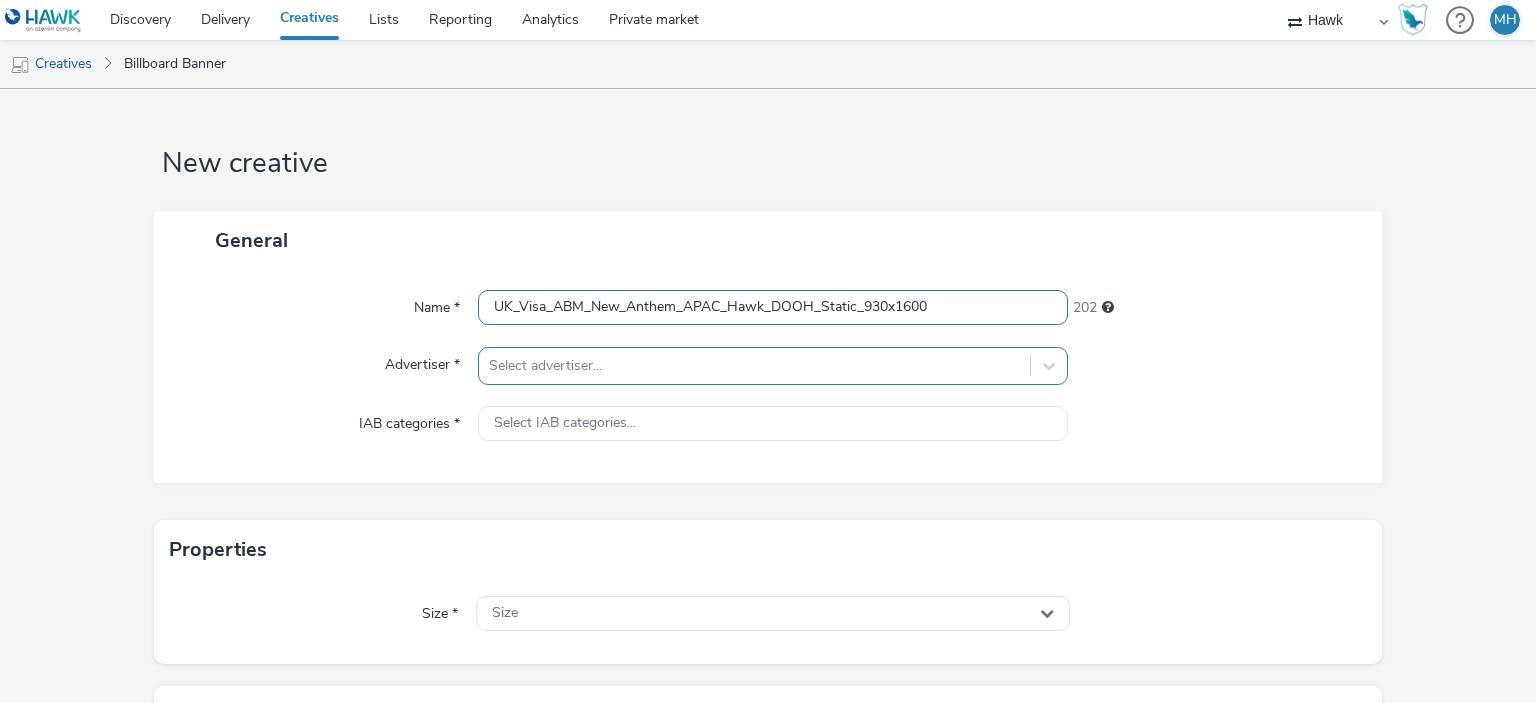 type on "UK_Visa_ABM_New_Anthem_APAC_Hawk_DOOH_Static_930x1600" 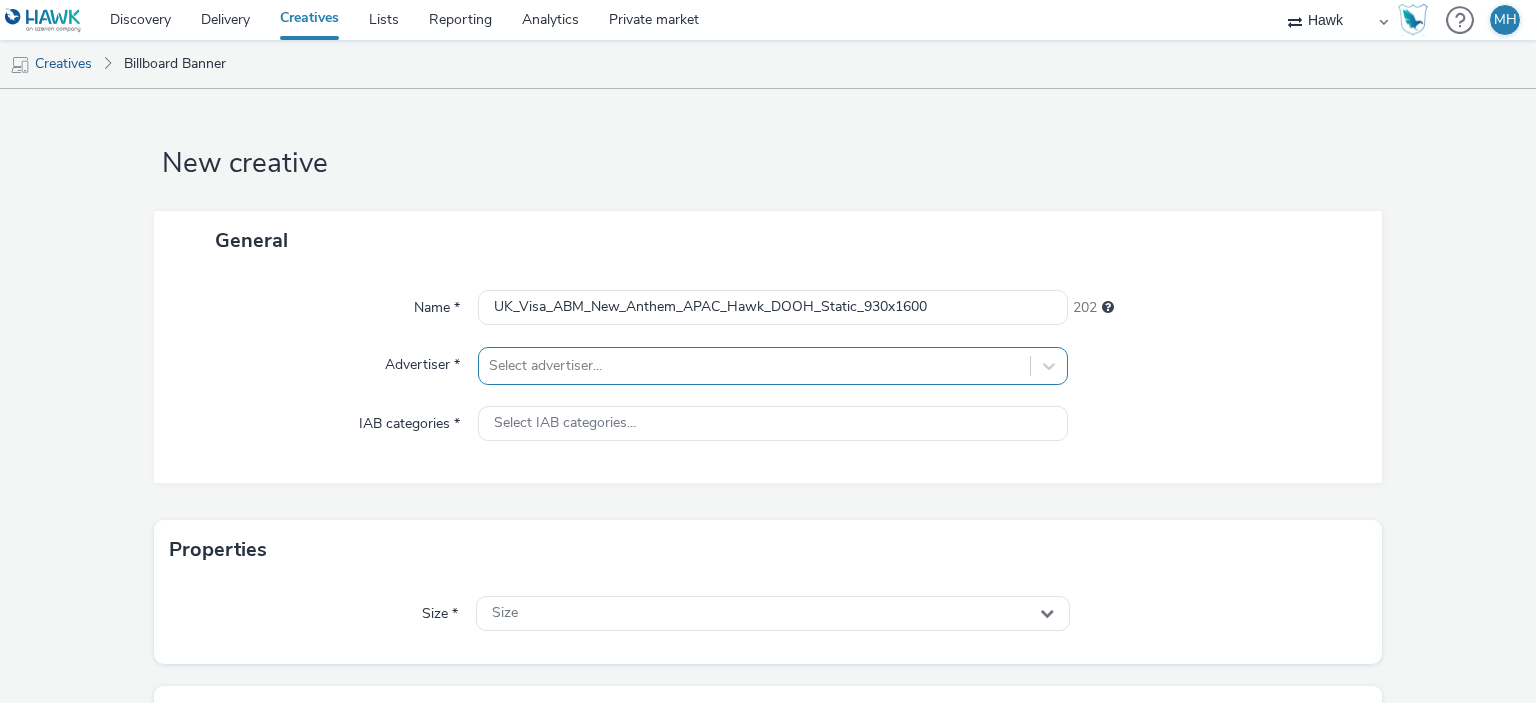 click on "Select advertiser..." at bounding box center (772, 366) 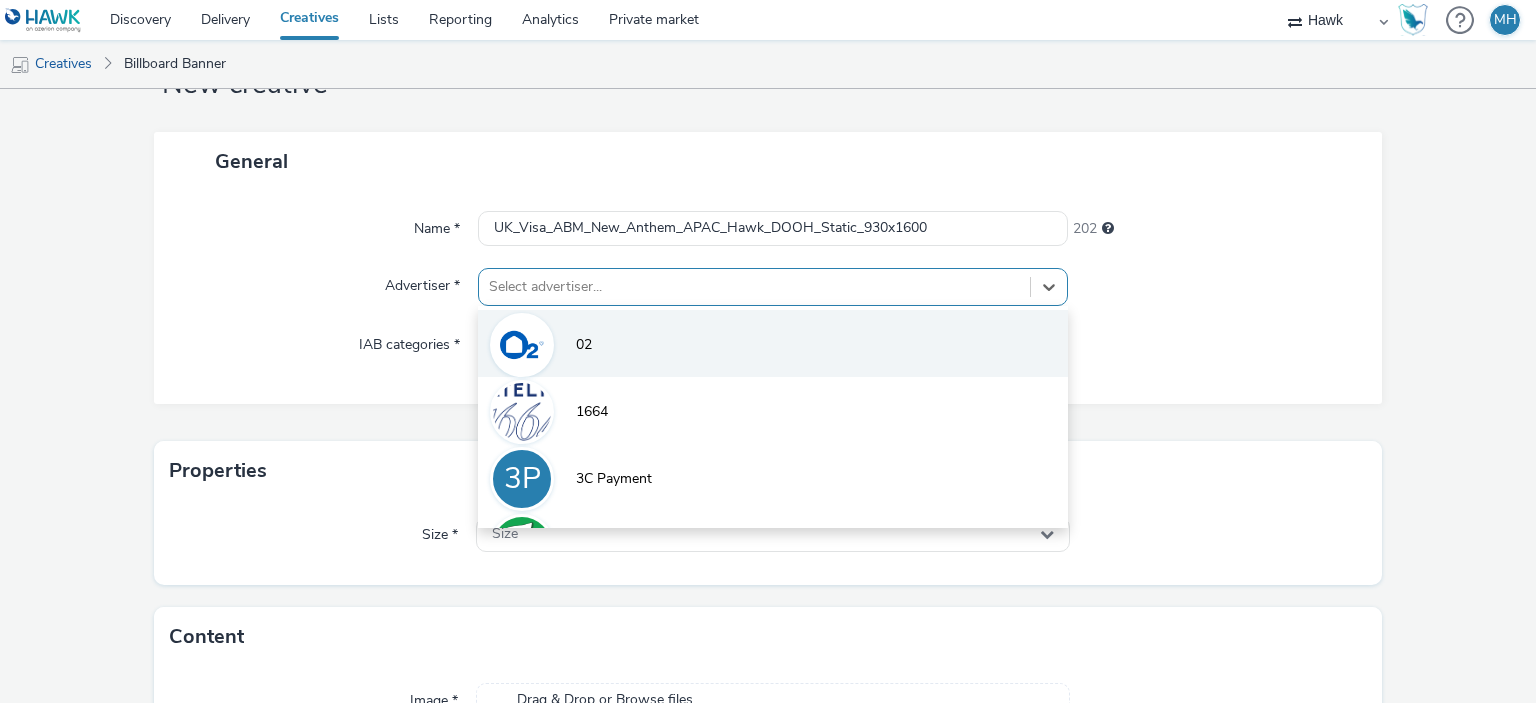 scroll, scrollTop: 79, scrollLeft: 0, axis: vertical 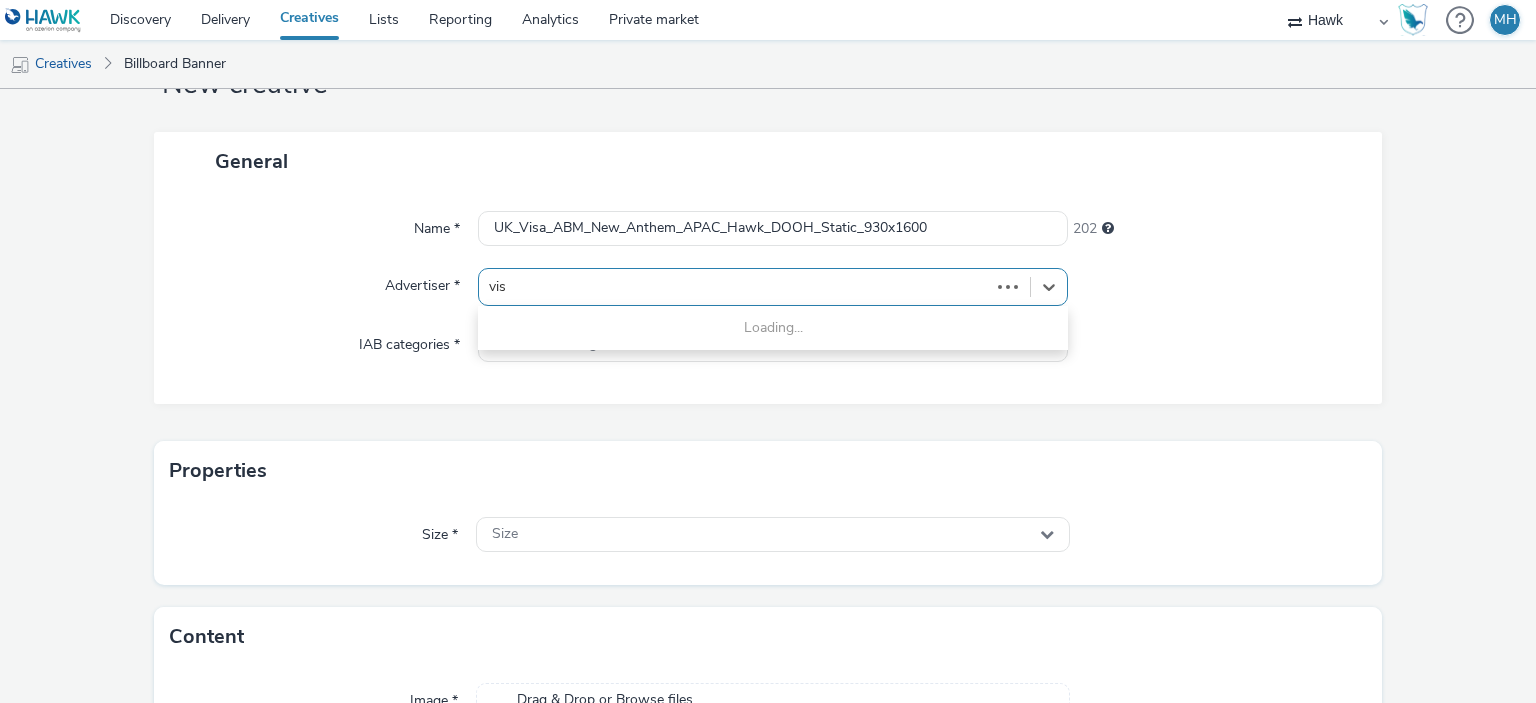 type on "visa" 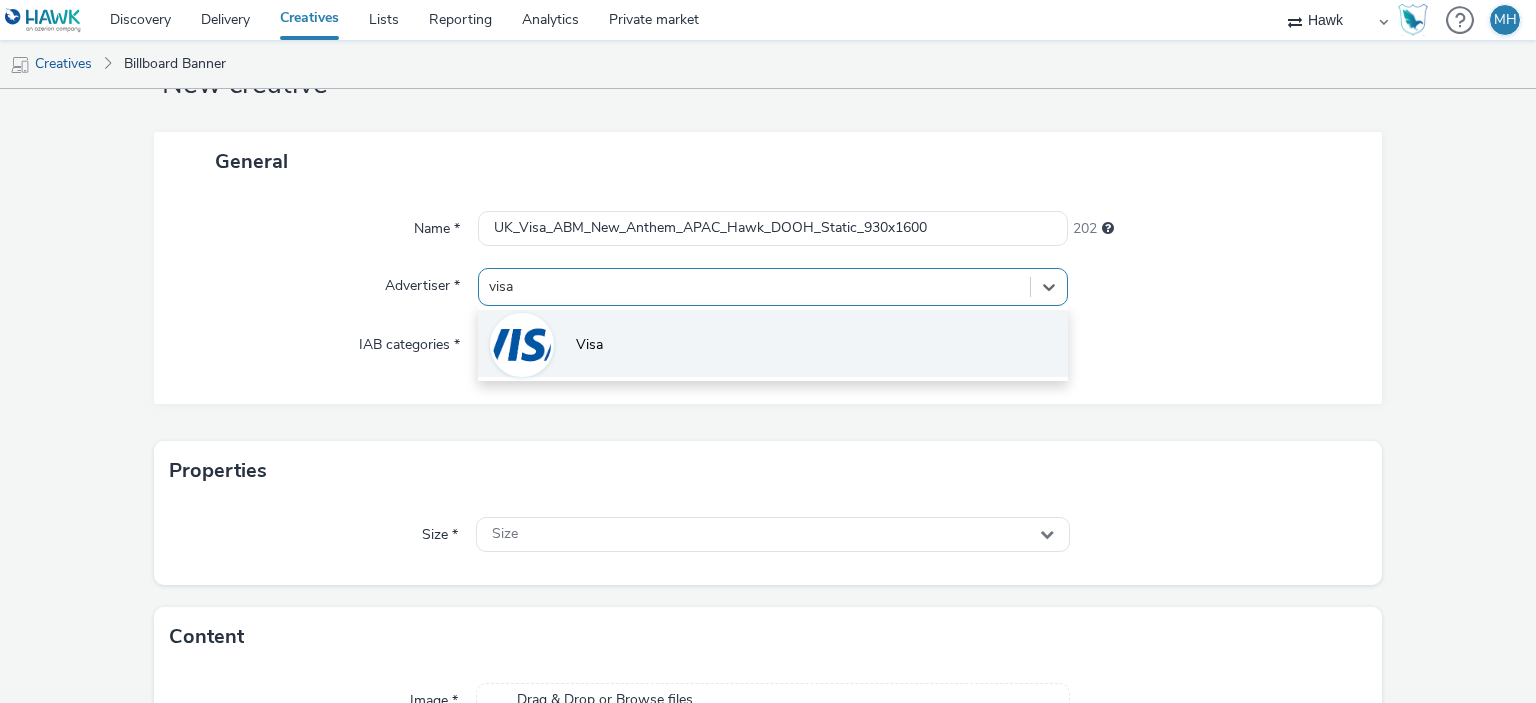 click on "Visa" at bounding box center (772, 343) 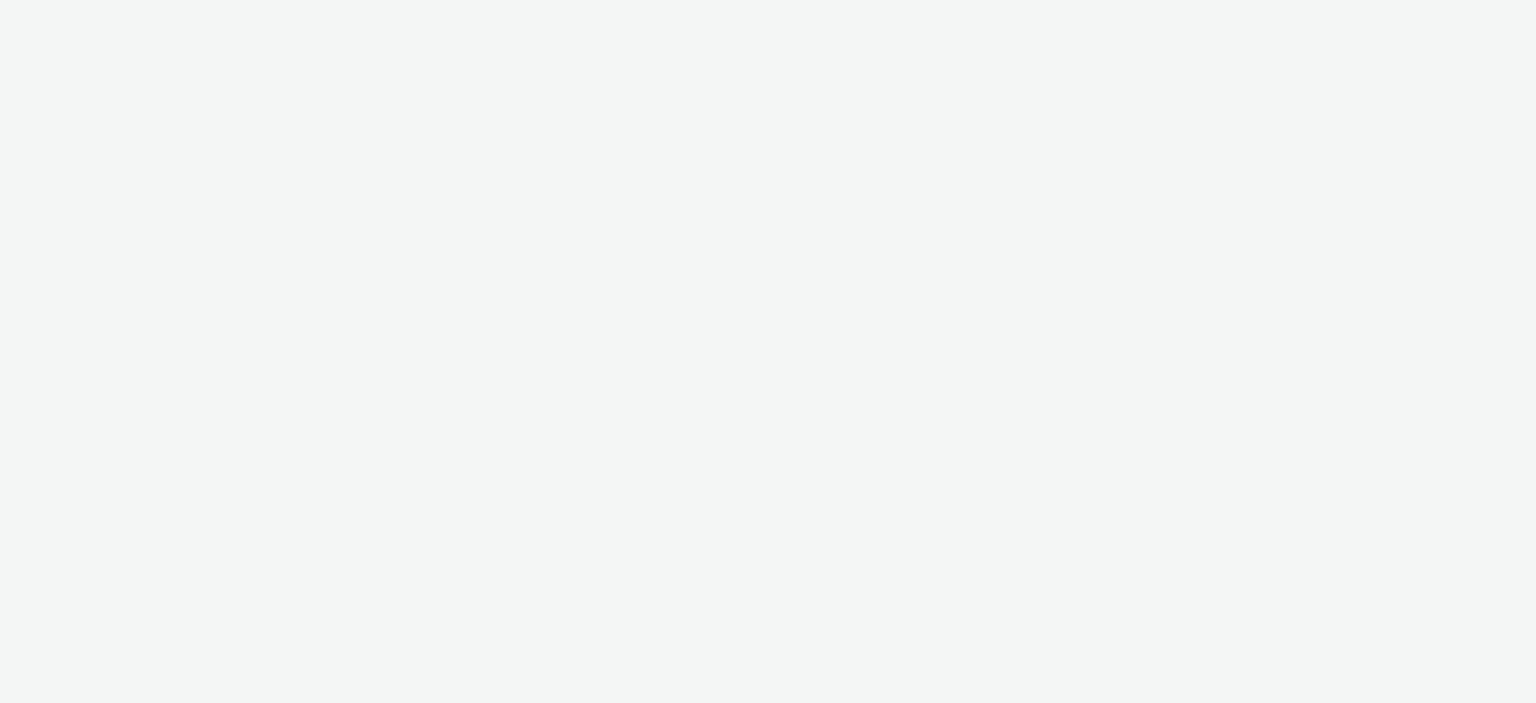 scroll, scrollTop: 0, scrollLeft: 0, axis: both 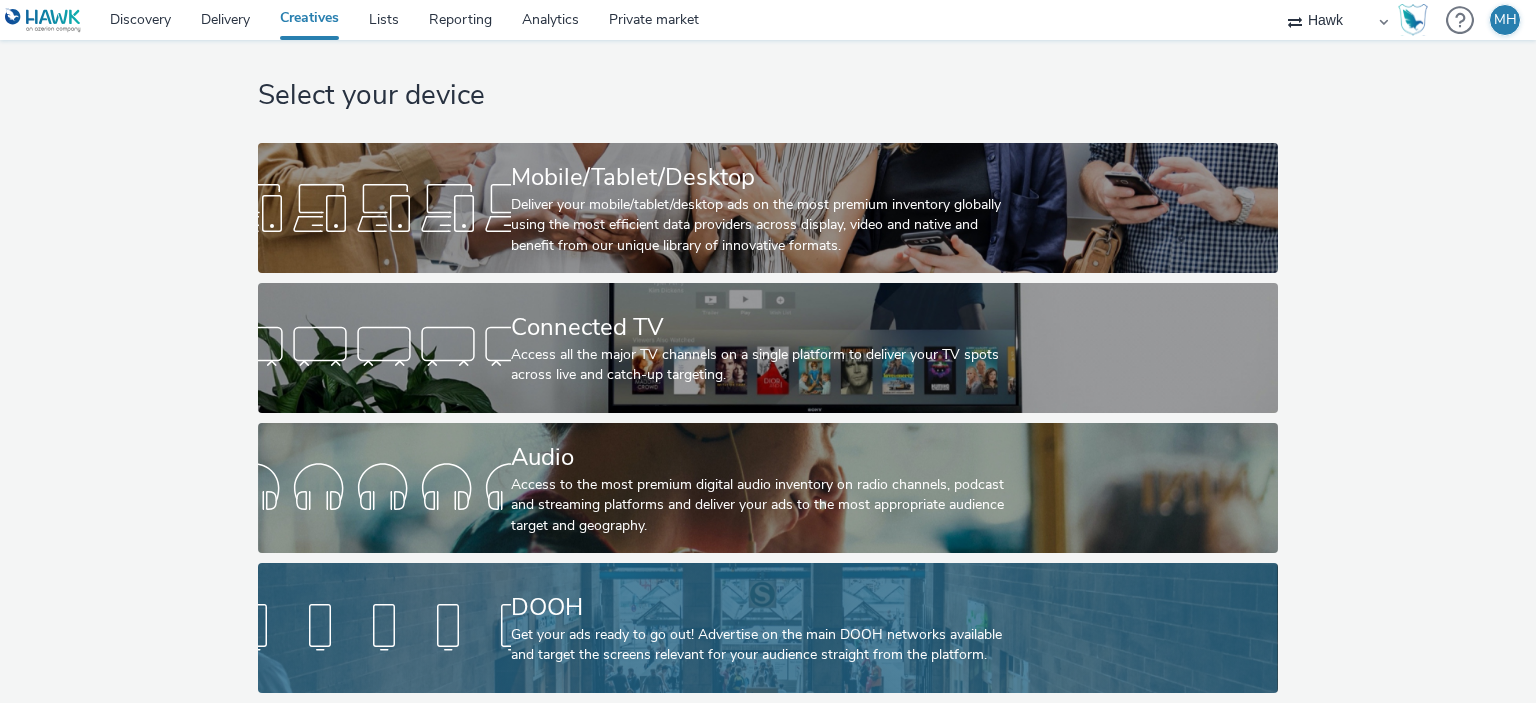 click on "DOOH" at bounding box center (764, 607) 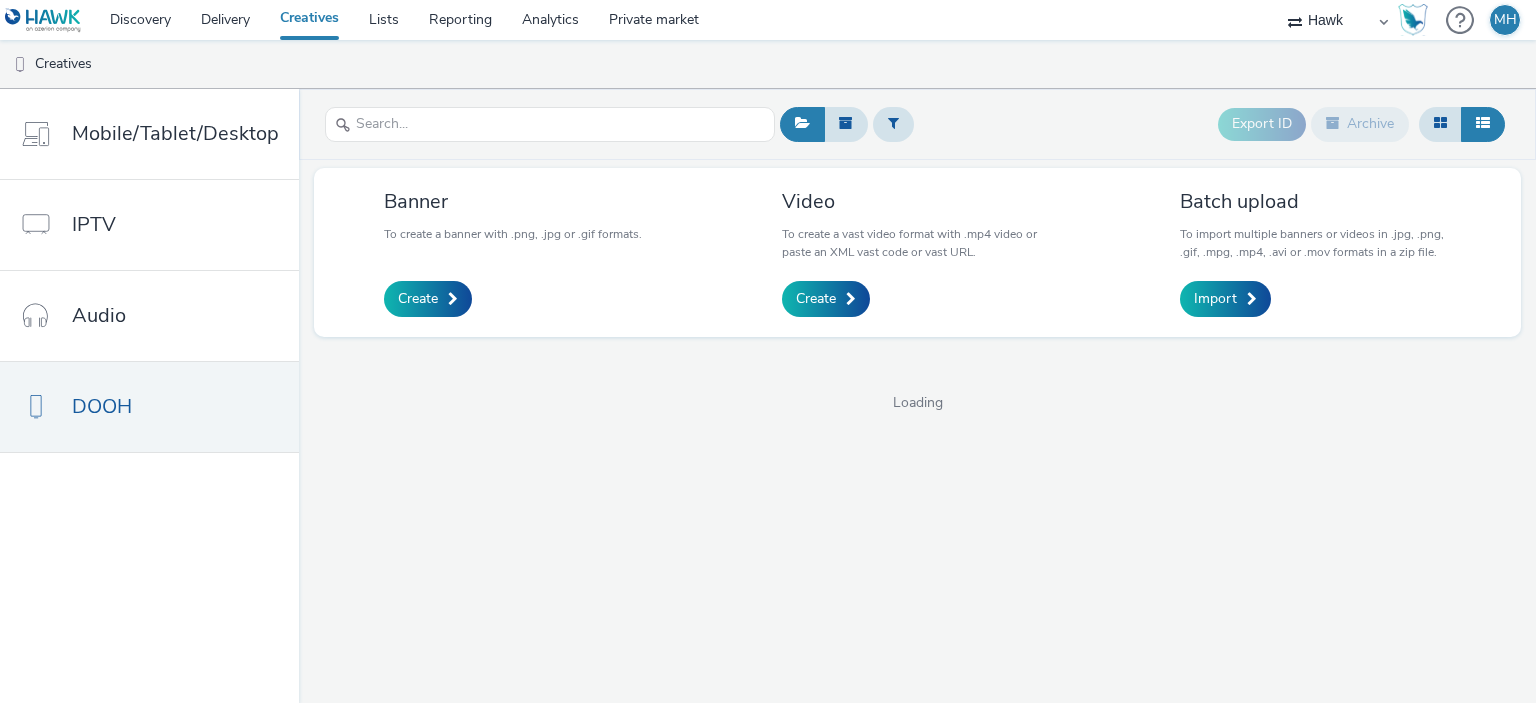 scroll, scrollTop: 0, scrollLeft: 0, axis: both 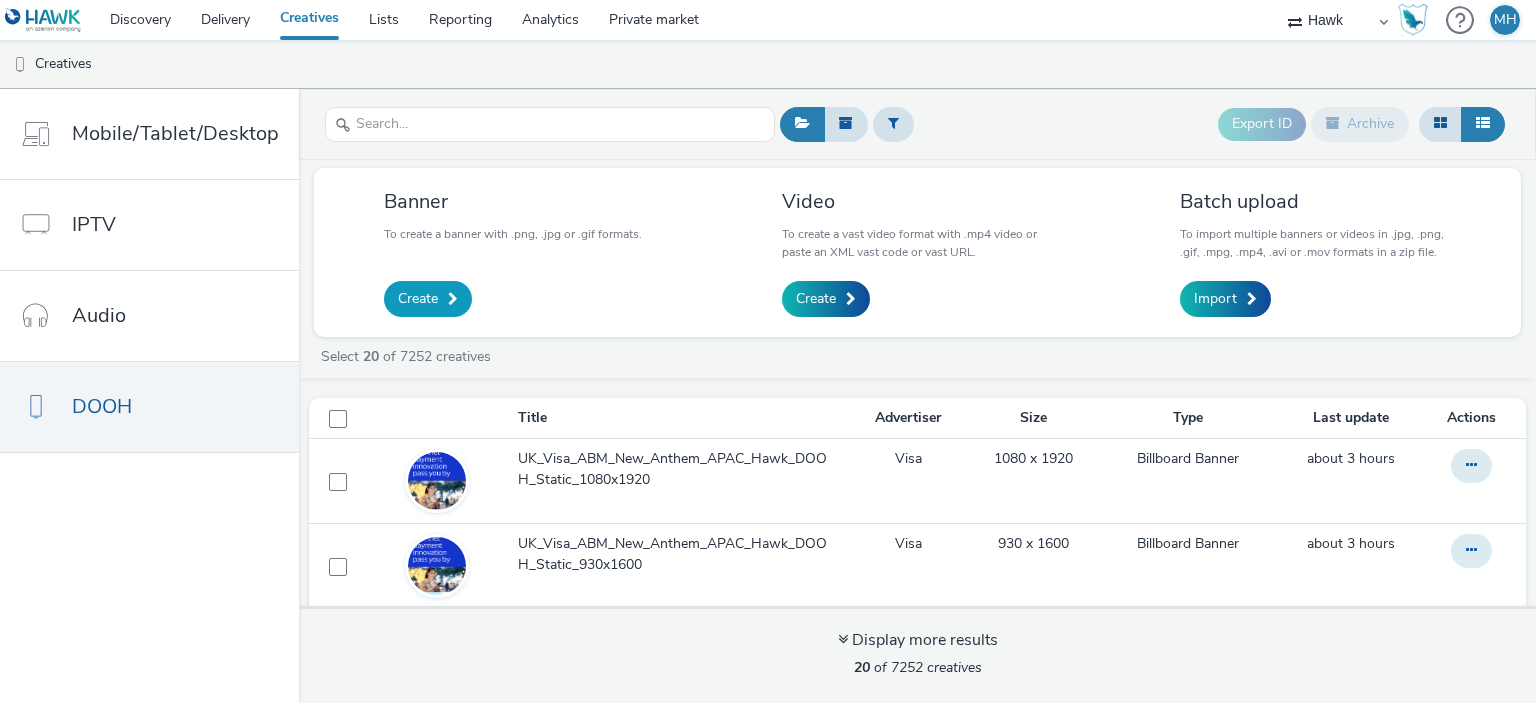 click on "Create" at bounding box center (418, 299) 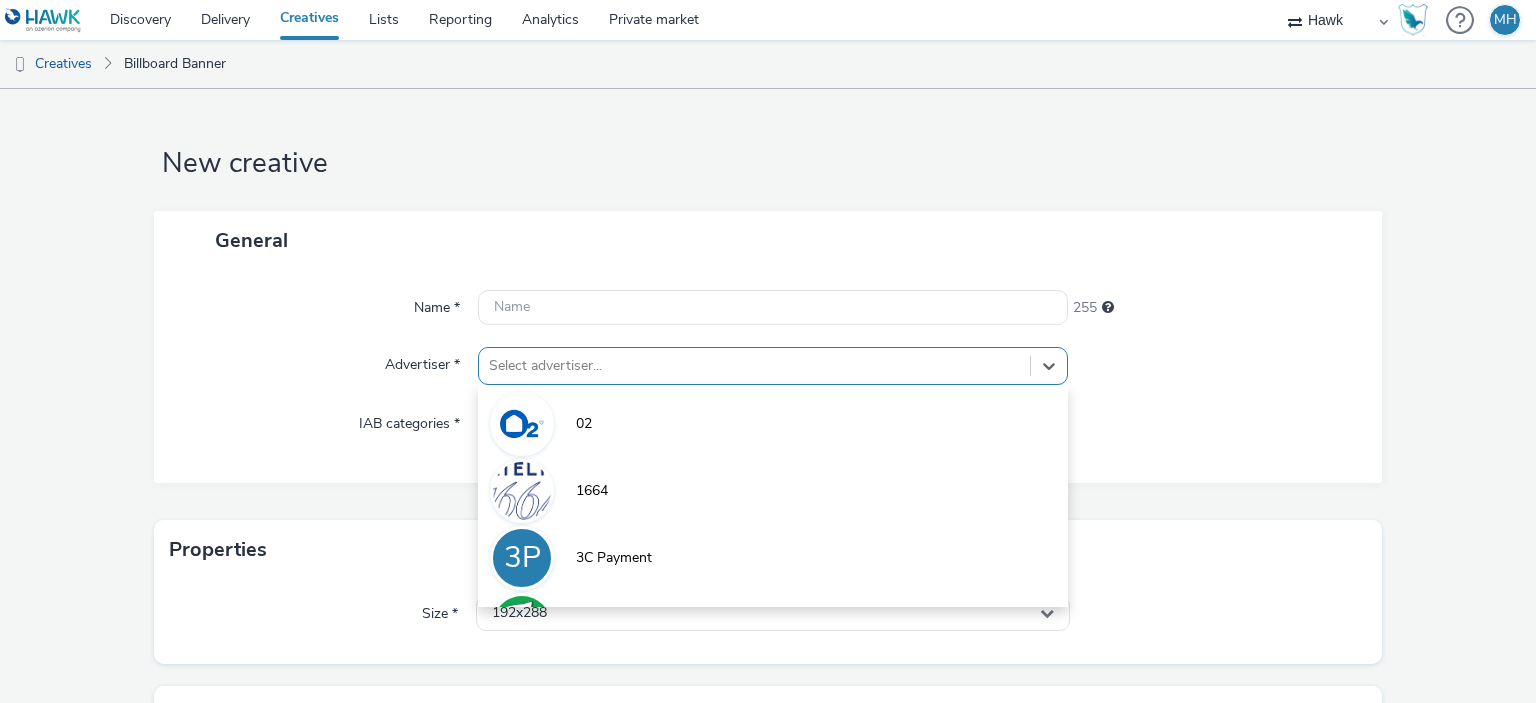 click on "option 02 focused, 1 of 9. 9 results available. Use Up and Down to choose options, press Enter to select the currently focused option, press Escape to exit the menu, press Tab to select the option and exit the menu. Select advertiser... 02 1664 3P 3C Payment 7UP A Abba Aber Falls Abercrombie A Abott A ABRSM" at bounding box center (772, 366) 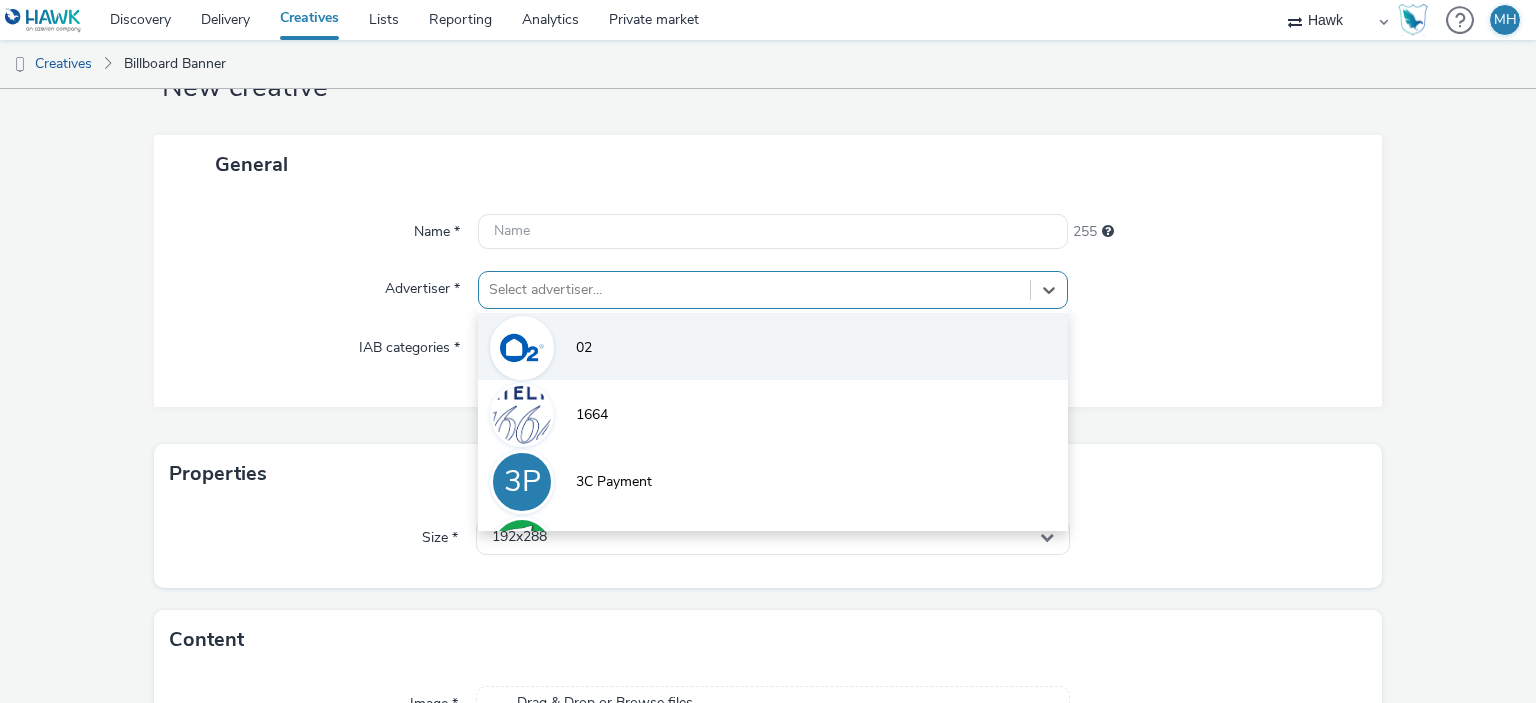 scroll, scrollTop: 79, scrollLeft: 0, axis: vertical 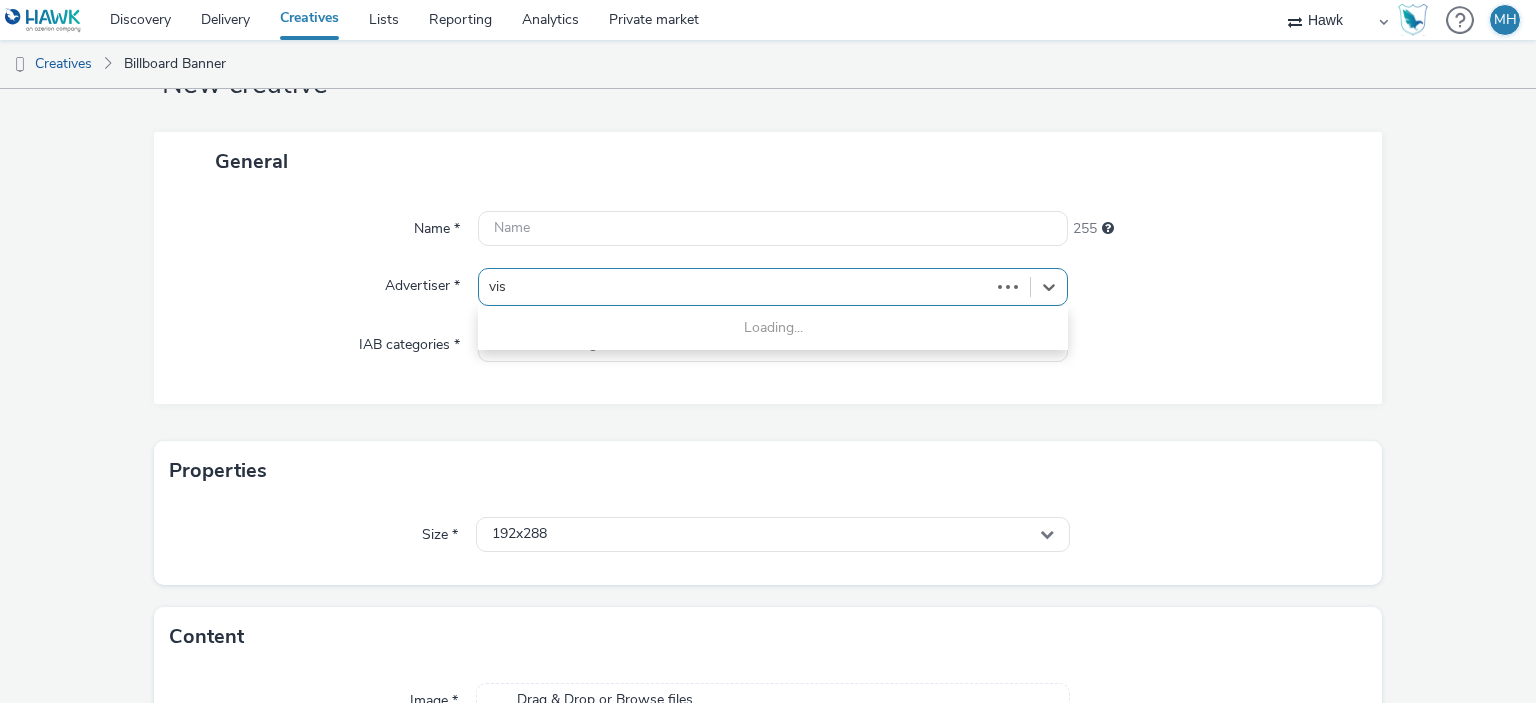 type on "visa" 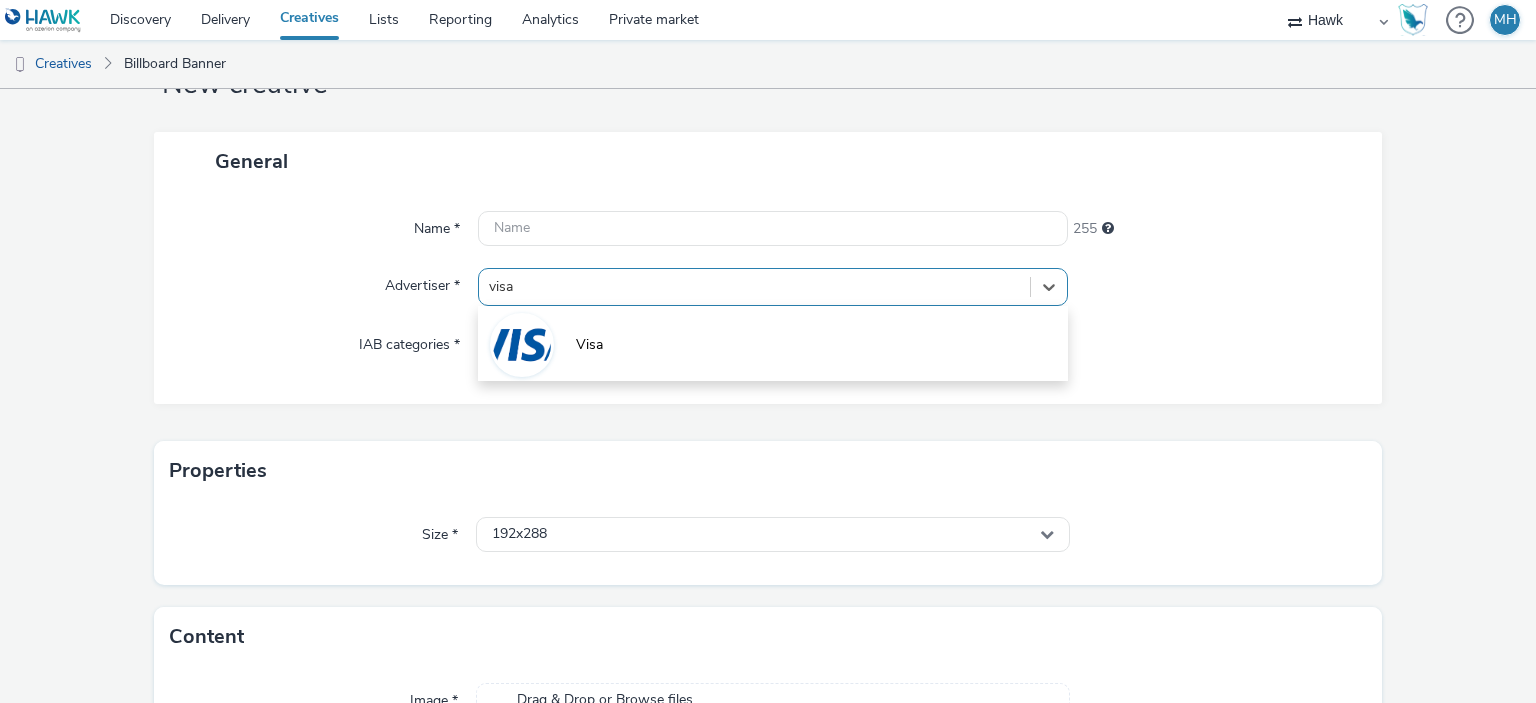 click on "Visa" at bounding box center (772, 343) 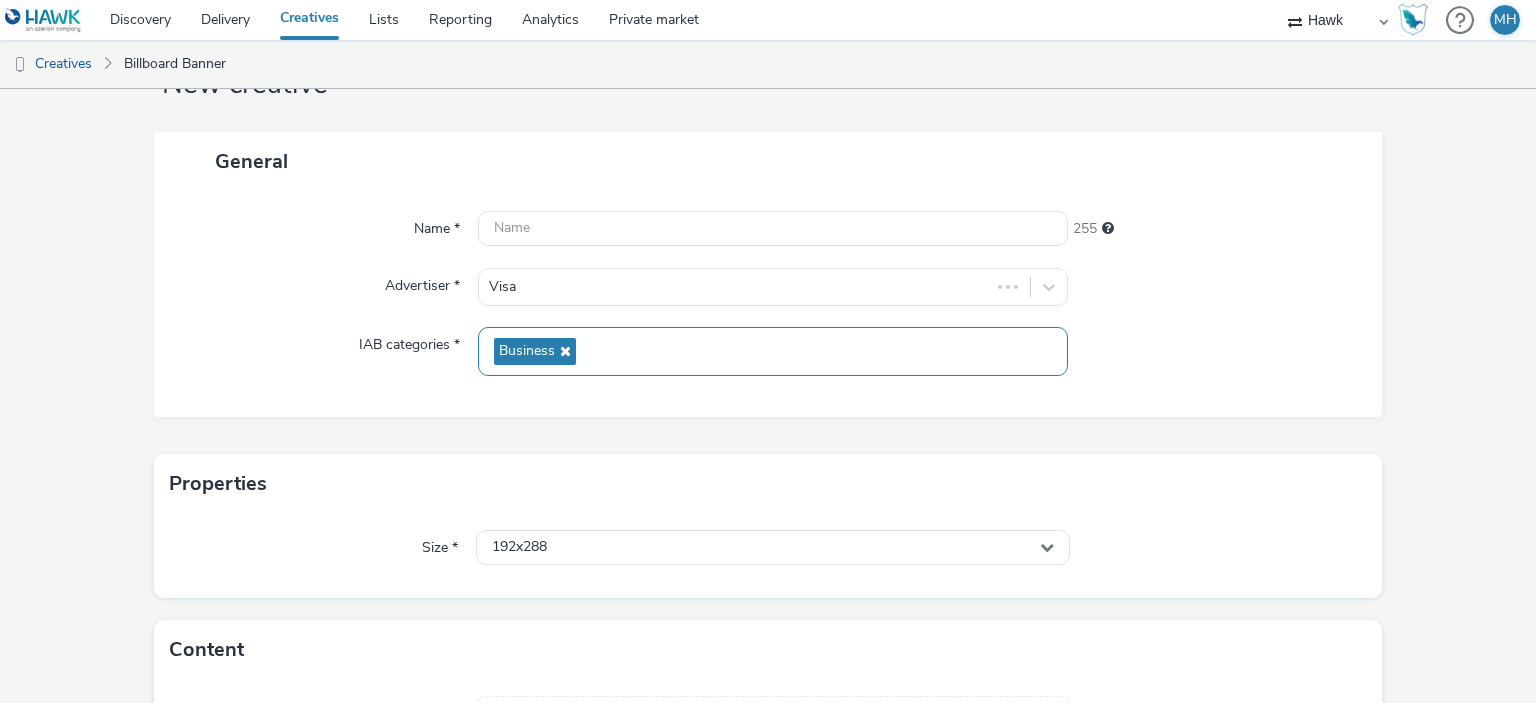 click on "Business" at bounding box center (772, 351) 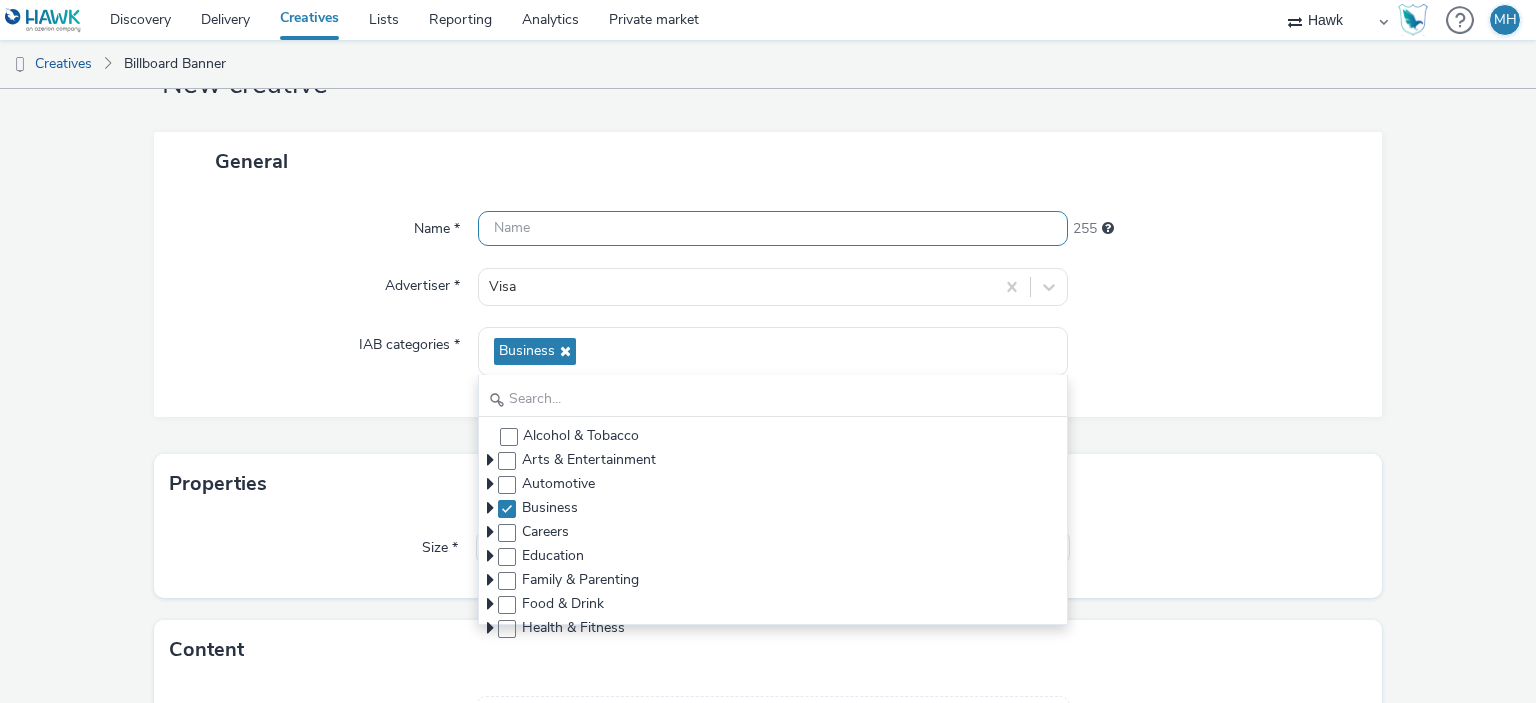 click at bounding box center [772, 228] 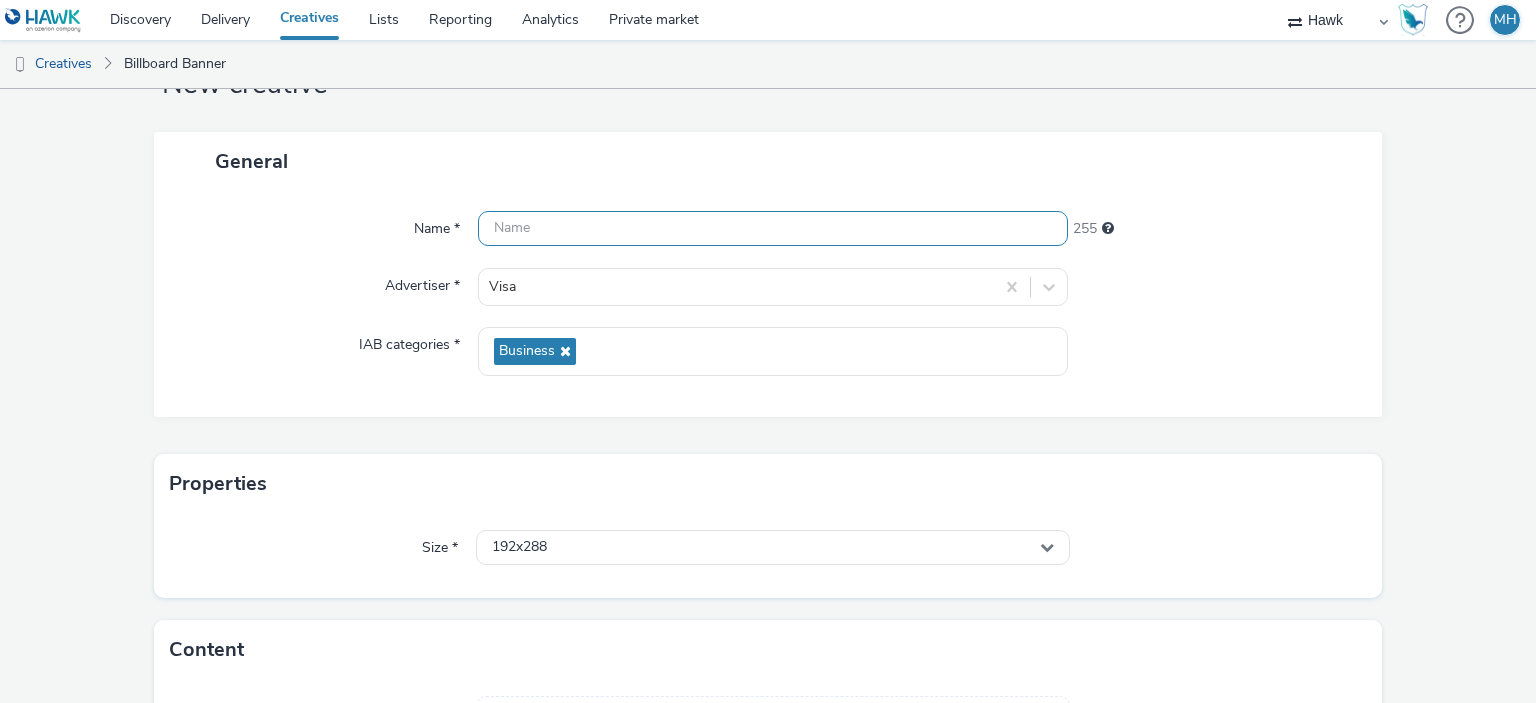 paste on "UK_Visa_ABM_New_Anthem_APAC_Hawk_DOOH_Static_1080x1920" 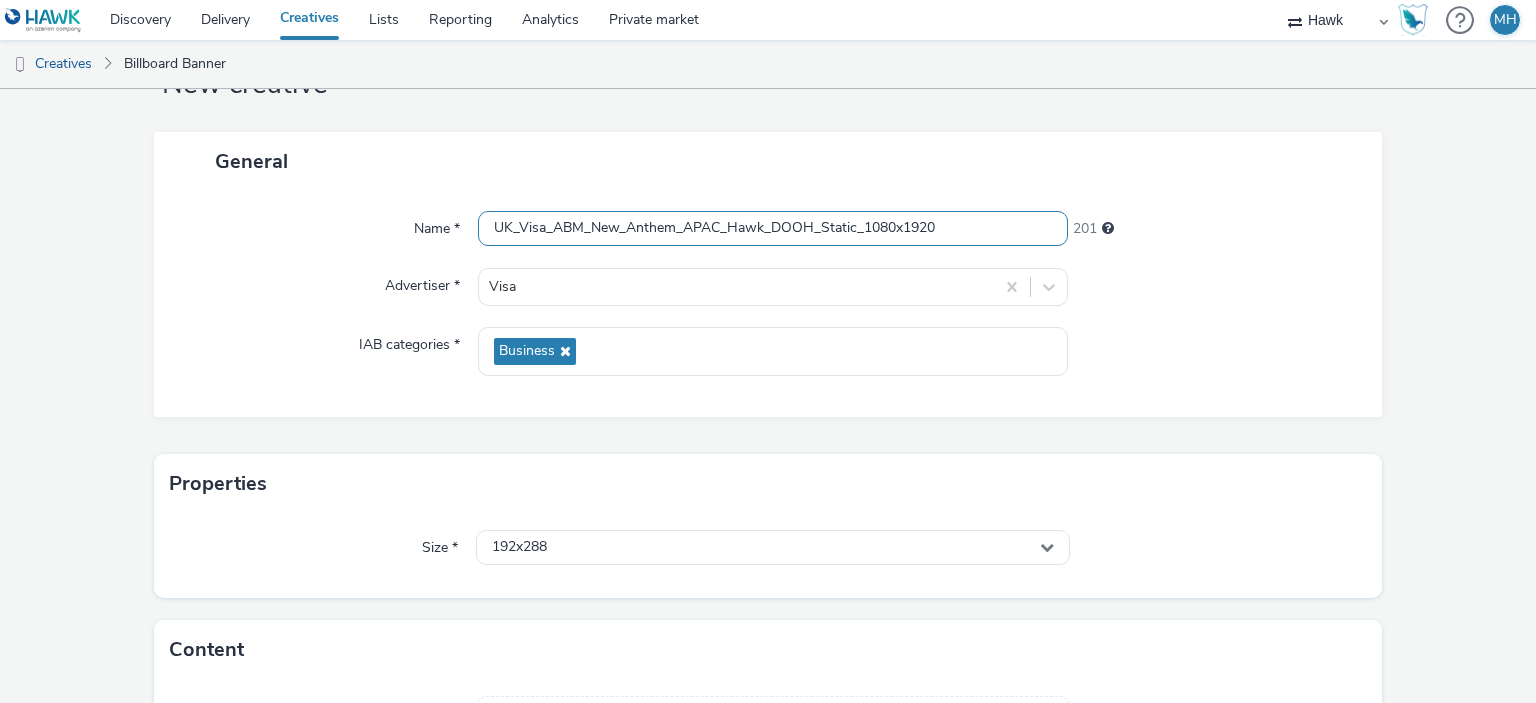click on "UK_Visa_ABM_New_Anthem_APAC_Hawk_DOOH_Static_1080x1920" at bounding box center (772, 228) 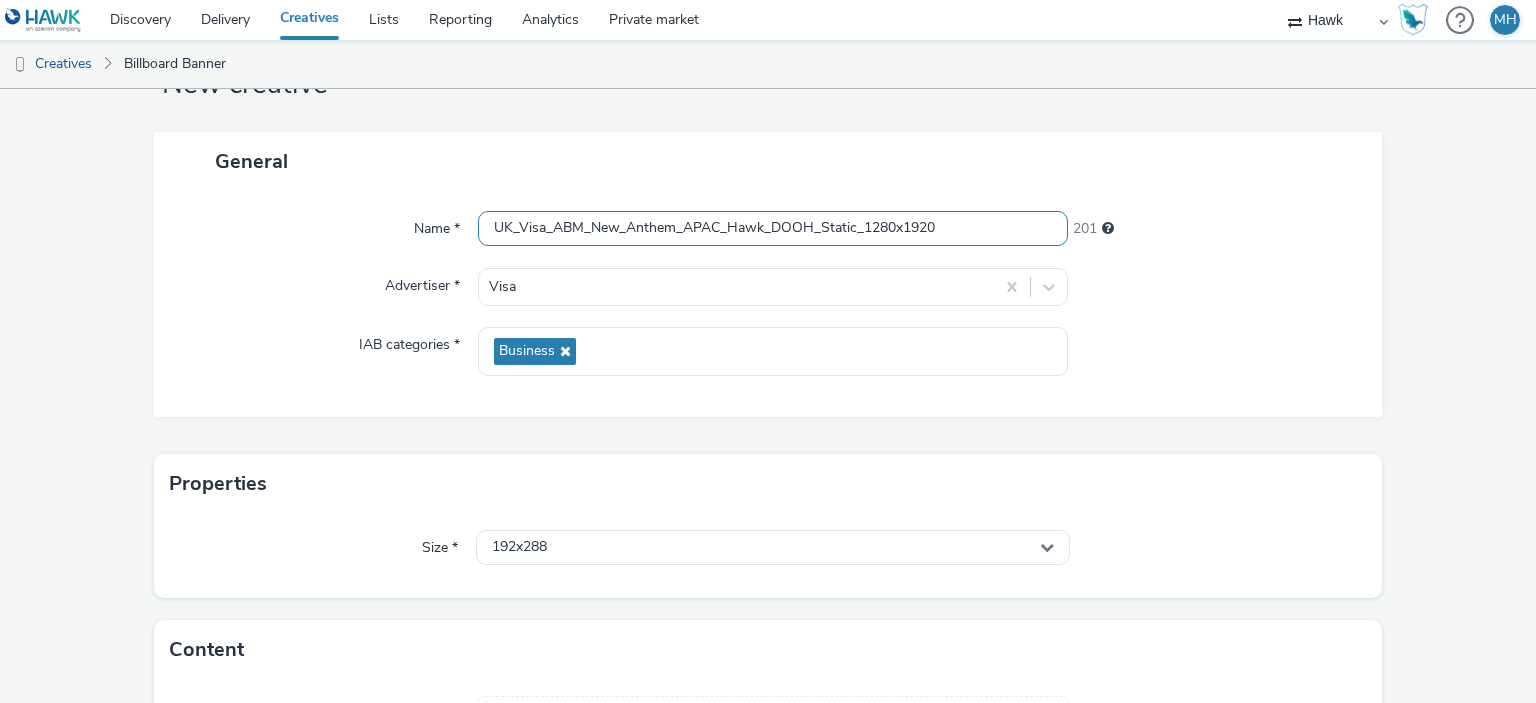 click on "UK_Visa_ABM_New_Anthem_APAC_Hawk_DOOH_Static_1280x1920" at bounding box center [772, 228] 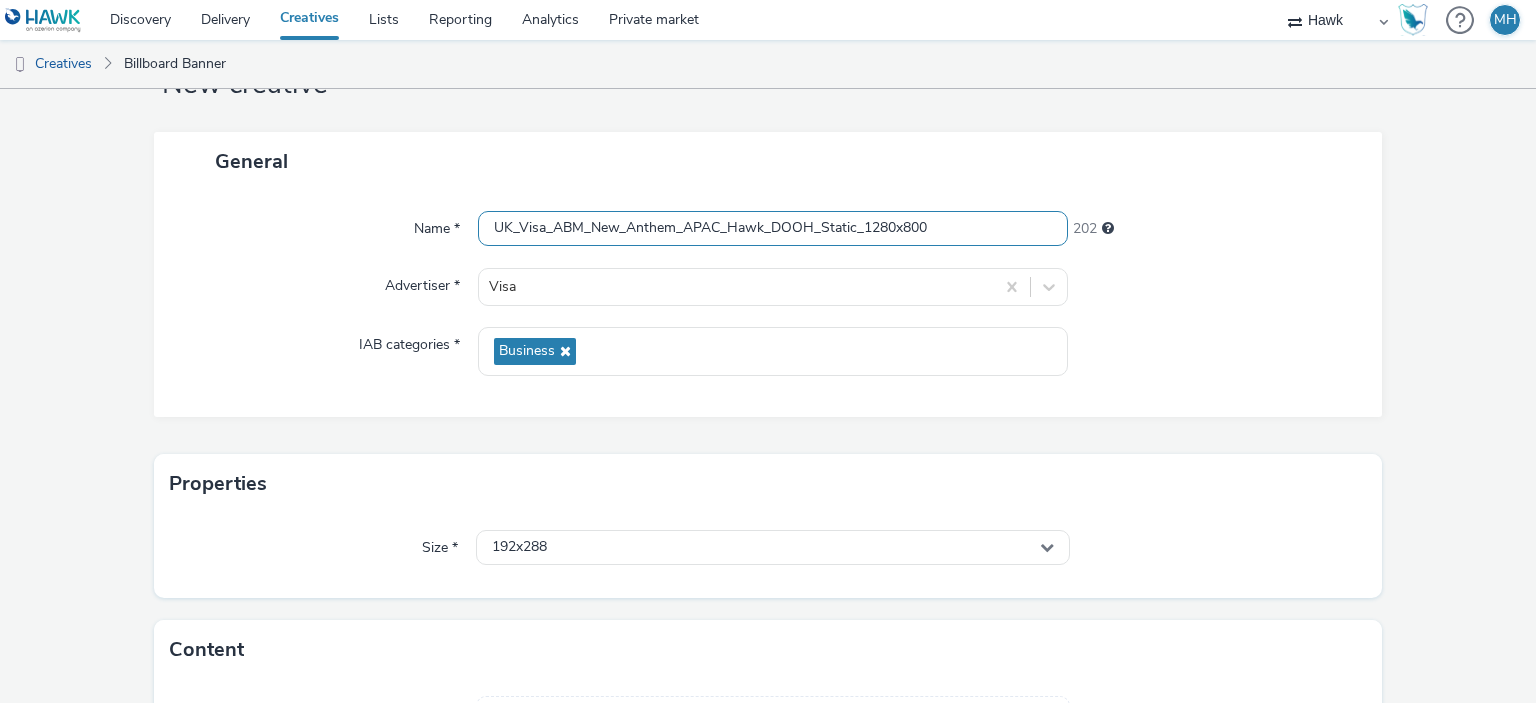 type on "UK_Visa_ABM_New_Anthem_APAC_Hawk_DOOH_Static_1280x800" 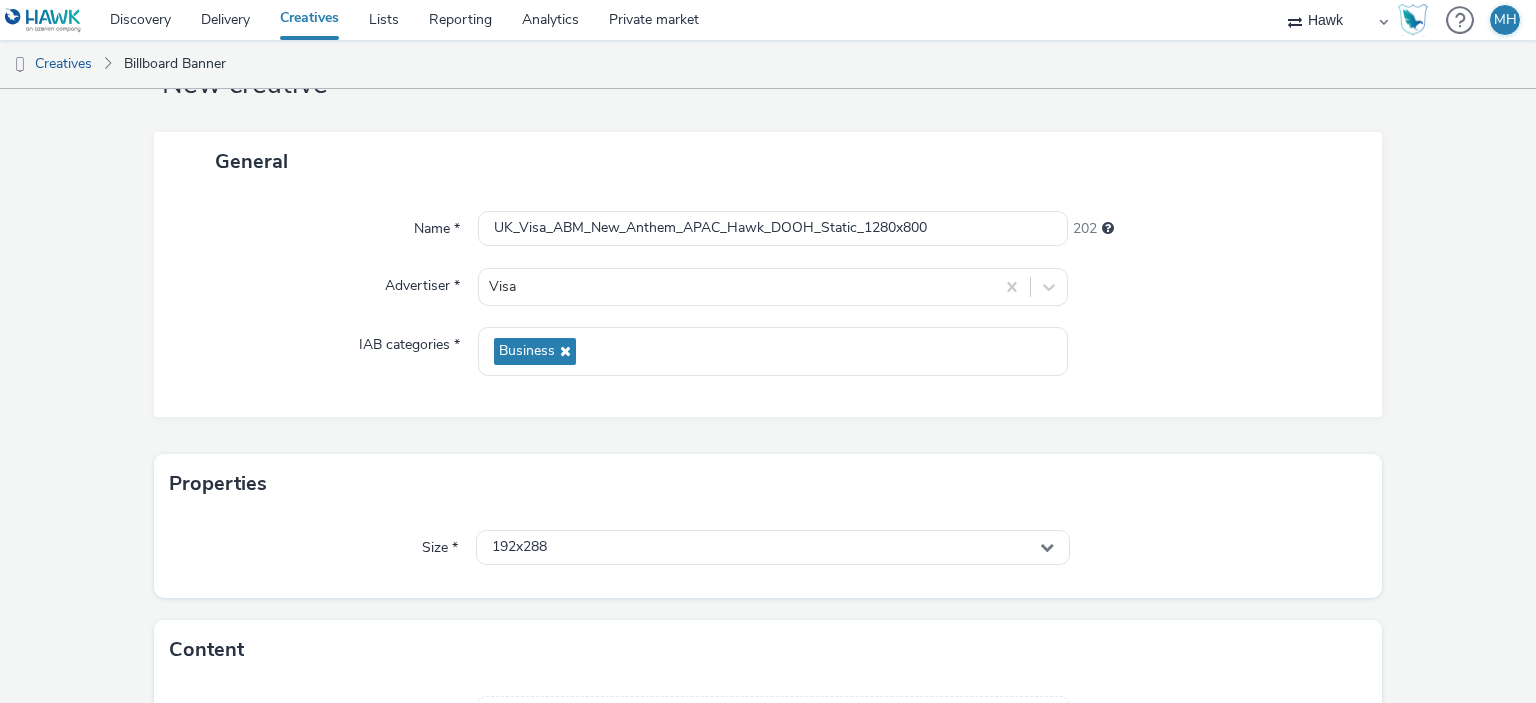 click on "Name * UK_Visa_ABM_New_Anthem_APAC_Hawk_DOOH_Static_1280x800 202 Advertiser * Visa IAB categories * Business" at bounding box center (768, 304) 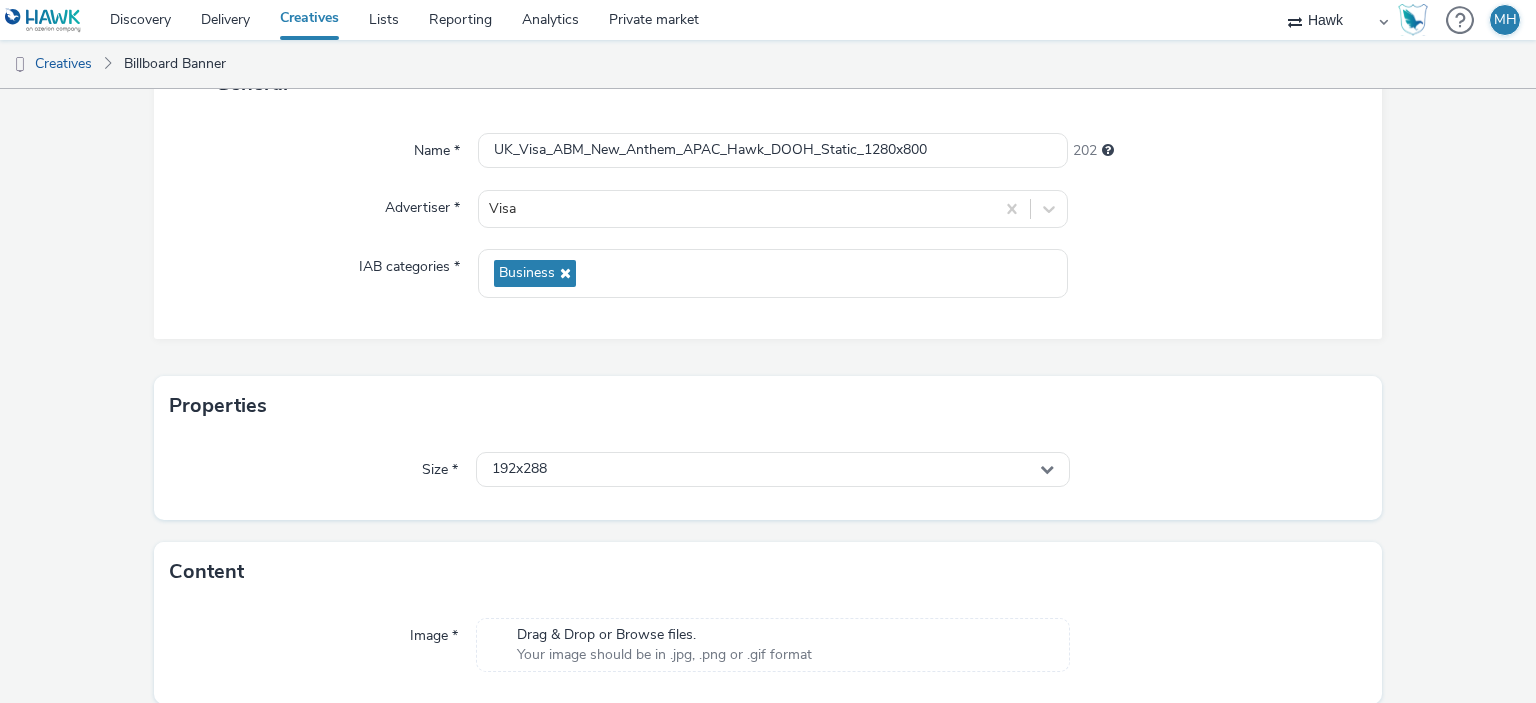 scroll, scrollTop: 179, scrollLeft: 0, axis: vertical 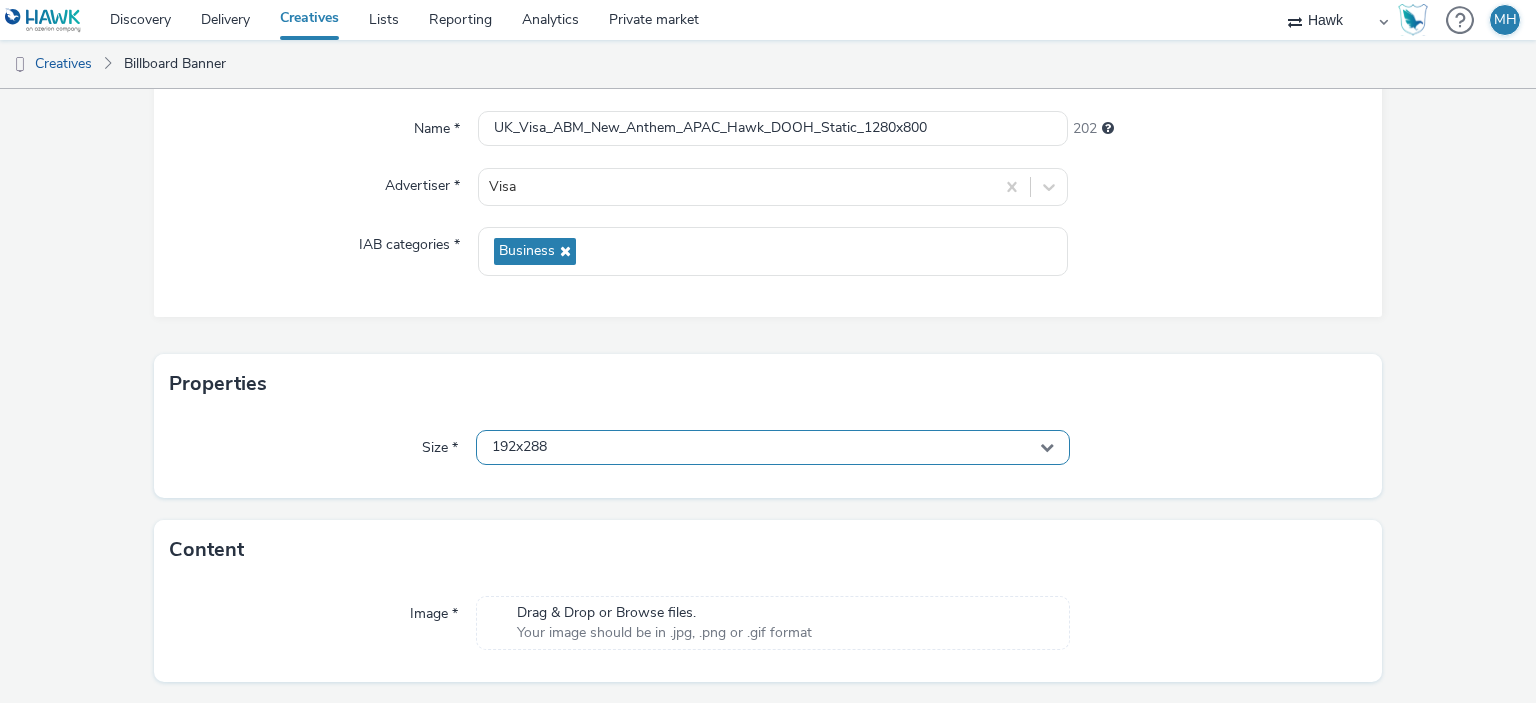 click on "192x288" at bounding box center [772, 447] 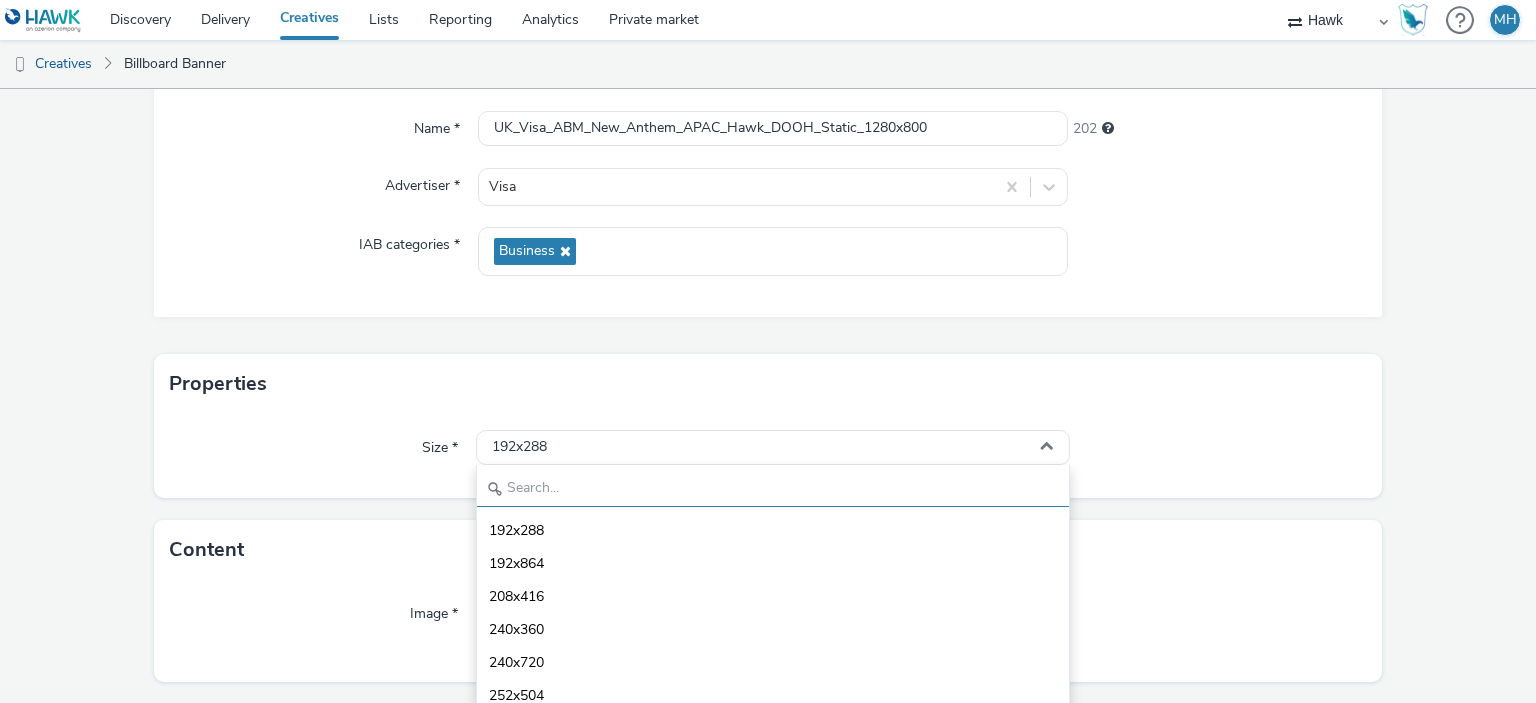 click at bounding box center [772, 489] 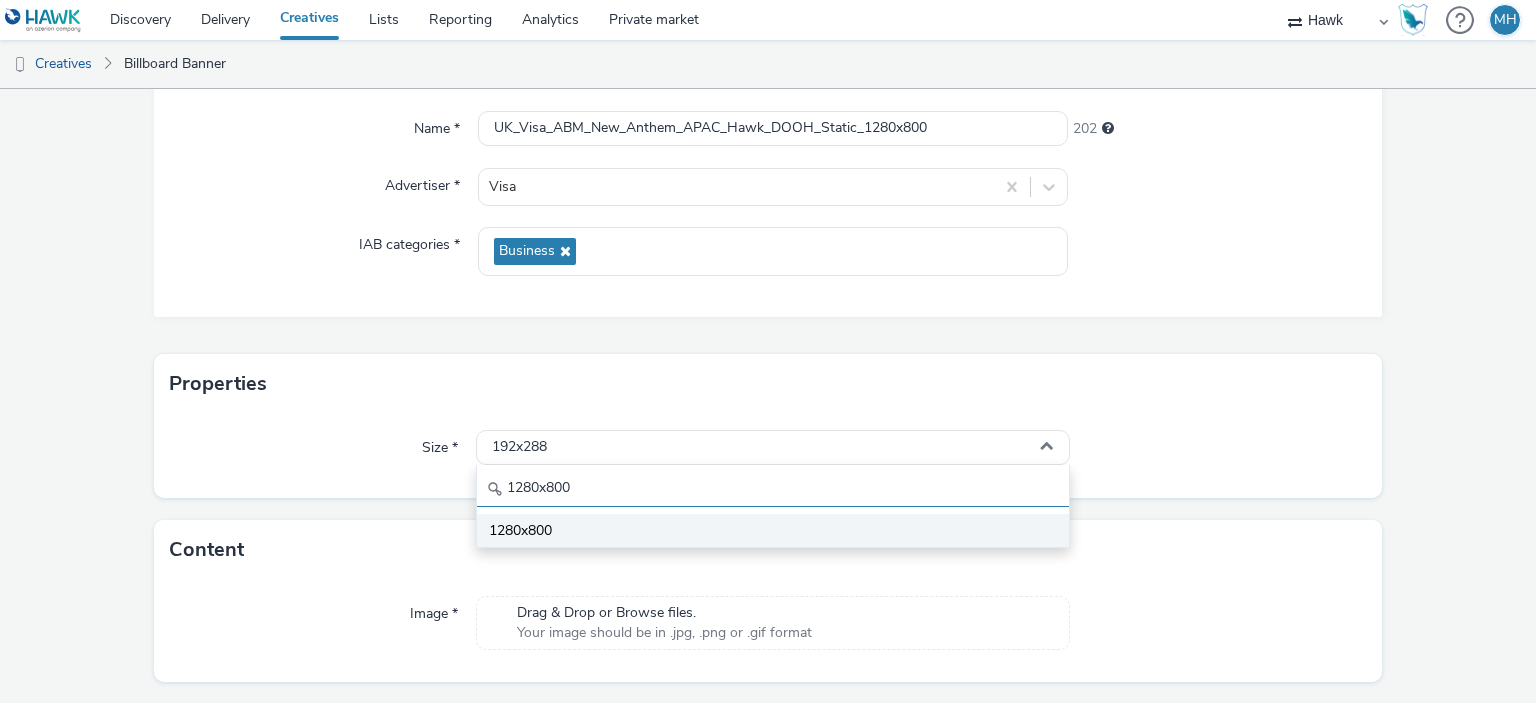 type on "1280x800" 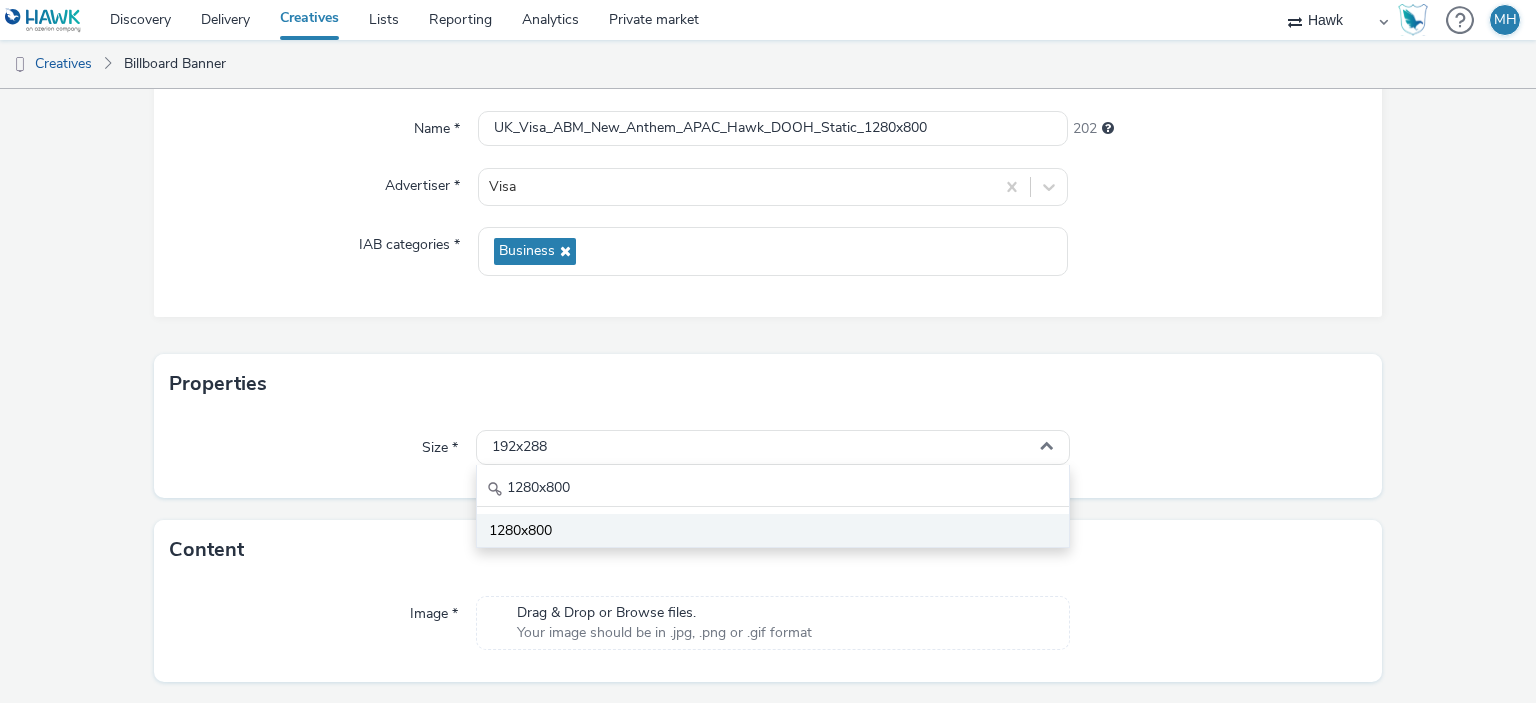 click on "1280x800" at bounding box center [772, 530] 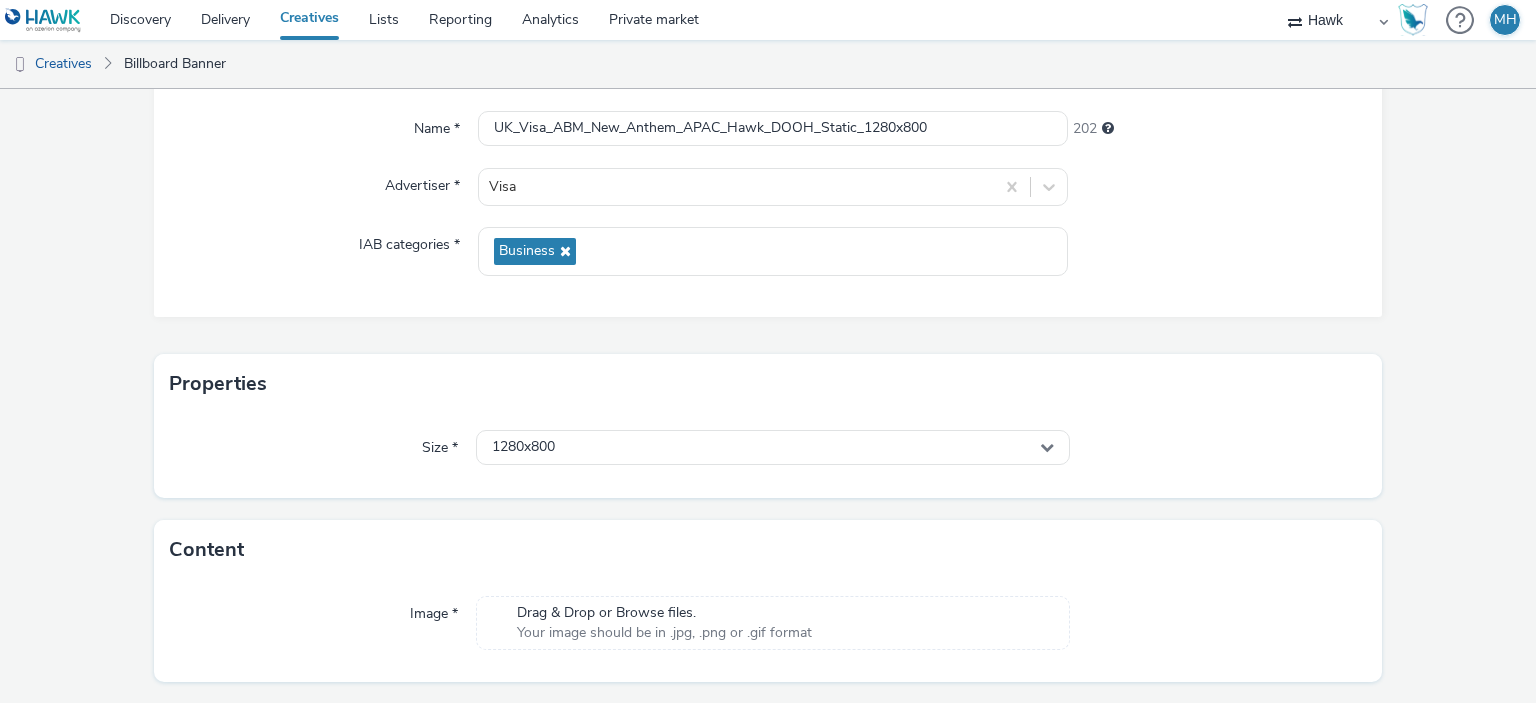click on "Content" at bounding box center (768, 550) 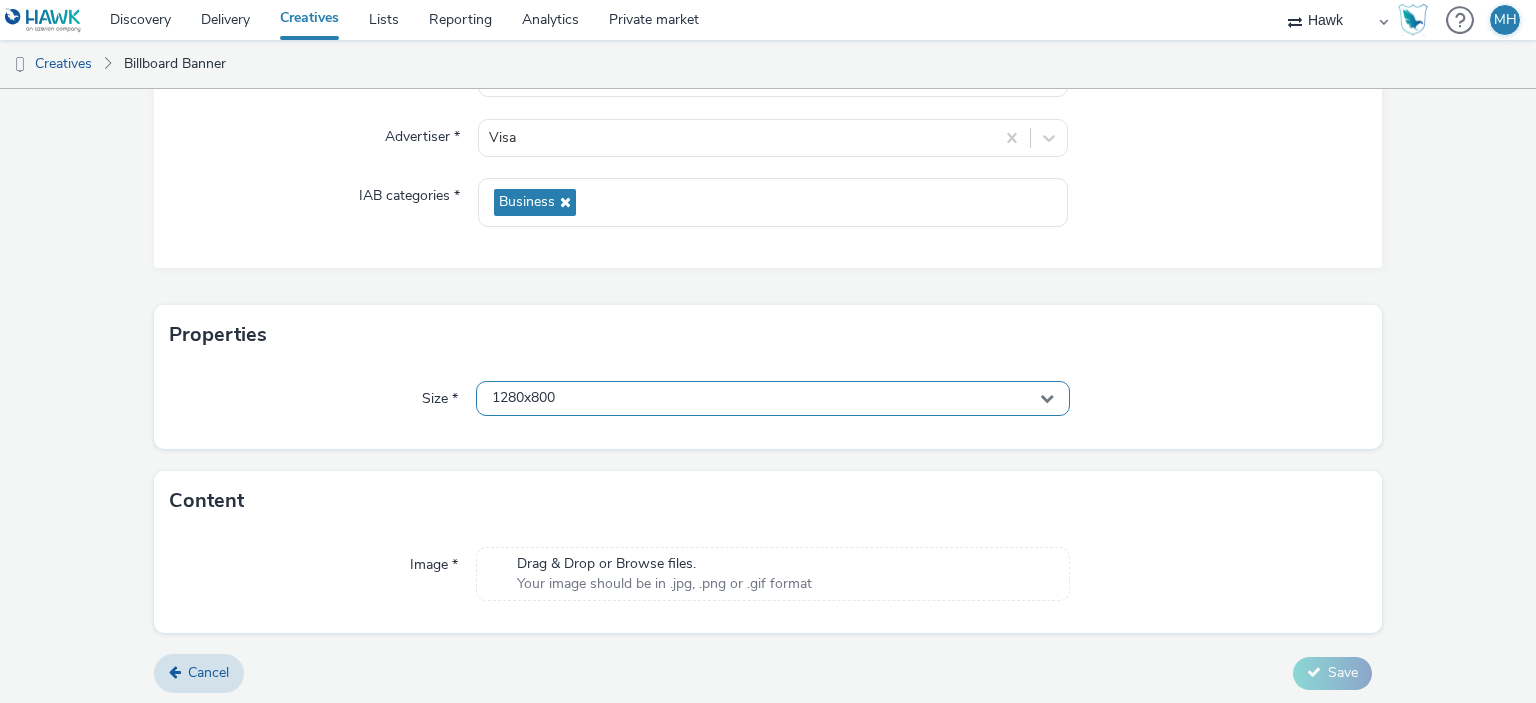 scroll, scrollTop: 231, scrollLeft: 0, axis: vertical 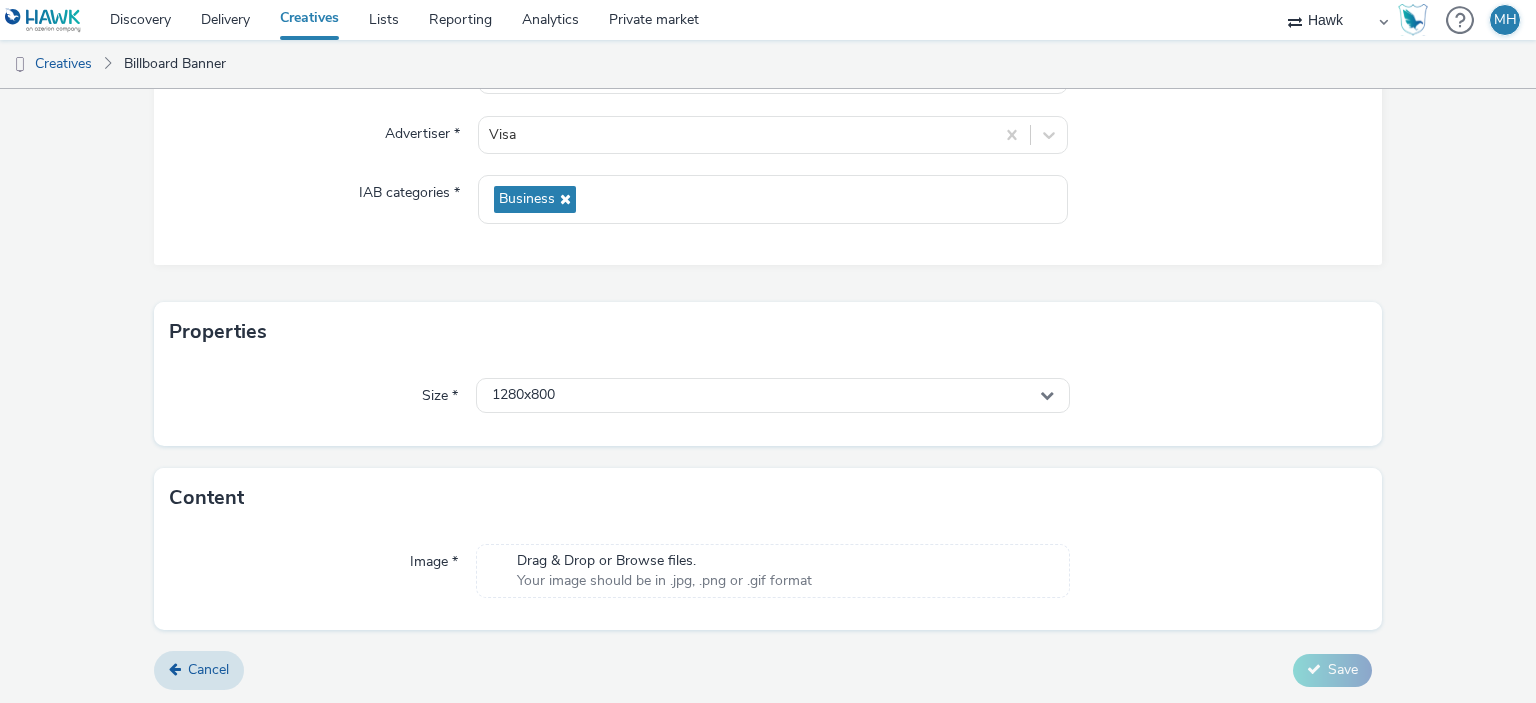 click on "Your image should be in .jpg, .png or .gif format" at bounding box center (664, 581) 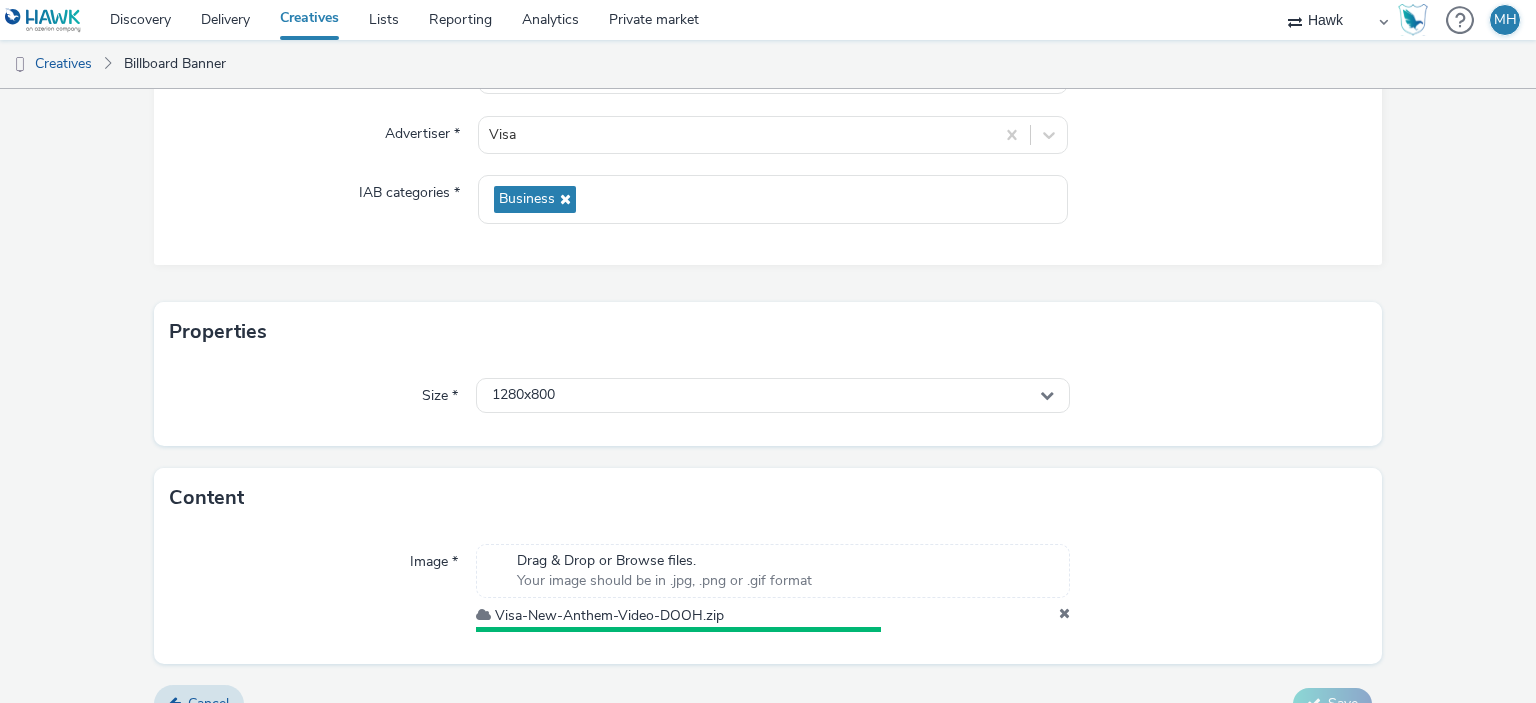 click on "Image * Drag & Drop or Browse files. Your image should be in .jpg, .png or .gif format Visa-New-Anthem-Video-DOOH.zip" at bounding box center (768, 587) 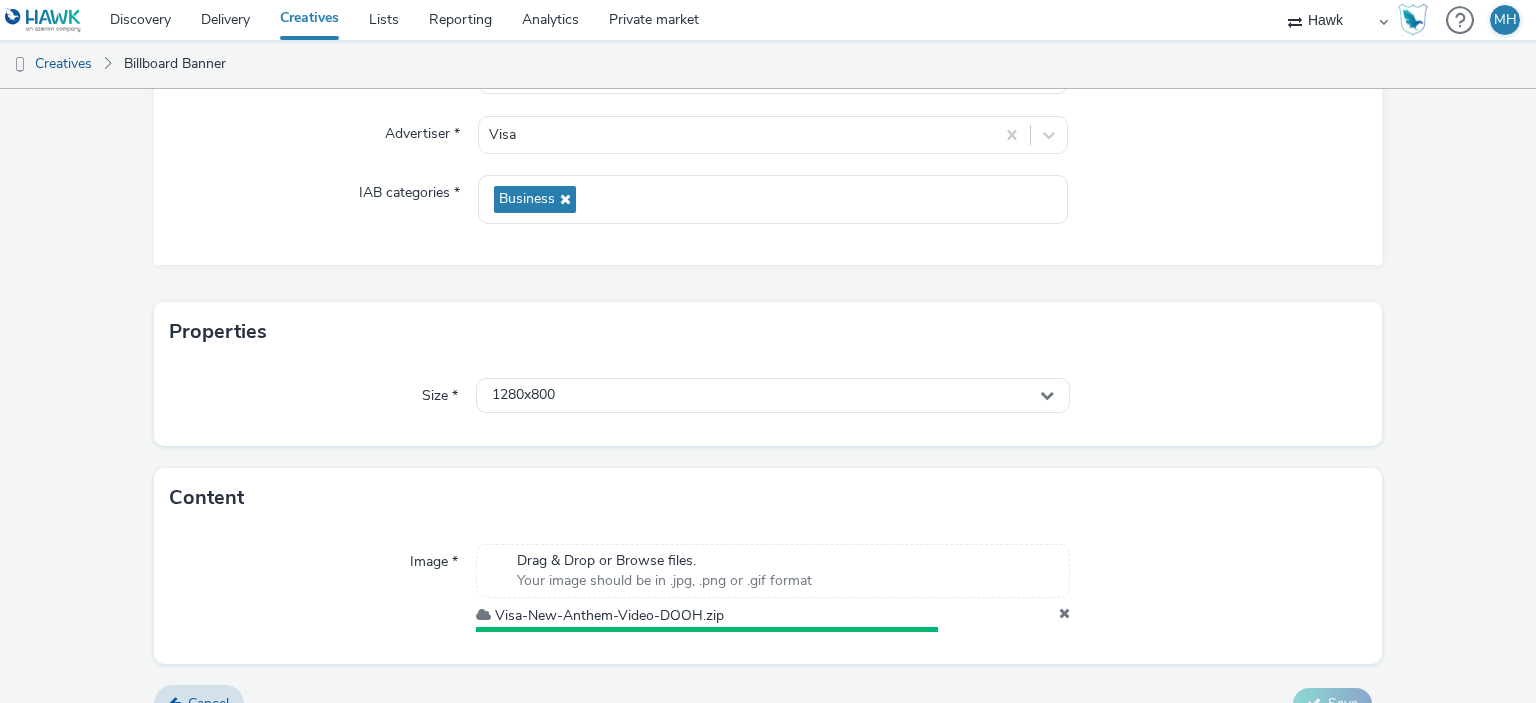 click at bounding box center [1064, 616] 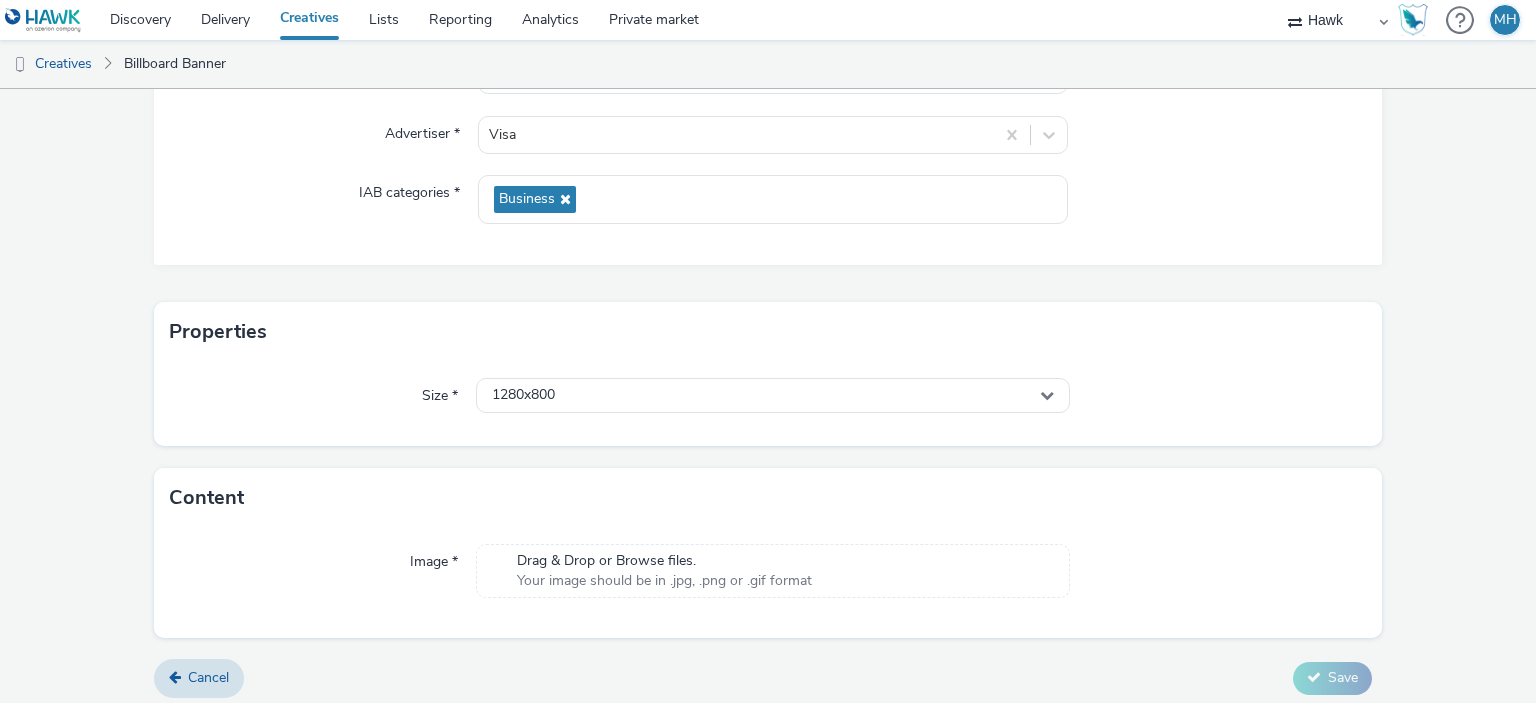 click on "Your image should be in .jpg, .png or .gif format" at bounding box center [664, 581] 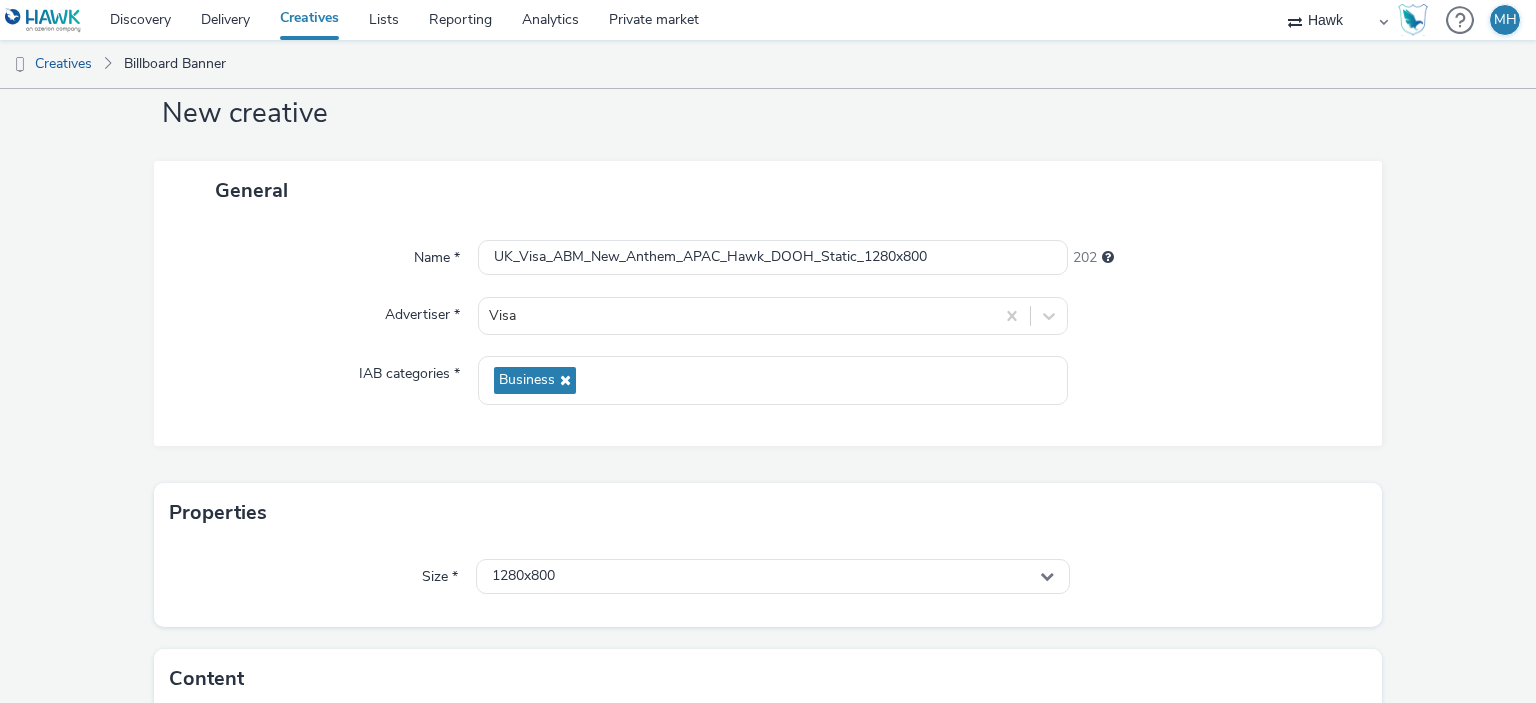 scroll, scrollTop: 0, scrollLeft: 0, axis: both 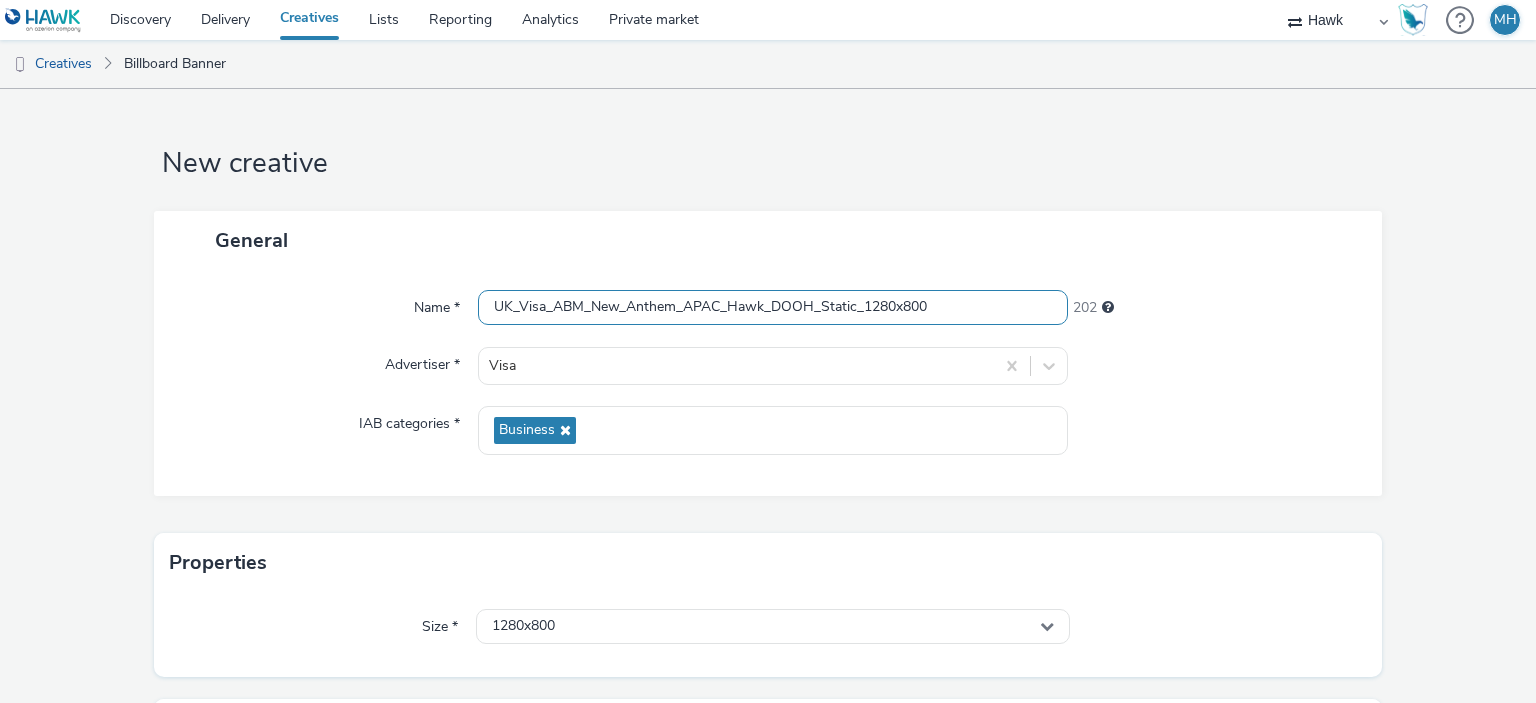 drag, startPoint x: 962, startPoint y: 307, endPoint x: 492, endPoint y: 318, distance: 470.1287 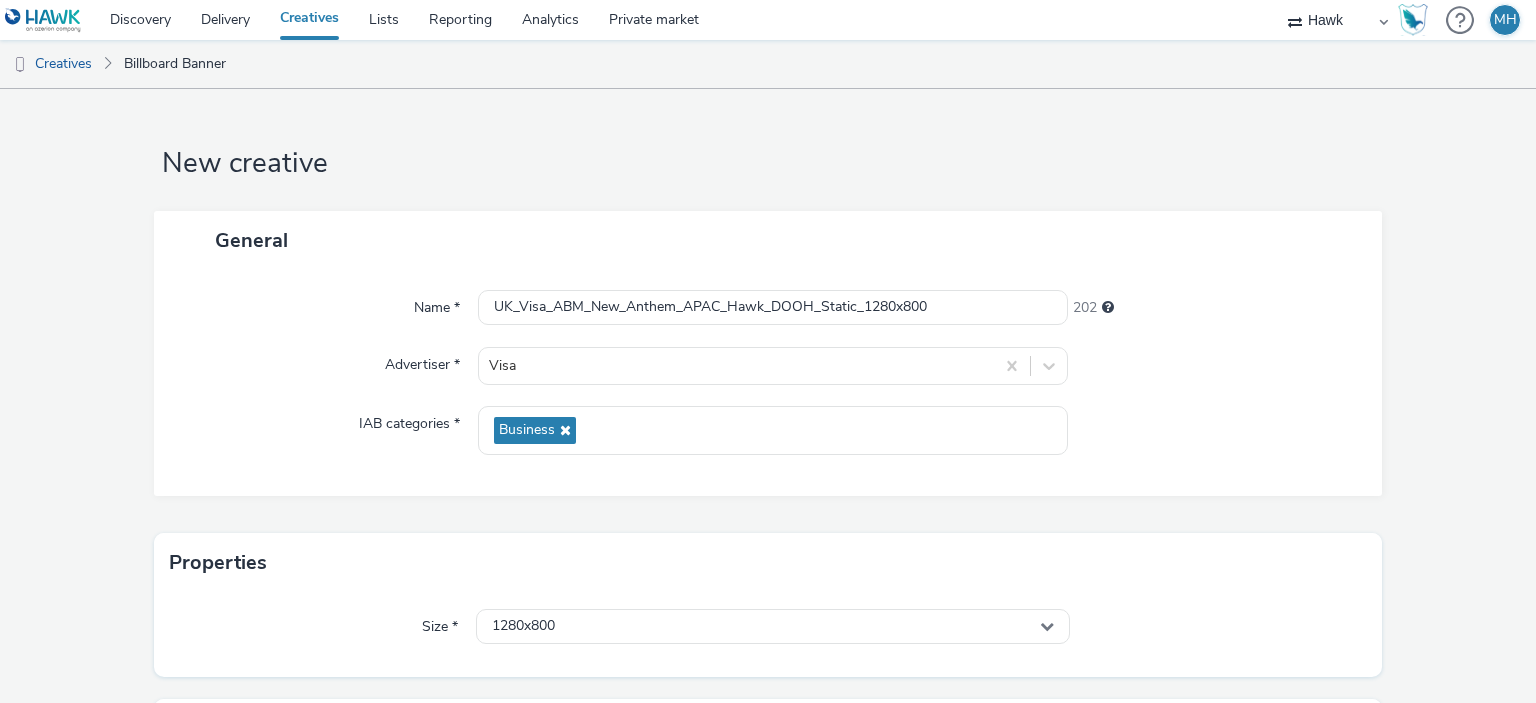 click on "General" at bounding box center [768, 240] 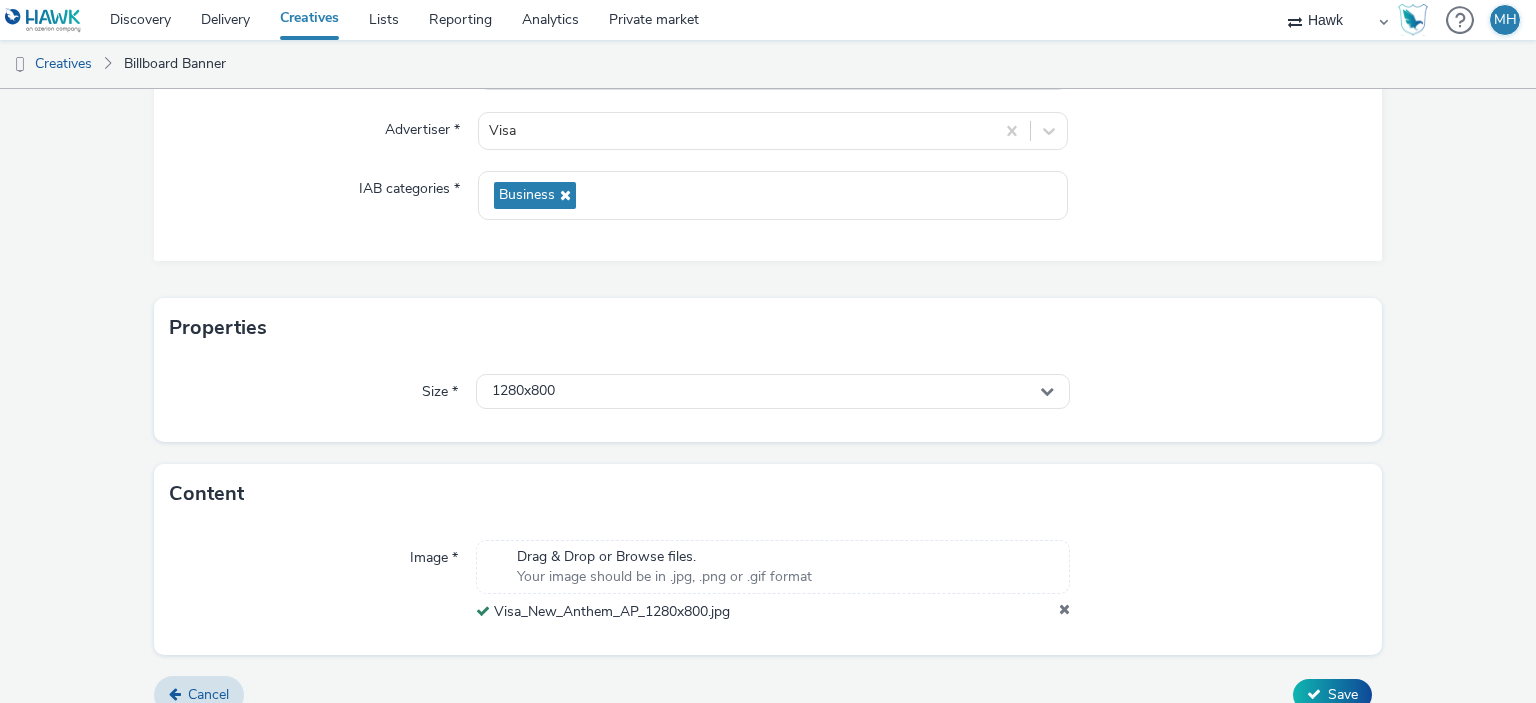 scroll, scrollTop: 259, scrollLeft: 0, axis: vertical 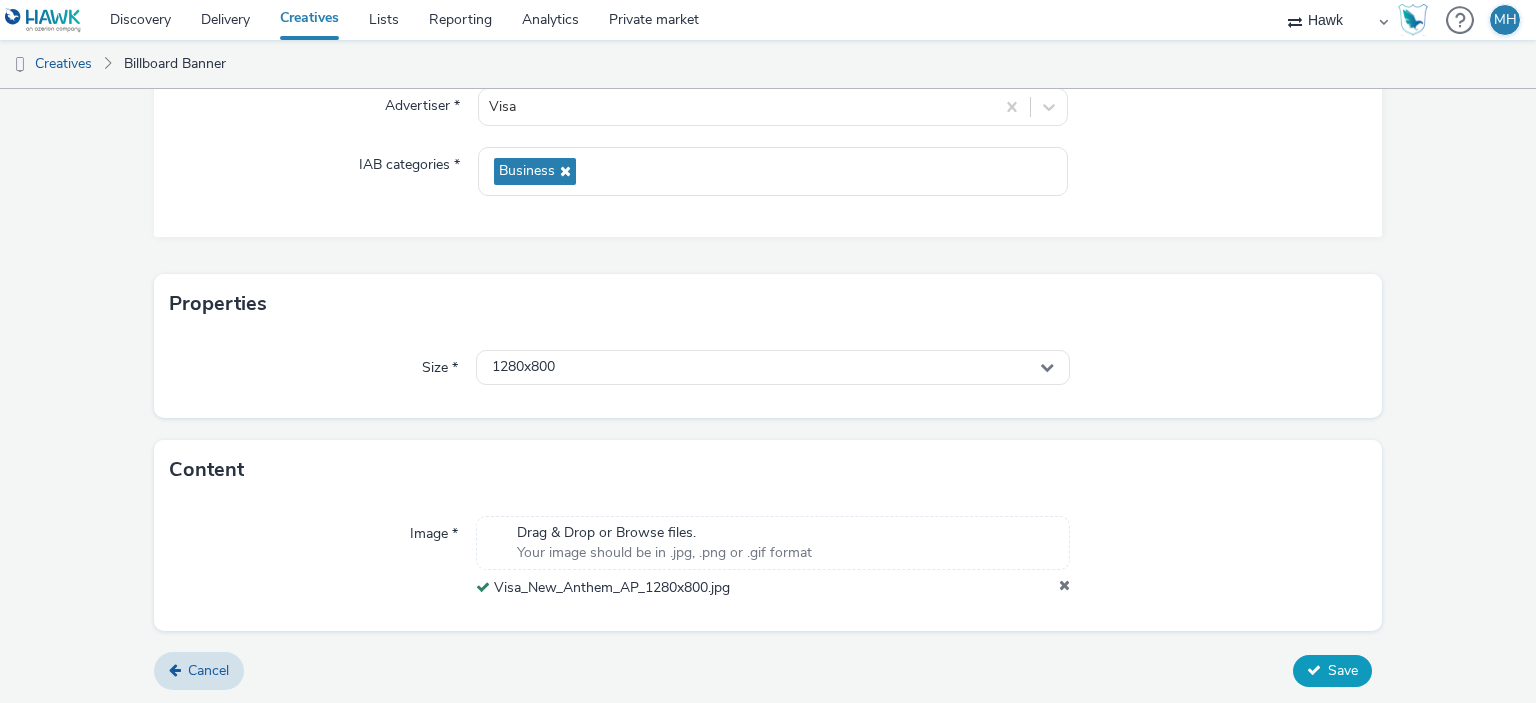 click on "Save" at bounding box center (1343, 670) 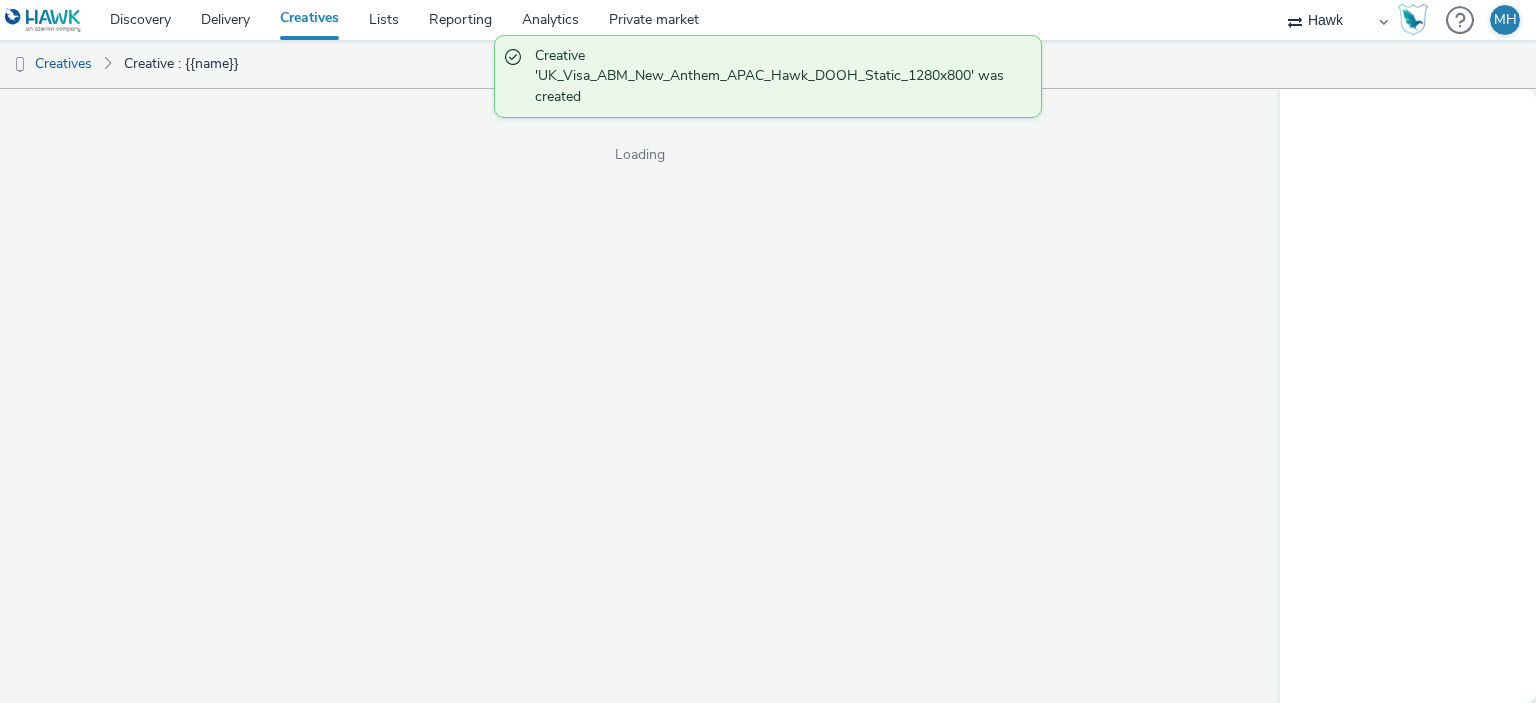 scroll, scrollTop: 0, scrollLeft: 0, axis: both 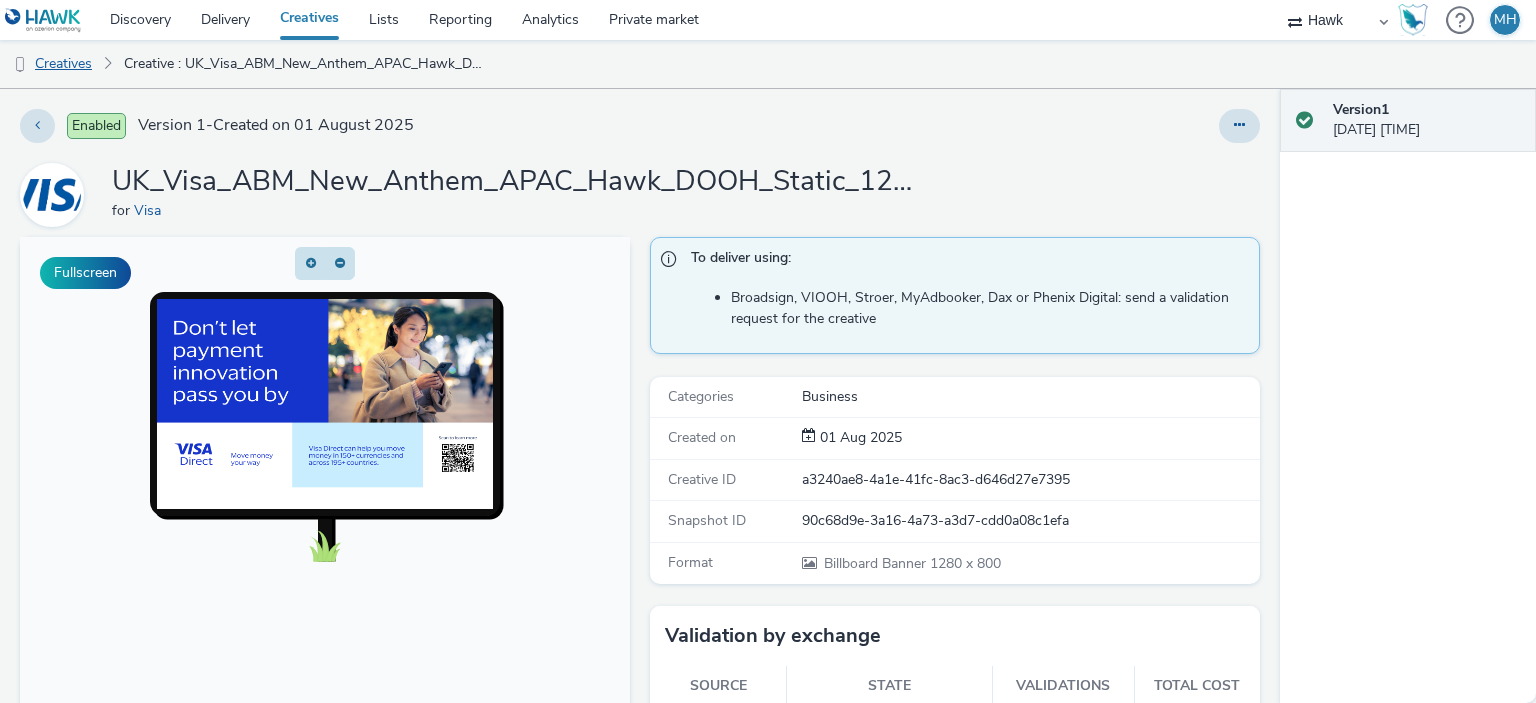 click on "Creatives" at bounding box center (51, 64) 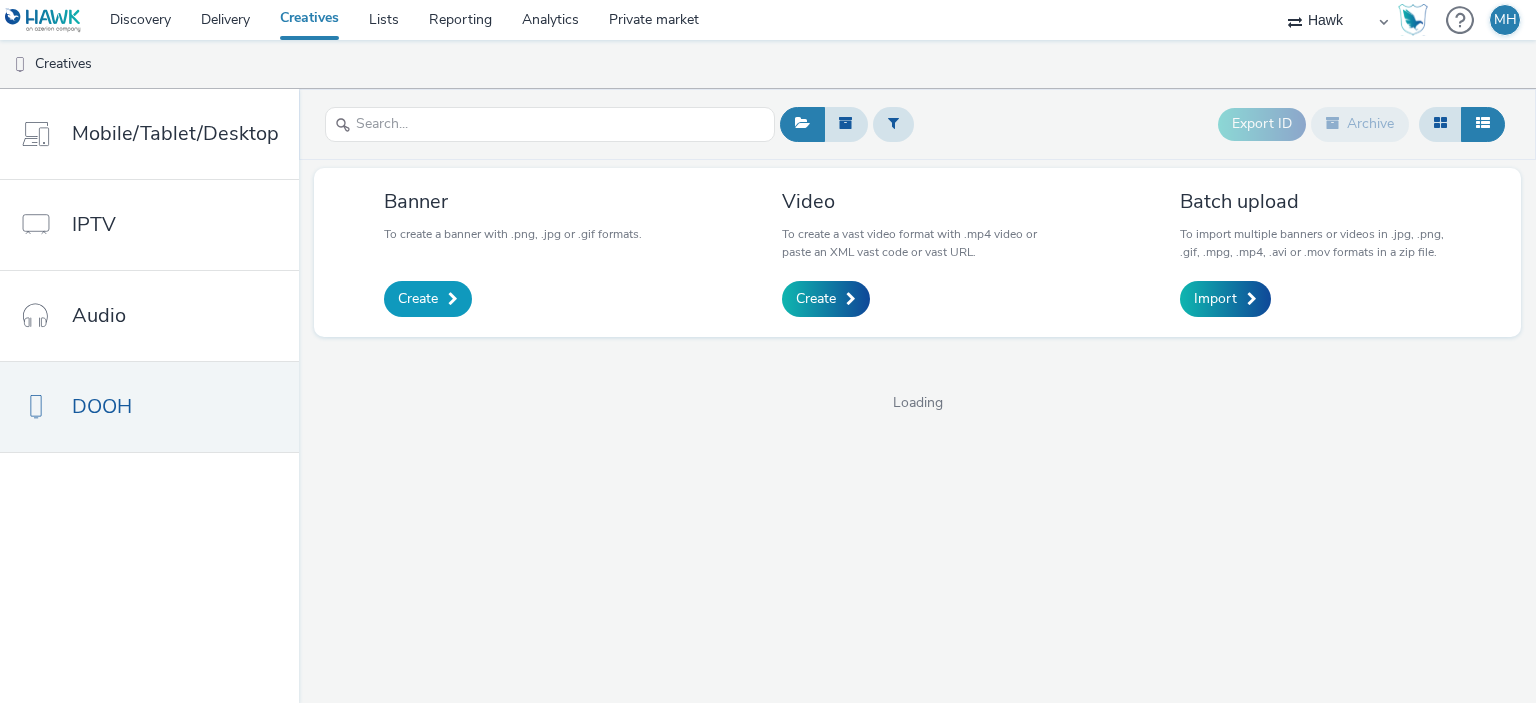 click on "Create" at bounding box center (428, 299) 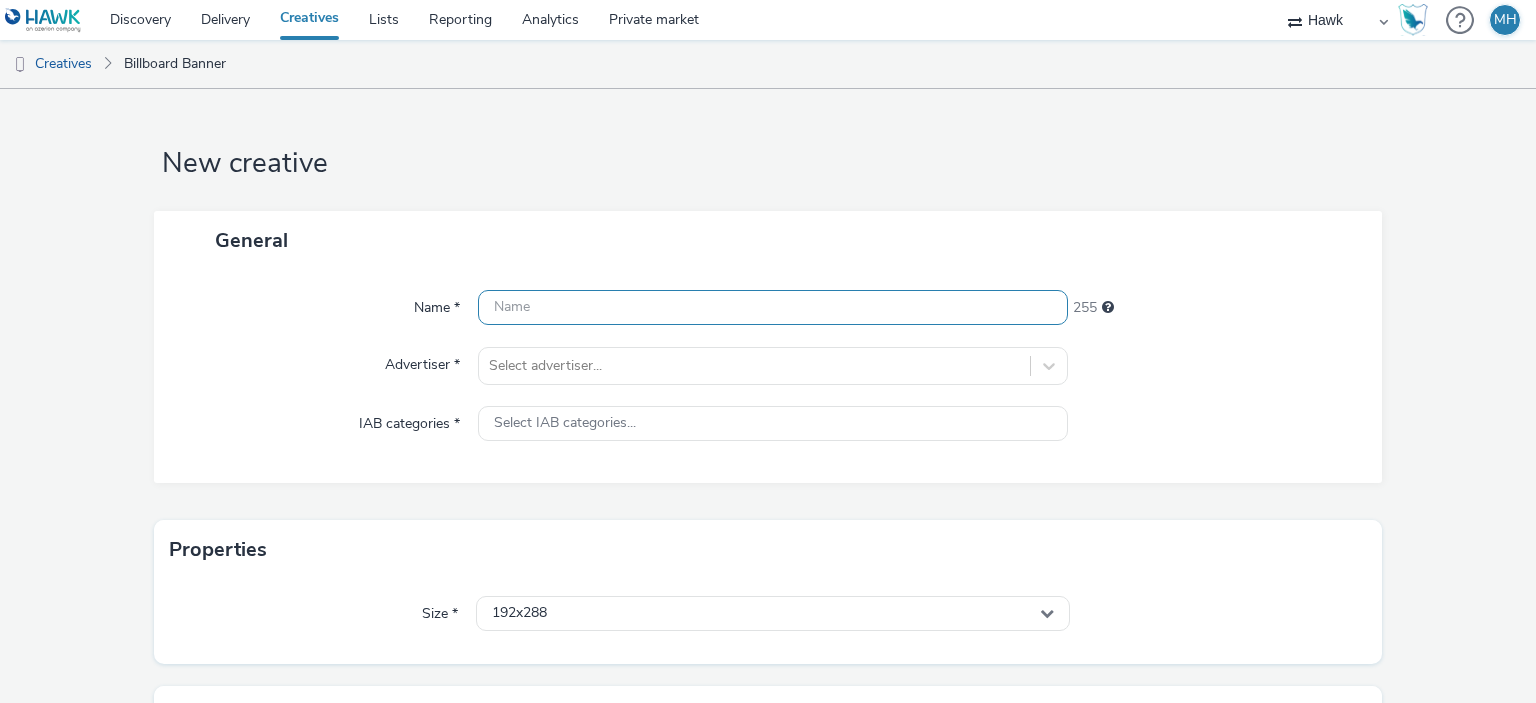 click at bounding box center [772, 307] 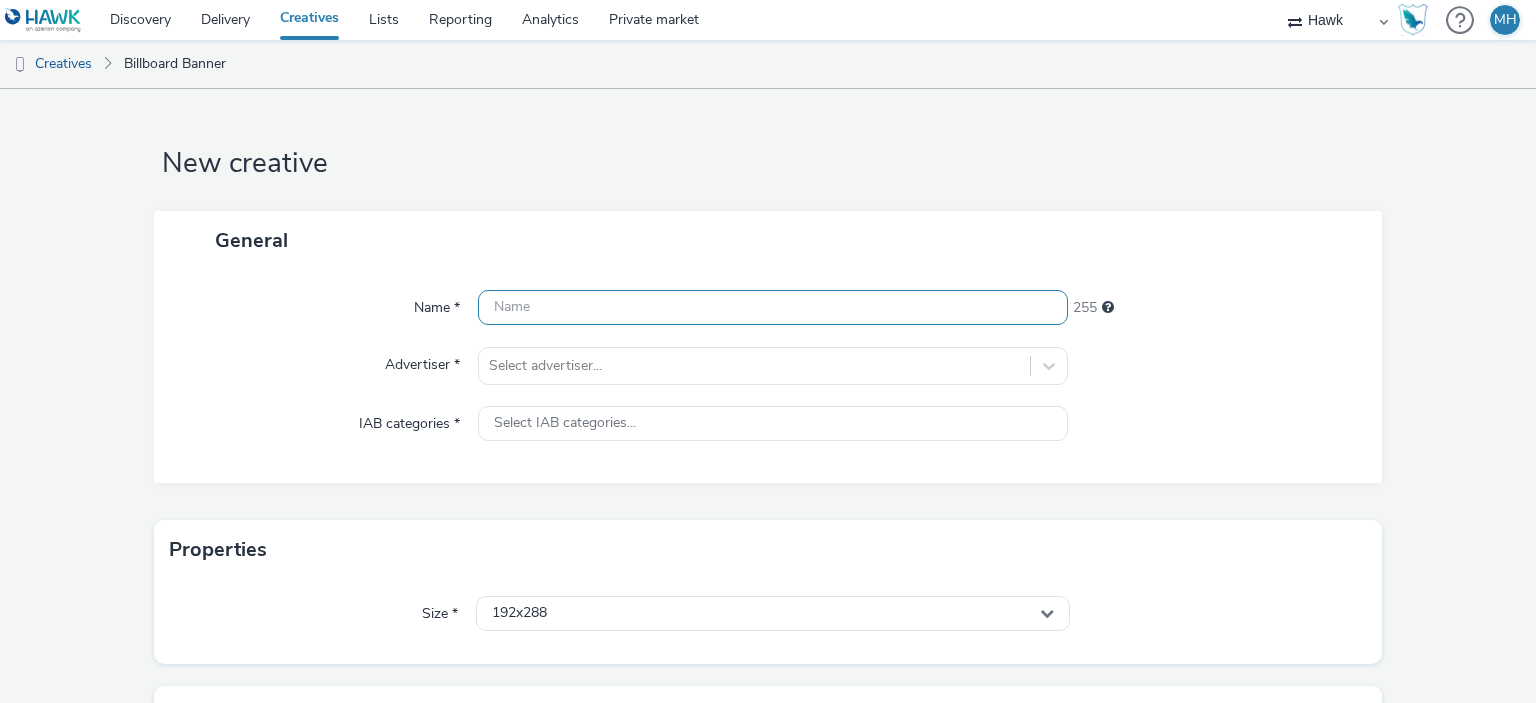 paste on "UK_Visa_ABM_New_Anthem_APAC_Hawk_DOOH_Static_1280x800" 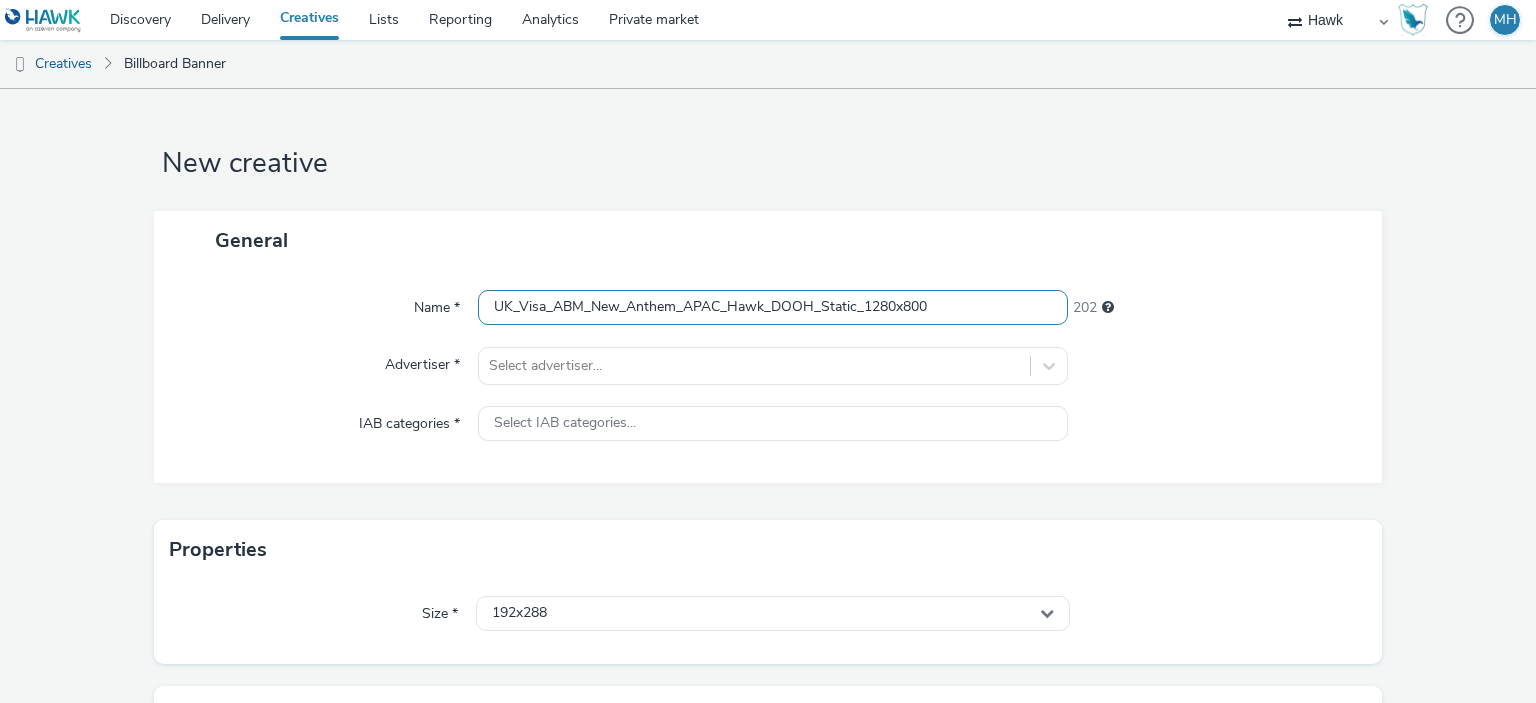 click on "UK_Visa_ABM_New_Anthem_APAC_Hawk_DOOH_Static_1280x800" at bounding box center [772, 307] 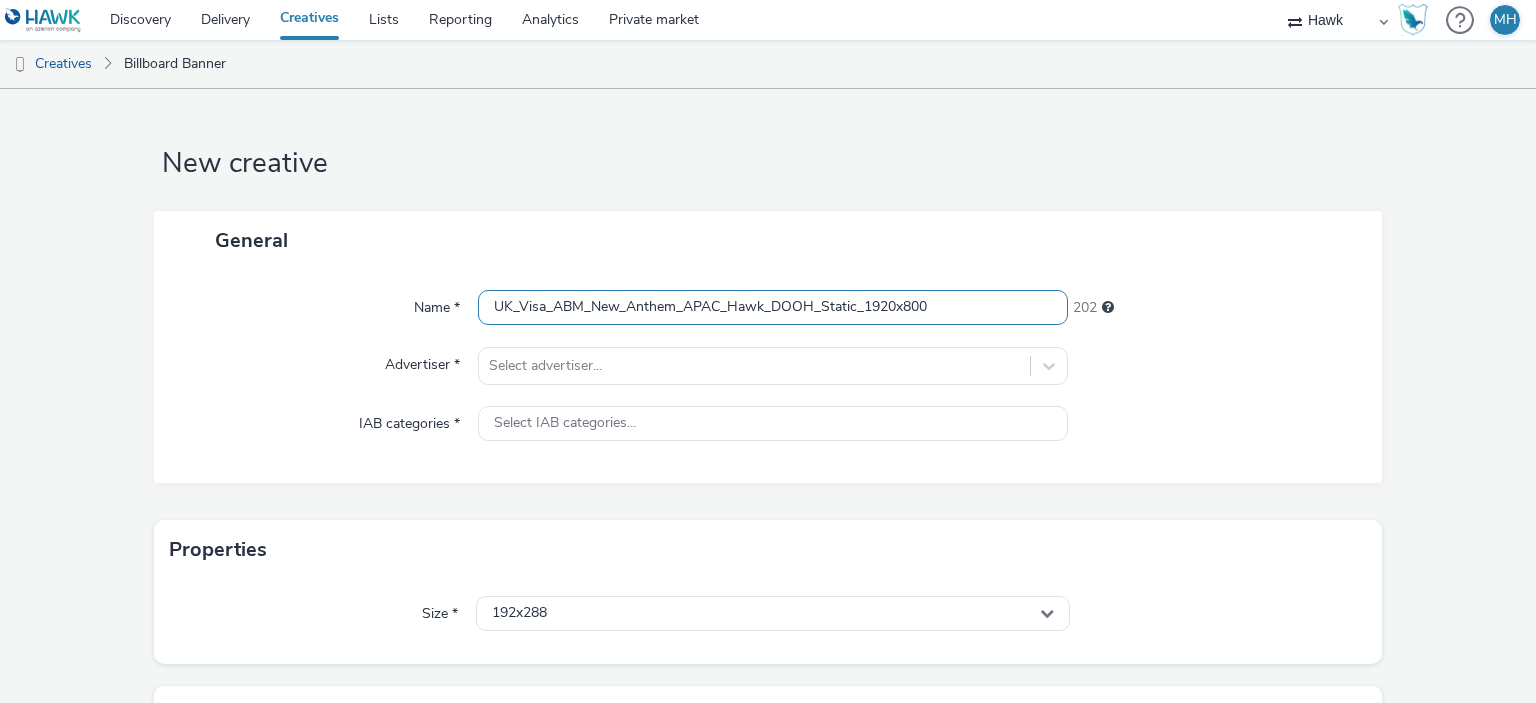 click on "UK_Visa_ABM_New_Anthem_APAC_Hawk_DOOH_Static_1920x800" at bounding box center [772, 307] 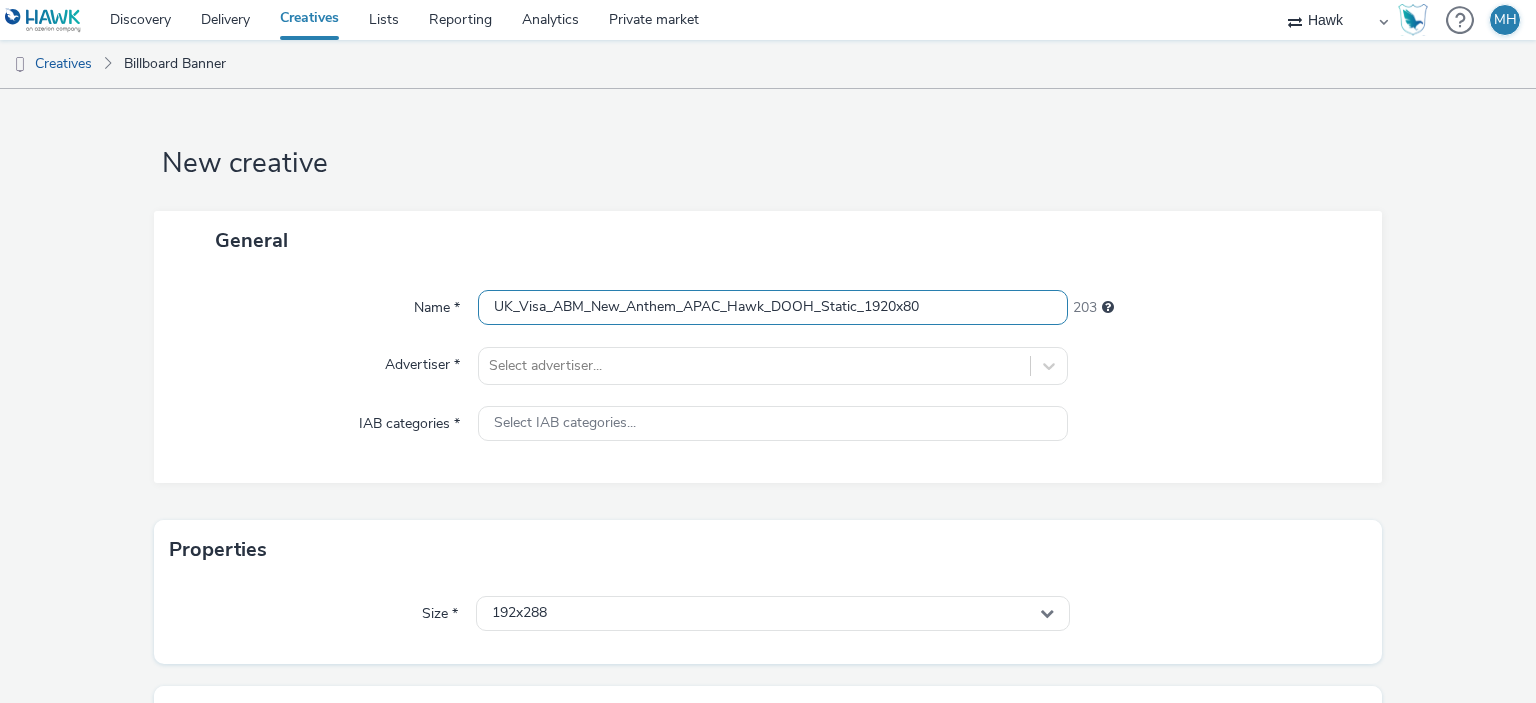 click on "UK_Visa_ABM_New_Anthem_APAC_Hawk_DOOH_Static_1920x80" at bounding box center [772, 307] 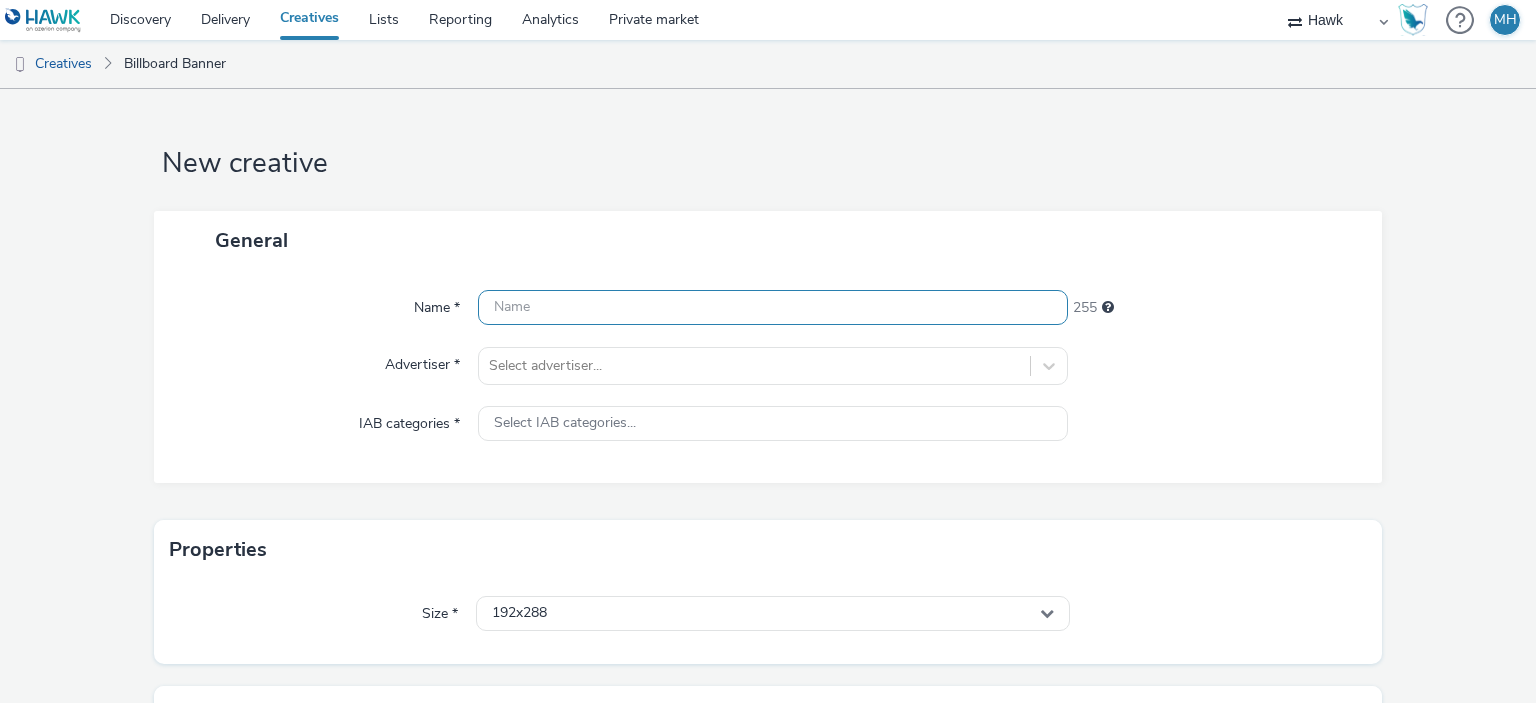 paste on "UK_Visa_ABM_New_Anthem_APAC_Hawk_DOOH_Static_1280x800" 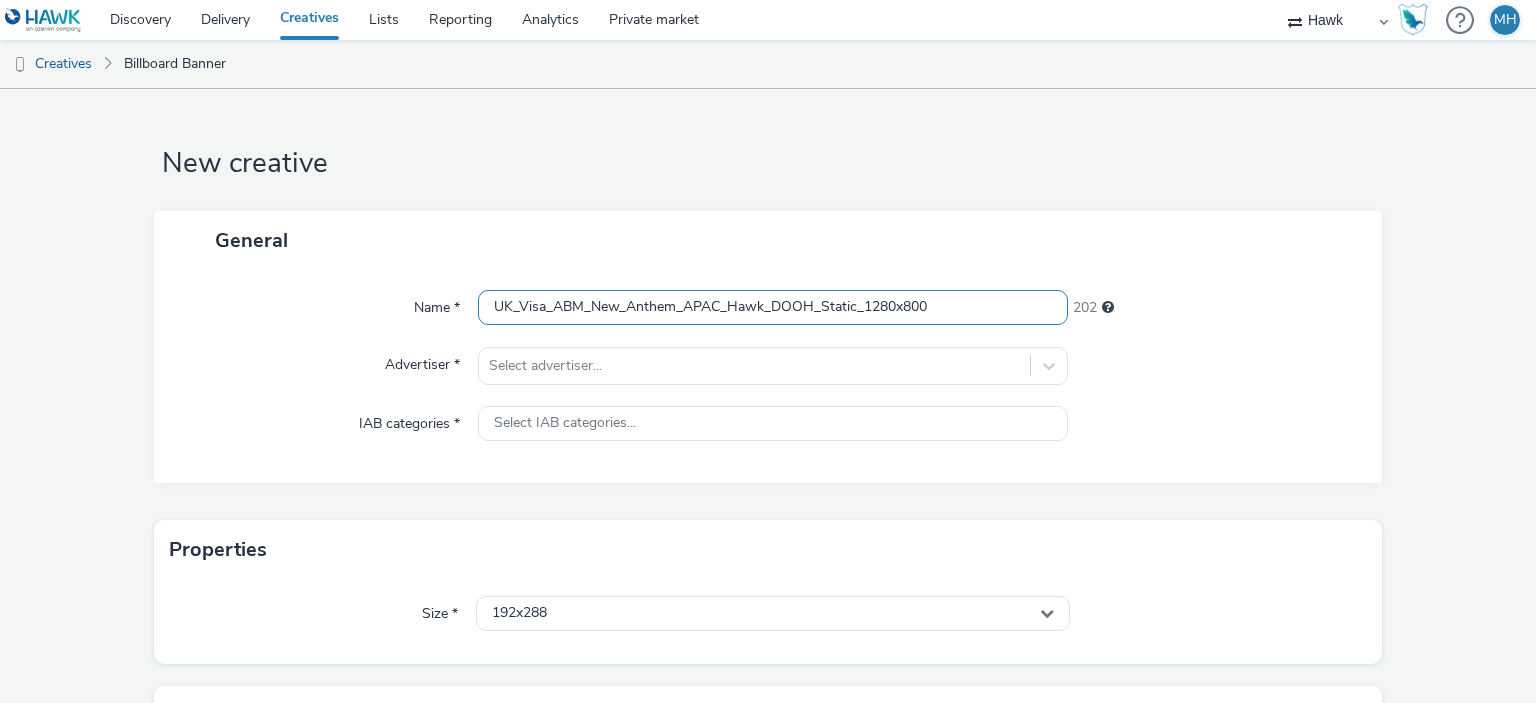 click on "UK_Visa_ABM_New_Anthem_APAC_Hawk_DOOH_Static_1280x800" at bounding box center [772, 307] 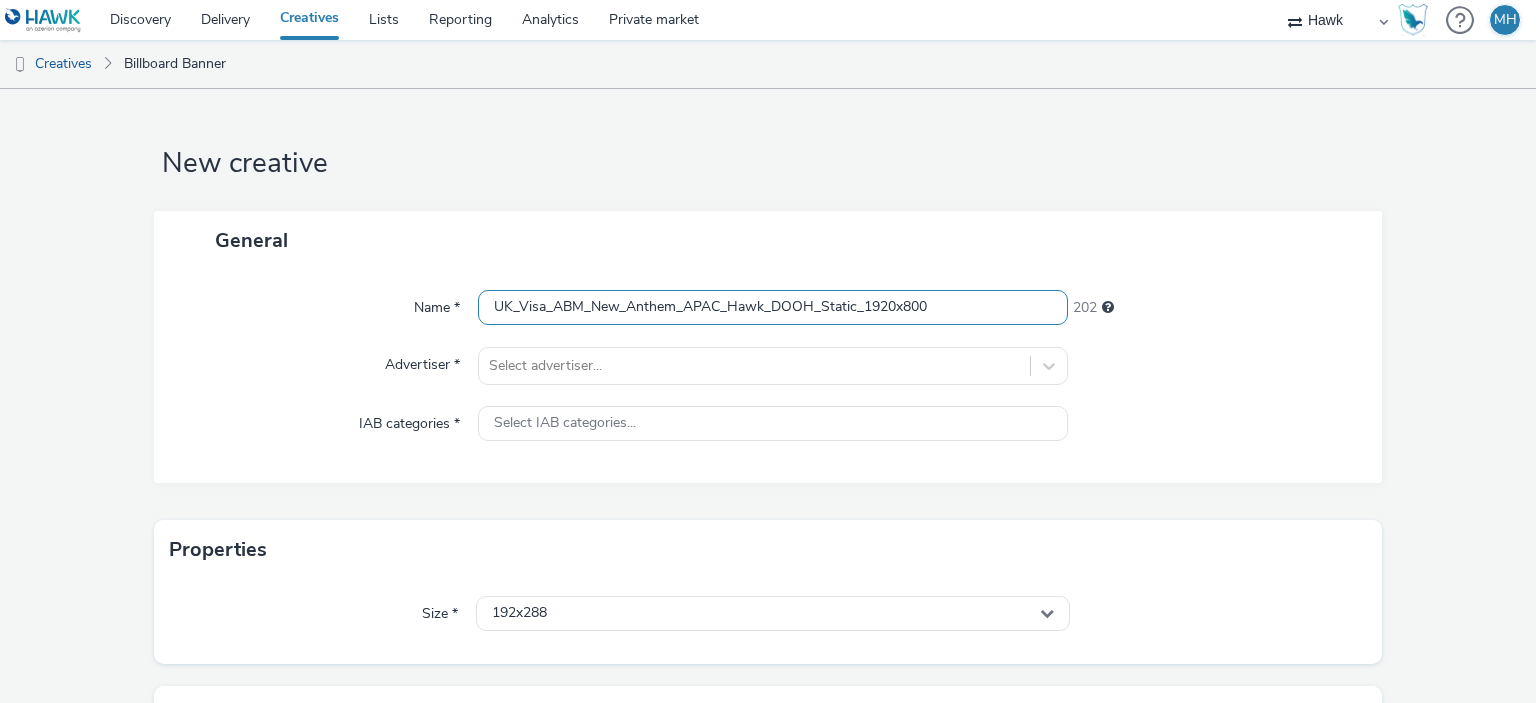 click on "UK_Visa_ABM_New_Anthem_APAC_Hawk_DOOH_Static_1920x800" at bounding box center (772, 307) 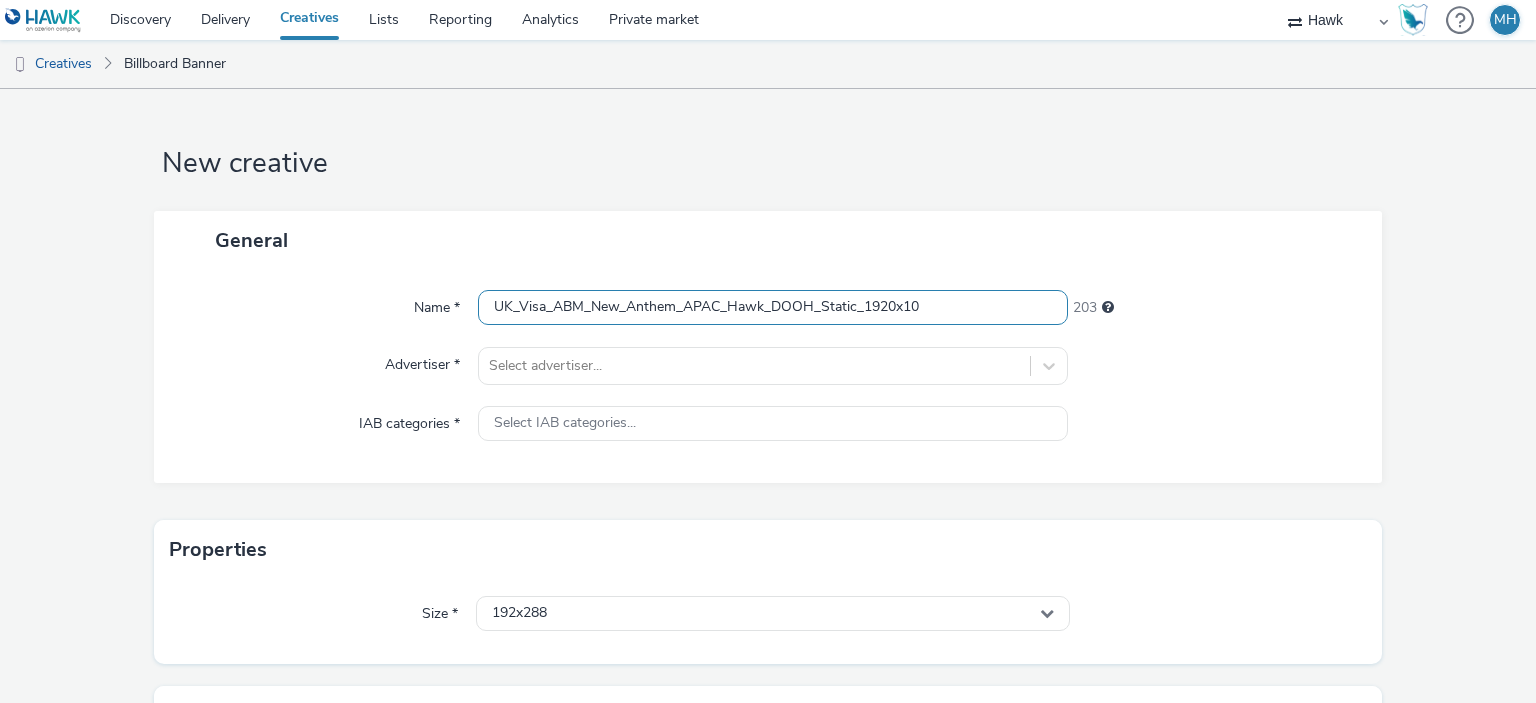 click on "UK_Visa_ABM_New_Anthem_APAC_Hawk_DOOH_Static_1920x10" at bounding box center (772, 307) 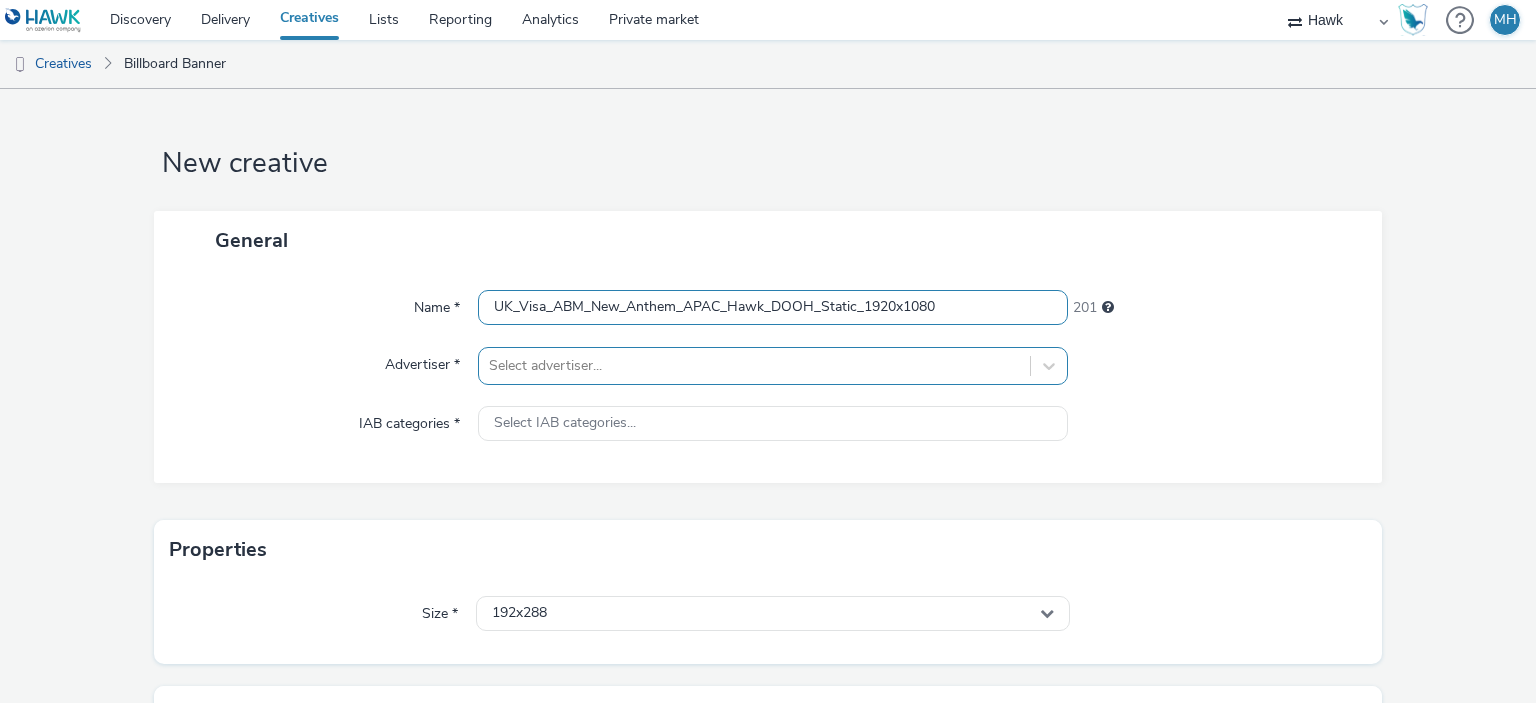 type on "UK_Visa_ABM_New_Anthem_APAC_Hawk_DOOH_Static_1920x1080" 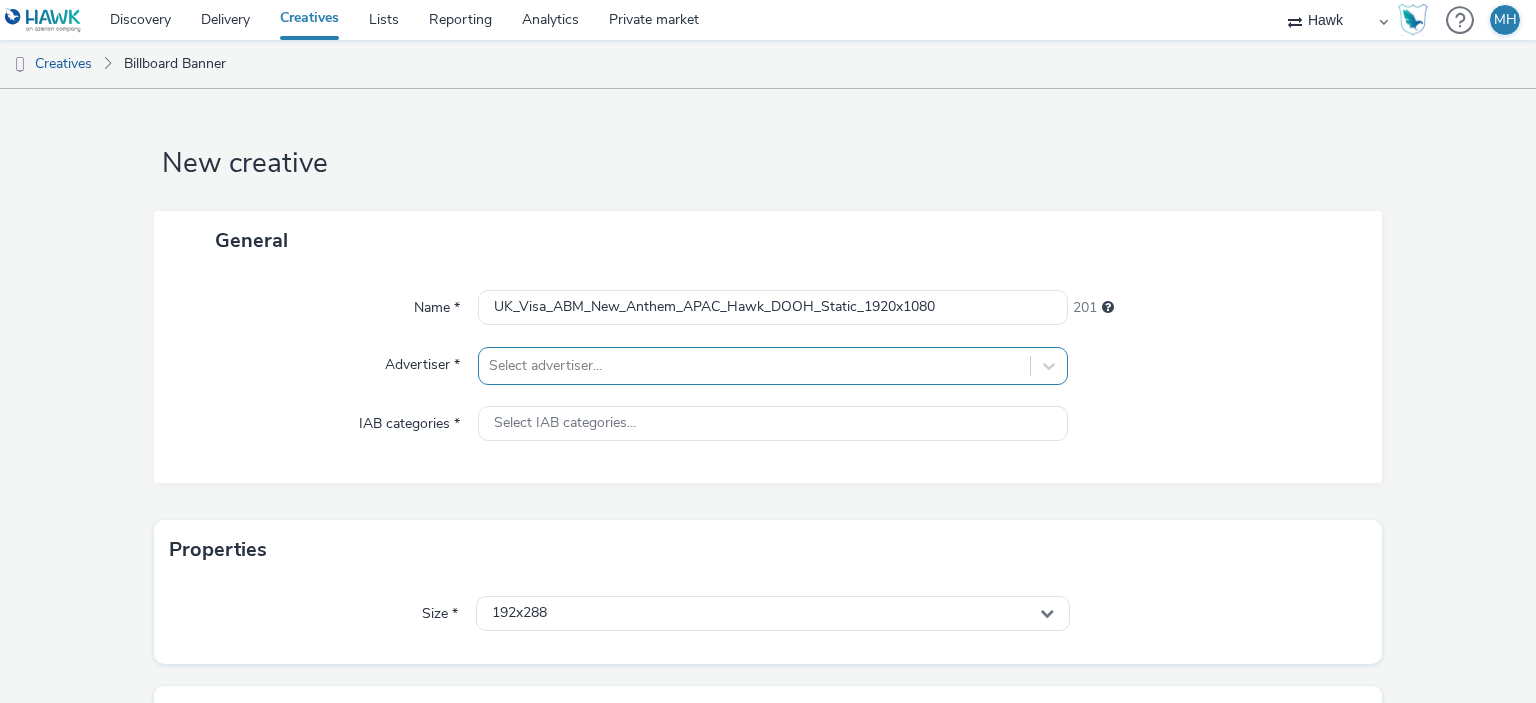 click on "Select advertiser..." at bounding box center (772, 366) 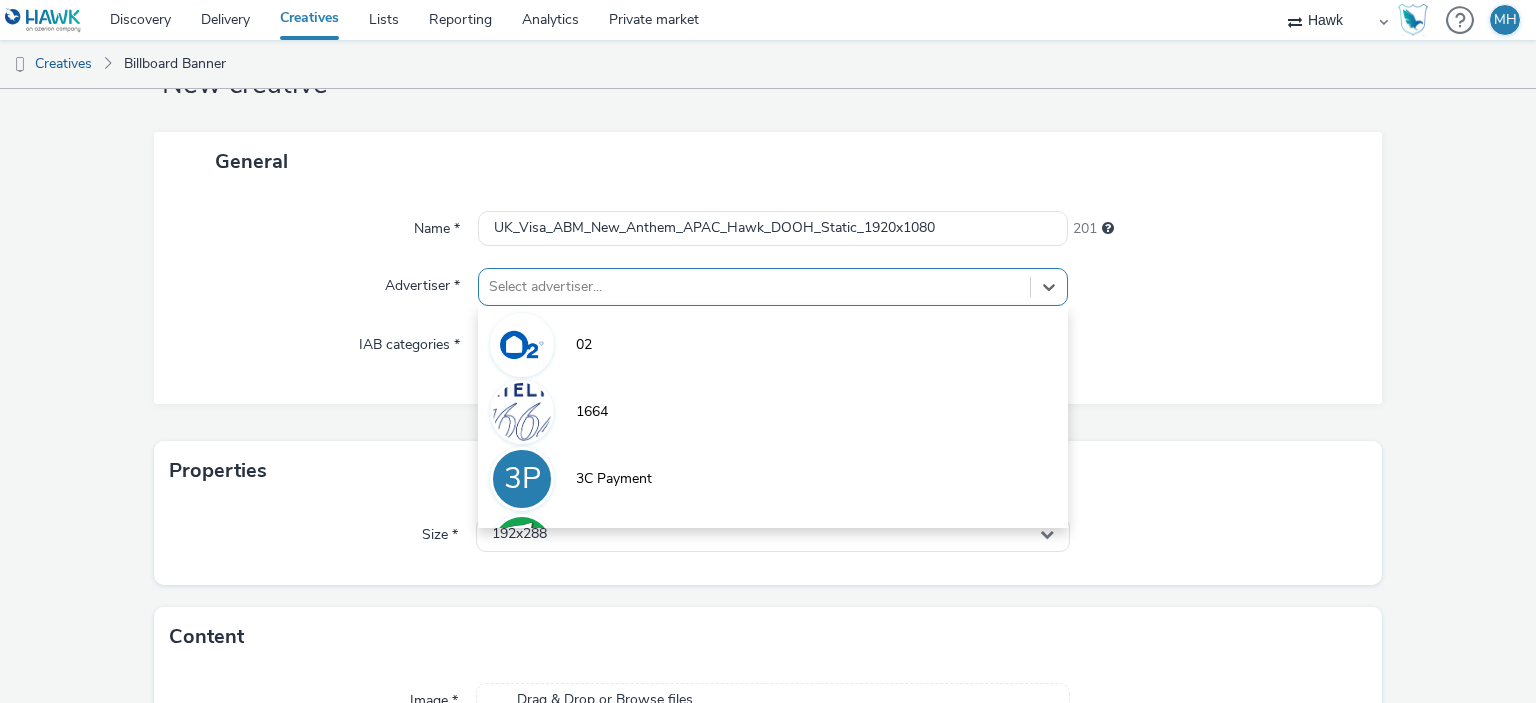 scroll, scrollTop: 79, scrollLeft: 0, axis: vertical 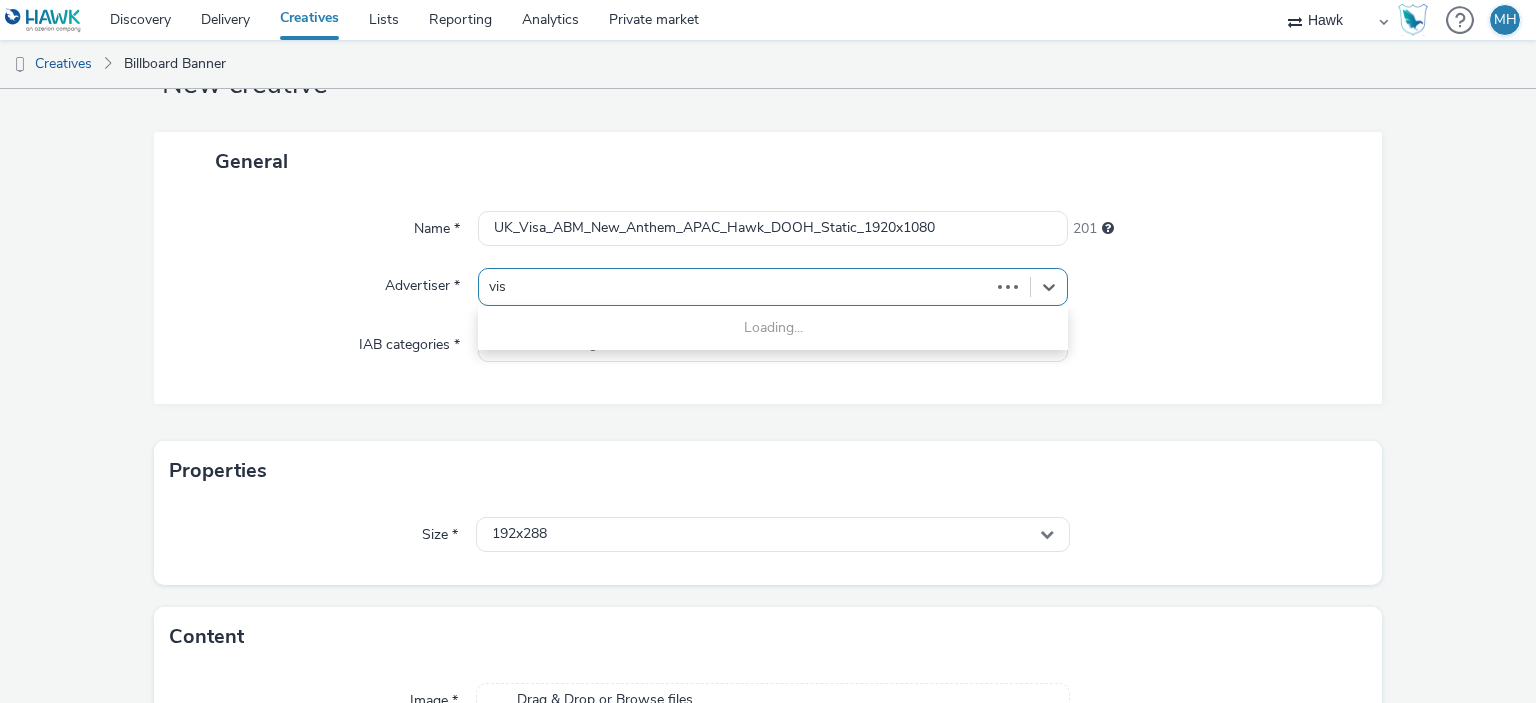 type on "visa" 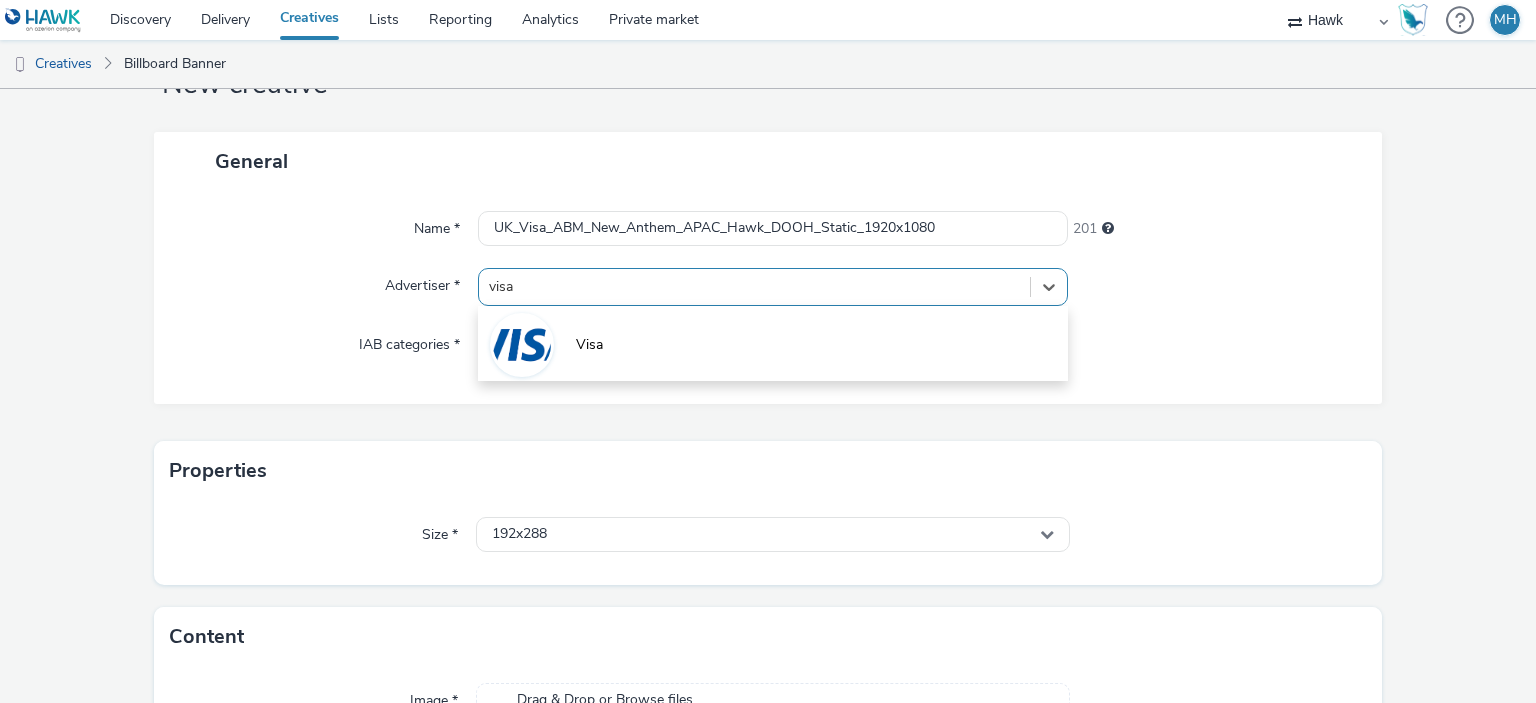 drag, startPoint x: 605, startPoint y: 349, endPoint x: 607, endPoint y: 334, distance: 15.132746 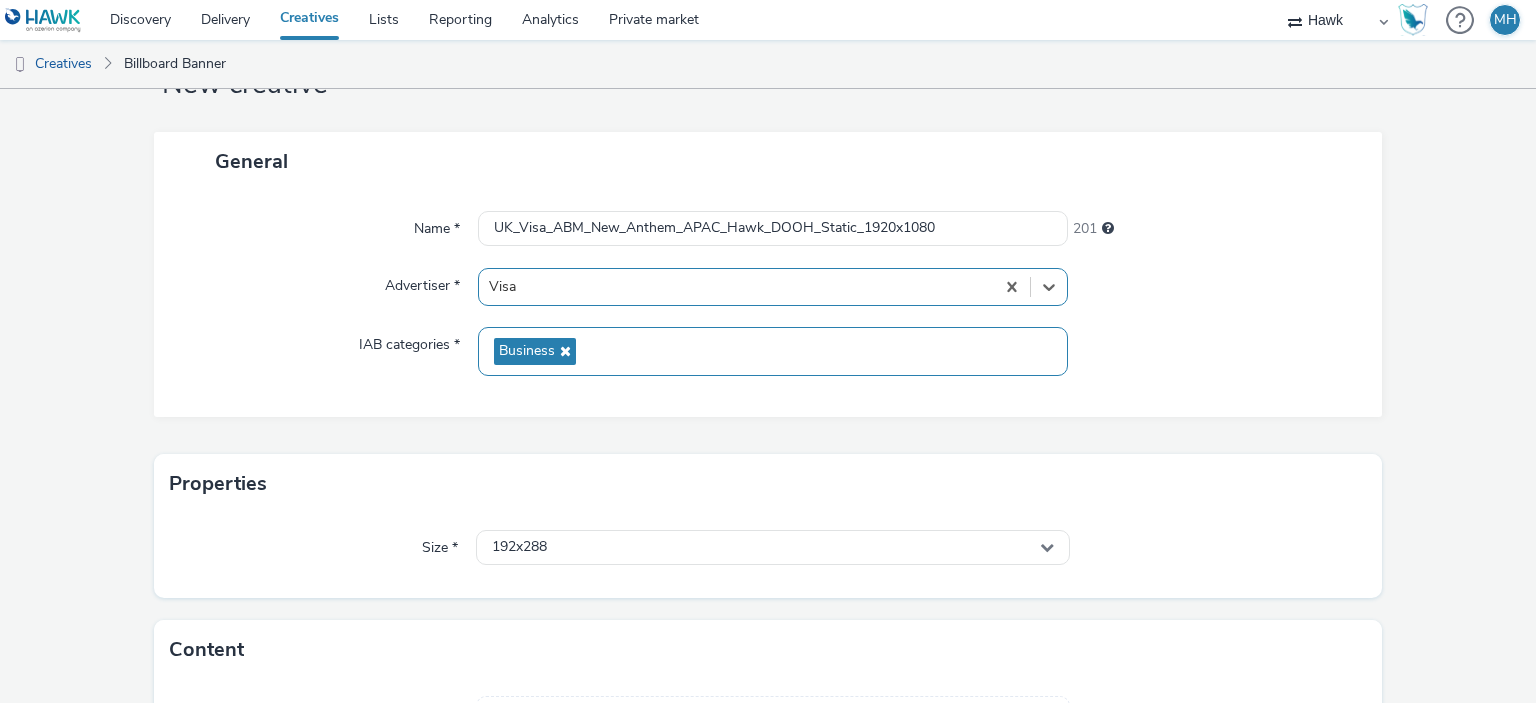 click on "Business" at bounding box center (772, 351) 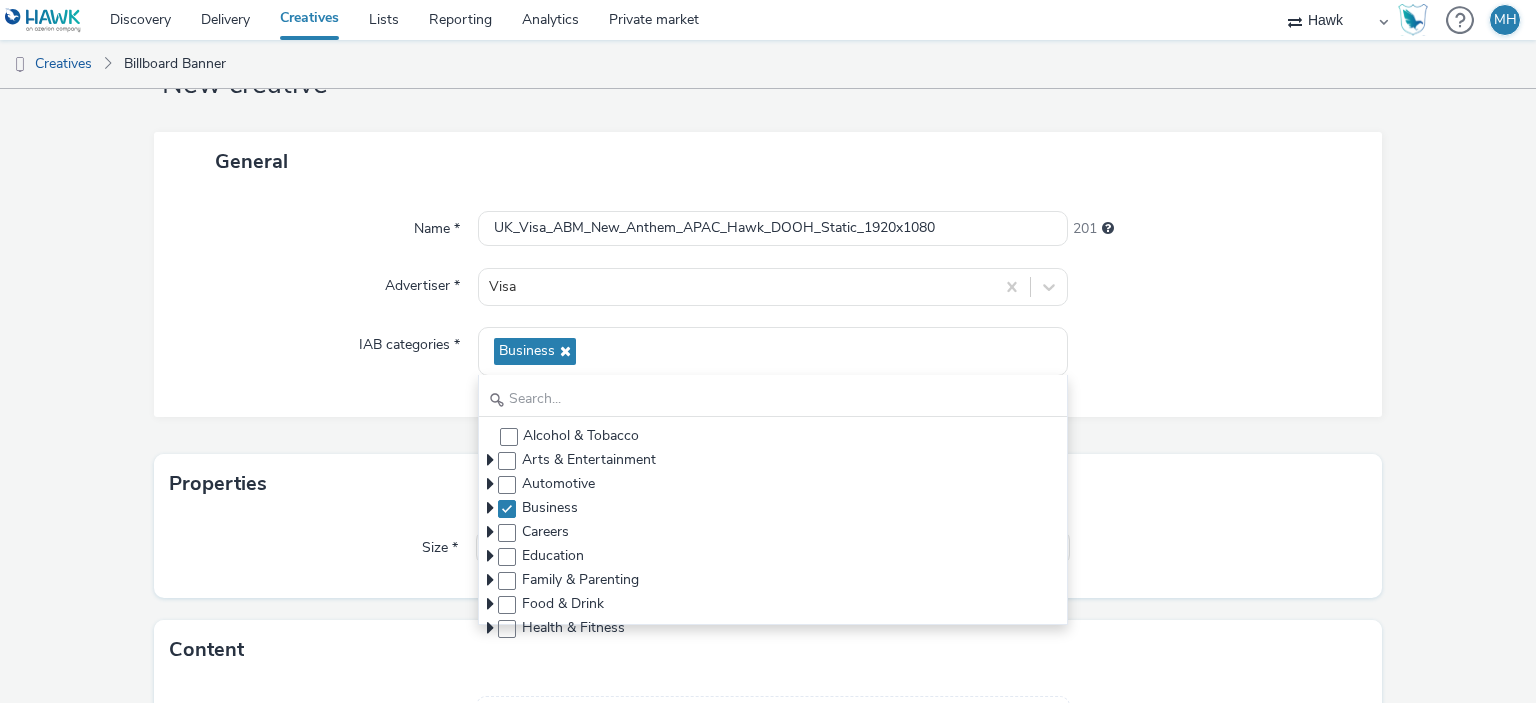 click at bounding box center (1215, 351) 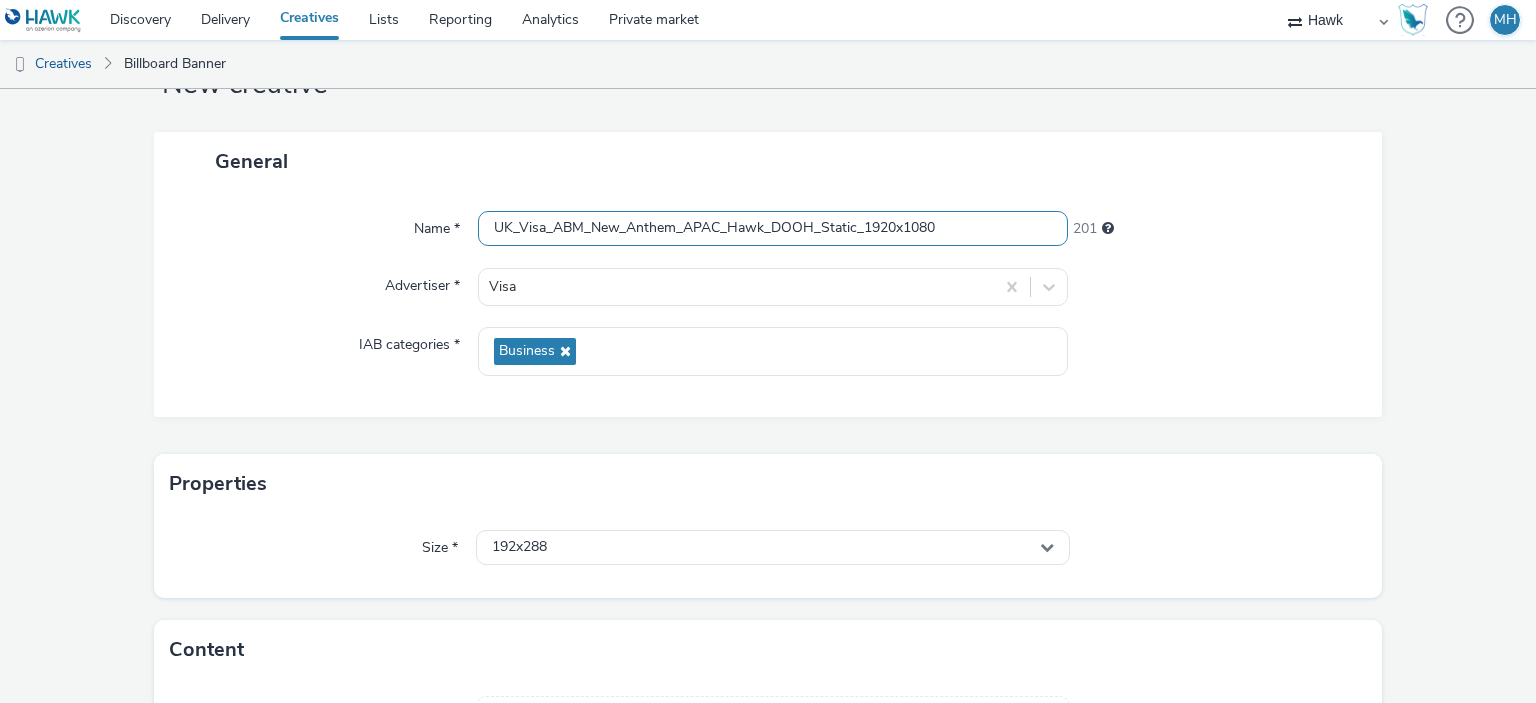 scroll, scrollTop: 0, scrollLeft: 0, axis: both 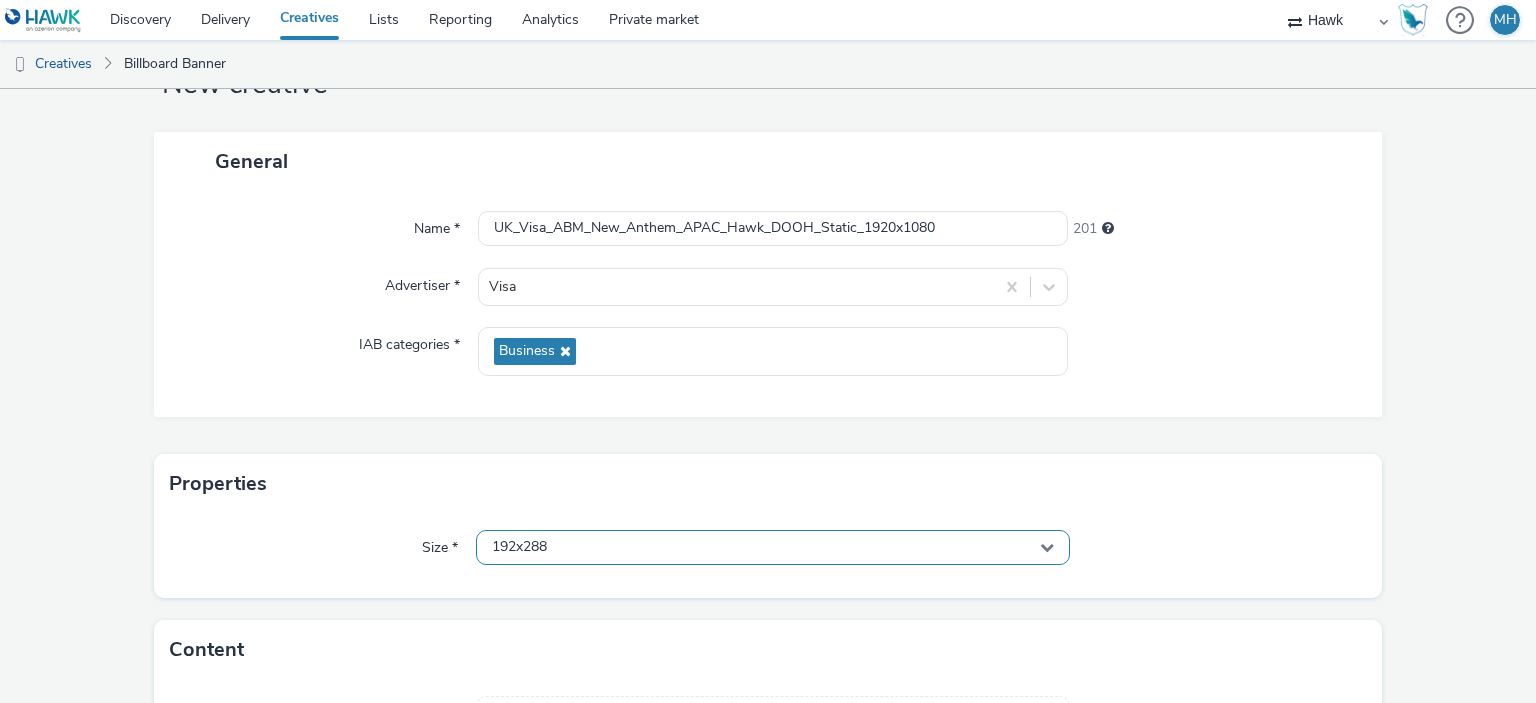click on "192x288" at bounding box center [772, 547] 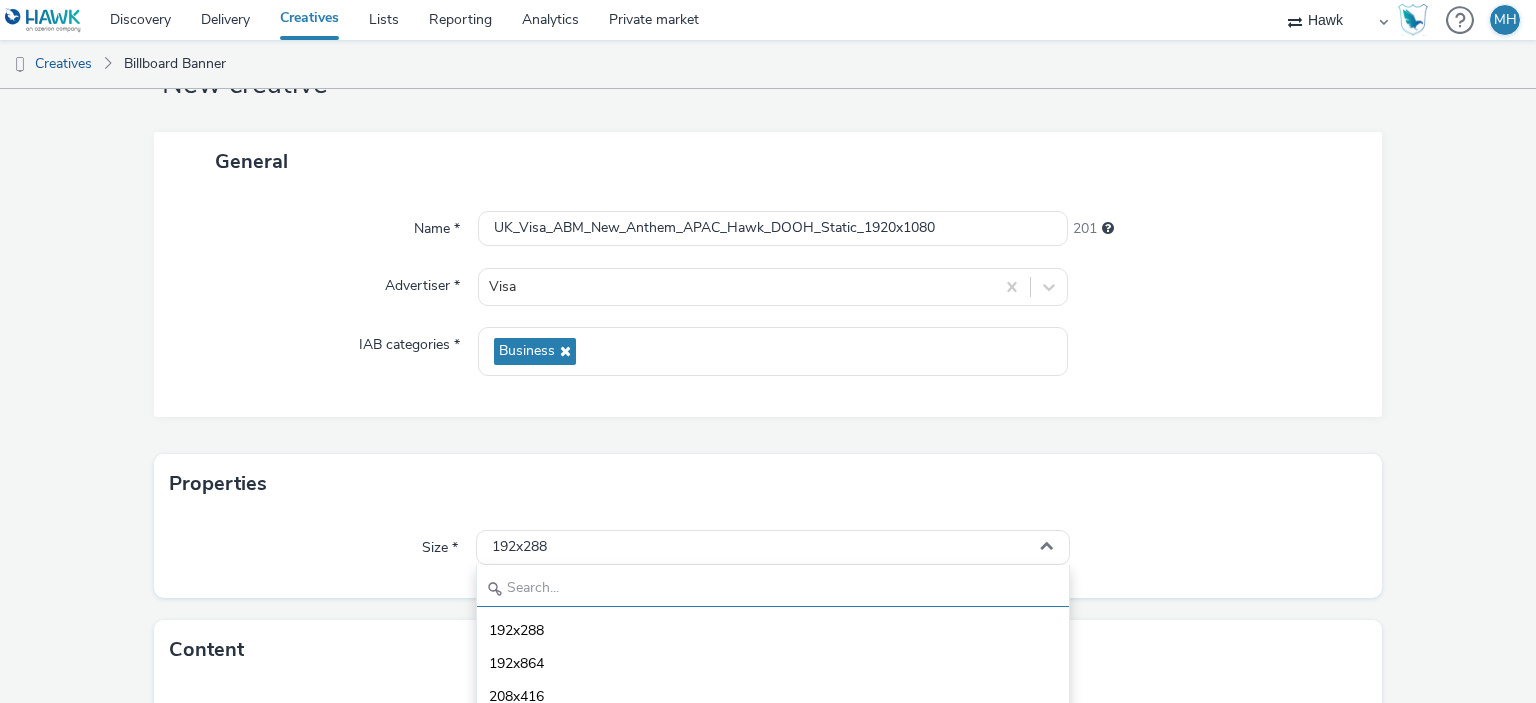 click at bounding box center (772, 589) 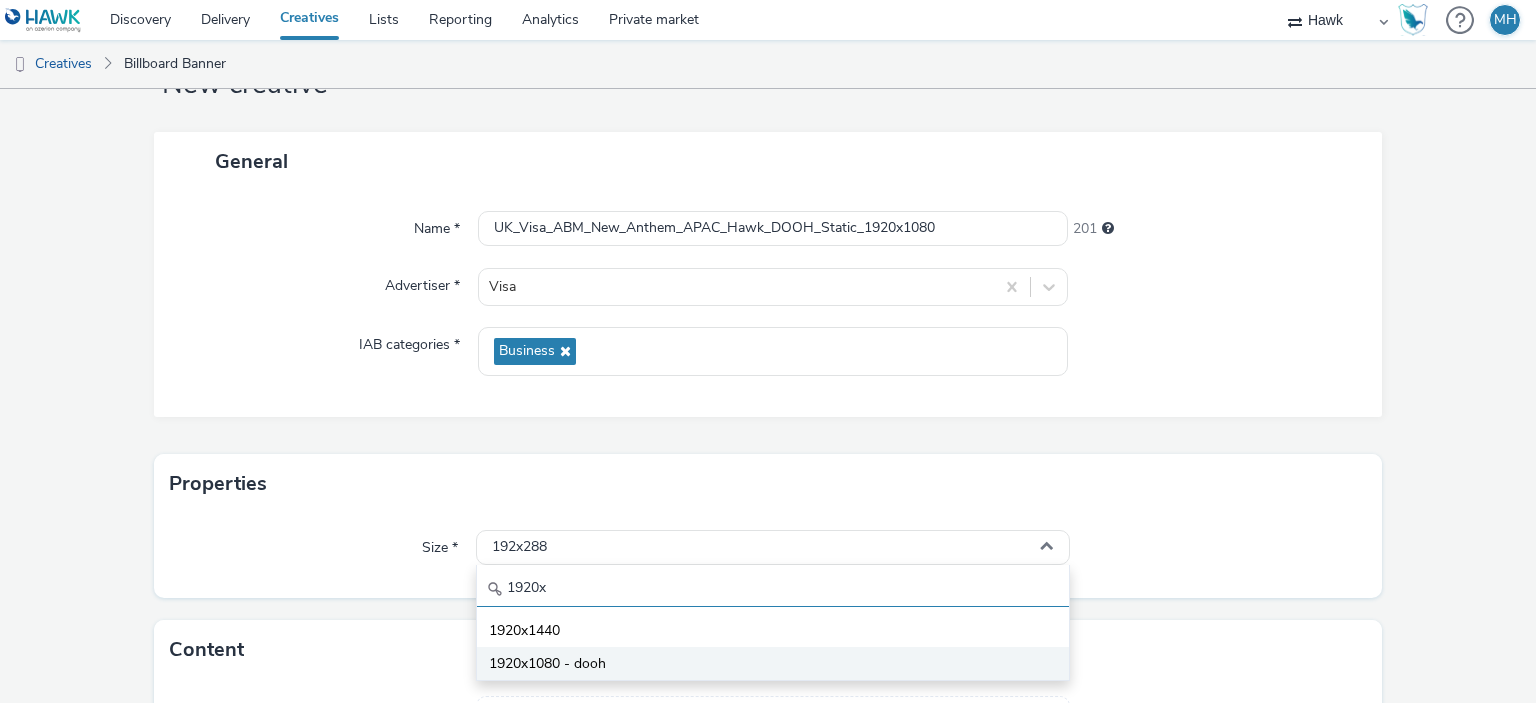 type on "1920x" 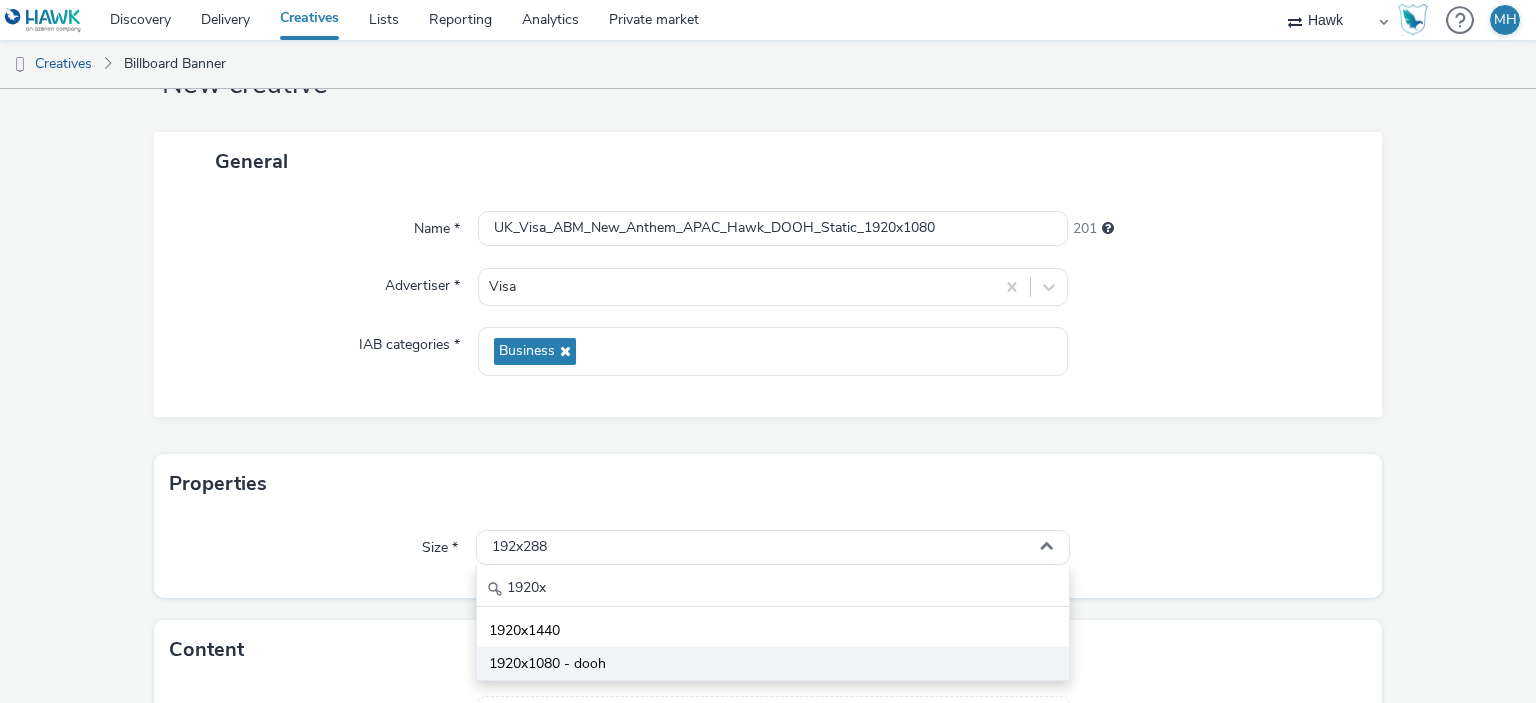 click on "1920x1080 - dooh" at bounding box center [547, 664] 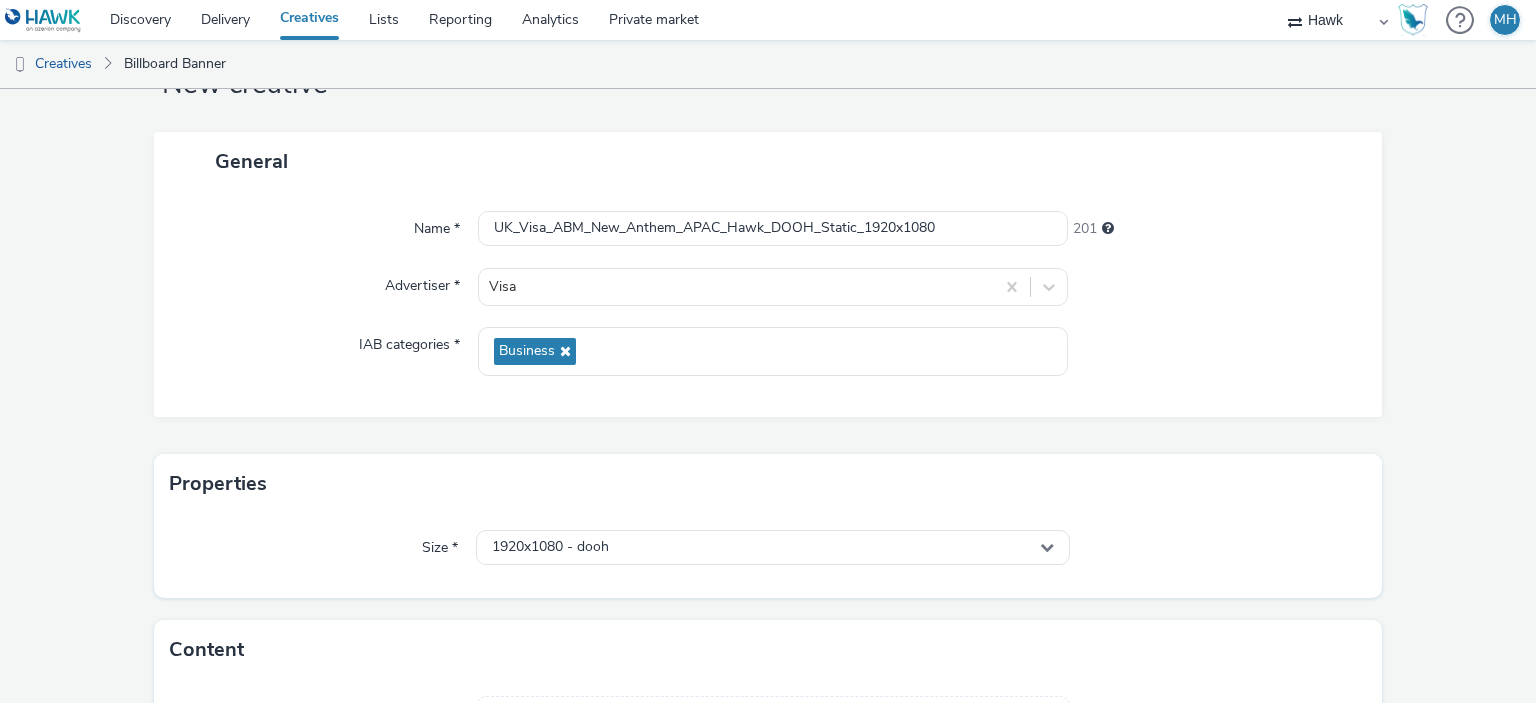 click at bounding box center (1218, 548) 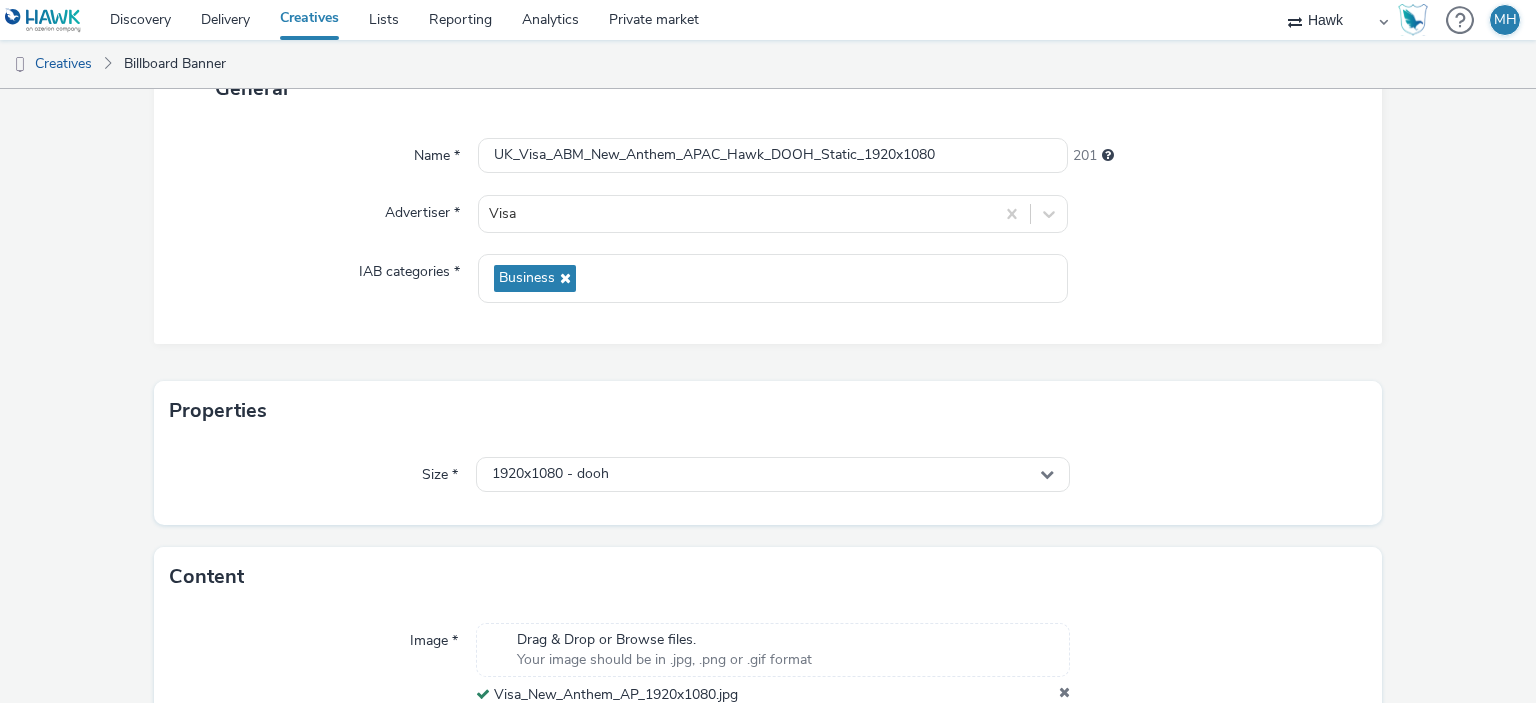 scroll, scrollTop: 259, scrollLeft: 0, axis: vertical 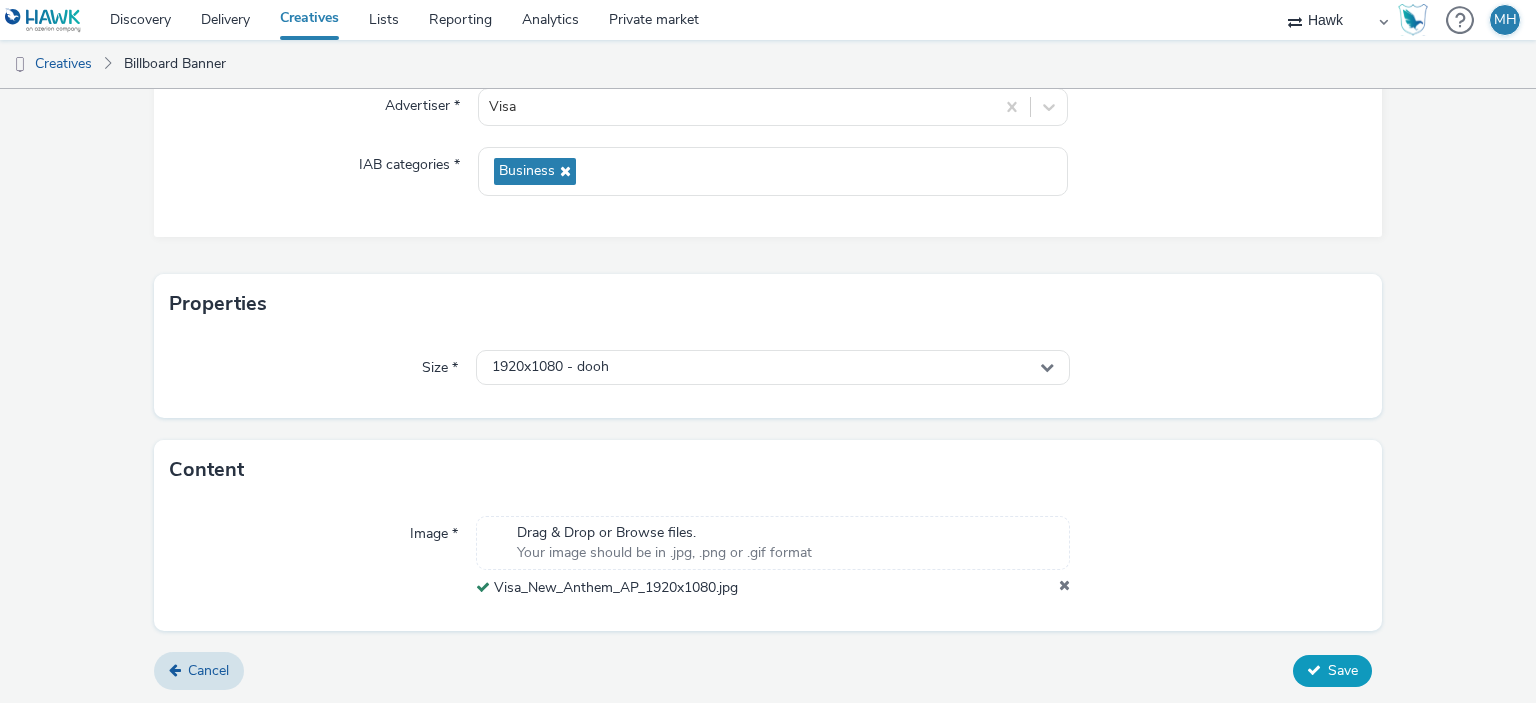 click on "Save" at bounding box center [1343, 670] 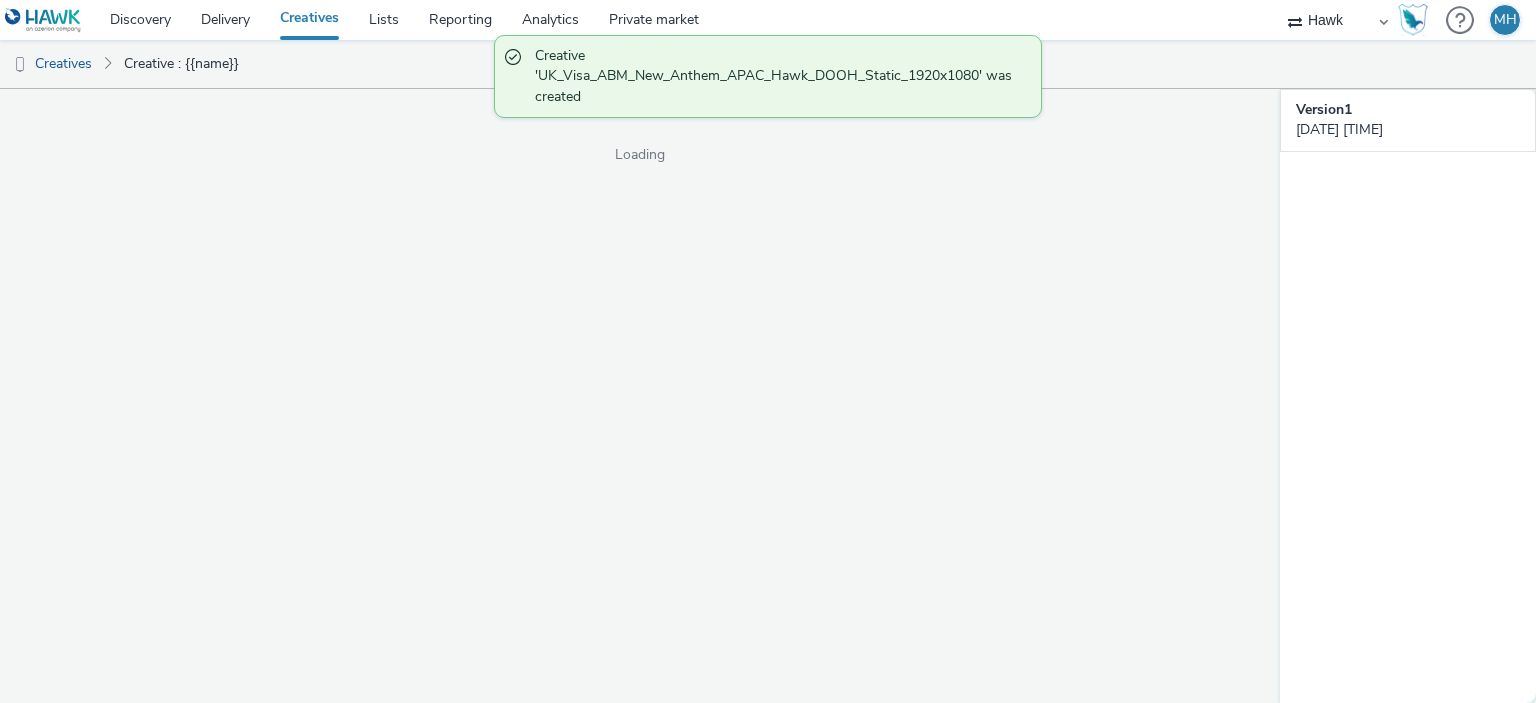 scroll, scrollTop: 0, scrollLeft: 0, axis: both 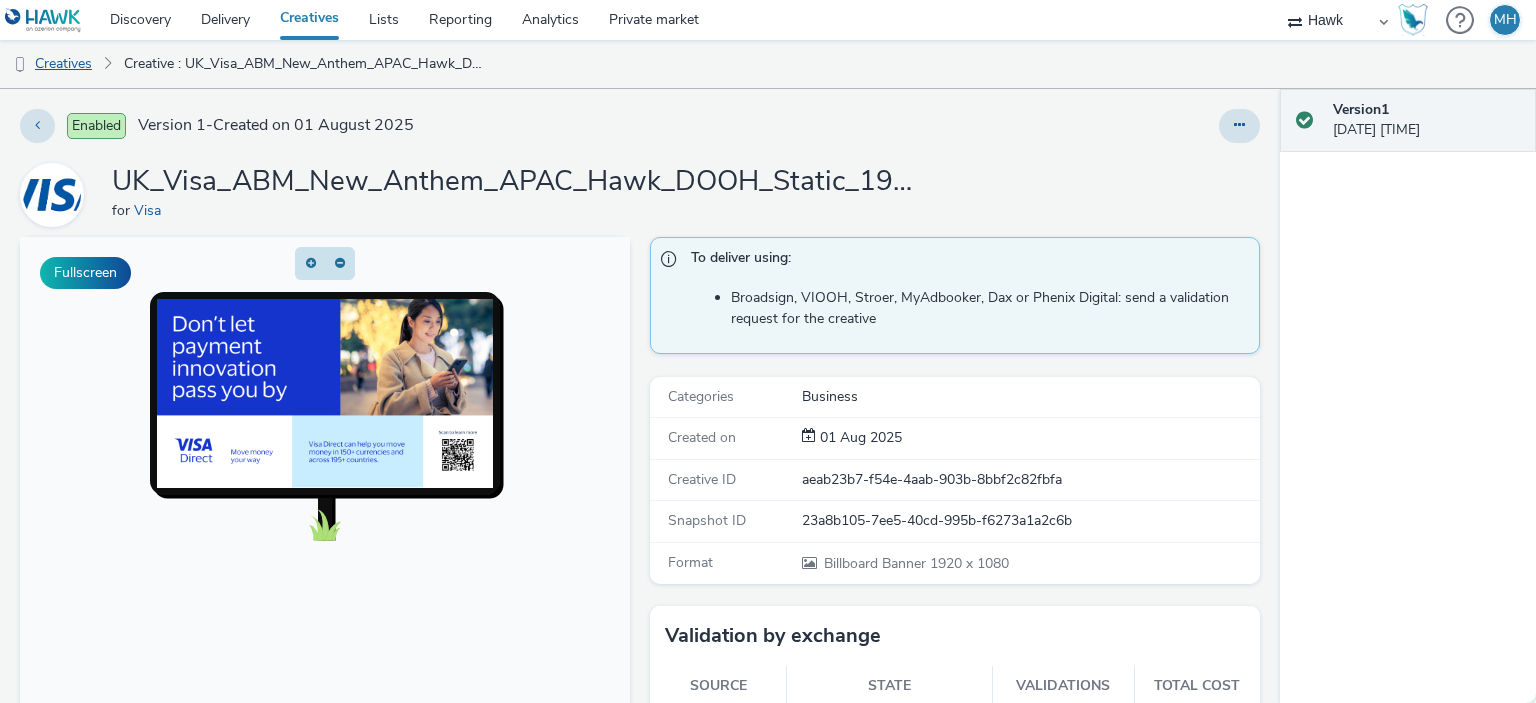 click on "Creatives" at bounding box center [51, 64] 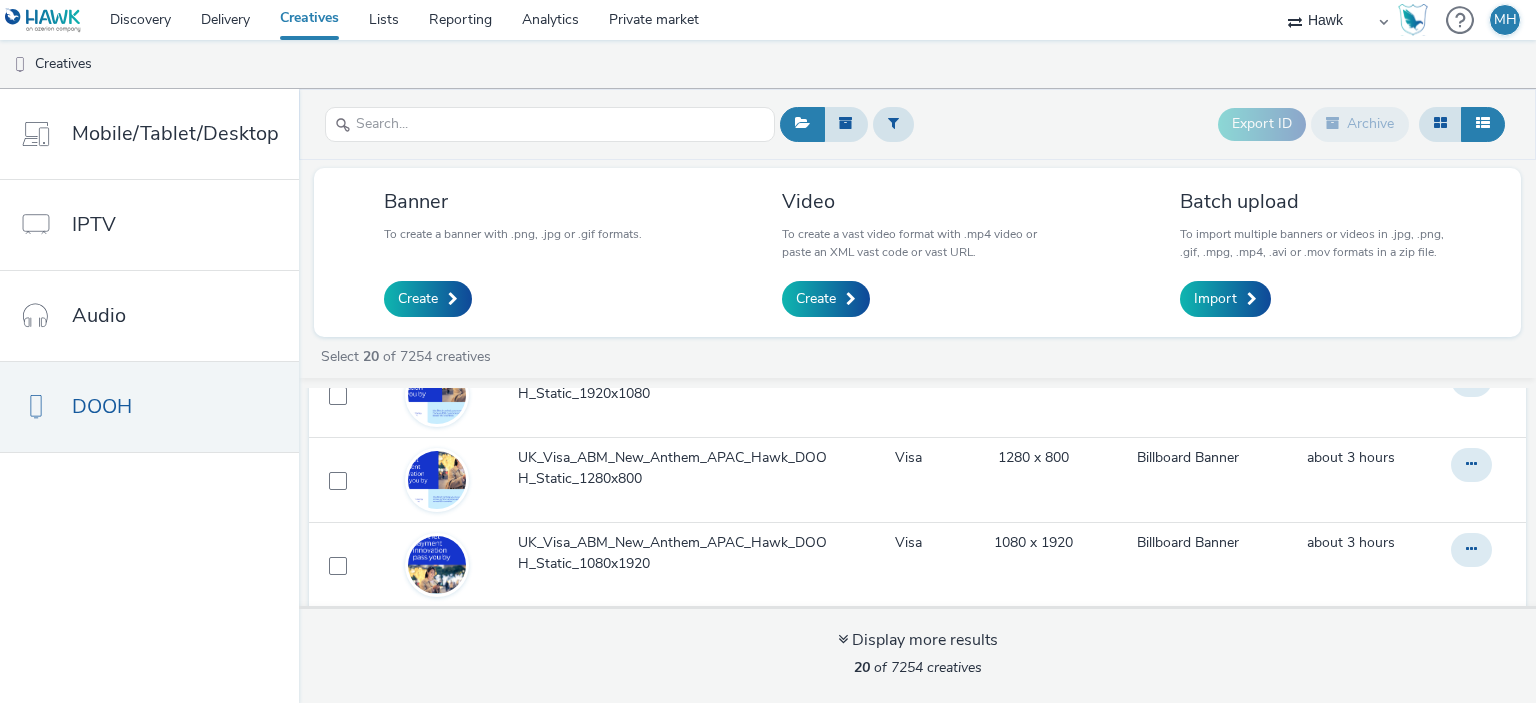 scroll, scrollTop: 121, scrollLeft: 0, axis: vertical 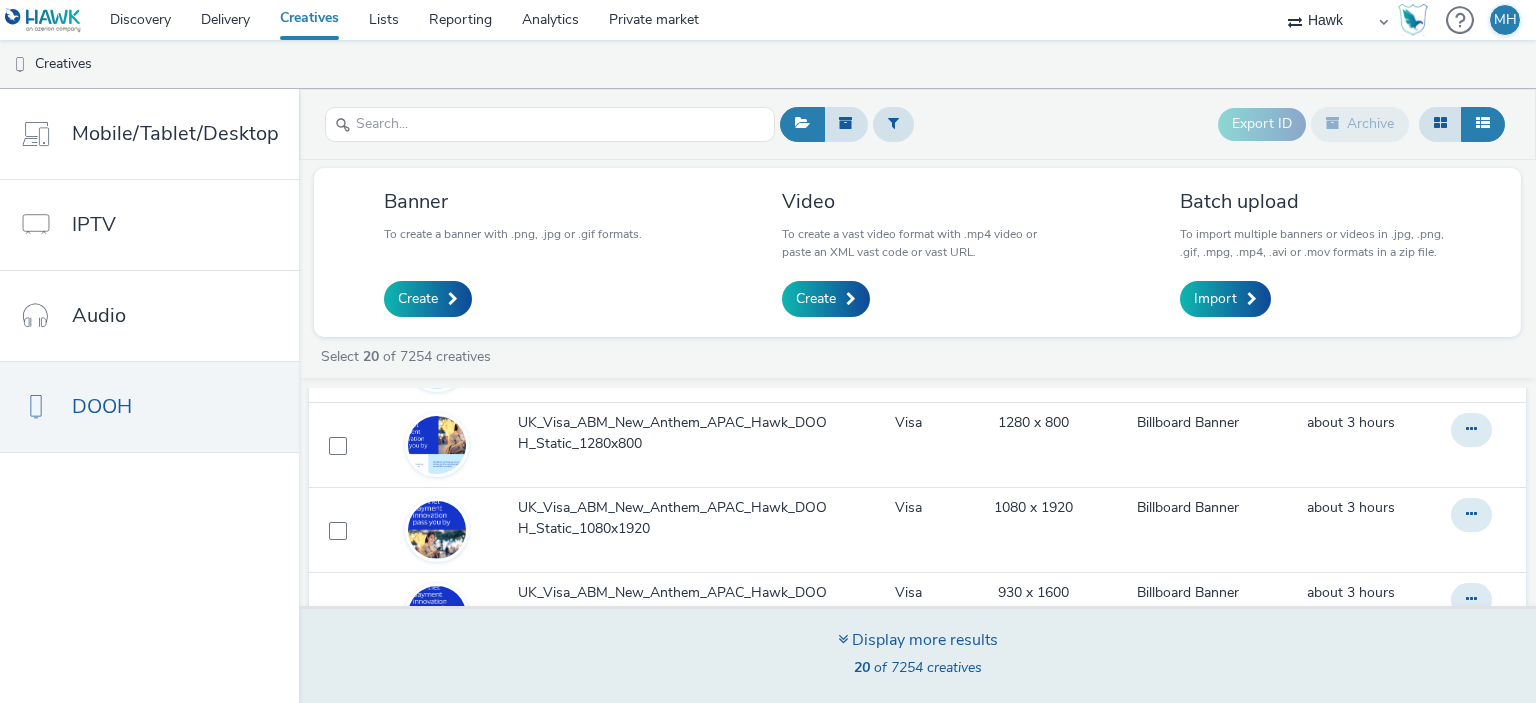 click on "Display more results 20   of   7254   creatives" at bounding box center (917, 654) 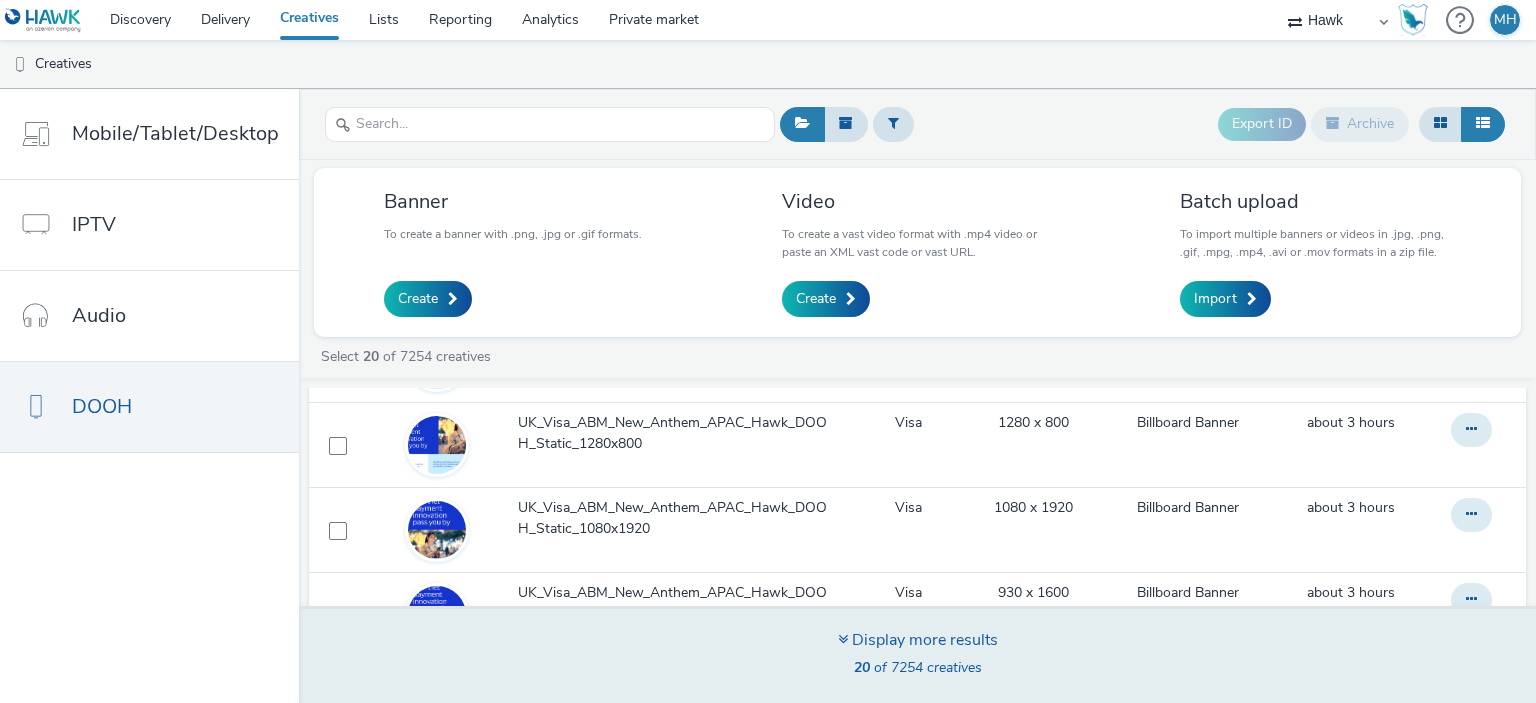 click on "Display more results 20   of   7254   creatives" at bounding box center (918, 656) 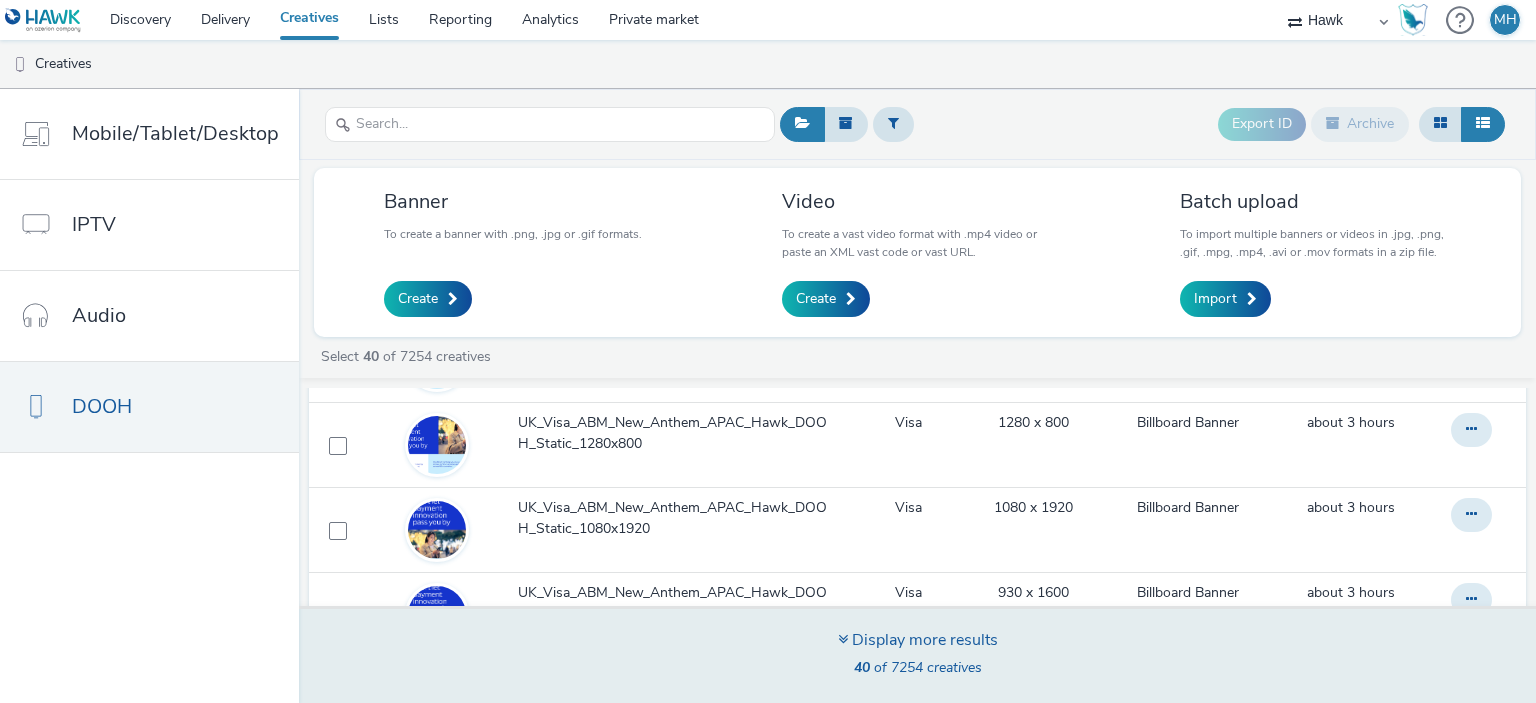 click on "Display more results 40   of   7254   creatives" at bounding box center (917, 654) 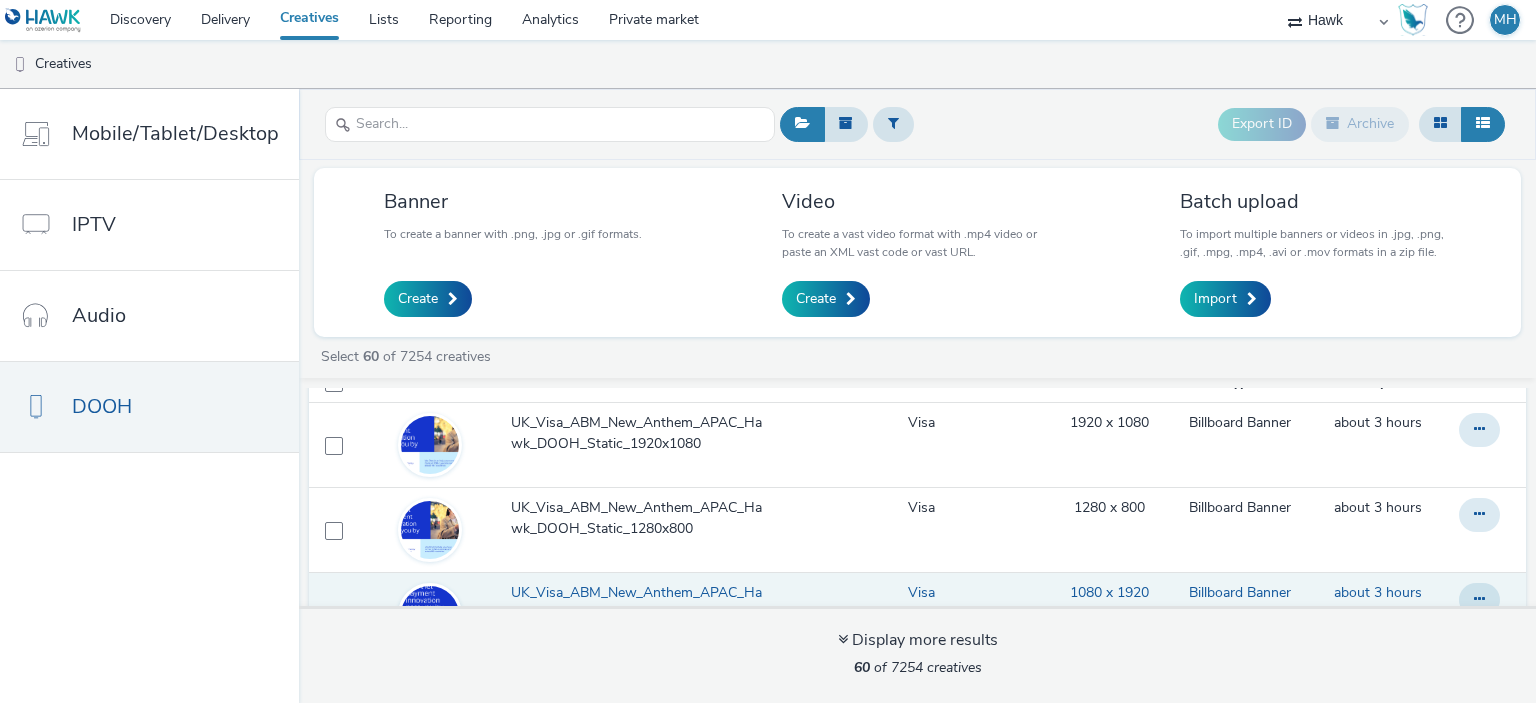 scroll, scrollTop: 0, scrollLeft: 0, axis: both 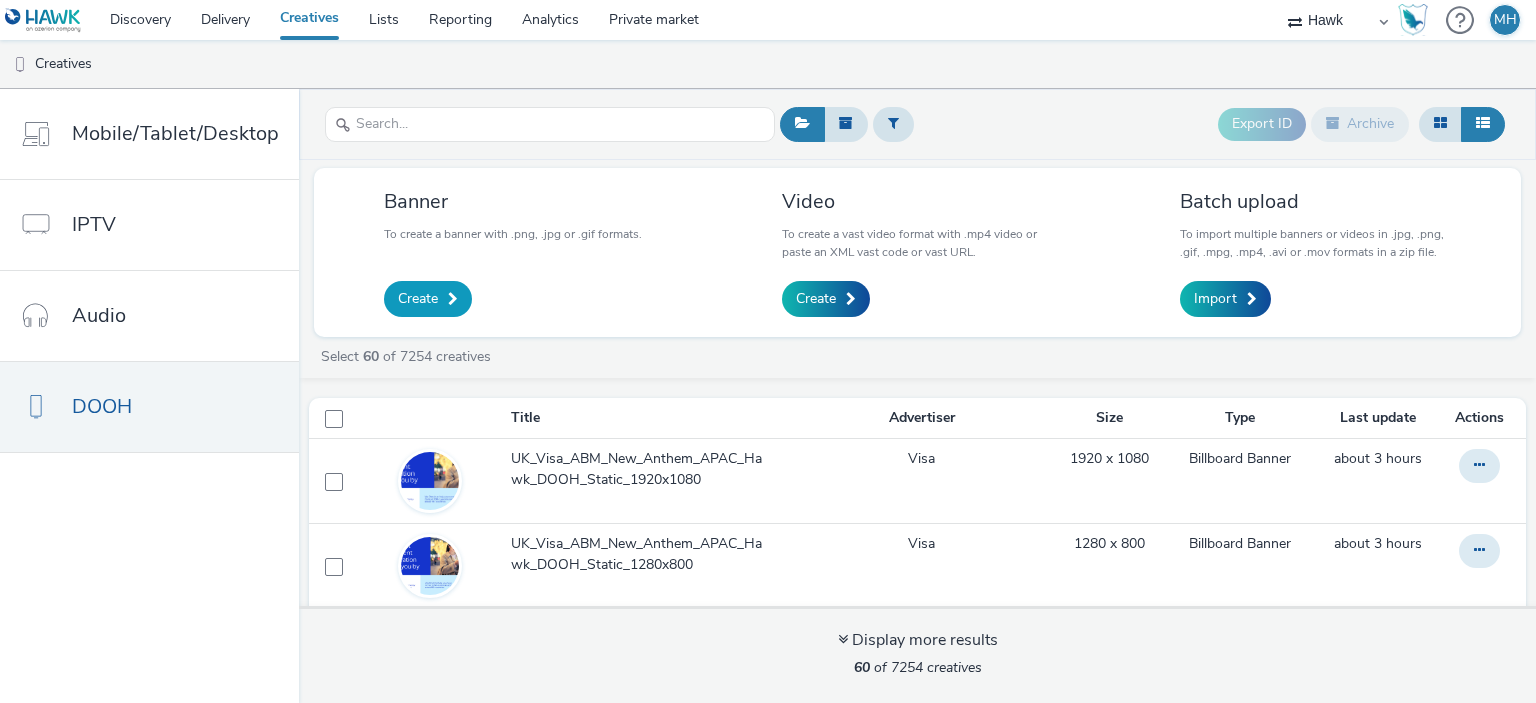 click on "Create" at bounding box center (418, 299) 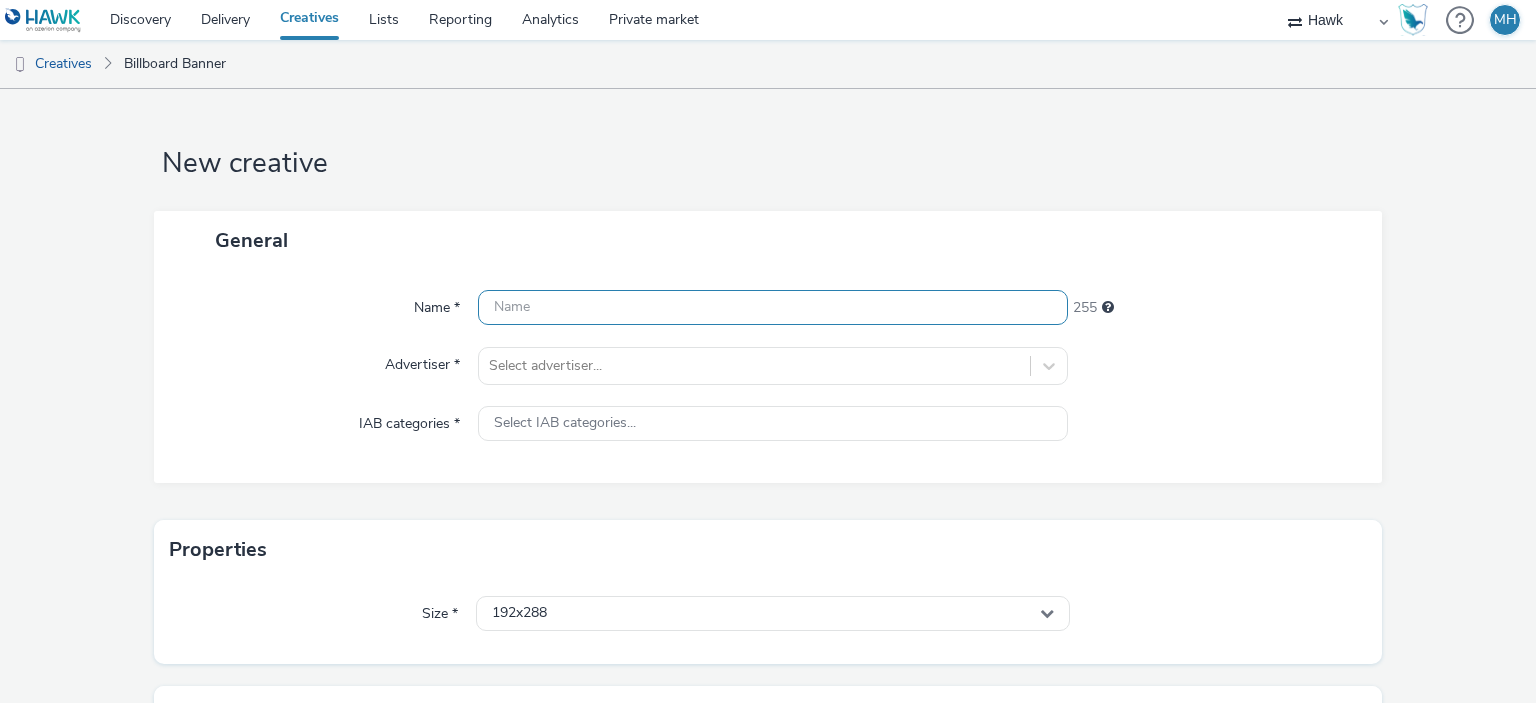click at bounding box center (772, 307) 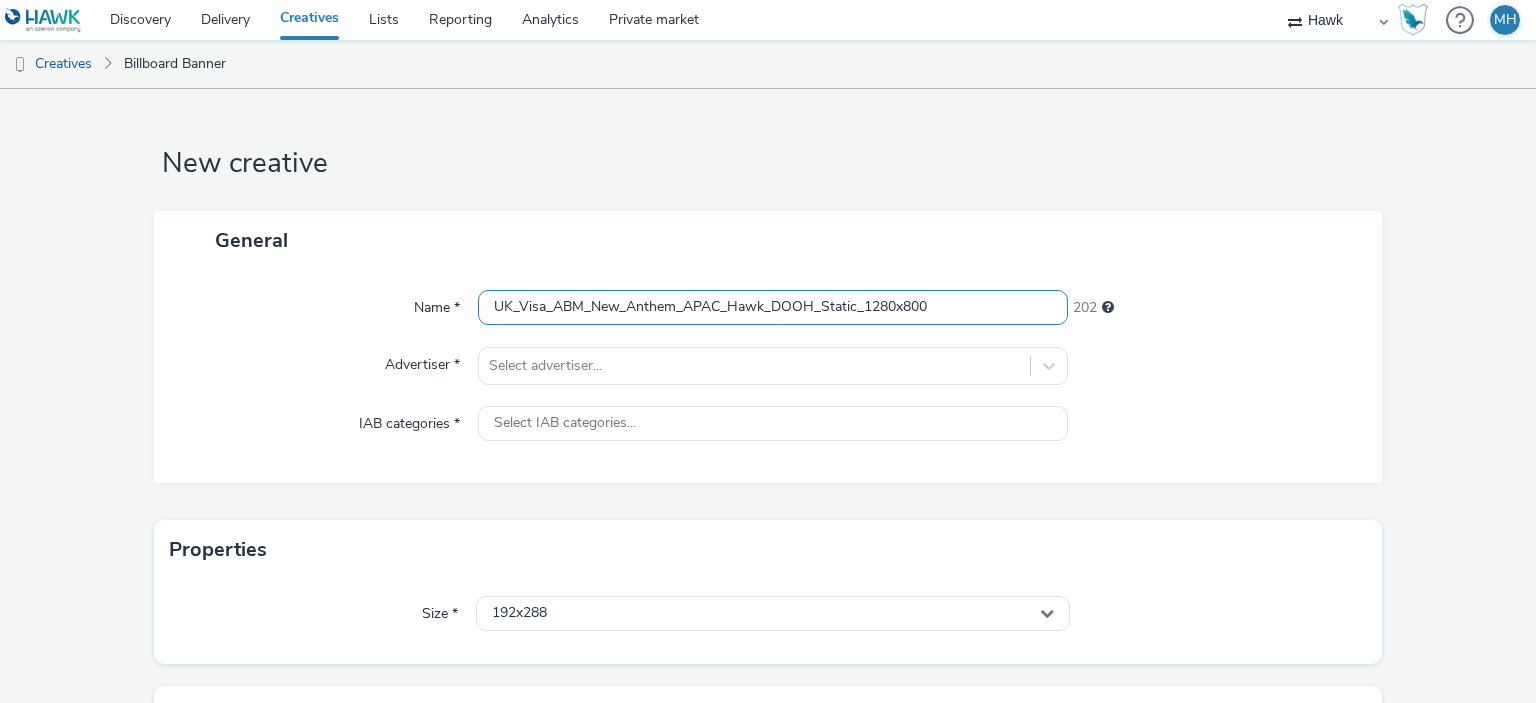 click on "UK_Visa_ABM_New_Anthem_APAC_Hawk_DOOH_Static_1280x800" at bounding box center (772, 307) 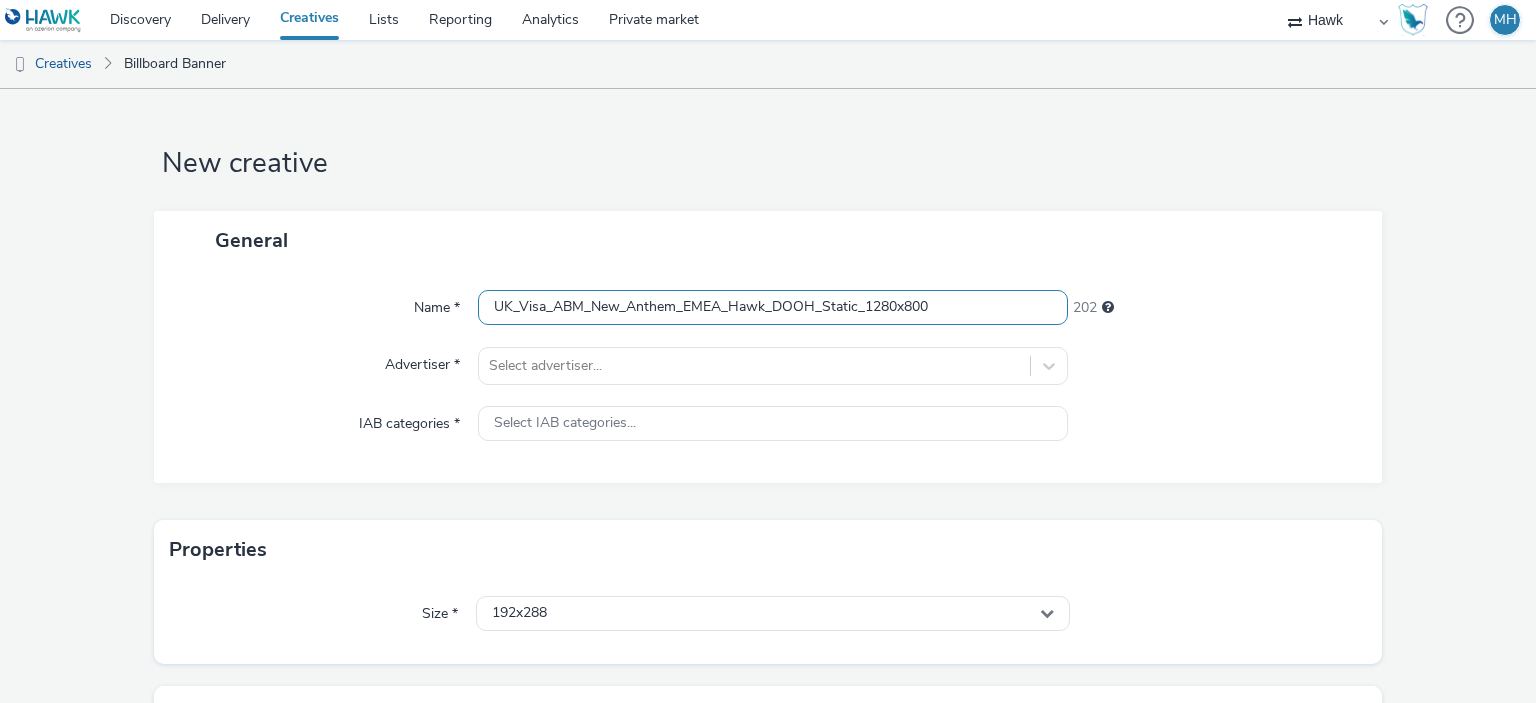 type on "UK_Visa_ABM_New_Anthem_EMEA_Hawk_DOOH_Static_1280x800" 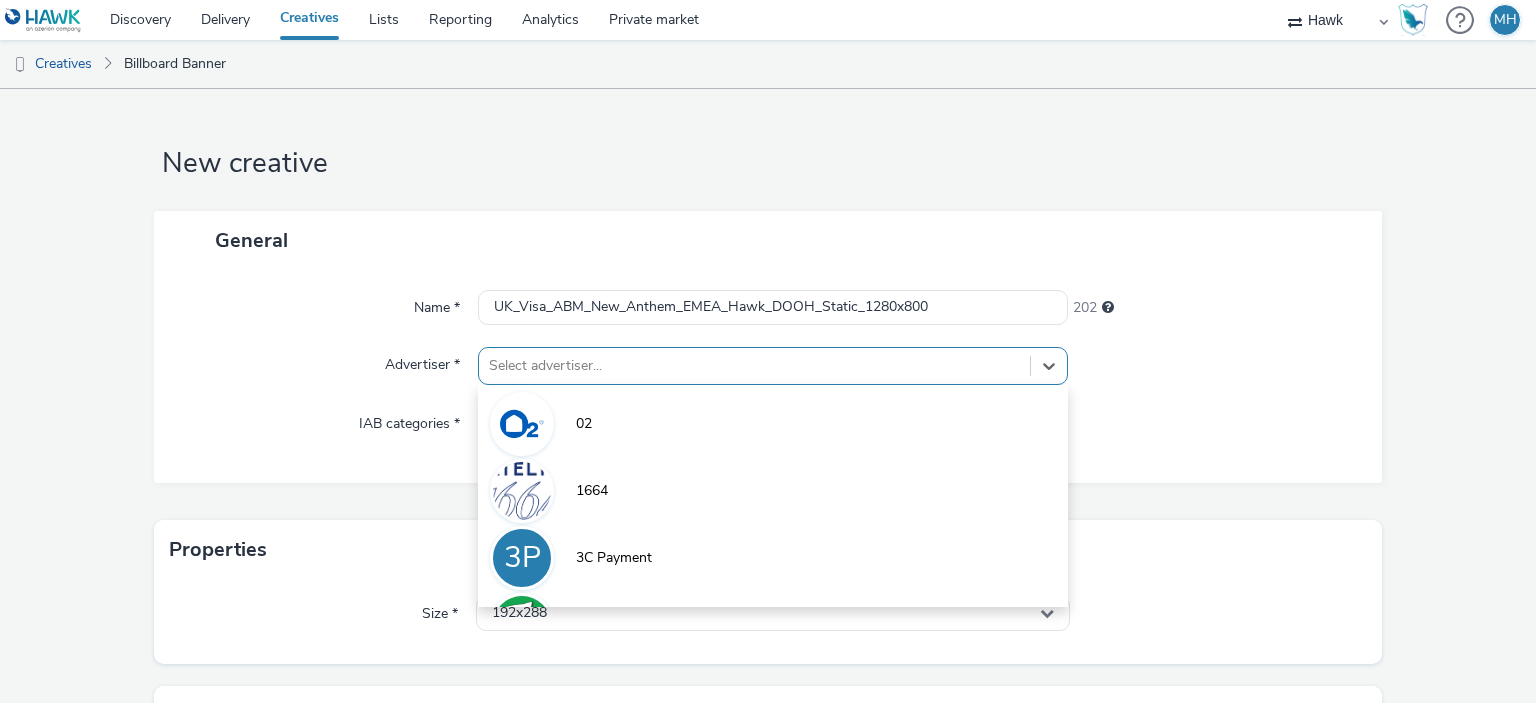 click on "option 02 focused, 1 of 9. 9 results available. Use Up and Down to choose options, press Enter to select the currently focused option, press Escape to exit the menu, press Tab to select the option and exit the menu. Select advertiser... 02 1664 3P 3C Payment 7UP A Abba Aber Falls Abercrombie A Abott A ABRSM" at bounding box center (772, 366) 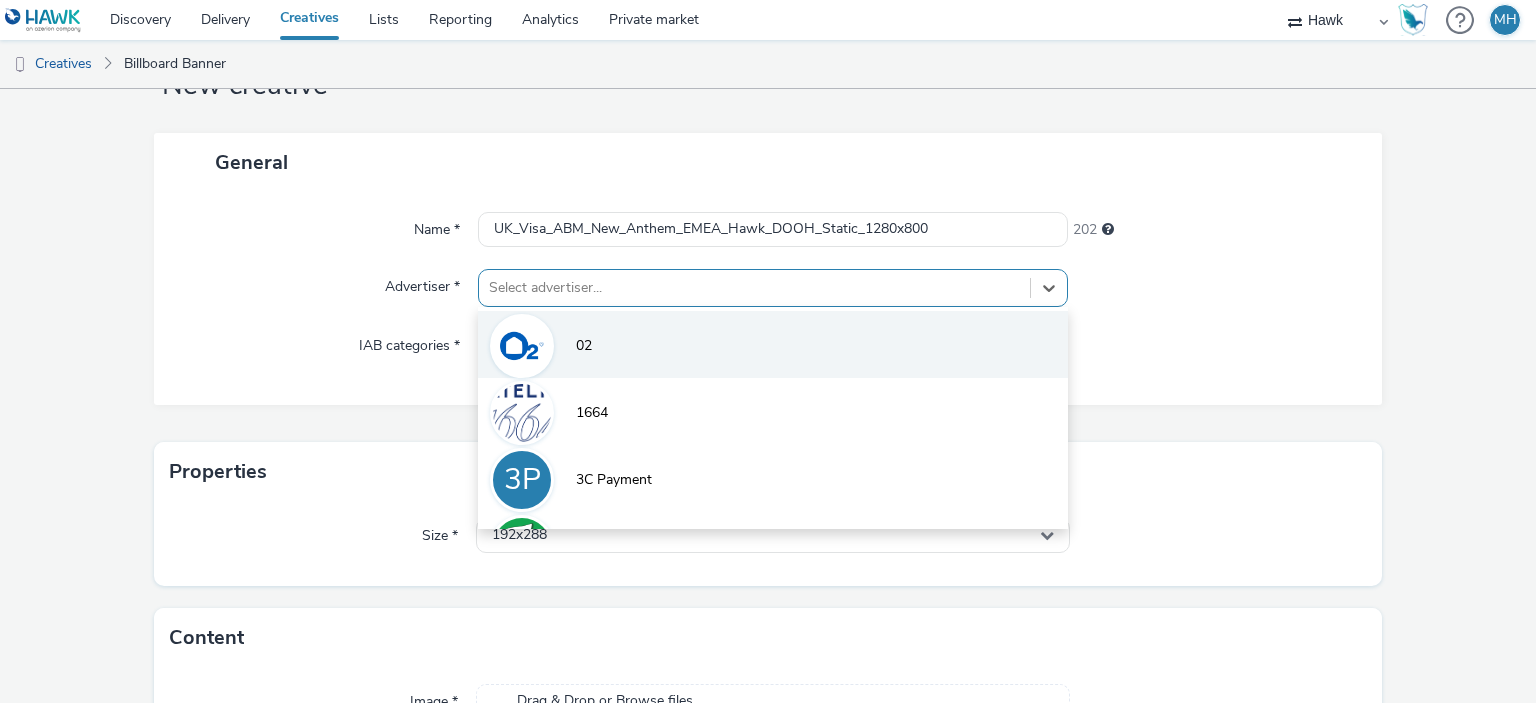 scroll, scrollTop: 79, scrollLeft: 0, axis: vertical 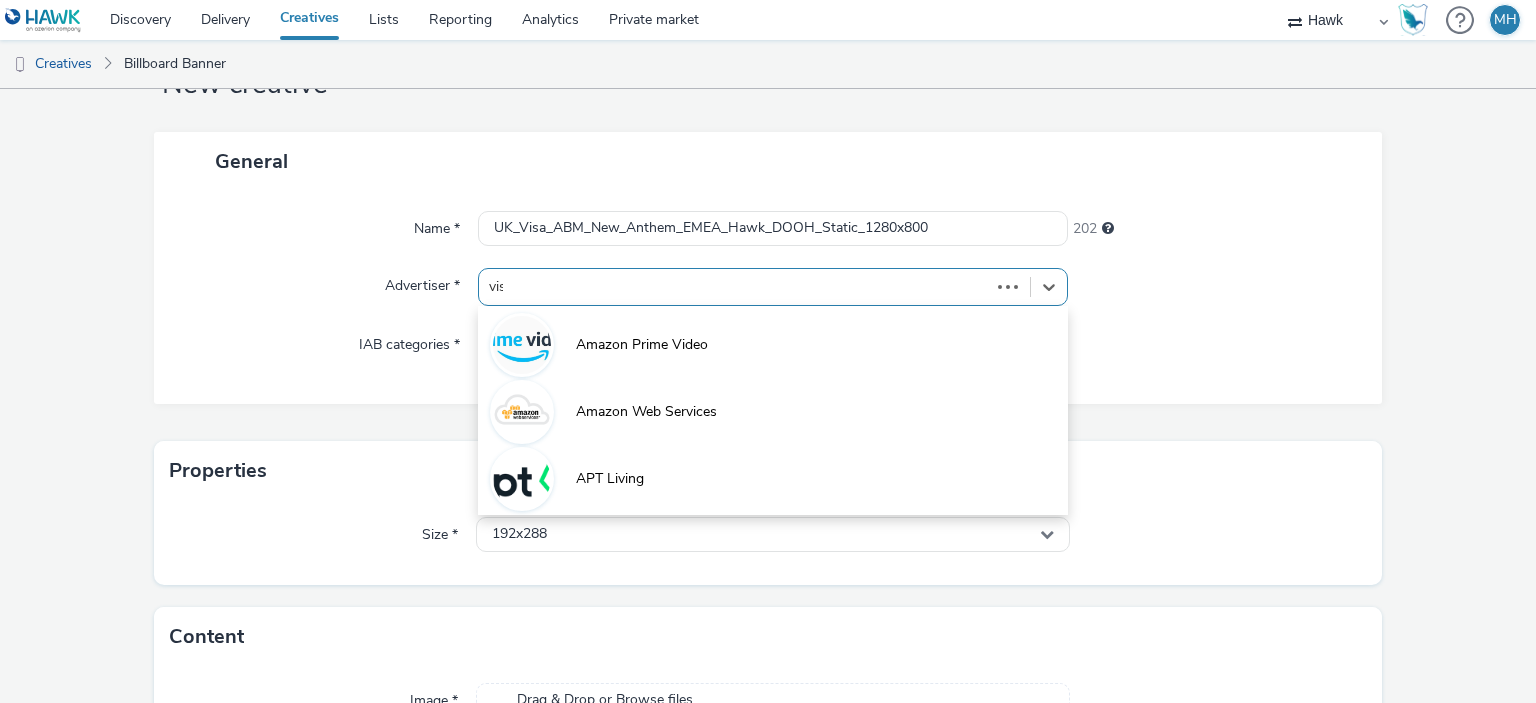 type on "visa" 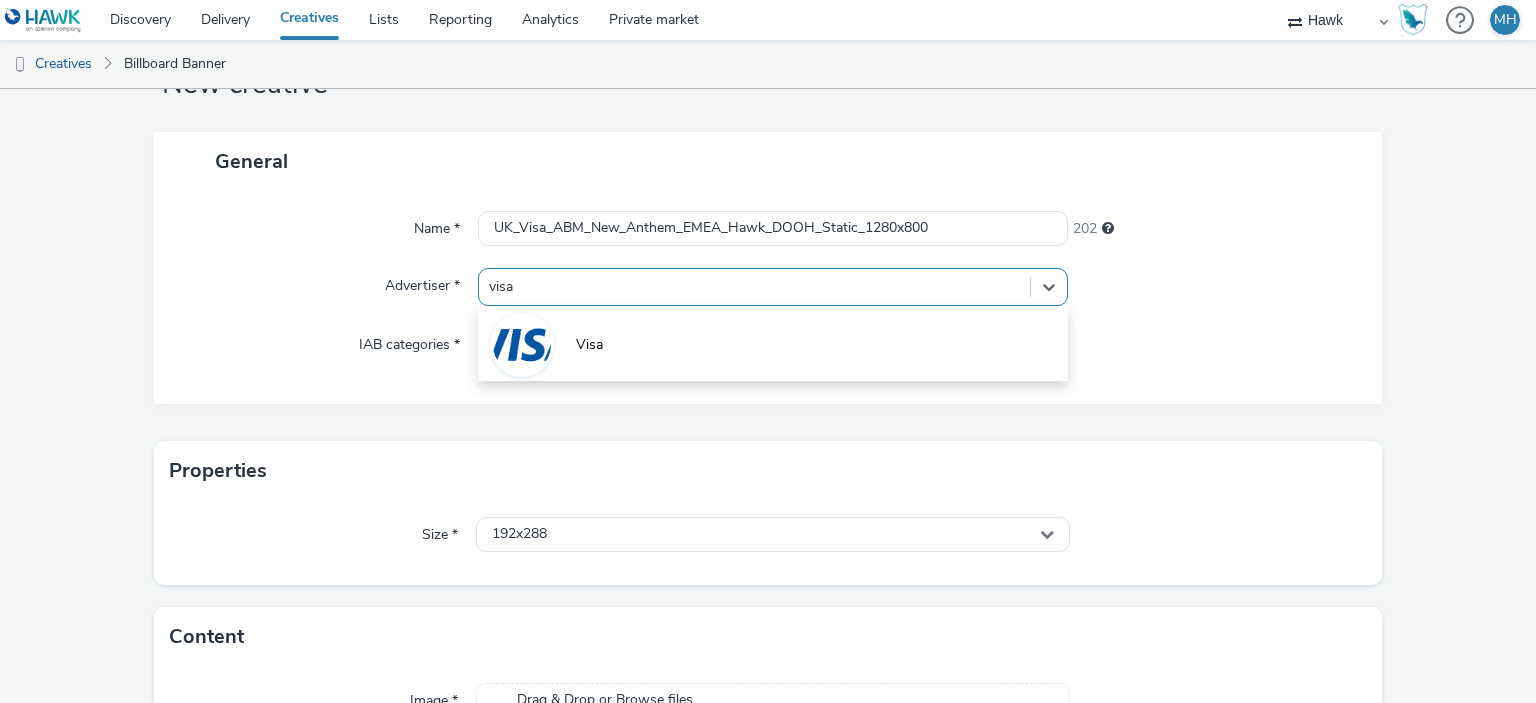 click on "Visa" at bounding box center [772, 343] 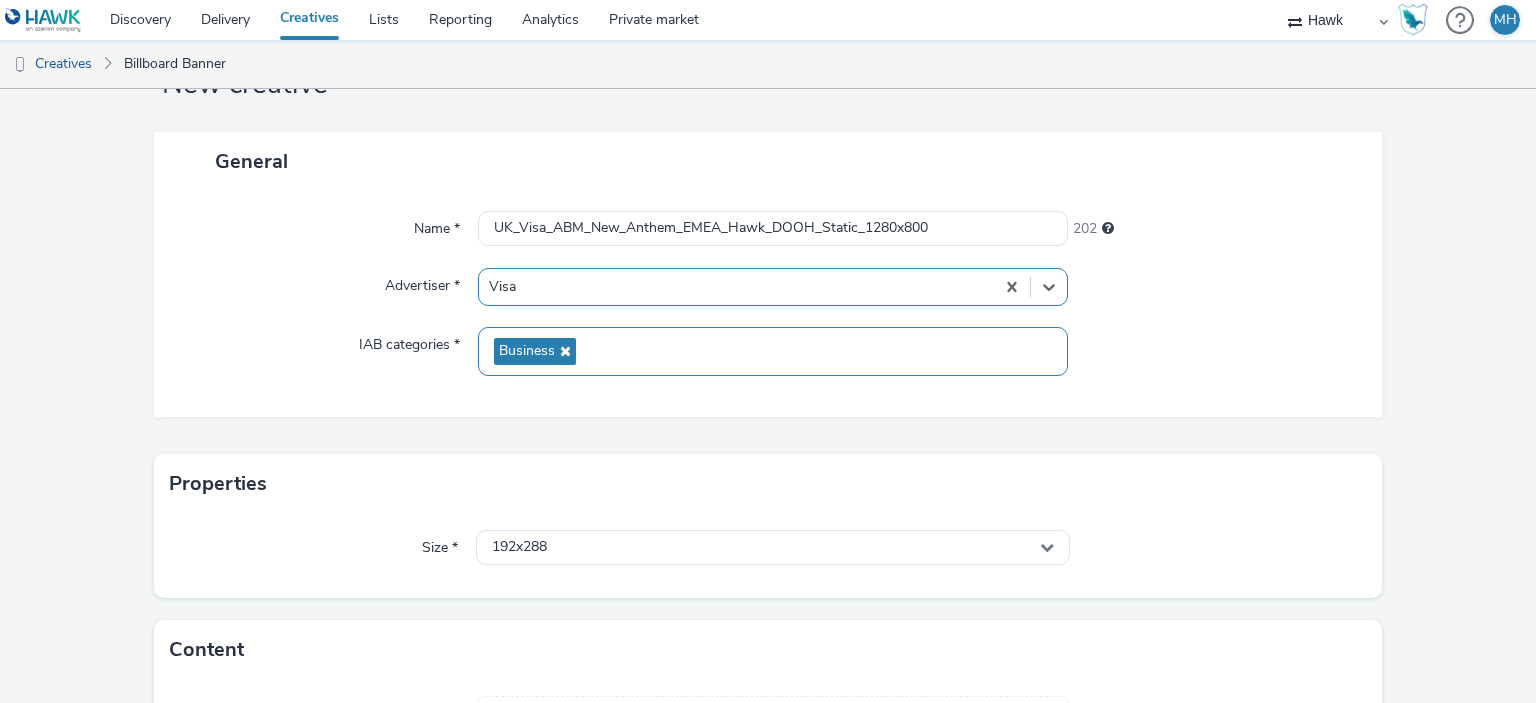 click on "Business" at bounding box center (772, 351) 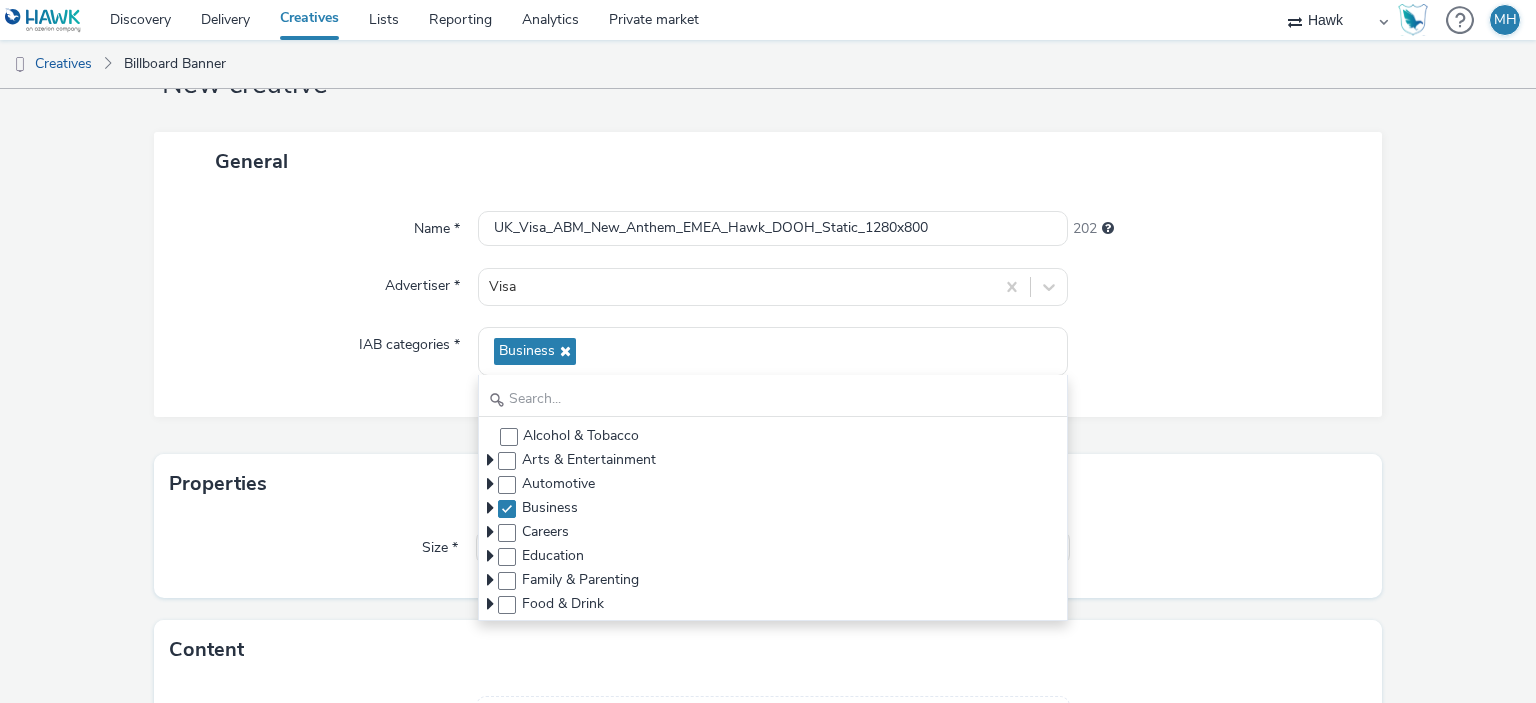 click at bounding box center (1215, 351) 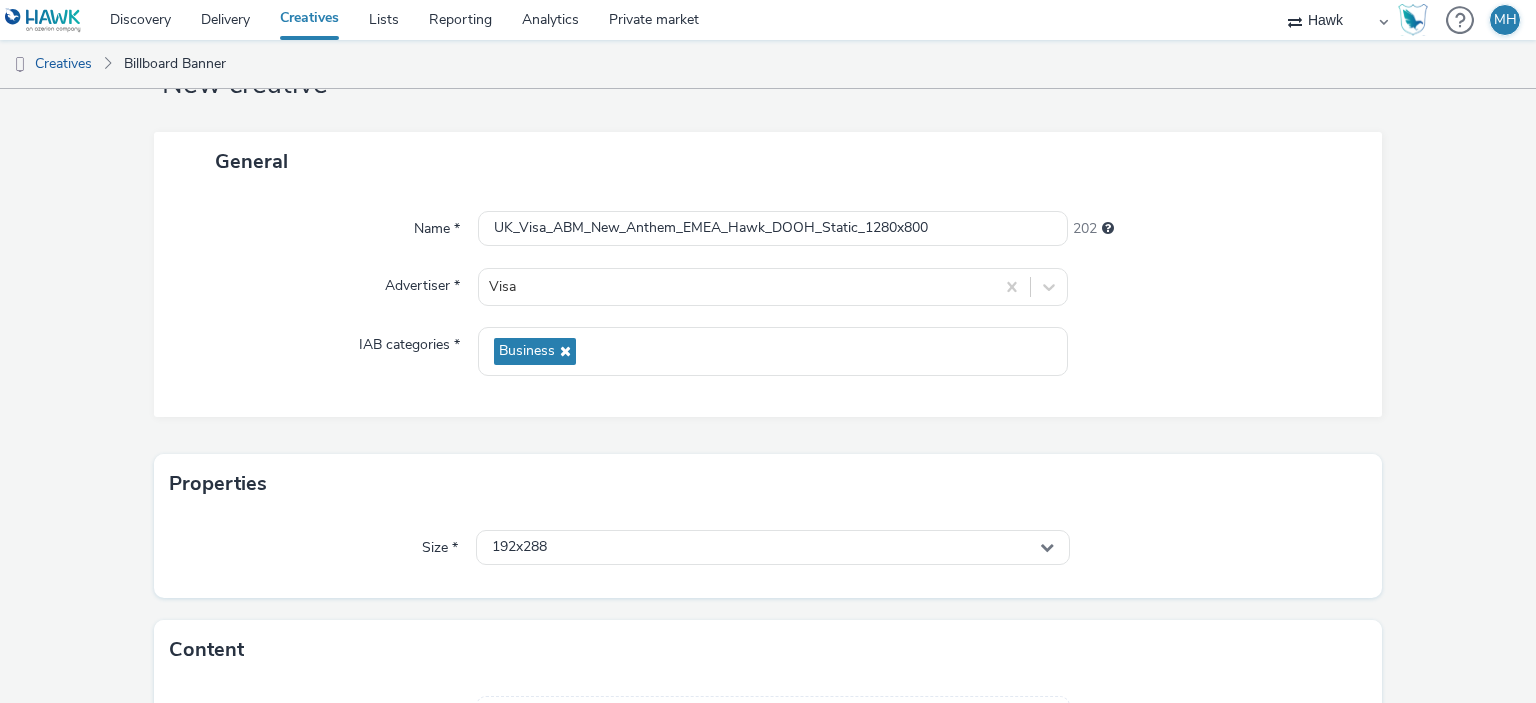 click on "Size * 192x288" at bounding box center [768, 556] 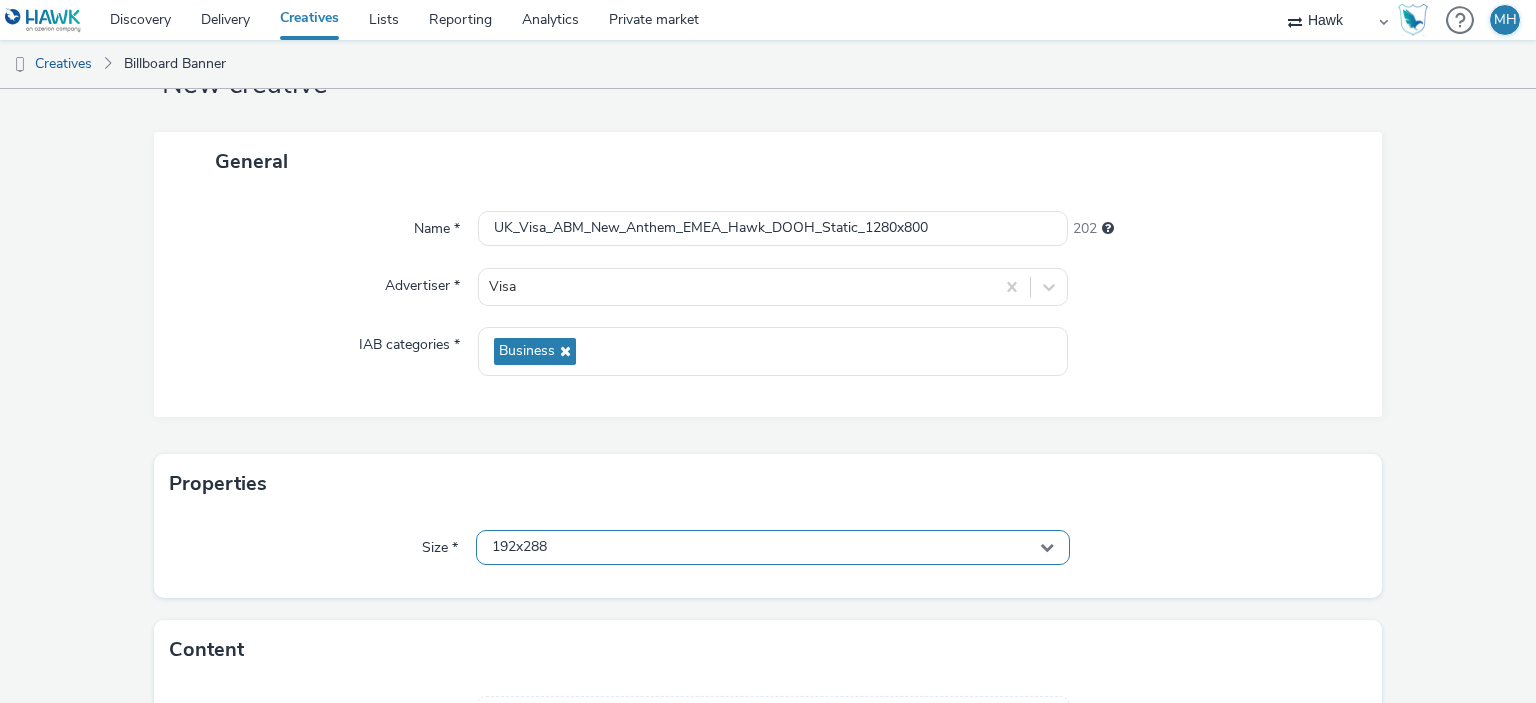 click on "192x288" at bounding box center (772, 547) 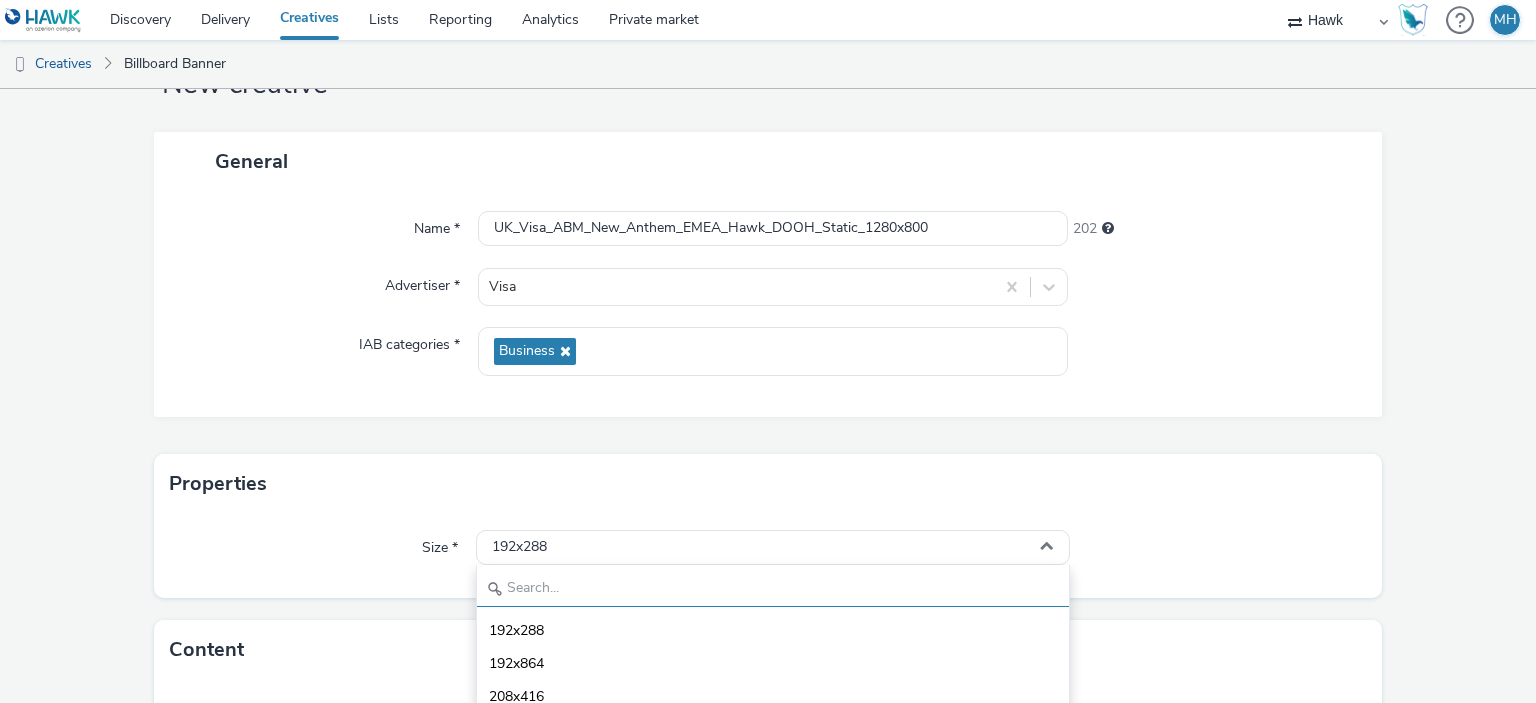 click at bounding box center (772, 589) 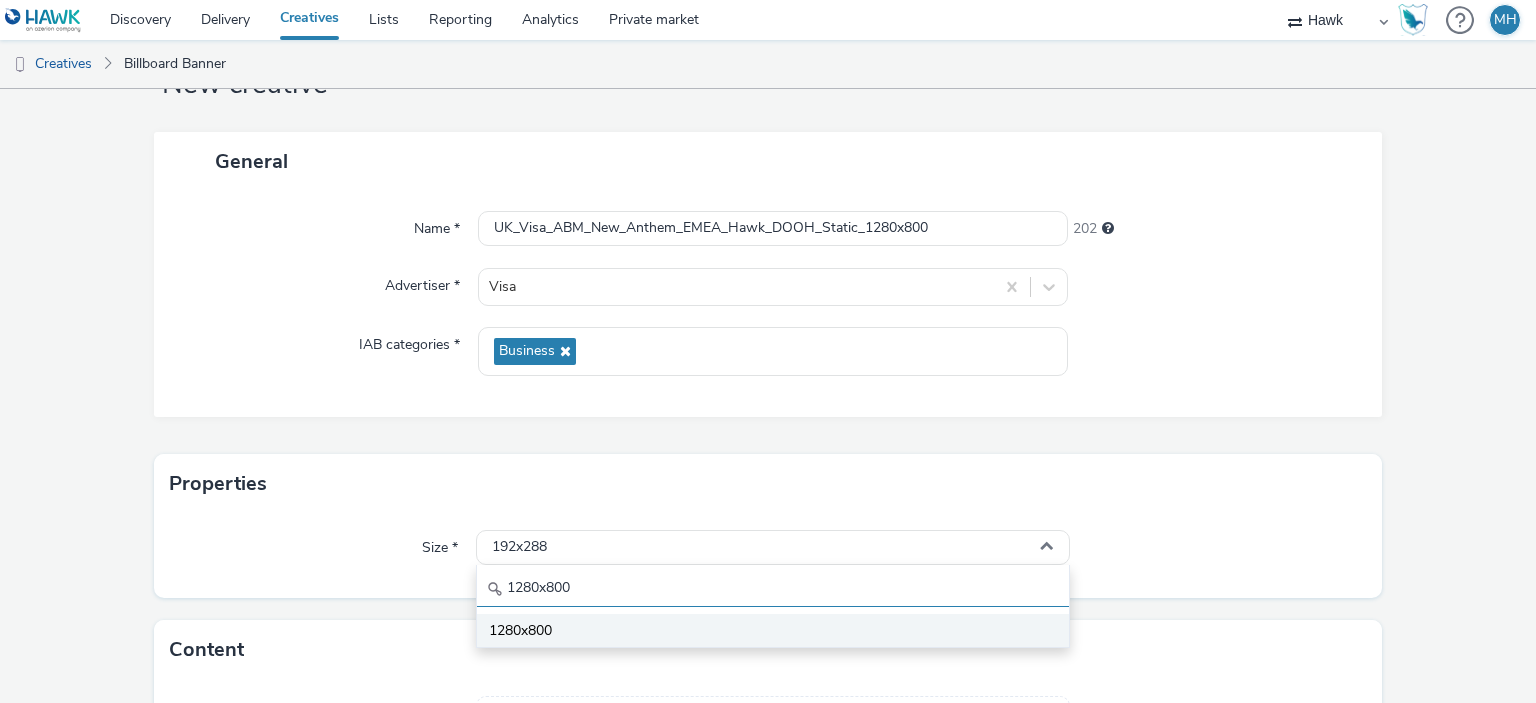 type on "1280x800" 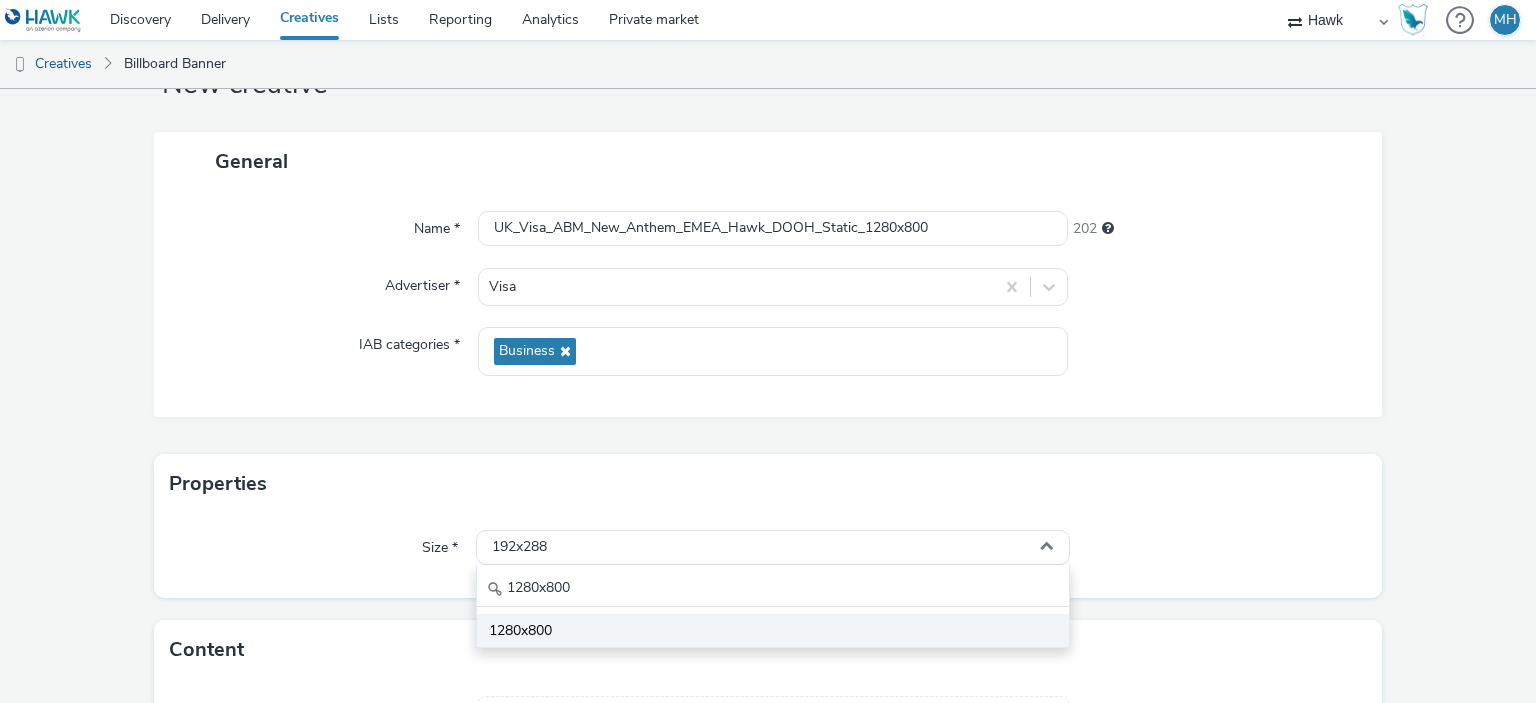 click on "1280x800" at bounding box center (772, 630) 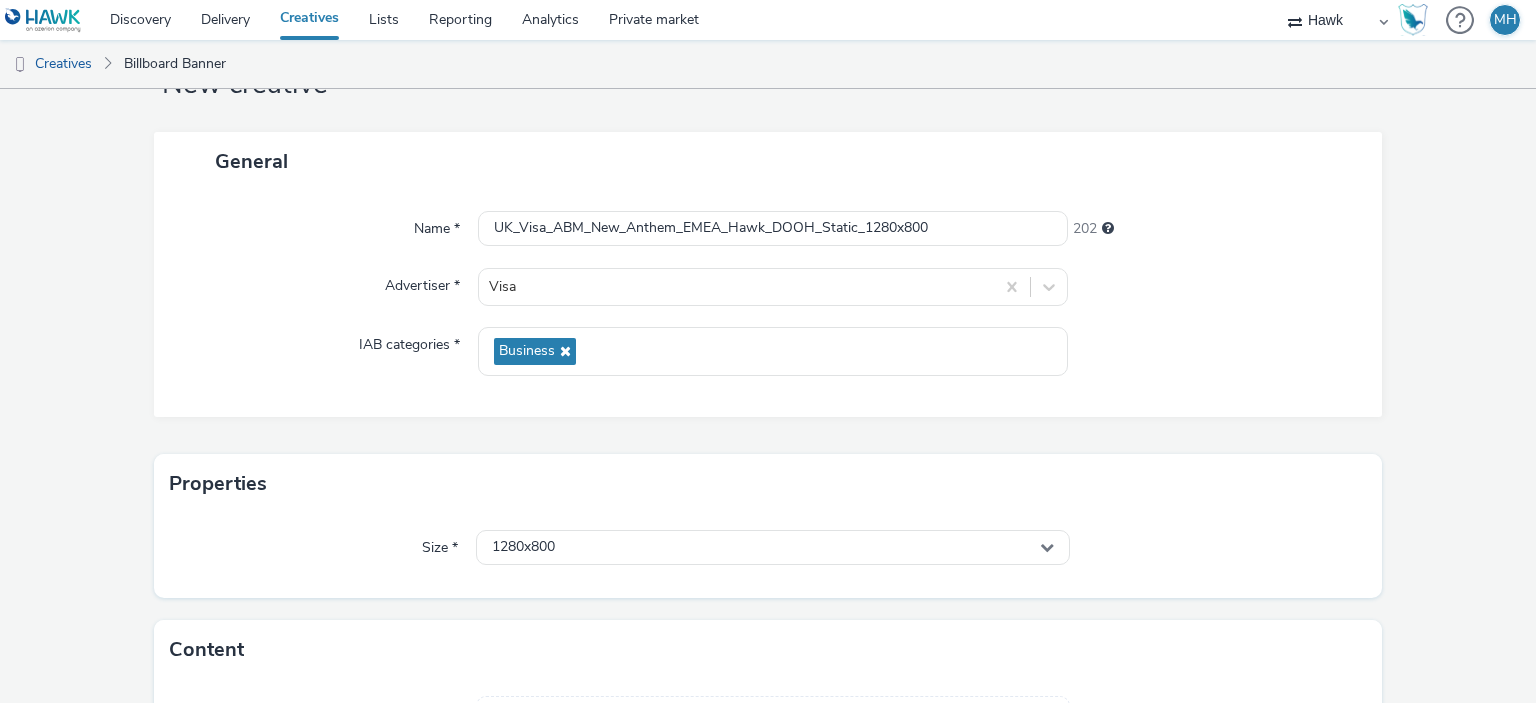 click on "Properties" at bounding box center (768, 484) 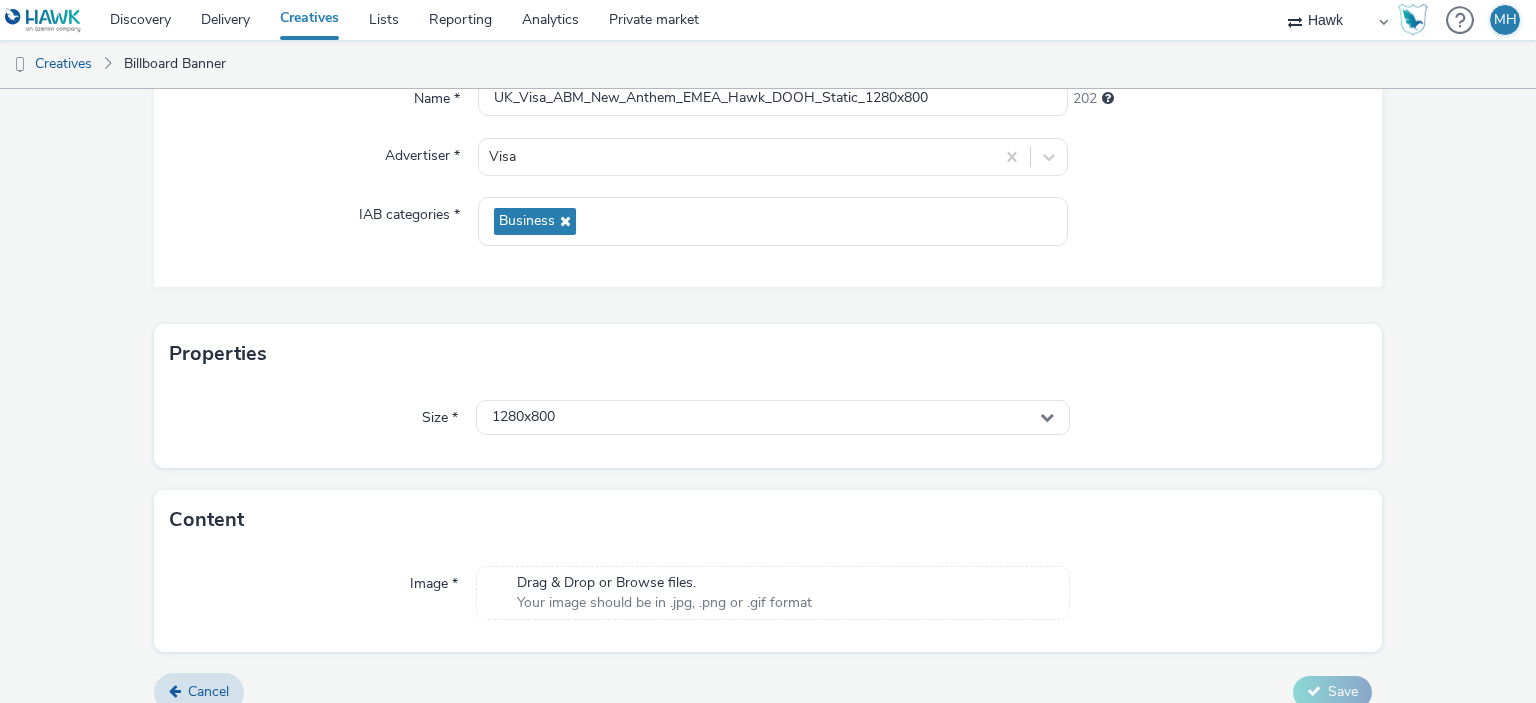 scroll, scrollTop: 231, scrollLeft: 0, axis: vertical 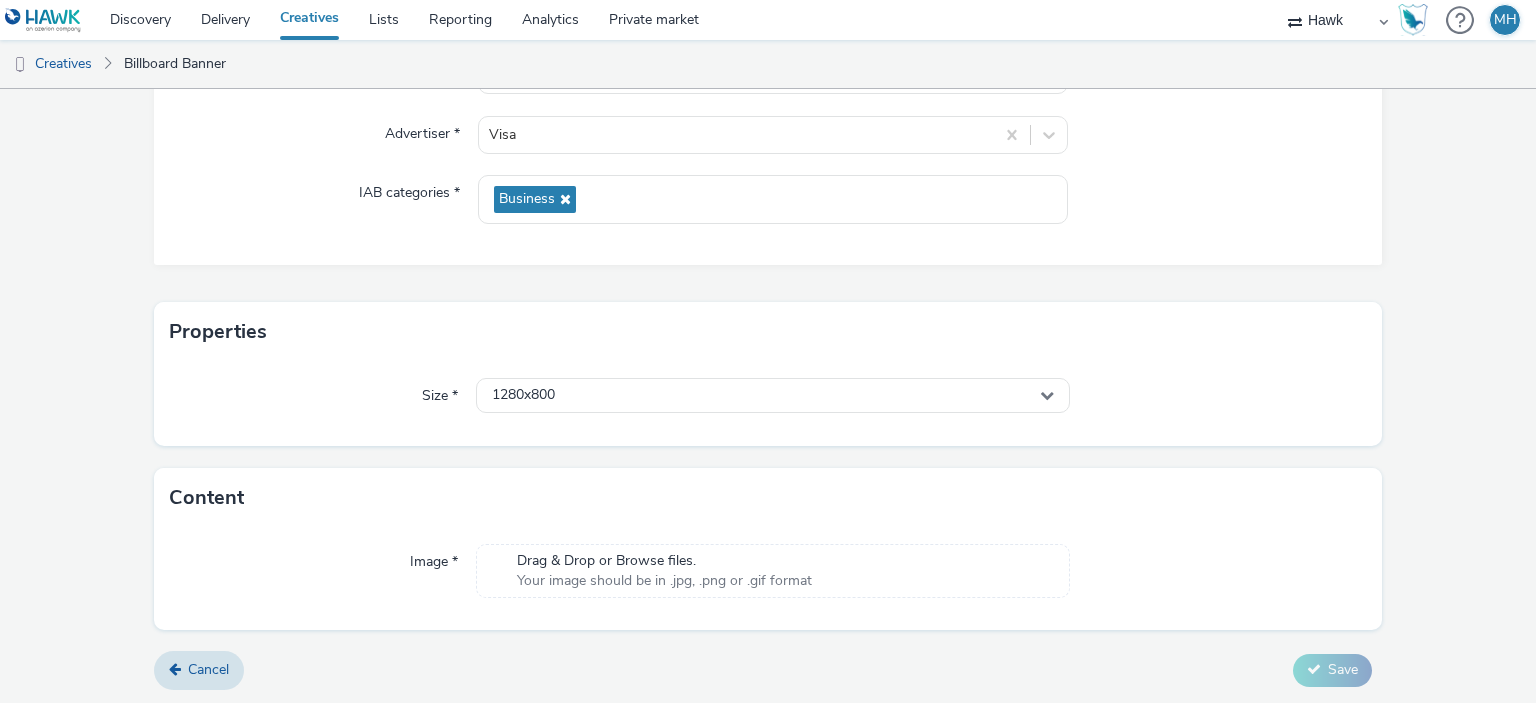 click on "Your image should be in .jpg, .png or .gif format" at bounding box center (664, 581) 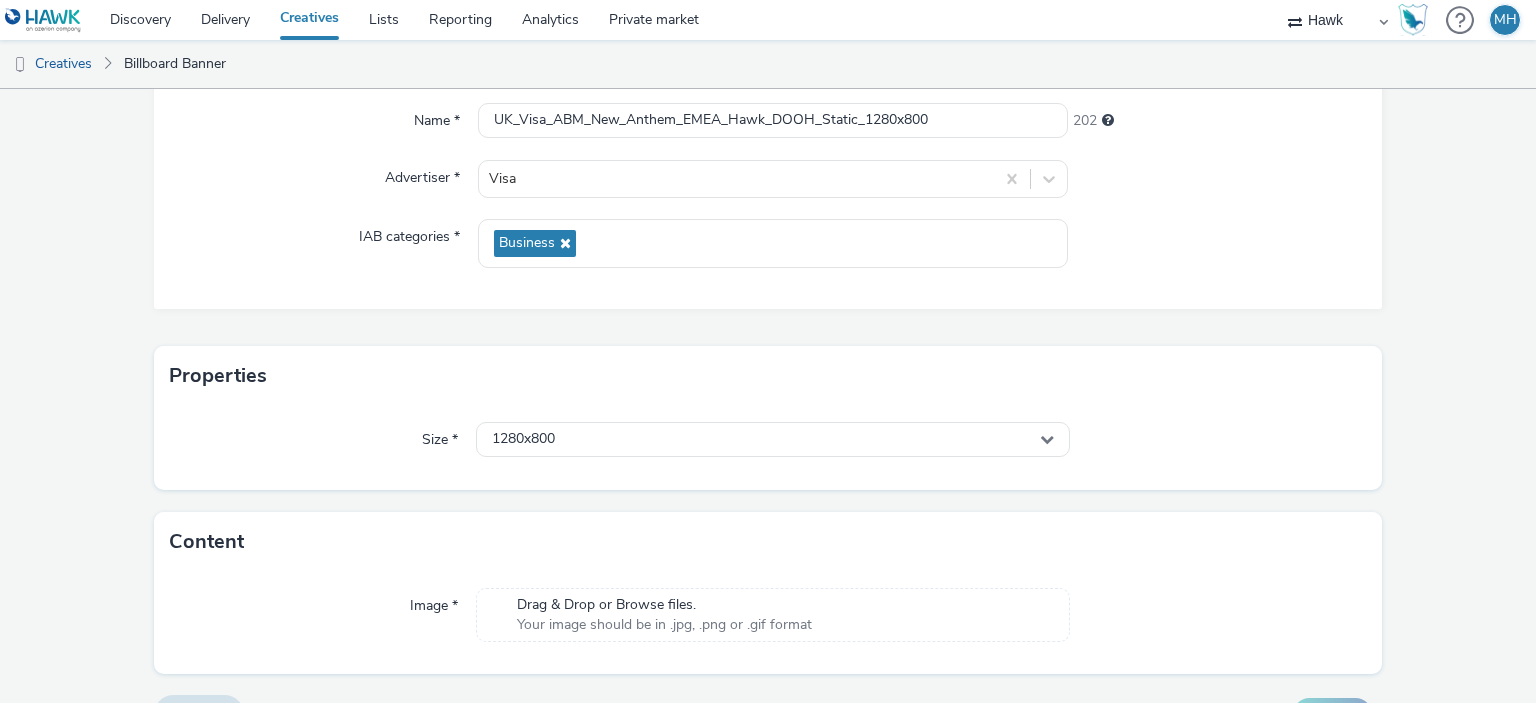 scroll, scrollTop: 231, scrollLeft: 0, axis: vertical 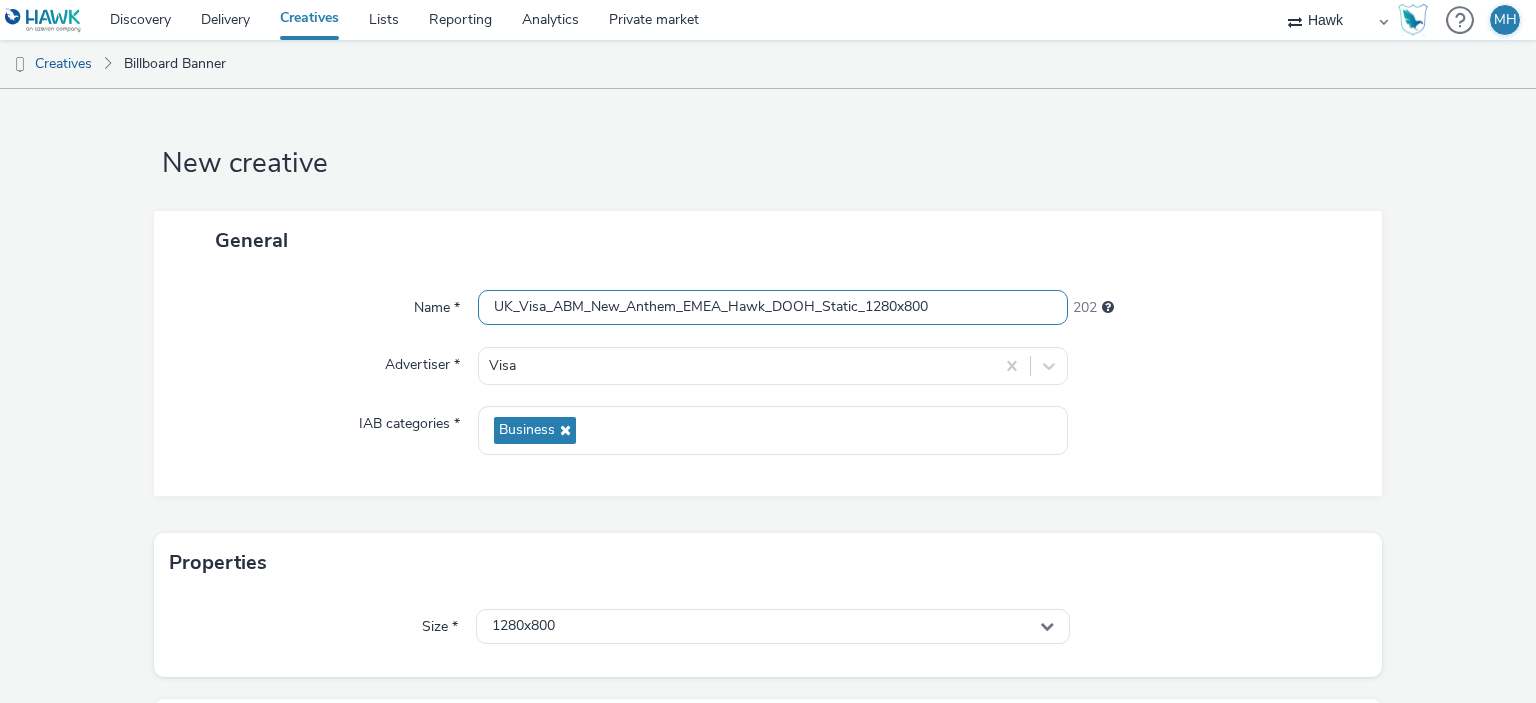 drag, startPoint x: 964, startPoint y: 303, endPoint x: 392, endPoint y: 301, distance: 572.0035 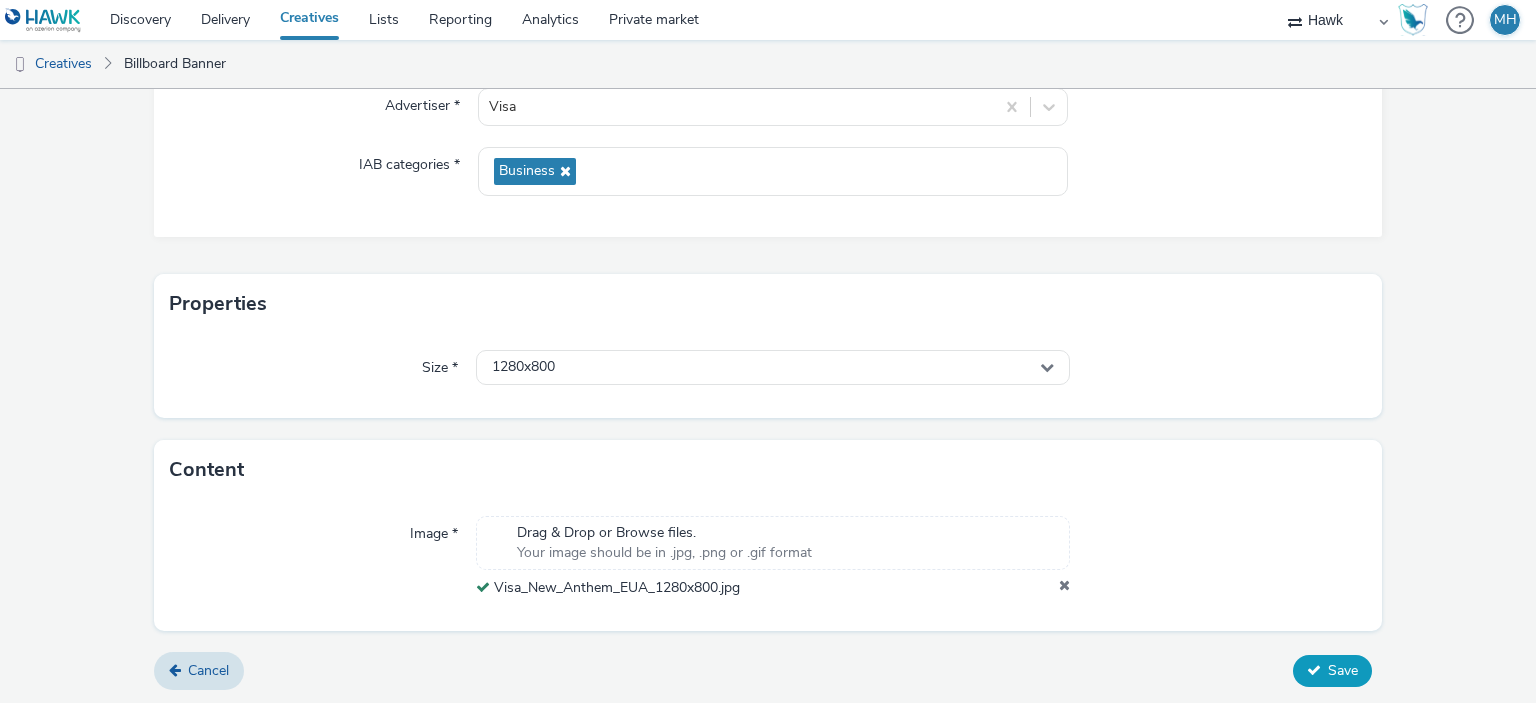 click on "Save" at bounding box center [1343, 670] 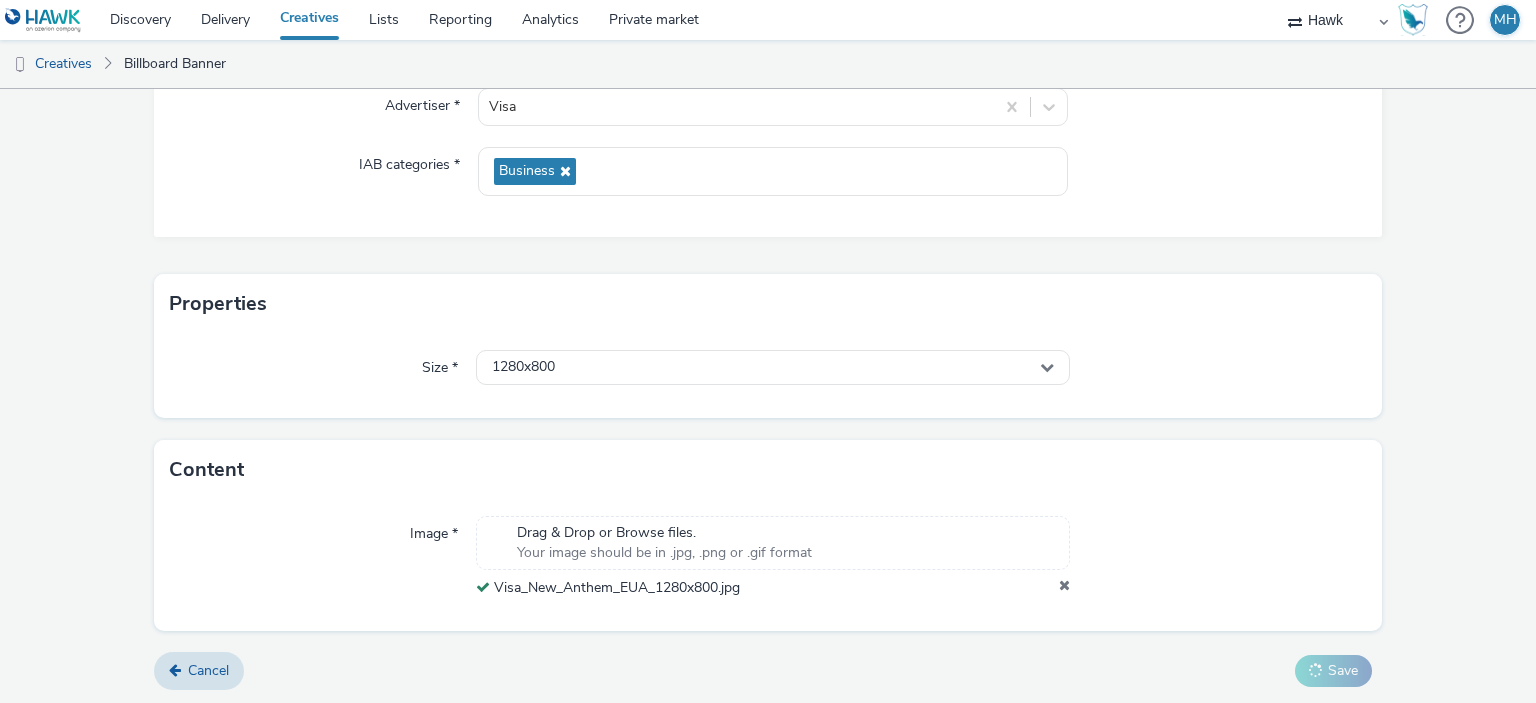 scroll, scrollTop: 0, scrollLeft: 0, axis: both 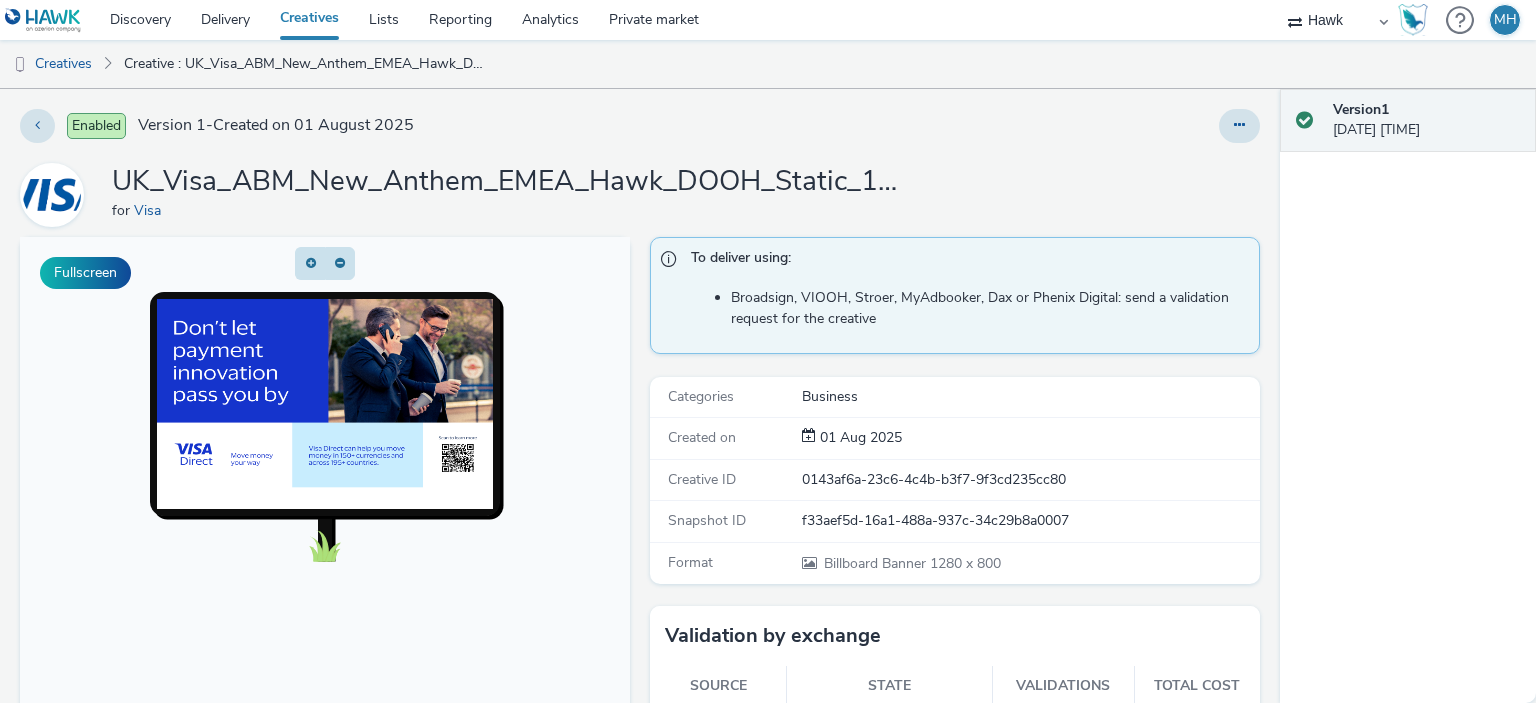 click on "Creatives" at bounding box center (309, 20) 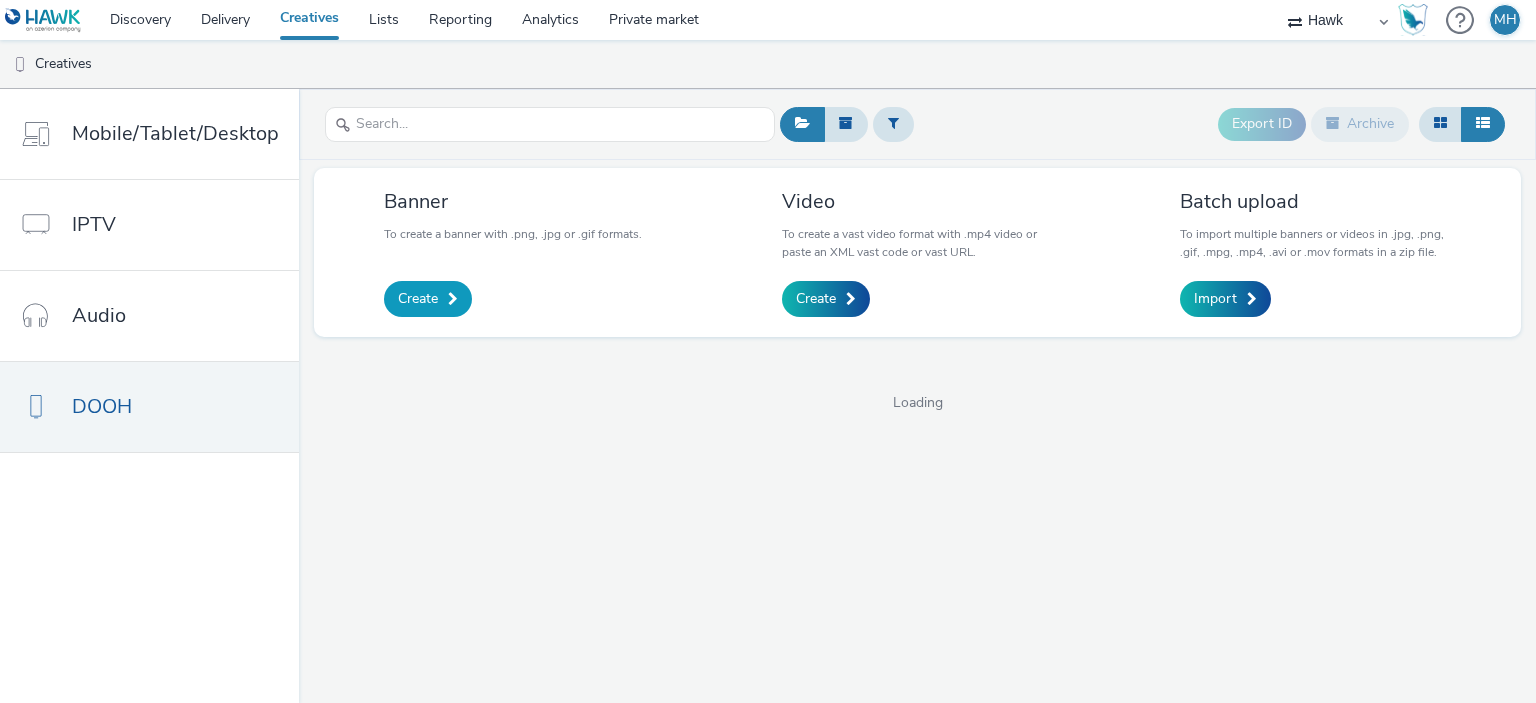 click on "Create" at bounding box center (428, 299) 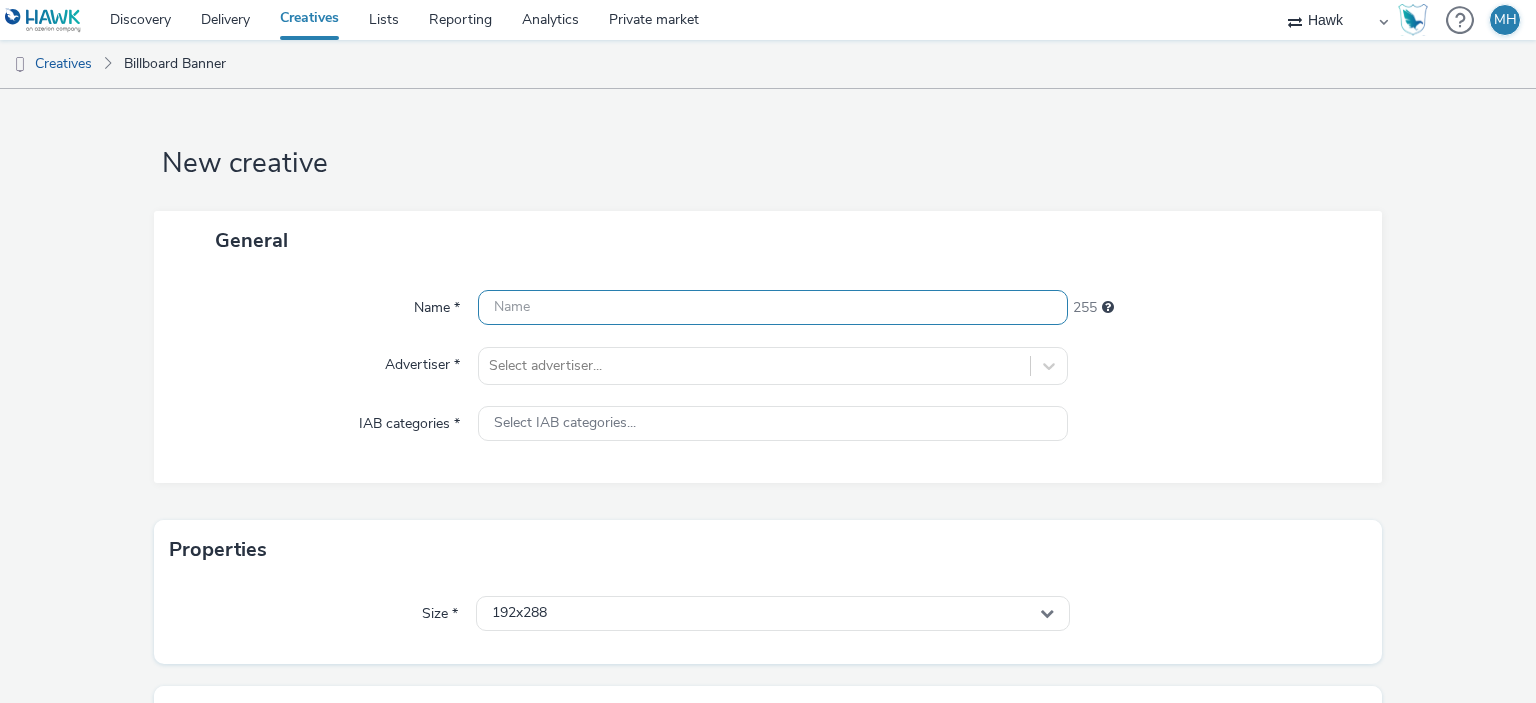 click at bounding box center [772, 307] 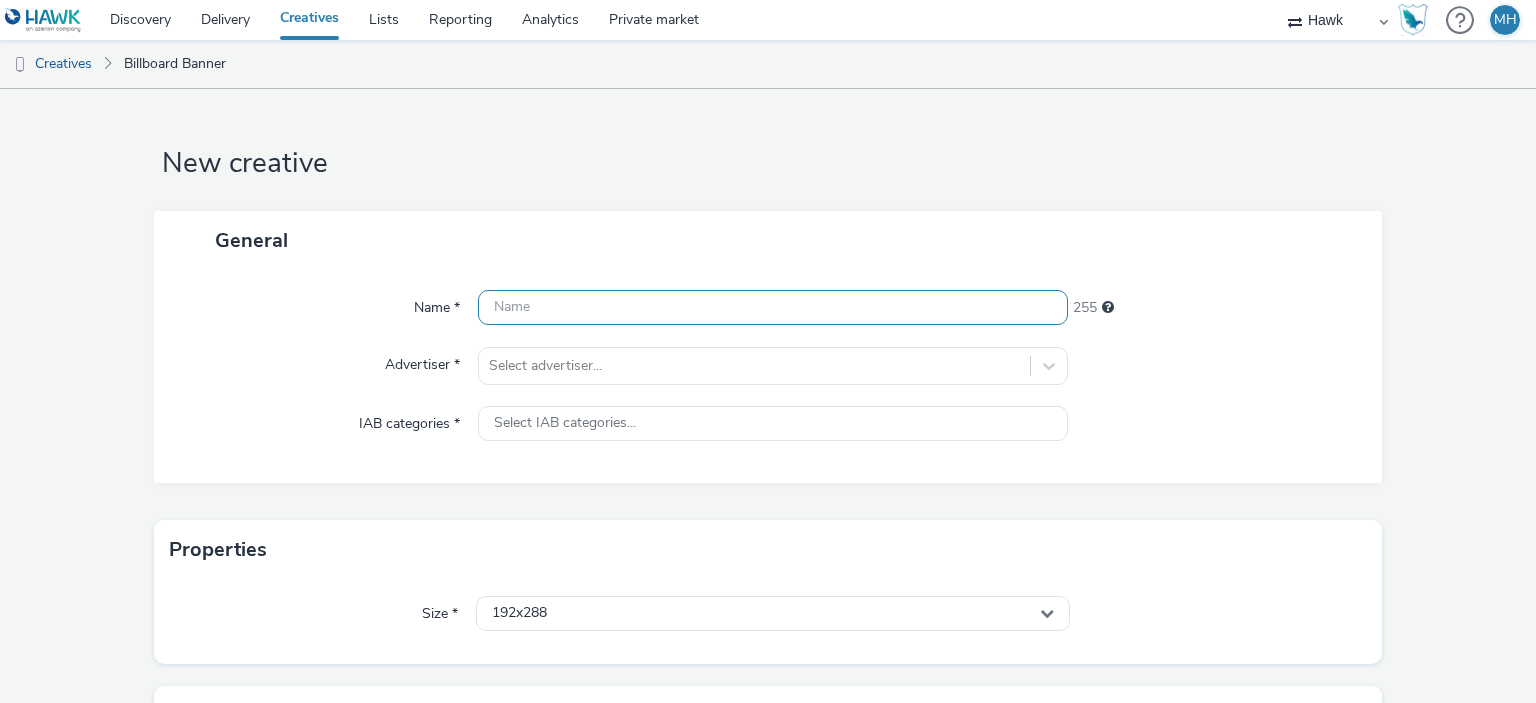 paste on "UK_Visa_ABM_New_Anthem_EMEA_Hawk_DOOH_Static_1280x800" 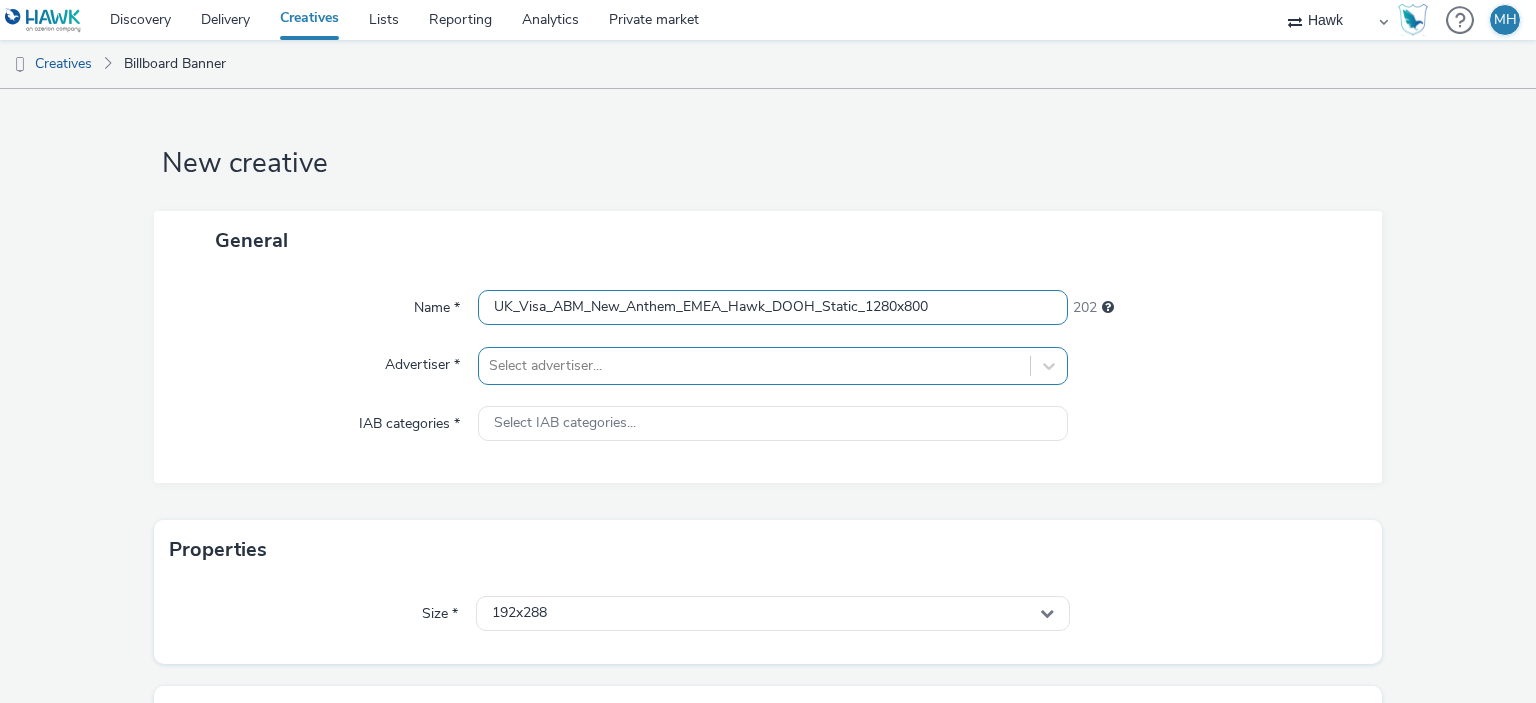 type on "UK_Visa_ABM_New_Anthem_EMEA_Hawk_DOOH_Static_1280x800" 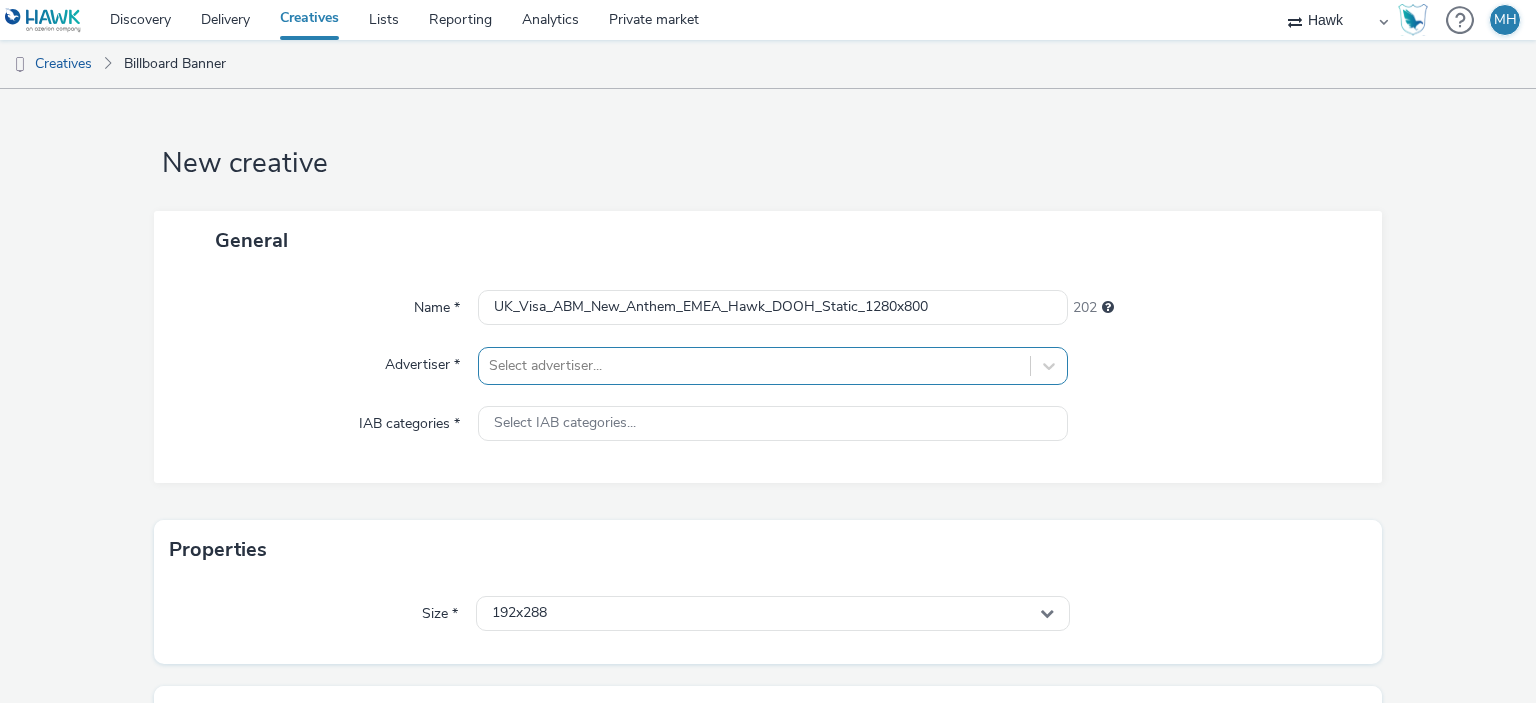 click on "Select advertiser..." at bounding box center [772, 366] 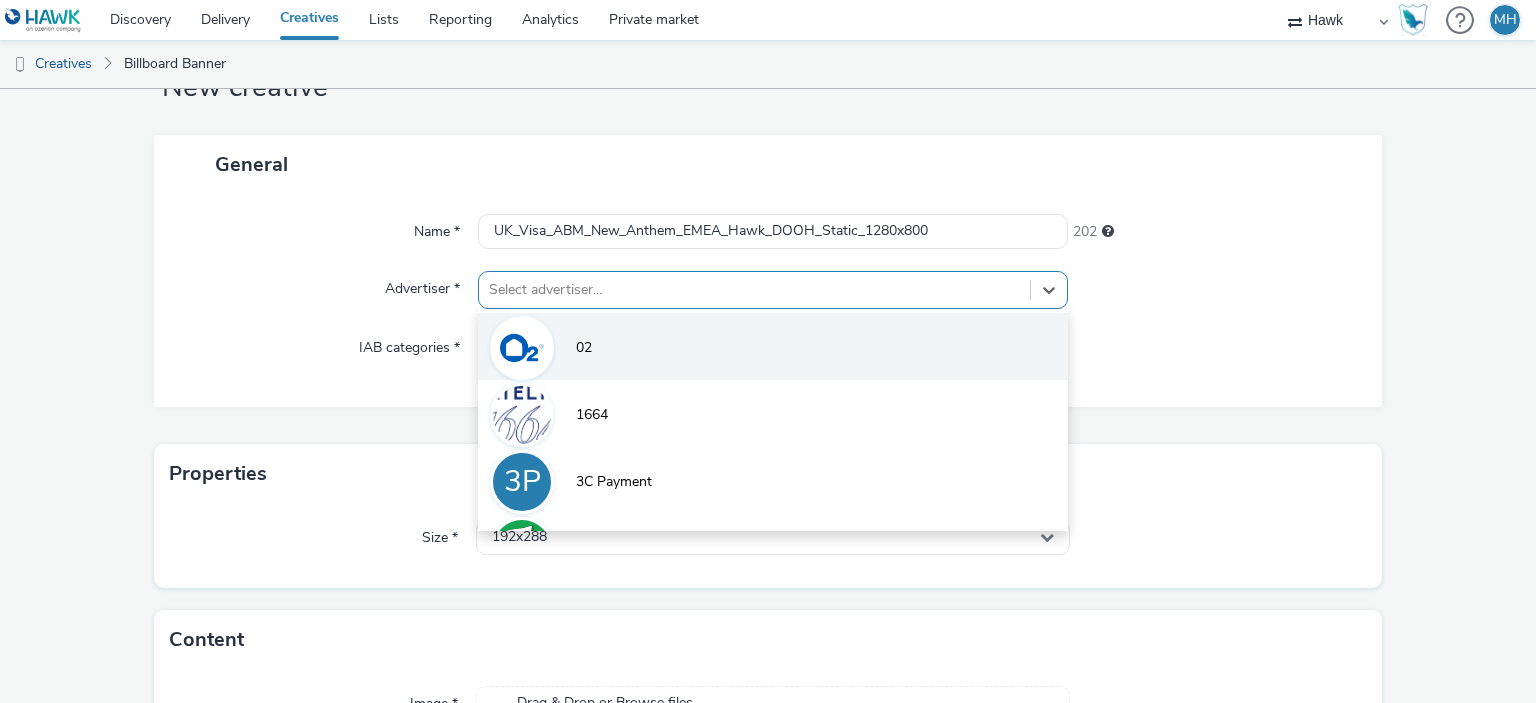 scroll, scrollTop: 79, scrollLeft: 0, axis: vertical 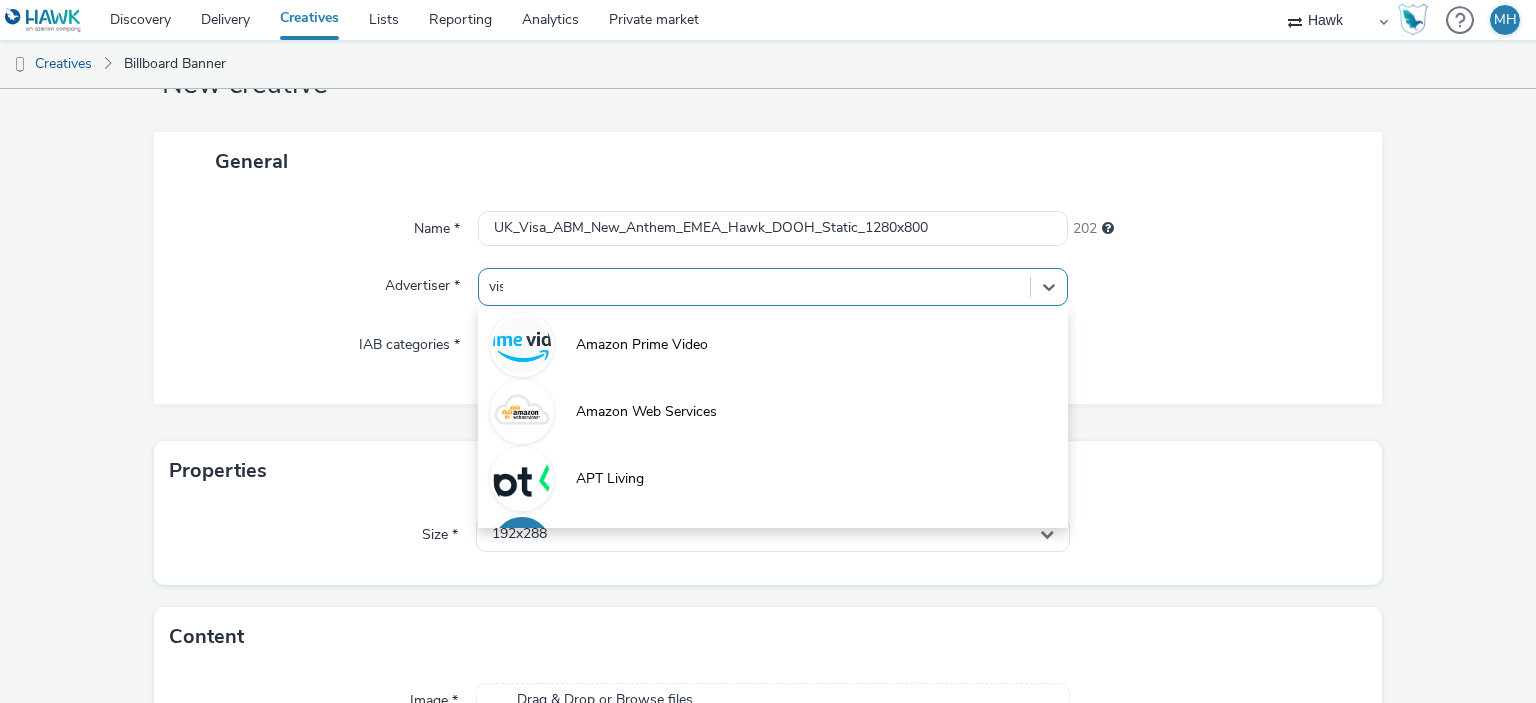 type on "visa" 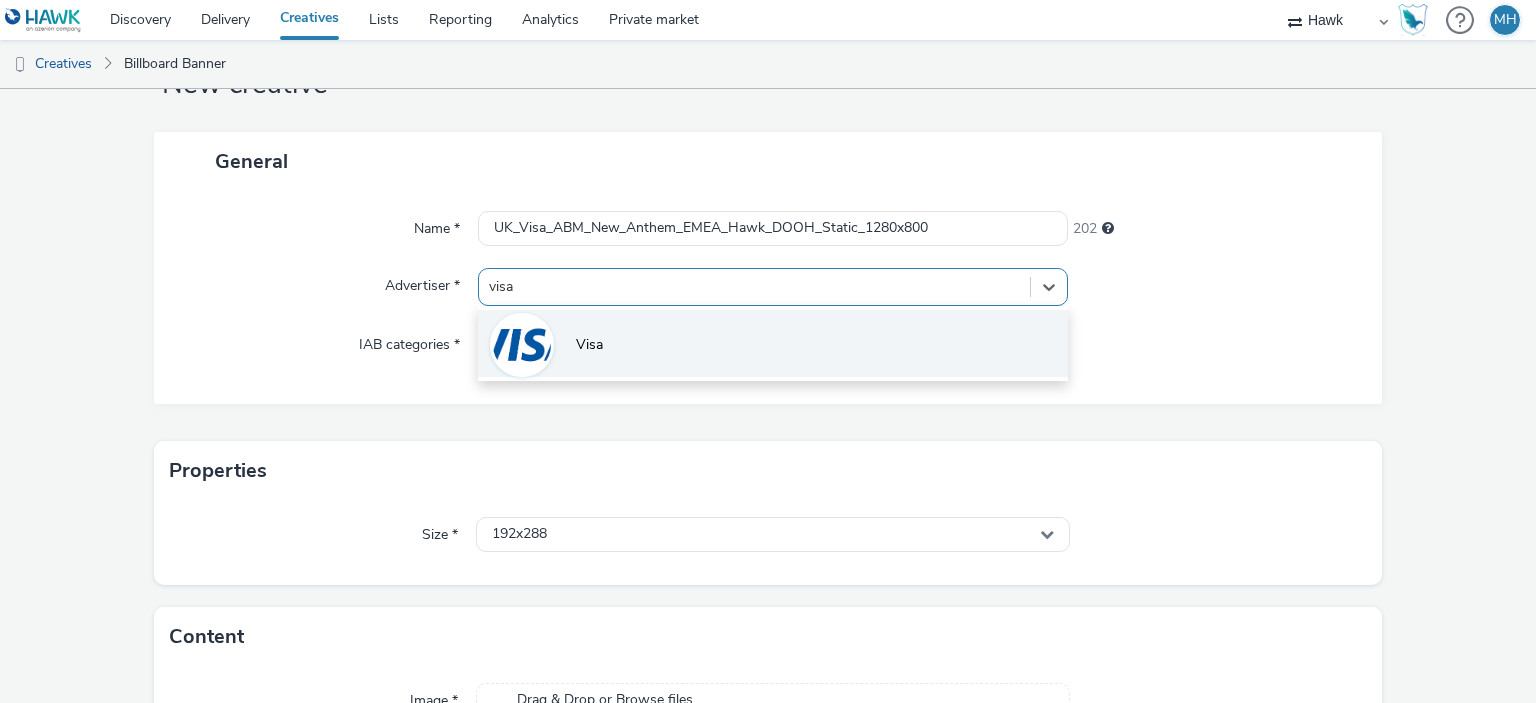 click on "Visa" at bounding box center (772, 343) 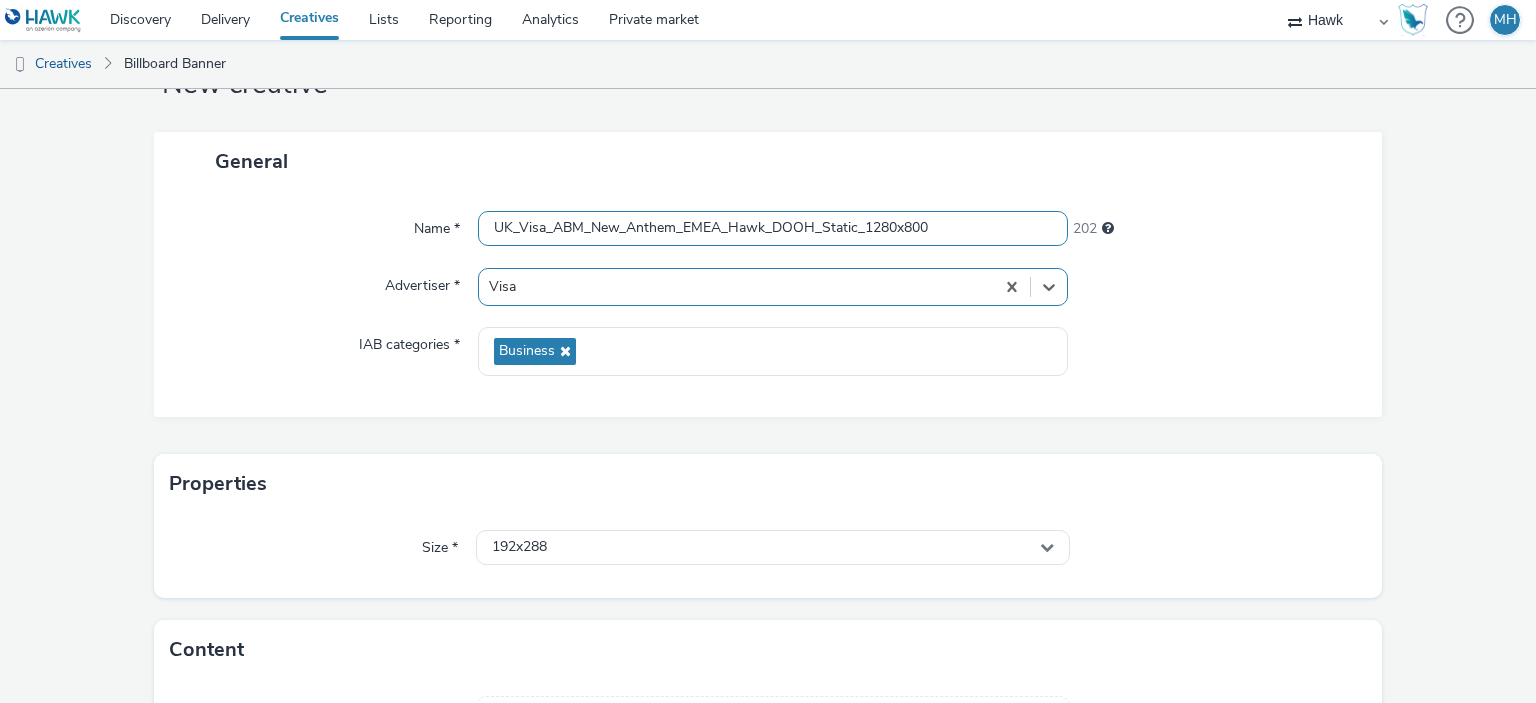 click on "UK_Visa_ABM_New_Anthem_EMEA_Hawk_DOOH_Static_1280x800" at bounding box center [772, 228] 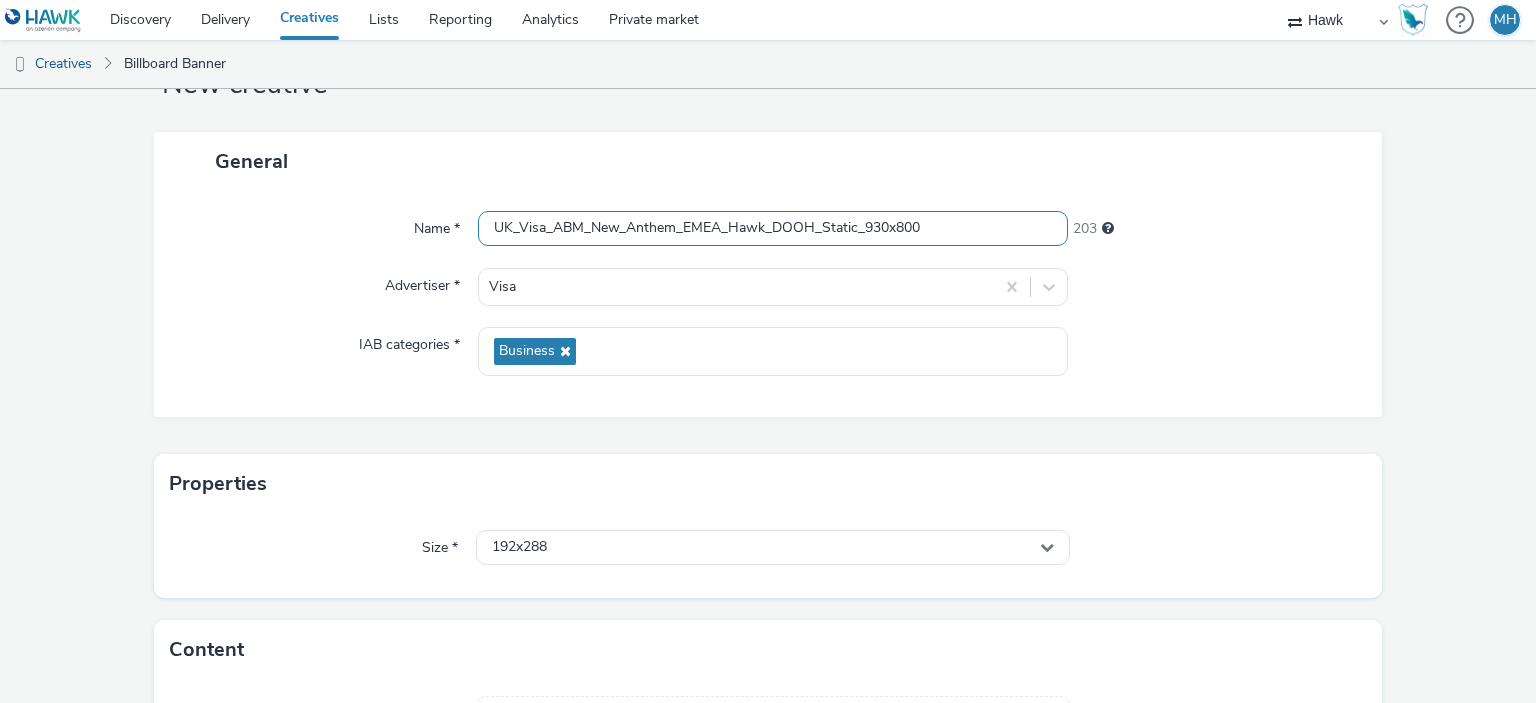 click on "UK_Visa_ABM_New_Anthem_EMEA_Hawk_DOOH_Static_930x800" at bounding box center [772, 228] 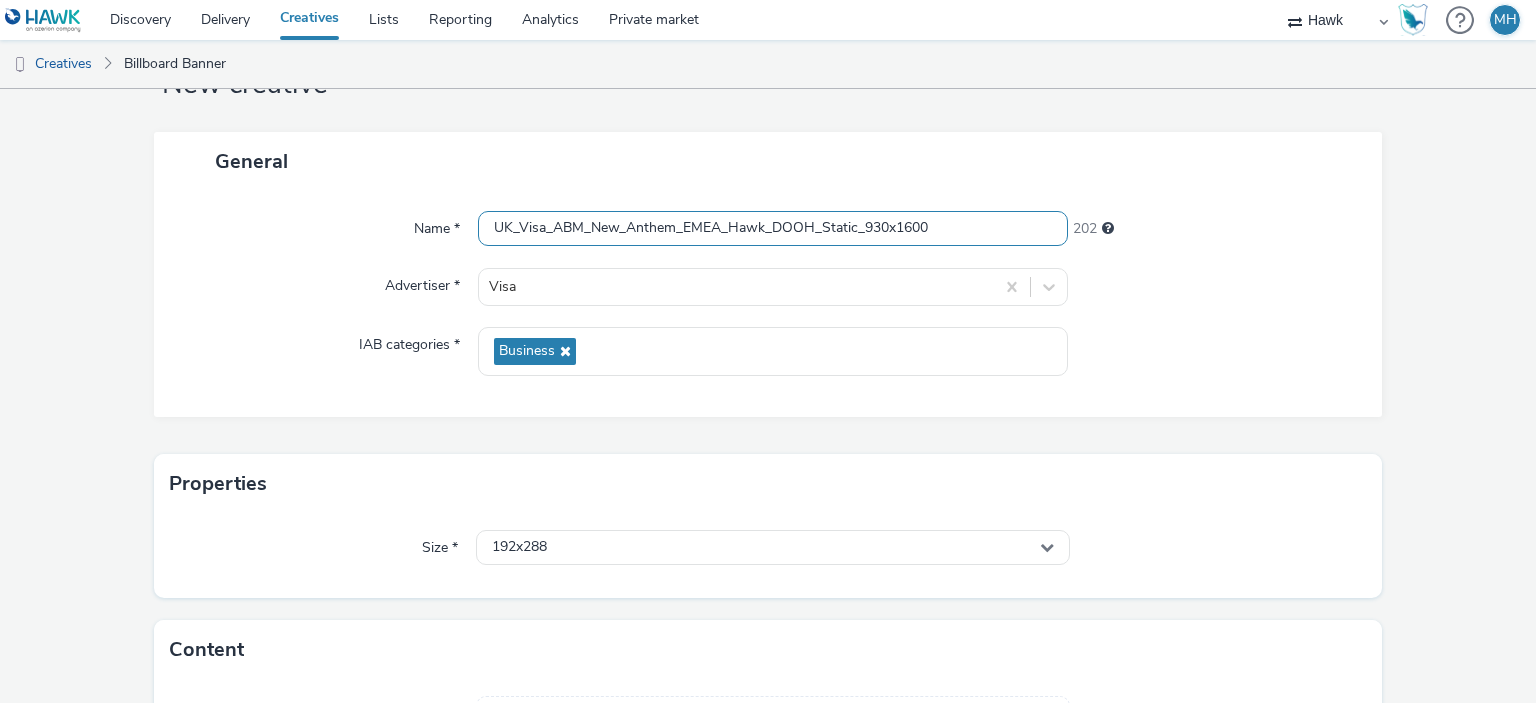 type on "UK_Visa_ABM_New_Anthem_EMEA_Hawk_DOOH_Static_930x1600" 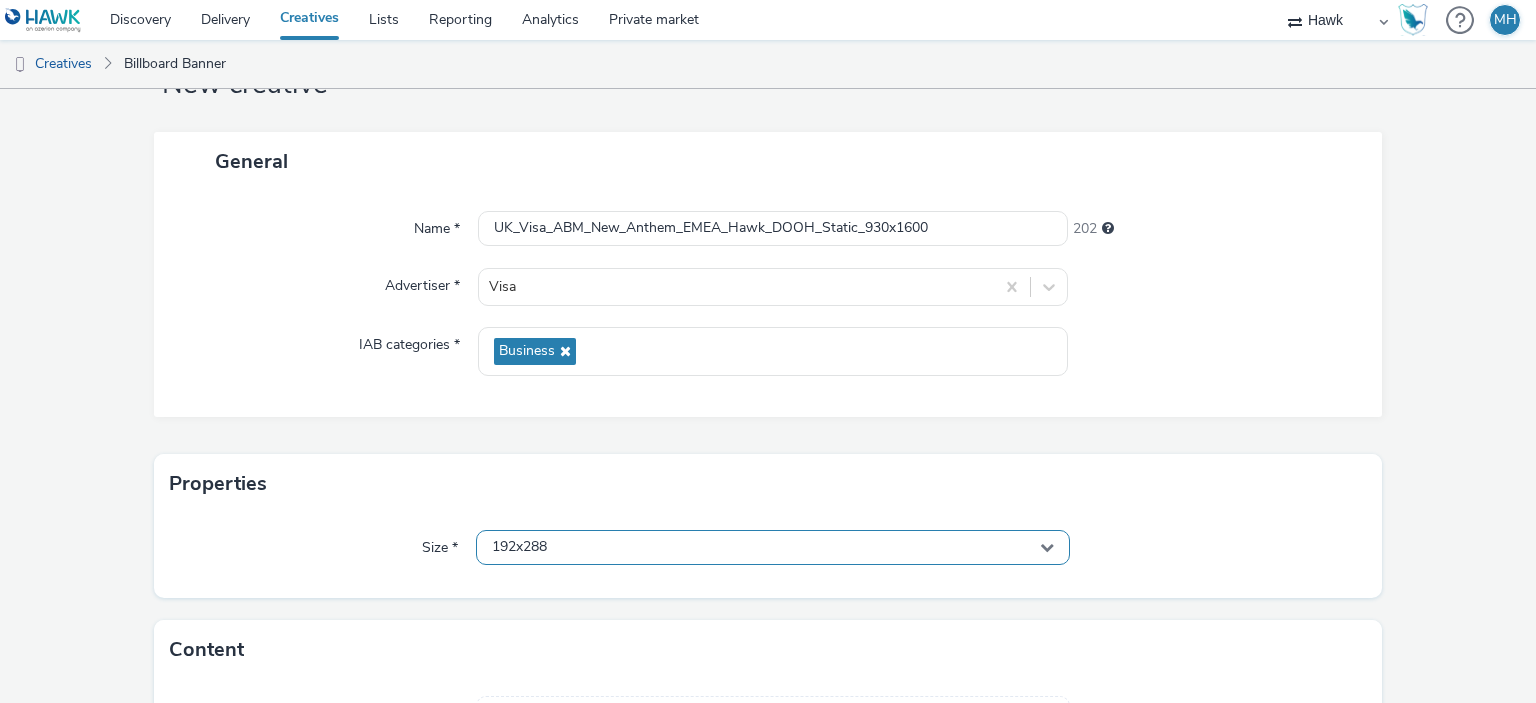 drag, startPoint x: 608, startPoint y: 567, endPoint x: 606, endPoint y: 555, distance: 12.165525 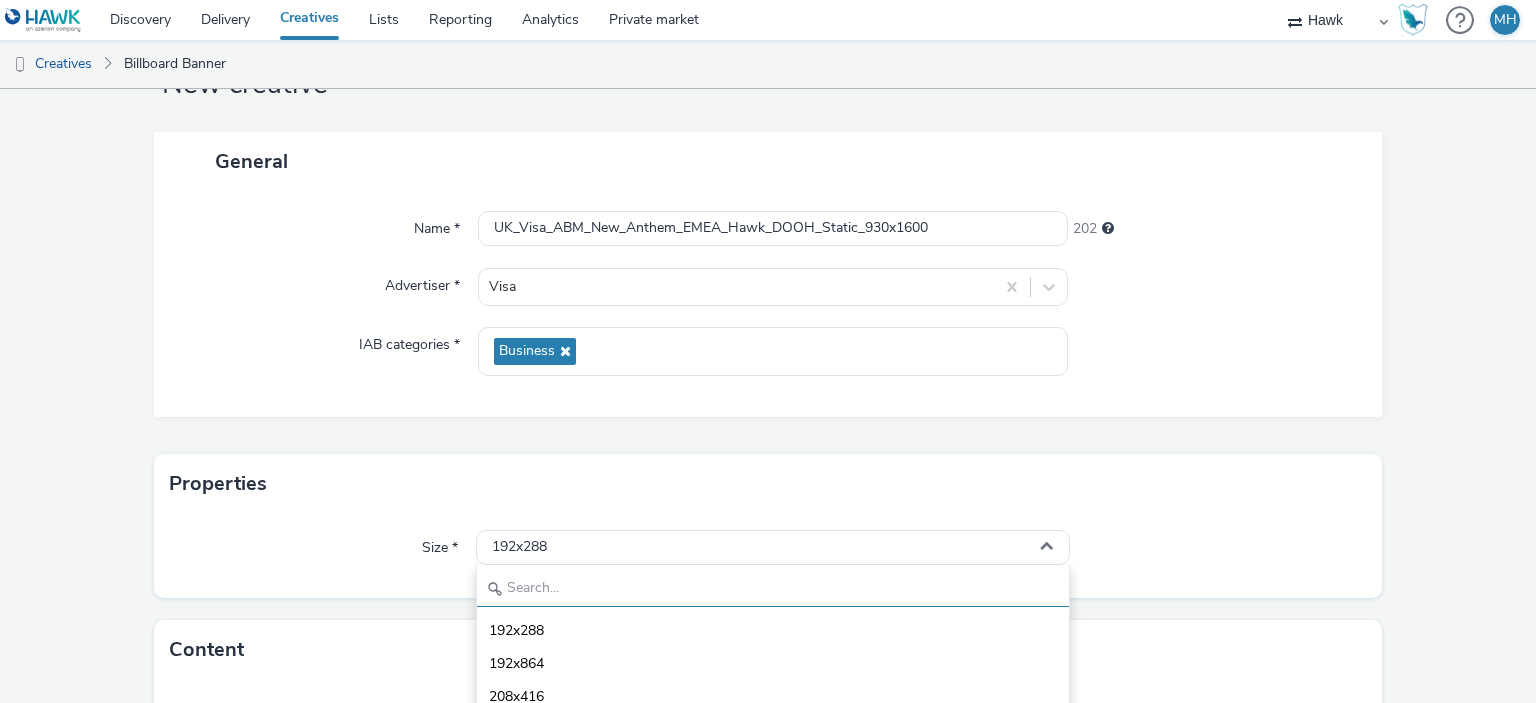click at bounding box center (772, 589) 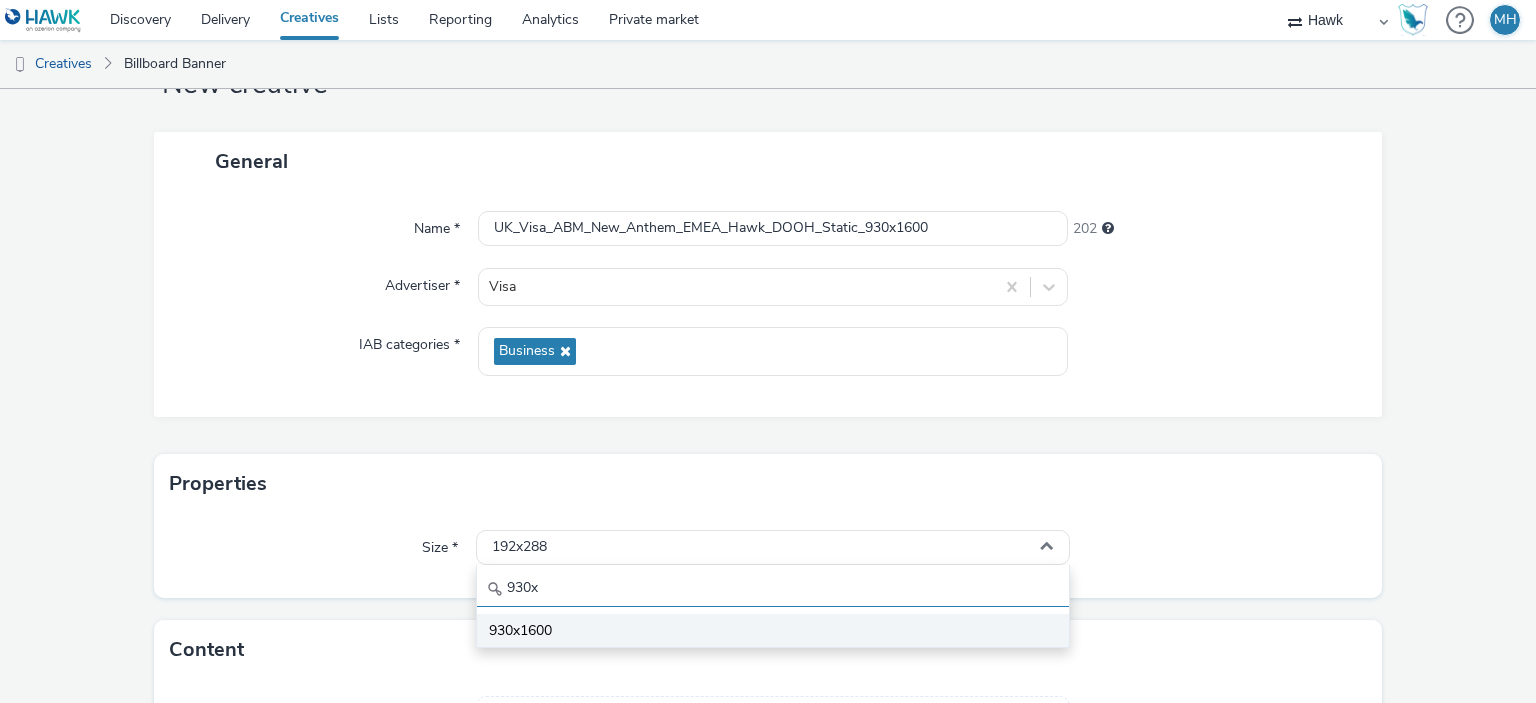 type on "930x" 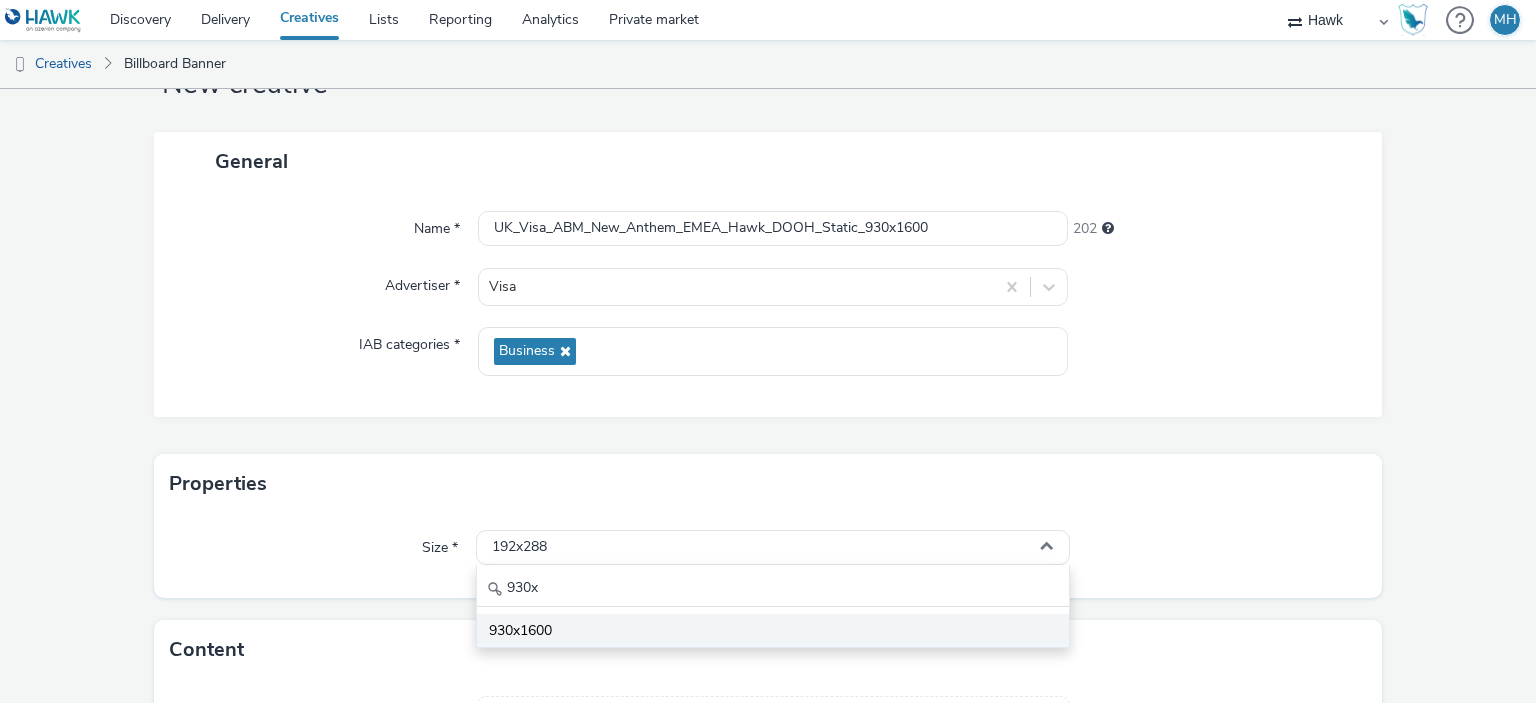 click on "930x1600" at bounding box center (772, 630) 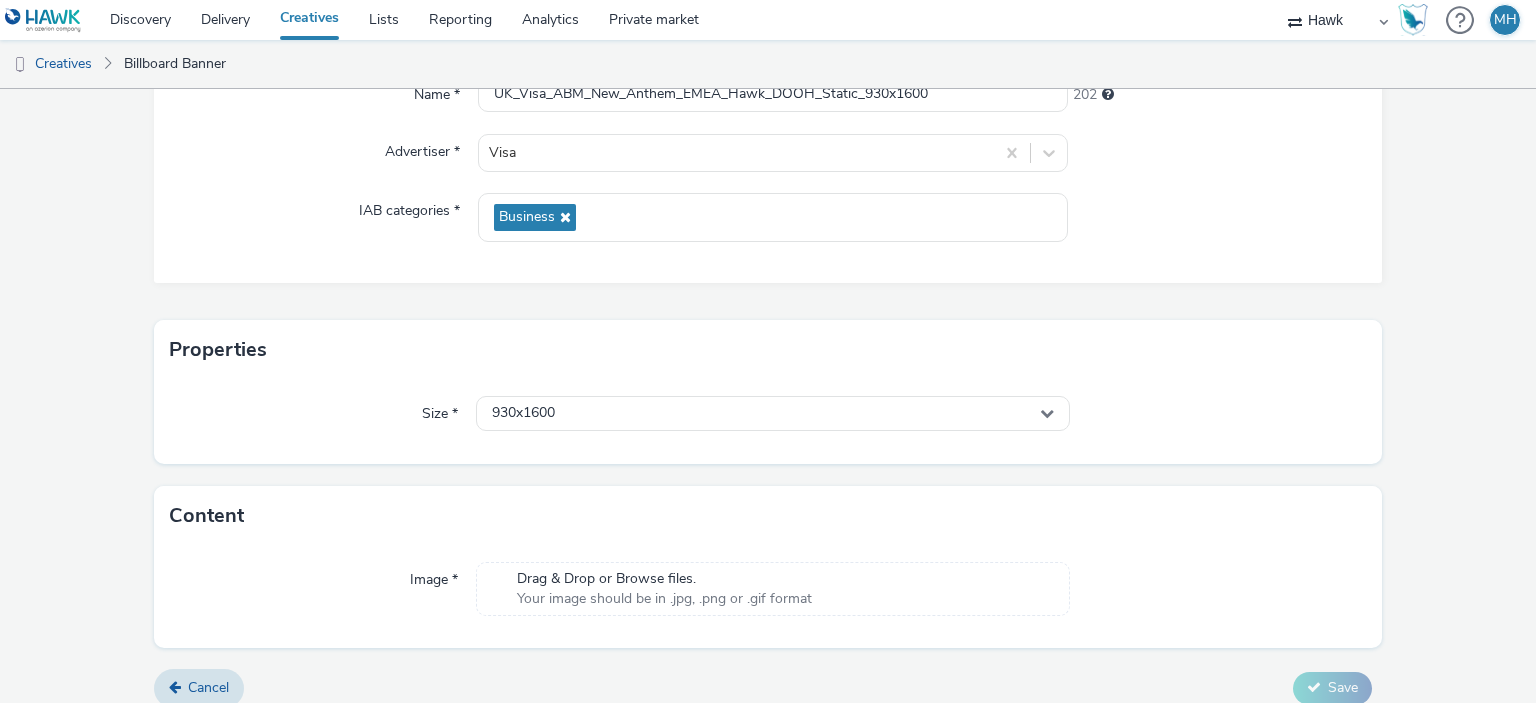 scroll, scrollTop: 231, scrollLeft: 0, axis: vertical 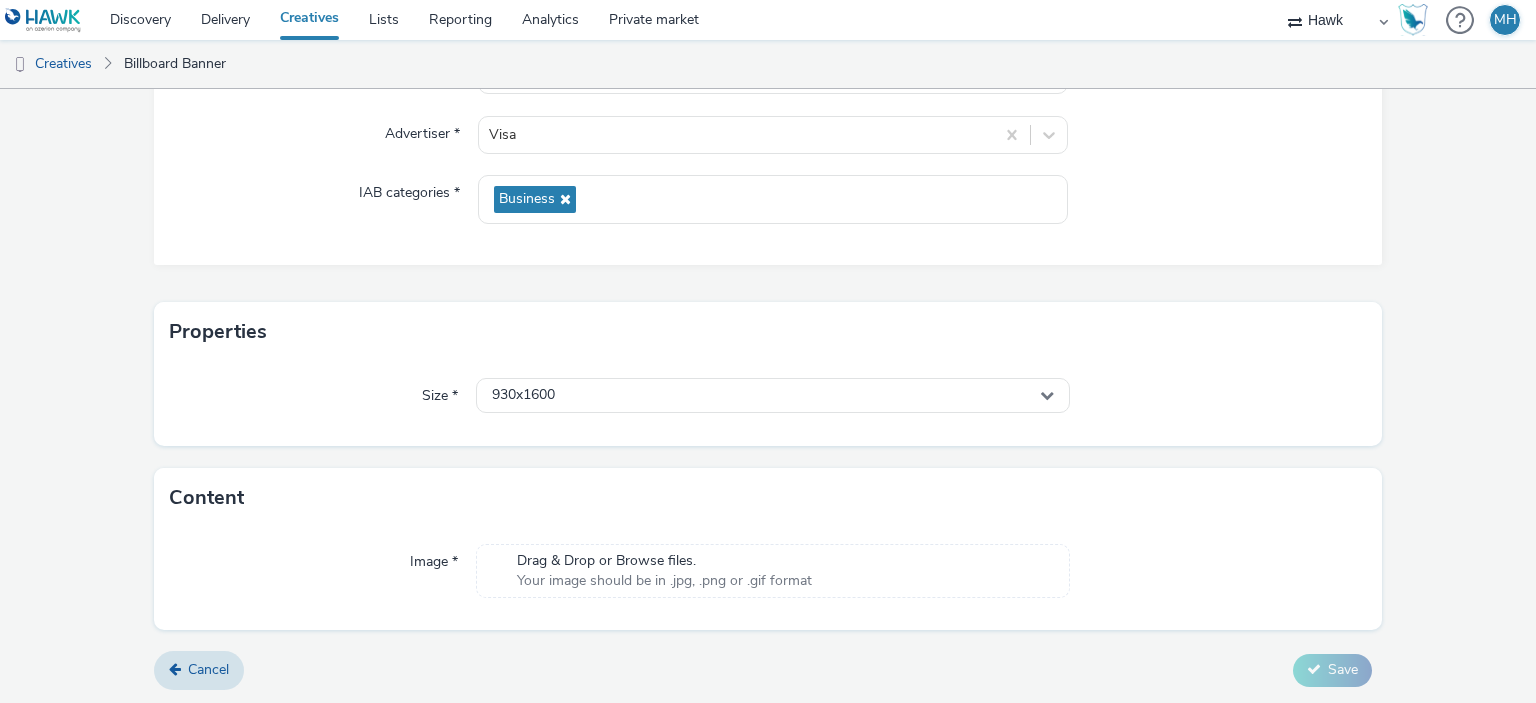 click on "Your image should be in .jpg, .png or .gif format" at bounding box center (664, 581) 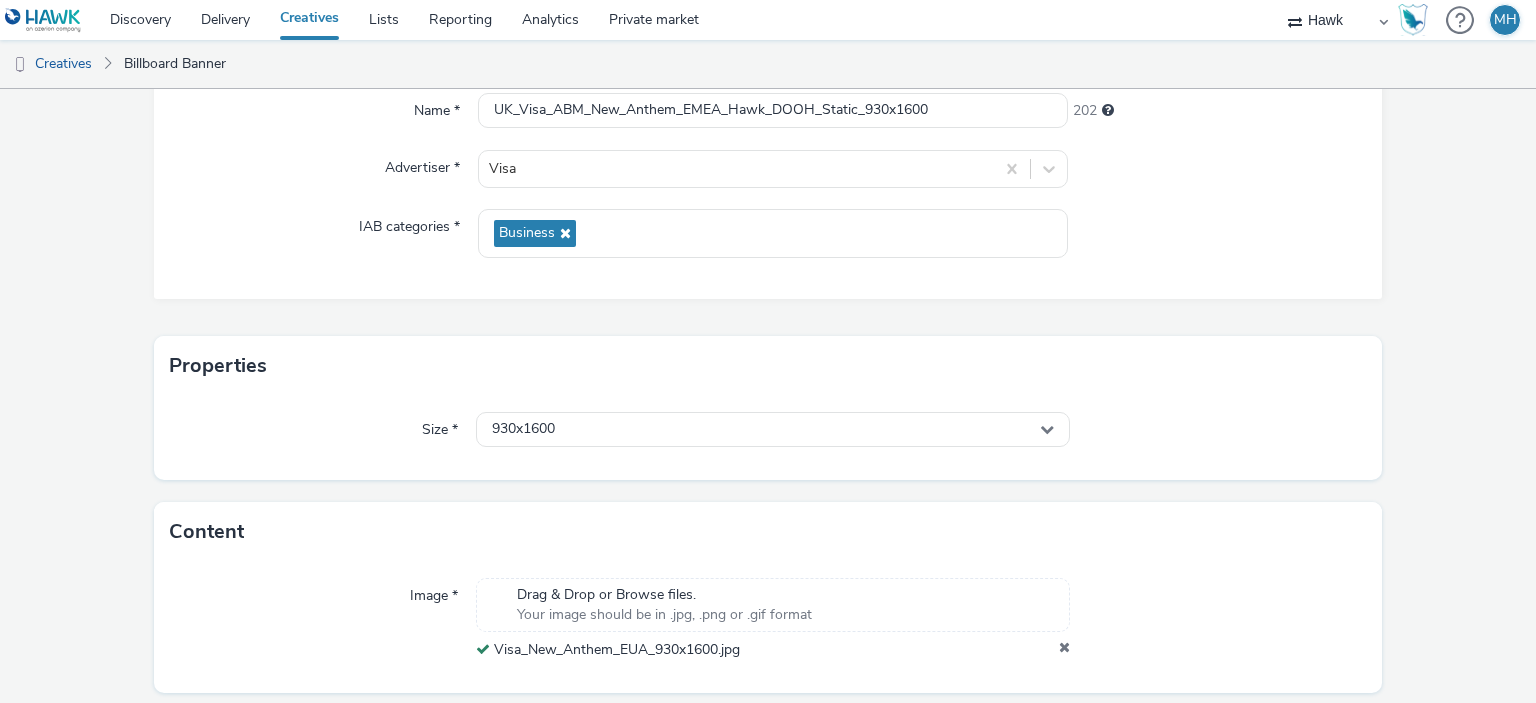 scroll, scrollTop: 259, scrollLeft: 0, axis: vertical 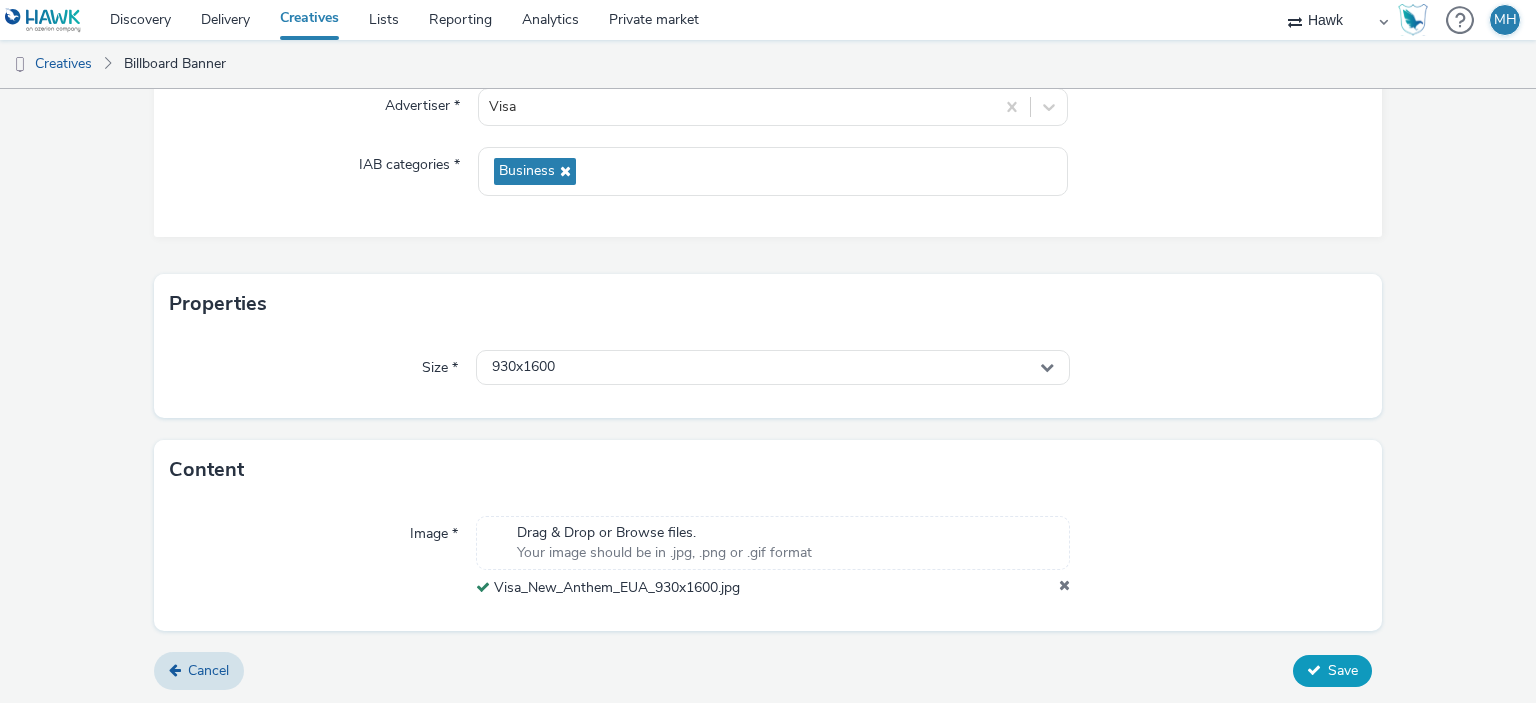 click on "Save" at bounding box center [1343, 670] 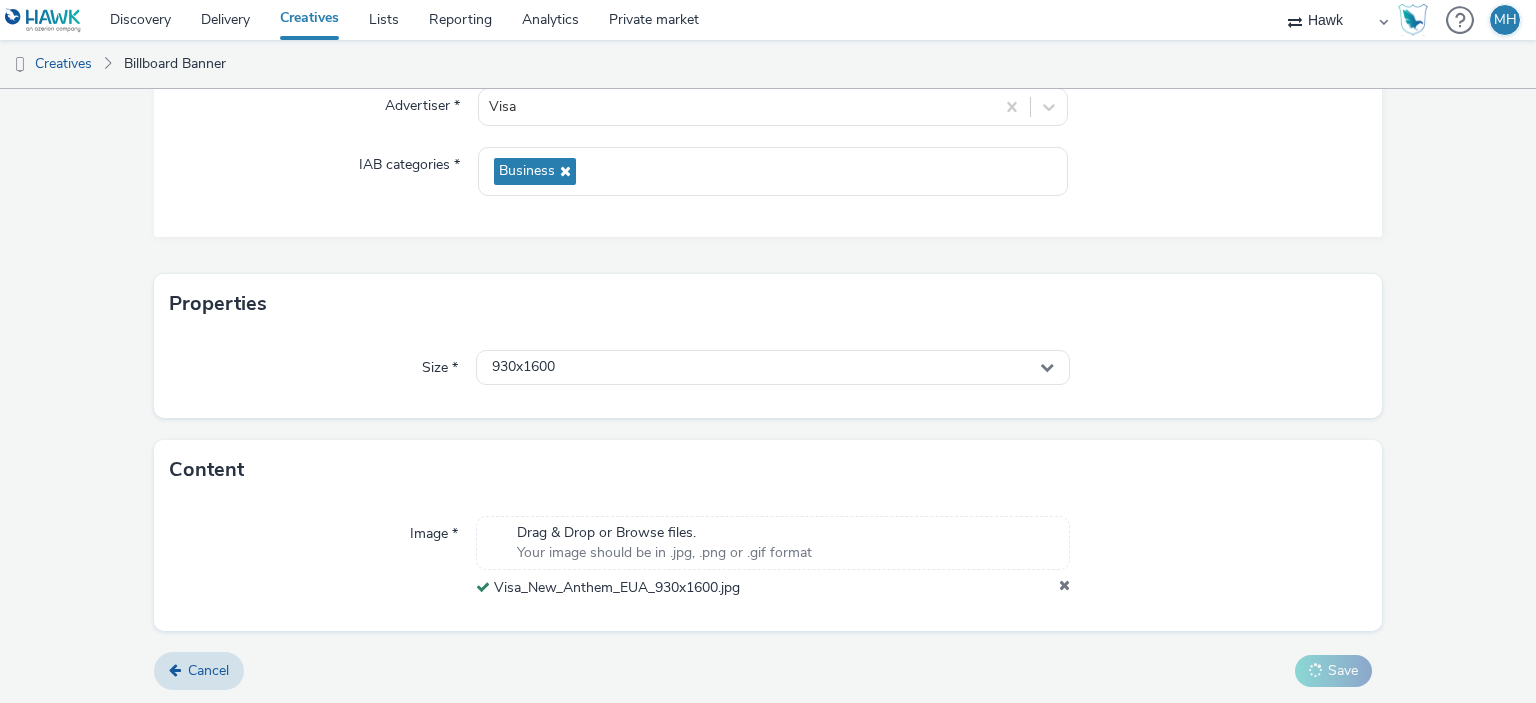 scroll, scrollTop: 0, scrollLeft: 0, axis: both 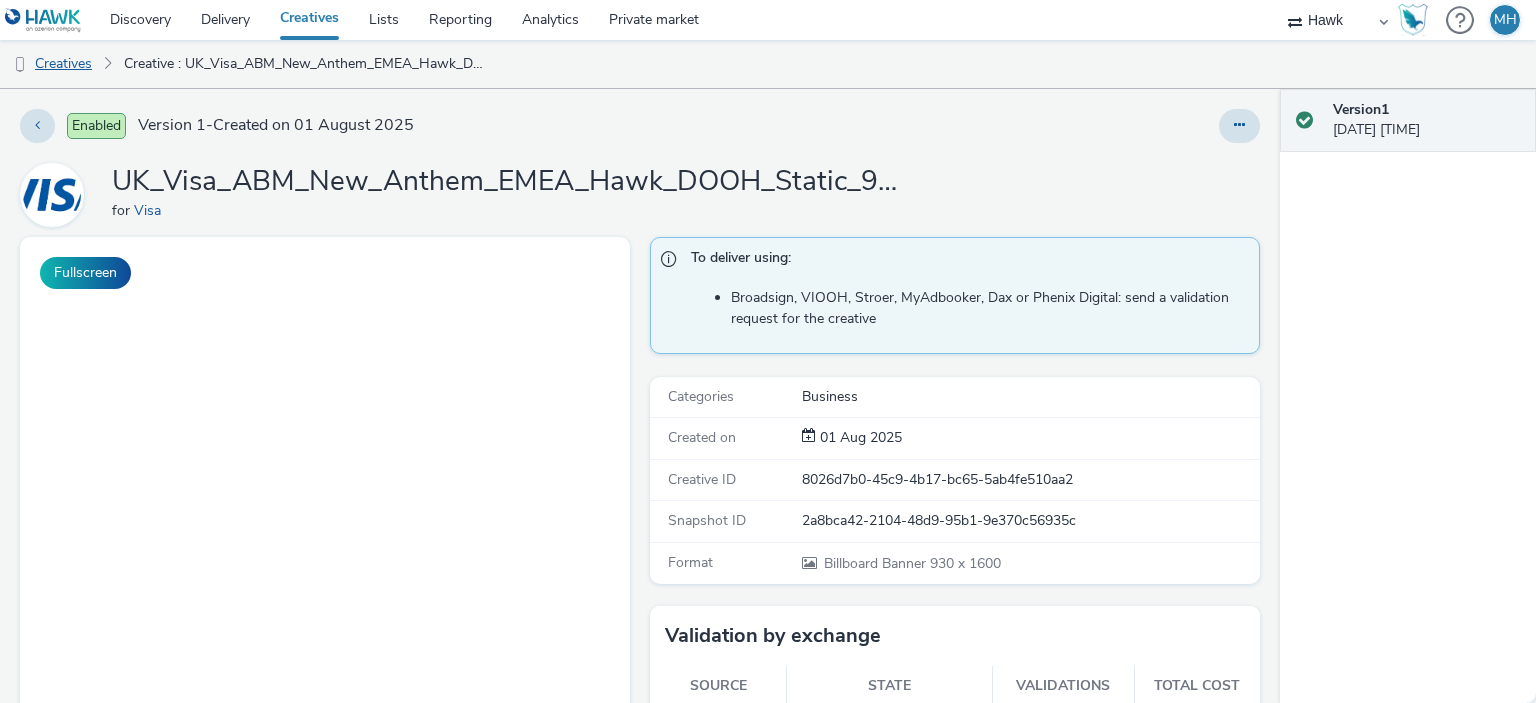 click on "Creatives" at bounding box center [51, 64] 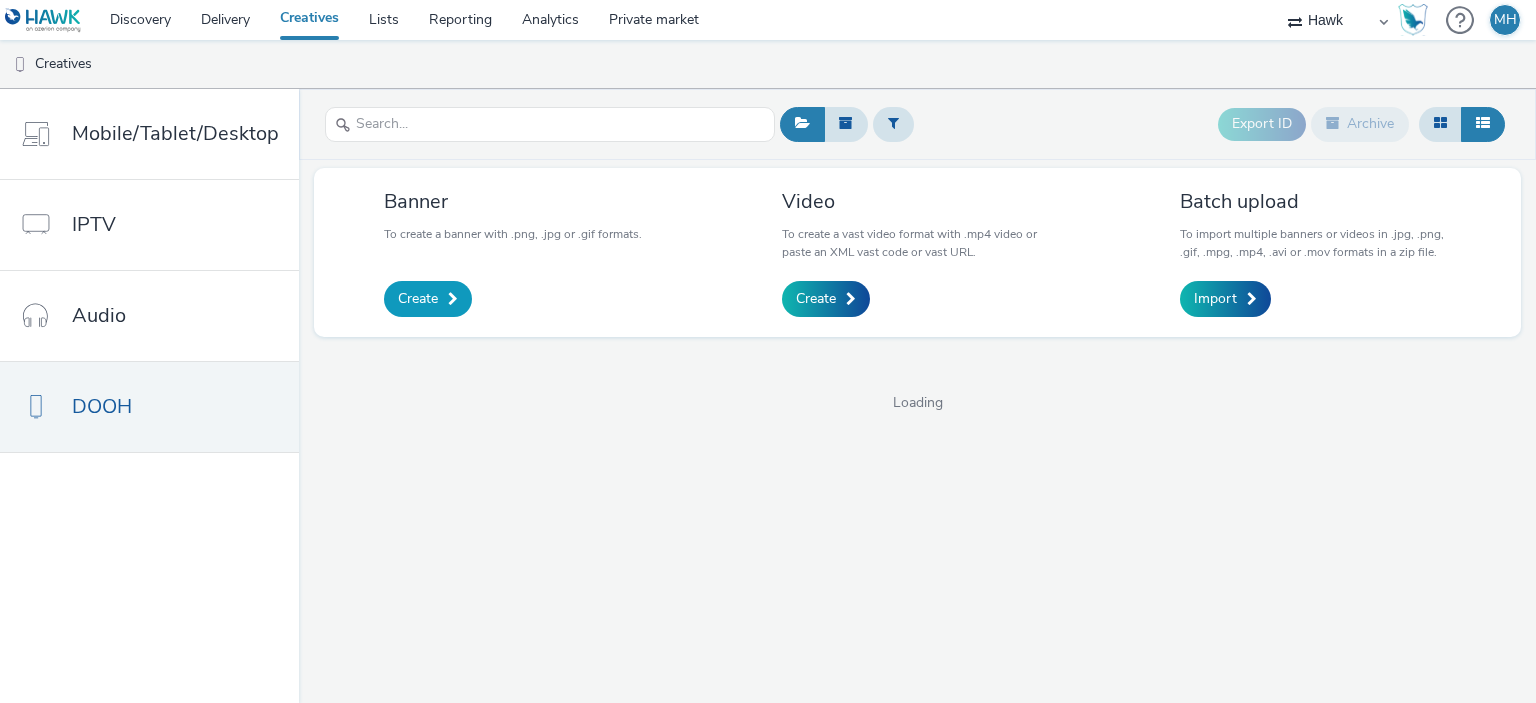 click on "Create" at bounding box center [418, 299] 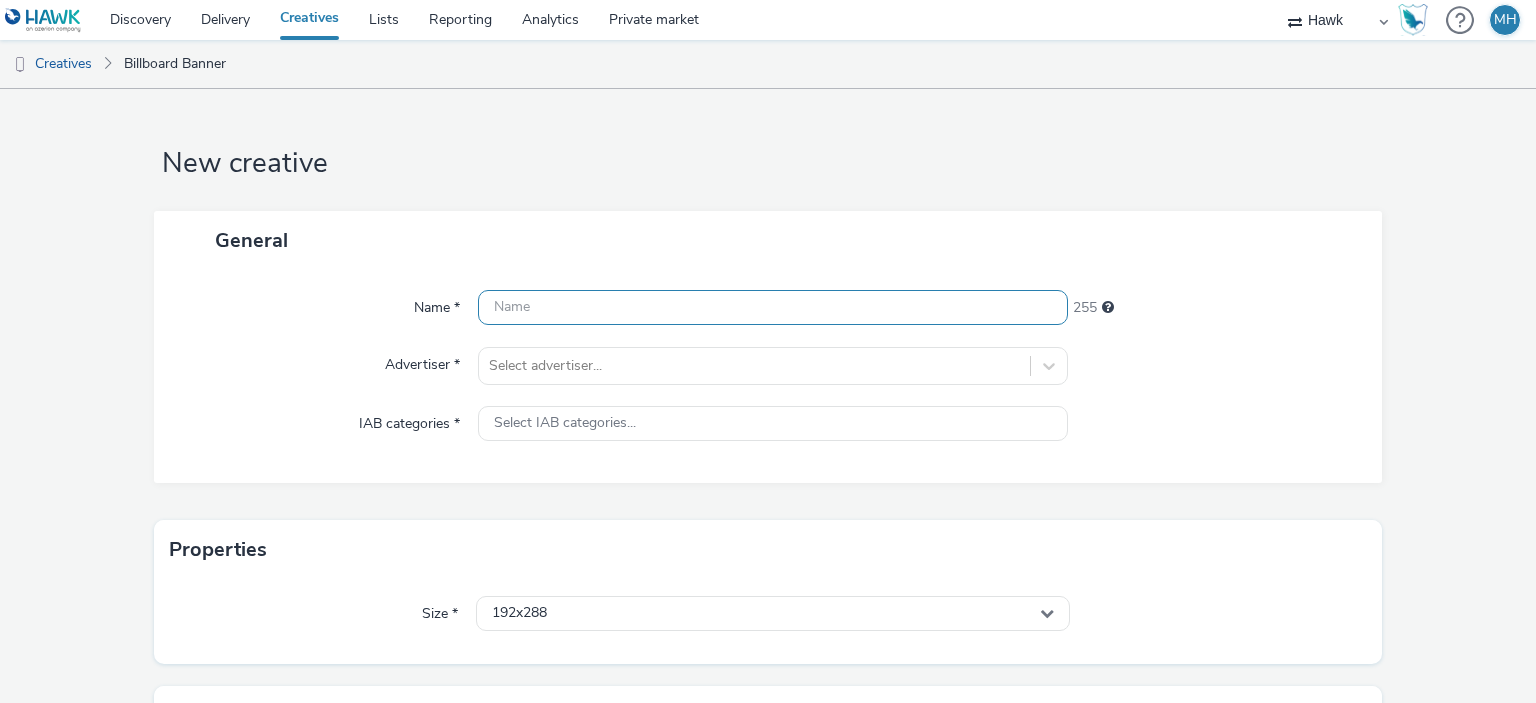 click at bounding box center (772, 307) 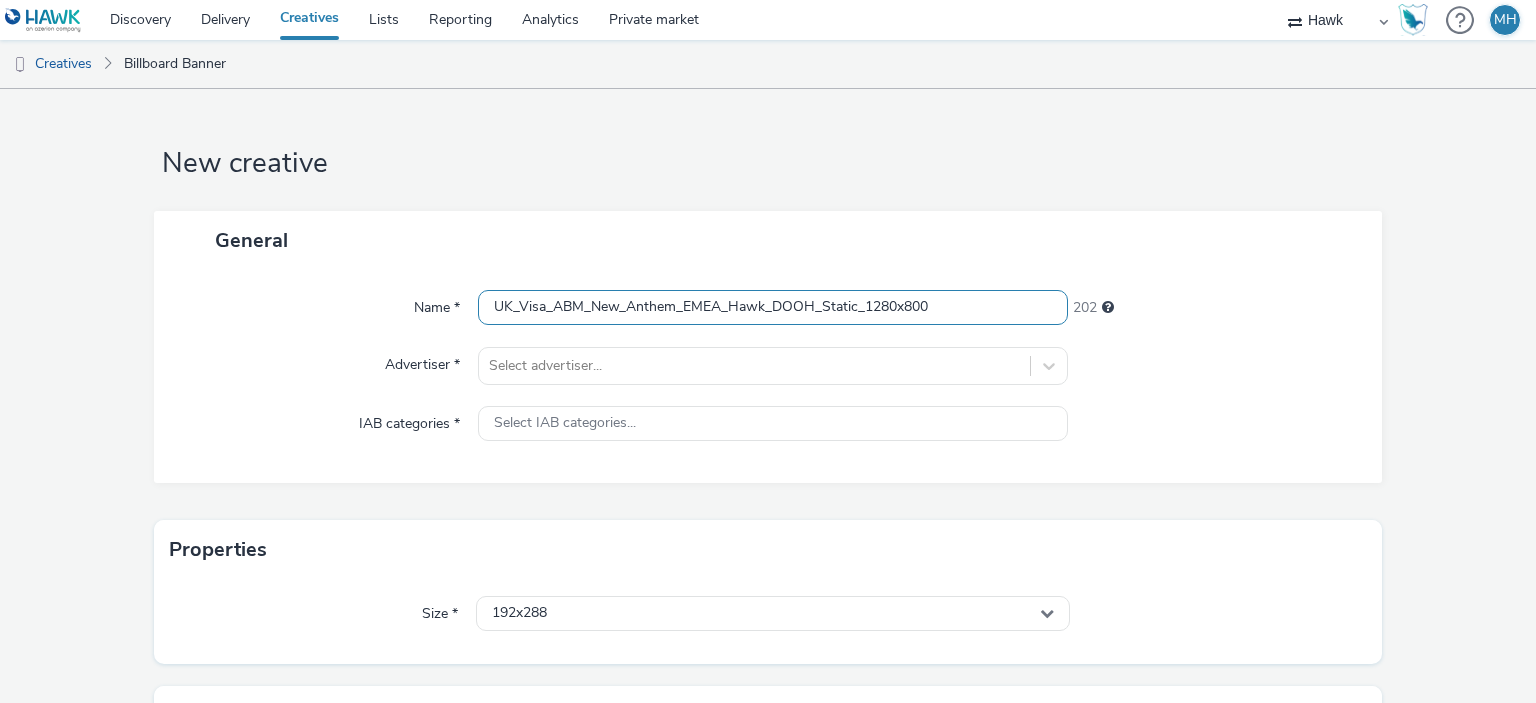 click on "UK_Visa_ABM_New_Anthem_EMEA_Hawk_DOOH_Static_1280x800" at bounding box center [772, 307] 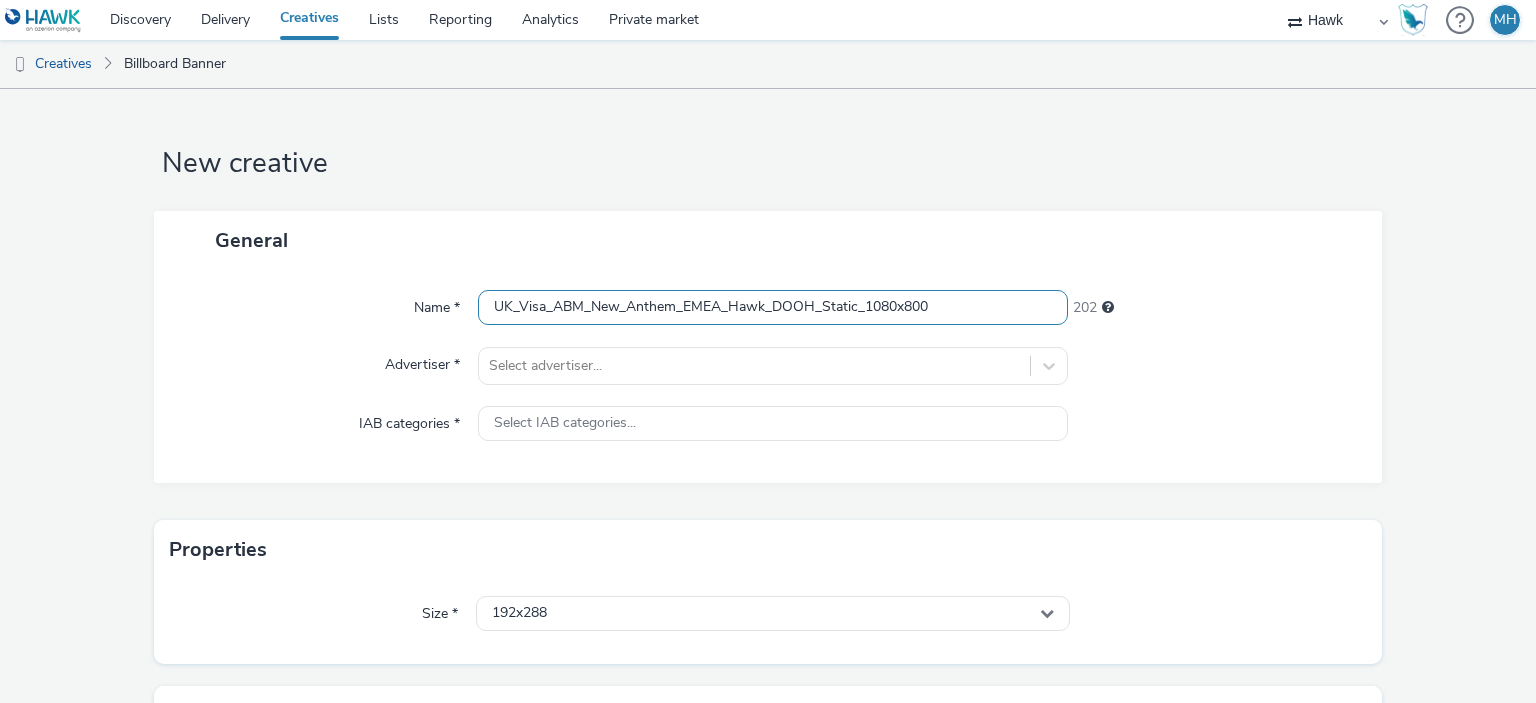 click on "UK_Visa_ABM_New_Anthem_EMEA_Hawk_DOOH_Static_1080x800" at bounding box center (772, 307) 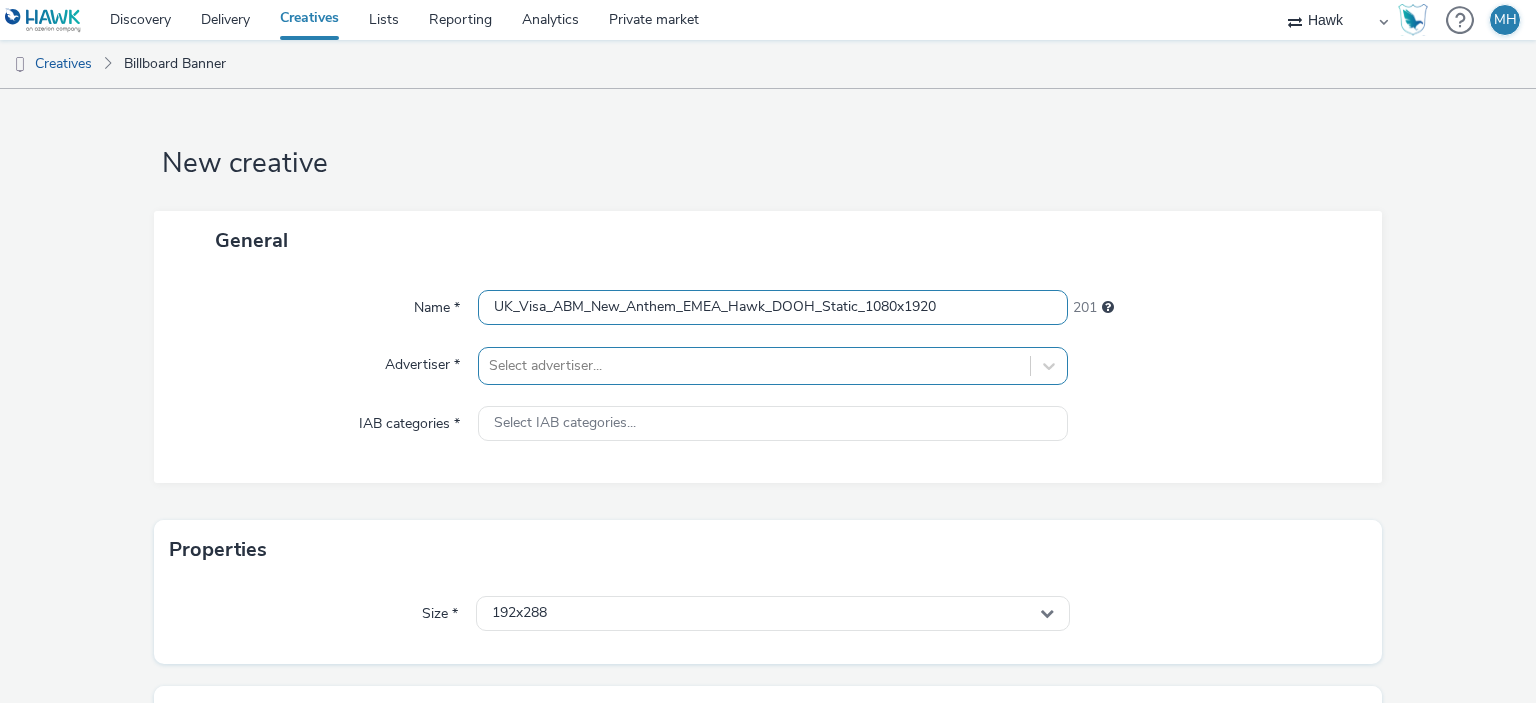 type on "UK_Visa_ABM_New_Anthem_EMEA_Hawk_DOOH_Static_1080x1920" 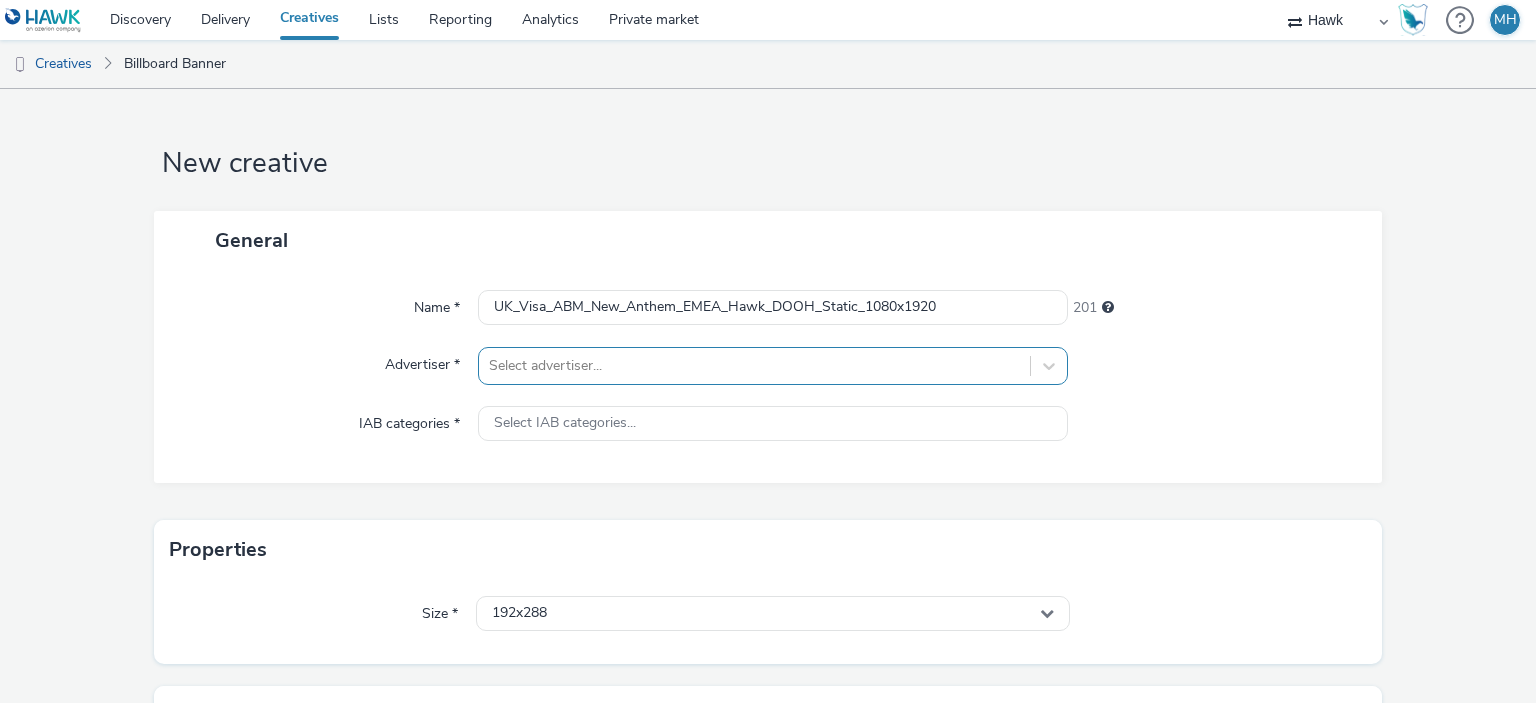 click on "Select advertiser..." at bounding box center [772, 366] 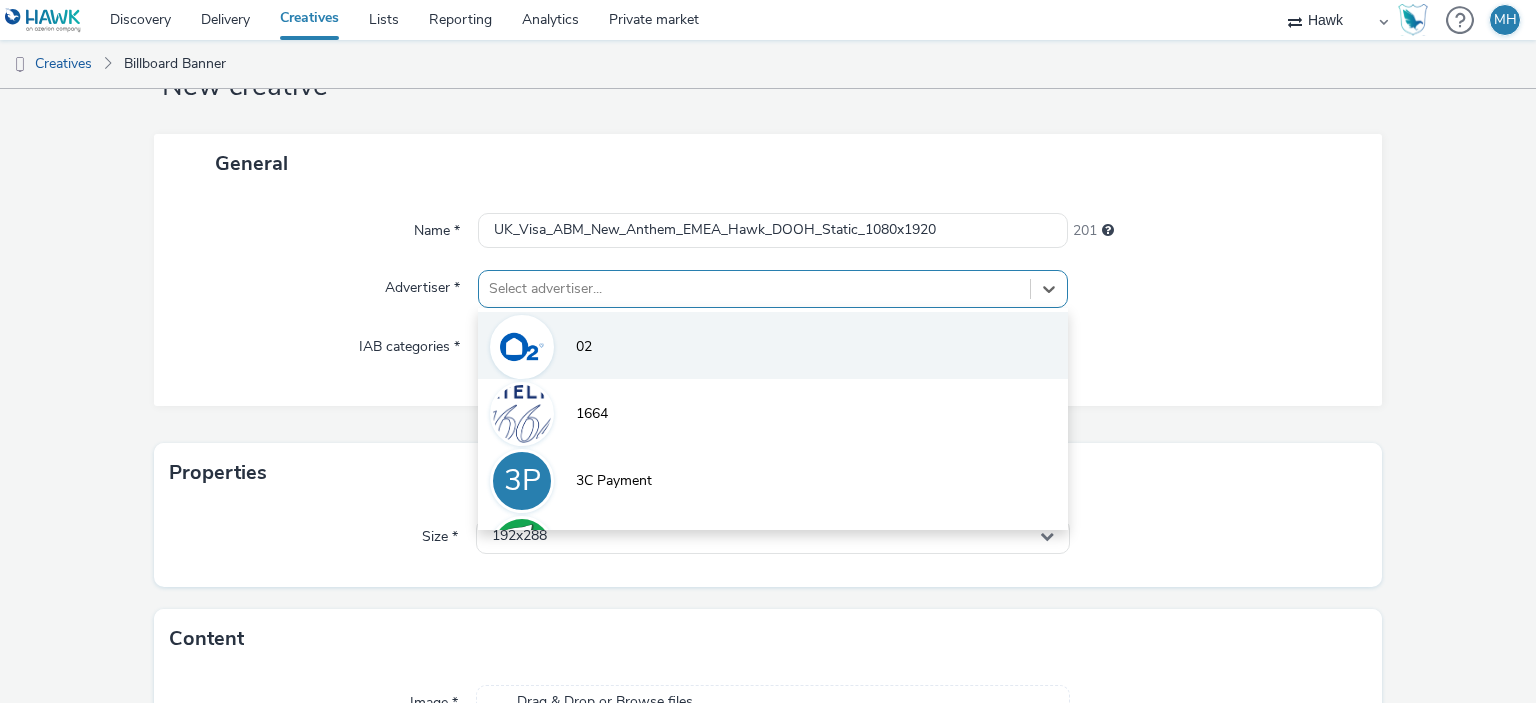 scroll, scrollTop: 79, scrollLeft: 0, axis: vertical 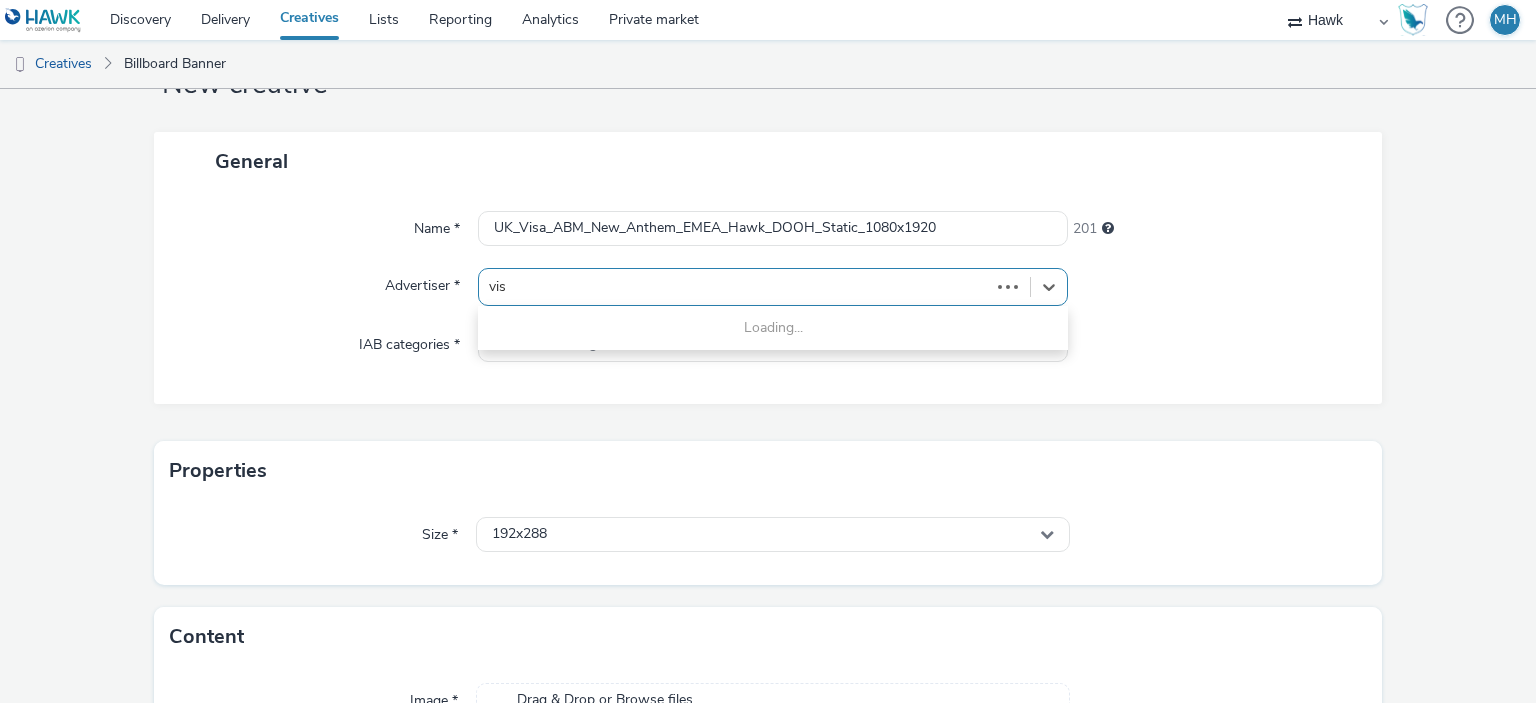 type on "visa" 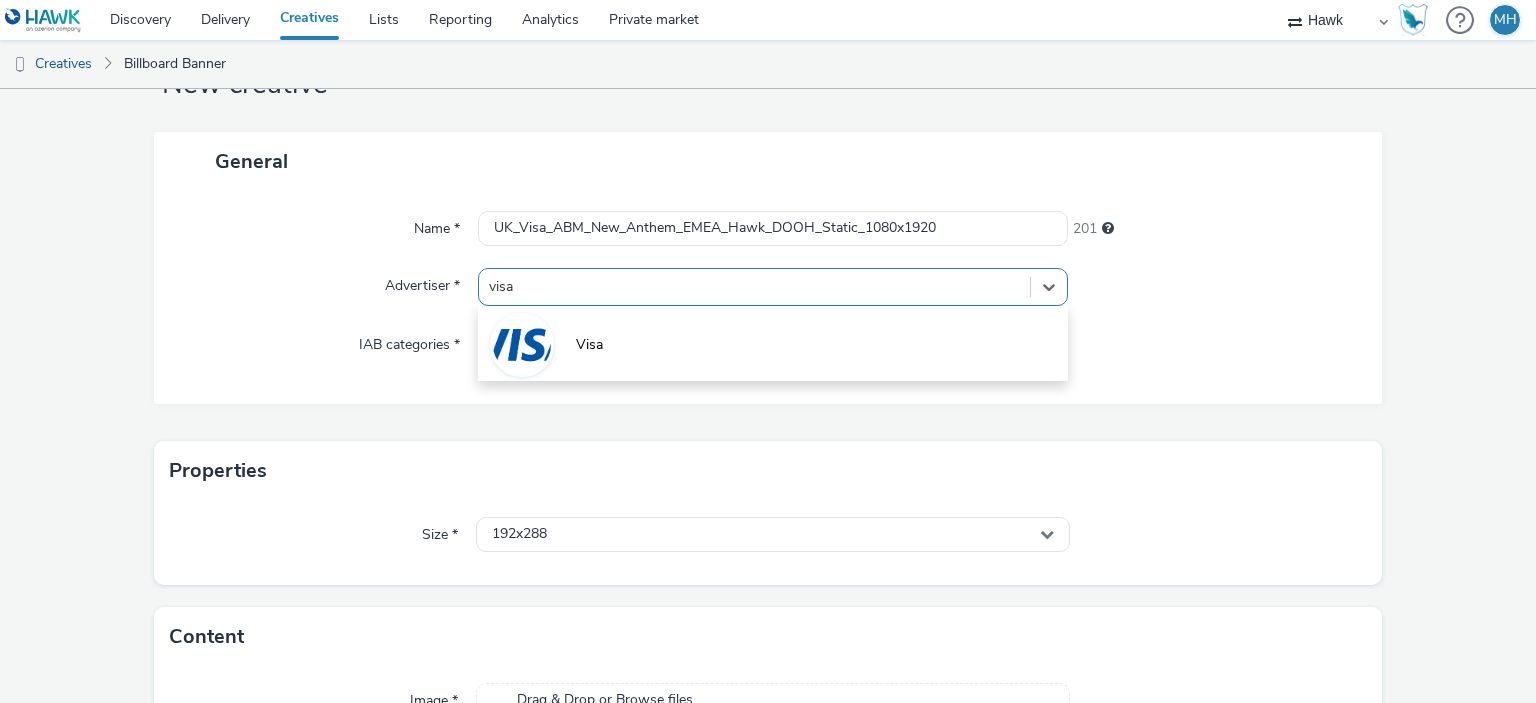 click on "Visa" at bounding box center (772, 343) 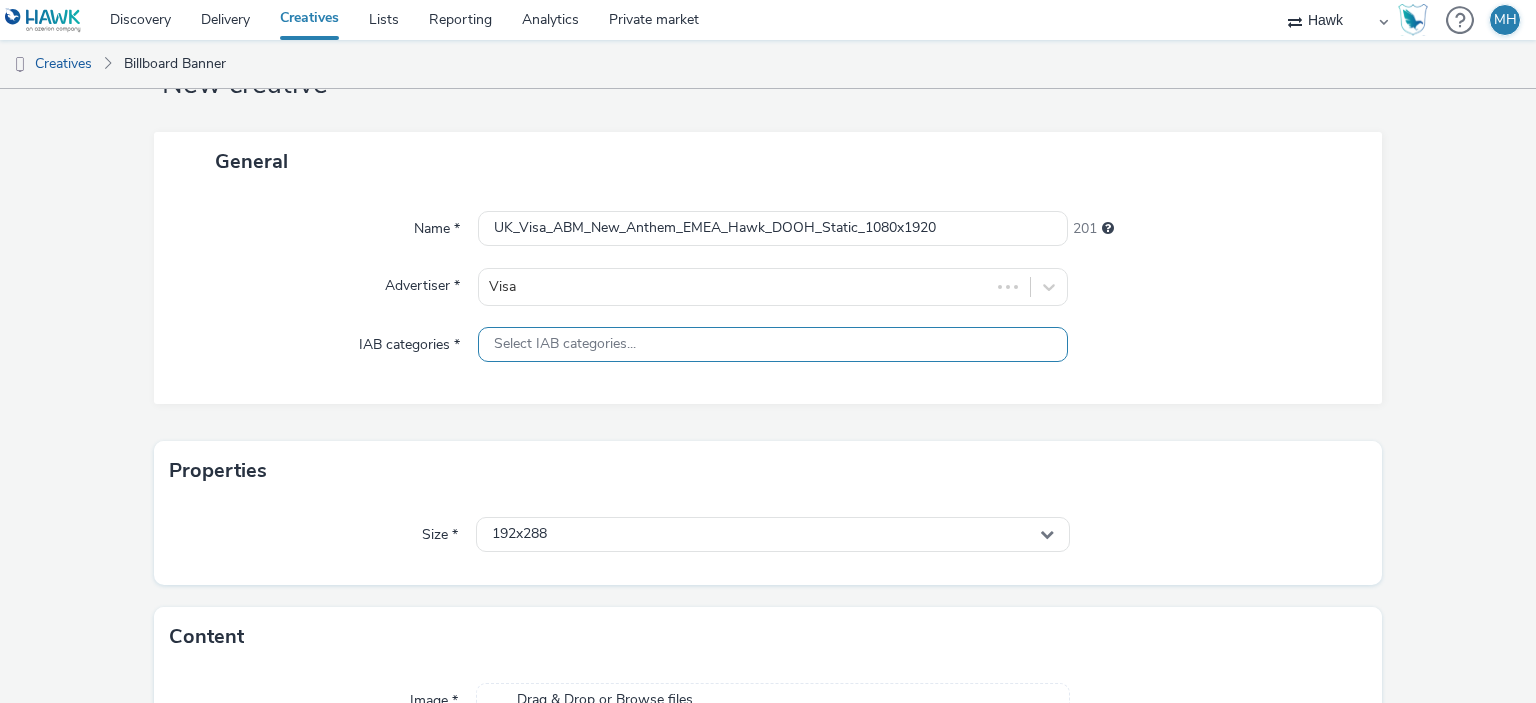 click on "Select IAB categories..." at bounding box center [772, 344] 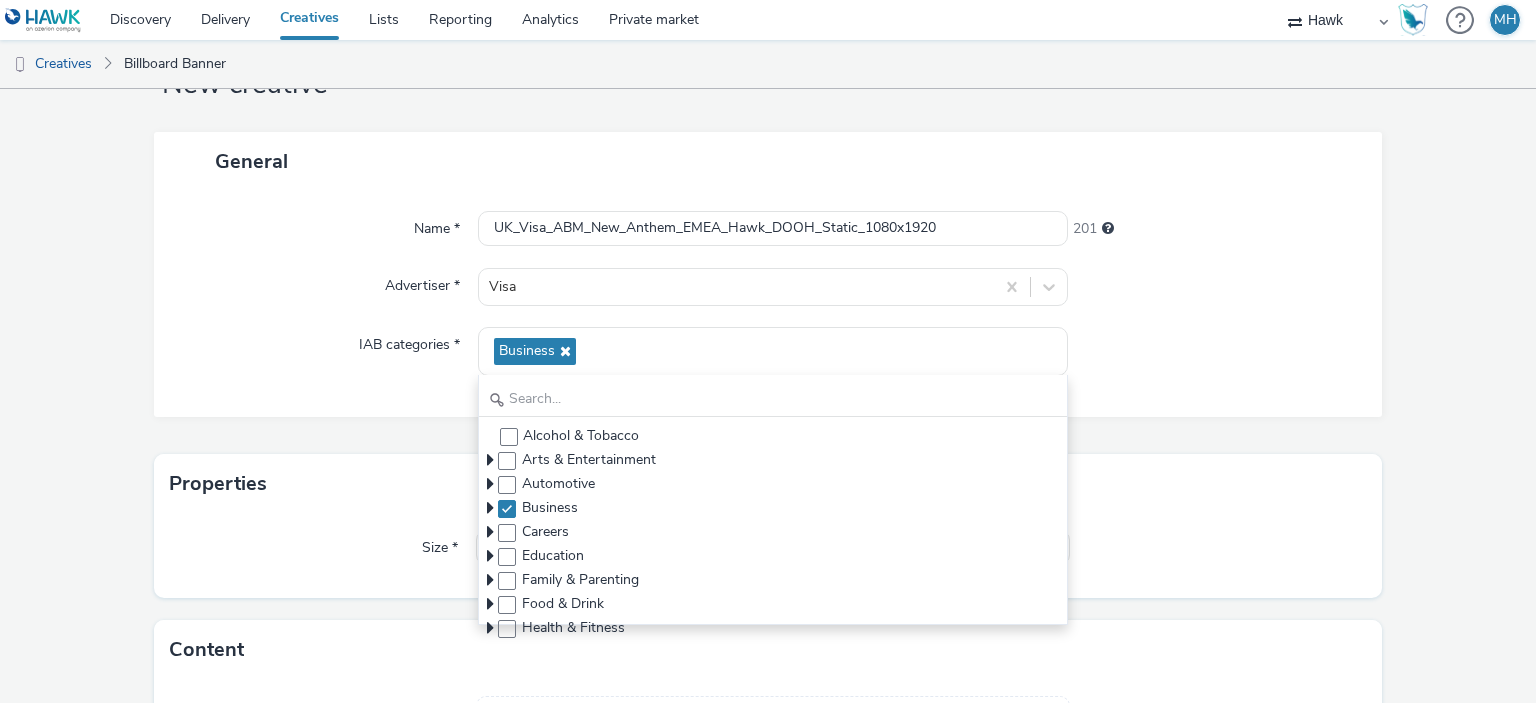 click at bounding box center (1215, 287) 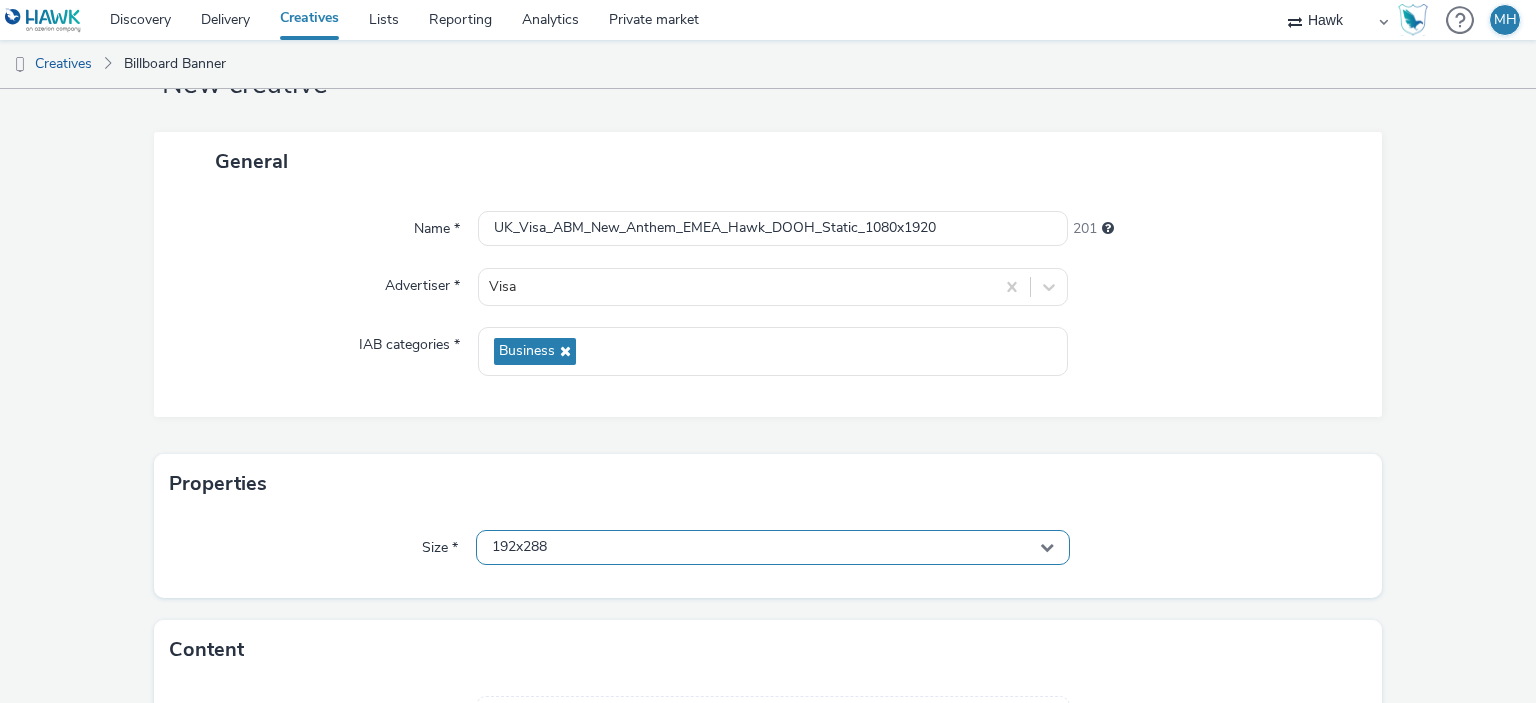 click on "192x288" at bounding box center (772, 547) 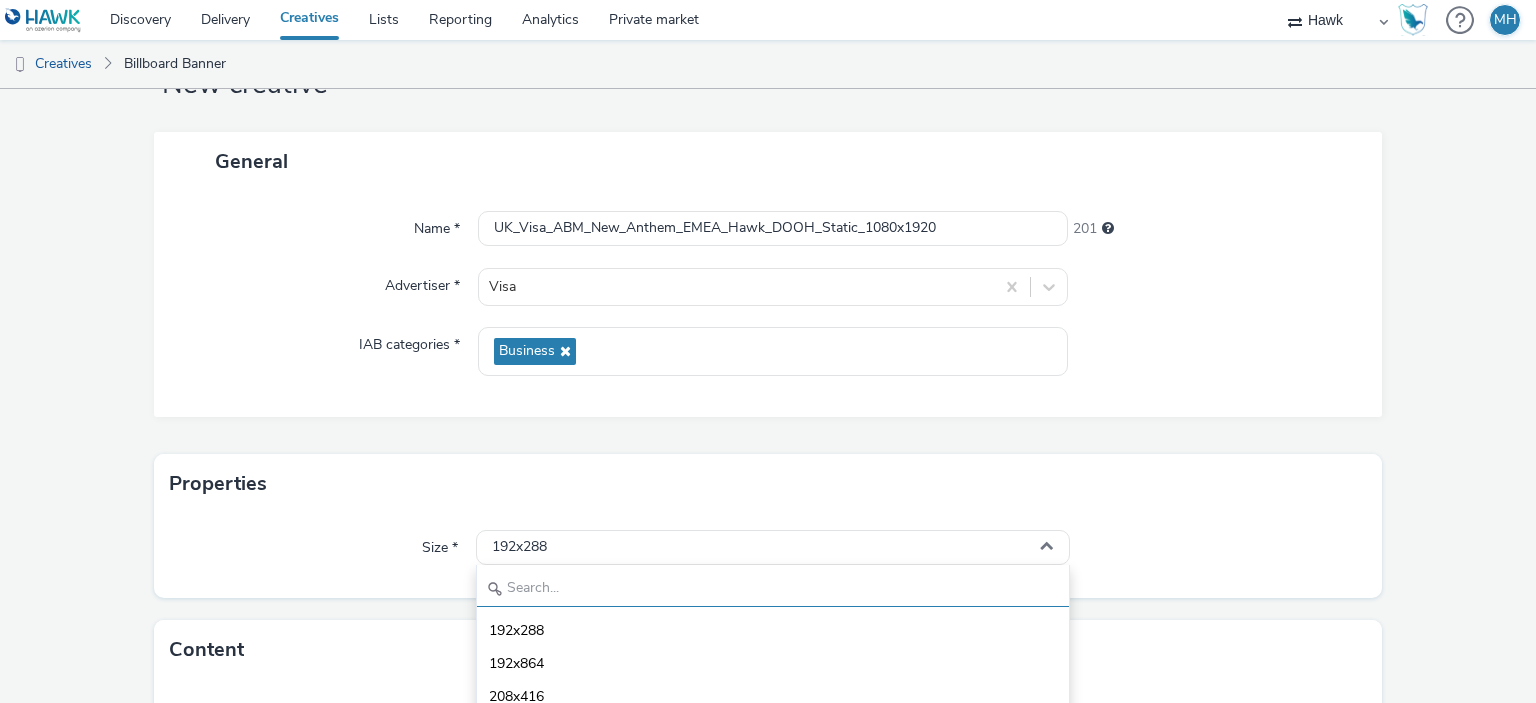 click at bounding box center [772, 589] 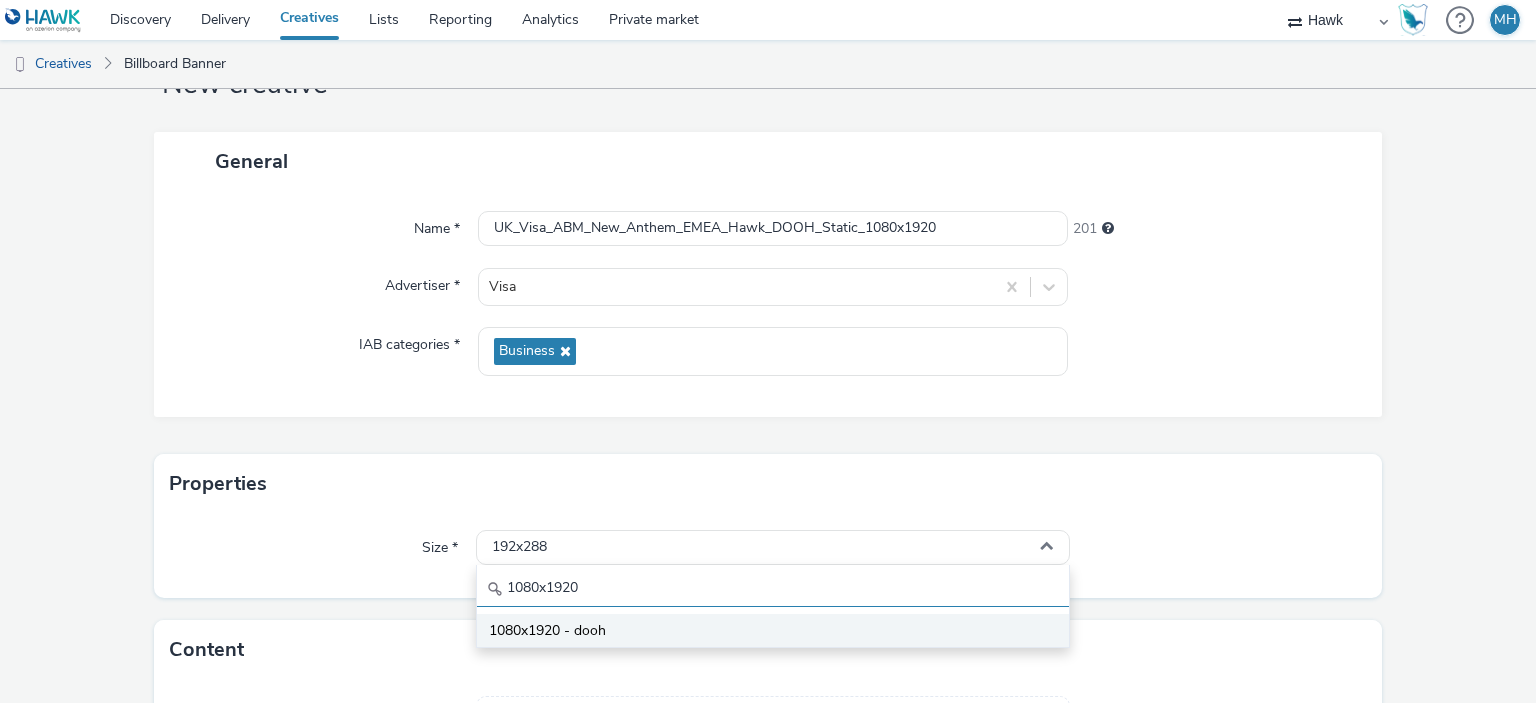 type on "1080x1920" 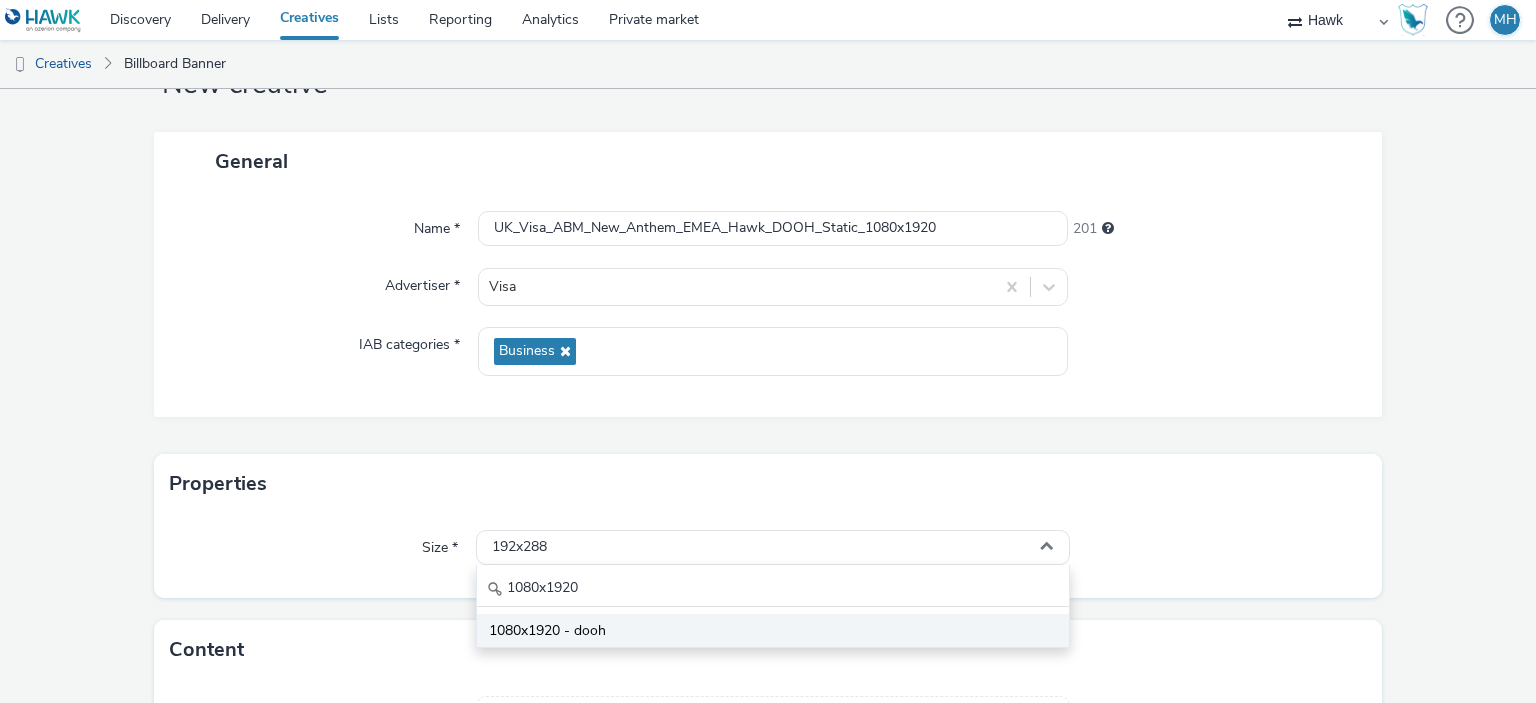 click on "1080x1920 - dooh" at bounding box center [547, 631] 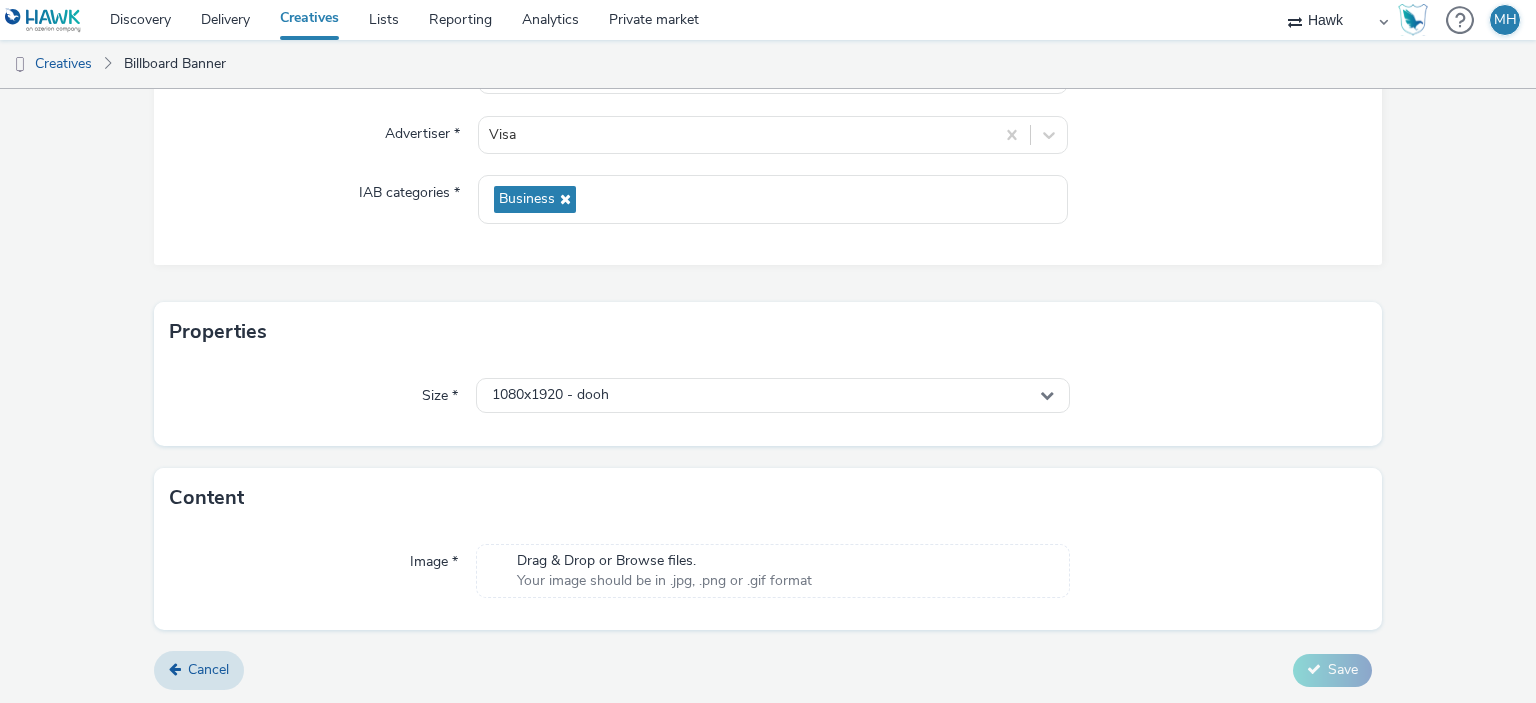 scroll, scrollTop: 0, scrollLeft: 0, axis: both 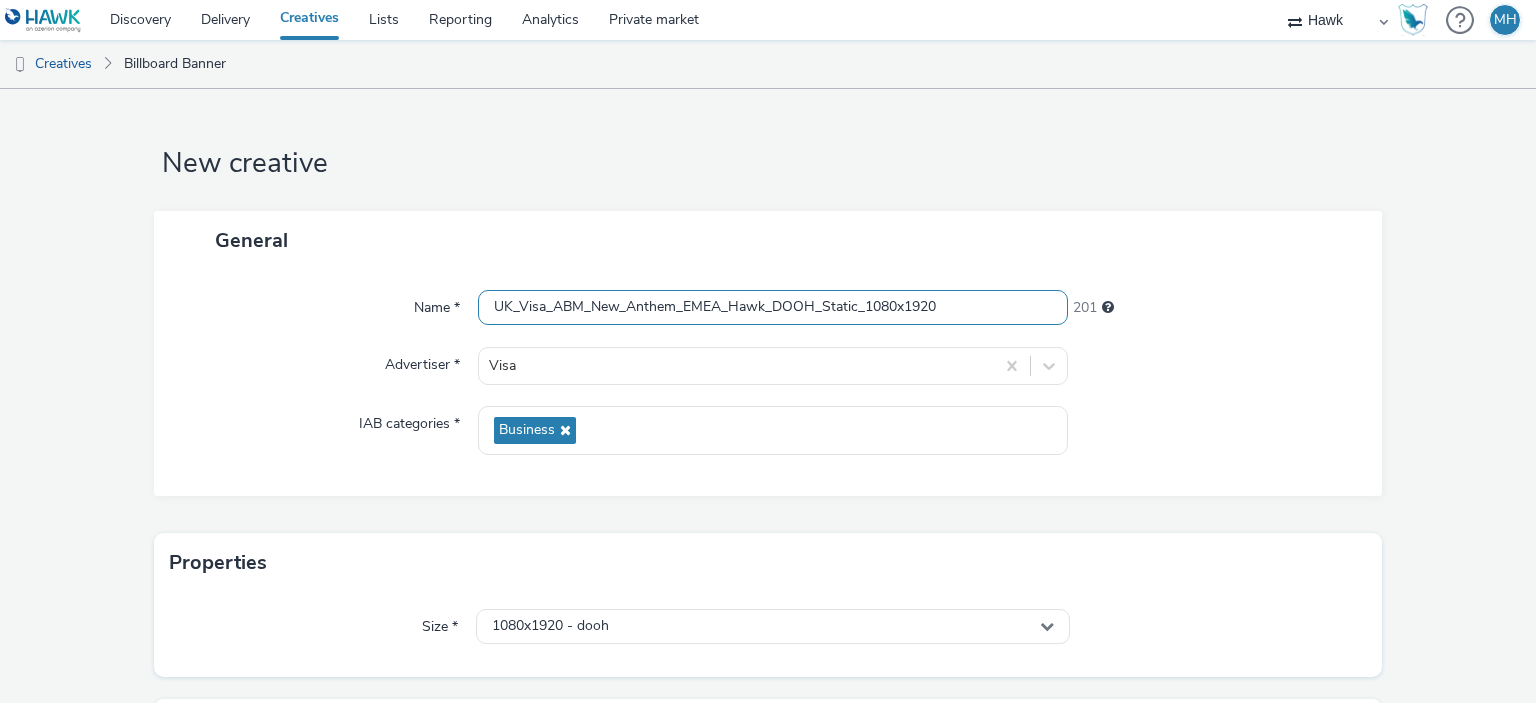 click on "UK_Visa_ABM_New_Anthem_EMEA_Hawk_DOOH_Static_1080x1920" at bounding box center [772, 307] 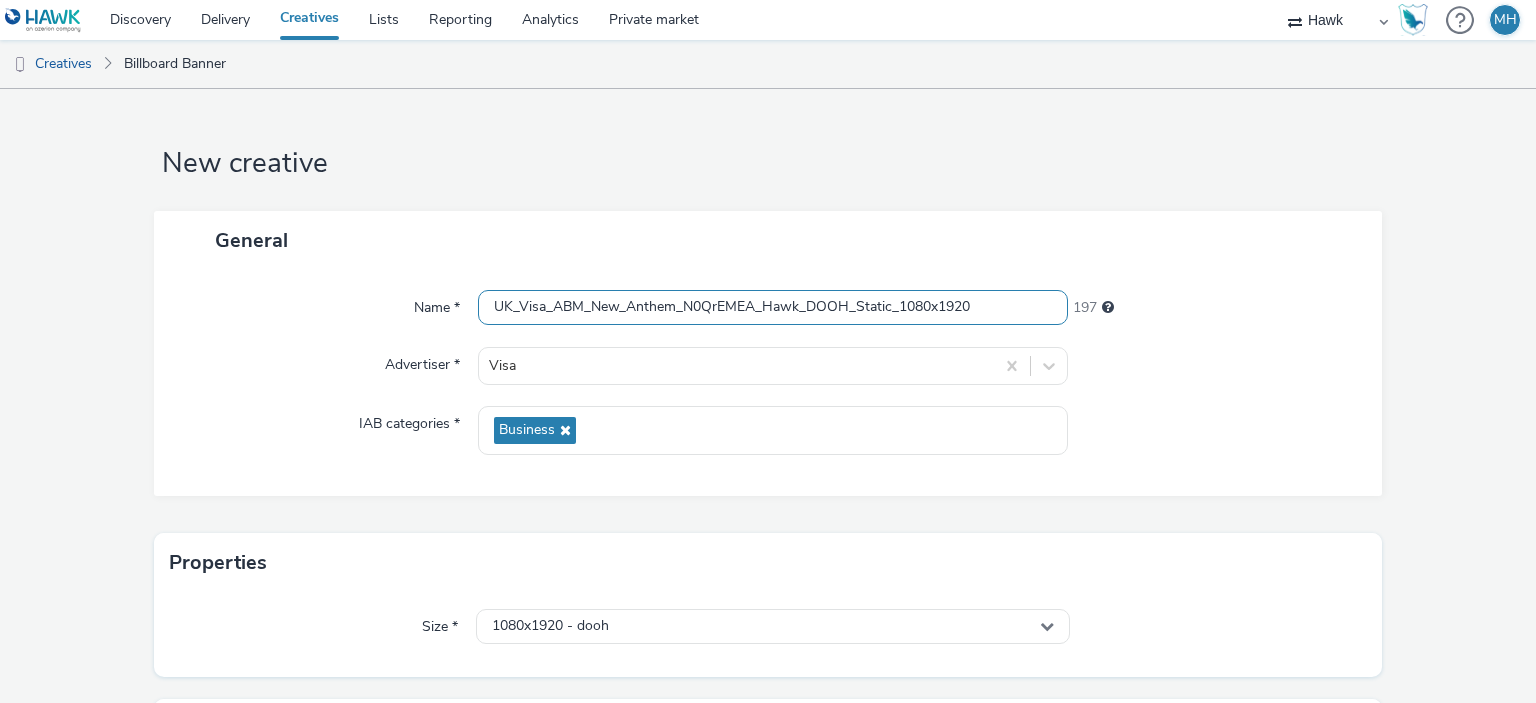click on "UK_Visa_ABM_New_Anthem_N0QrEMEA_Hawk_DOOH_Static_1080x1920" at bounding box center [772, 307] 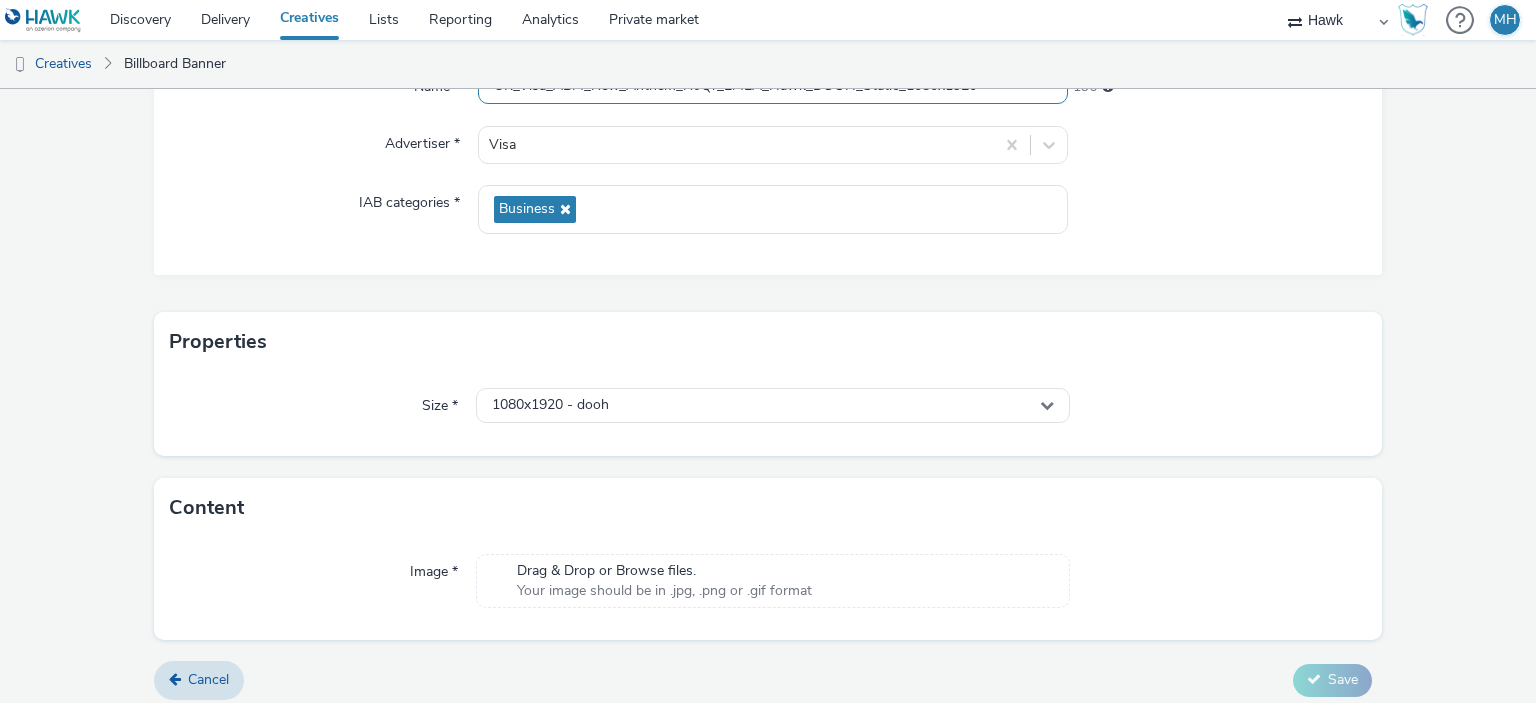 scroll, scrollTop: 231, scrollLeft: 0, axis: vertical 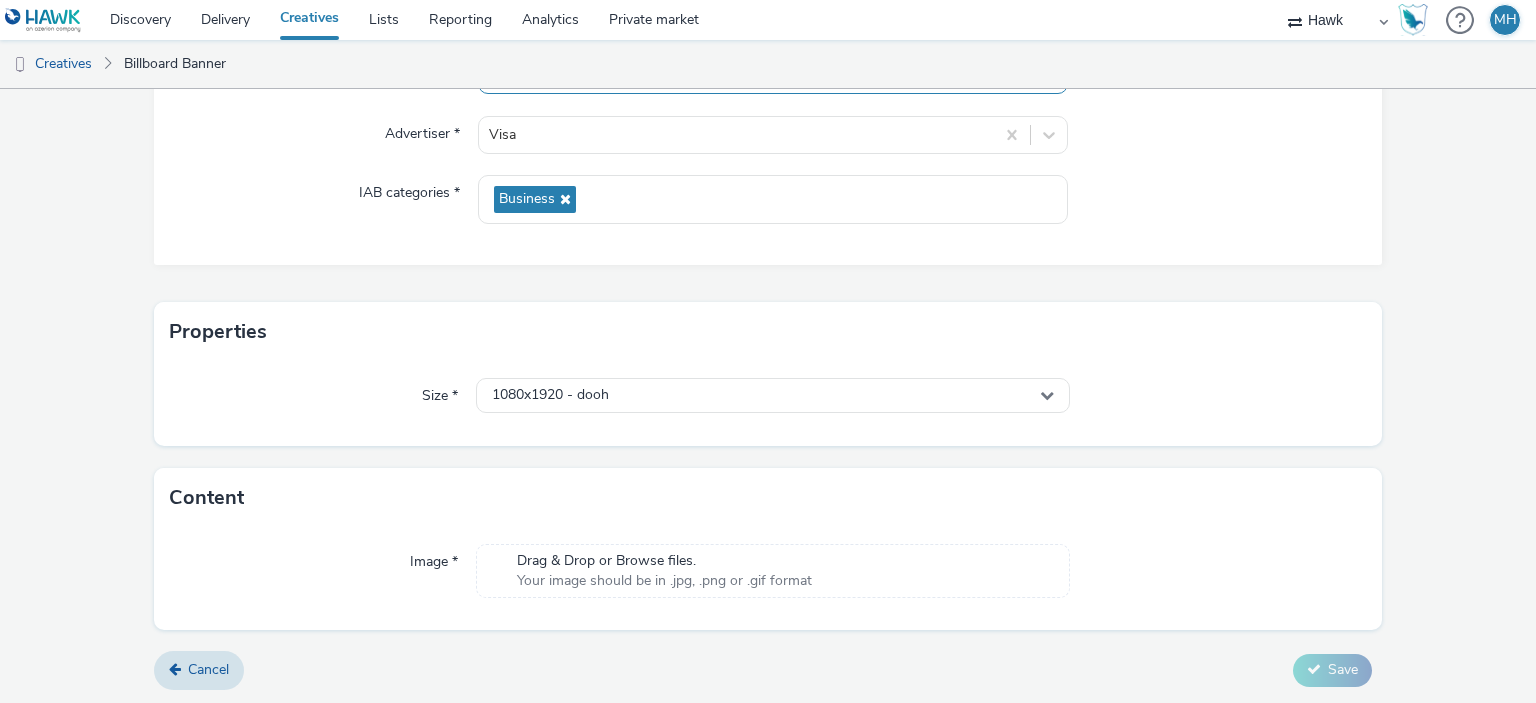 type on "UK_Visa_ABM_New_Anthem_NoQr_EMEA_Hawk_DOOH_Static_1080x1920" 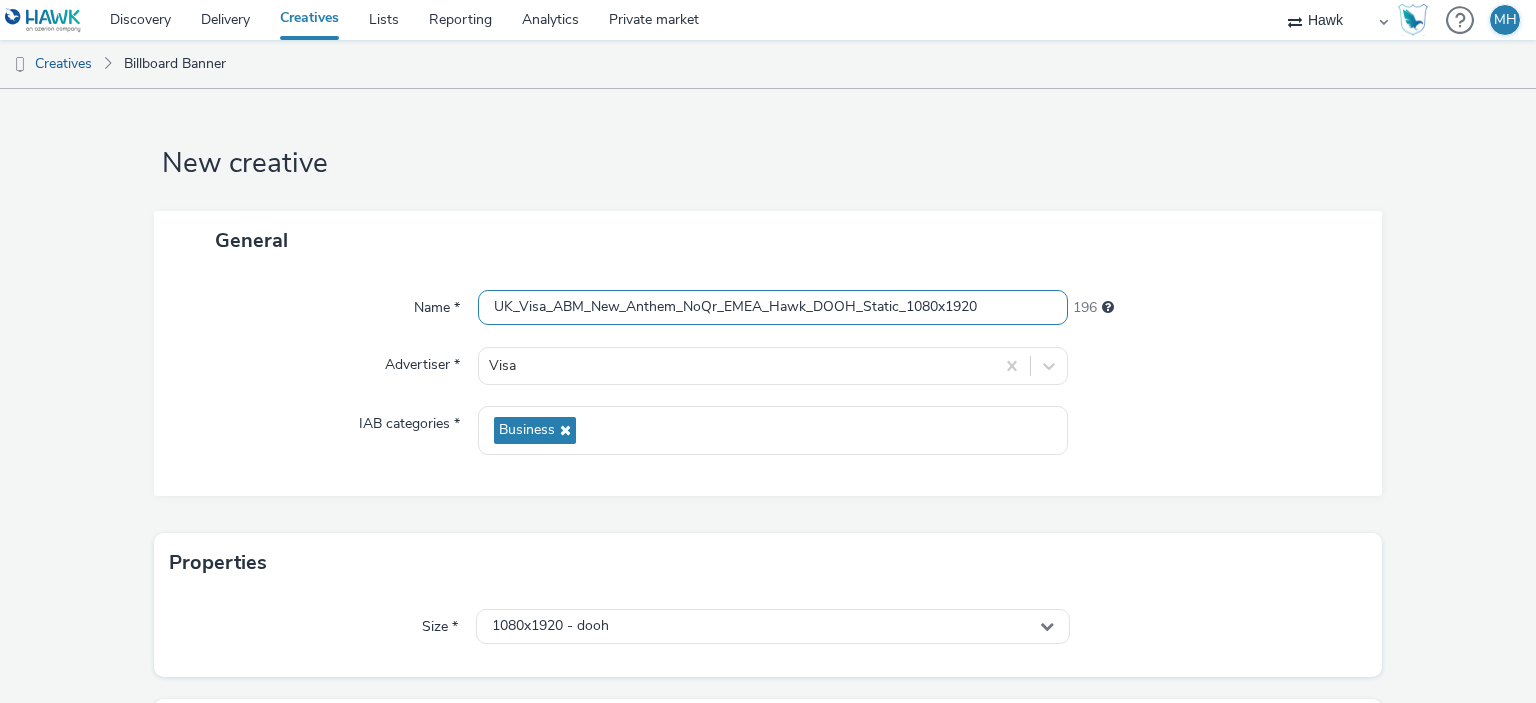 scroll, scrollTop: 259, scrollLeft: 0, axis: vertical 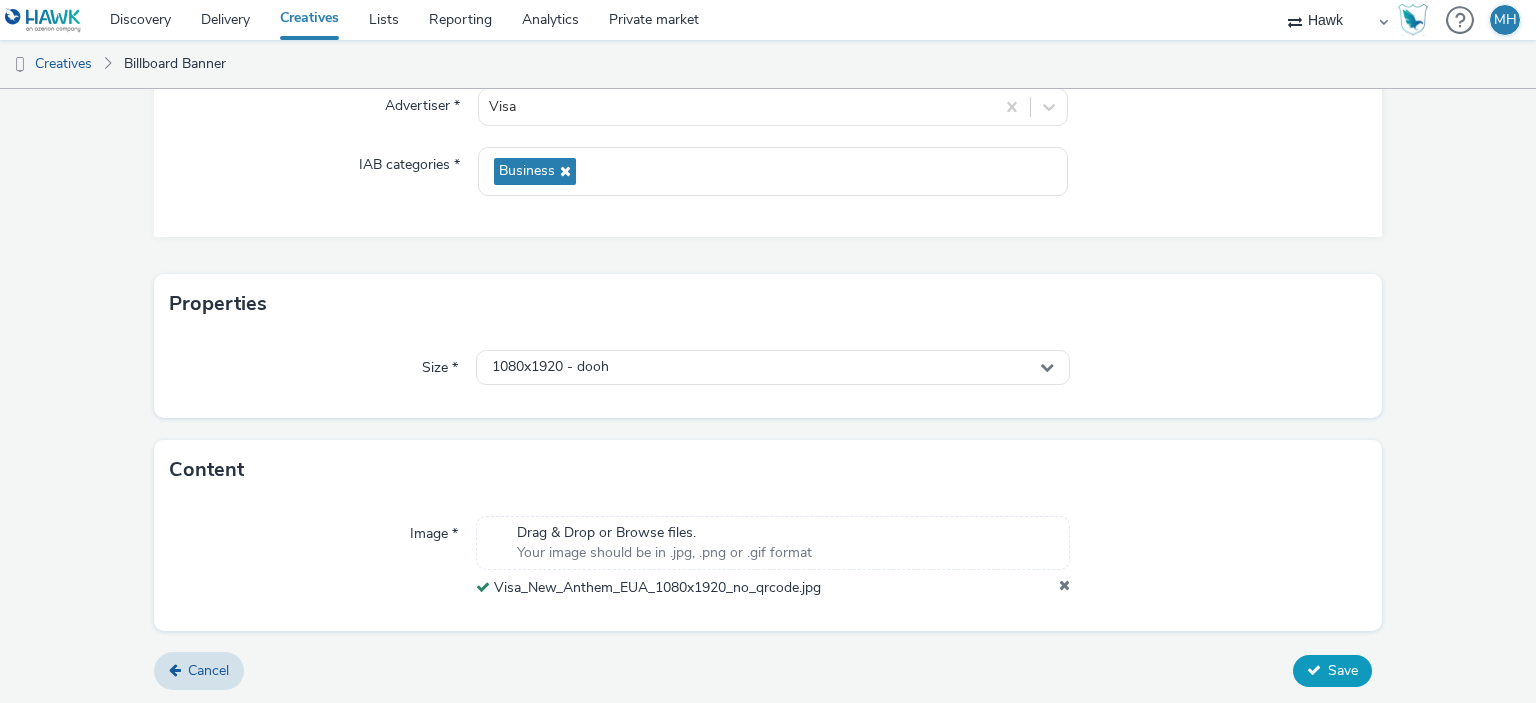 click on "Save" at bounding box center (1332, 671) 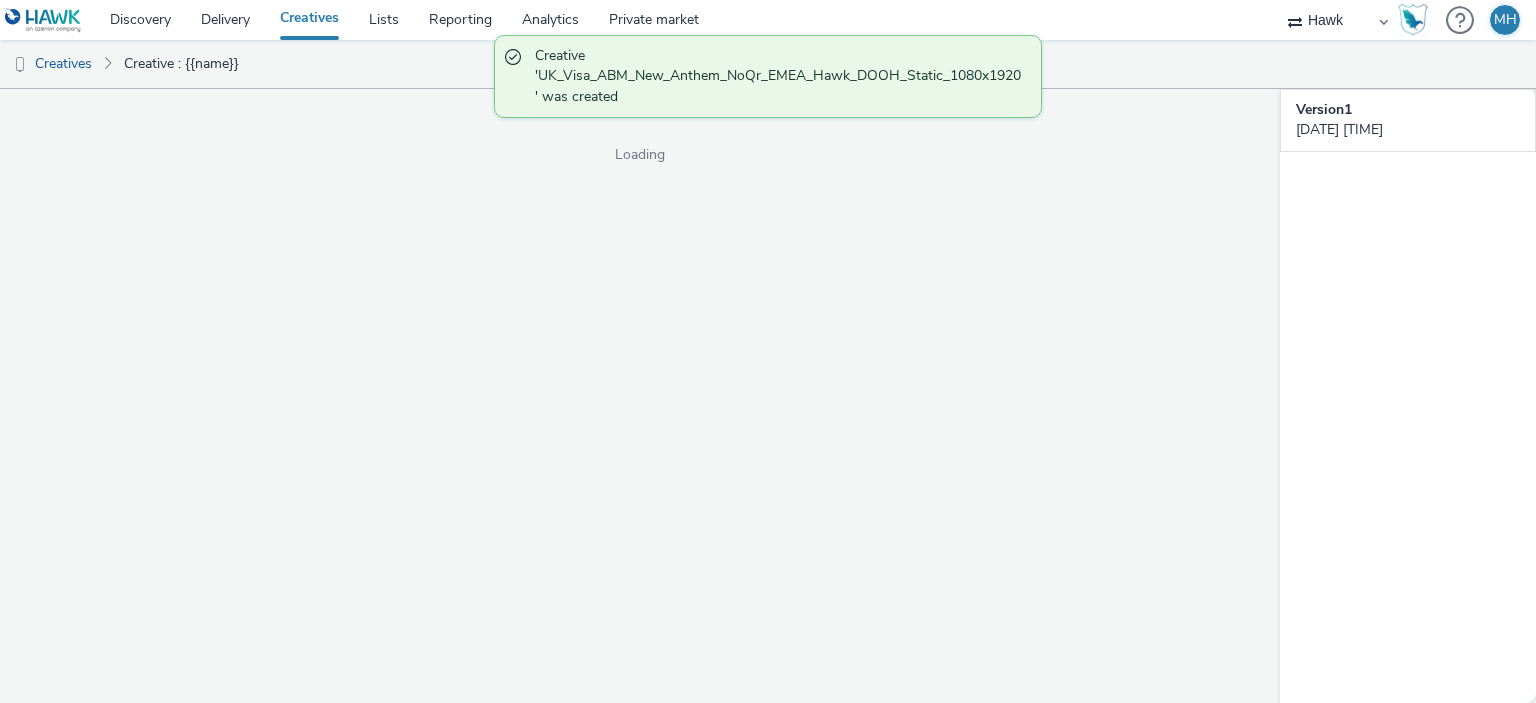 scroll, scrollTop: 0, scrollLeft: 0, axis: both 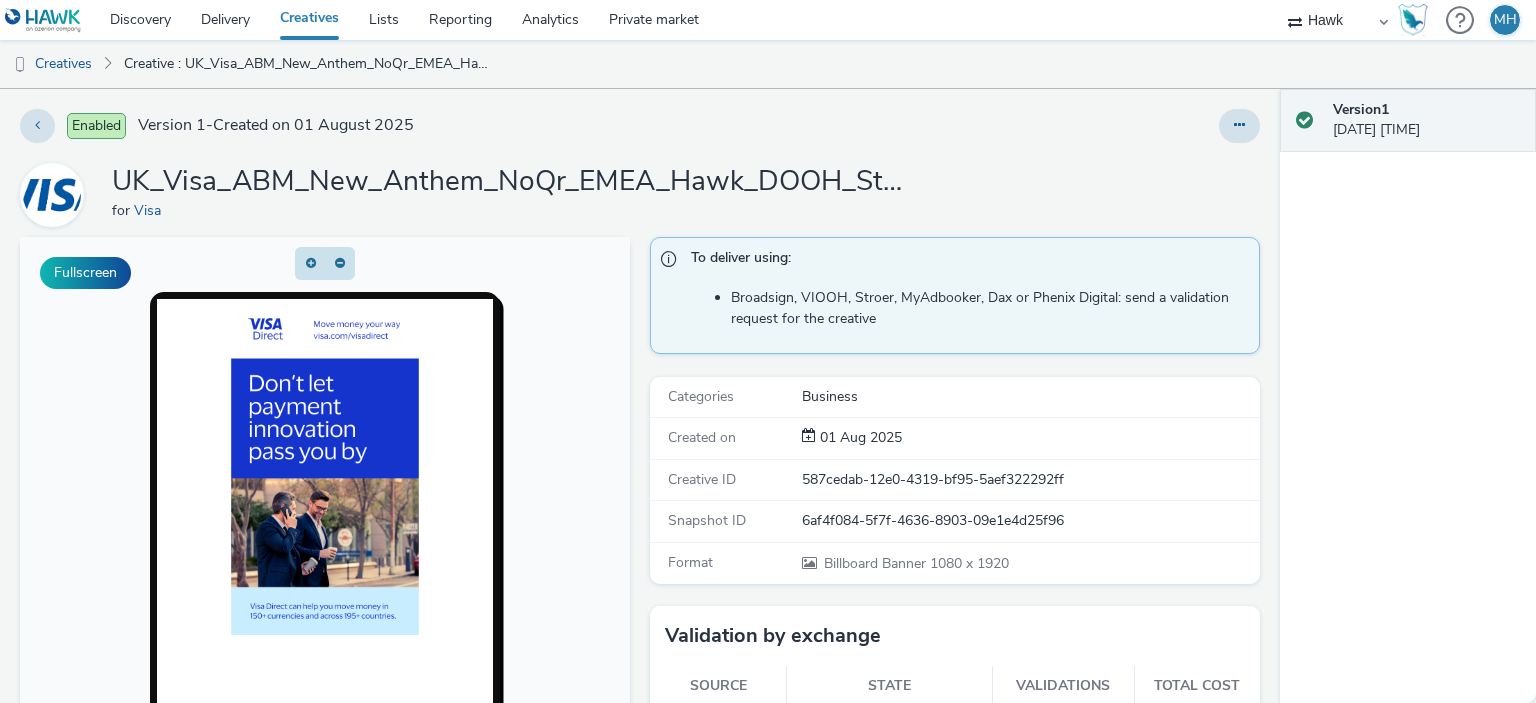 click on "Creatives" at bounding box center (309, 20) 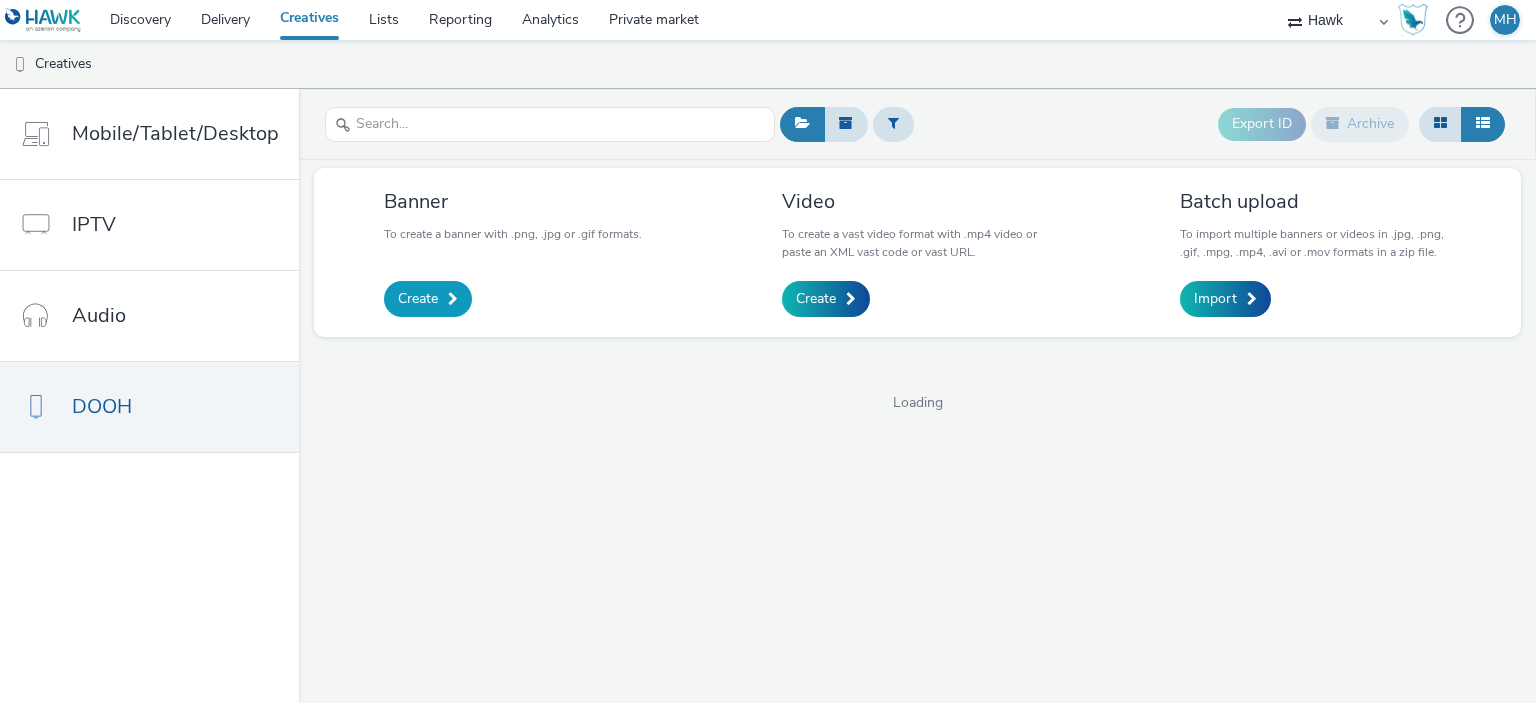 click on "Create" at bounding box center (428, 299) 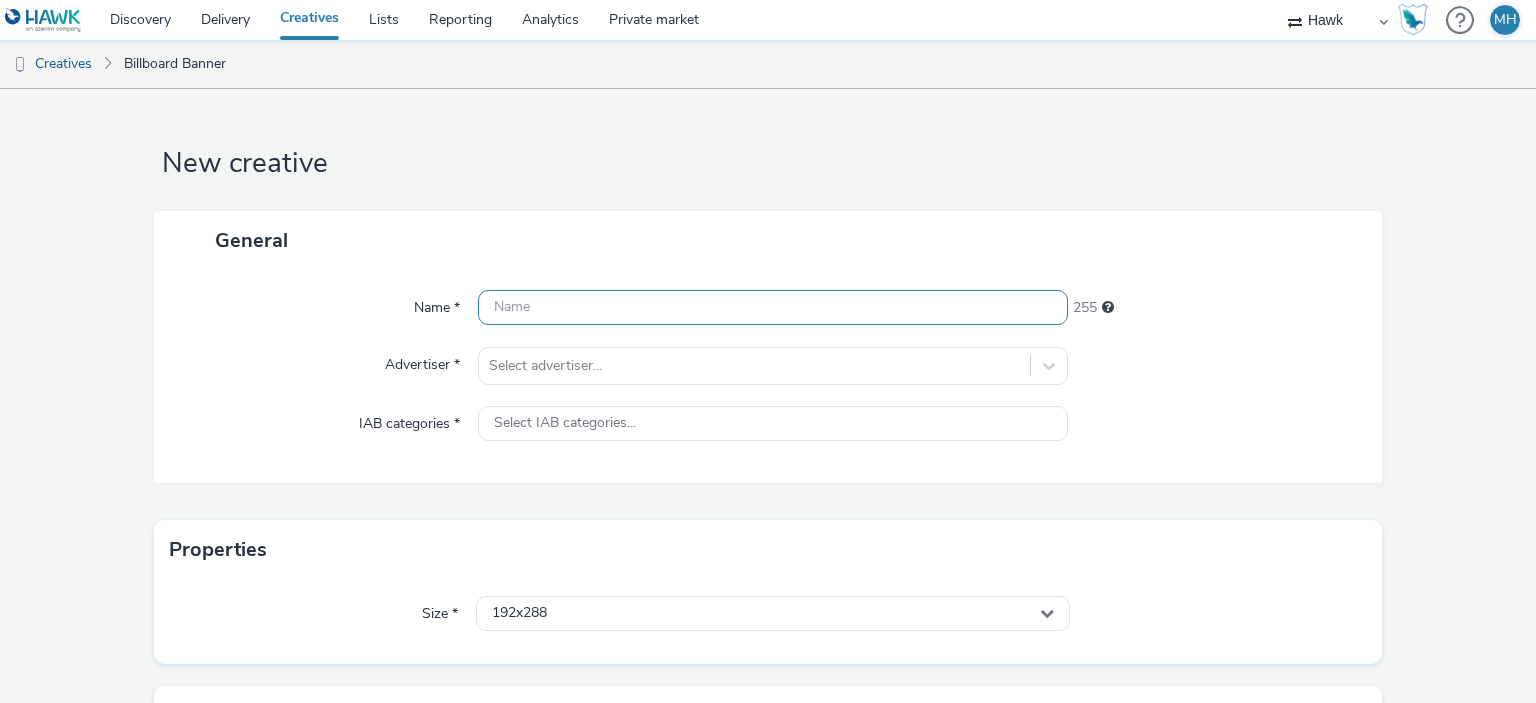 click at bounding box center [772, 307] 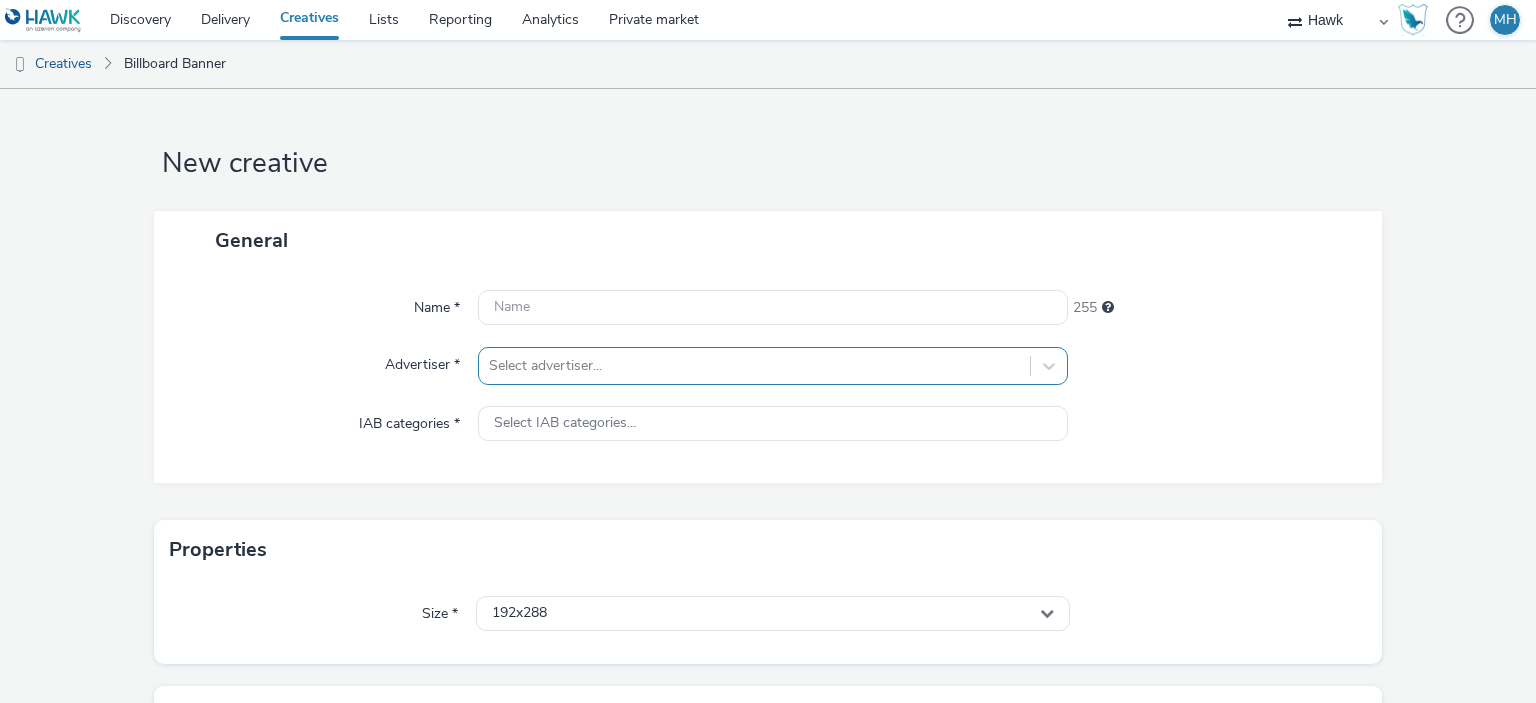 click on "Select advertiser..." at bounding box center [772, 366] 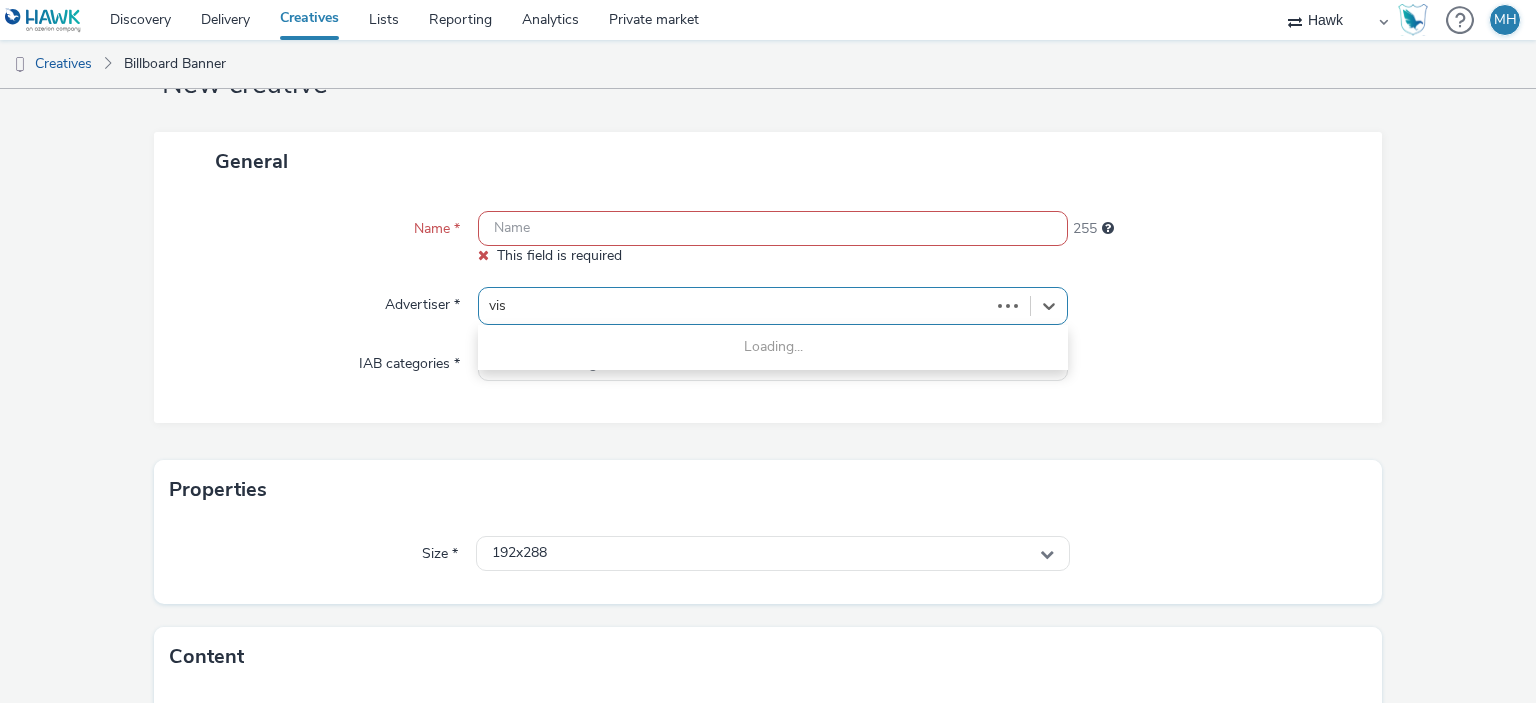 type on "visa" 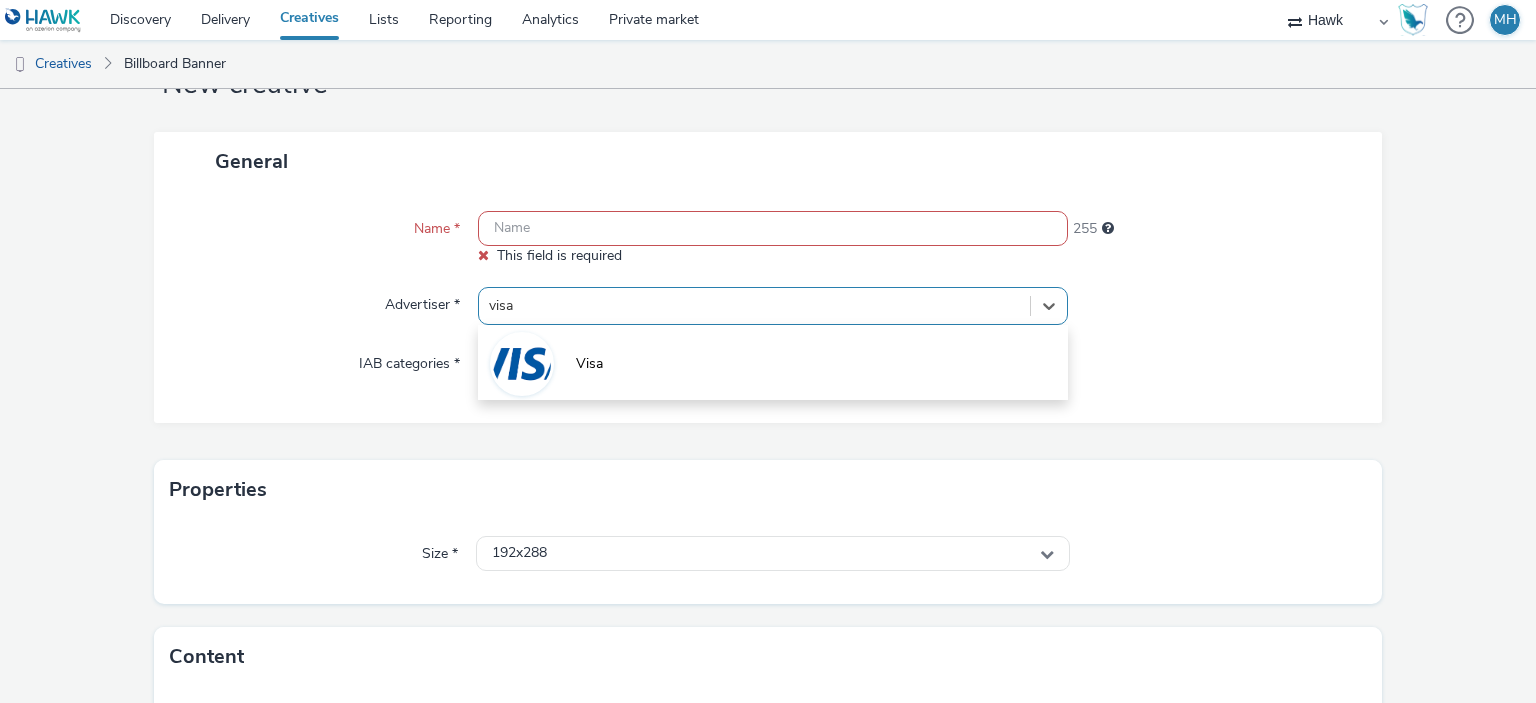 click at bounding box center (522, 364) 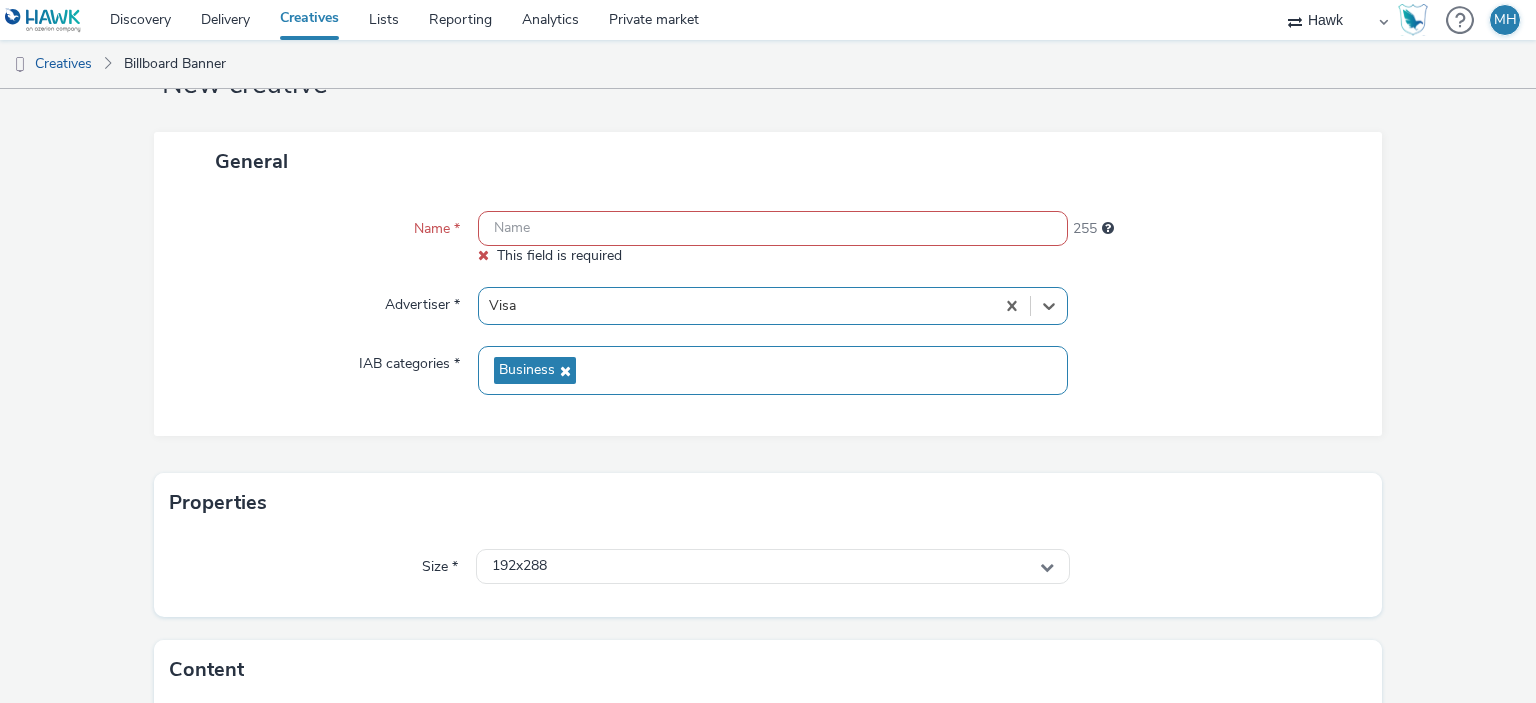 click on "Business" at bounding box center (527, 370) 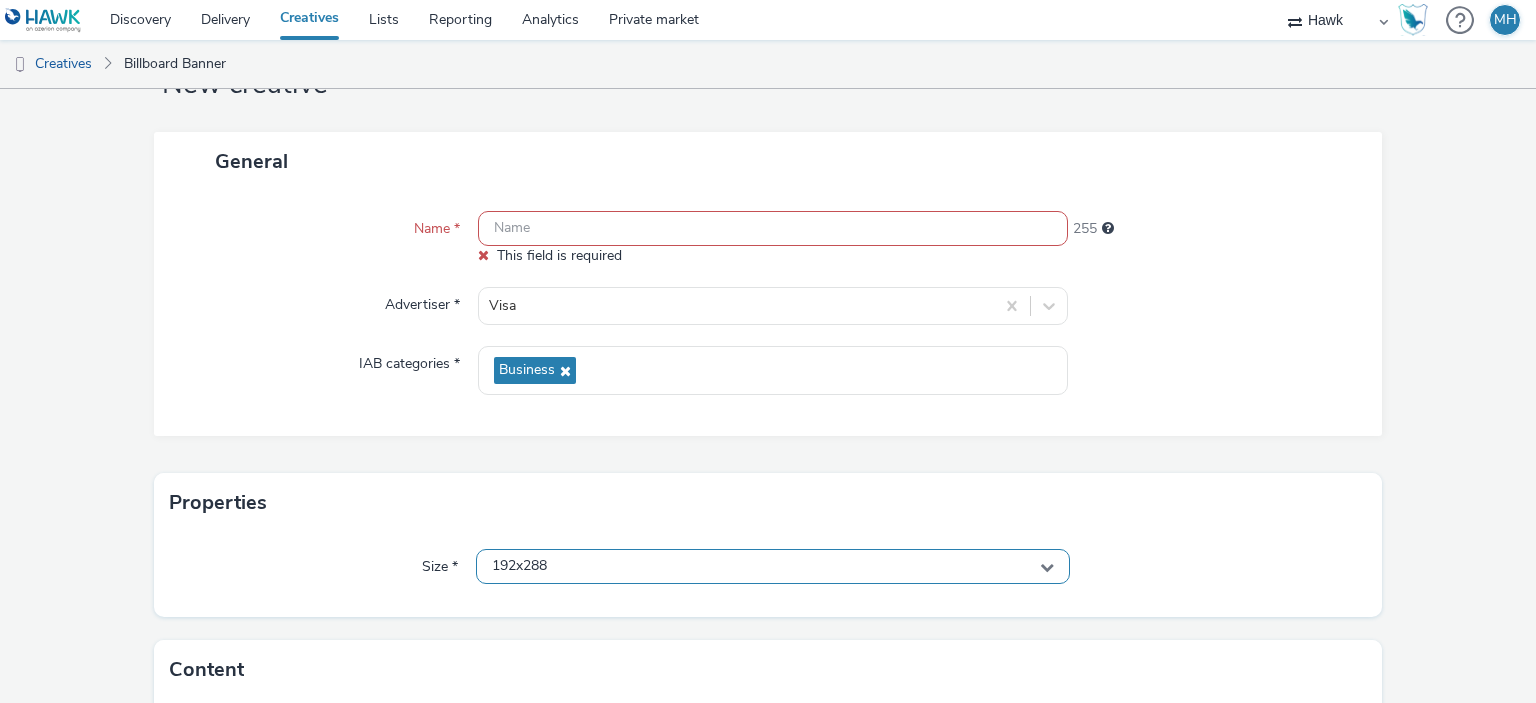 click on "192x288" at bounding box center (772, 566) 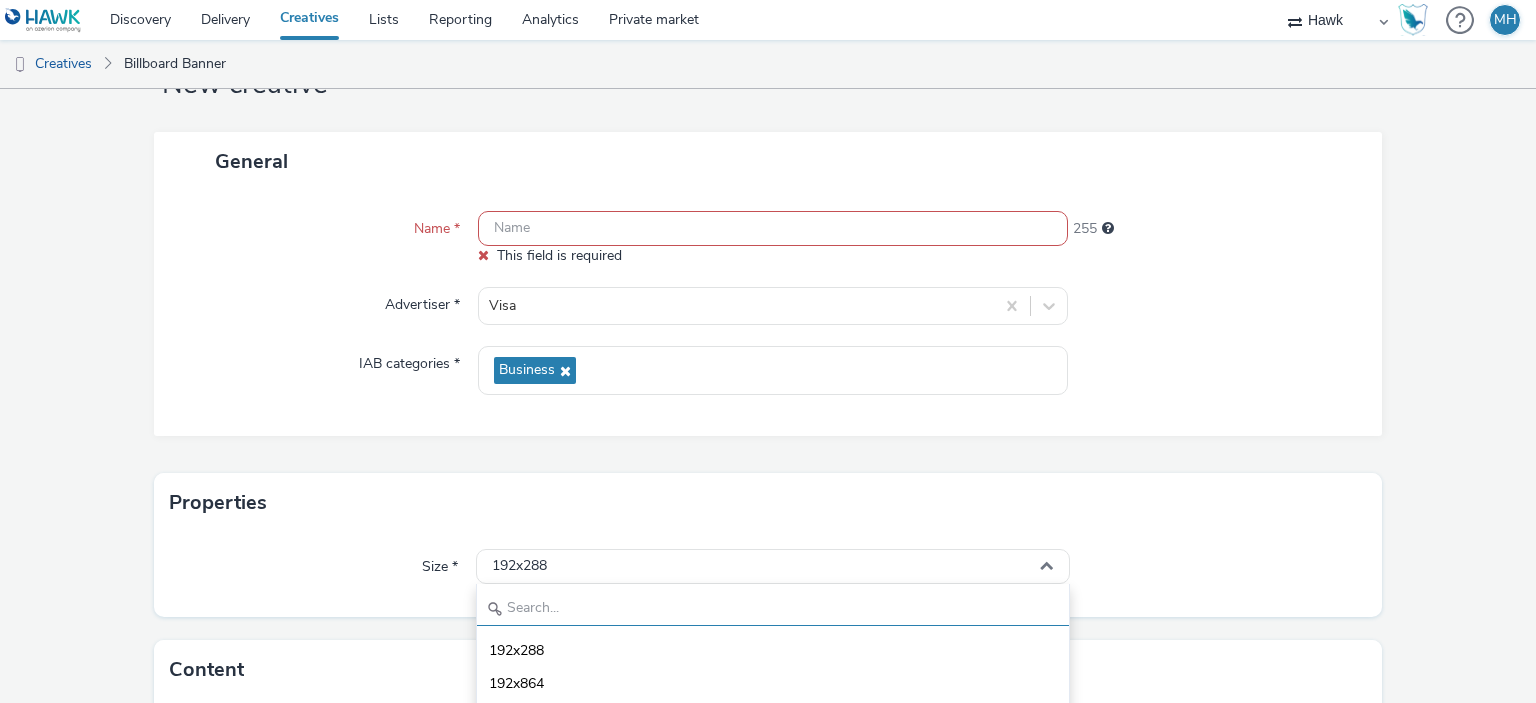 click at bounding box center [772, 608] 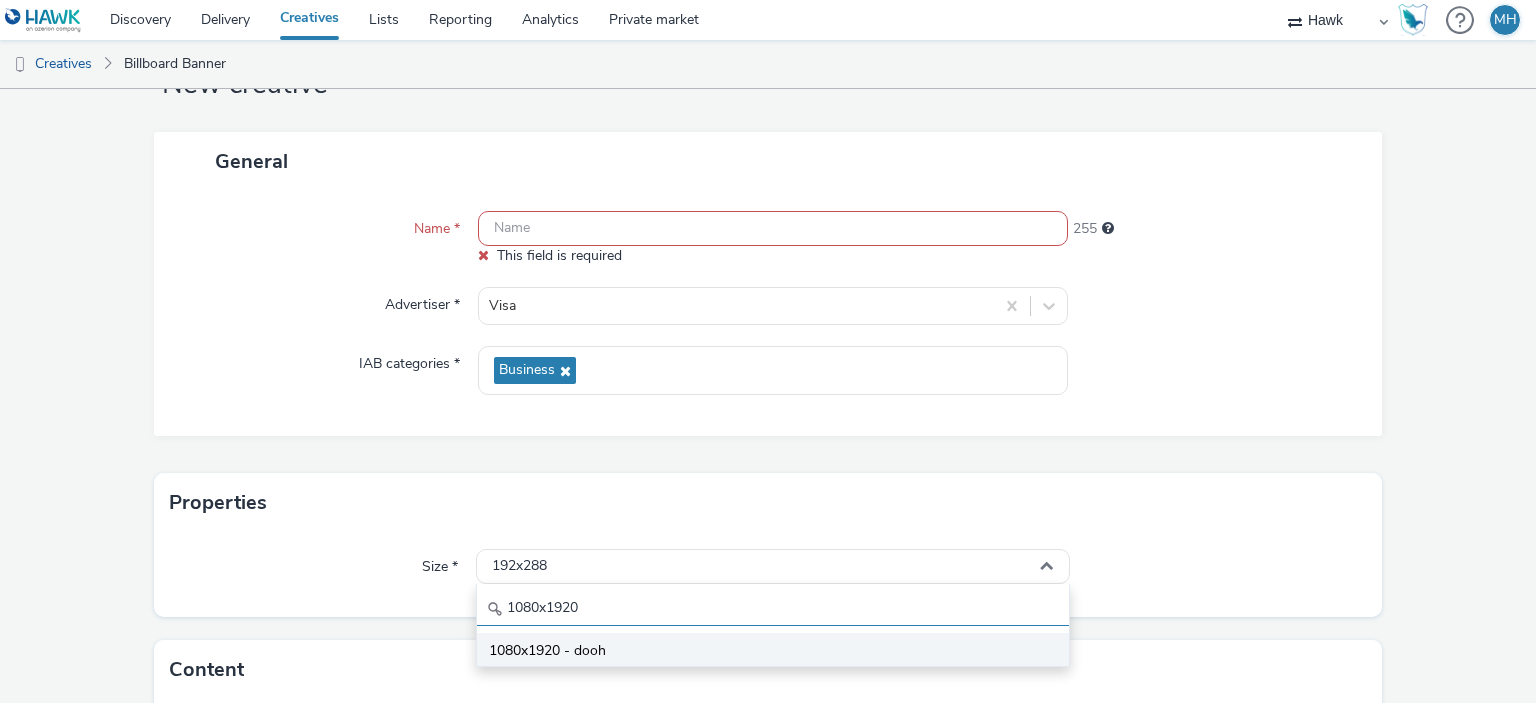 type on "1080x1920" 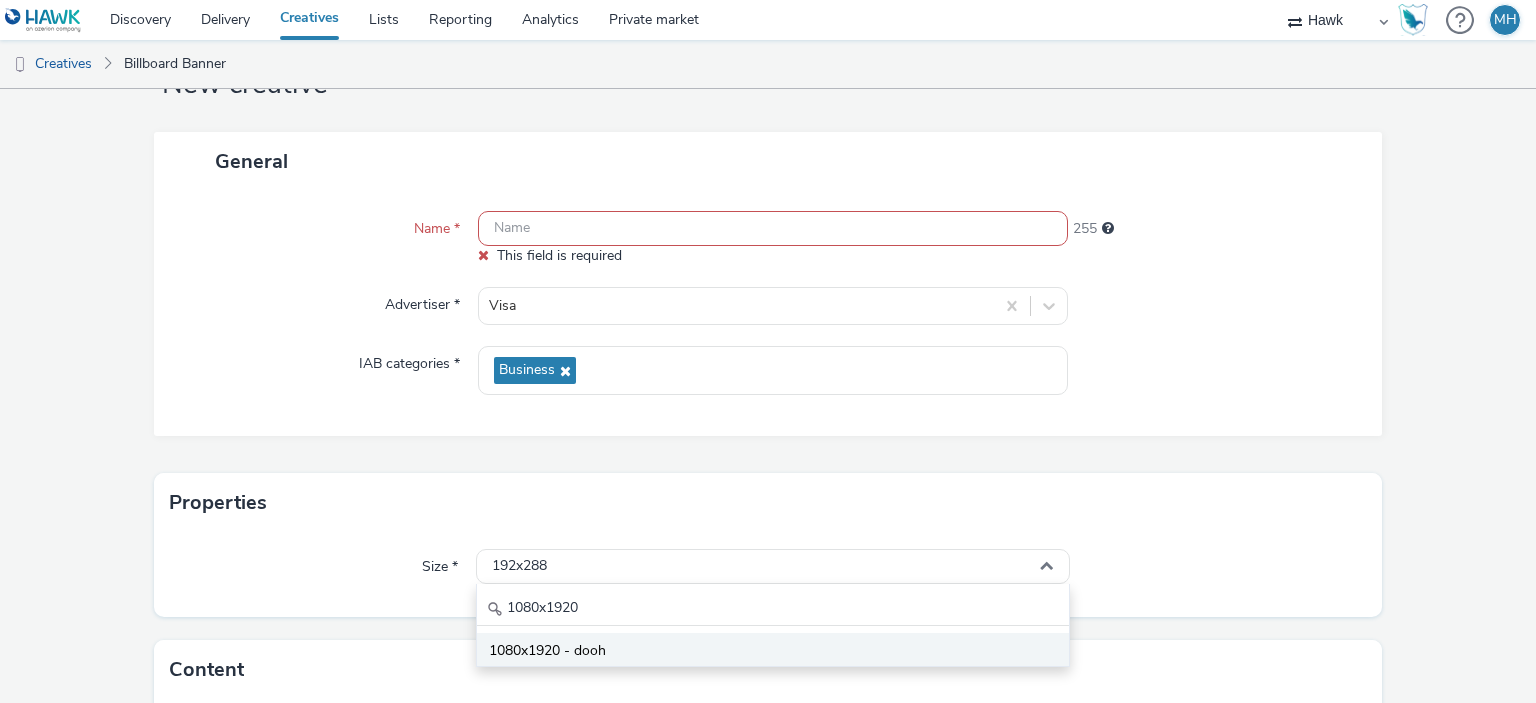 click on "1080x1920 - dooh" at bounding box center [547, 651] 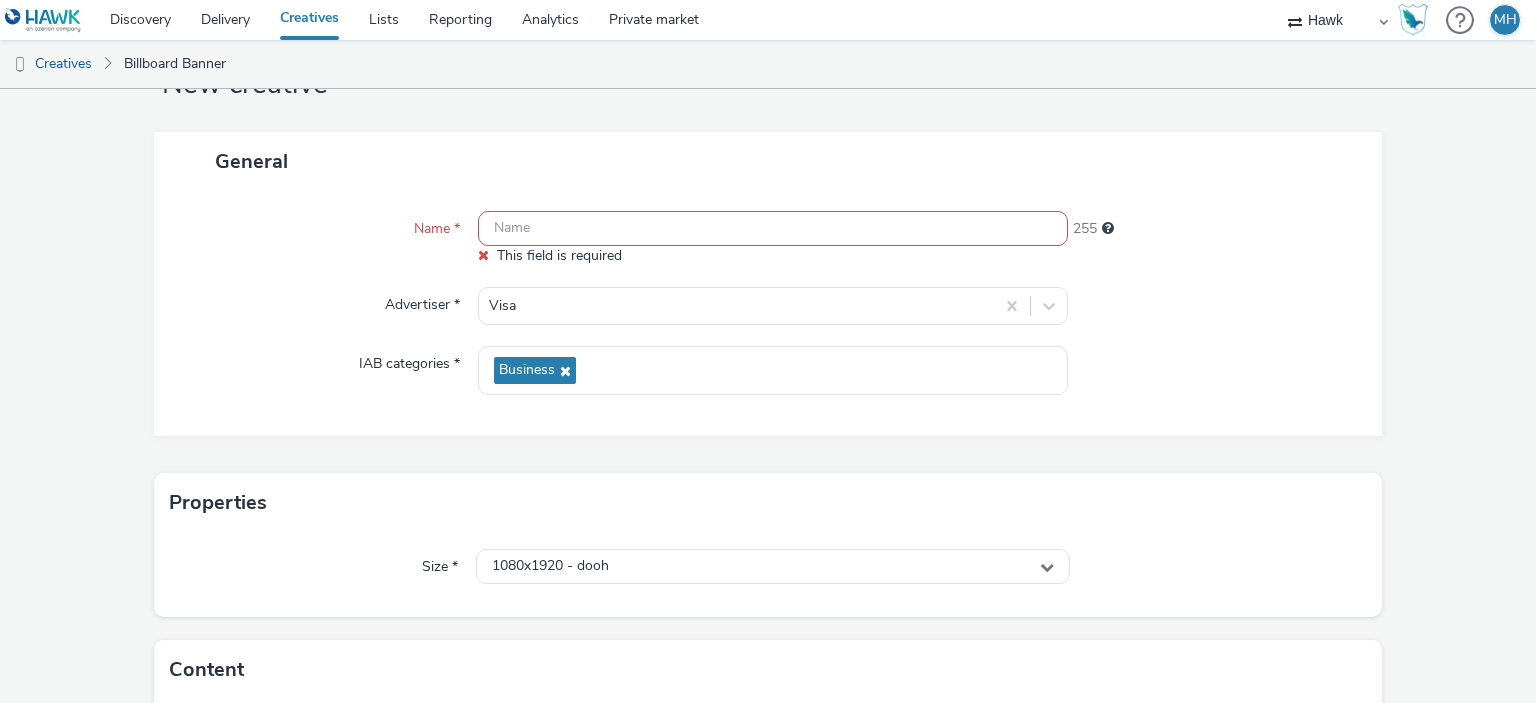 click at bounding box center (772, 228) 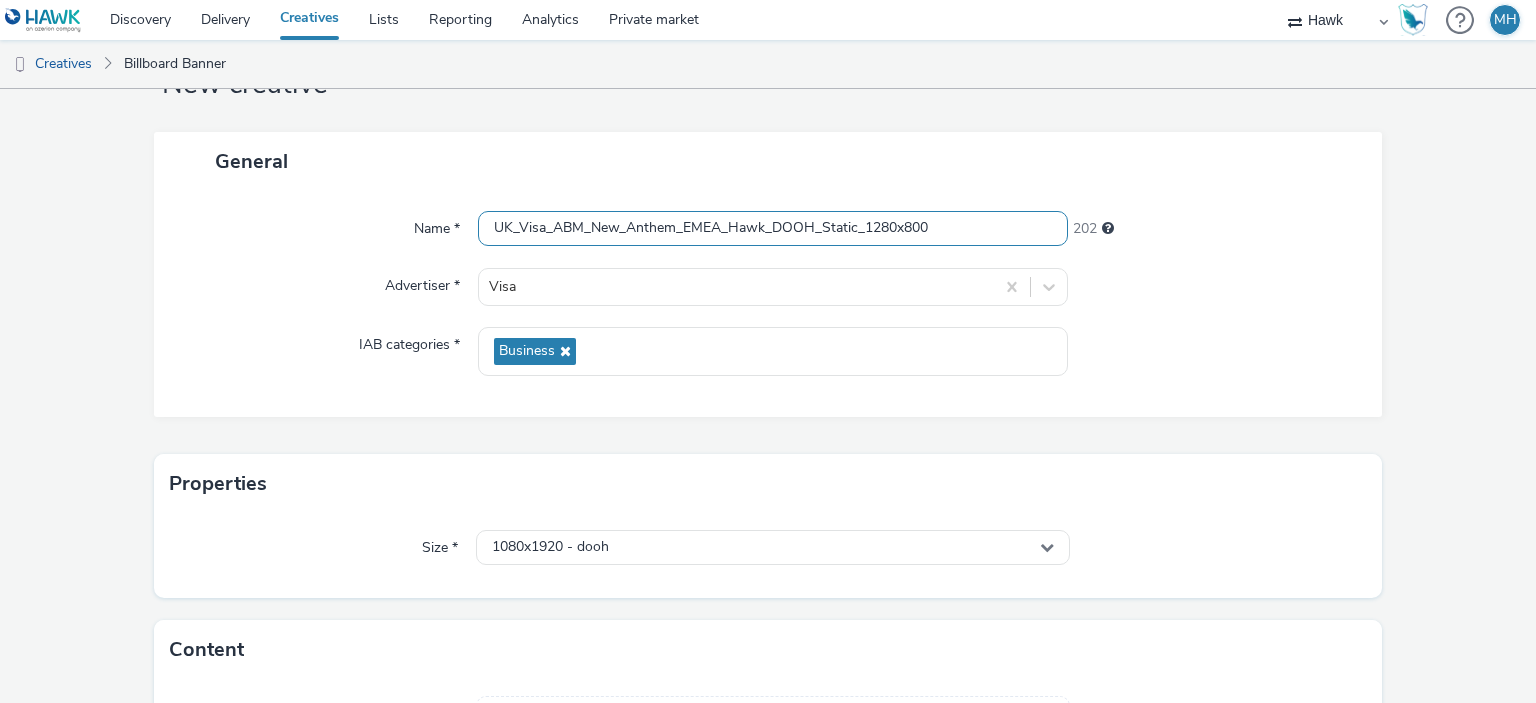 drag, startPoint x: 947, startPoint y: 230, endPoint x: 872, endPoint y: 205, distance: 79.05694 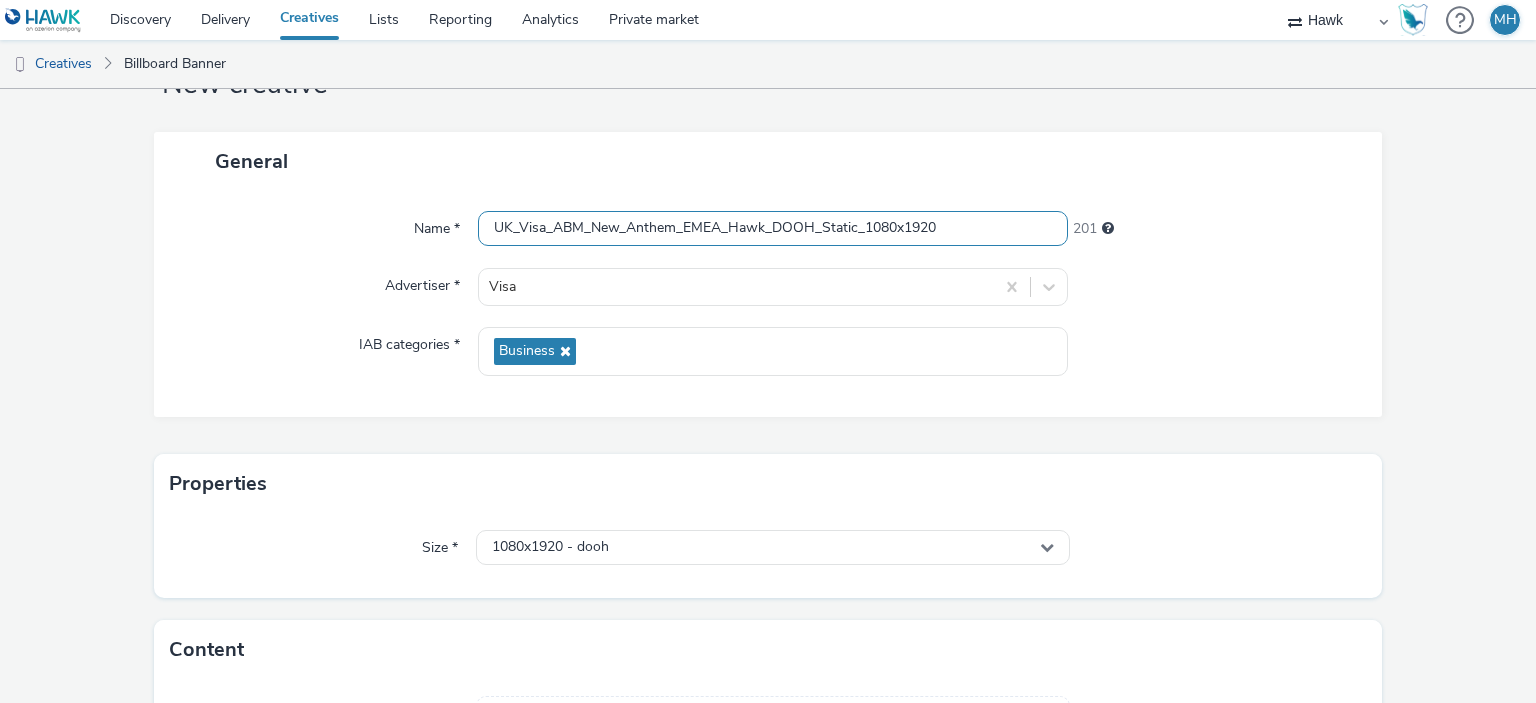 scroll, scrollTop: 231, scrollLeft: 0, axis: vertical 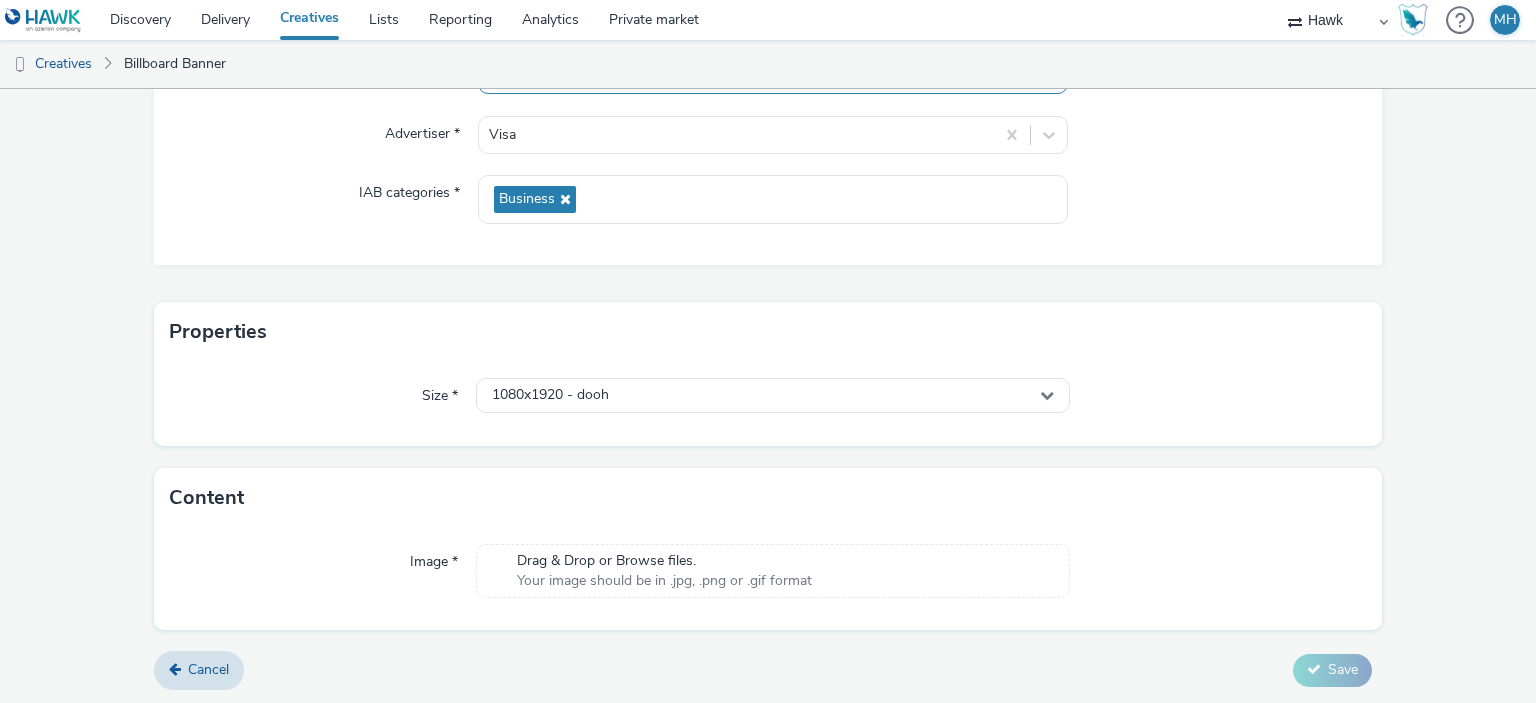 type on "UK_Visa_ABM_New_Anthem_EMEA_Hawk_DOOH_Static_1080x1920" 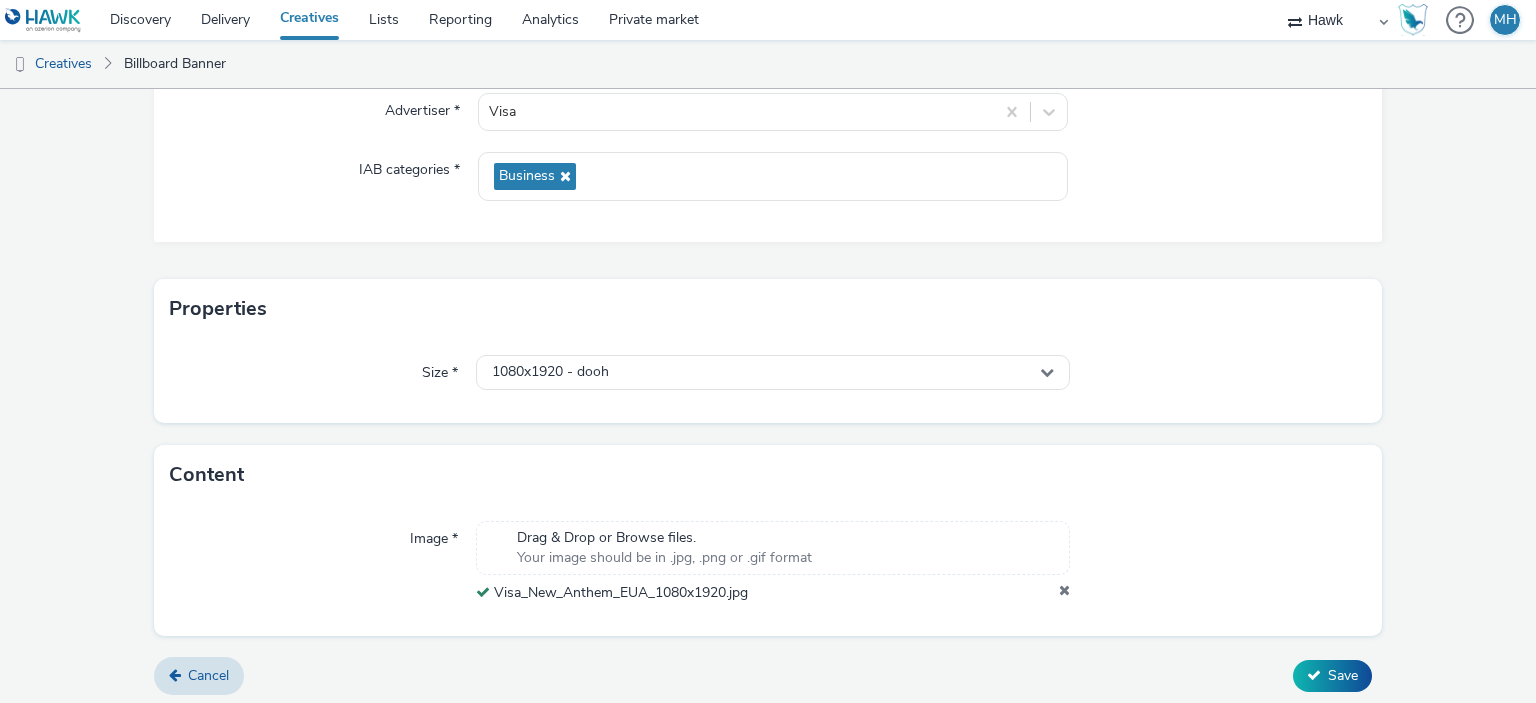 scroll, scrollTop: 259, scrollLeft: 0, axis: vertical 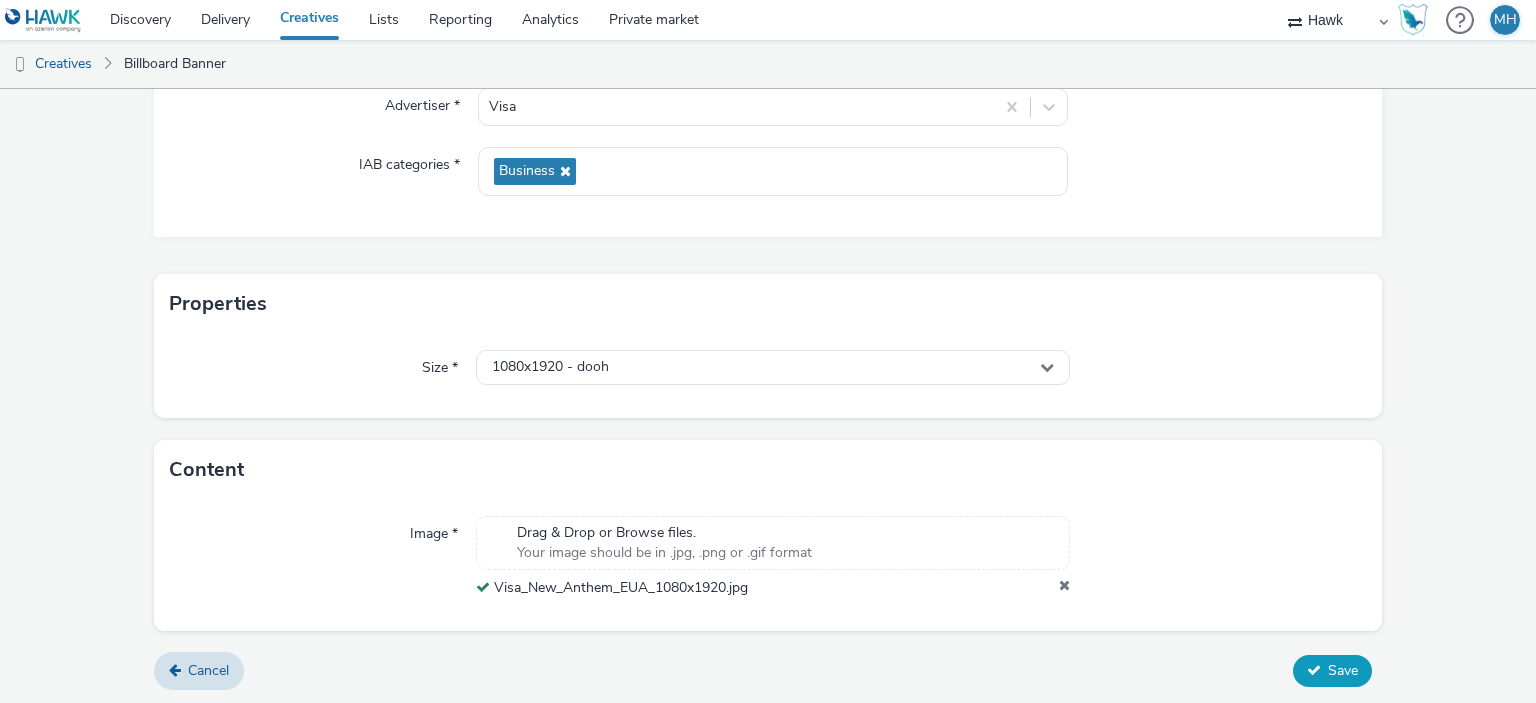 click on "Save" at bounding box center [1332, 671] 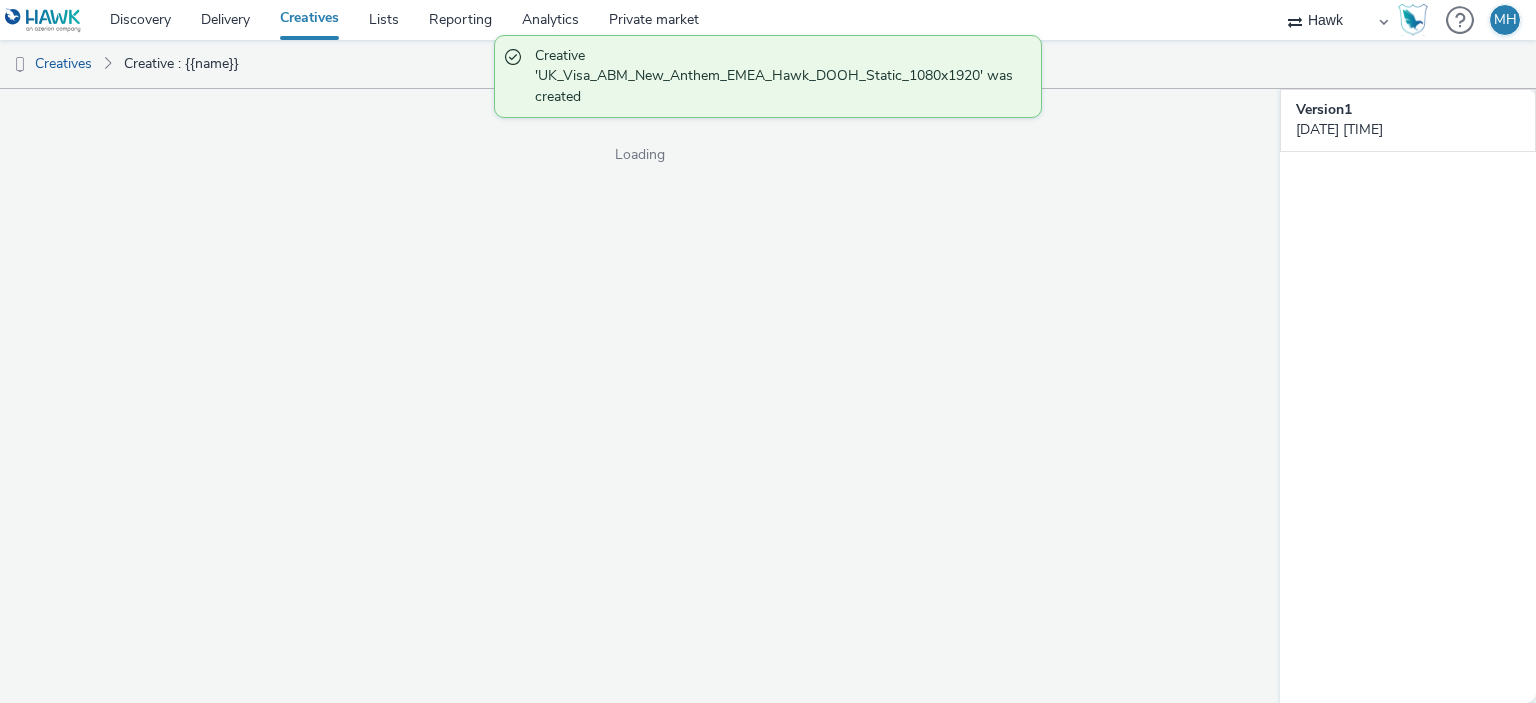 scroll, scrollTop: 0, scrollLeft: 0, axis: both 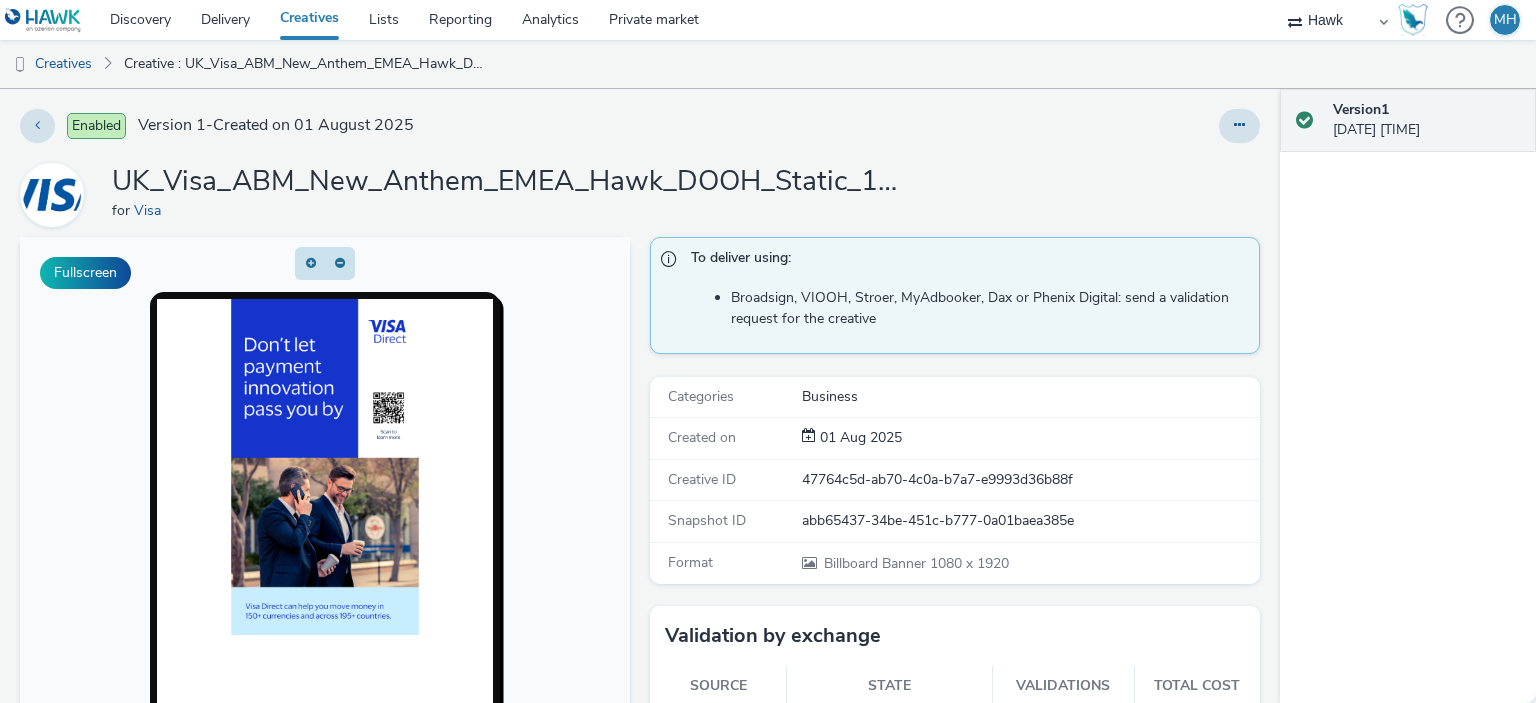 click on "Creatives" at bounding box center [309, 20] 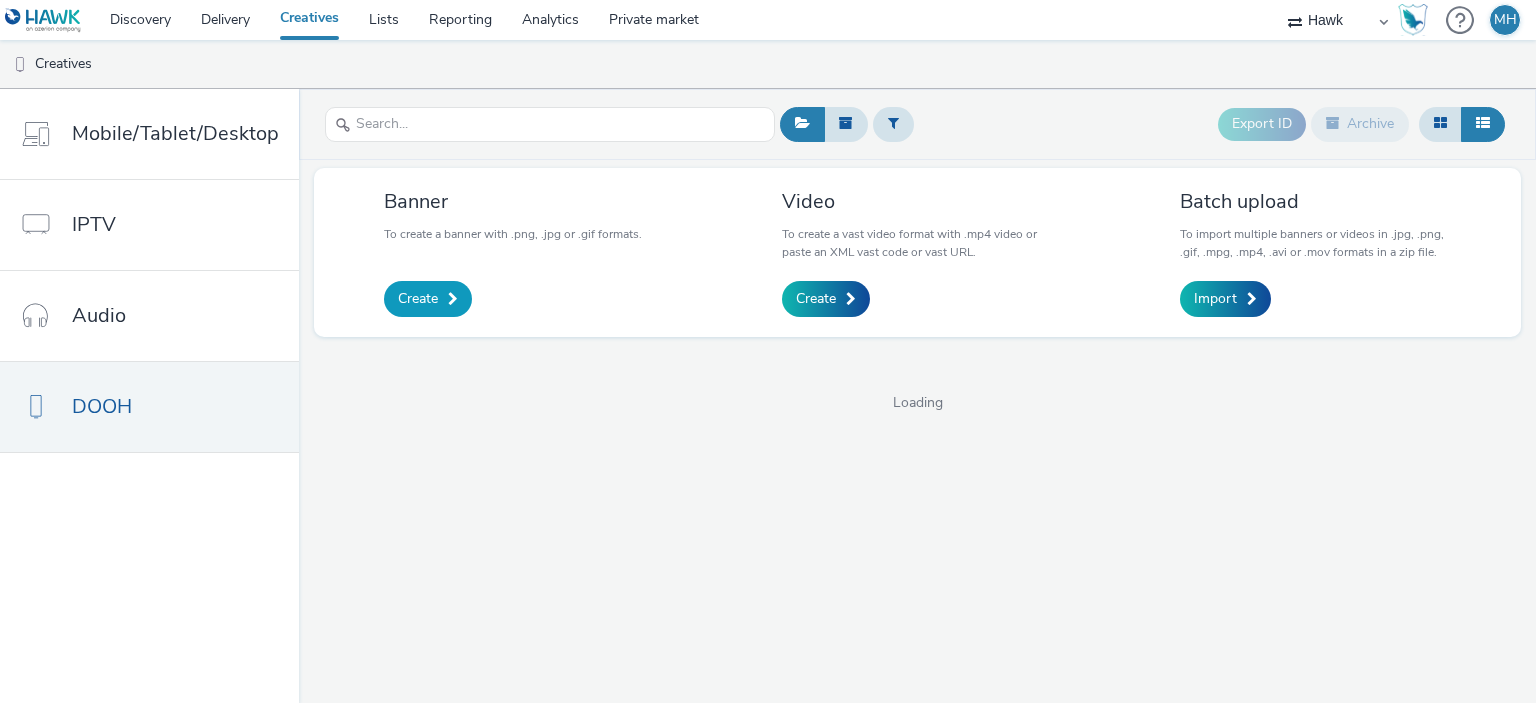 click on "Create" at bounding box center [428, 299] 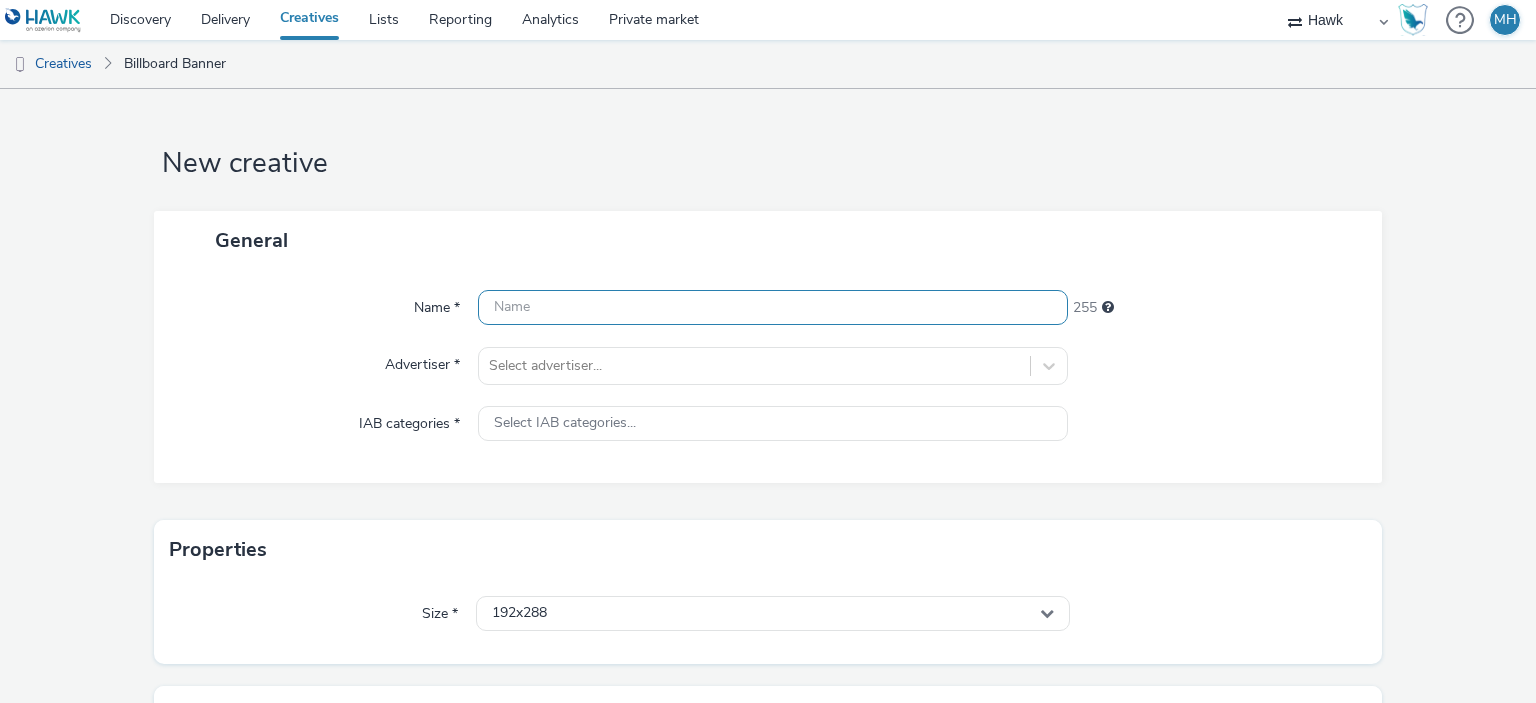 click at bounding box center [772, 307] 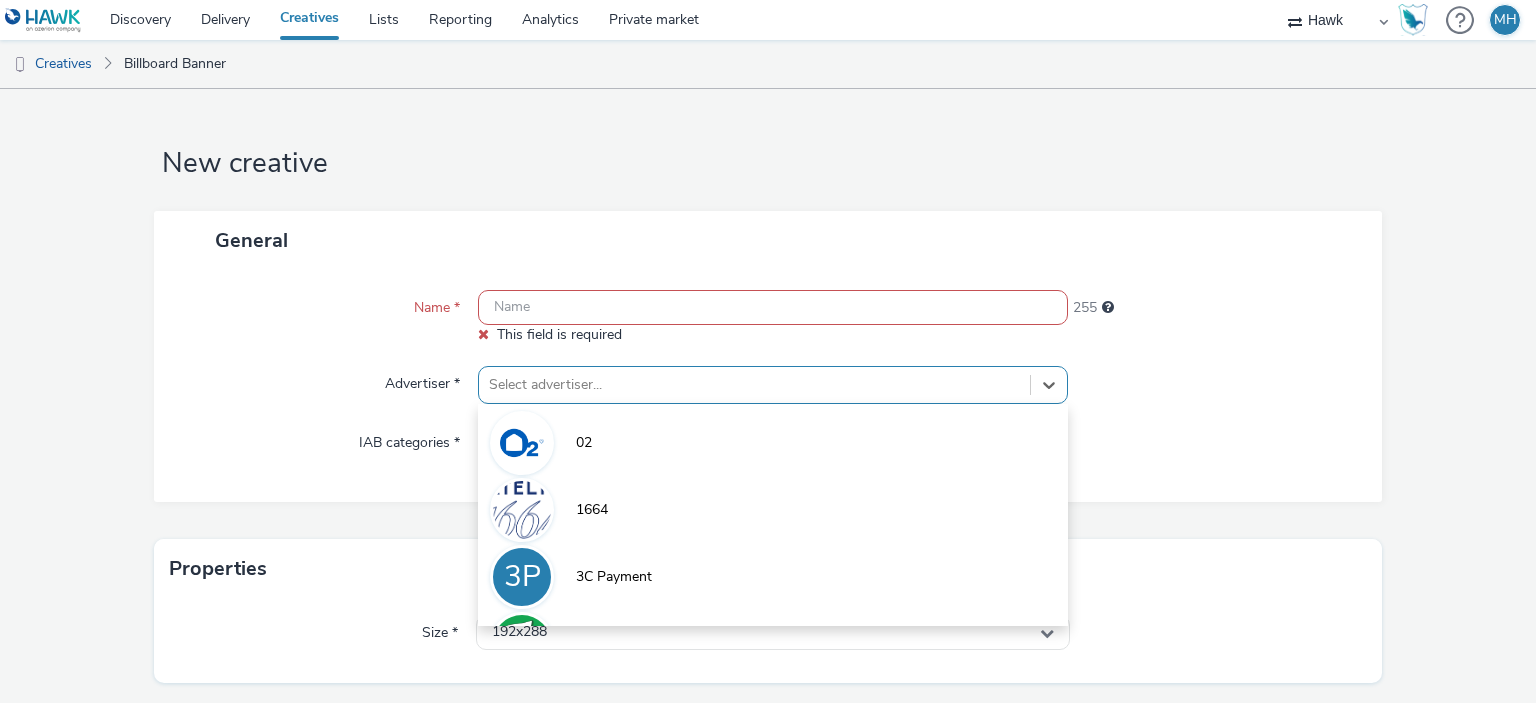 click on "option 02 focused, 1 of 9. 9 results available. Use Up and Down to choose options, press Enter to select the currently focused option, press Escape to exit the menu, press Tab to select the option and exit the menu. Select advertiser... 02 1664 3P 3C Payment 7UP A Abba Aber Falls Abercrombie A Abott A ABRSM" at bounding box center [772, 385] 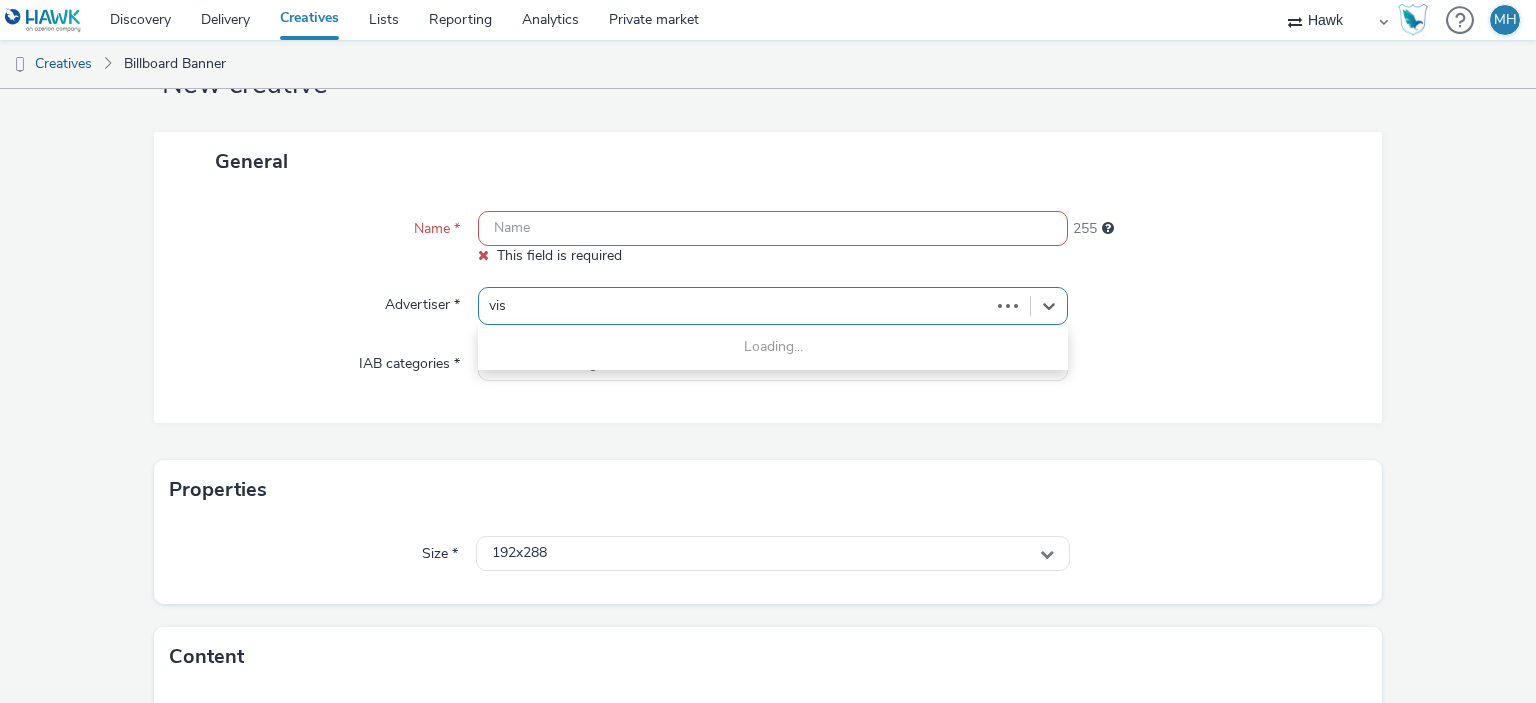 type on "visa" 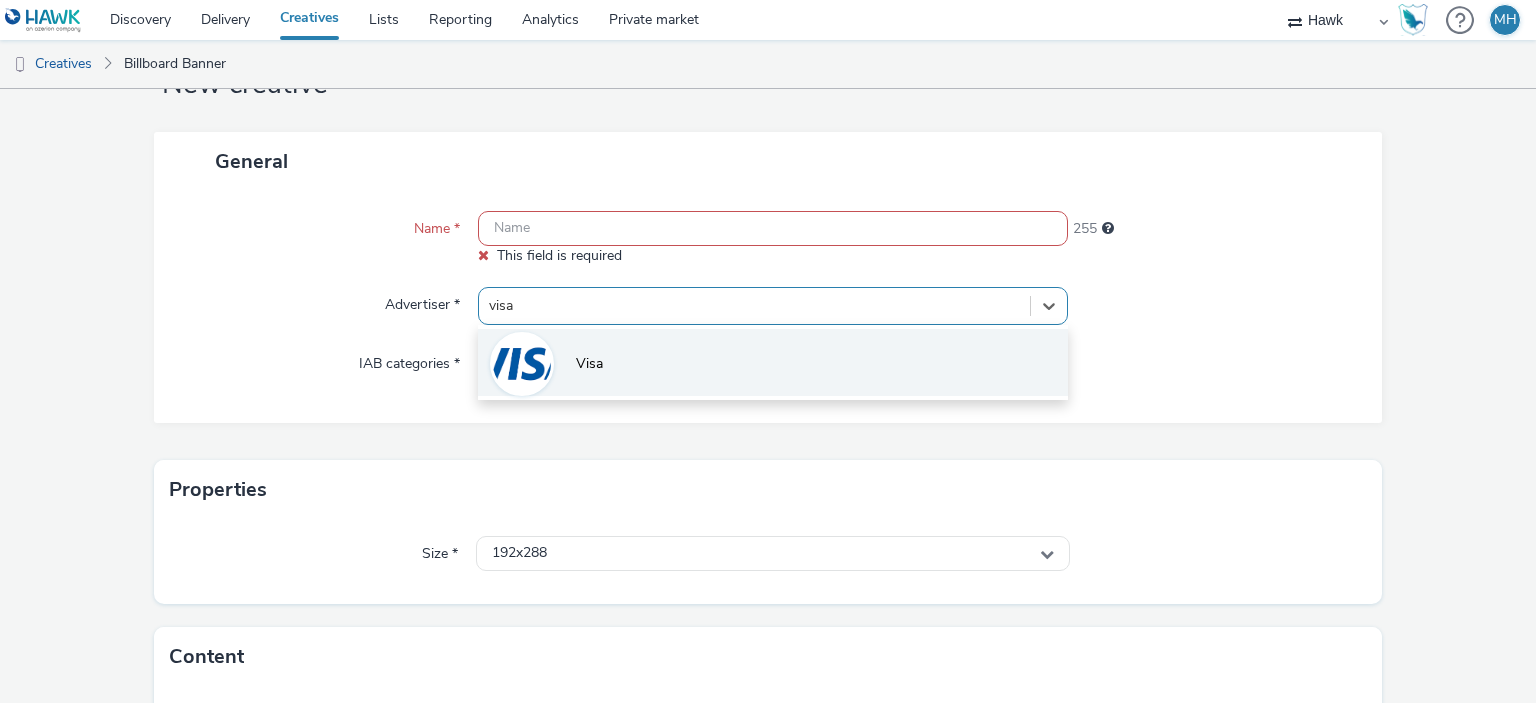 click on "Visa" at bounding box center [772, 362] 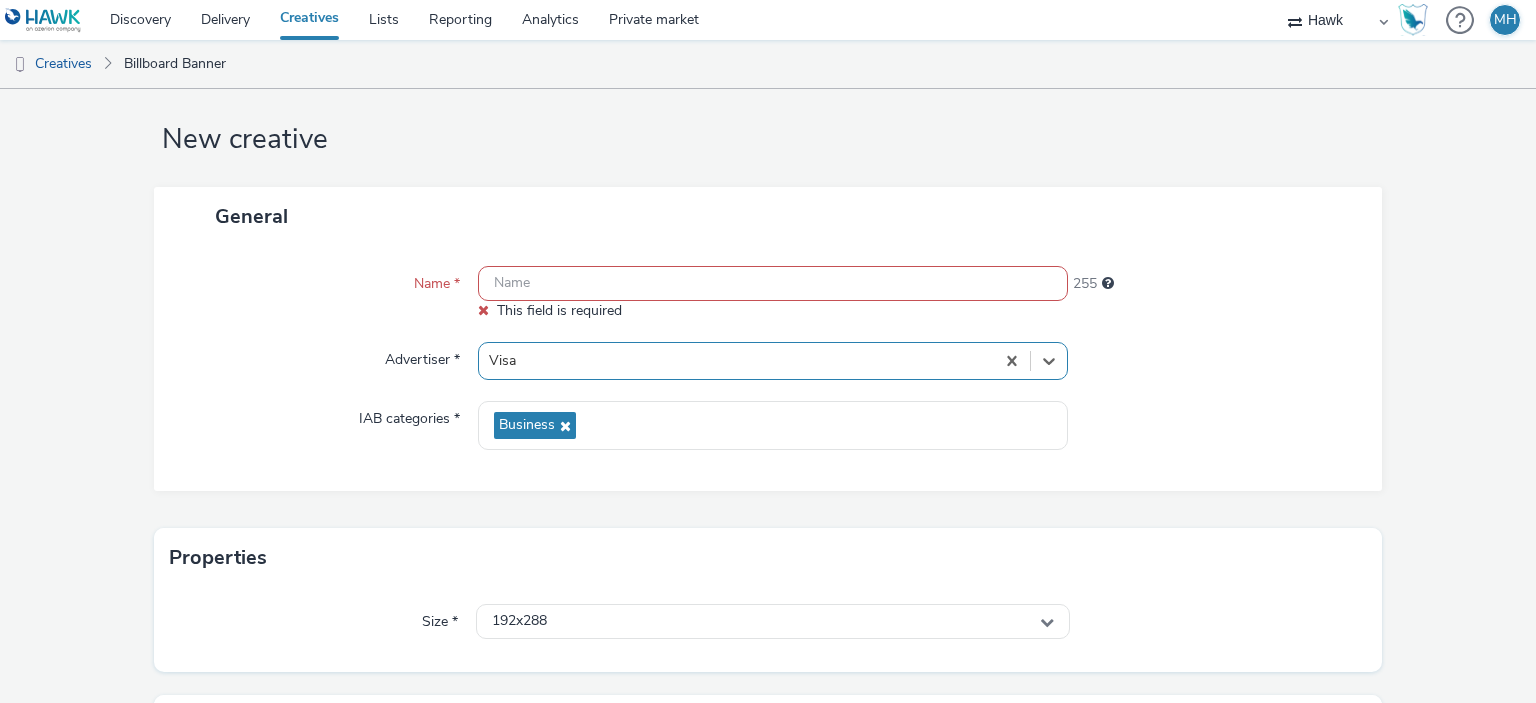 scroll, scrollTop: 0, scrollLeft: 0, axis: both 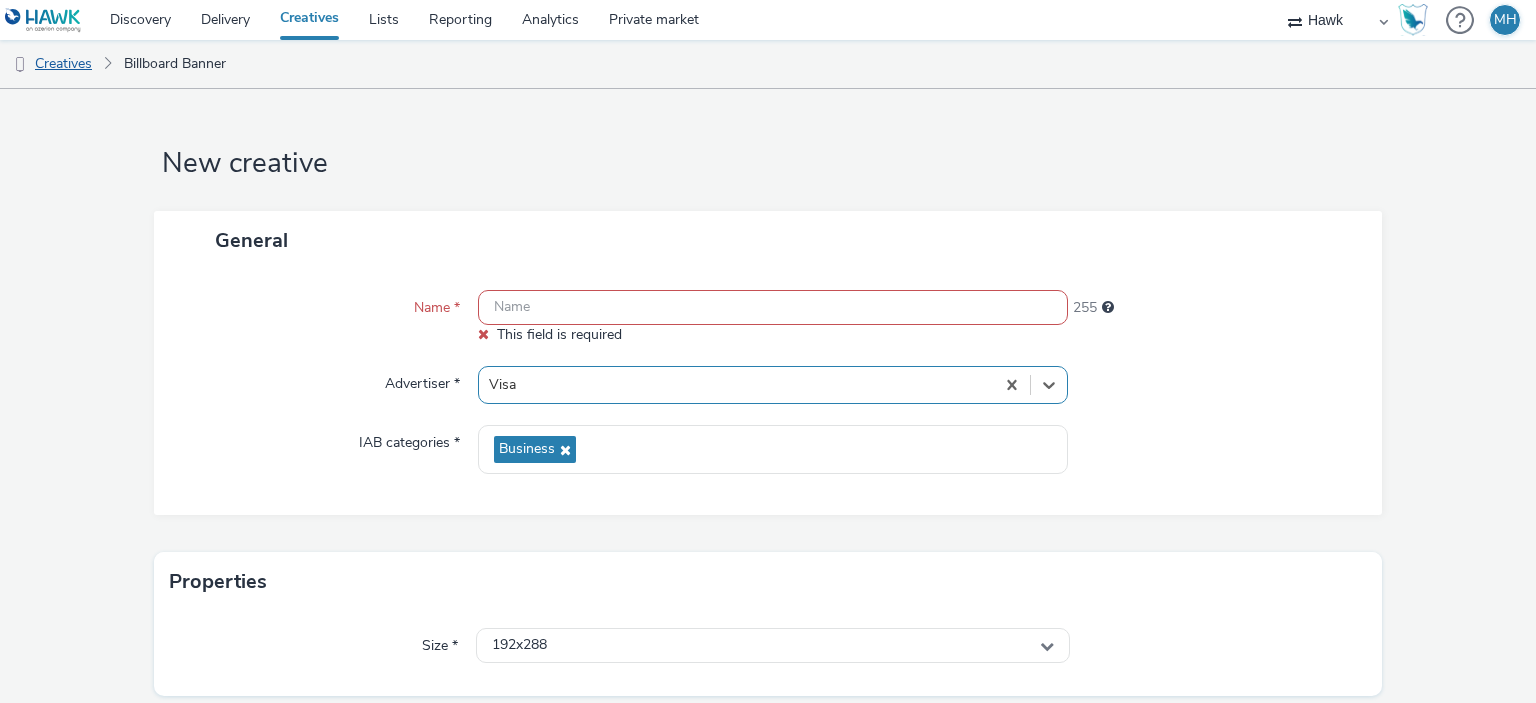 click on "Creatives" at bounding box center [51, 64] 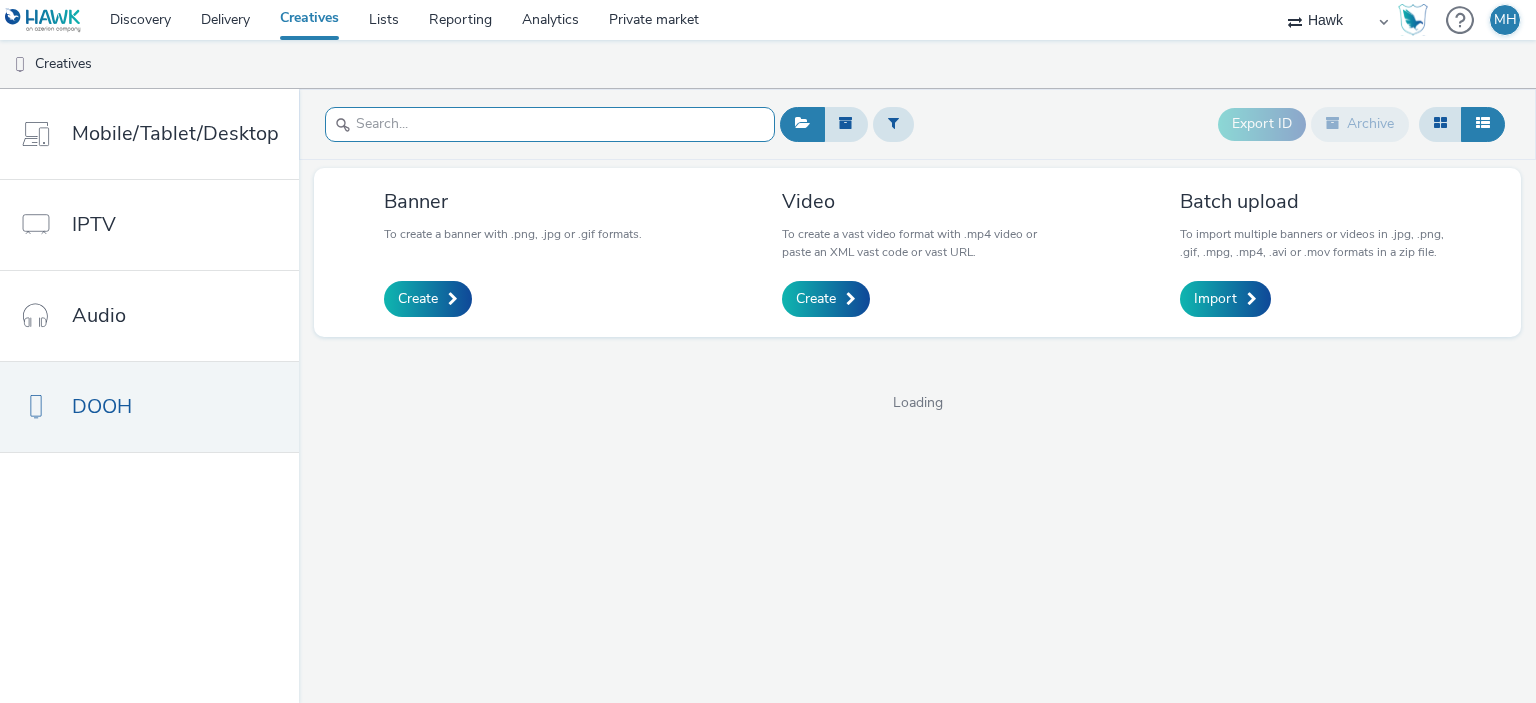 click at bounding box center [550, 124] 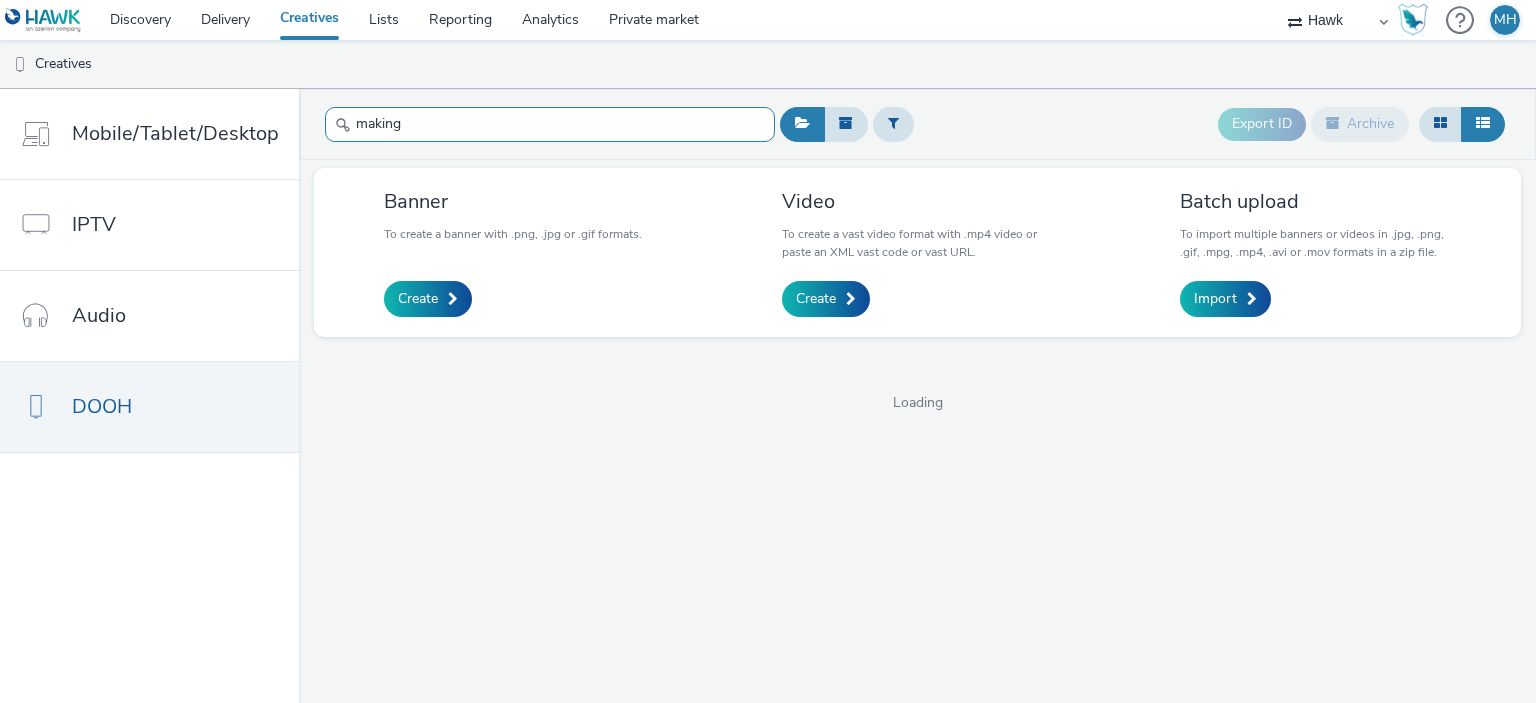 type on "making" 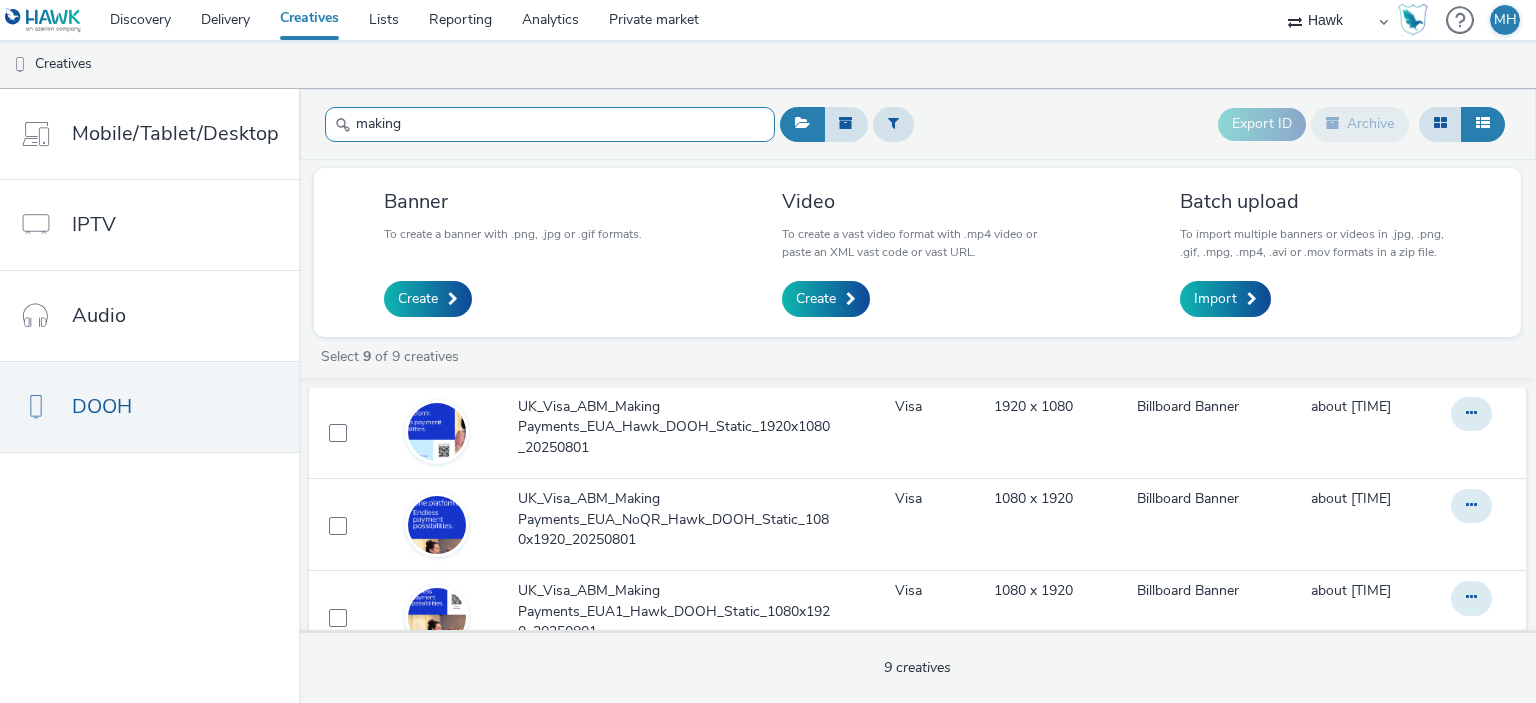 scroll, scrollTop: 486, scrollLeft: 0, axis: vertical 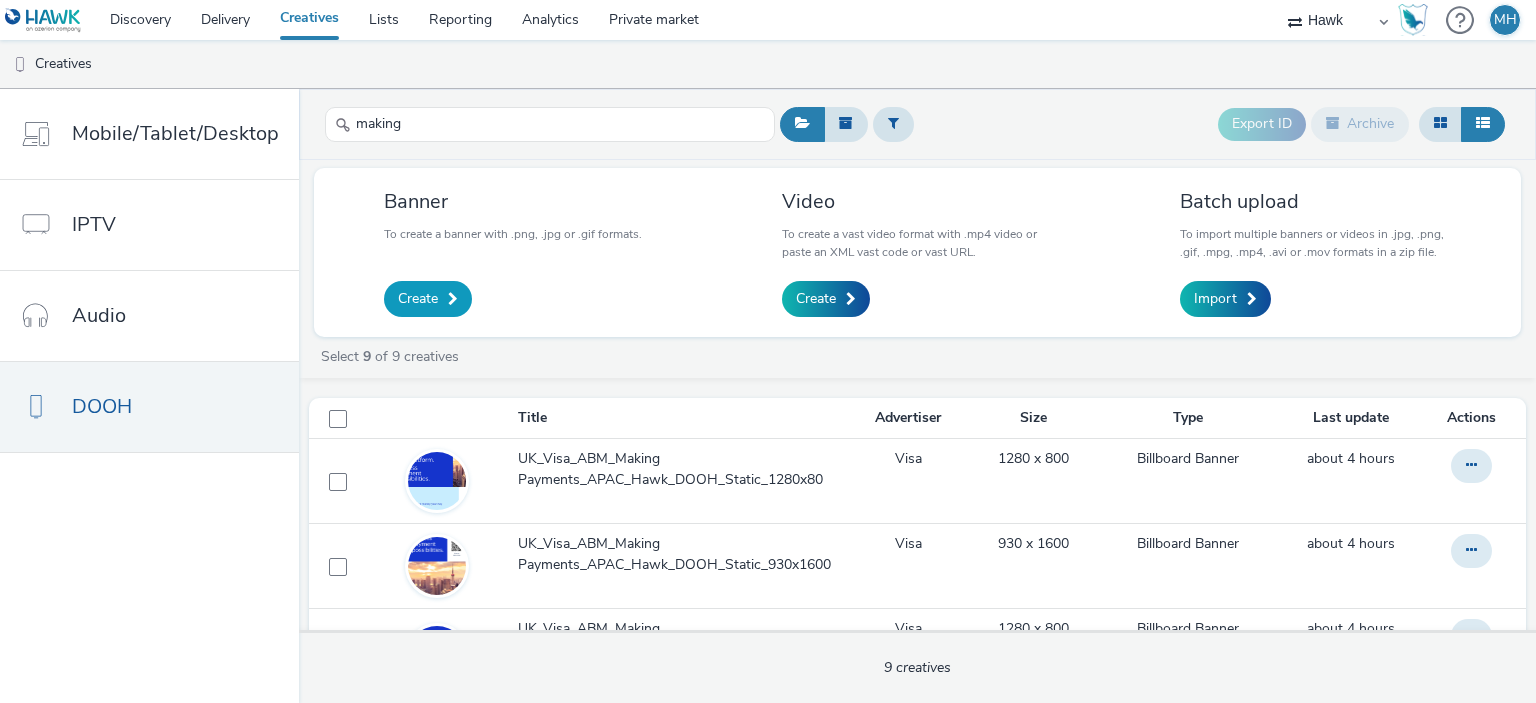 click on "Create" at bounding box center (428, 299) 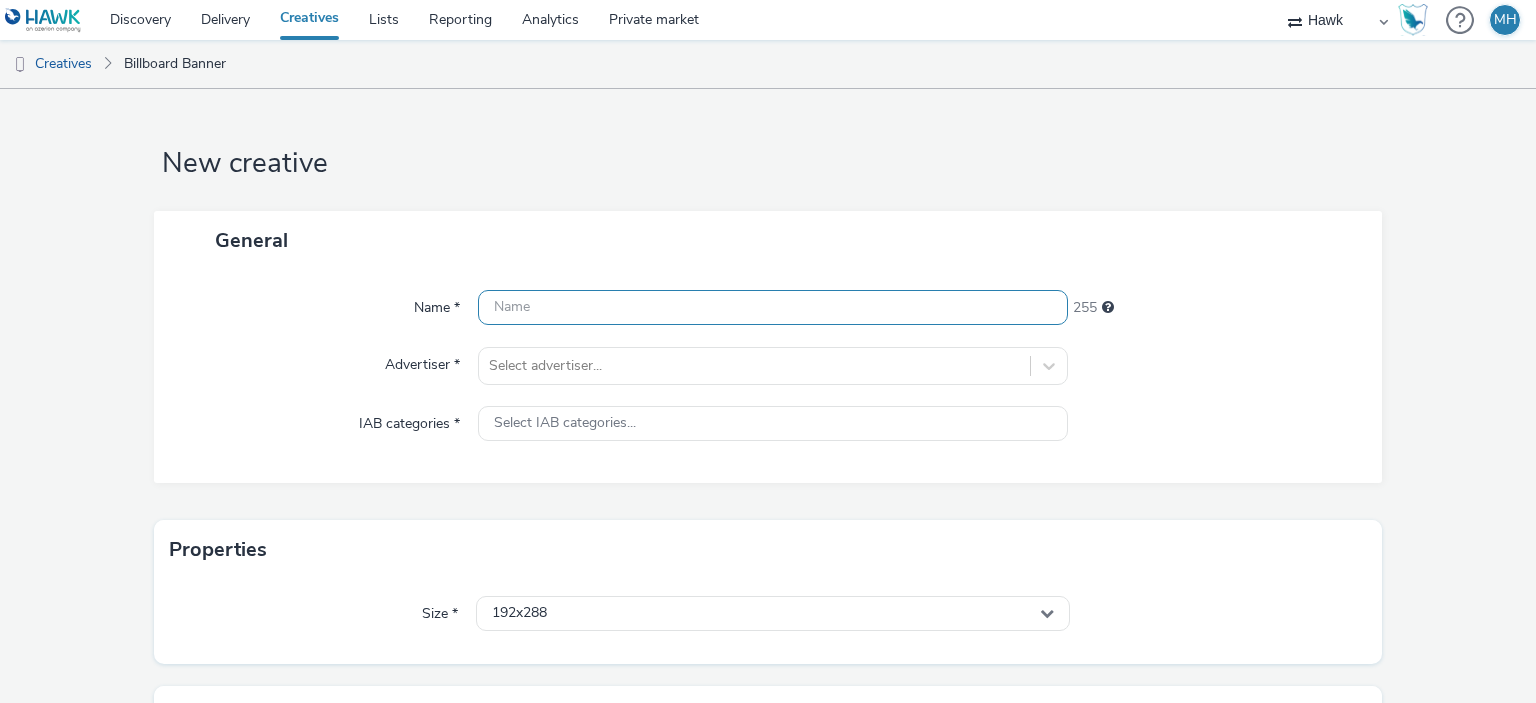 click at bounding box center [772, 307] 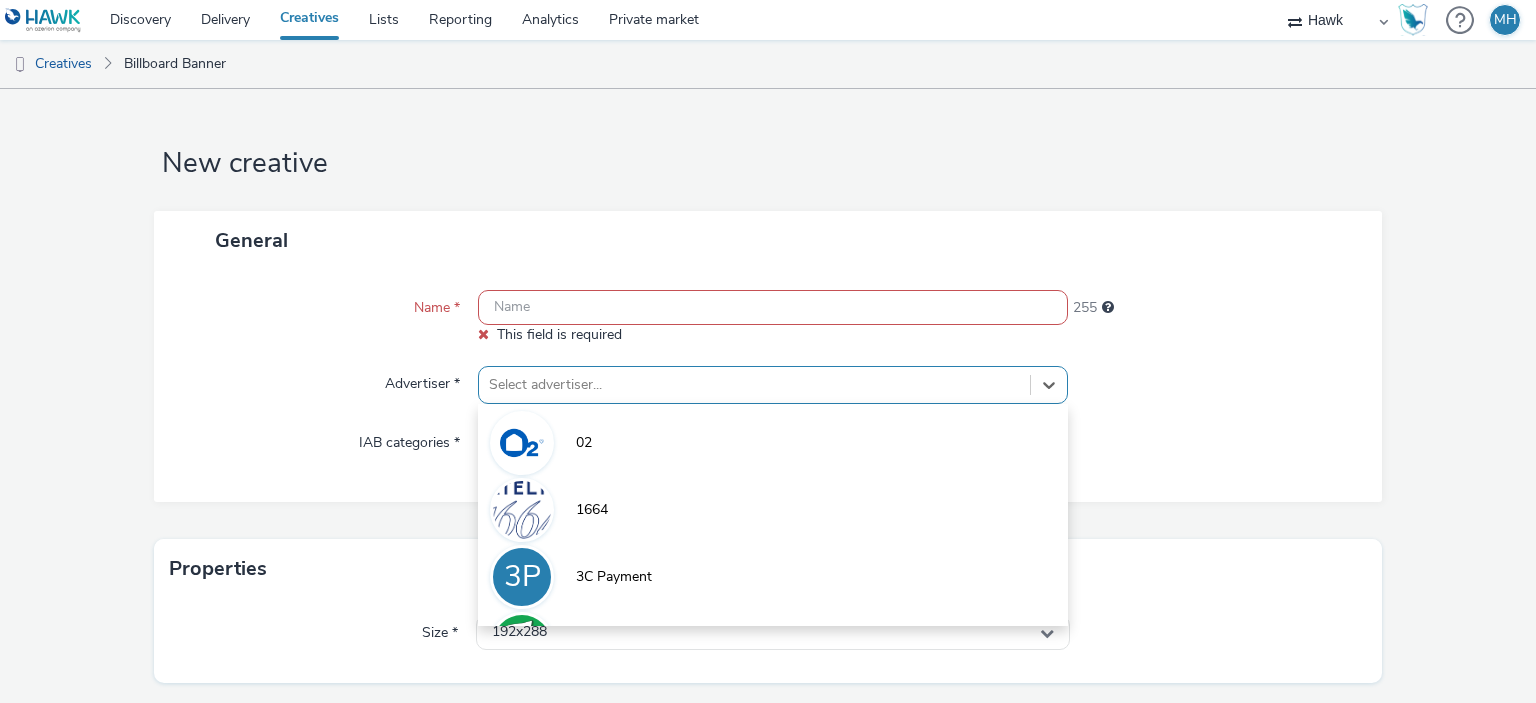 click on "option 02 focused, 1 of 9. 9 results available. Use Up and Down to choose options, press Enter to select the currently focused option, press Escape to exit the menu, press Tab to select the option and exit the menu. Select advertiser... 02 1664 3P 3C Payment 7UP A Abba Aber Falls Abercrombie A Abott A ABRSM" at bounding box center (772, 385) 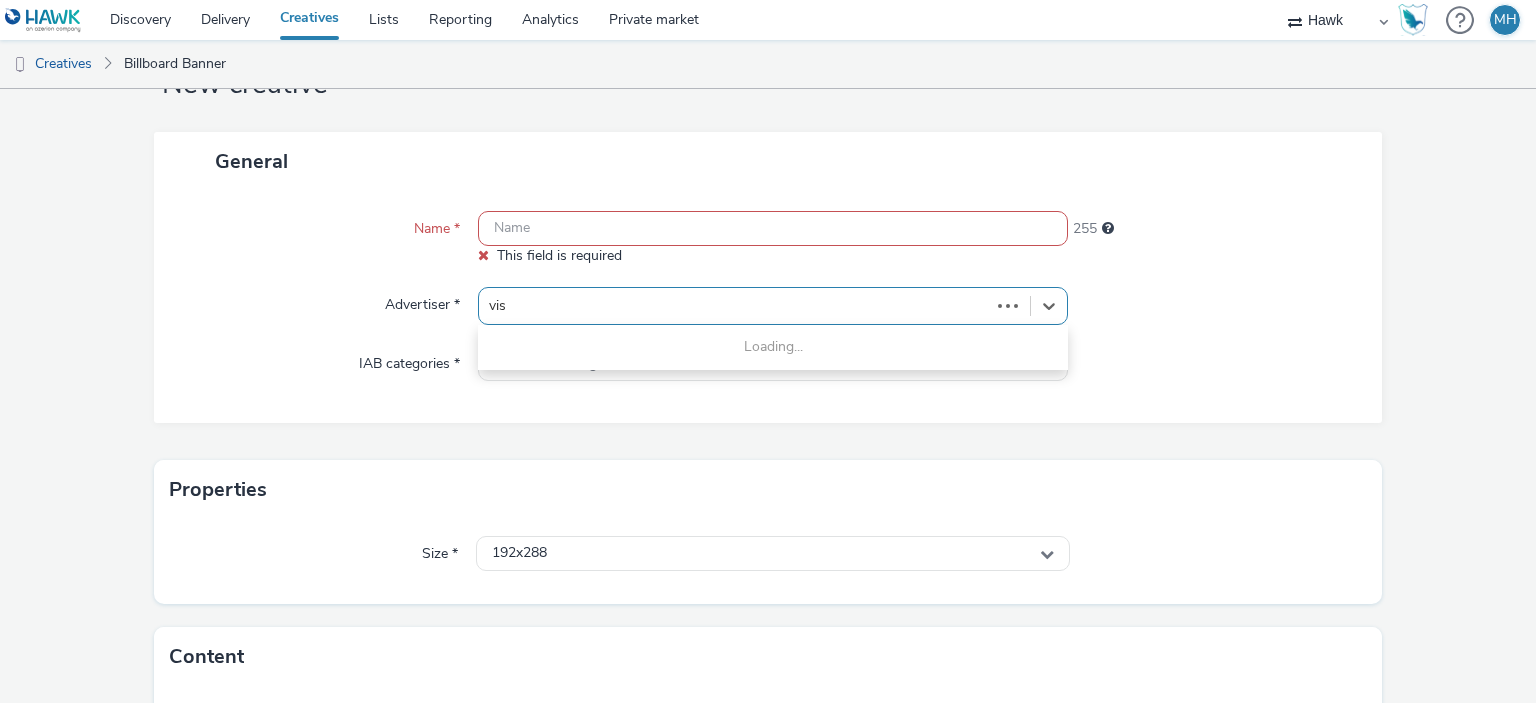 type on "visa" 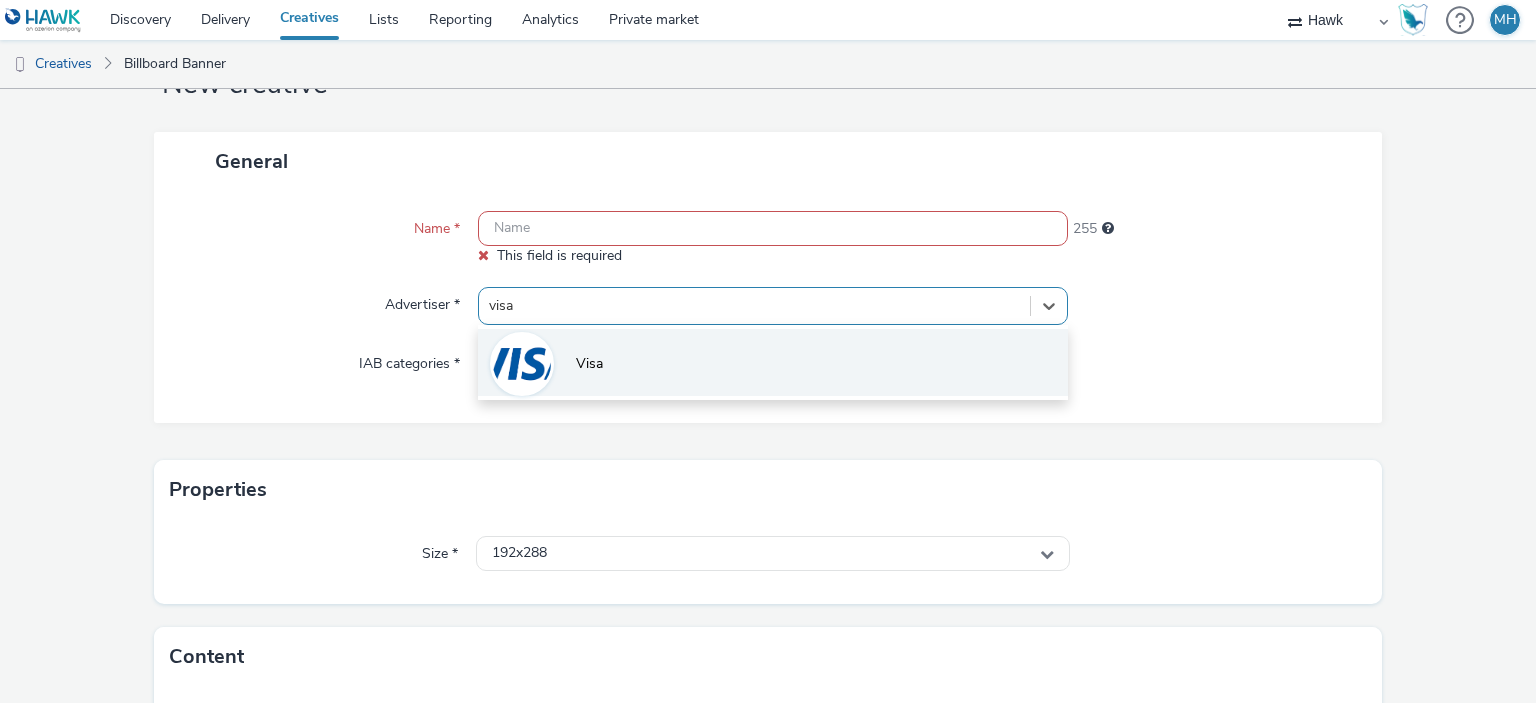 click on "Visa" at bounding box center (772, 362) 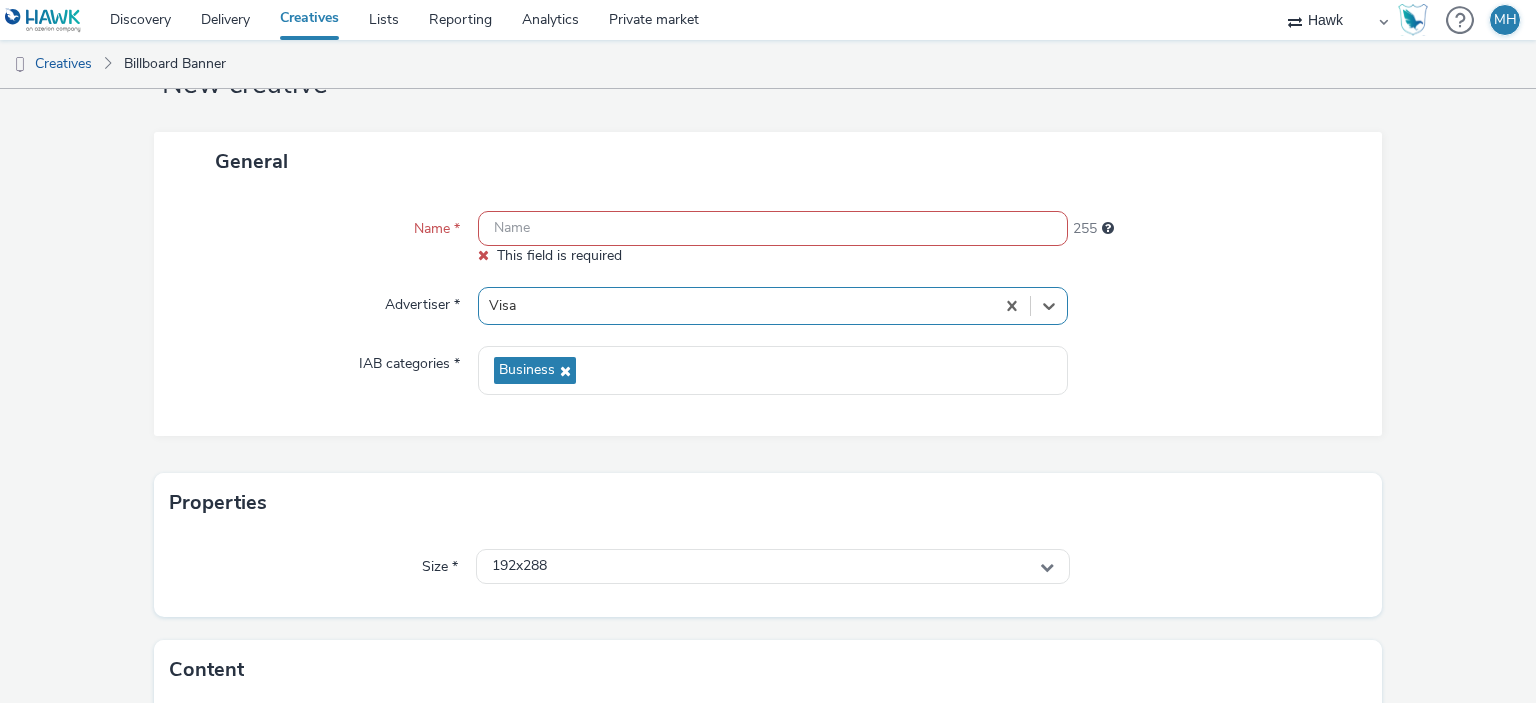 click at bounding box center [772, 228] 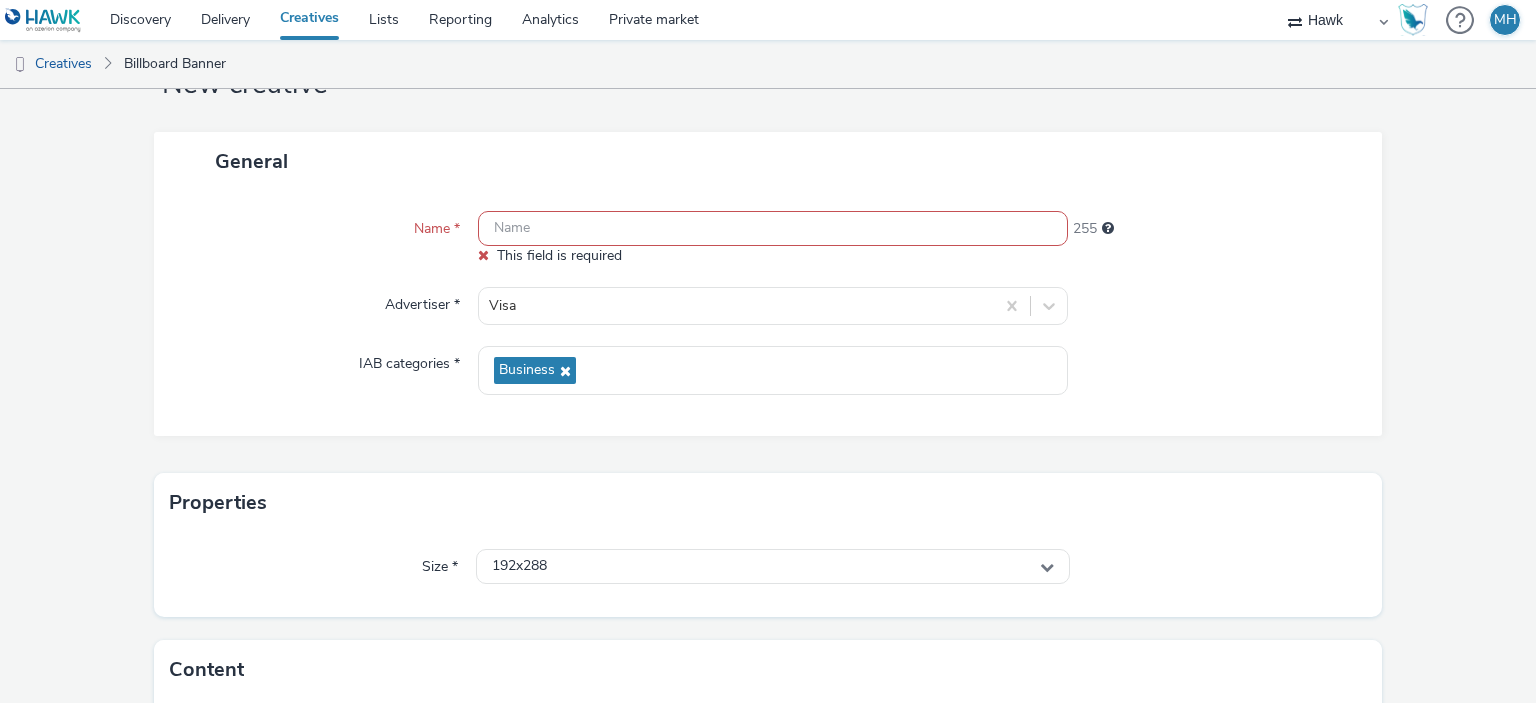 paste on "UK_Visa_ABM_Retail_Bank_LAC_Hawk_DOOH_Static_1080x1920" 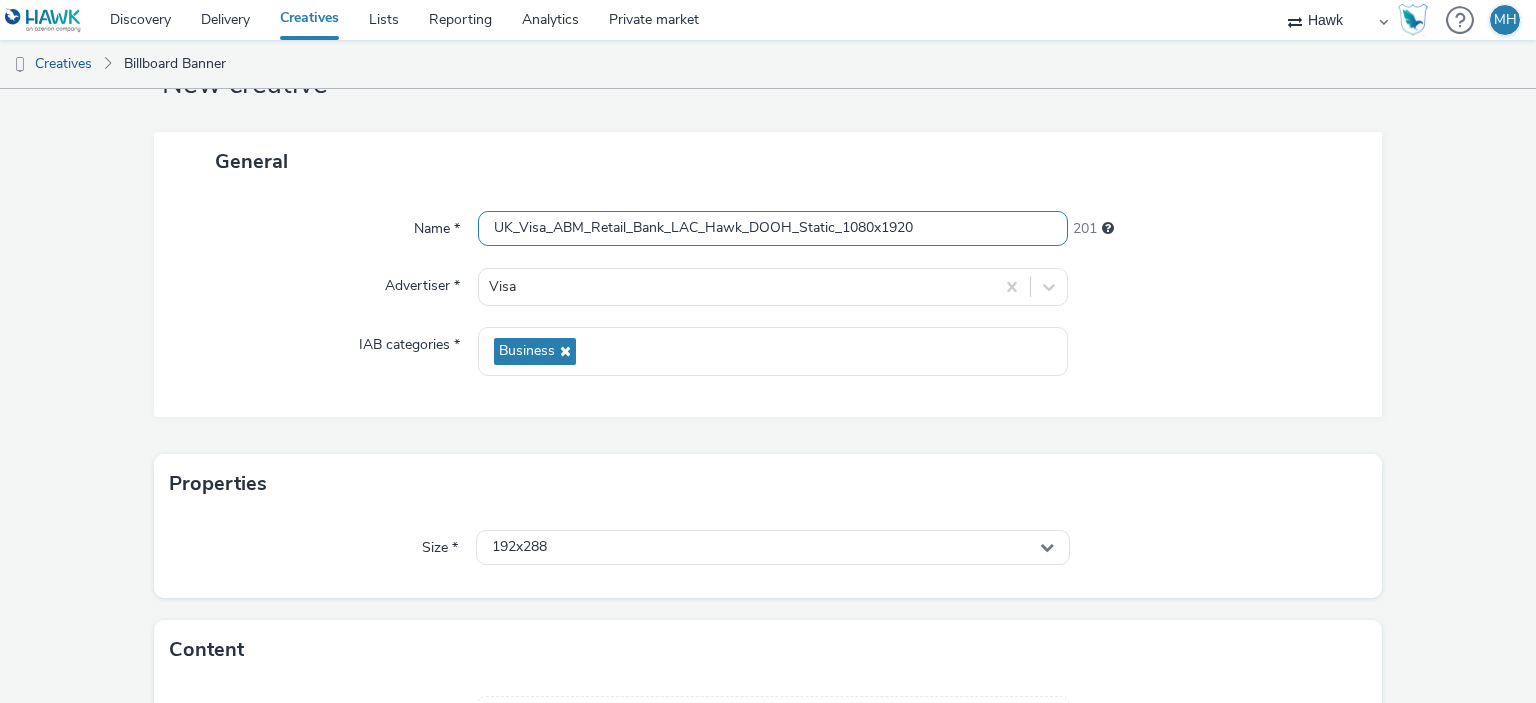 drag, startPoint x: 621, startPoint y: 226, endPoint x: 628, endPoint y: 240, distance: 15.652476 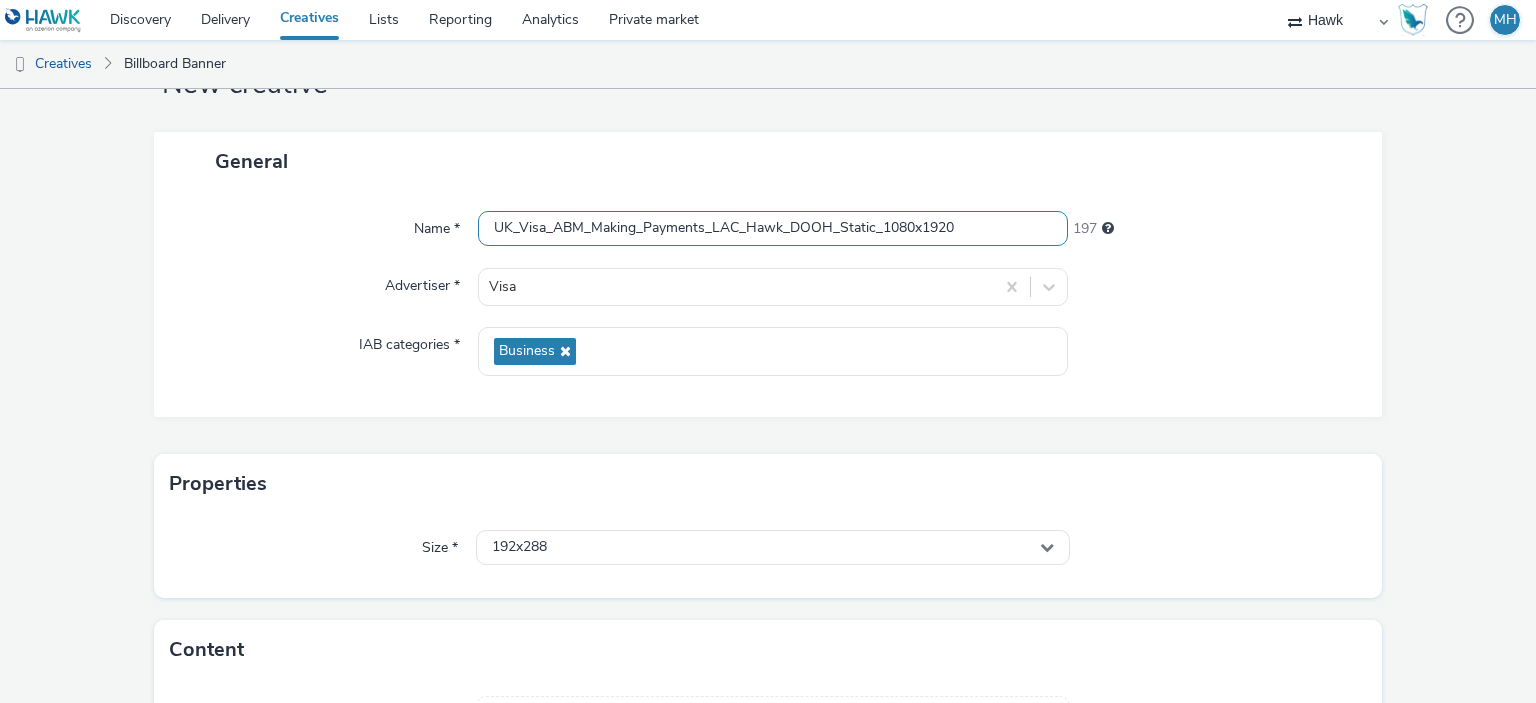 click on "UK_Visa_ABM_Making_Payments_LAC_Hawk_DOOH_Static_1080x1920" at bounding box center (772, 228) 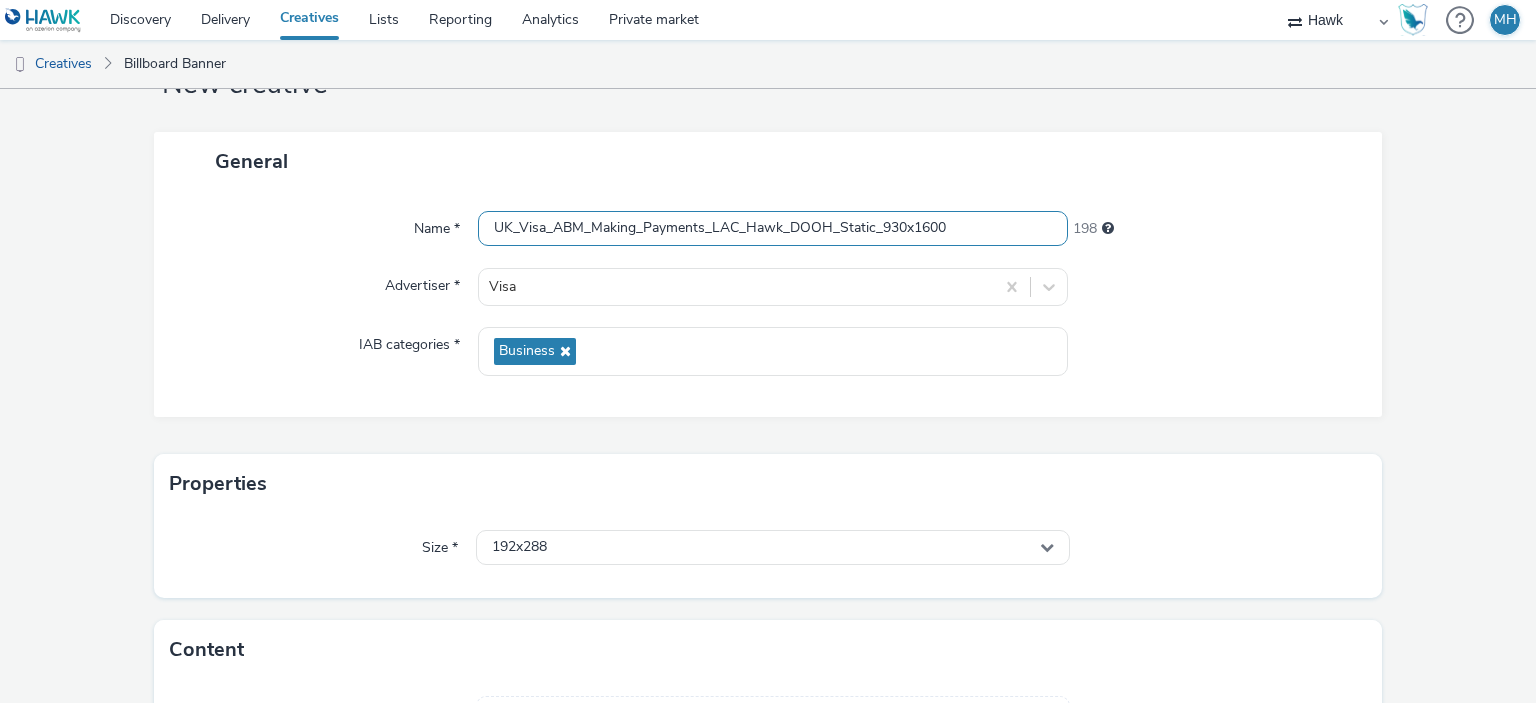 type on "UK_Visa_ABM_Making_Payments_LAC_Hawk_DOOH_Static_930x1600" 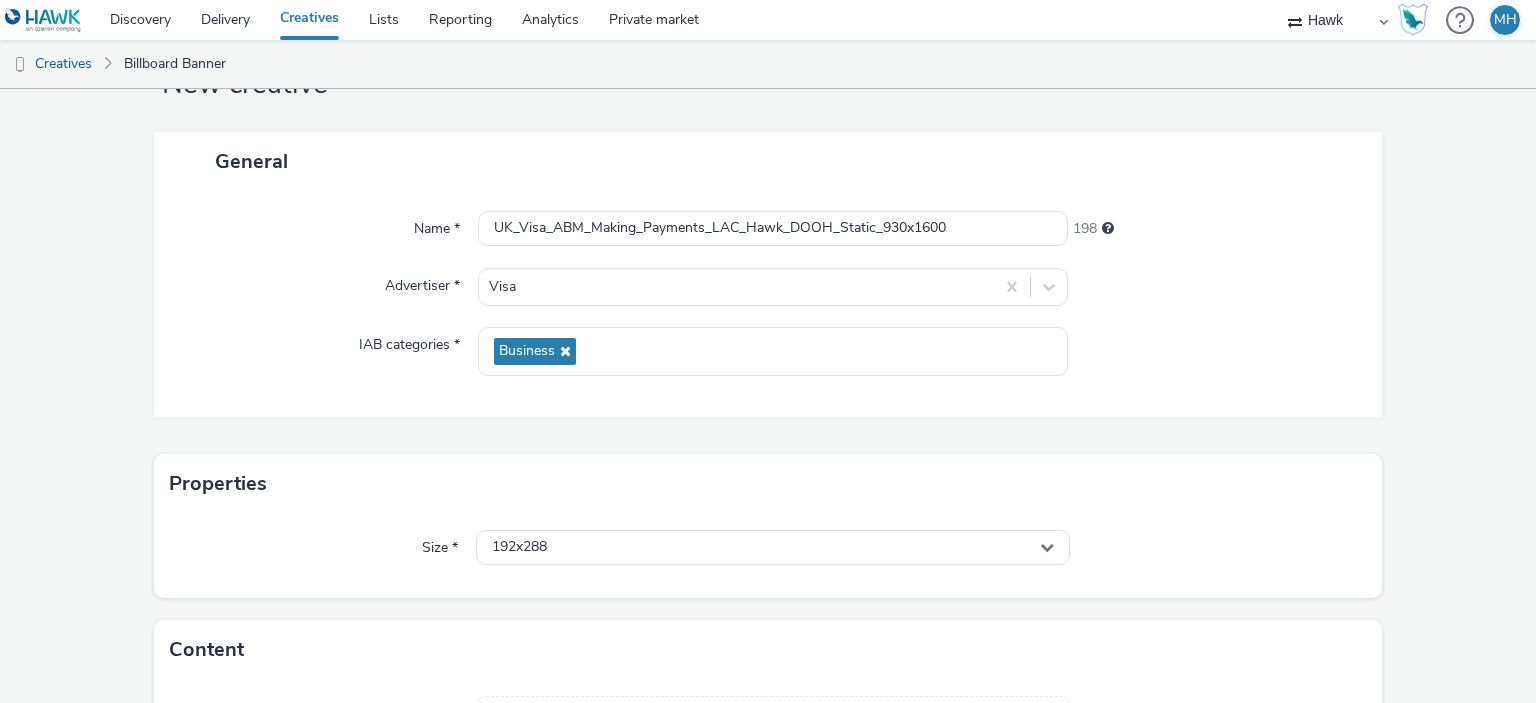 click on "Name * UK_Visa_ABM_Making_Payments_LAC_Hawk_DOOH_Static_930x1600 198 Advertiser * Visa IAB categories * Business" at bounding box center (768, 304) 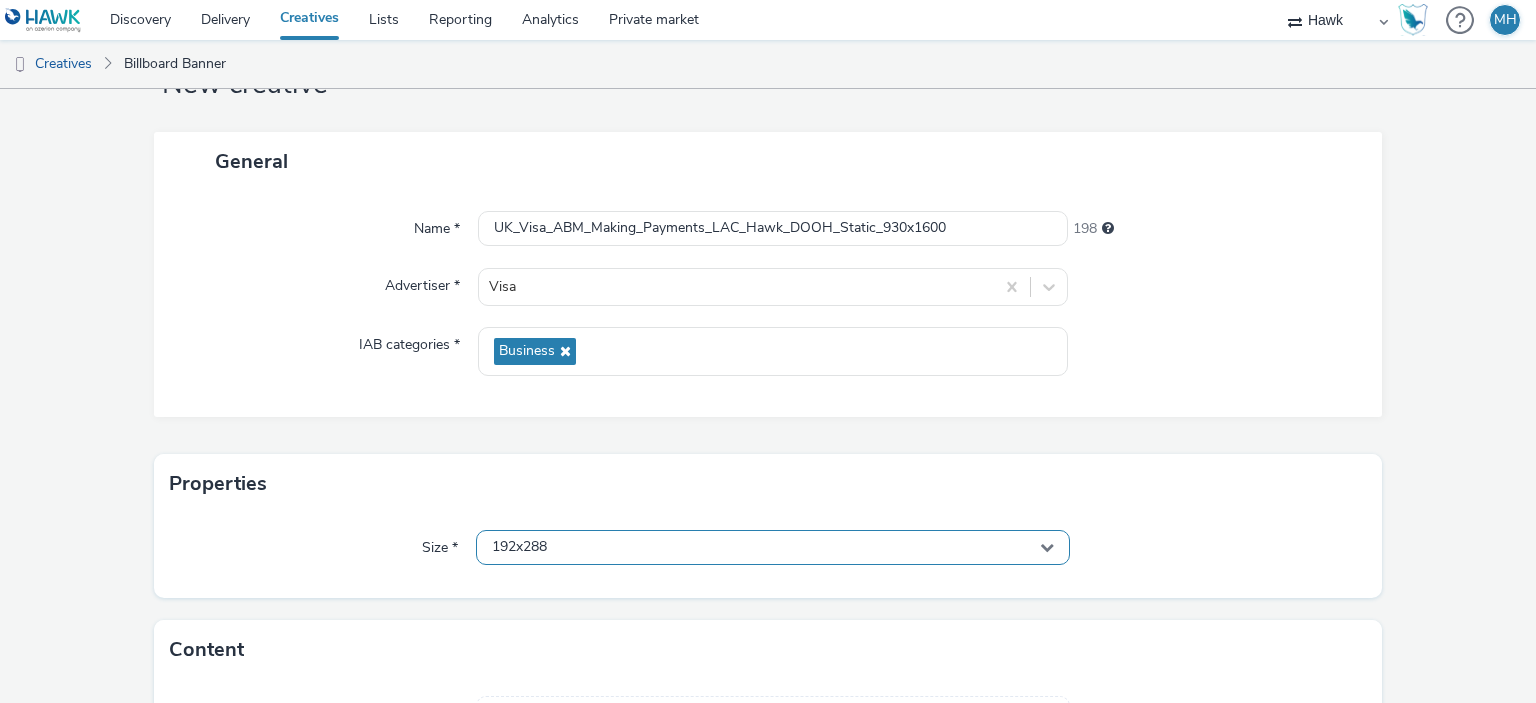 click on "192x288" at bounding box center [772, 547] 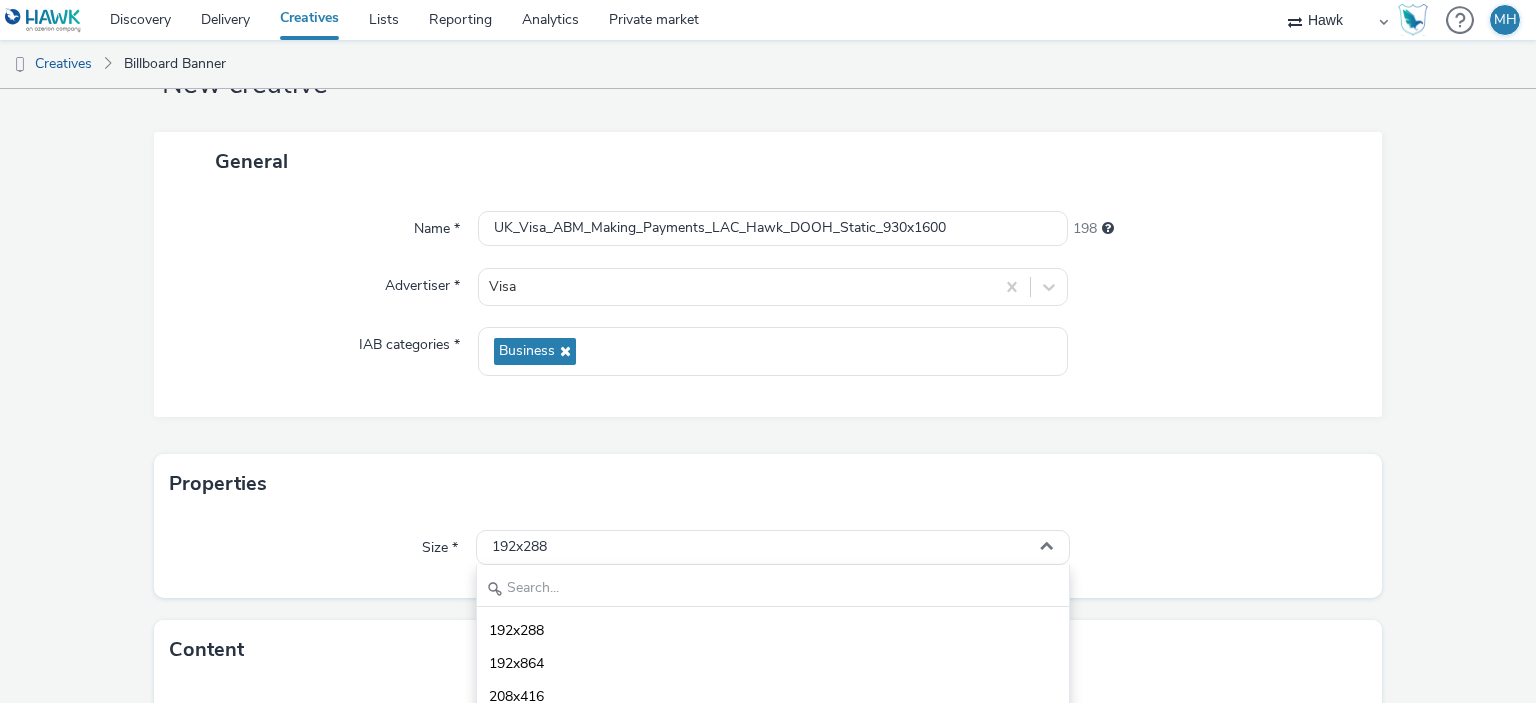 click on "192x288 192x864 208x416 240x360 240x720 252x504 280x420 288x420 305x433 312x469 320x1280 320x960 320x240 - dooh 336x1092 352x160 360x1200 384x2048 384x576 384x896 384x256 384x192 396x558 396x593 396x582 400x200 400x1400 432x336 440x720 440x300 440x680 448x228 448x640 448x656 460x240 464x696 468x720 468x701 480x680 480x240 480x720 480x800 480x768 480x960 480x384 480x1536 480x700 494x732 500x720 504x756 504x737 510x1550 510x1300 510x766 512x288 512x384 512x768 512x896 520x780 528x384 560x760 560x288 560x160 576x864 576x488 576x880 576x288 576x408 576x128 576x320 576x448 576x409 - dooh 580x300 580x957 584x576 600x320 600x280 600x880 608x320 608x352 612x306 624x416 624x468 640x512 640x2048 640x504 640x320 - dooh 640x360 - dooh 672x432 - dooh 672x384 672x342 672x324 696x1080 700x350 720x384 720x360 720x1080 720x576 720x540 720x528 720x810 720x330 720x320 750x350 768x1344 768x512 768x1360 768x432 768x1366 768x640 800x1200 - dooh 800x400 800x4590 816x336 832x1248 840x400 840x480 864x432 864x1296 - dooh 864x504" at bounding box center [772, 690] 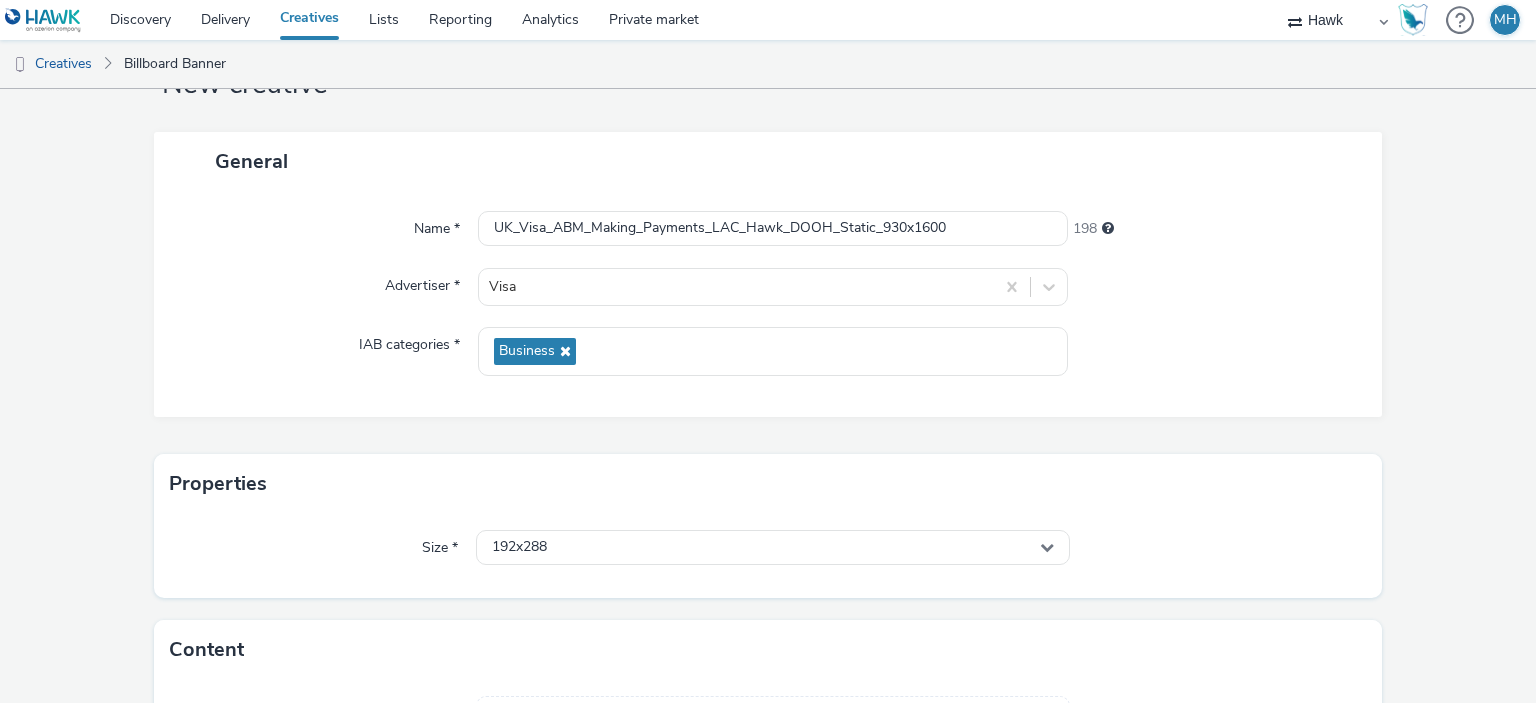 click on "Size * 192x288" at bounding box center [768, 556] 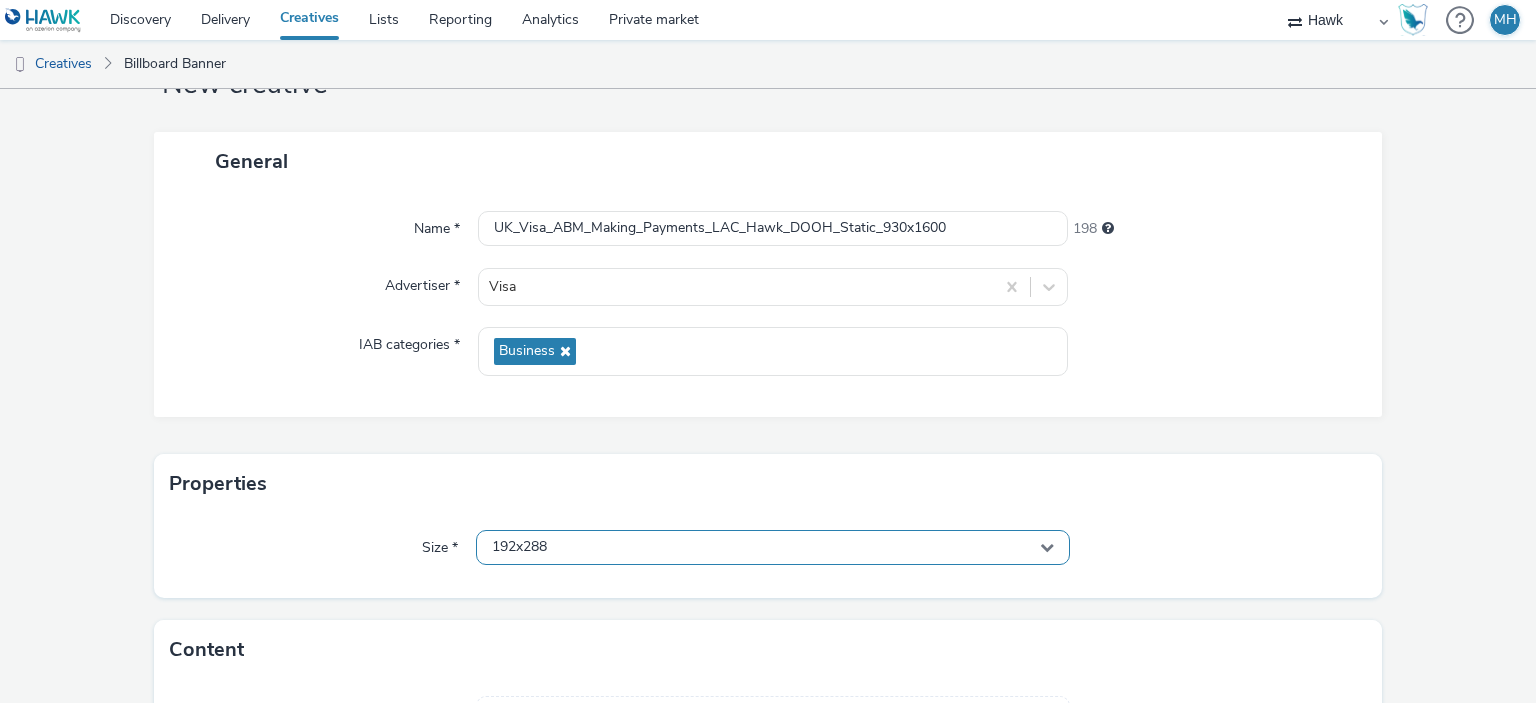 click on "192x288" at bounding box center (772, 547) 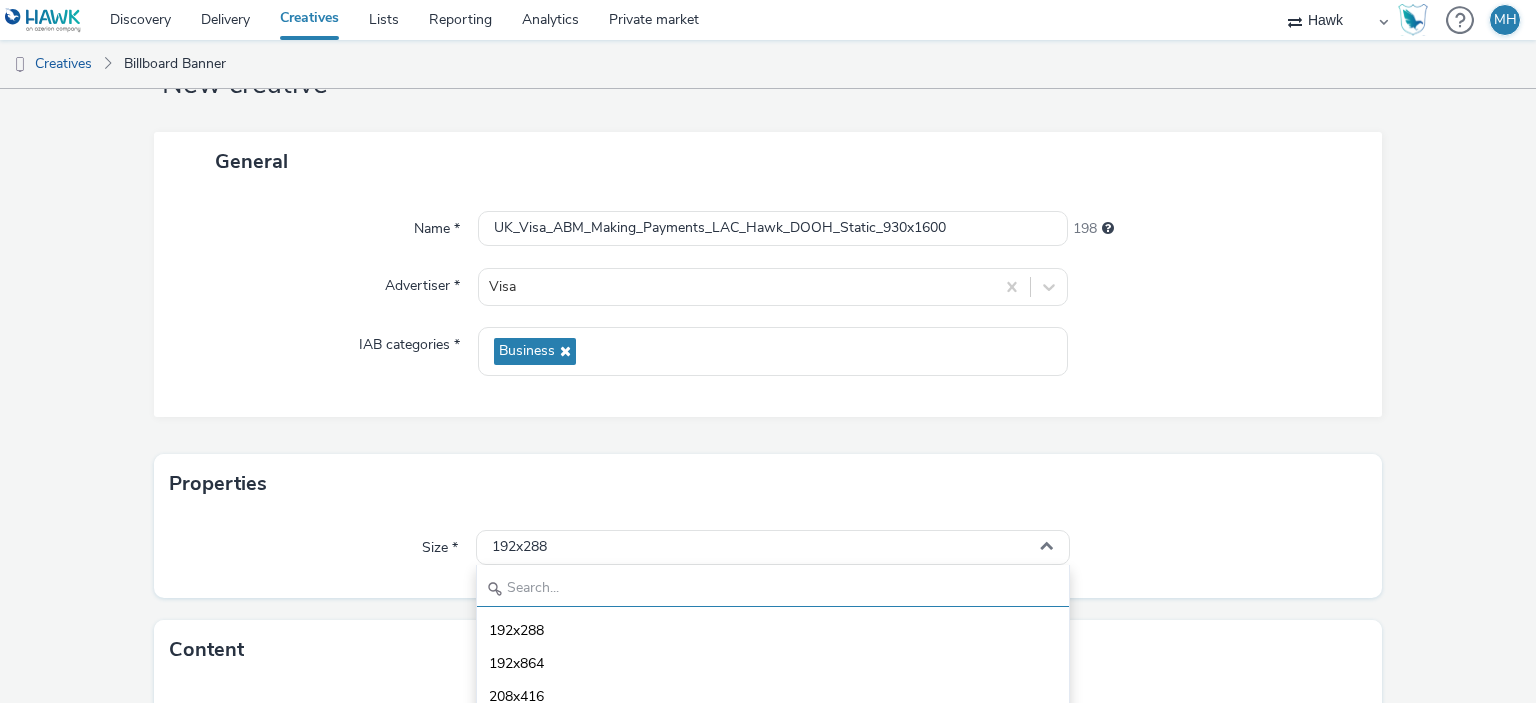 click at bounding box center [772, 589] 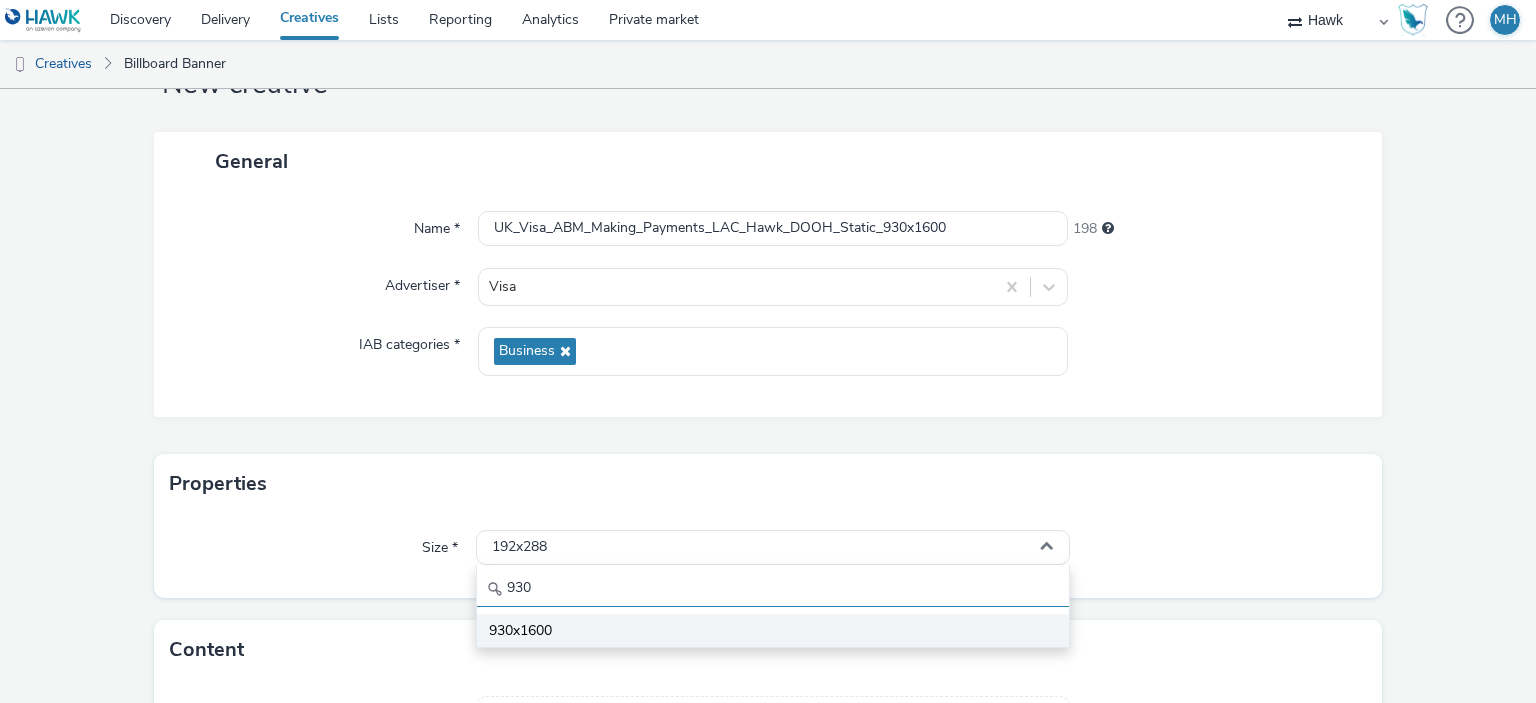 type on "930" 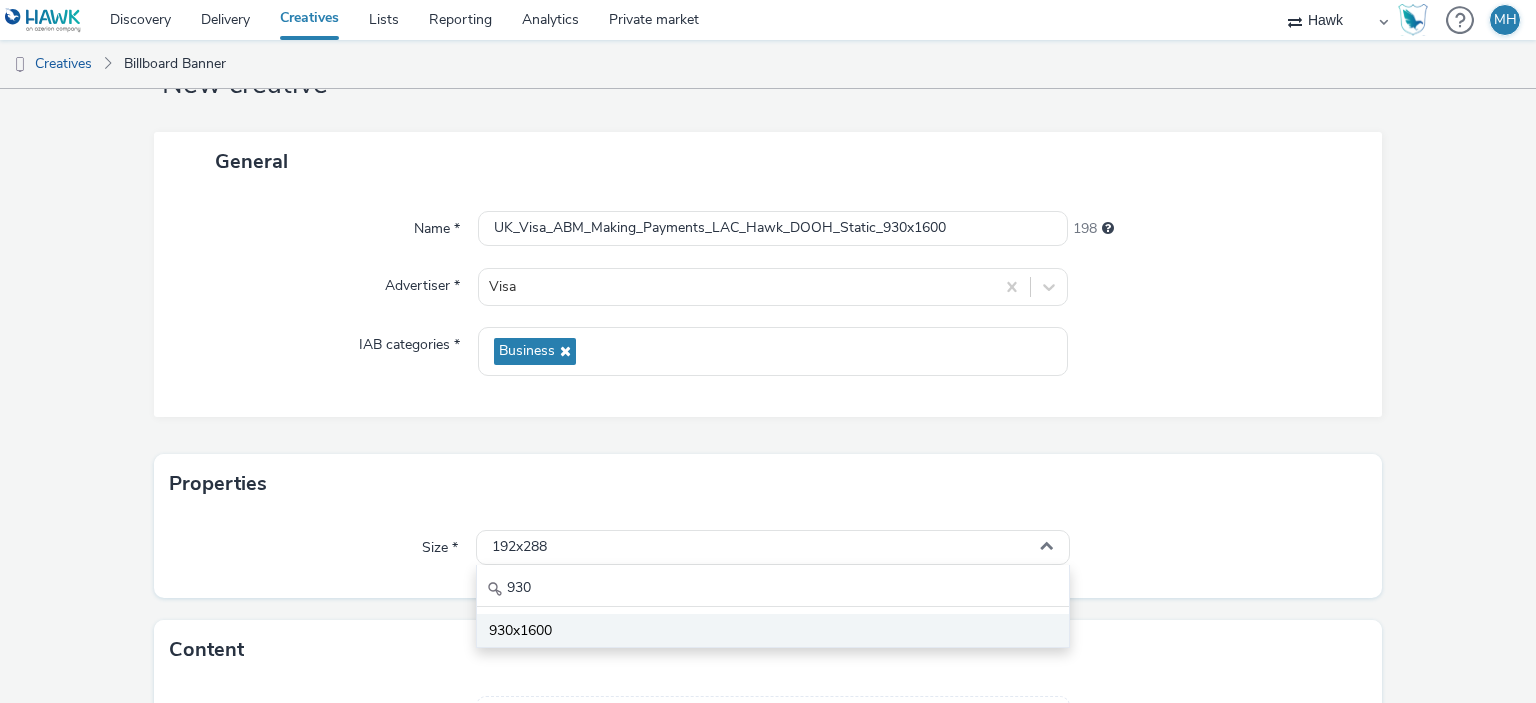 click on "930x1600" at bounding box center [772, 630] 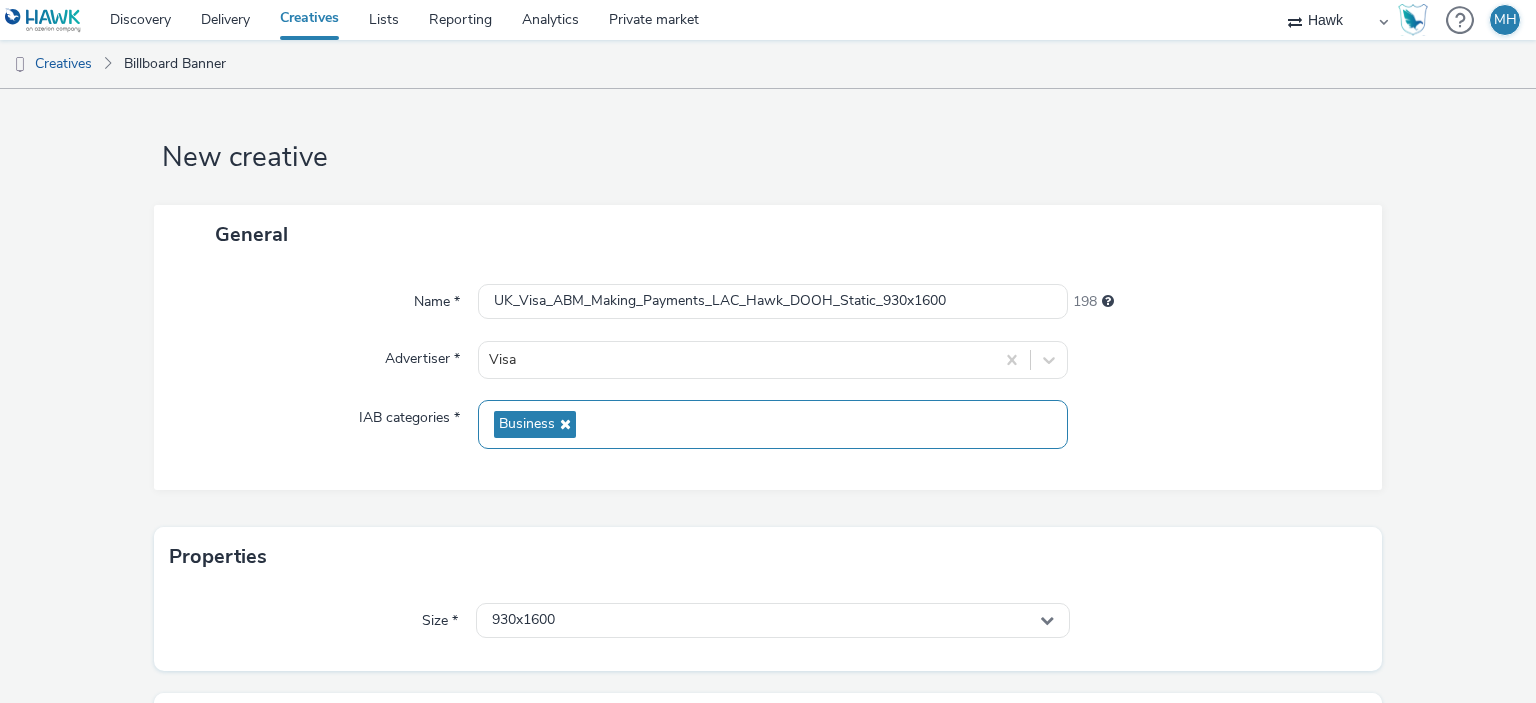 scroll, scrollTop: 0, scrollLeft: 0, axis: both 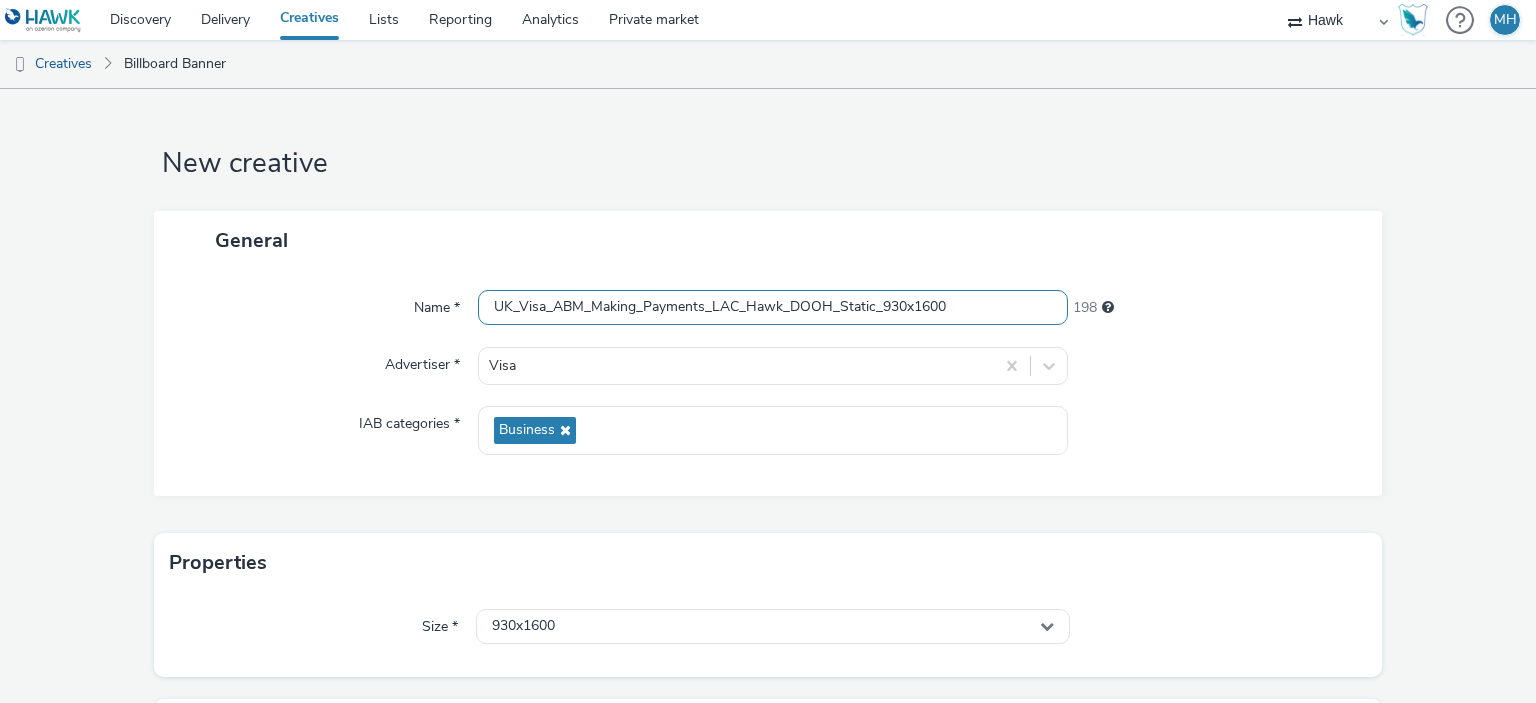 drag, startPoint x: 994, startPoint y: 299, endPoint x: 428, endPoint y: 335, distance: 567.14374 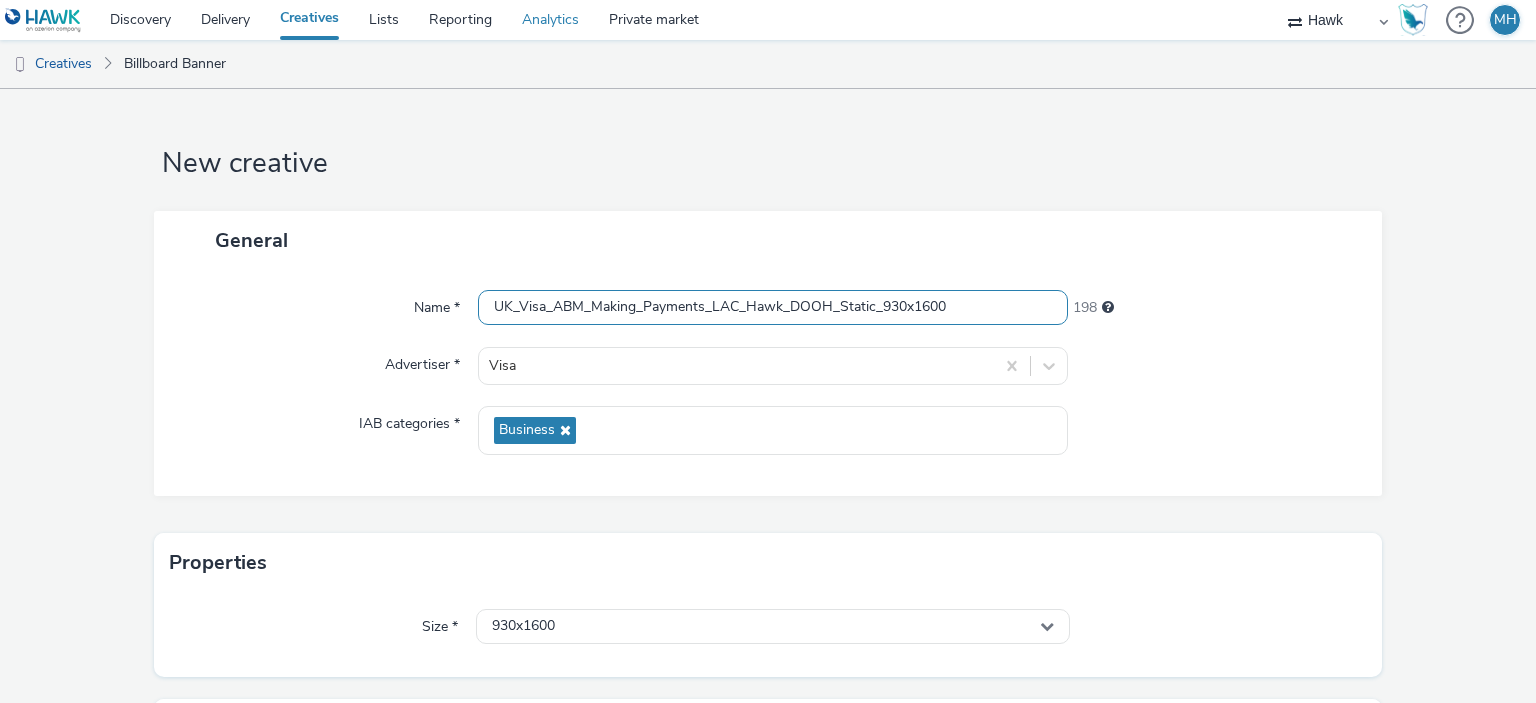 scroll, scrollTop: 0, scrollLeft: 0, axis: both 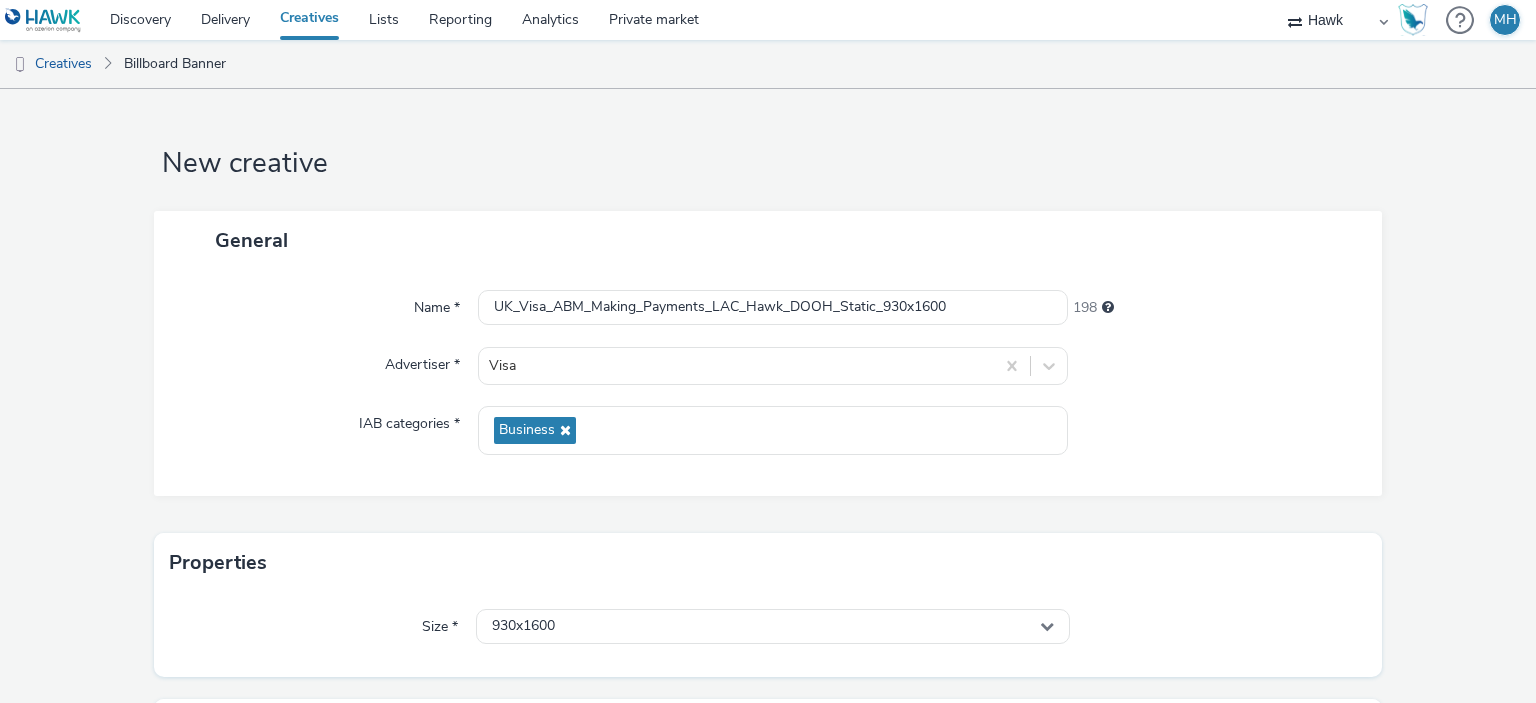 click on "New creative" at bounding box center (768, 164) 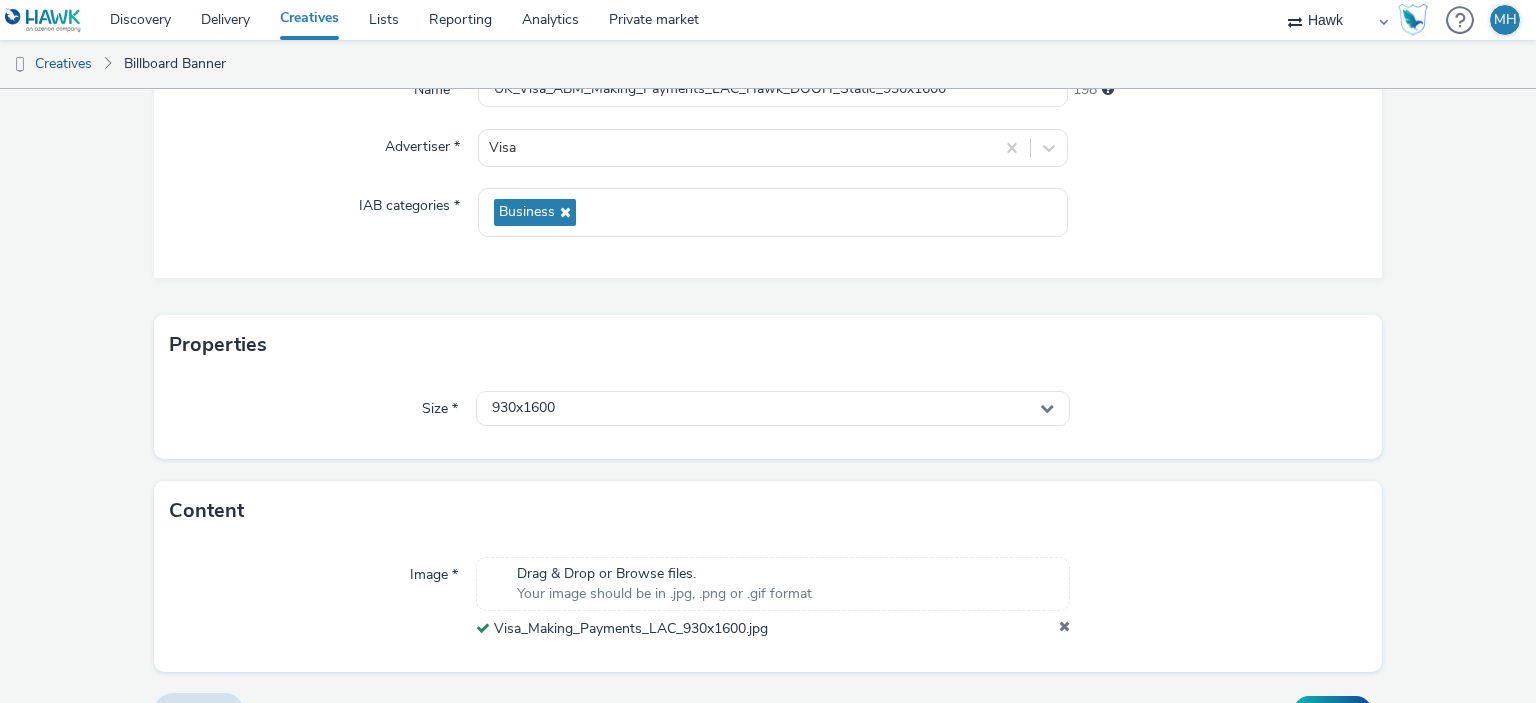 scroll, scrollTop: 259, scrollLeft: 0, axis: vertical 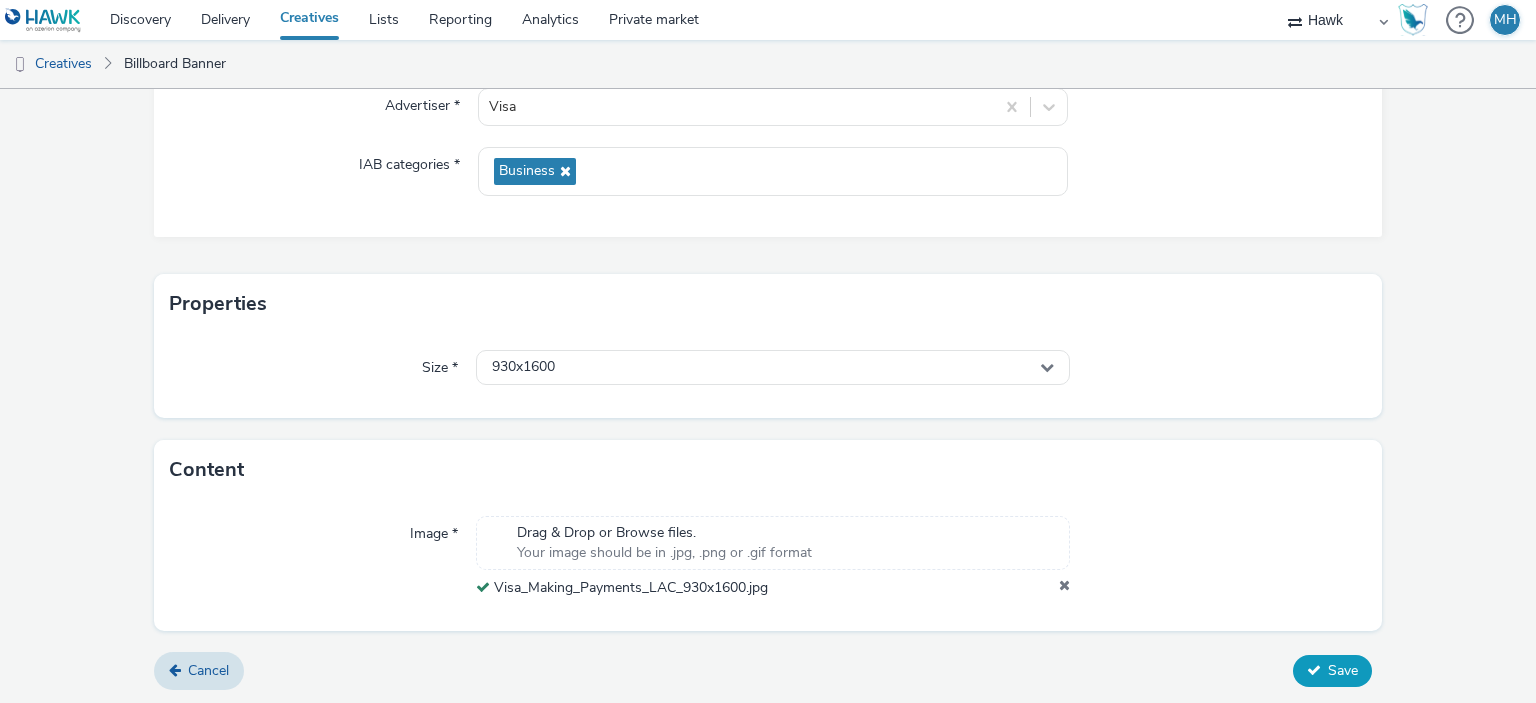click on "Save" at bounding box center [1343, 670] 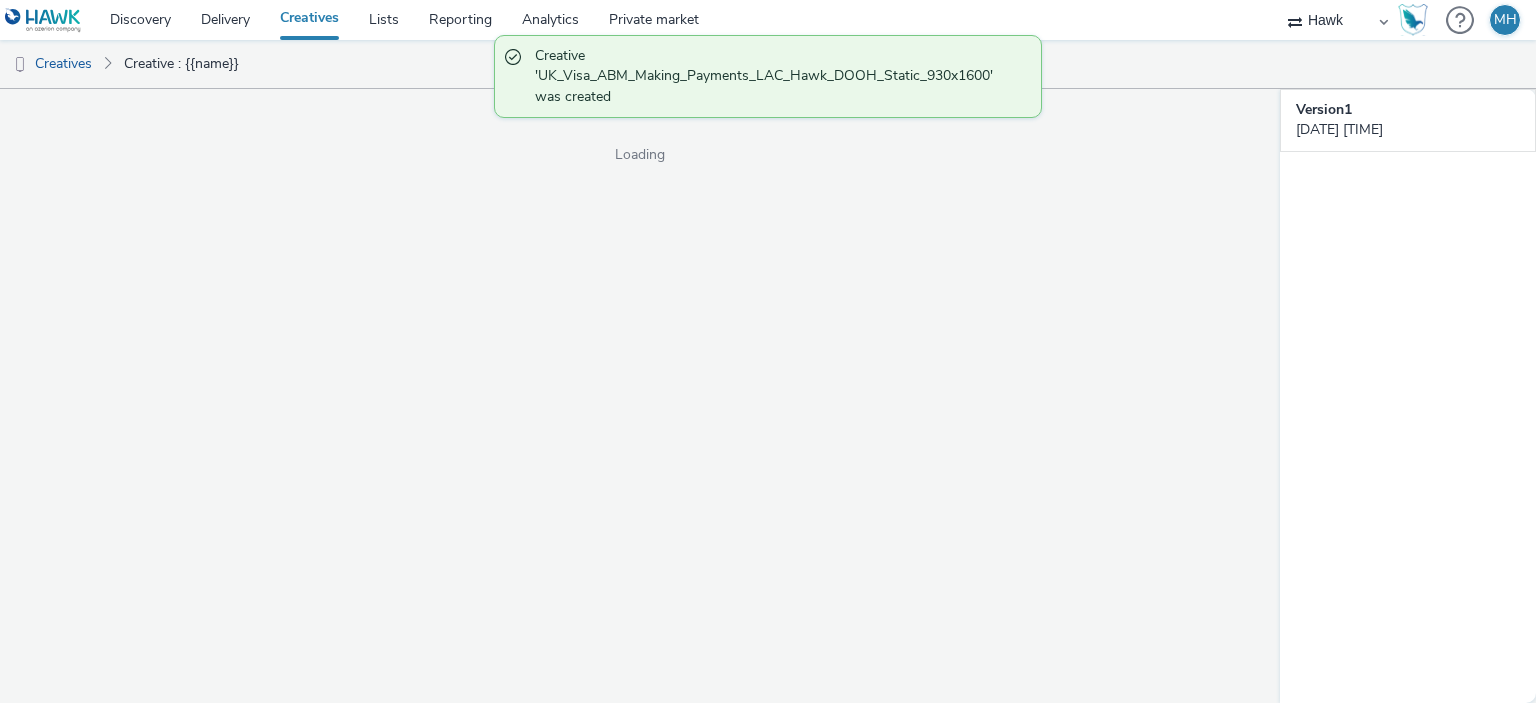 scroll, scrollTop: 0, scrollLeft: 0, axis: both 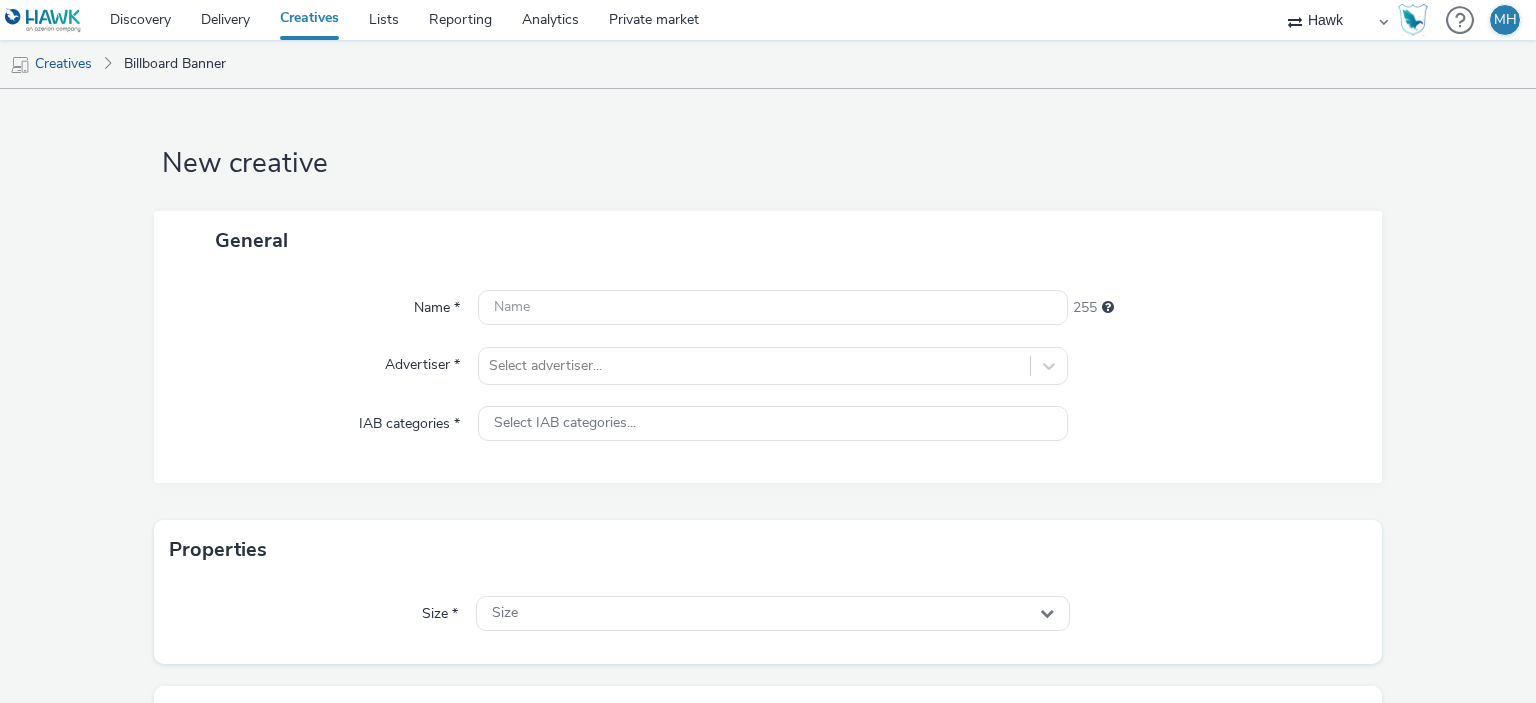 click on "Creatives" at bounding box center (309, 20) 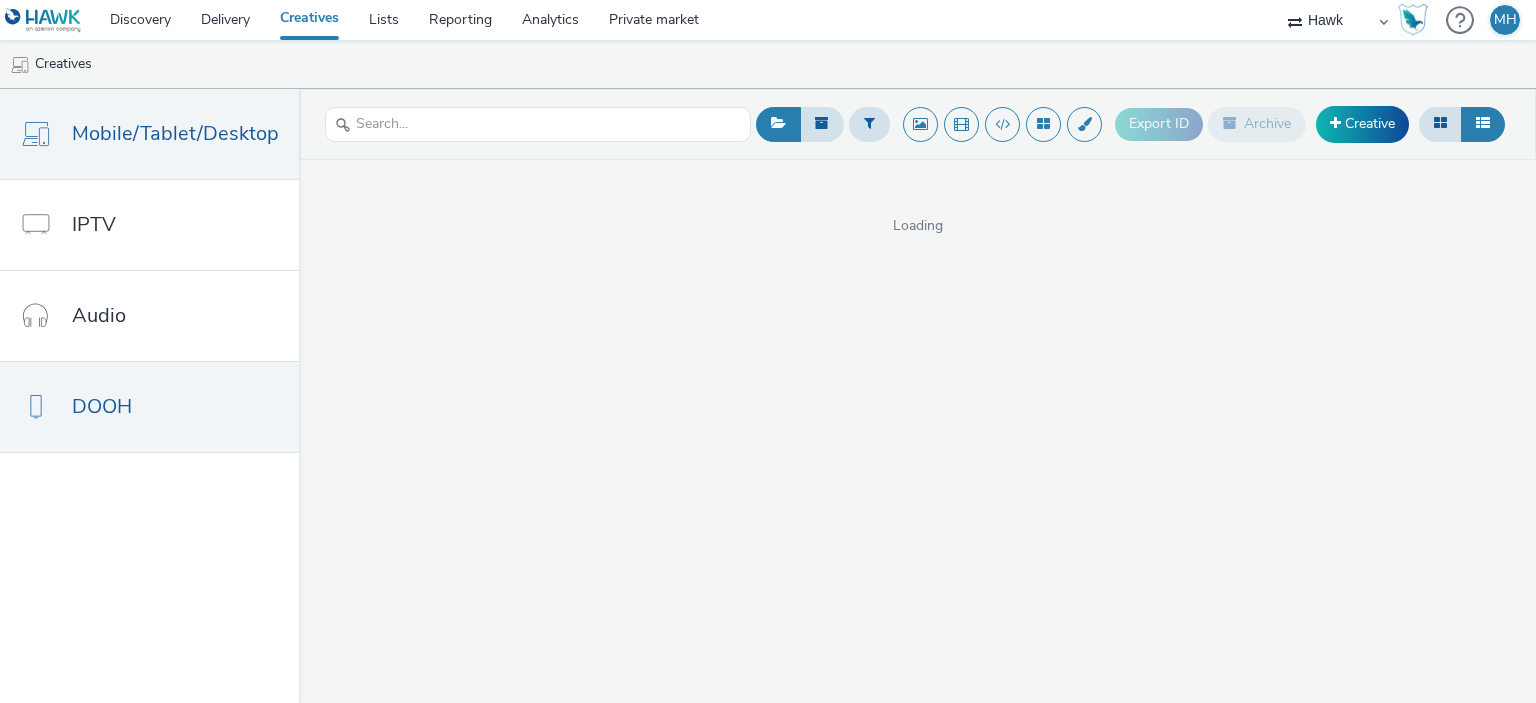 click on "DOOH" at bounding box center [149, 407] 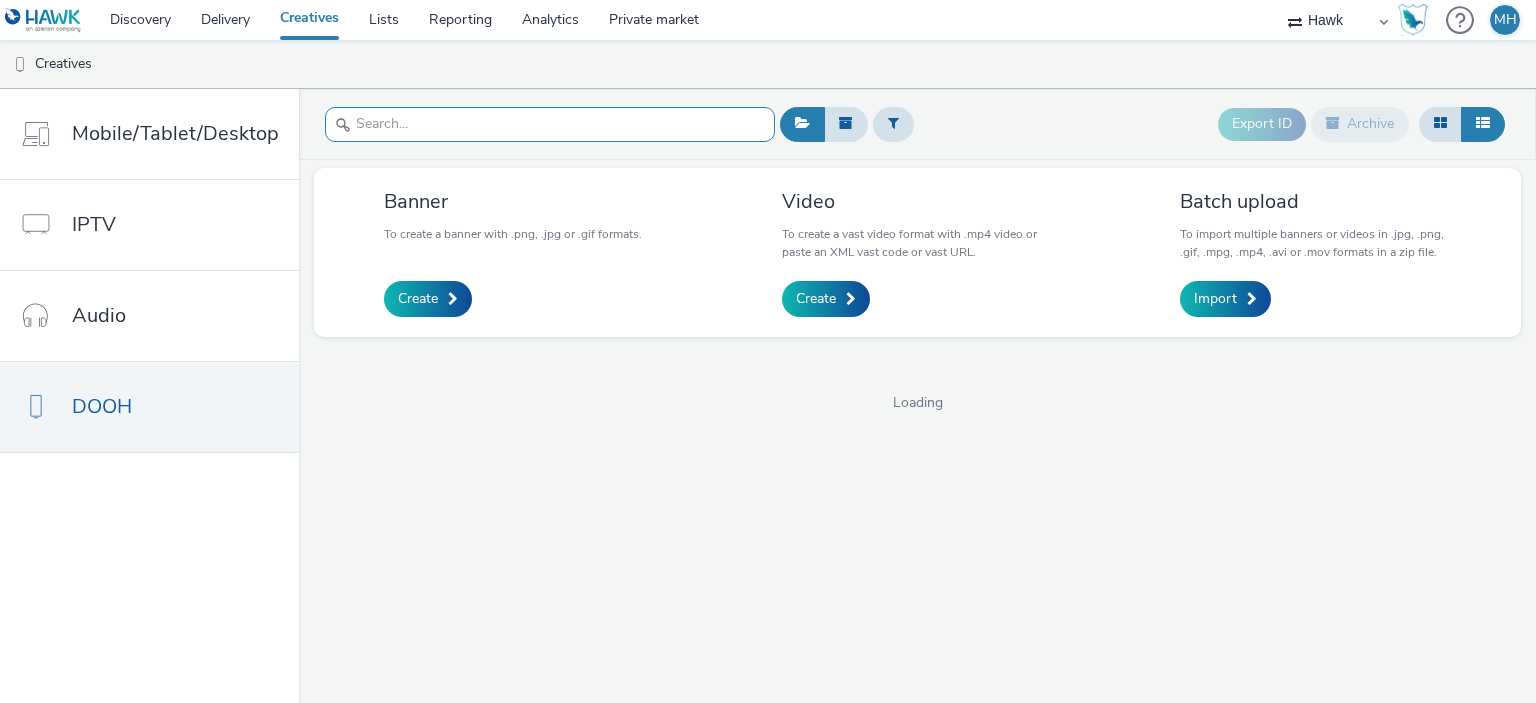 click at bounding box center (550, 124) 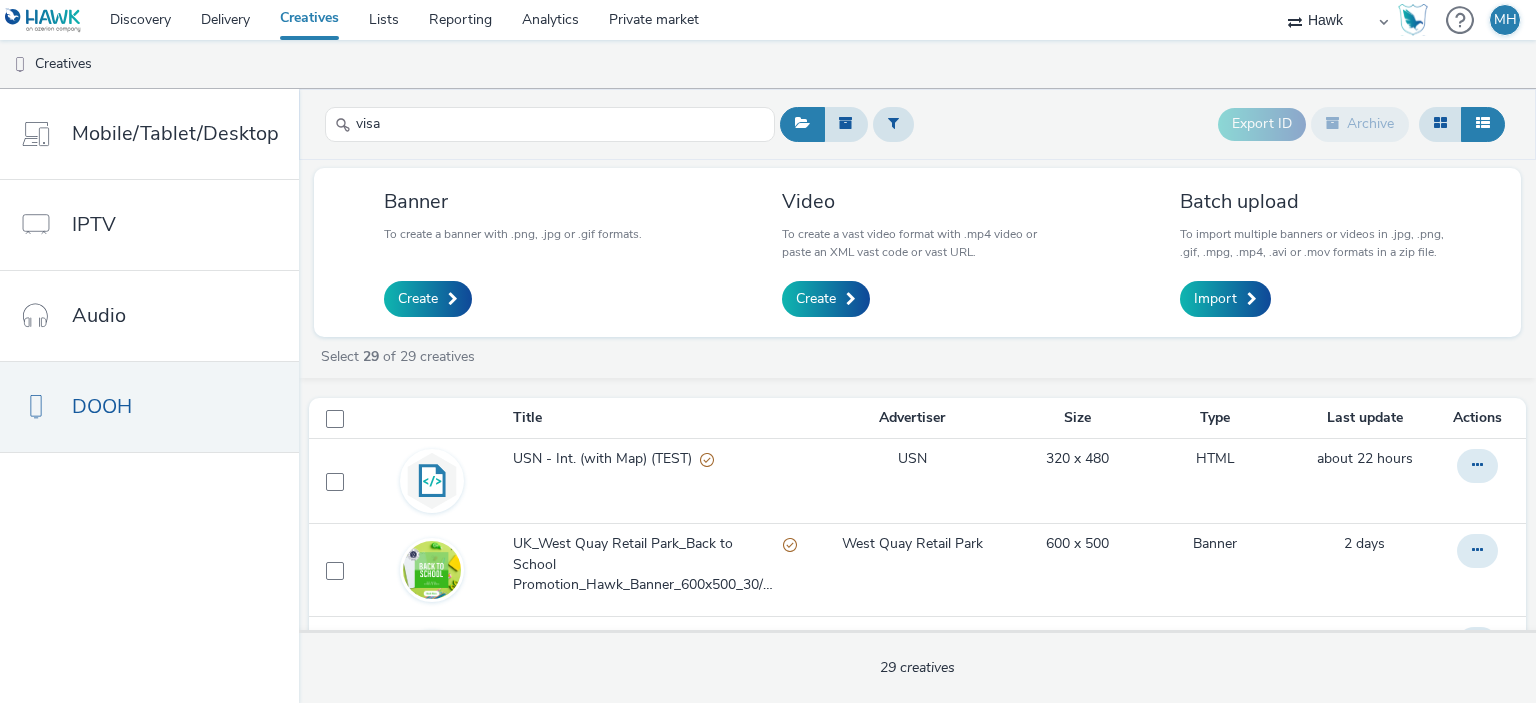 click on "visa Export ID Archive" at bounding box center [917, 124] 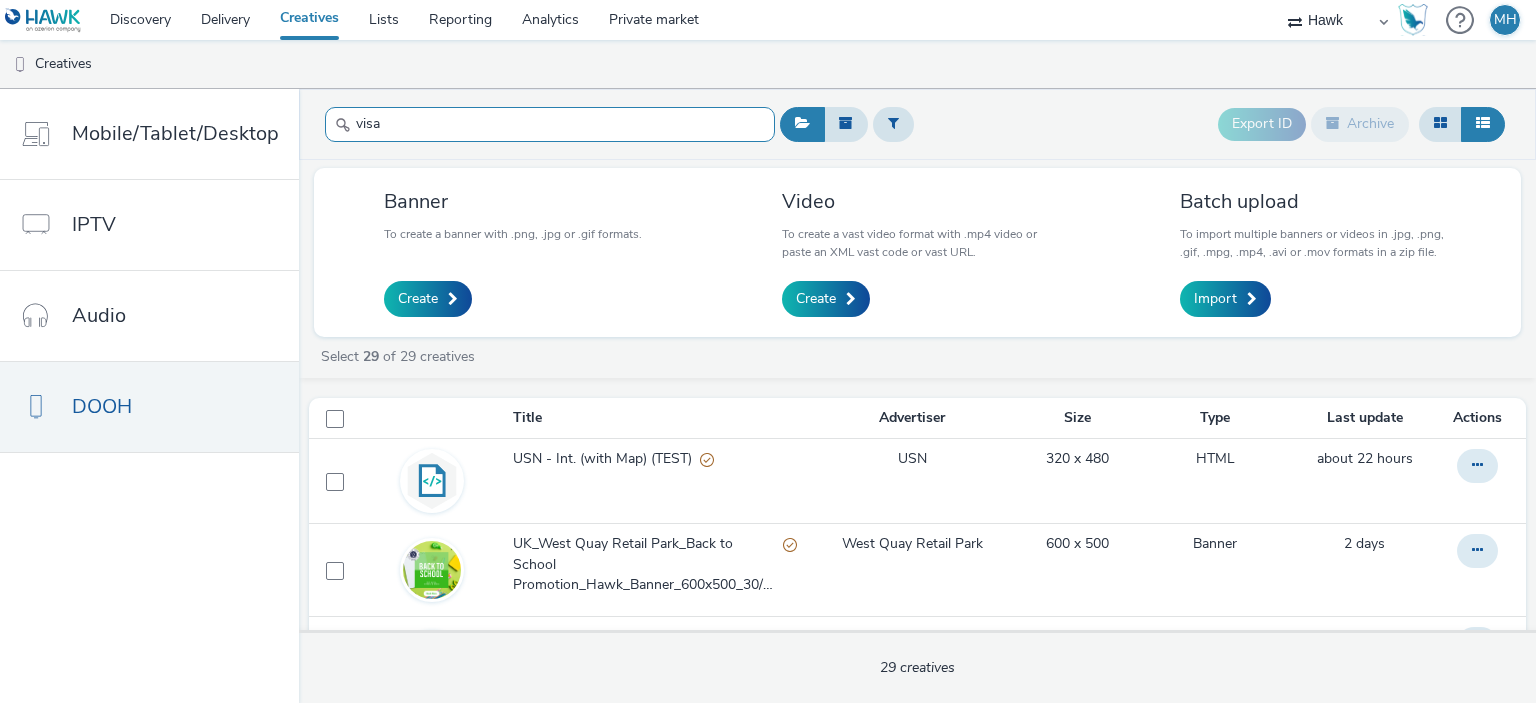click on "visa" at bounding box center [550, 124] 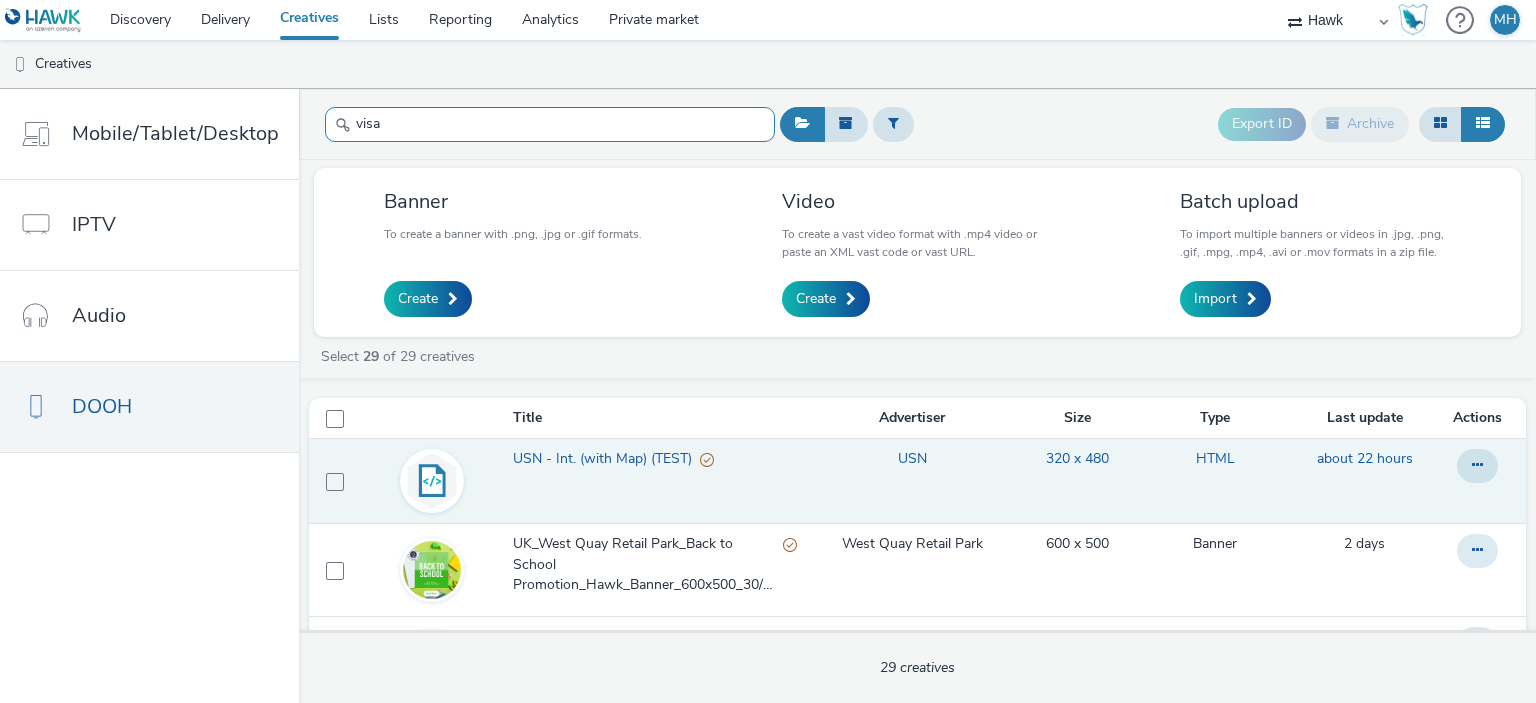 scroll, scrollTop: 400, scrollLeft: 0, axis: vertical 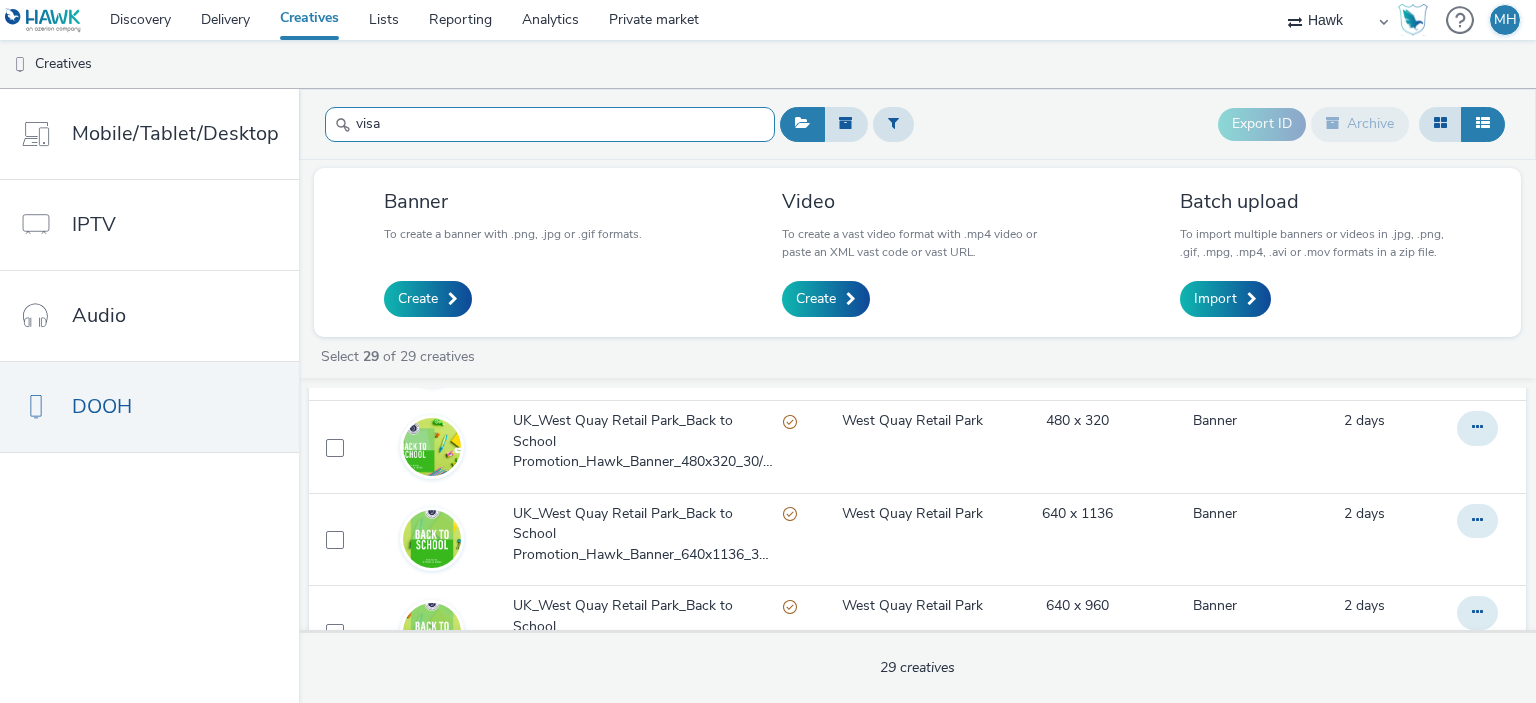 click on "visa" at bounding box center (550, 124) 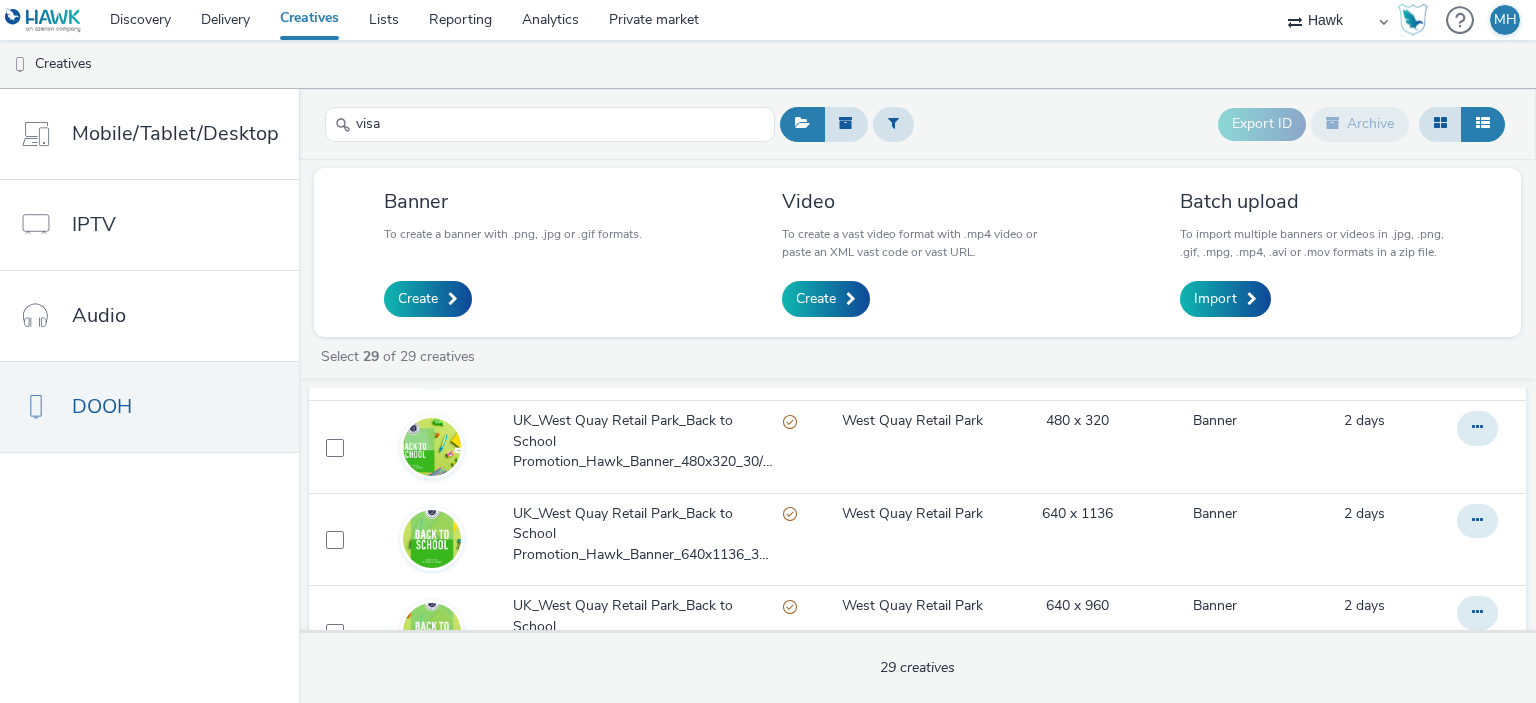 click at bounding box center [343, 125] 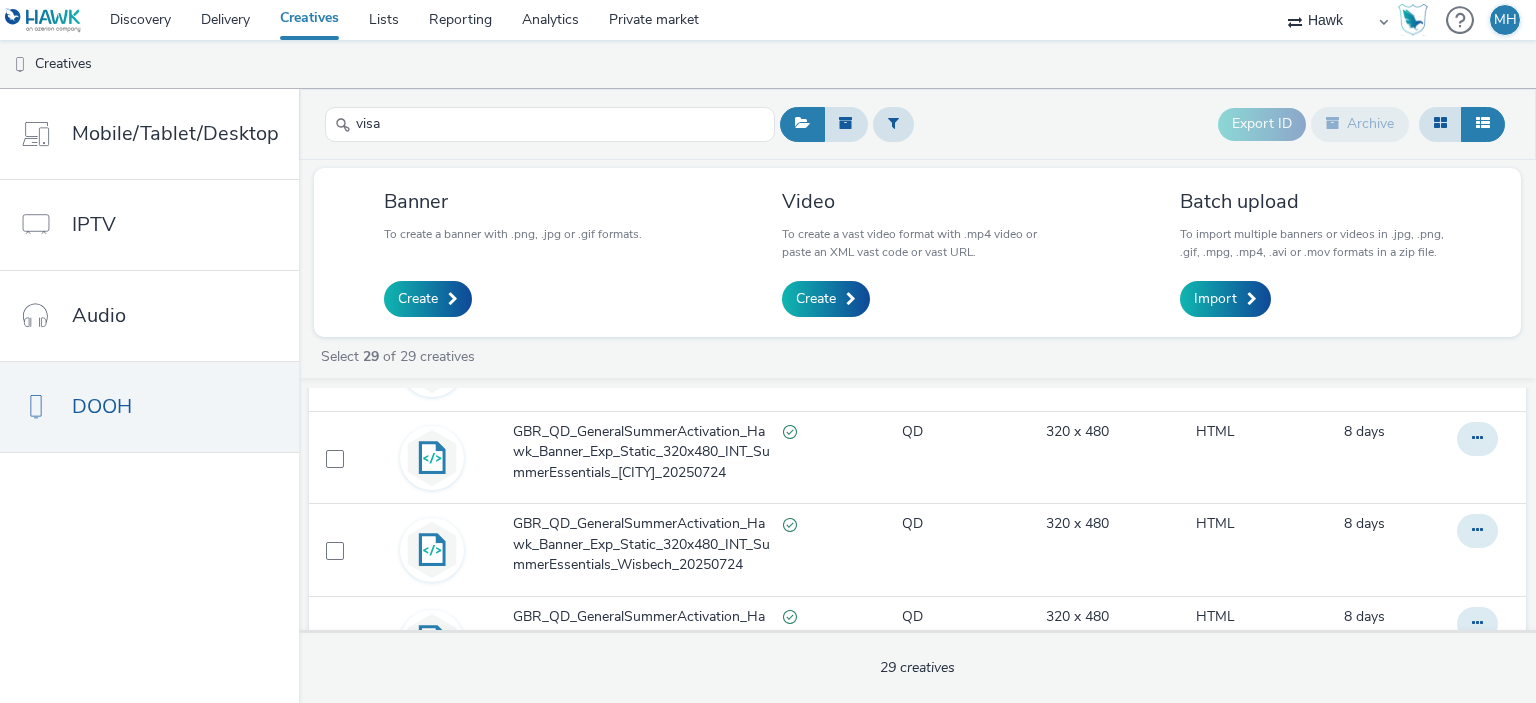 scroll, scrollTop: 1056, scrollLeft: 0, axis: vertical 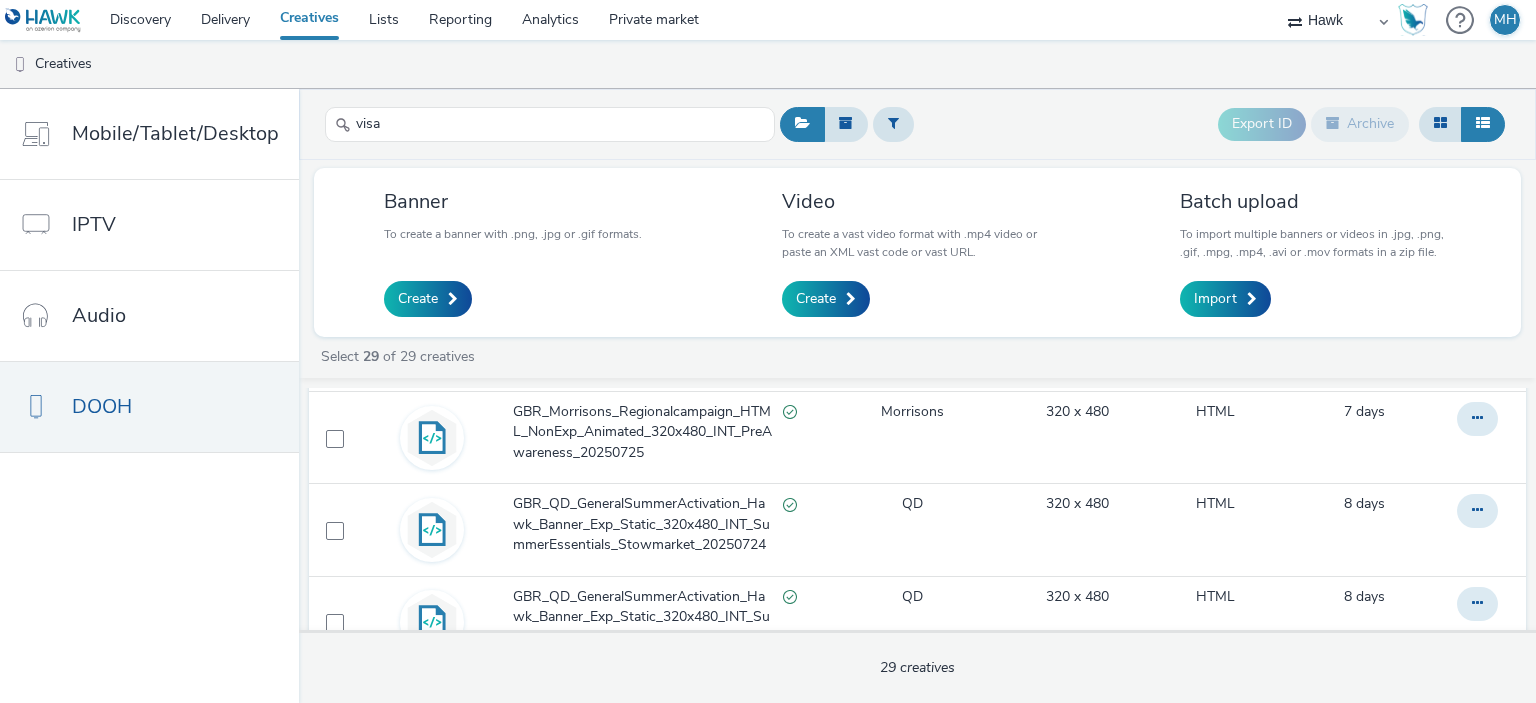 click on "visa" at bounding box center (550, 124) 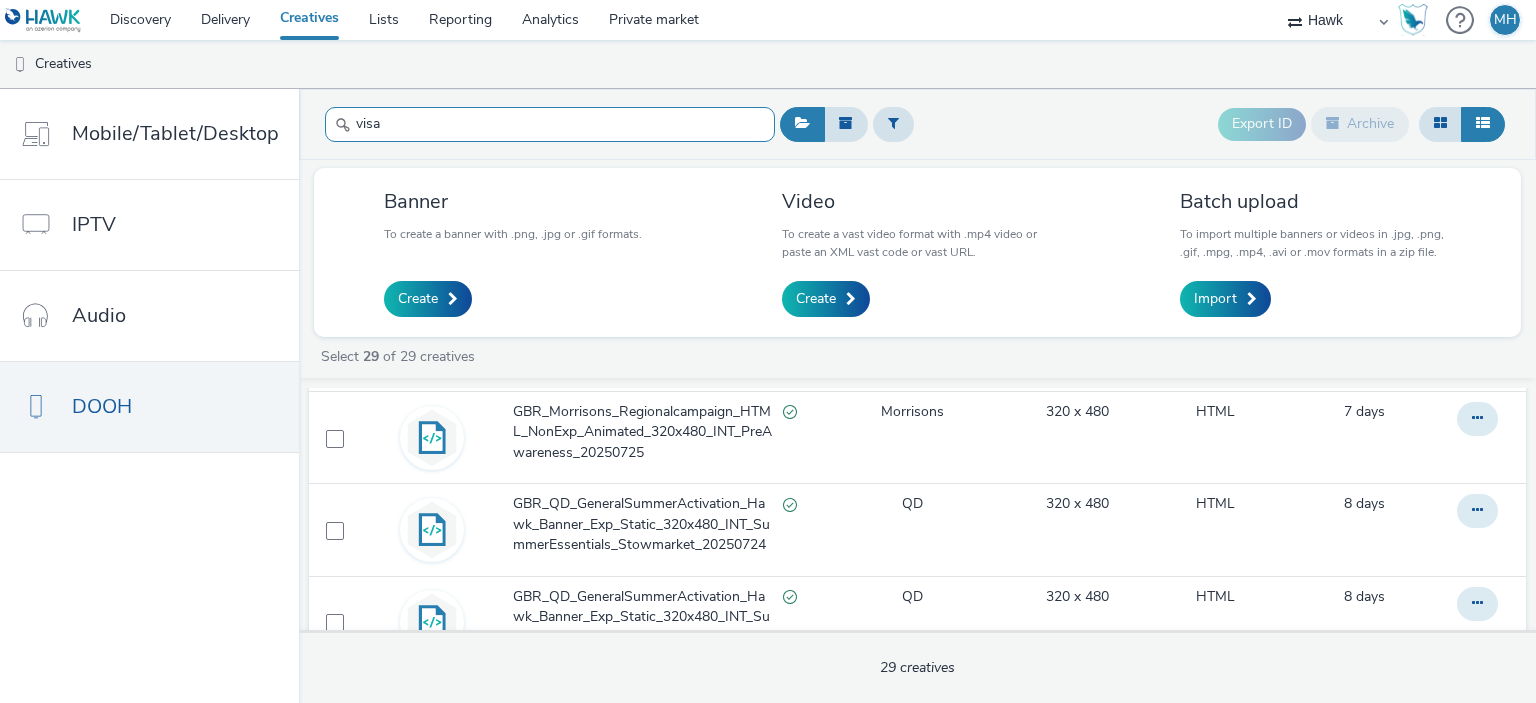 click on "visa" at bounding box center [550, 124] 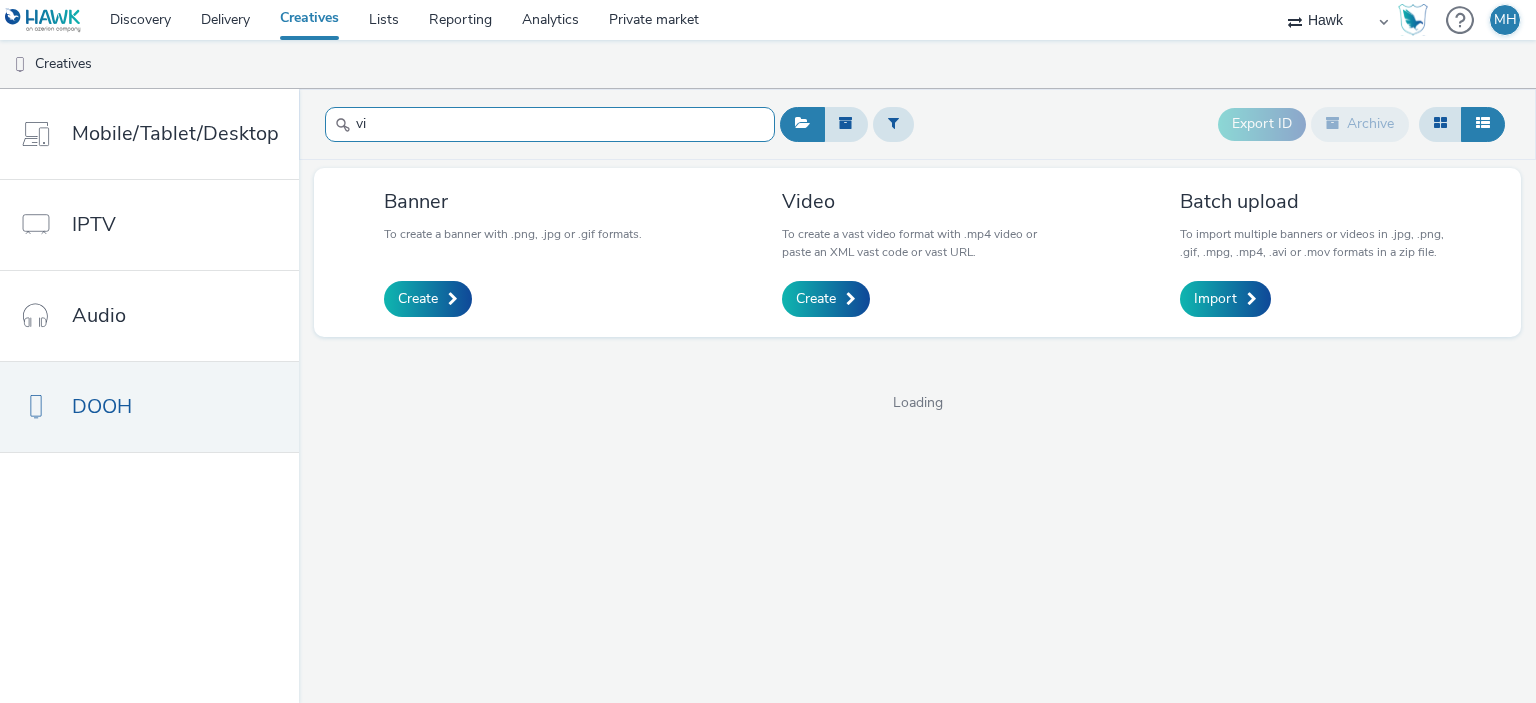 type on "v" 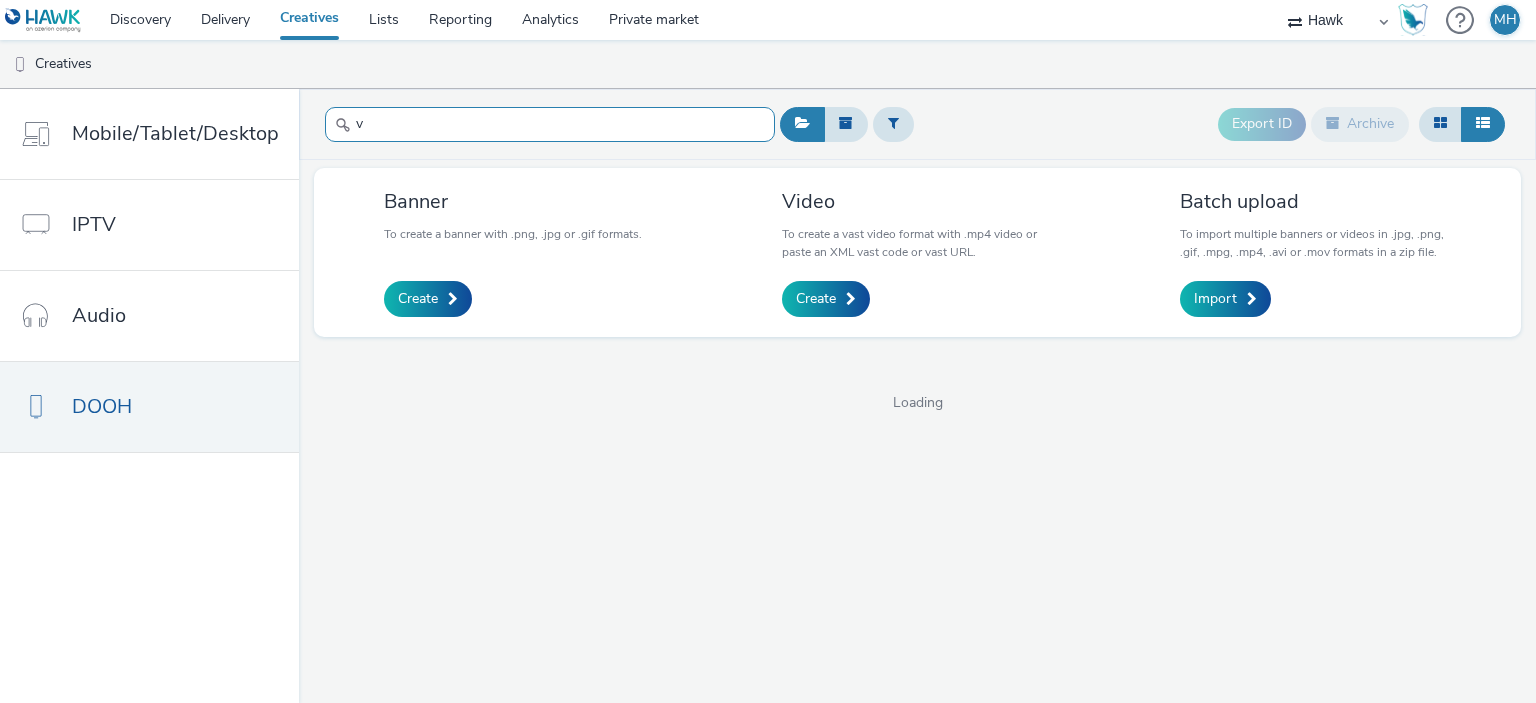 type 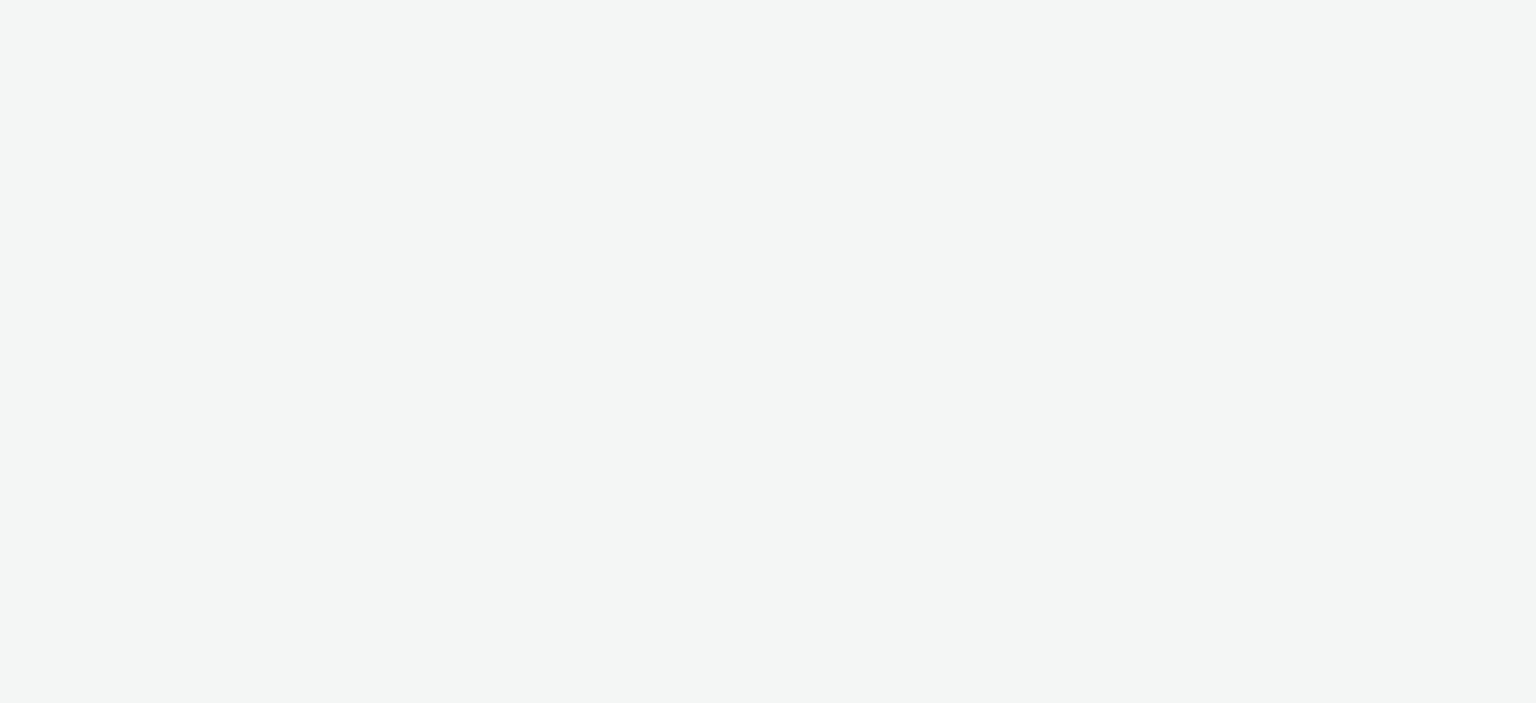 scroll, scrollTop: 0, scrollLeft: 0, axis: both 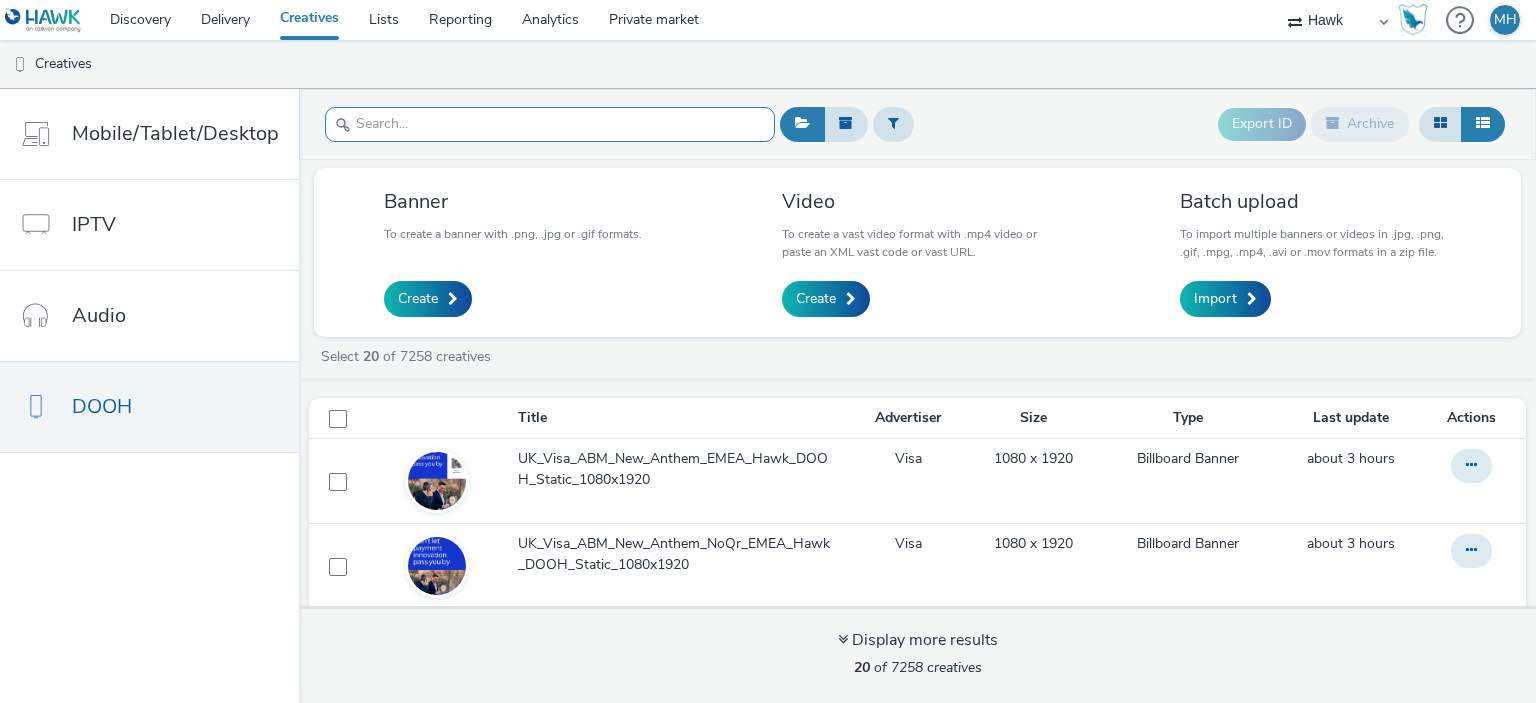 click at bounding box center (550, 124) 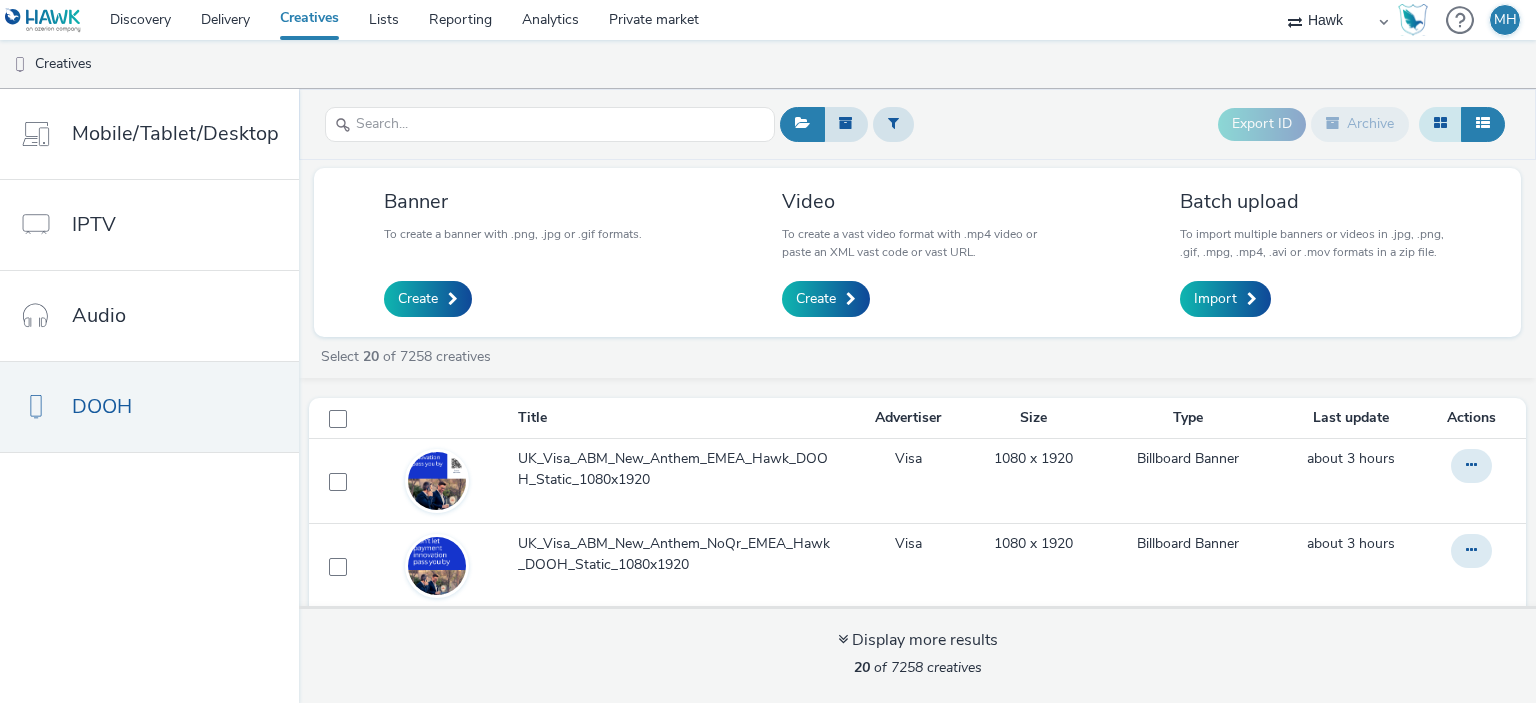 click at bounding box center (1440, 124) 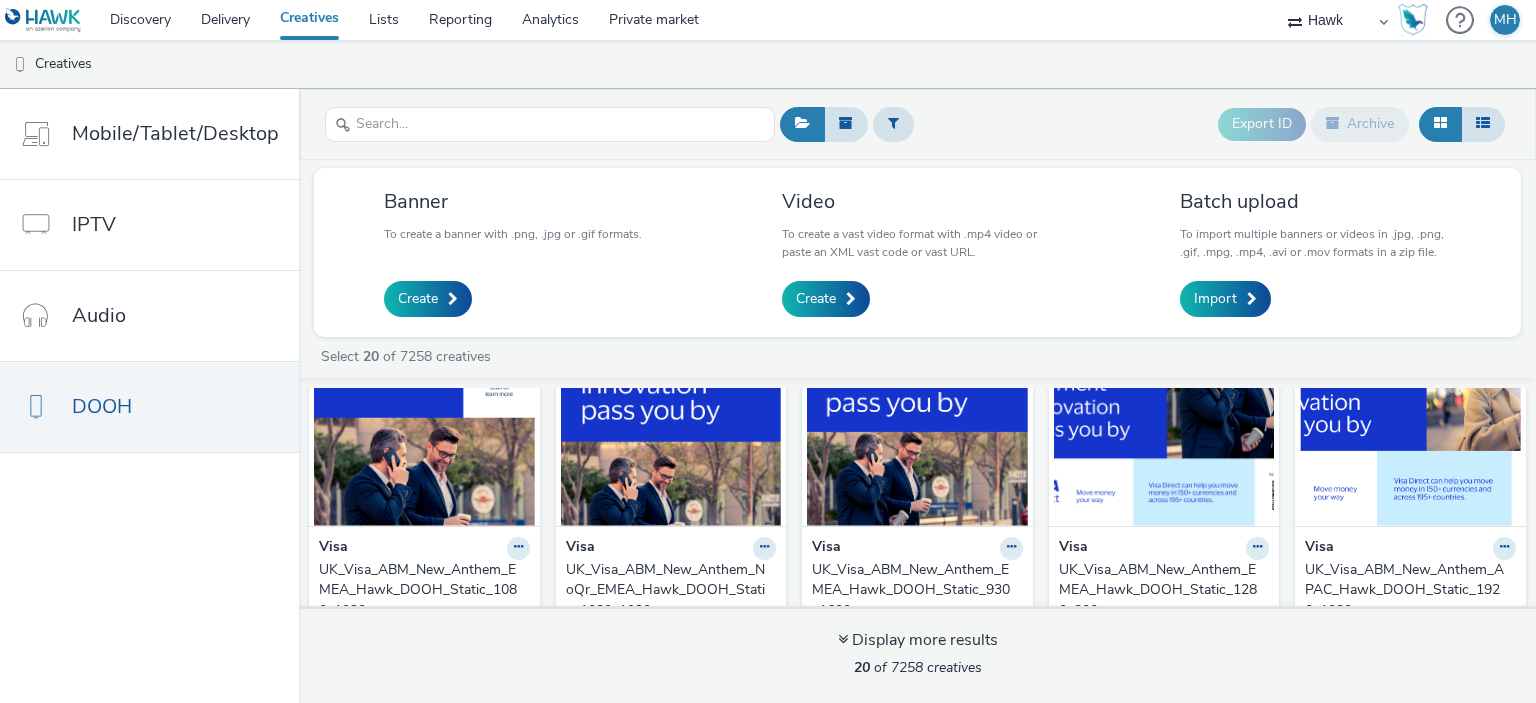 scroll, scrollTop: 0, scrollLeft: 0, axis: both 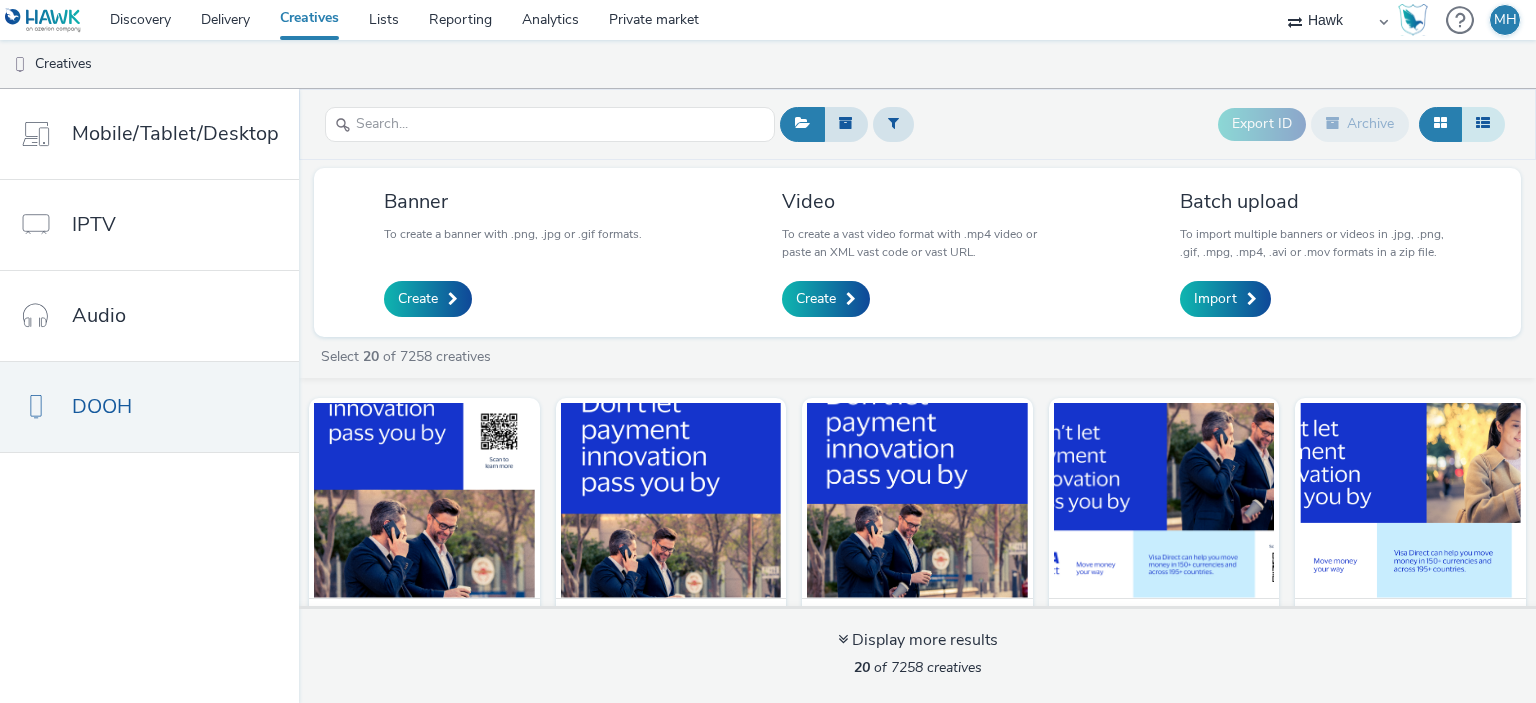 click at bounding box center [1483, 124] 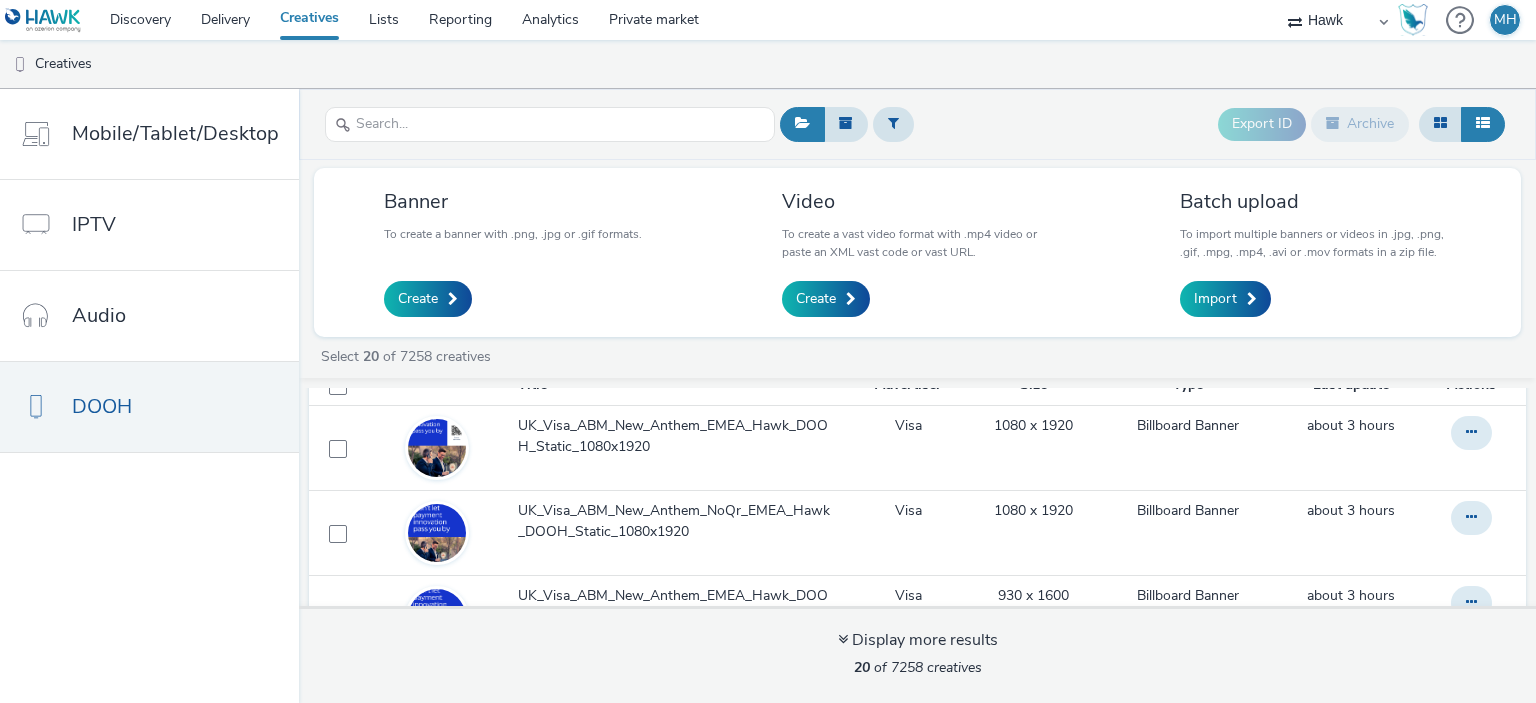scroll, scrollTop: 0, scrollLeft: 0, axis: both 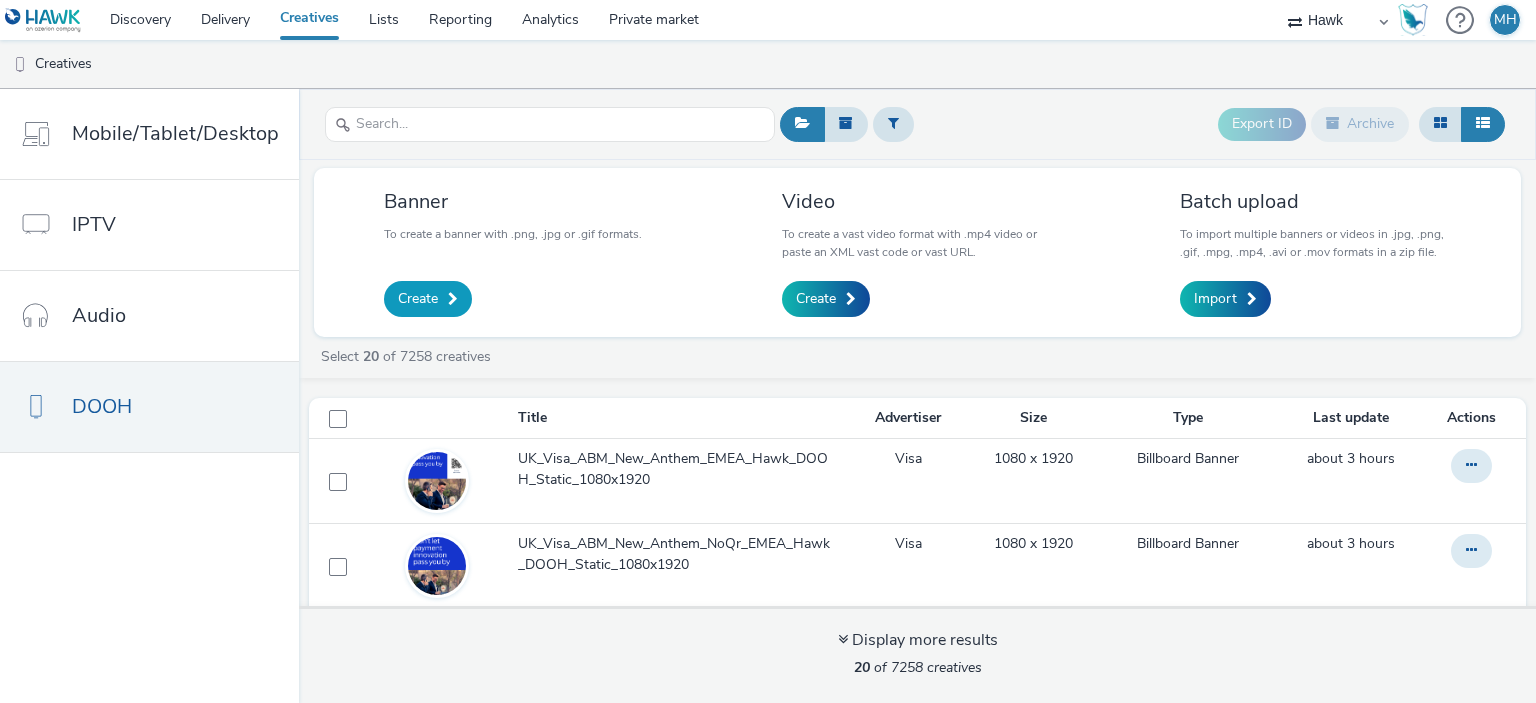 click on "Create" at bounding box center (428, 299) 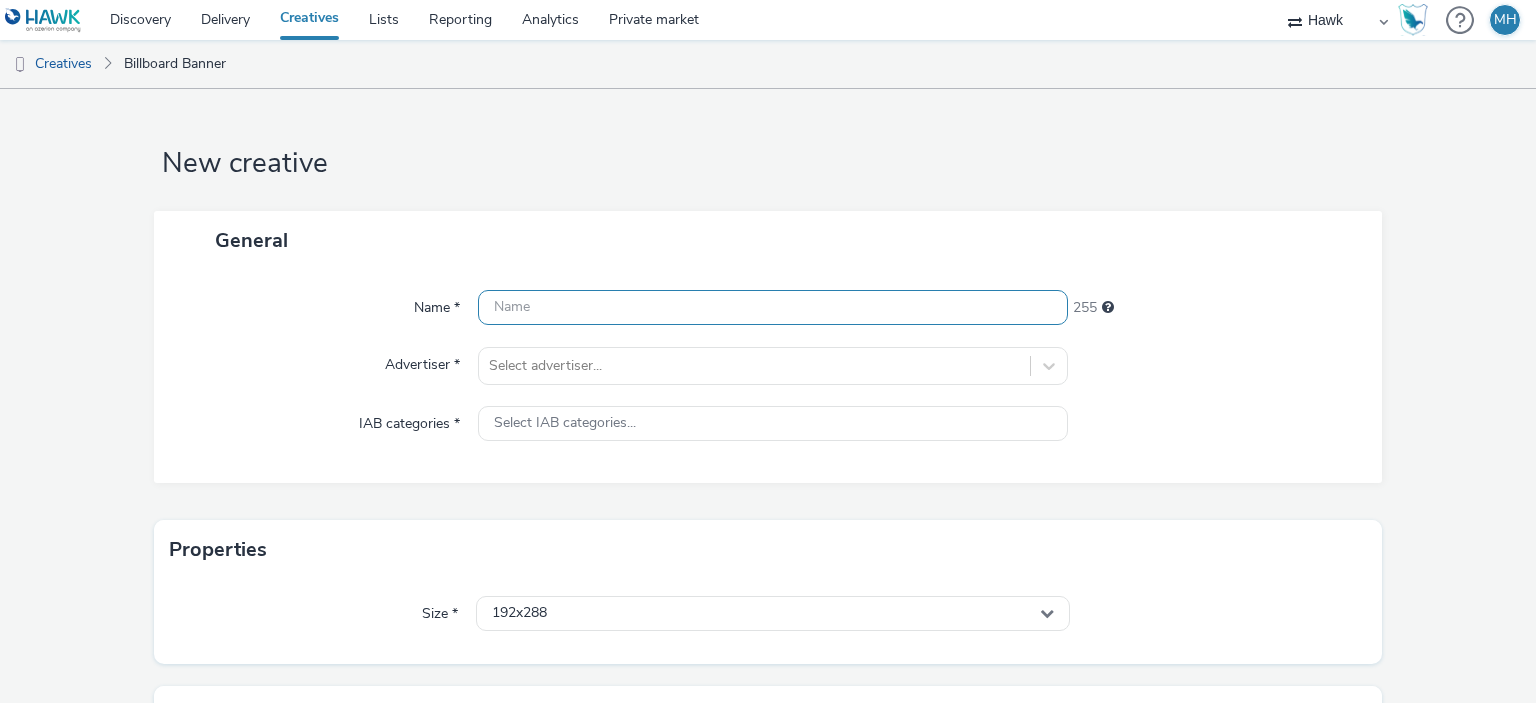 click at bounding box center [772, 307] 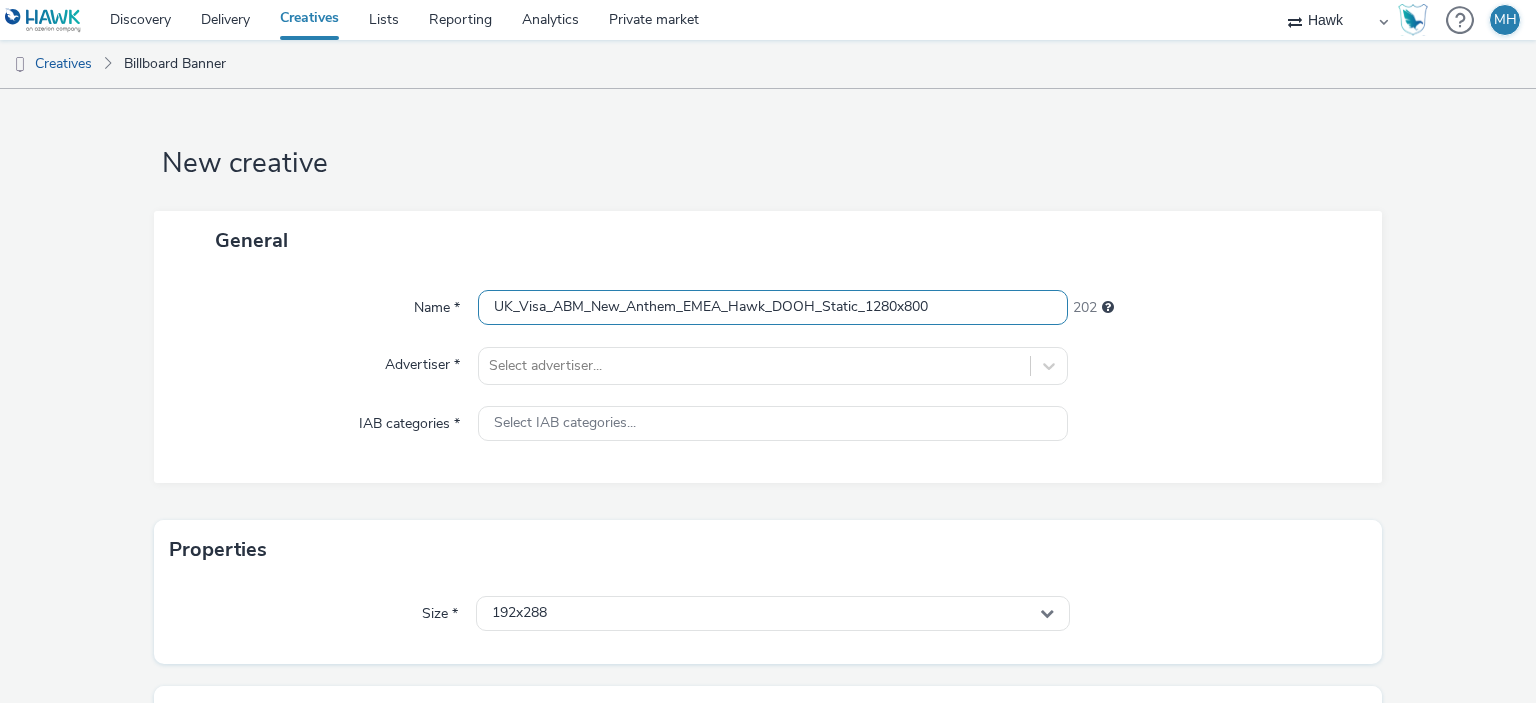 scroll, scrollTop: 0, scrollLeft: 0, axis: both 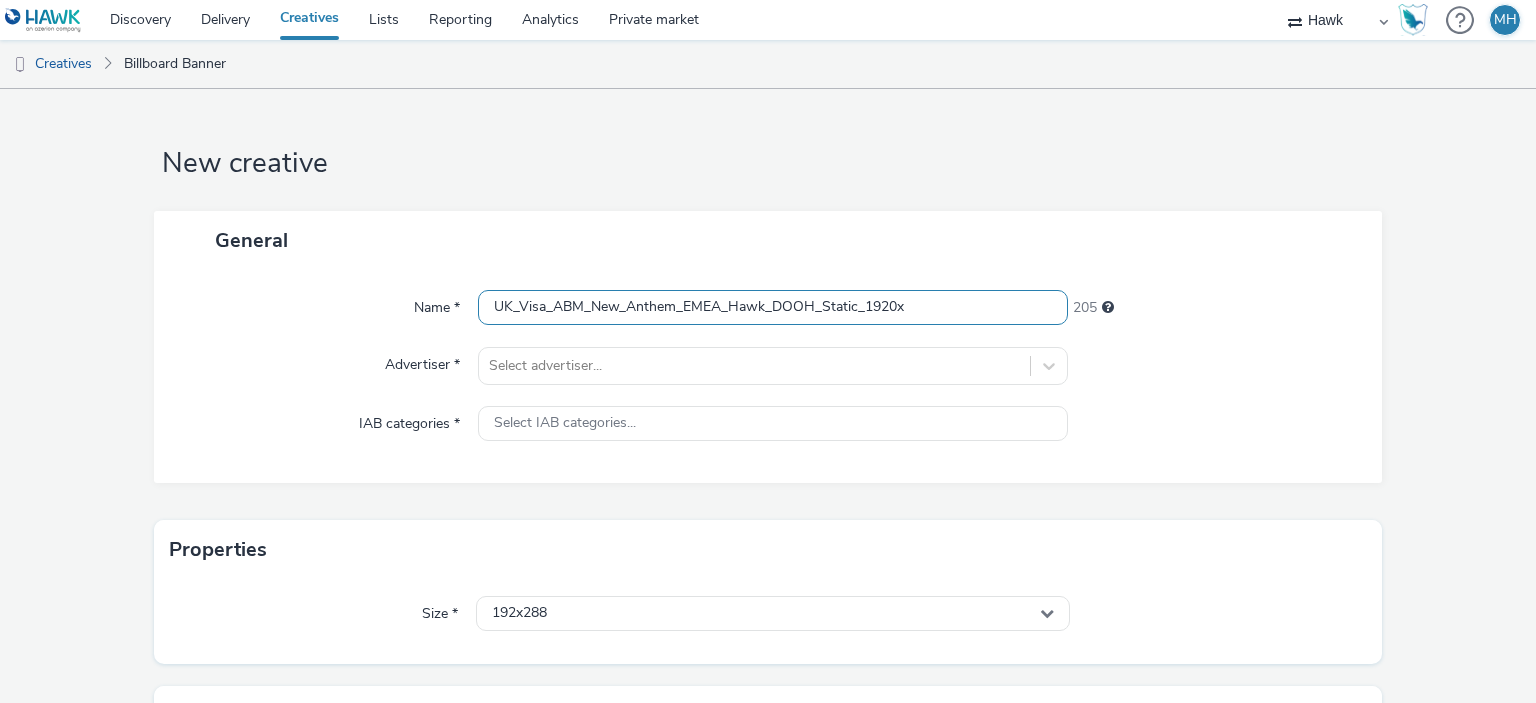 click on "UK_Visa_ABM_New_Anthem_EMEA_Hawk_DOOH_Static_1920x" at bounding box center [772, 307] 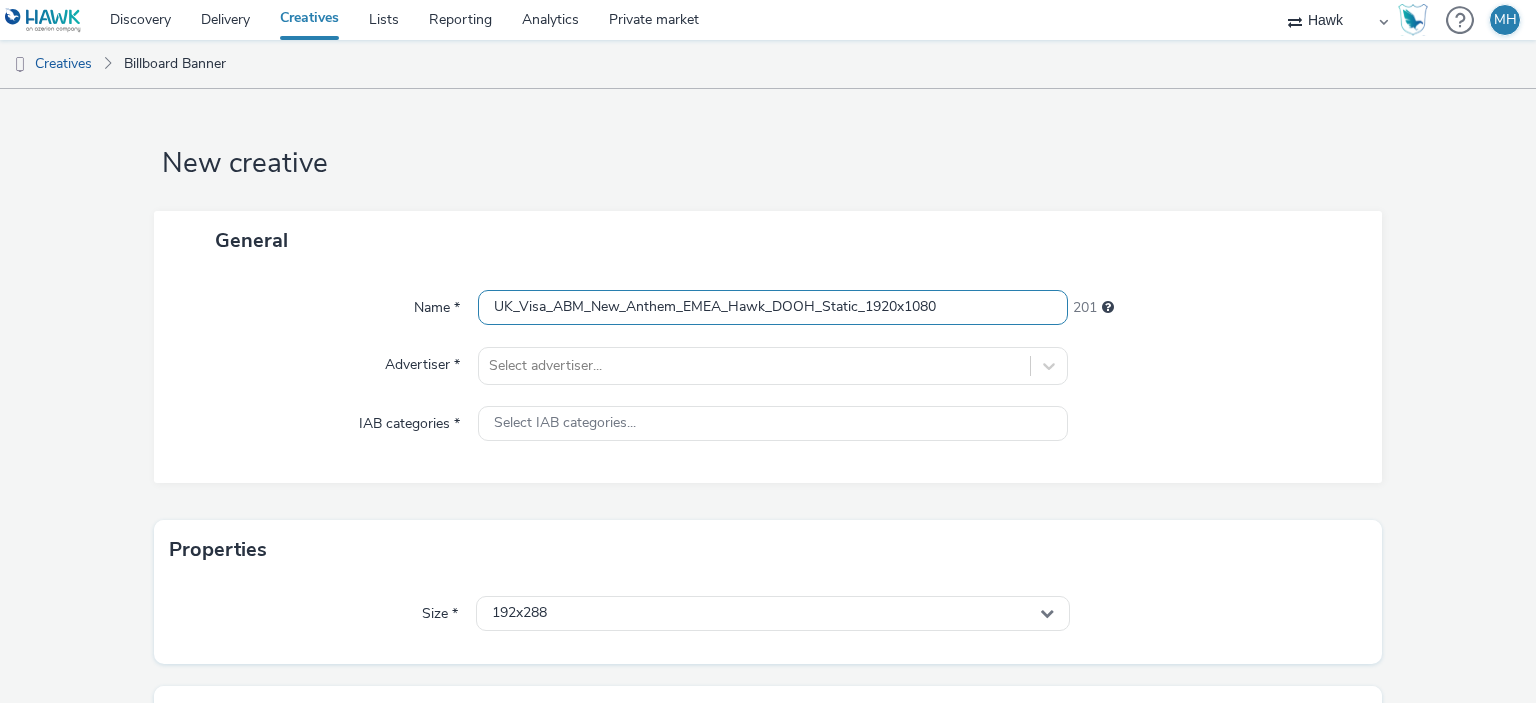 type on "UK_Visa_ABM_New_Anthem_EMEA_Hawk_DOOH_Static_1920x1080" 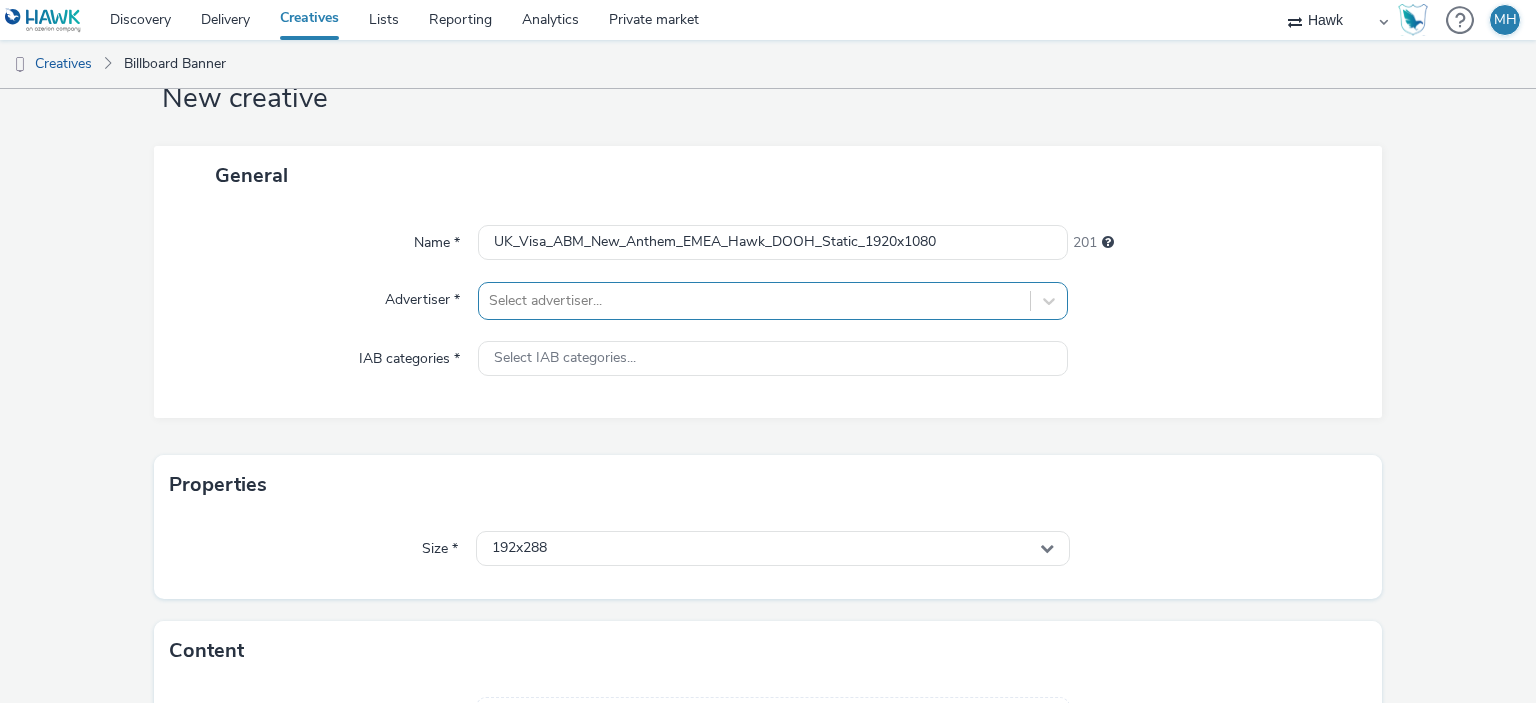 scroll, scrollTop: 100, scrollLeft: 0, axis: vertical 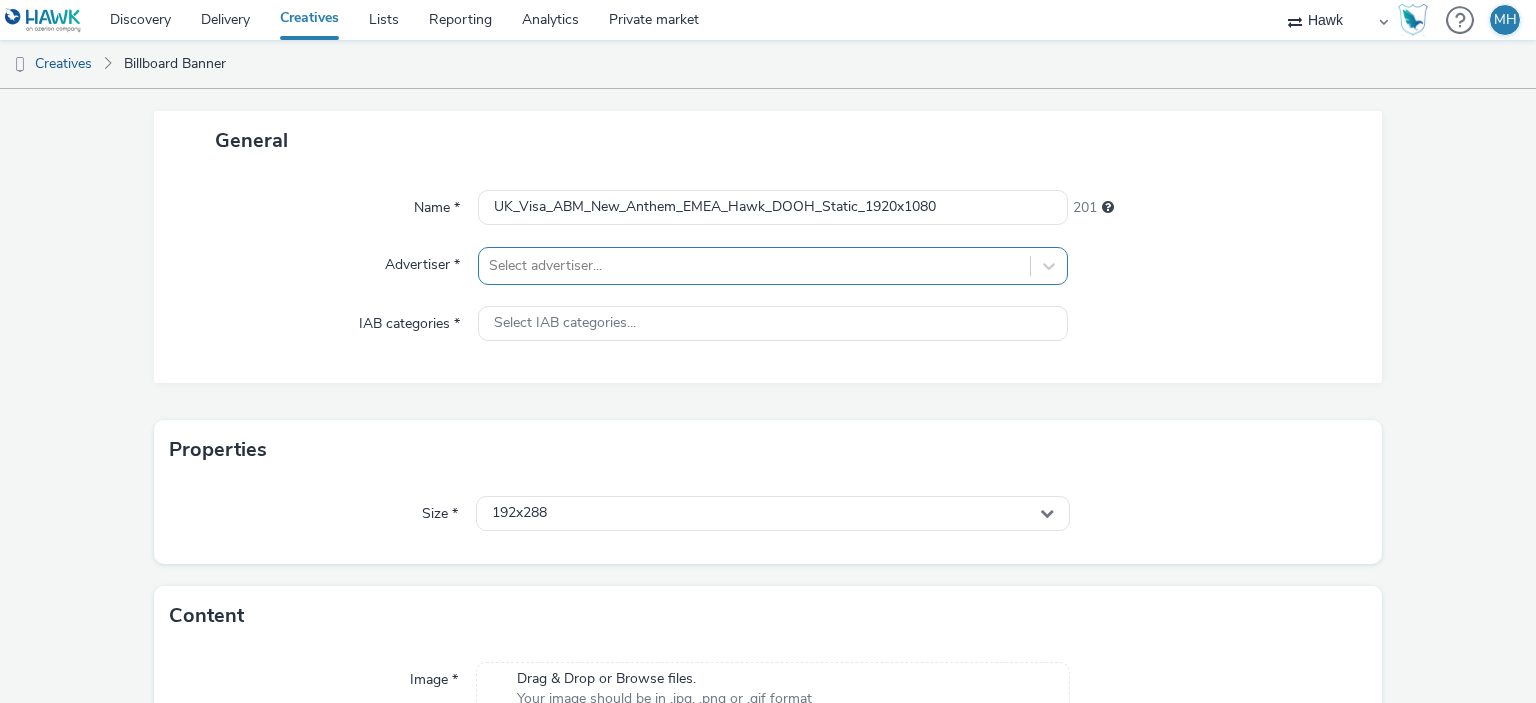 click on "Select advertiser..." at bounding box center (754, 266) 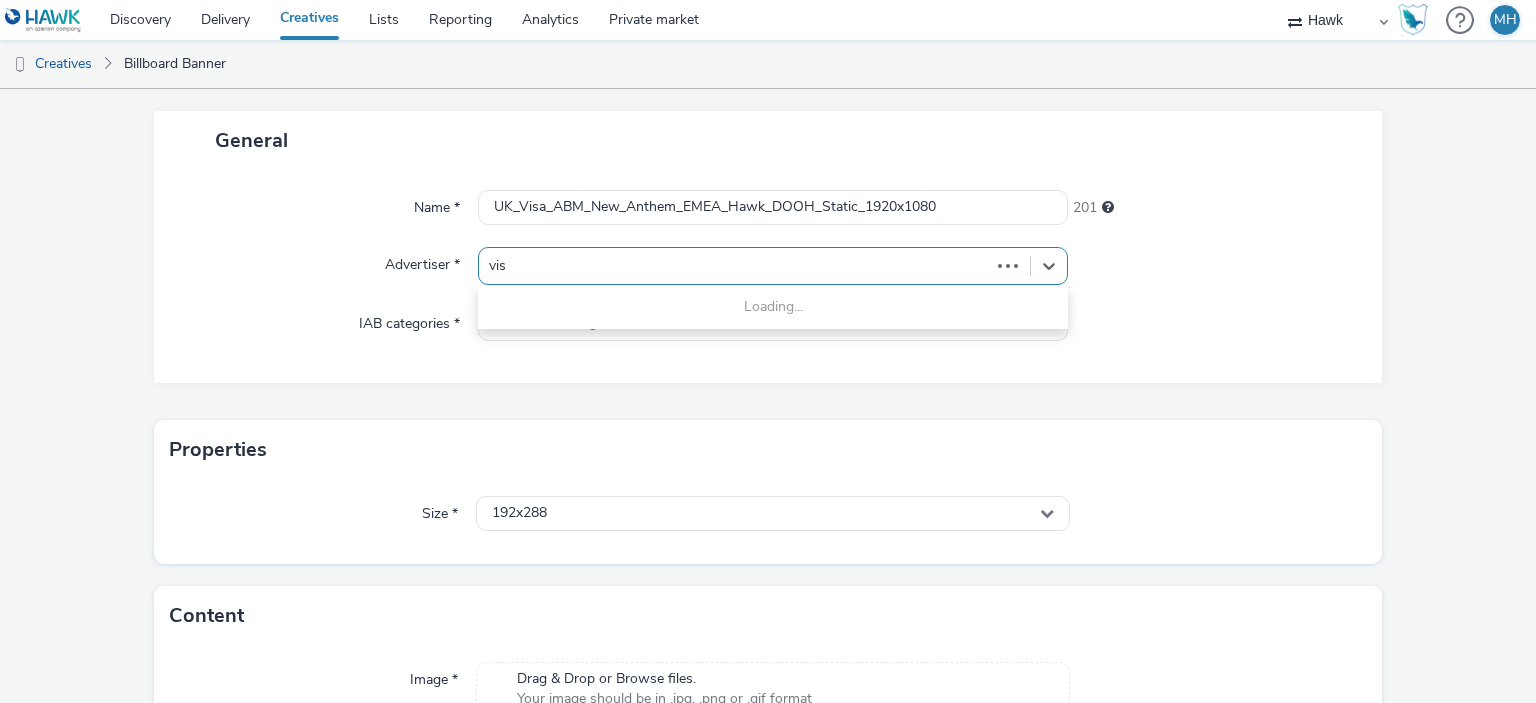 type on "visa" 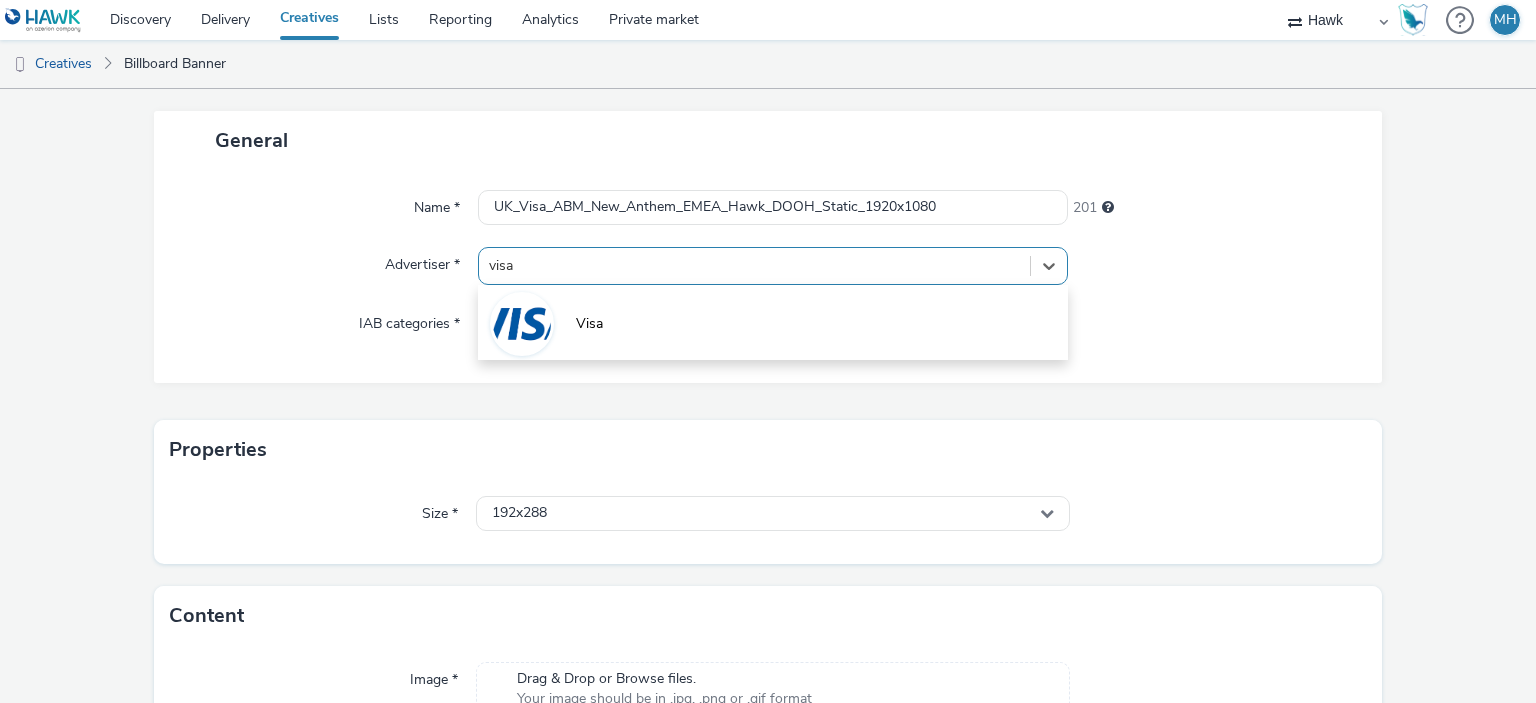 click on "Visa" at bounding box center (772, 322) 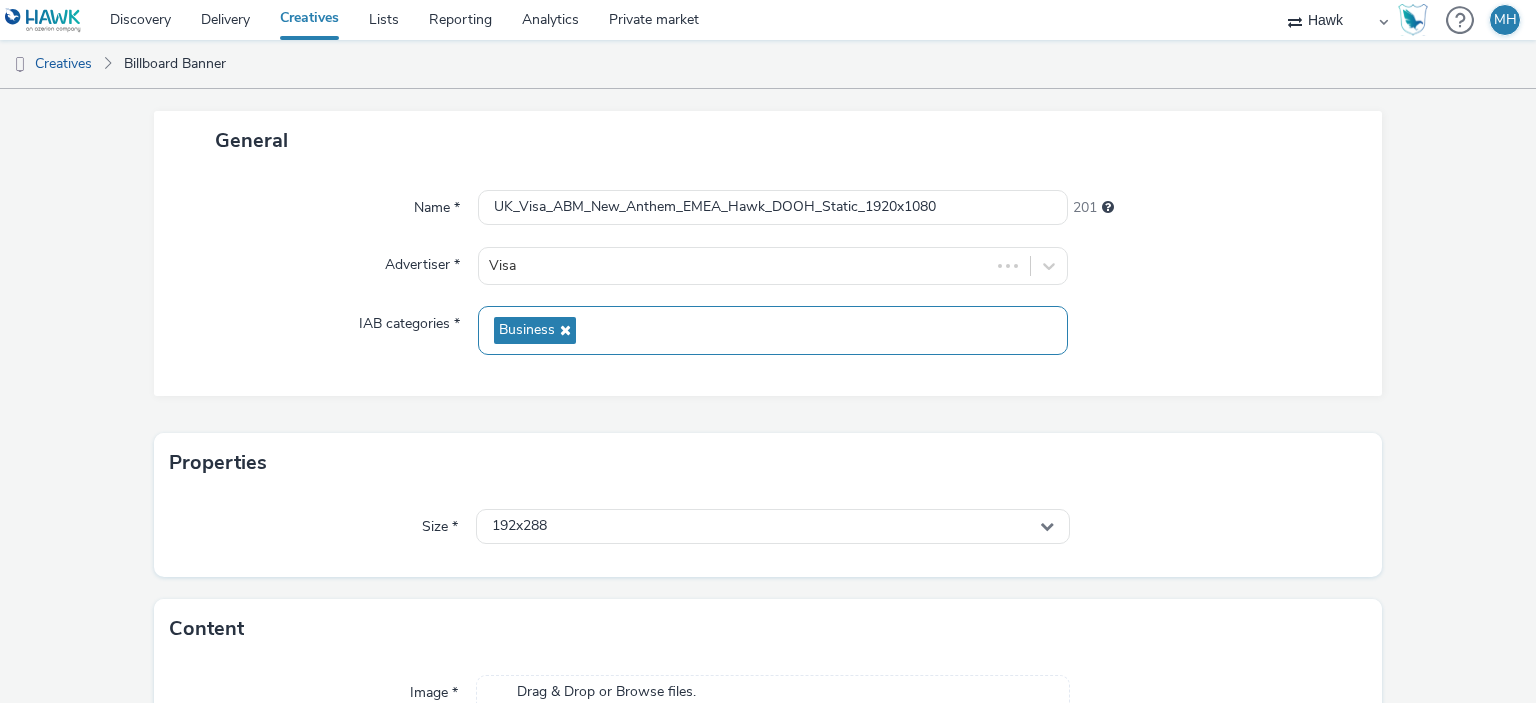 click on "Business" at bounding box center [772, 330] 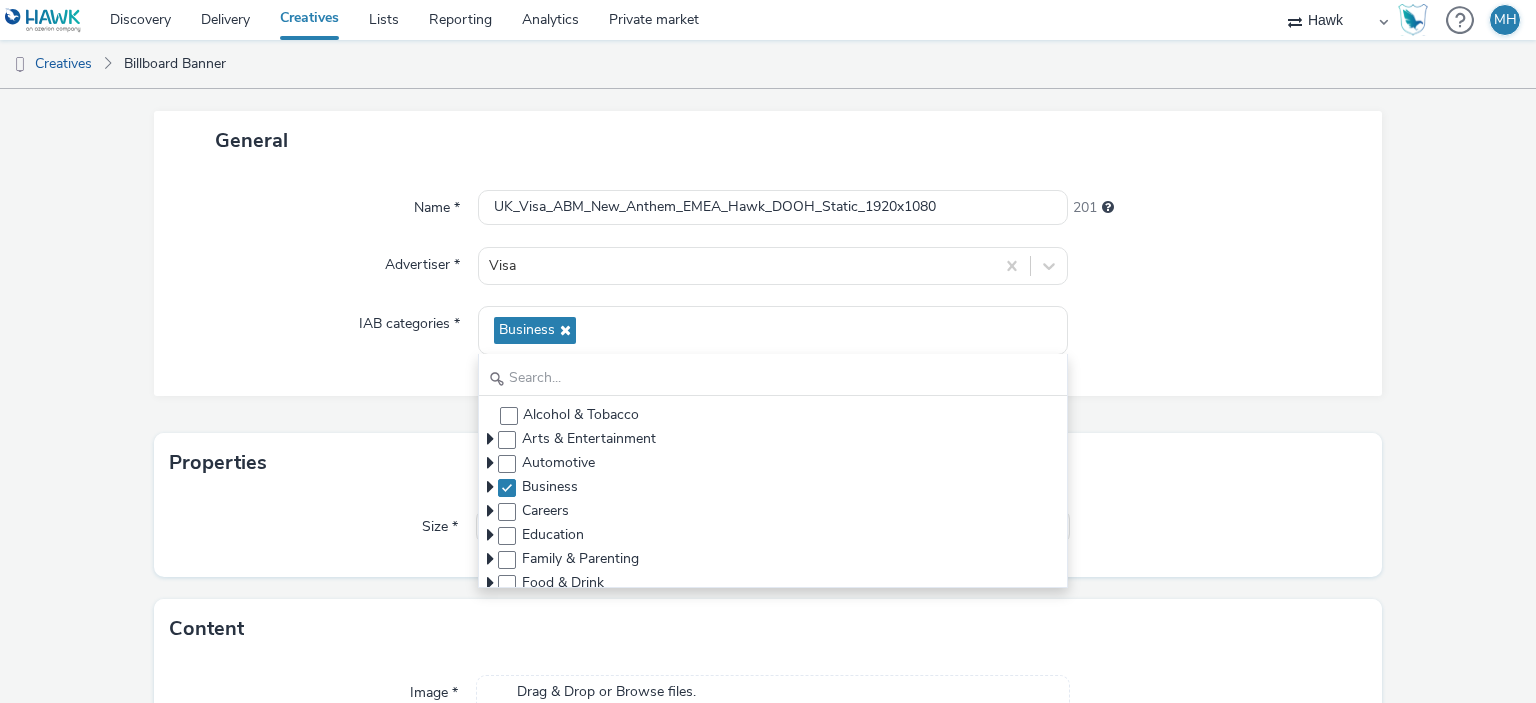 click on "Name * UK_Visa_ABM_New_Anthem_EMEA_Hawk_DOOH_Static_1920x1080 201 Advertiser * Visa IAB categories * Business Alcohol & Tobacco Arts & Entertainment Automotive Business Careers Education Family & Parenting Food & Drink Health & Fitness Hobbies & Interests Home & Garden Illegal Content Law, Gov't & Politics News Non-Standard Content Personal Finance Pets Real Estate Religion & Spirituality Science Shopping Society Sports Style & Fashion Technology & Computing Travel Uncategorized" at bounding box center (768, 283) 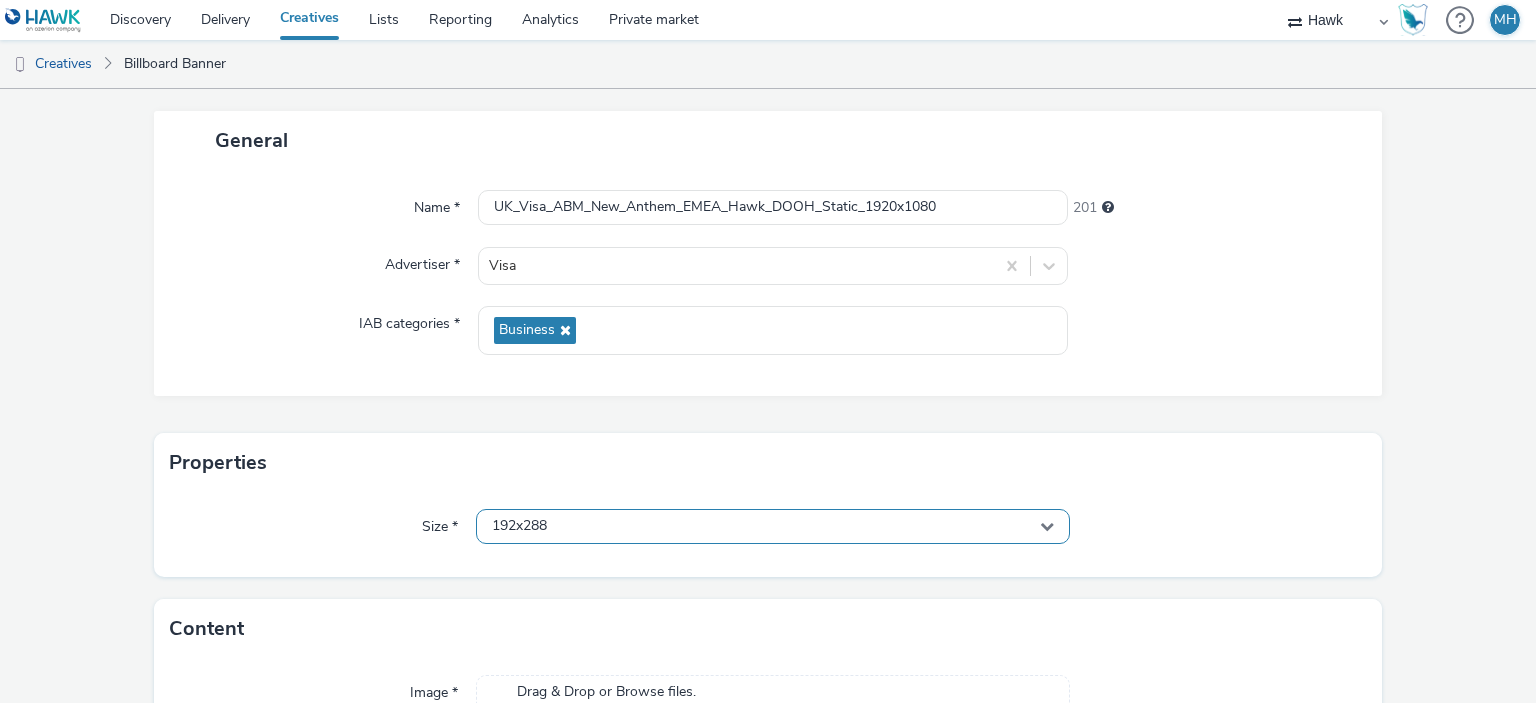 click on "192x288" at bounding box center (772, 526) 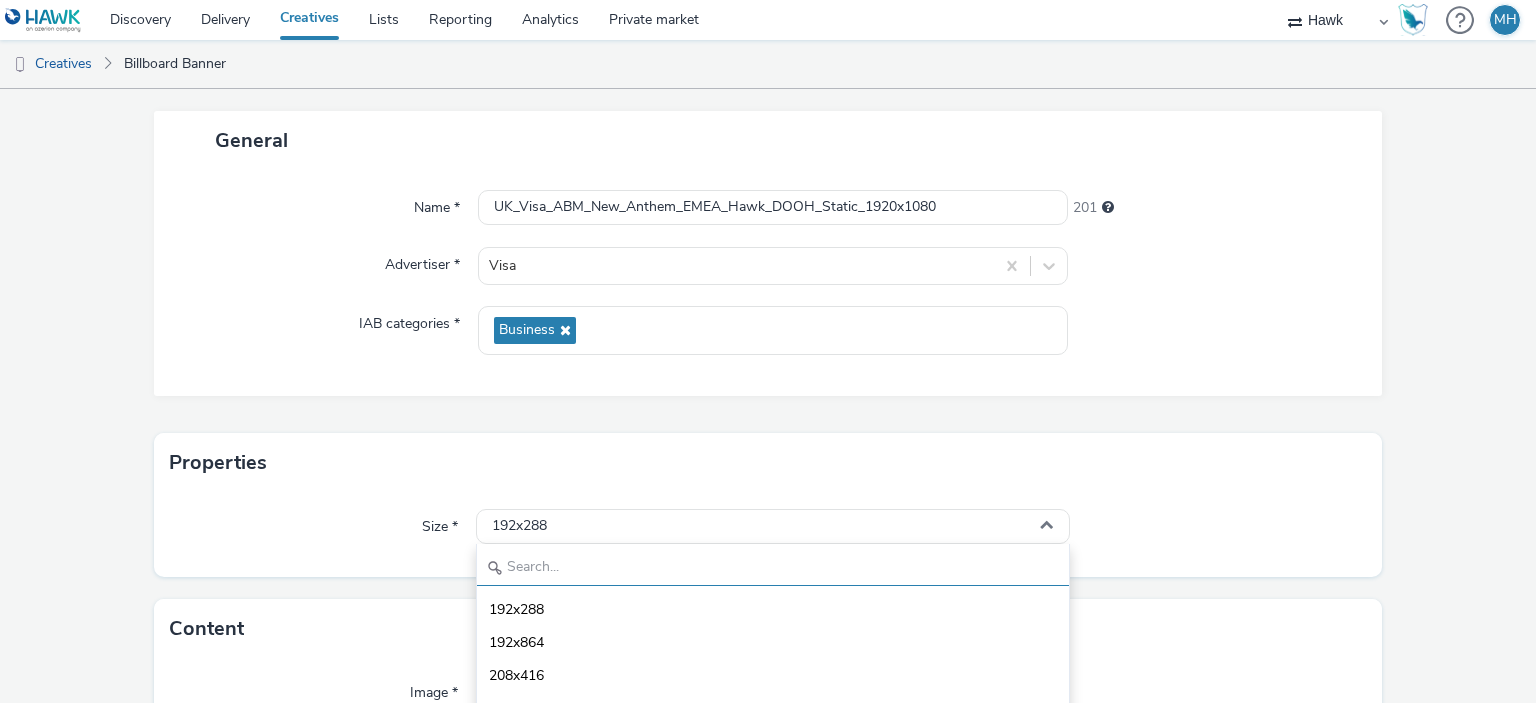 click at bounding box center [772, 568] 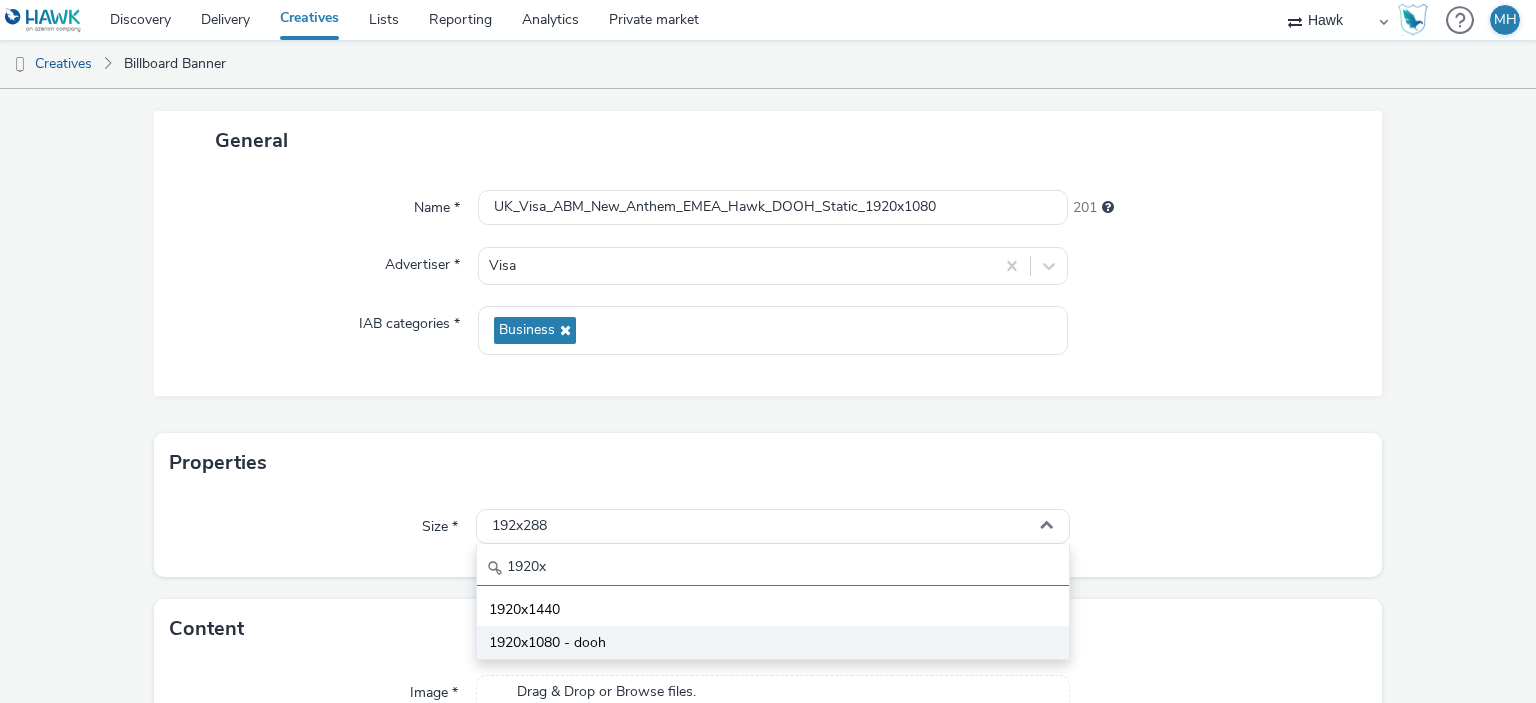 type on "1920x" 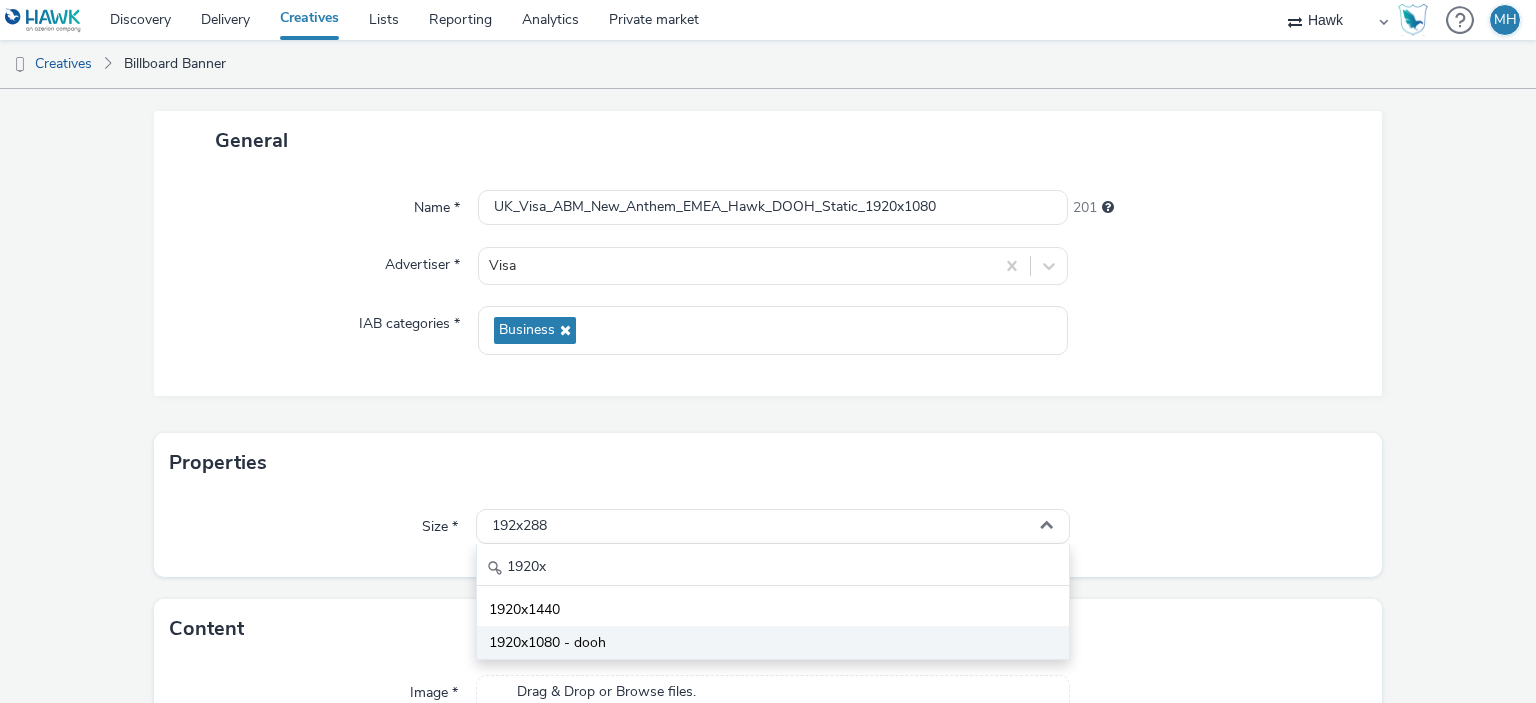 click on "1920x1080 - dooh" at bounding box center [547, 643] 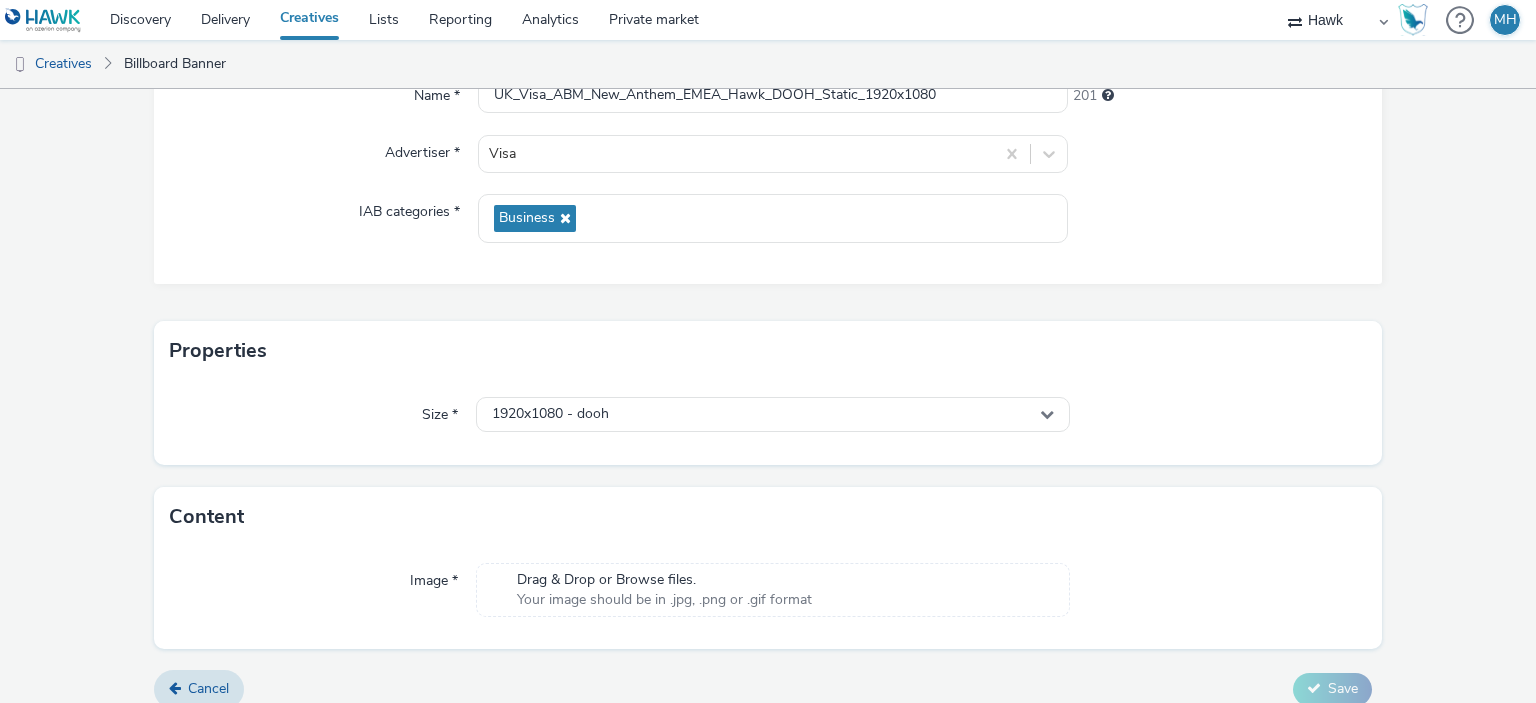 scroll, scrollTop: 231, scrollLeft: 0, axis: vertical 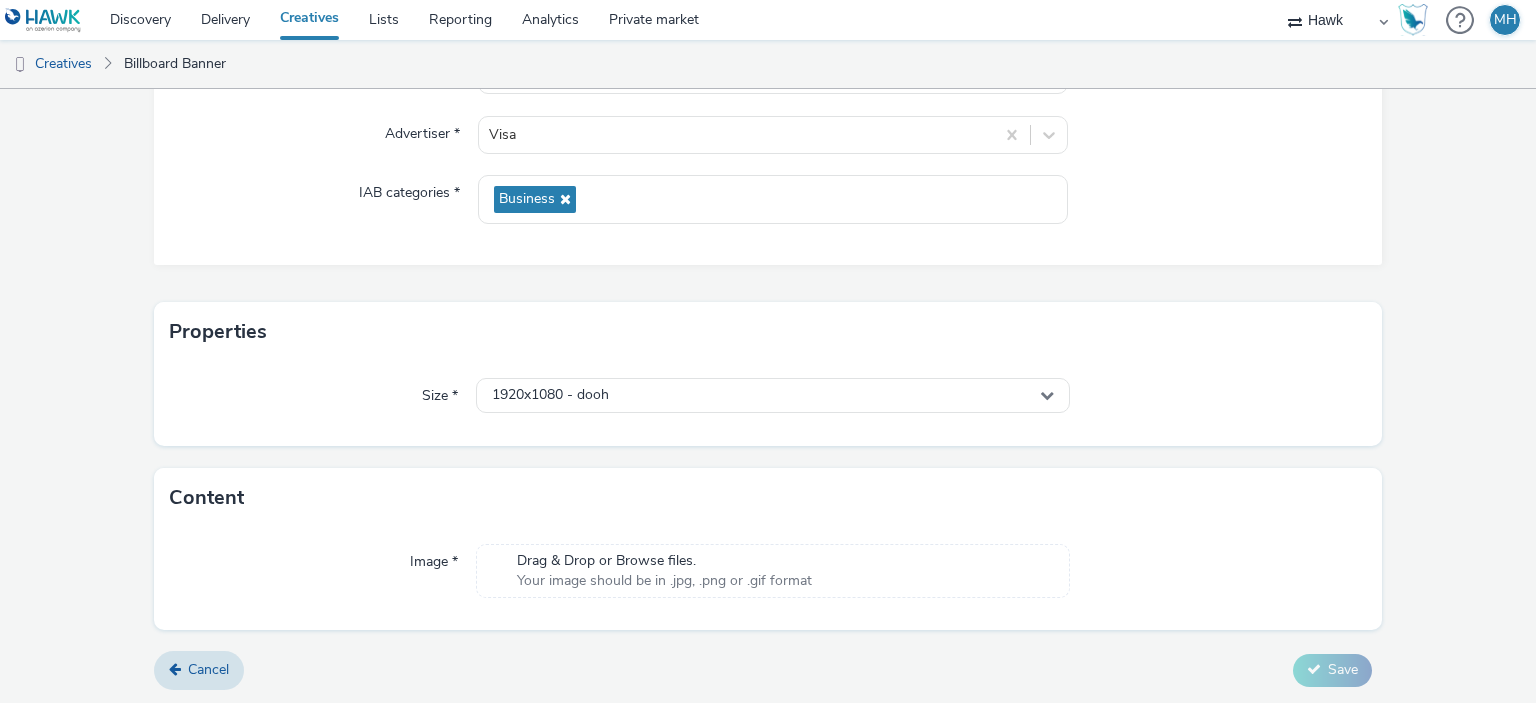 click on "Drag & Drop or Browse files." at bounding box center [664, 561] 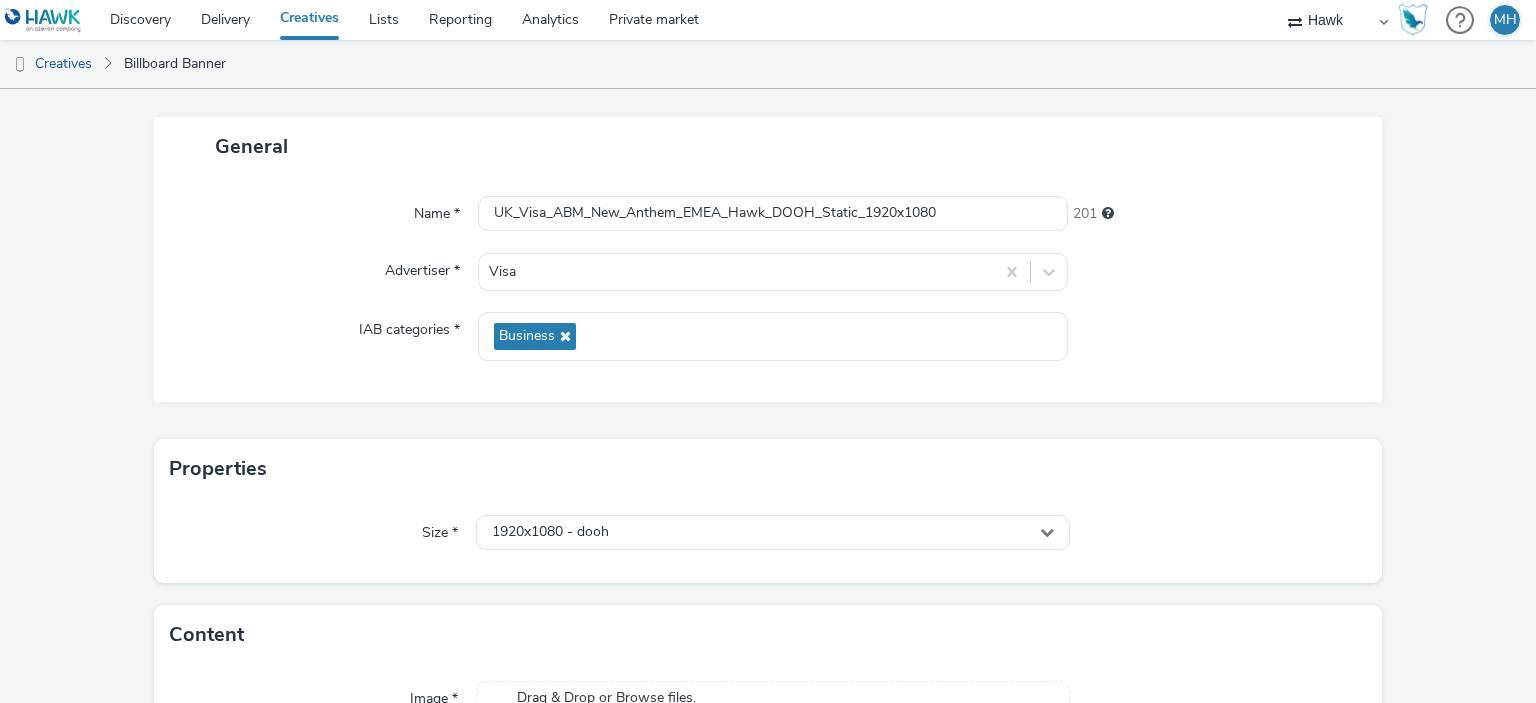 scroll, scrollTop: 259, scrollLeft: 0, axis: vertical 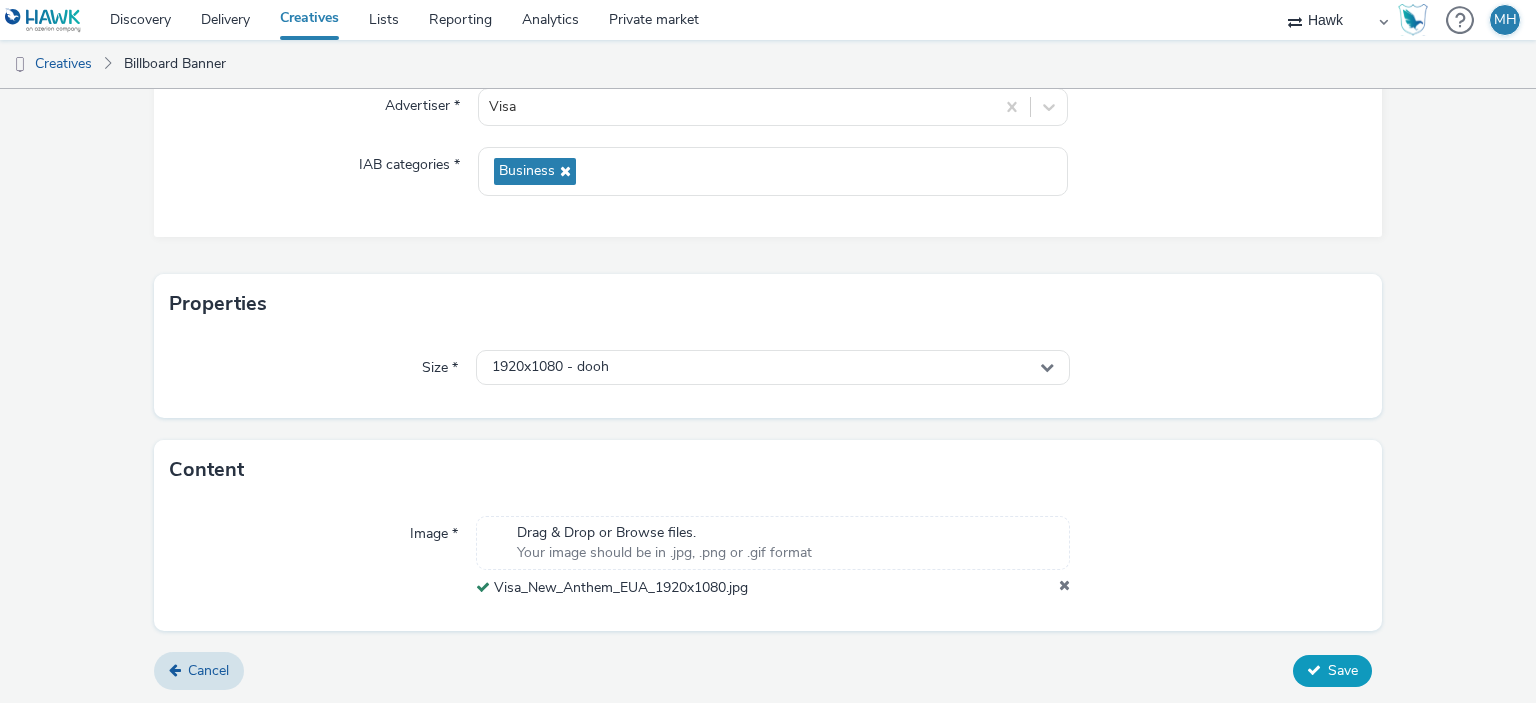 click on "Save" at bounding box center [1343, 670] 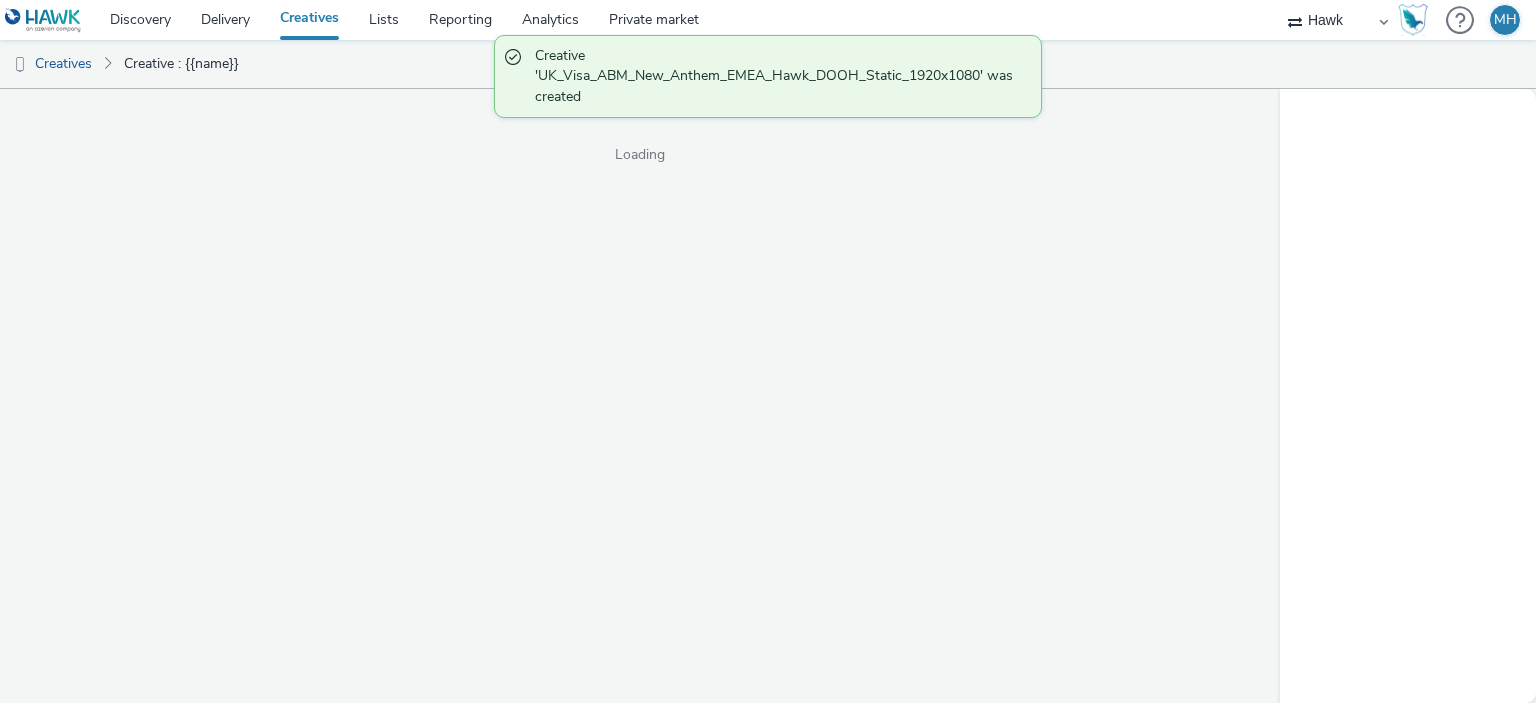 scroll, scrollTop: 0, scrollLeft: 0, axis: both 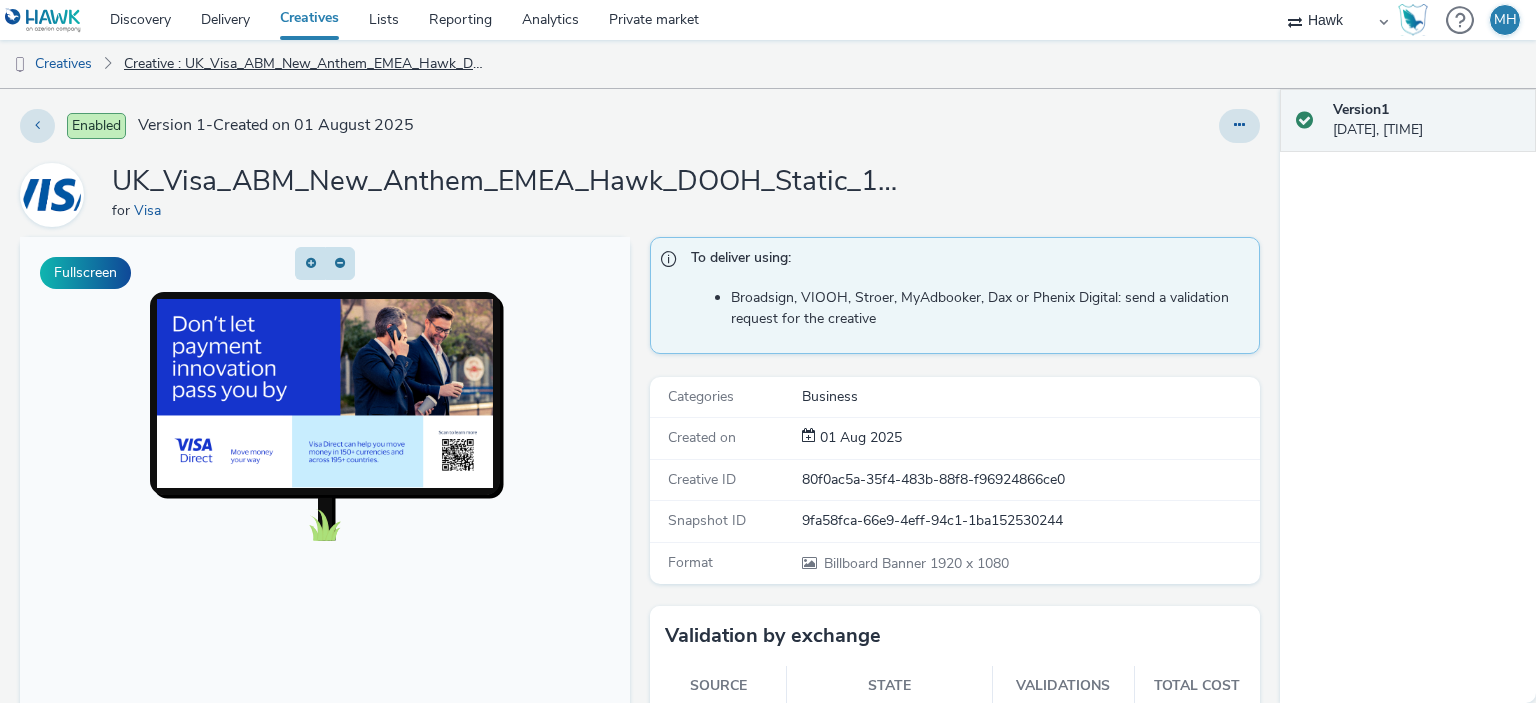 click on "Creative : UK_Visa_ABM_New_Anthem_EMEA_Hawk_DOOH_Static_1920x1080" at bounding box center (306, 64) 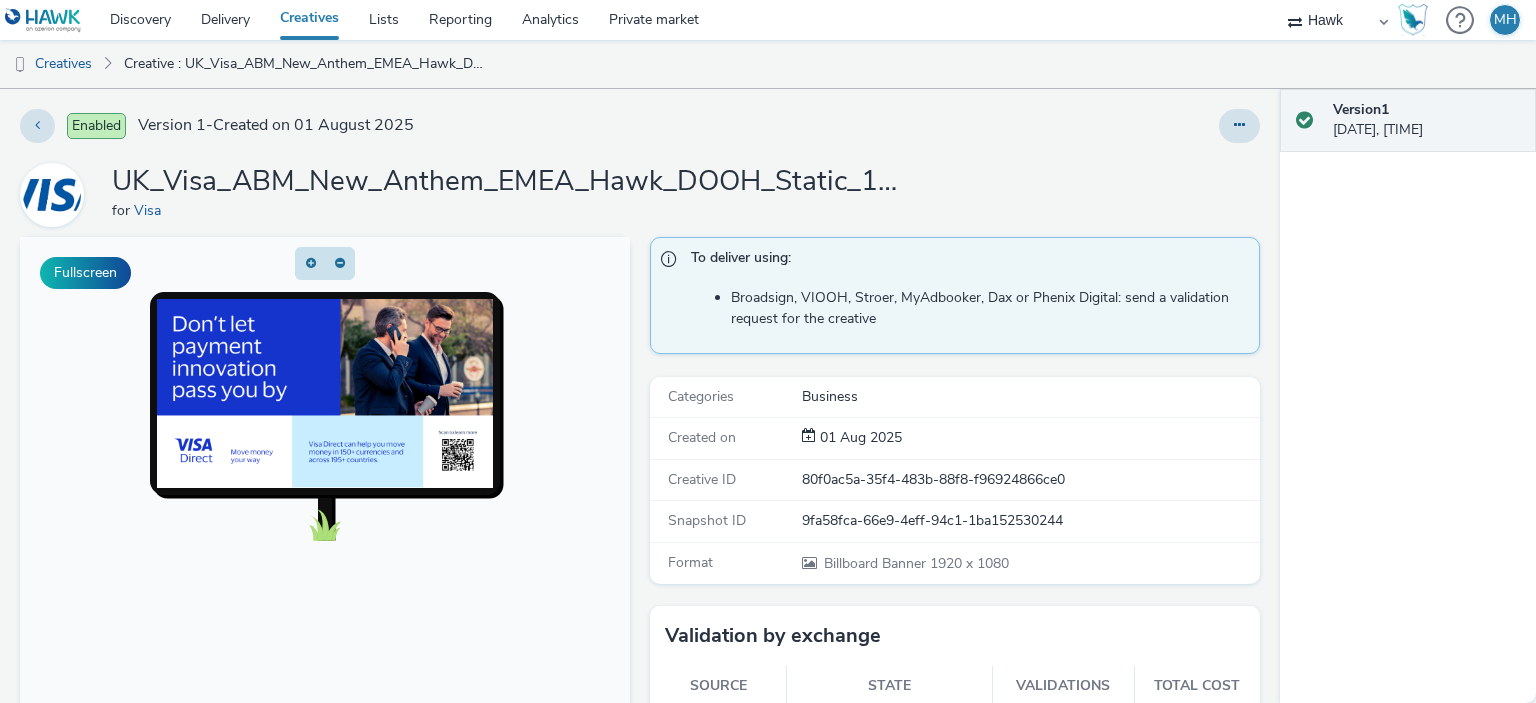 click on "Creatives" at bounding box center (309, 20) 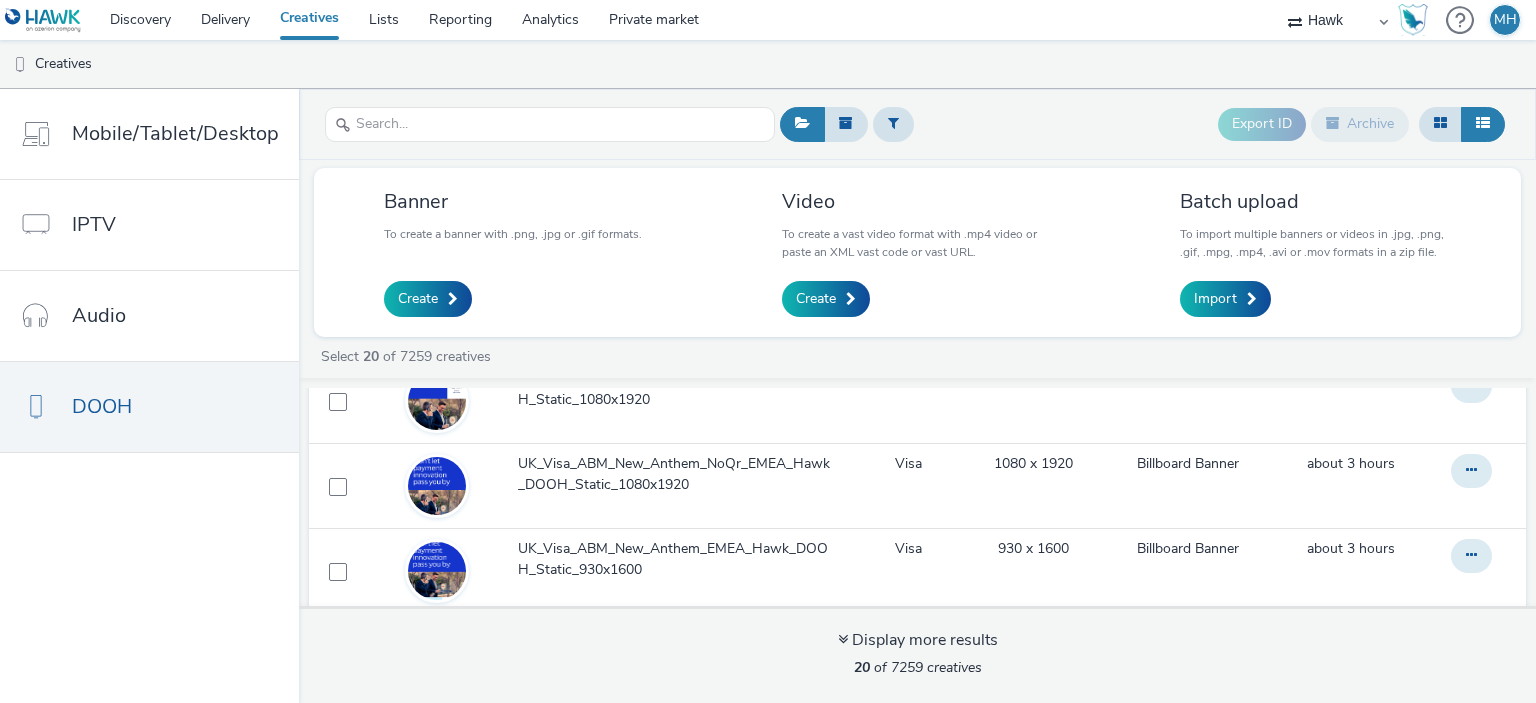 scroll, scrollTop: 0, scrollLeft: 0, axis: both 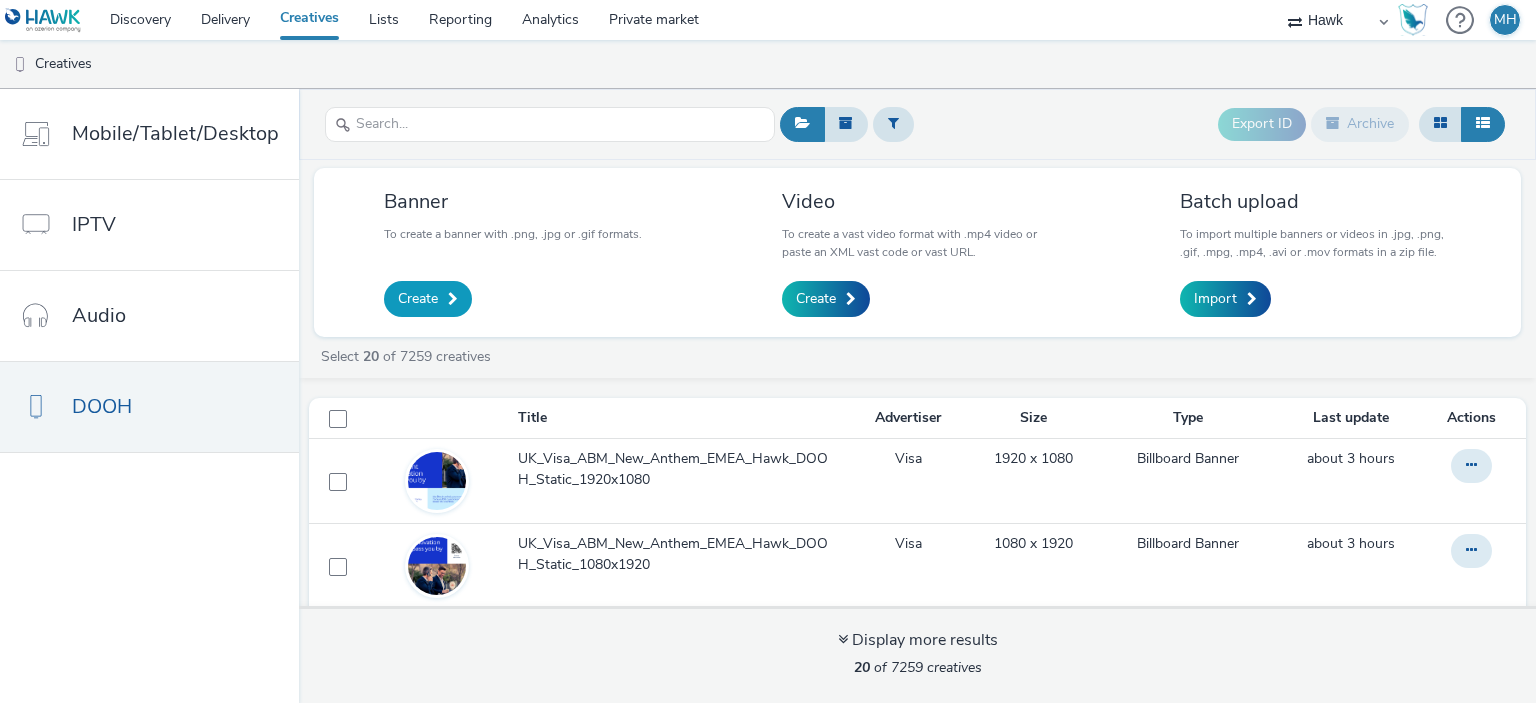 click on "Create" at bounding box center [418, 299] 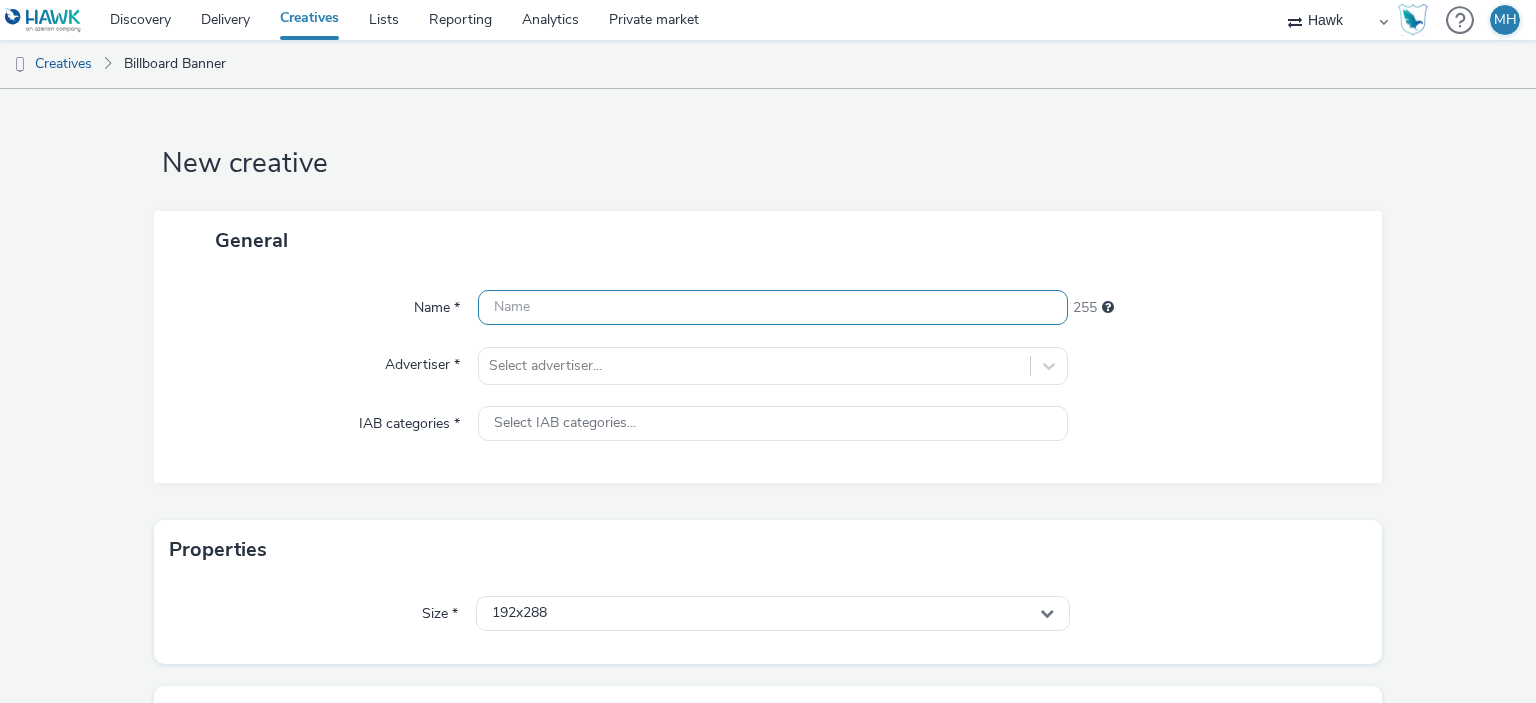 click at bounding box center [772, 307] 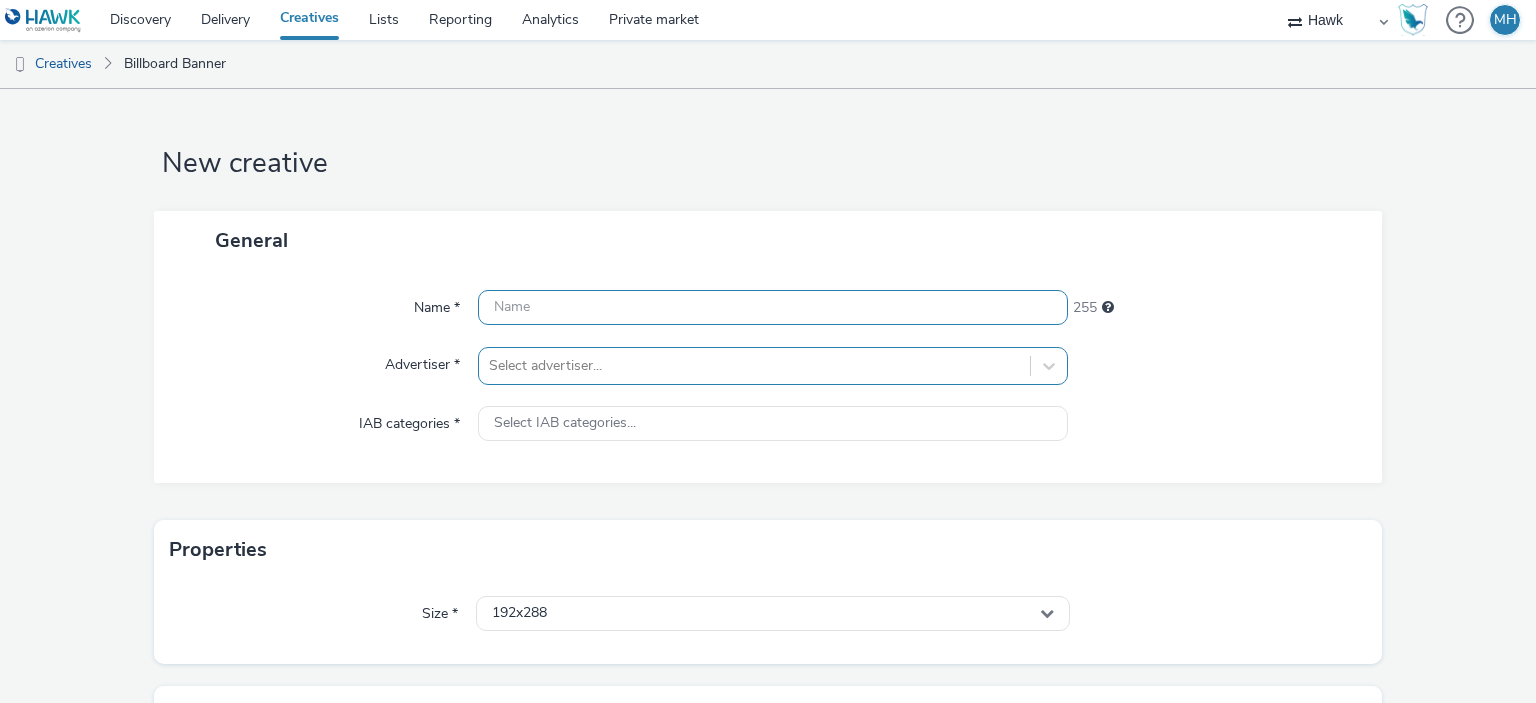 paste on "UK_Visa_ABM_New_Anthem_EMEA_Hawk_DOOH_Static_1280x800" 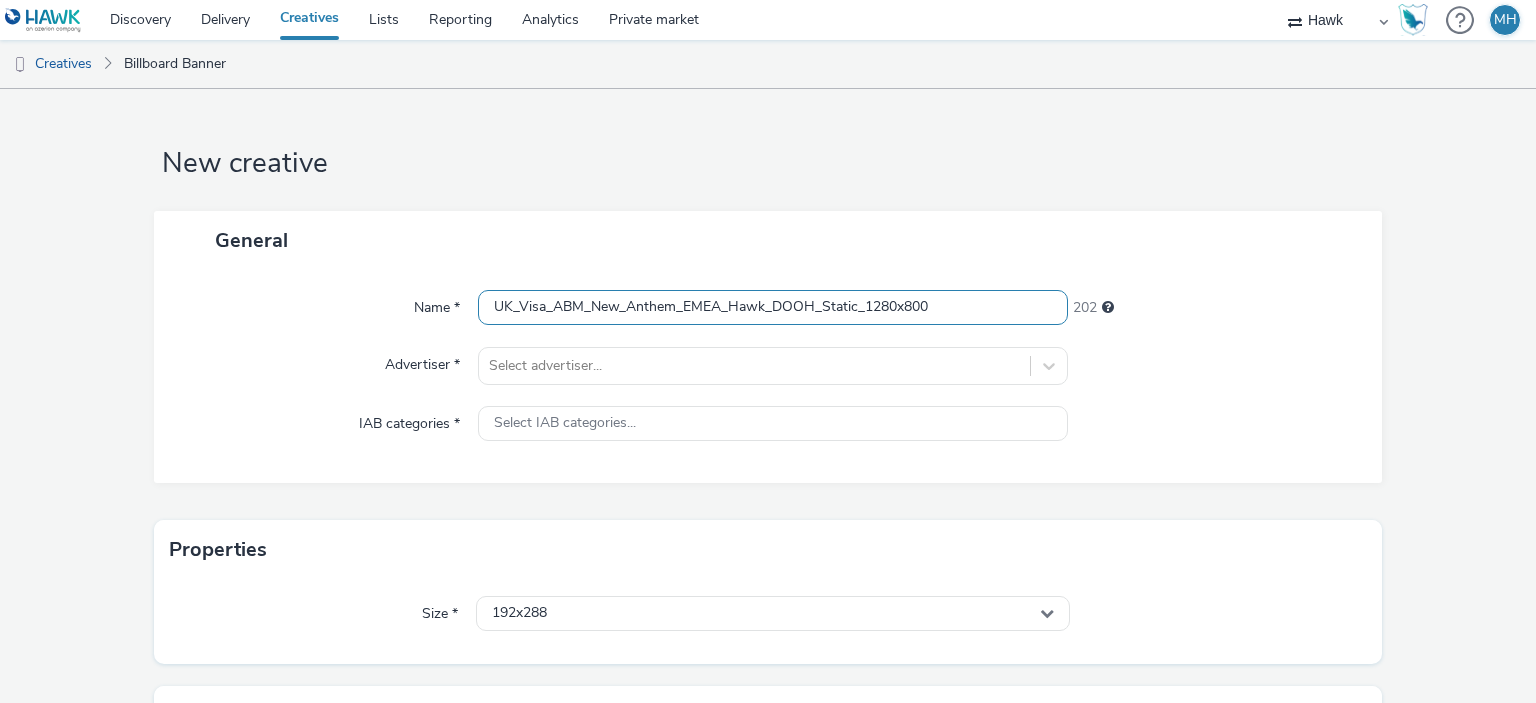 click on "UK_Visa_ABM_New_Anthem_EMEA_Hawk_DOOH_Static_1280x800" at bounding box center (772, 307) 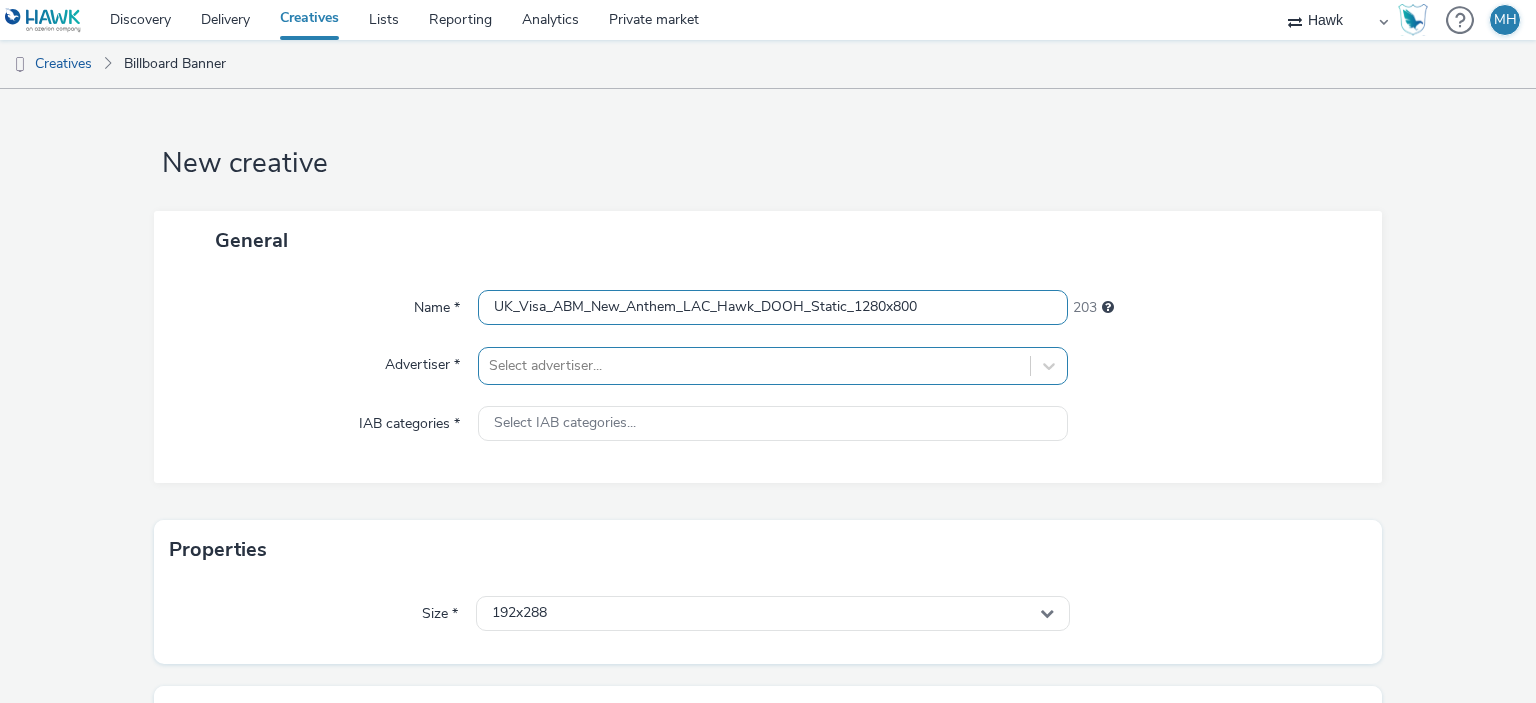 type on "UK_Visa_ABM_New_Anthem_LAC_Hawk_DOOH_Static_1280x800" 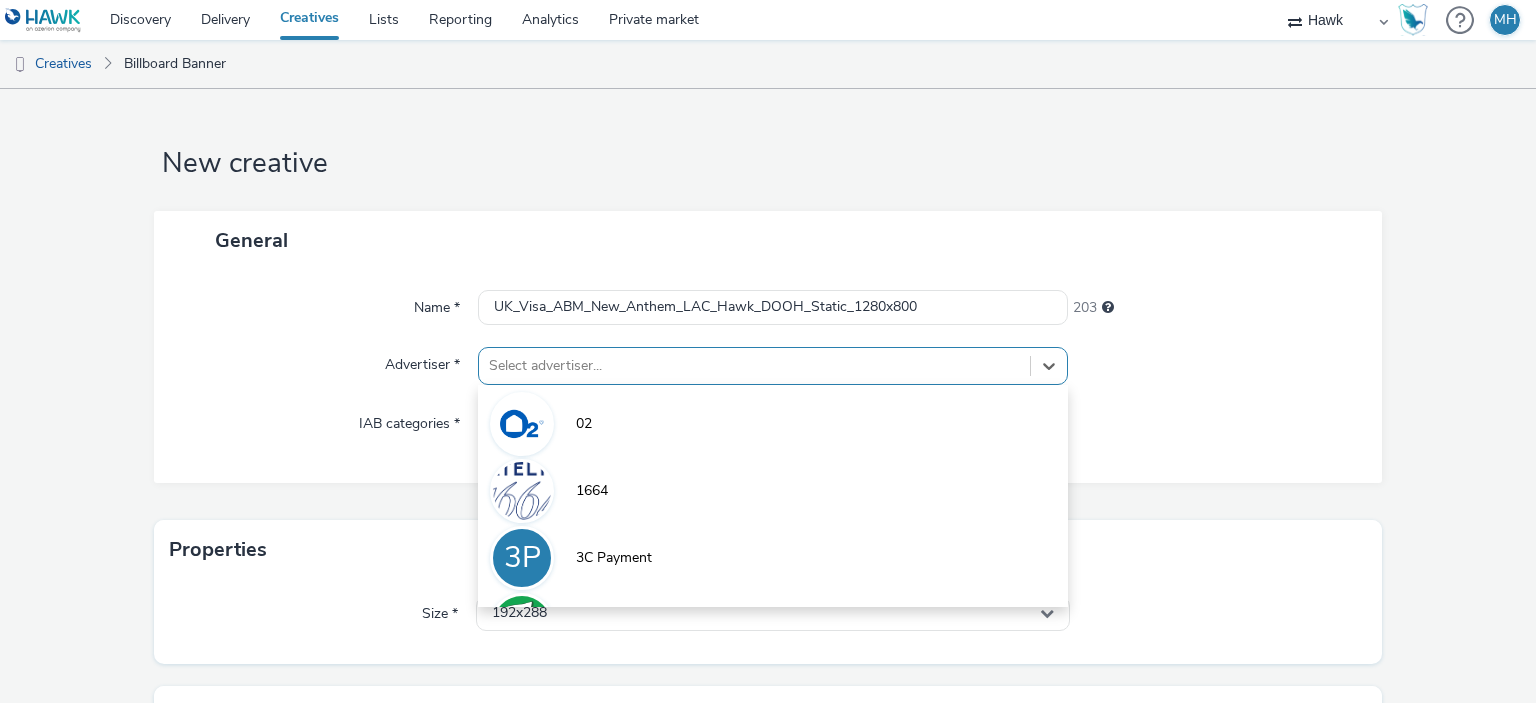 click on "option 02 focused, 1 of 9. 9 results available. Use Up and Down to choose options, press Enter to select the currently focused option, press Escape to exit the menu, press Tab to select the option and exit the menu. Select advertiser... 02 1664 3P 3C Payment 7UP A Abba Aber Falls Abercrombie A Abott A ABRSM" at bounding box center [772, 366] 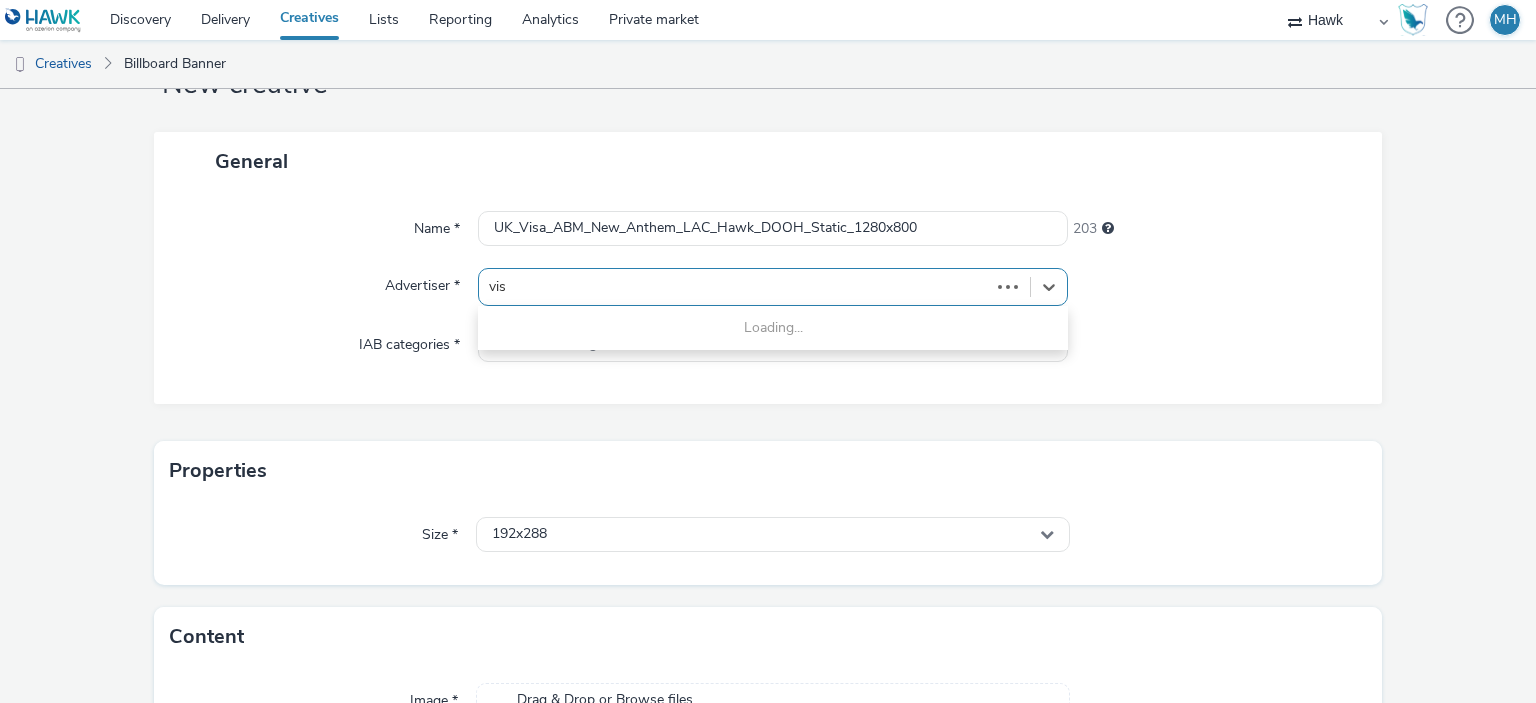 type on "visa" 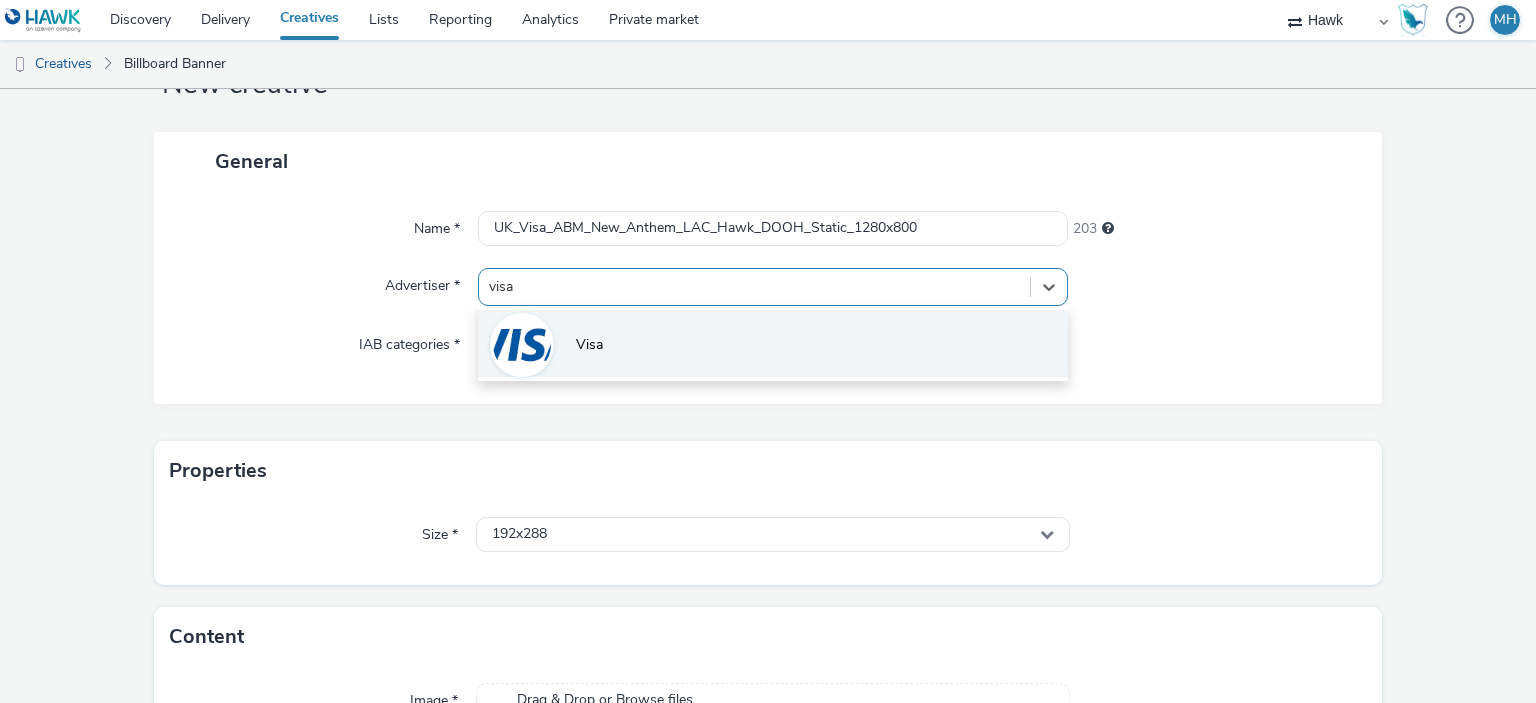 click on "Visa" at bounding box center (772, 343) 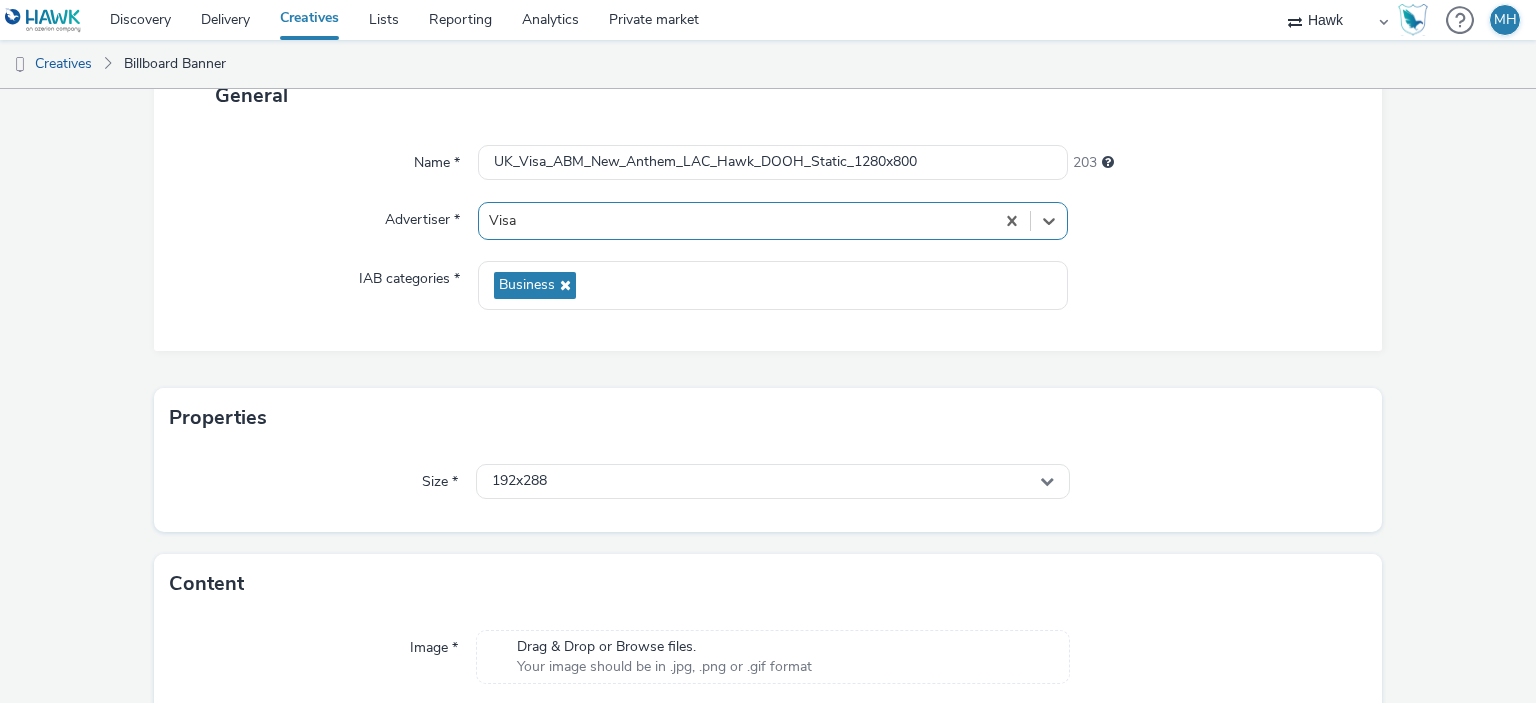 scroll, scrollTop: 231, scrollLeft: 0, axis: vertical 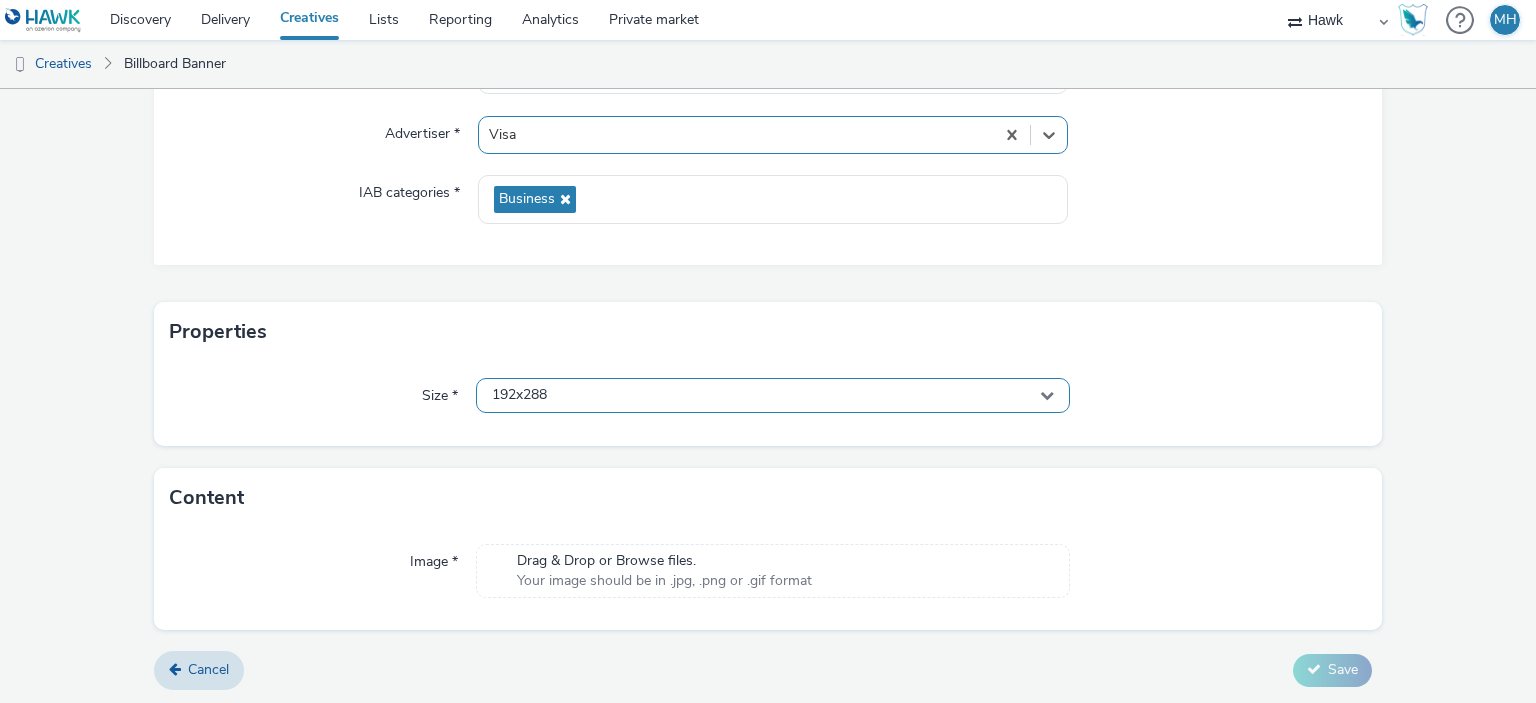 drag, startPoint x: 550, startPoint y: 386, endPoint x: 552, endPoint y: 409, distance: 23.086792 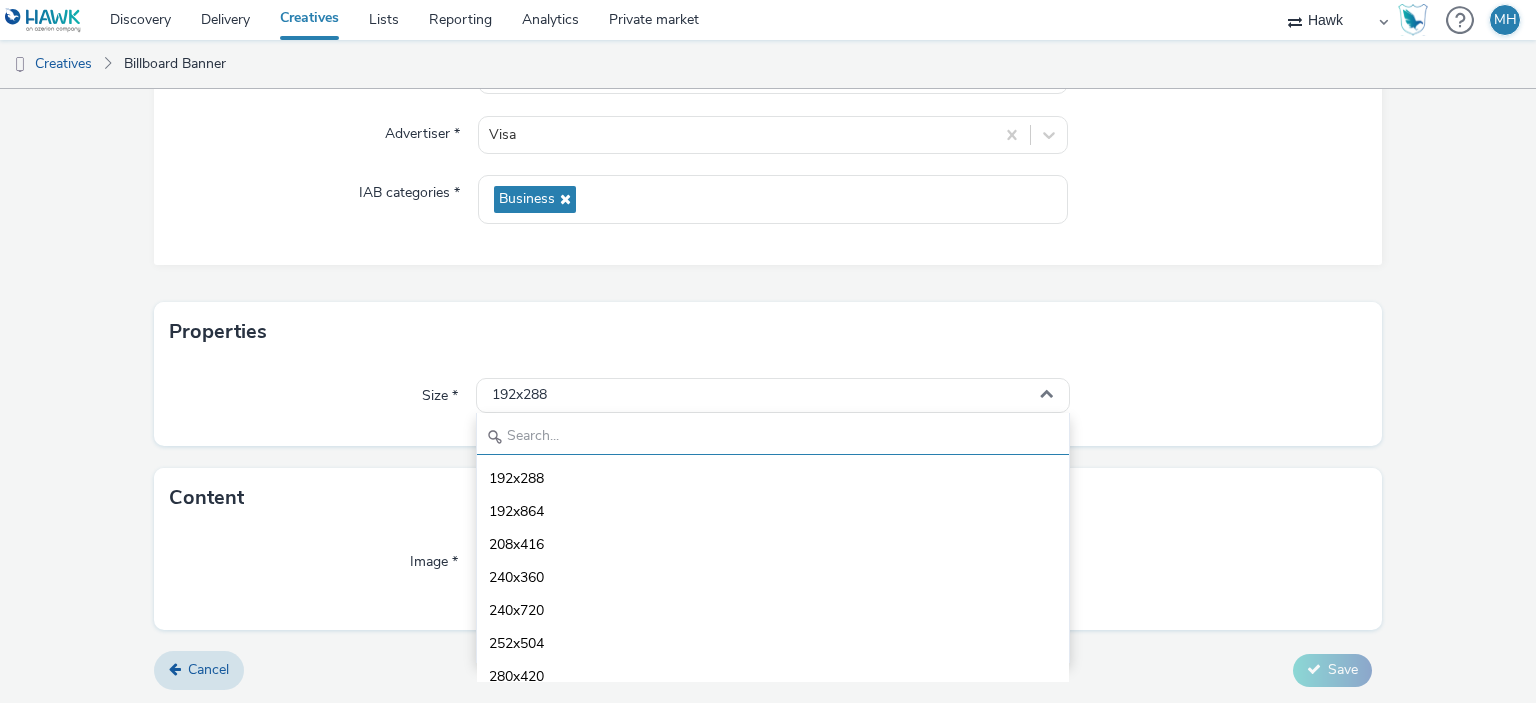 click at bounding box center [772, 437] 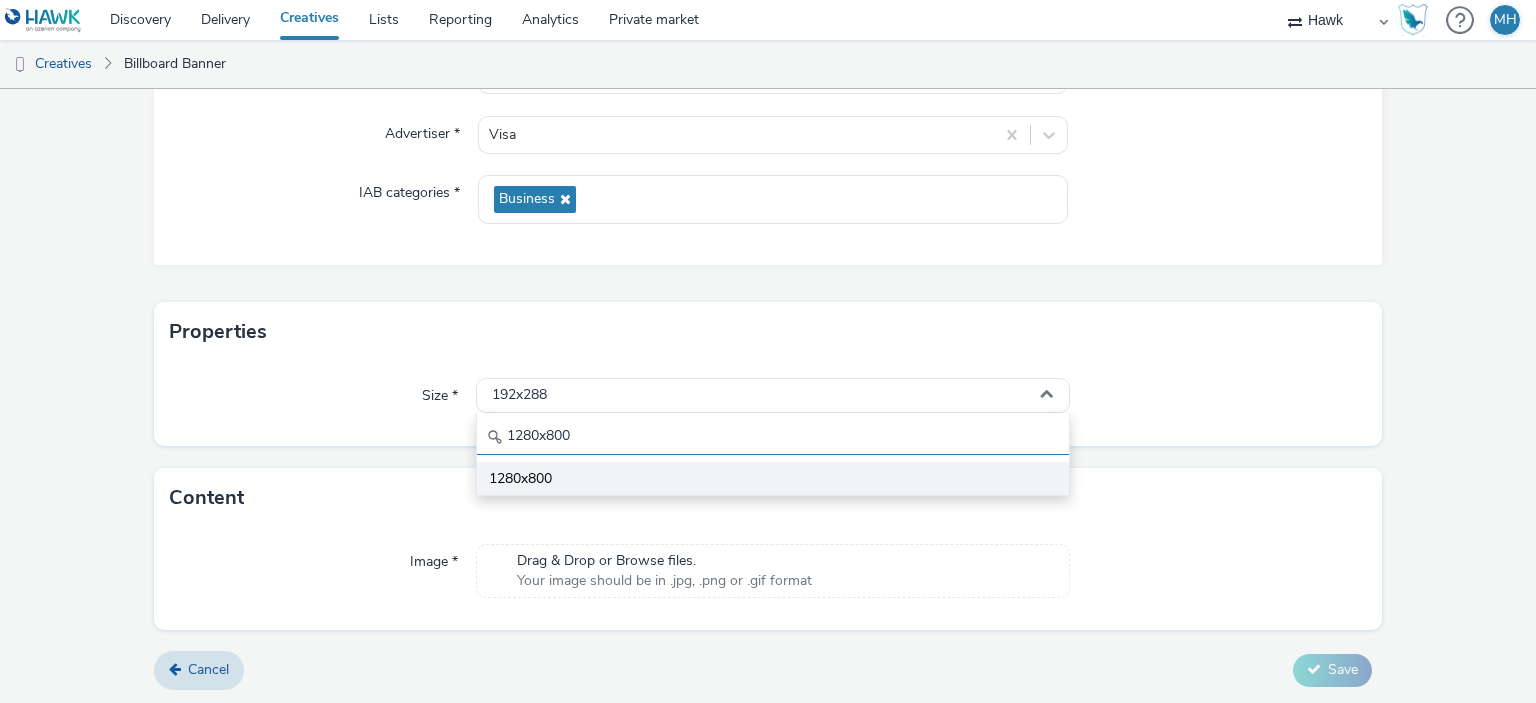 type on "1280x800" 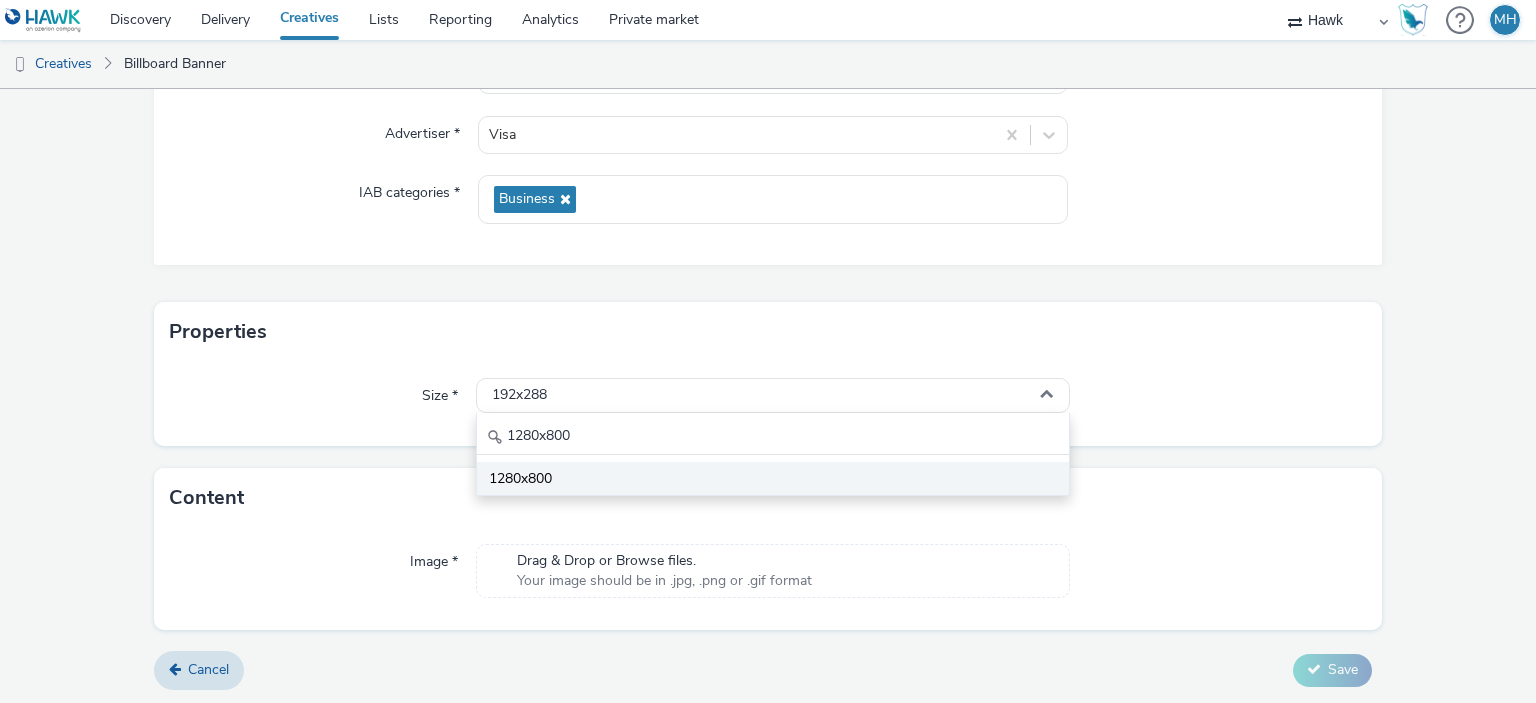 click on "1280x800" at bounding box center [772, 478] 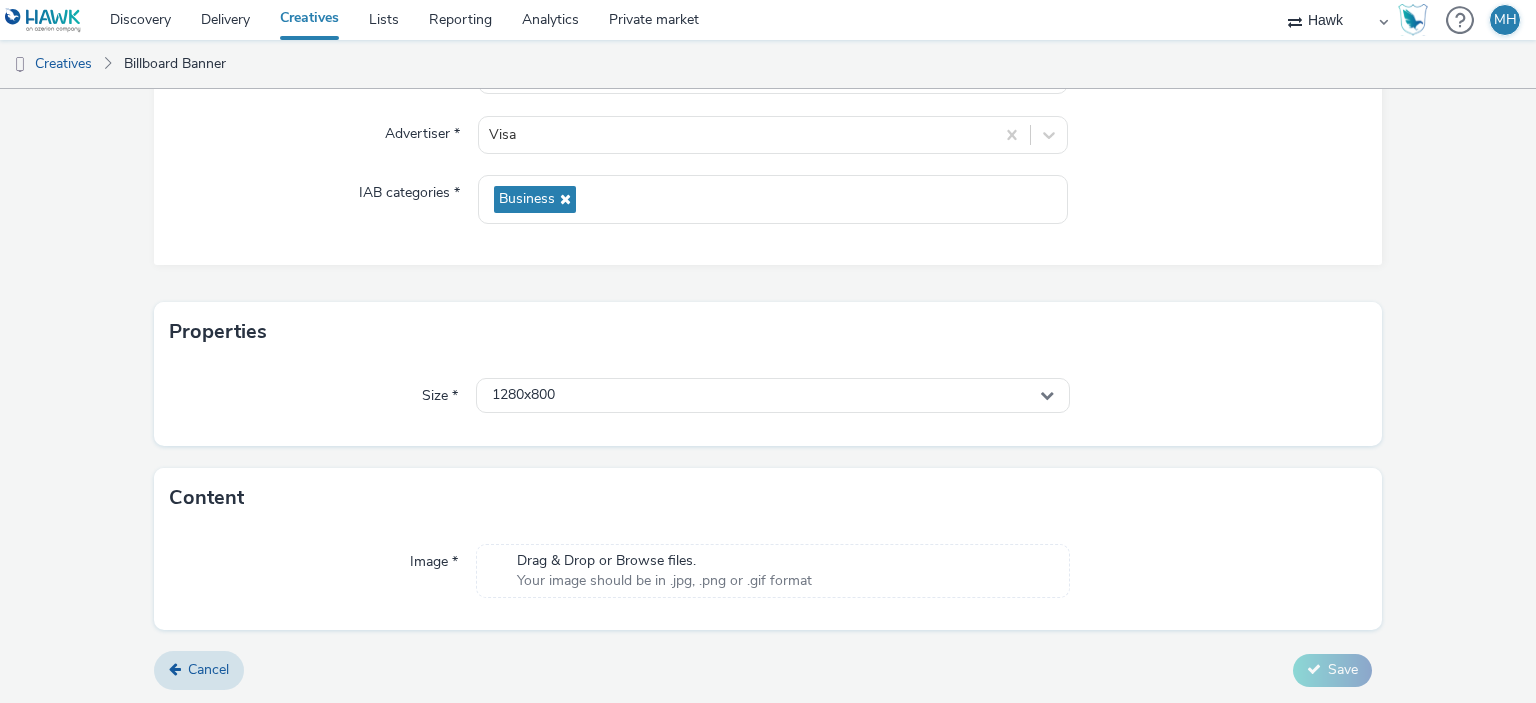 click on "Content" at bounding box center (768, 498) 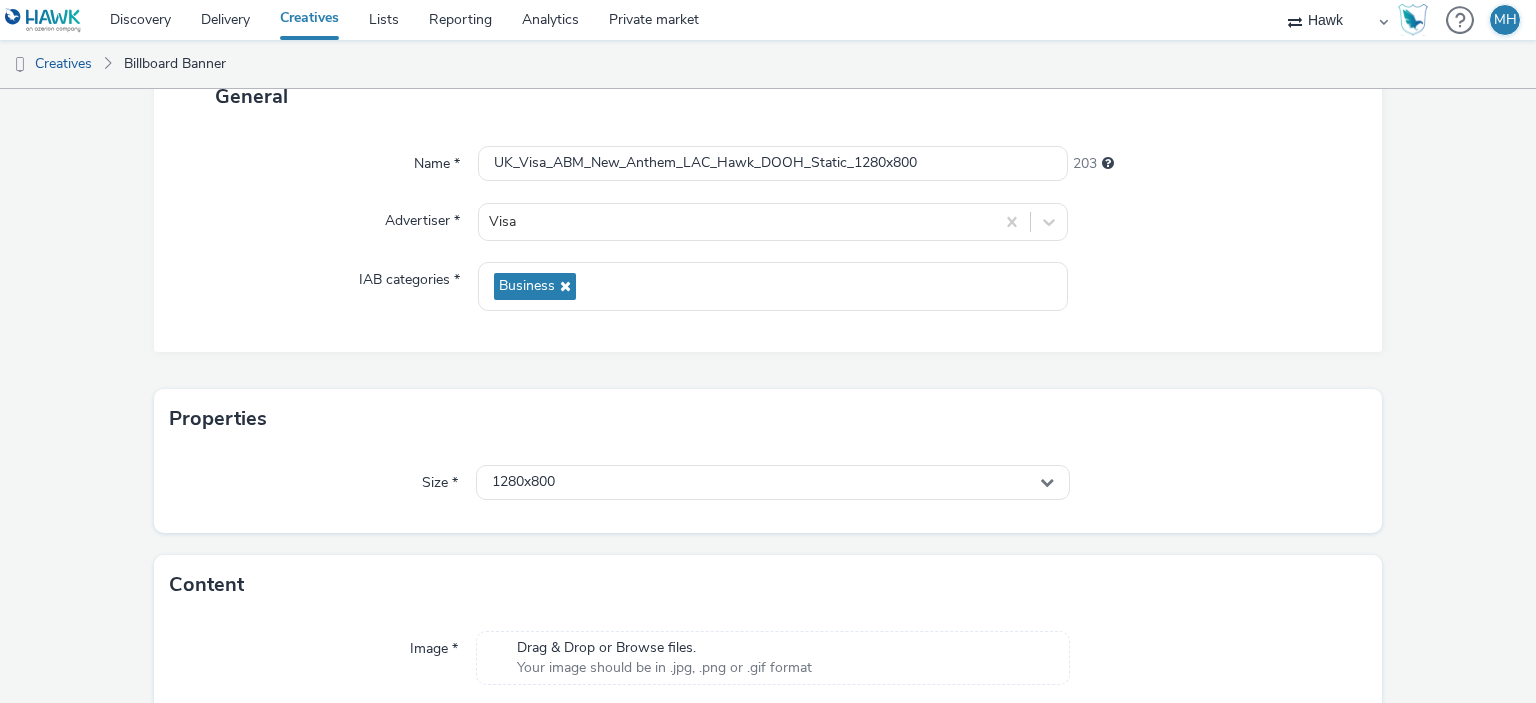 scroll, scrollTop: 231, scrollLeft: 0, axis: vertical 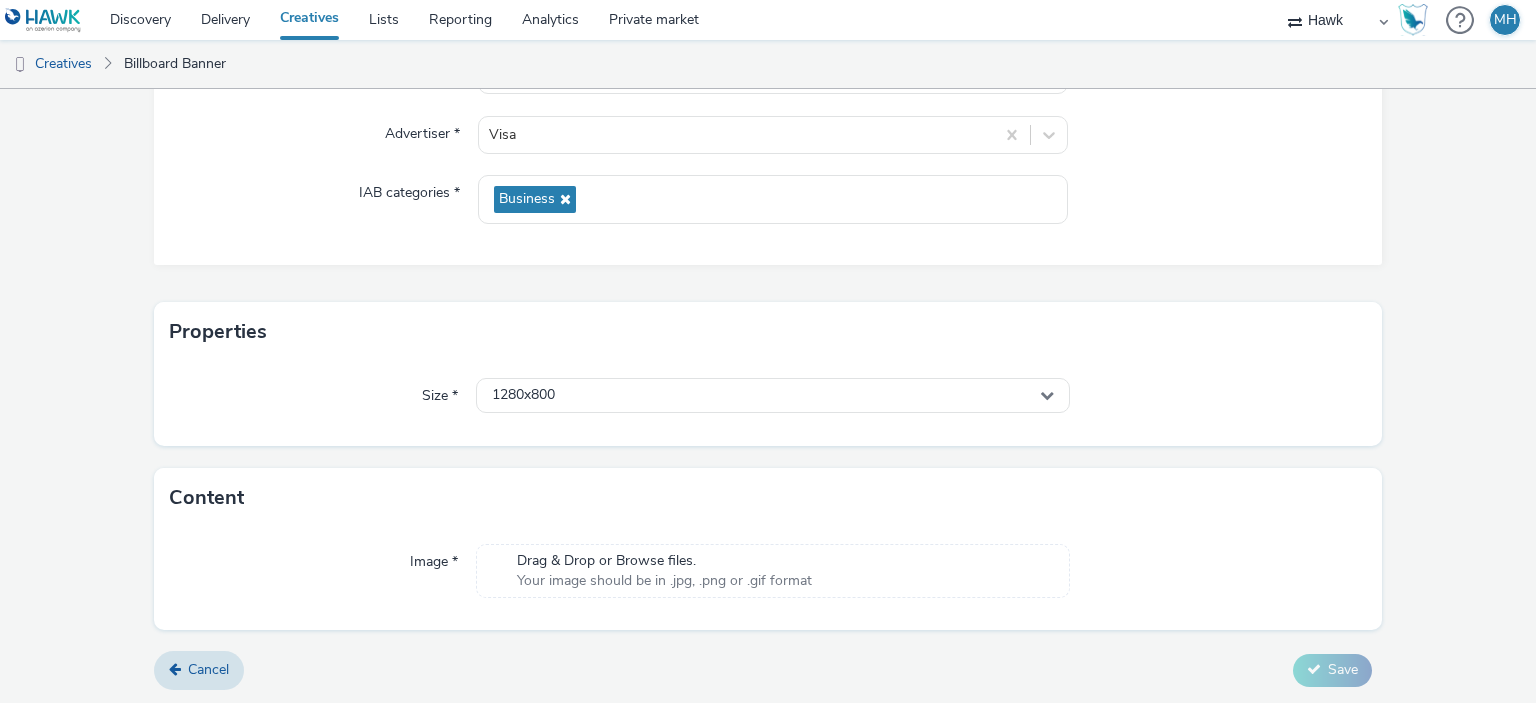 click on "Drag & Drop or Browse files." at bounding box center (664, 561) 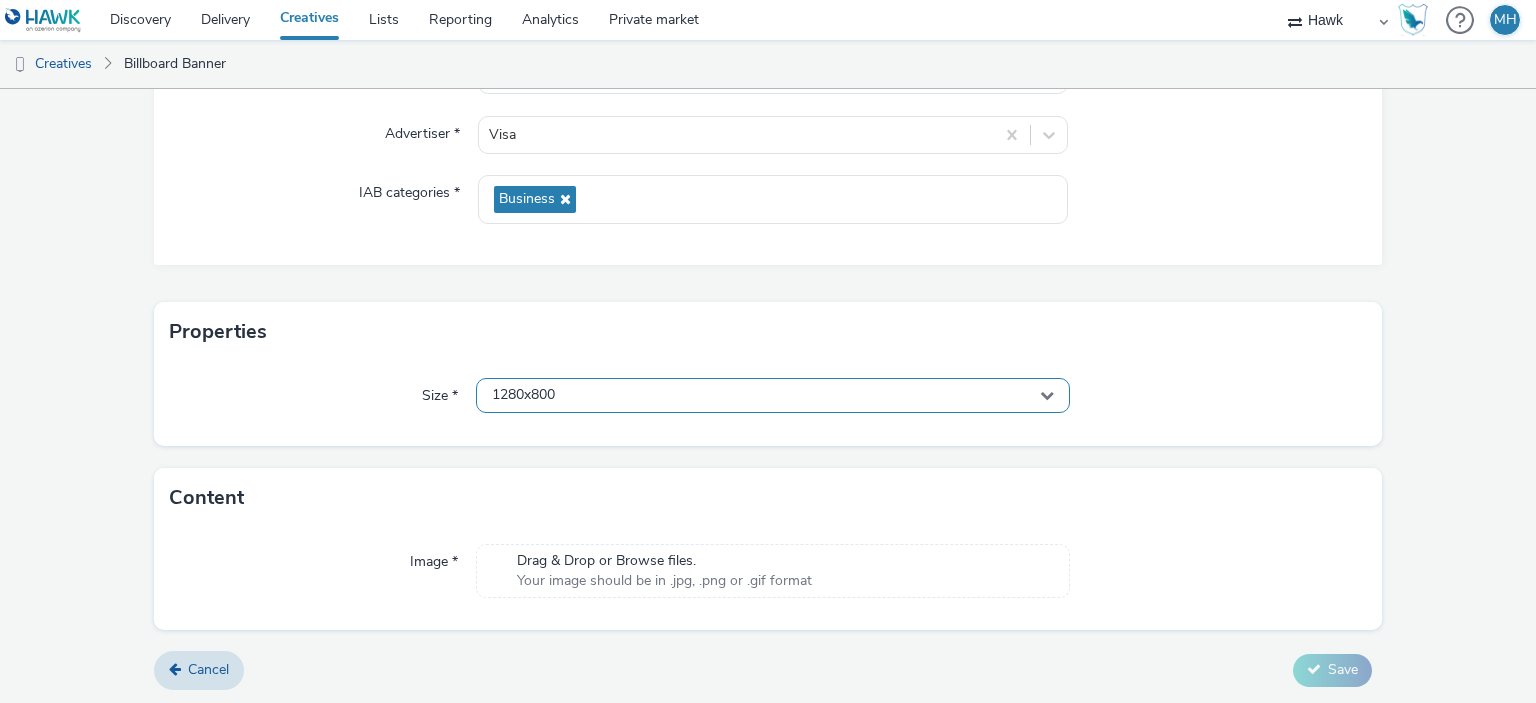 scroll, scrollTop: 0, scrollLeft: 0, axis: both 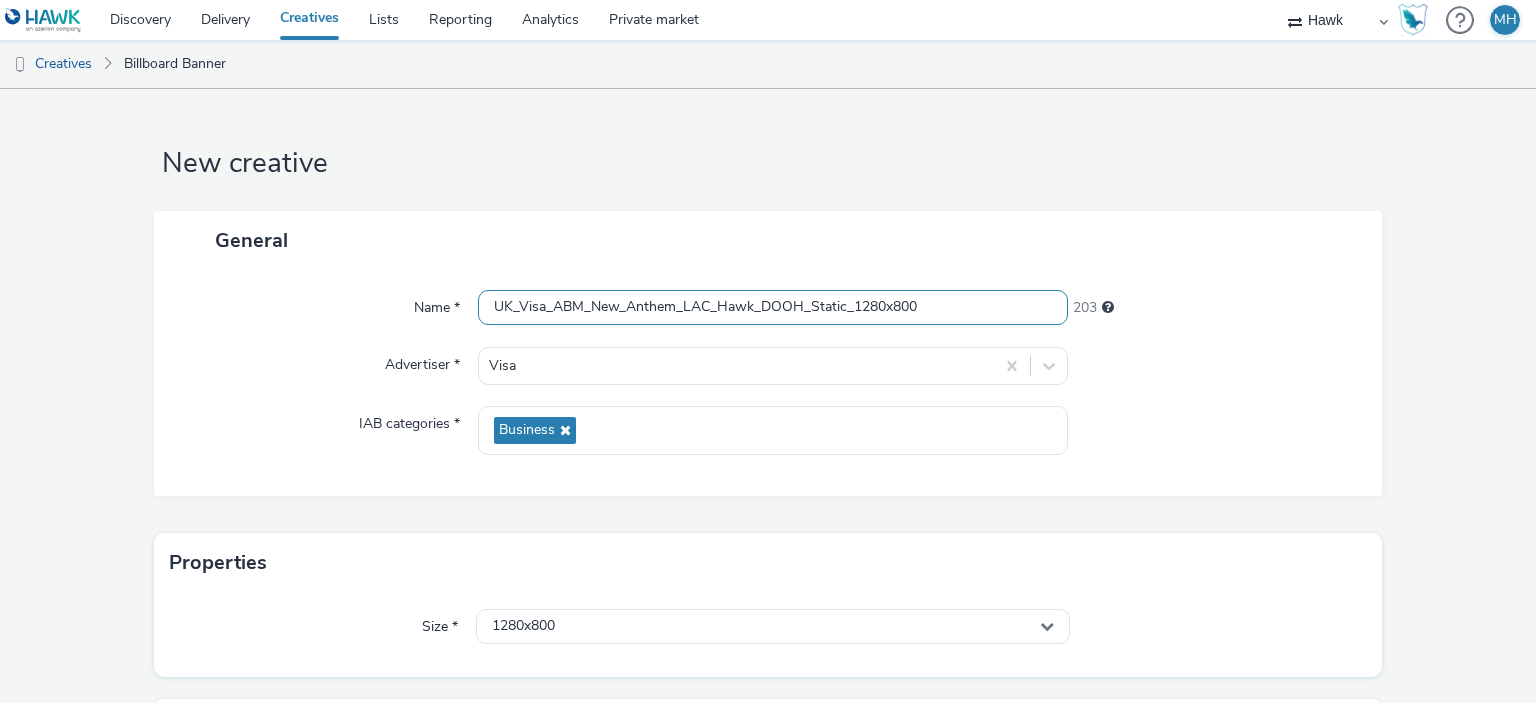 click on "UK_Visa_ABM_New_Anthem_LAC_Hawk_DOOH_Static_1280x800" at bounding box center (772, 307) 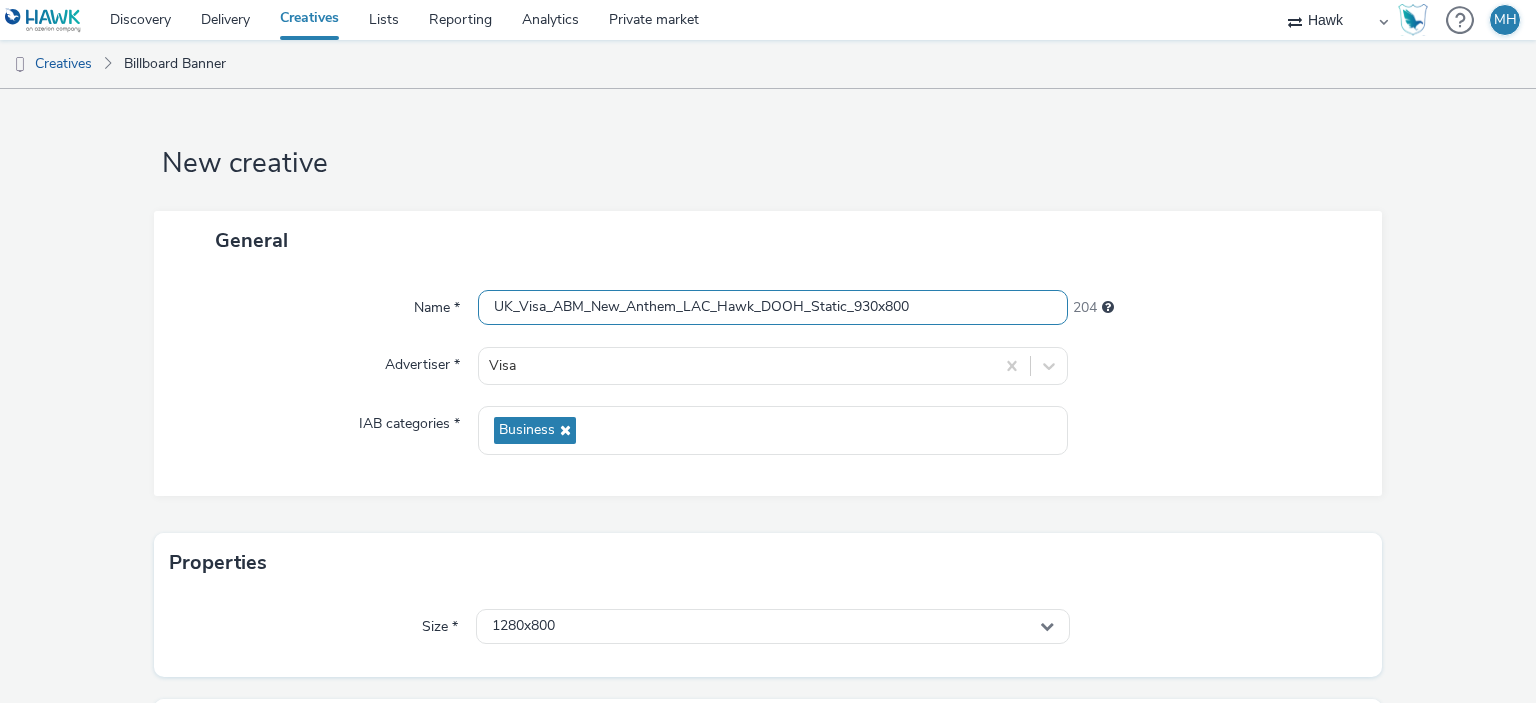 click on "UK_Visa_ABM_New_Anthem_LAC_Hawk_DOOH_Static_930x800" at bounding box center [772, 307] 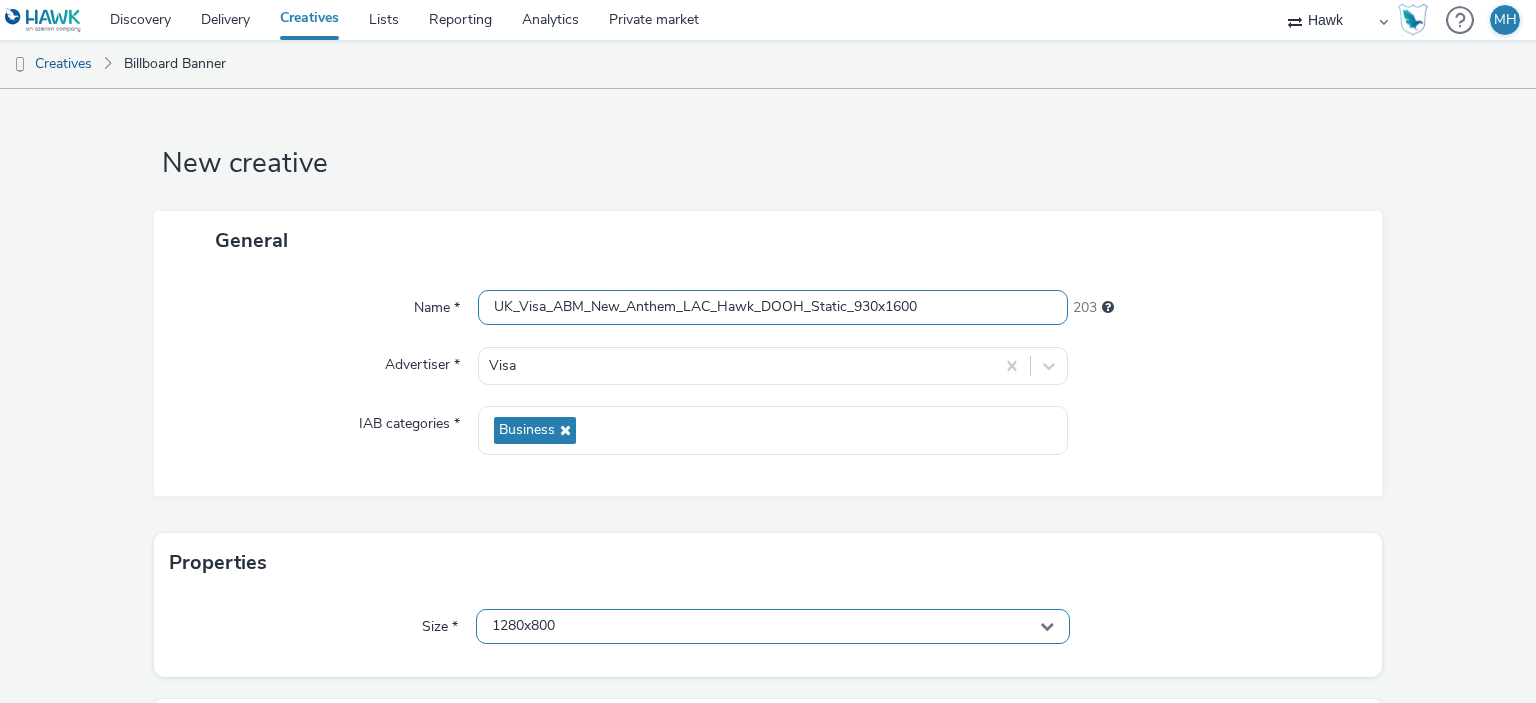 type on "UK_Visa_ABM_New_Anthem_LAC_Hawk_DOOH_Static_930x1600" 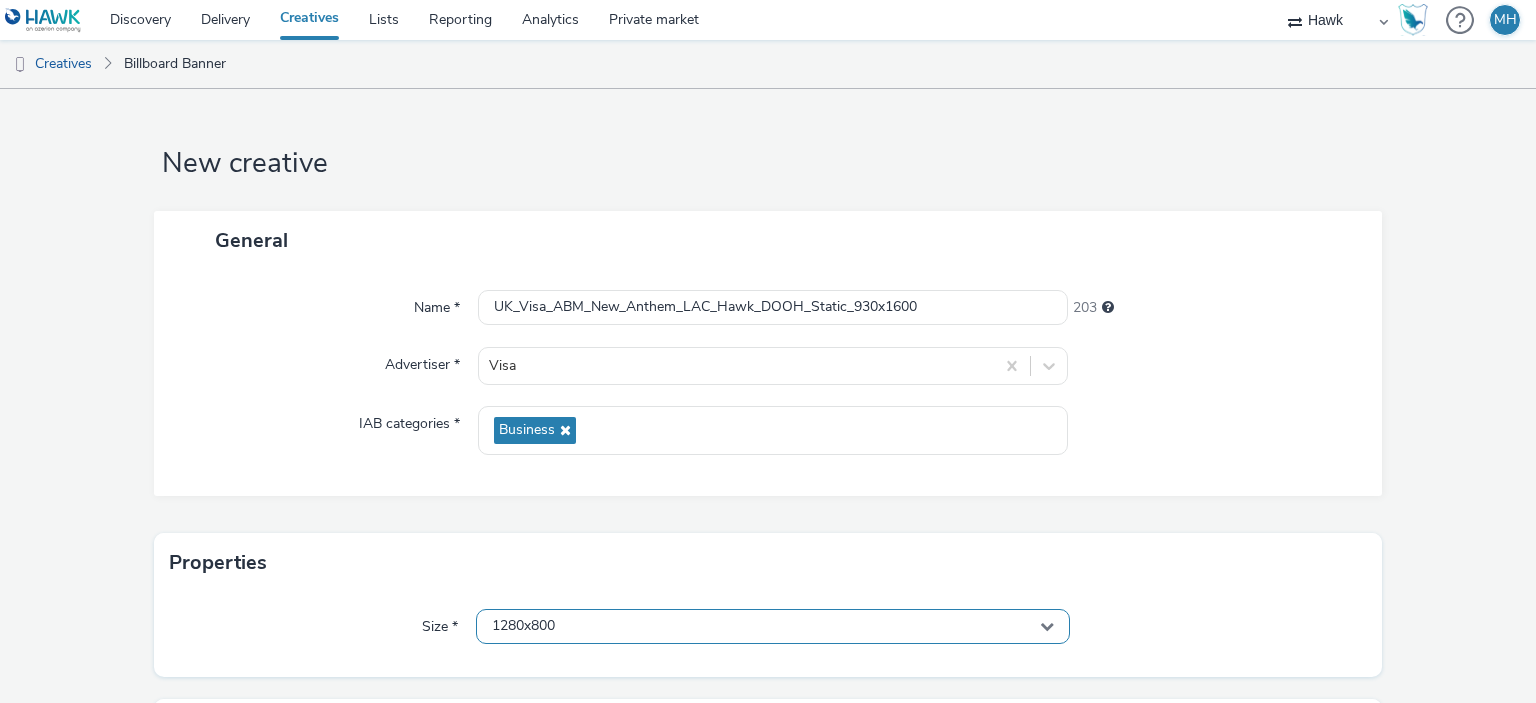 click on "1280x800" at bounding box center [772, 626] 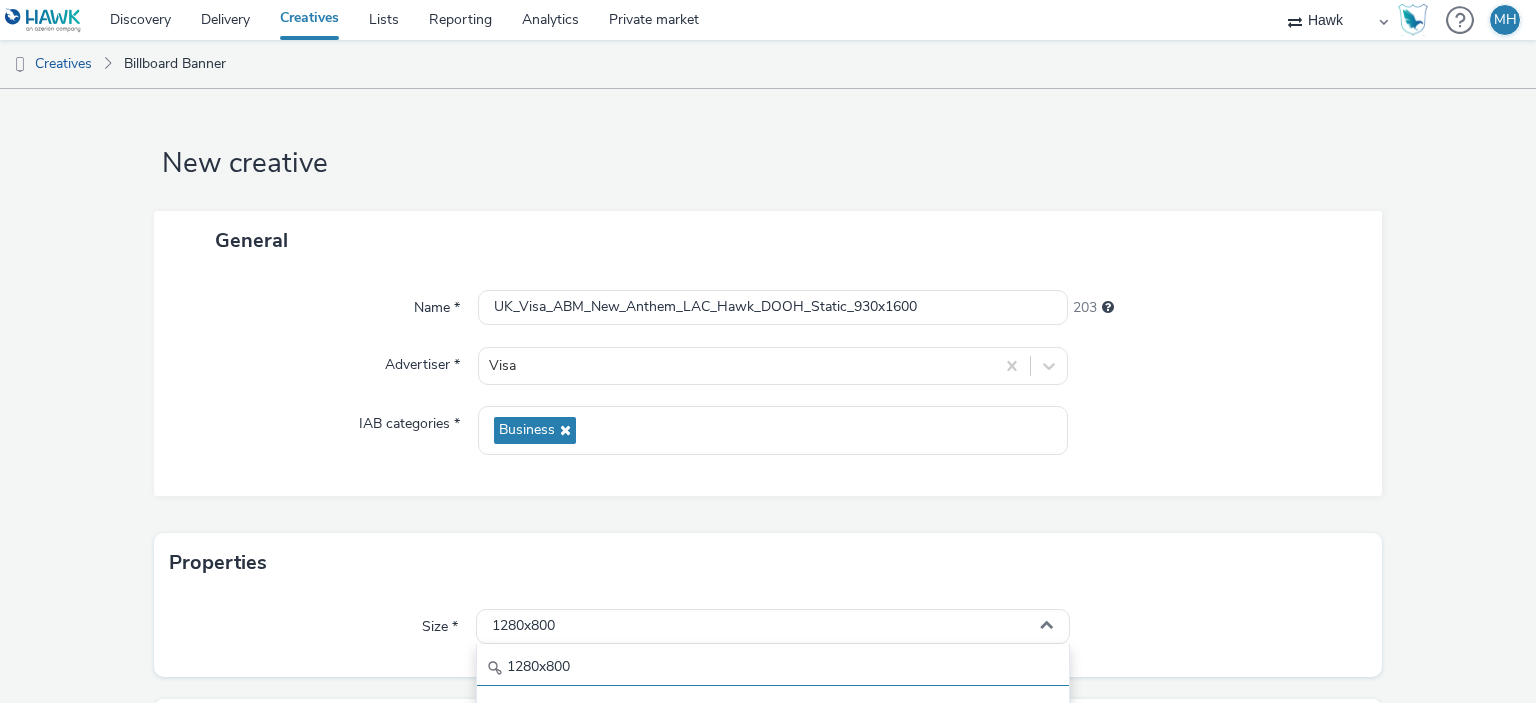 click on "1280x800" at bounding box center [772, 668] 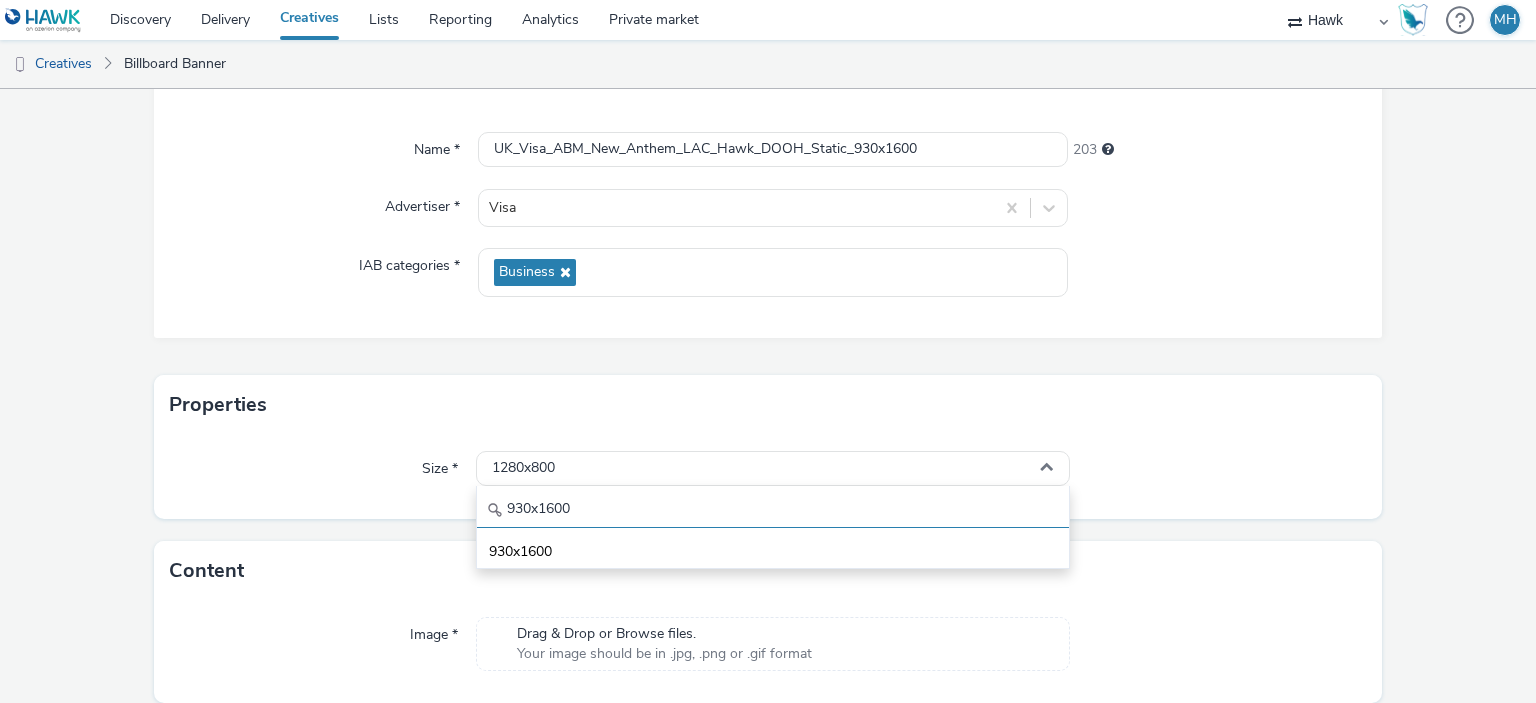 scroll, scrollTop: 231, scrollLeft: 0, axis: vertical 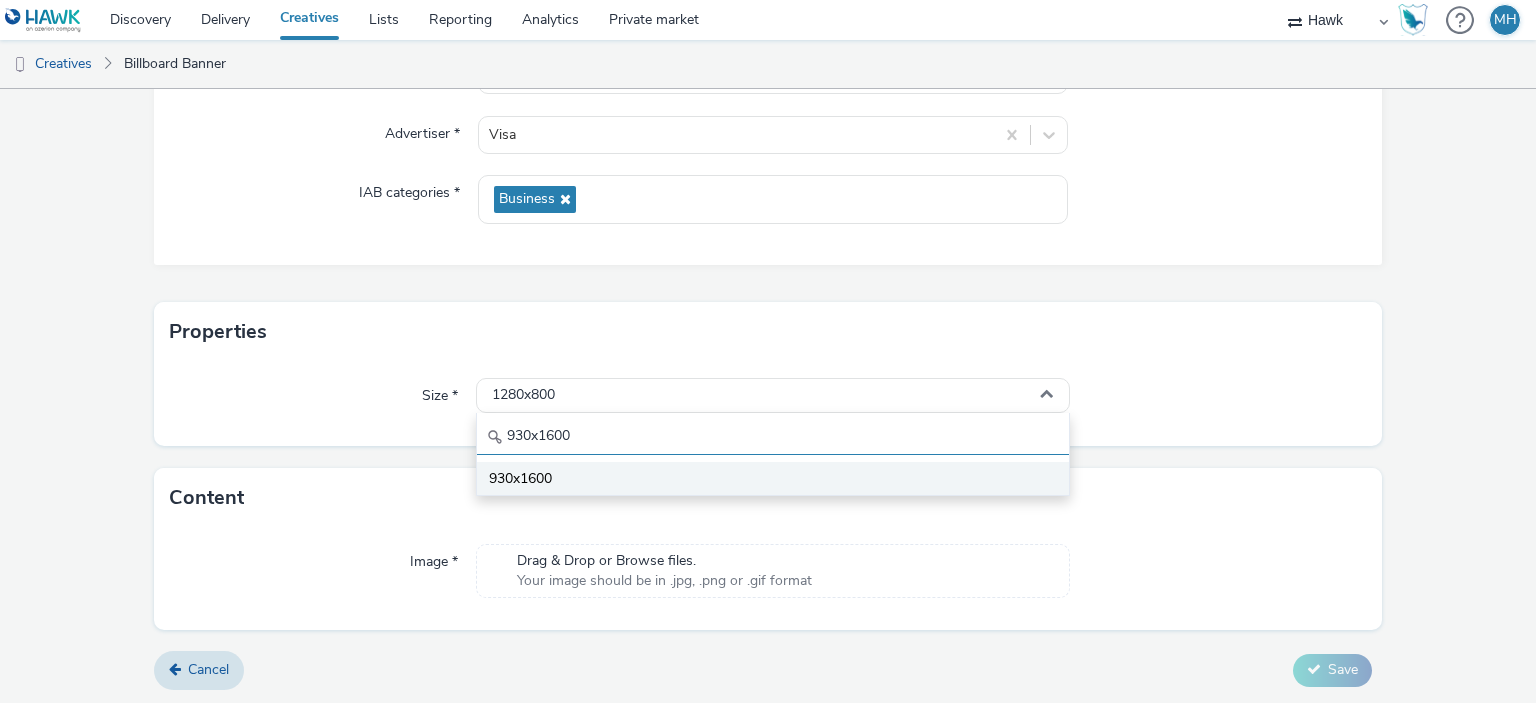 type on "930x1600" 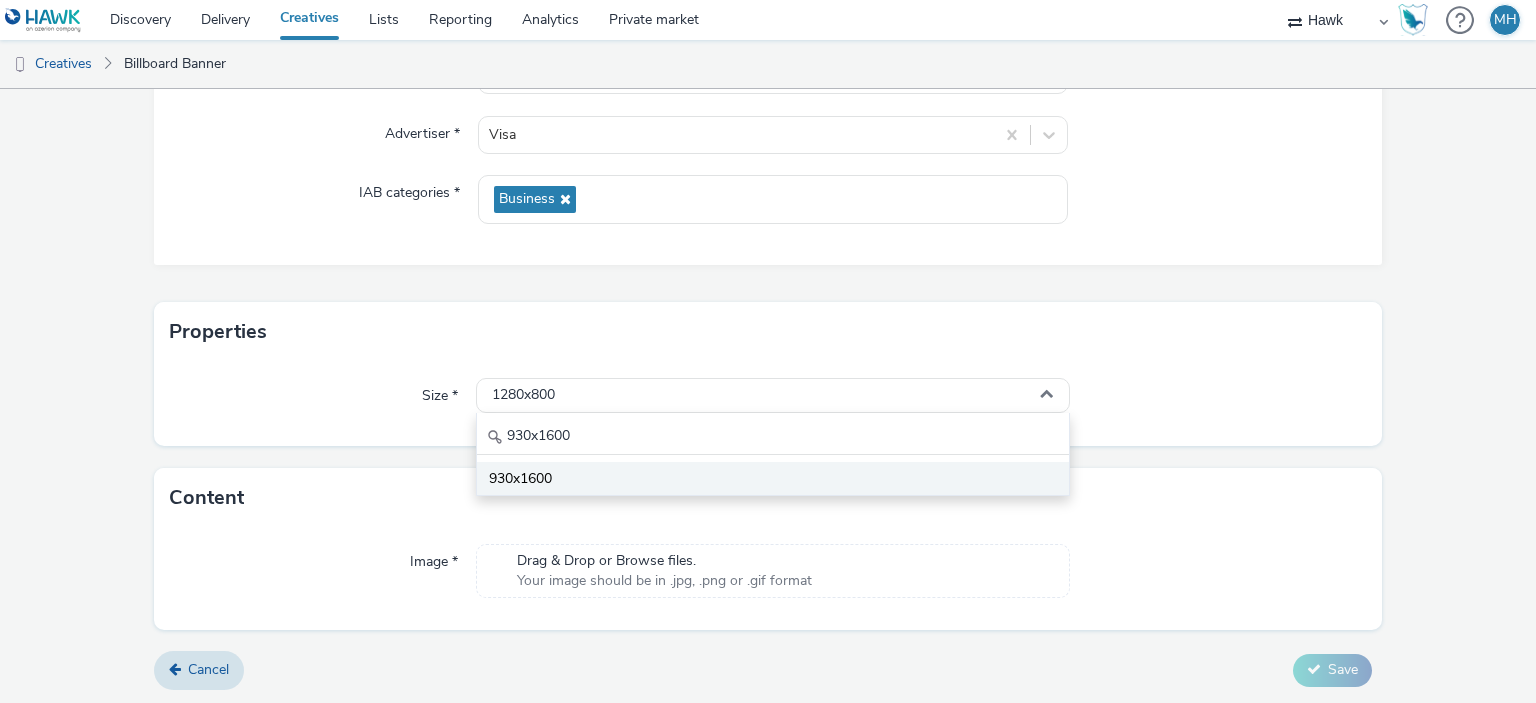 click on "930x1600" at bounding box center [772, 478] 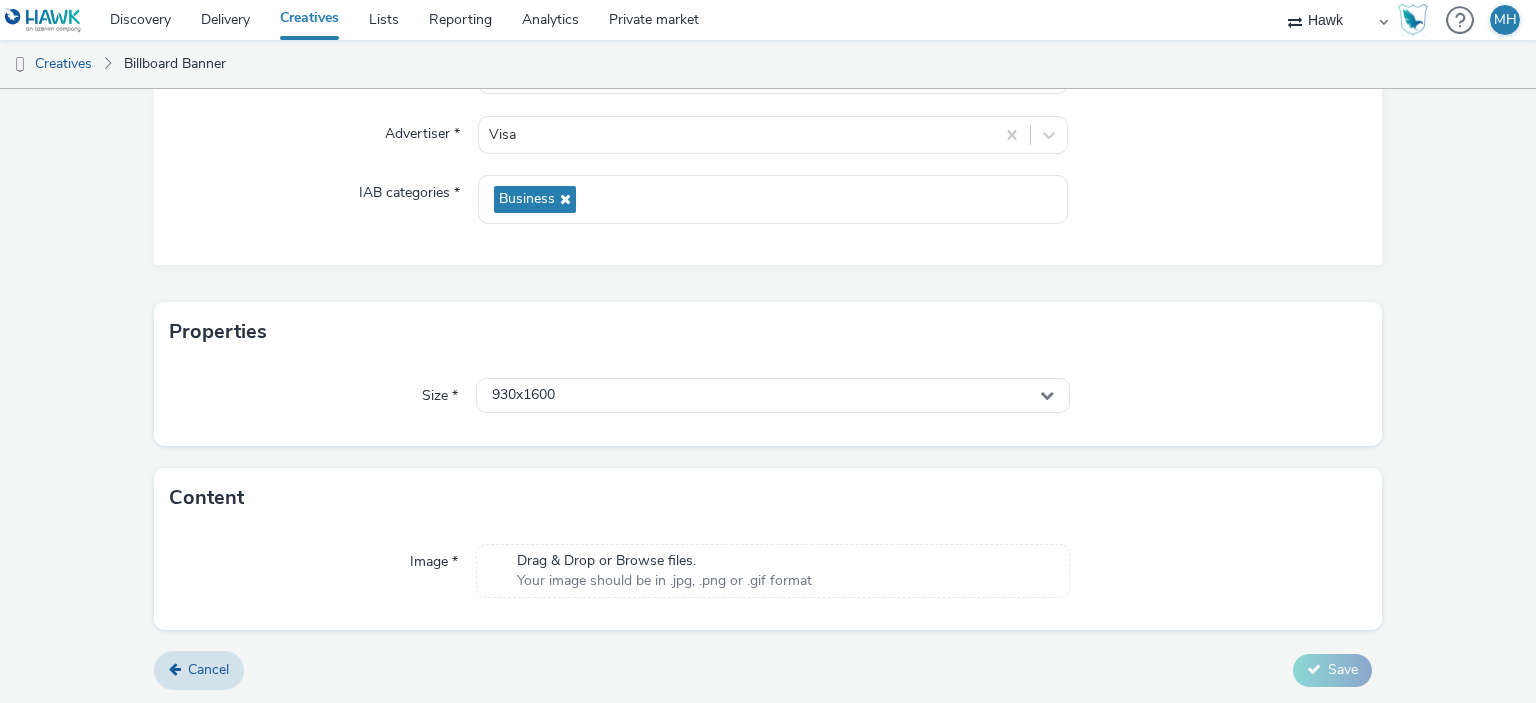 click on "Drag & Drop or Browse files." at bounding box center (664, 561) 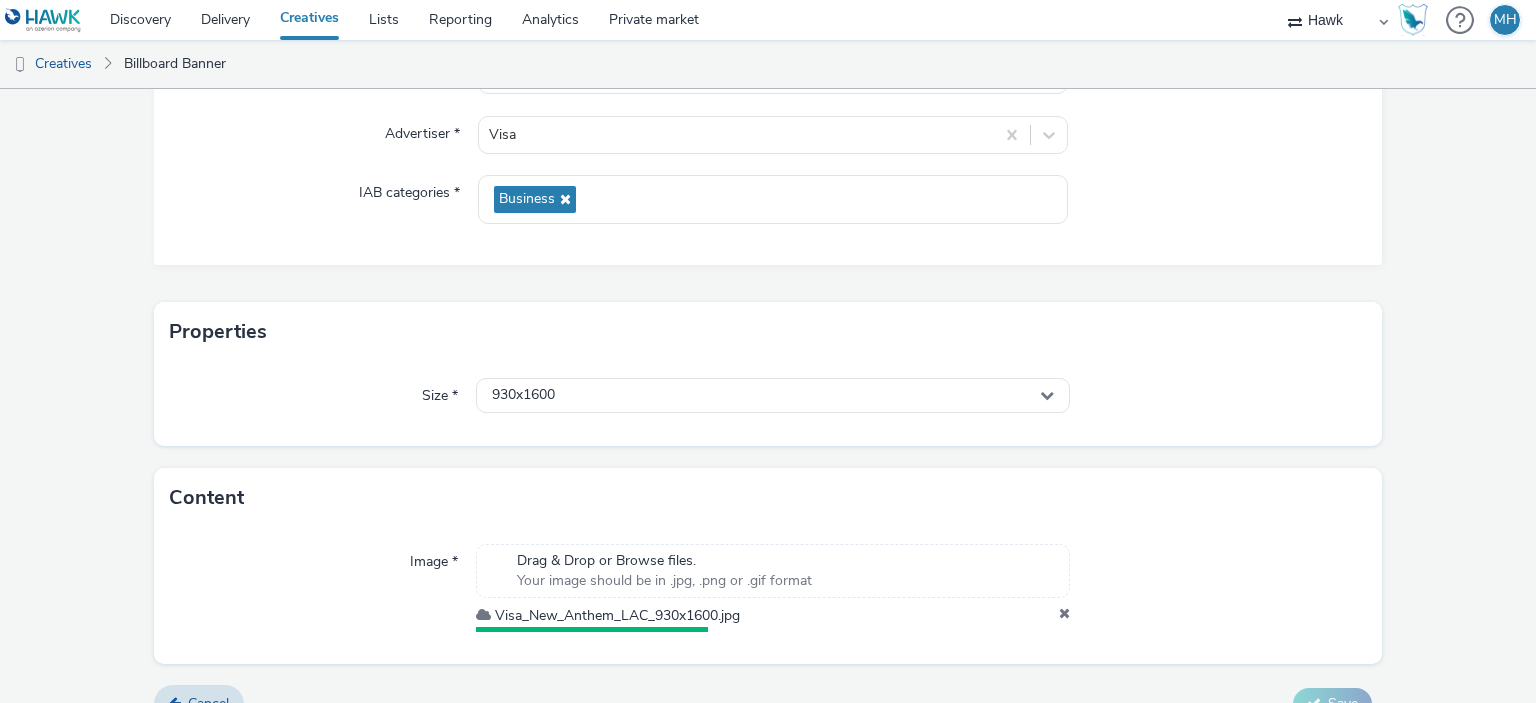 scroll, scrollTop: 0, scrollLeft: 0, axis: both 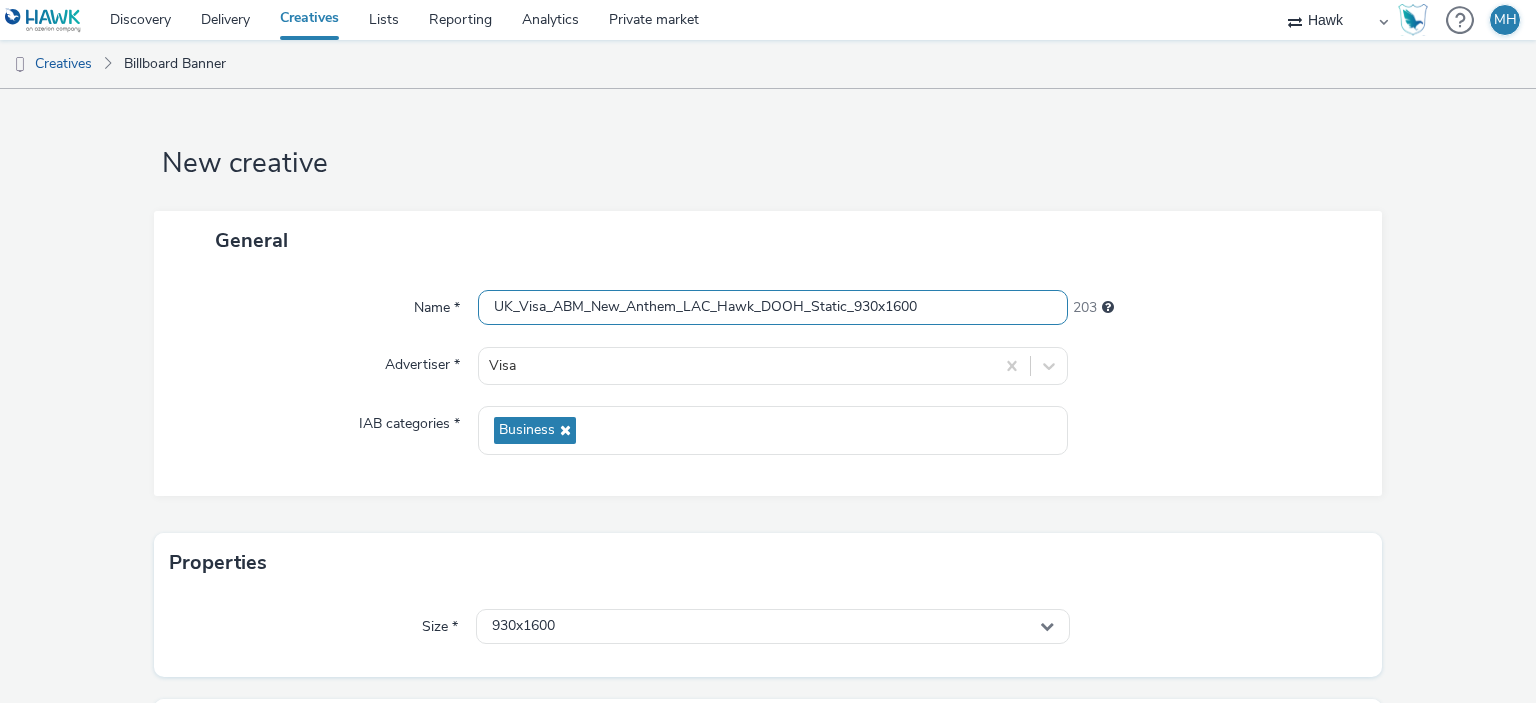 drag, startPoint x: 956, startPoint y: 296, endPoint x: 469, endPoint y: 249, distance: 489.26273 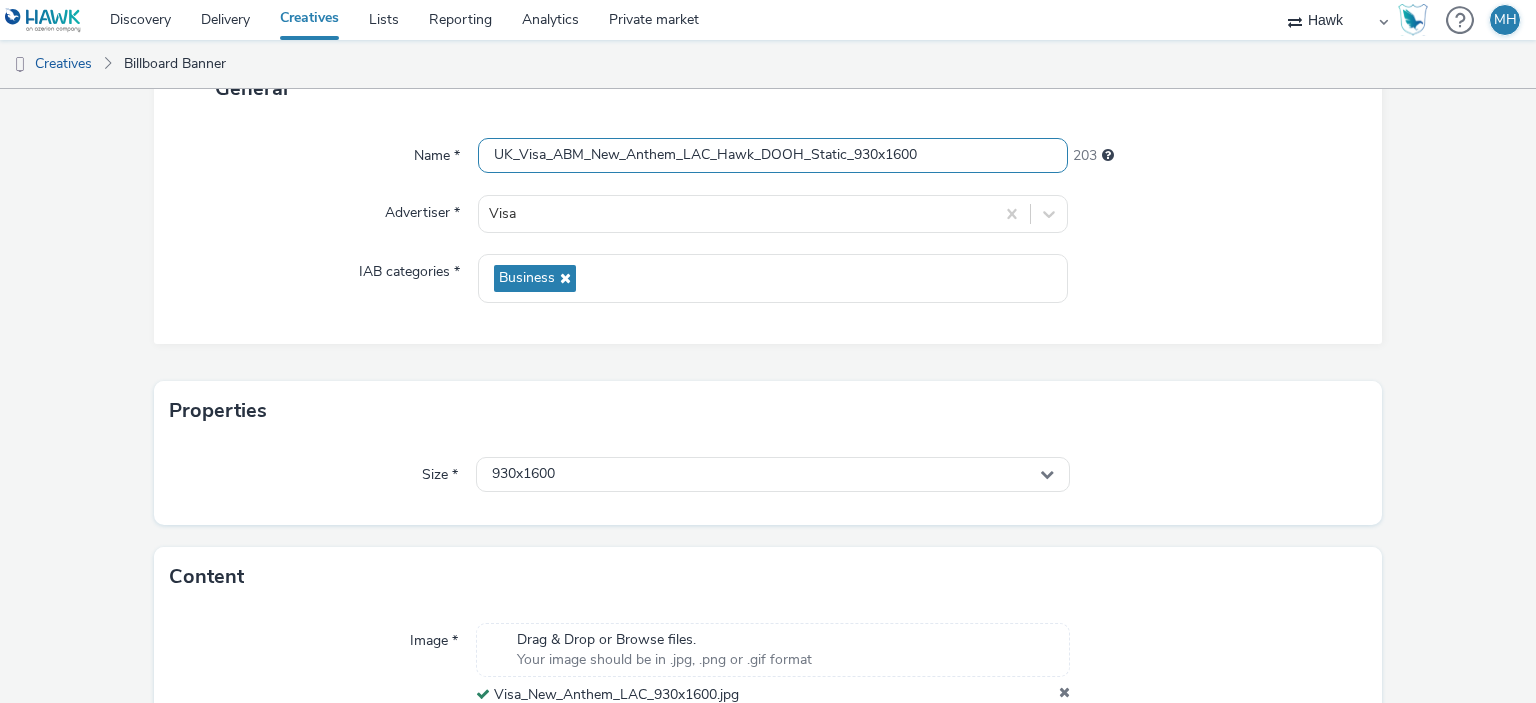scroll, scrollTop: 259, scrollLeft: 0, axis: vertical 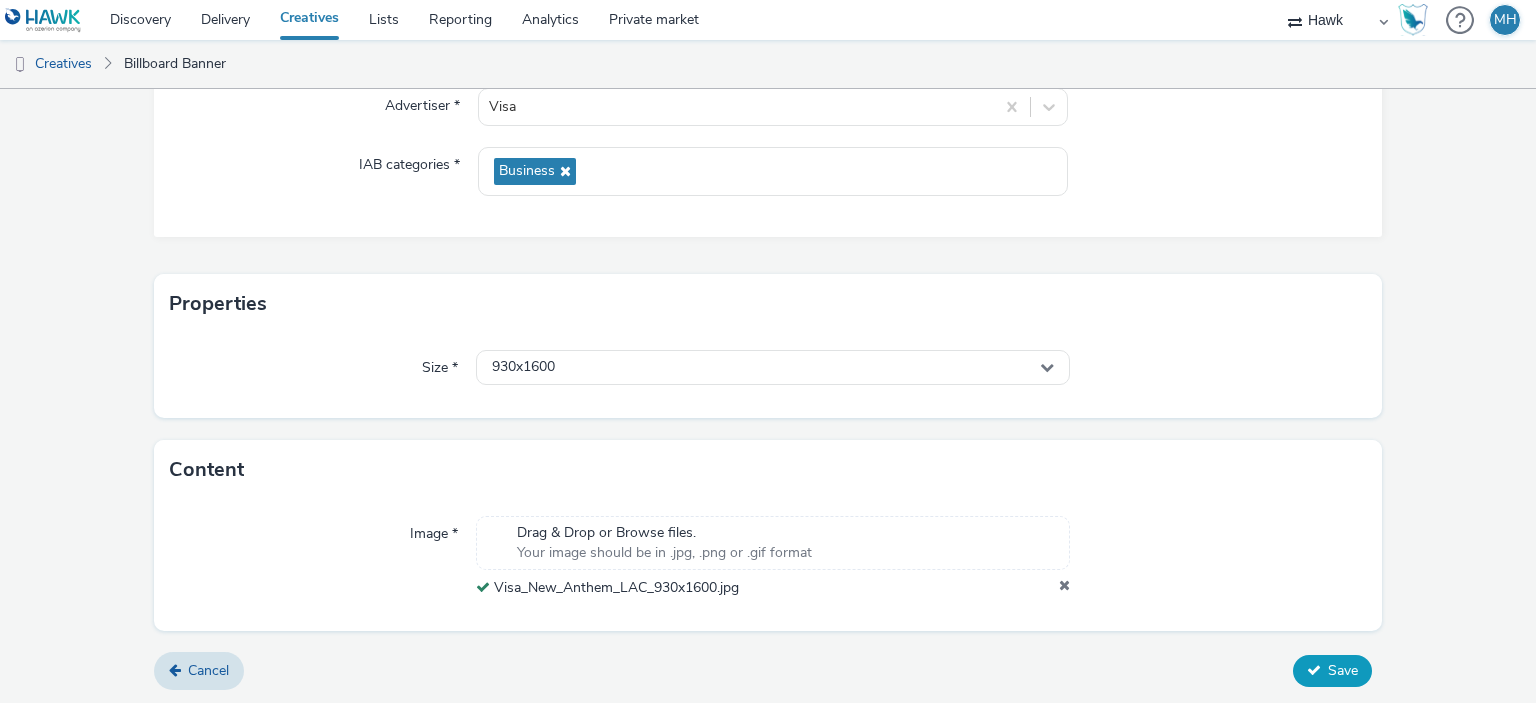 click on "Save" at bounding box center (1343, 670) 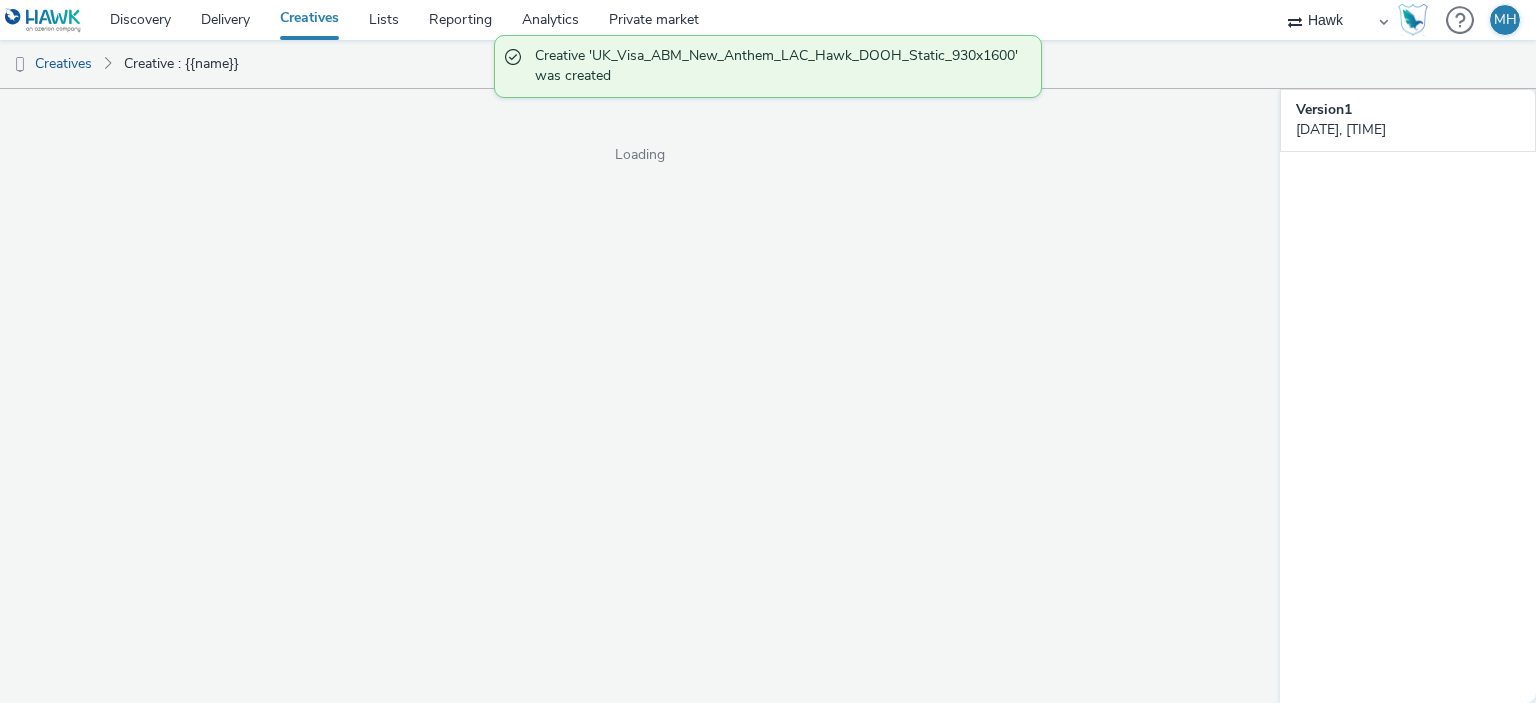 scroll, scrollTop: 0, scrollLeft: 0, axis: both 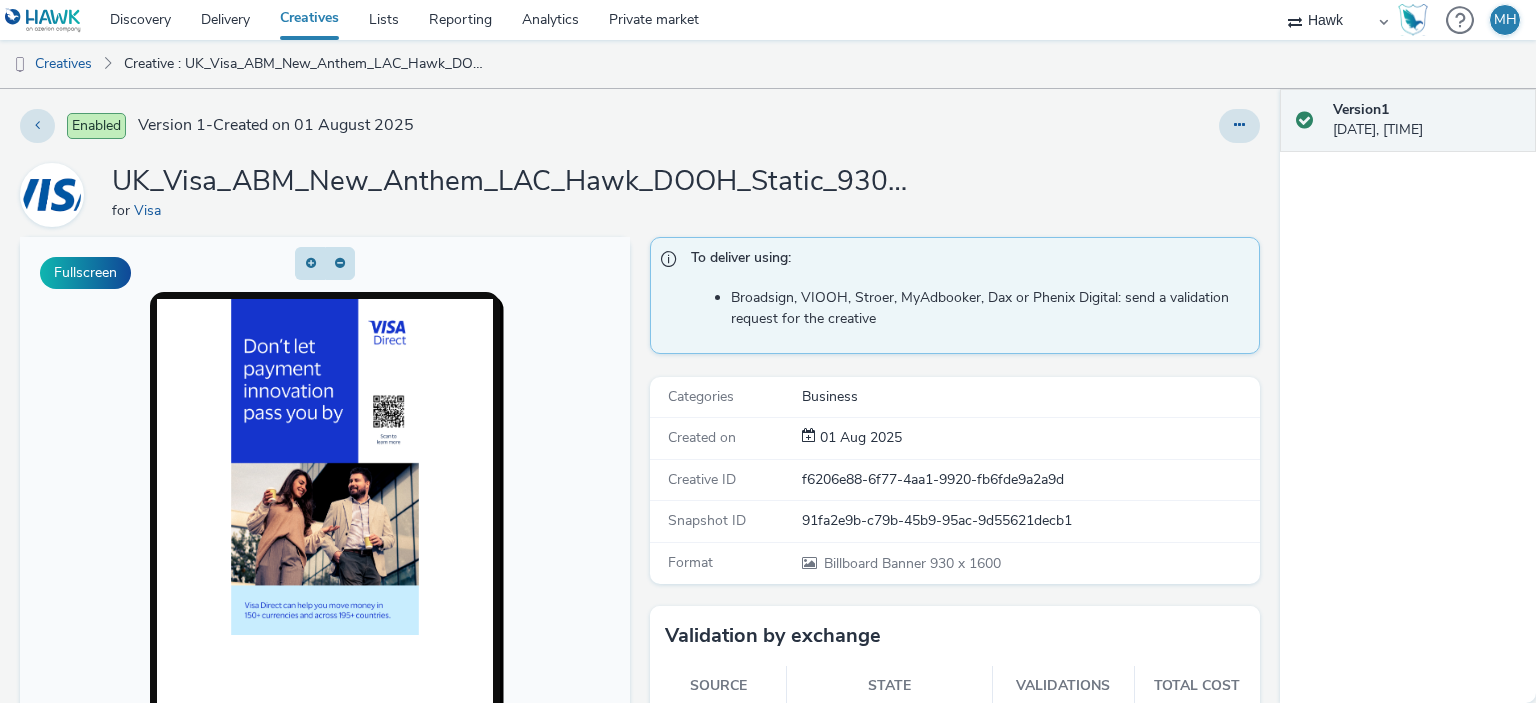 click on "Creatives" at bounding box center [309, 20] 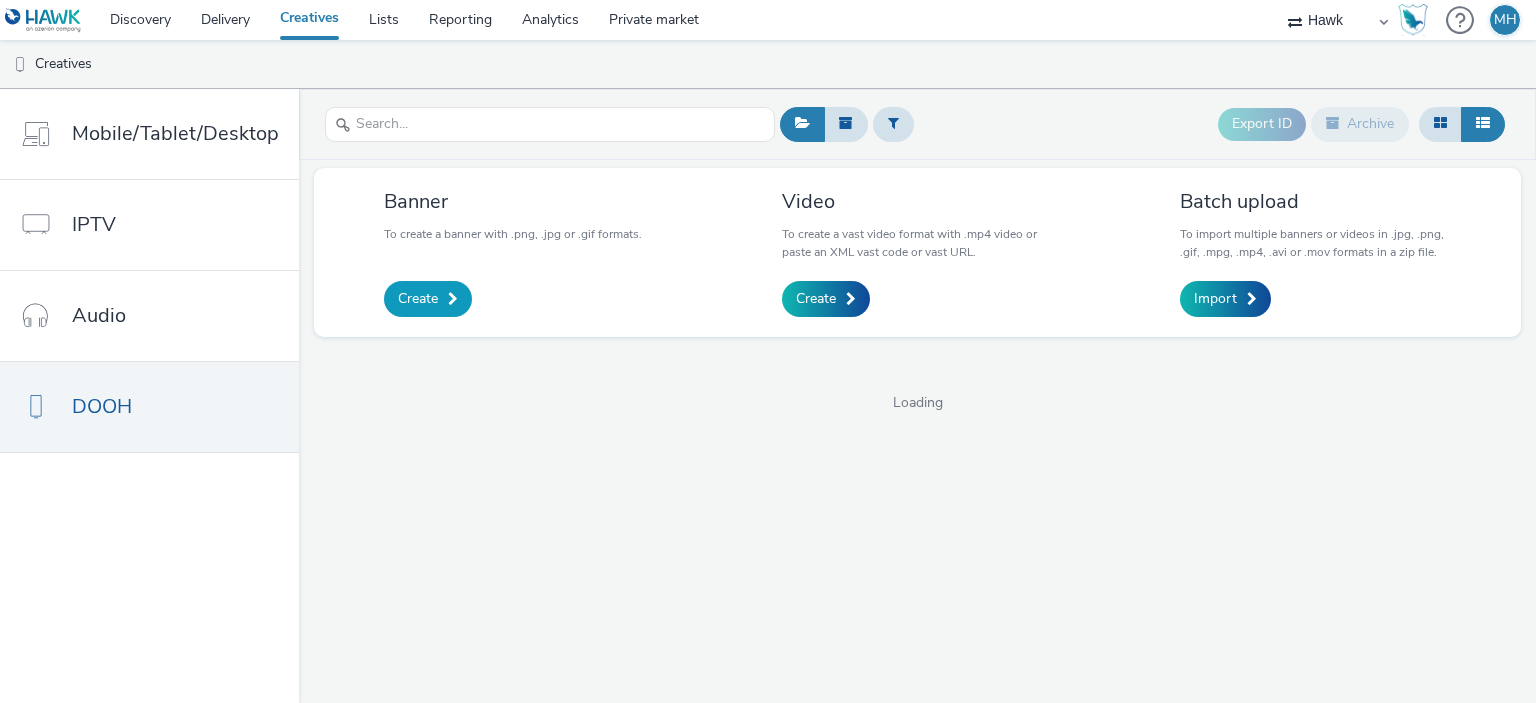 click on "Create" at bounding box center (418, 299) 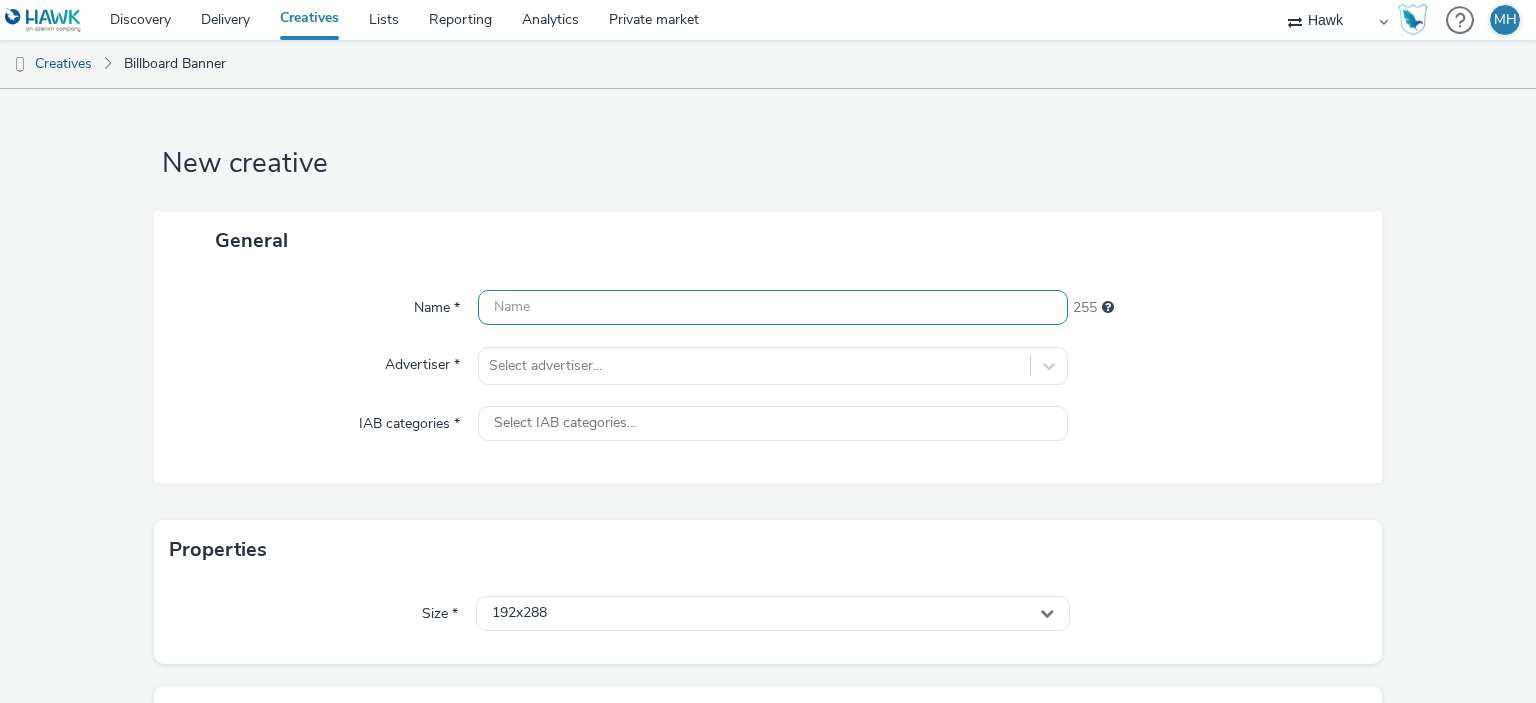 click at bounding box center (772, 307) 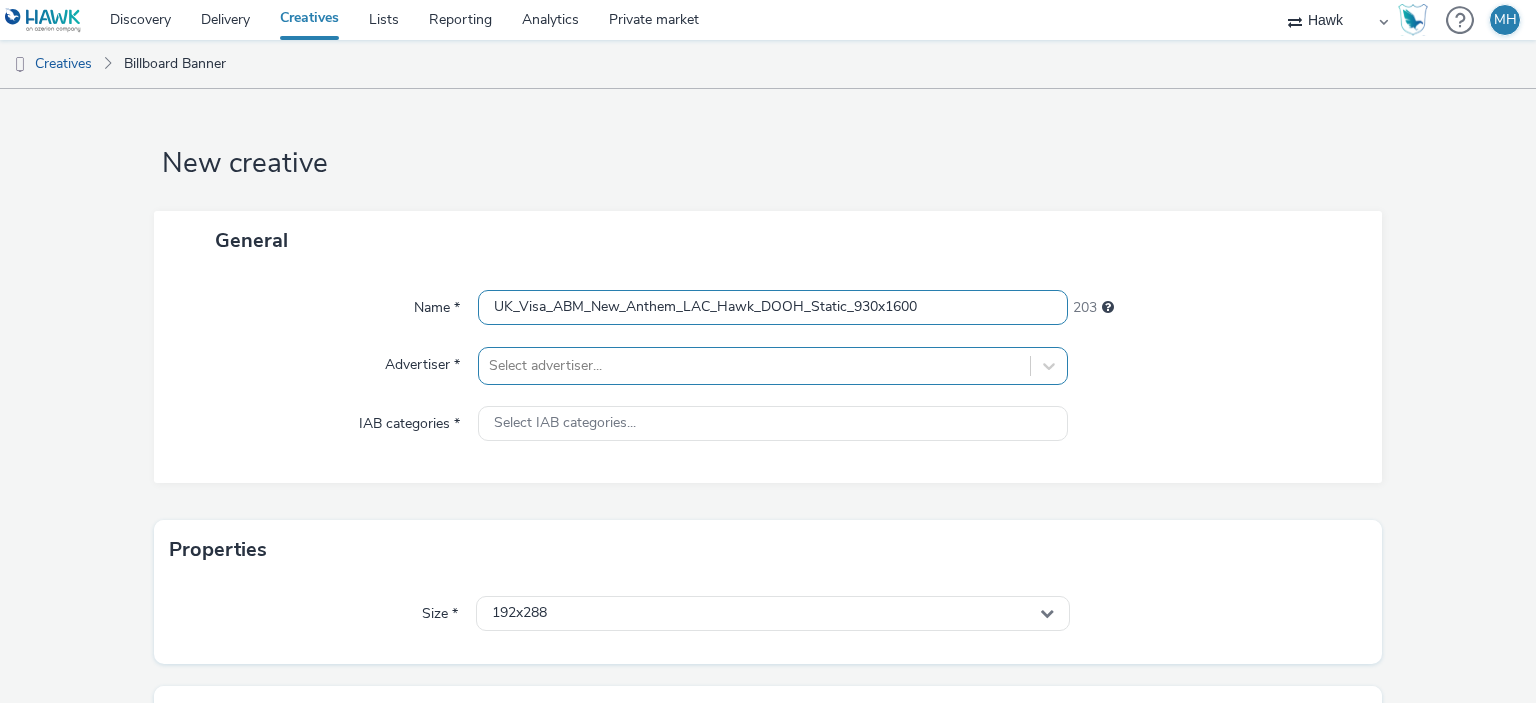 type on "UK_Visa_ABM_New_Anthem_LAC_Hawk_DOOH_Static_930x1600" 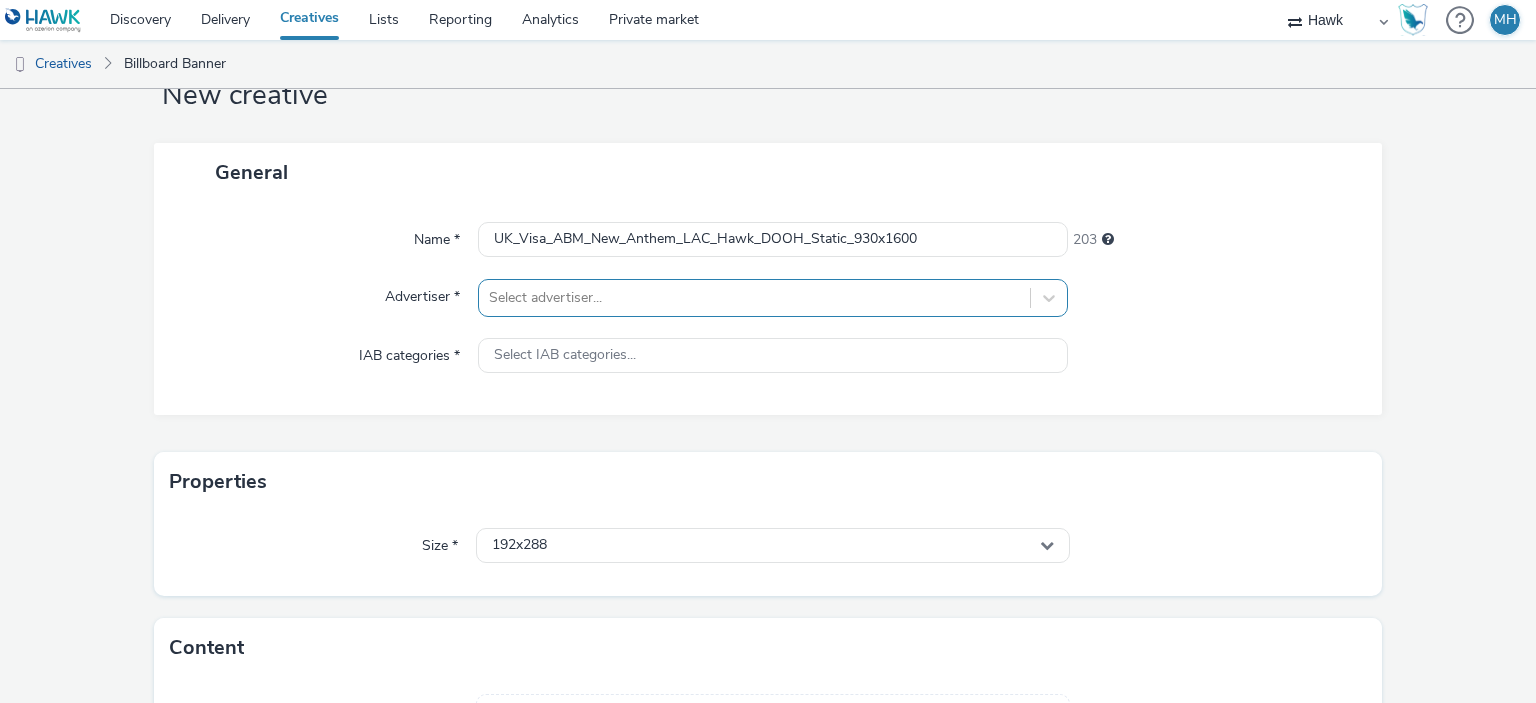 click on "Select advertiser..." at bounding box center [772, 298] 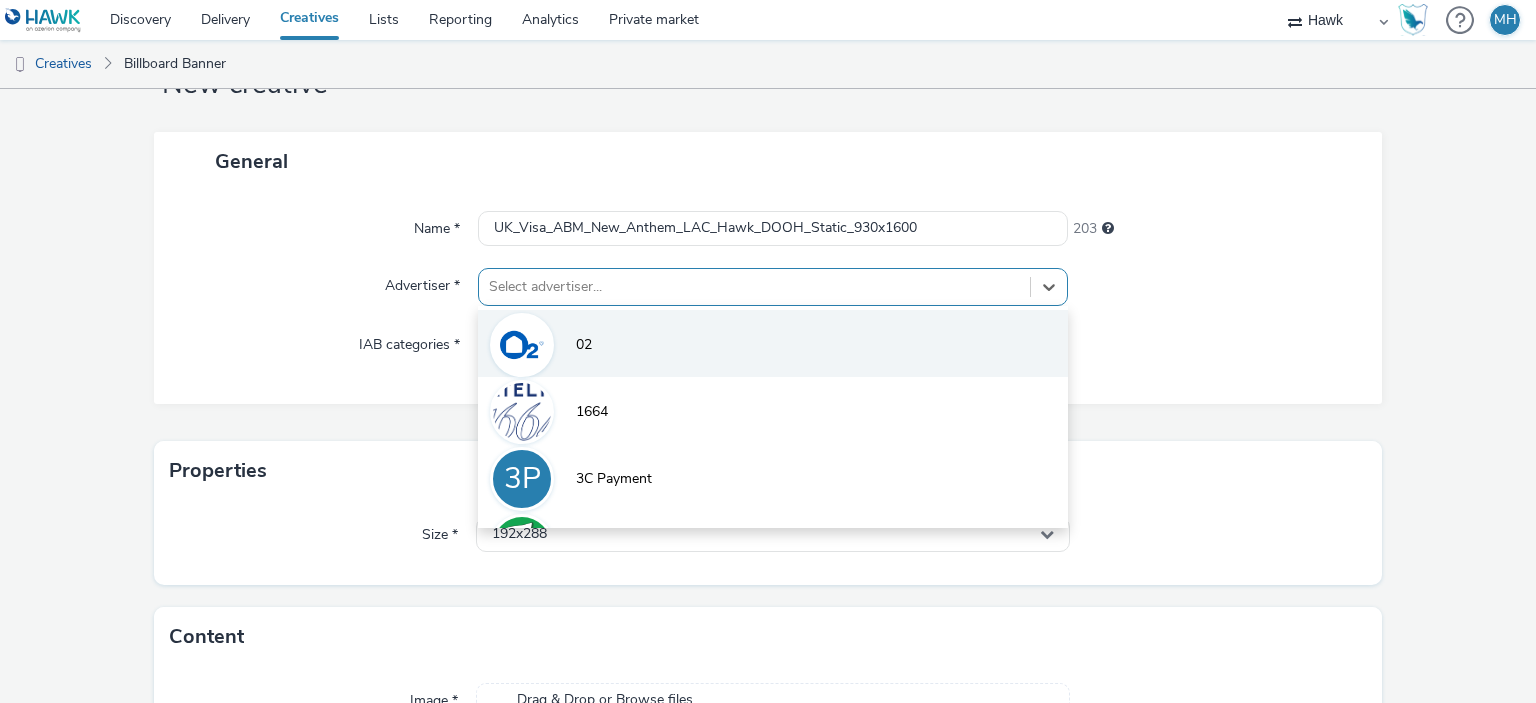 scroll, scrollTop: 79, scrollLeft: 0, axis: vertical 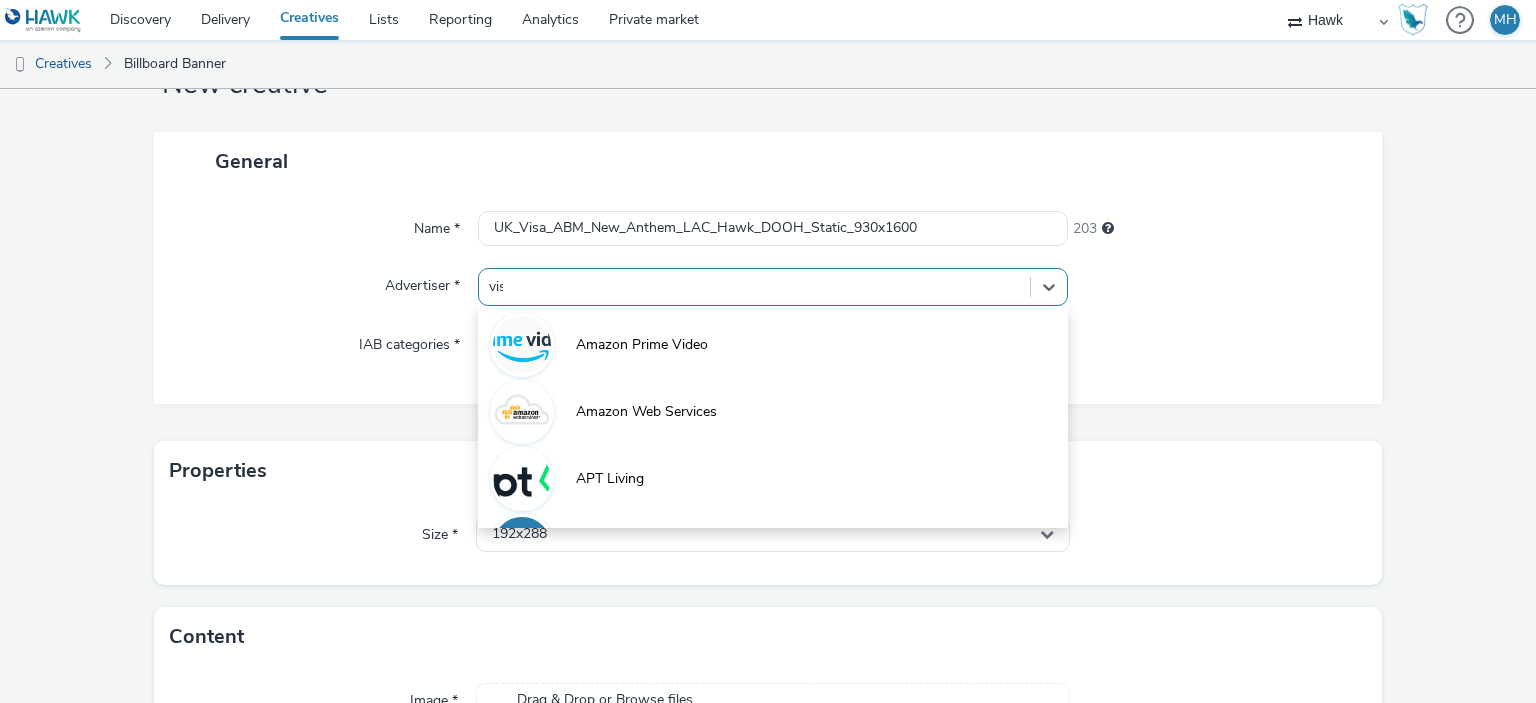 type on "visa" 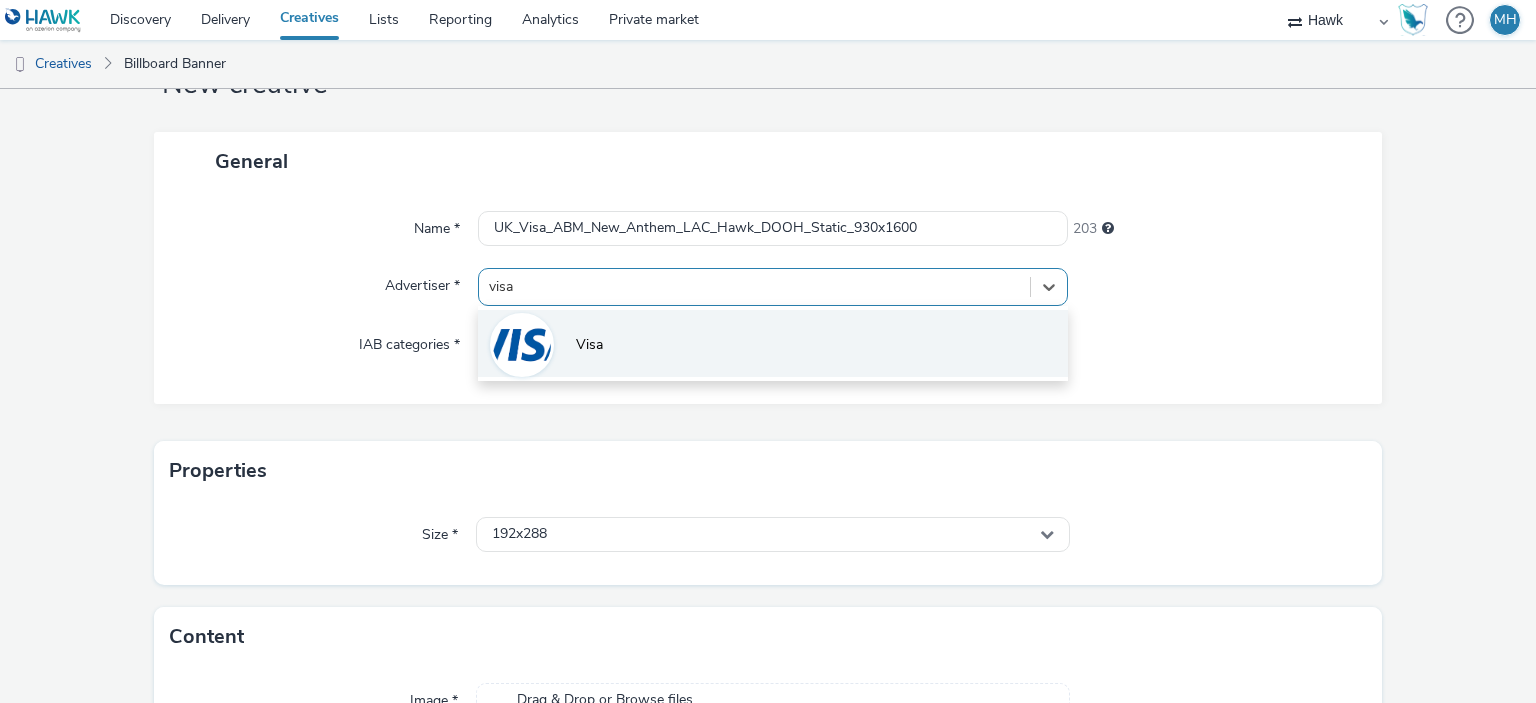 click on "Visa" at bounding box center (772, 343) 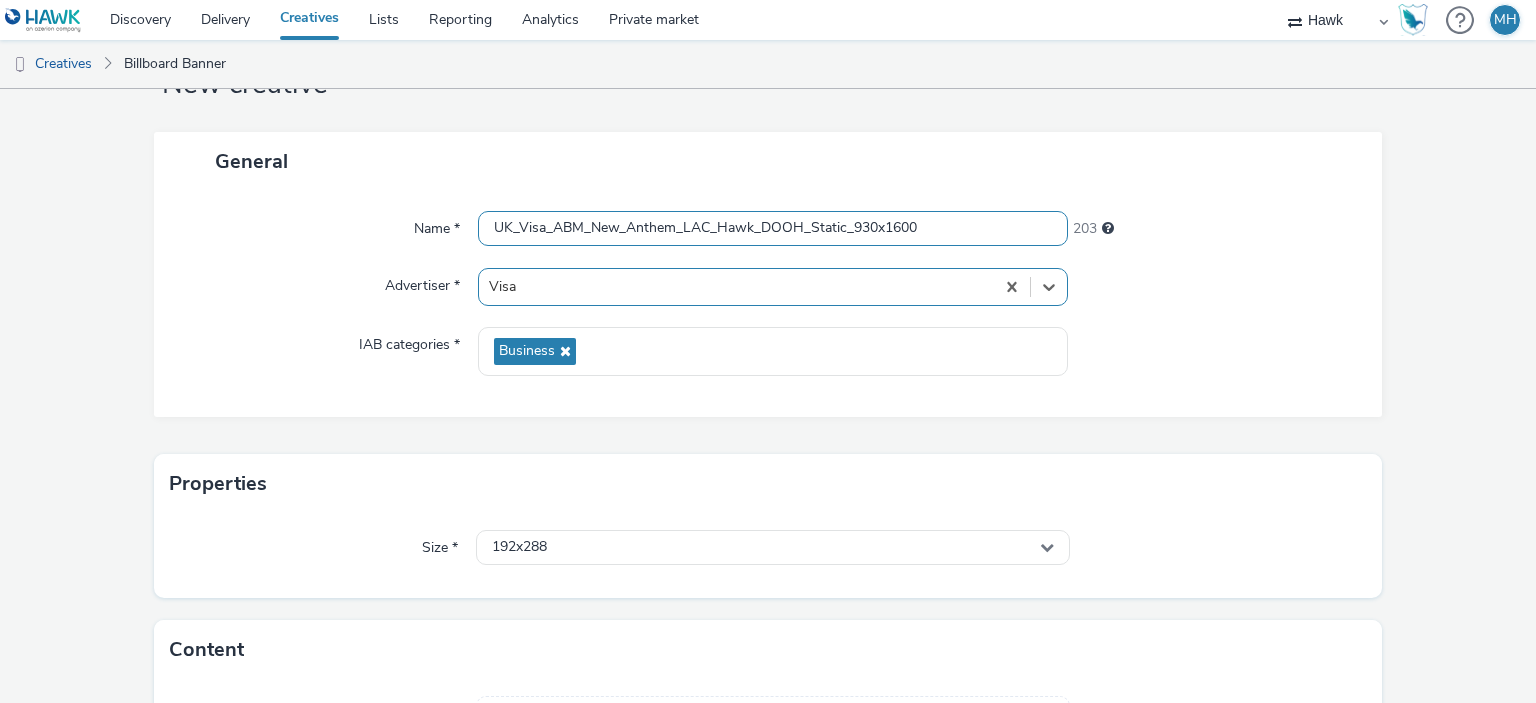 click on "UK_Visa_ABM_New_Anthem_LAC_Hawk_DOOH_Static_930x1600" at bounding box center (772, 228) 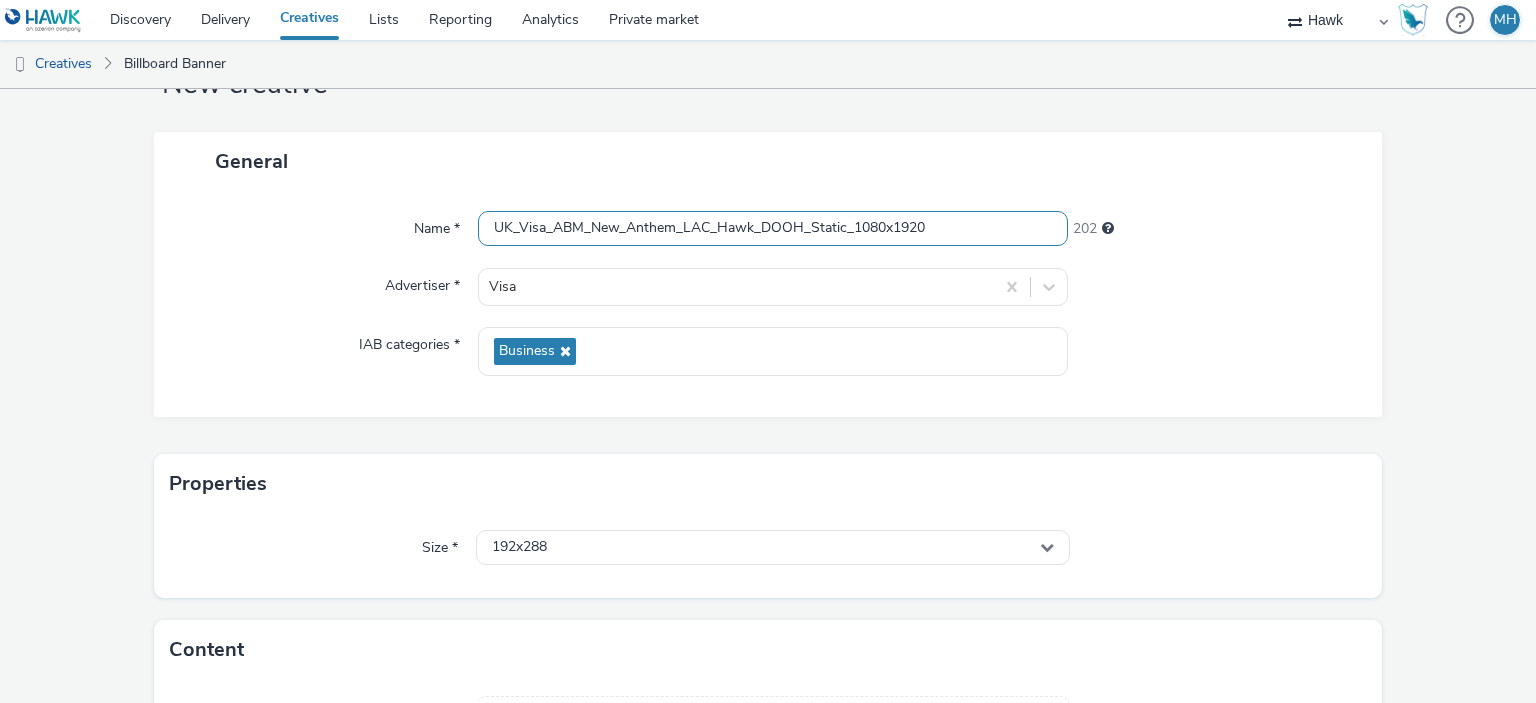 type on "UK_Visa_ABM_New_Anthem_LAC_Hawk_DOOH_Static_1080x1920" 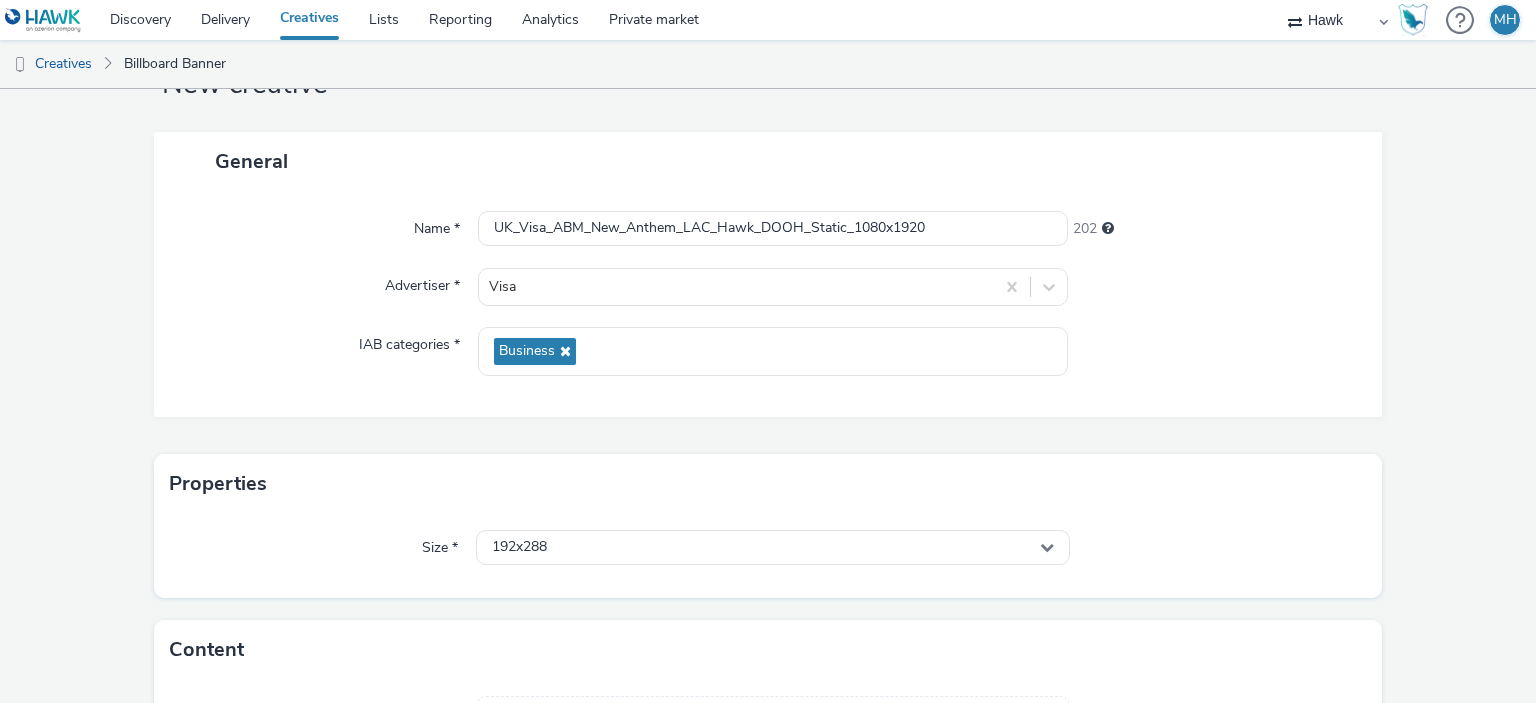 drag, startPoint x: 676, startPoint y: 566, endPoint x: 676, endPoint y: 554, distance: 12 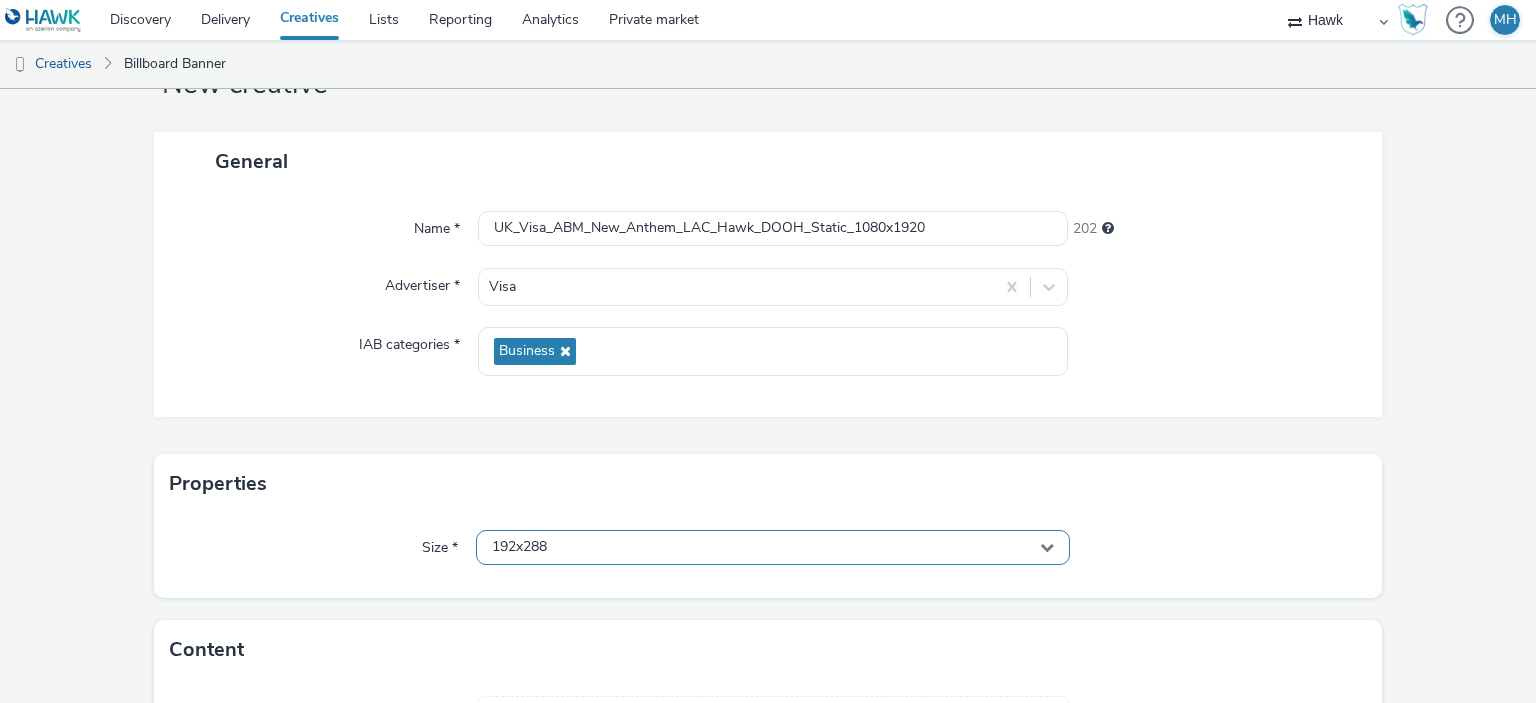 click on "192x288" at bounding box center (772, 547) 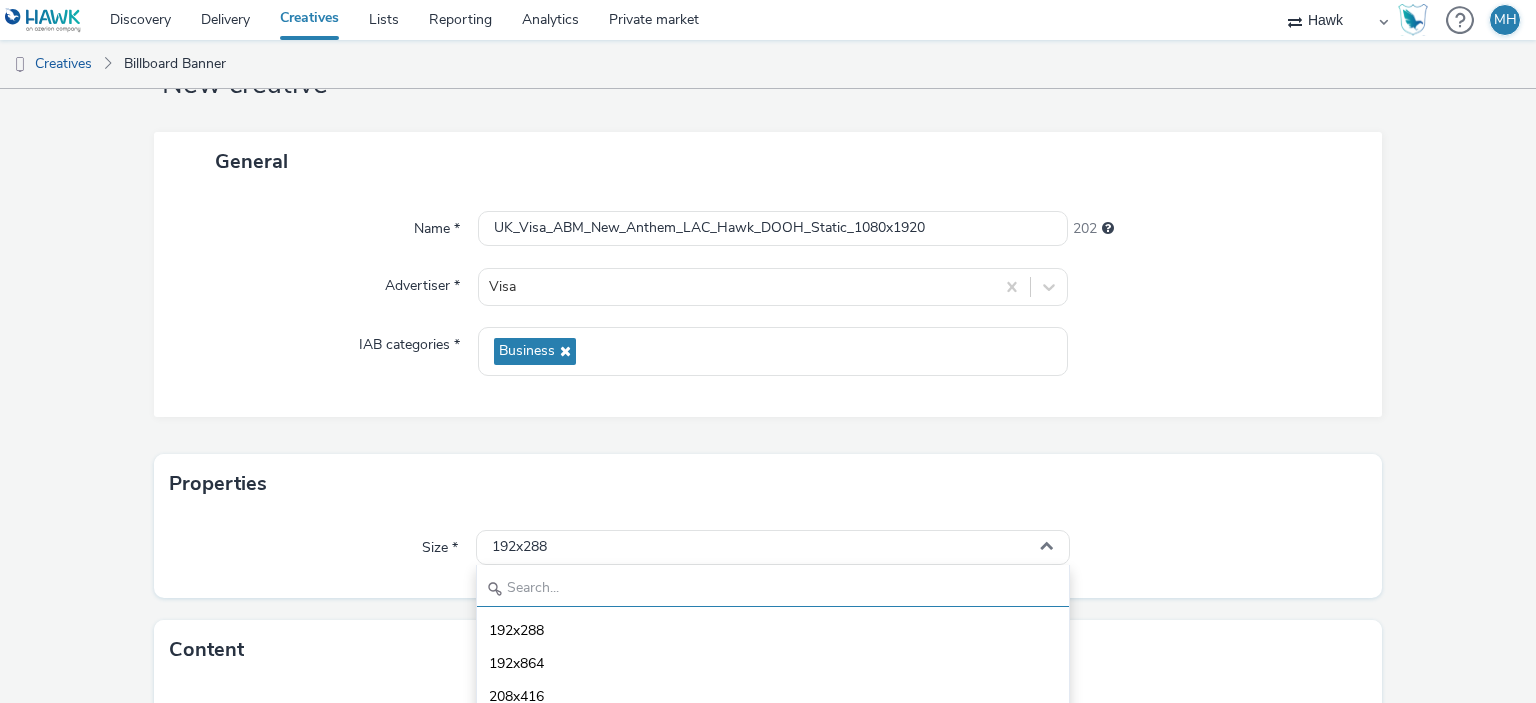 click at bounding box center [772, 589] 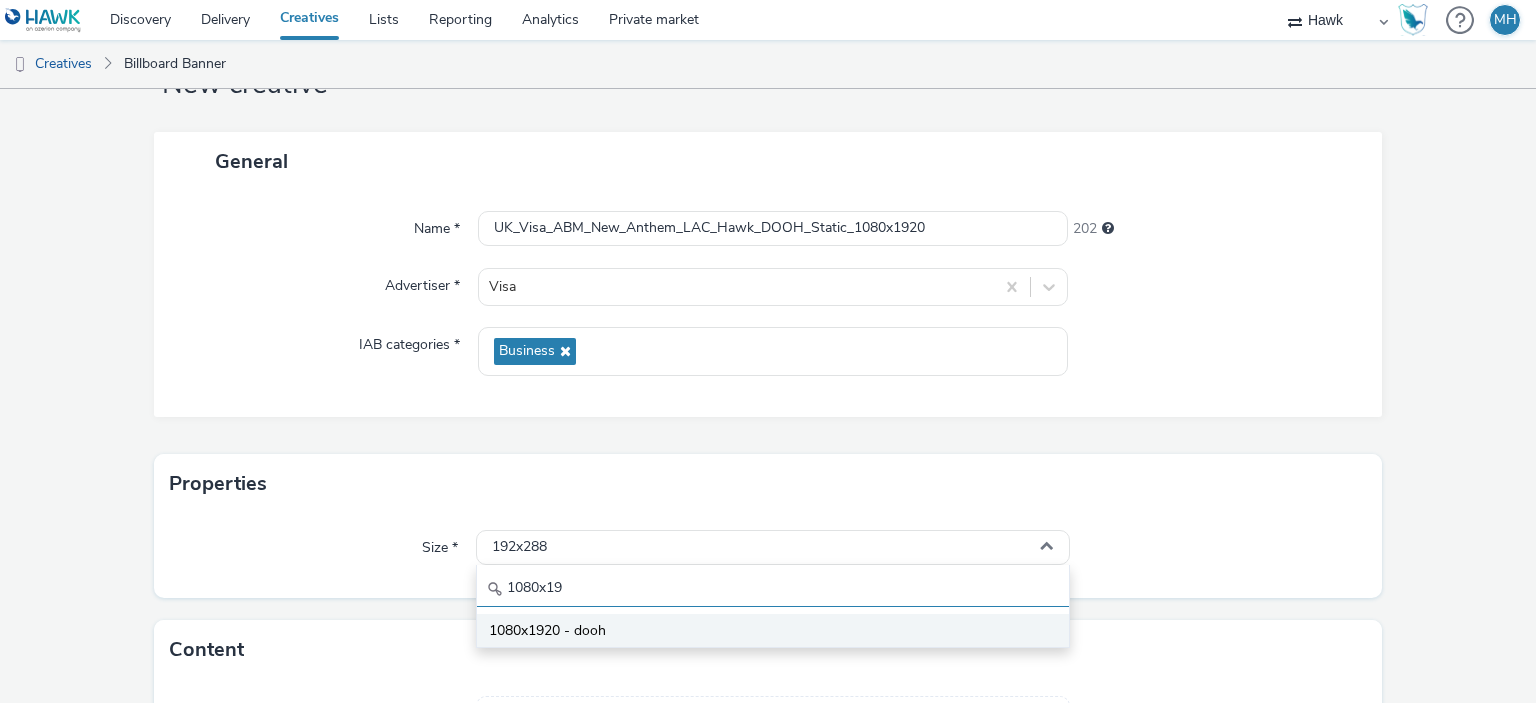 type on "1080x19" 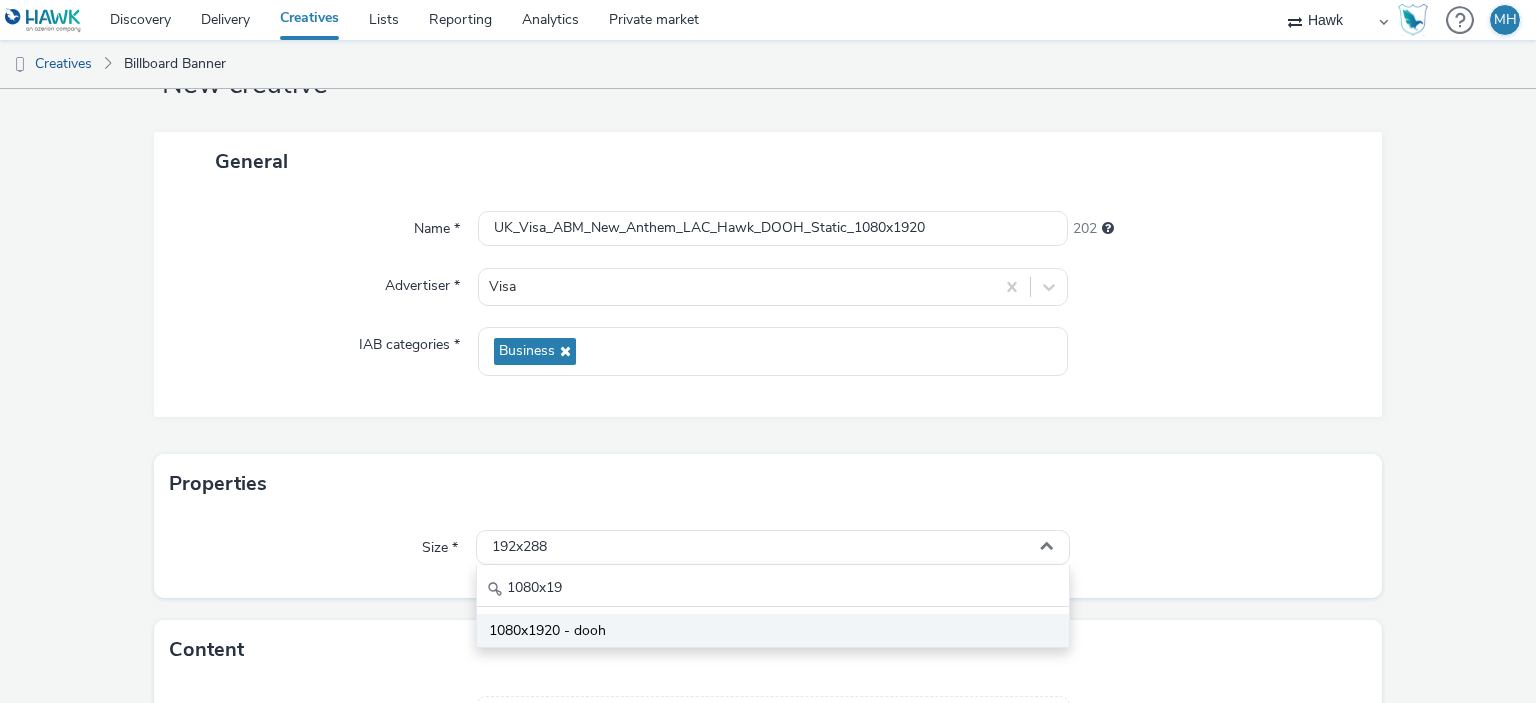 click on "1080x1920 - dooh" at bounding box center [772, 630] 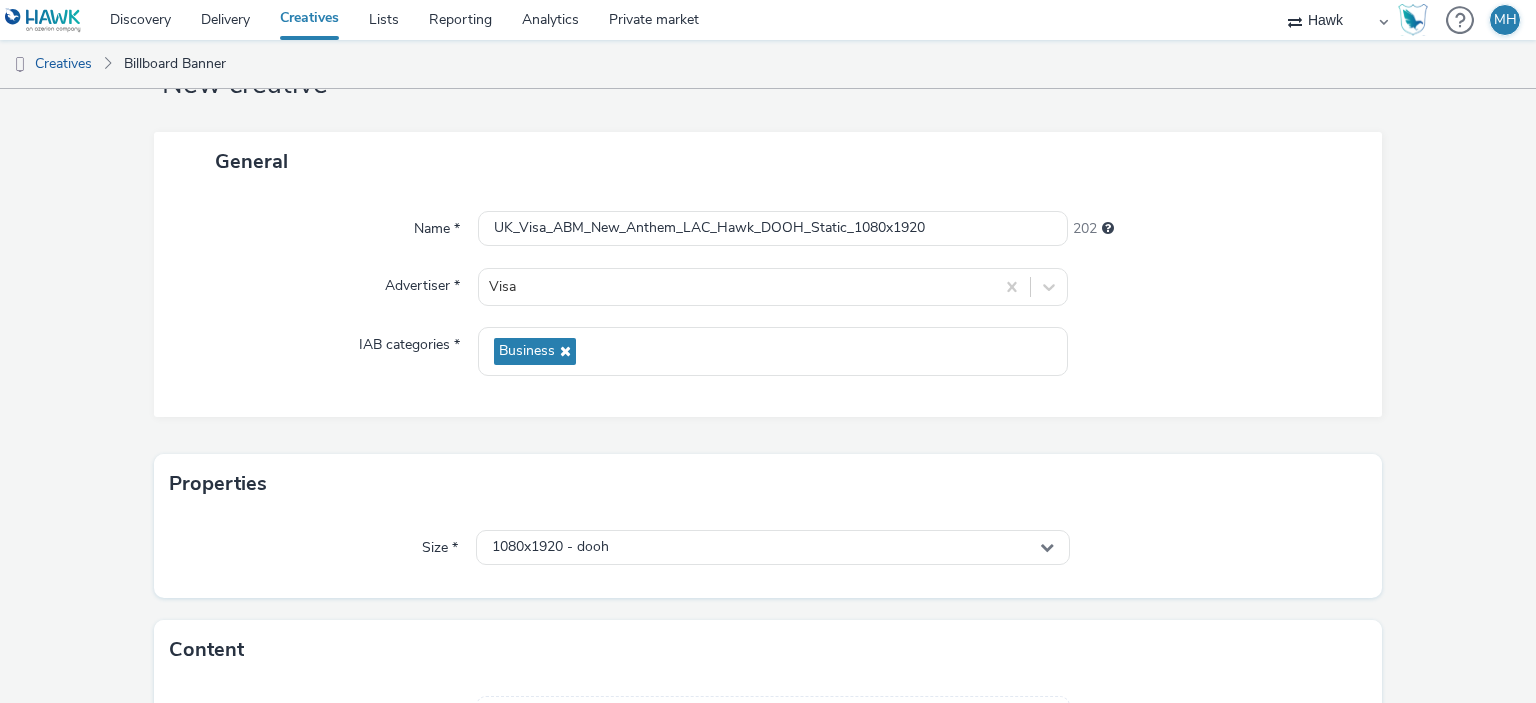 scroll, scrollTop: 231, scrollLeft: 0, axis: vertical 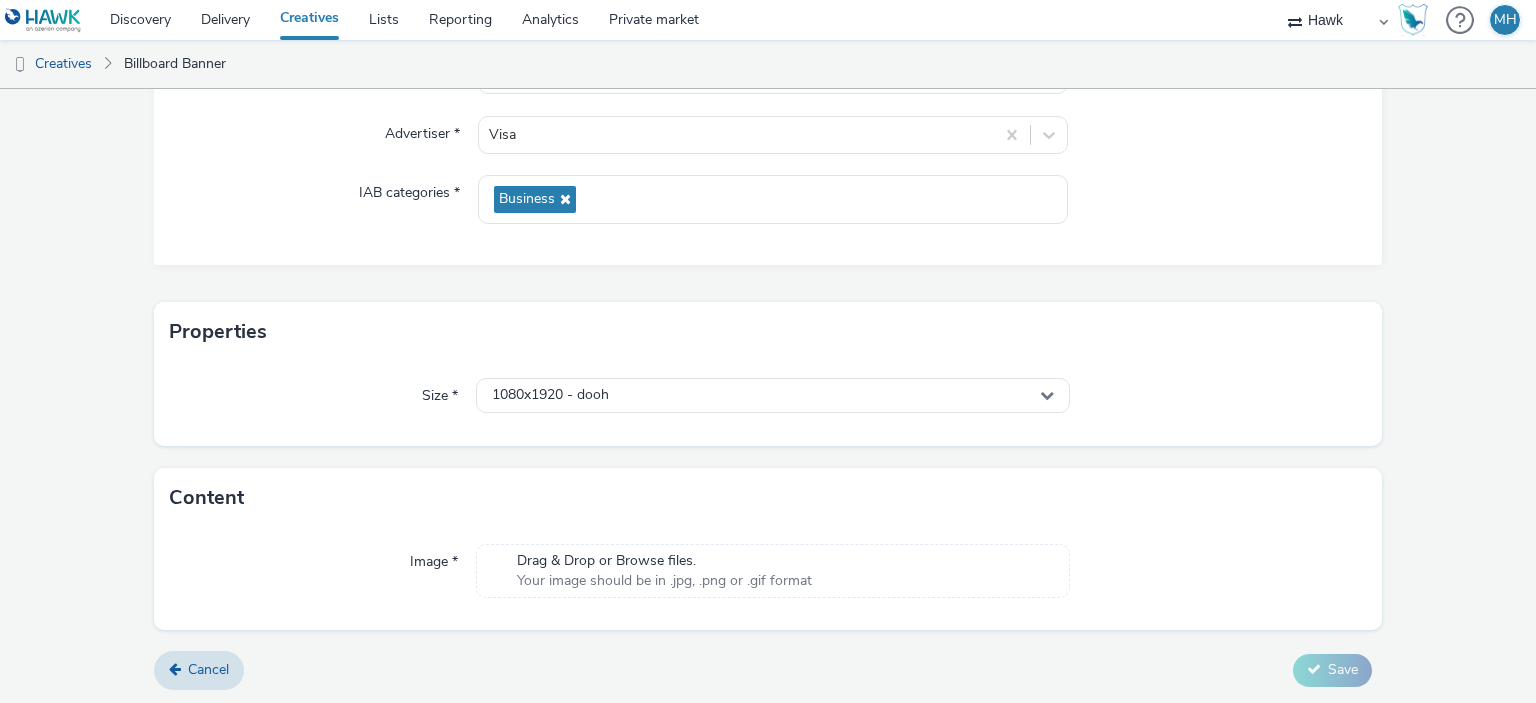 click on "Drag & Drop or Browse files. Your image should be in .jpg, .png or .gif format" at bounding box center (664, 571) 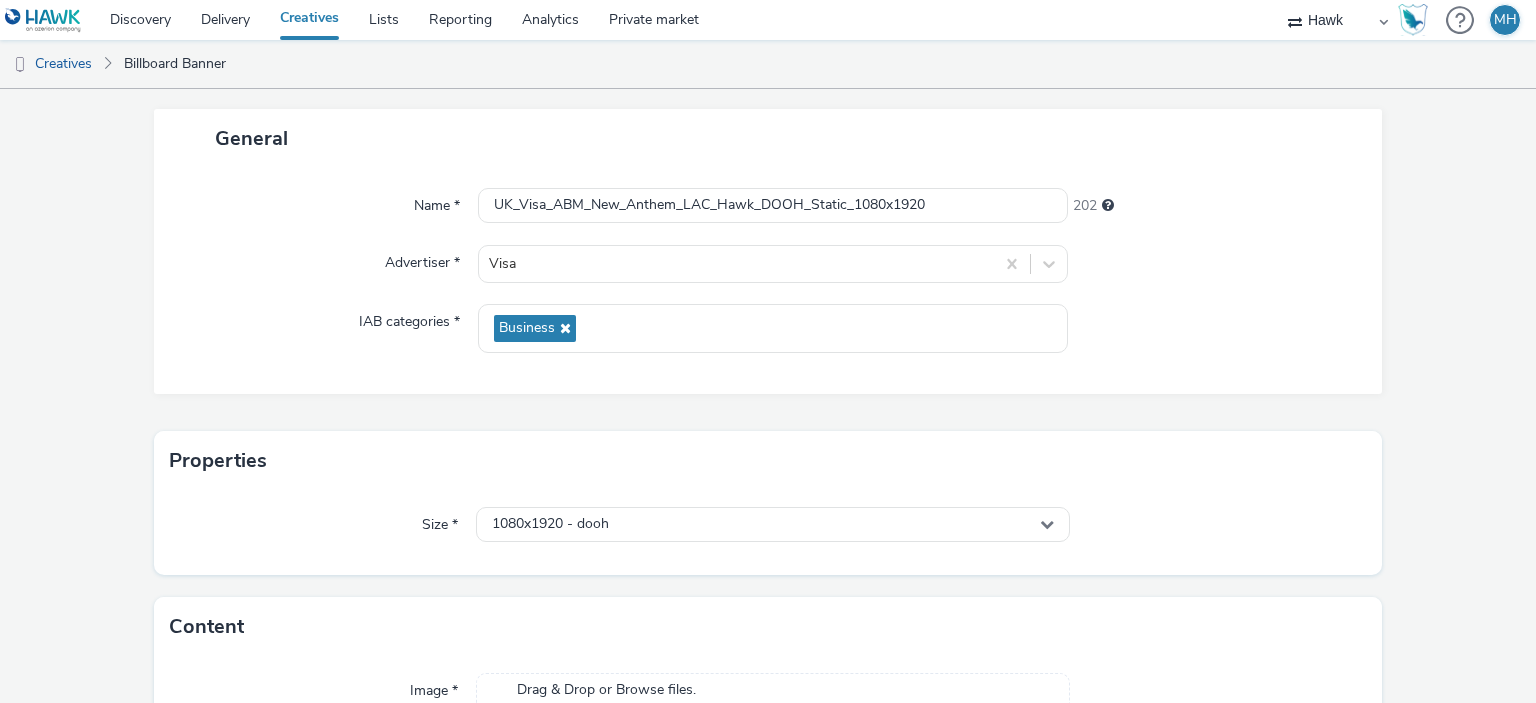 scroll, scrollTop: 0, scrollLeft: 0, axis: both 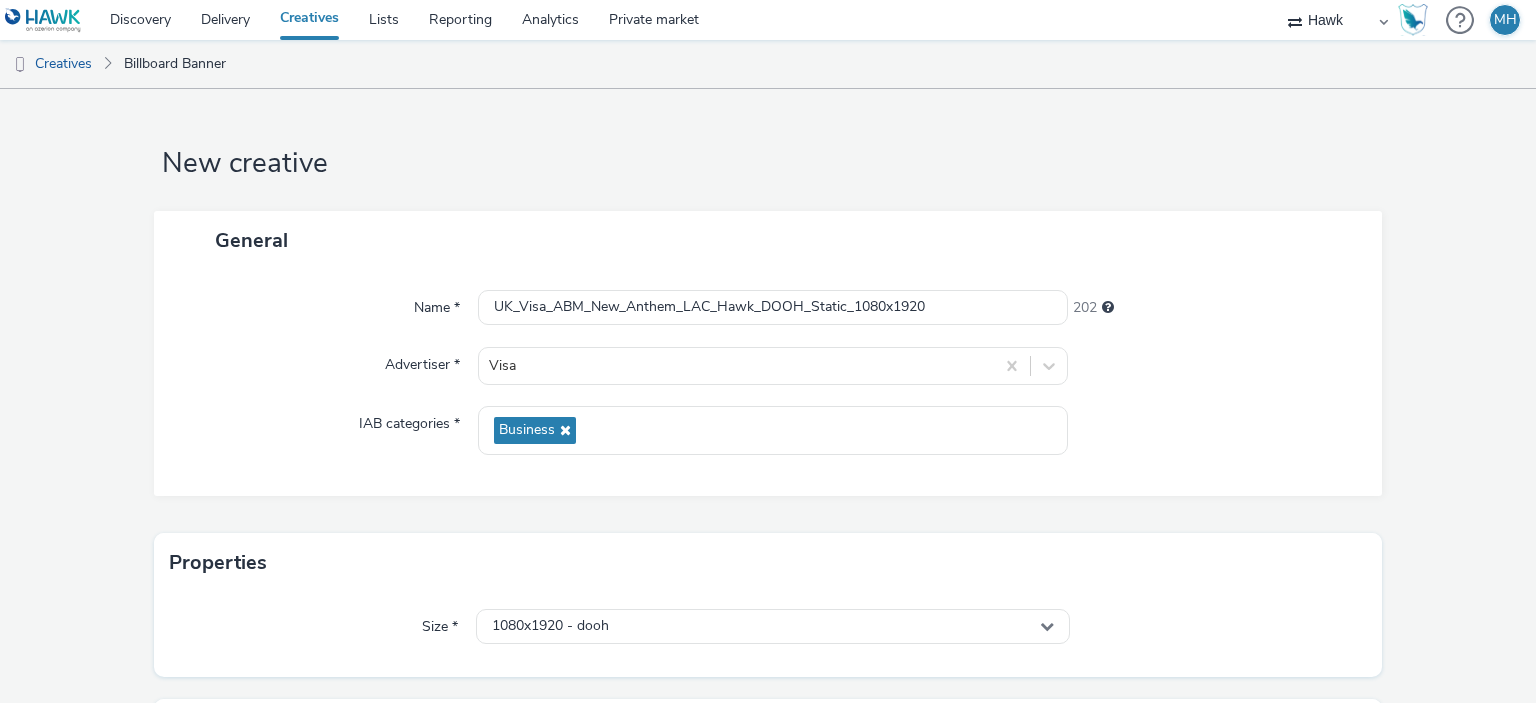 click on "Name * UK_Visa_ABM_New_Anthem_LAC_Hawk_DOOH_Static_1080x1920 202 Advertiser * Visa IAB categories * Business" at bounding box center (768, 383) 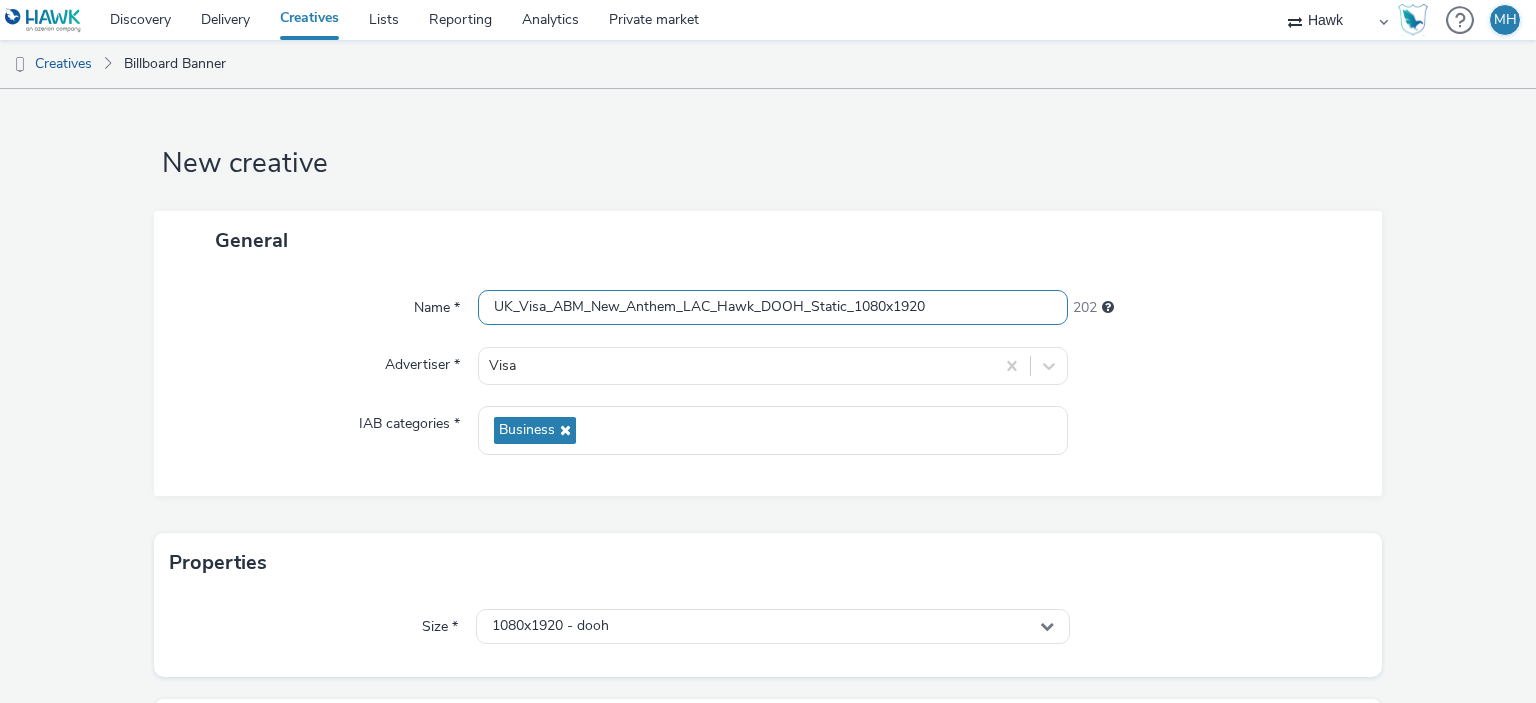 drag, startPoint x: 961, startPoint y: 297, endPoint x: 441, endPoint y: 255, distance: 521.6934 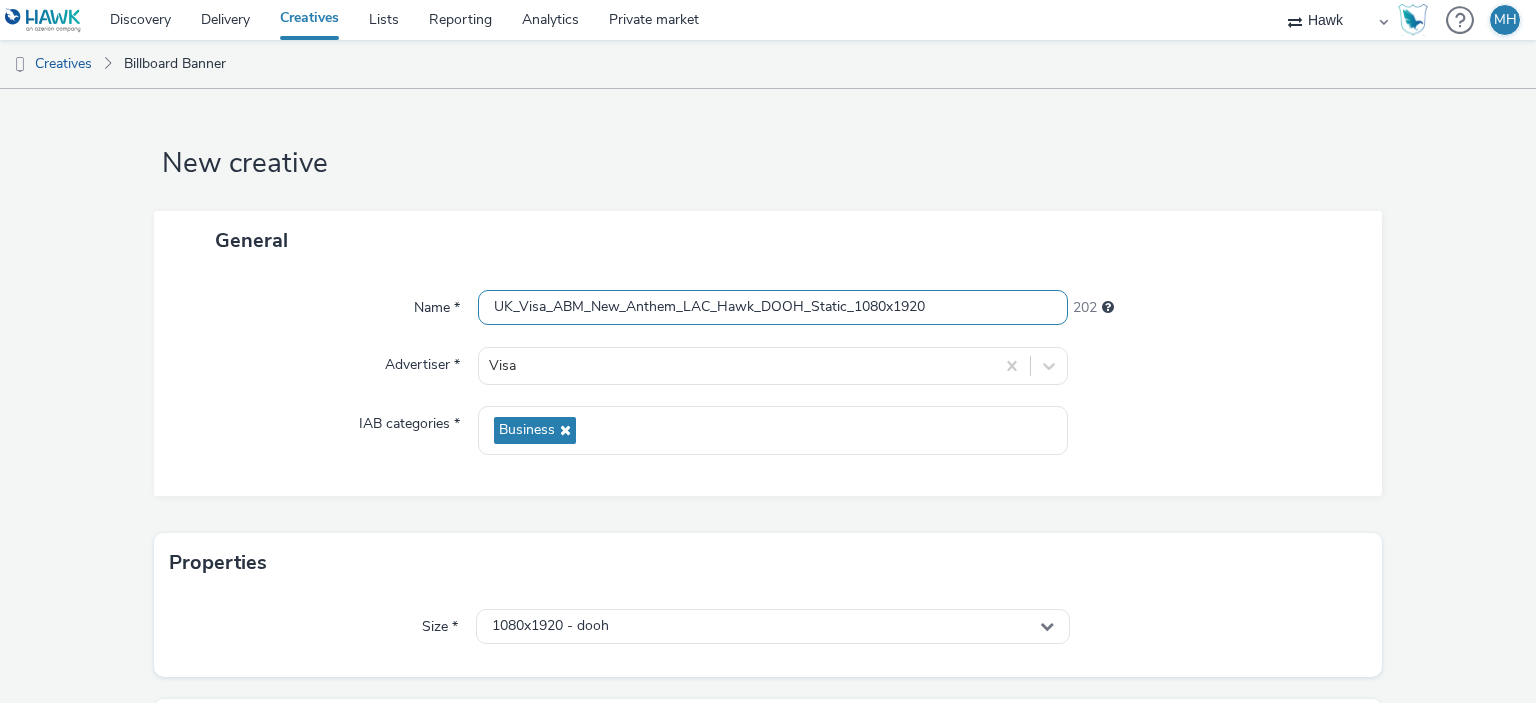 click on "General Name * UK_Visa_ABM_New_Anthem_LAC_Hawk_DOOH_Static_1080x1920 202 Advertiser * Visa IAB categories * Business" at bounding box center (768, 353) 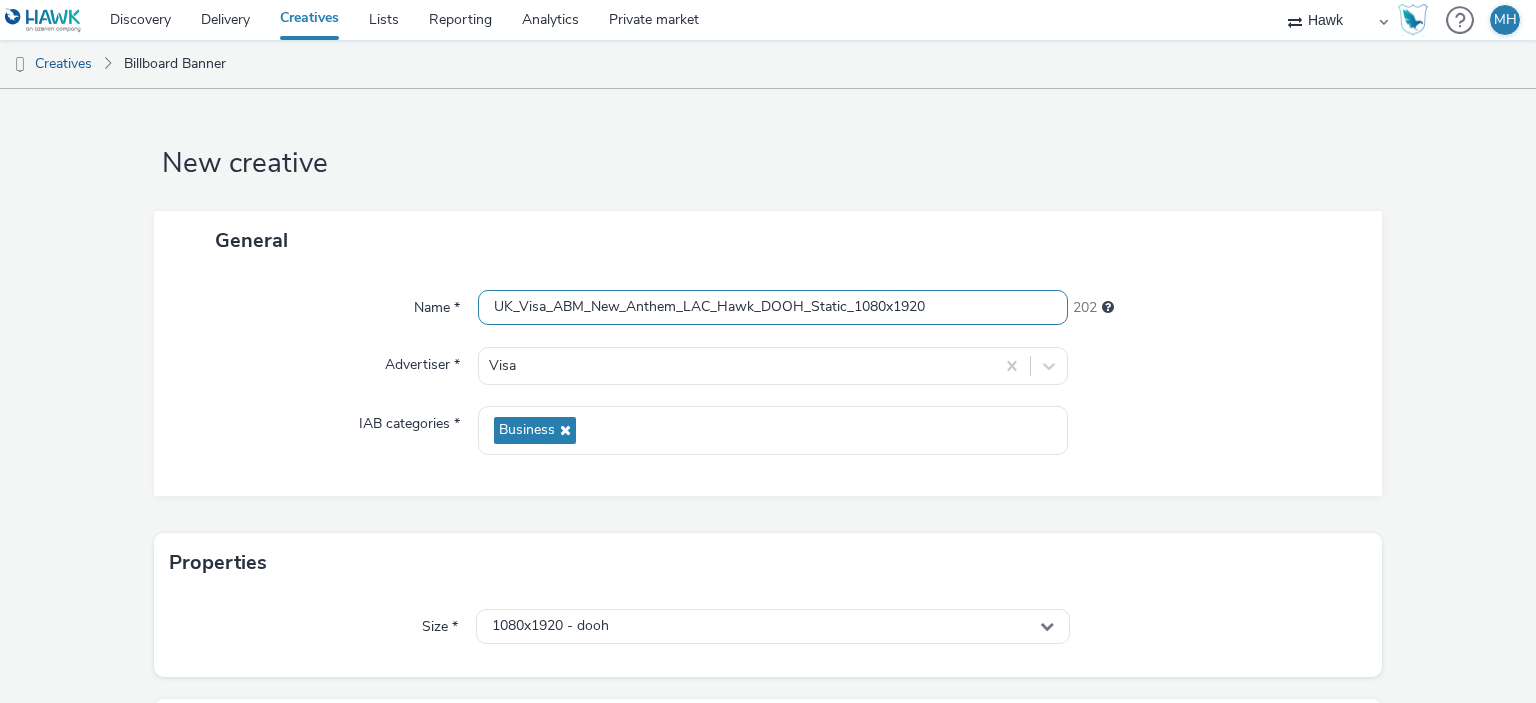 scroll, scrollTop: 0, scrollLeft: 0, axis: both 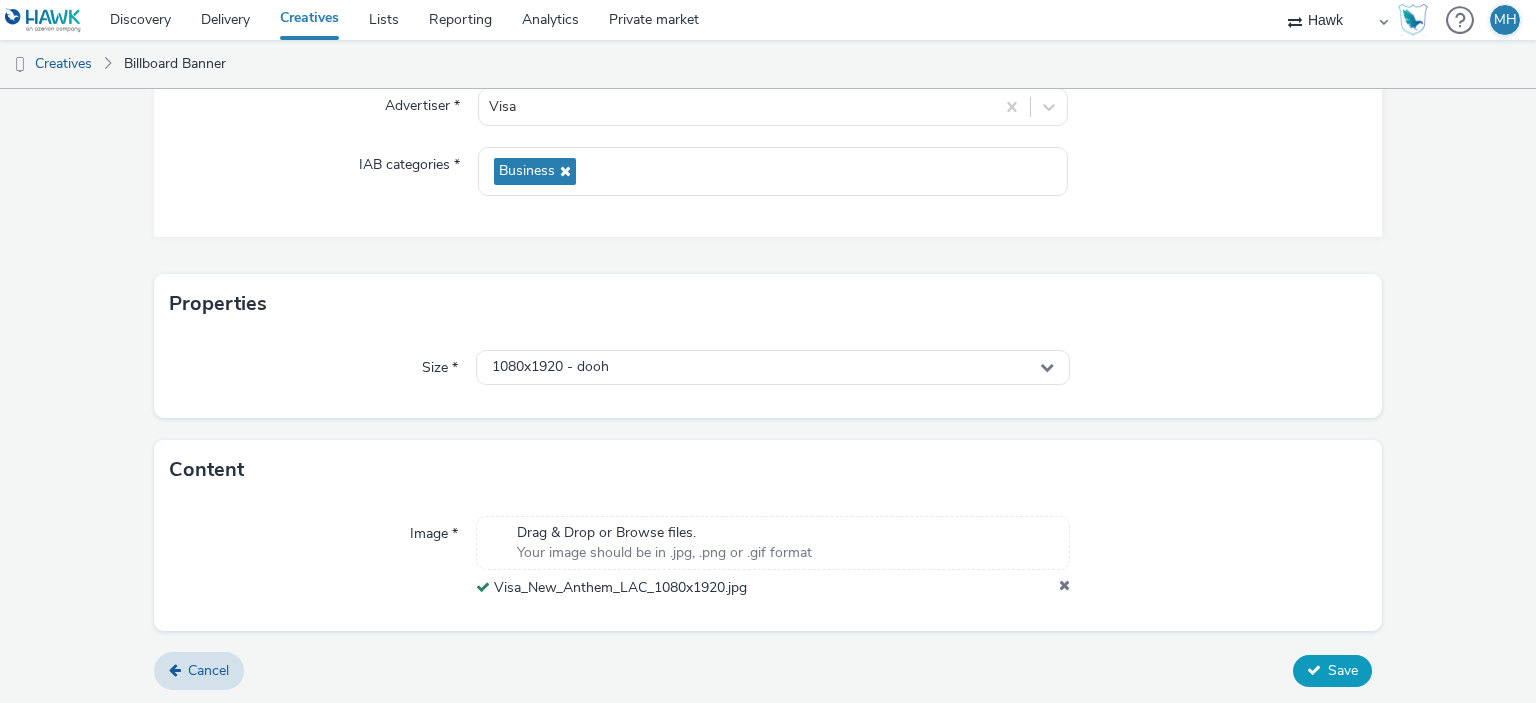 click on "Save" at bounding box center [1332, 671] 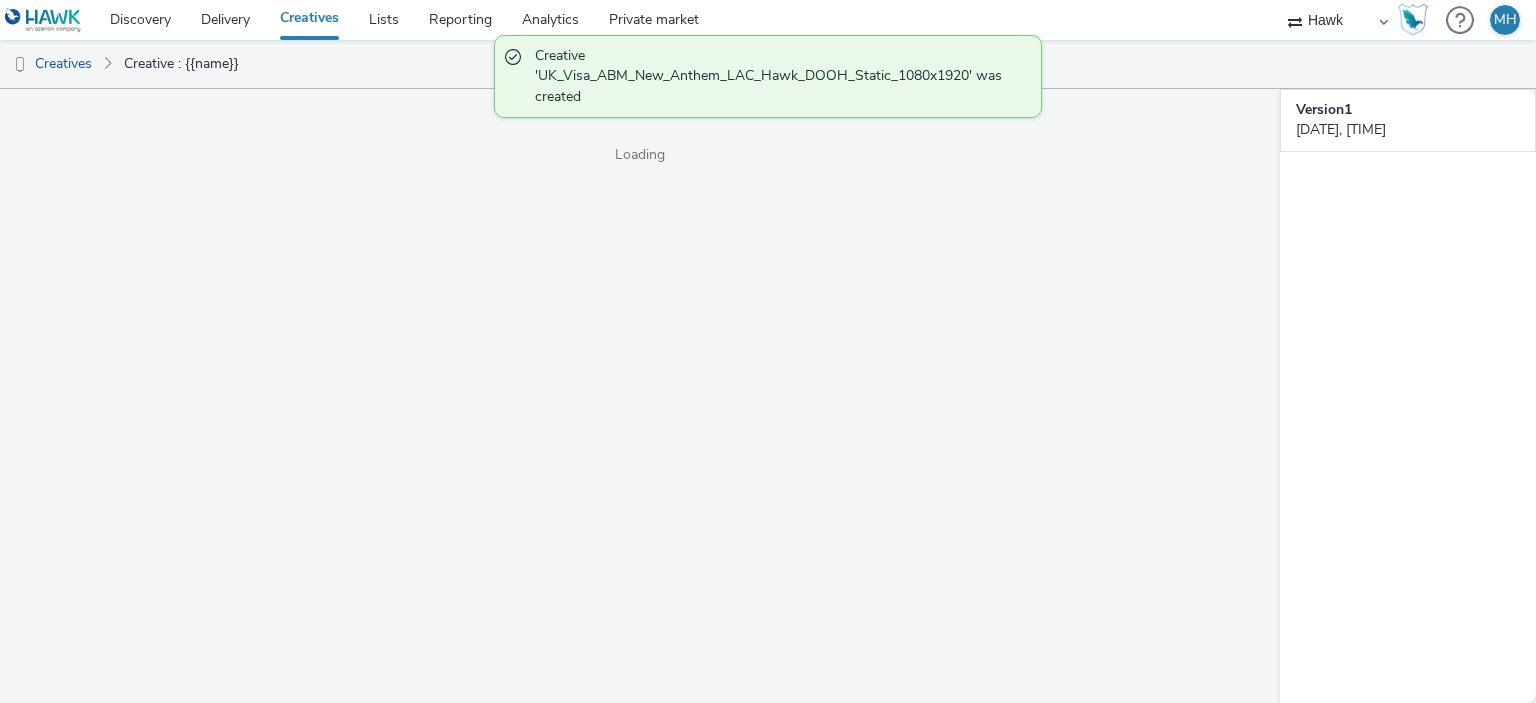 scroll, scrollTop: 0, scrollLeft: 0, axis: both 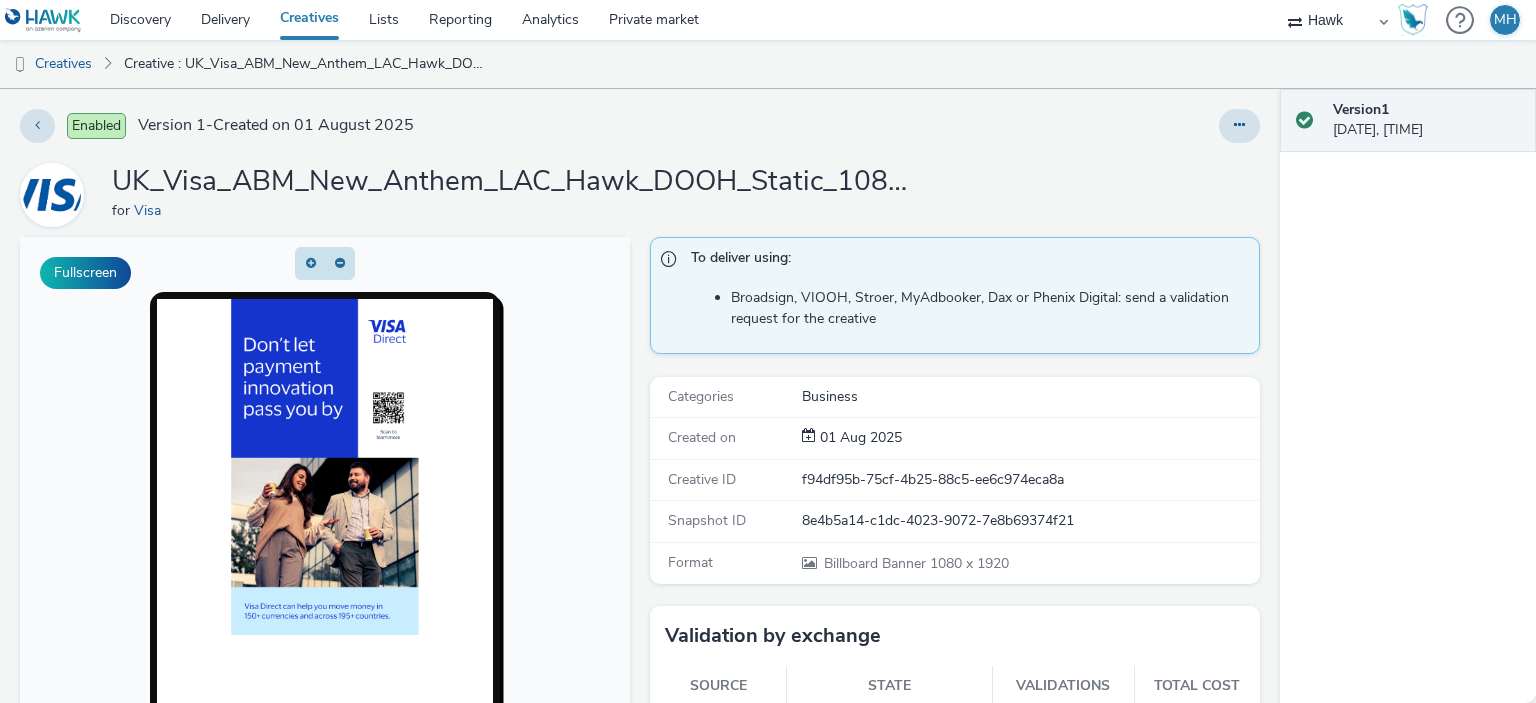 click on "Creatives" at bounding box center (309, 20) 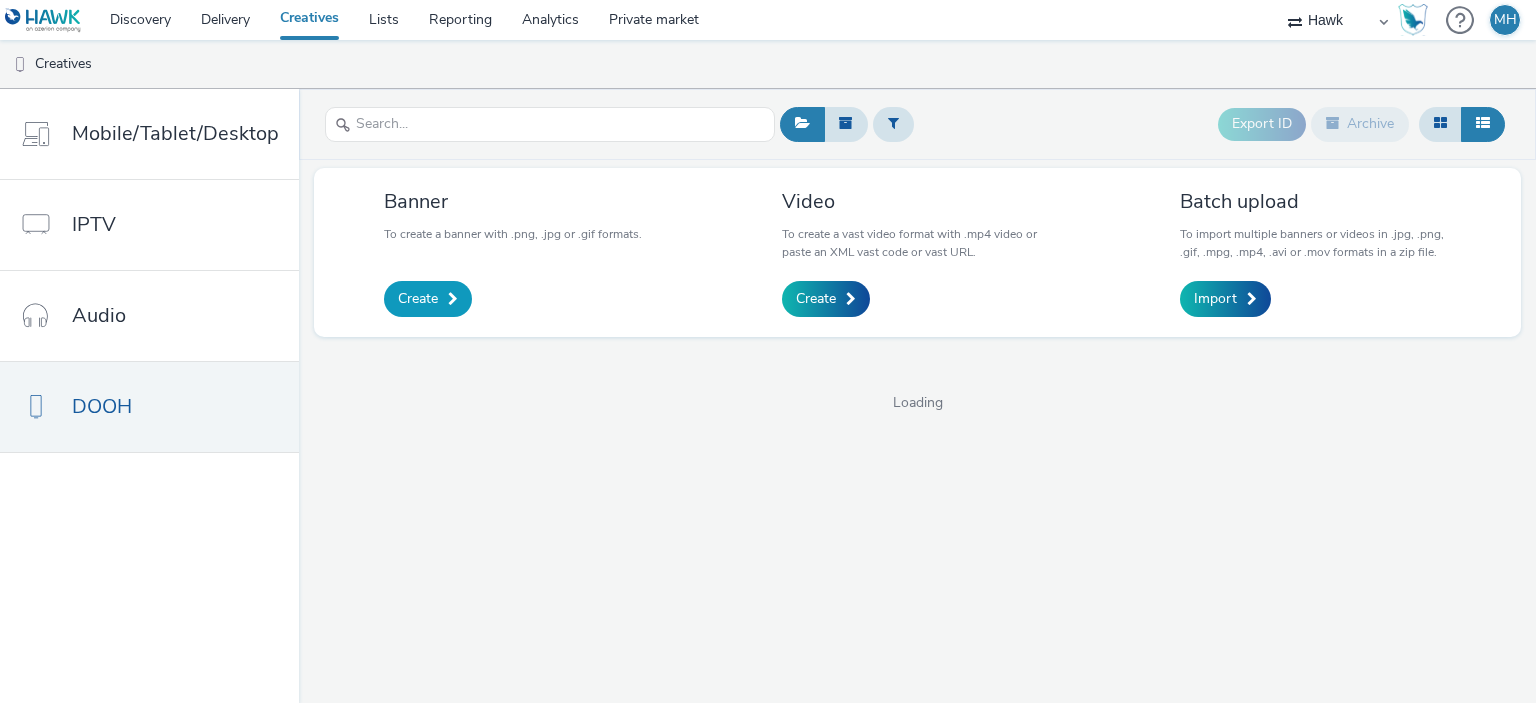 click on "Create" at bounding box center (418, 299) 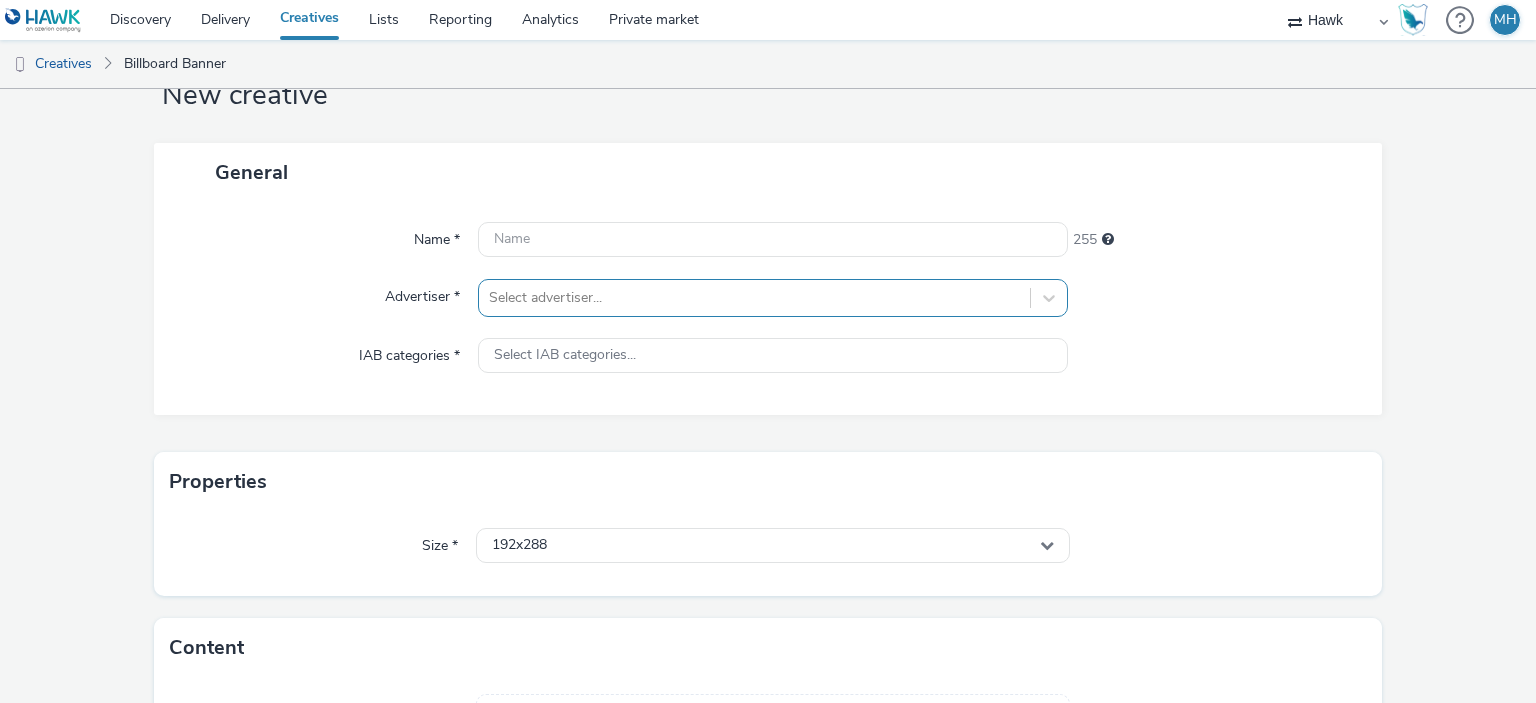 click on "Select advertiser..." at bounding box center [772, 298] 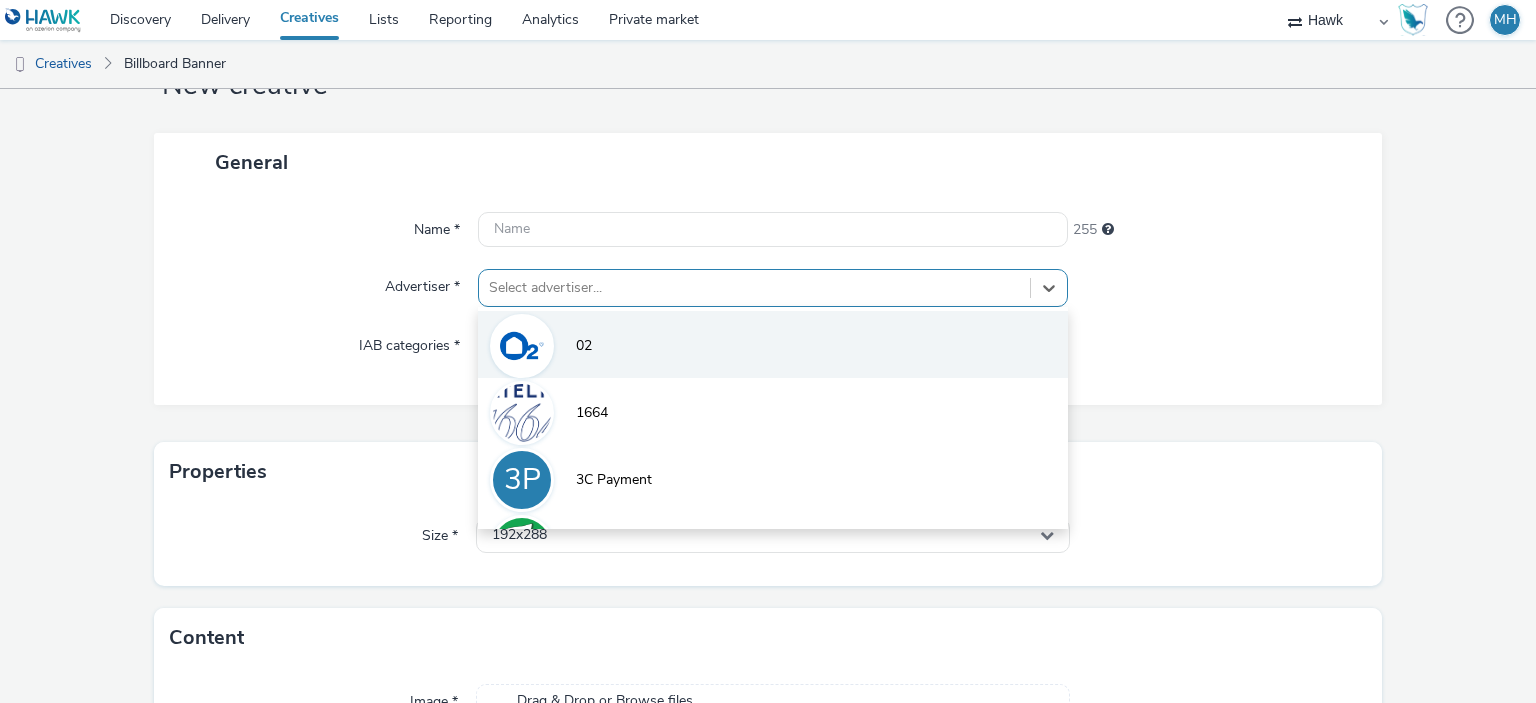 scroll, scrollTop: 79, scrollLeft: 0, axis: vertical 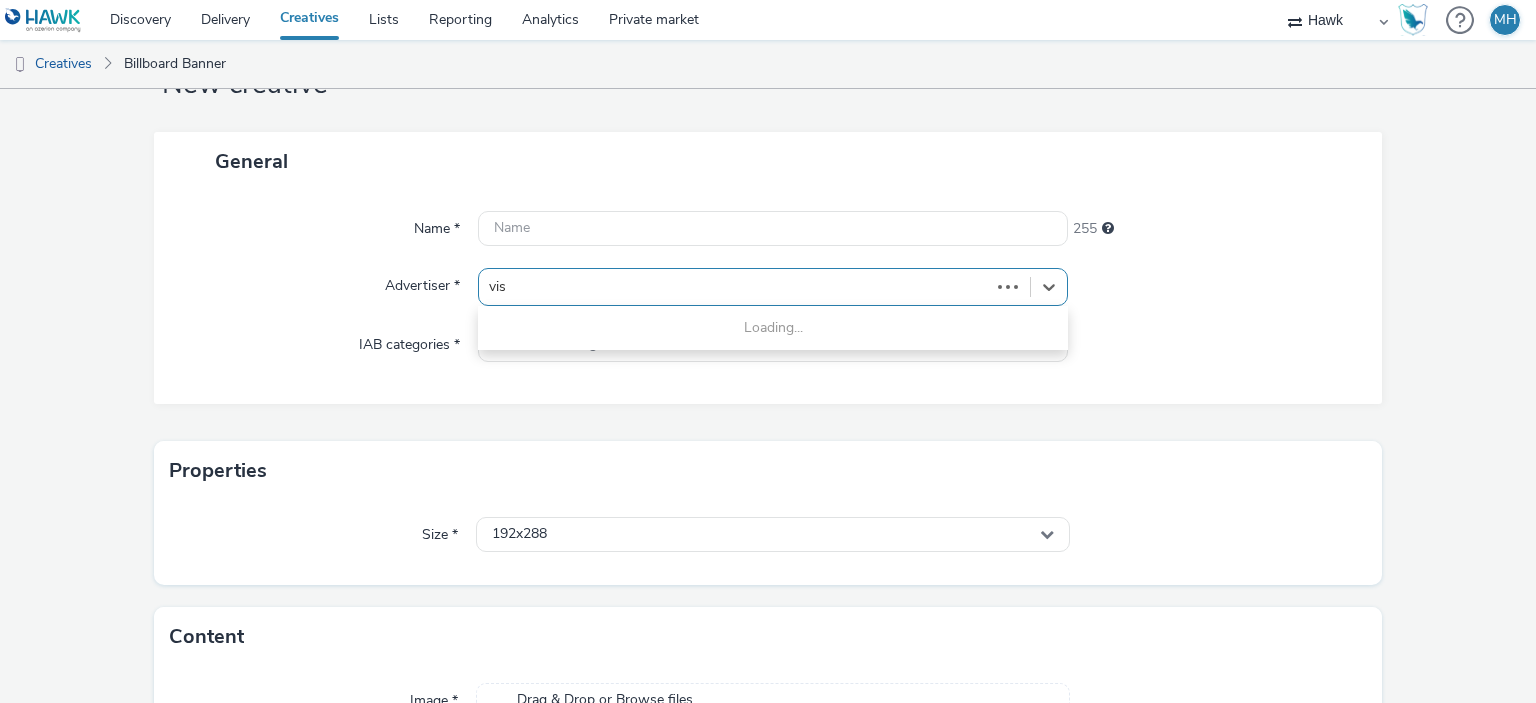 type on "visa" 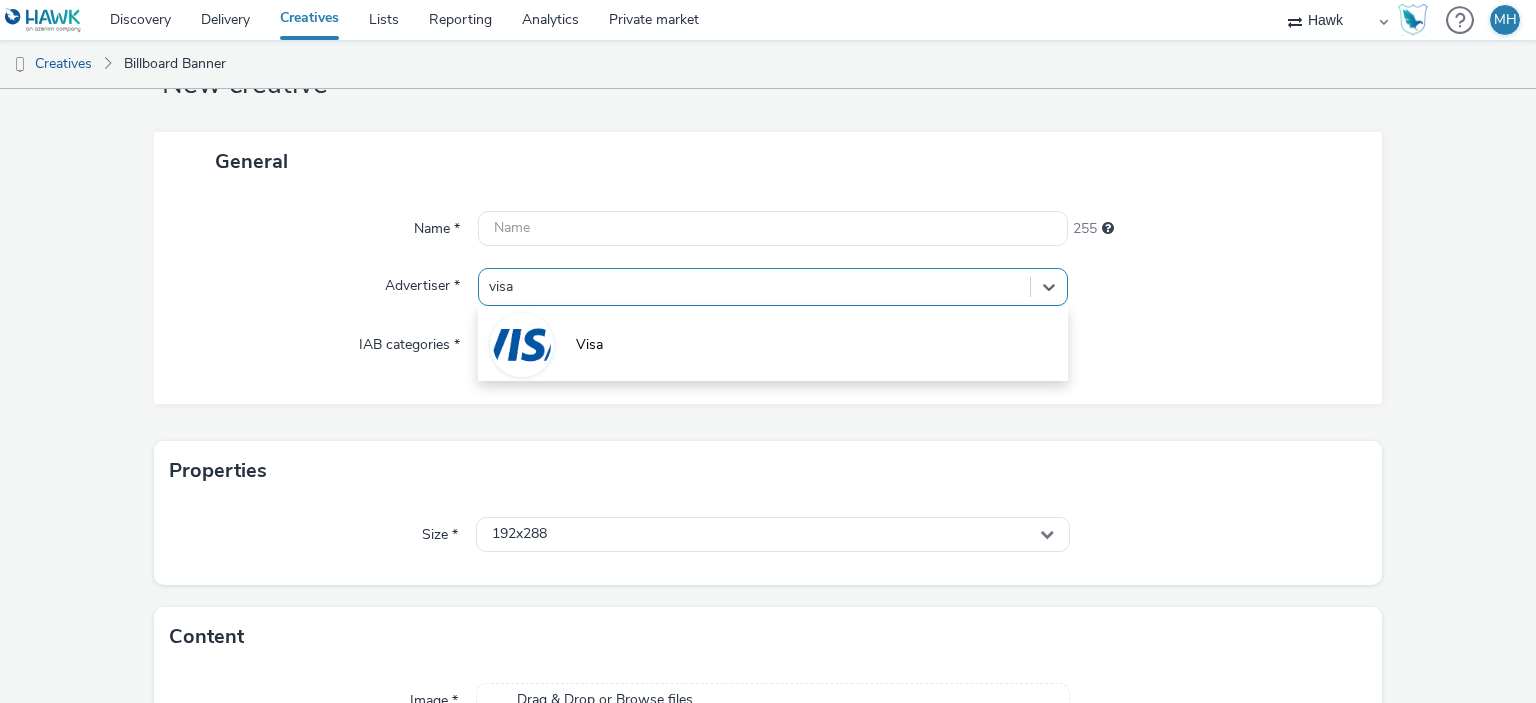 drag, startPoint x: 514, startPoint y: 347, endPoint x: 550, endPoint y: 301, distance: 58.412327 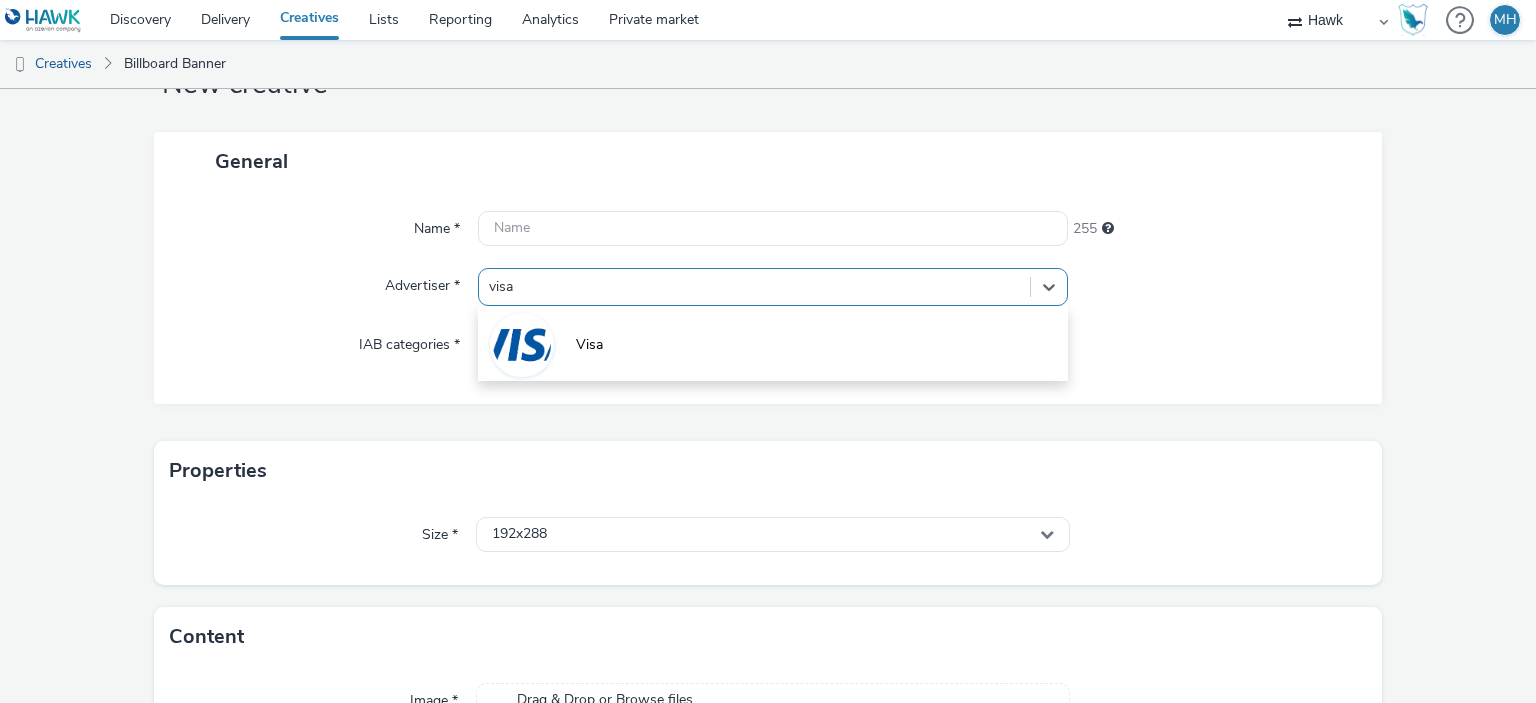 type 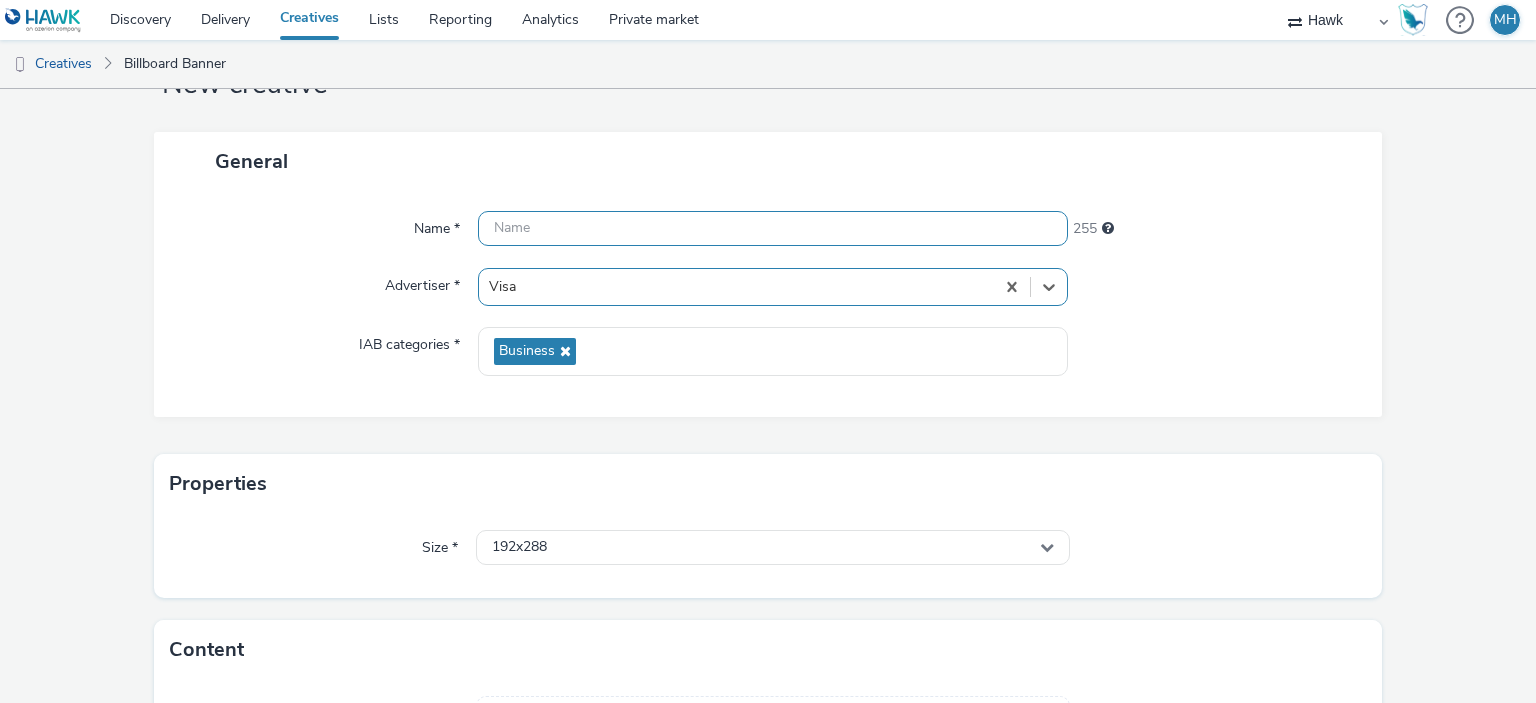click at bounding box center [772, 228] 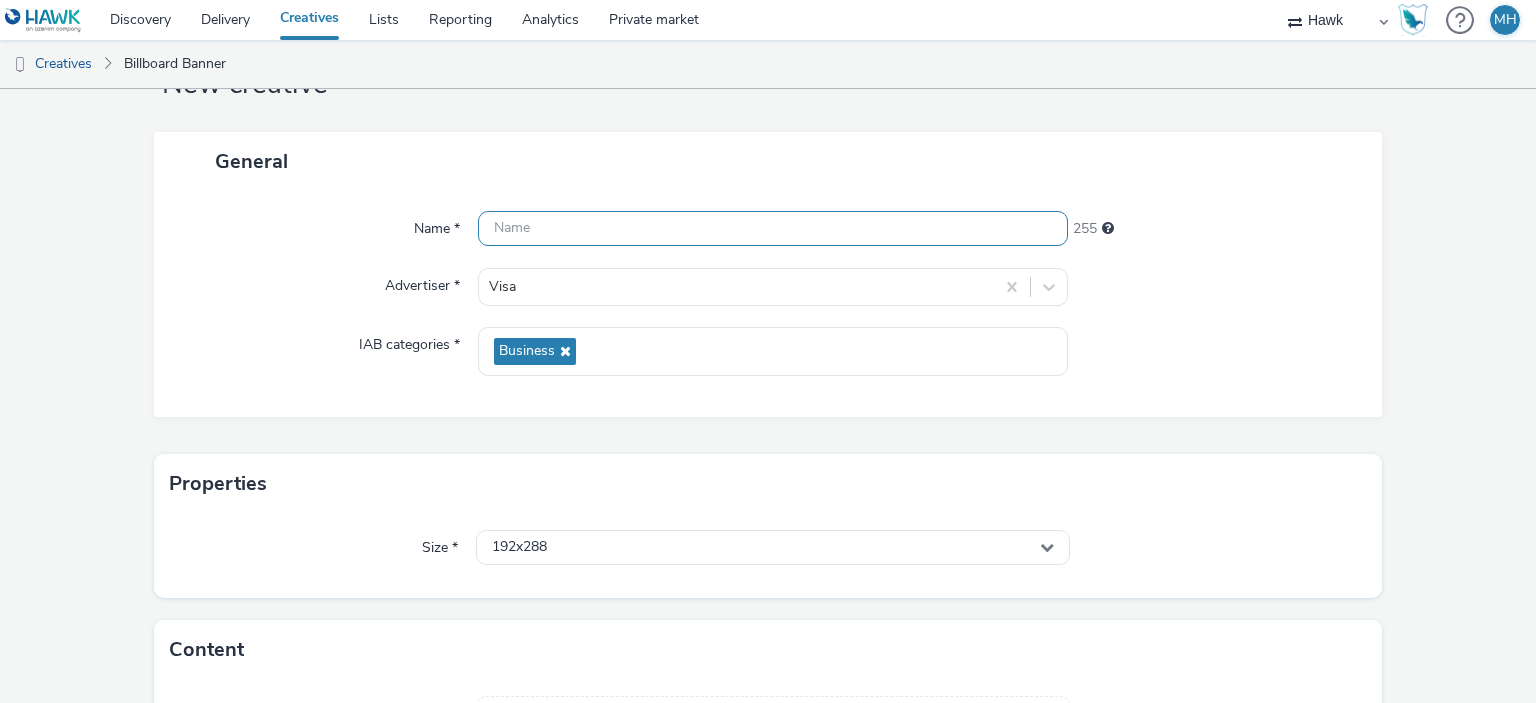 paste on "UK_Visa_ABM_New_Anthem_LAC_Hawk_DOOH_Static_1080x1920" 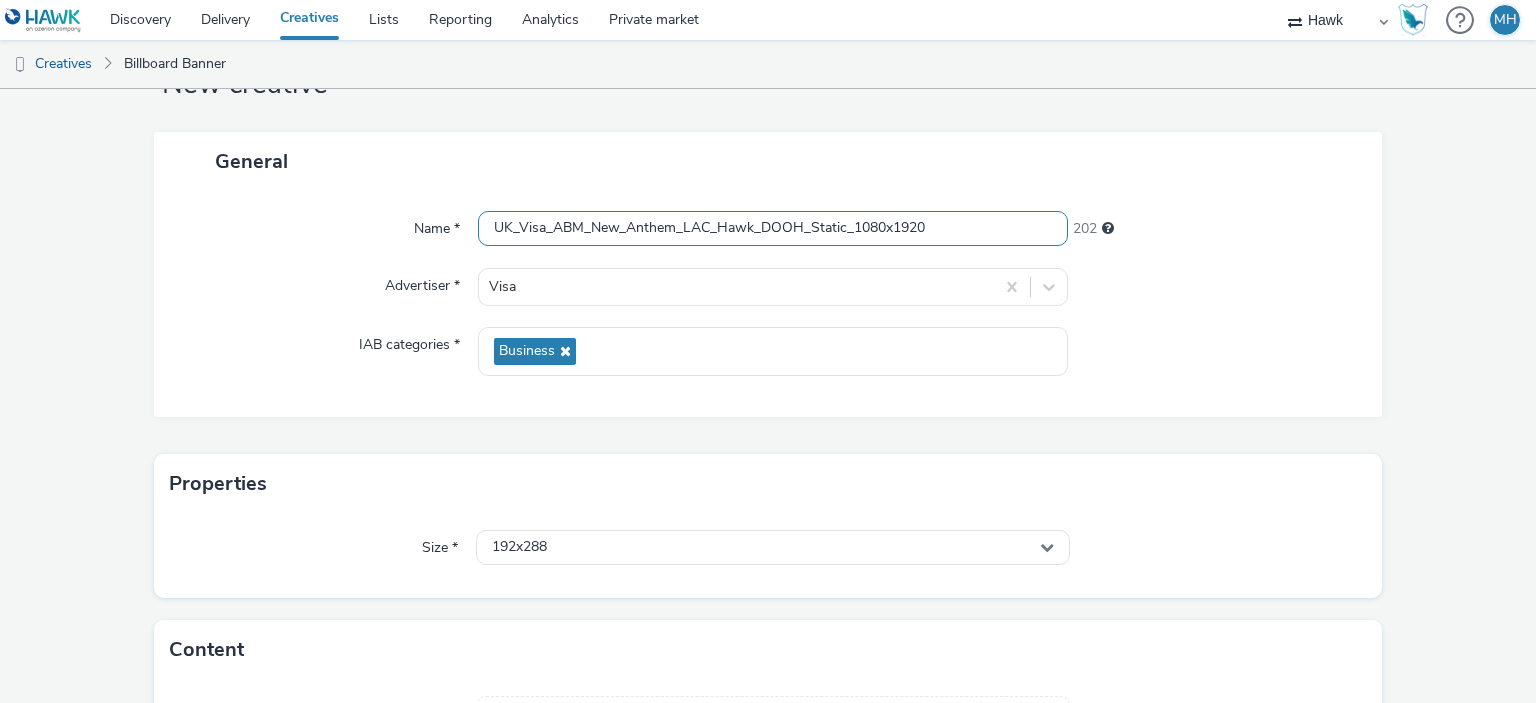 click on "UK_Visa_ABM_New_Anthem_LAC_Hawk_DOOH_Static_1080x1920" at bounding box center (772, 228) 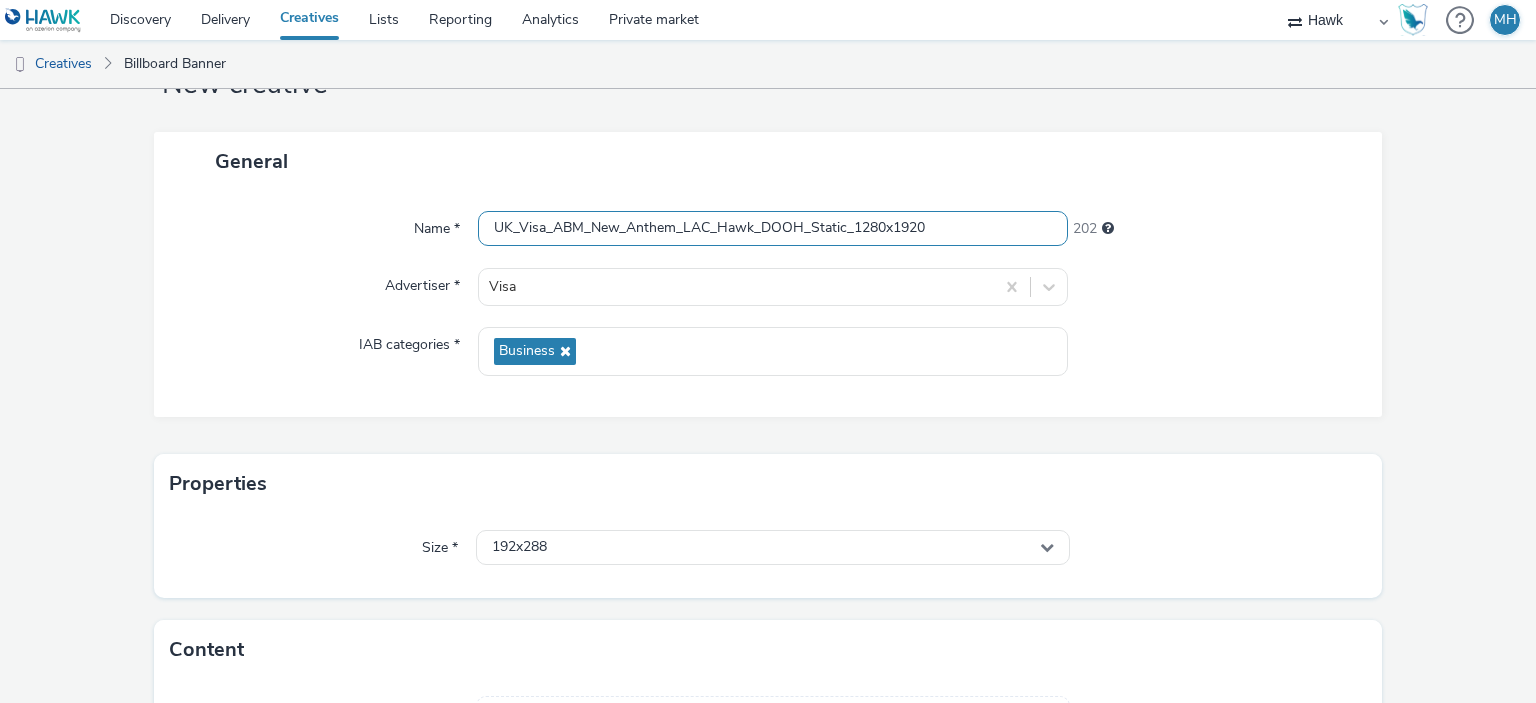 click on "UK_Visa_ABM_New_Anthem_LAC_Hawk_DOOH_Static_1280x1920" at bounding box center [772, 228] 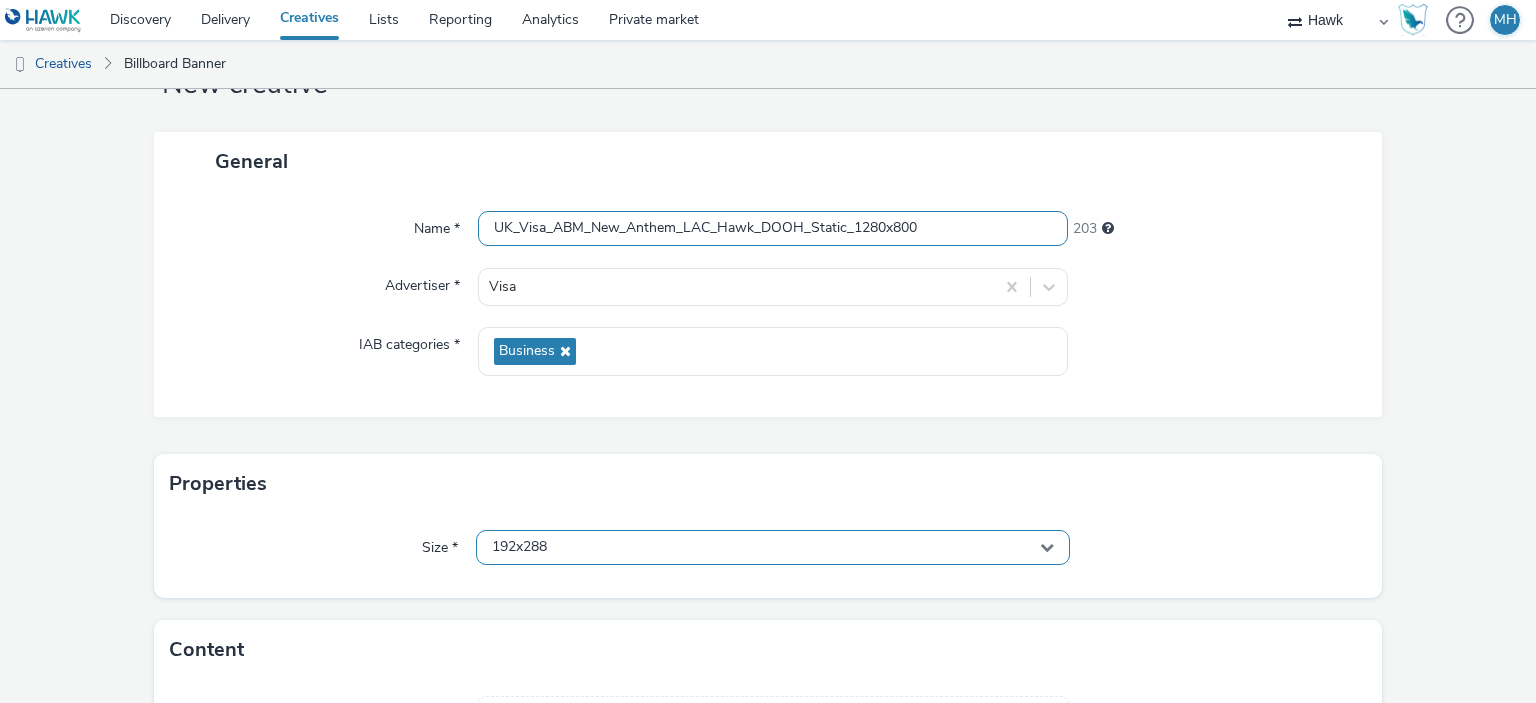 type on "UK_Visa_ABM_New_Anthem_LAC_Hawk_DOOH_Static_1280x800" 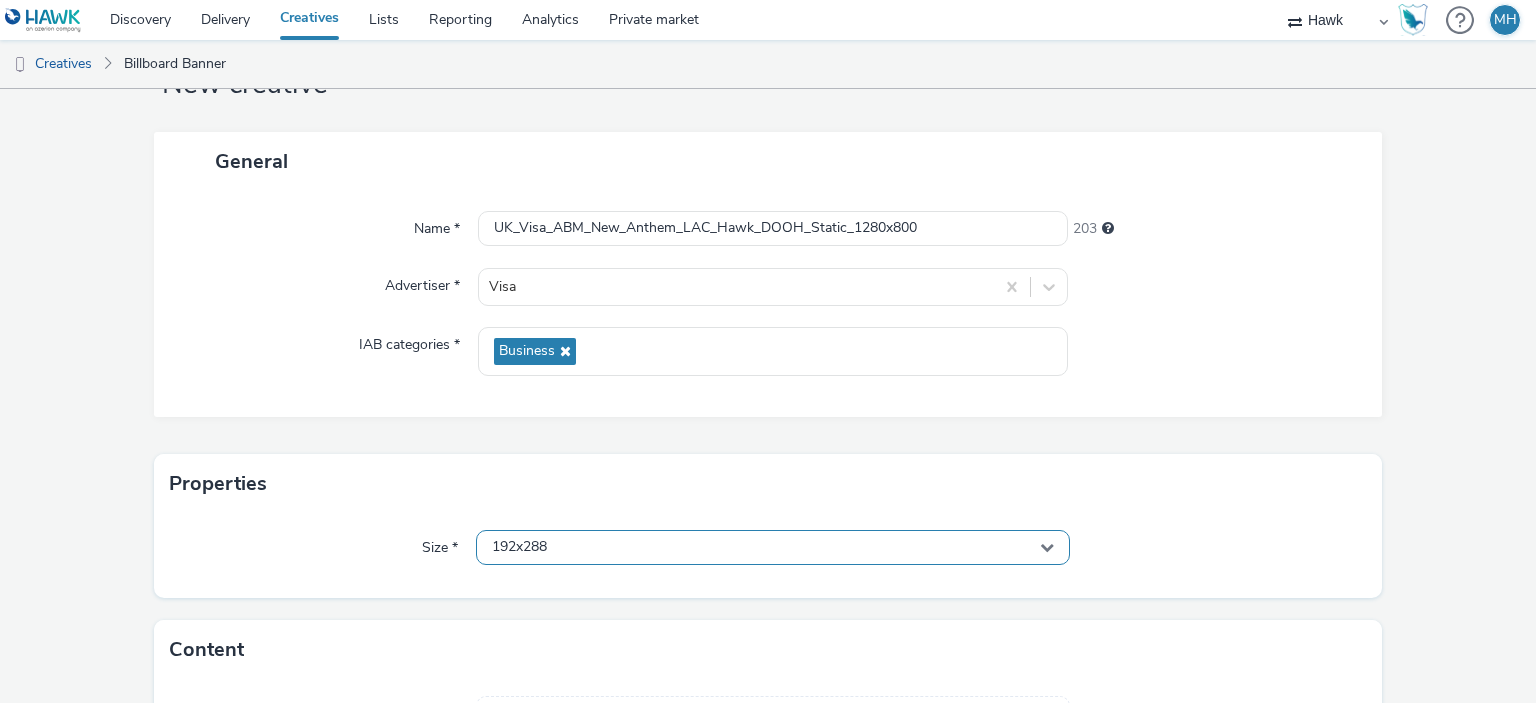 click on "192x288" at bounding box center (772, 547) 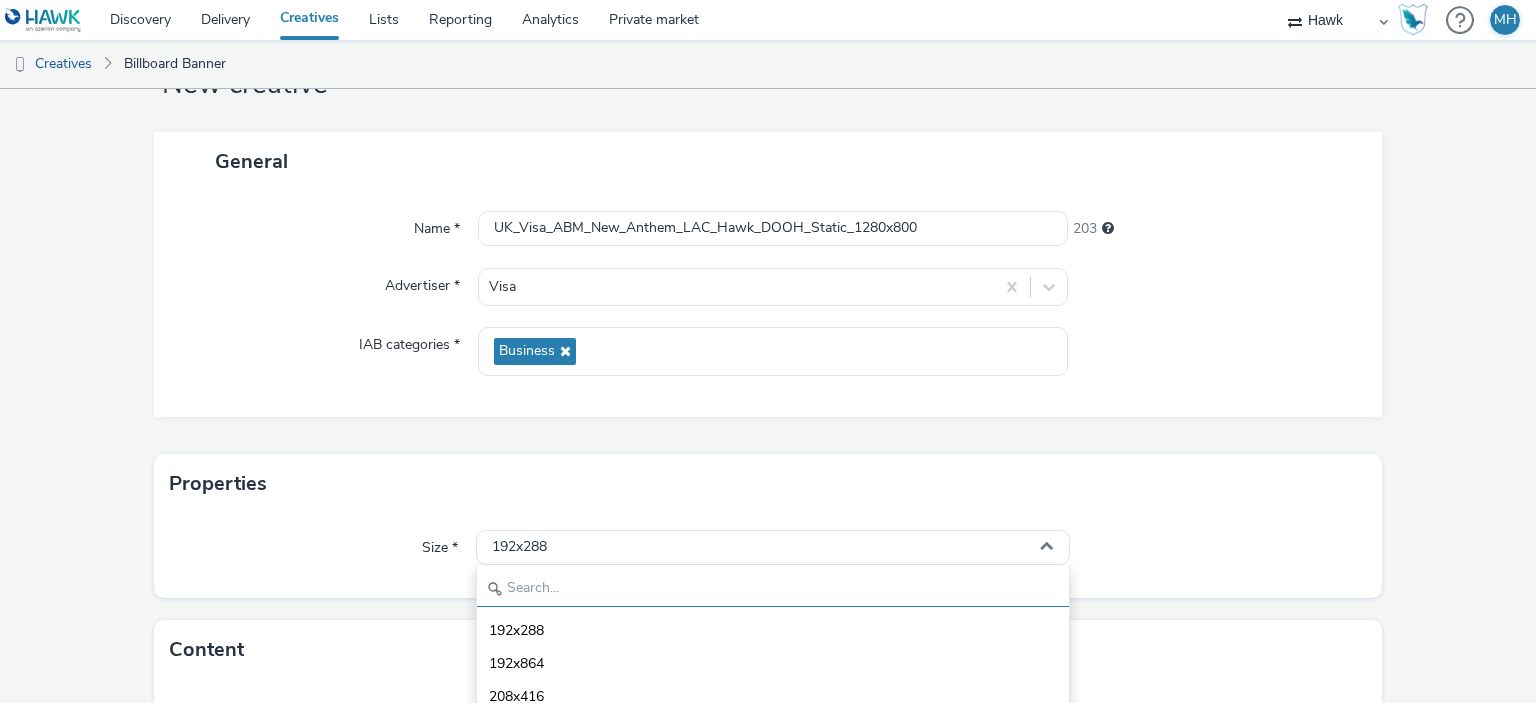 click at bounding box center (772, 589) 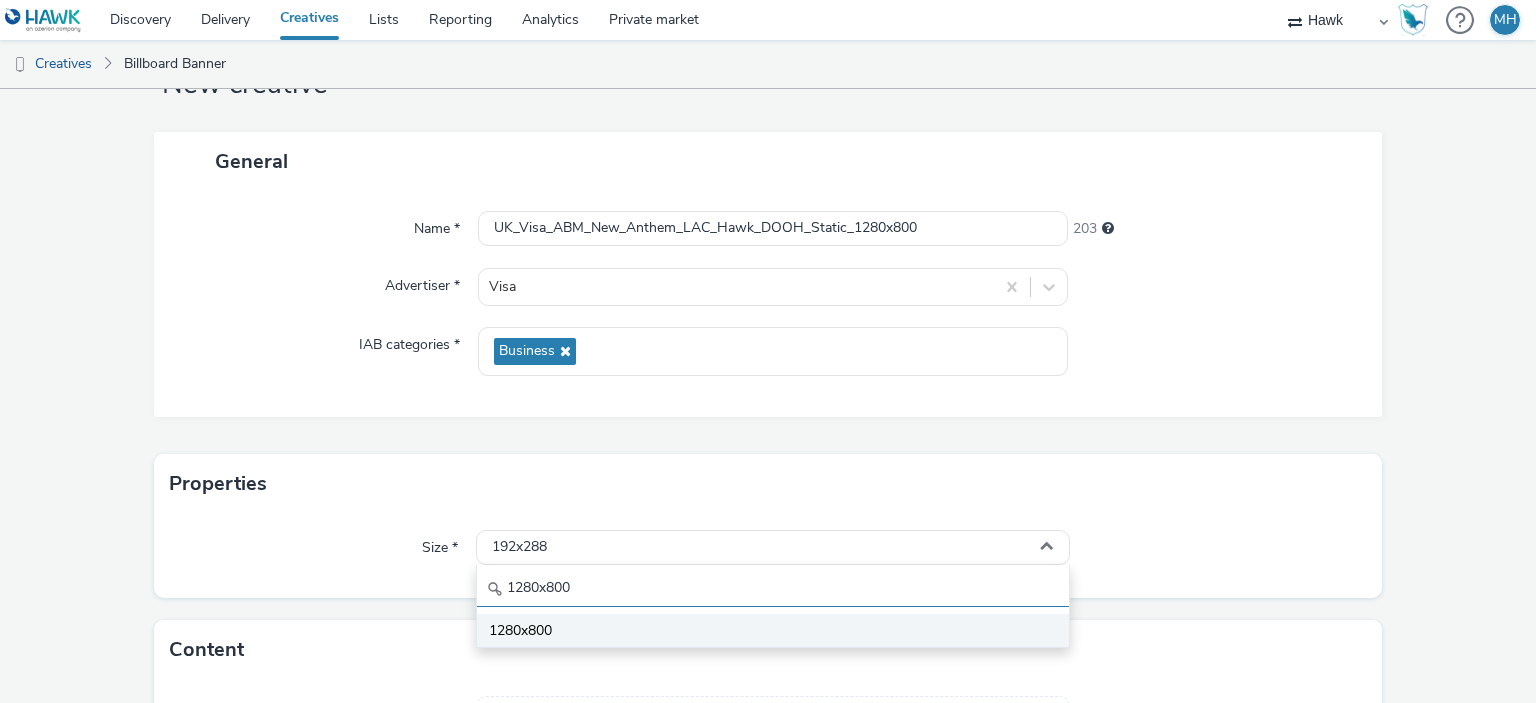 type on "1280x800" 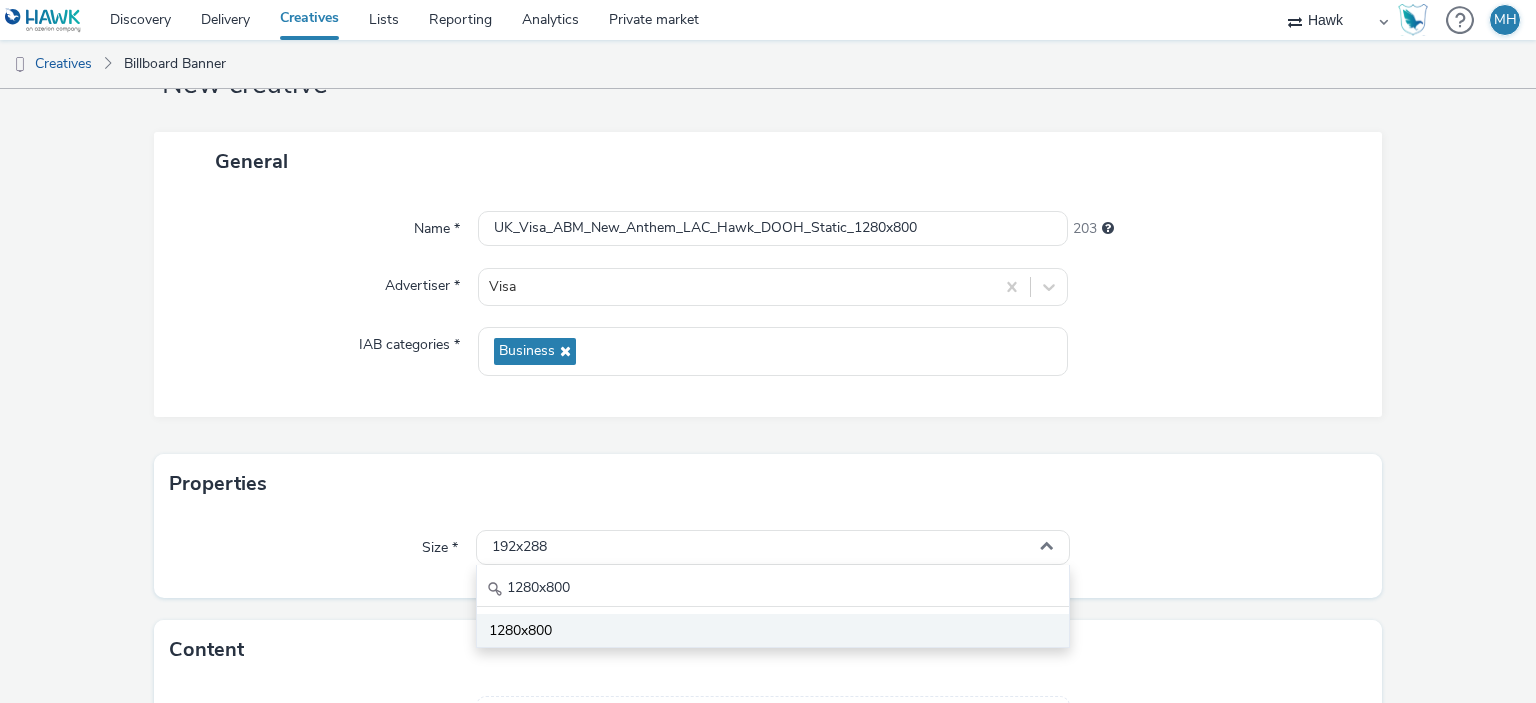 drag, startPoint x: 608, startPoint y: 631, endPoint x: 604, endPoint y: 591, distance: 40.1995 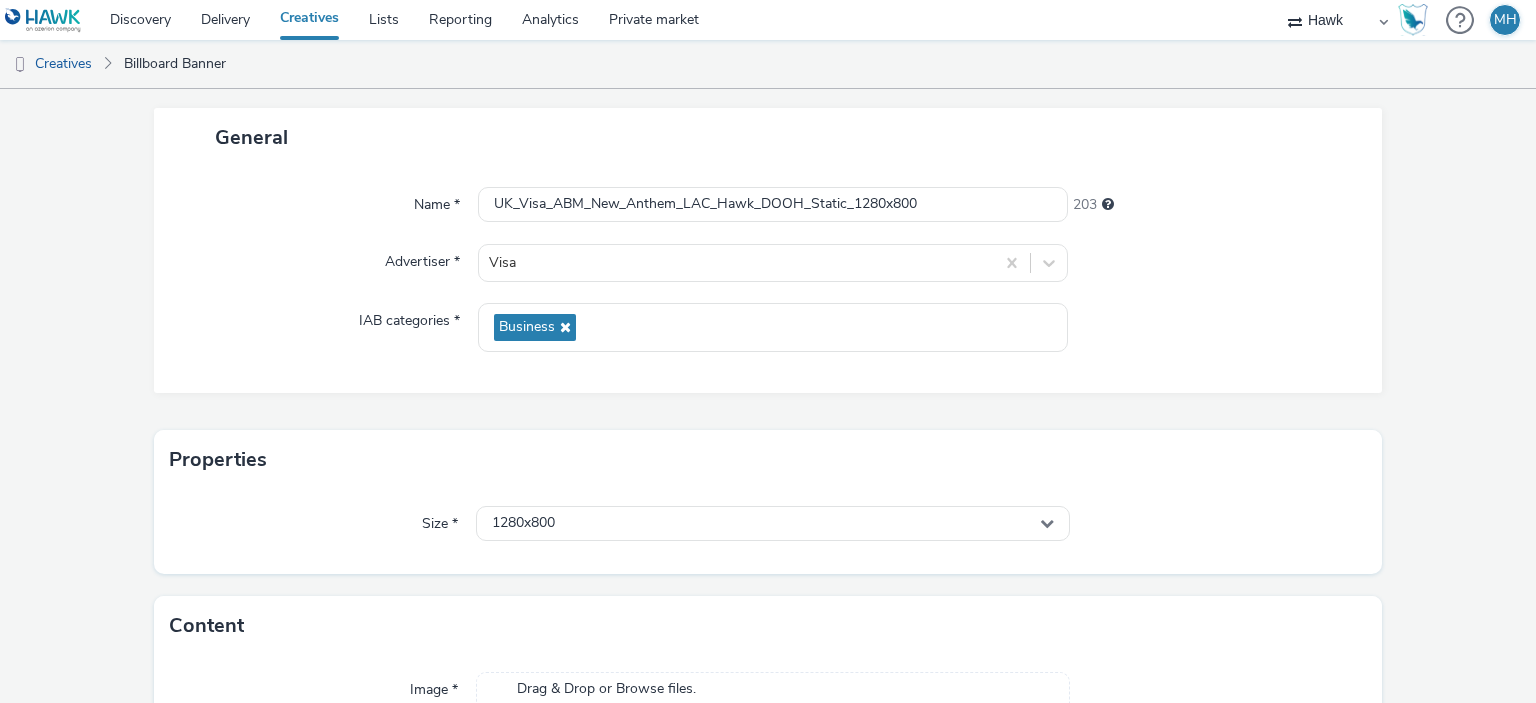 scroll, scrollTop: 0, scrollLeft: 0, axis: both 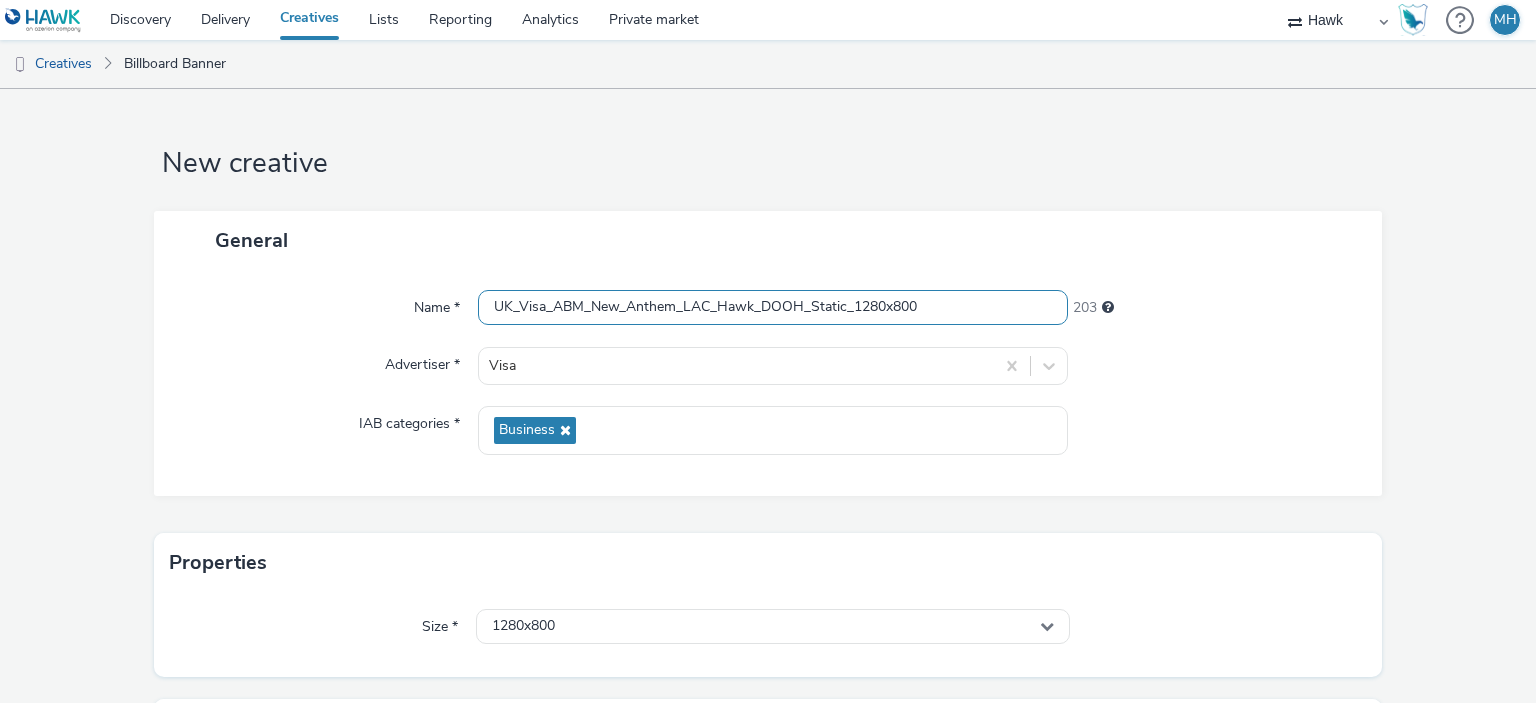 drag, startPoint x: 950, startPoint y: 307, endPoint x: 444, endPoint y: 332, distance: 506.61722 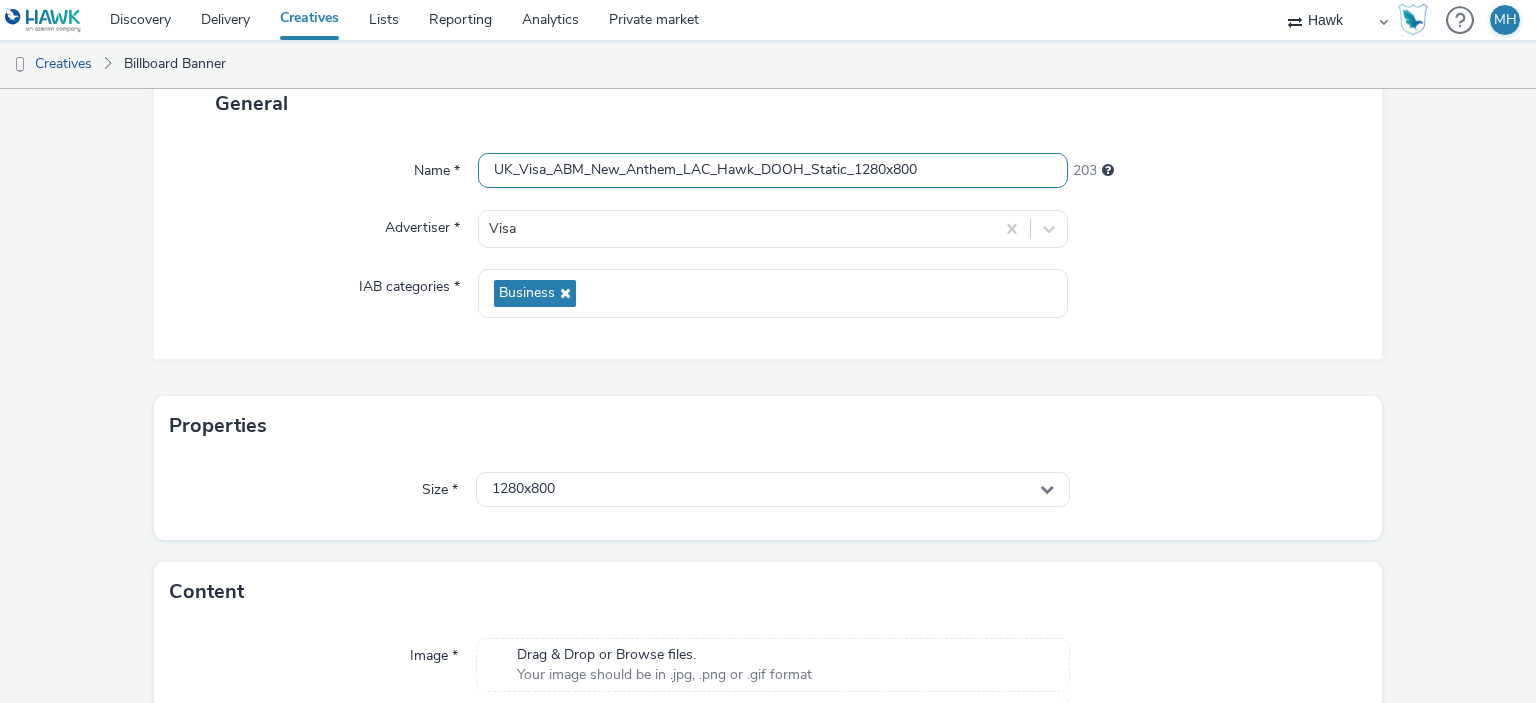 scroll, scrollTop: 259, scrollLeft: 0, axis: vertical 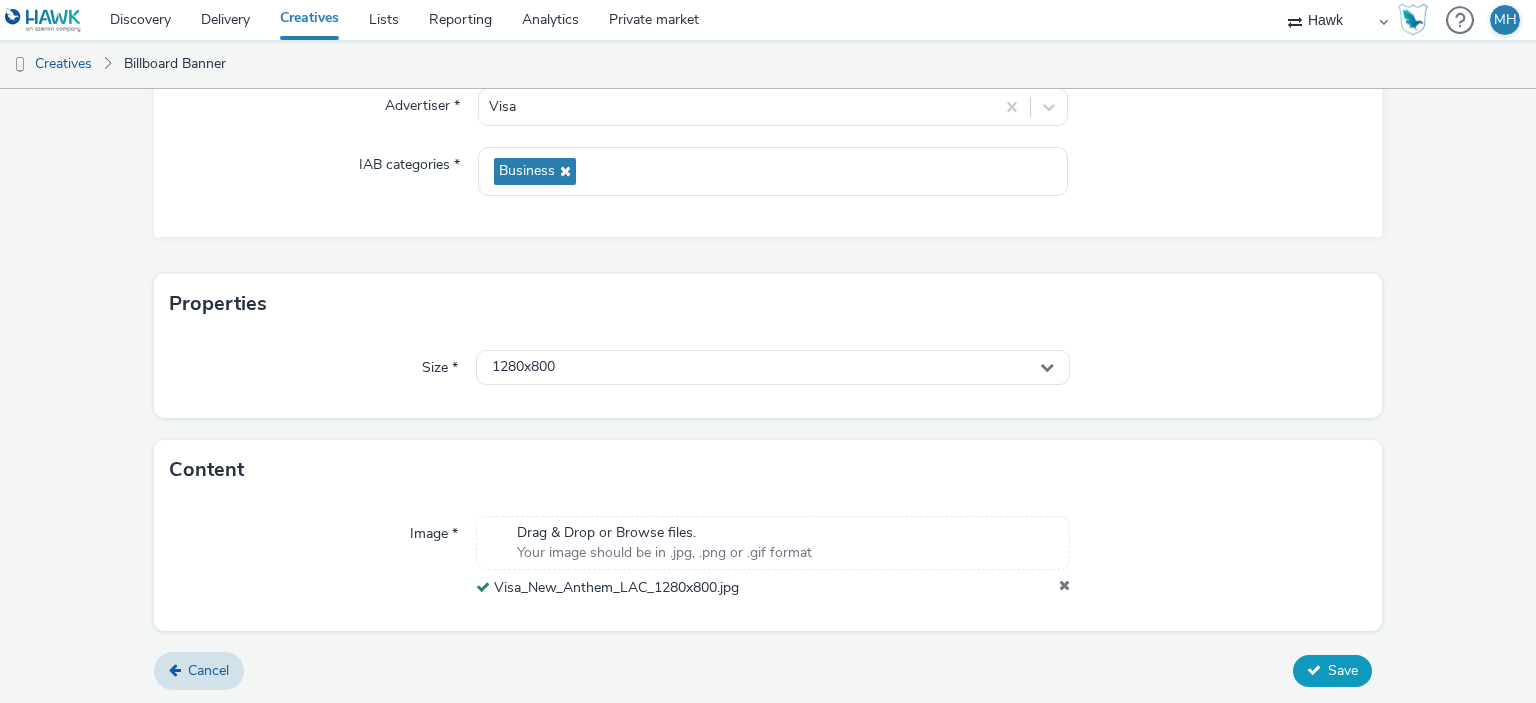 click at bounding box center (1314, 670) 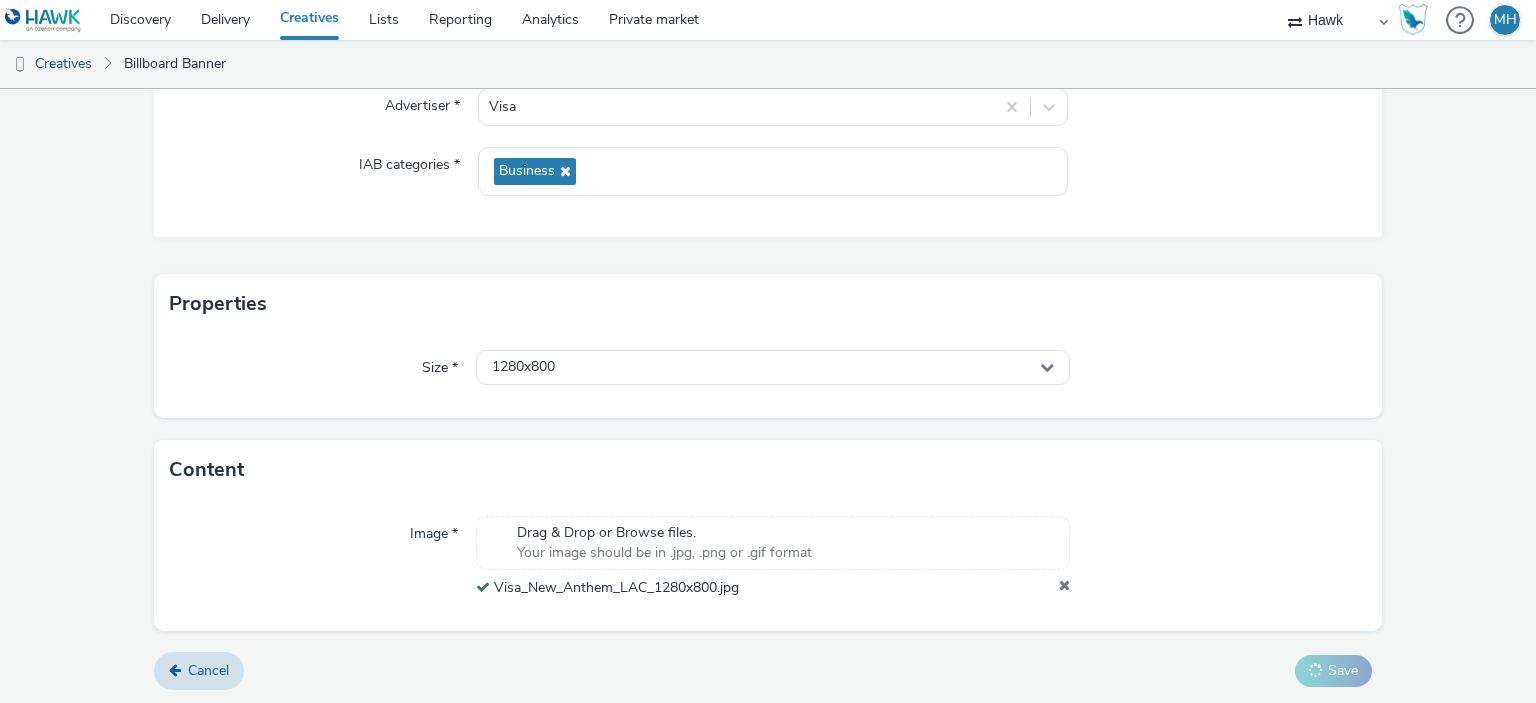 scroll, scrollTop: 0, scrollLeft: 0, axis: both 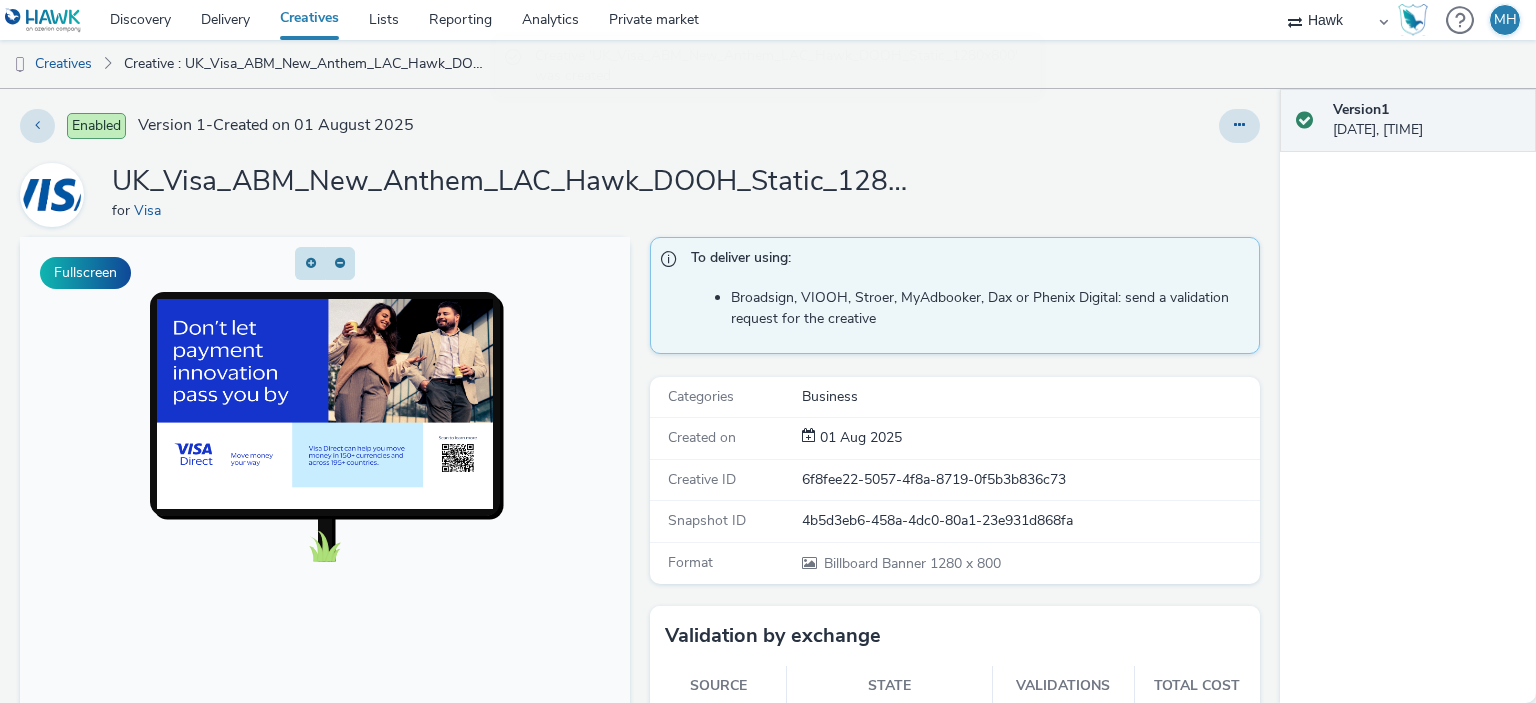 click on "Creatives" at bounding box center [309, 20] 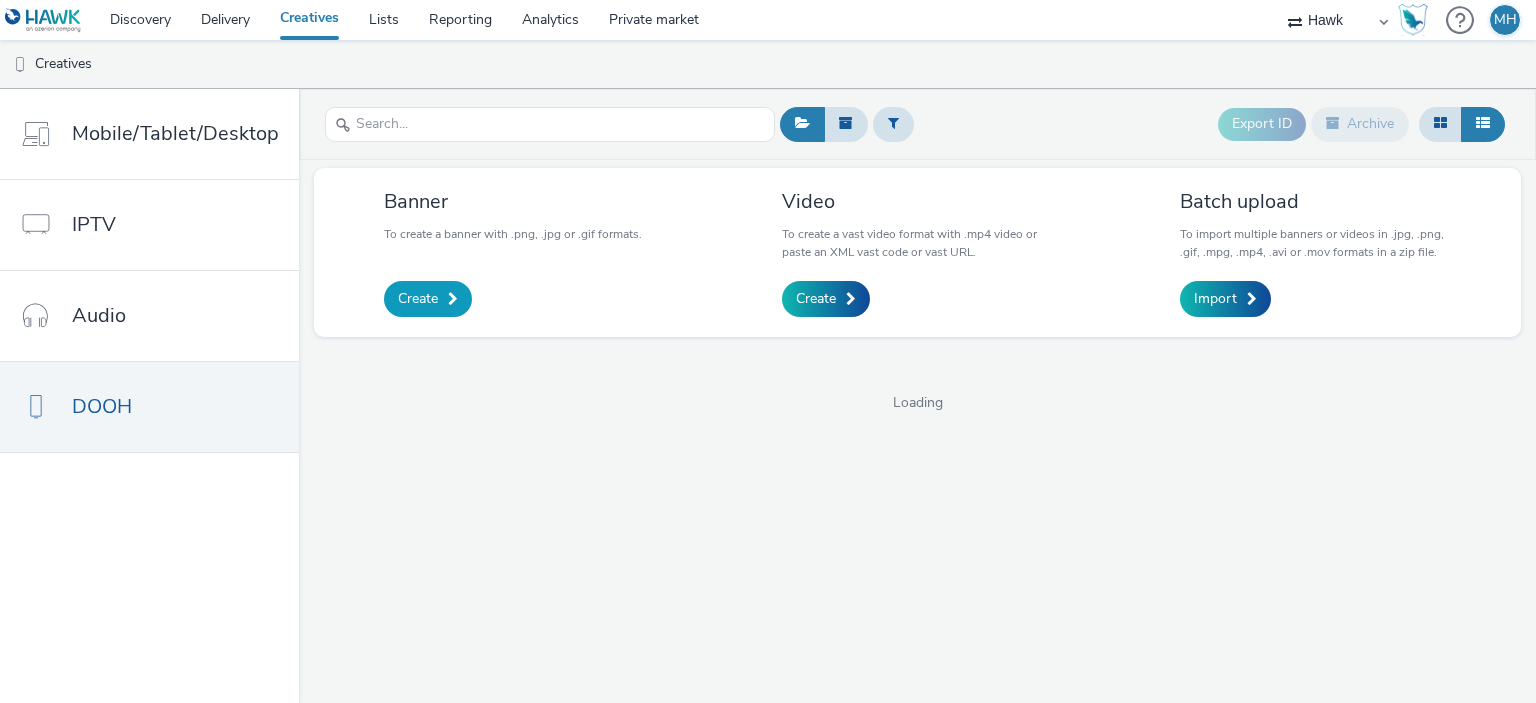 click on "Create" at bounding box center [418, 299] 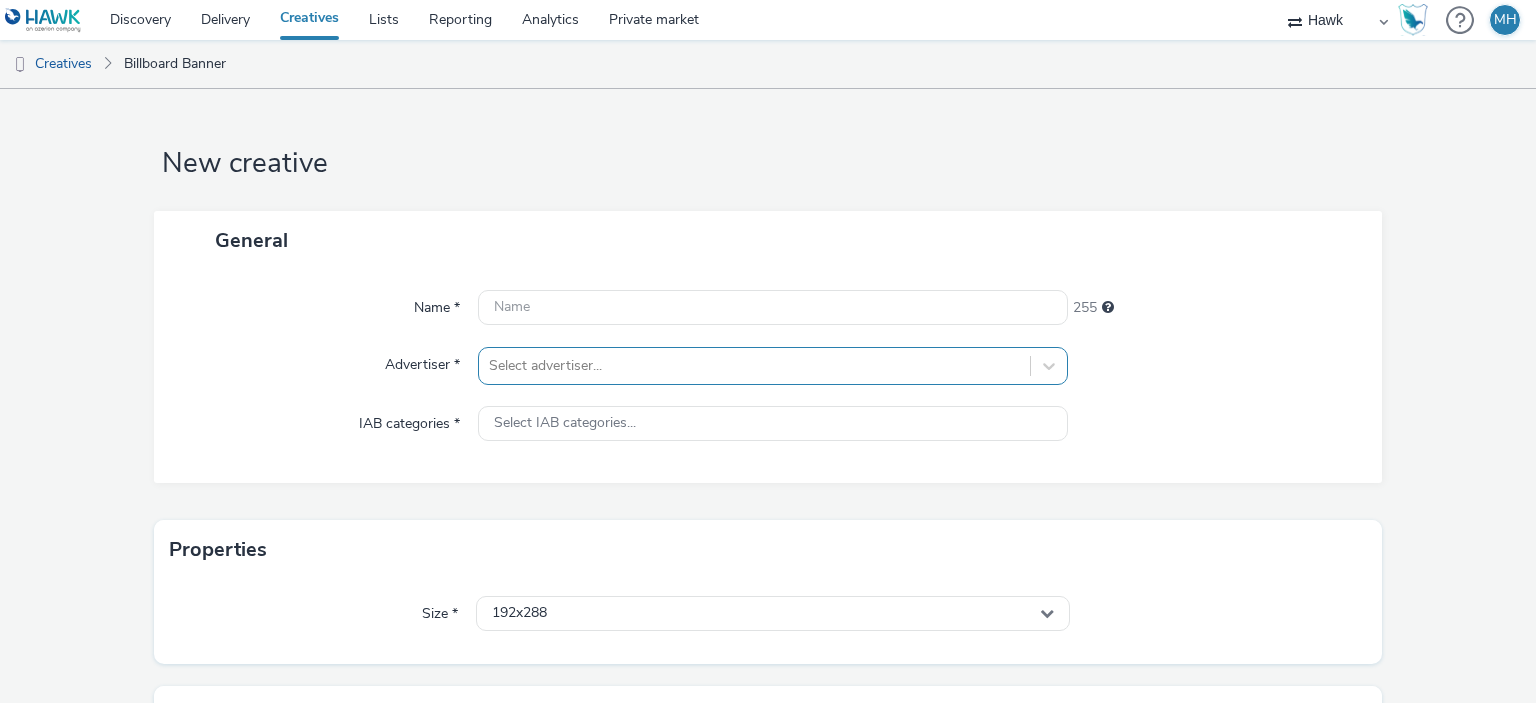 click on "Select advertiser..." at bounding box center (772, 366) 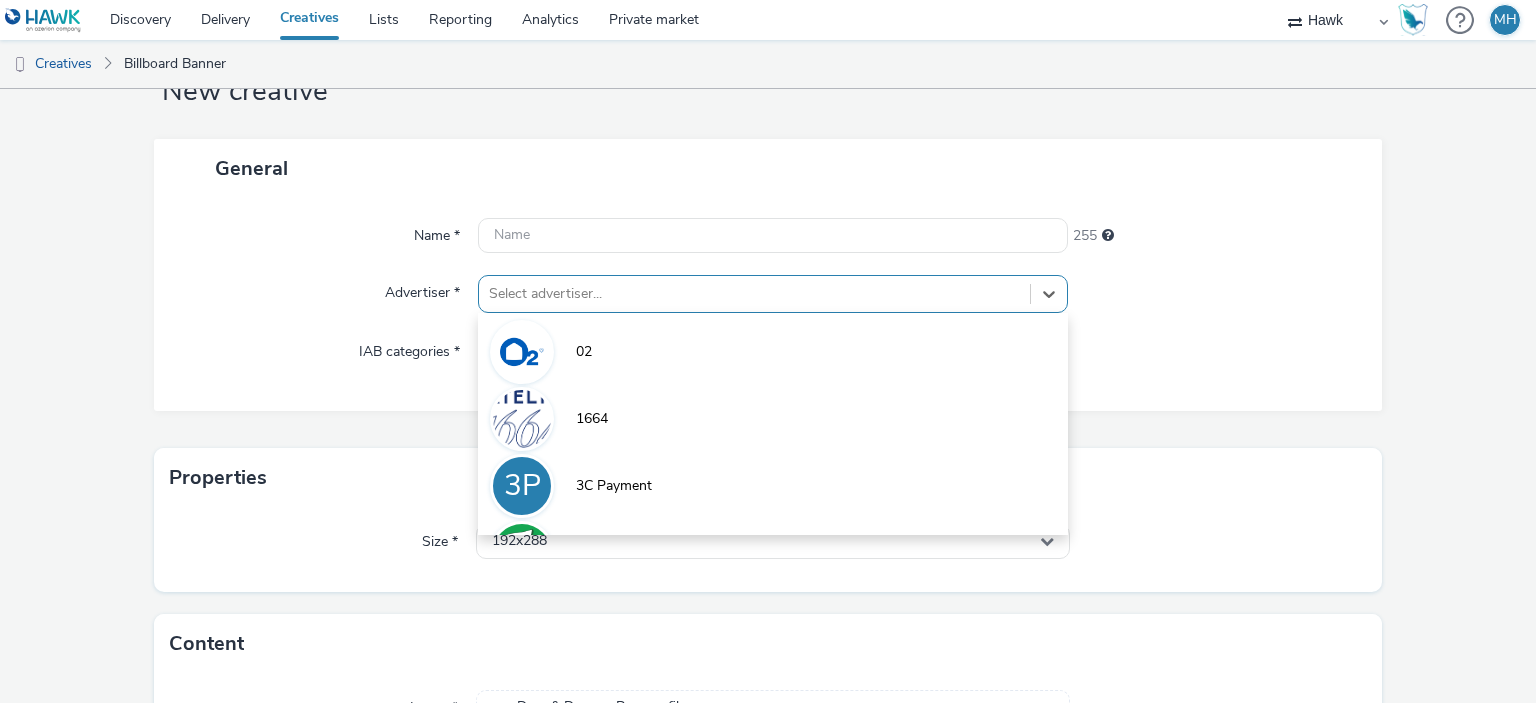 scroll, scrollTop: 79, scrollLeft: 0, axis: vertical 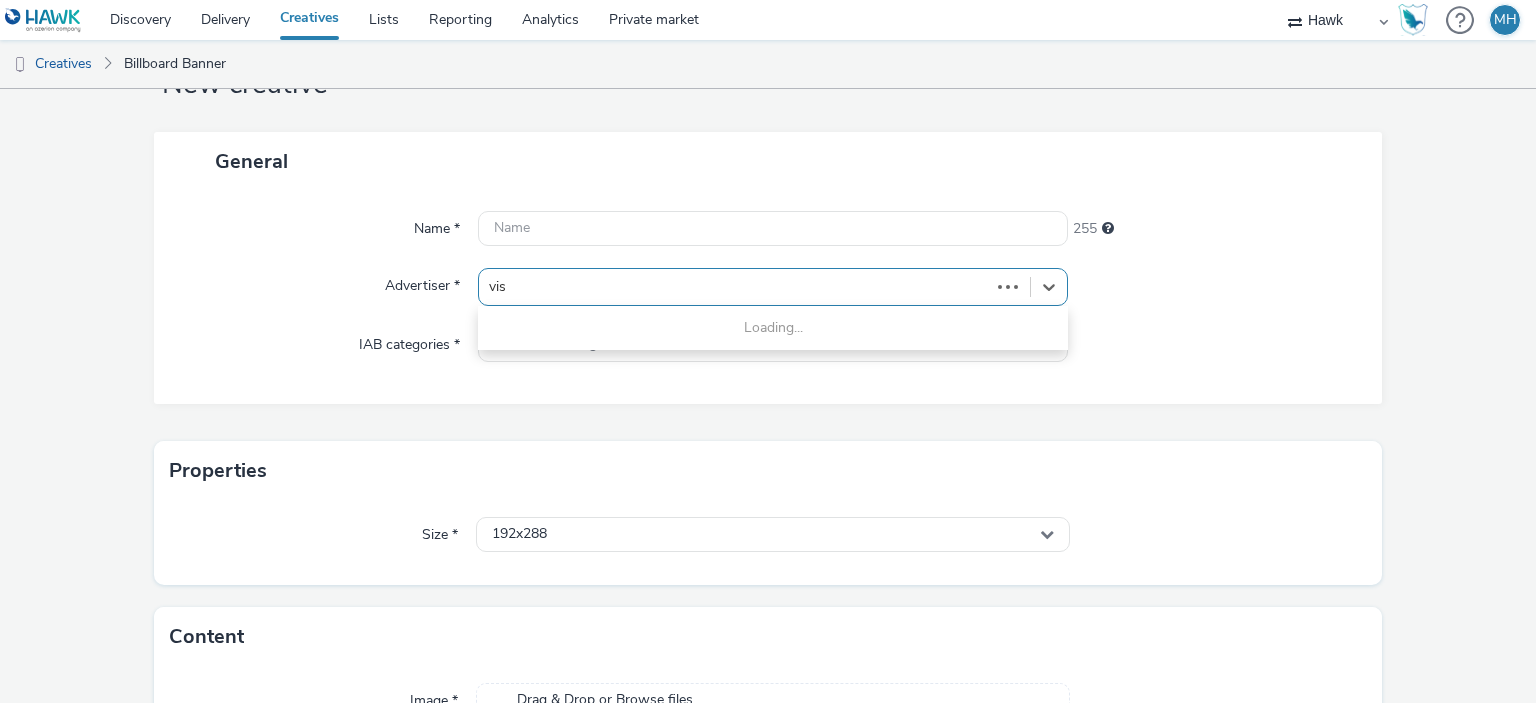 type on "visa" 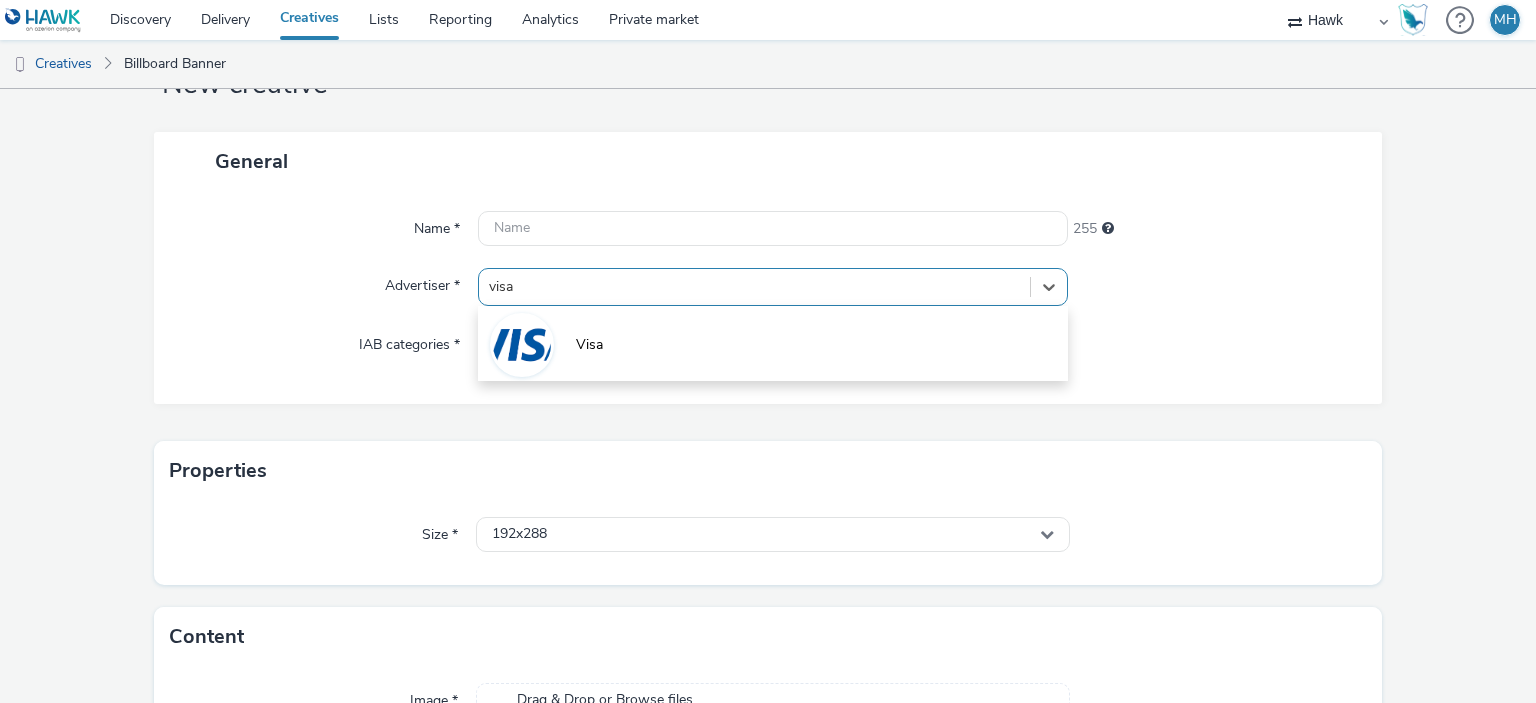 click on "Visa" at bounding box center (772, 343) 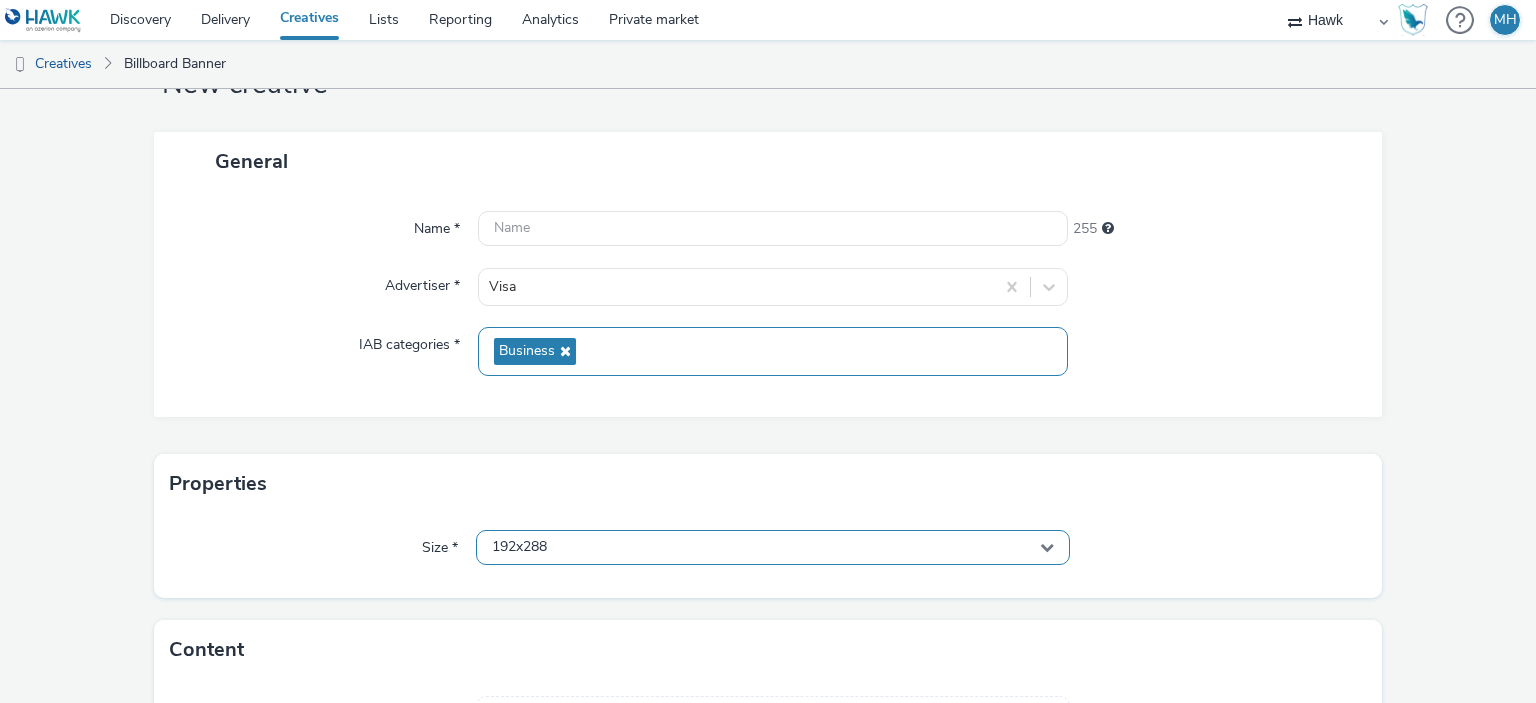 click on "192x288" at bounding box center (772, 547) 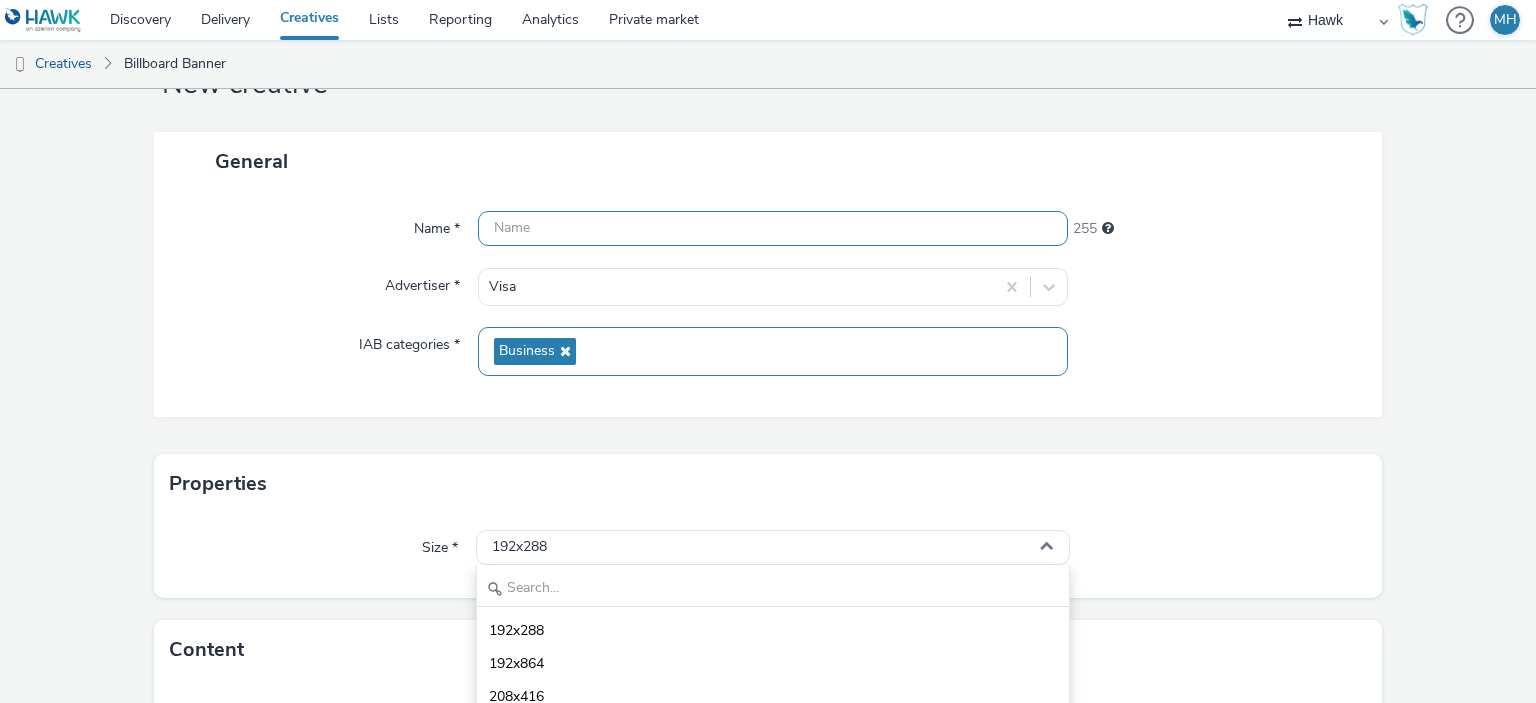 click at bounding box center [772, 228] 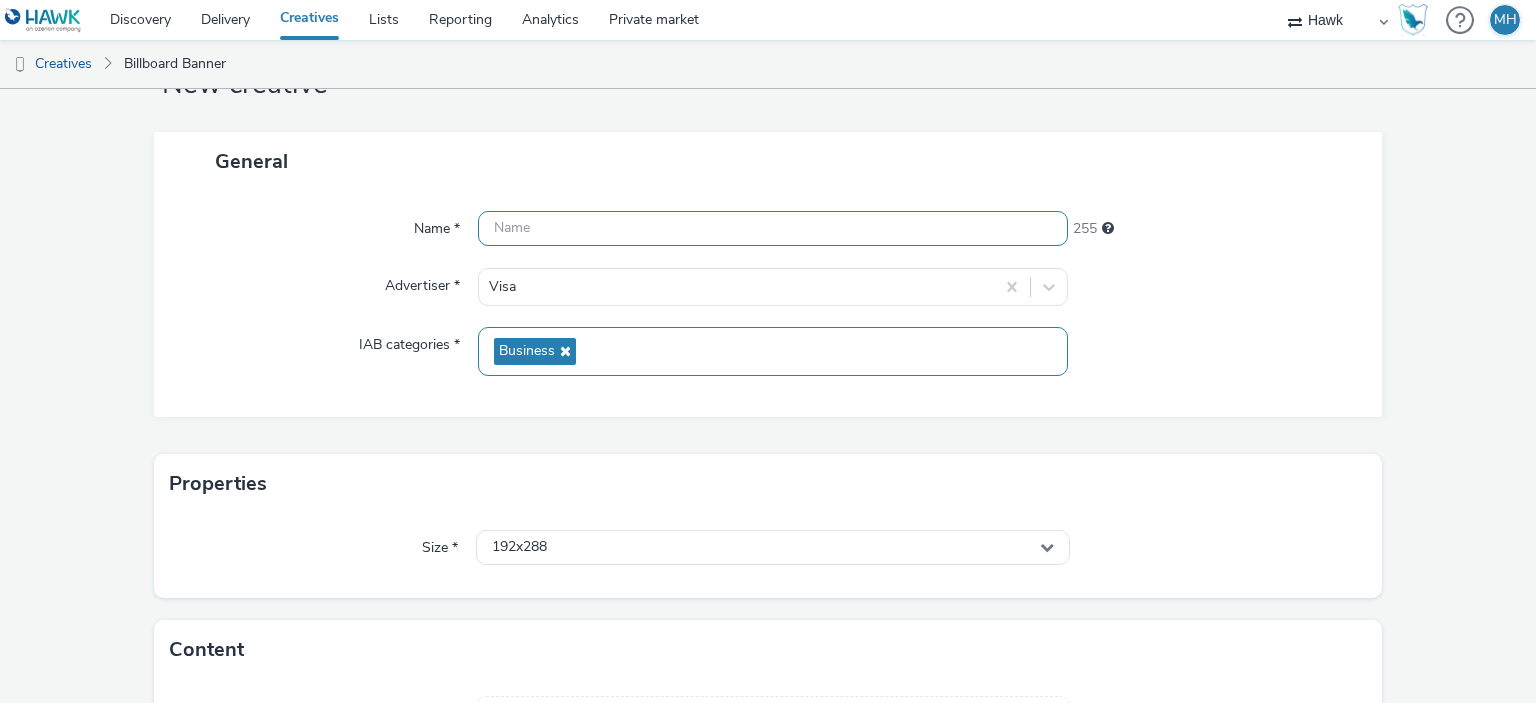 paste on "UK_Visa_ABM_New_Anthem_LAC_Hawk_DOOH_Static_1280x800" 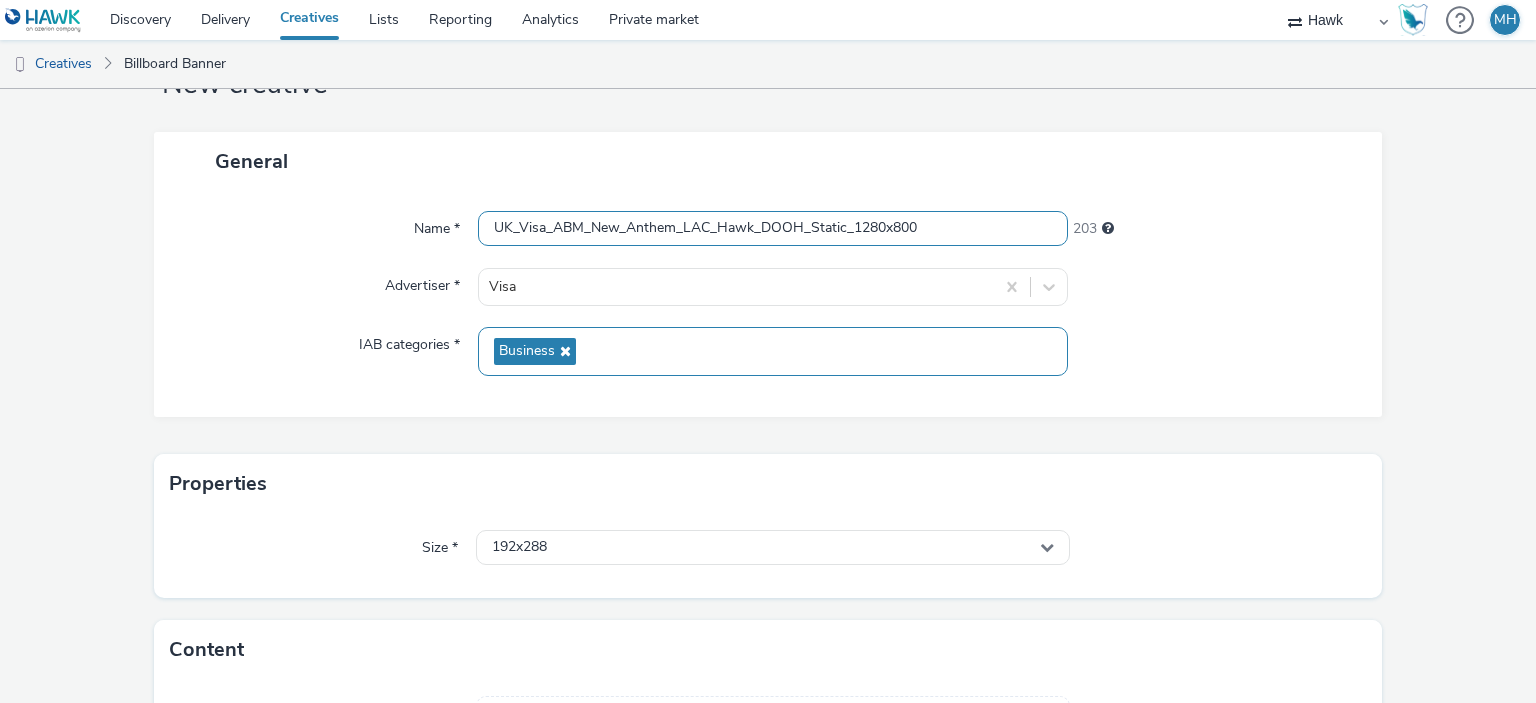 click on "UK_Visa_ABM_New_Anthem_LAC_Hawk_DOOH_Static_1280x800" at bounding box center [772, 228] 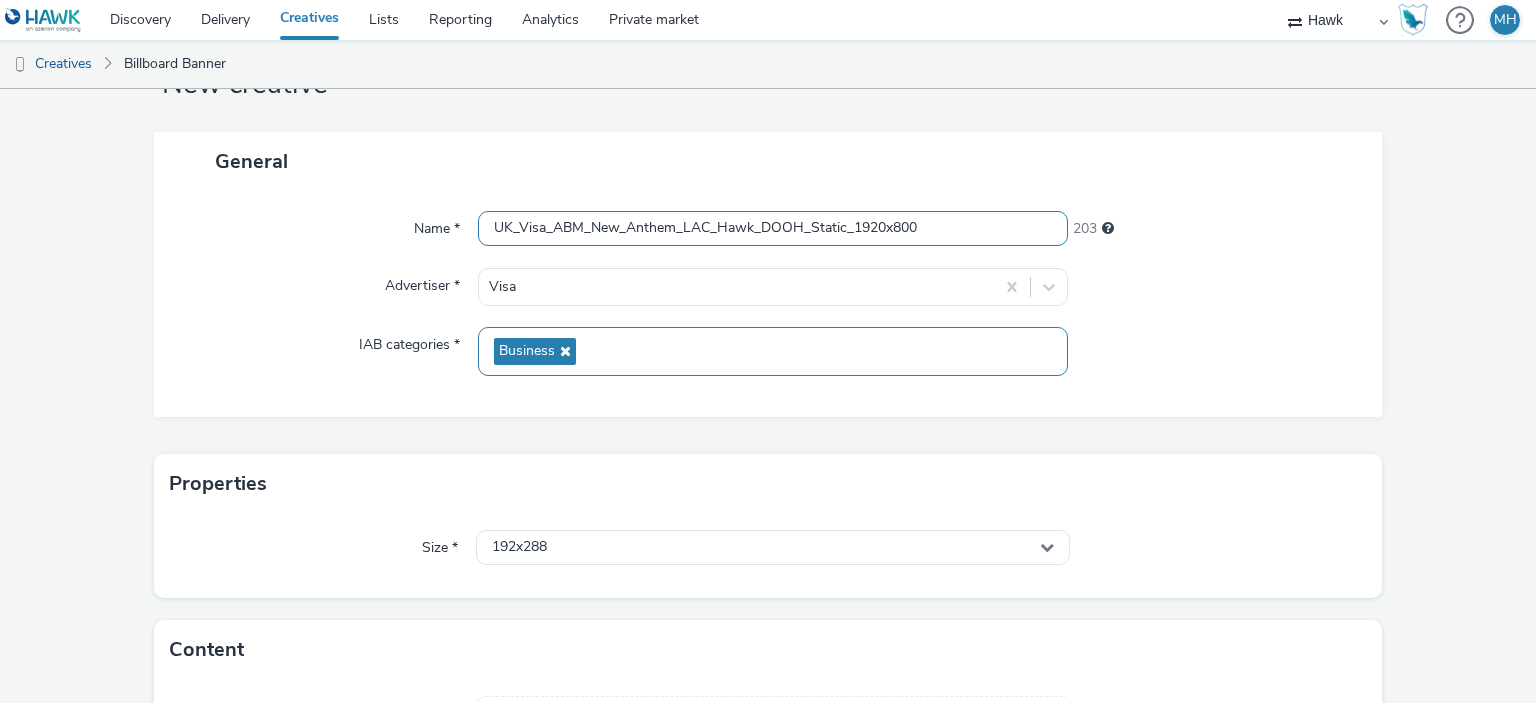 click on "UK_Visa_ABM_New_Anthem_LAC_Hawk_DOOH_Static_1920x800" at bounding box center (772, 228) 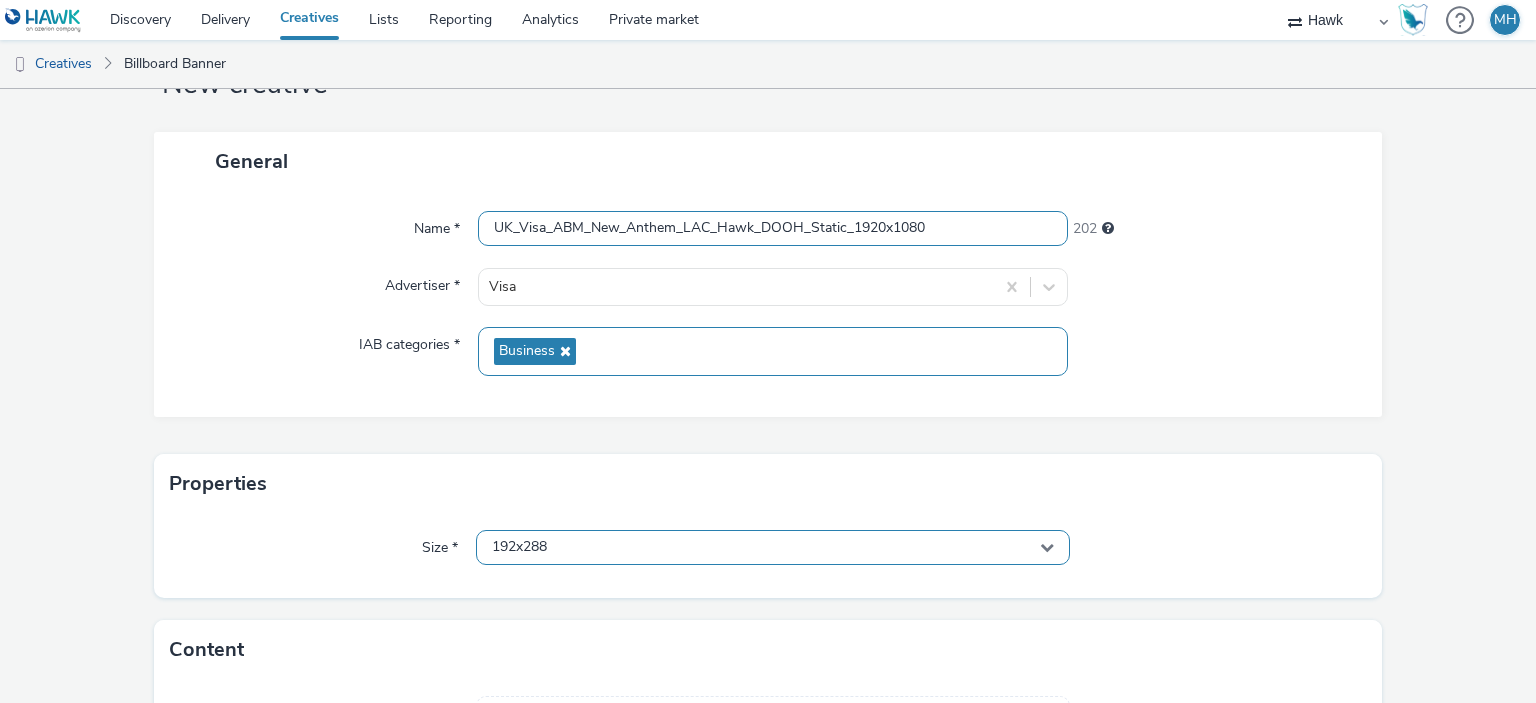 type on "UK_Visa_ABM_New_Anthem_LAC_Hawk_DOOH_Static_1920x1080" 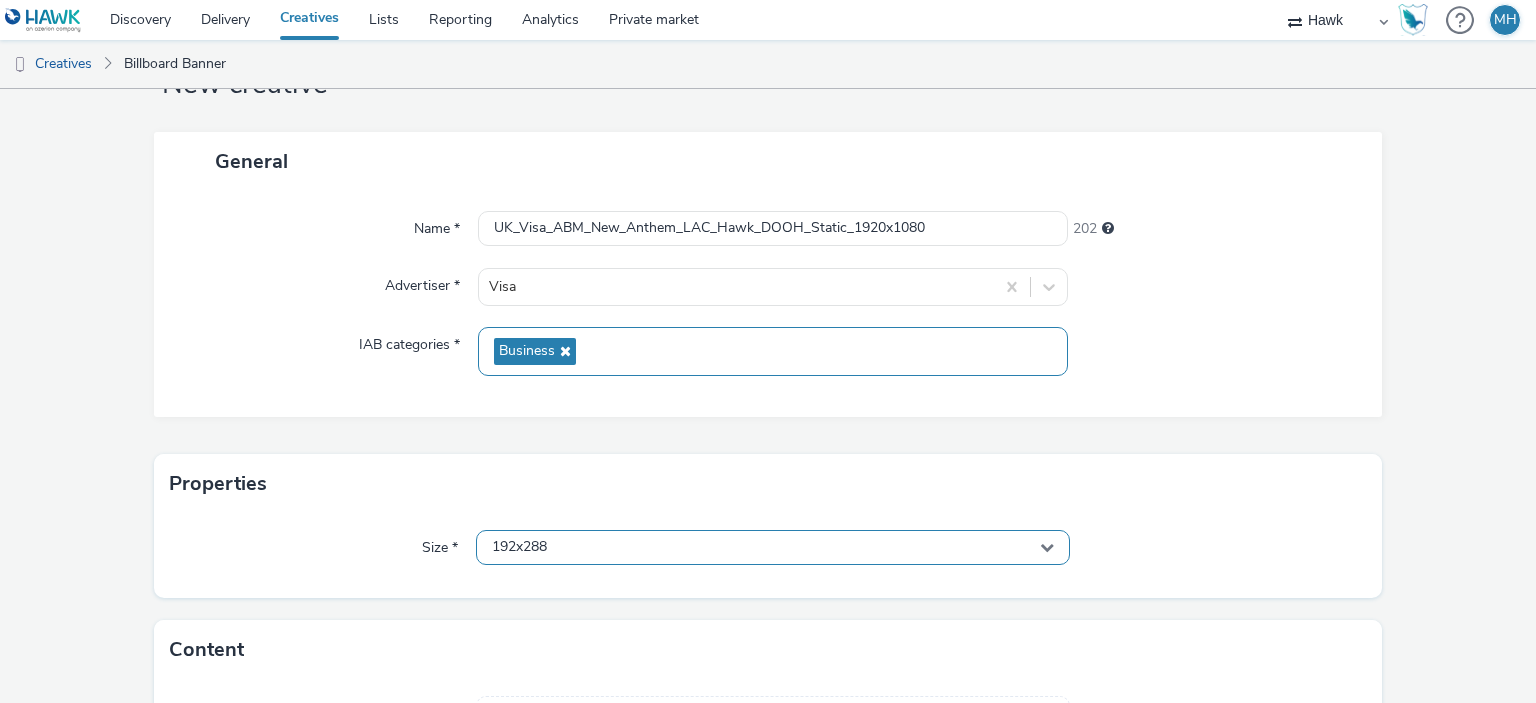 click on "192x288" at bounding box center [772, 547] 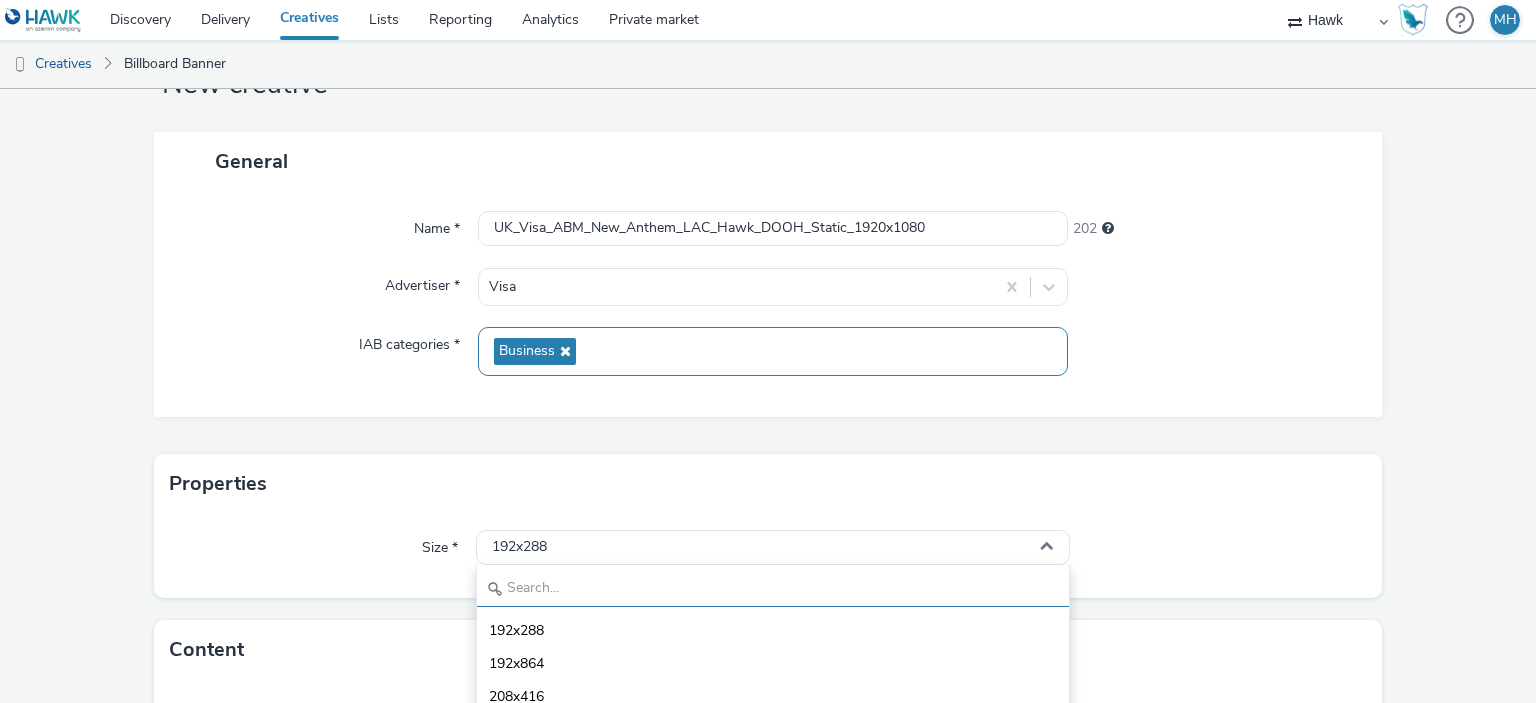 click at bounding box center (772, 589) 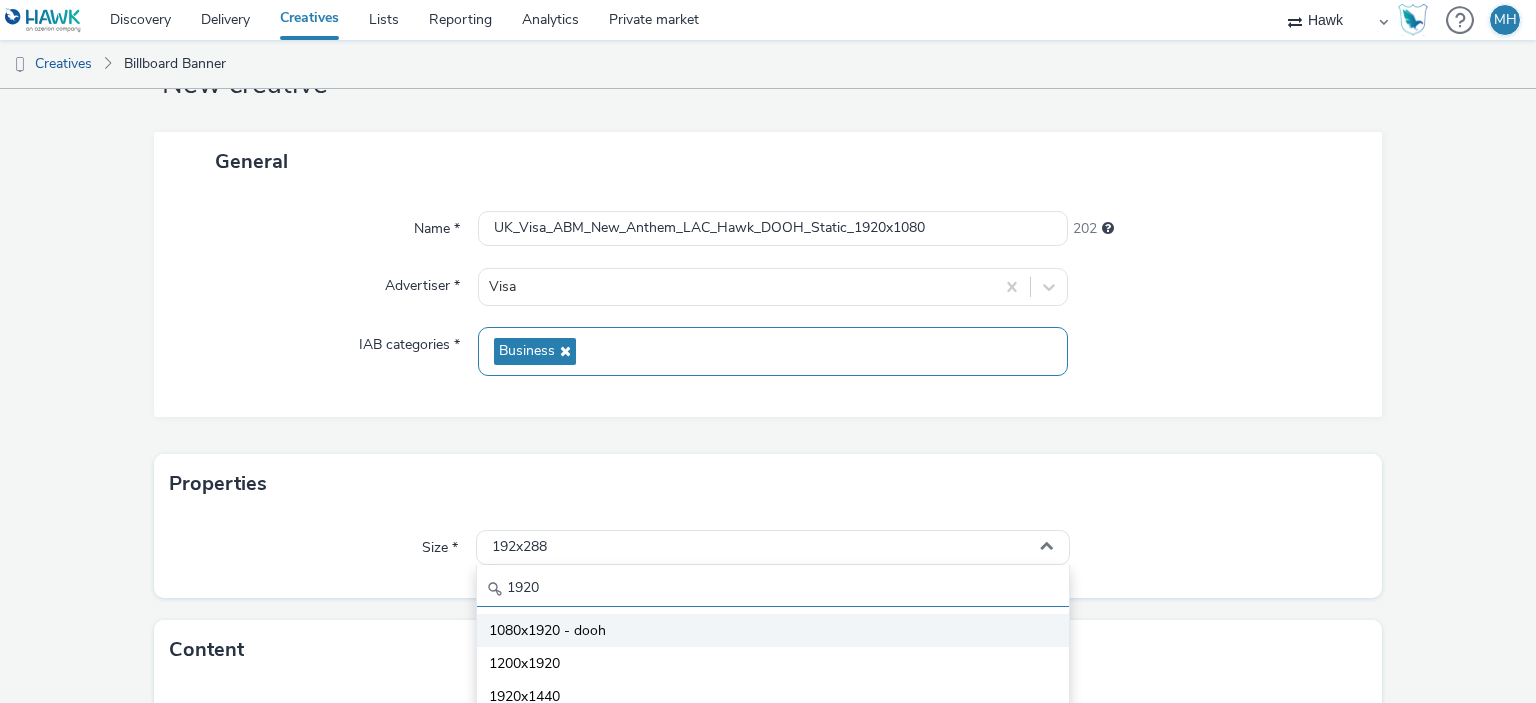 type on "1920" 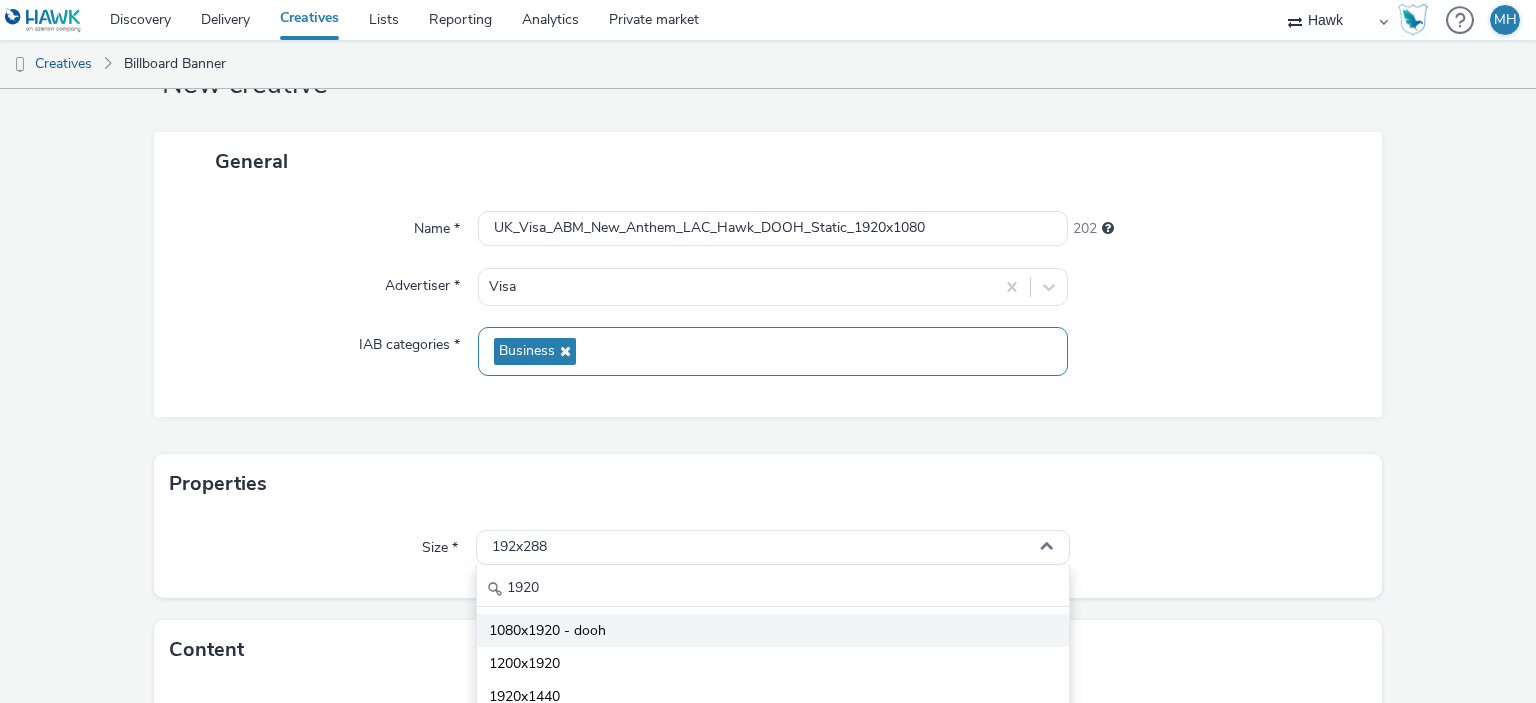 click on "1080x1920 - dooh" at bounding box center [772, 630] 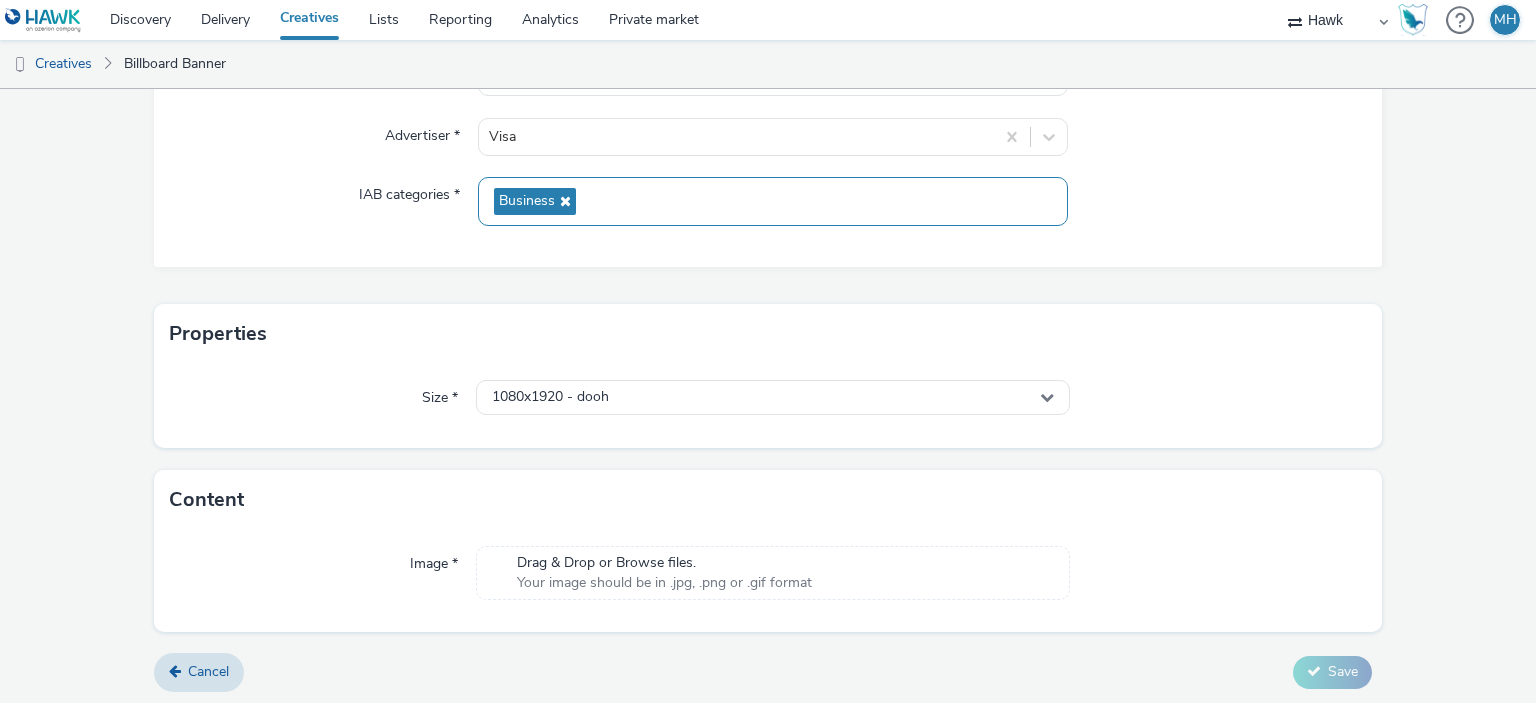 scroll, scrollTop: 231, scrollLeft: 0, axis: vertical 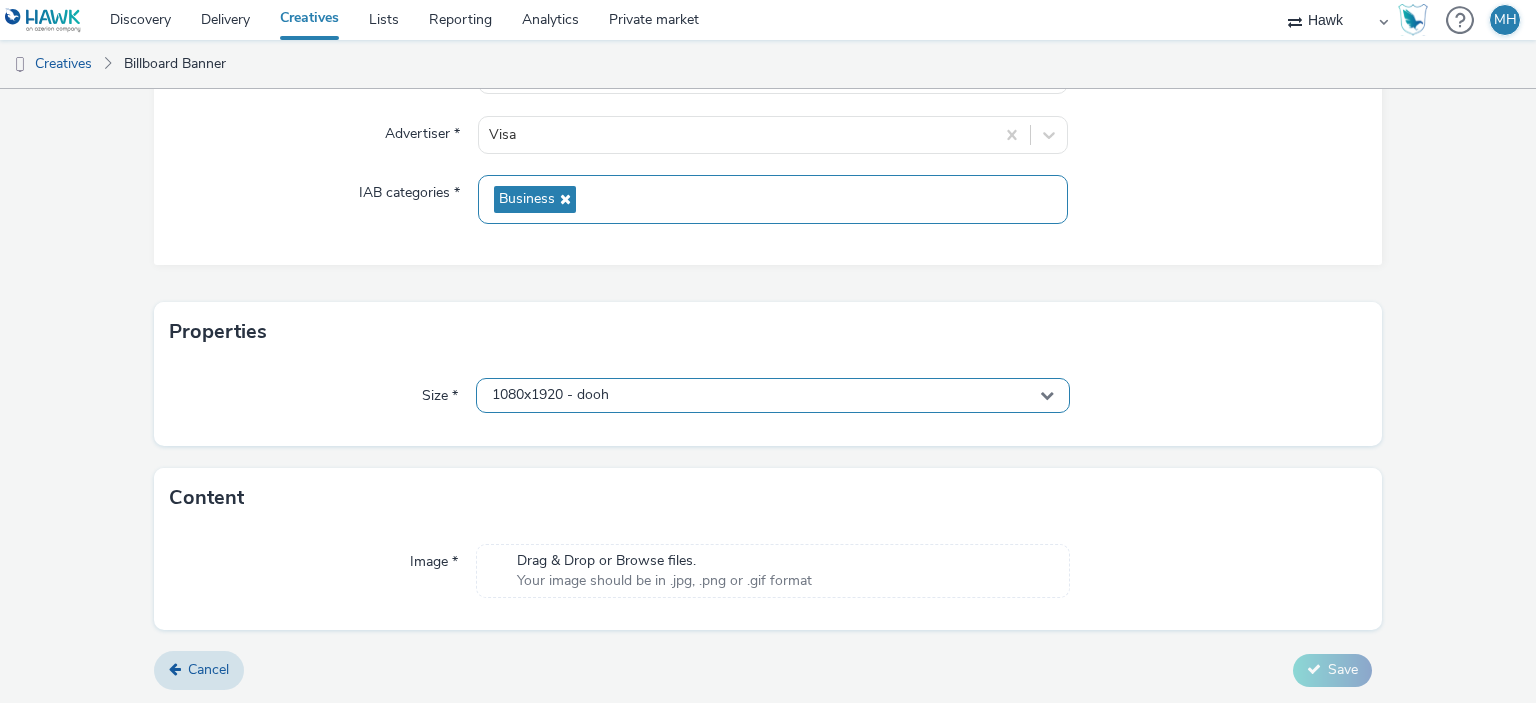 click on "1080x1920 - dooh" at bounding box center (772, 395) 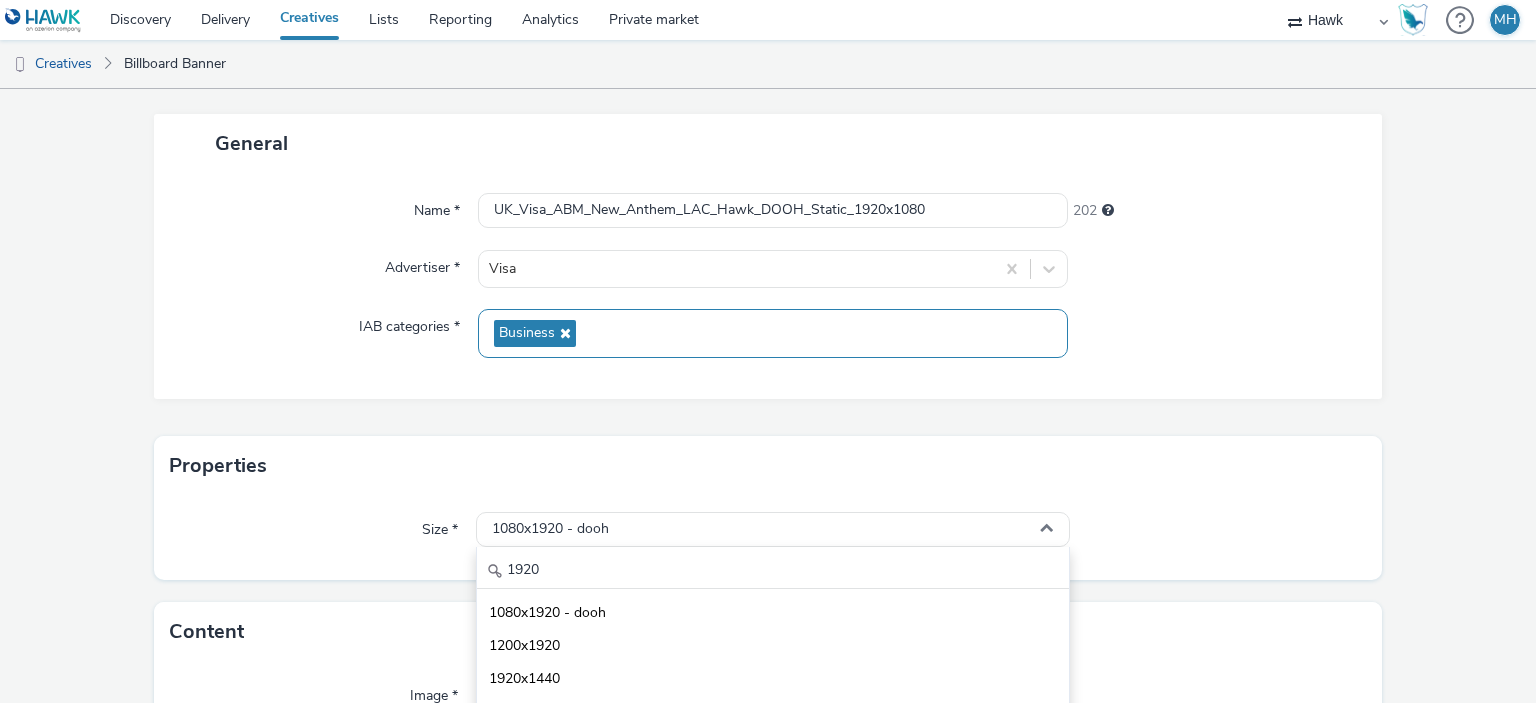 scroll, scrollTop: 131, scrollLeft: 0, axis: vertical 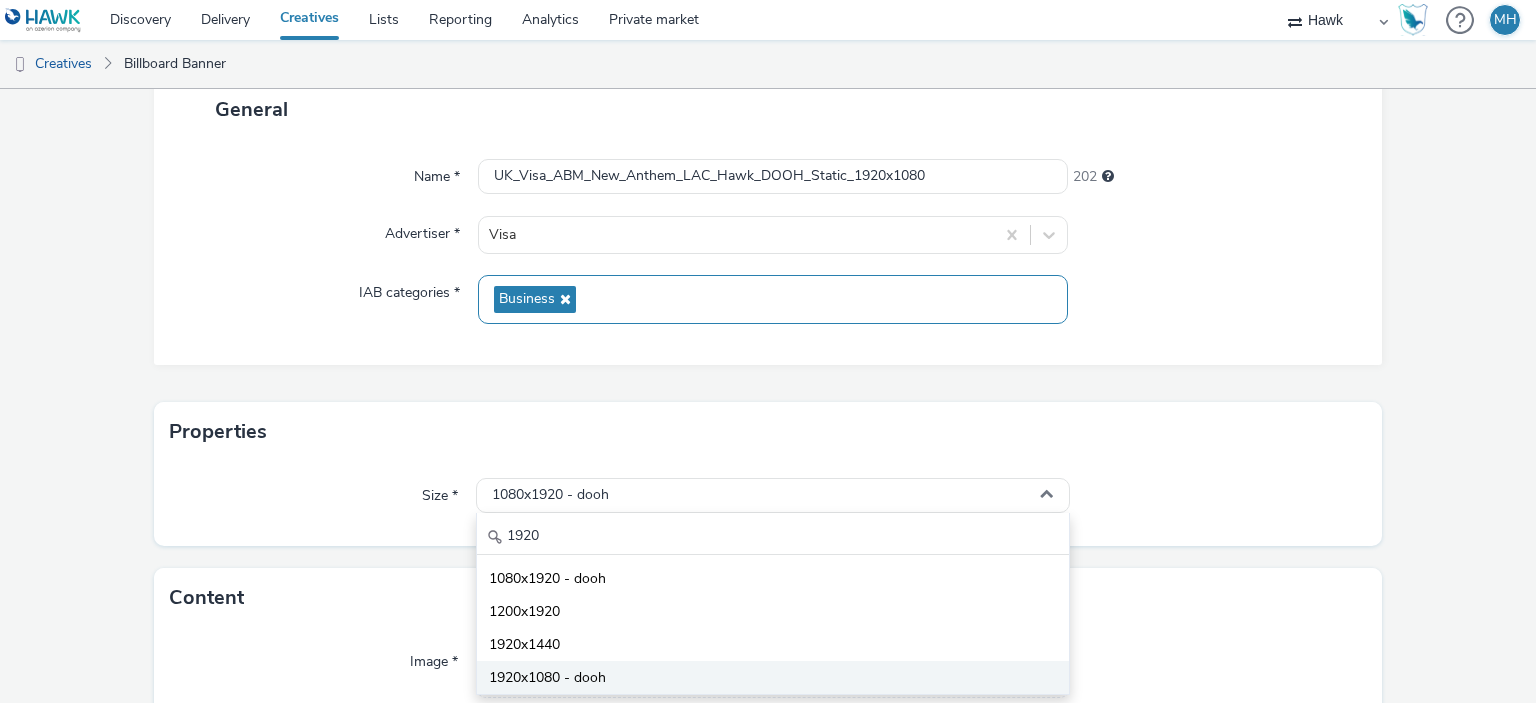 click on "1920x1080 - dooh" at bounding box center [772, 677] 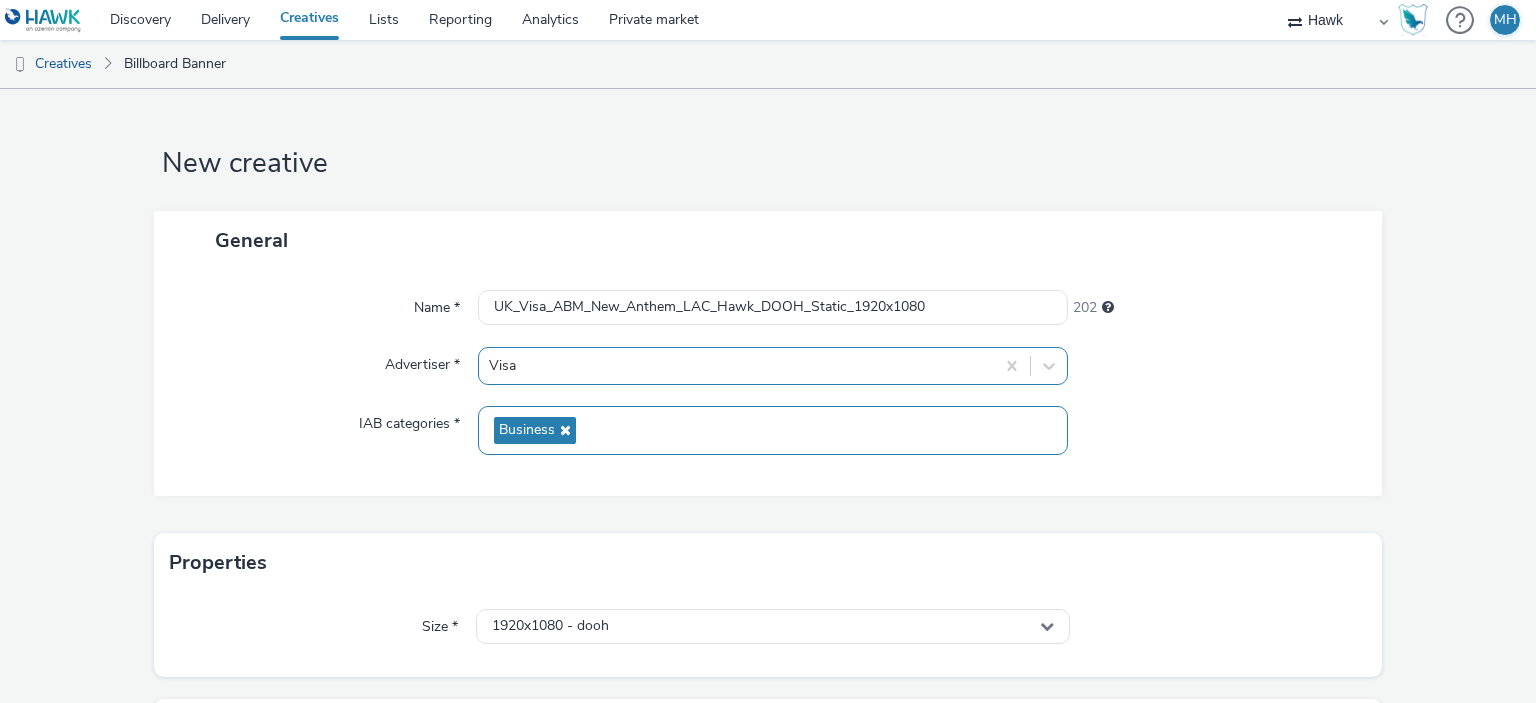 scroll, scrollTop: 231, scrollLeft: 0, axis: vertical 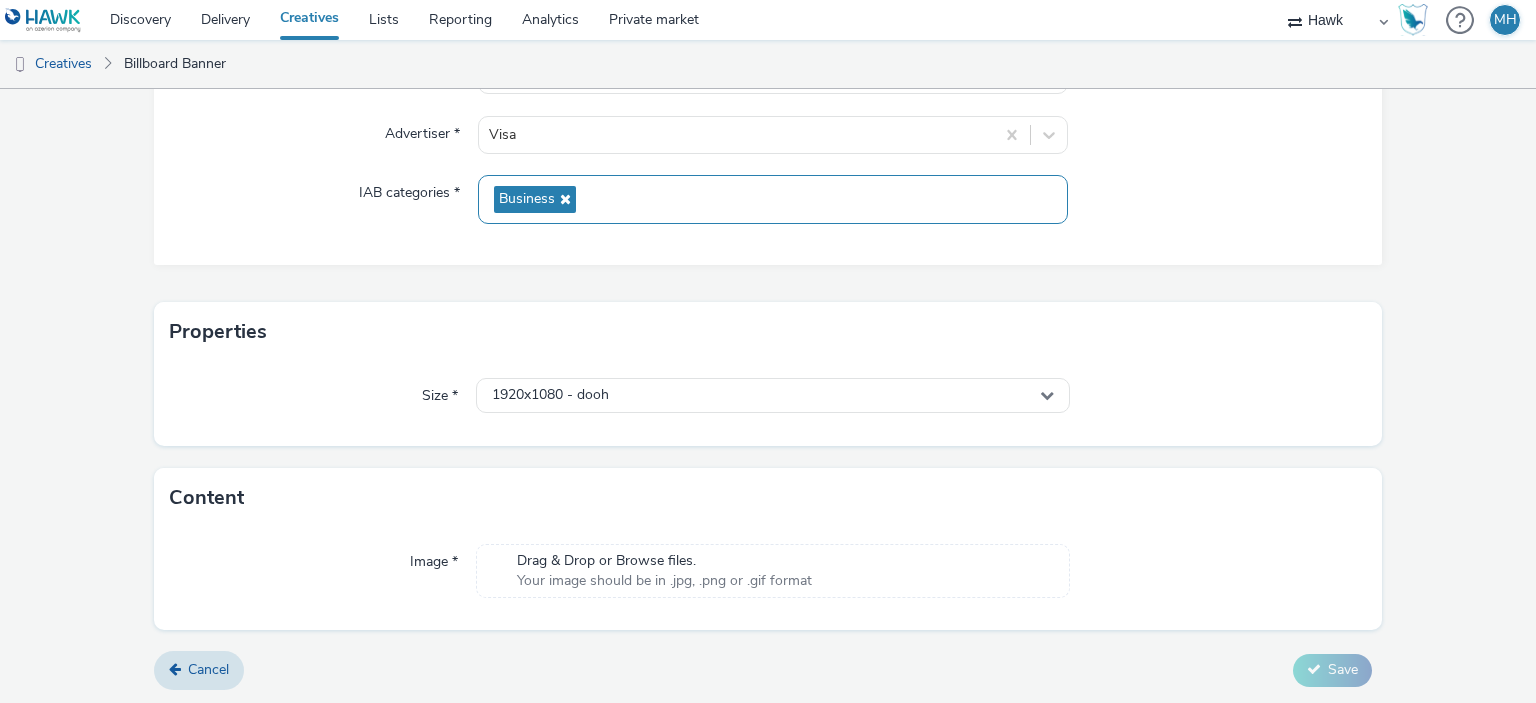 click on "Your image should be in .jpg, .png or .gif format" at bounding box center (664, 581) 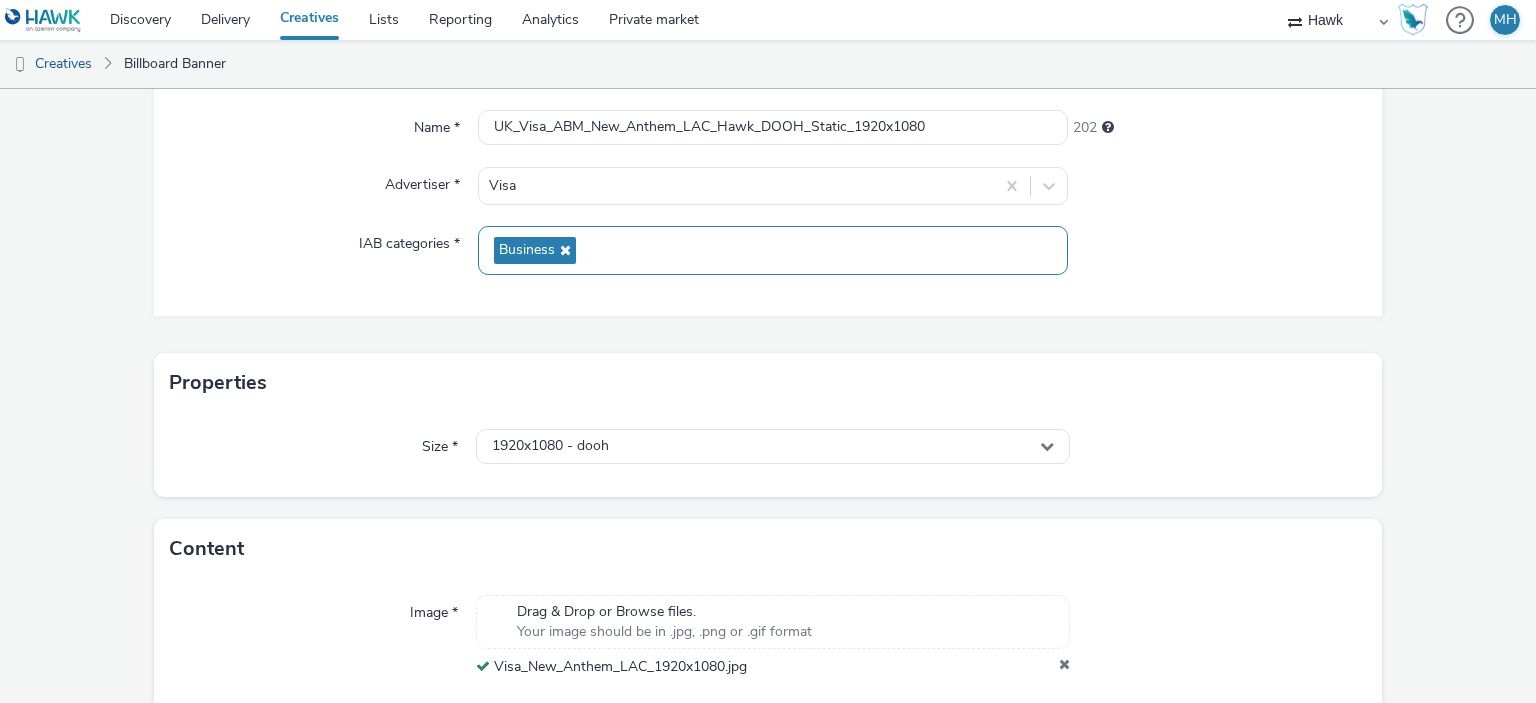 scroll, scrollTop: 259, scrollLeft: 0, axis: vertical 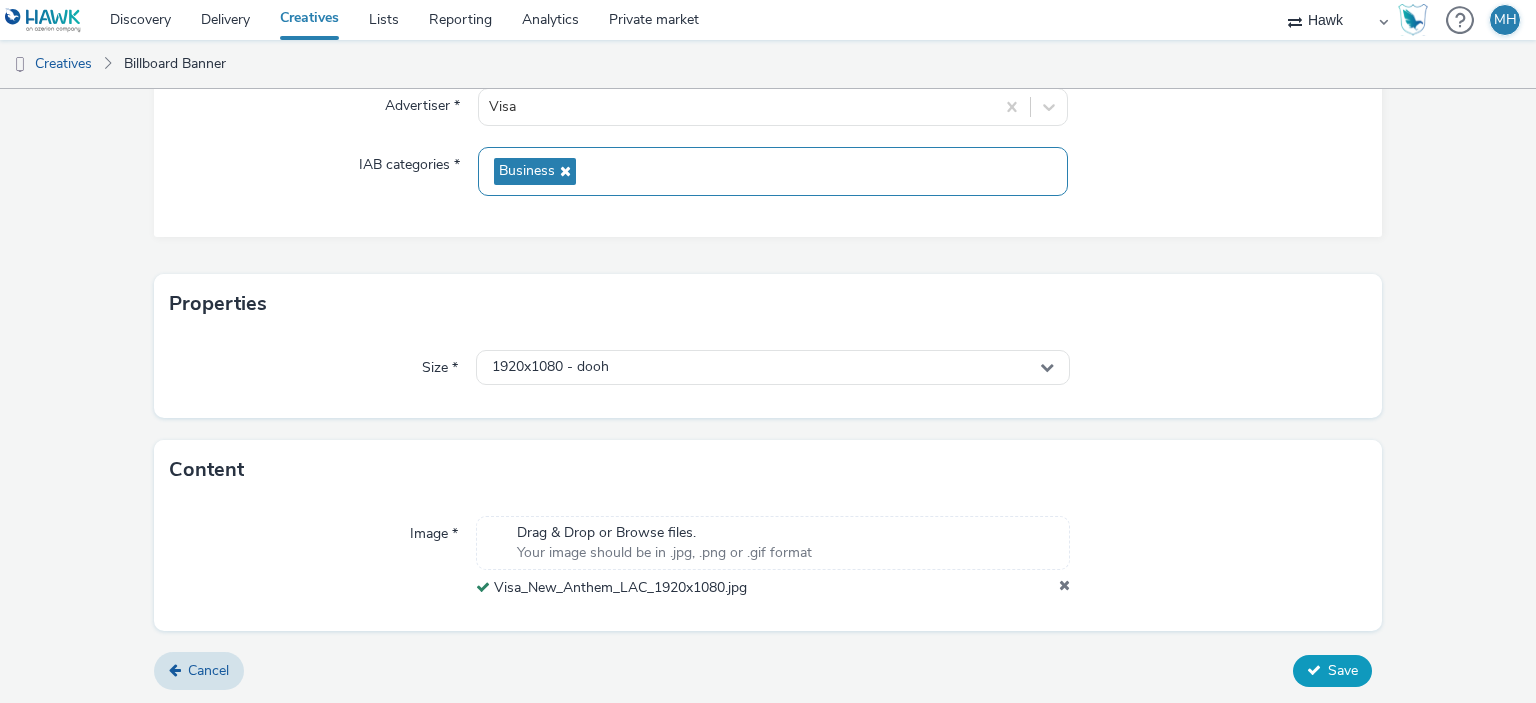 click on "Save" at bounding box center [1332, 671] 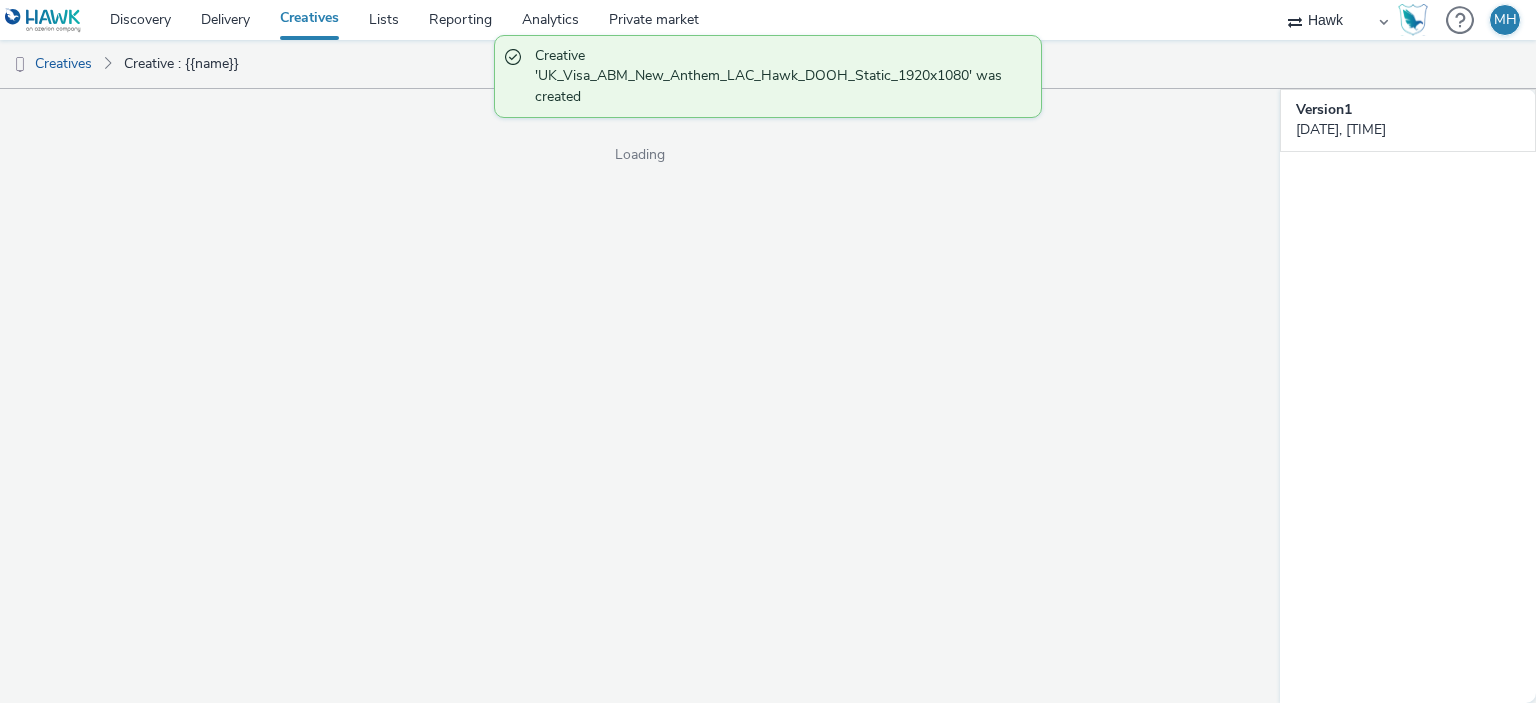 scroll, scrollTop: 0, scrollLeft: 0, axis: both 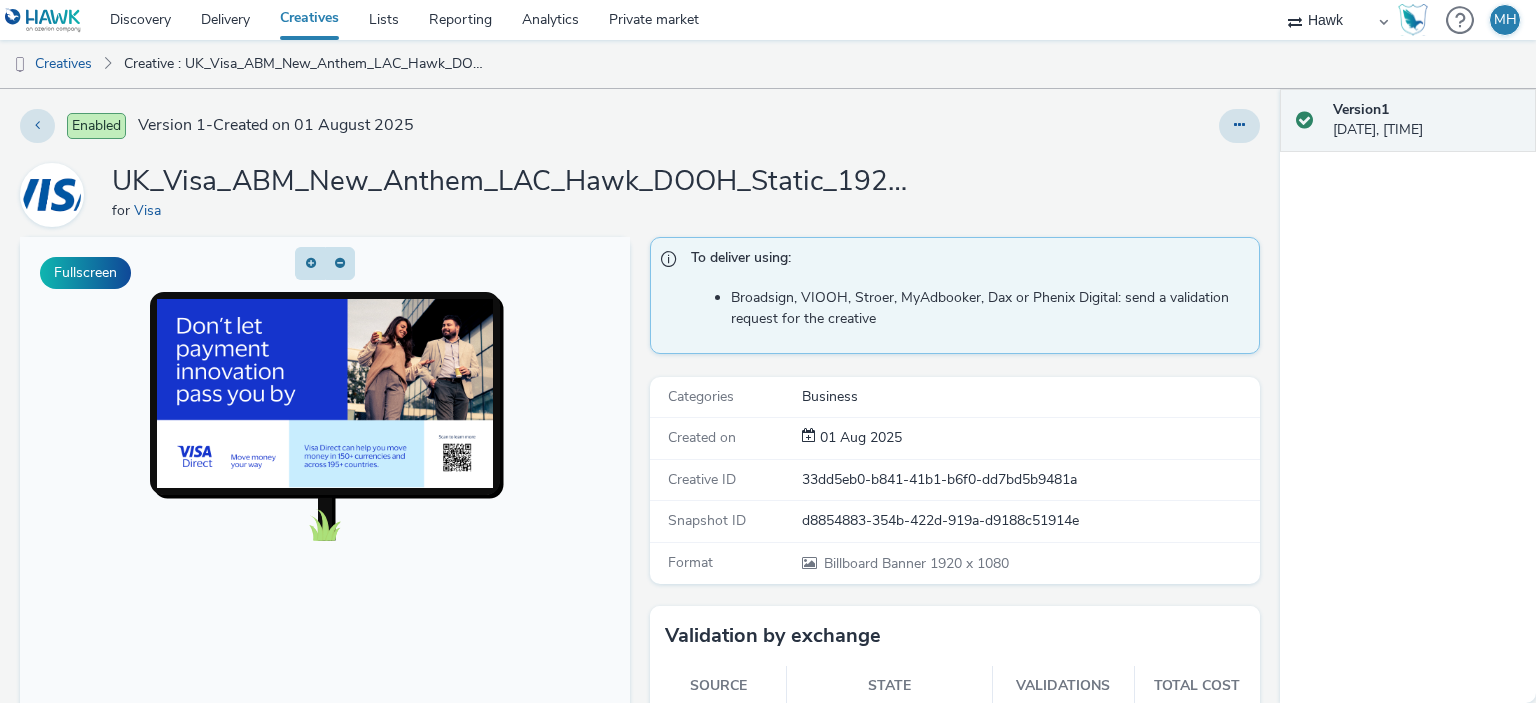 click on "Creatives" at bounding box center [309, 20] 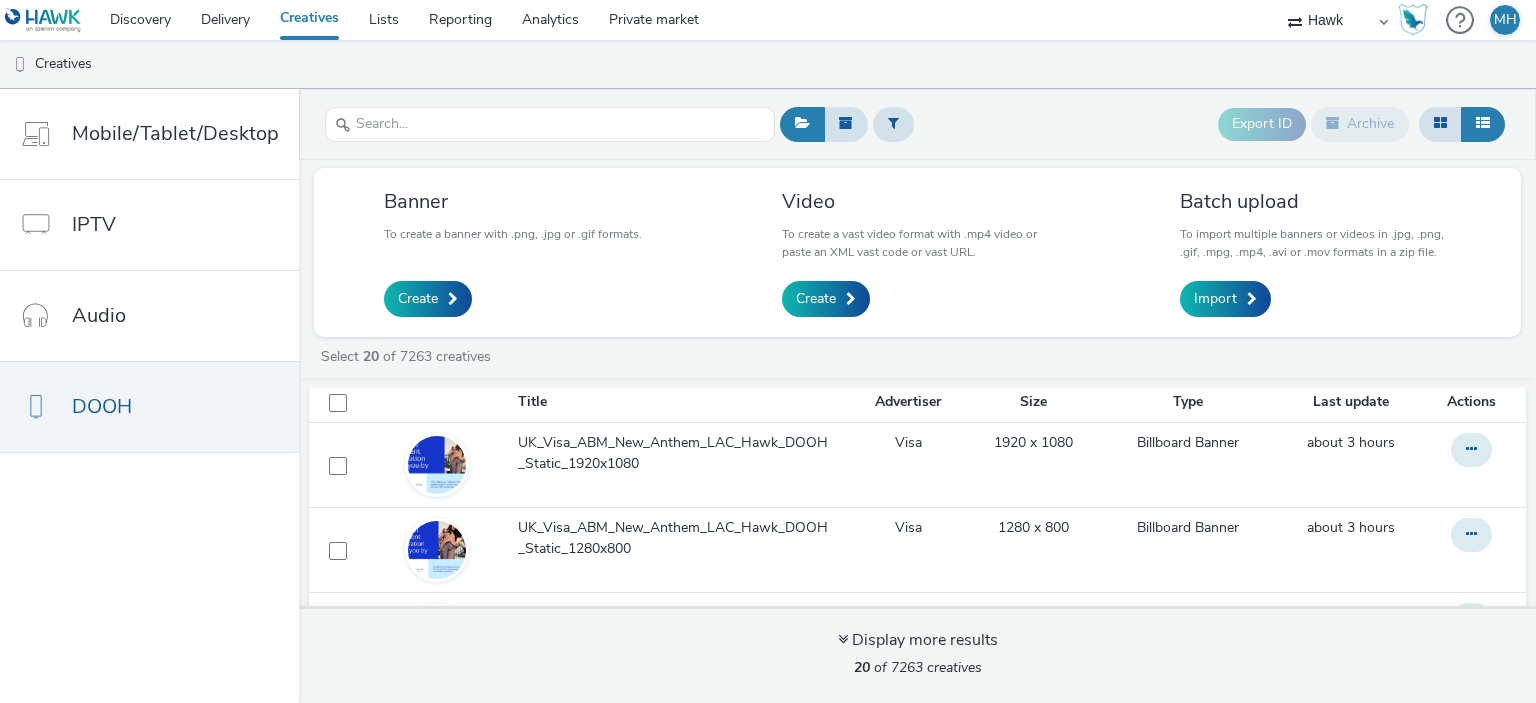 scroll, scrollTop: 0, scrollLeft: 0, axis: both 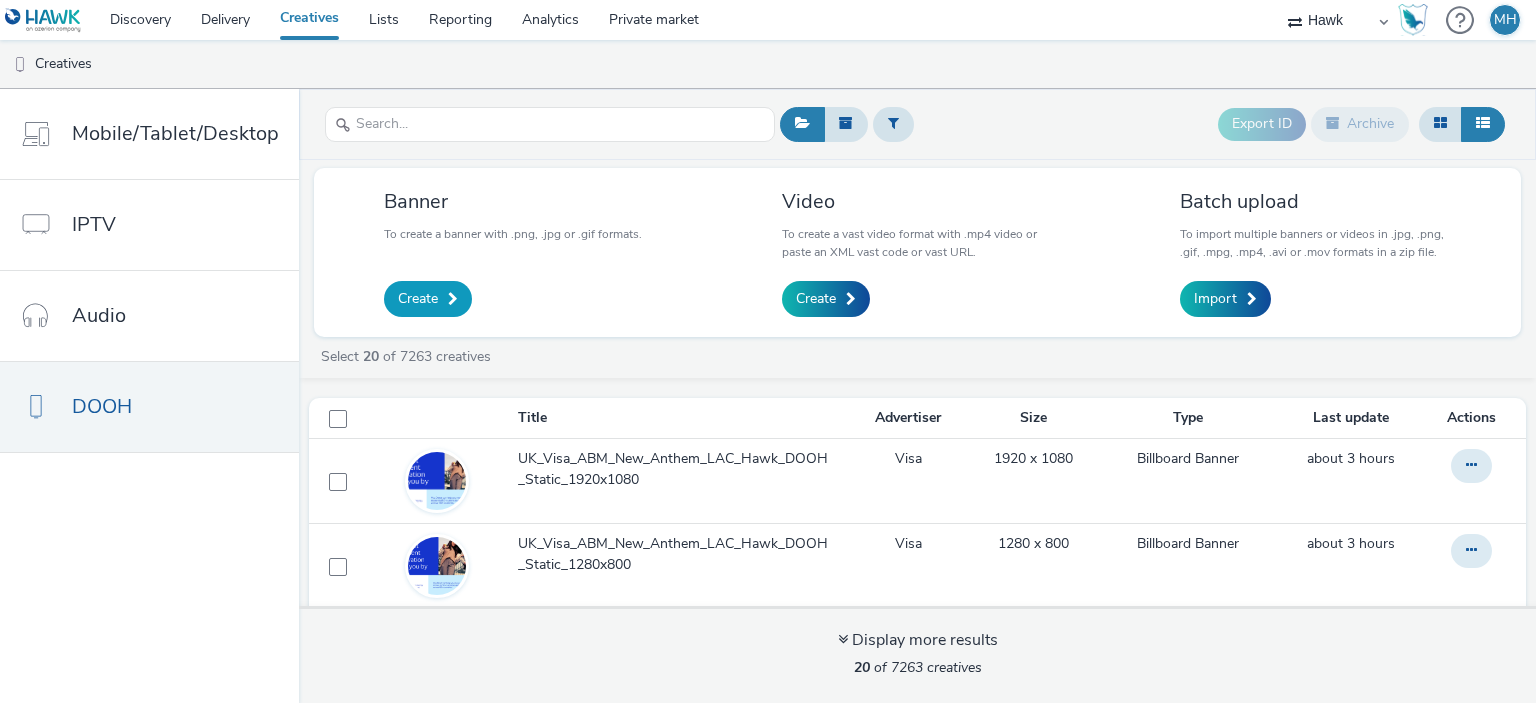 click on "Create" at bounding box center [428, 299] 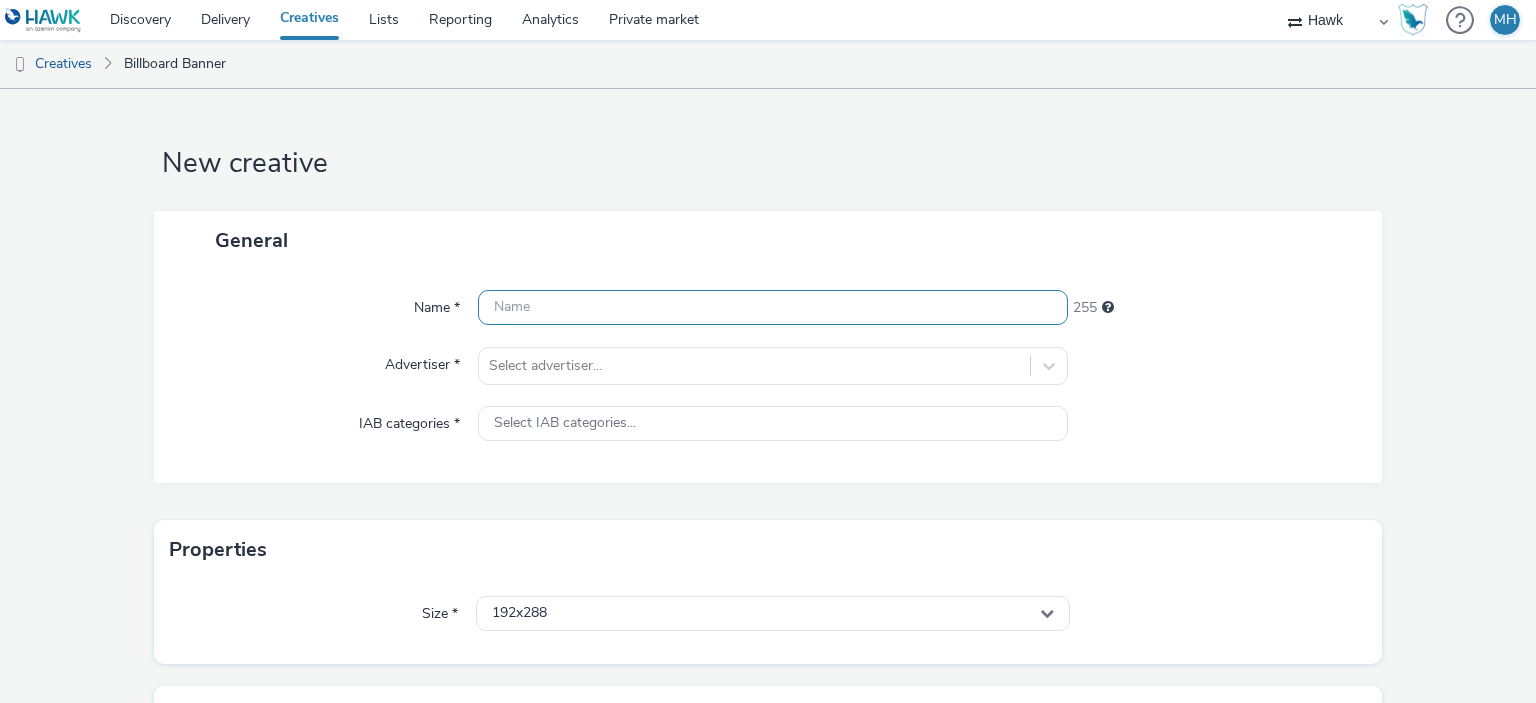 click at bounding box center (772, 307) 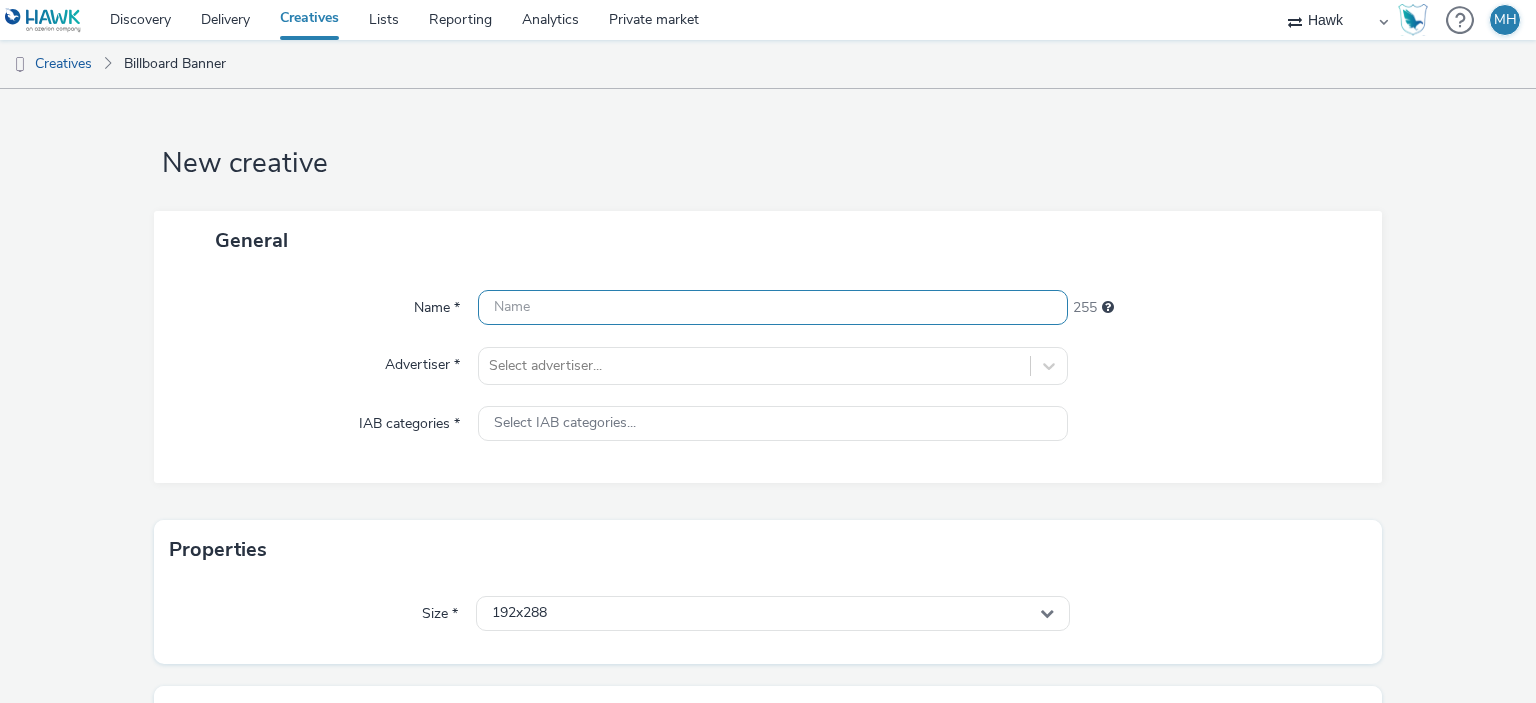 paste on "UK_Visa_ABM_New_Anthem_LAC_Hawk_DOOH_Static_1280x800" 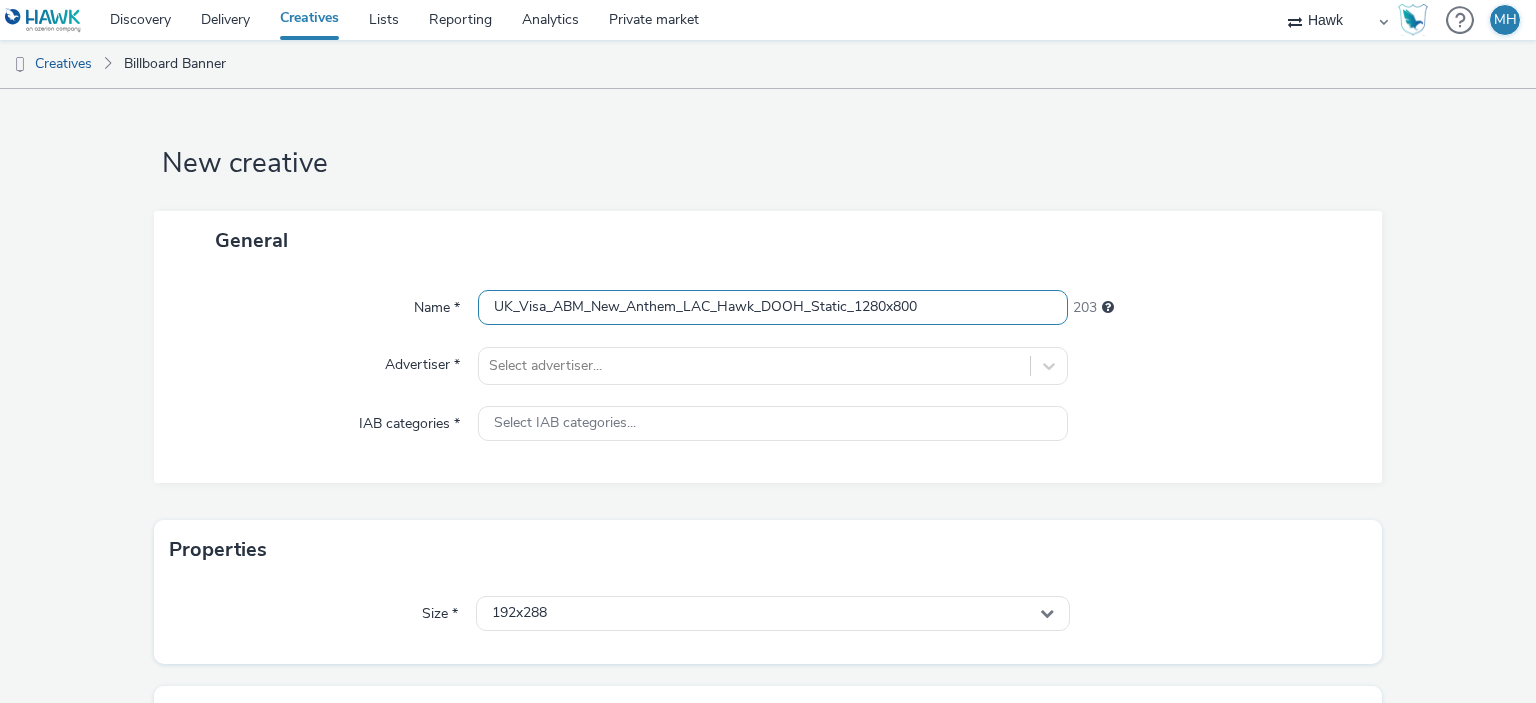 drag, startPoint x: 705, startPoint y: 306, endPoint x: 708, endPoint y: 321, distance: 15.297058 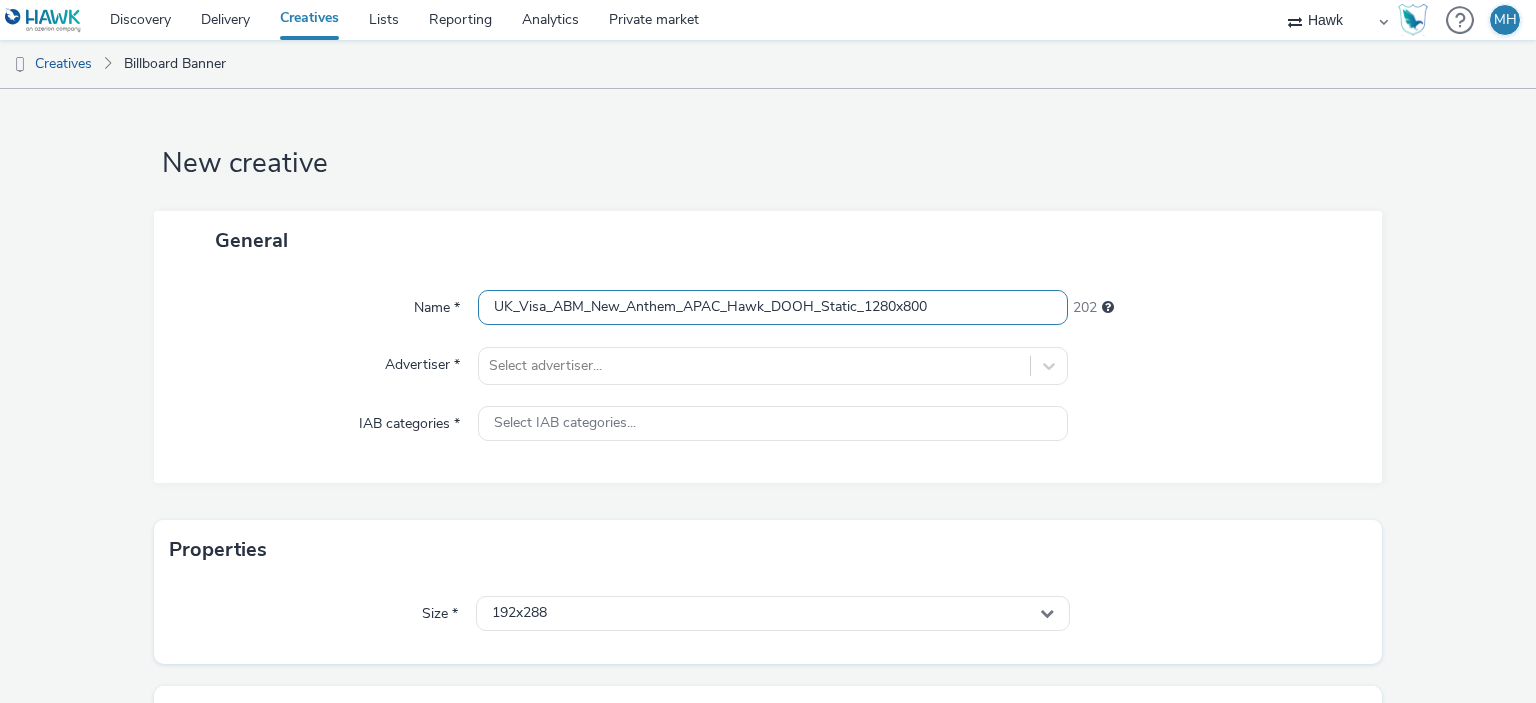 click on "UK_Visa_ABM_New_Anthem_APAC_Hawk_DOOH_Static_1280x800" at bounding box center (772, 307) 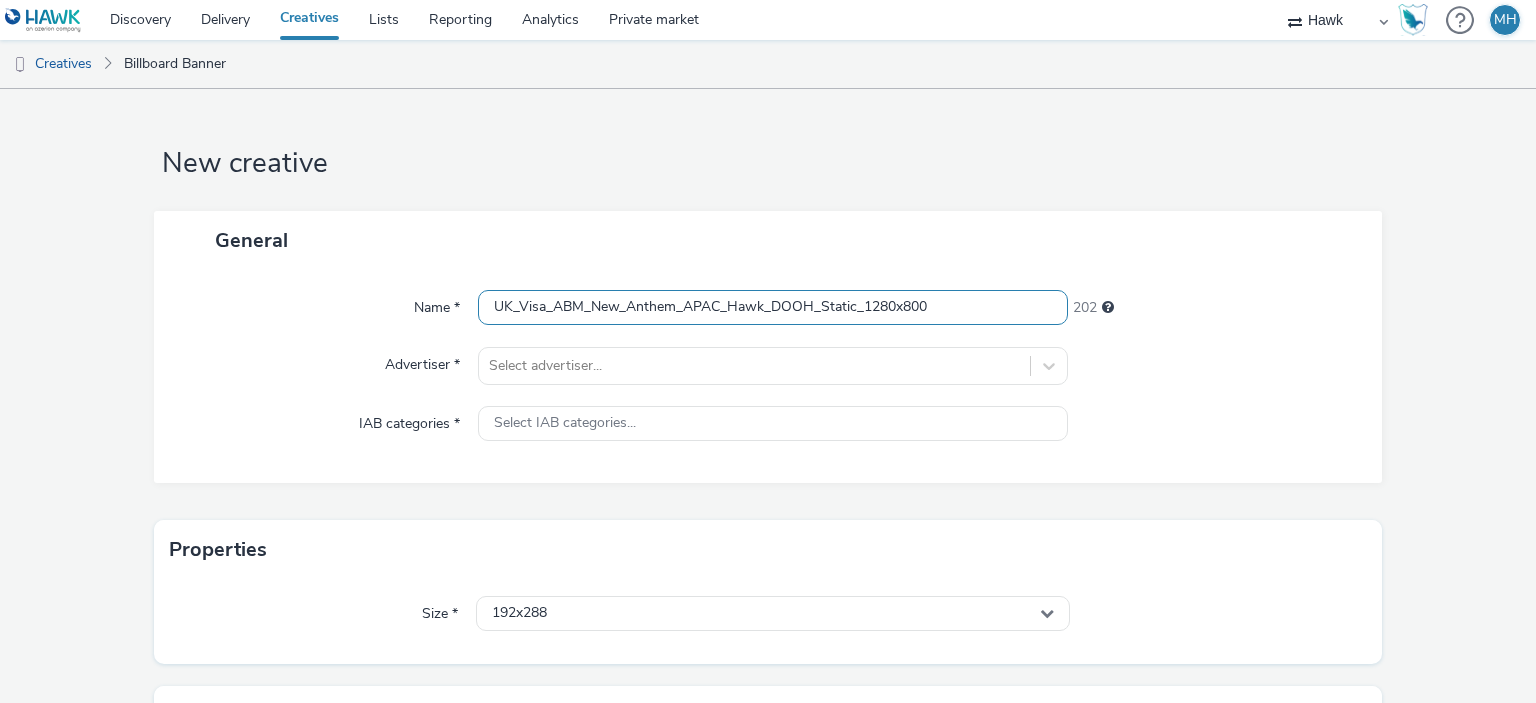 click on "UK_Visa_ABM_New_Anthem_APAC_Hawk_DOOH_Static_1280x800" at bounding box center (772, 307) 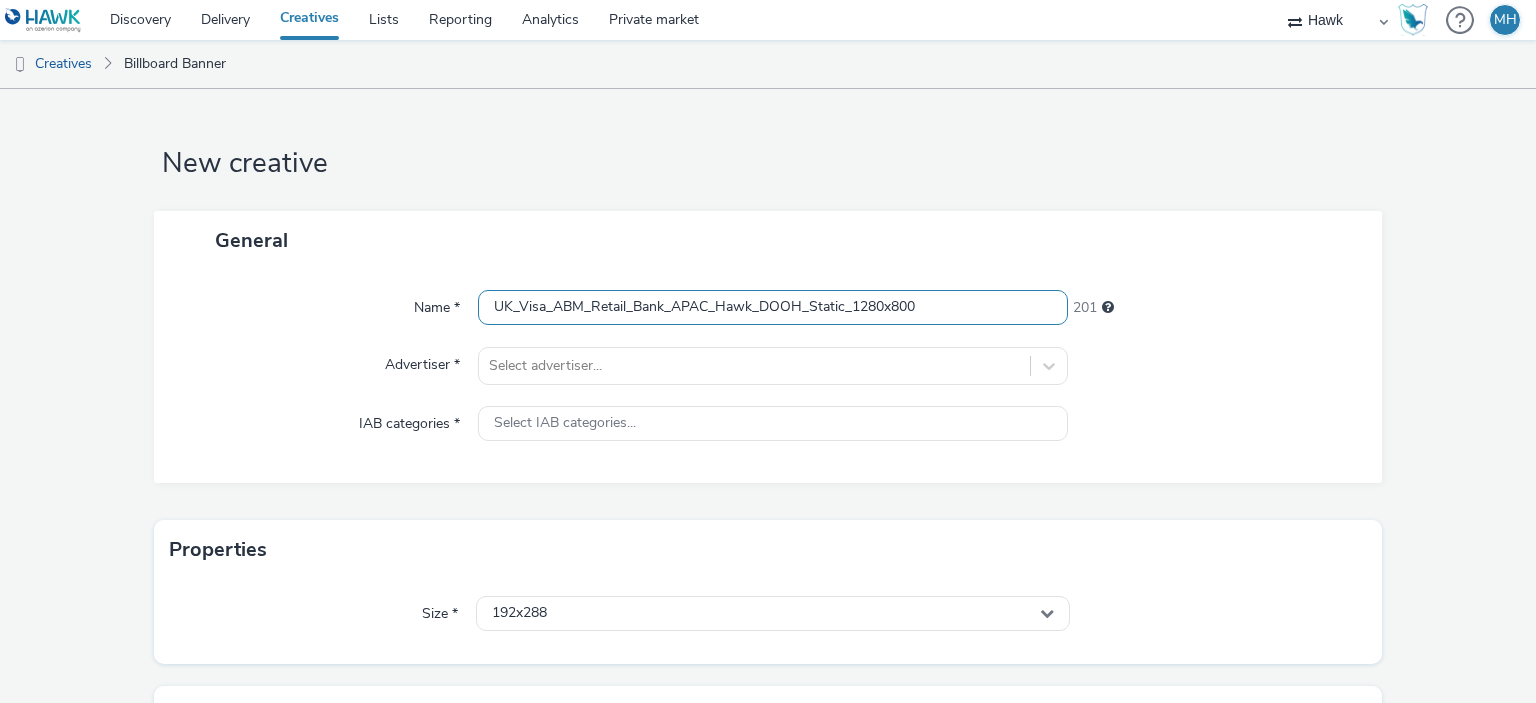 click on "UK_Visa_ABM_Retail_Bank_APAC_Hawk_DOOH_Static_1280x800" at bounding box center (772, 307) 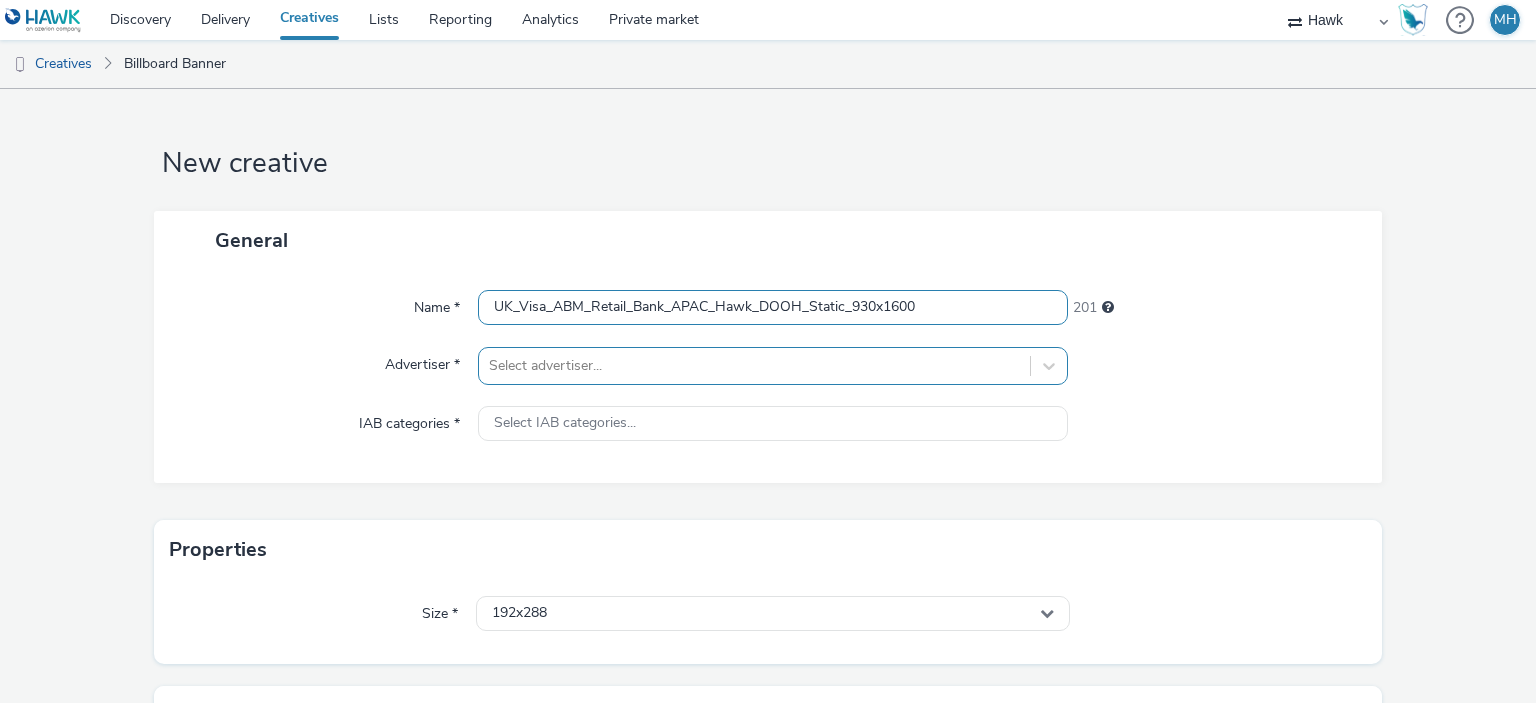 type on "UK_Visa_ABM_Retail_Bank_APAC_Hawk_DOOH_Static_930x1600" 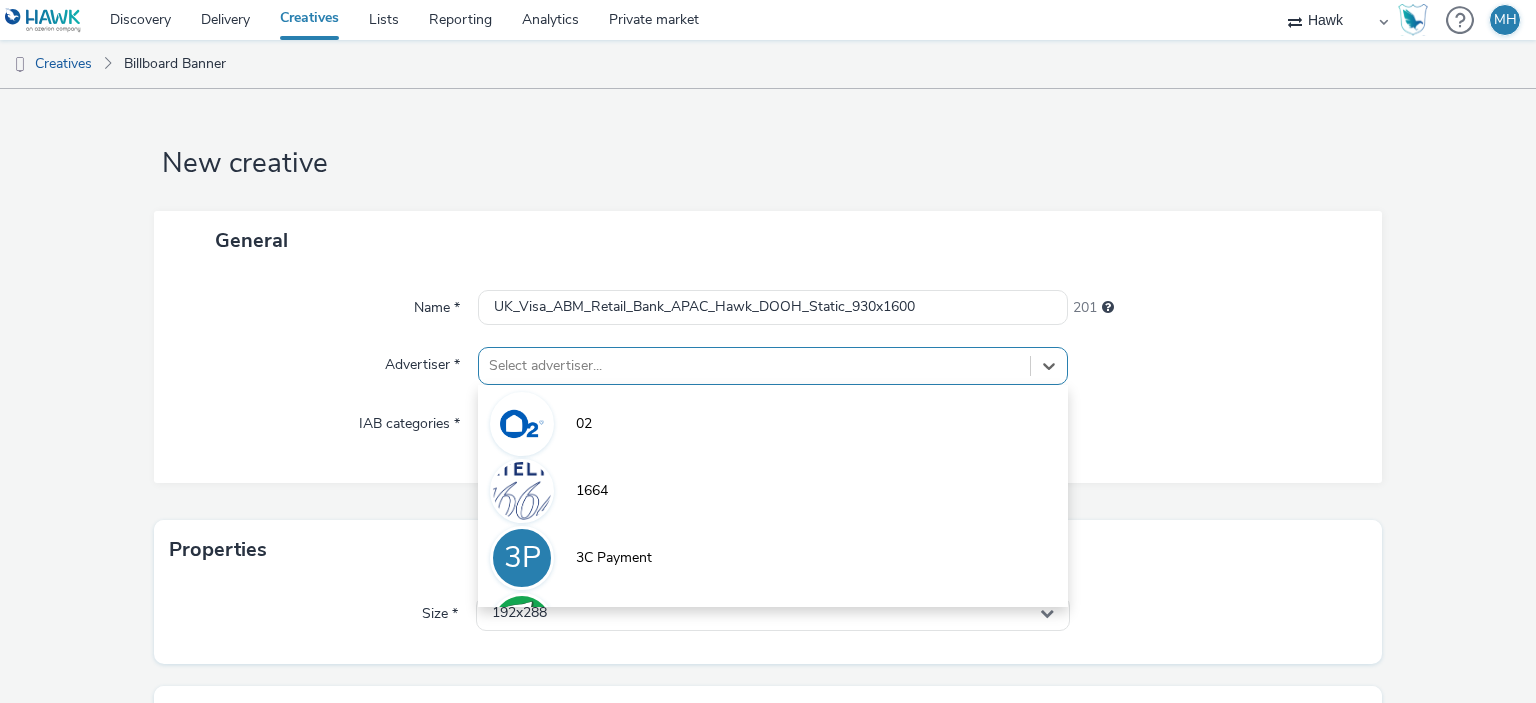 click on "option 02 focused, 1 of 9. 9 results available. Use Up and Down to choose options, press Enter to select the currently focused option, press Escape to exit the menu, press Tab to select the option and exit the menu. Select advertiser... 02 1664 3P 3C Payment 7UP A Abba Aber Falls Abercrombie A Abott A ABRSM" at bounding box center [772, 366] 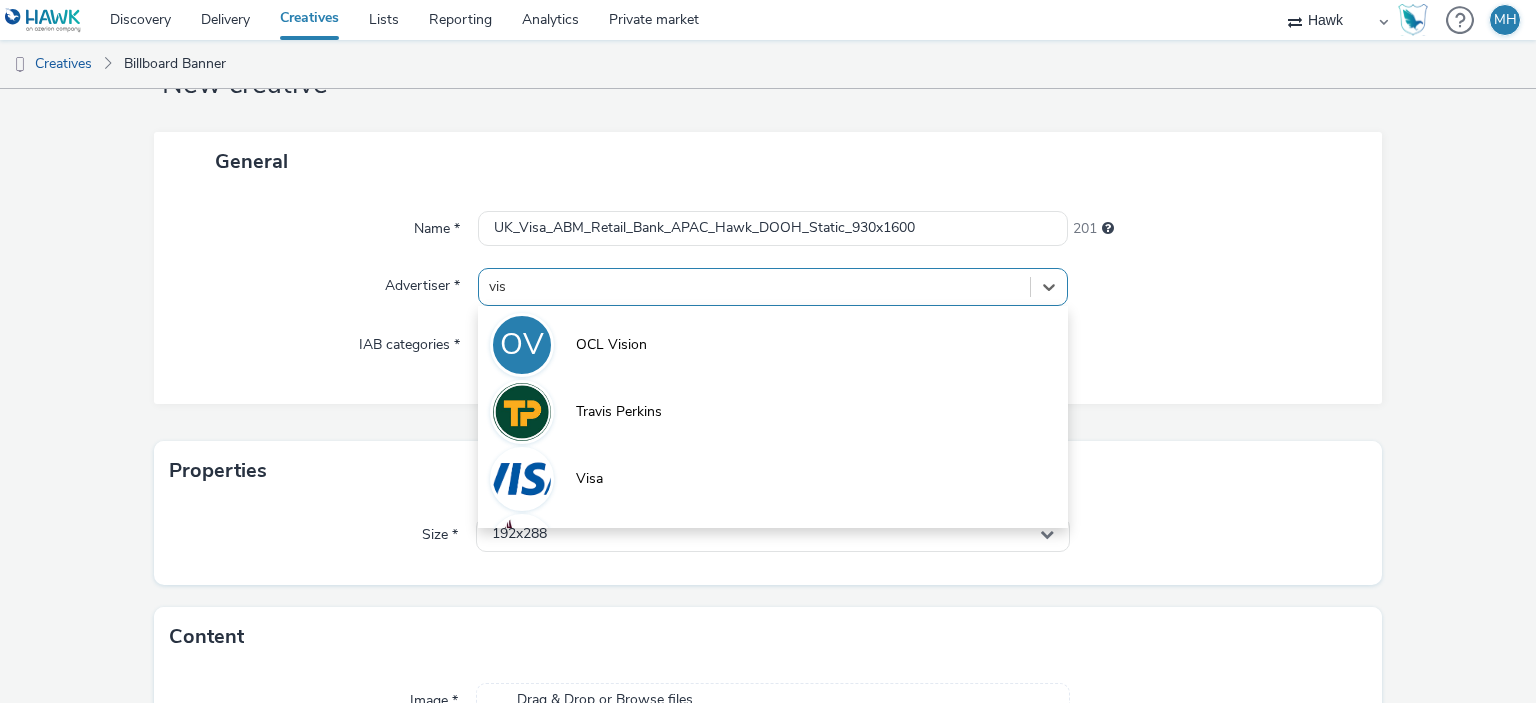 type on "visa" 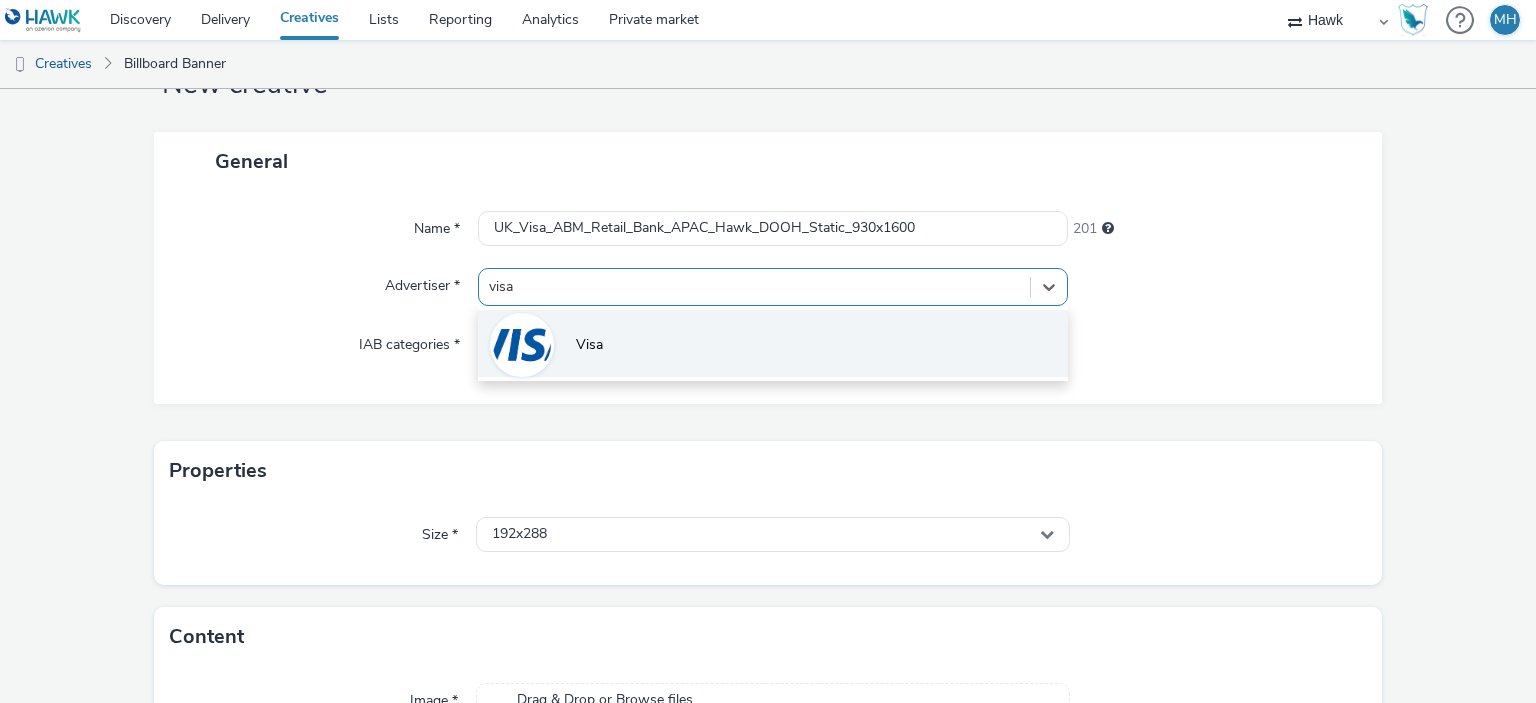 click on "Visa" at bounding box center [772, 343] 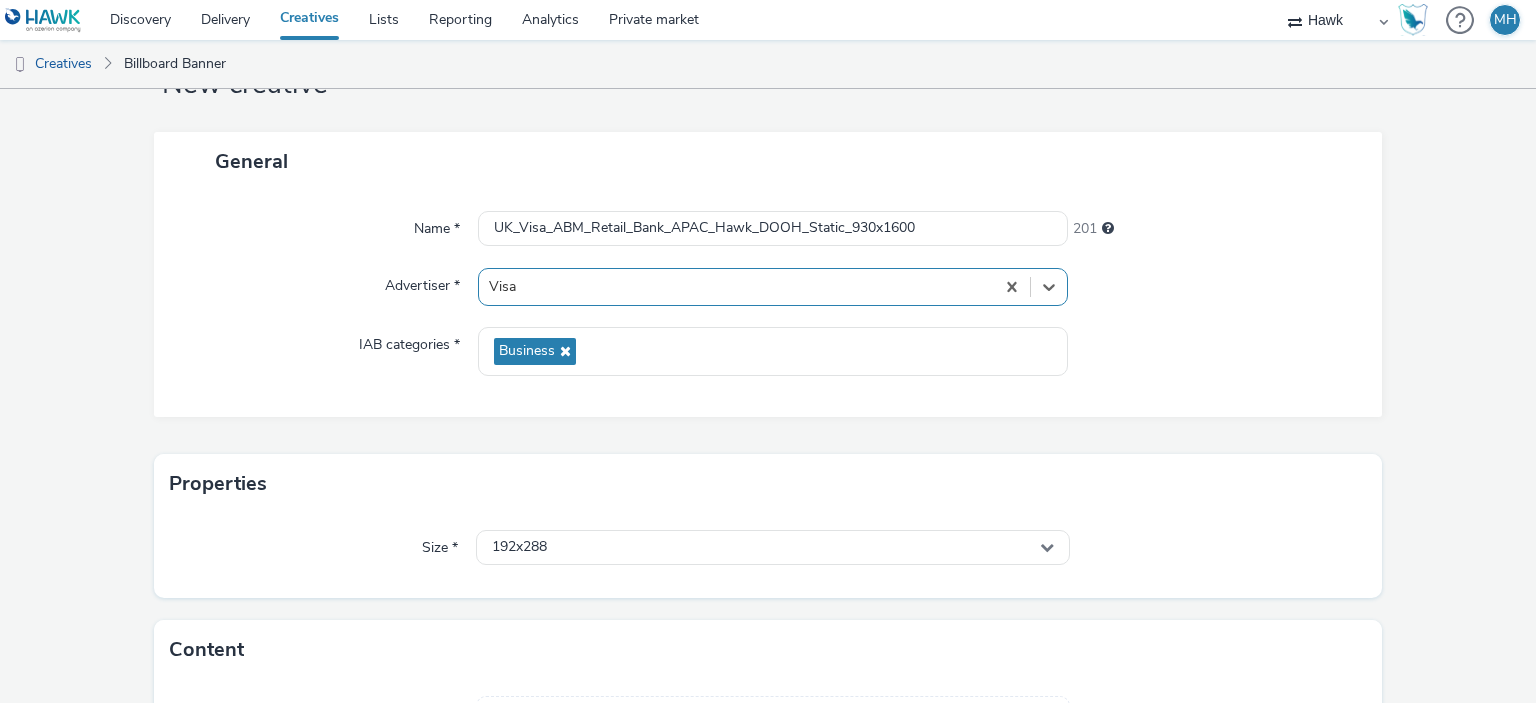 drag, startPoint x: 800, startPoint y: 450, endPoint x: 796, endPoint y: 462, distance: 12.649111 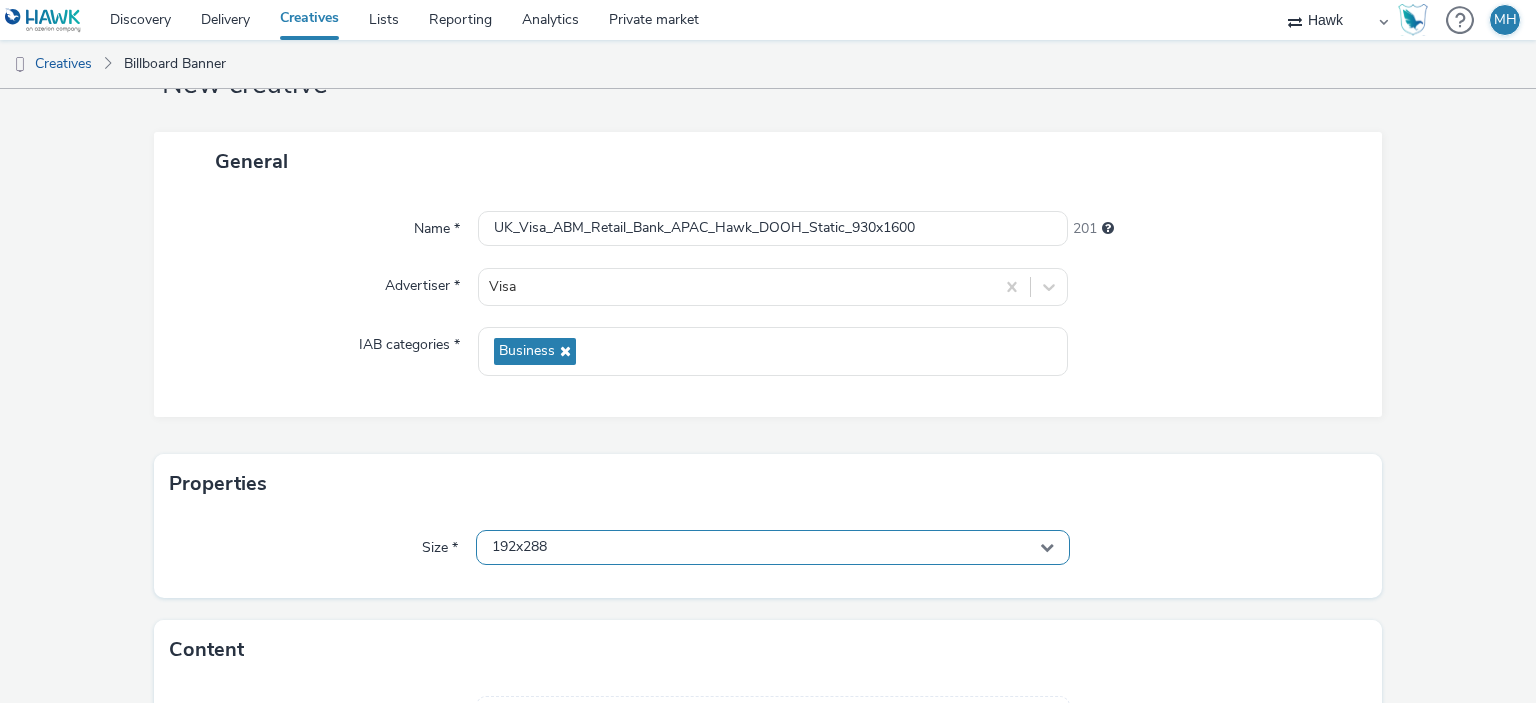 click on "192x288" at bounding box center (772, 547) 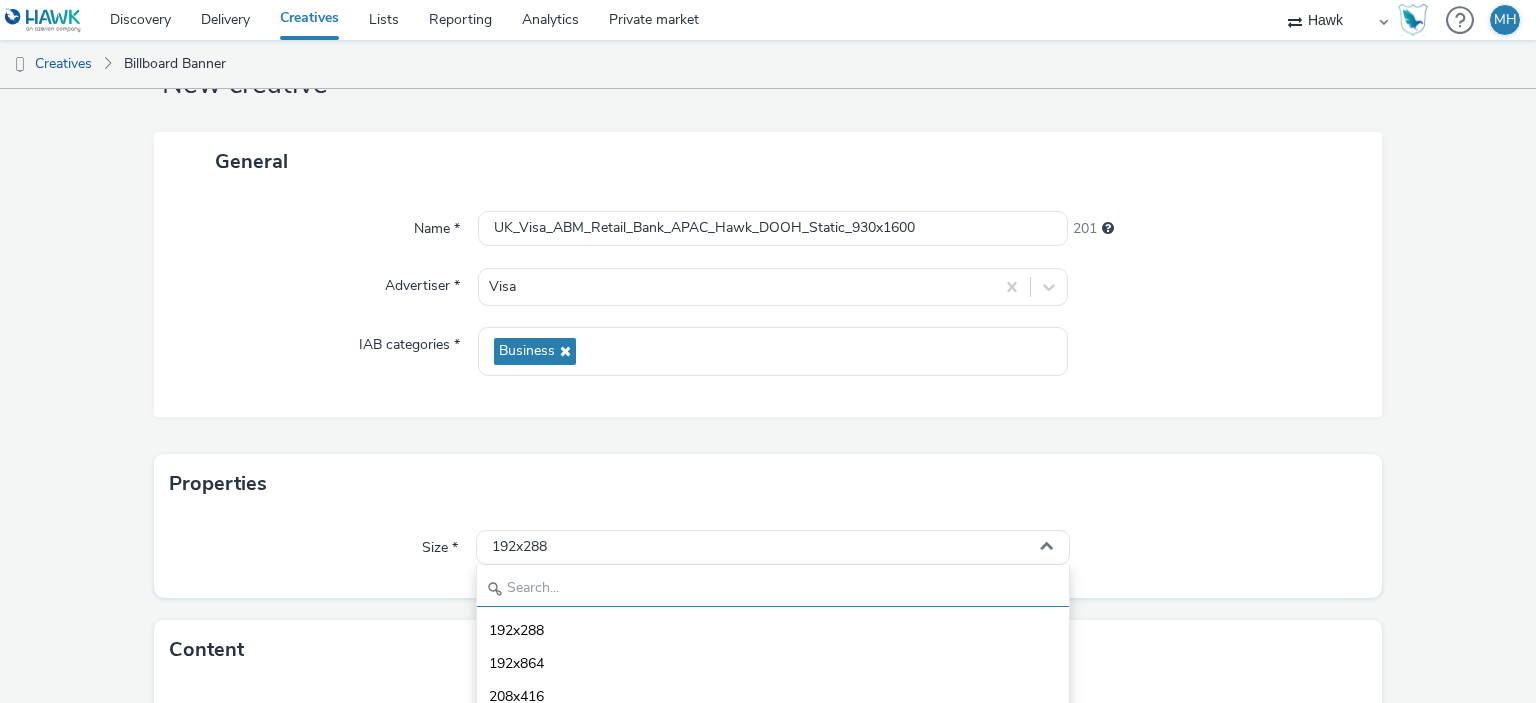 click at bounding box center [772, 589] 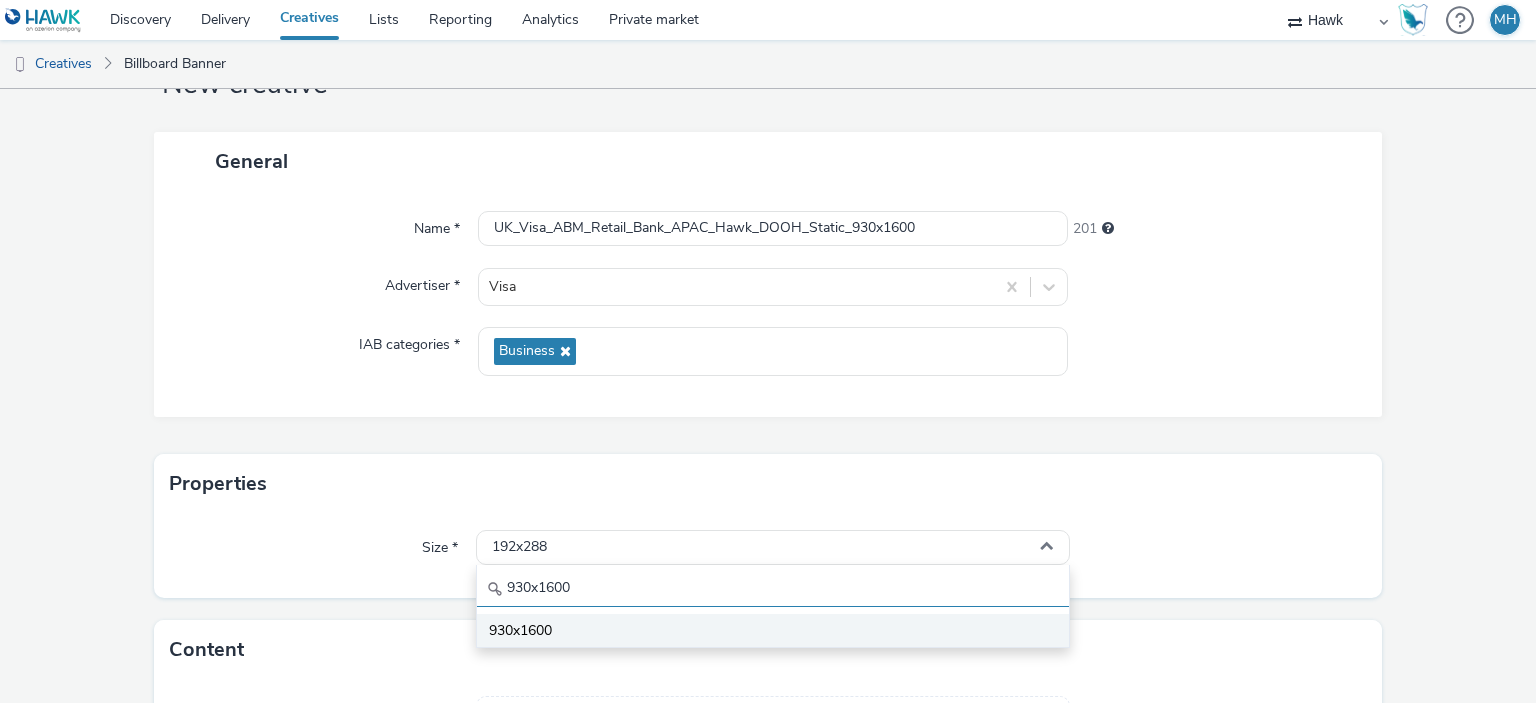 type on "930x1600" 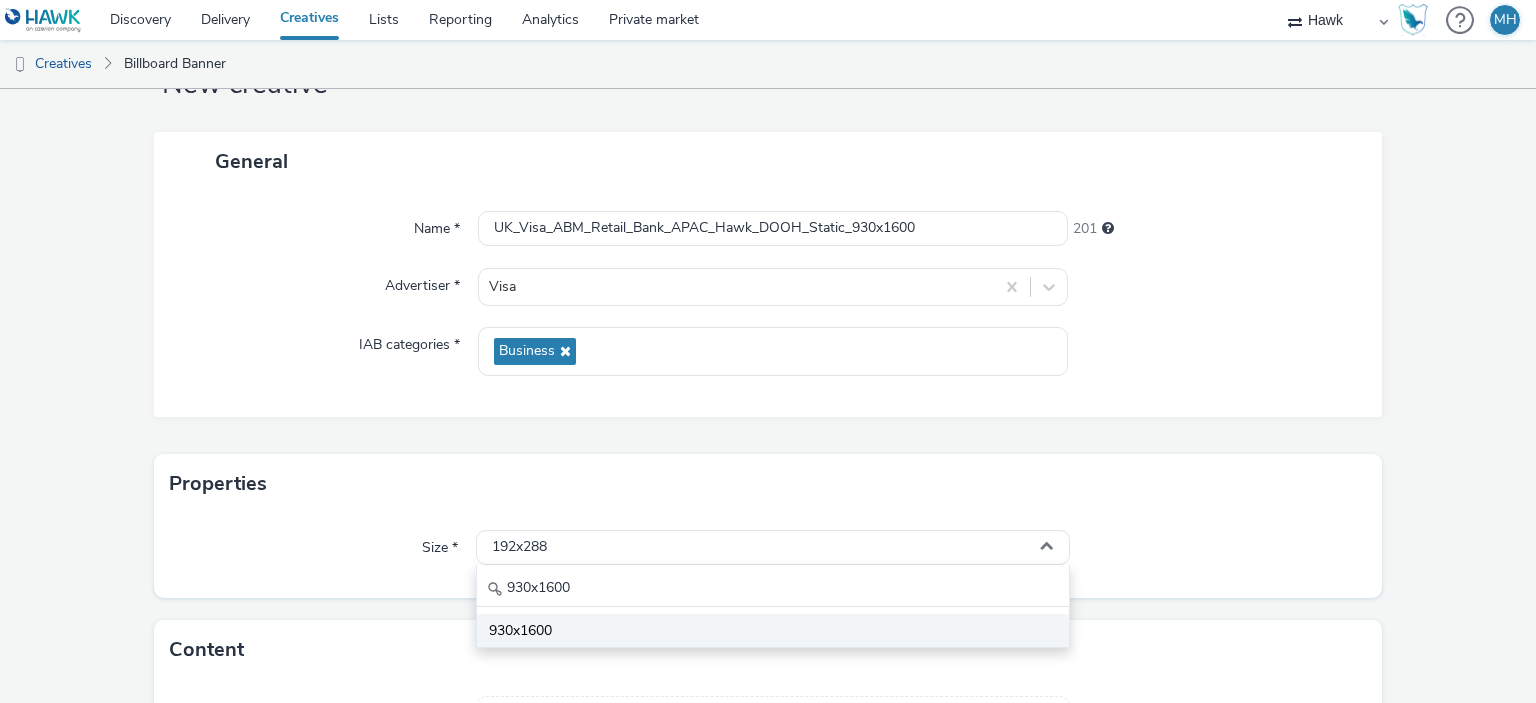 click on "930x1600" at bounding box center (772, 630) 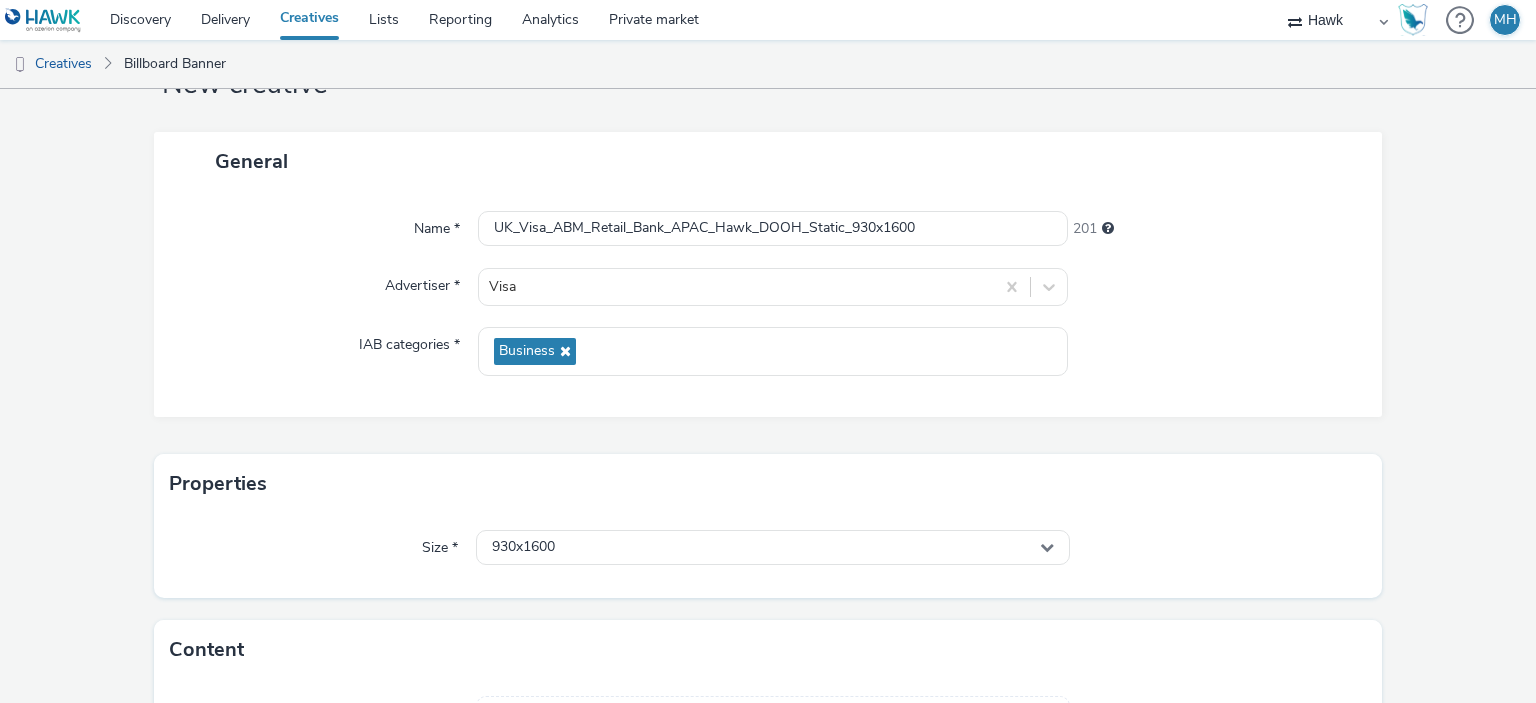 click on "Name * UK_Visa_ABM_Retail_Bank_APAC_Hawk_DOOH_Static_930x1600 201 Advertiser * Visa IAB categories * Business" at bounding box center [768, 304] 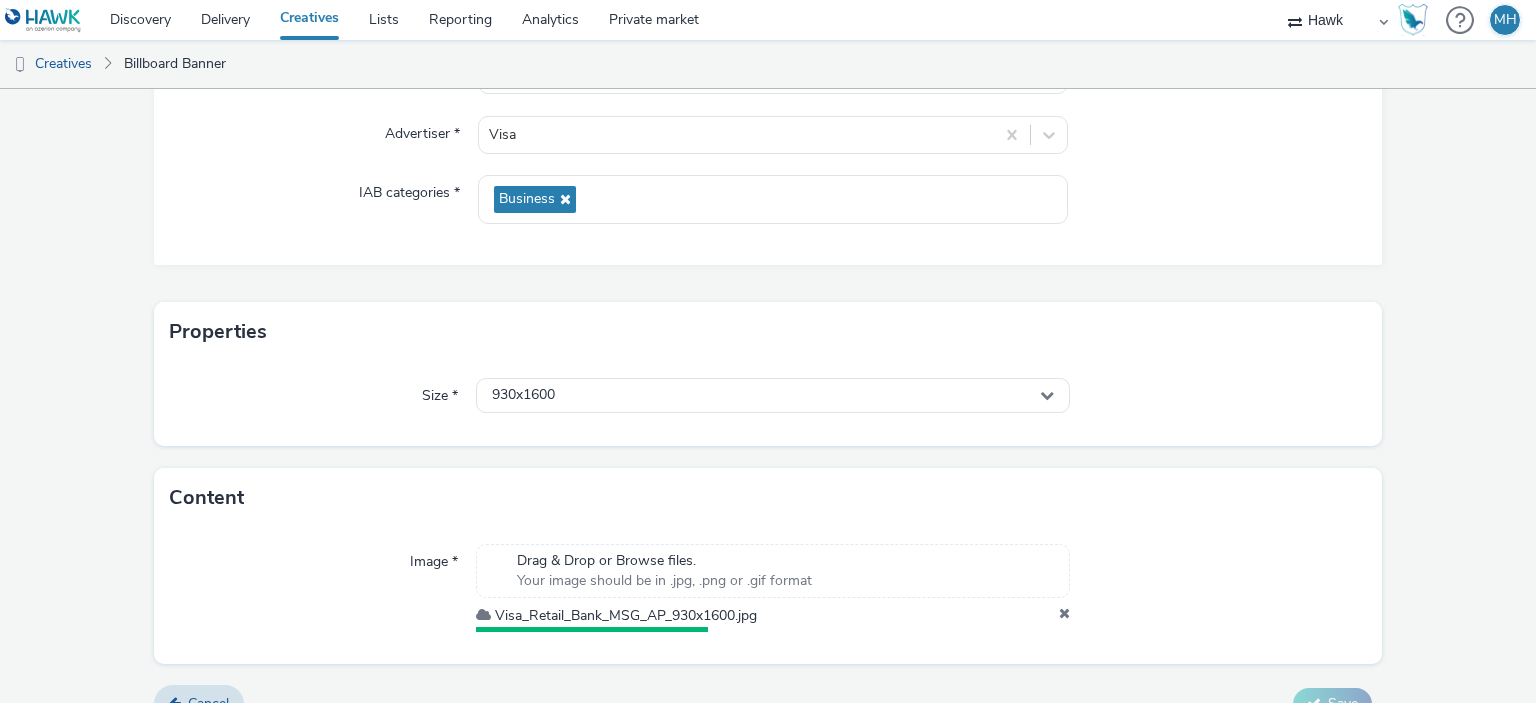 scroll, scrollTop: 0, scrollLeft: 0, axis: both 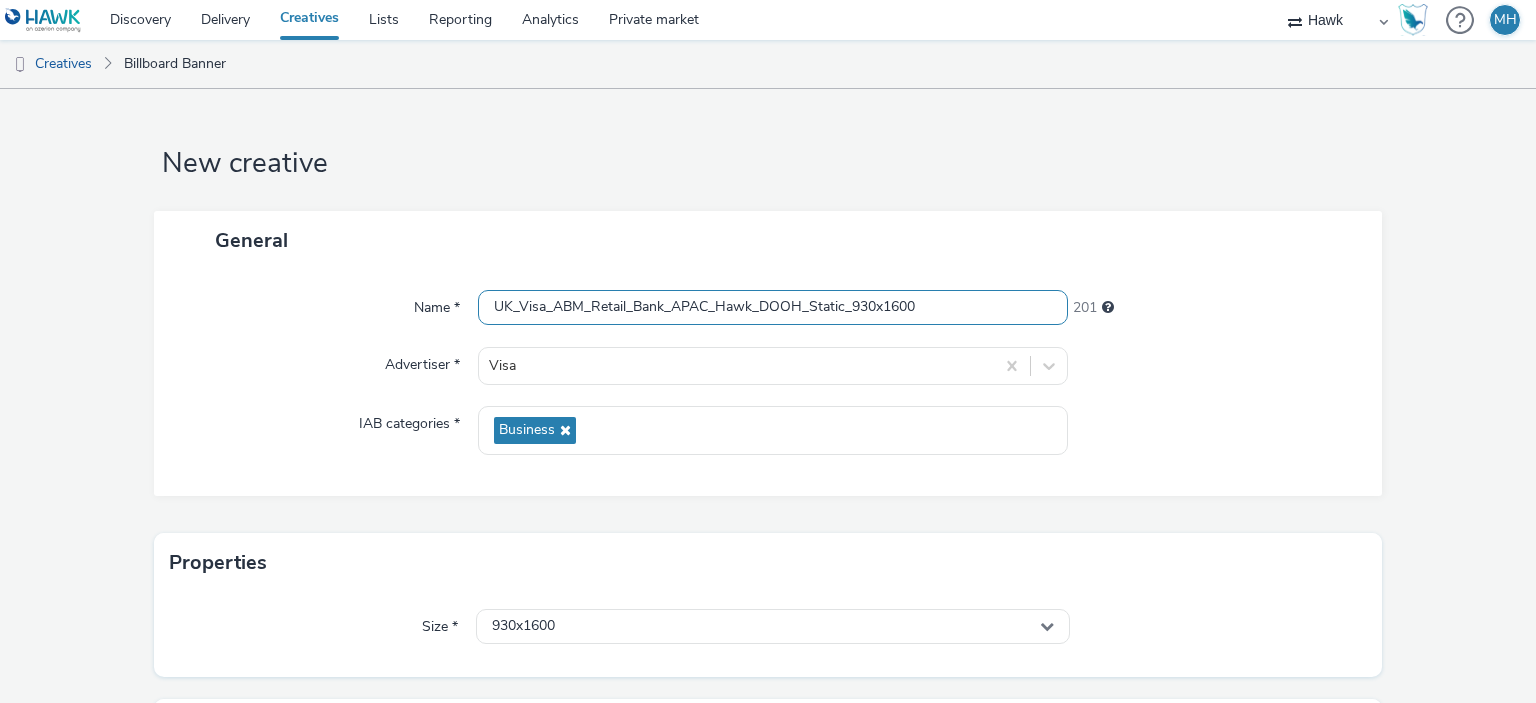 drag, startPoint x: 934, startPoint y: 311, endPoint x: 436, endPoint y: 272, distance: 499.52478 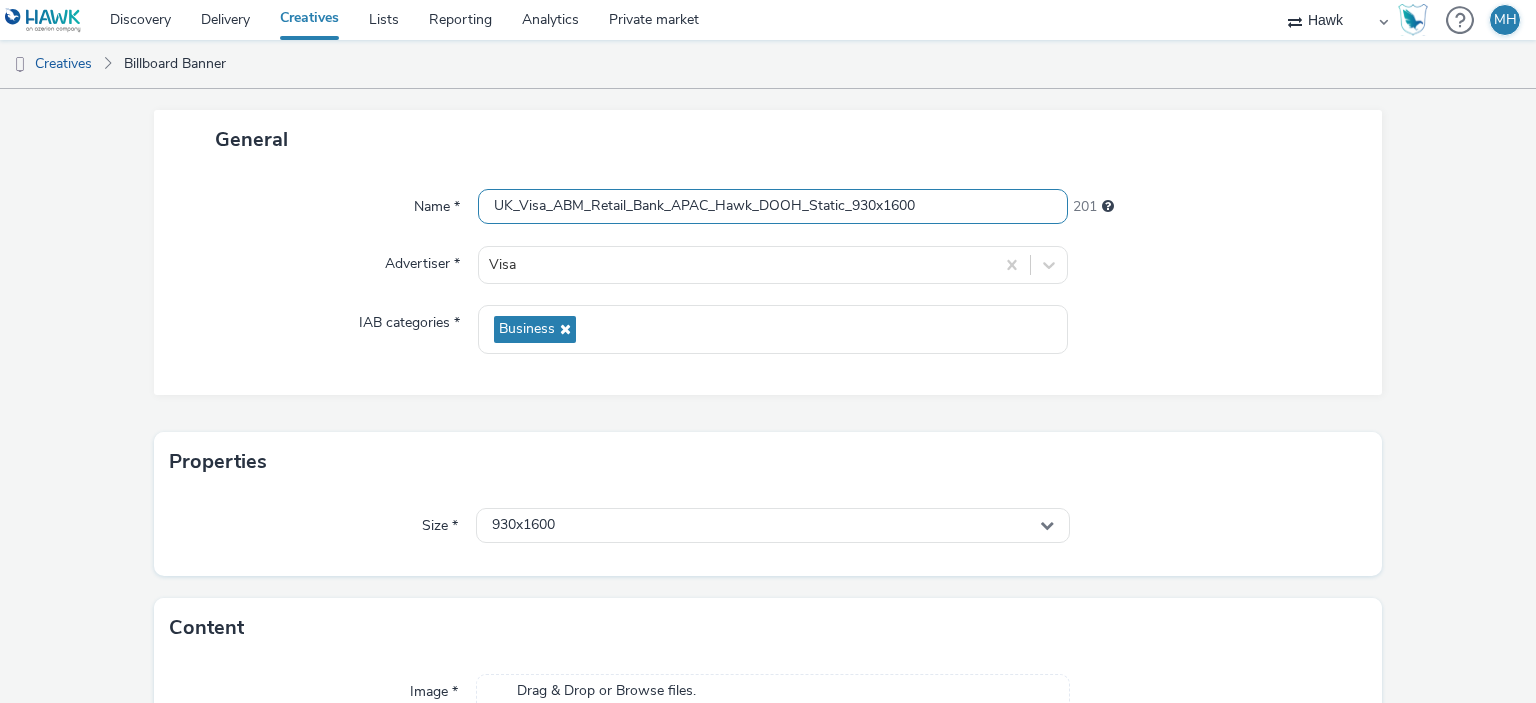 scroll, scrollTop: 0, scrollLeft: 0, axis: both 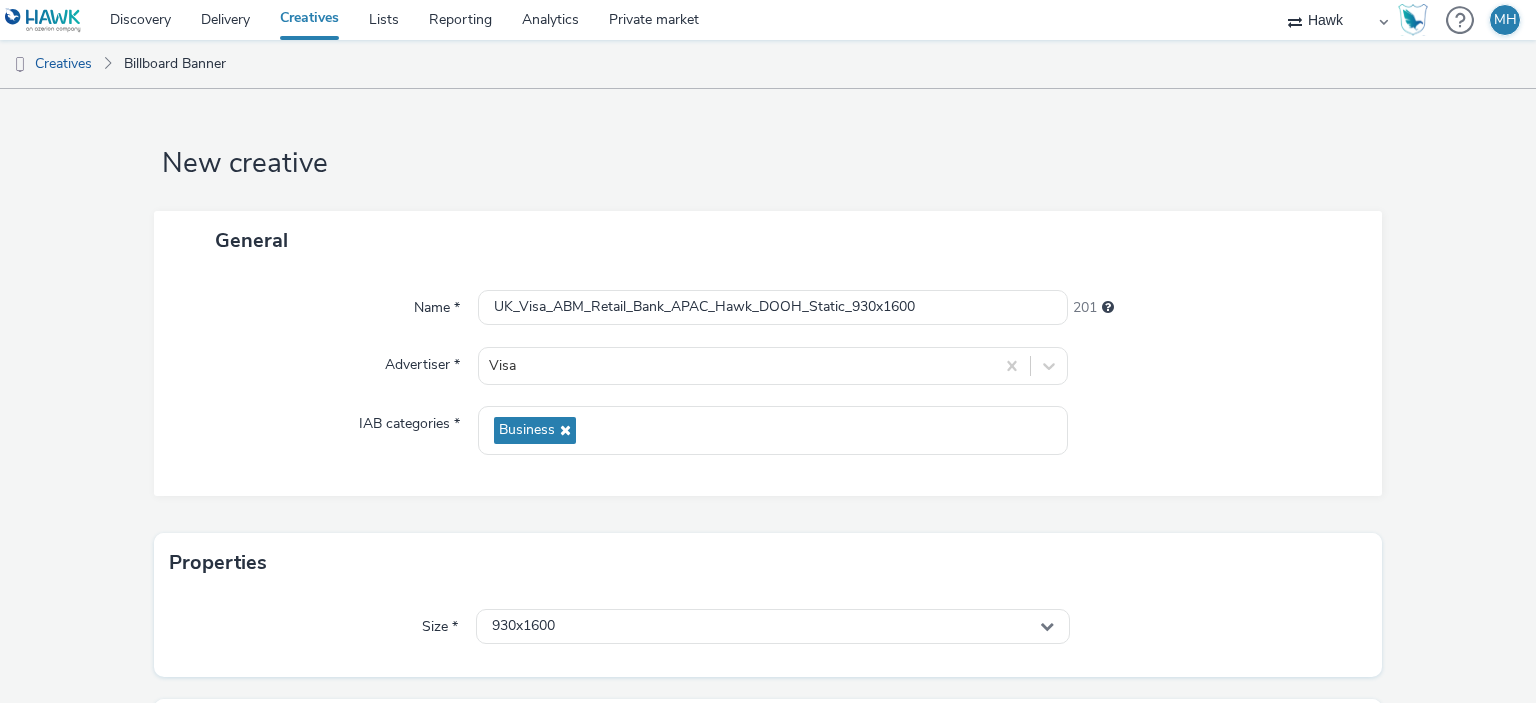 click on "New creative General Name * UK_Visa_ABM_Retail_Bank_APAC_Hawk_DOOH_Static_930x1600 201 Advertiser * Visa IAB categories * Business Properties Size * 930x1600 Content Image * Drag & Drop or Browse files. Your image should be in .jpg, .png or .gif format Visa_Retail_Bank_MSG_AP_930x1600.jpg Cancel Save" at bounding box center (768, 526) 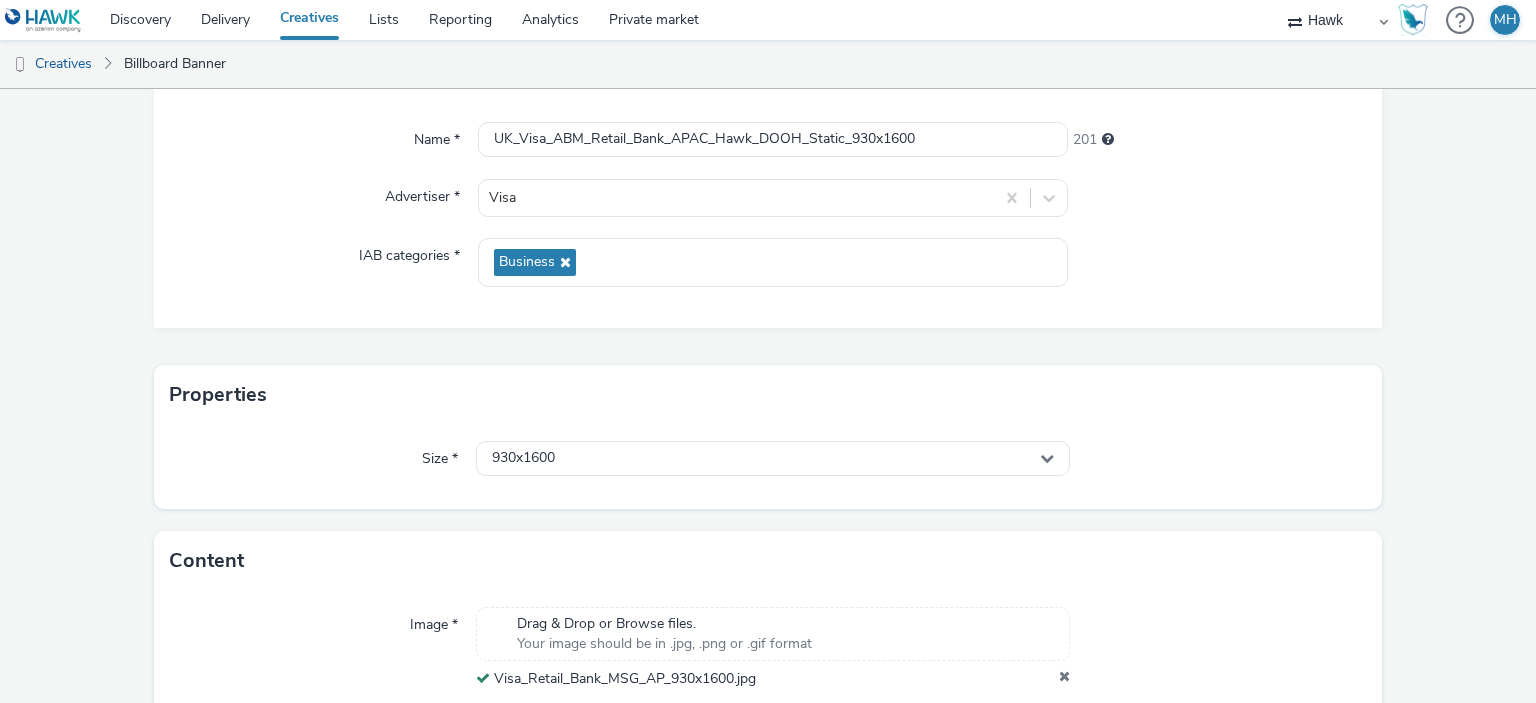 scroll, scrollTop: 259, scrollLeft: 0, axis: vertical 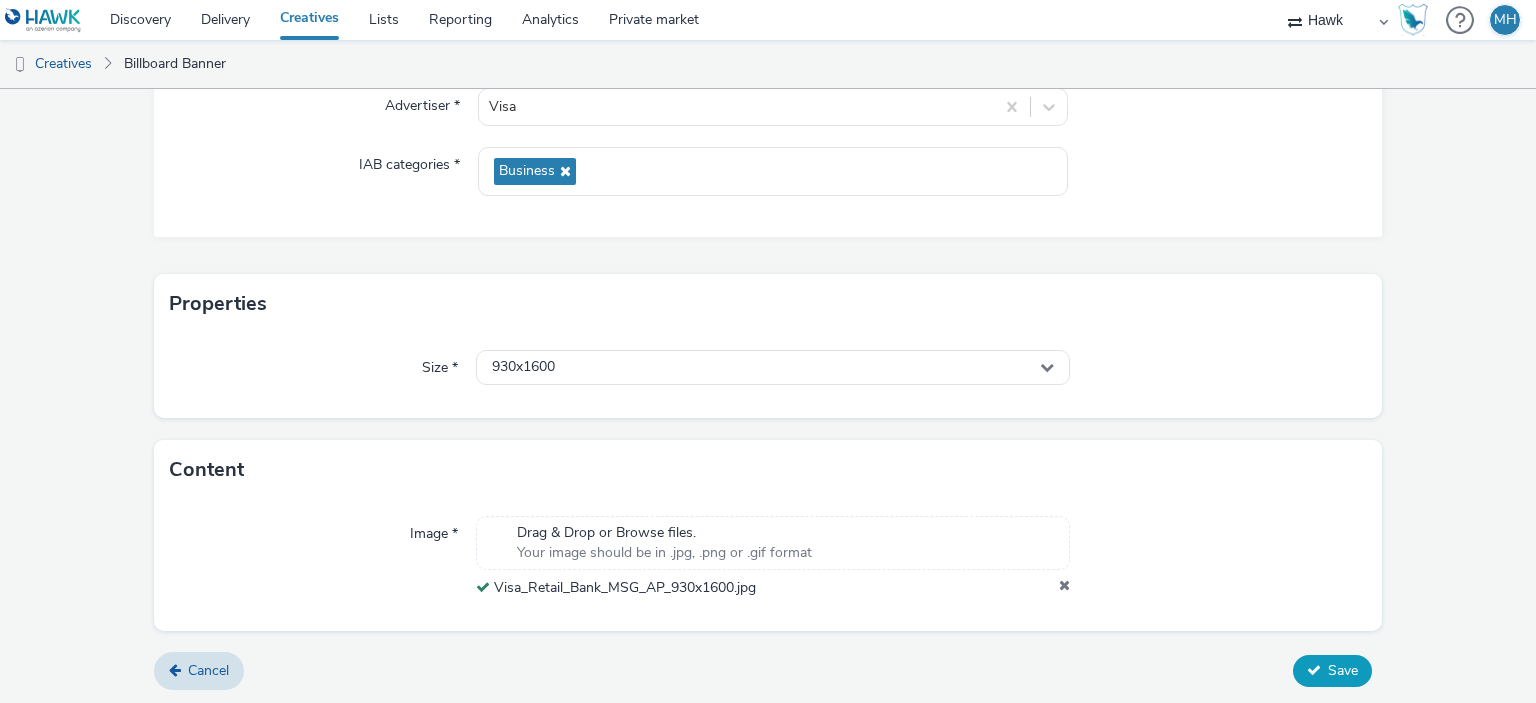 click at bounding box center (1314, 670) 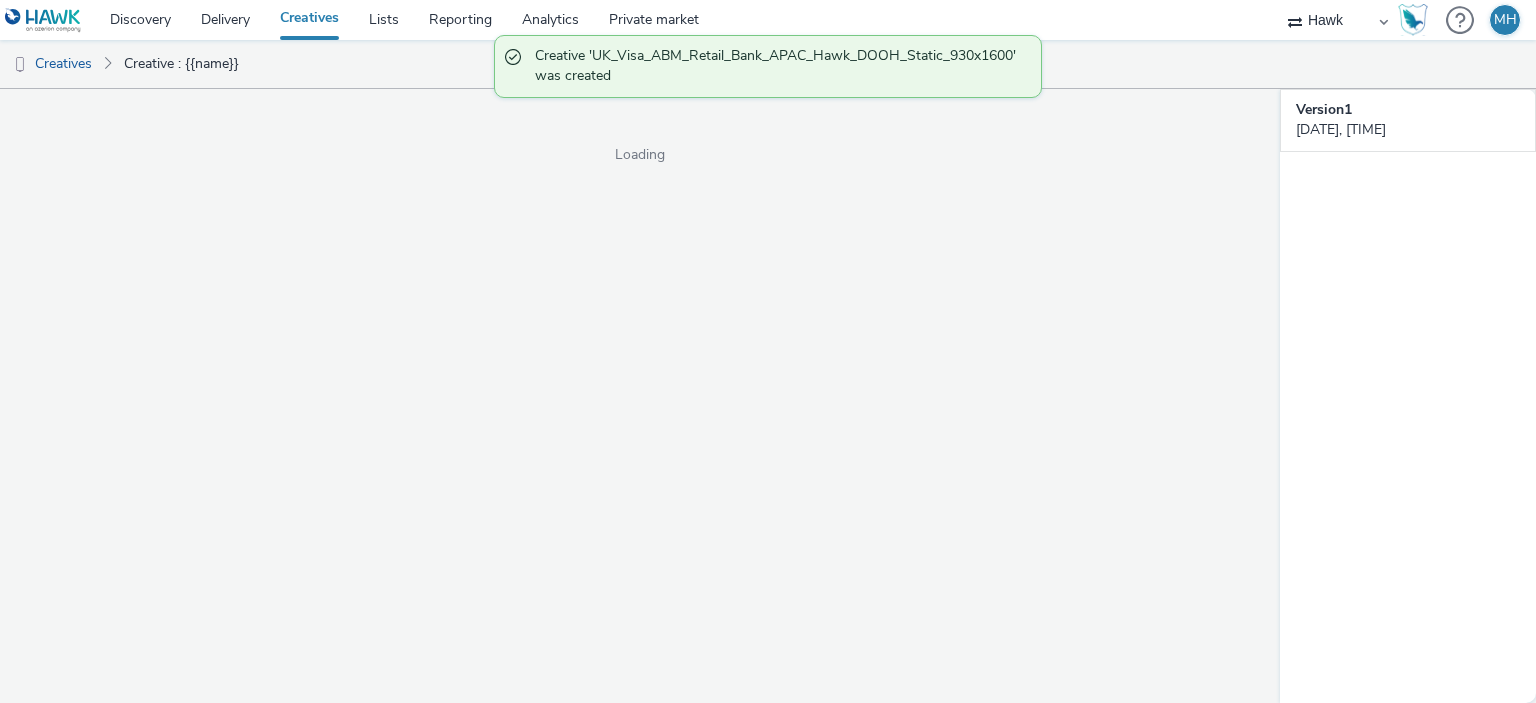 scroll, scrollTop: 0, scrollLeft: 0, axis: both 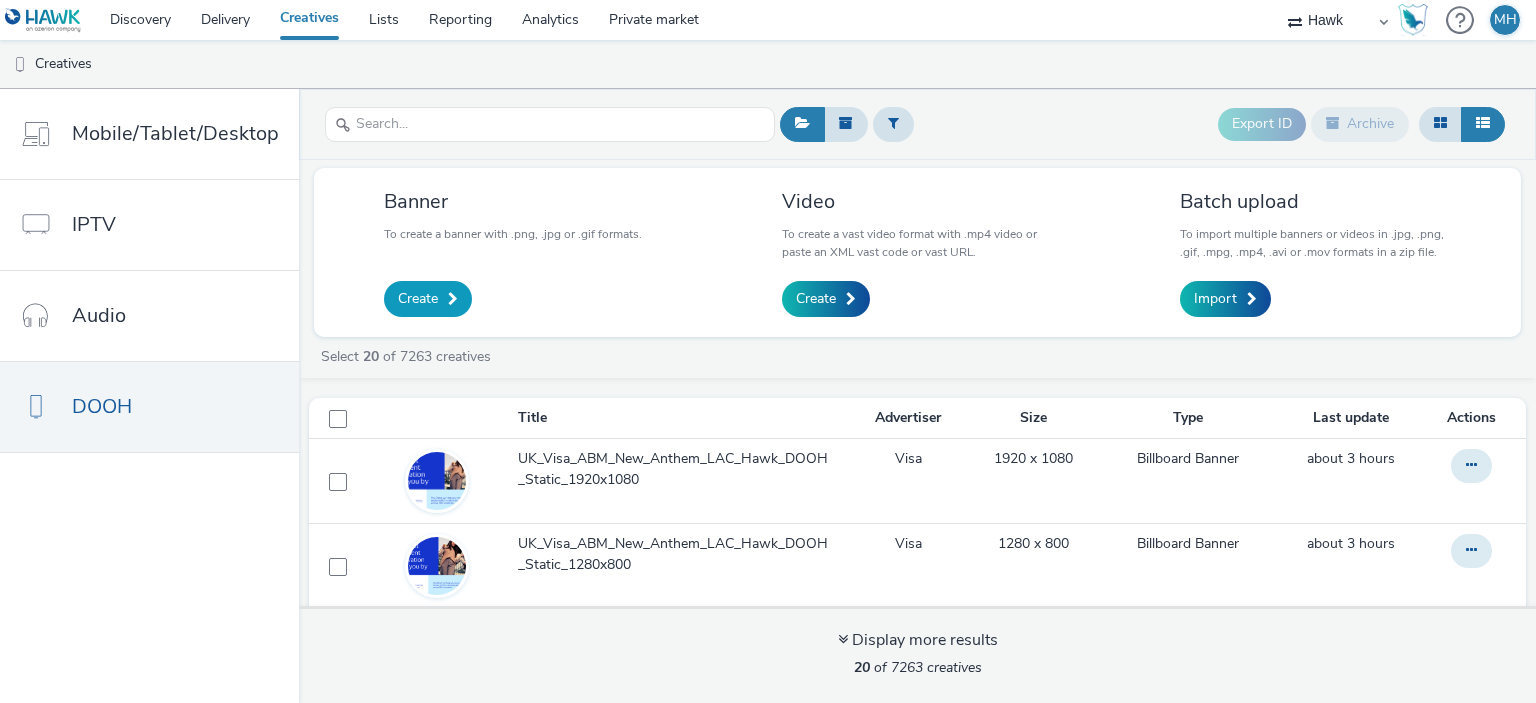 click on "Create" at bounding box center (428, 299) 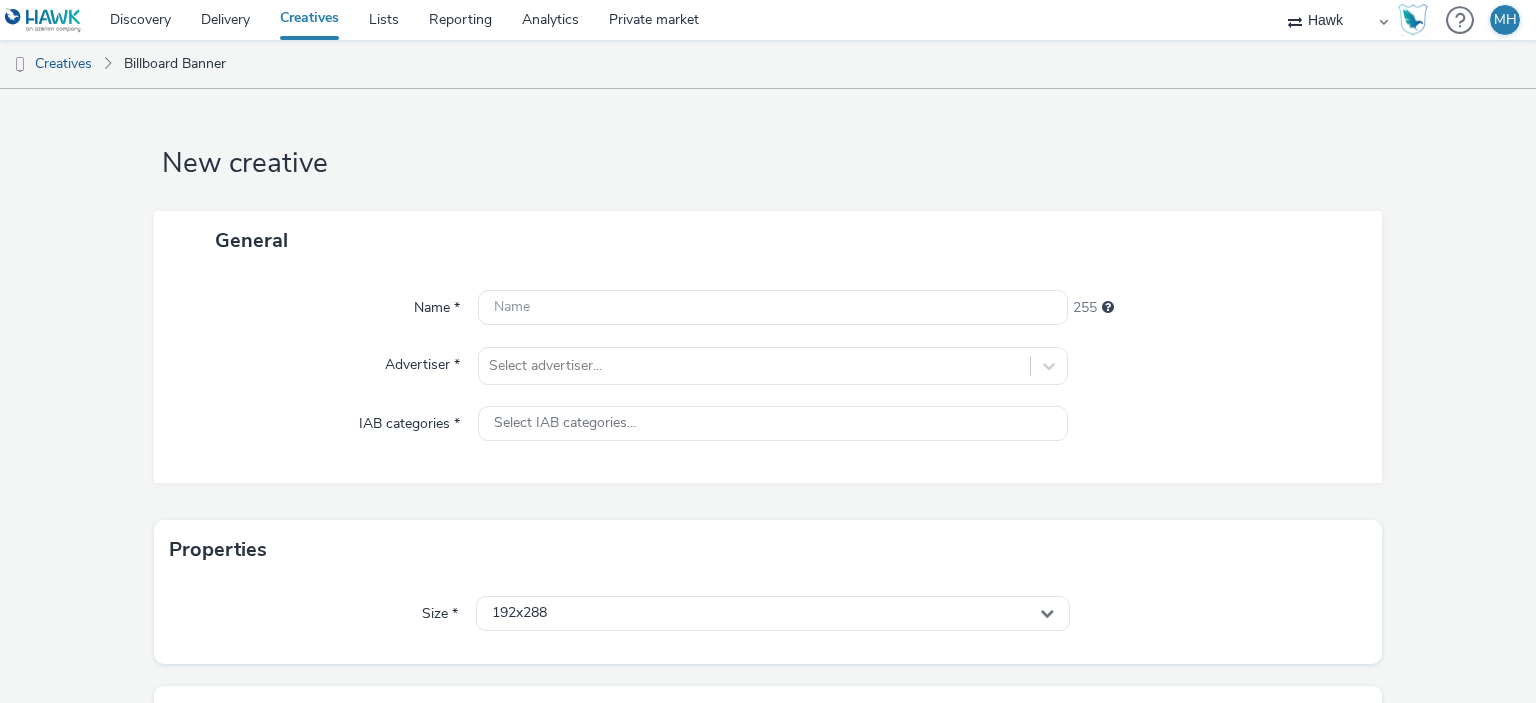 scroll, scrollTop: 100, scrollLeft: 0, axis: vertical 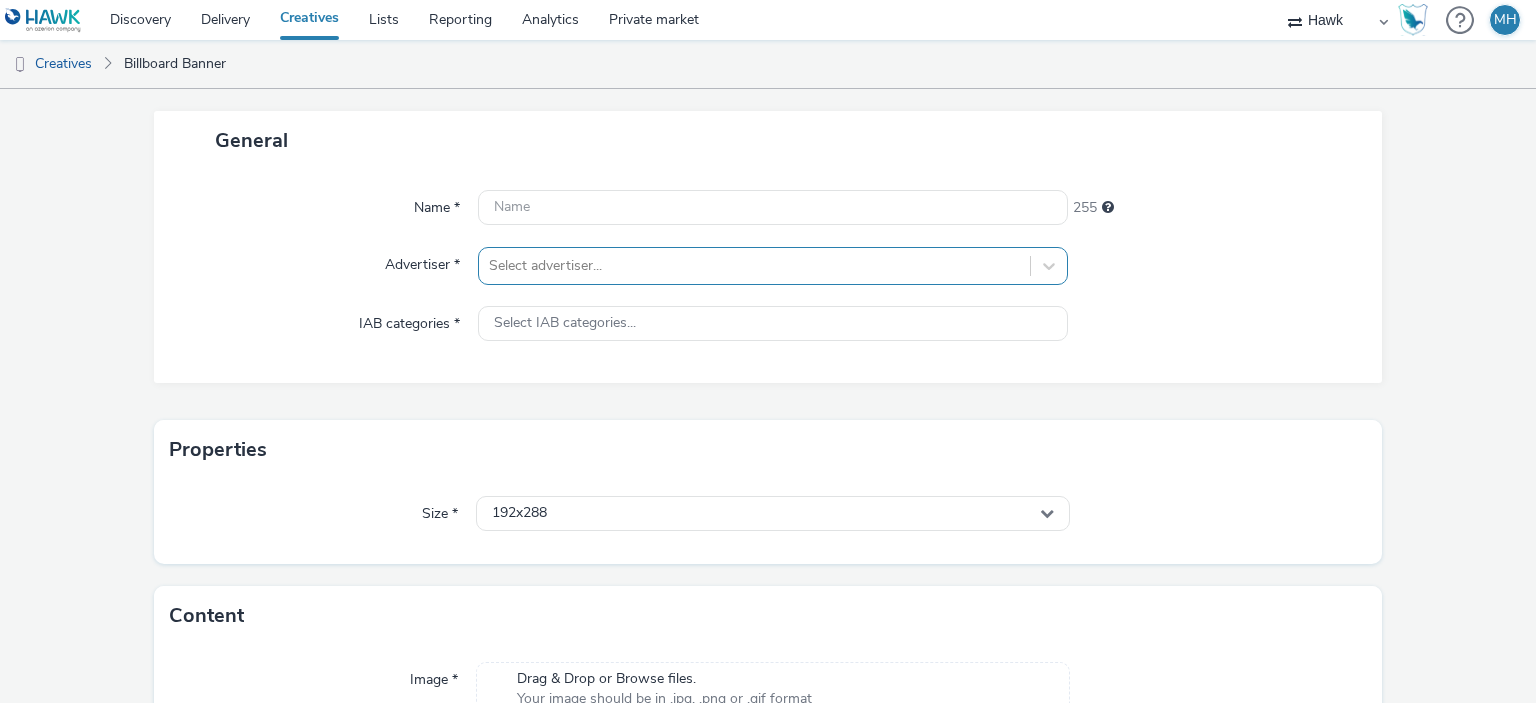 click at bounding box center (754, 266) 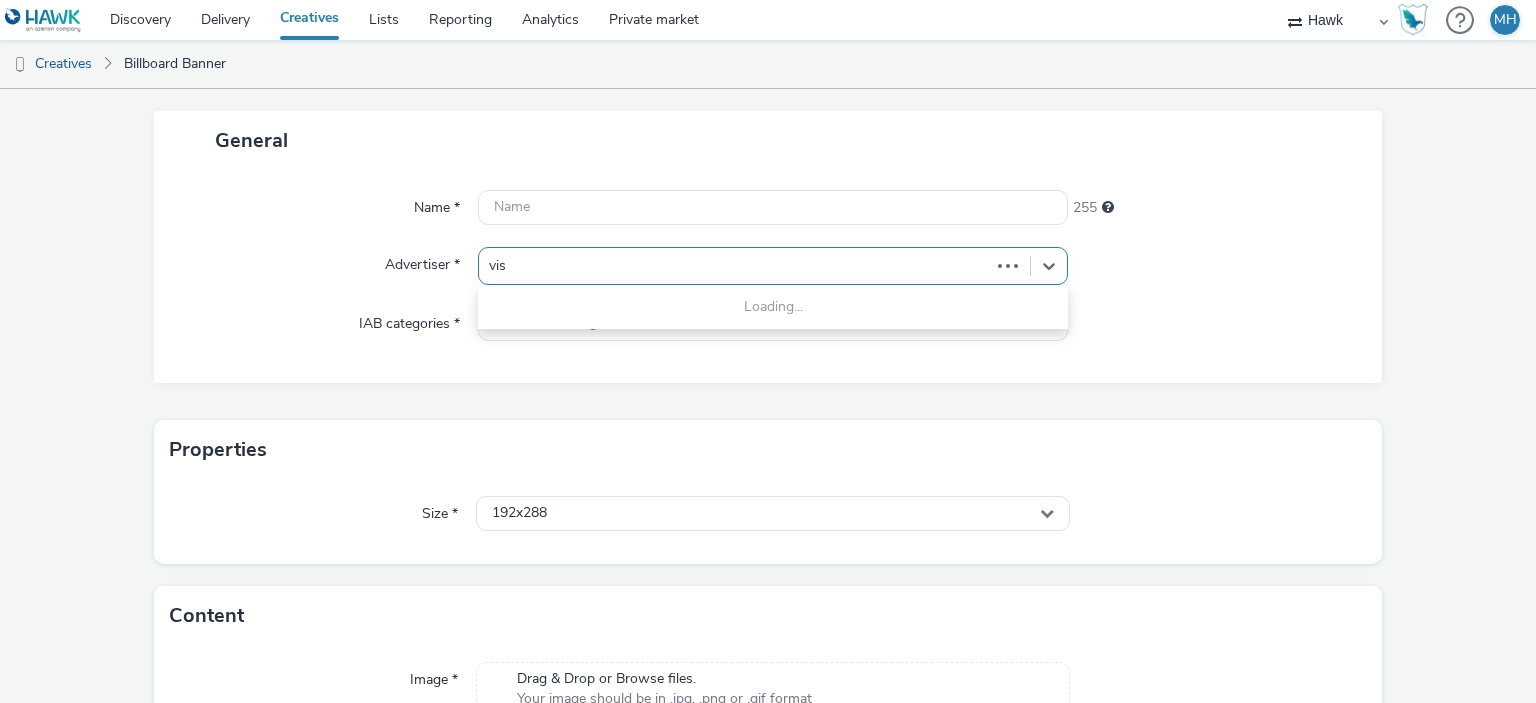 type on "visa" 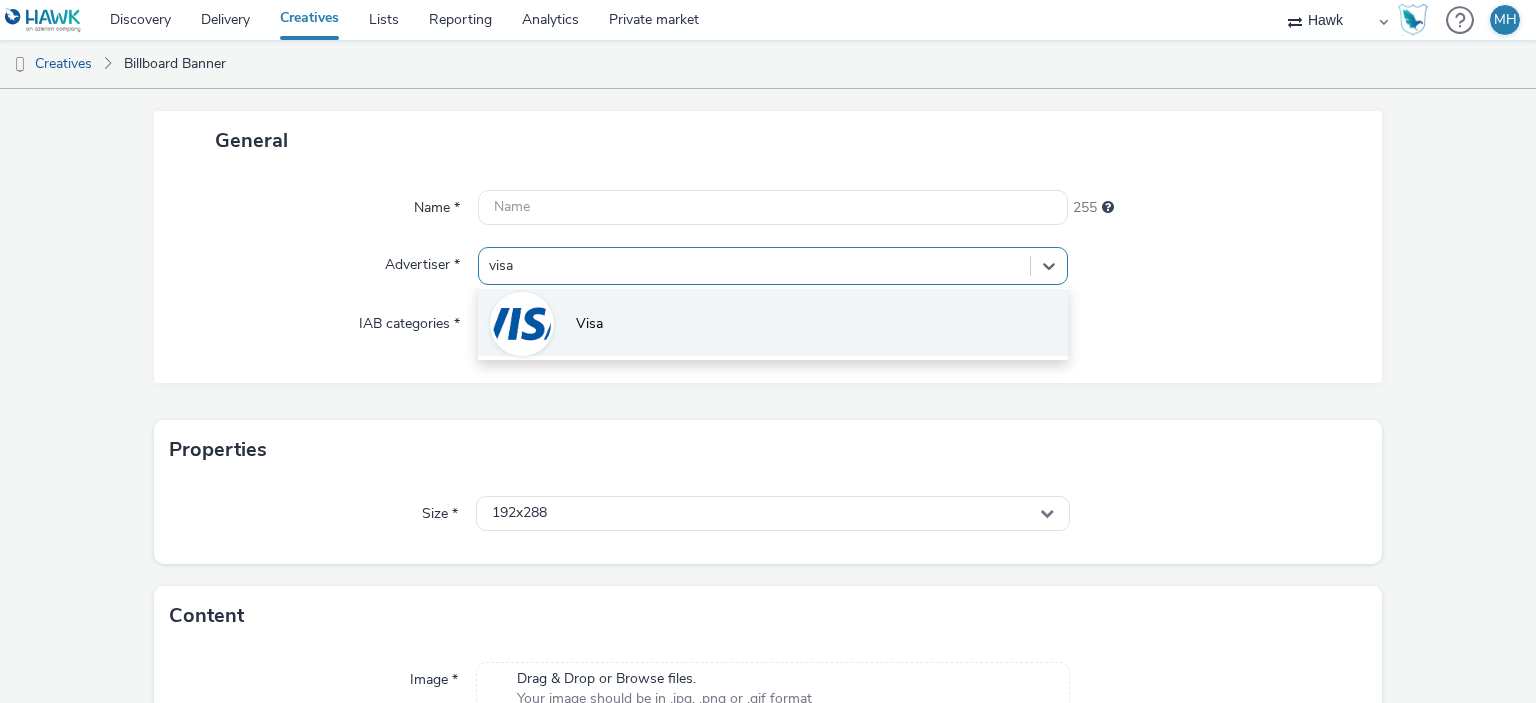 click on "Visa" at bounding box center (772, 322) 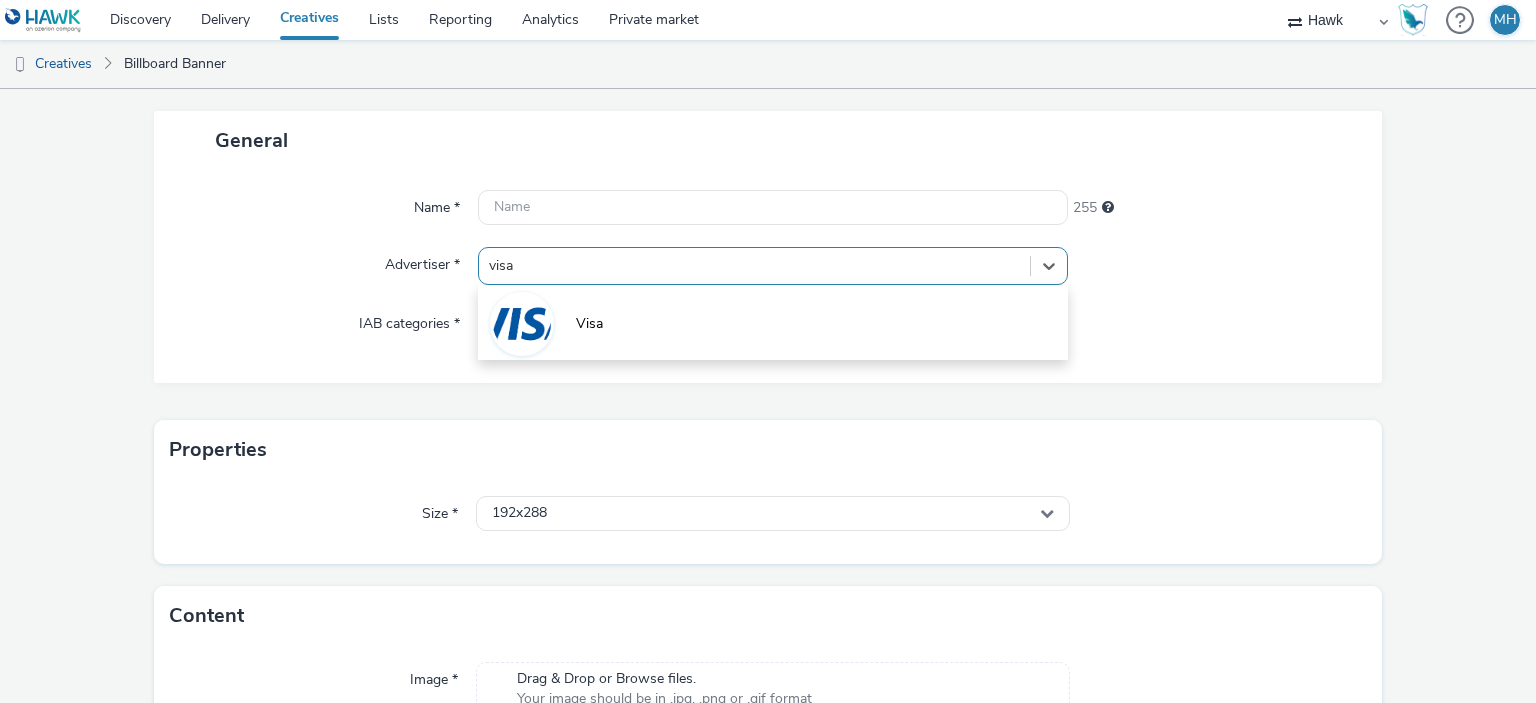 type 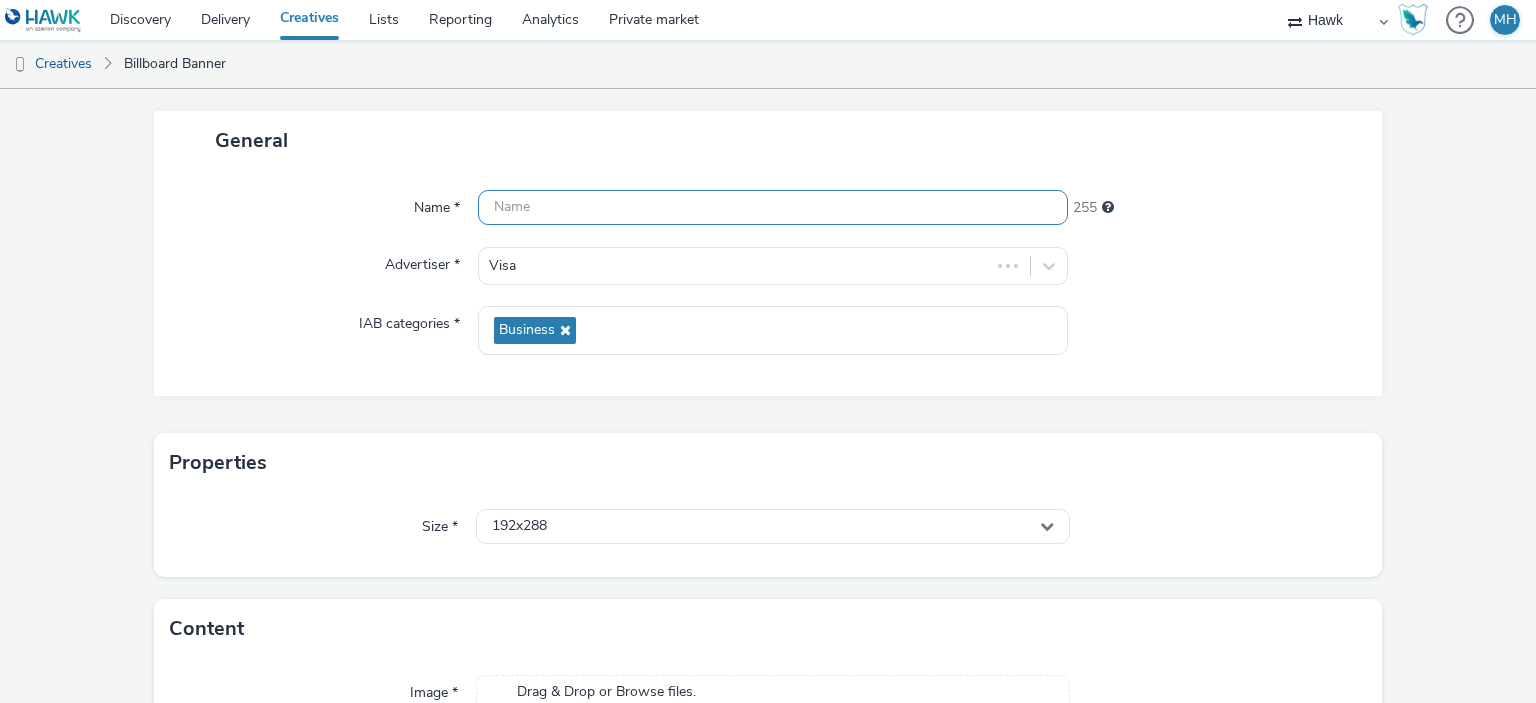 click at bounding box center (772, 207) 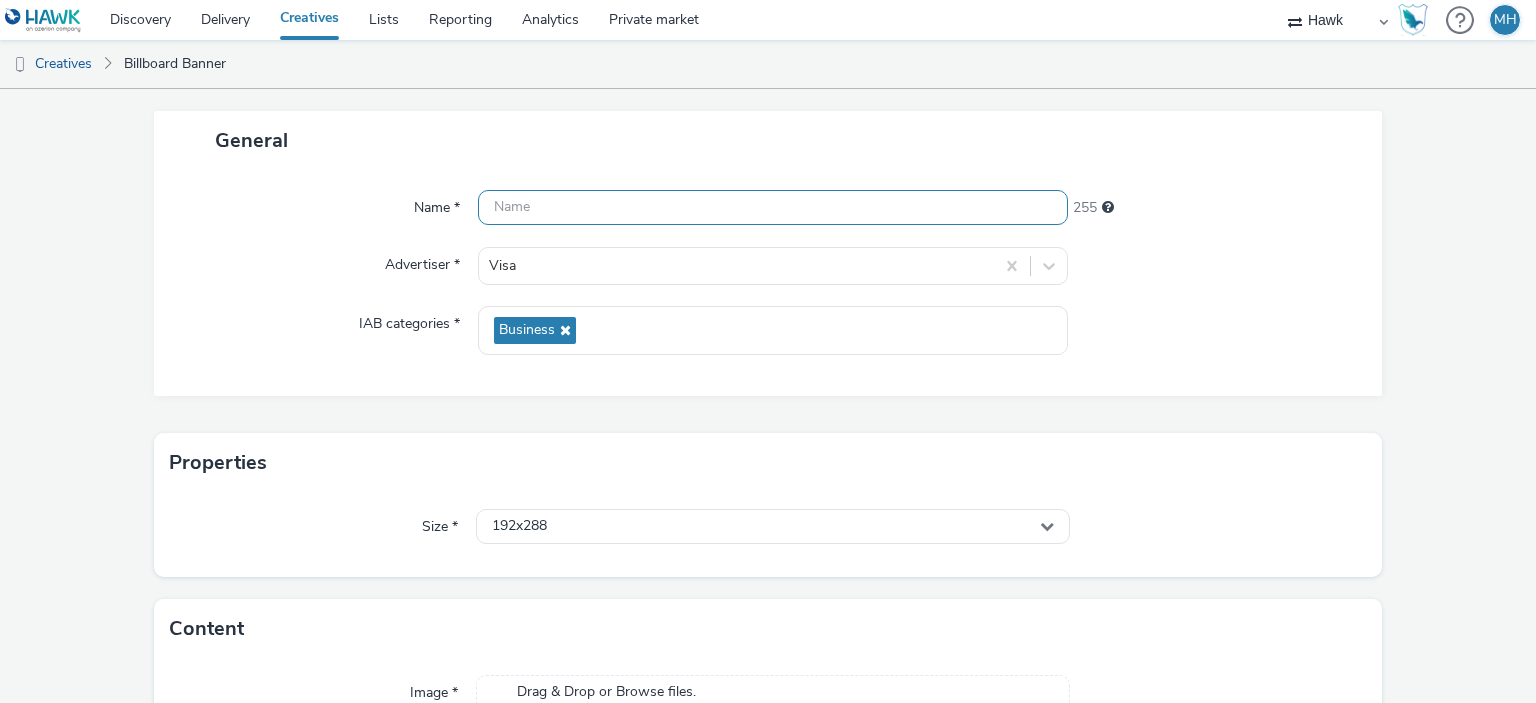 paste on "UK_Visa_ABM_Retail_Bank_APAC_Hawk_DOOH_Static_930x1600" 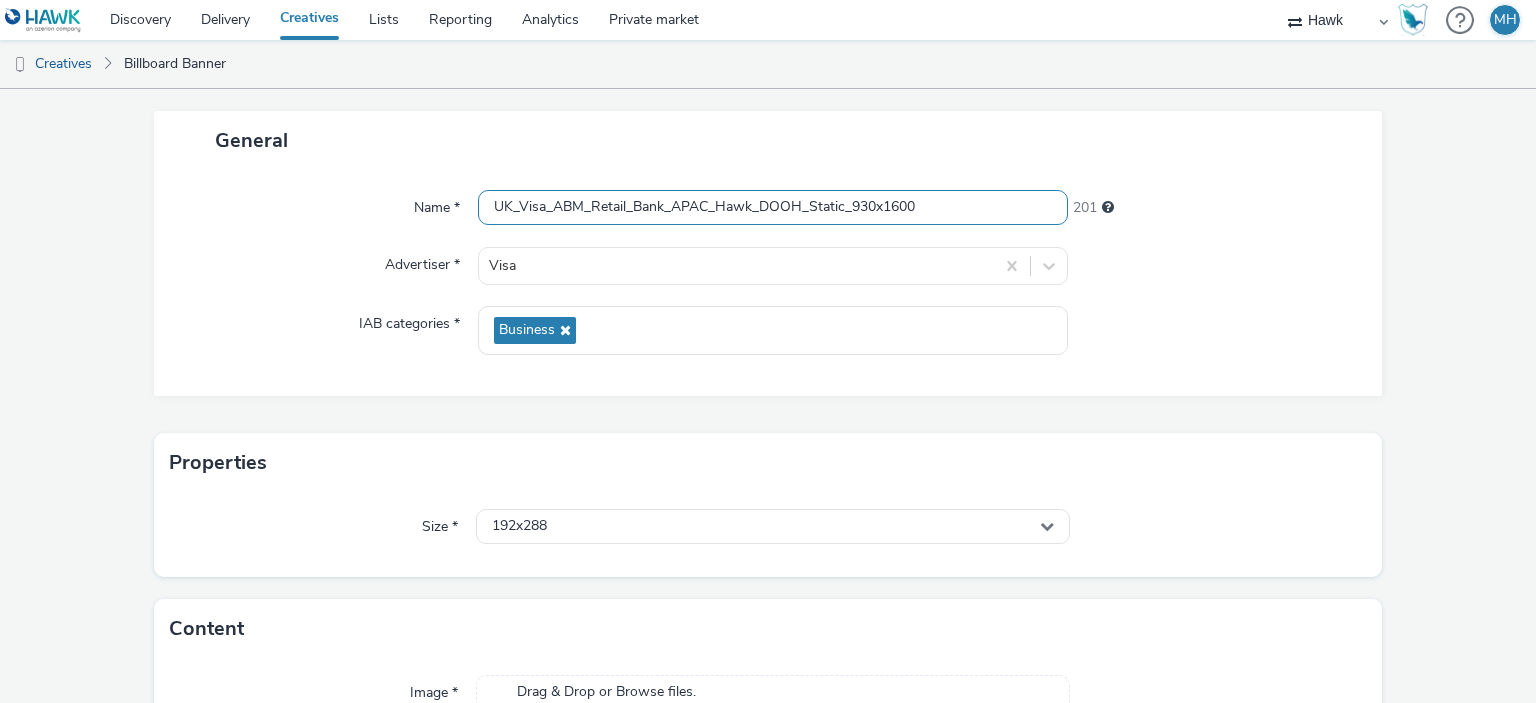 click on "UK_Visa_ABM_Retail_Bank_APAC_Hawk_DOOH_Static_930x1600" at bounding box center [772, 207] 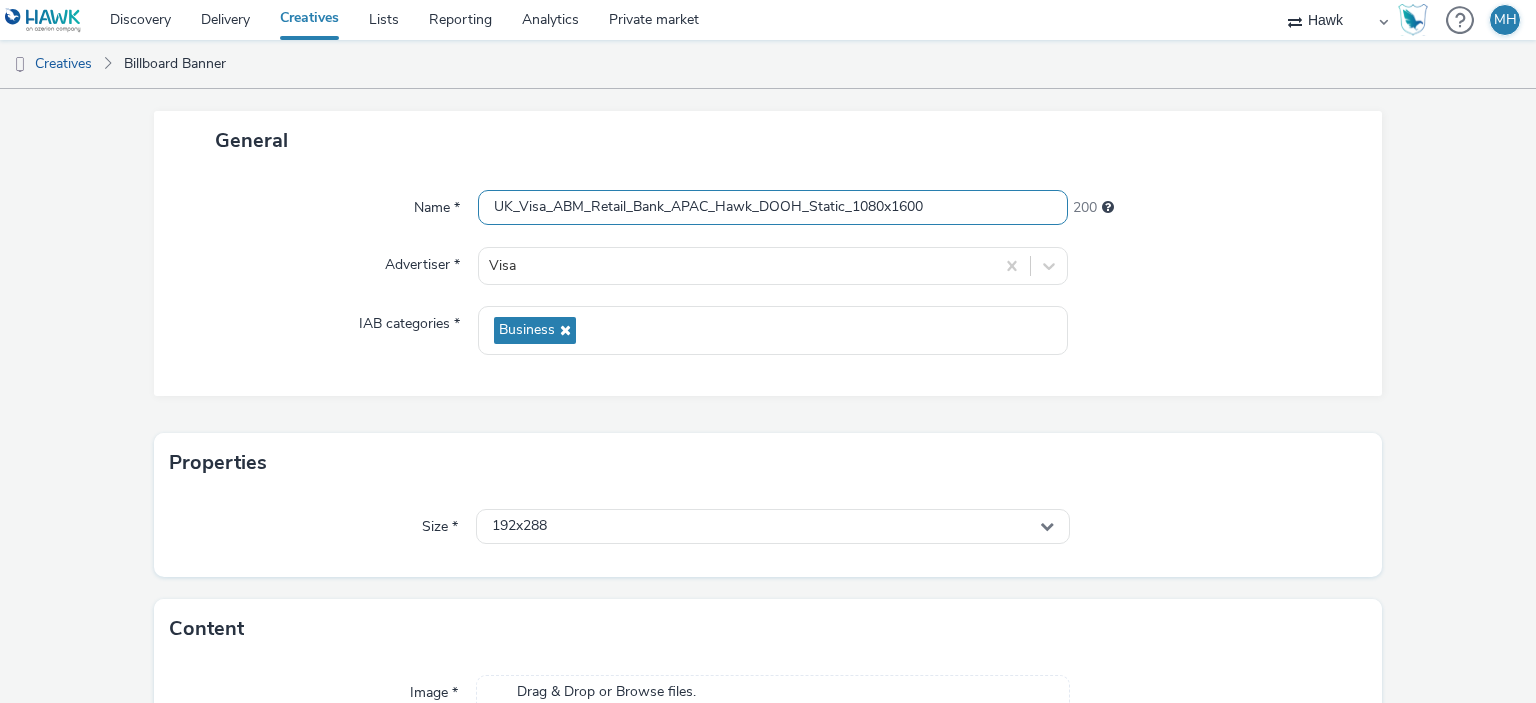 click on "UK_Visa_ABM_Retail_Bank_APAC_Hawk_DOOH_Static_1080x1600" at bounding box center (772, 207) 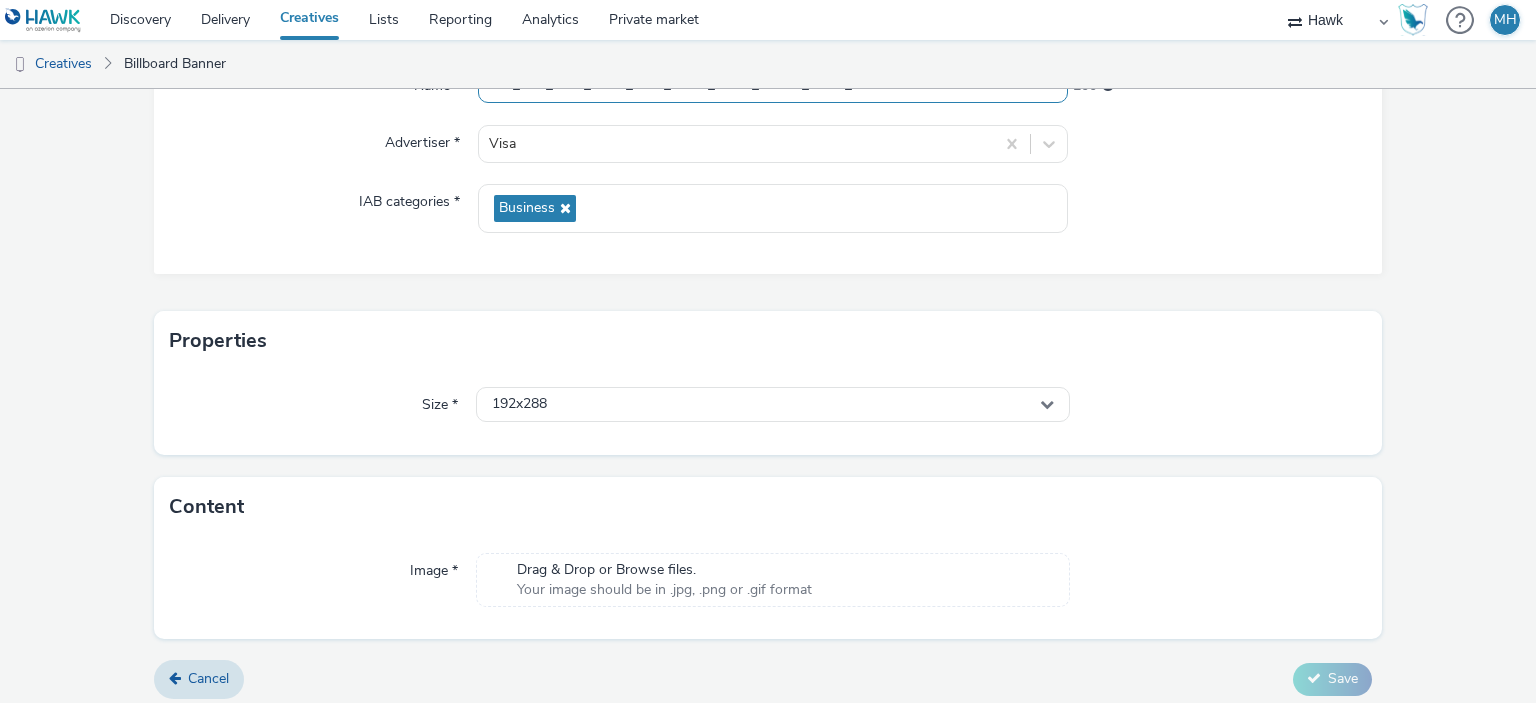 scroll, scrollTop: 231, scrollLeft: 0, axis: vertical 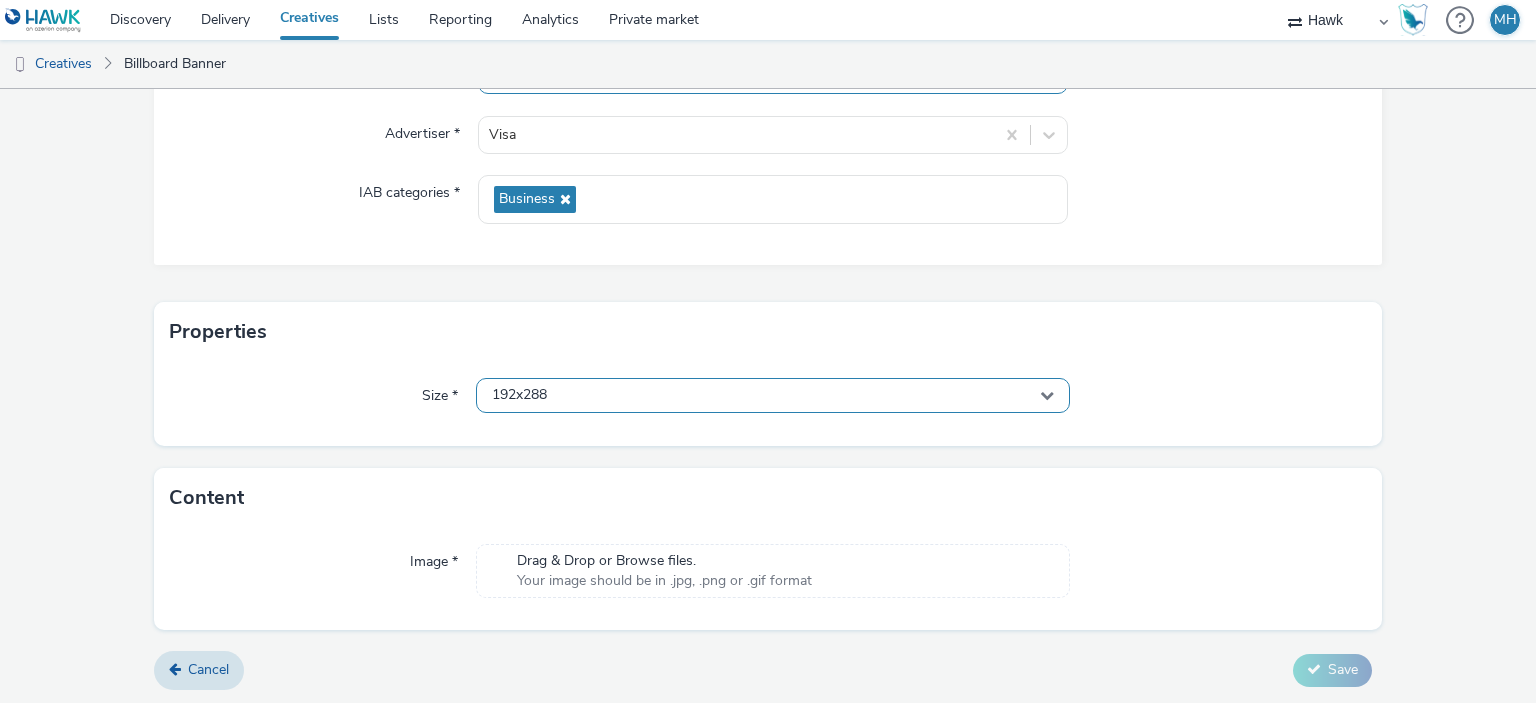 type on "UK_Visa_ABM_Retail_Bank_APAC_Hawk_DOOH_Static_1080x1920" 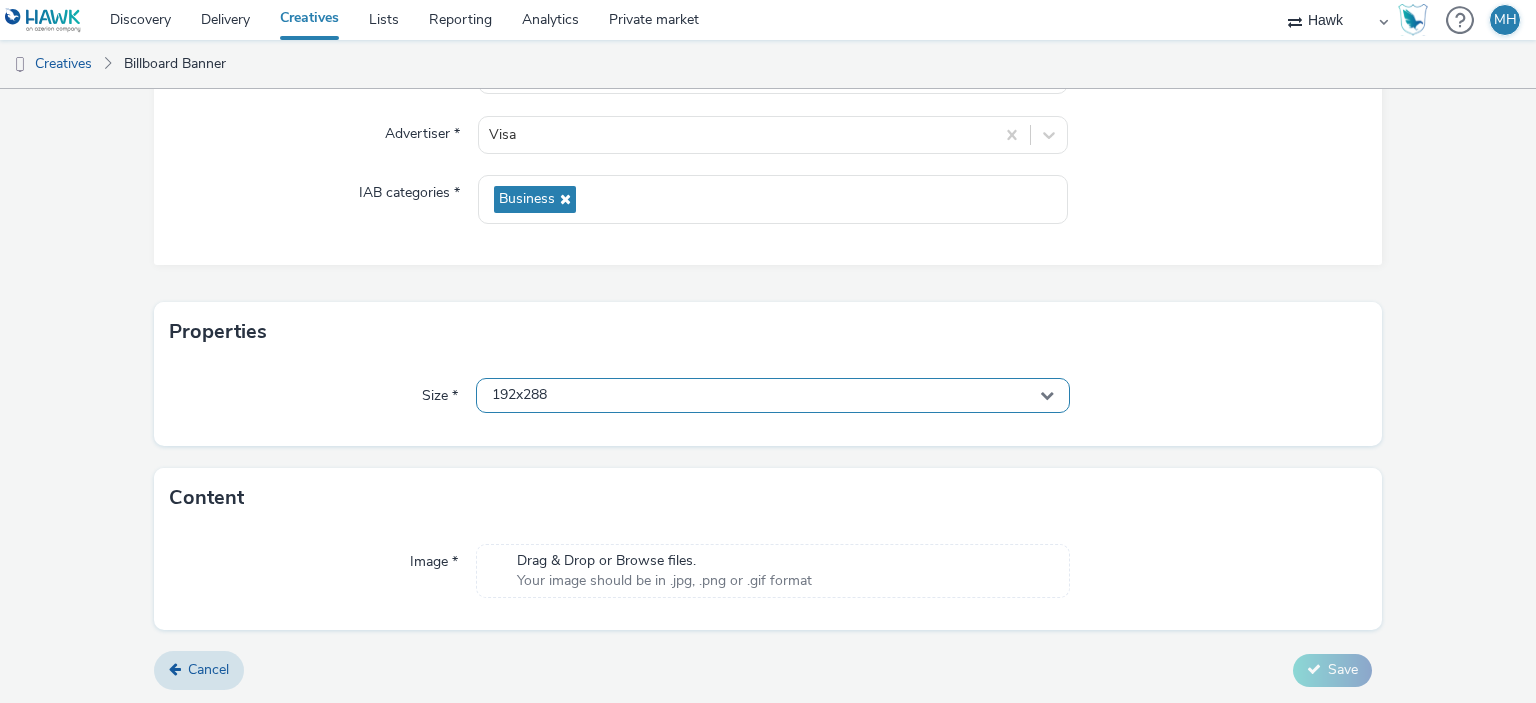 click on "192x288" at bounding box center (772, 395) 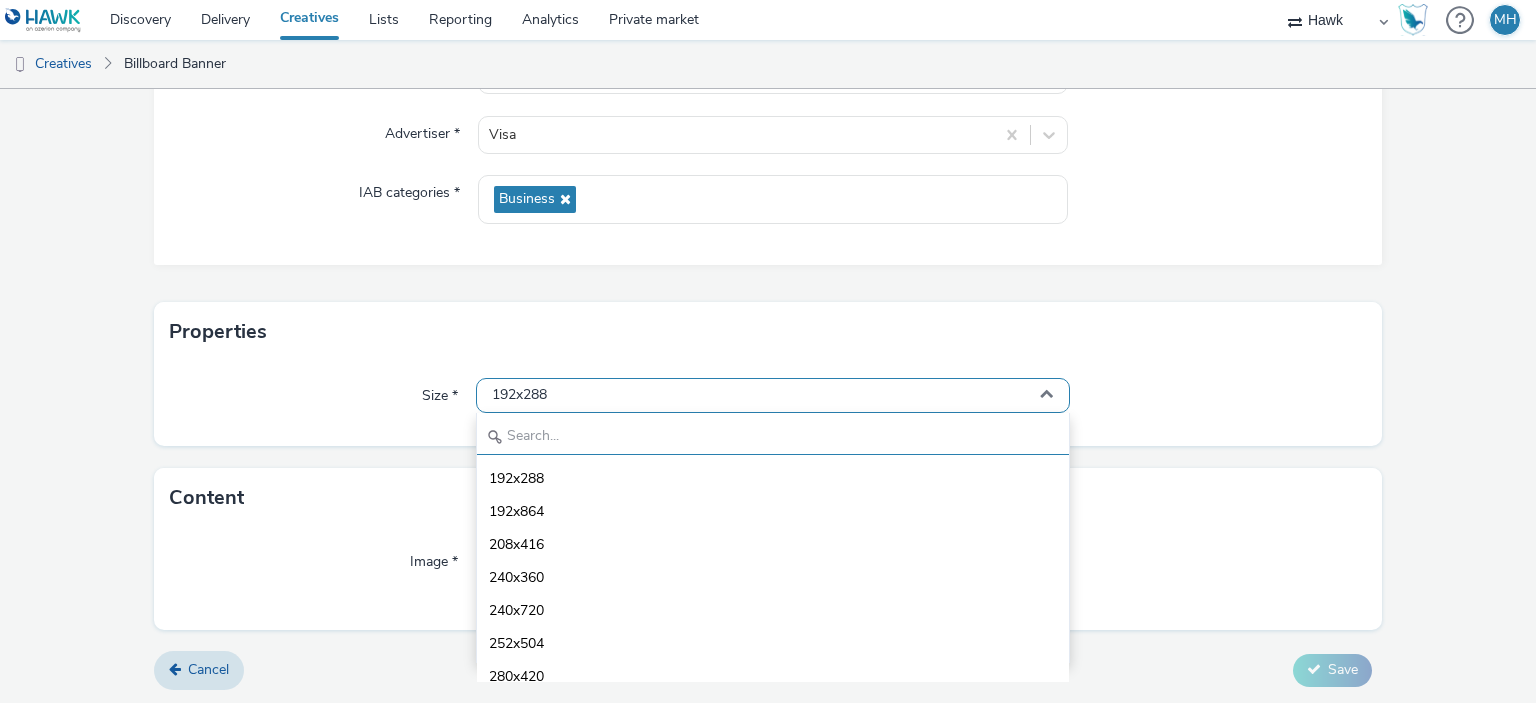 click at bounding box center (772, 437) 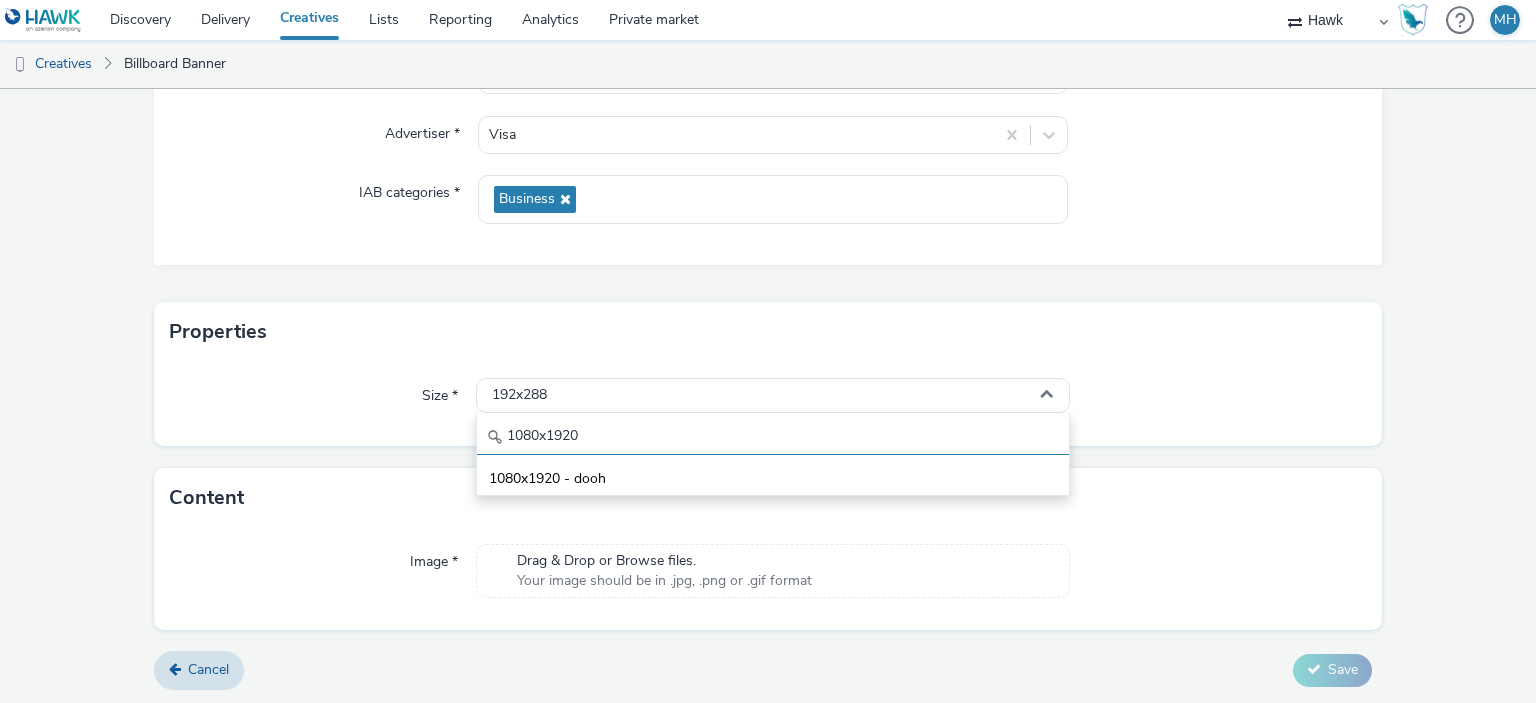 type on "1080x1920" 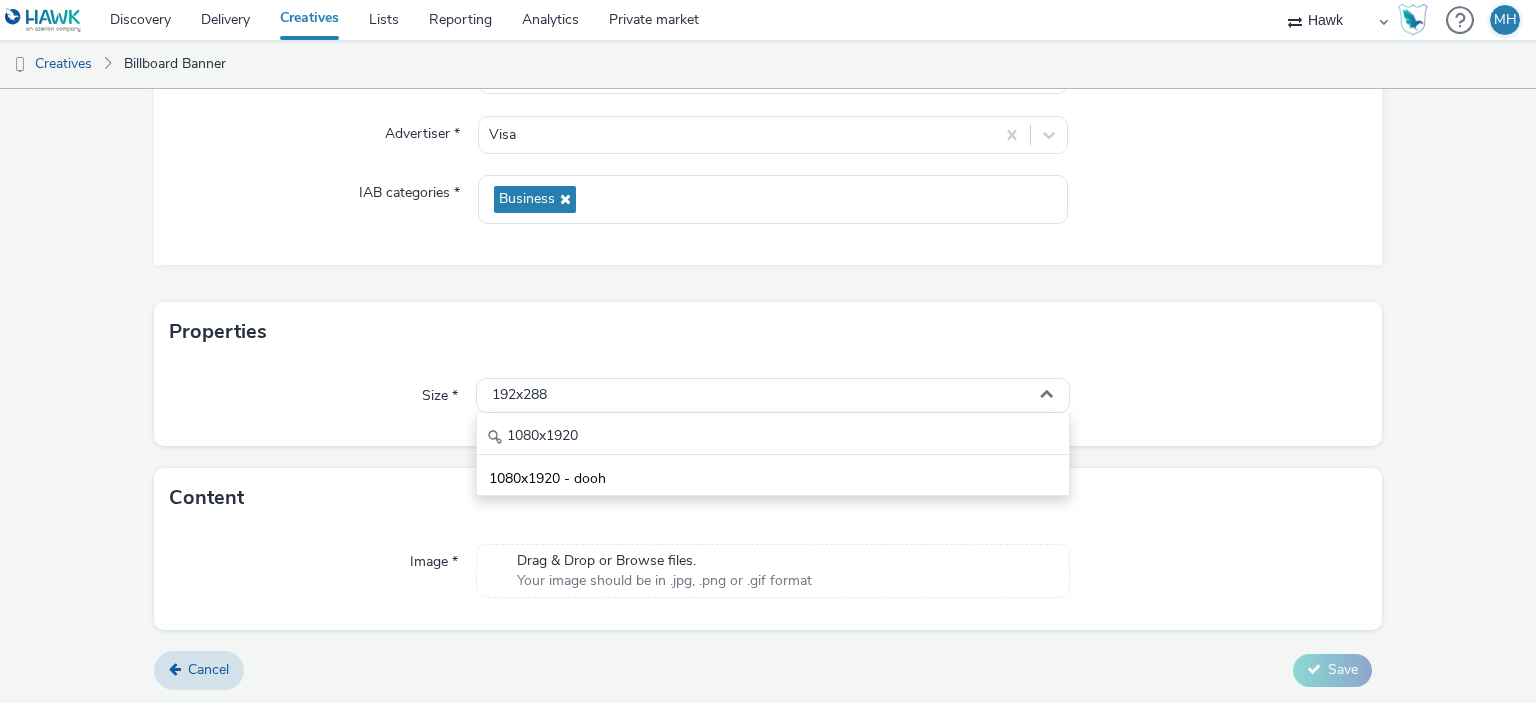 click on "Content" at bounding box center (768, 498) 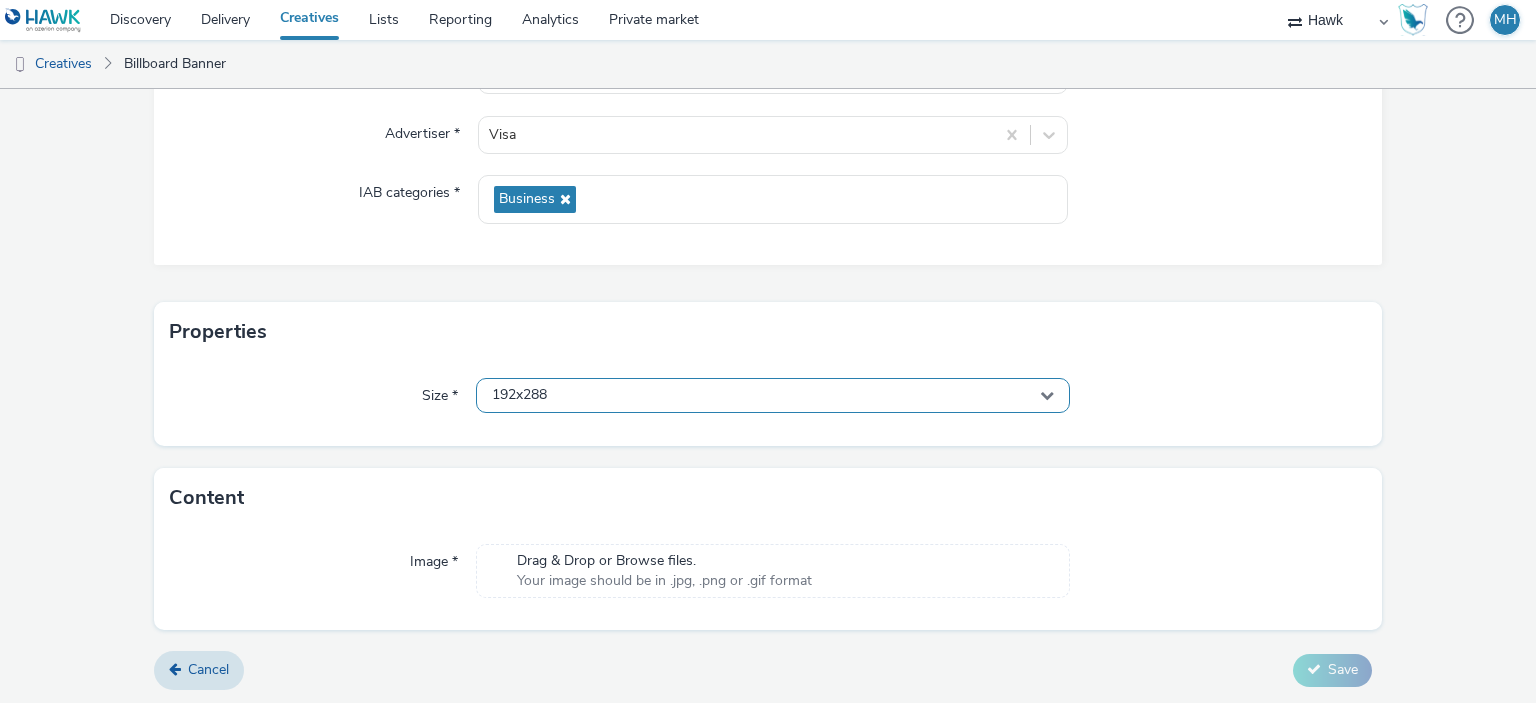 click on "192x288" at bounding box center [772, 395] 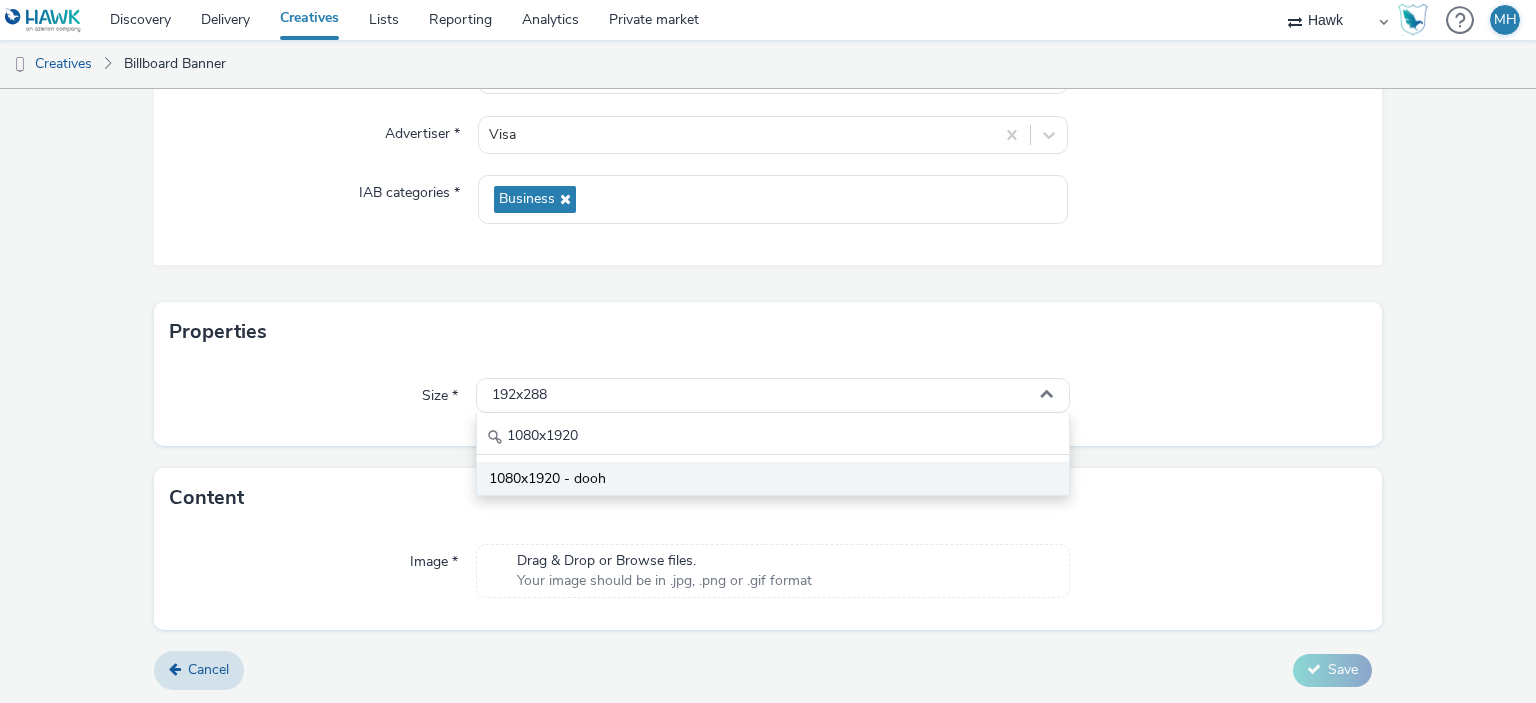 click on "1080x1920 - dooh" at bounding box center [772, 478] 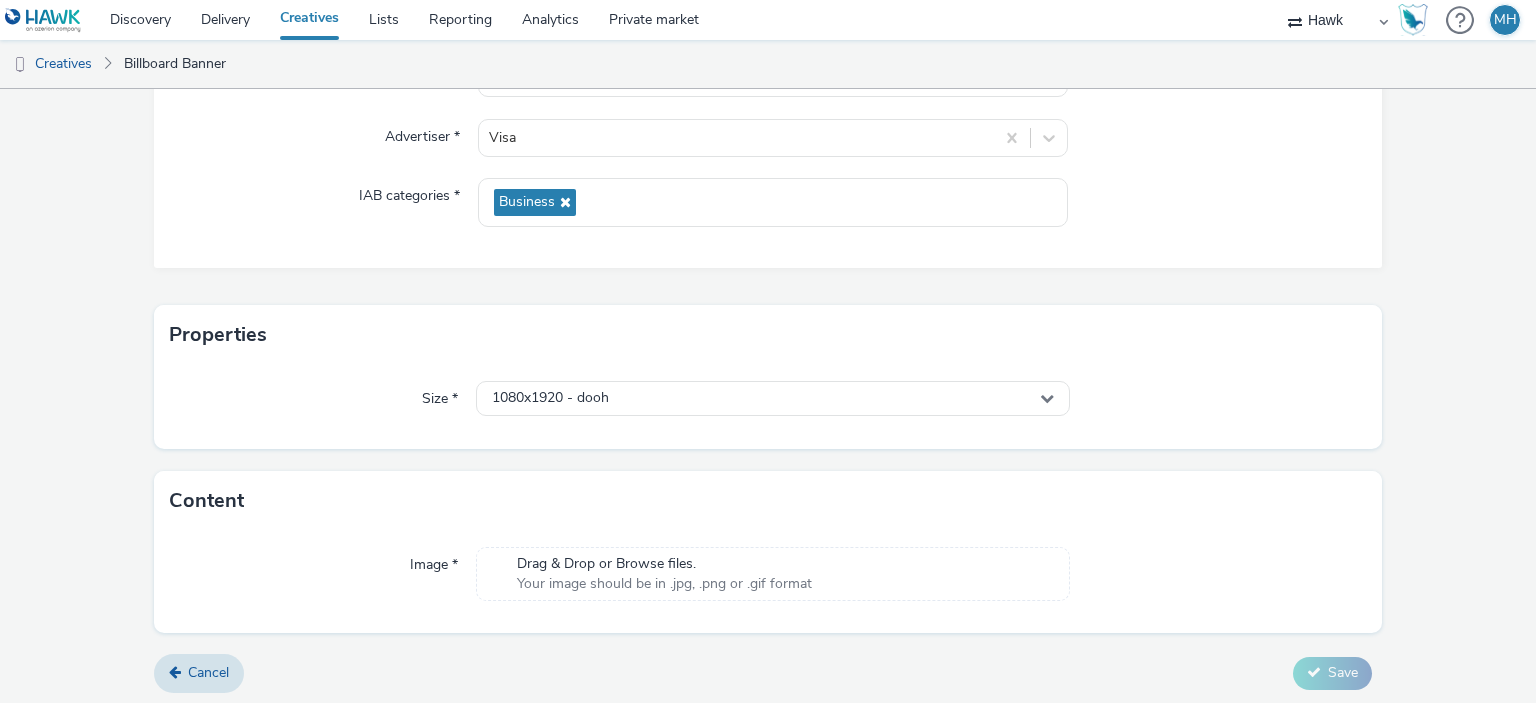 scroll, scrollTop: 231, scrollLeft: 0, axis: vertical 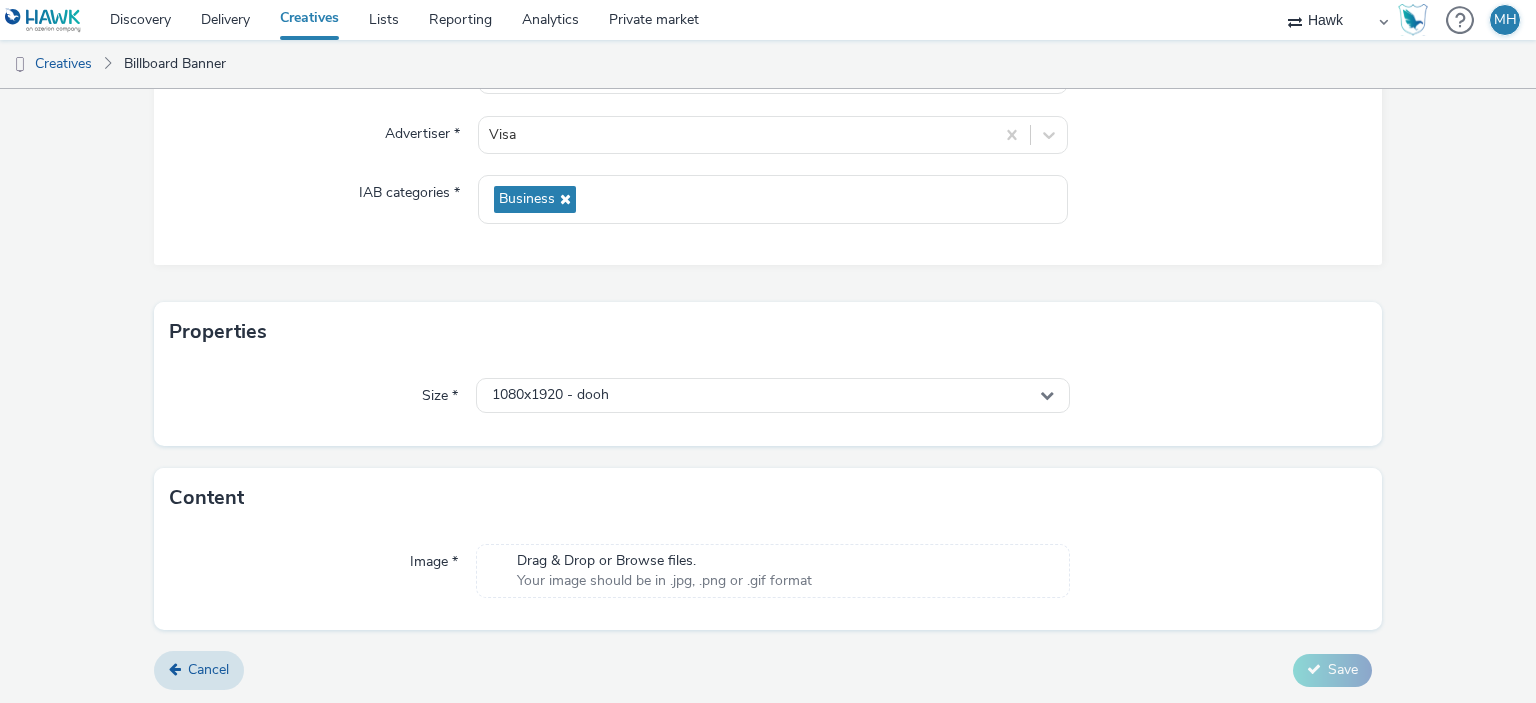 click on "Your image should be in .jpg, .png or .gif format" at bounding box center [664, 581] 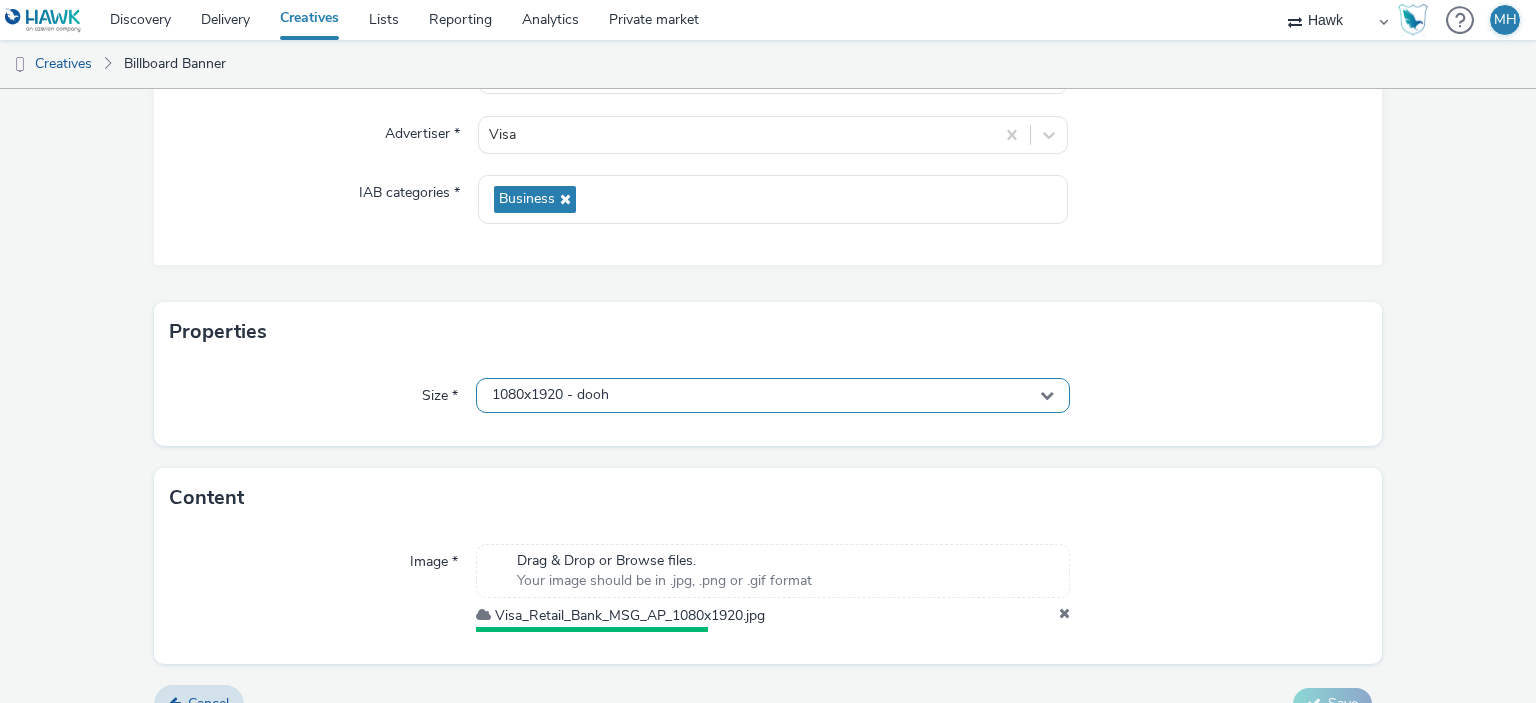 scroll, scrollTop: 0, scrollLeft: 0, axis: both 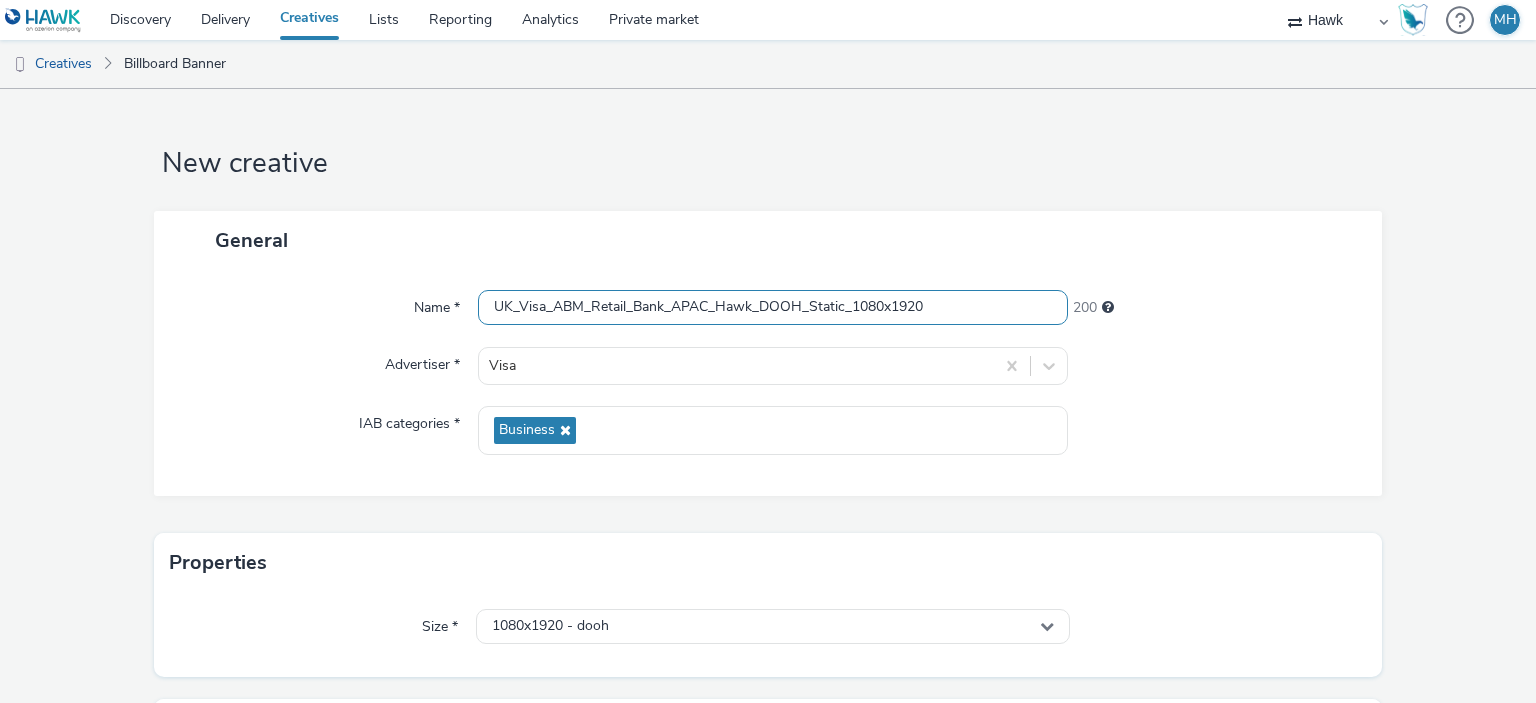 drag, startPoint x: 945, startPoint y: 303, endPoint x: 412, endPoint y: 244, distance: 536.25555 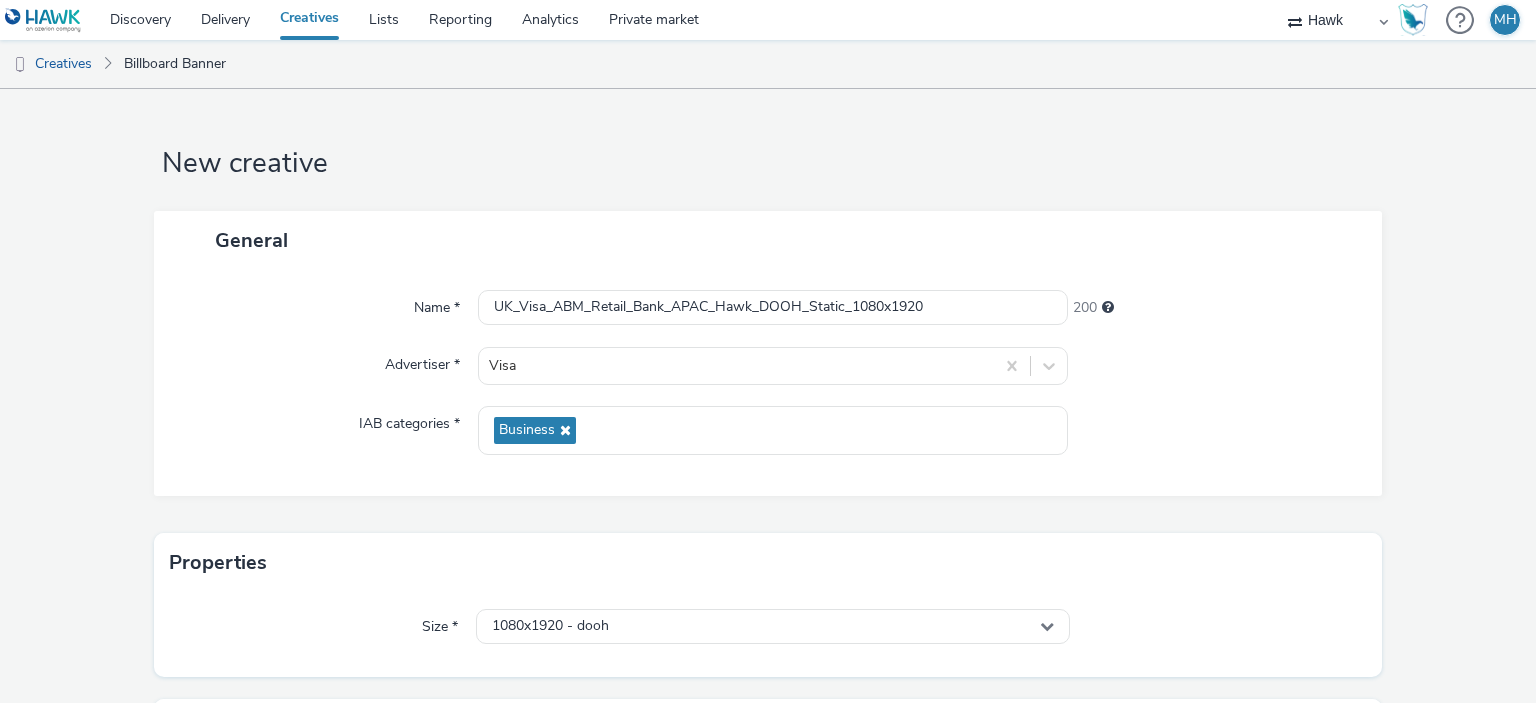 click on "New creative General Name * UK_Visa_ABM_Retail_Bank_APAC_Hawk_DOOH_Static_1080x1920 200 Advertiser * Visa IAB categories * Business Properties Size * 1080x1920 - dooh Content Image * Drag & Drop or Browse files. Your image should be in .jpg, .png or .gif format Visa_Retail_Bank_MSG_AP_1080x1920.jpg Cancel Save" at bounding box center (768, 526) 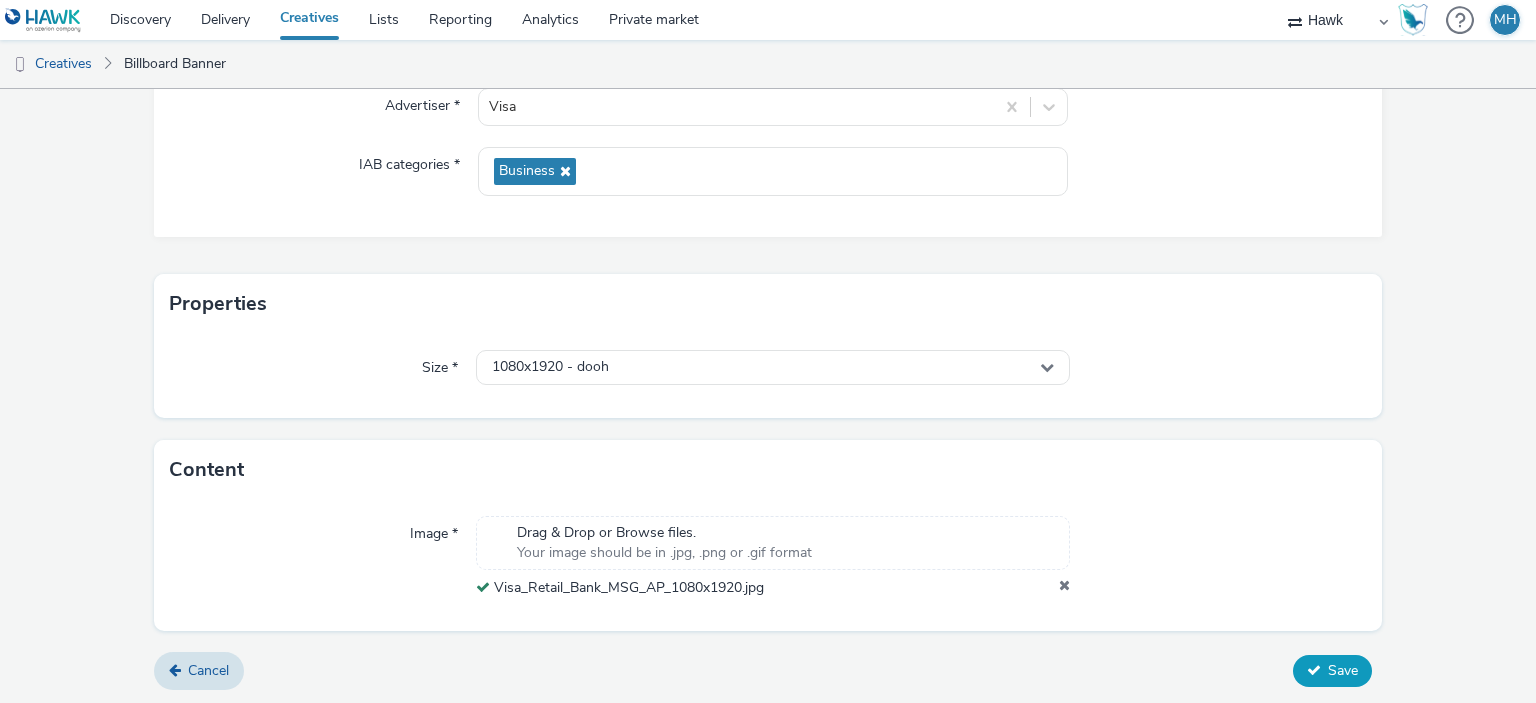 click at bounding box center [1314, 670] 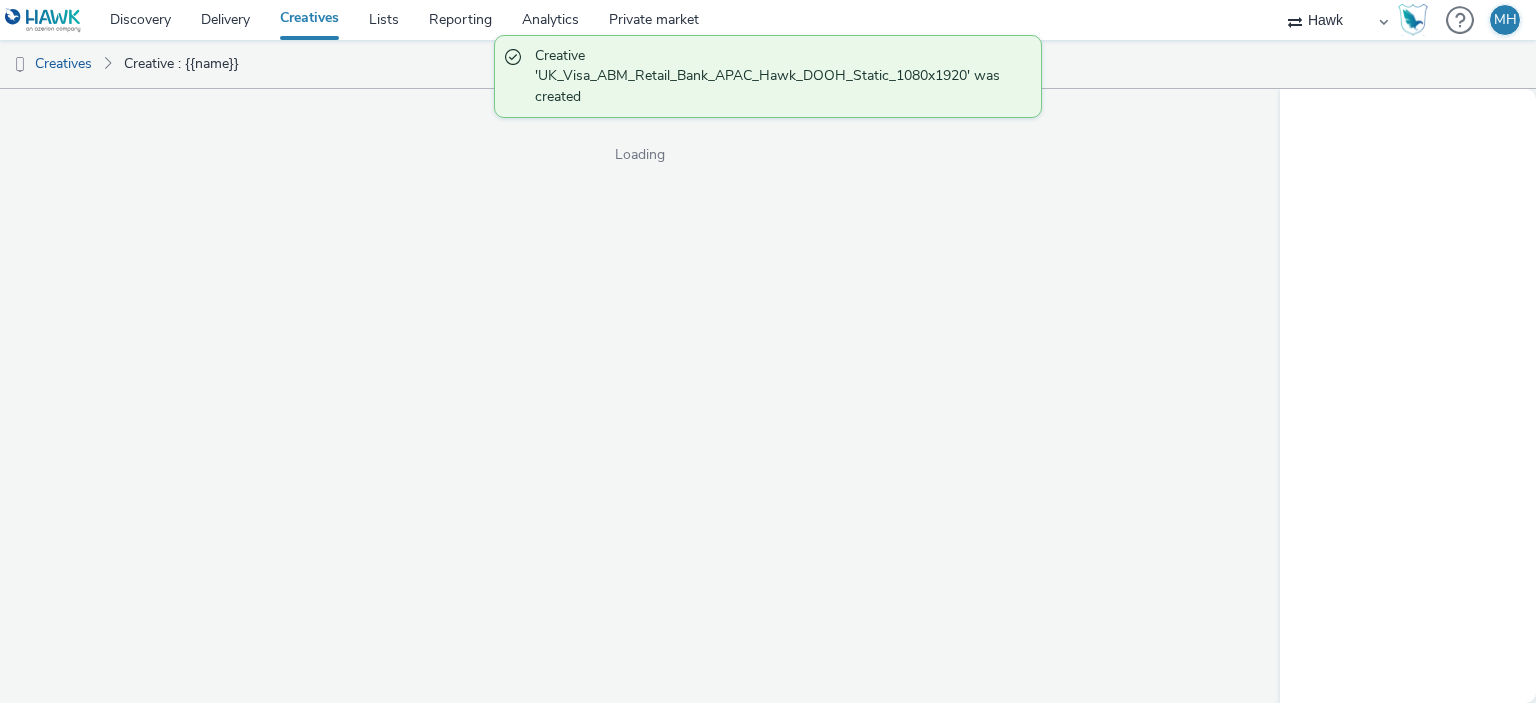 scroll, scrollTop: 0, scrollLeft: 0, axis: both 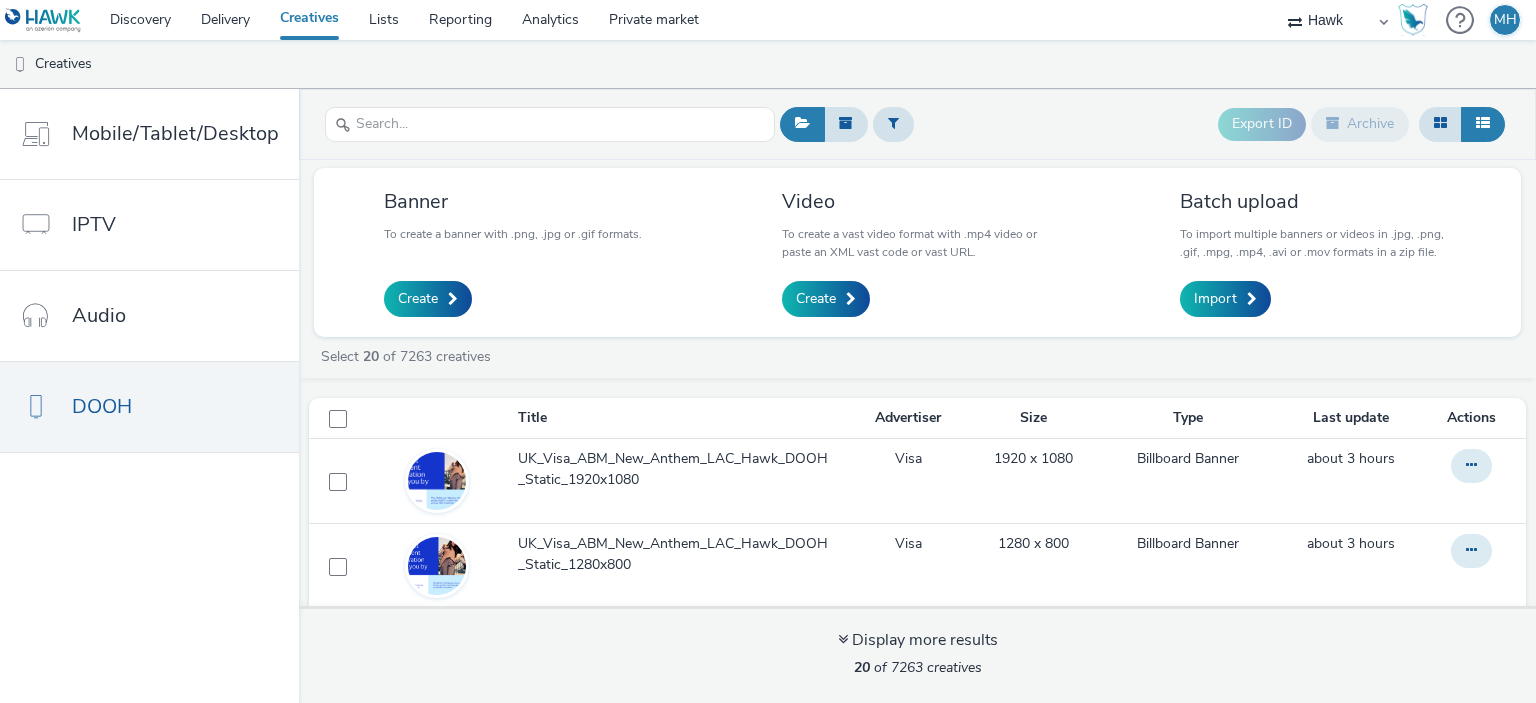click on "Banner To create a banner with .png, .jpg or .gif formats. Create" at bounding box center (513, 252) 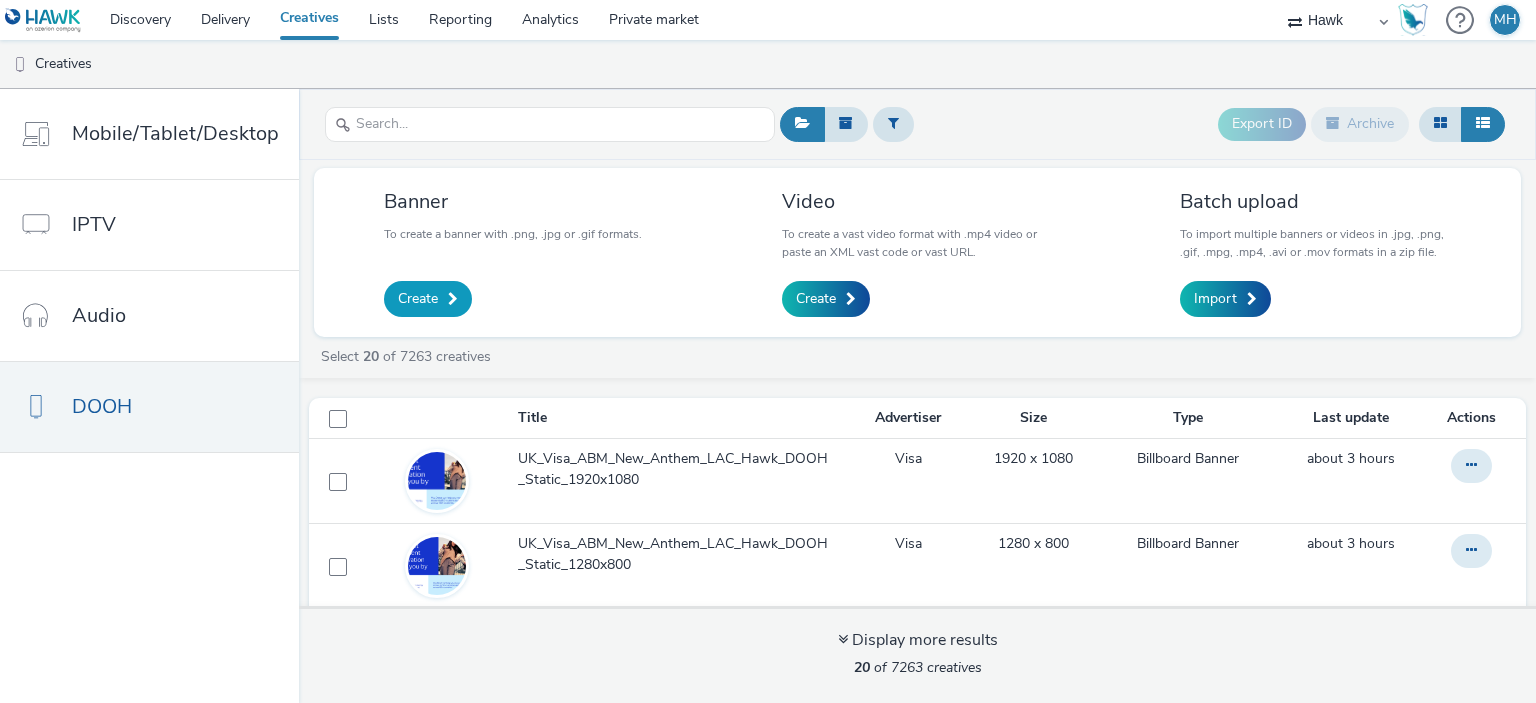 click on "Create" at bounding box center (418, 299) 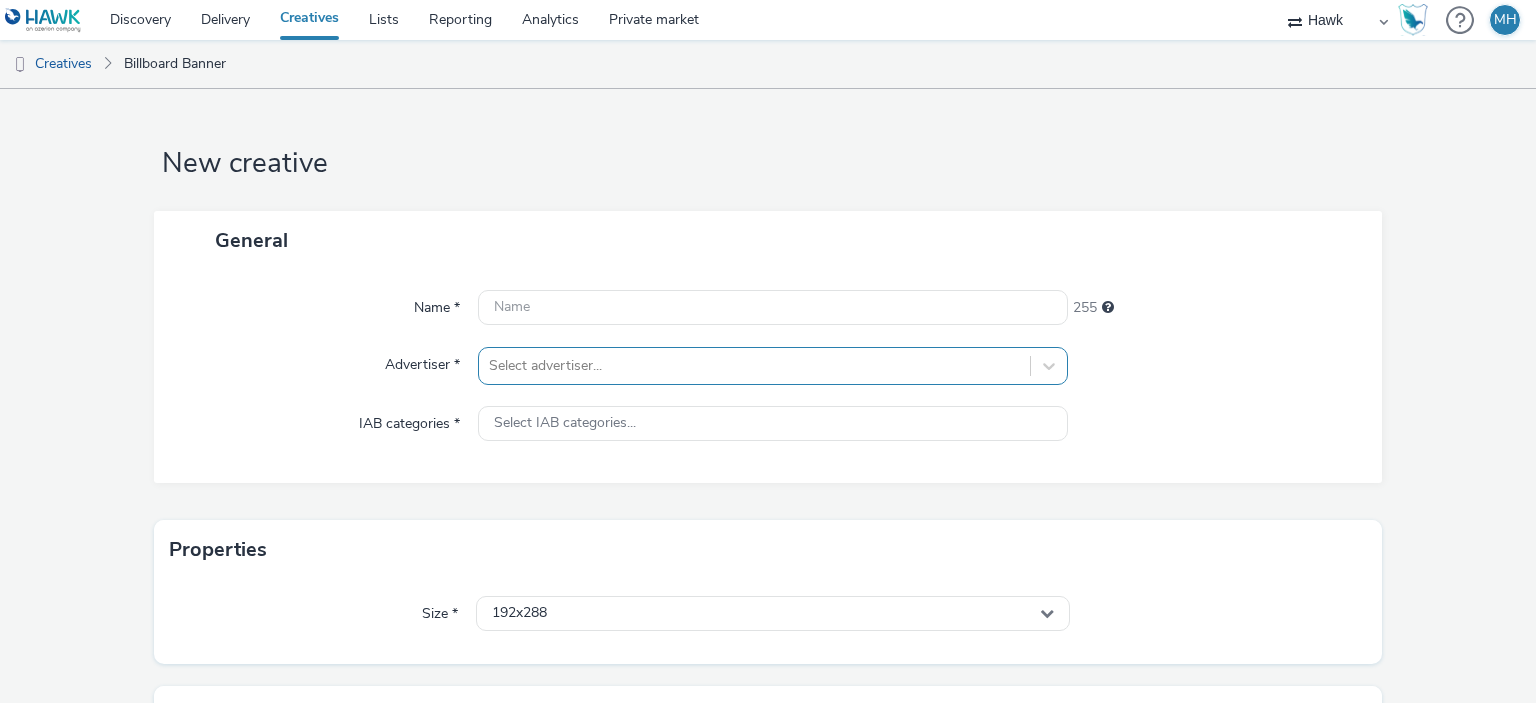 click on "Select advertiser..." at bounding box center [772, 366] 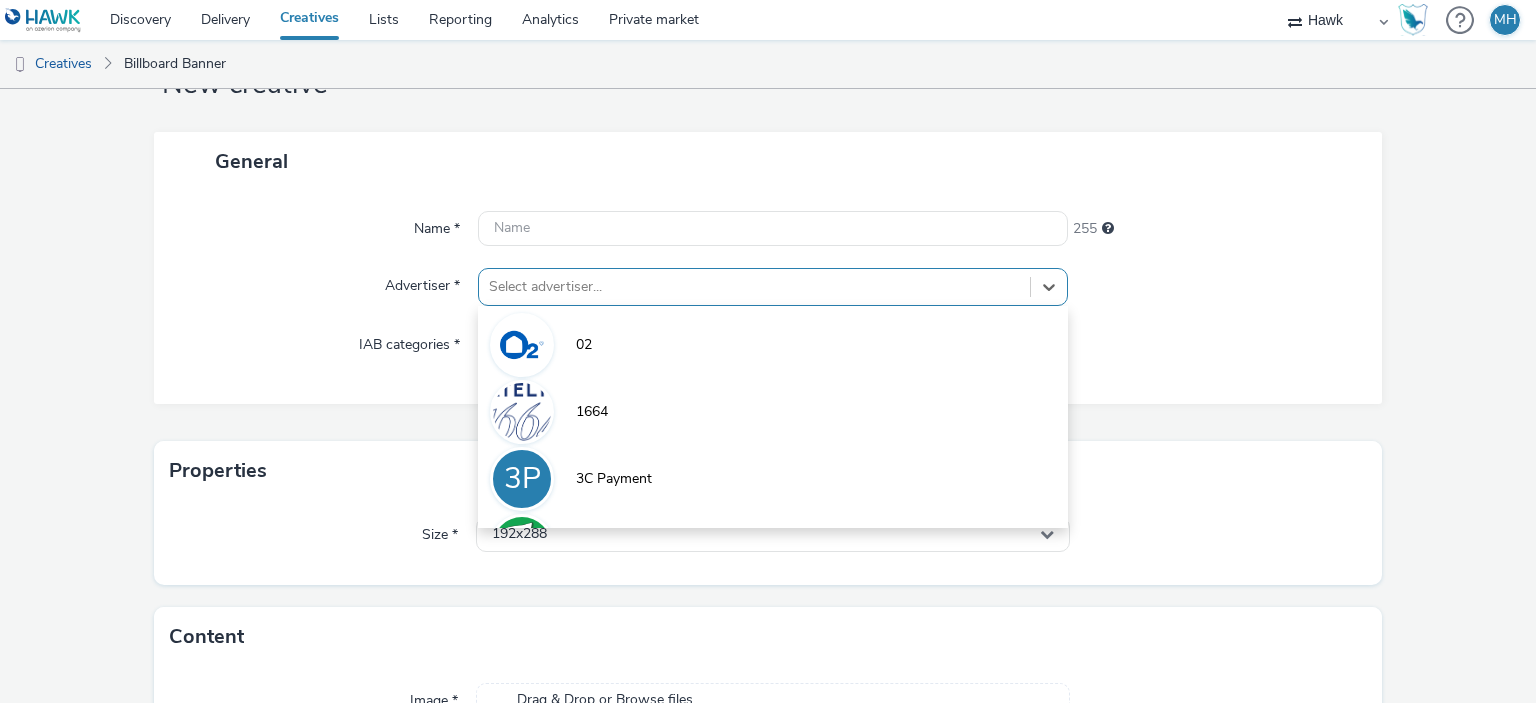 scroll, scrollTop: 79, scrollLeft: 0, axis: vertical 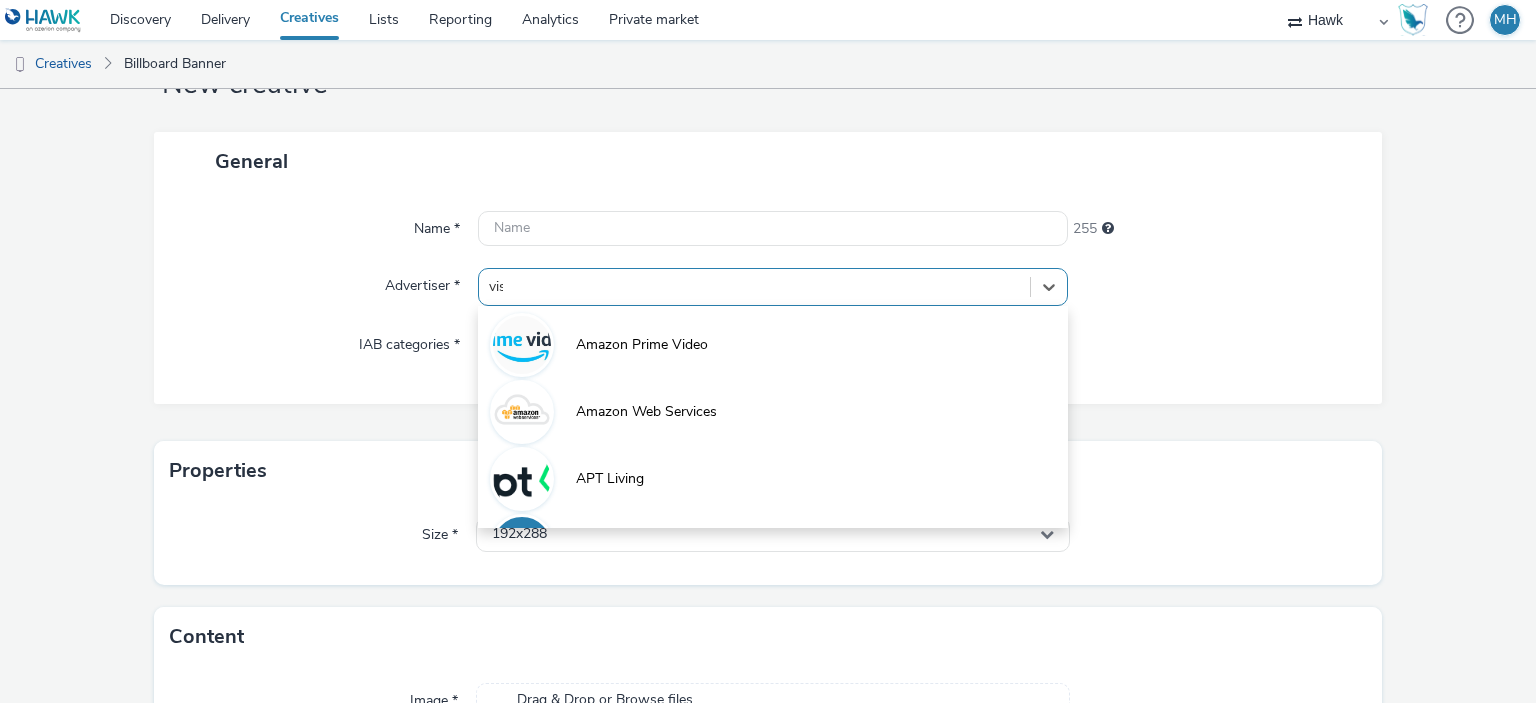 type on "visa" 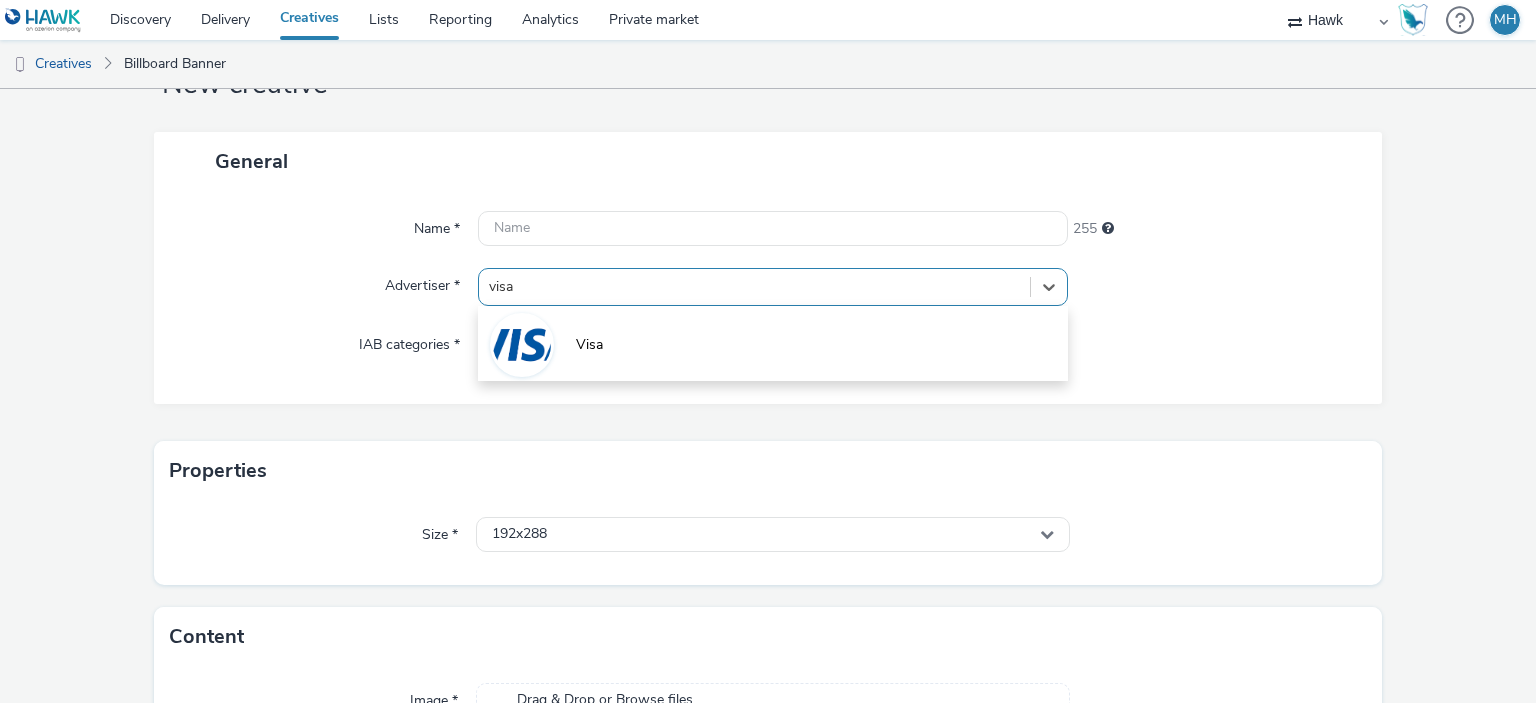 click on "Visa" at bounding box center [772, 343] 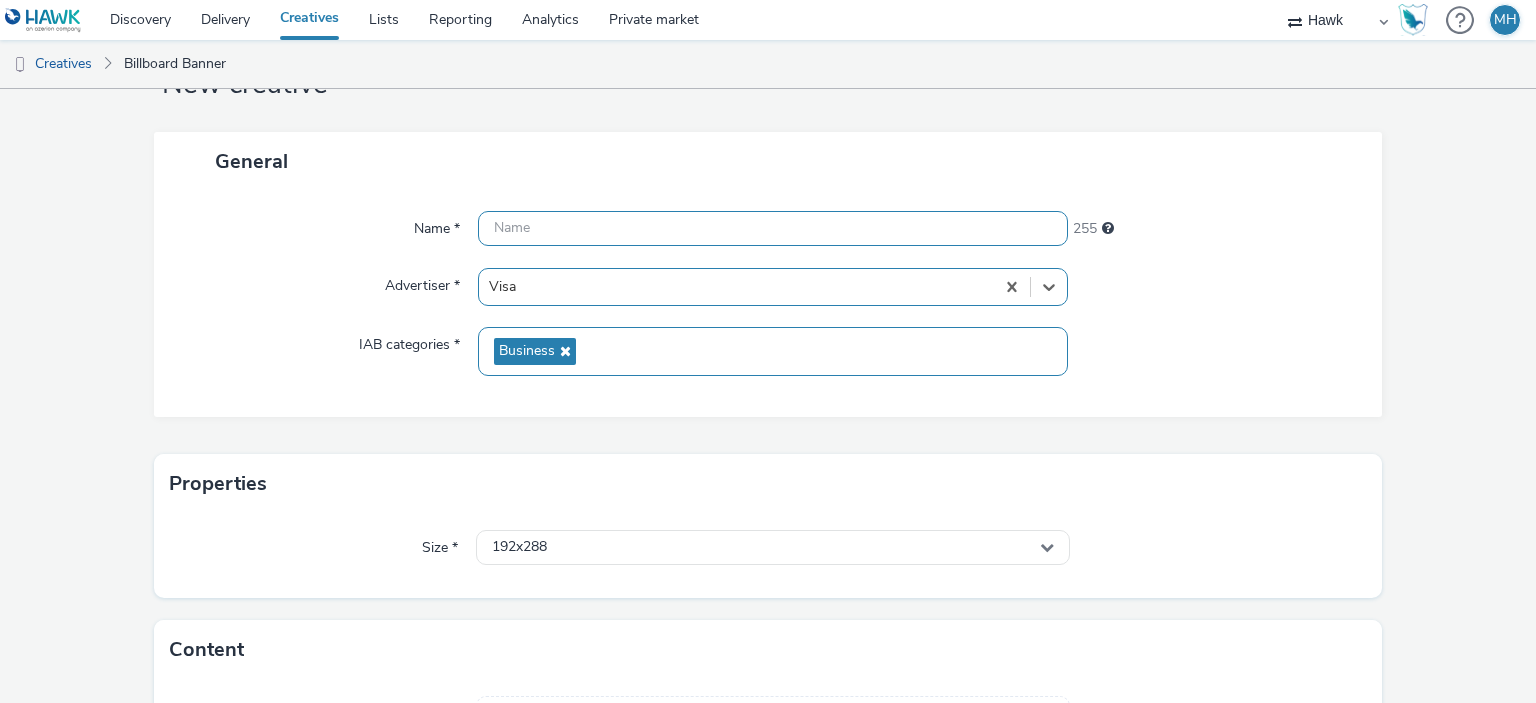 click at bounding box center [772, 228] 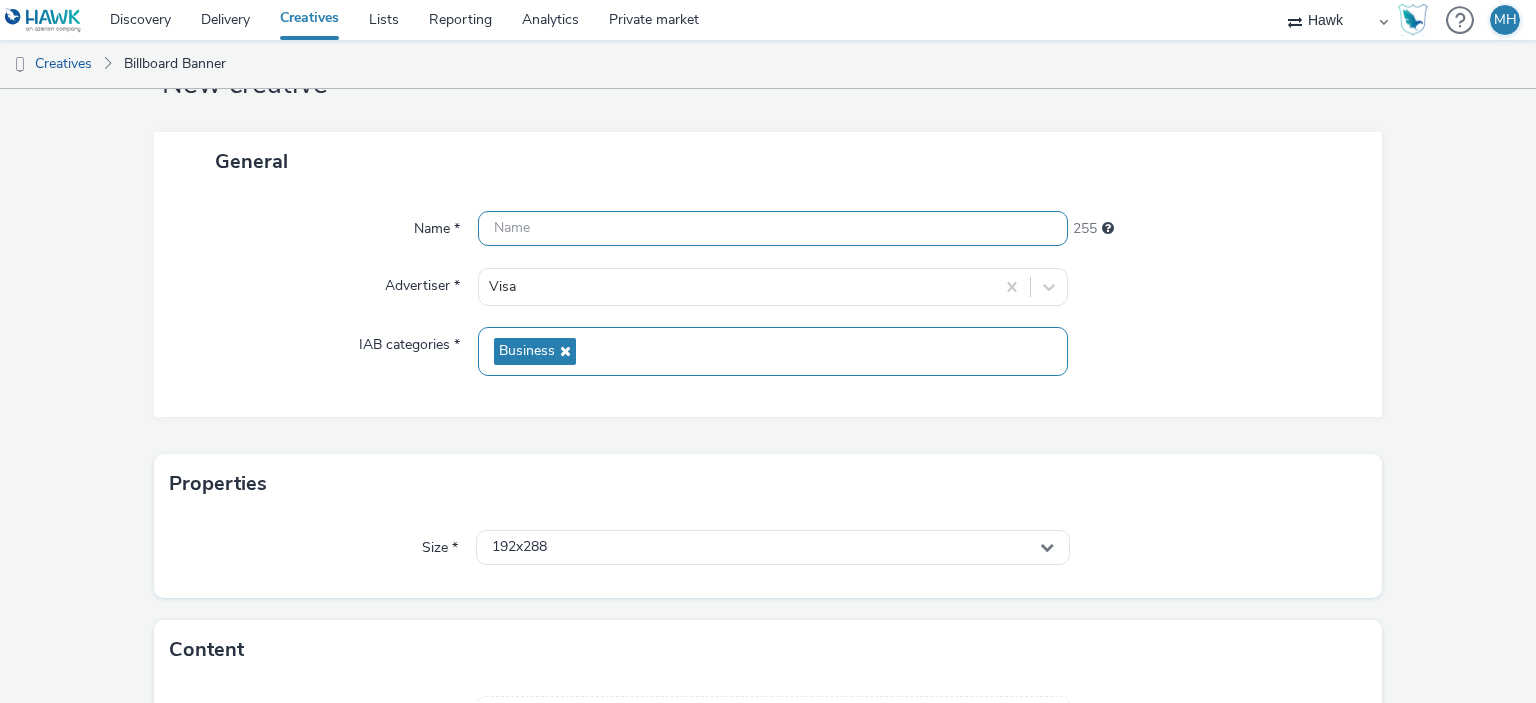 paste on "UK_Visa_ABM_Retail_Bank_APAC_Hawk_DOOH_Static_1080x1920" 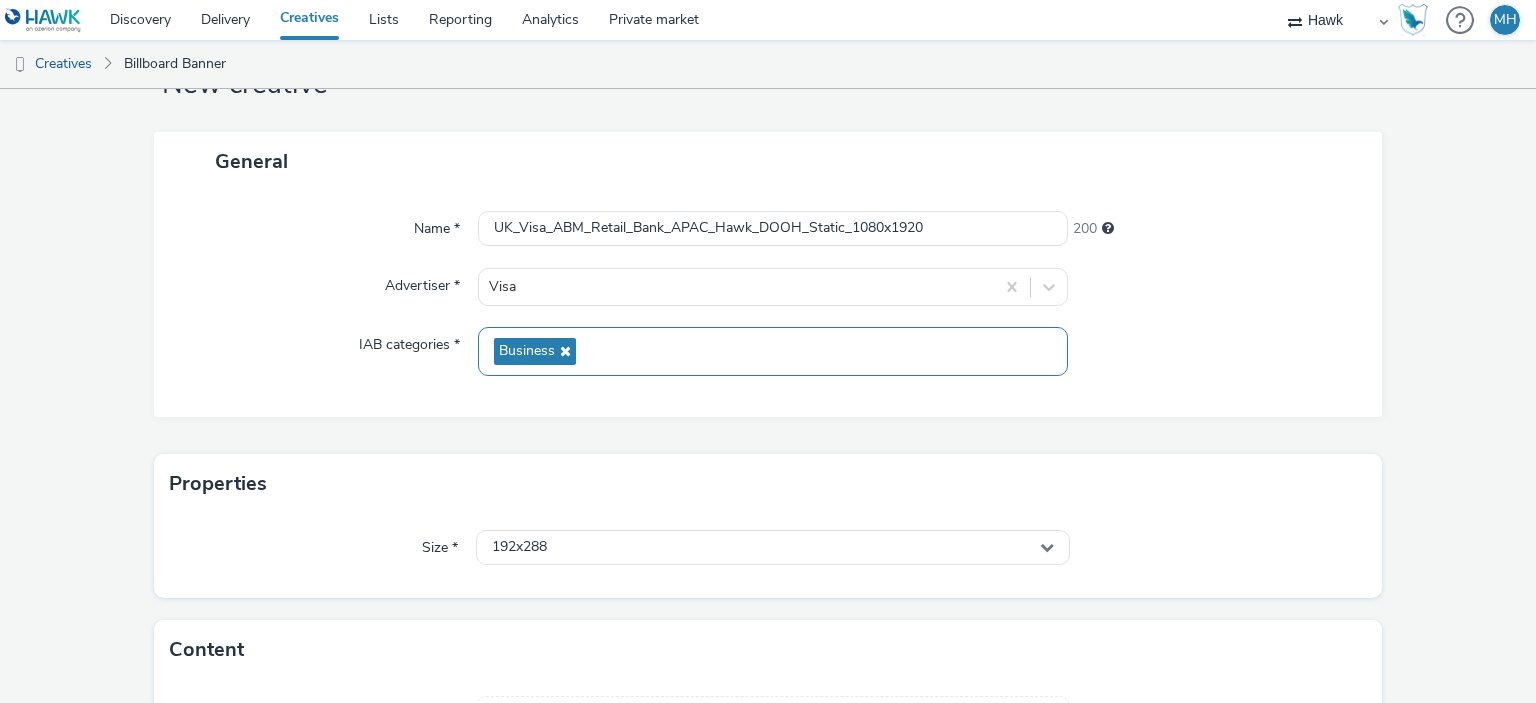 click on "Name * UK_Visa_ABM_Retail_Bank_APAC_Hawk_DOOH_Static_1080x1920 200 Advertiser * Visa IAB categories * Business" at bounding box center [768, 304] 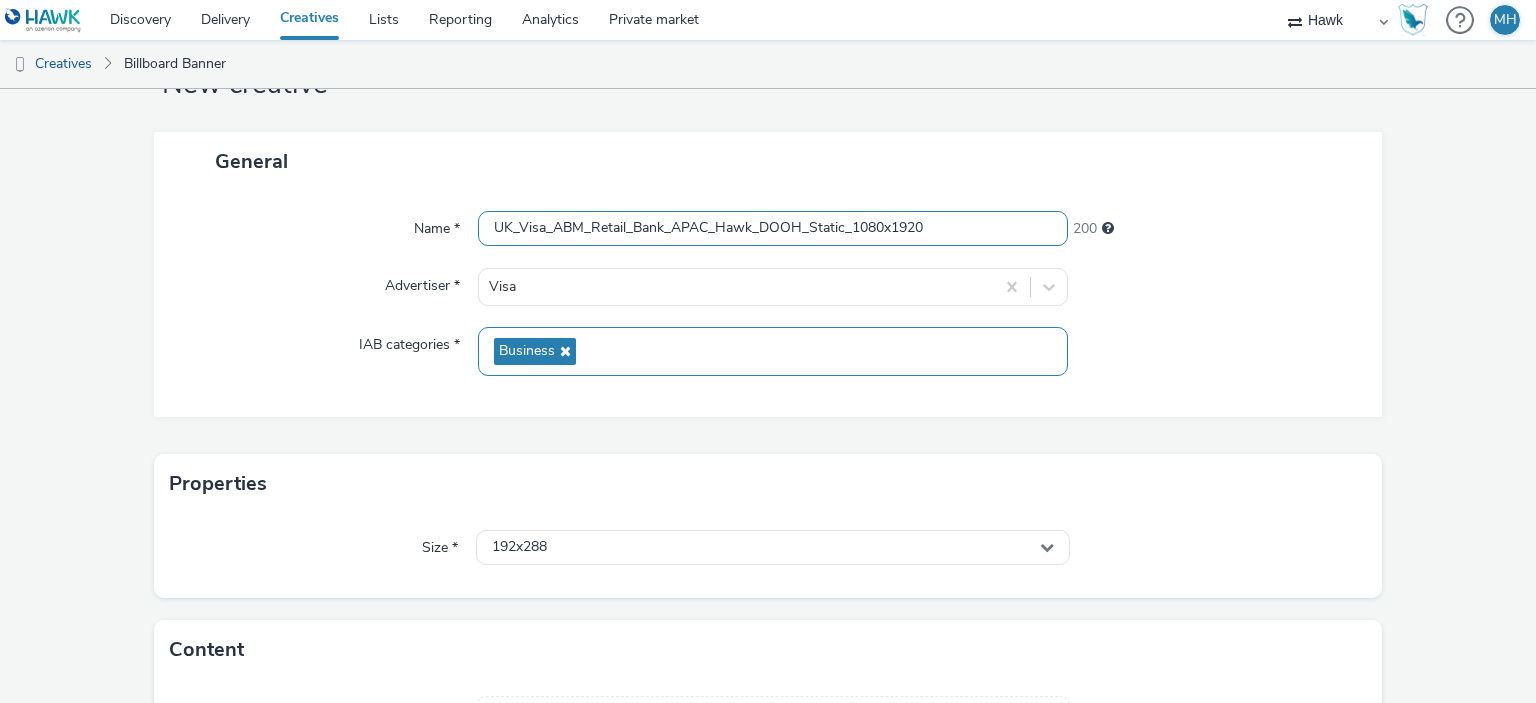 click on "UK_Visa_ABM_Retail_Bank_APAC_Hawk_DOOH_Static_1080x1920" at bounding box center [772, 228] 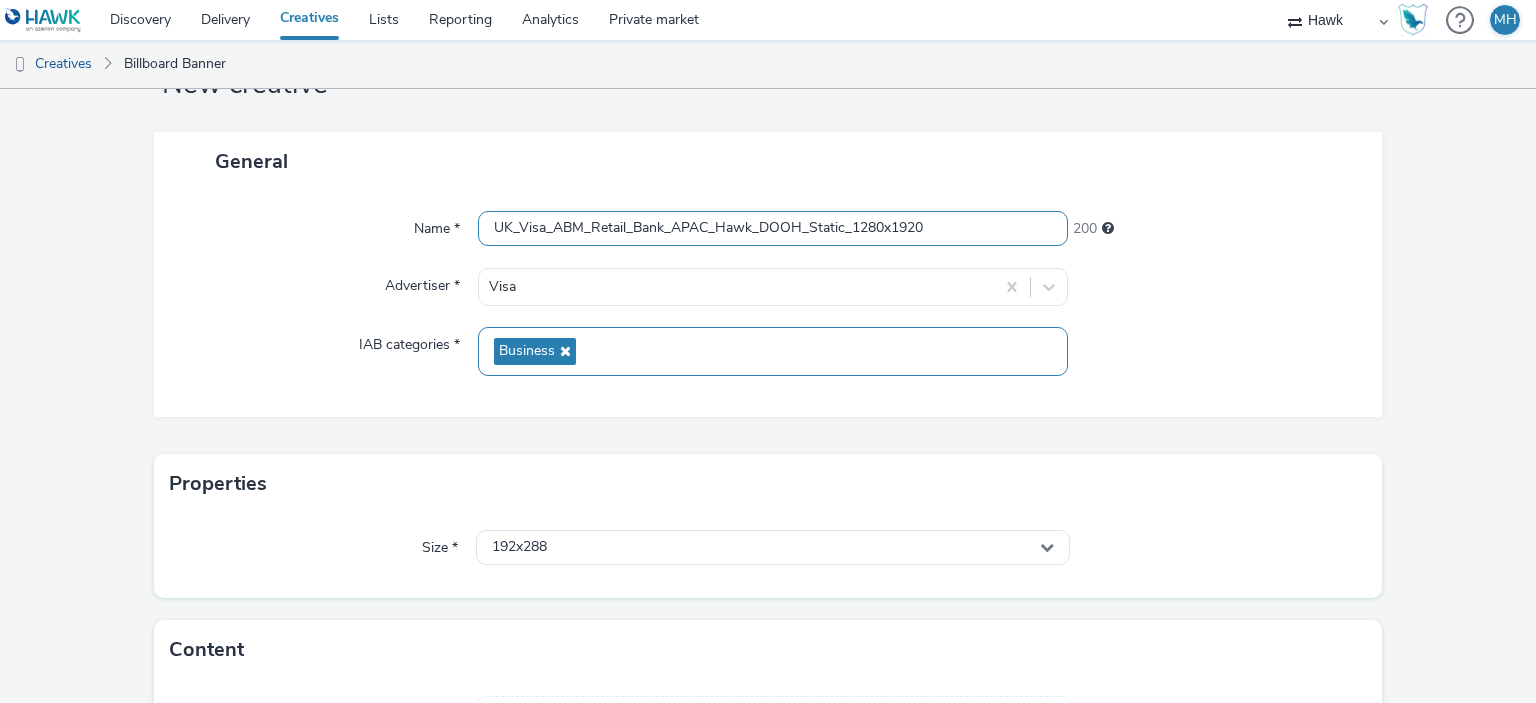click on "UK_Visa_ABM_Retail_Bank_APAC_Hawk_DOOH_Static_1280x1920" at bounding box center (772, 228) 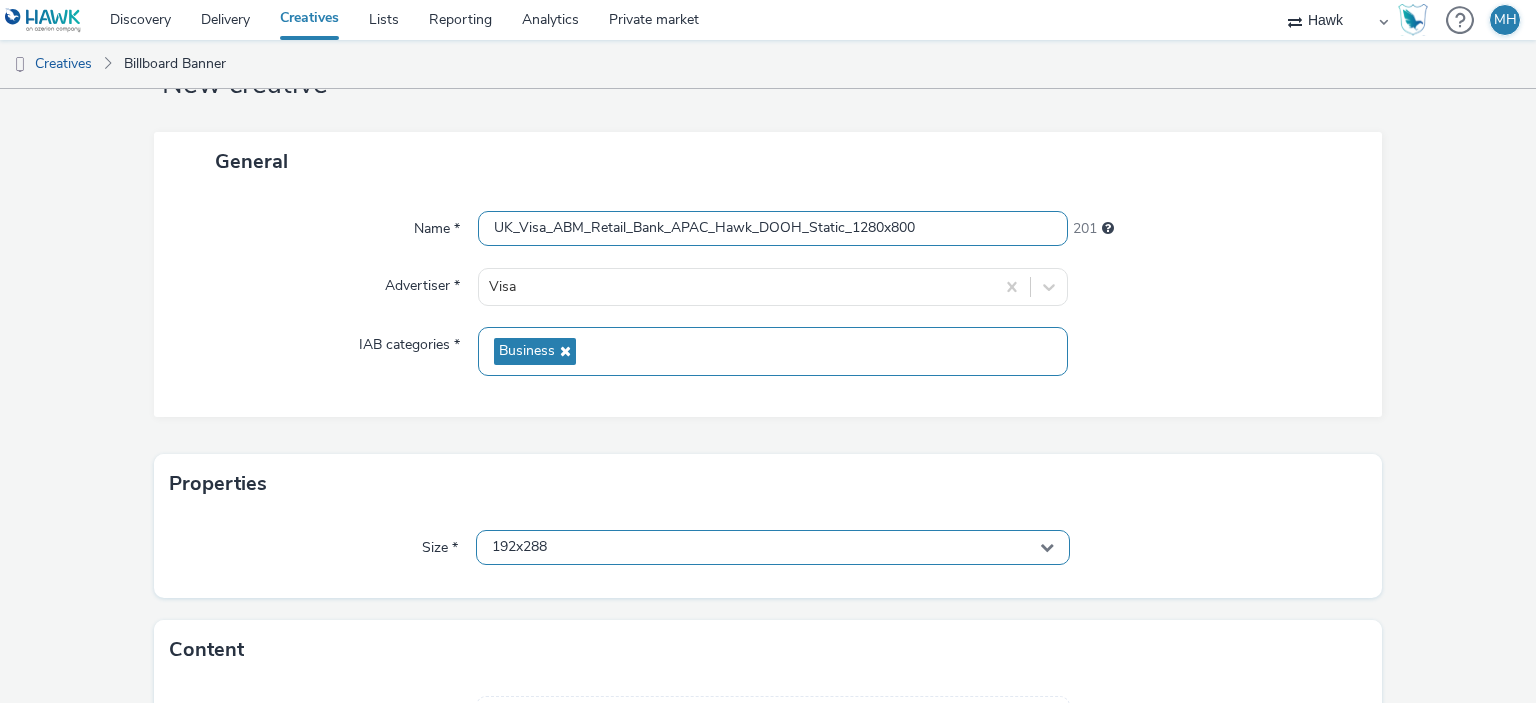 type on "UK_Visa_ABM_Retail_Bank_APAC_Hawk_DOOH_Static_1280x800" 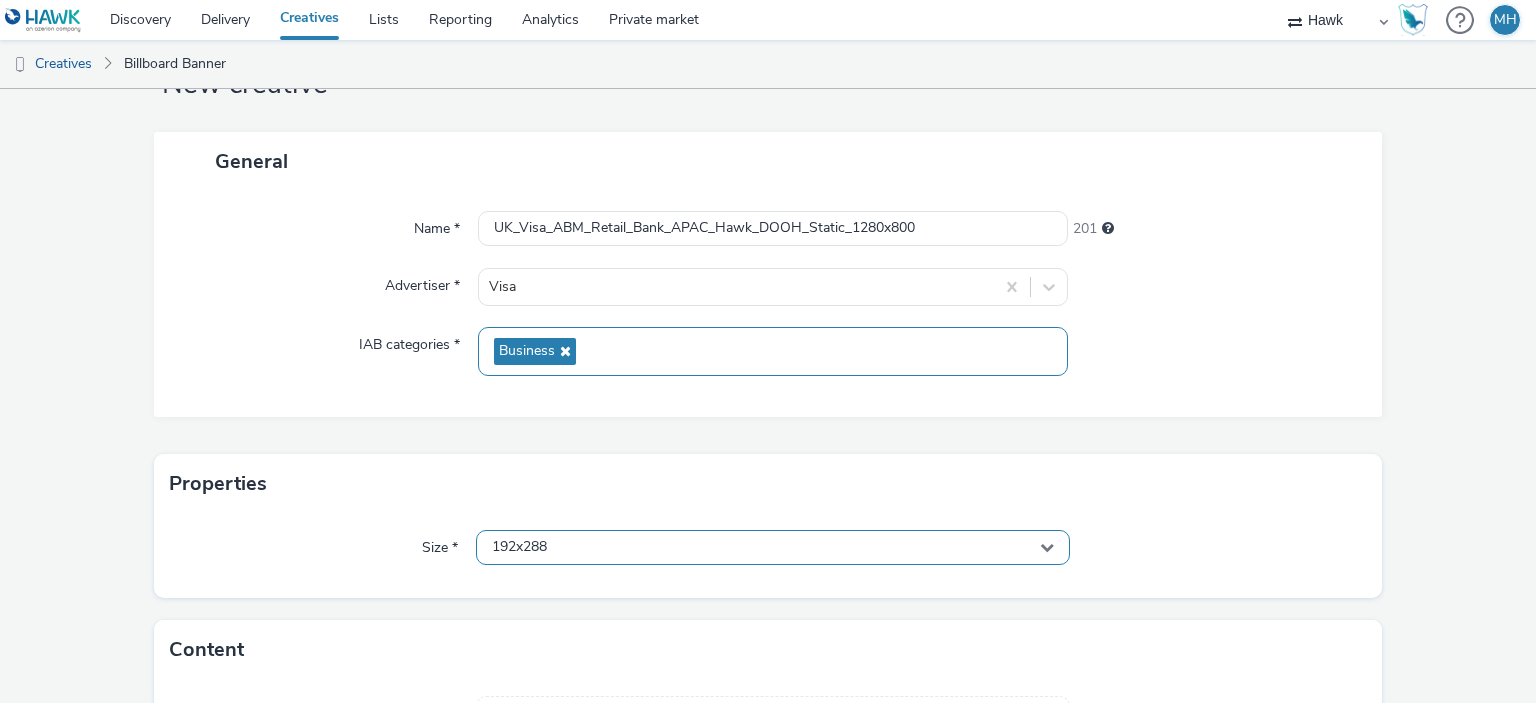 click on "192x288" at bounding box center [772, 547] 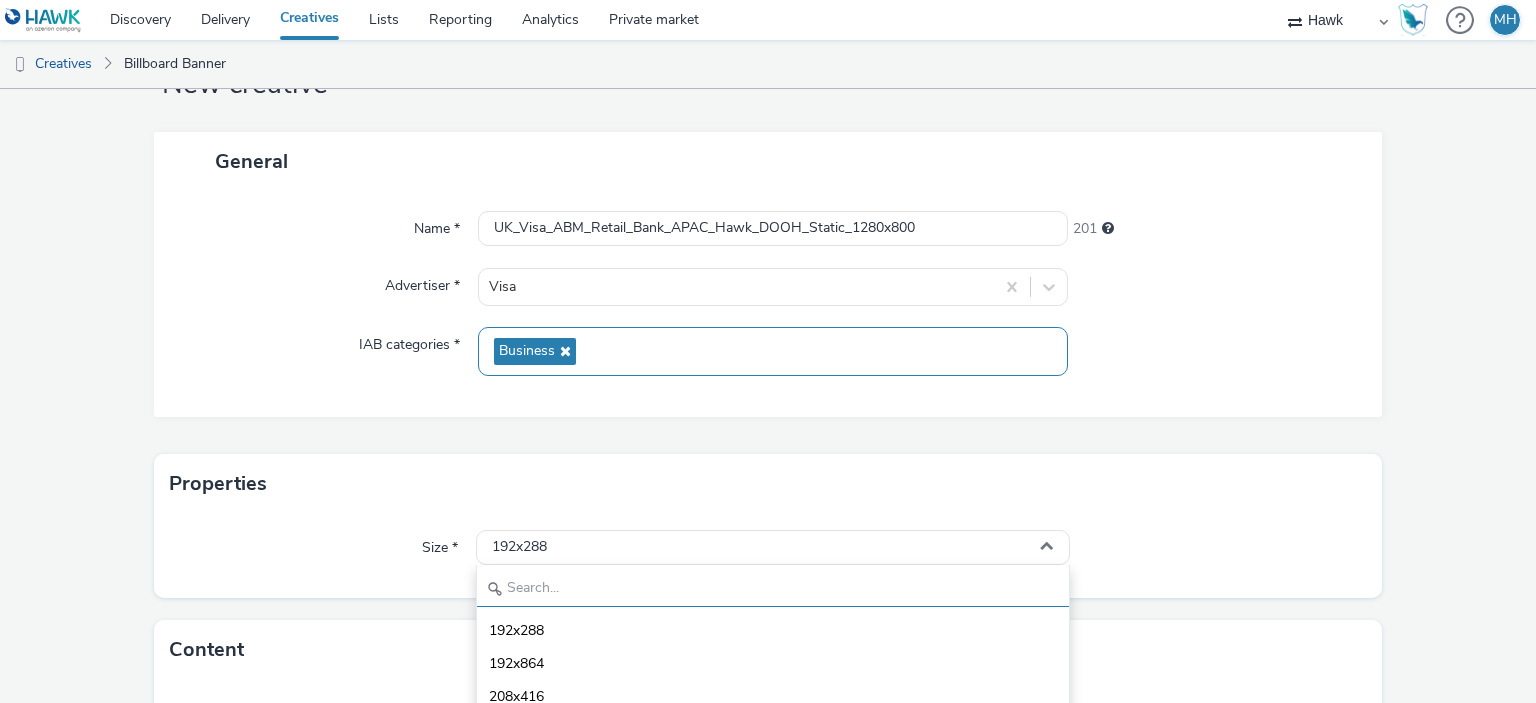 click at bounding box center [772, 589] 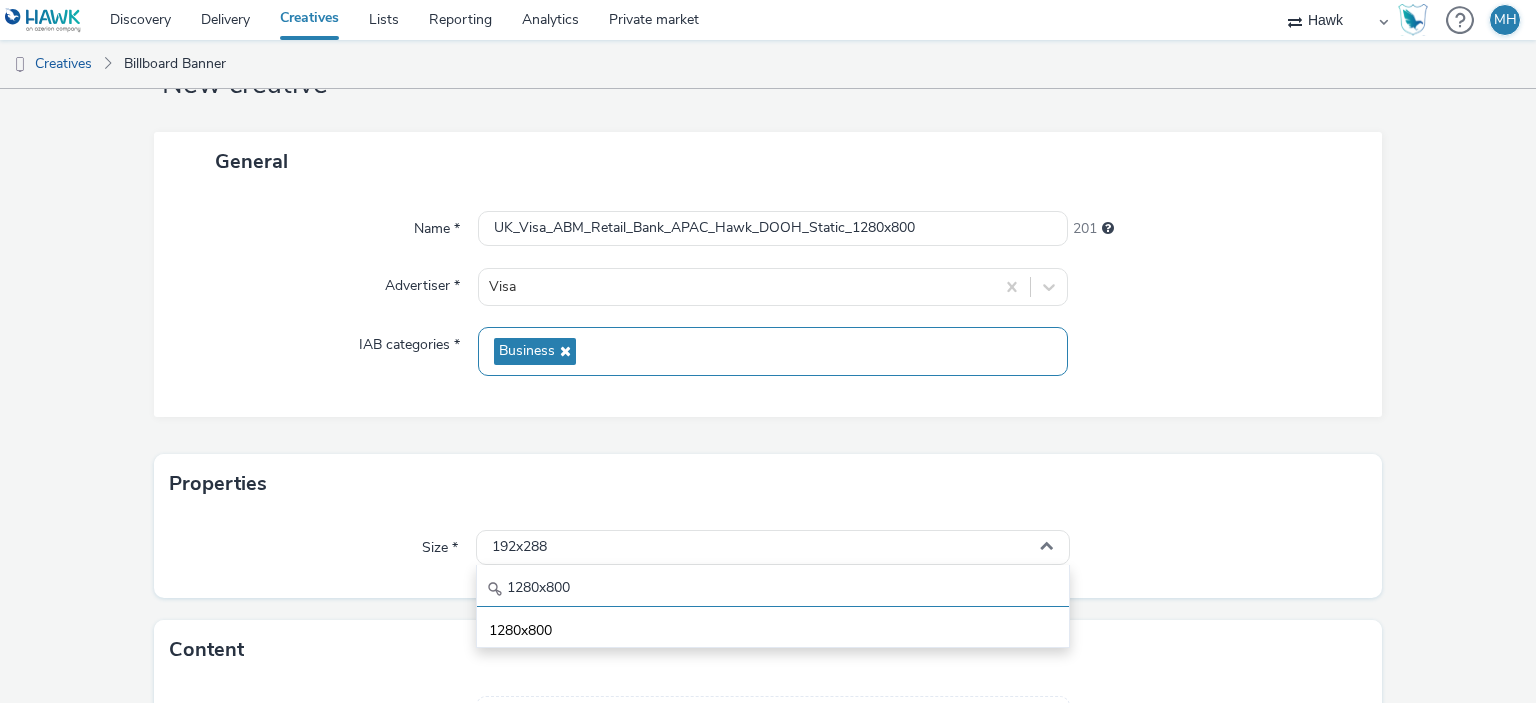 type on "1280x800" 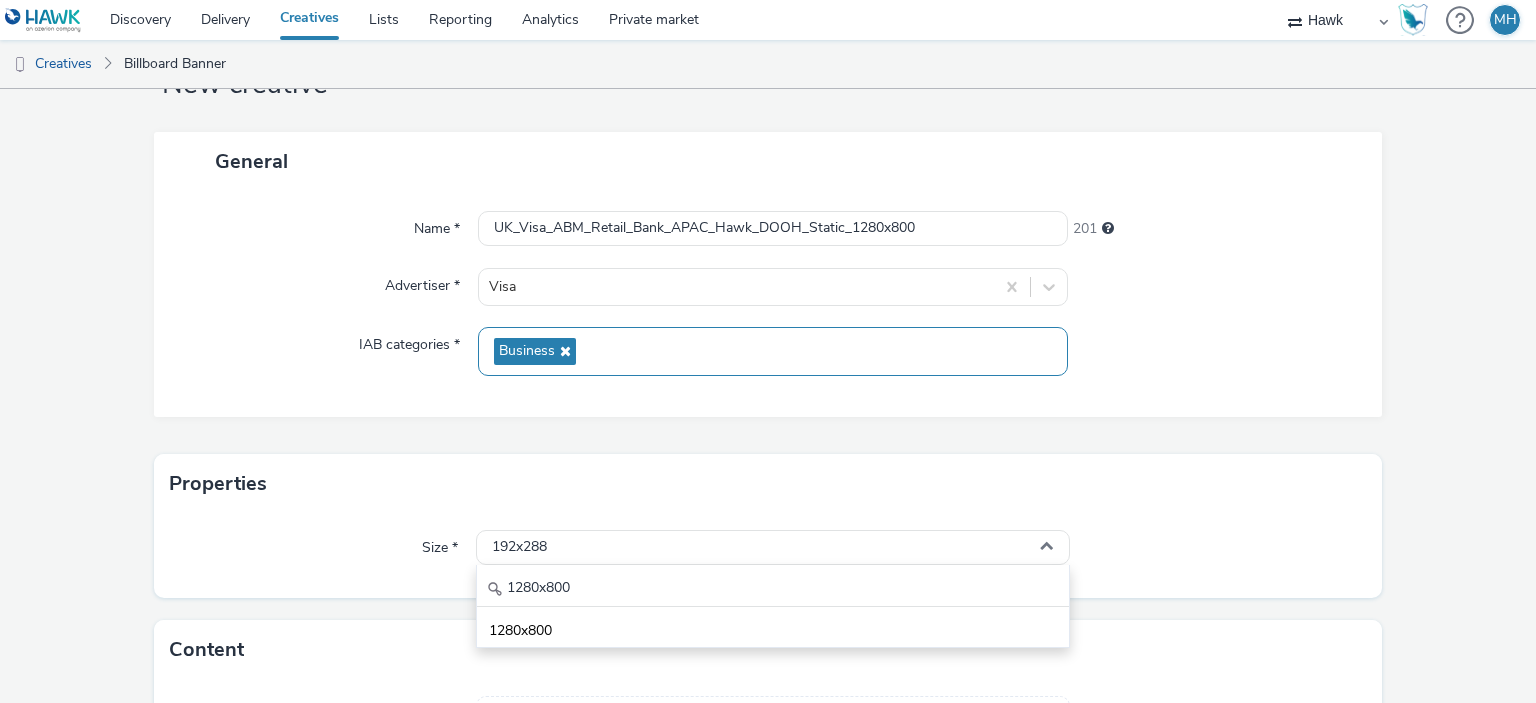click on "1280x800" at bounding box center [772, 630] 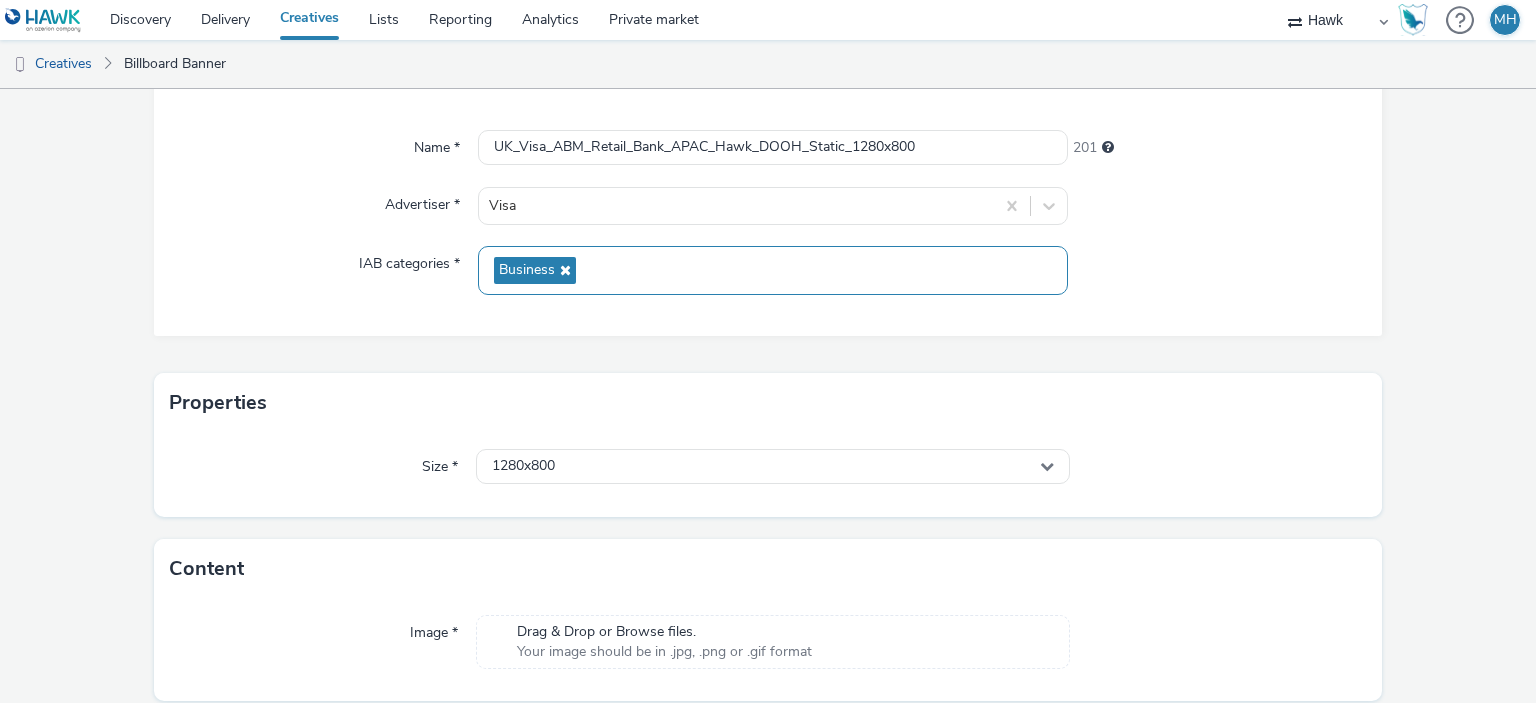 scroll, scrollTop: 231, scrollLeft: 0, axis: vertical 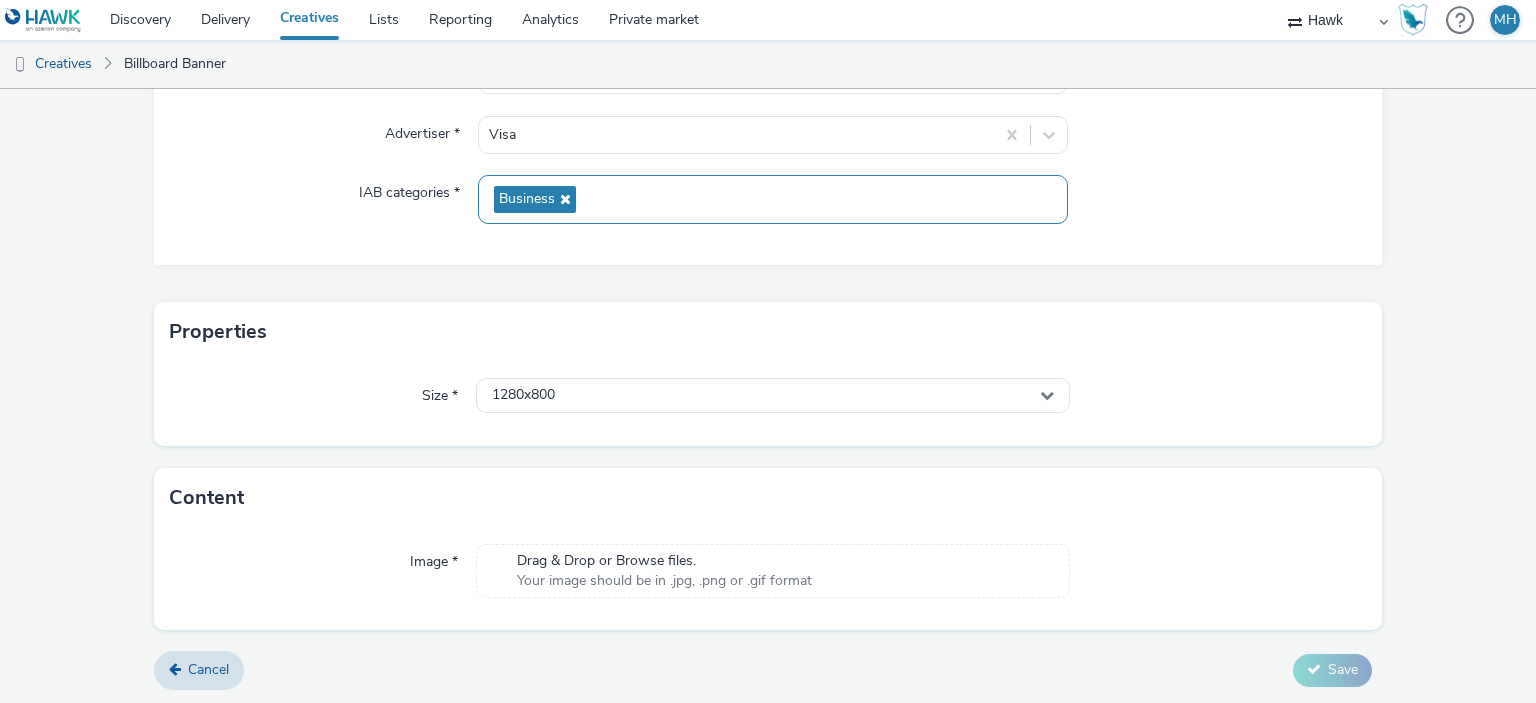 click on "Your image should be in .jpg, .png or .gif format" at bounding box center (664, 581) 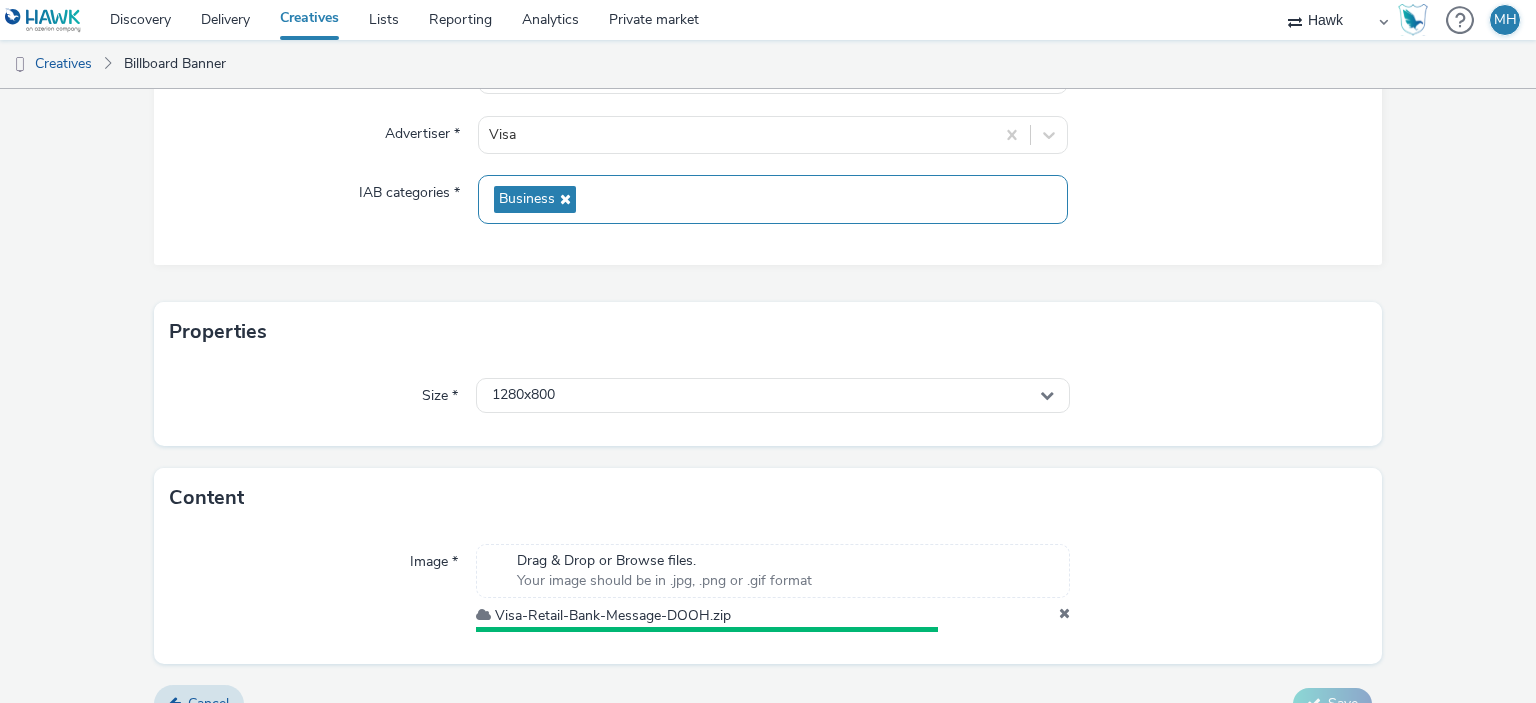 click at bounding box center [1064, 616] 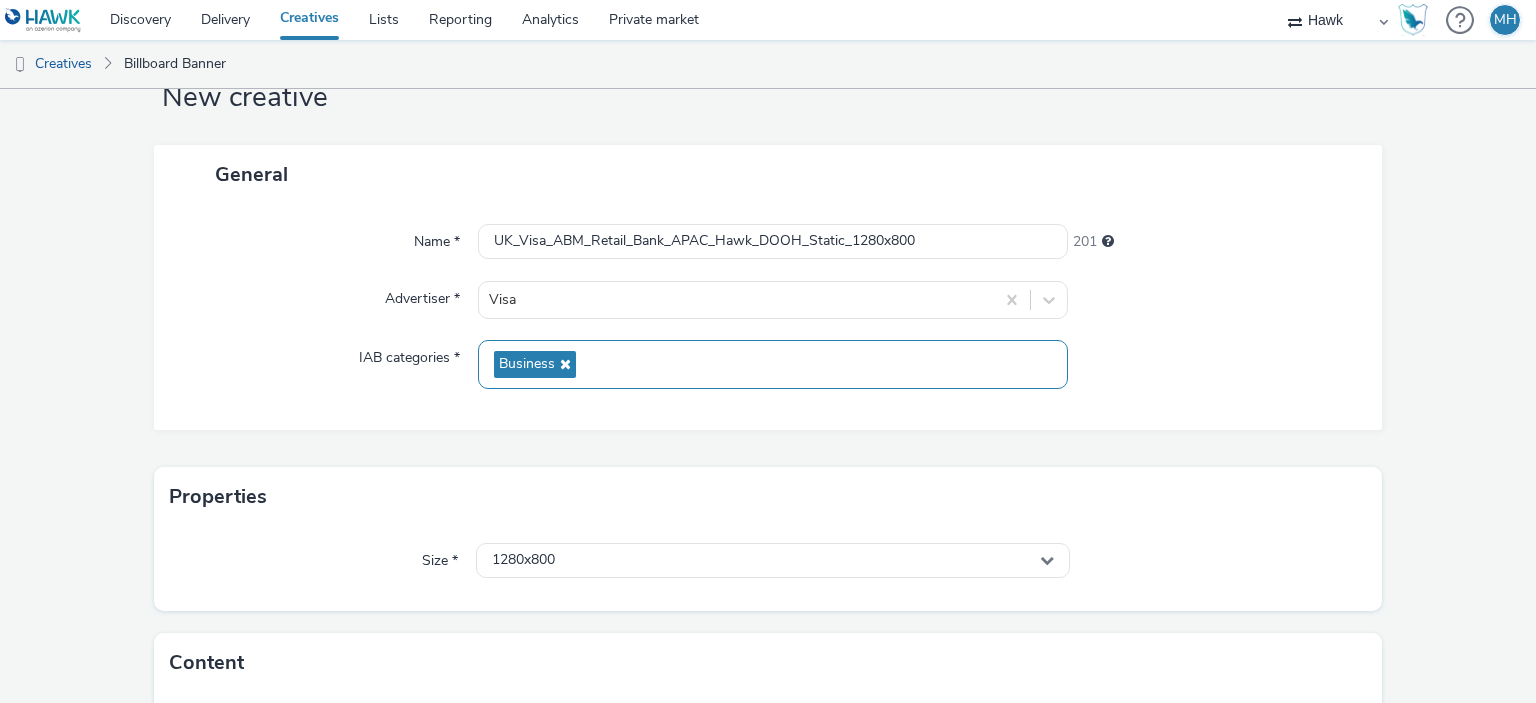scroll, scrollTop: 0, scrollLeft: 0, axis: both 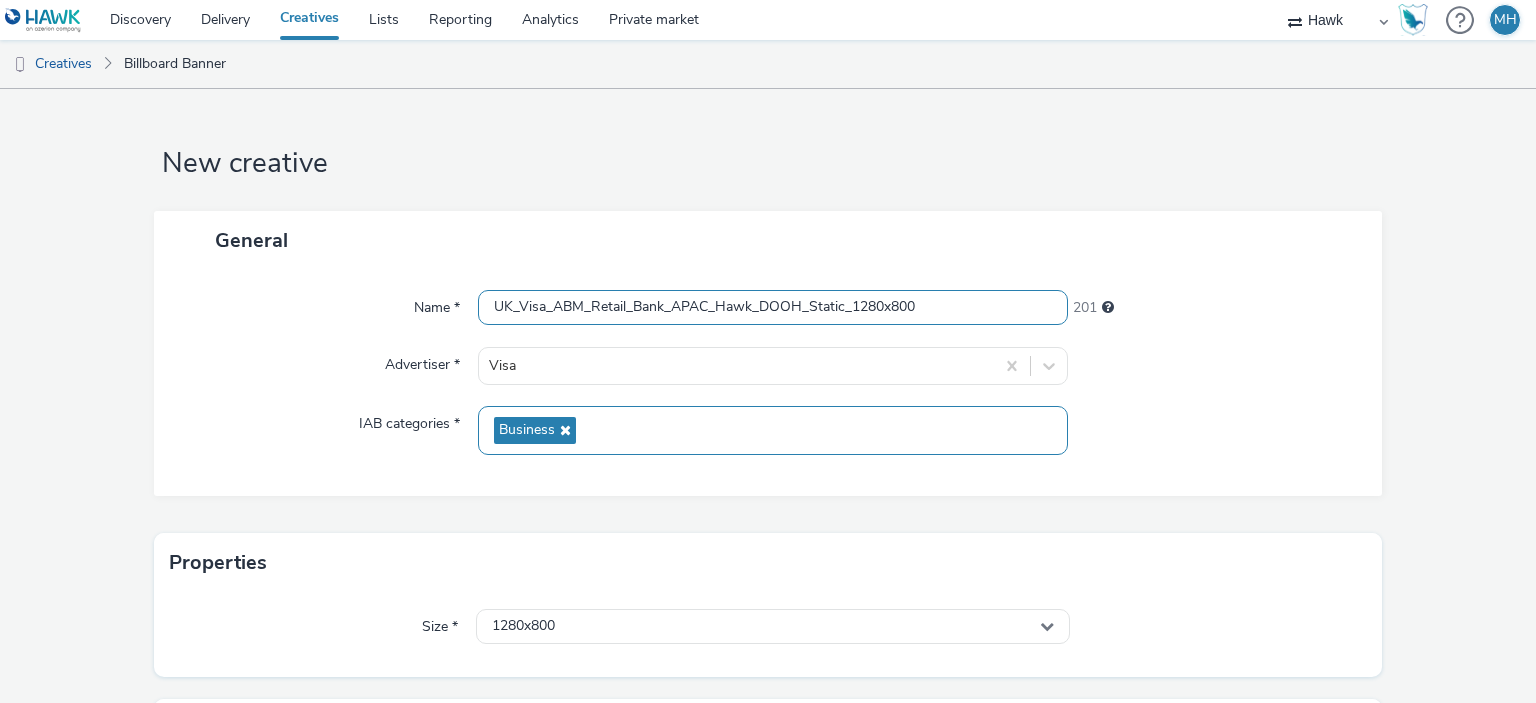 drag, startPoint x: 947, startPoint y: 319, endPoint x: 455, endPoint y: 287, distance: 493.03955 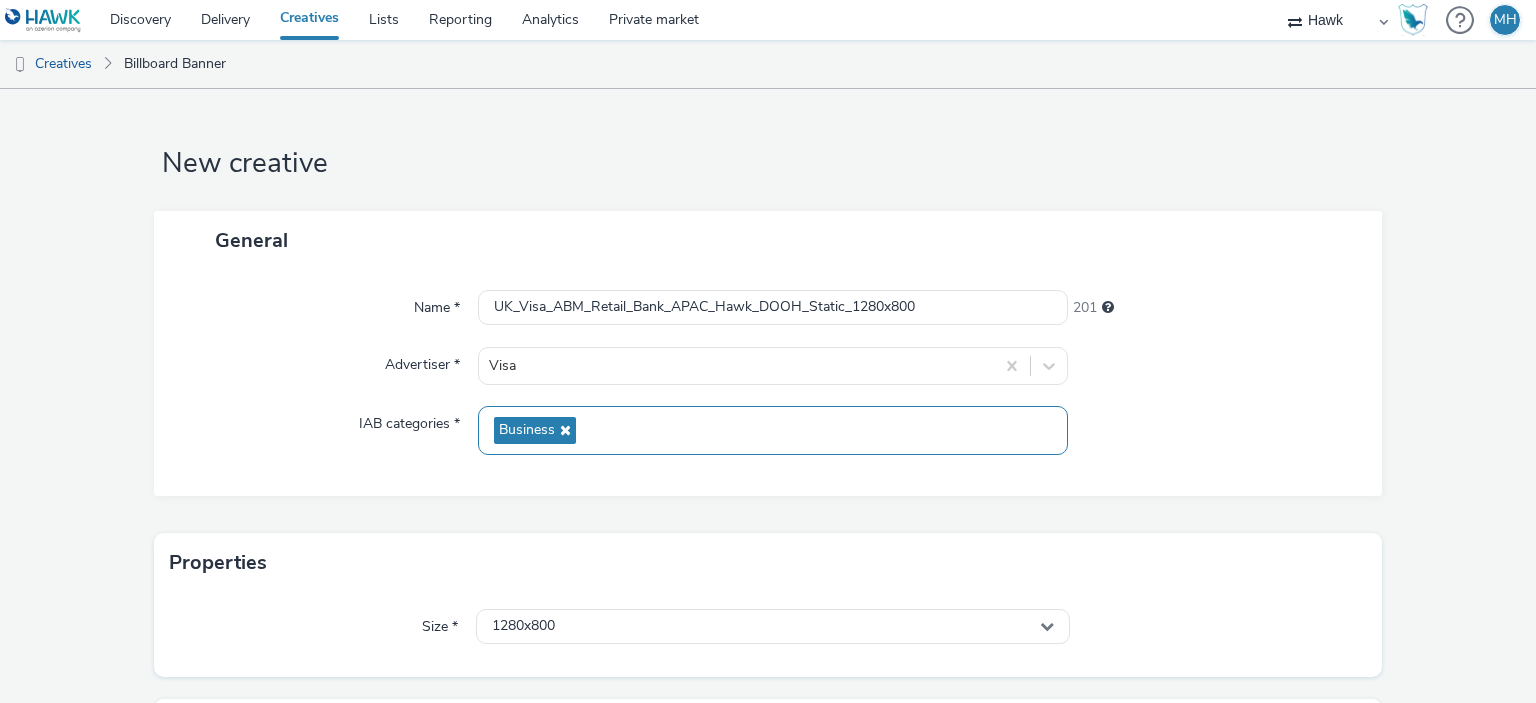 click on "New creative General Name * UK_Visa_ABM_Retail_Bank_APAC_Hawk_DOOH_Static_1280x800 201 Advertiser * Visa IAB categories * Business Properties Size * 1280x800 Content Image * Drag & Drop or Browse files. Your image should be in .jpg, .png or .gif format [FILENAME] Cancel Save" at bounding box center (768, 526) 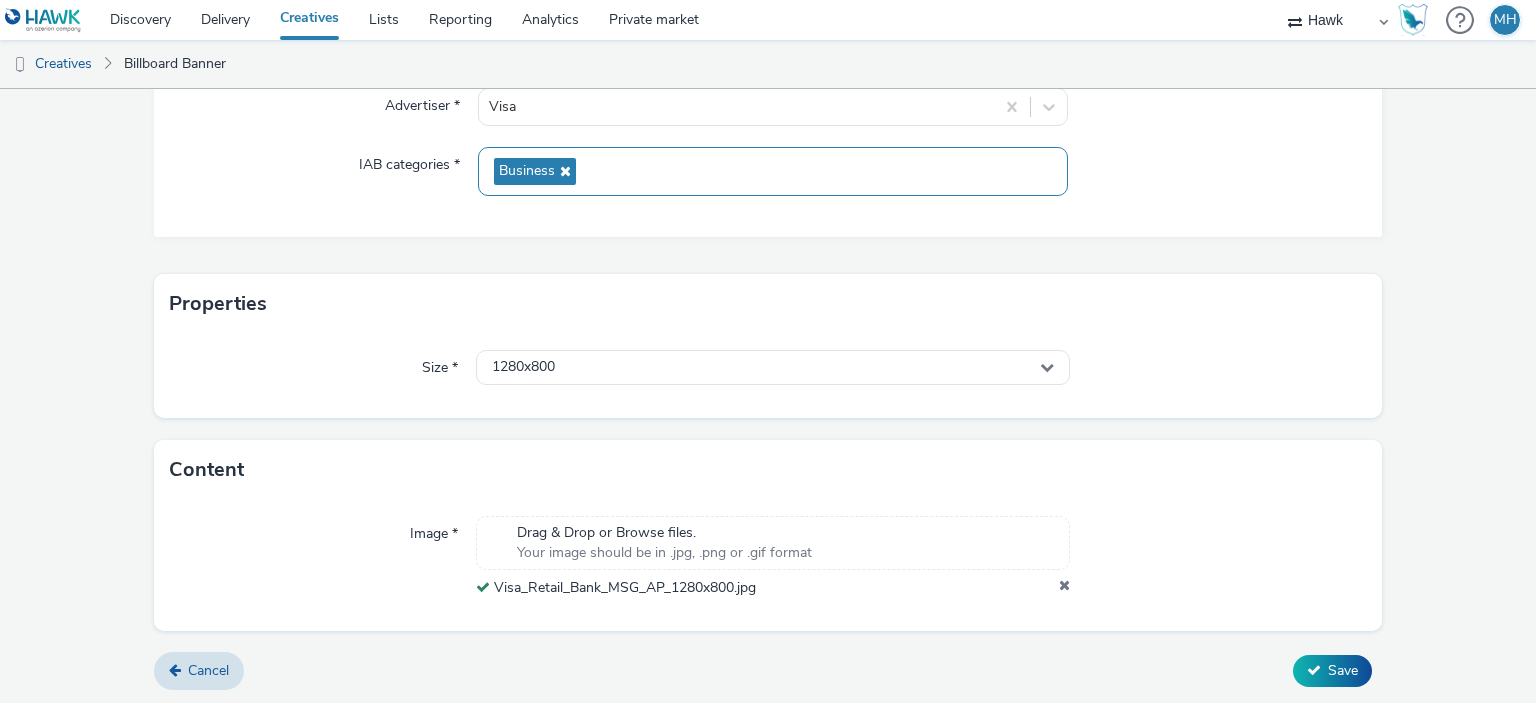 click on "Cancel Save" at bounding box center [768, 671] 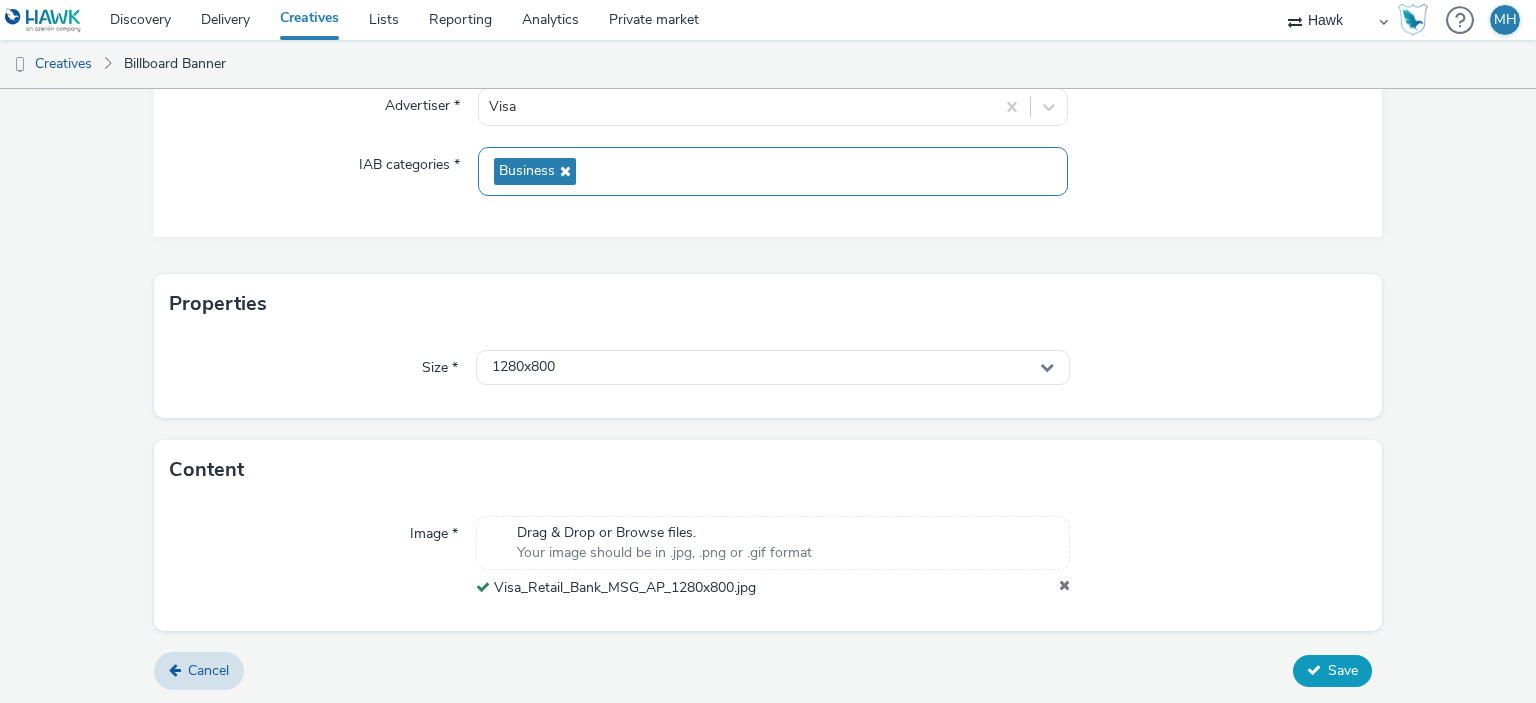 click on "Save" at bounding box center (1343, 670) 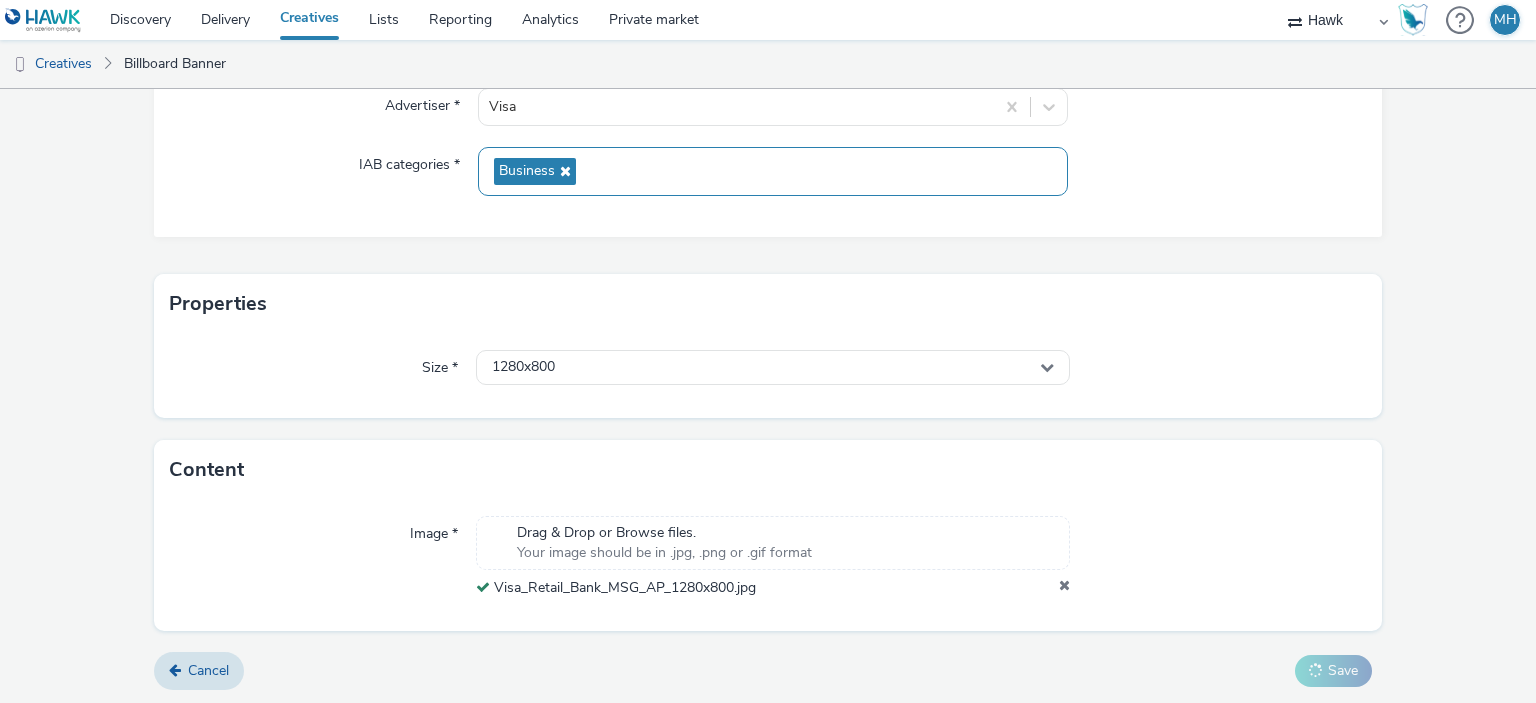 scroll, scrollTop: 0, scrollLeft: 0, axis: both 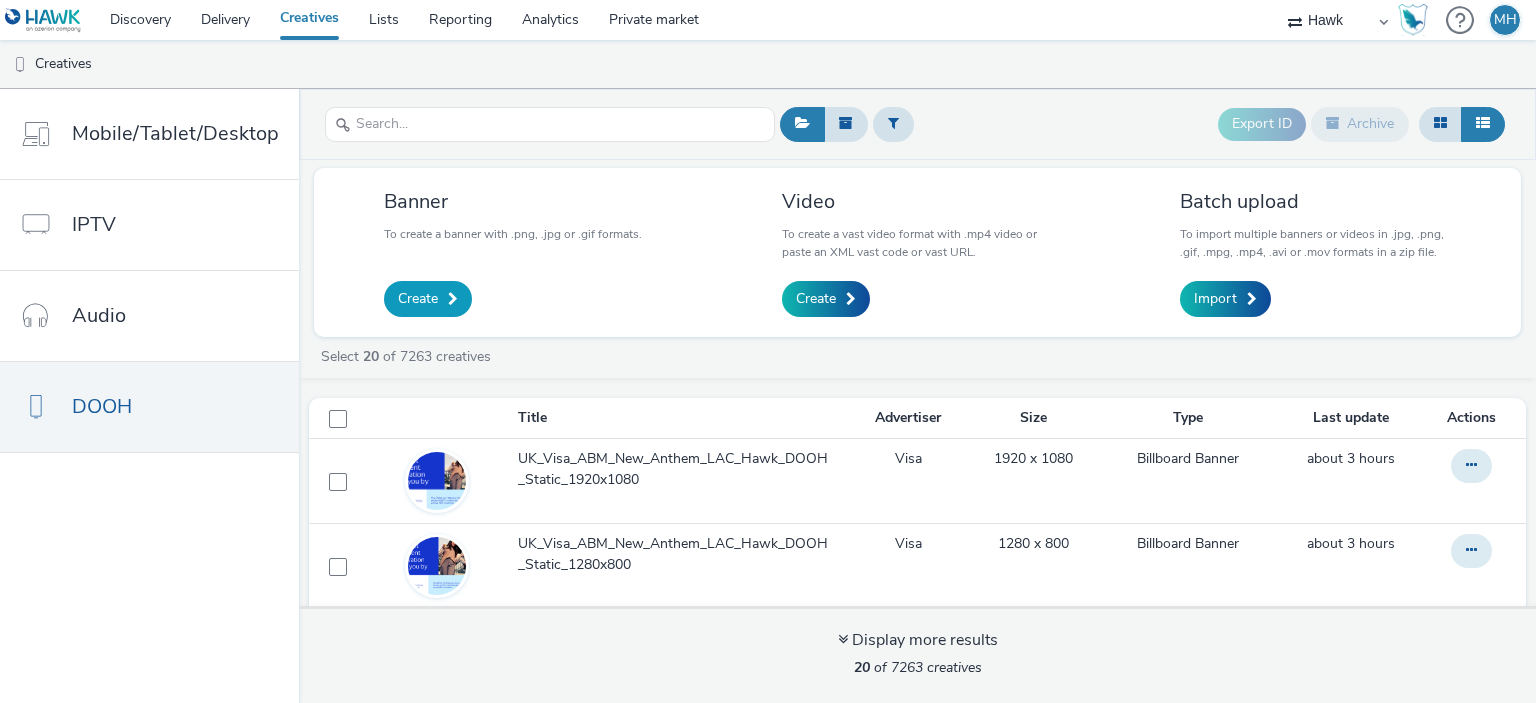 click on "Create" at bounding box center [418, 299] 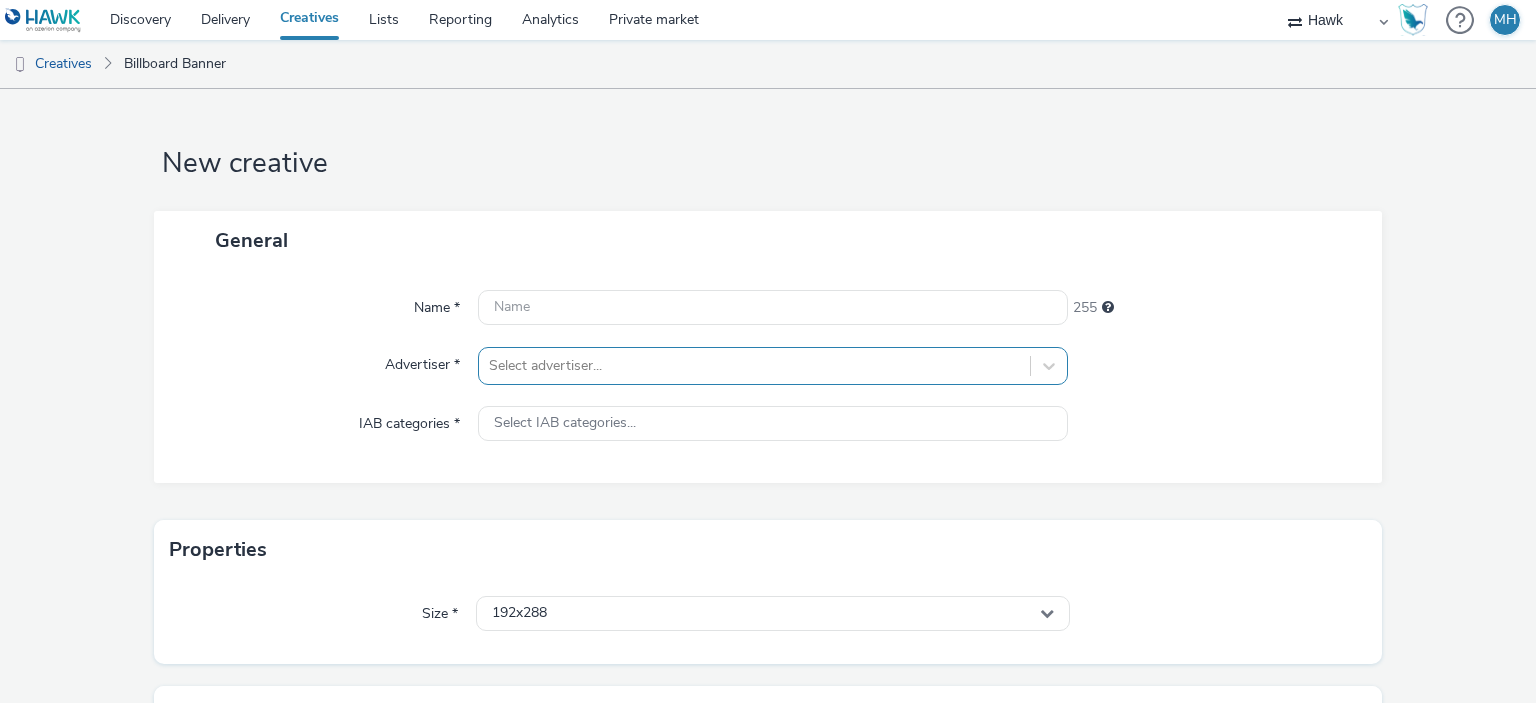 click on "Select advertiser..." at bounding box center [772, 366] 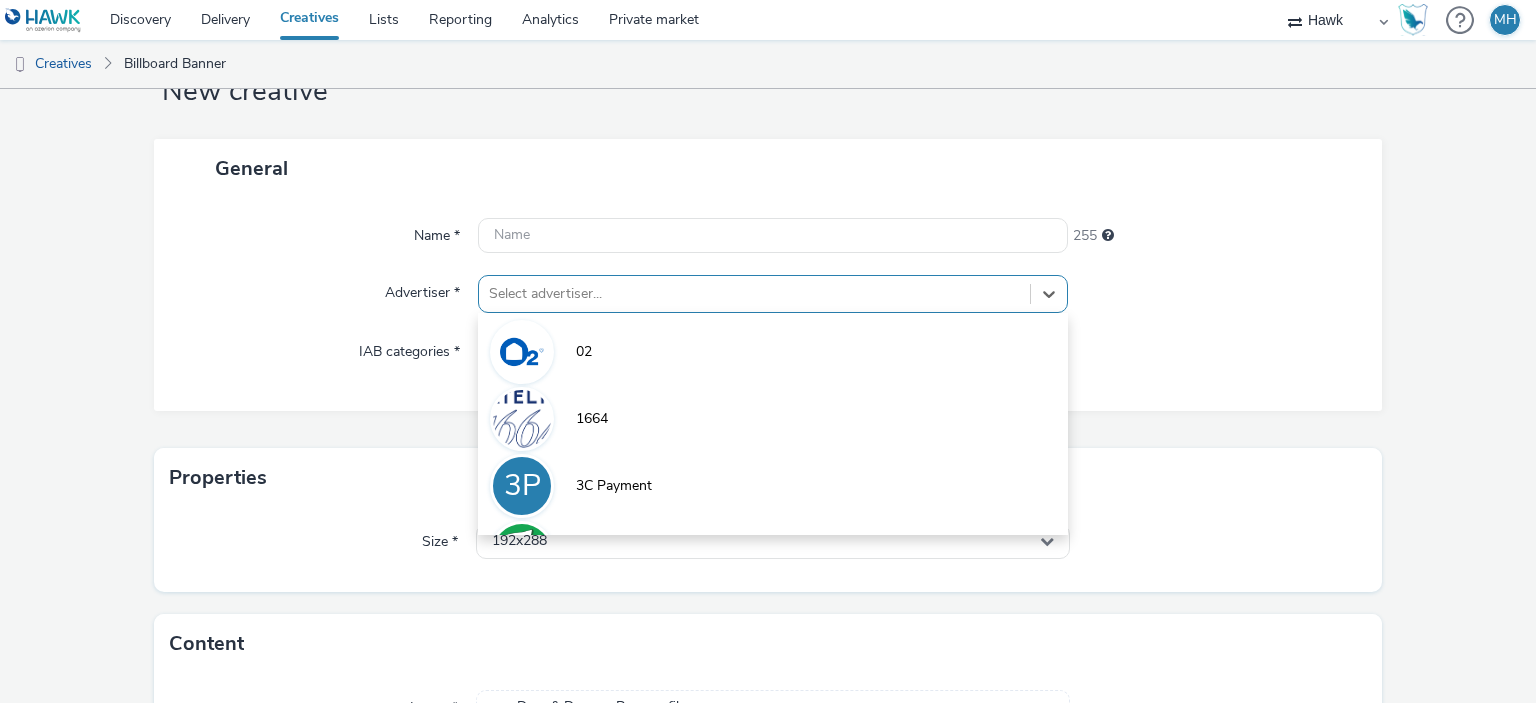scroll, scrollTop: 79, scrollLeft: 0, axis: vertical 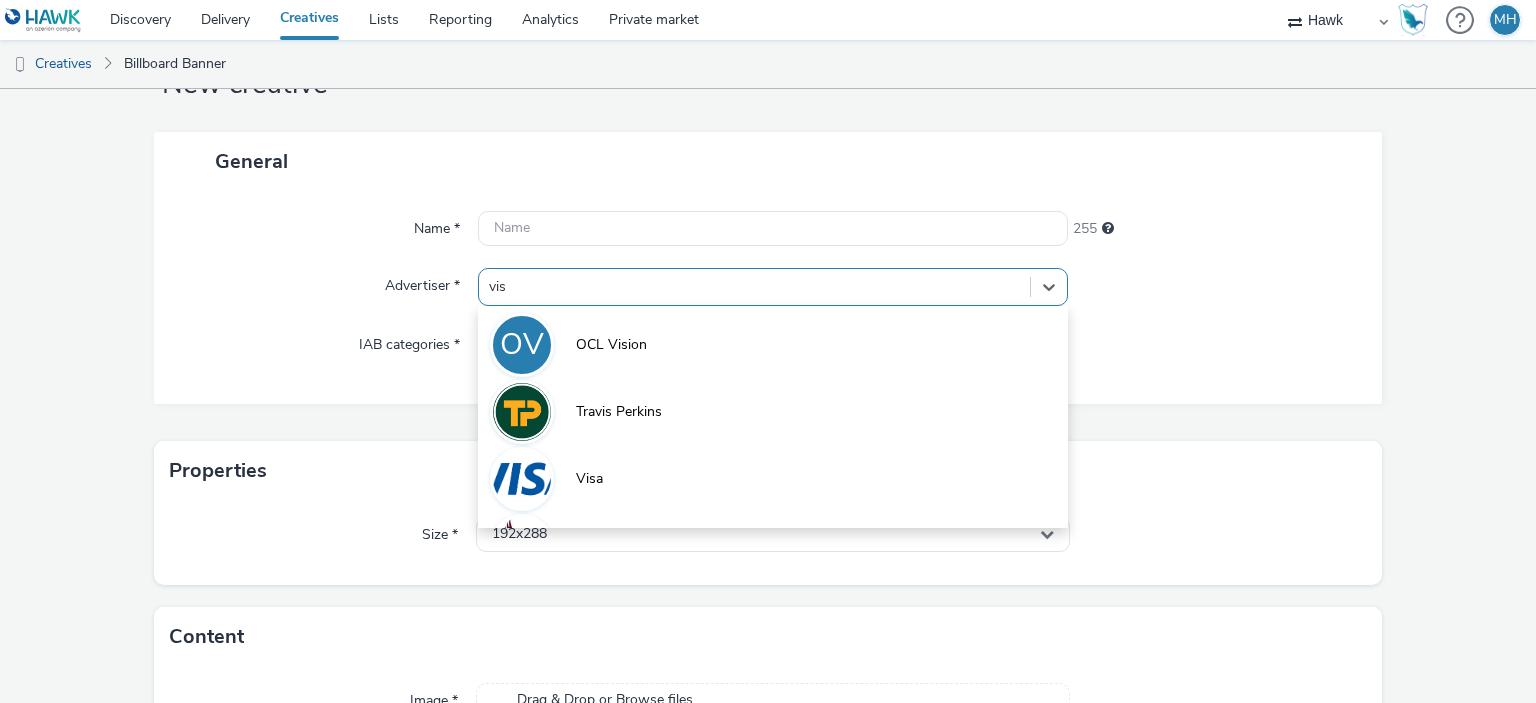 type on "visa" 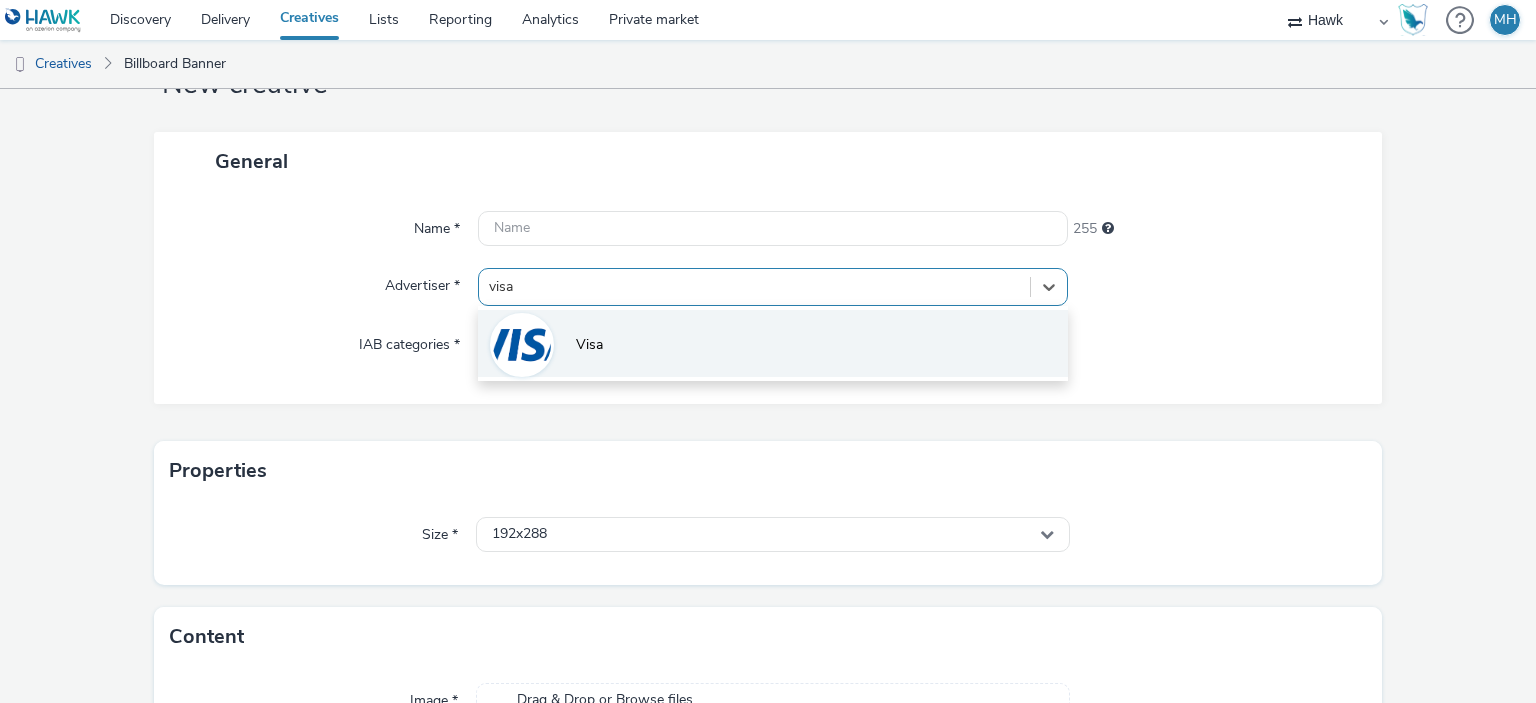 click on "Visa" at bounding box center [772, 343] 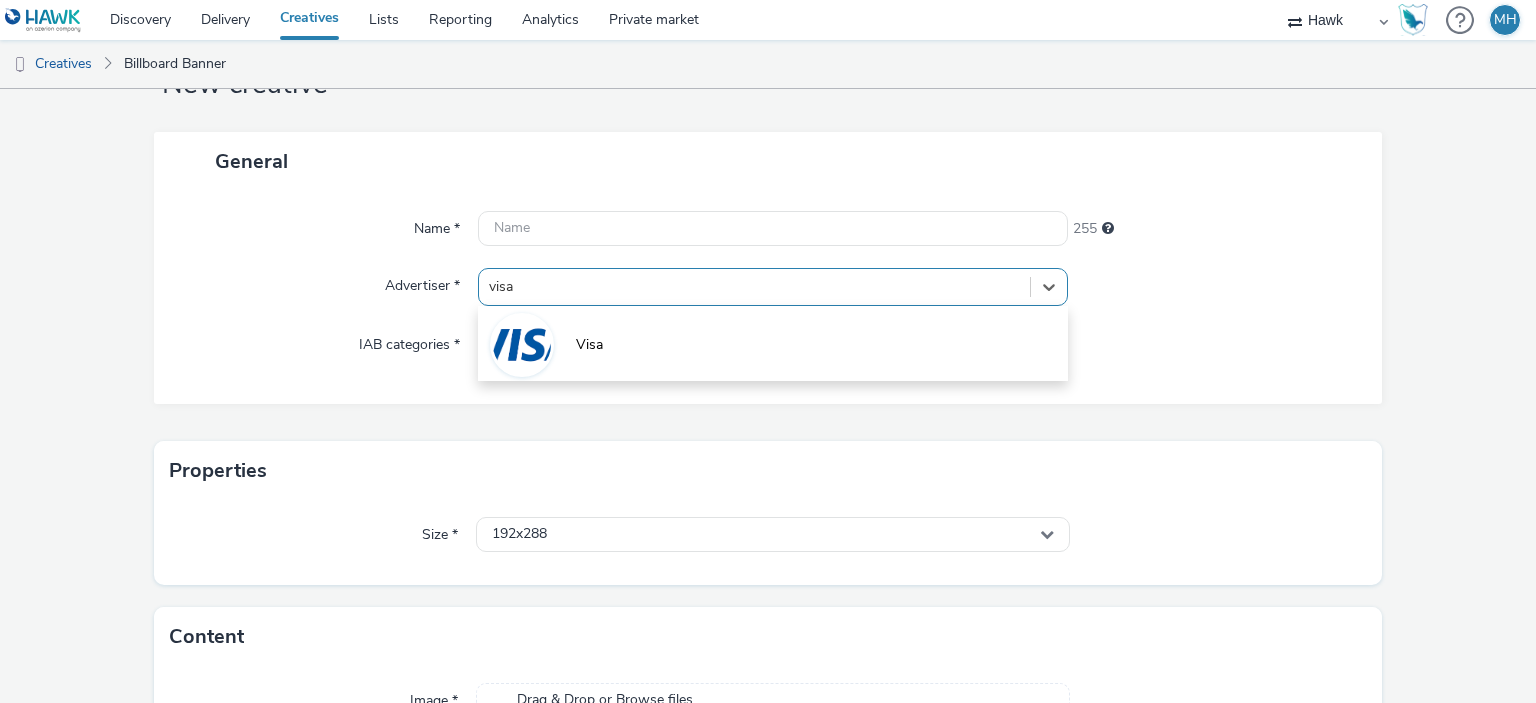 type 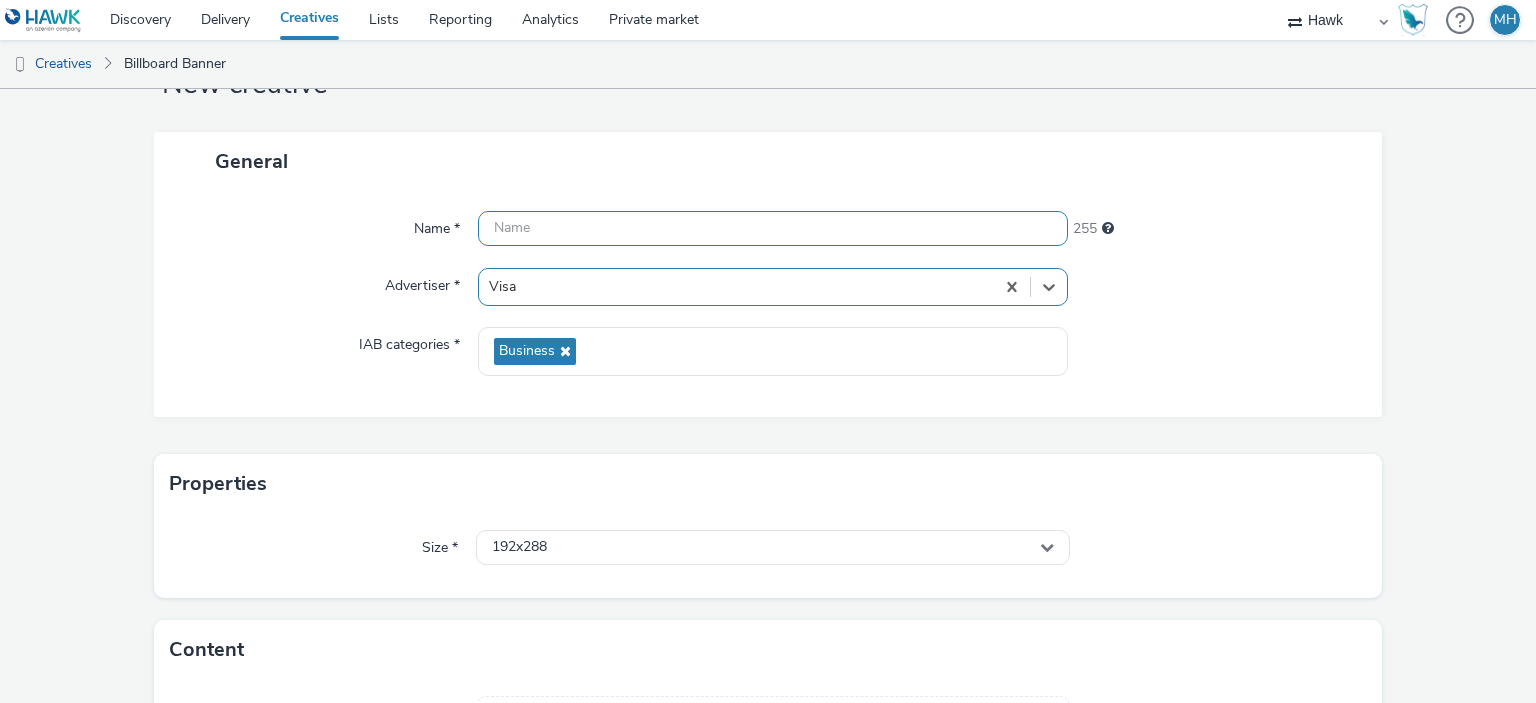 click at bounding box center (772, 228) 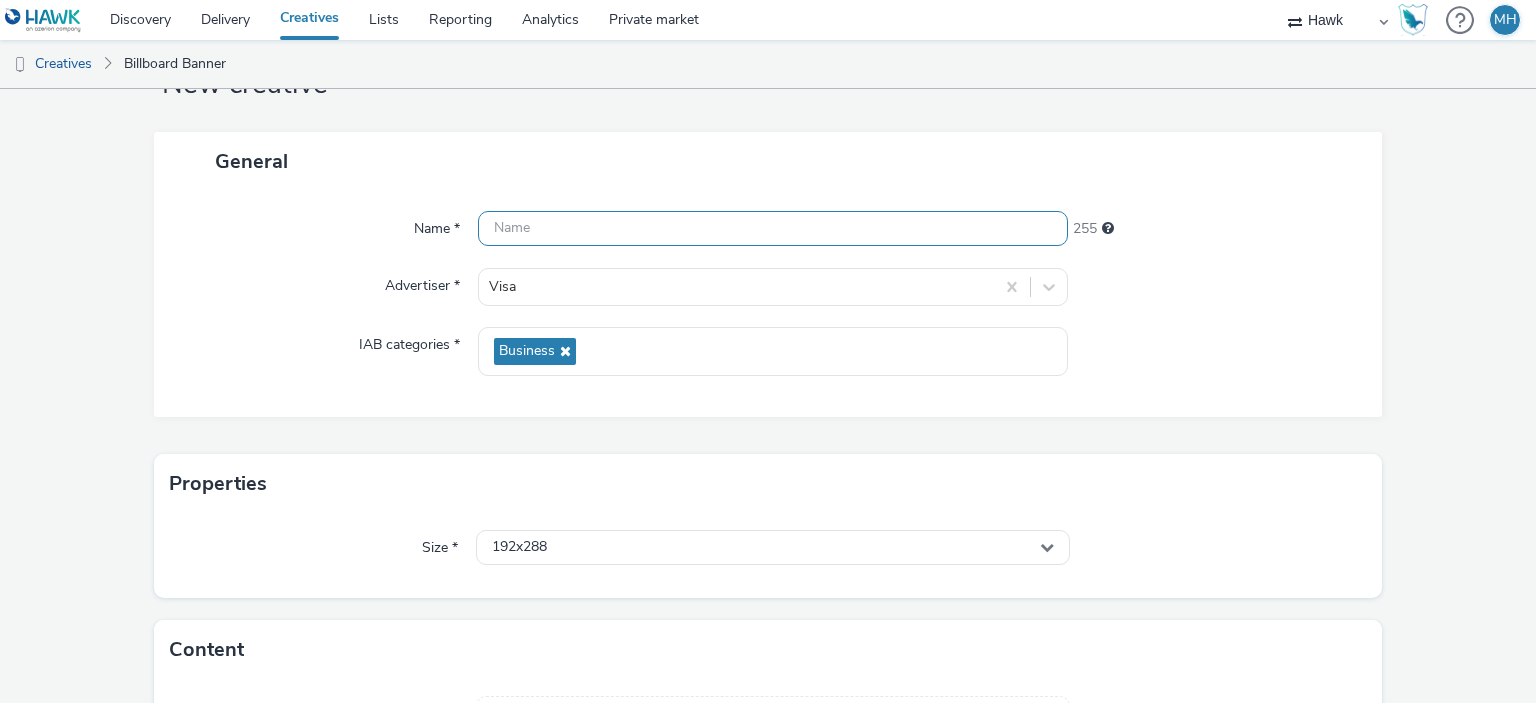 paste on "UK_Visa_ABM_Retail_Bank_APAC_Hawk_DOOH_Static_1280x800" 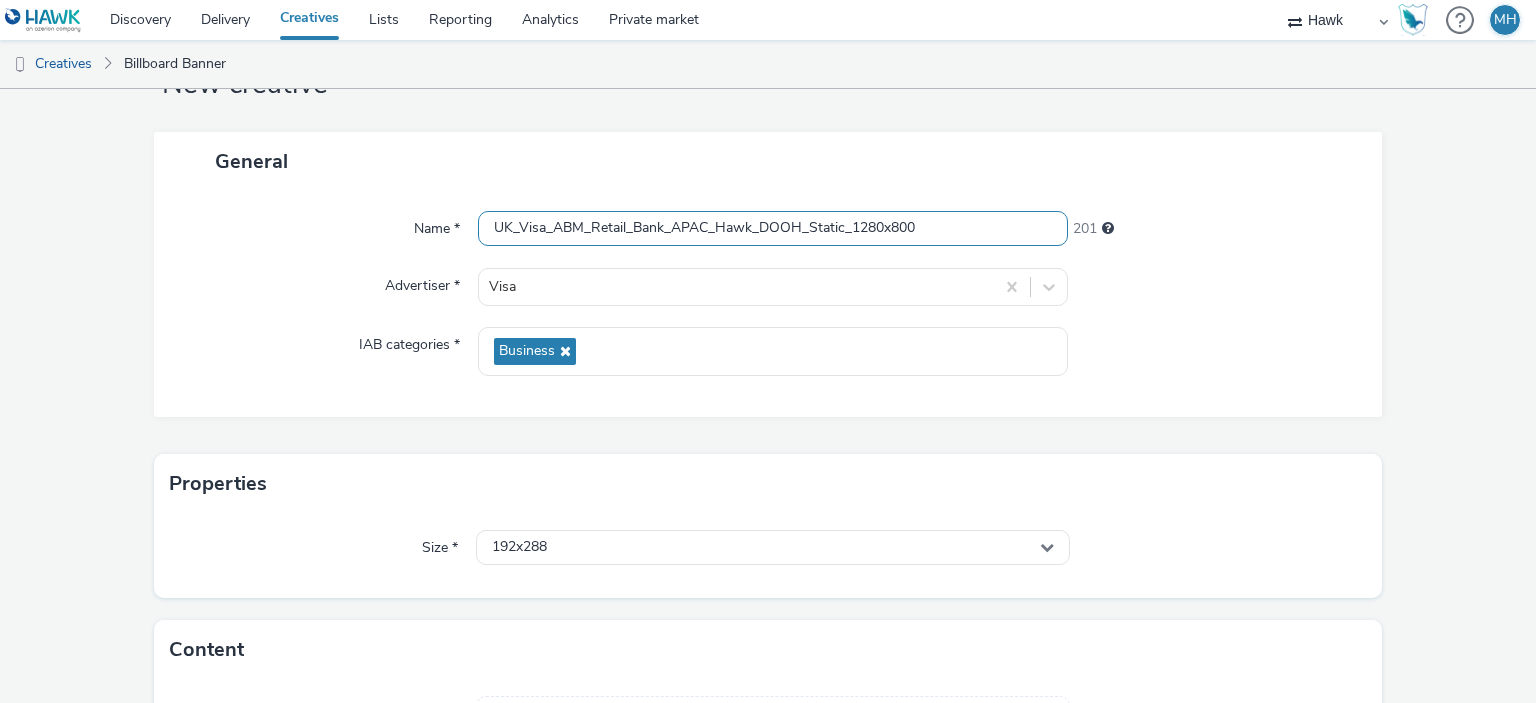 drag, startPoint x: 865, startPoint y: 229, endPoint x: 872, endPoint y: 240, distance: 13.038404 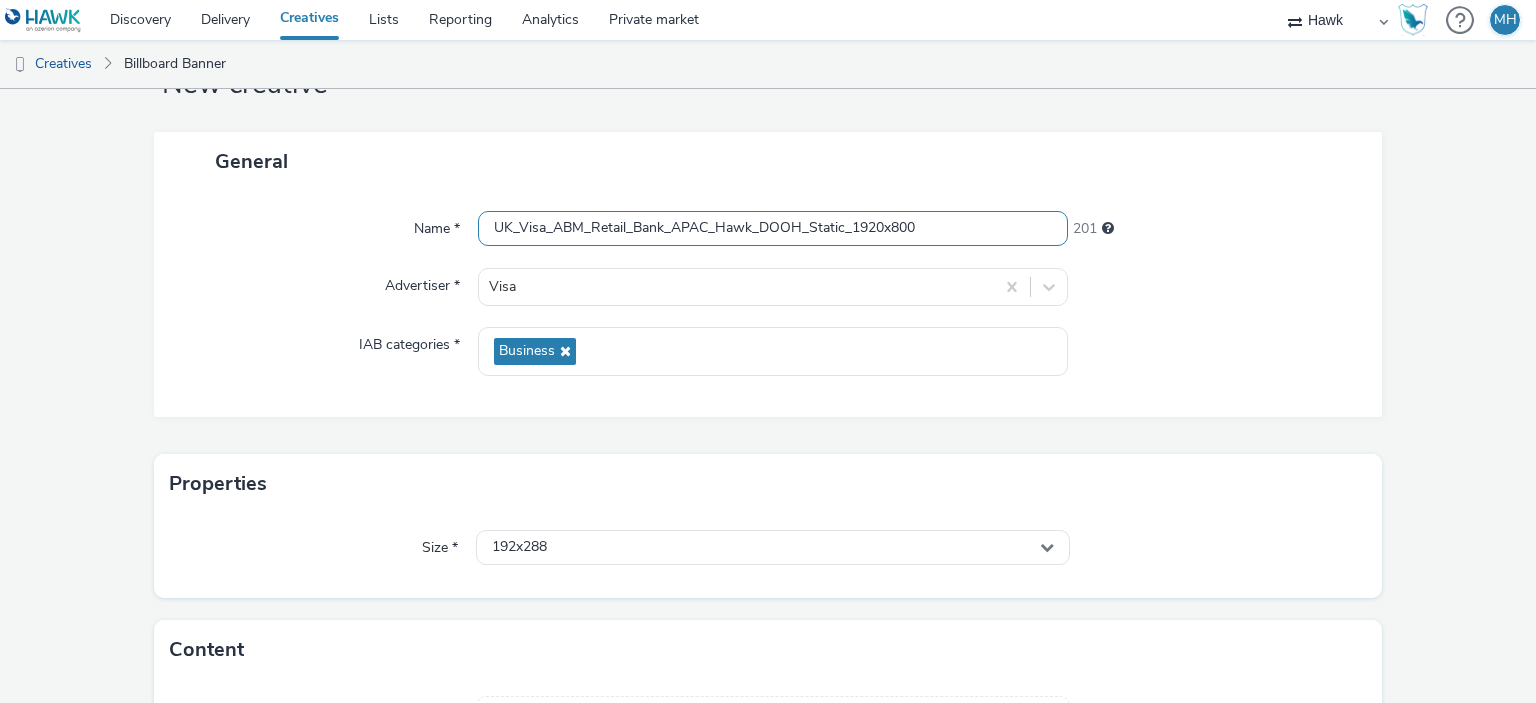 click on "UK_Visa_ABM_Retail_Bank_APAC_Hawk_DOOH_Static_1920x800" at bounding box center (772, 228) 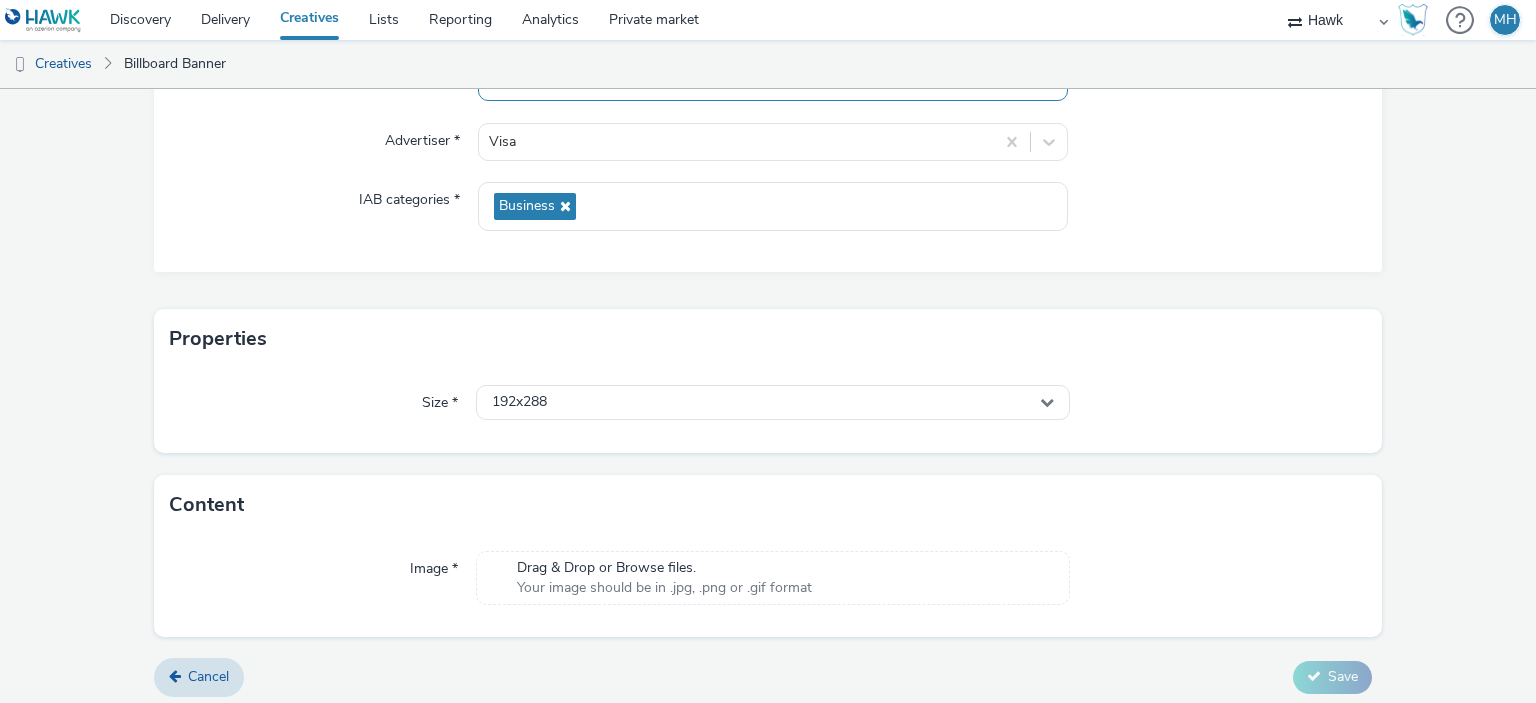 scroll, scrollTop: 231, scrollLeft: 0, axis: vertical 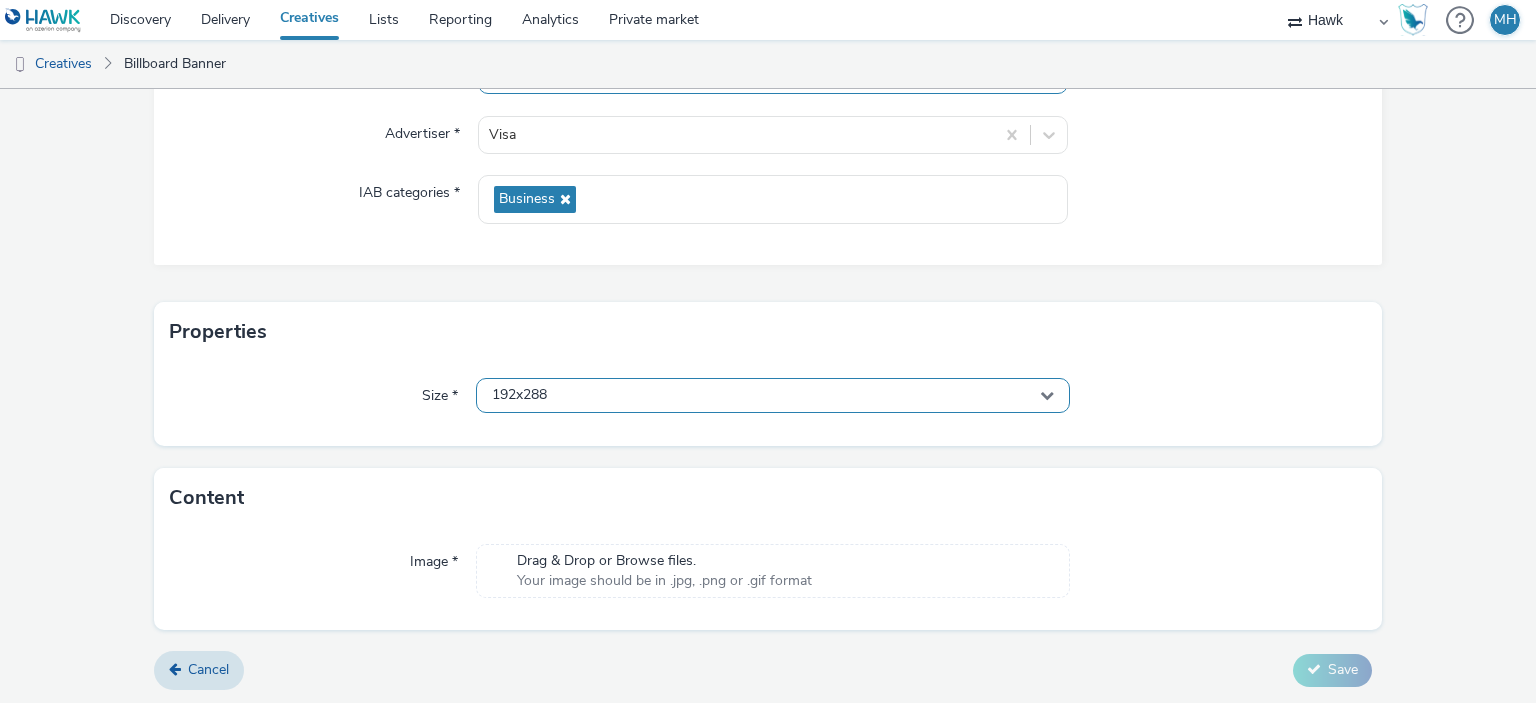type on "UK_Visa_ABM_Retail_Bank_APAC_Hawk_DOOH_Static_1920x1080" 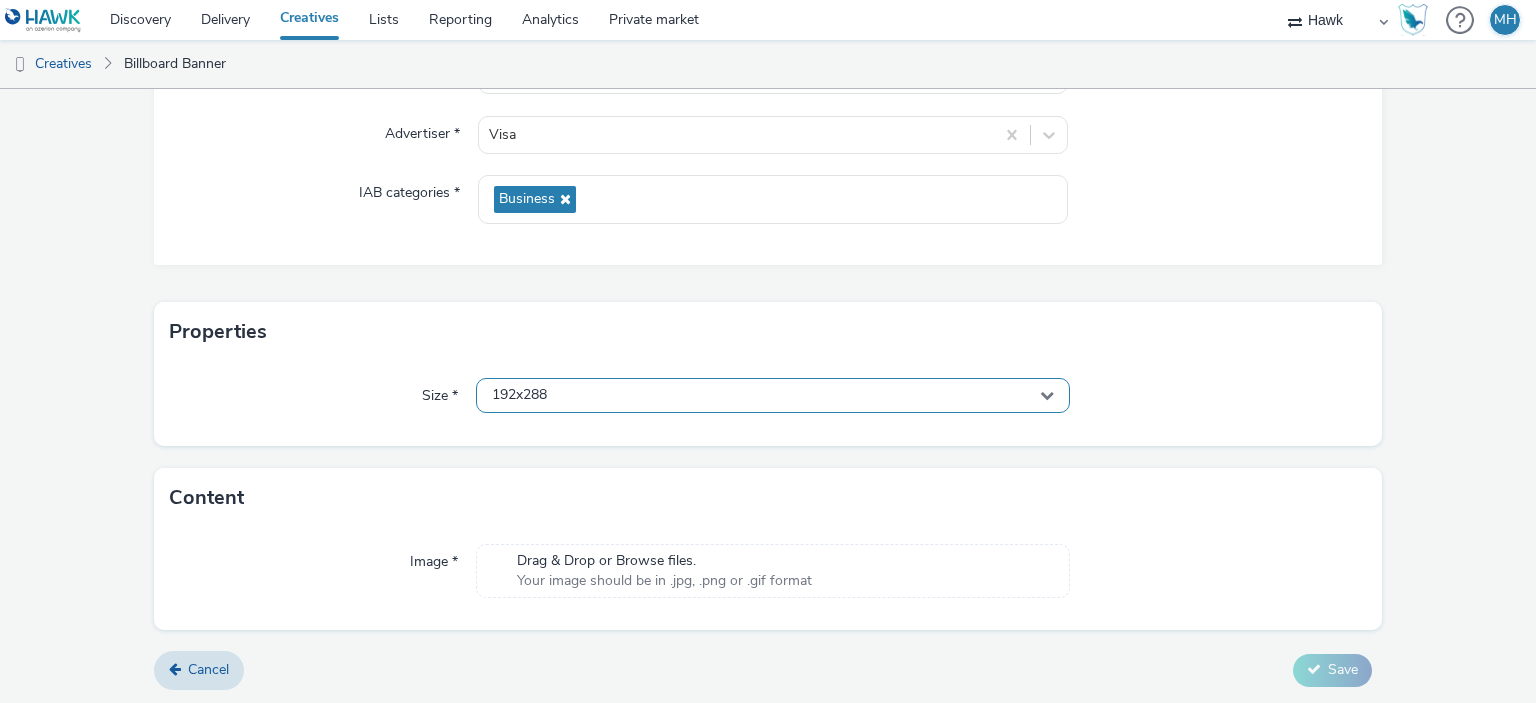 click on "192x288" at bounding box center [772, 395] 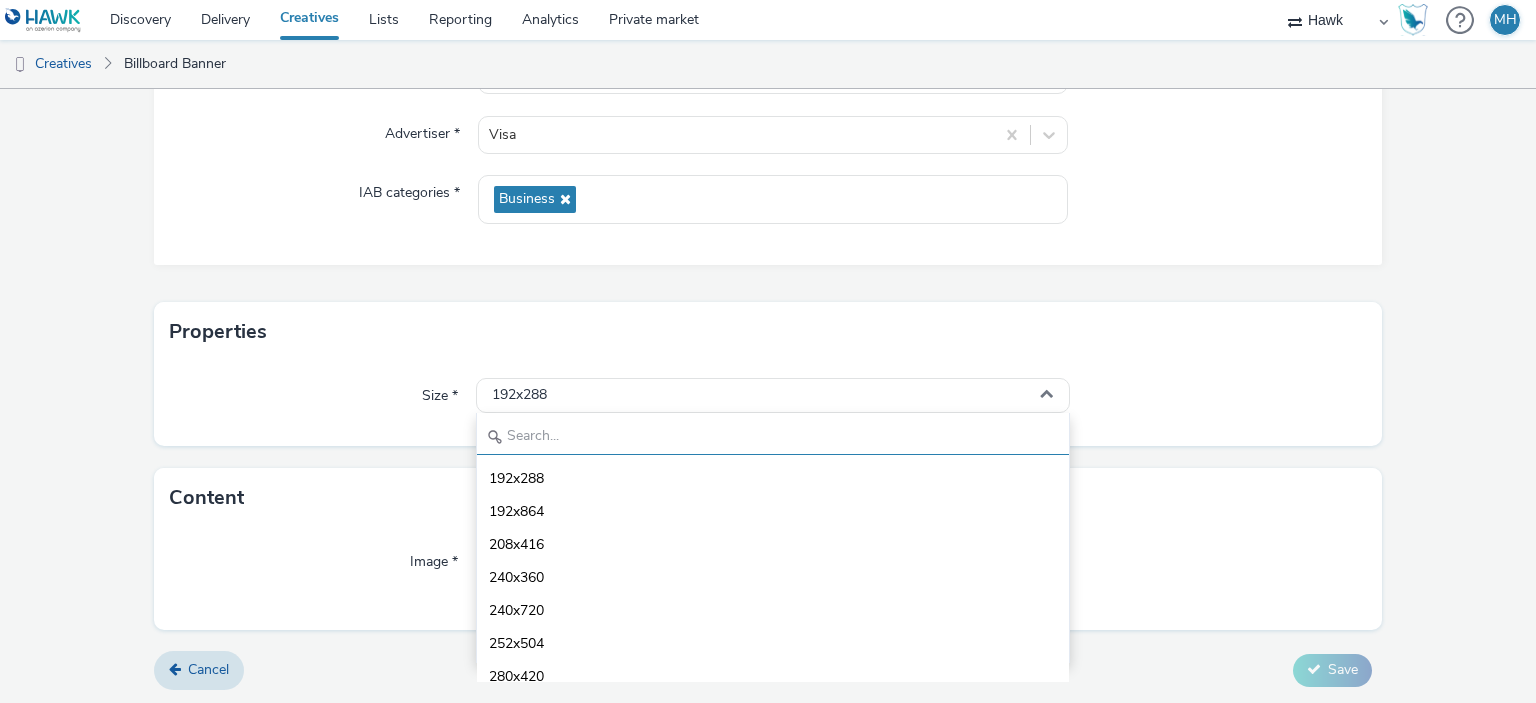 click at bounding box center (772, 437) 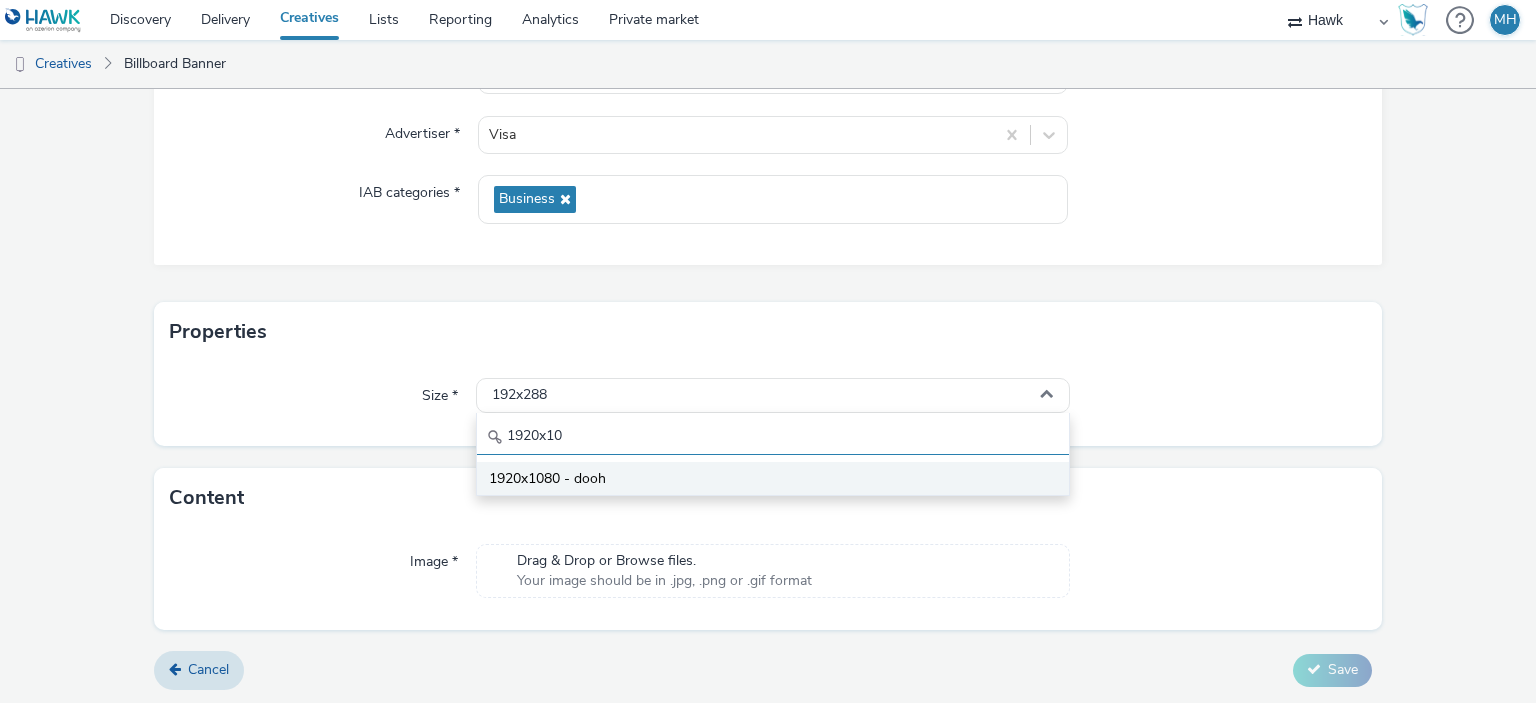 type on "1920x10" 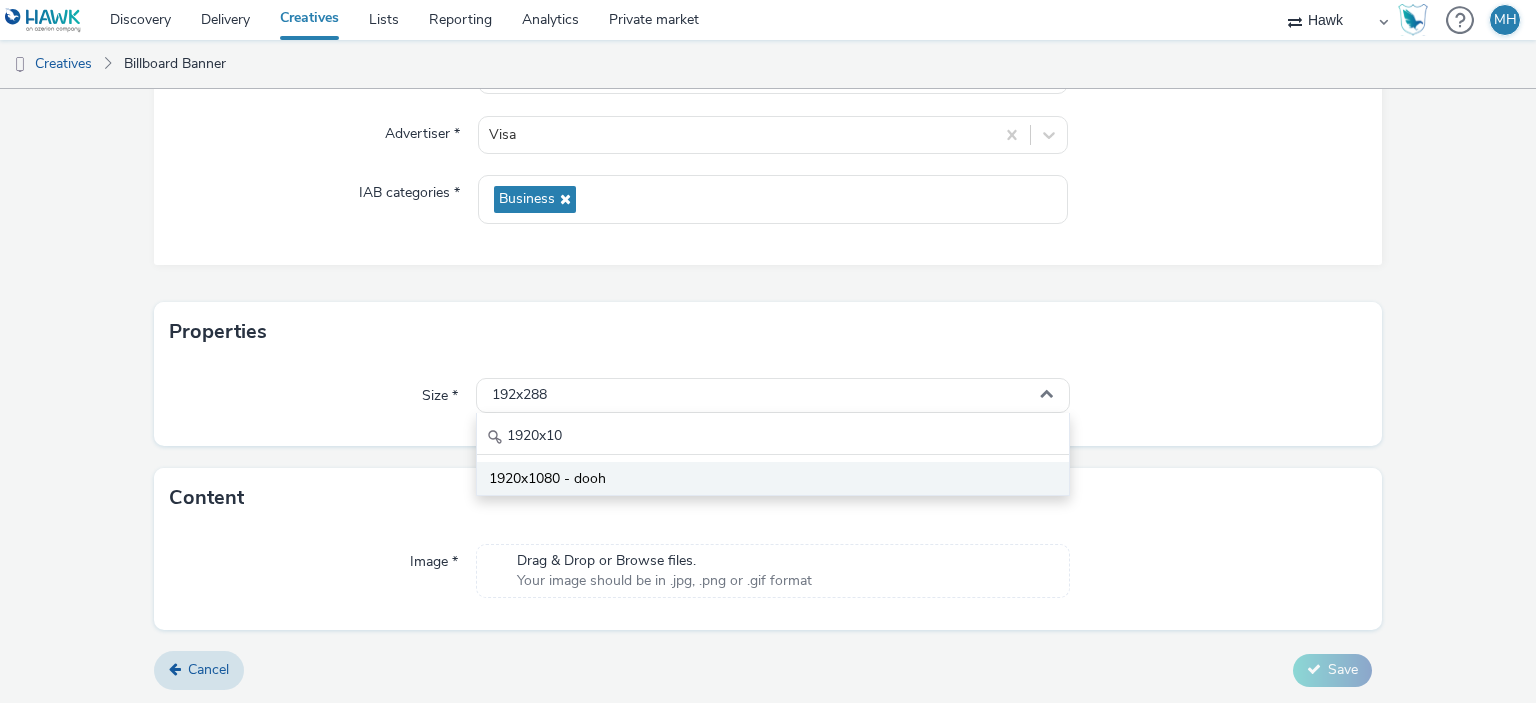 click on "1920x1080 - dooh" at bounding box center (547, 479) 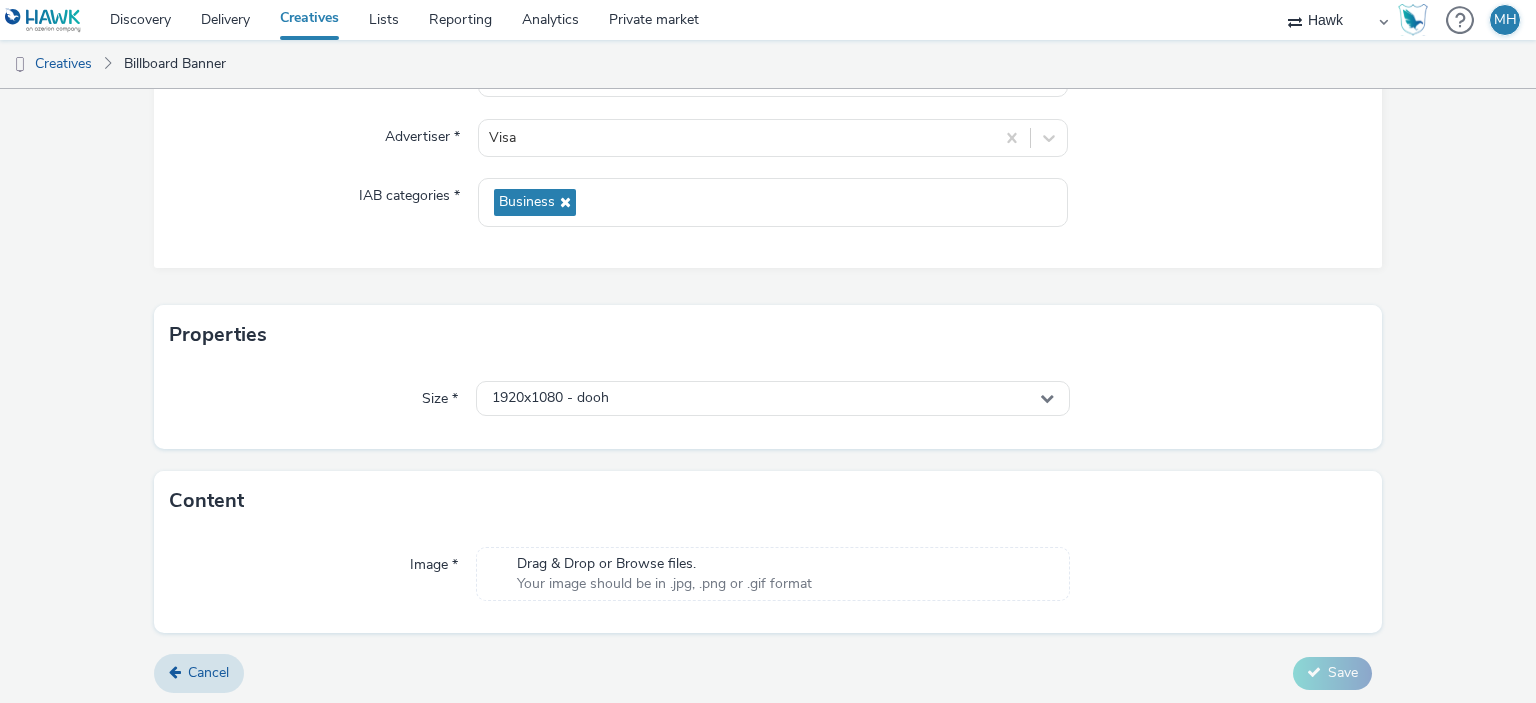 scroll, scrollTop: 231, scrollLeft: 0, axis: vertical 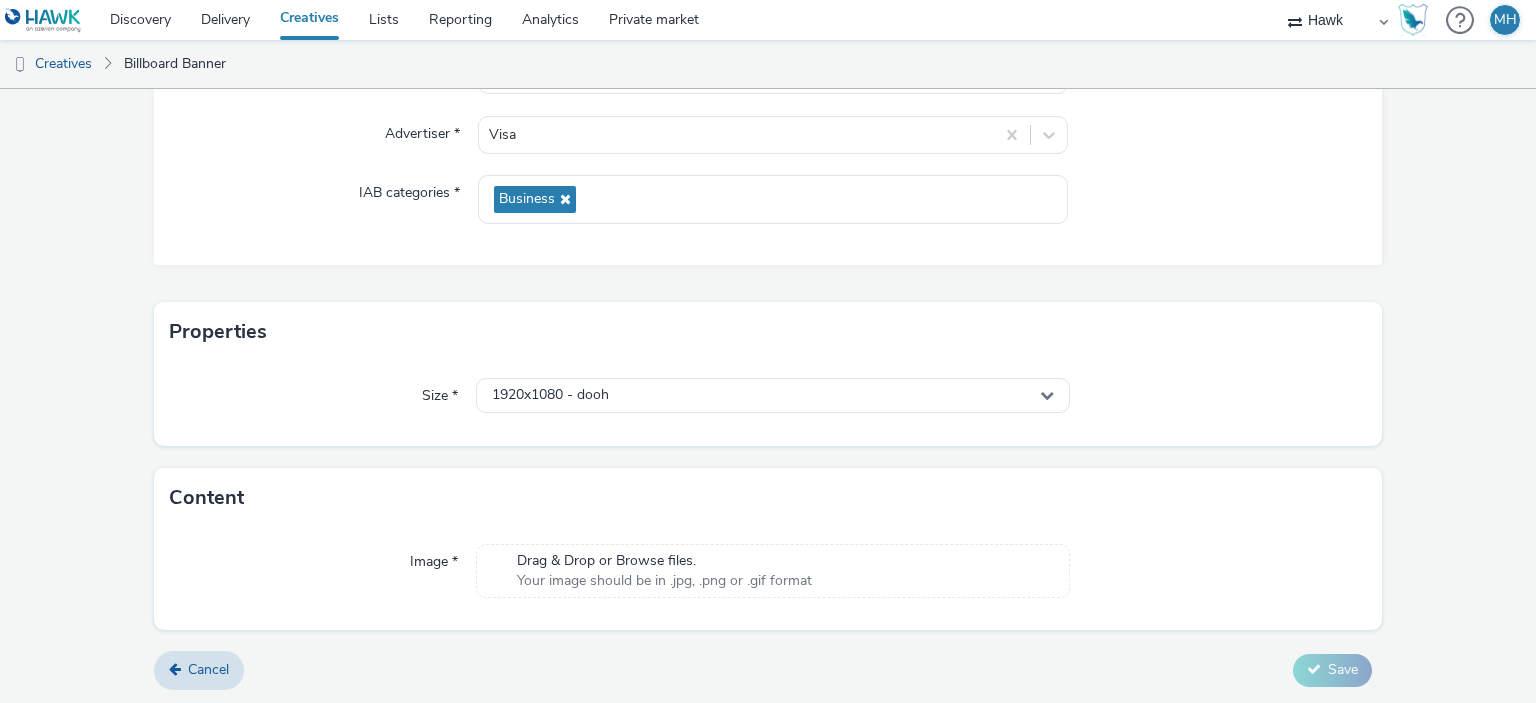 click on "Drag & Drop or Browse files." at bounding box center [664, 561] 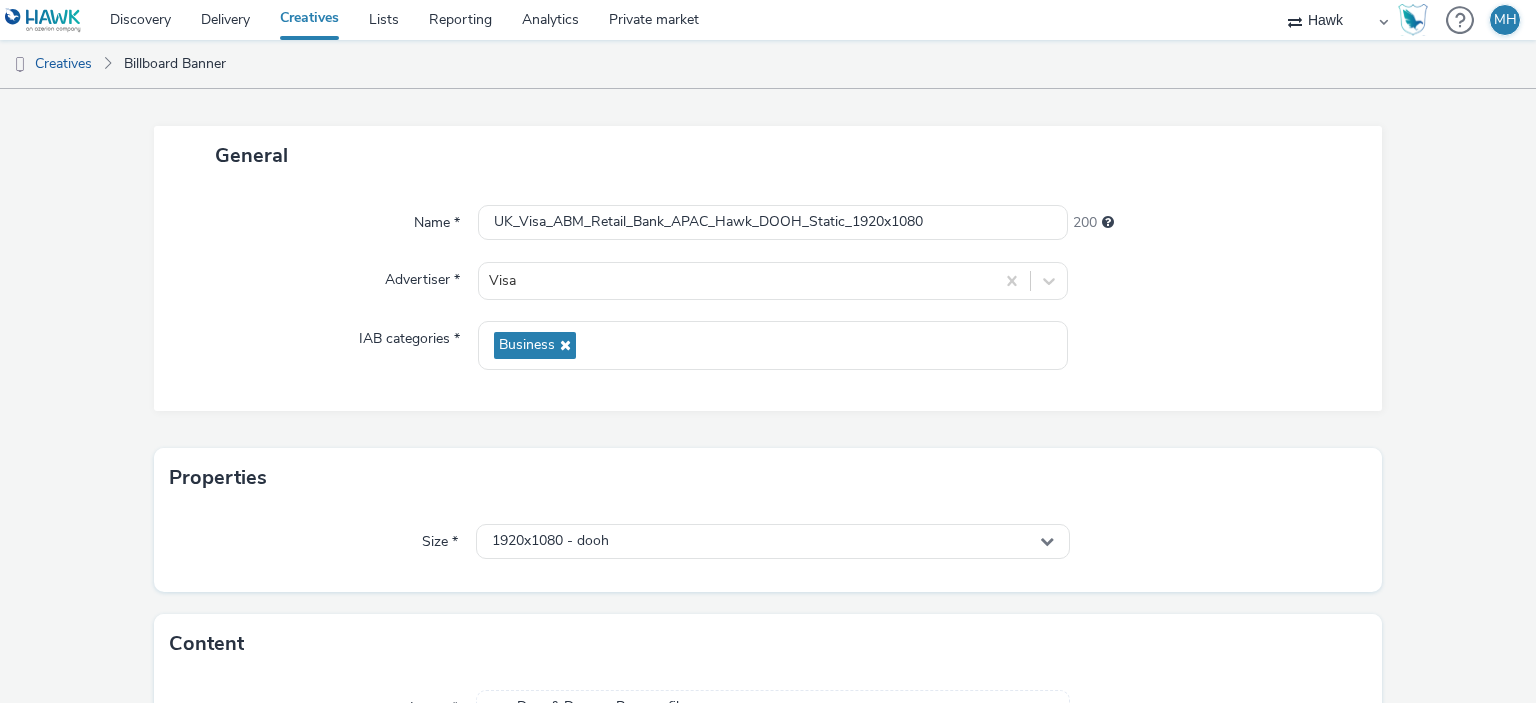 scroll, scrollTop: 0, scrollLeft: 0, axis: both 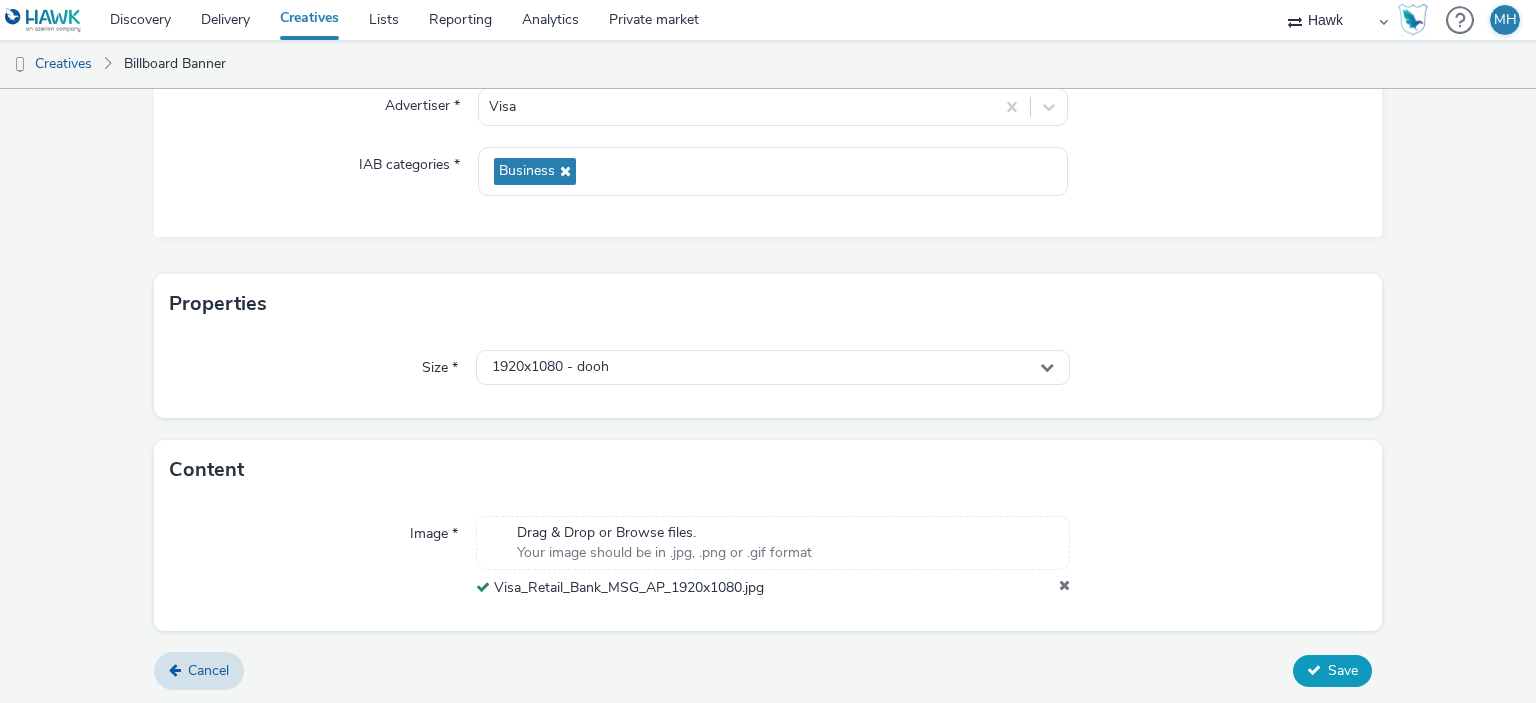 click on "Save" at bounding box center (1332, 671) 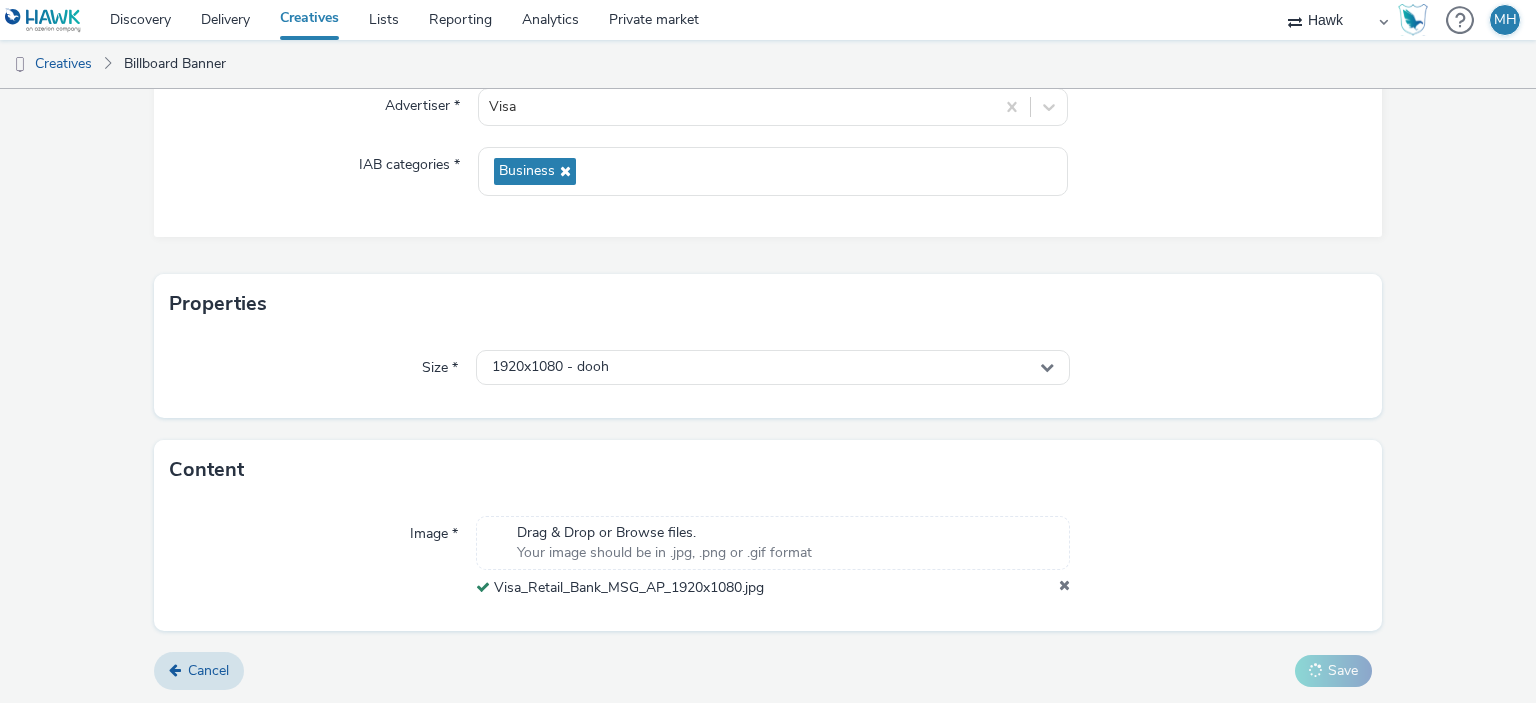 scroll, scrollTop: 0, scrollLeft: 0, axis: both 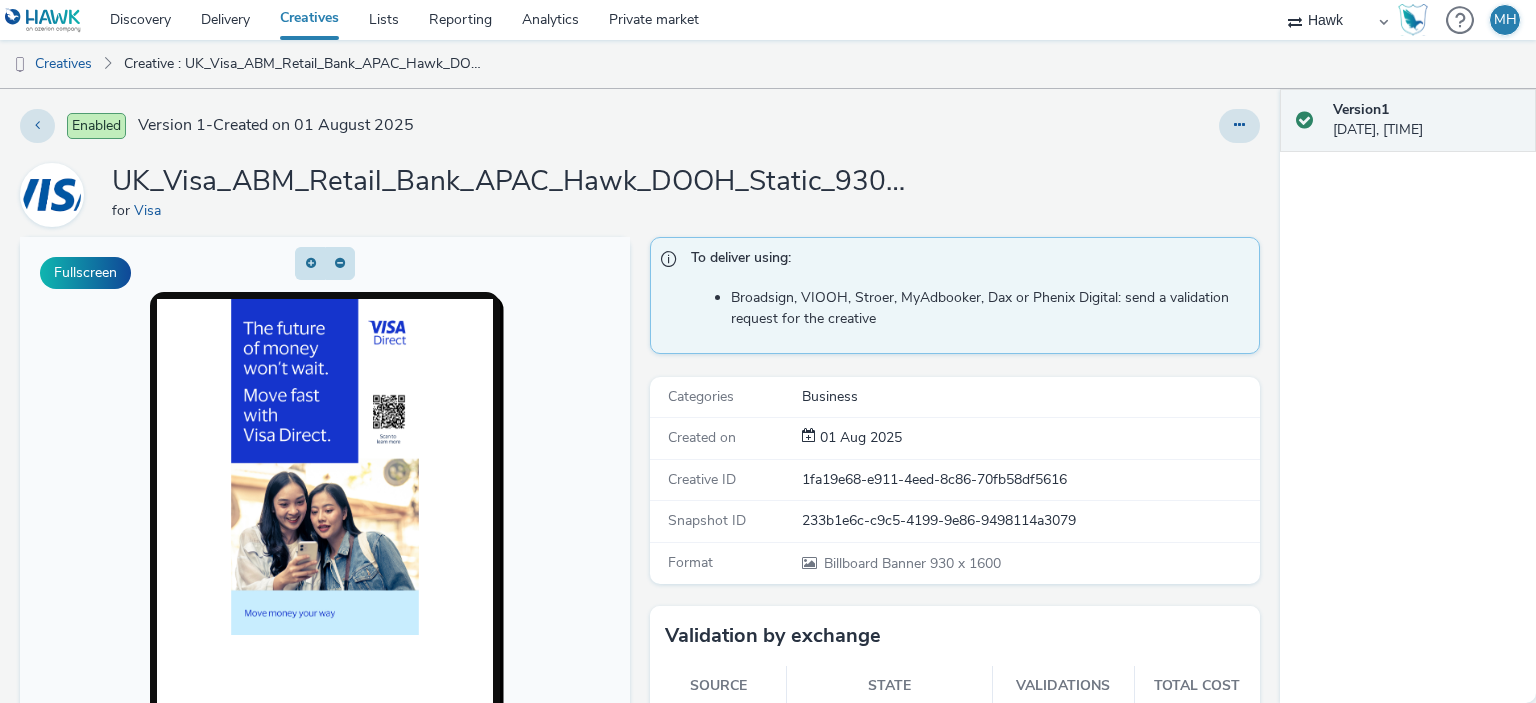 click on "Creatives" at bounding box center [309, 20] 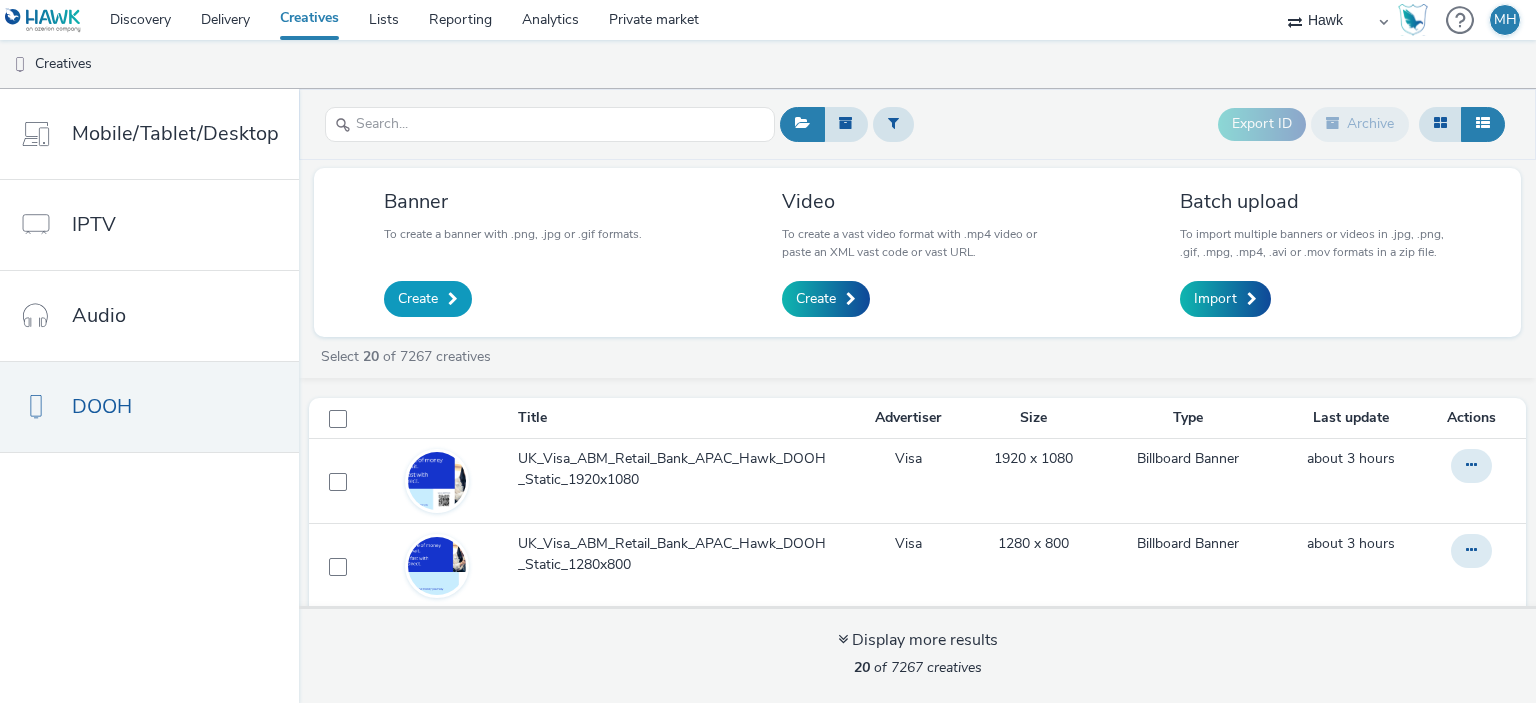 click on "Create" at bounding box center [428, 299] 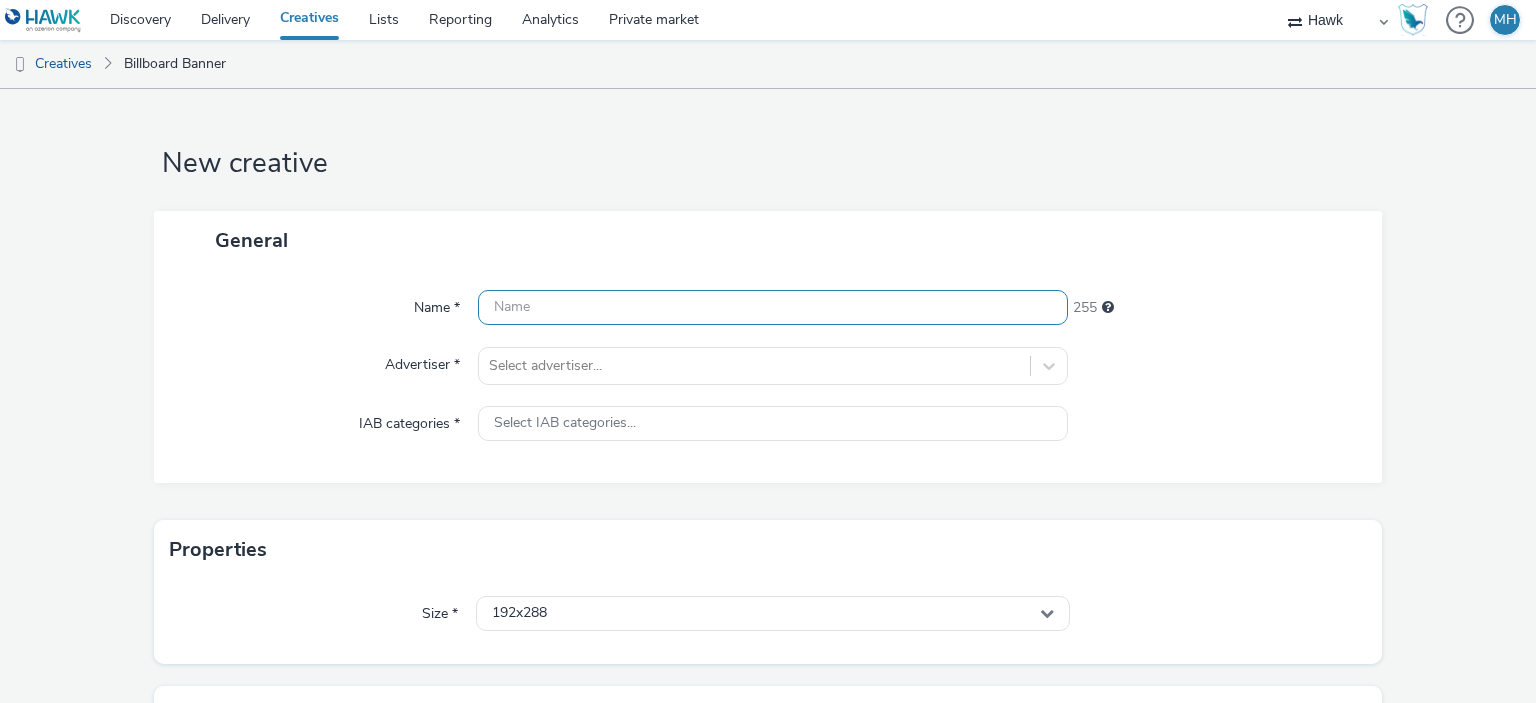 click at bounding box center [772, 307] 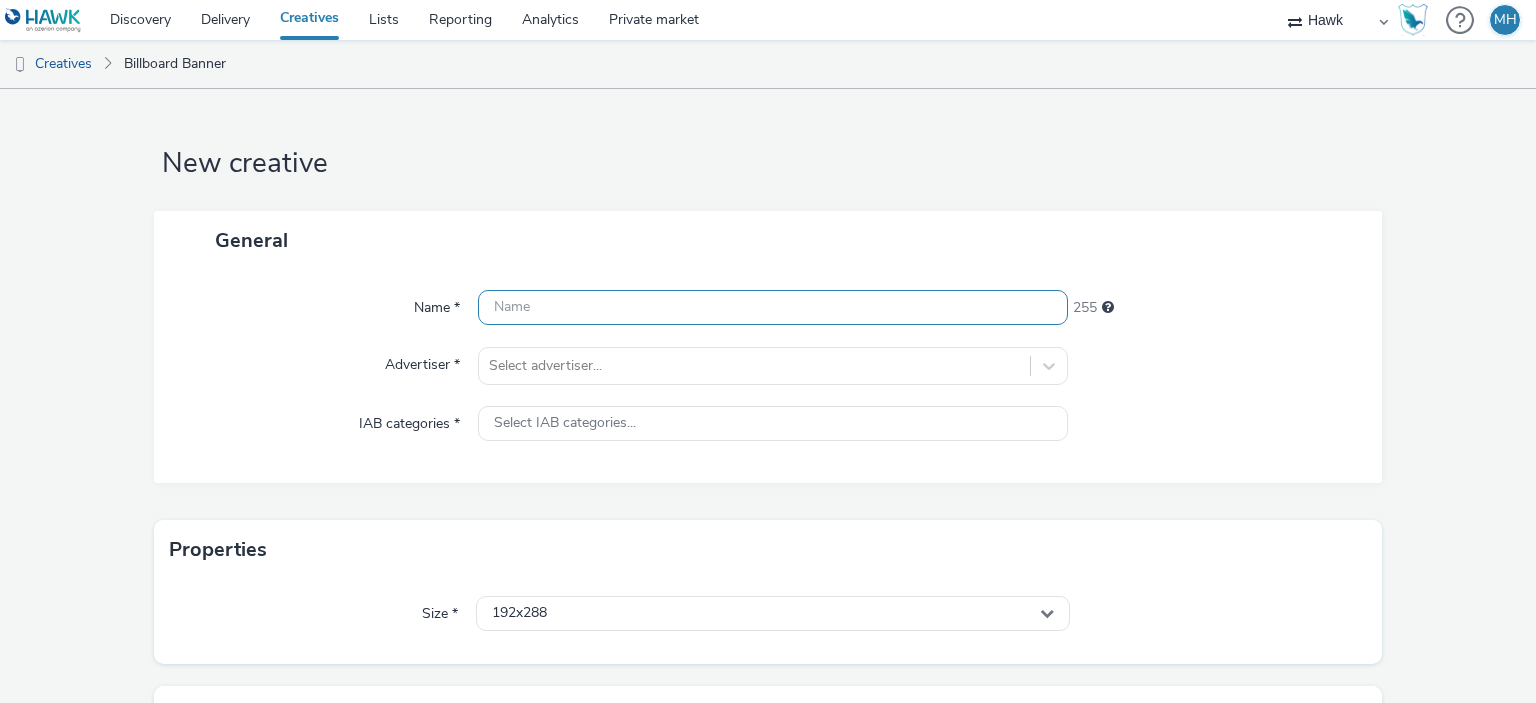 paste on "UK_Visa_ABM_Retail_Bank_APAC_Hawk_DOOH_Static_1280x800" 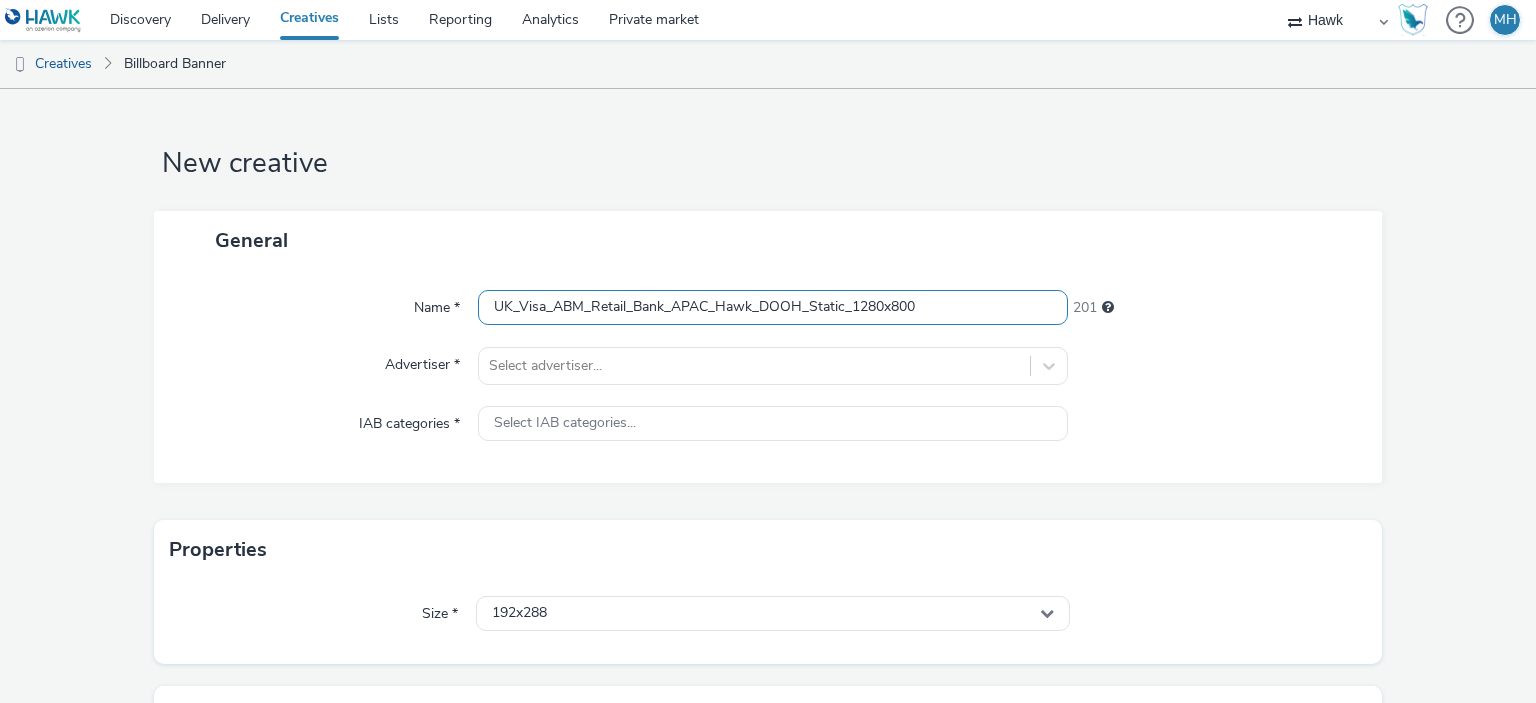 click on "UK_Visa_ABM_Retail_Bank_APAC_Hawk_DOOH_Static_1280x800" at bounding box center [772, 307] 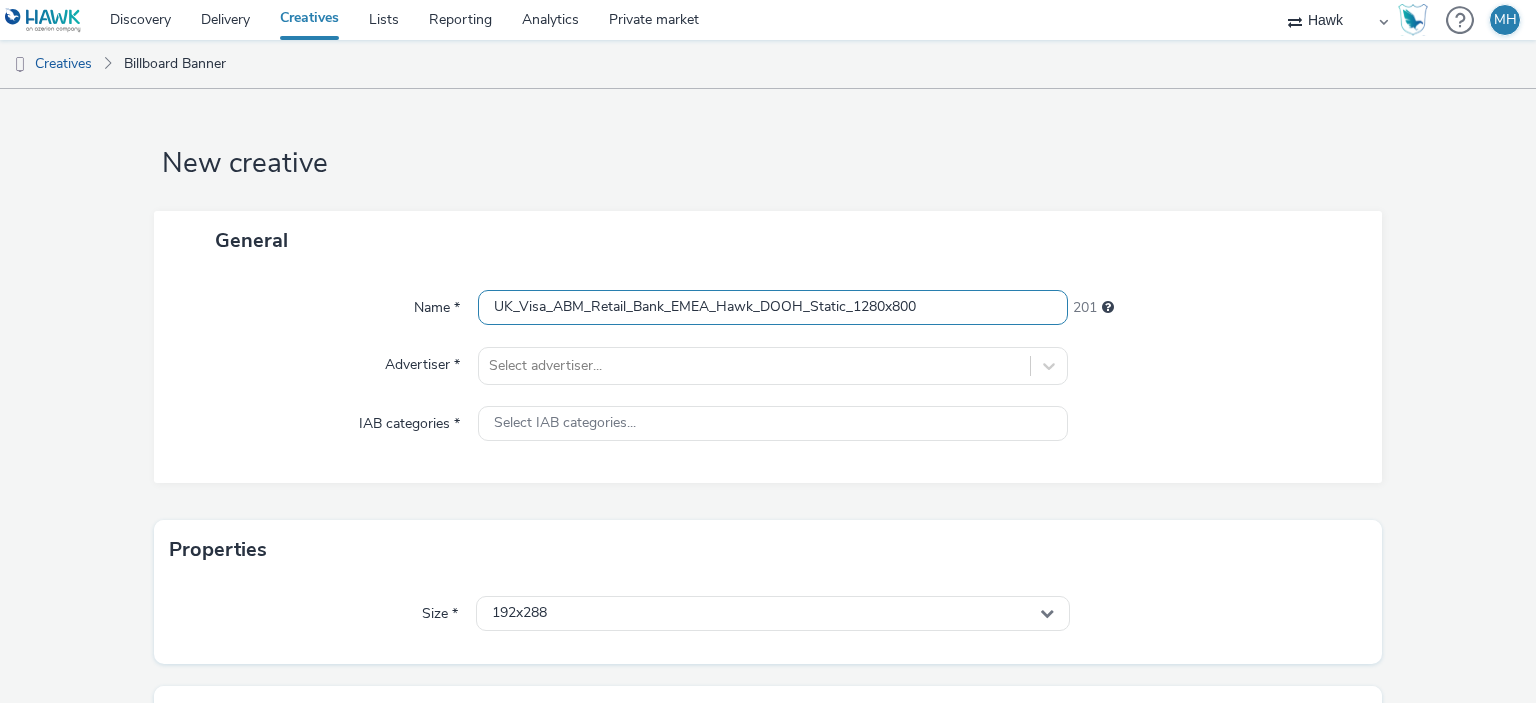 click on "UK_Visa_ABM_Retail_Bank_EMEA_Hawk_DOOH_Static_1280x800" at bounding box center [772, 307] 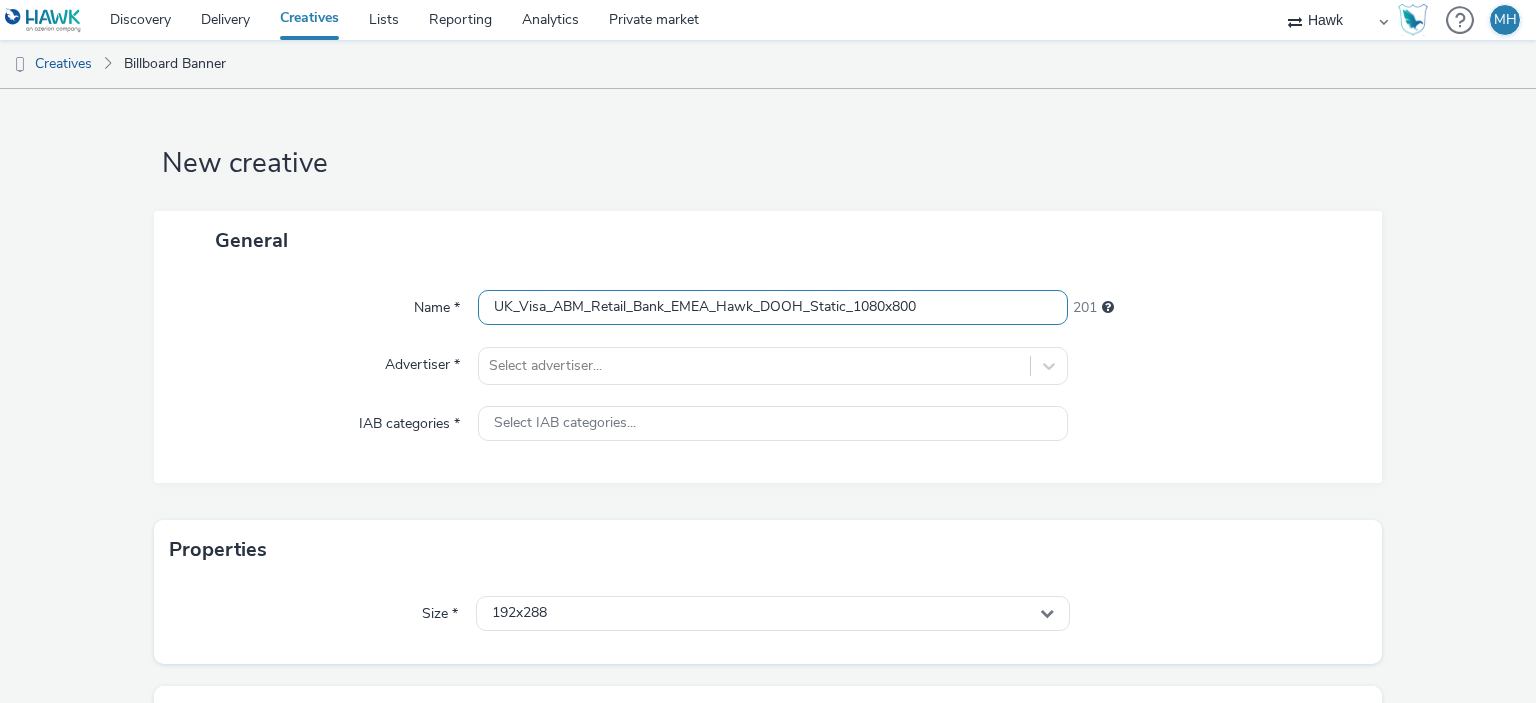click on "UK_Visa_ABM_Retail_Bank_EMEA_Hawk_DOOH_Static_1080x800" at bounding box center [772, 307] 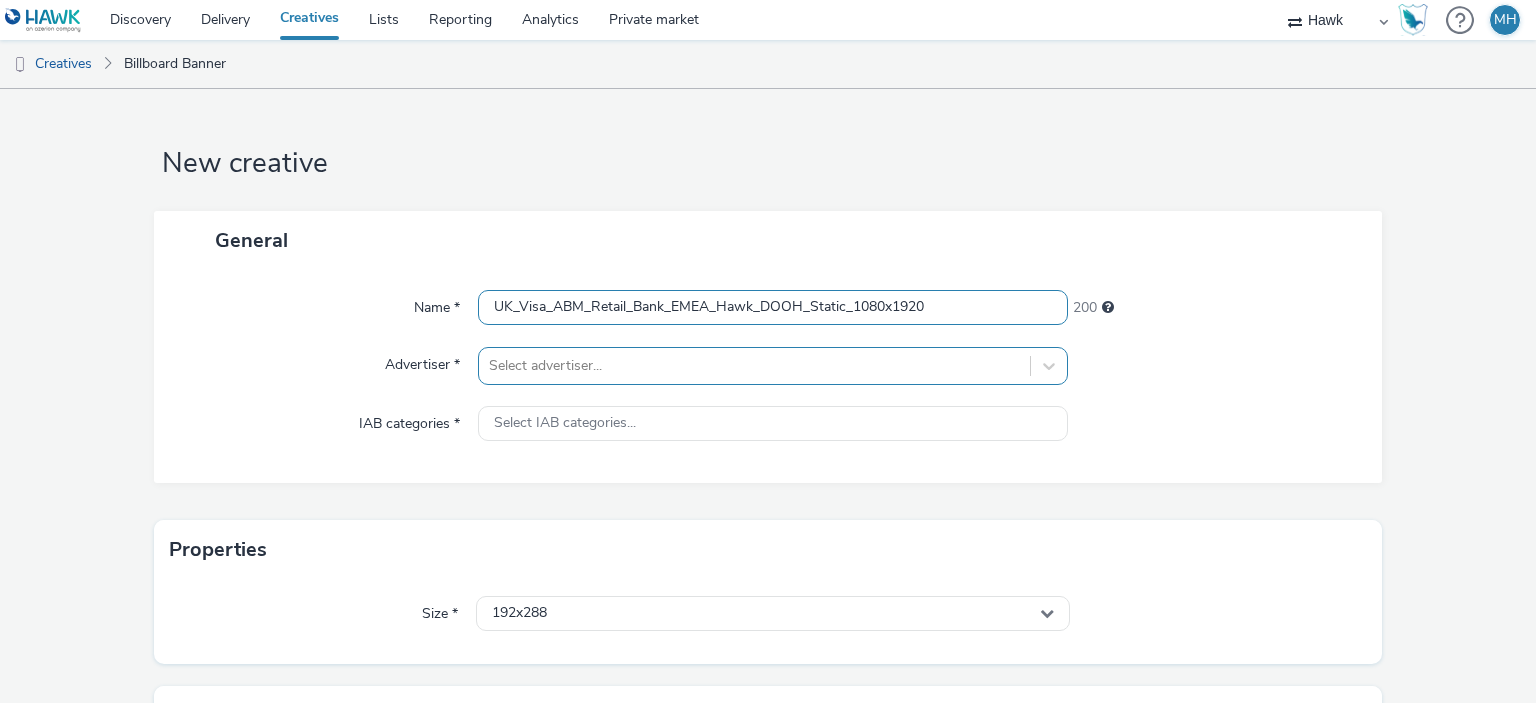 type on "UK_Visa_ABM_Retail_Bank_EMEA_Hawk_DOOH_Static_1080x1920" 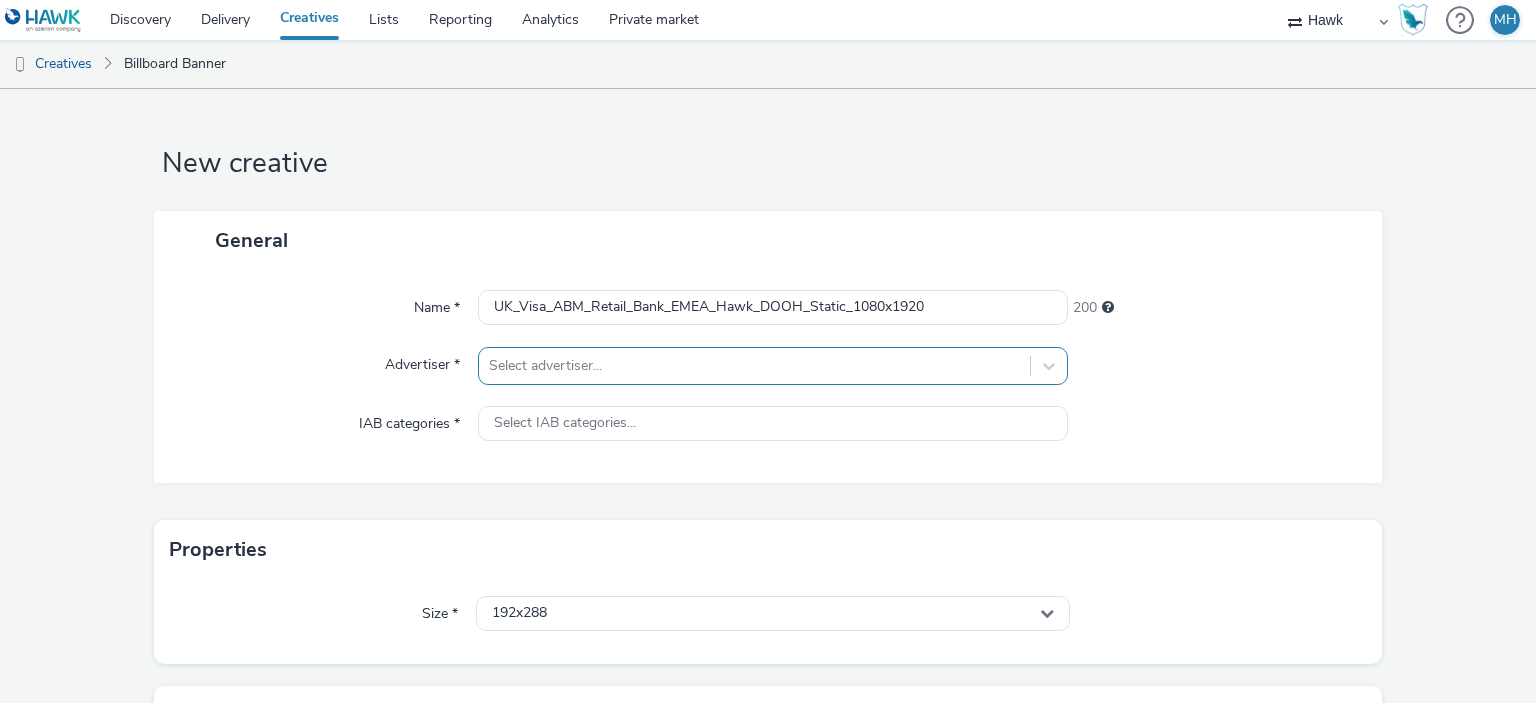 click on "Select advertiser..." at bounding box center (772, 366) 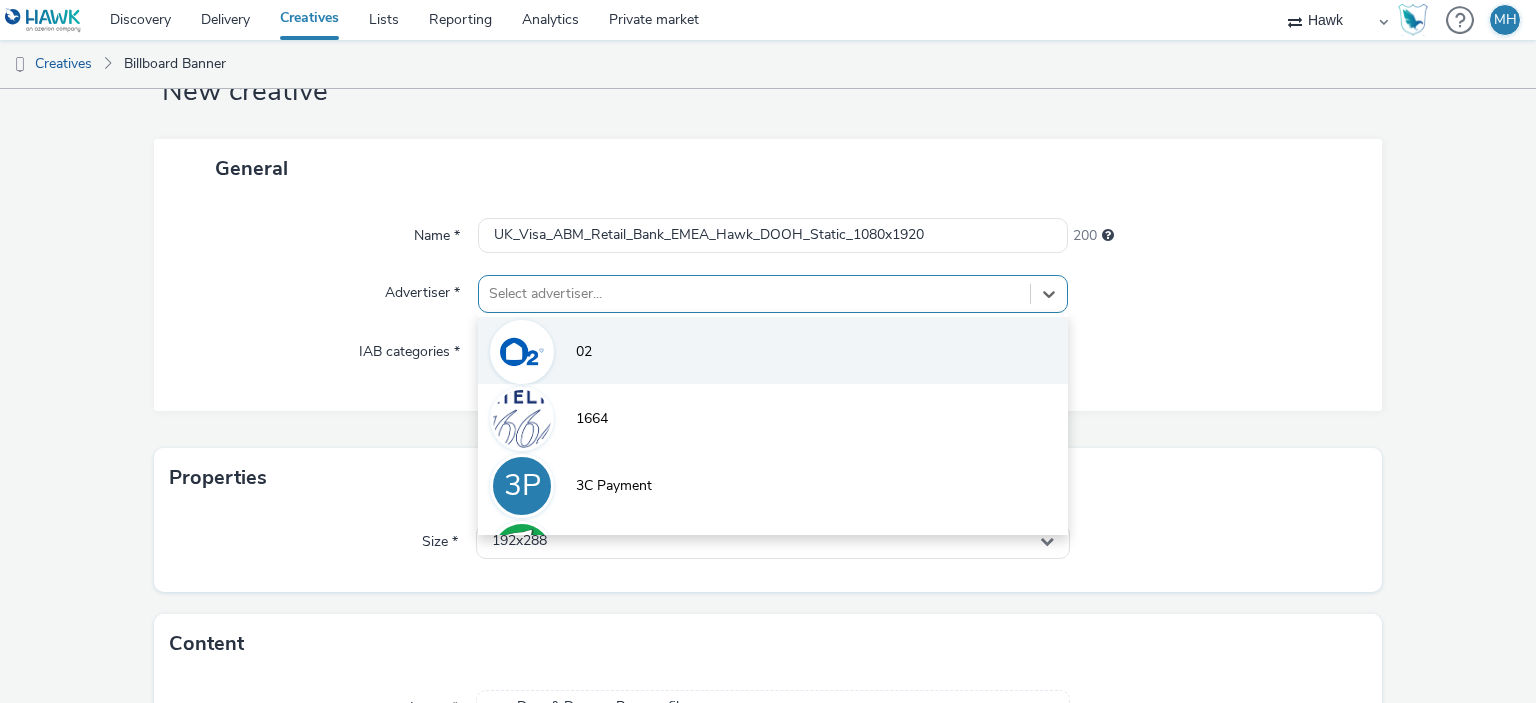 scroll, scrollTop: 79, scrollLeft: 0, axis: vertical 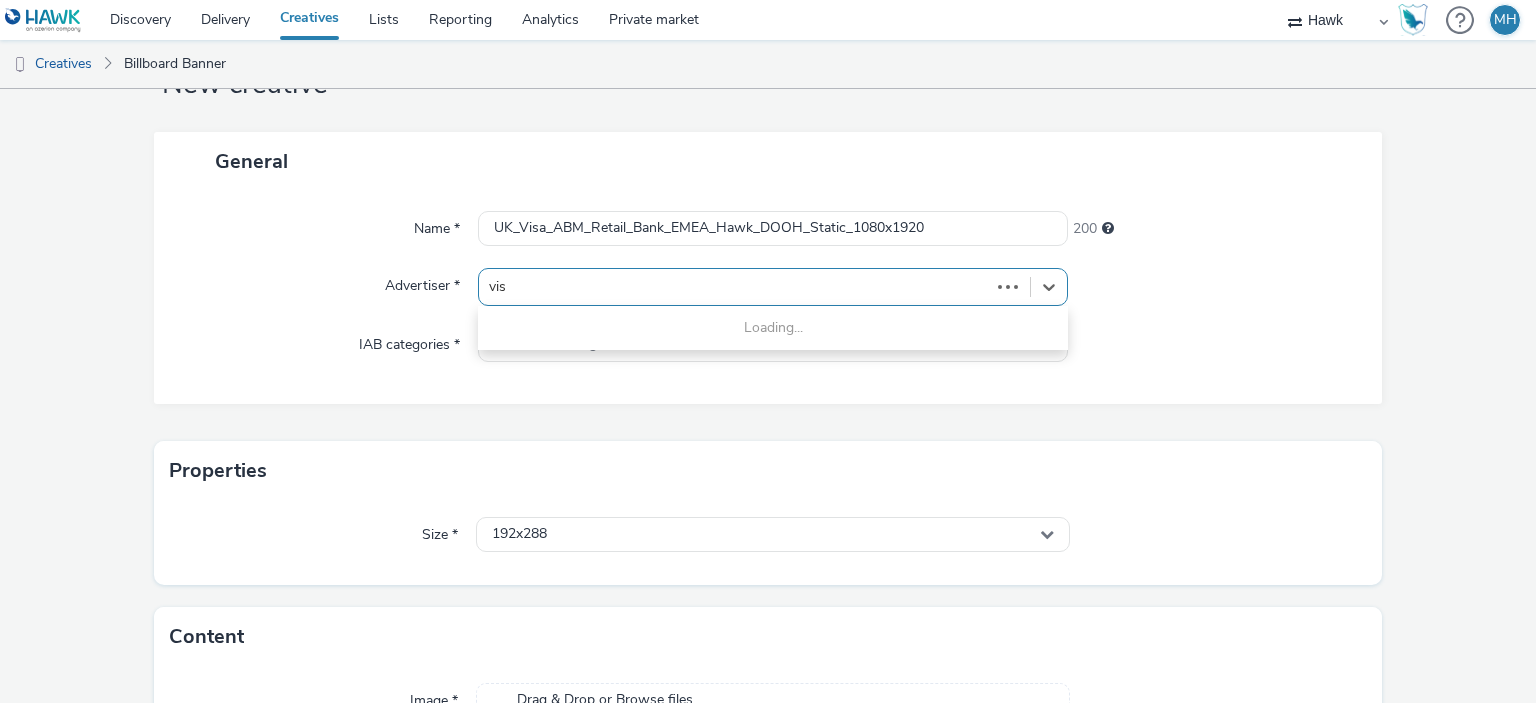 type on "visa" 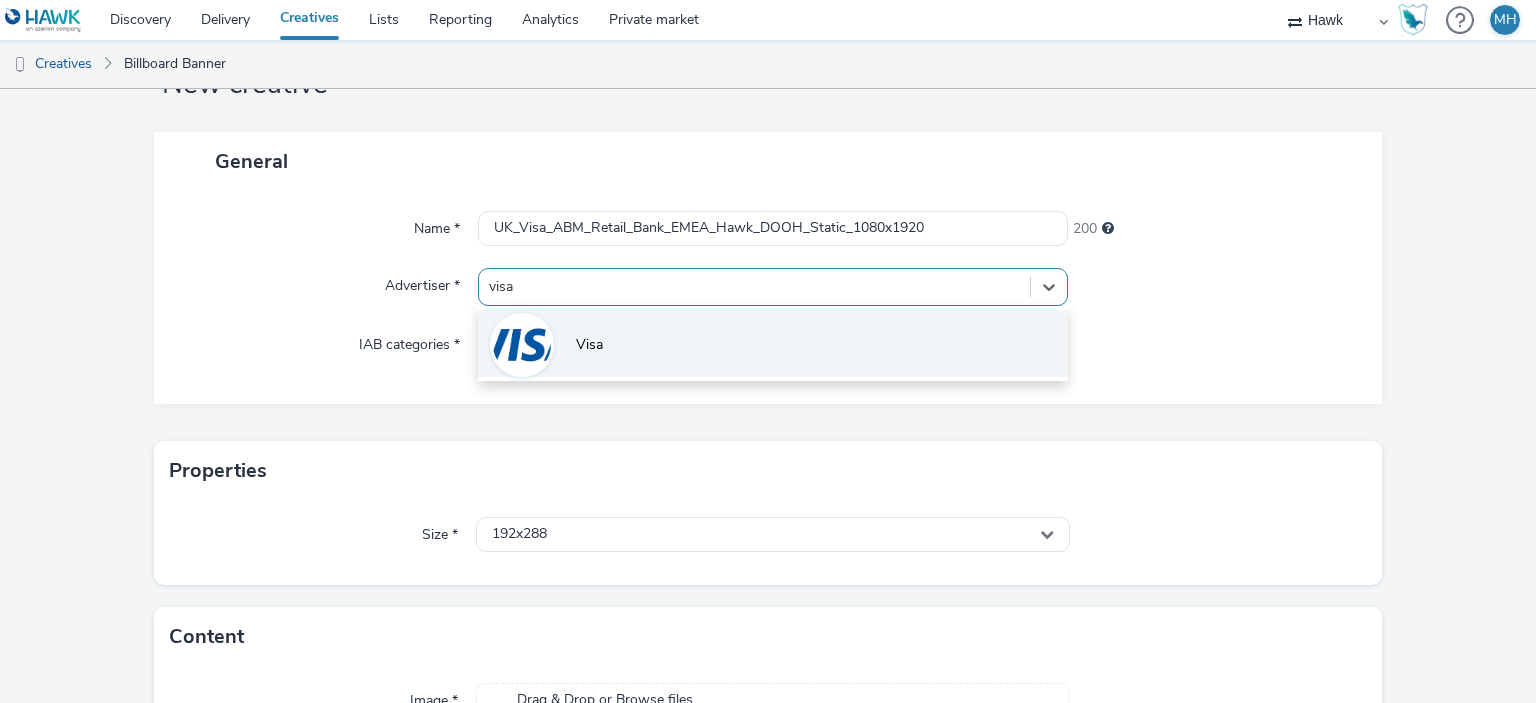 click on "Visa" at bounding box center [772, 343] 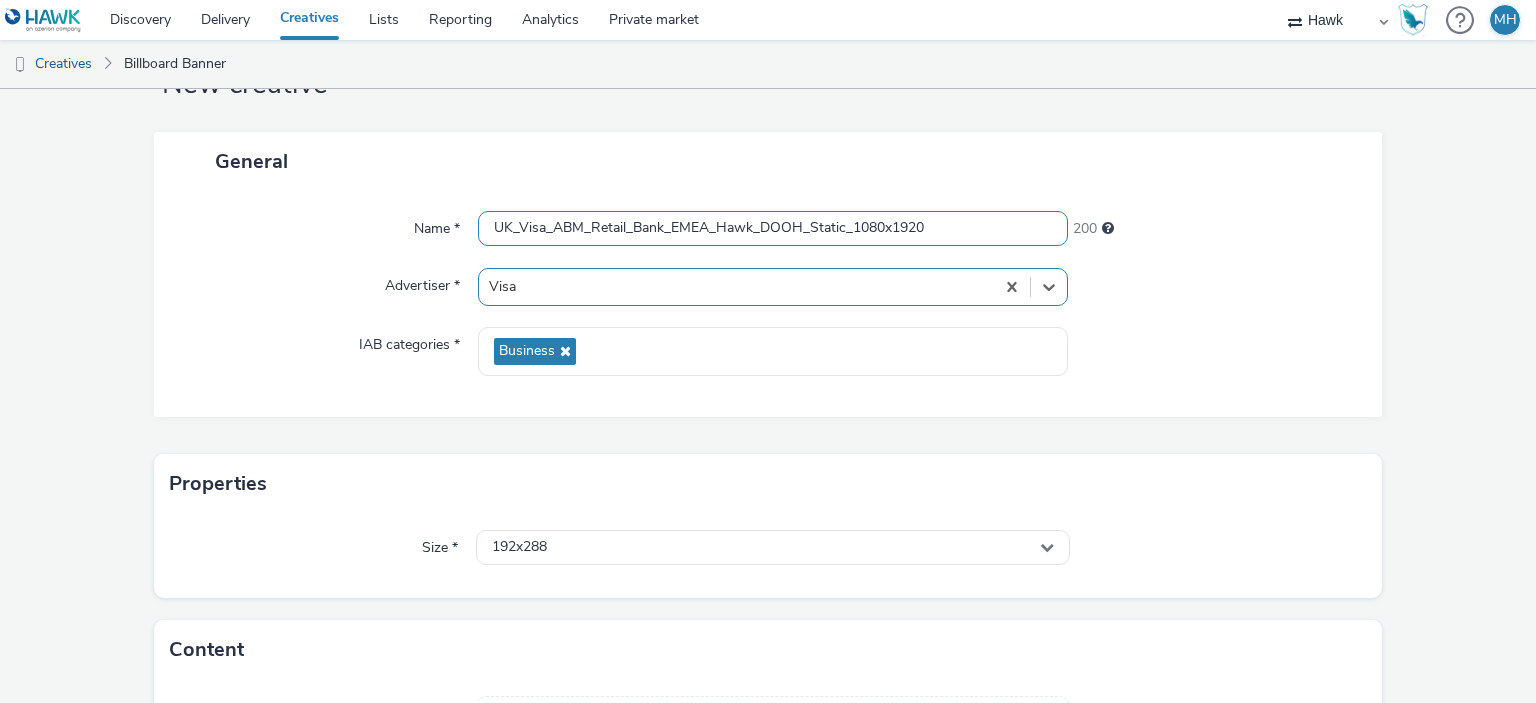 click on "UK_Visa_ABM_Retail_Bank_EMEA_Hawk_DOOH_Static_1080x1920" at bounding box center (772, 228) 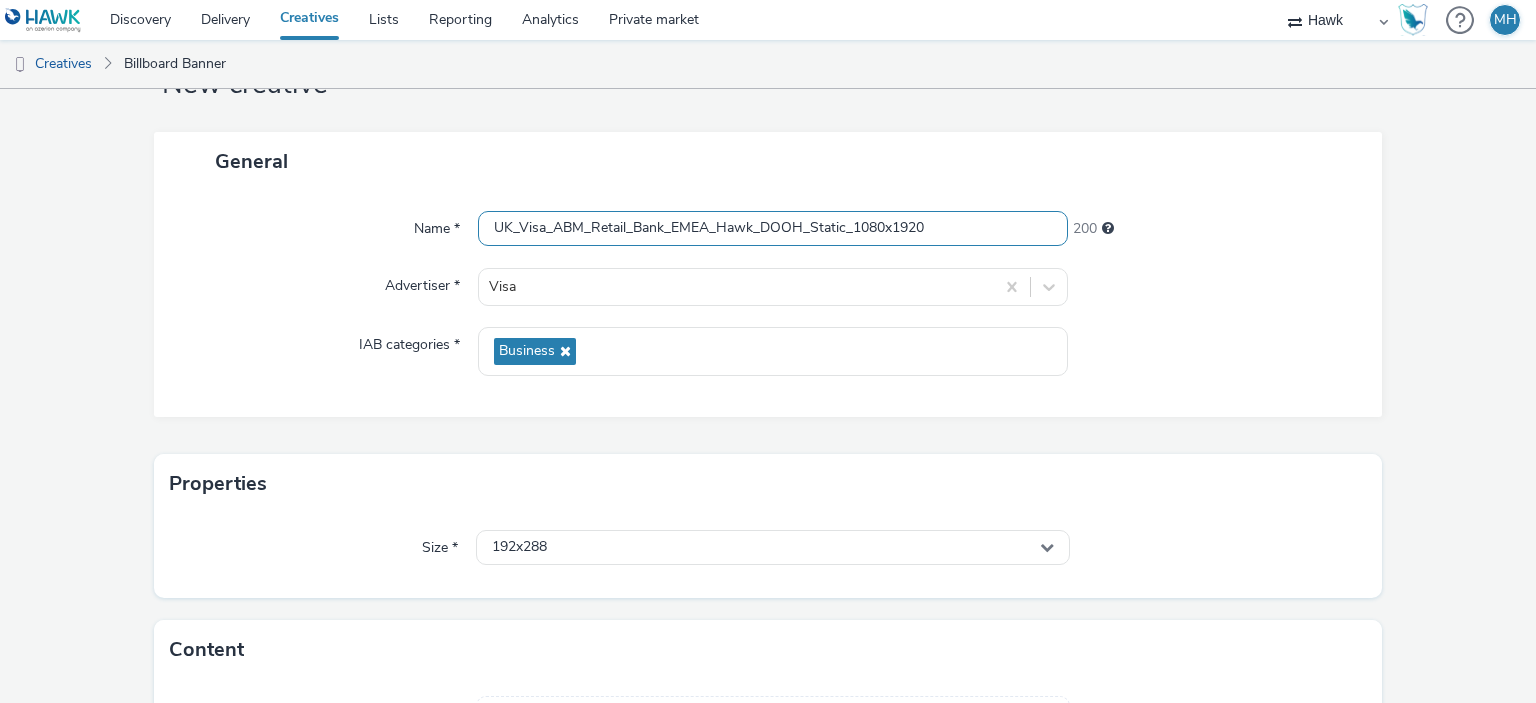 scroll, scrollTop: 0, scrollLeft: 0, axis: both 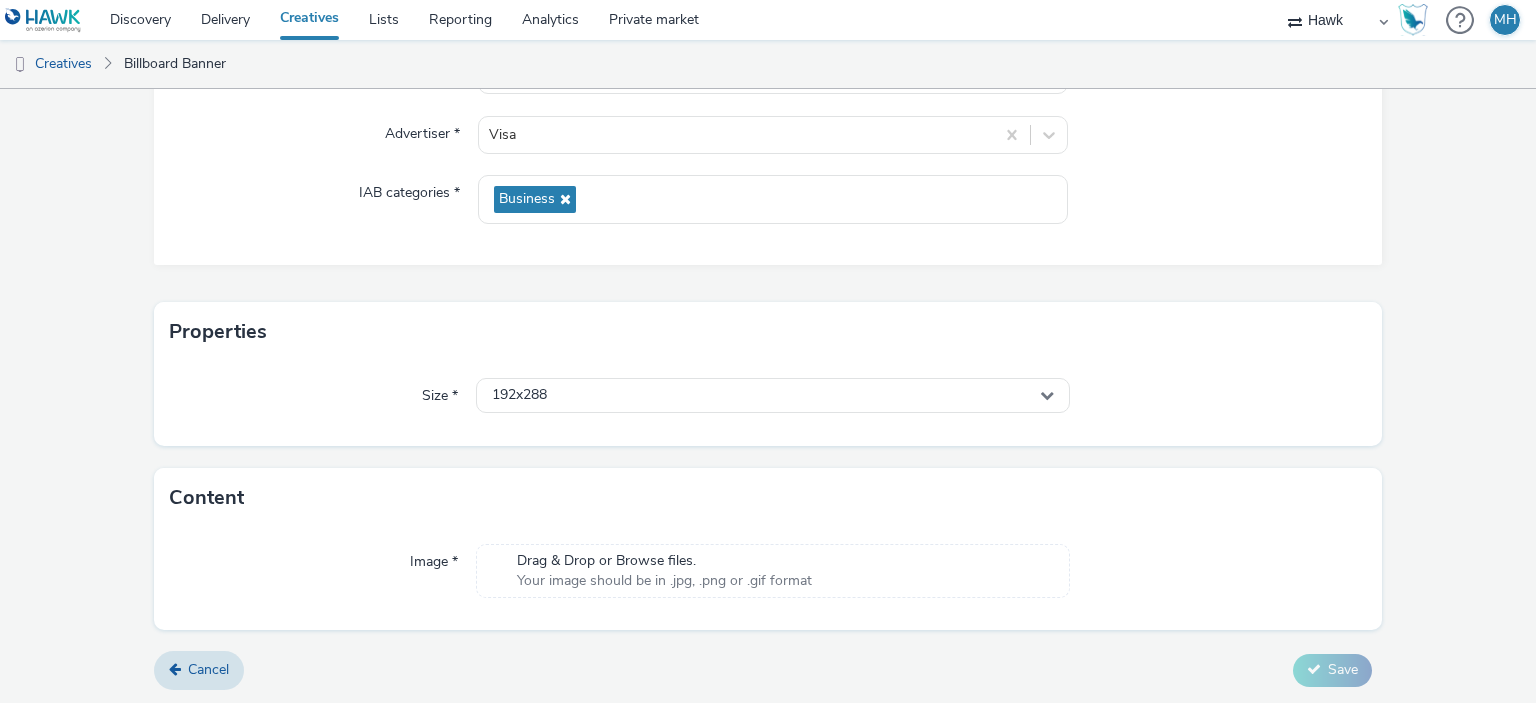 click on "Size * 192x288" at bounding box center [768, 404] 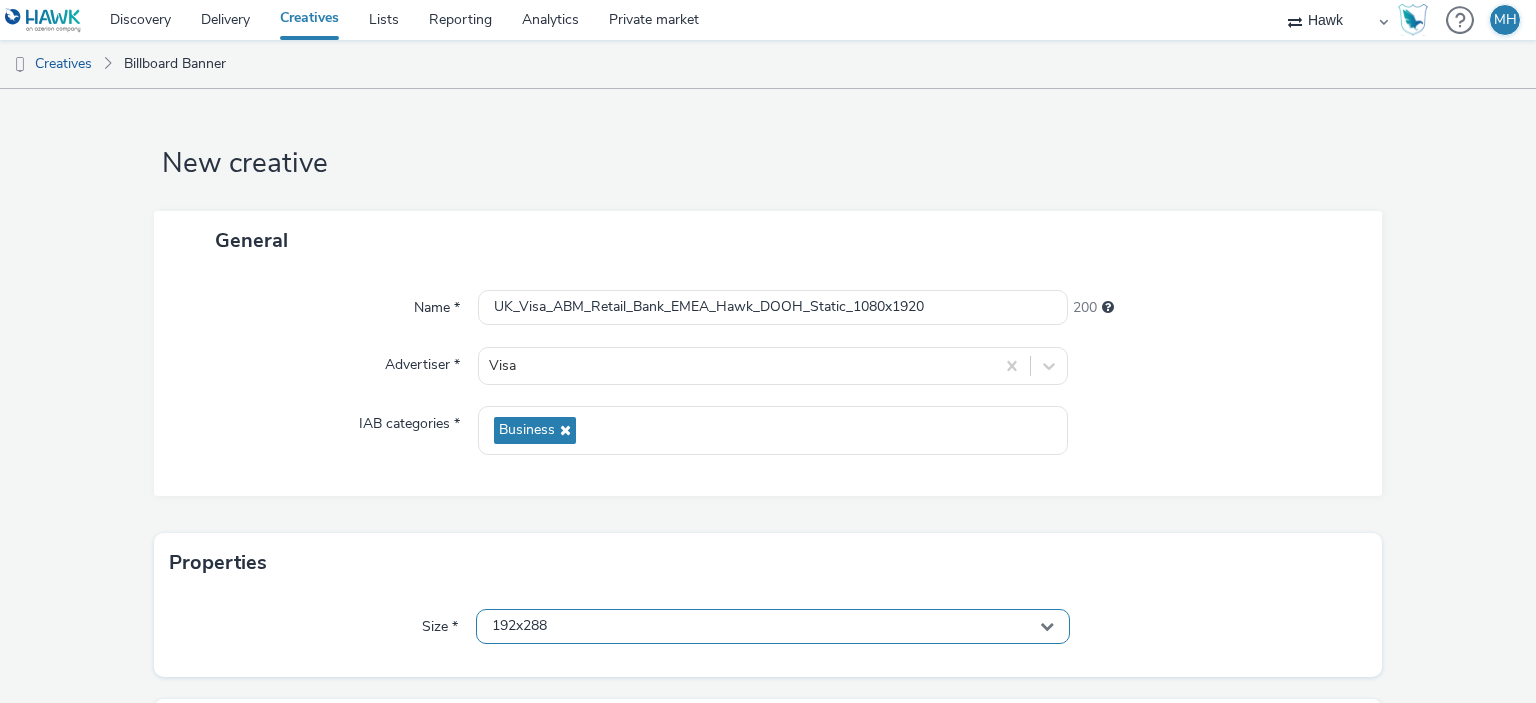 drag, startPoint x: 540, startPoint y: 632, endPoint x: 540, endPoint y: 618, distance: 14 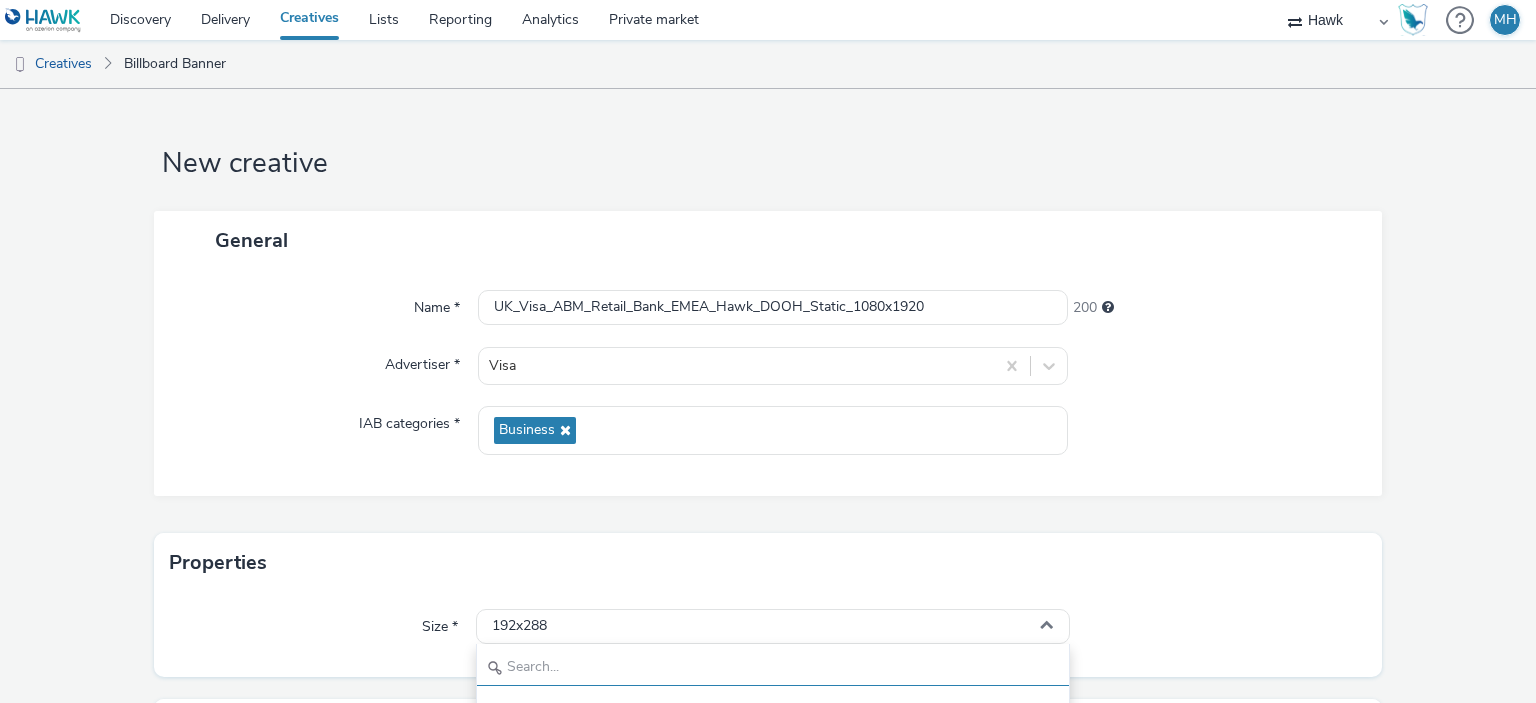 click at bounding box center [772, 668] 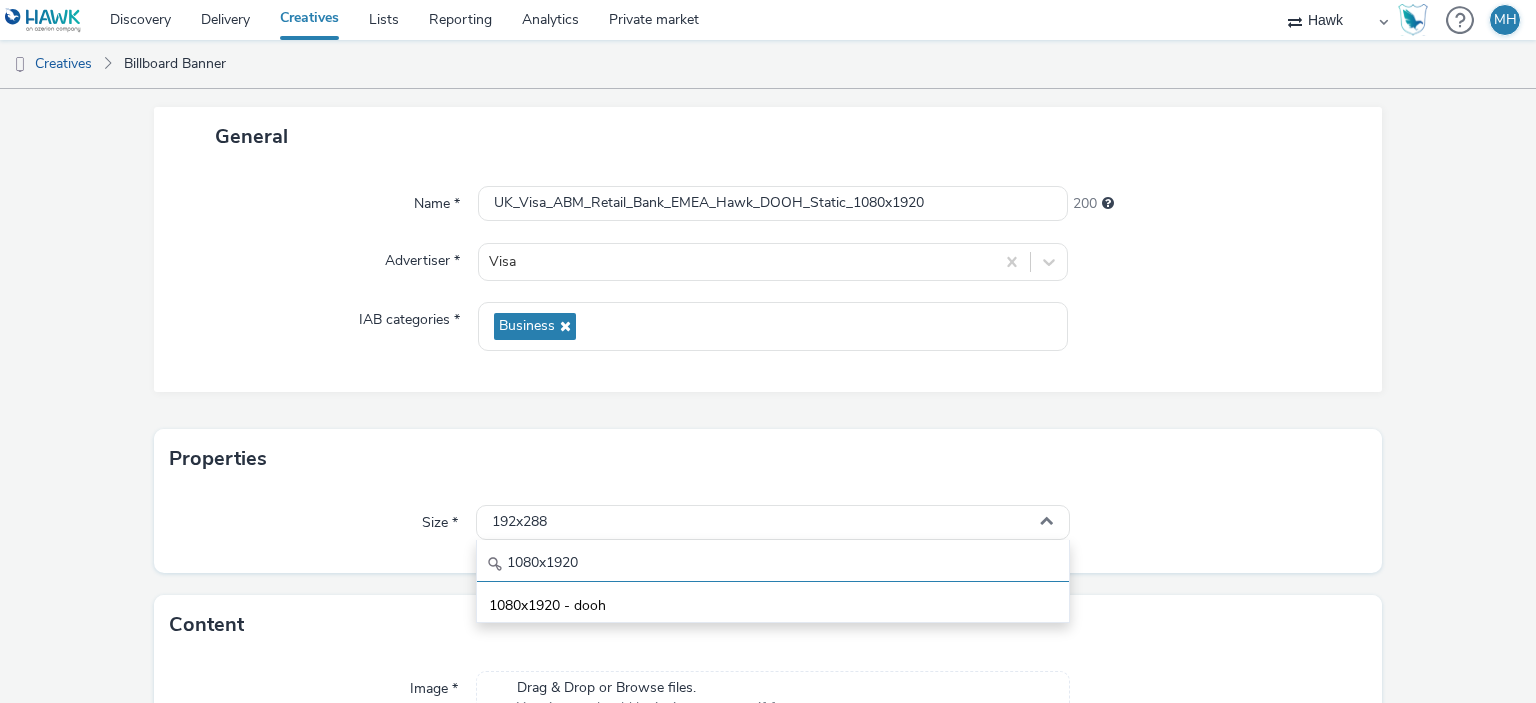 scroll, scrollTop: 231, scrollLeft: 0, axis: vertical 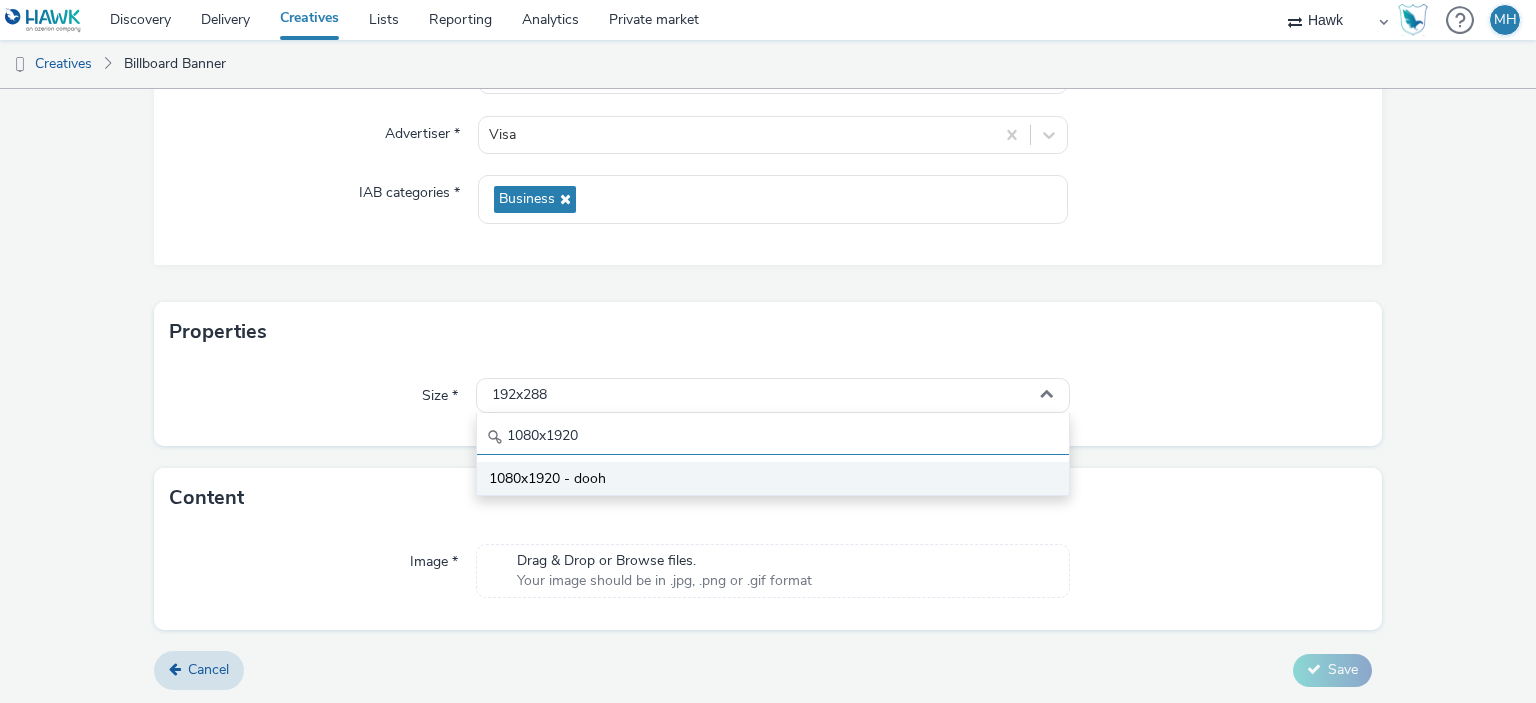 type on "1080x1920" 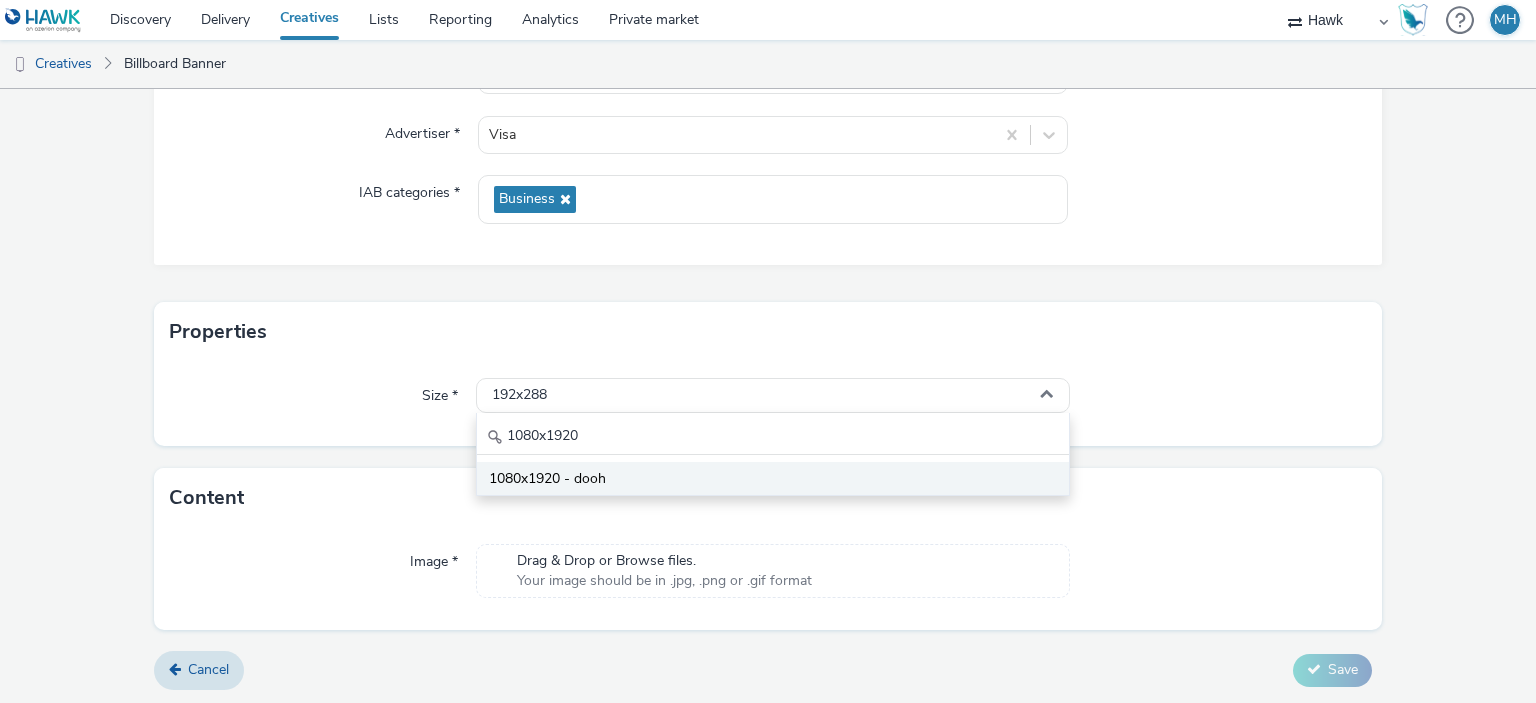 click on "1080x1920 - dooh" at bounding box center (547, 479) 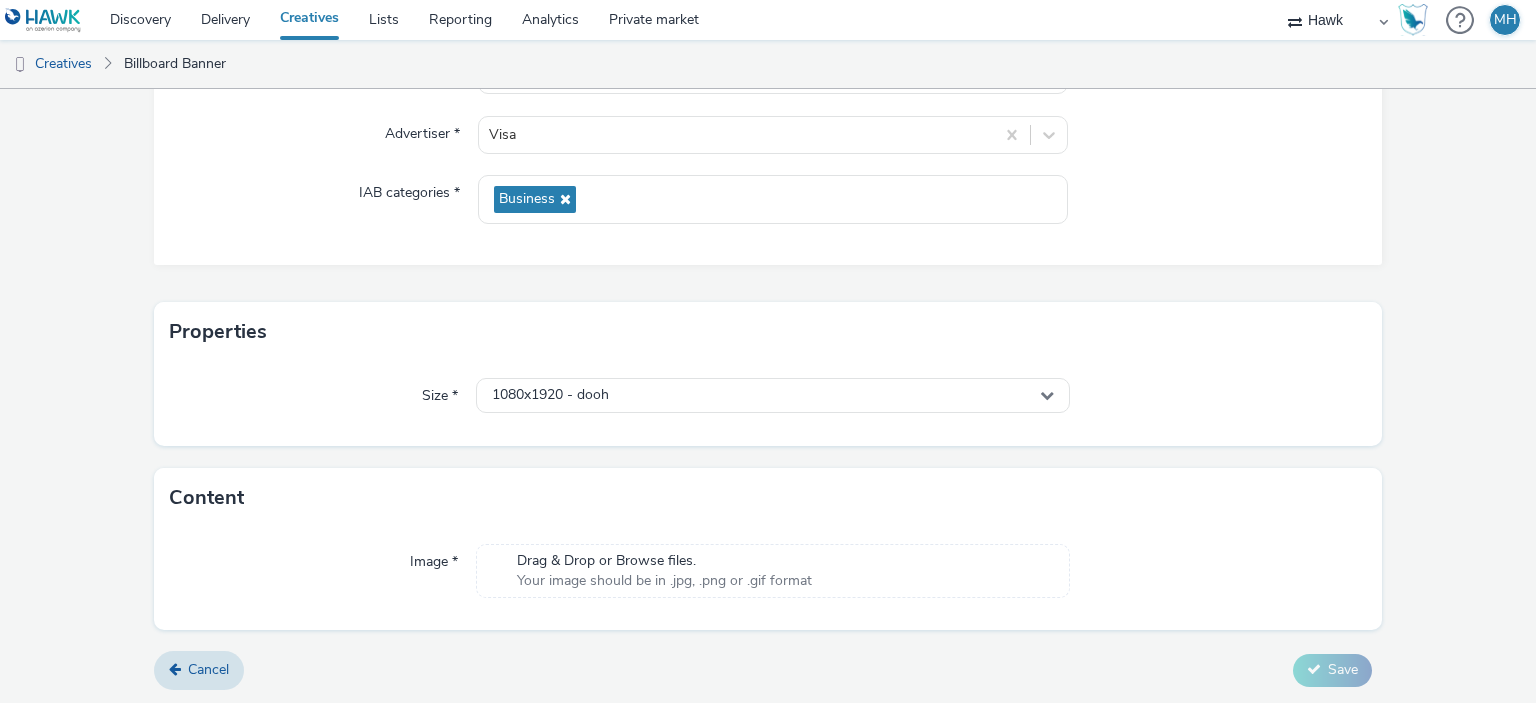 click on "Drag & Drop or Browse files." at bounding box center (664, 561) 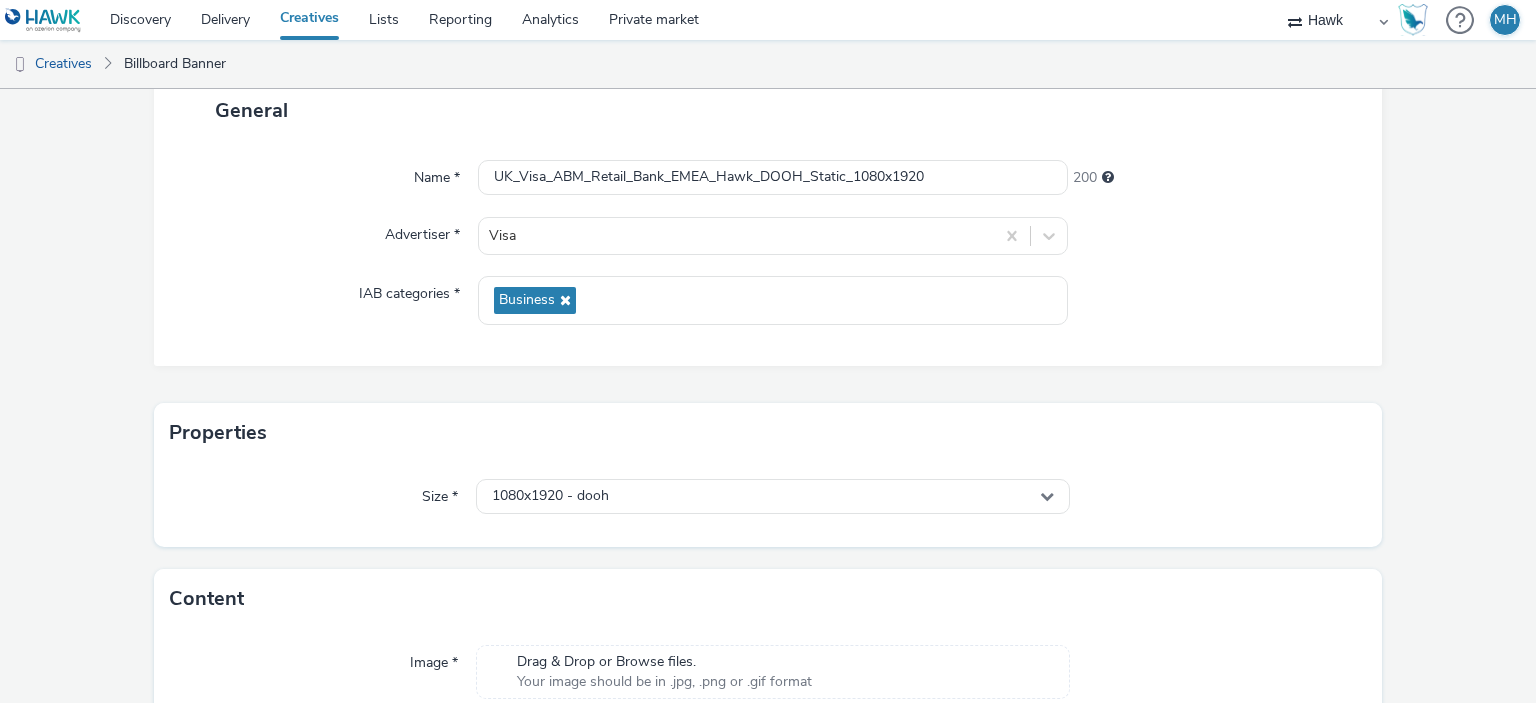 scroll, scrollTop: 231, scrollLeft: 0, axis: vertical 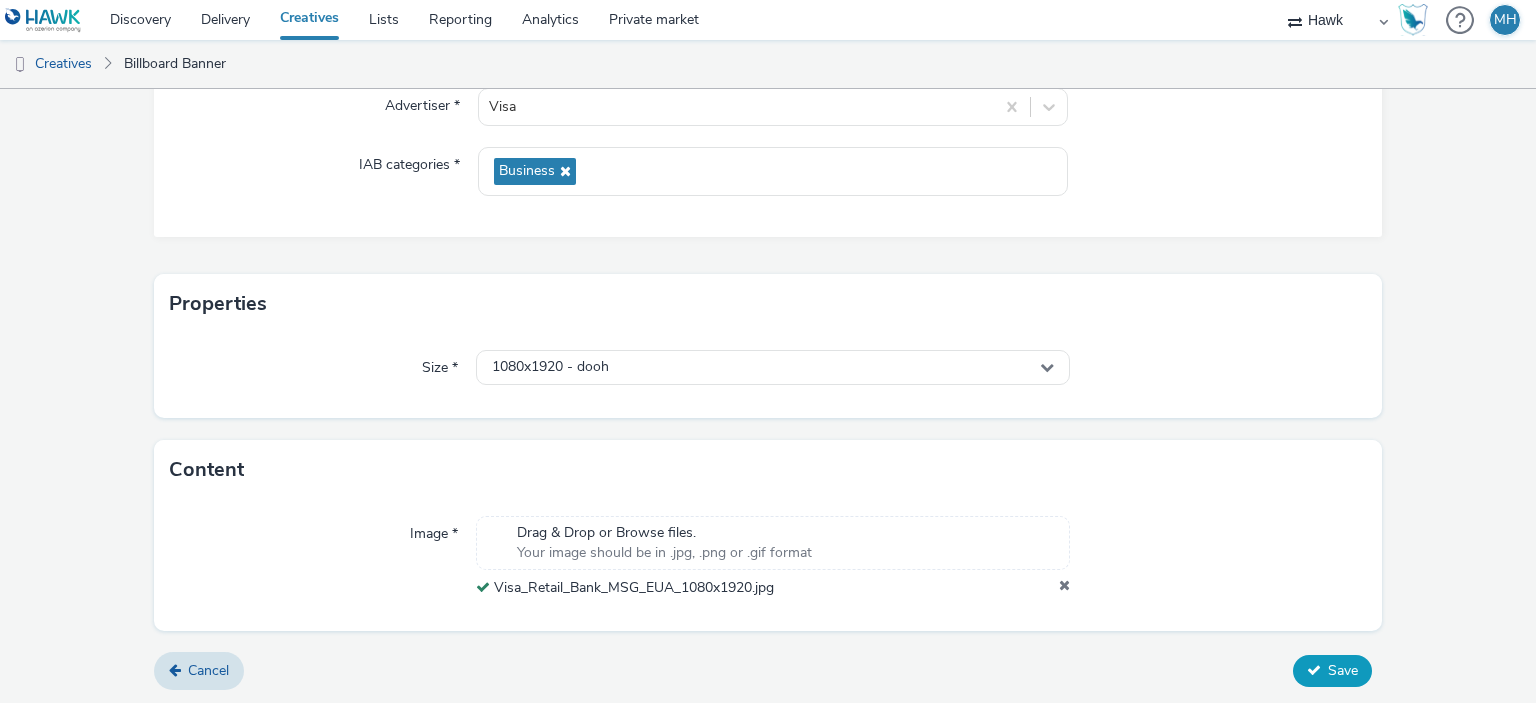 click on "Save" at bounding box center [1332, 671] 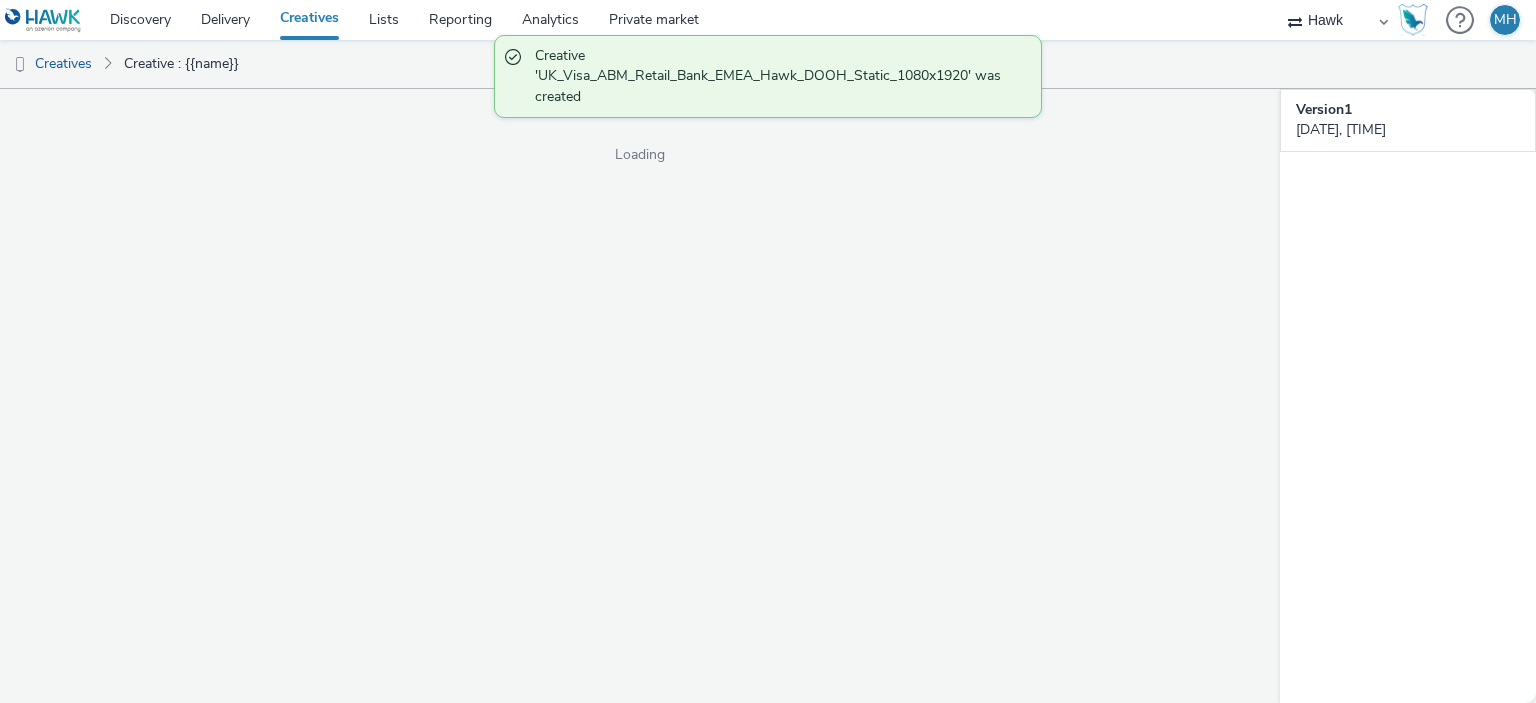scroll, scrollTop: 0, scrollLeft: 0, axis: both 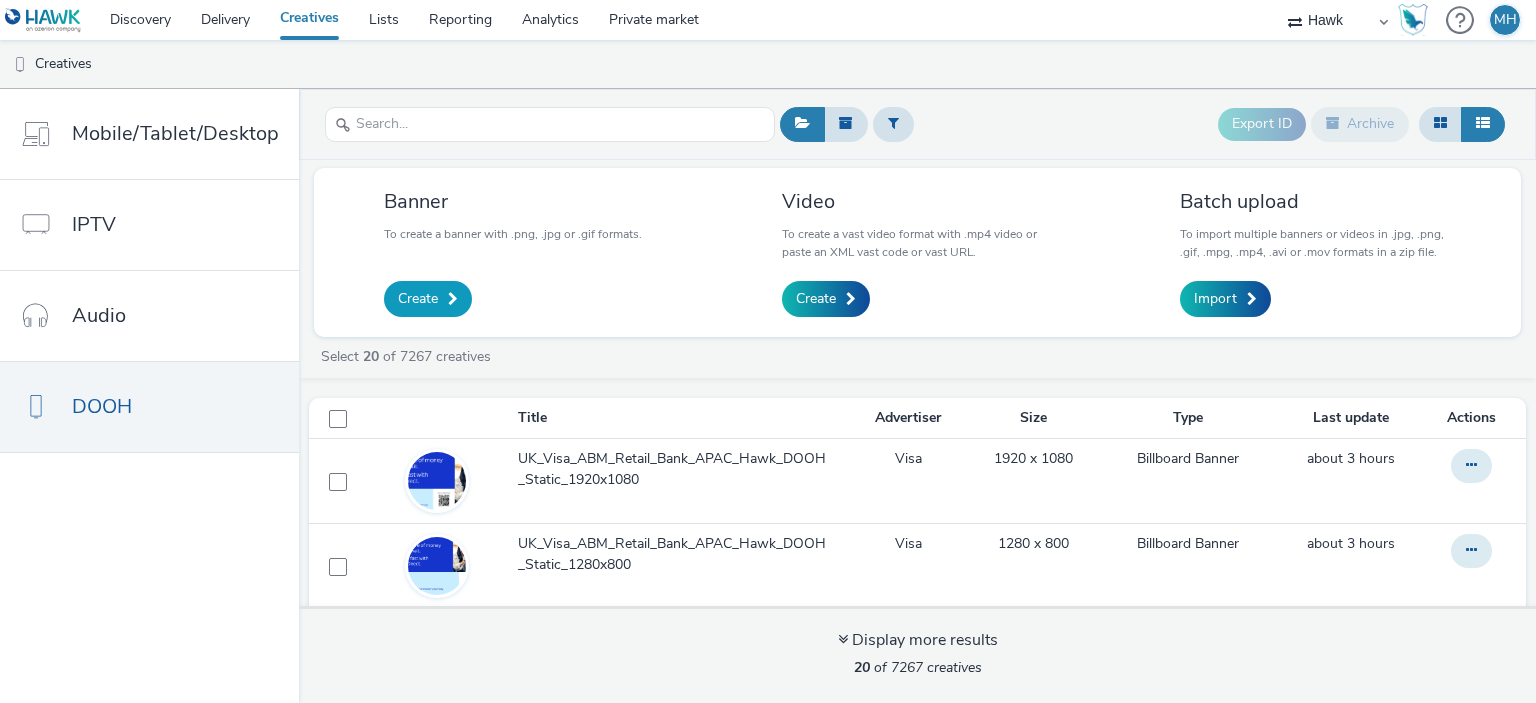 click on "Create" at bounding box center [428, 299] 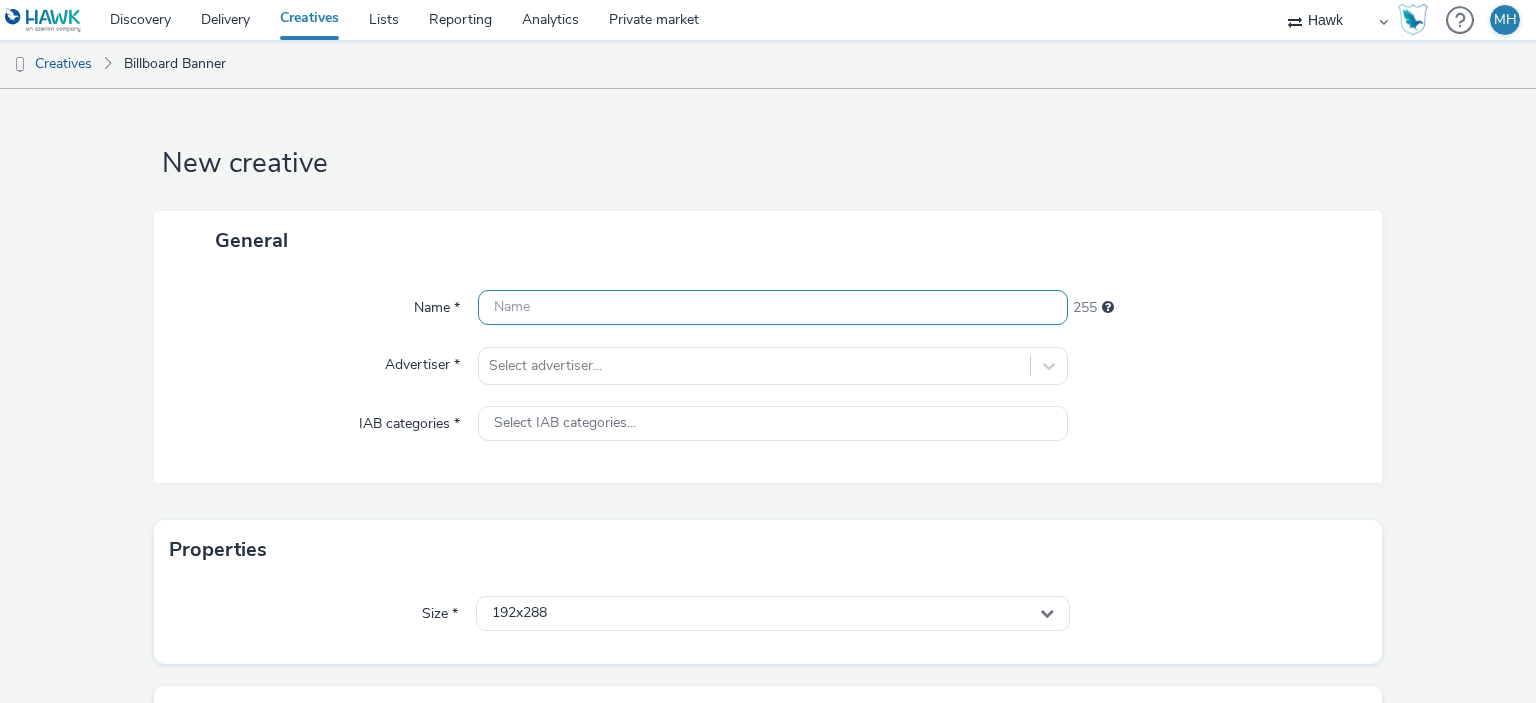 click at bounding box center (772, 307) 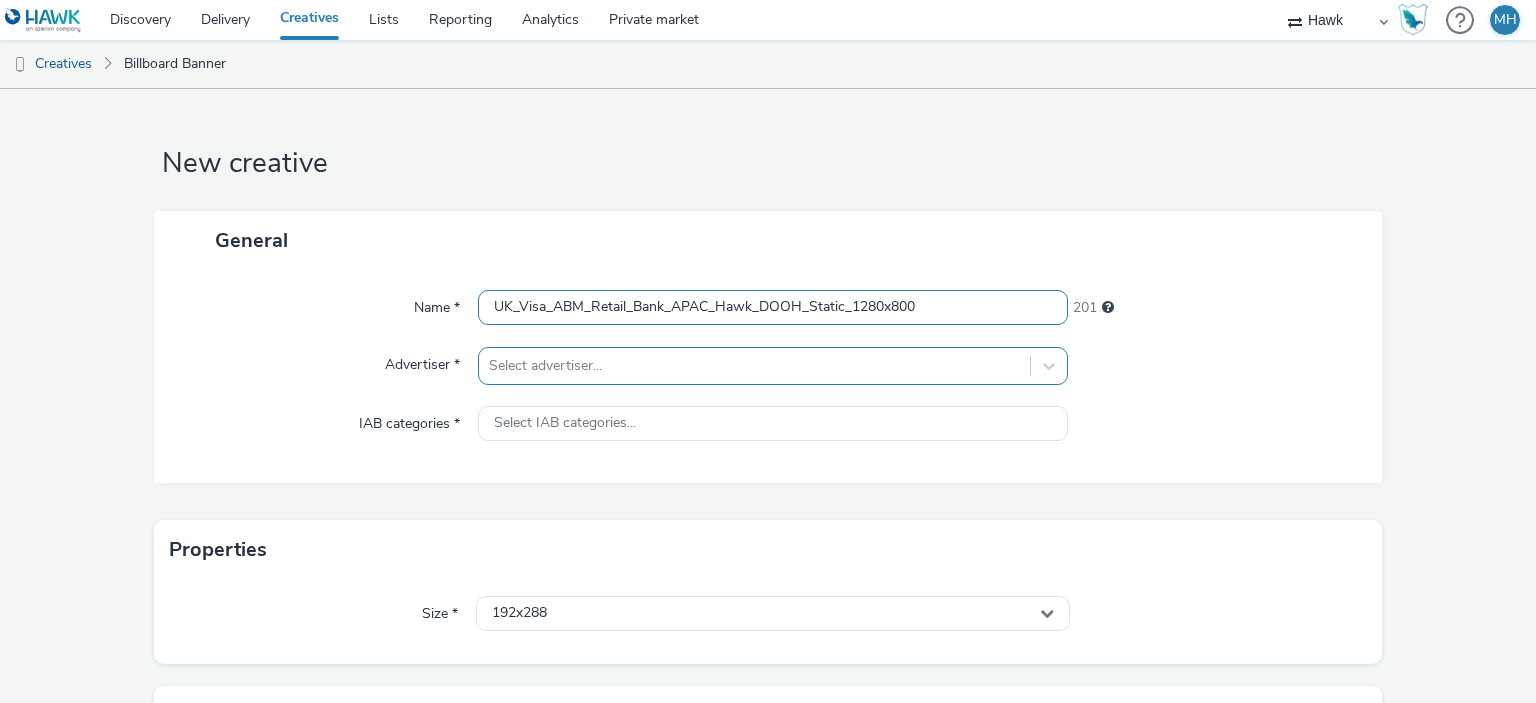 type on "UK_Visa_ABM_Retail_Bank_APAC_Hawk_DOOH_Static_1280x800" 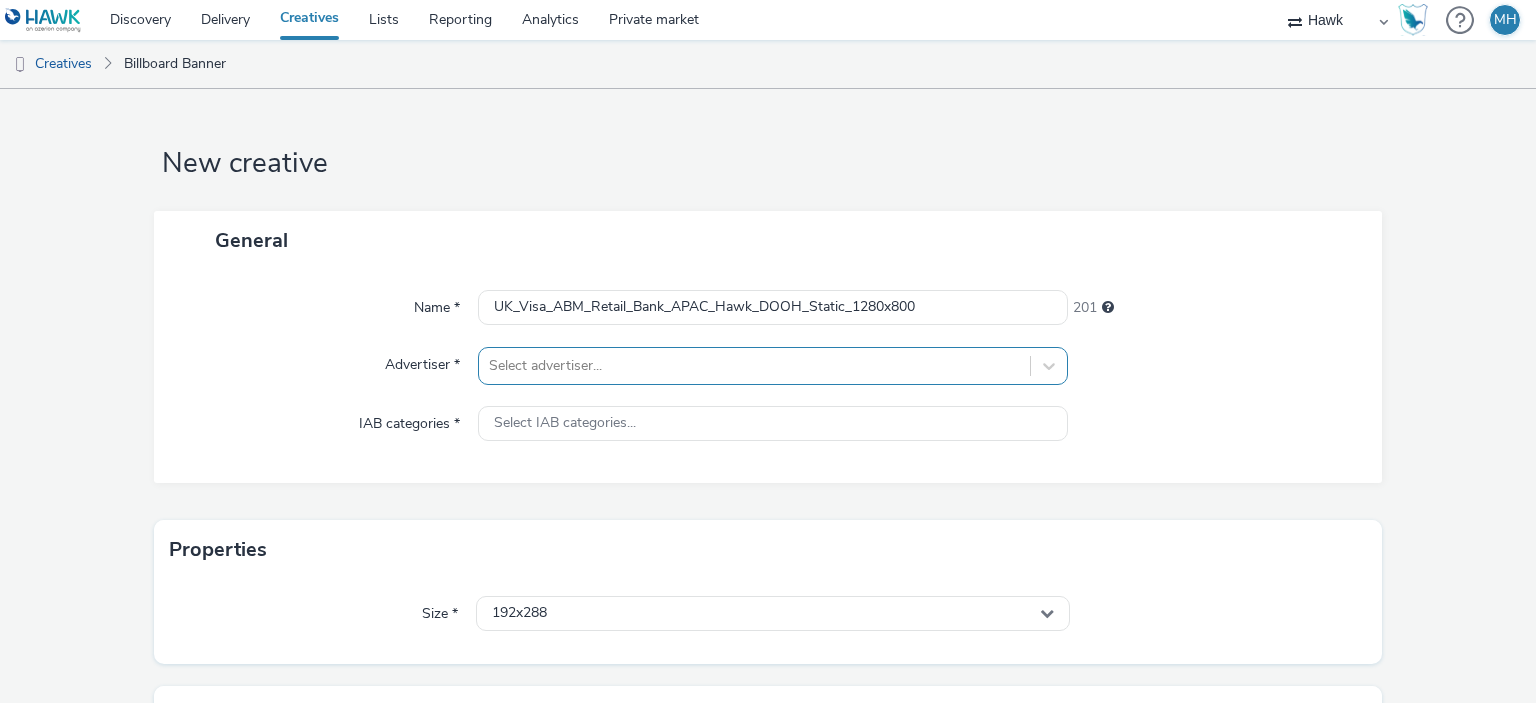 click on "Select advertiser..." at bounding box center [772, 366] 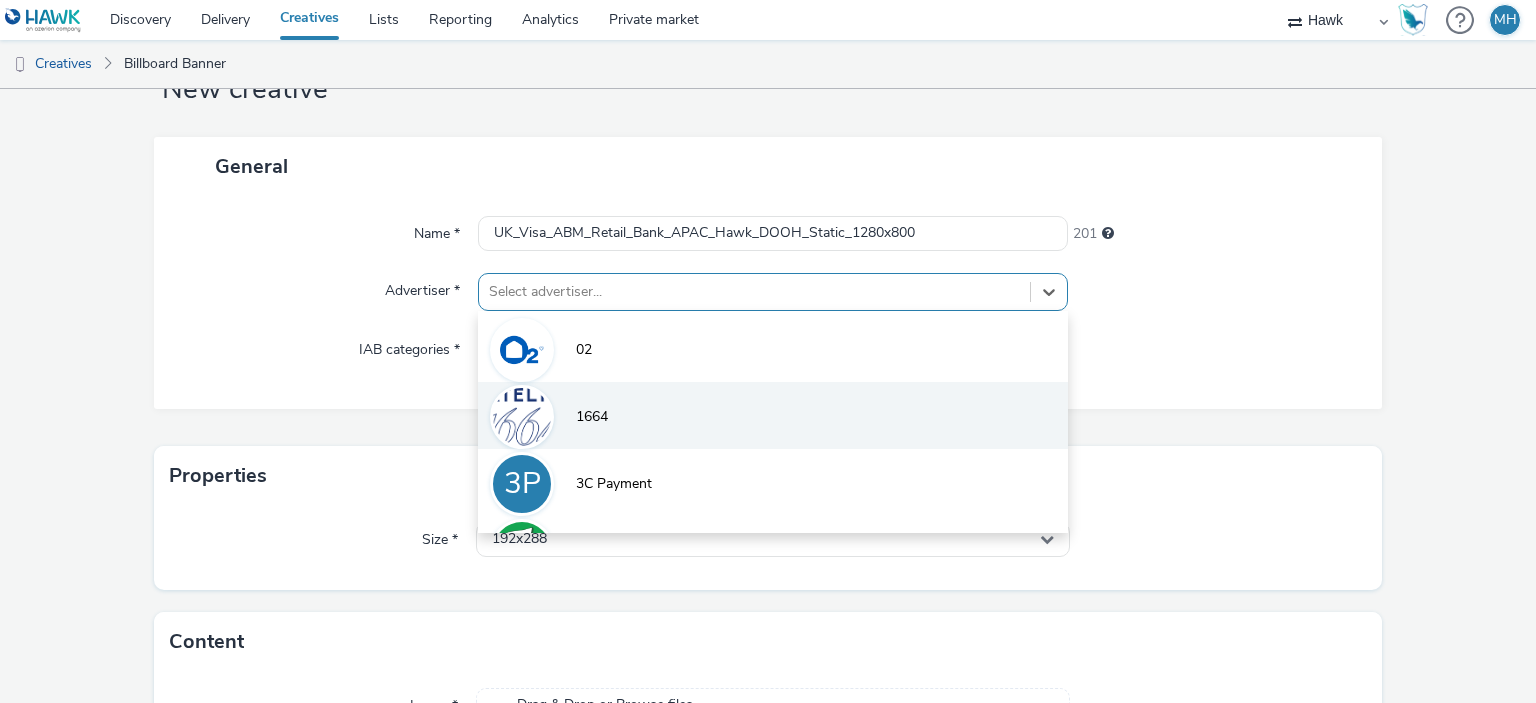 scroll, scrollTop: 79, scrollLeft: 0, axis: vertical 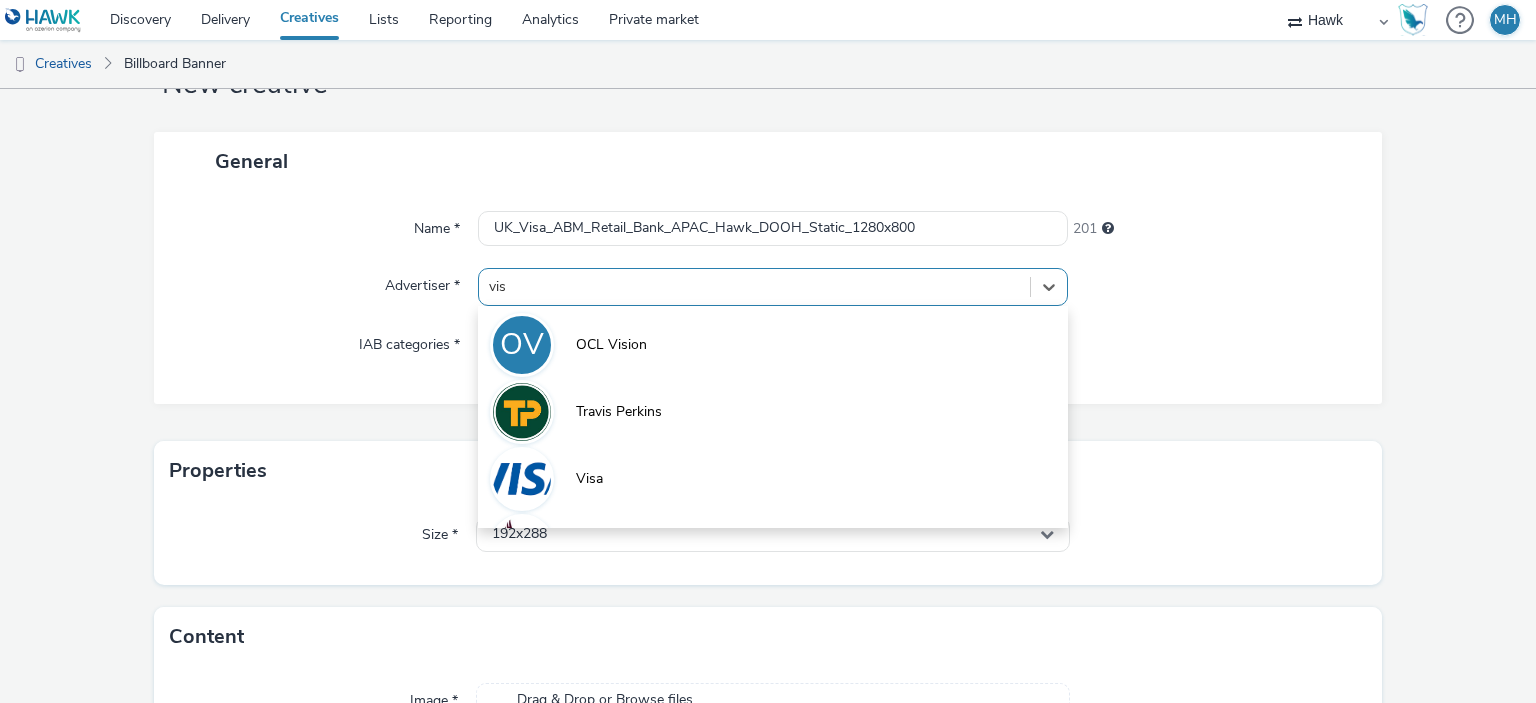 type on "visa" 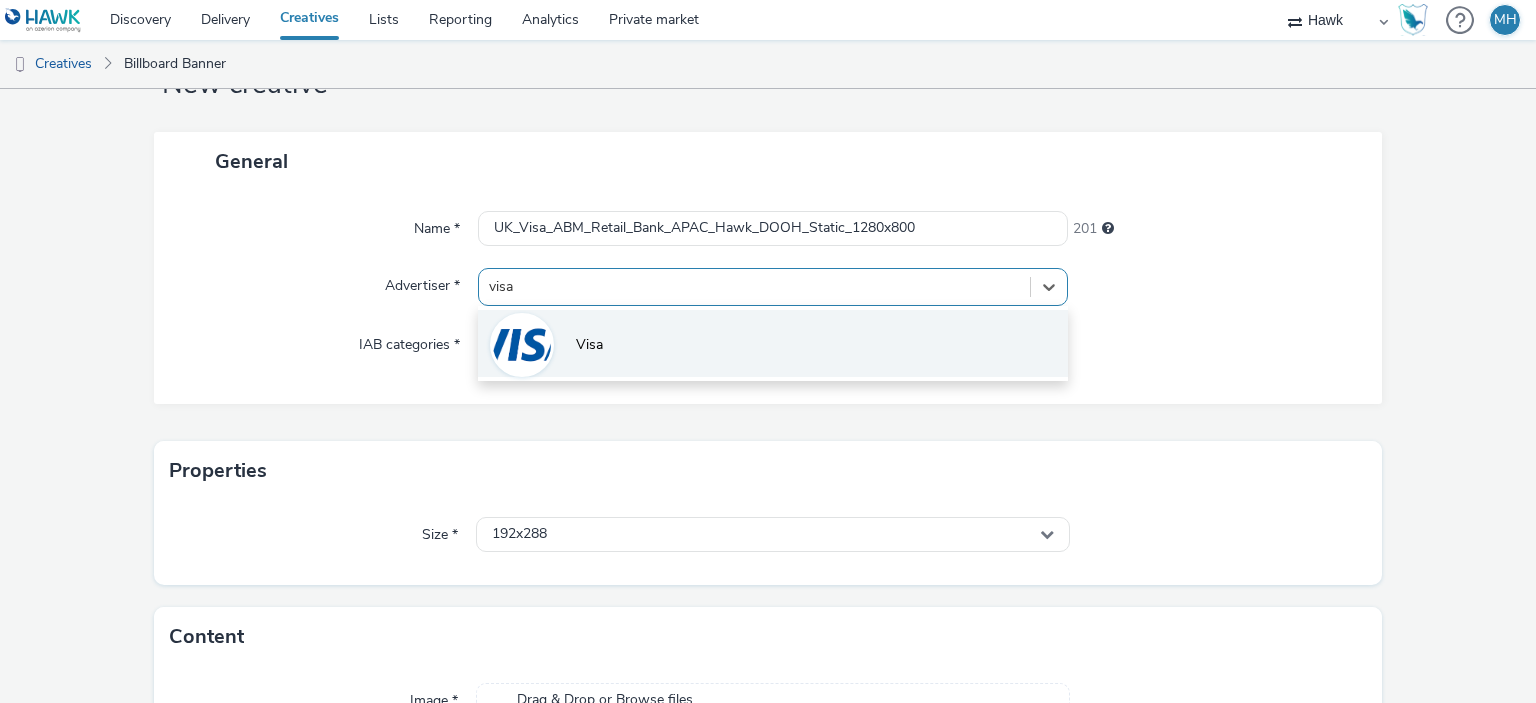 click on "Visa" at bounding box center (772, 343) 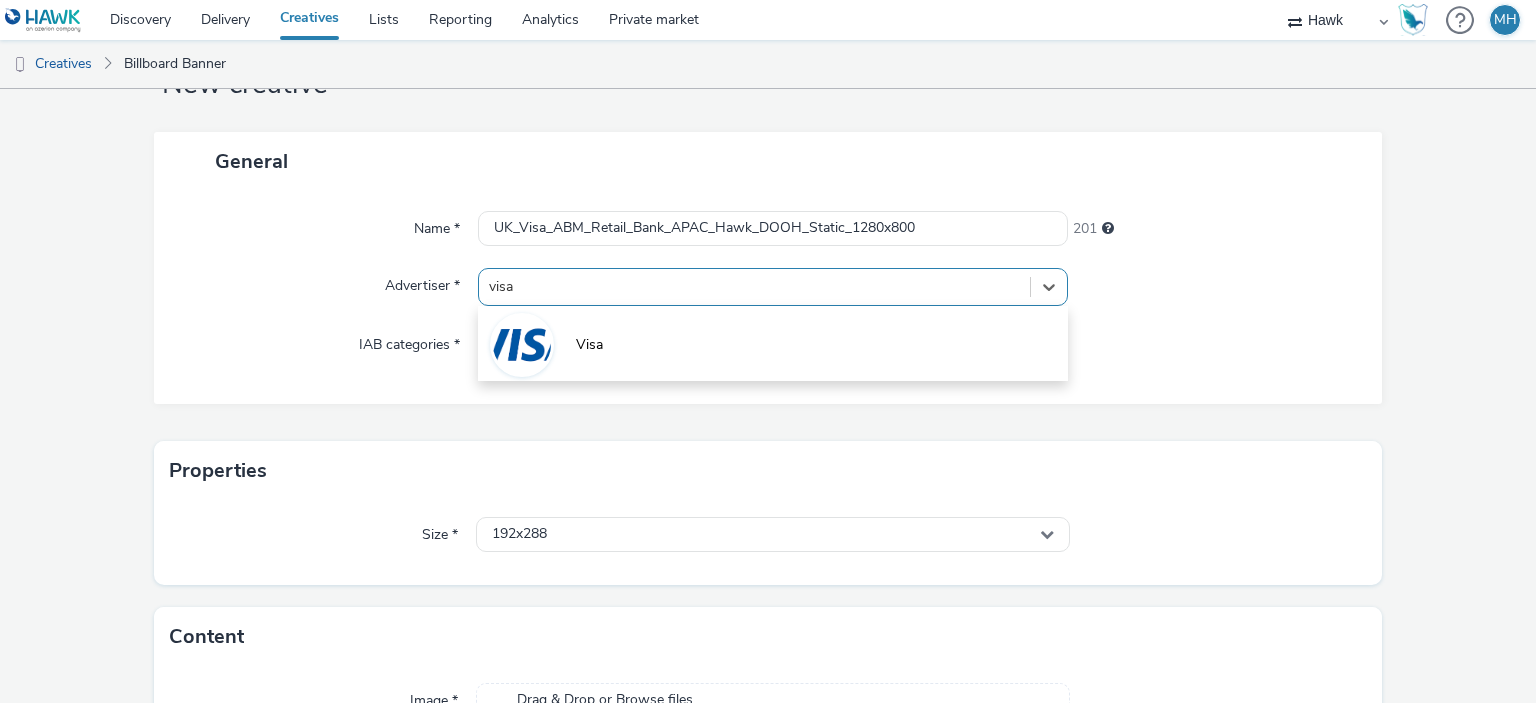 type 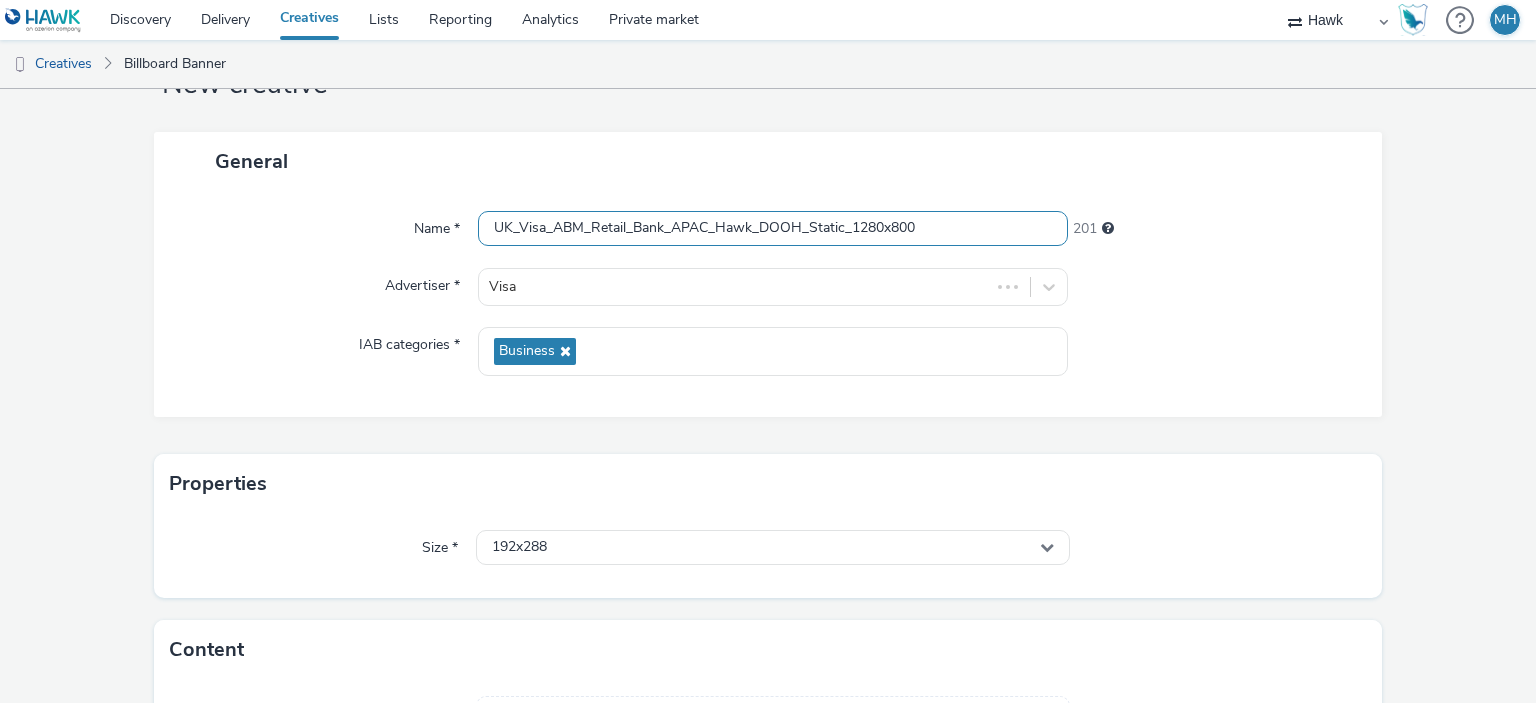 drag, startPoint x: 884, startPoint y: 231, endPoint x: 885, endPoint y: 255, distance: 24.020824 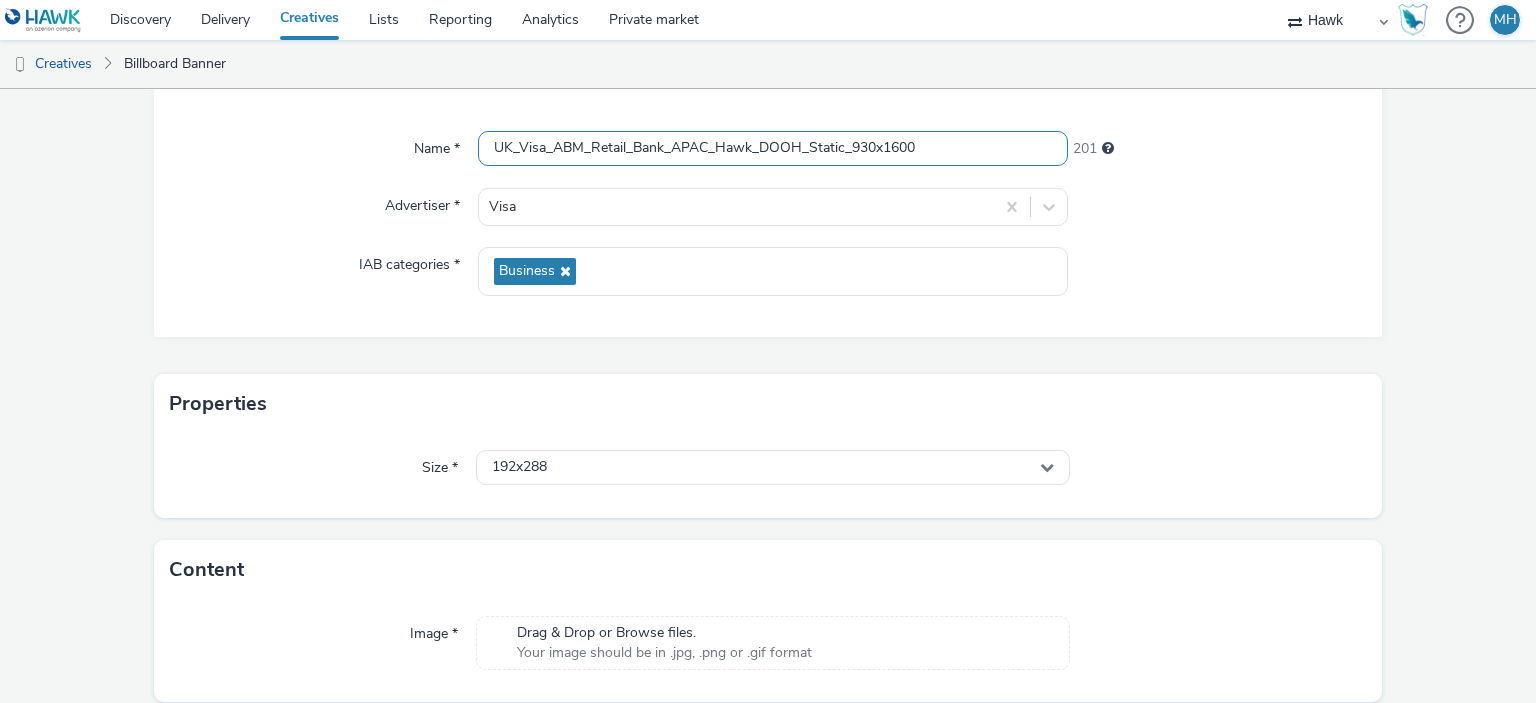 scroll, scrollTop: 231, scrollLeft: 0, axis: vertical 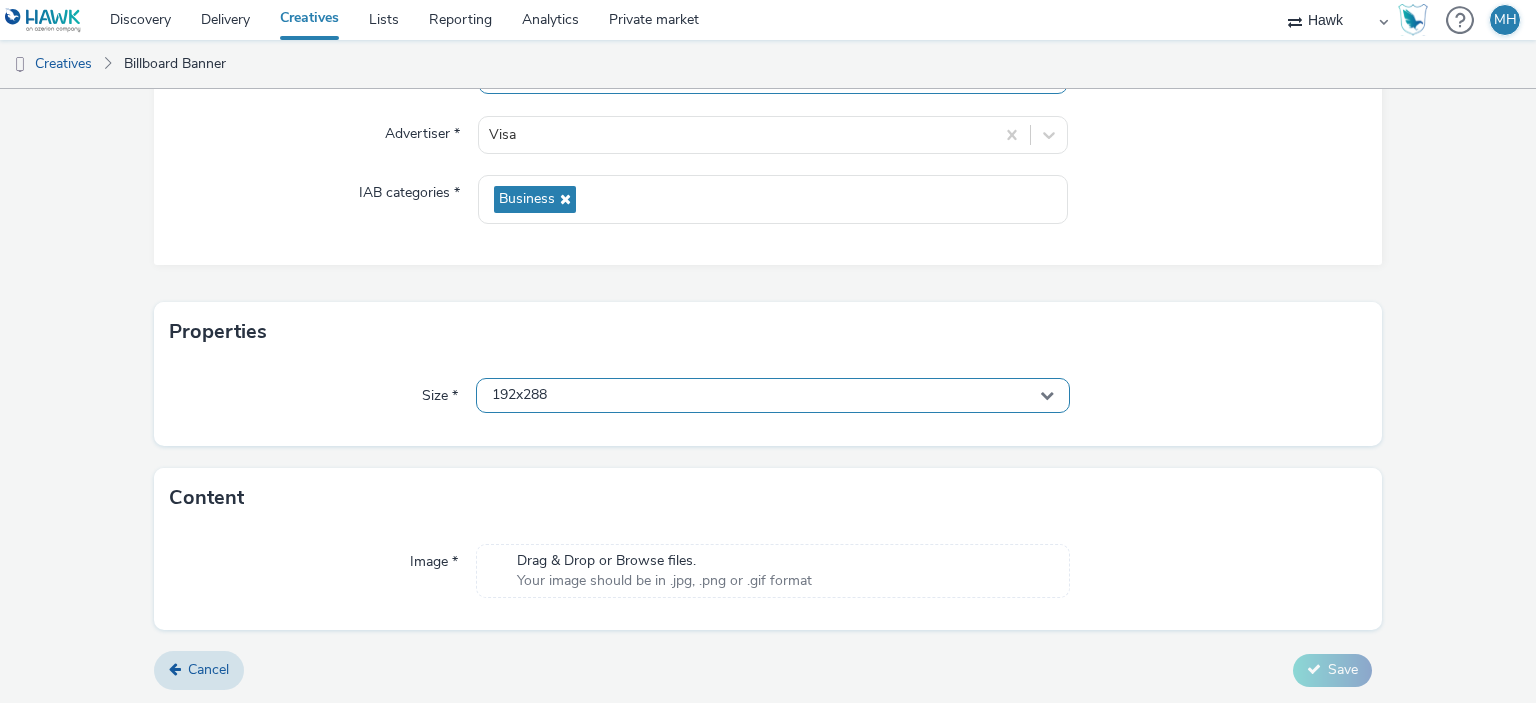 type on "UK_Visa_ABM_Retail_Bank_APAC_Hawk_DOOH_Static_930x1600" 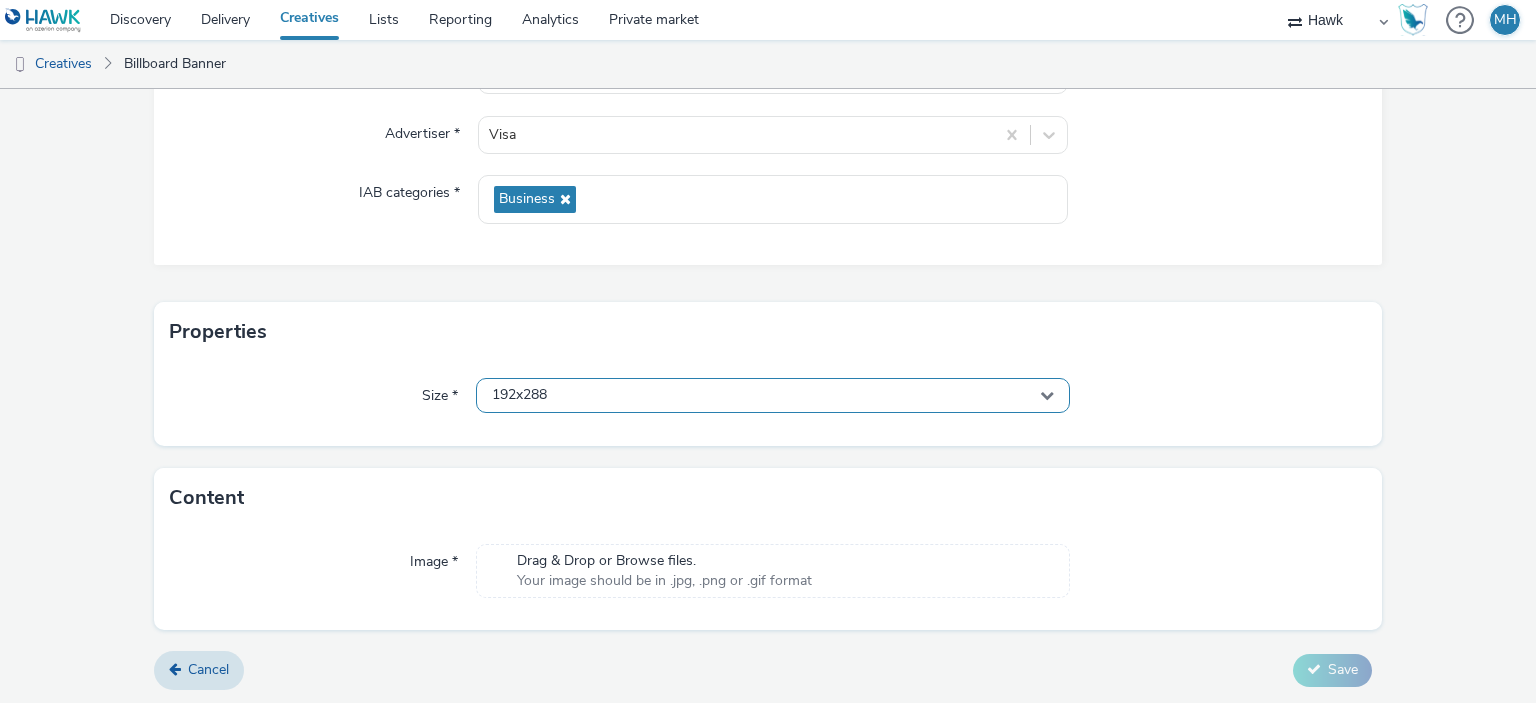 click on "192x288" at bounding box center [772, 395] 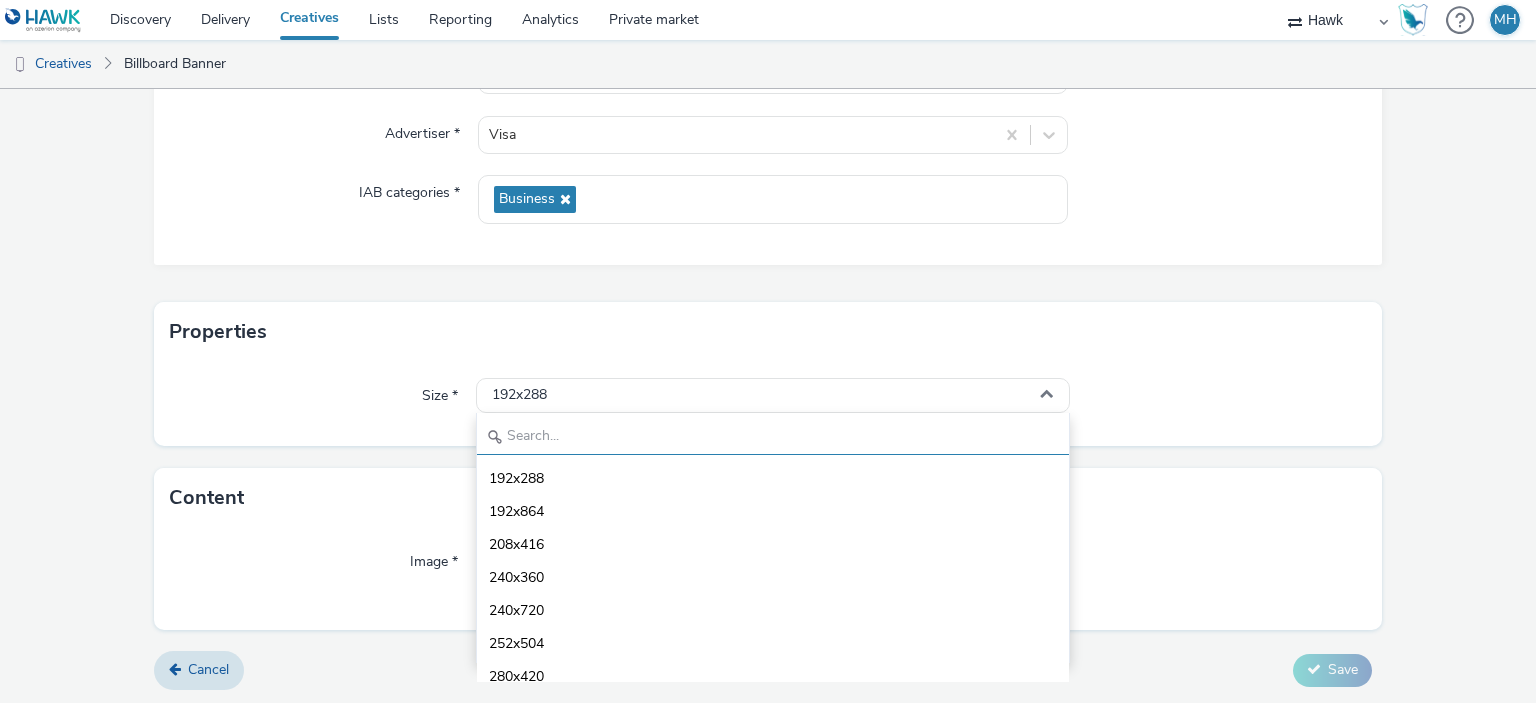 click at bounding box center [772, 437] 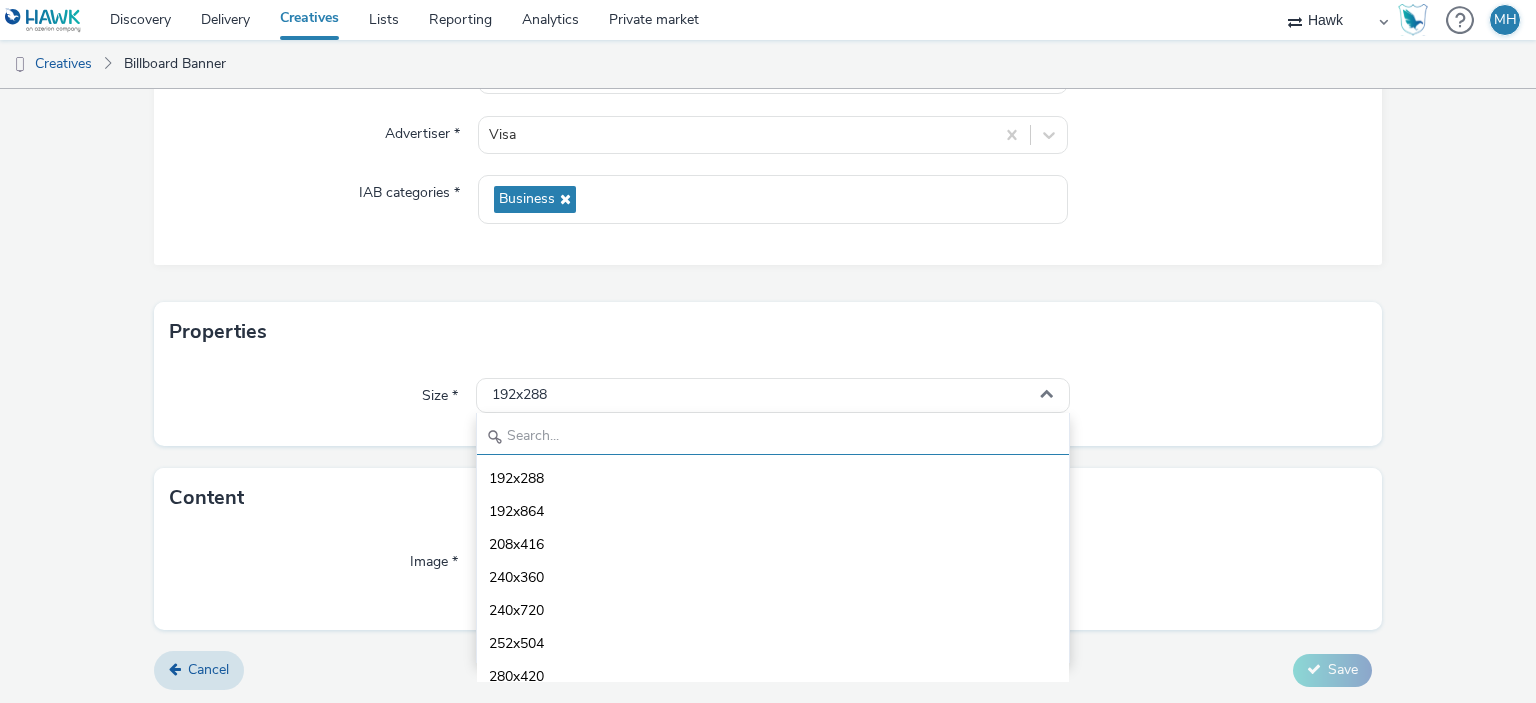 type on "3" 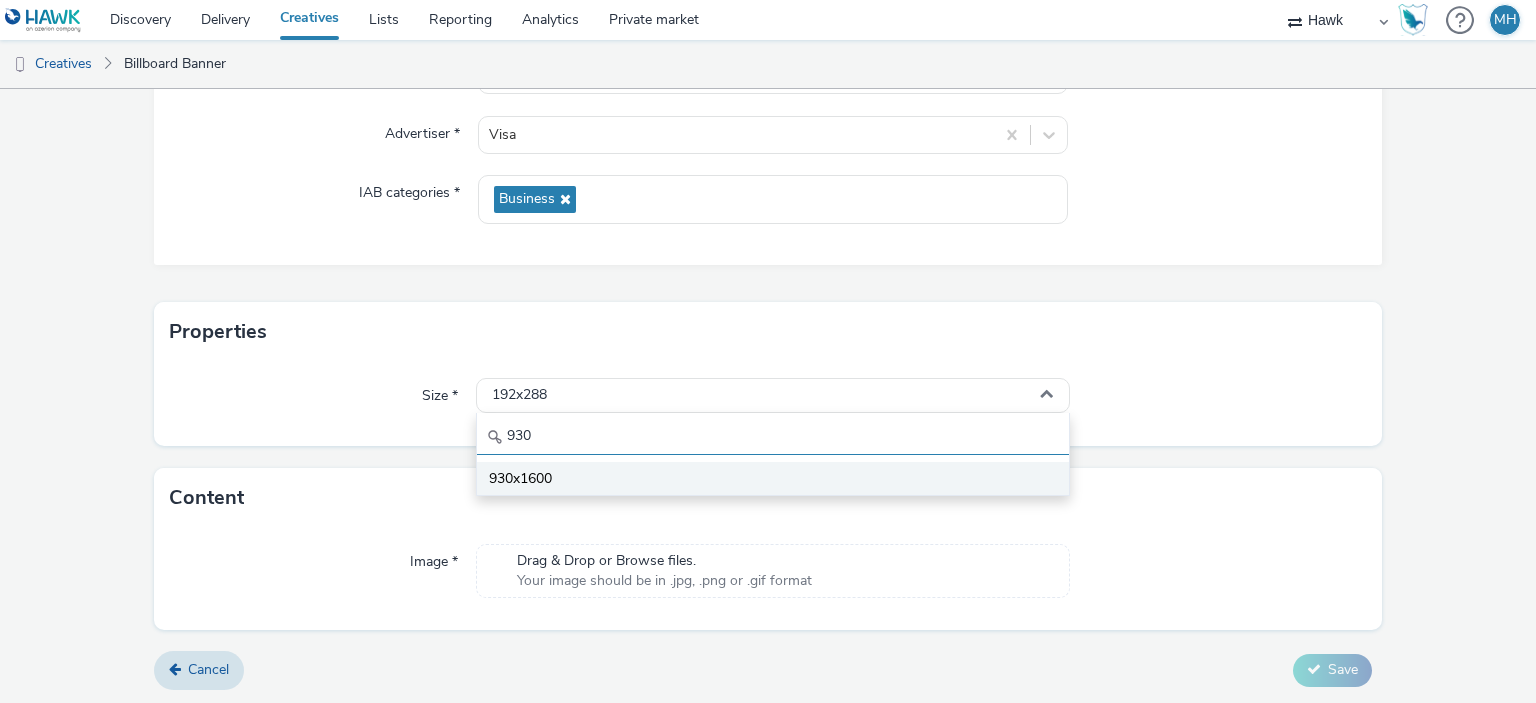 type on "930" 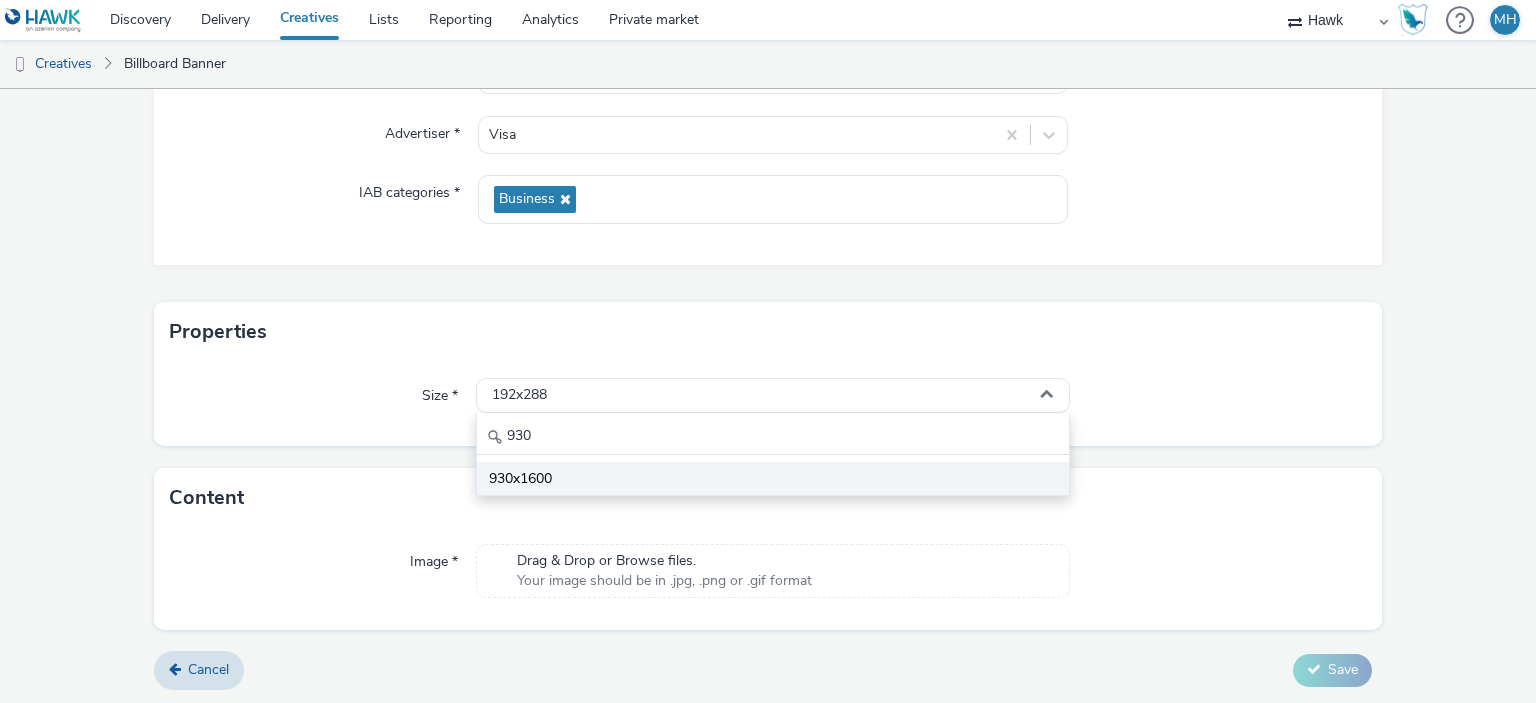 click on "930x1600" at bounding box center [772, 478] 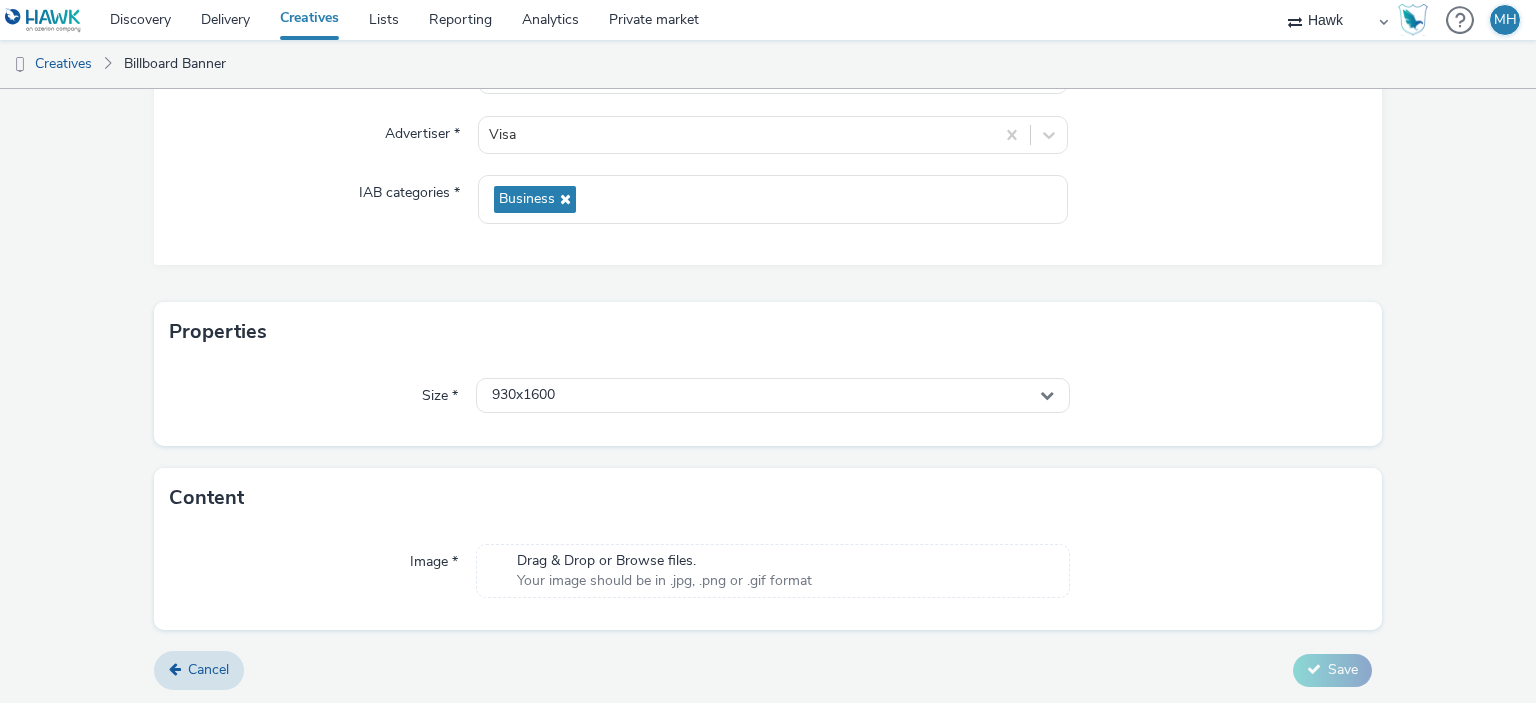 click on "Drag & Drop or Browse files. Your image should be in .jpg, .png or .gif format" at bounding box center (772, 571) 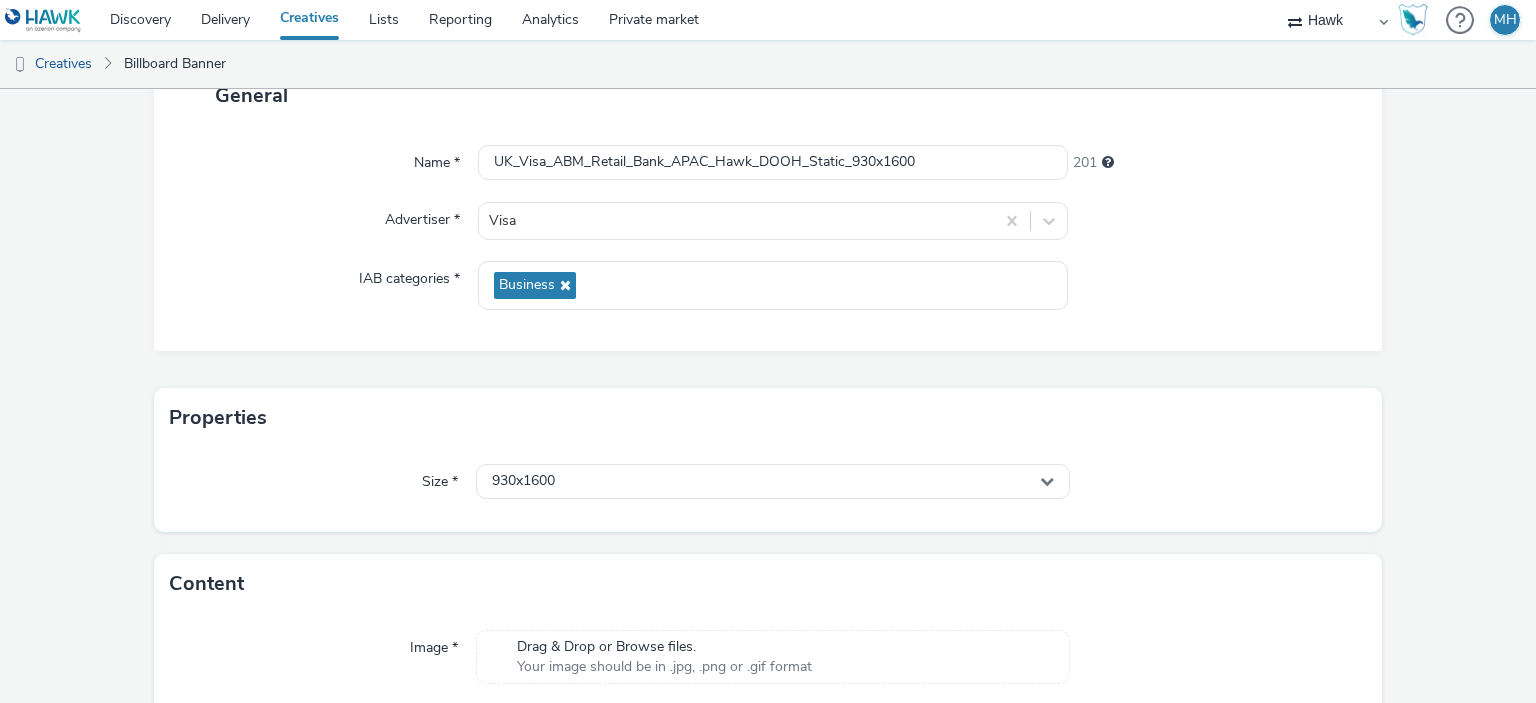 scroll, scrollTop: 231, scrollLeft: 0, axis: vertical 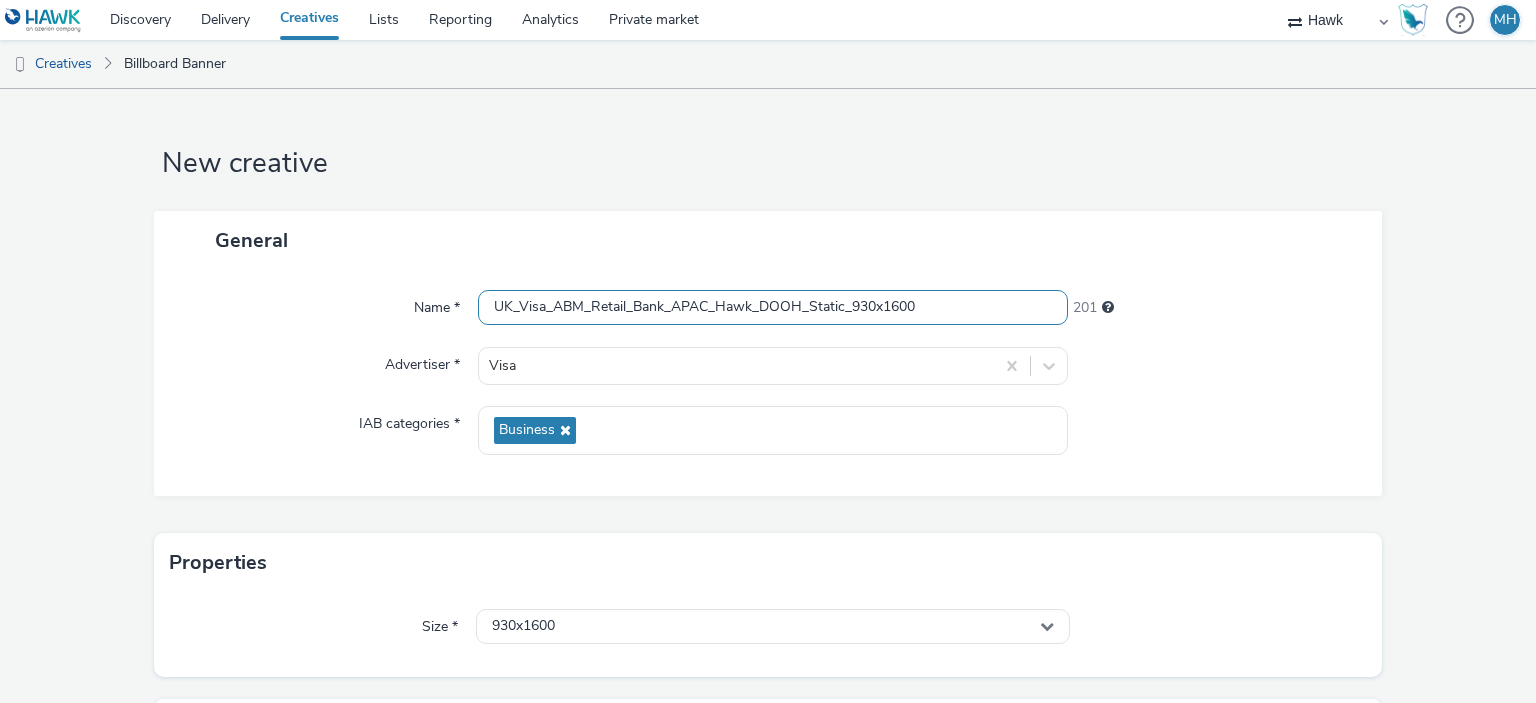 drag, startPoint x: 700, startPoint y: 306, endPoint x: 705, endPoint y: 317, distance: 12.083046 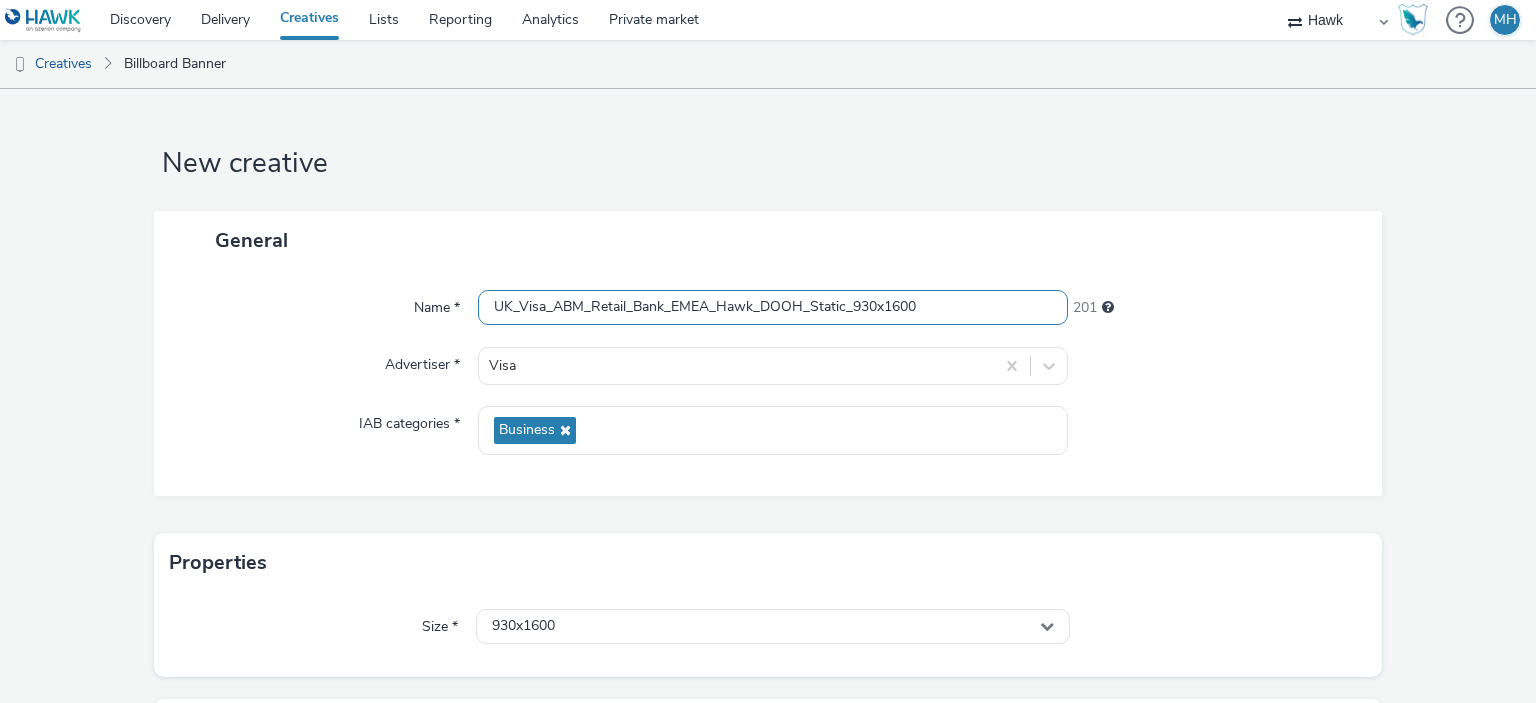 scroll, scrollTop: 0, scrollLeft: 0, axis: both 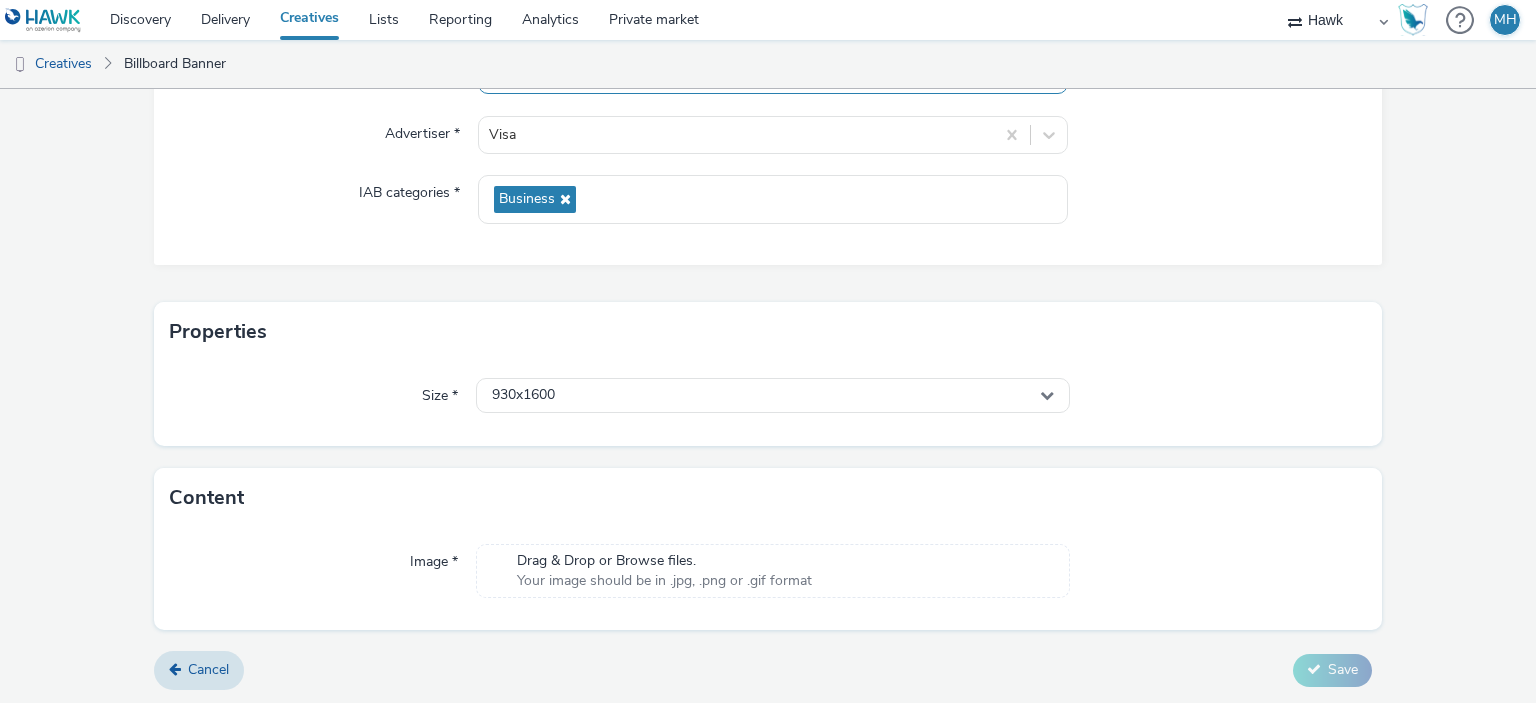 type on "UK_Visa_ABM_Retail_Bank_EMEA_Hawk_DOOH_Static_930x1600" 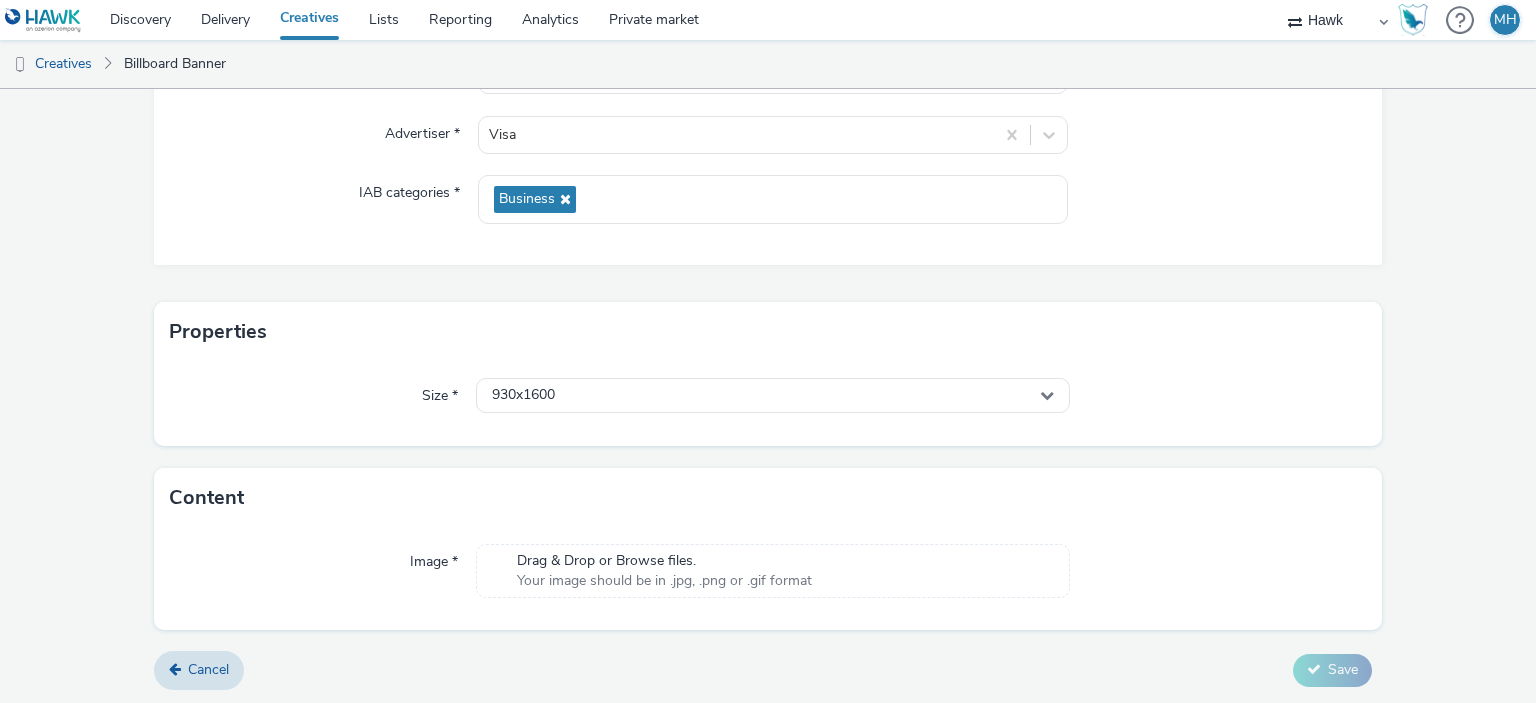 click on "Your image should be in .jpg, .png or .gif format" at bounding box center (664, 581) 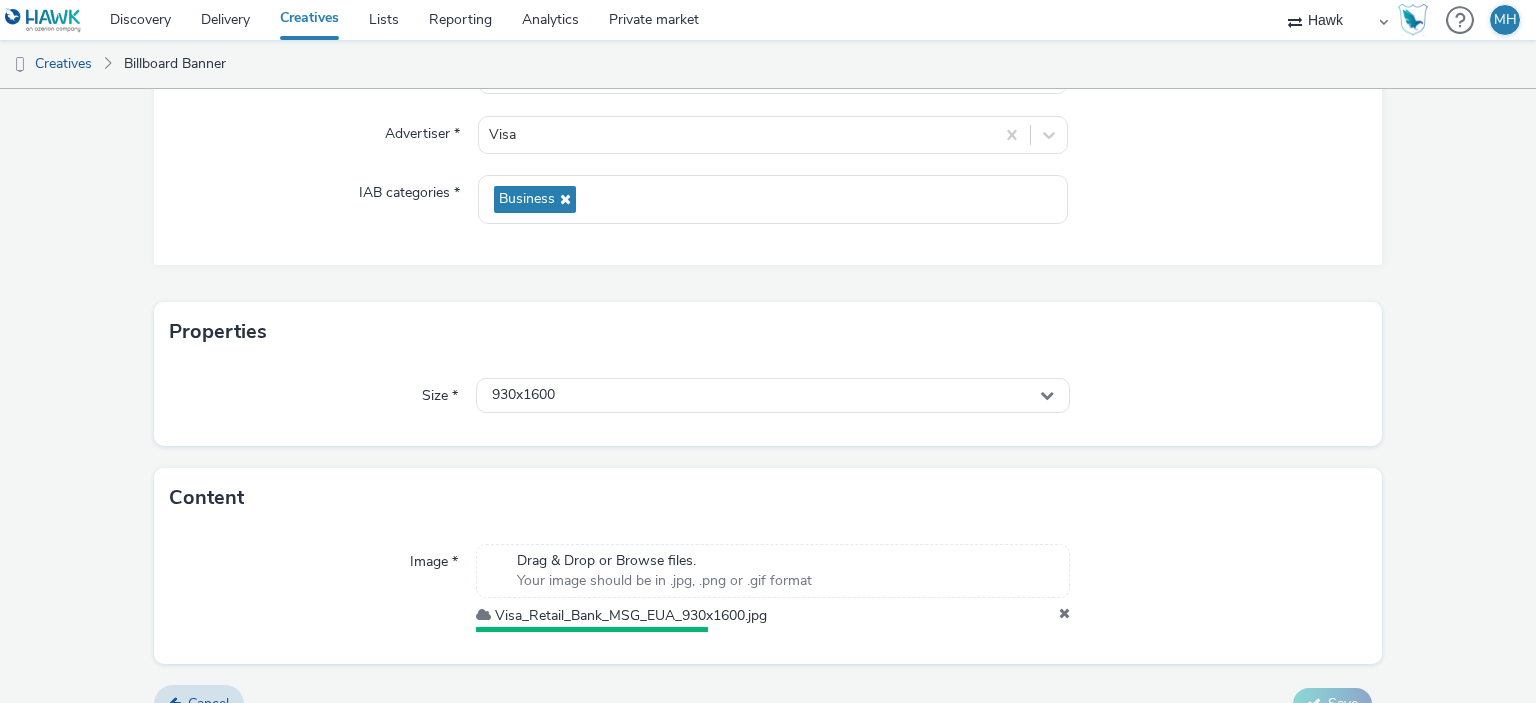 scroll, scrollTop: 0, scrollLeft: 0, axis: both 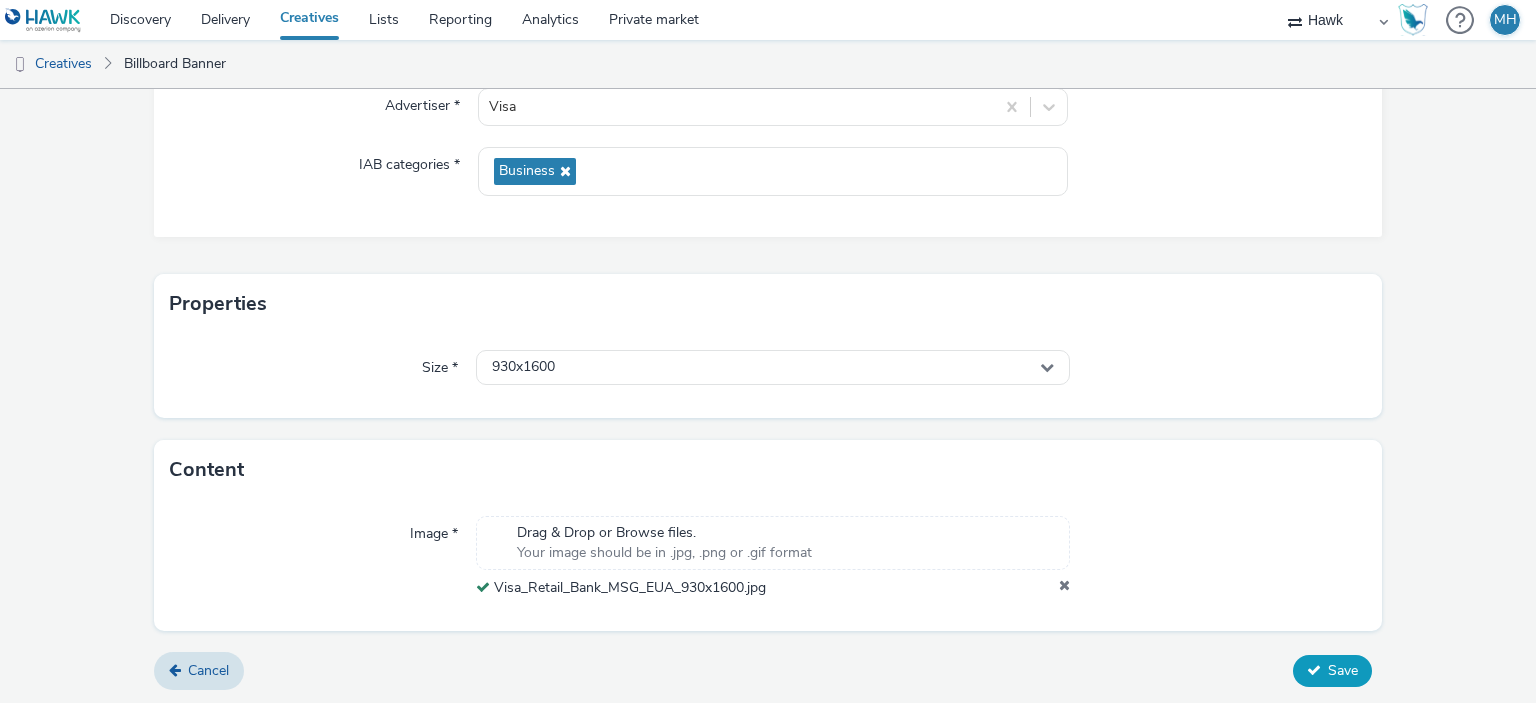 click at bounding box center (1314, 670) 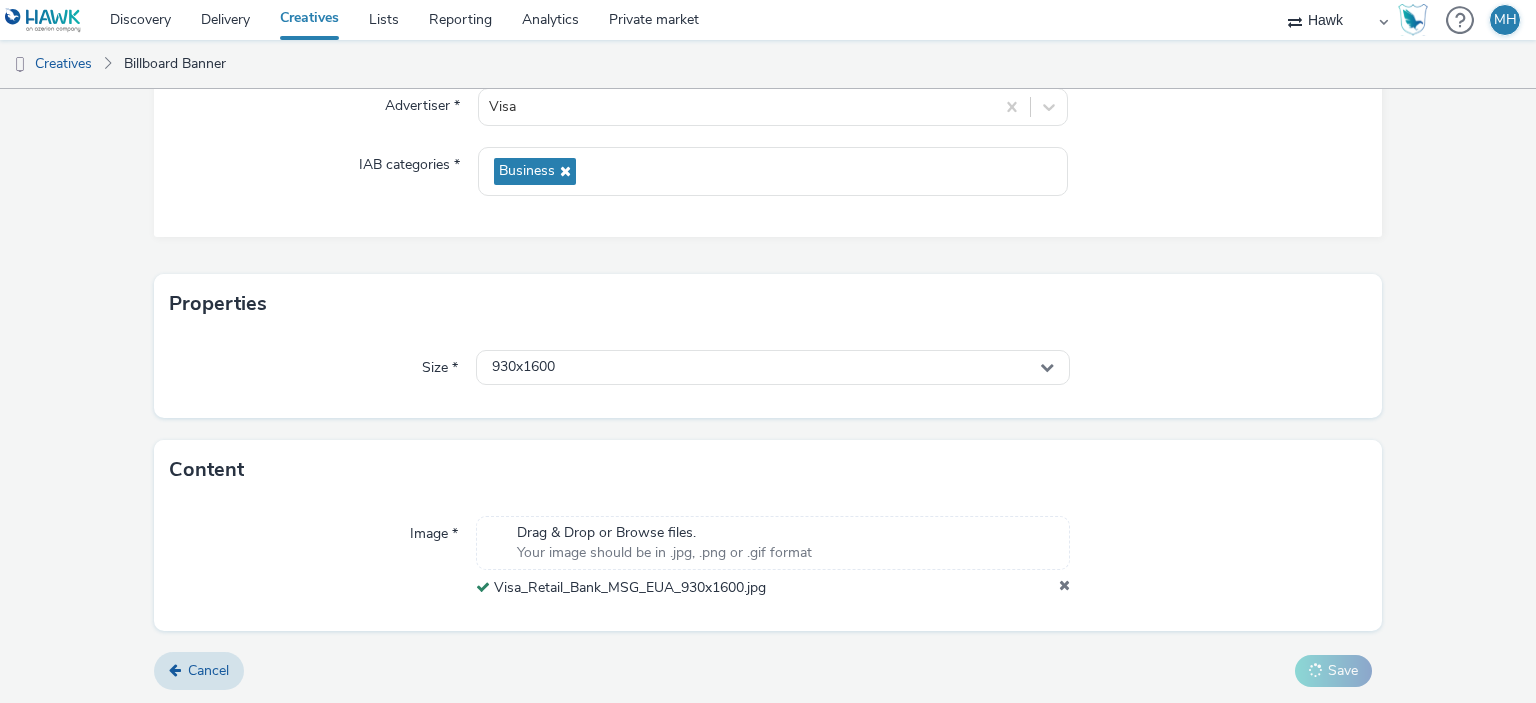 scroll, scrollTop: 0, scrollLeft: 0, axis: both 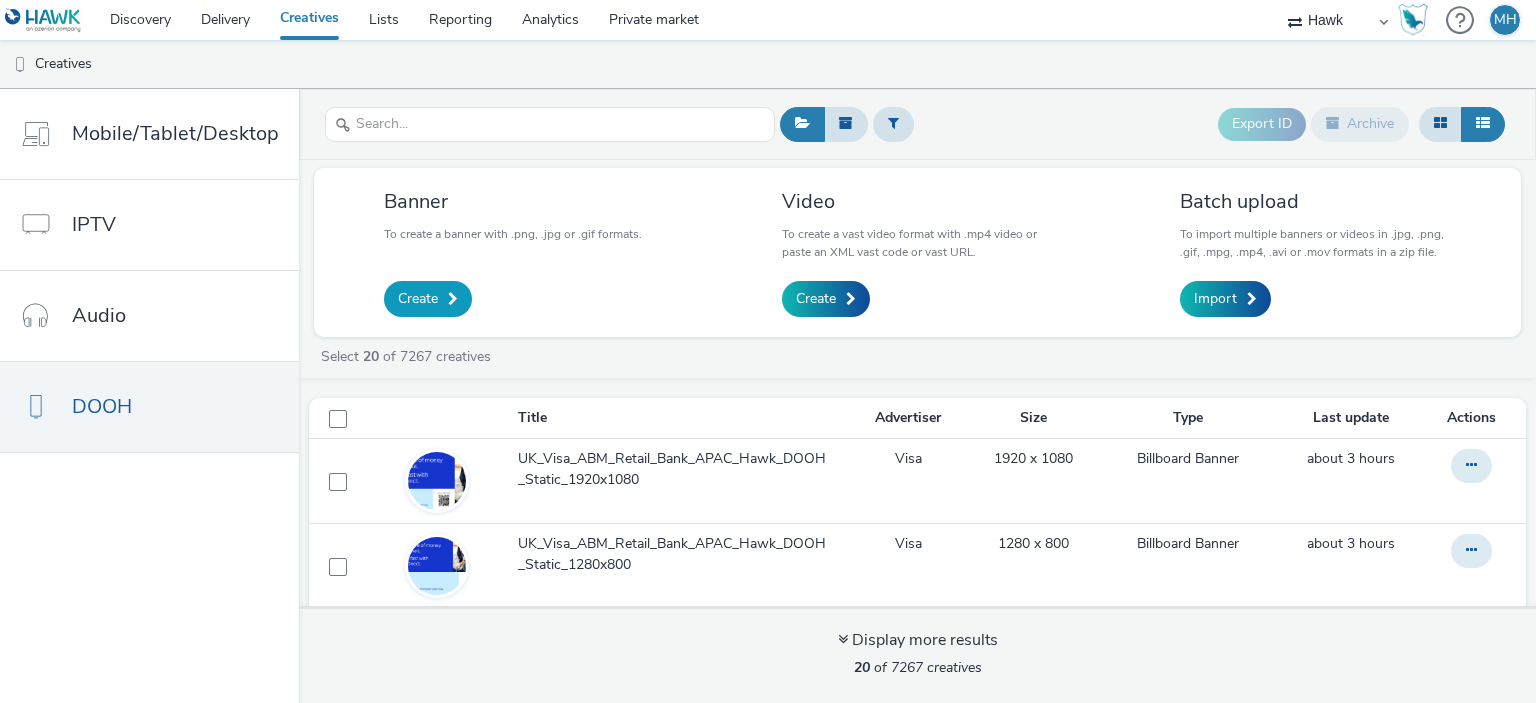 click on "Create" at bounding box center (418, 299) 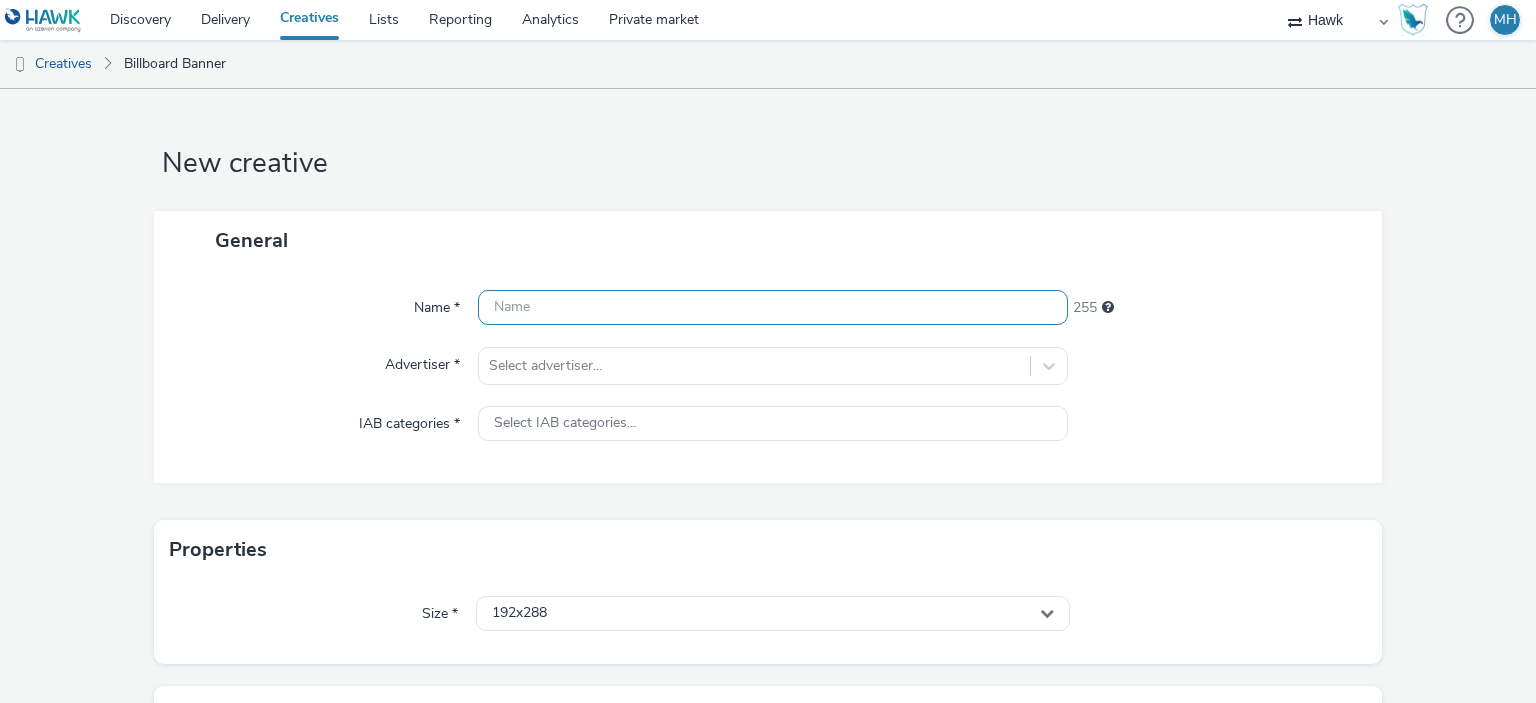 click at bounding box center [772, 307] 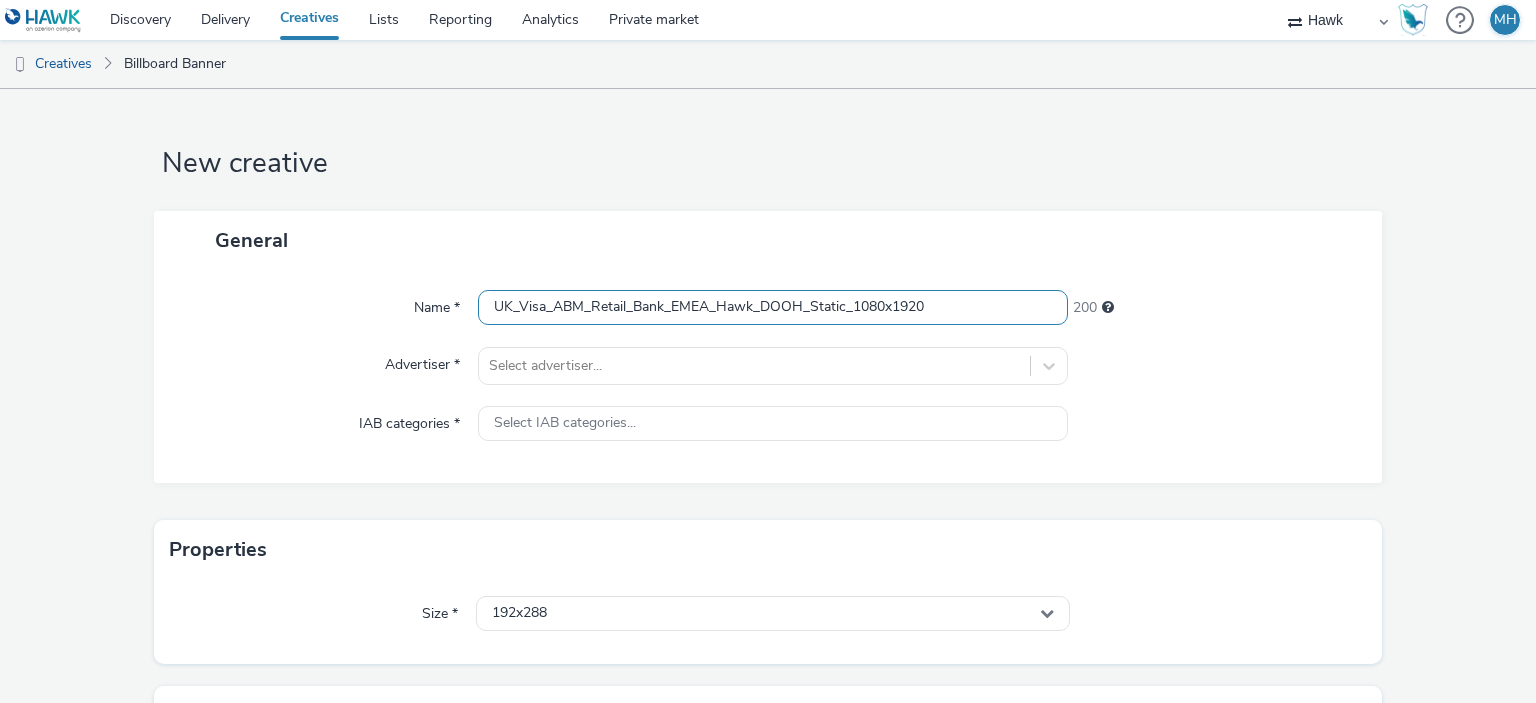 click on "UK_Visa_ABM_Retail_Bank_EMEA_Hawk_DOOH_Static_1080x1920" at bounding box center [772, 307] 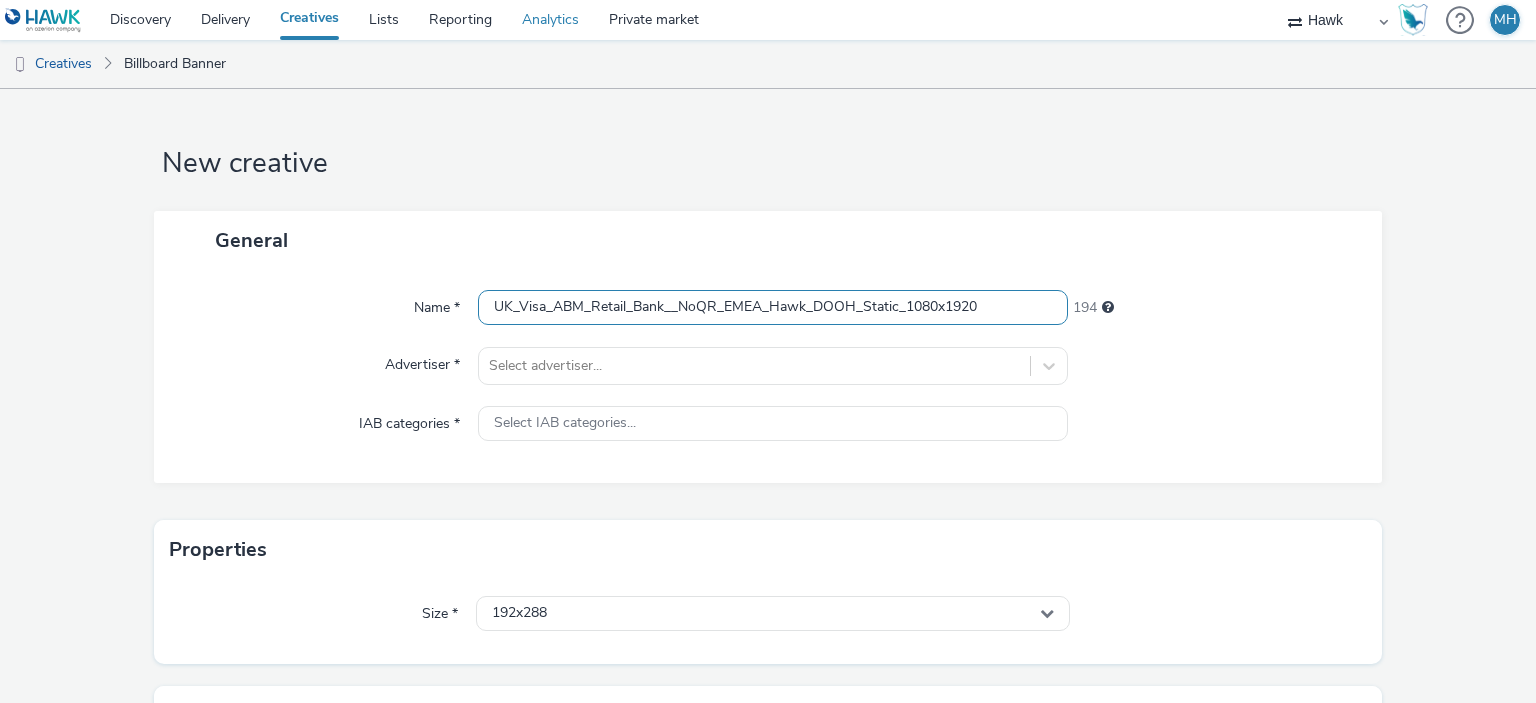 type on "UK_Visa_ABM_Retail_Bank__NoQR_EMEA_Hawk_DOOH_Static_1080x1920" 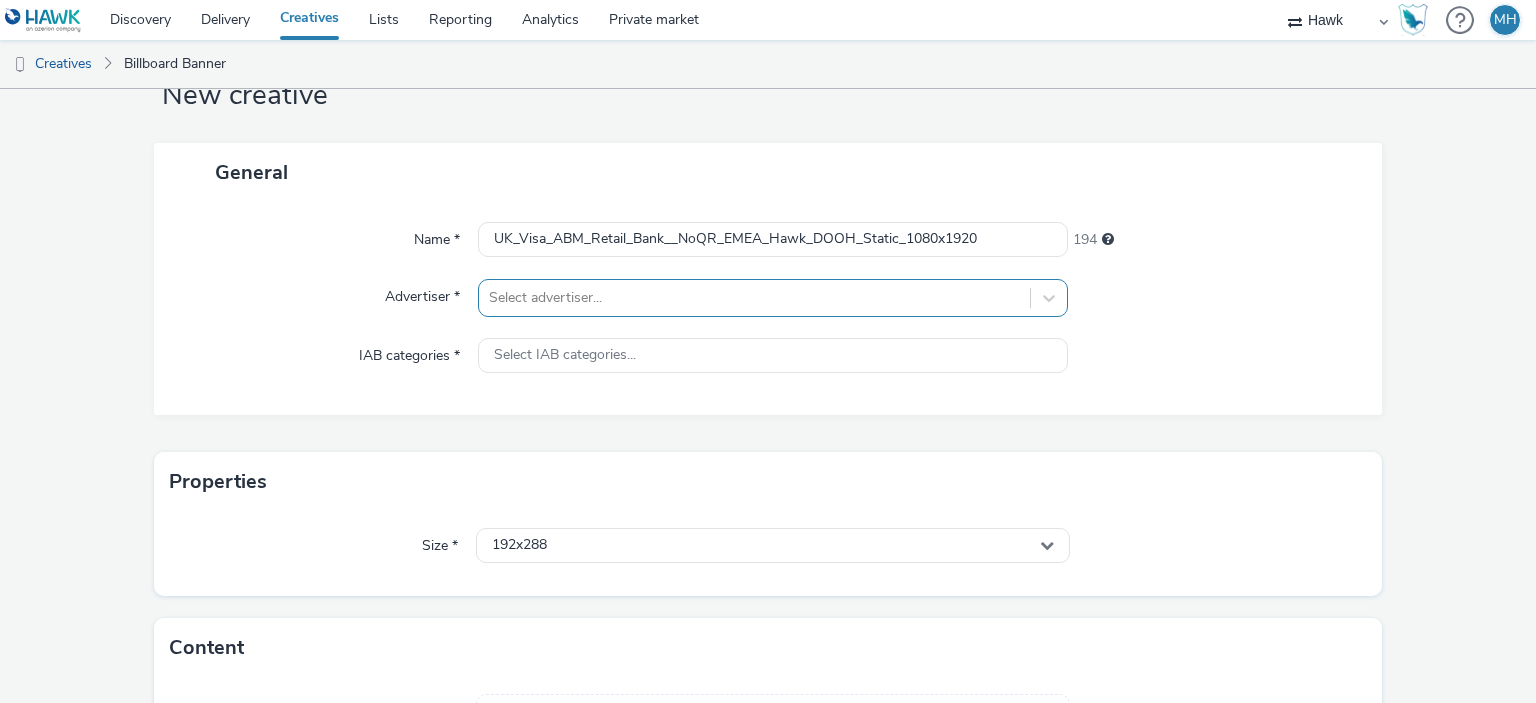 click on "Select advertiser..." at bounding box center (772, 298) 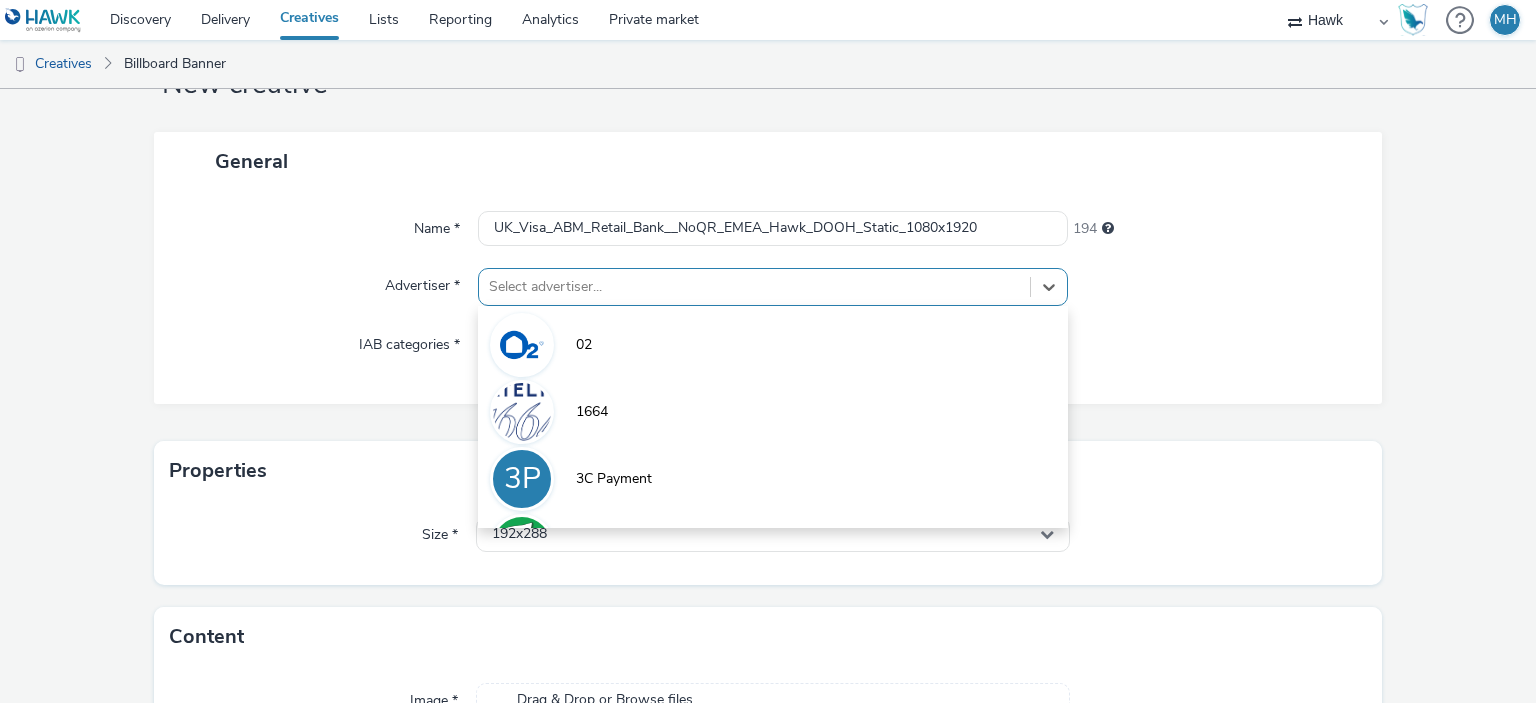 scroll, scrollTop: 79, scrollLeft: 0, axis: vertical 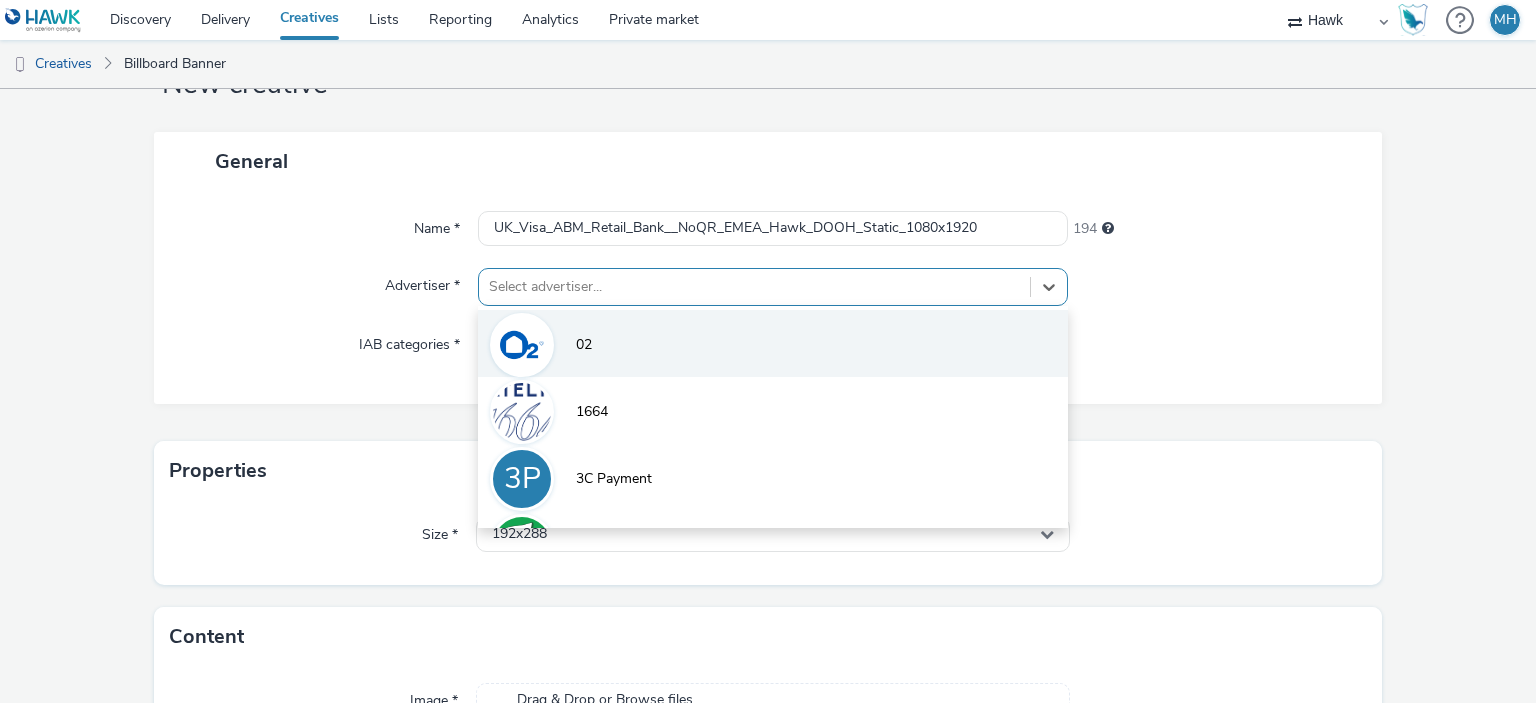 type on "b" 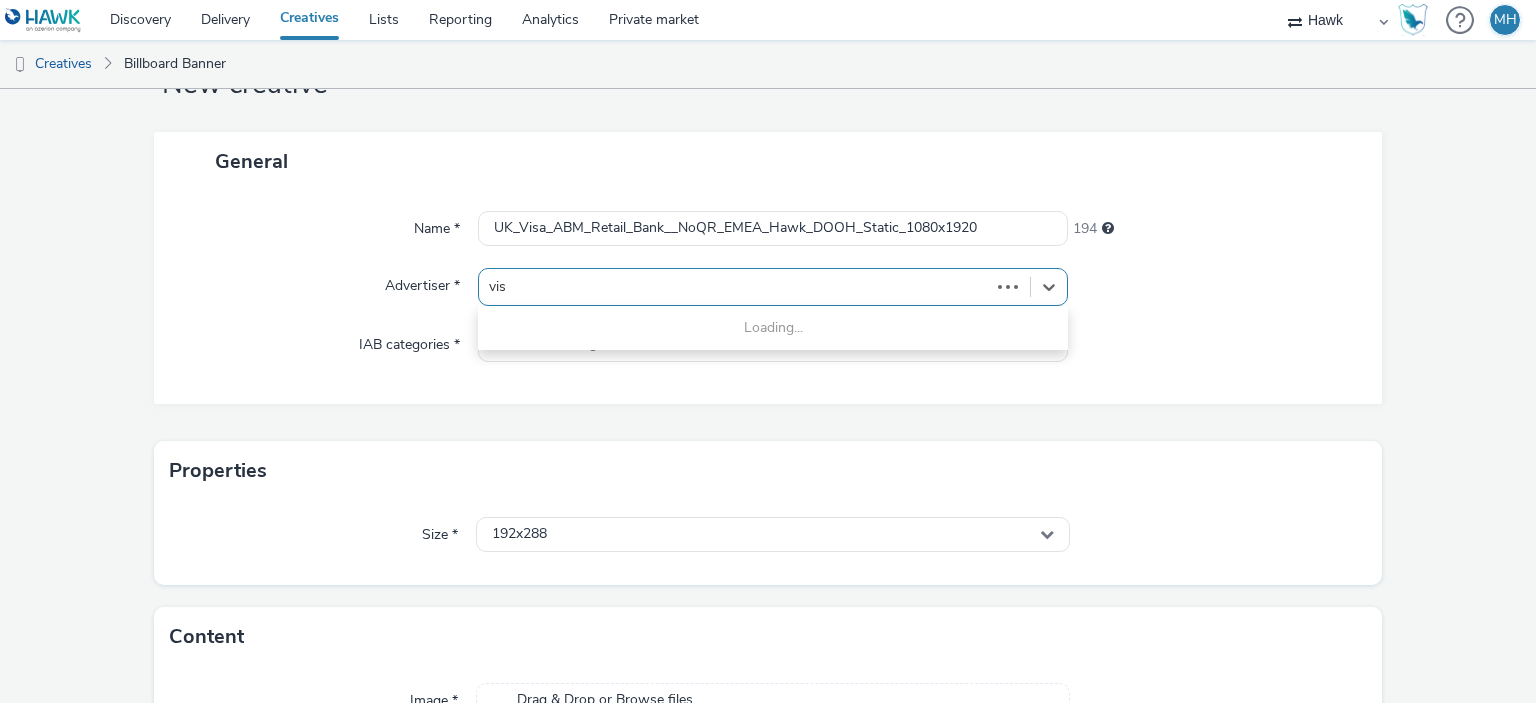 type on "visa" 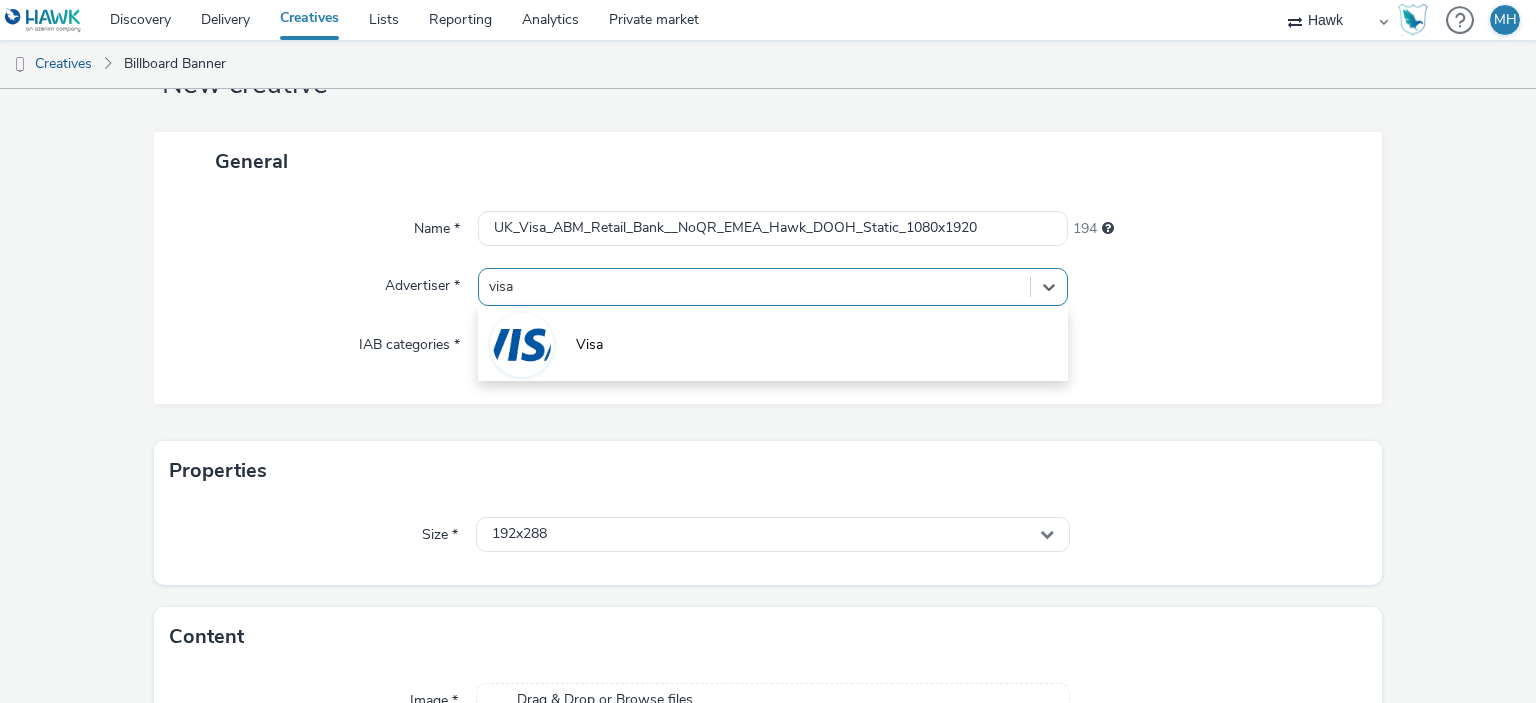 click on "Visa" at bounding box center [772, 343] 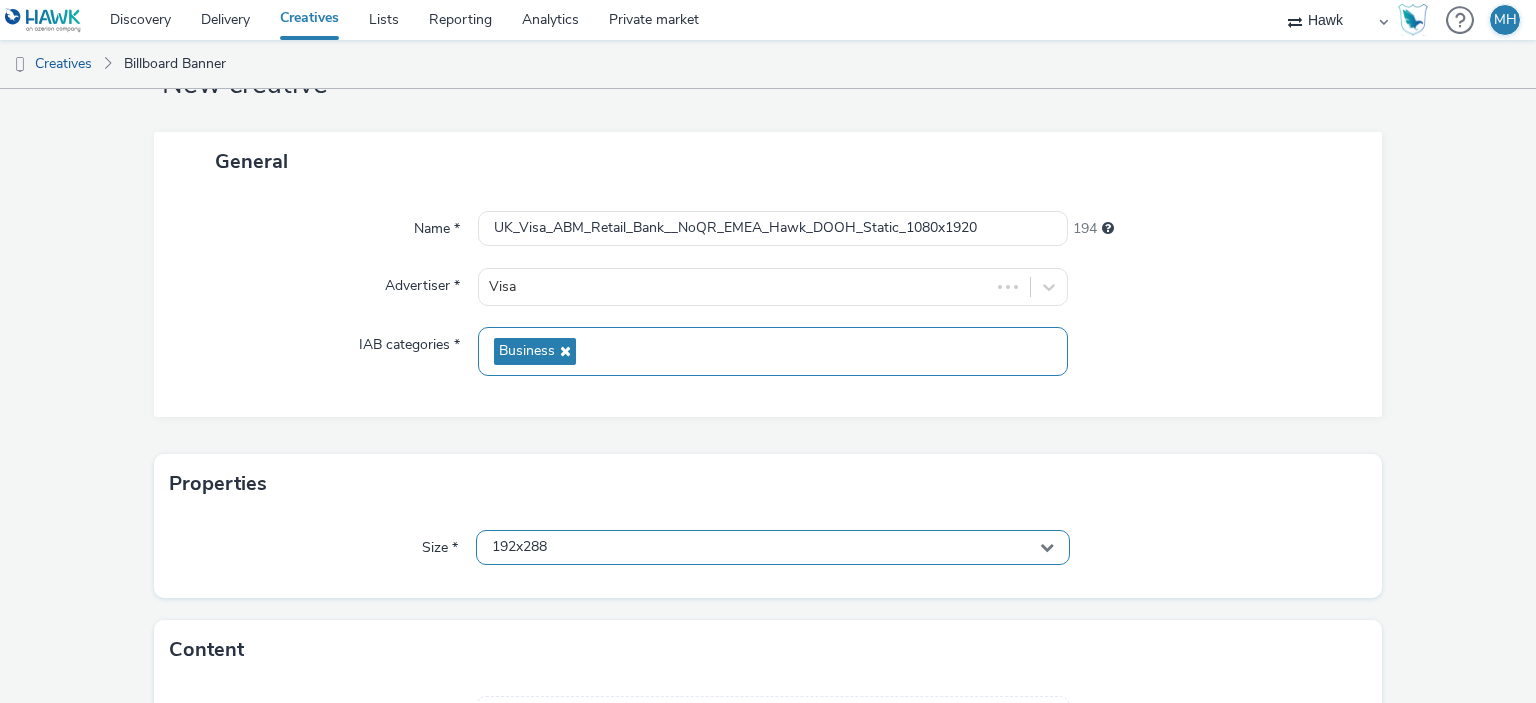 click on "192x288" at bounding box center [772, 547] 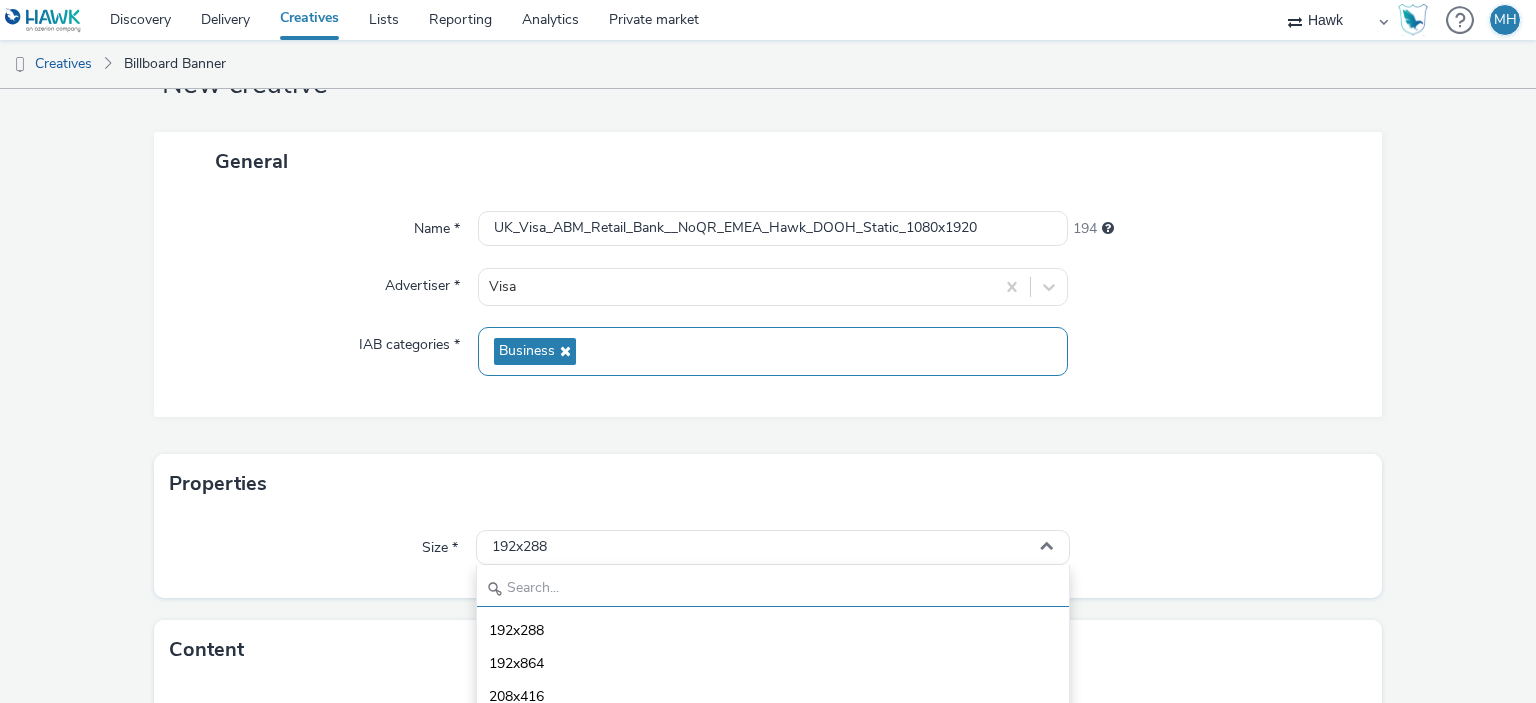 click at bounding box center (772, 589) 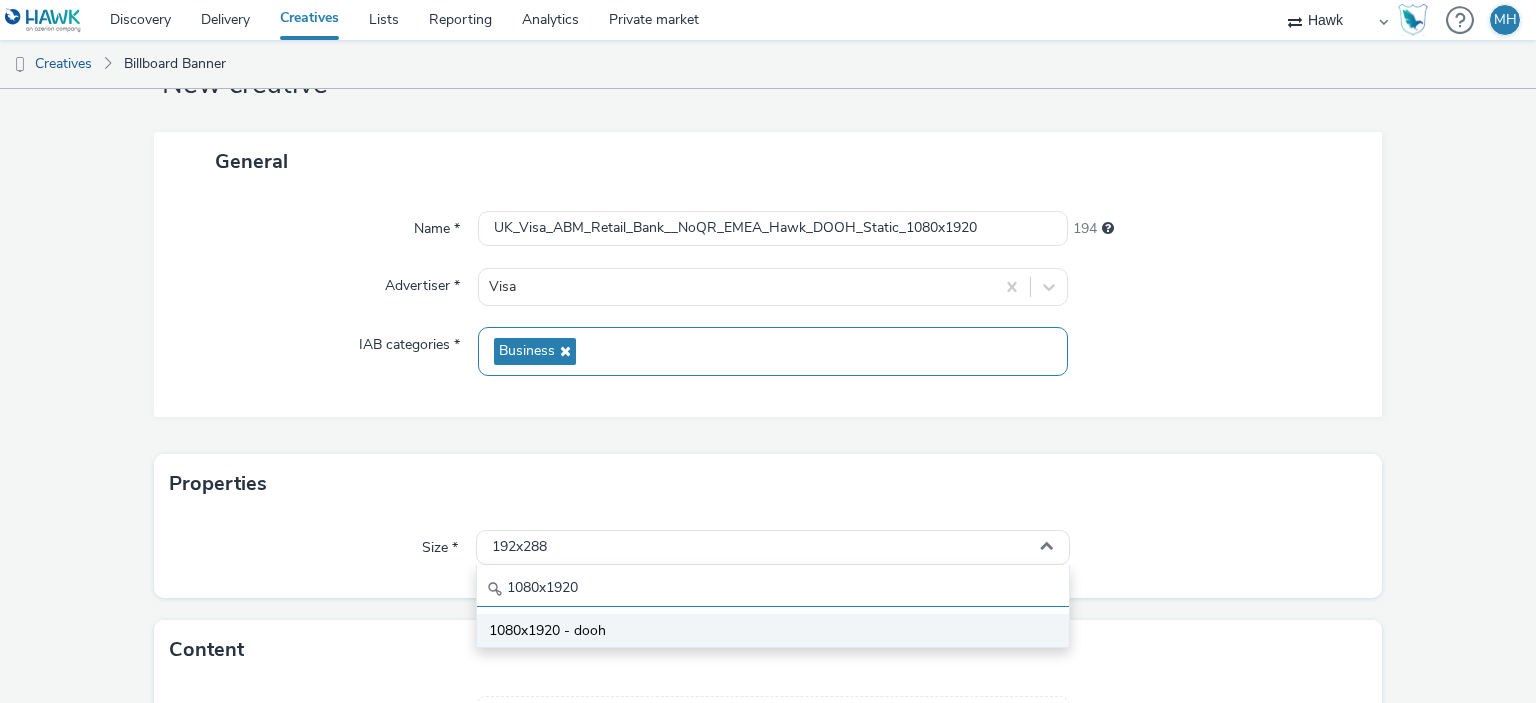 type on "1080x1920" 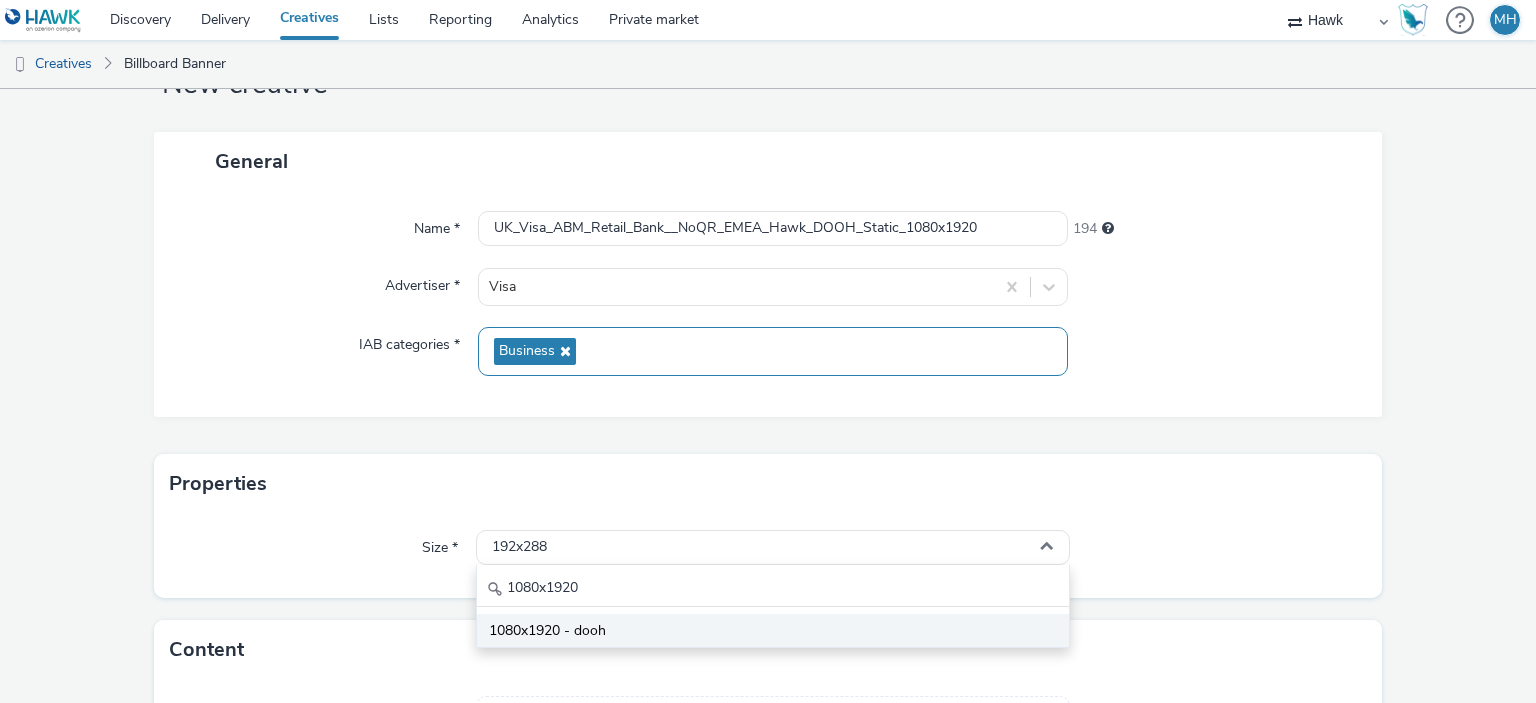 click on "1080x1920 - dooh" at bounding box center [547, 631] 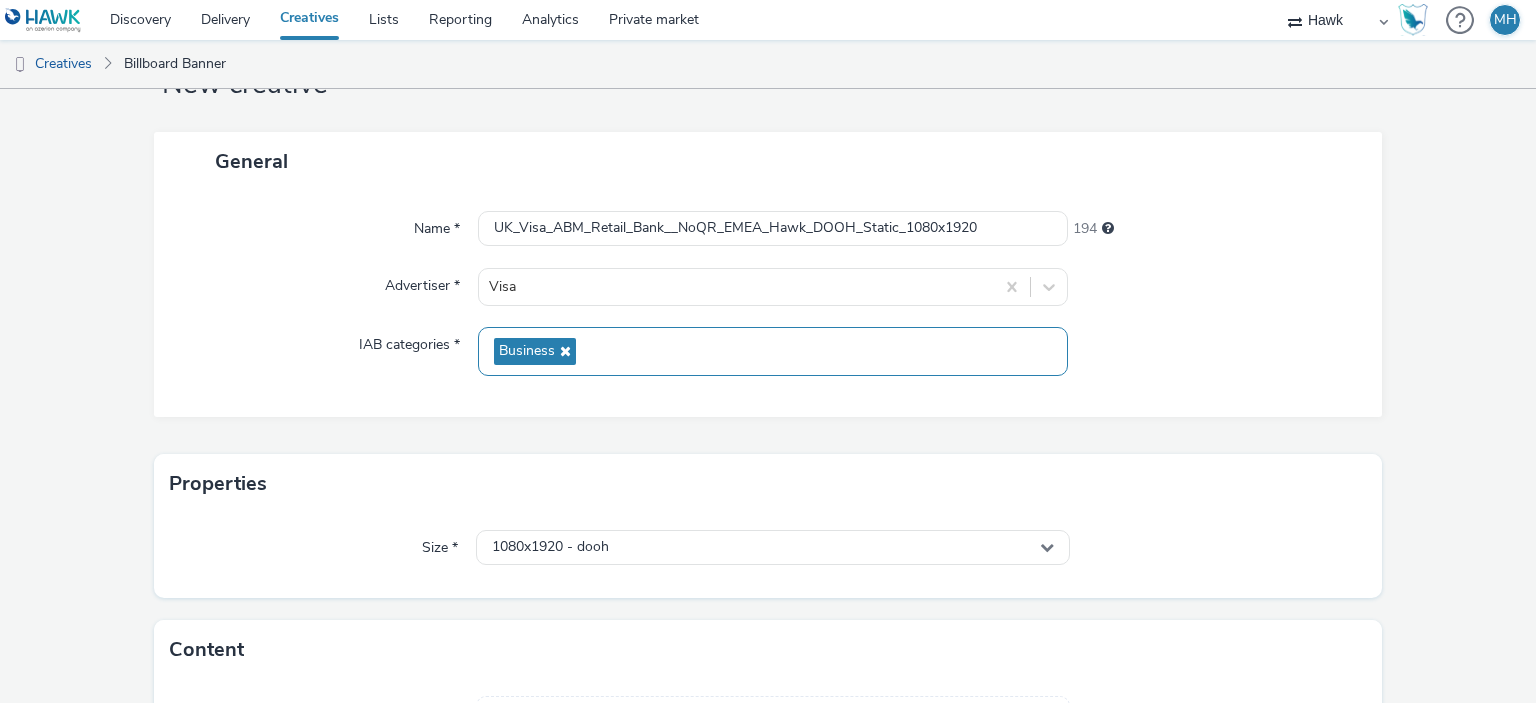 click on "Properties" at bounding box center (768, 484) 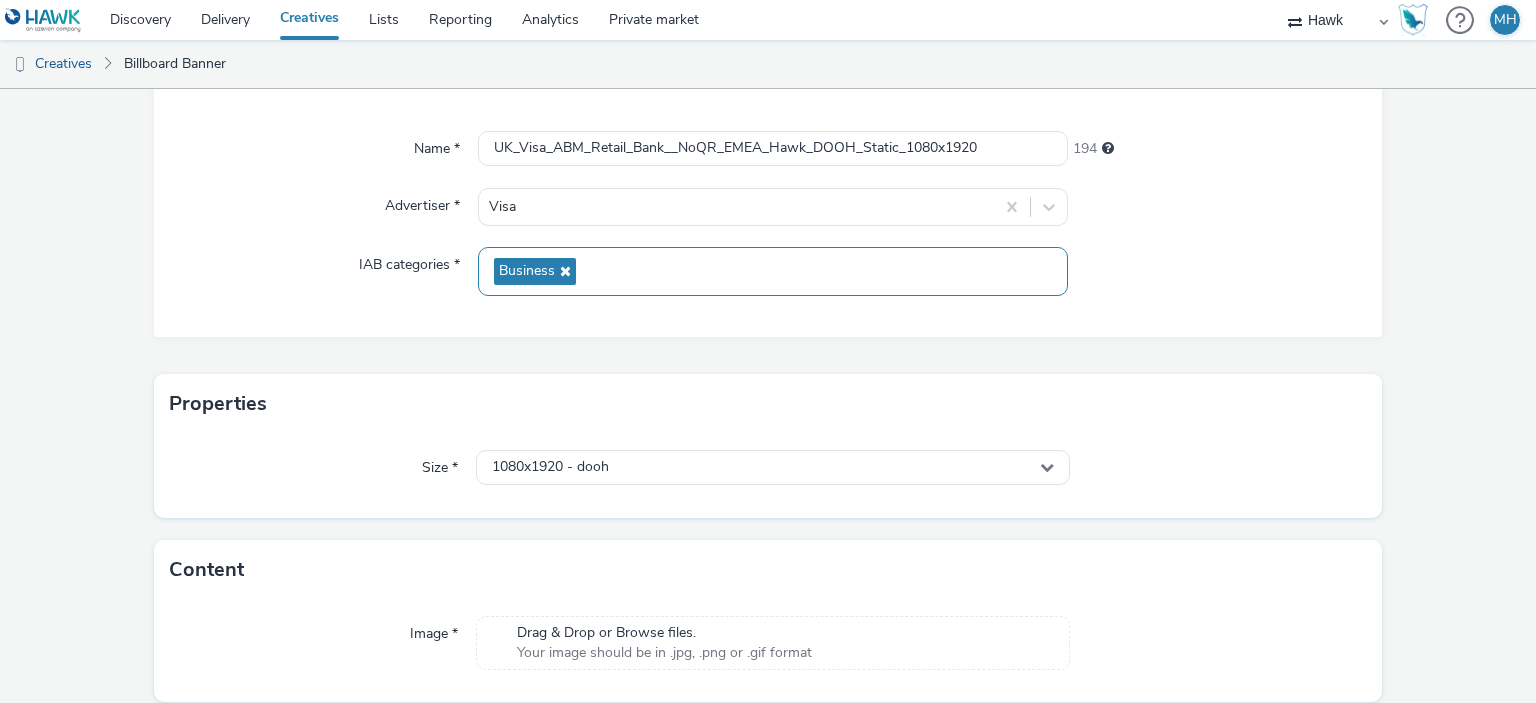 scroll, scrollTop: 231, scrollLeft: 0, axis: vertical 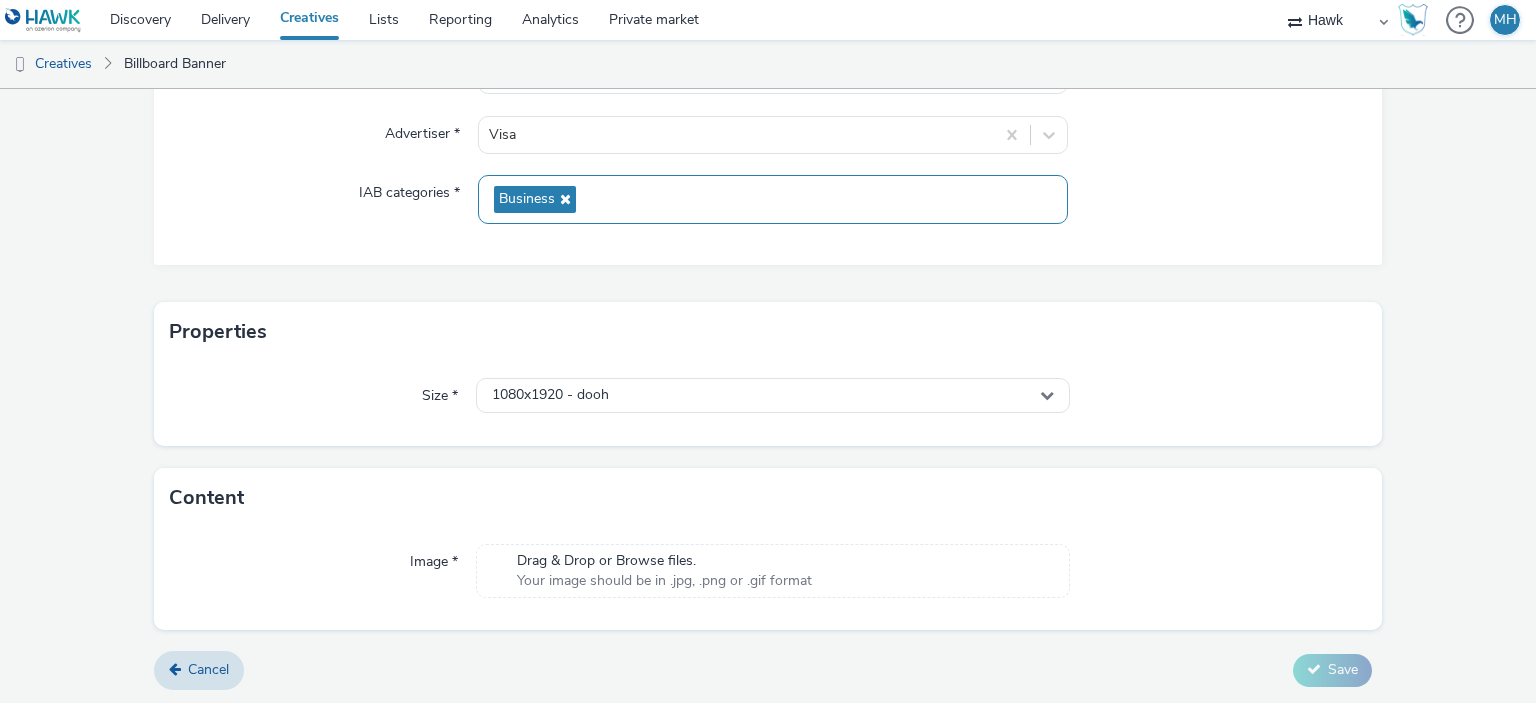 click on "Your image should be in .jpg, .png or .gif format" at bounding box center [664, 581] 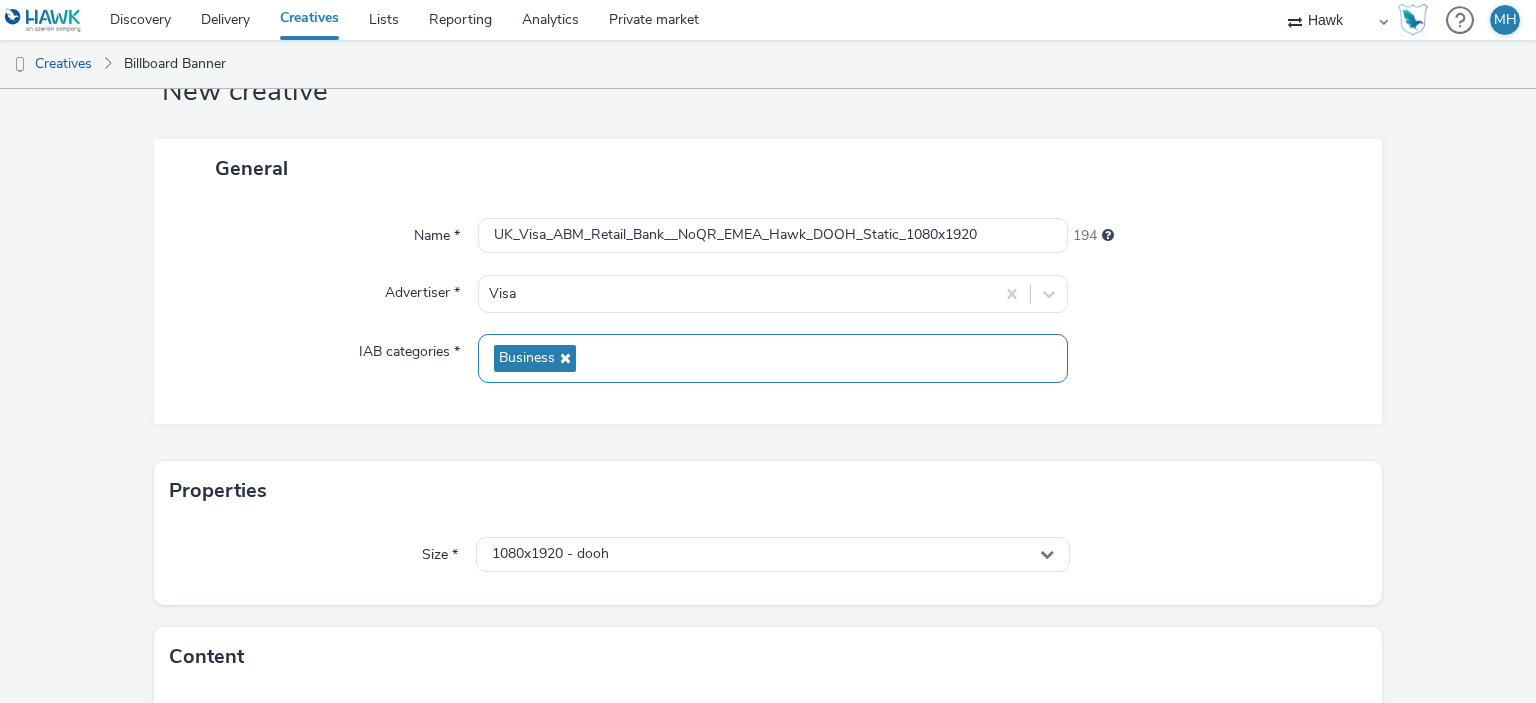 scroll, scrollTop: 0, scrollLeft: 0, axis: both 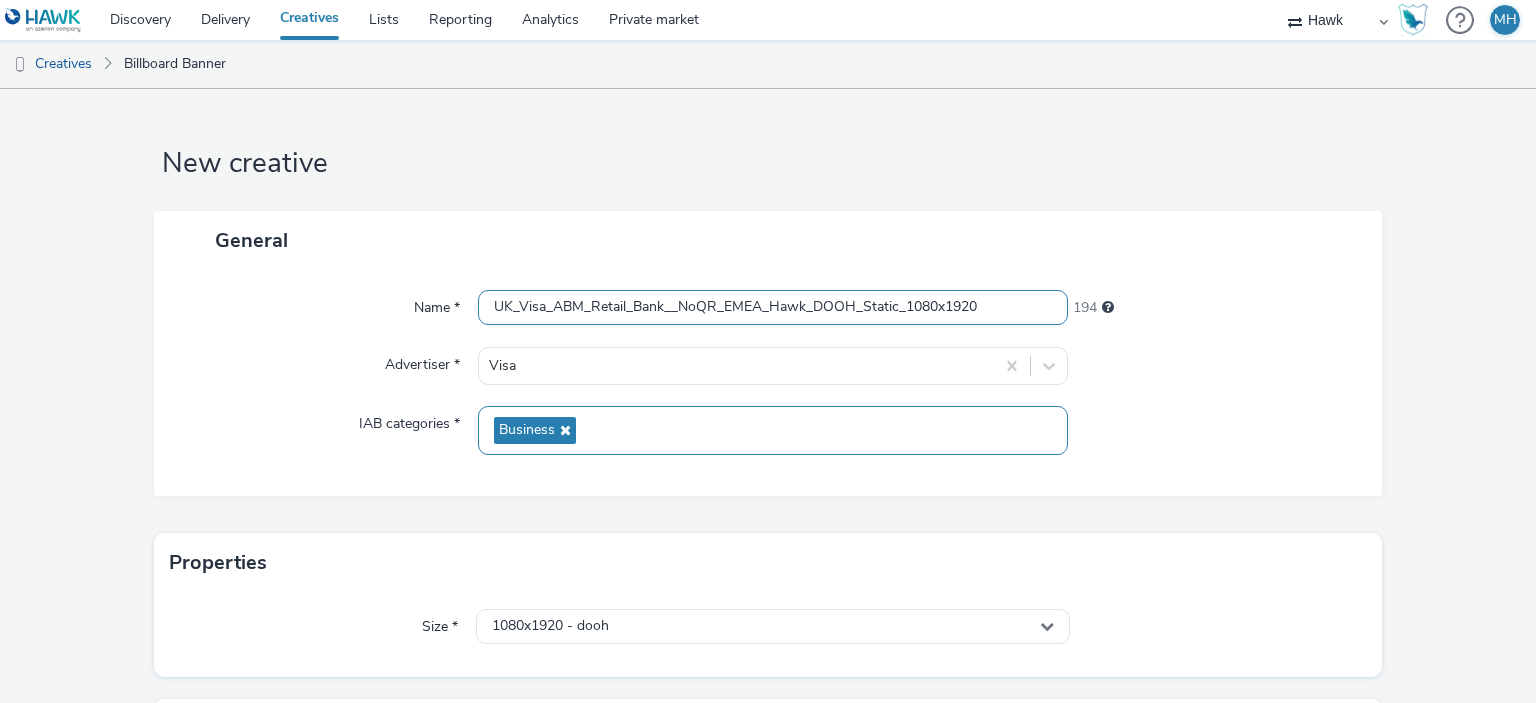 drag, startPoint x: 1001, startPoint y: 314, endPoint x: 496, endPoint y: 310, distance: 505.01584 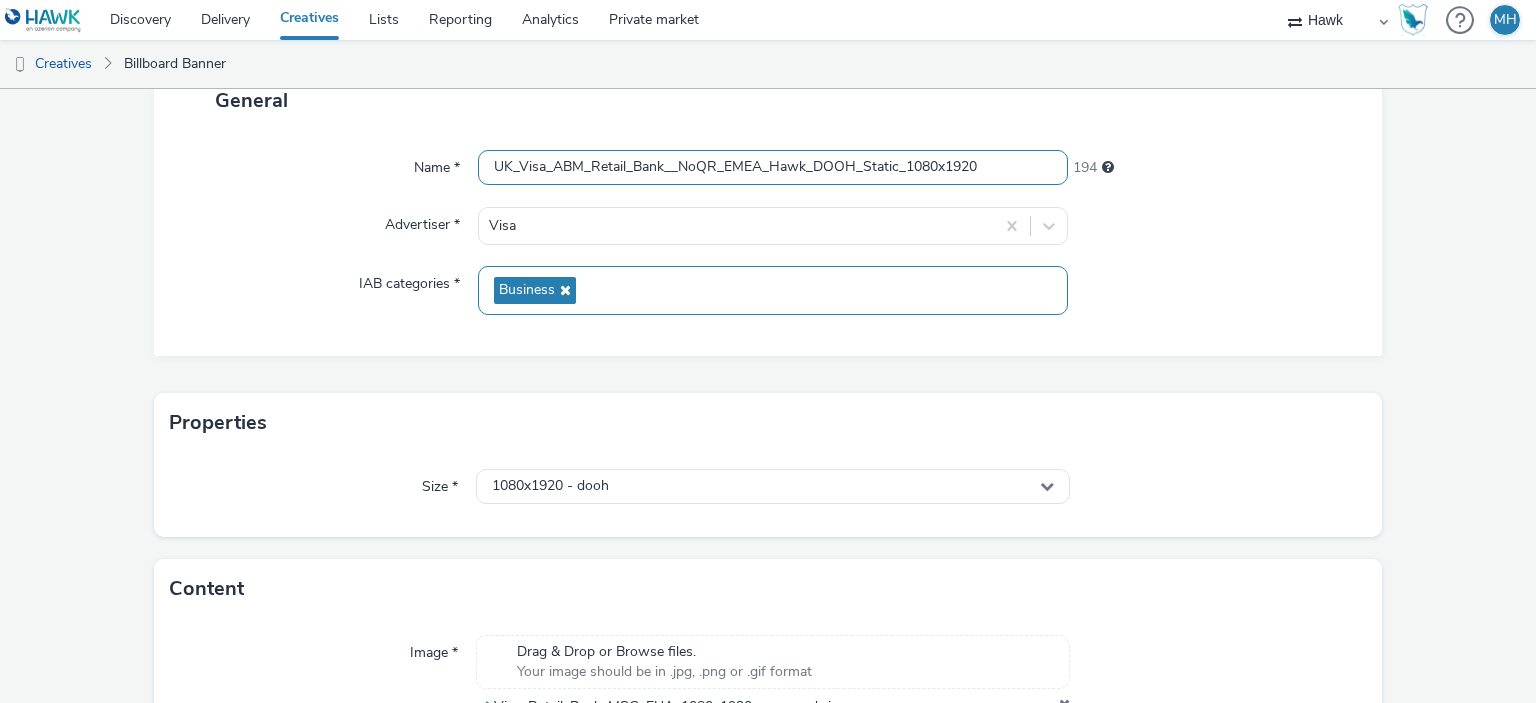 scroll, scrollTop: 259, scrollLeft: 0, axis: vertical 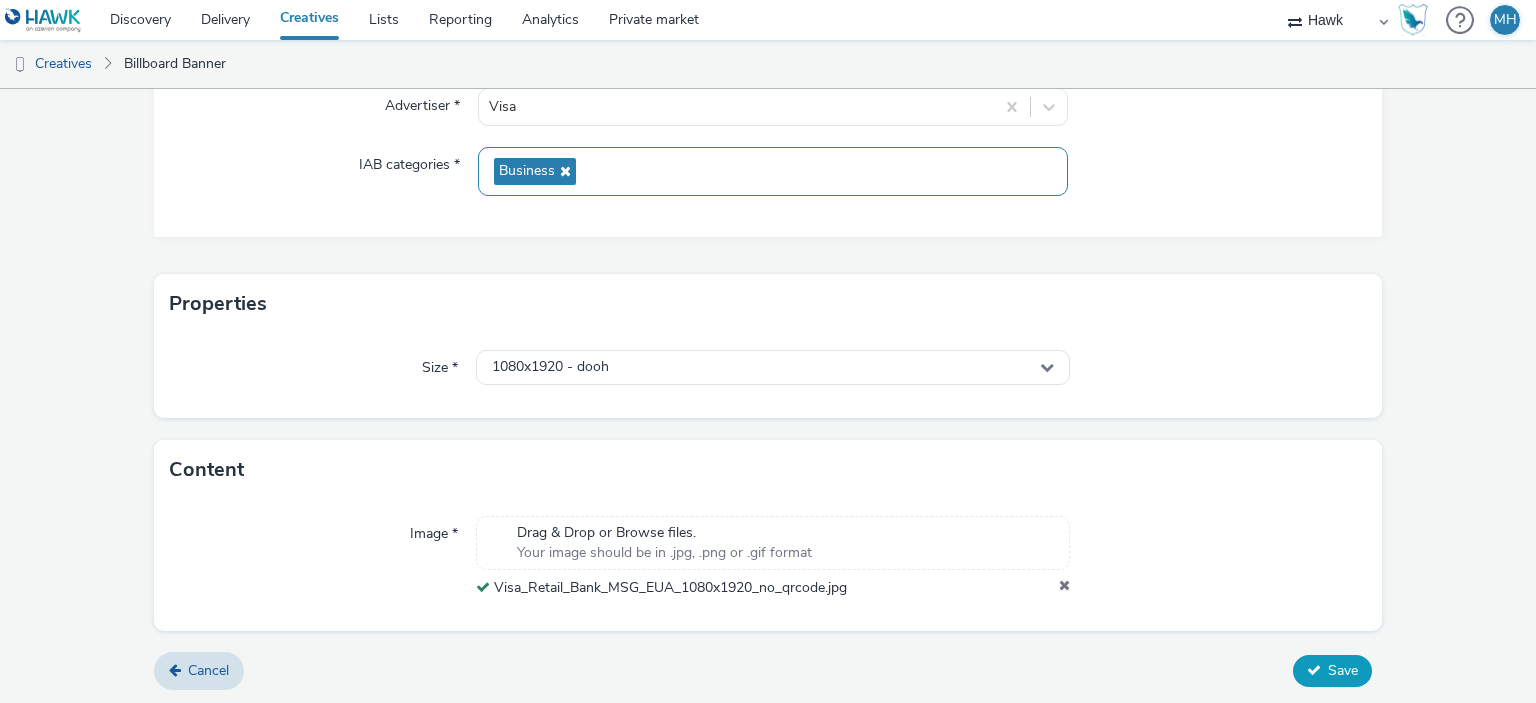 click on "Save" at bounding box center (1332, 671) 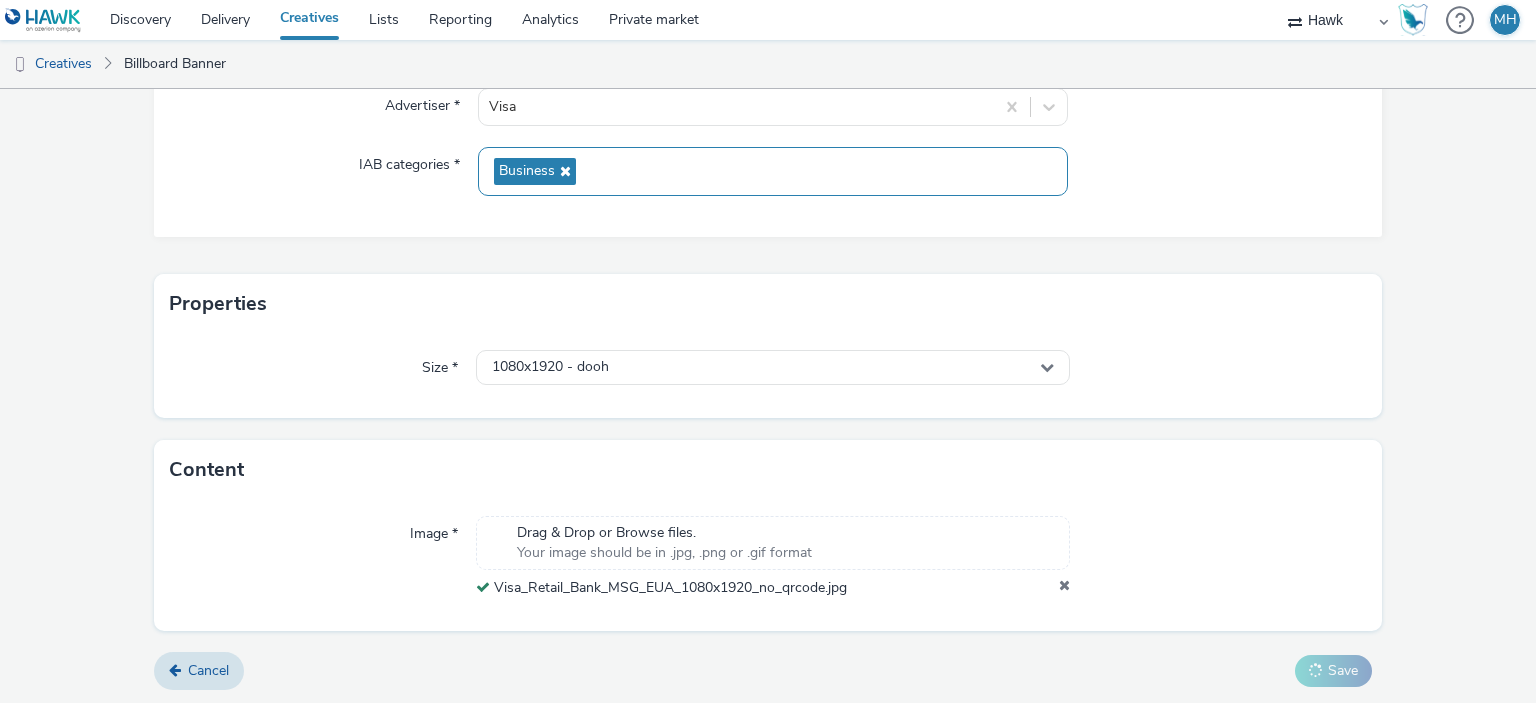 scroll, scrollTop: 0, scrollLeft: 0, axis: both 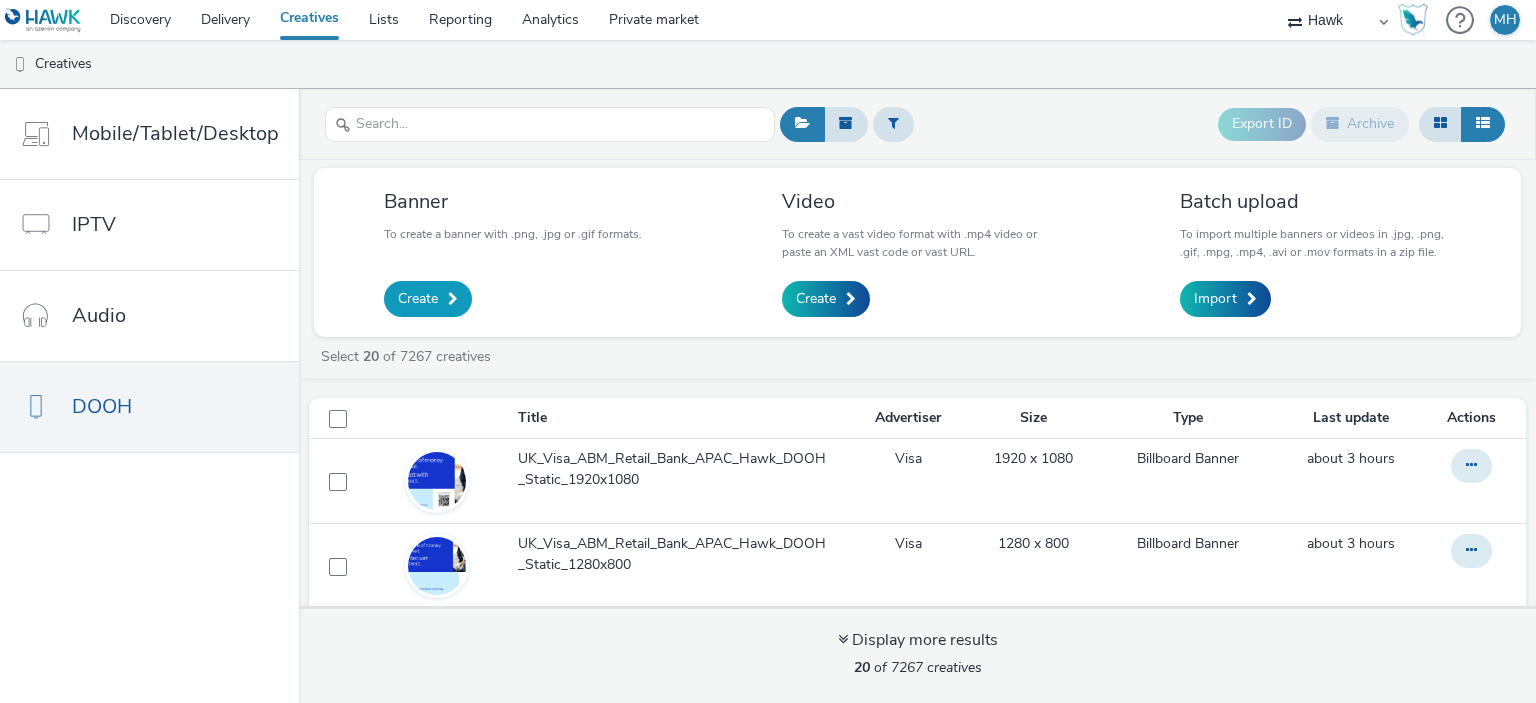 click on "Create" at bounding box center [418, 299] 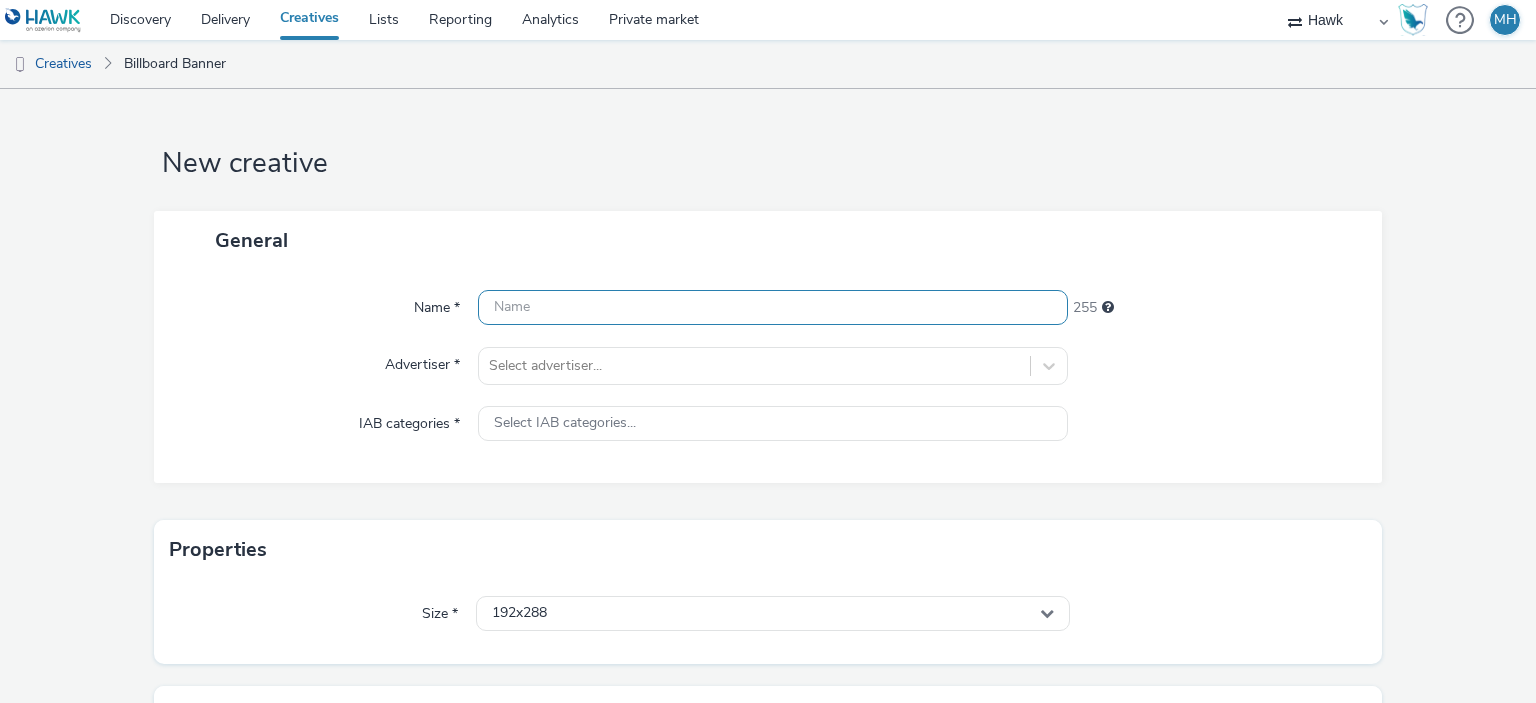 click at bounding box center (772, 307) 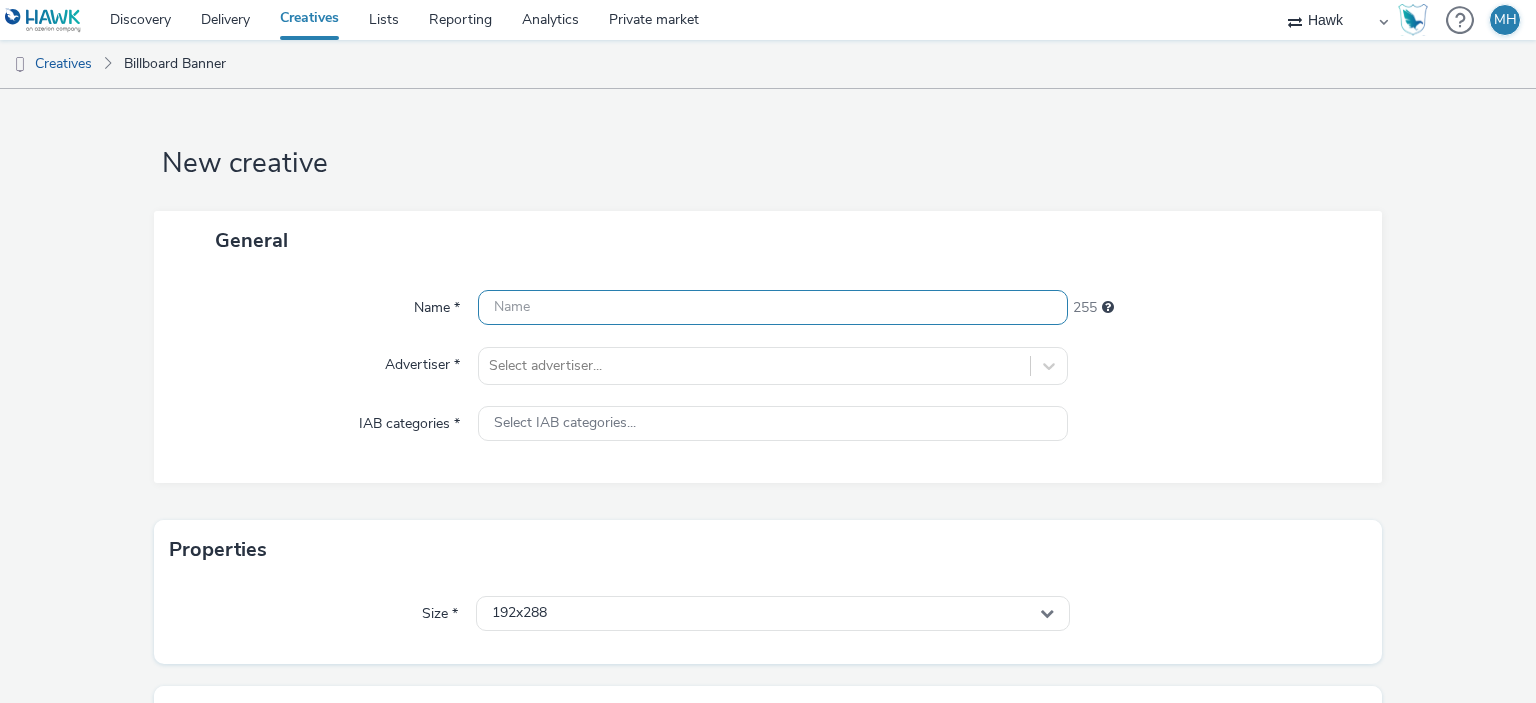 paste on "UK_Visa_ABM_Retail_Bank__NoQR_EMEA_Hawk_DOOH_Static_1080x1920" 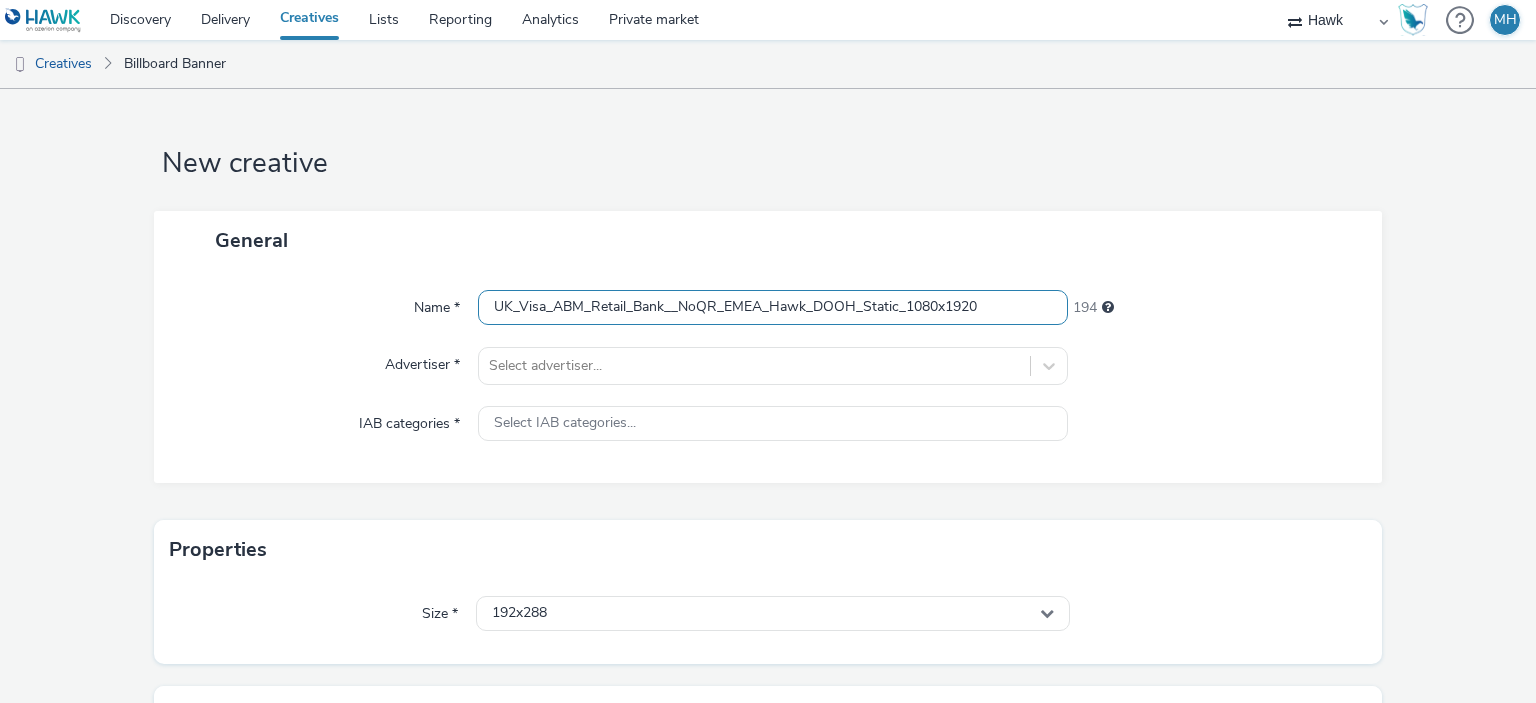 drag, startPoint x: 712, startPoint y: 307, endPoint x: 672, endPoint y: 307, distance: 40 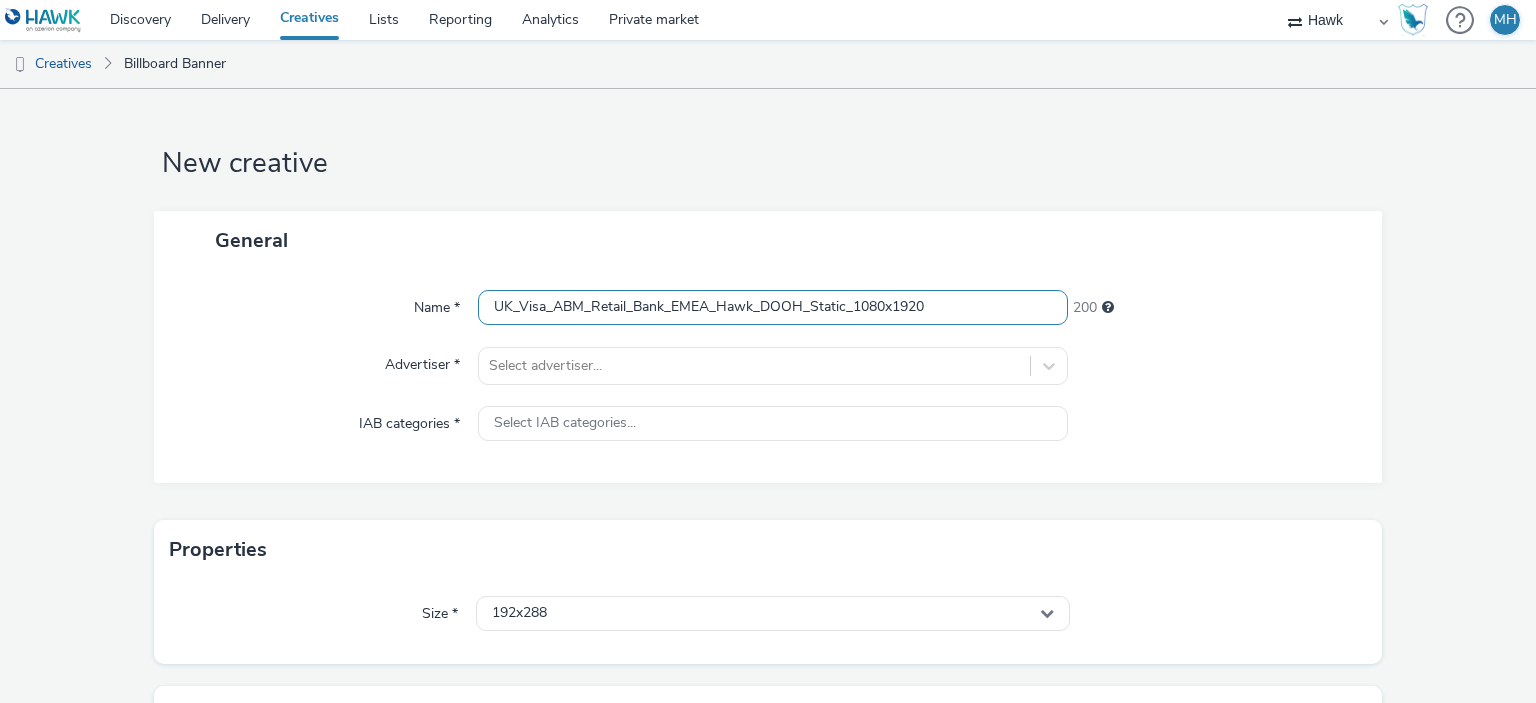 click on "UK_Visa_ABM_Retail_Bank_EMEA_Hawk_DOOH_Static_1080x1920" at bounding box center [772, 307] 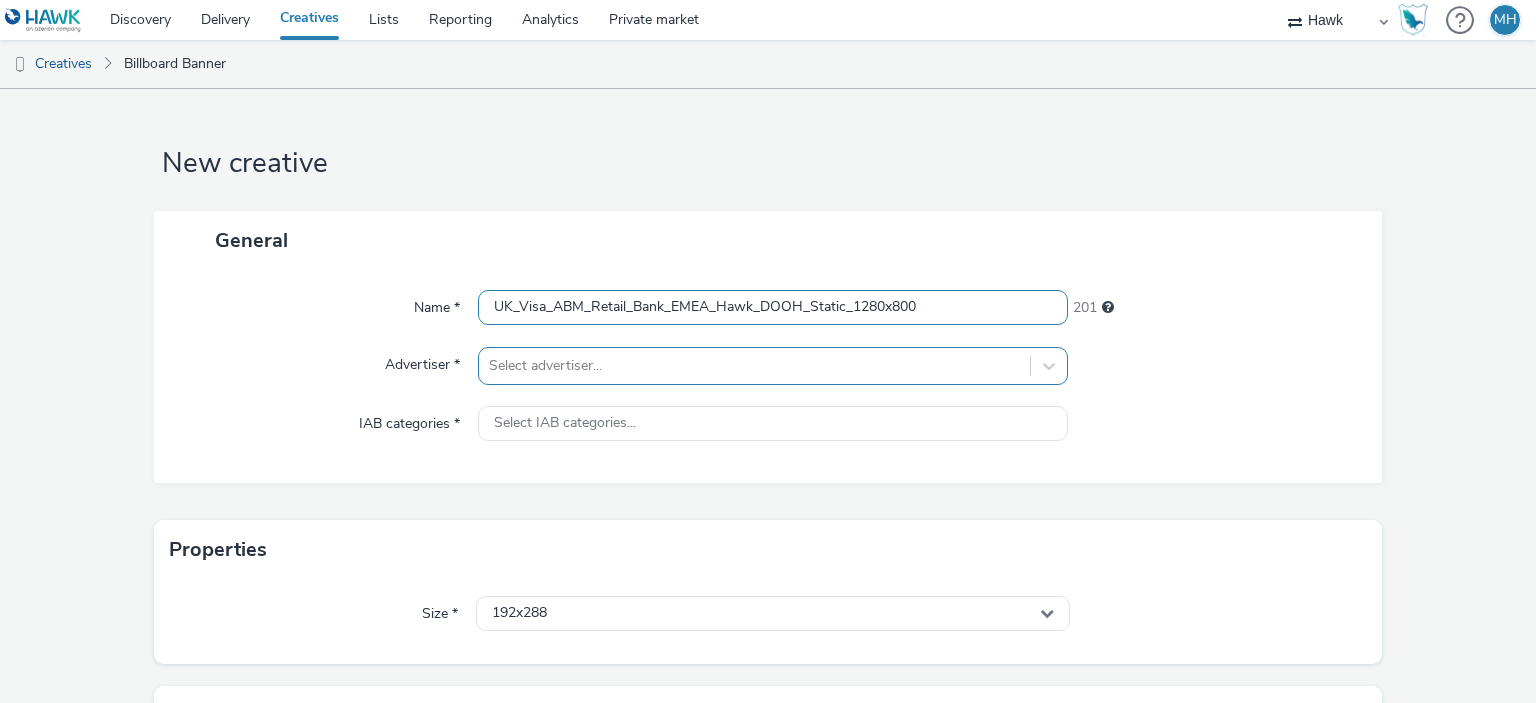 type on "UK_Visa_ABM_Retail_Bank_EMEA_Hawk_DOOH_Static_1280x800" 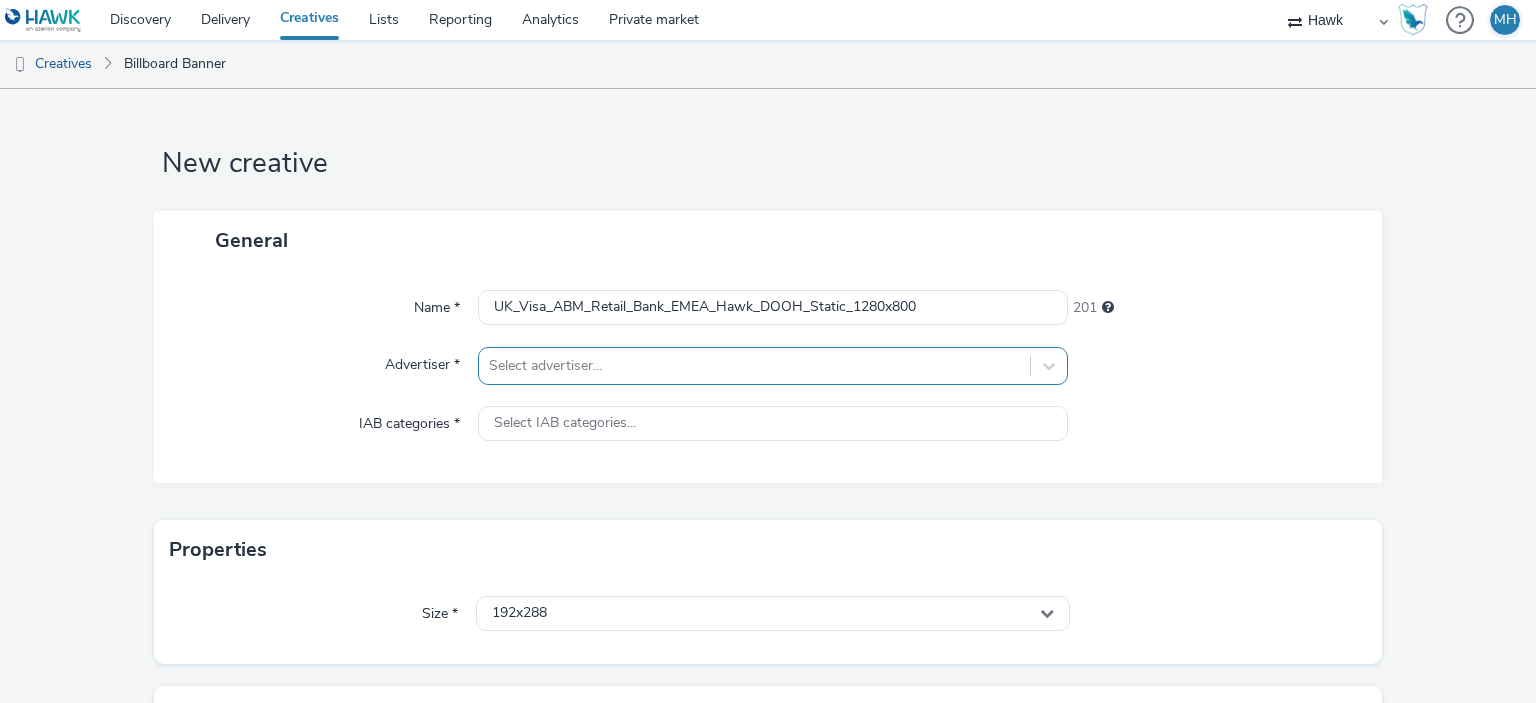click on "Select advertiser..." at bounding box center [772, 366] 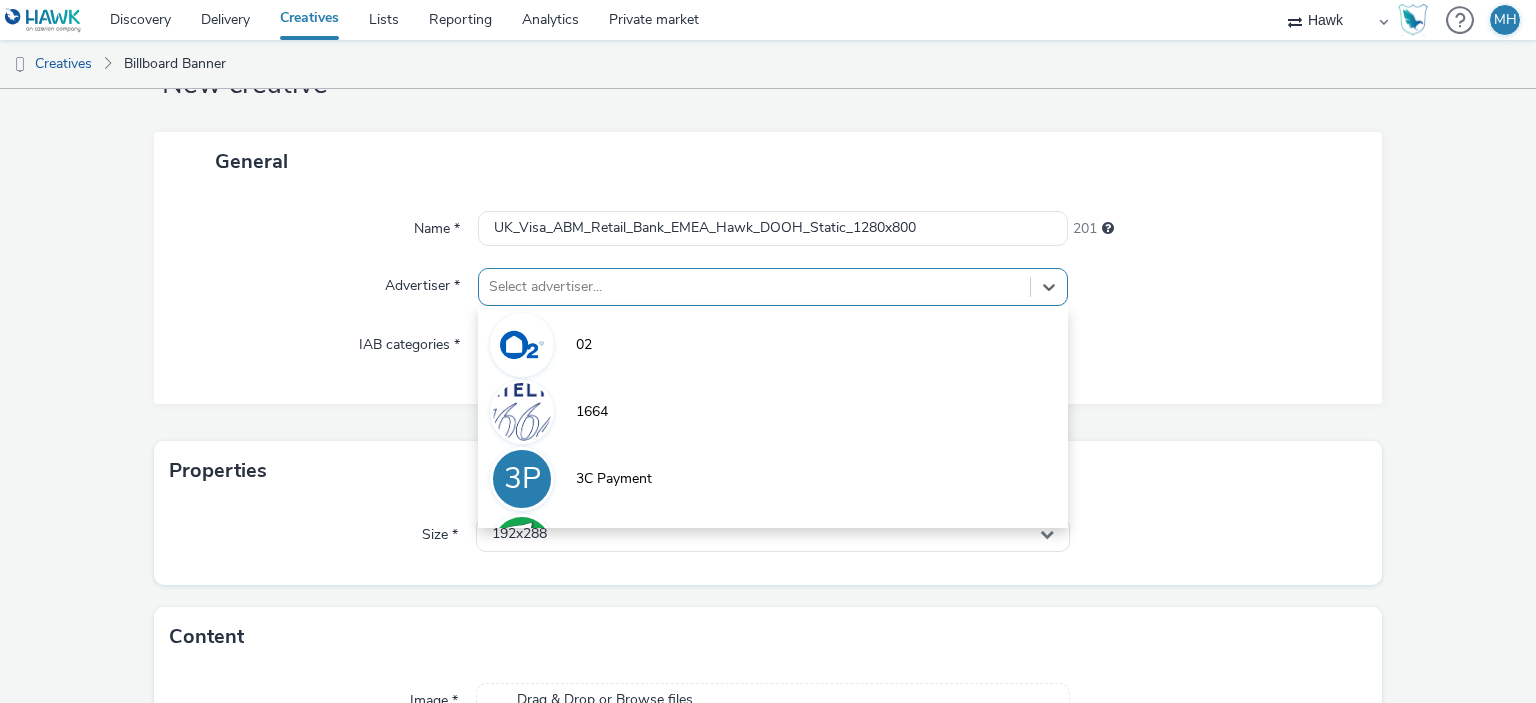 scroll, scrollTop: 79, scrollLeft: 0, axis: vertical 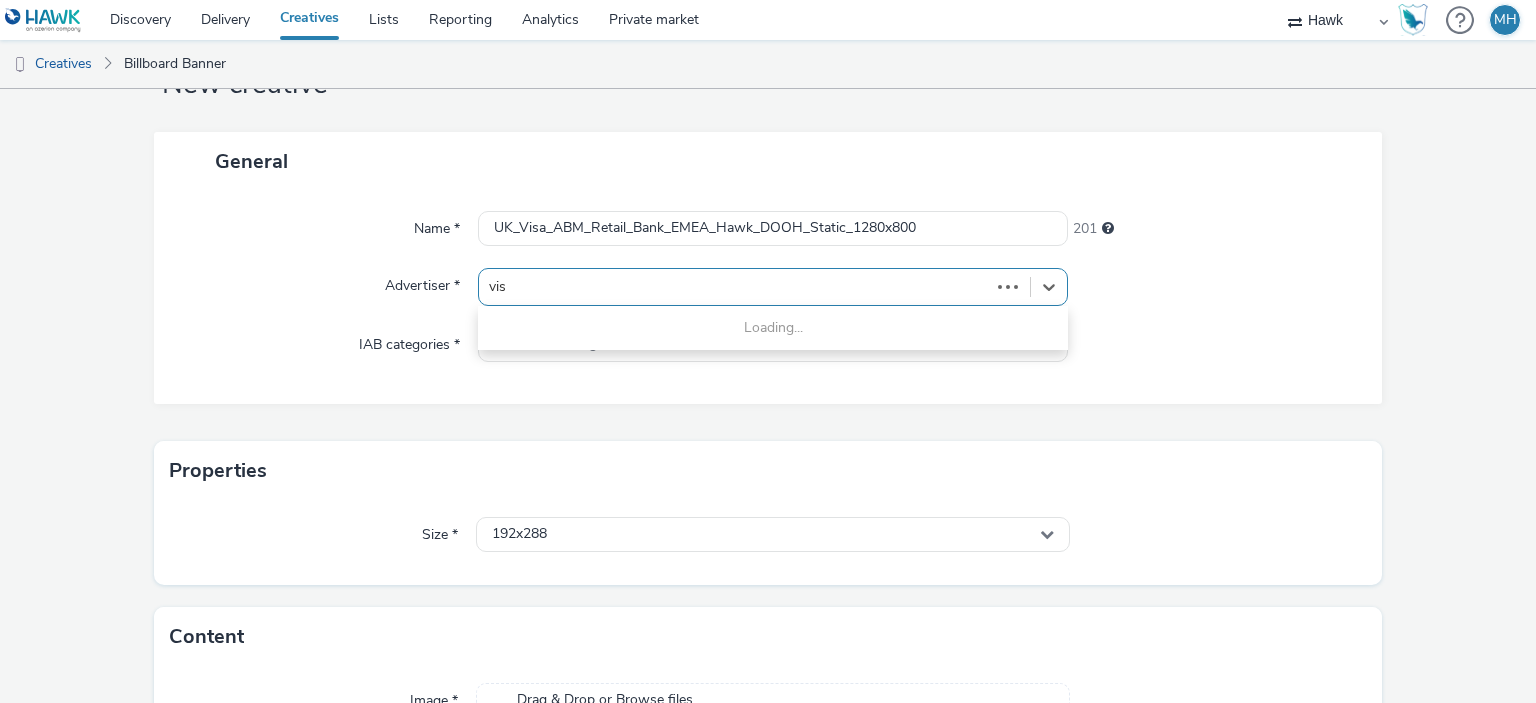 type on "visa" 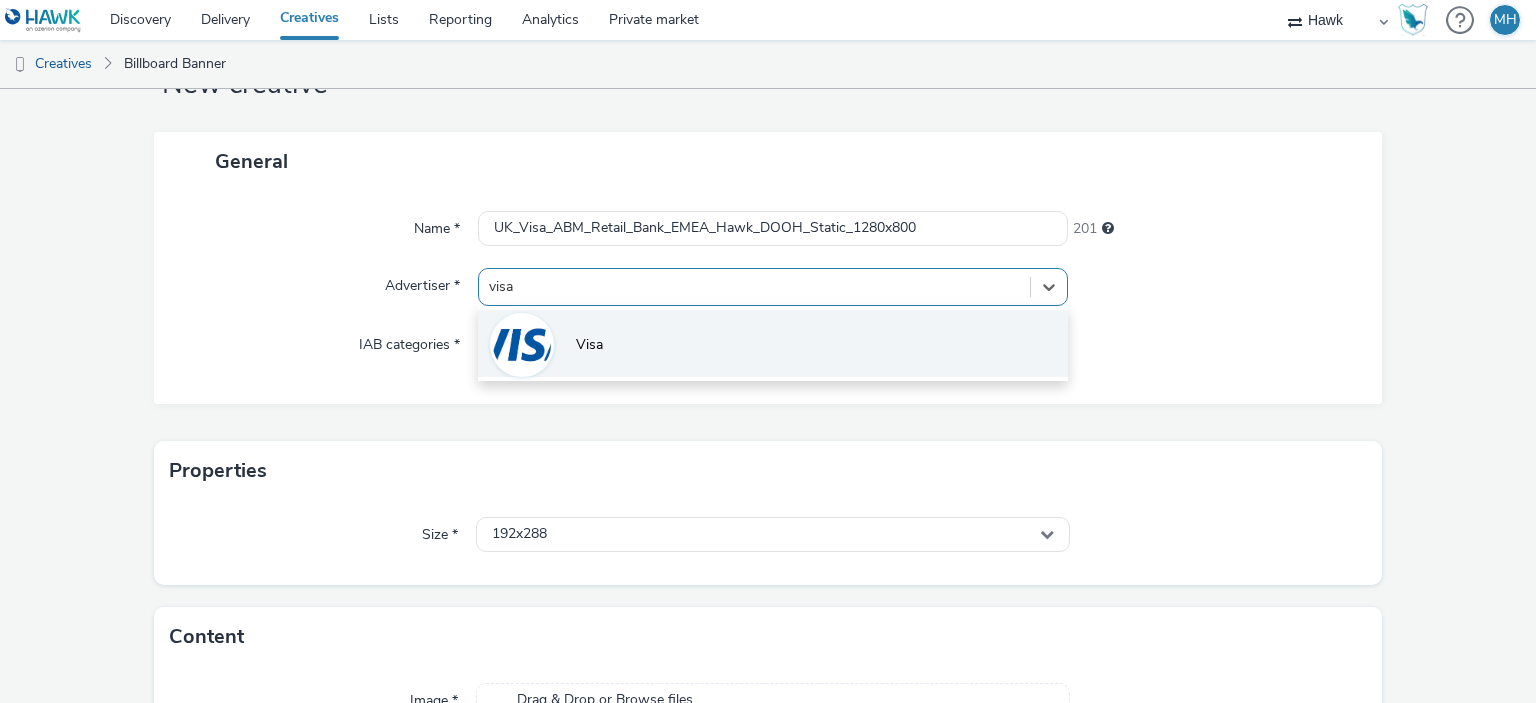 click on "Visa" at bounding box center [772, 343] 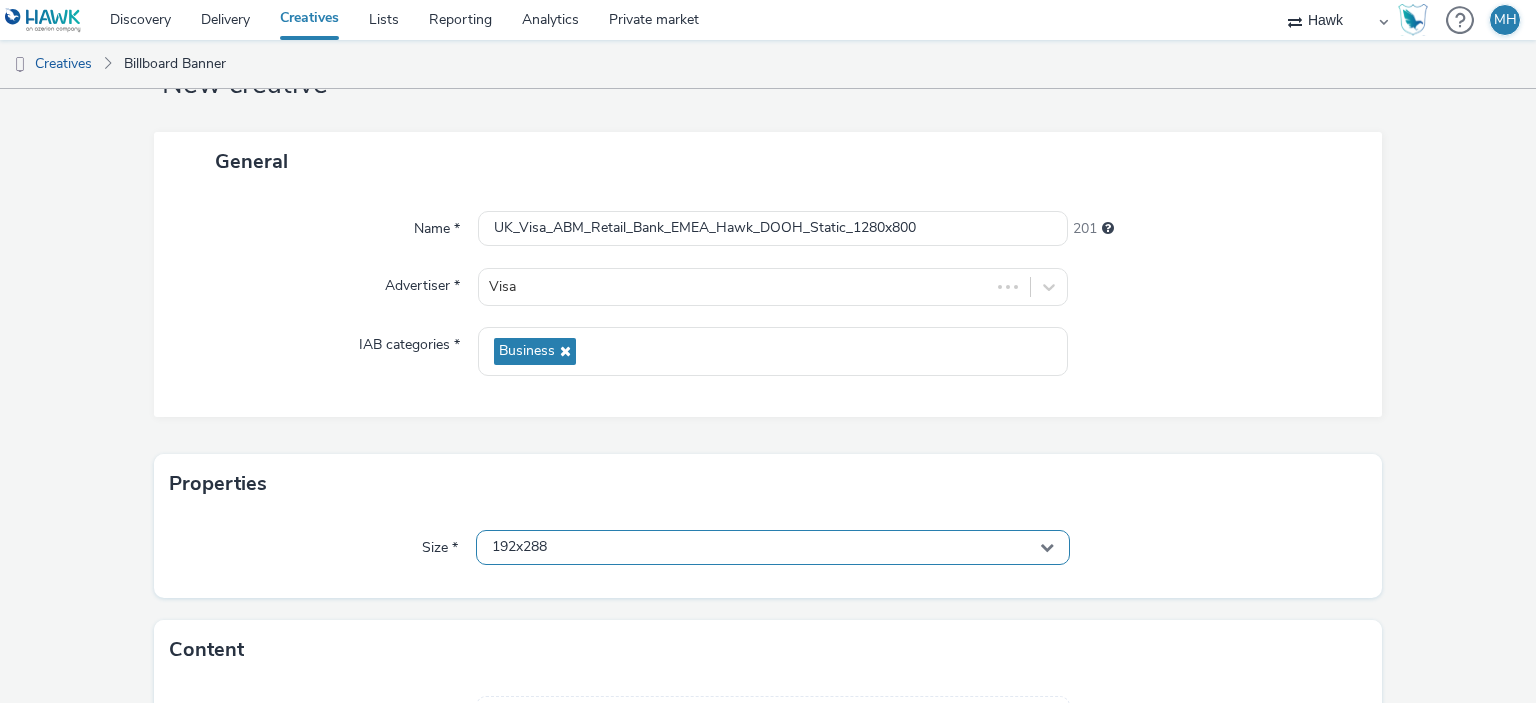 click on "192x288" at bounding box center [772, 547] 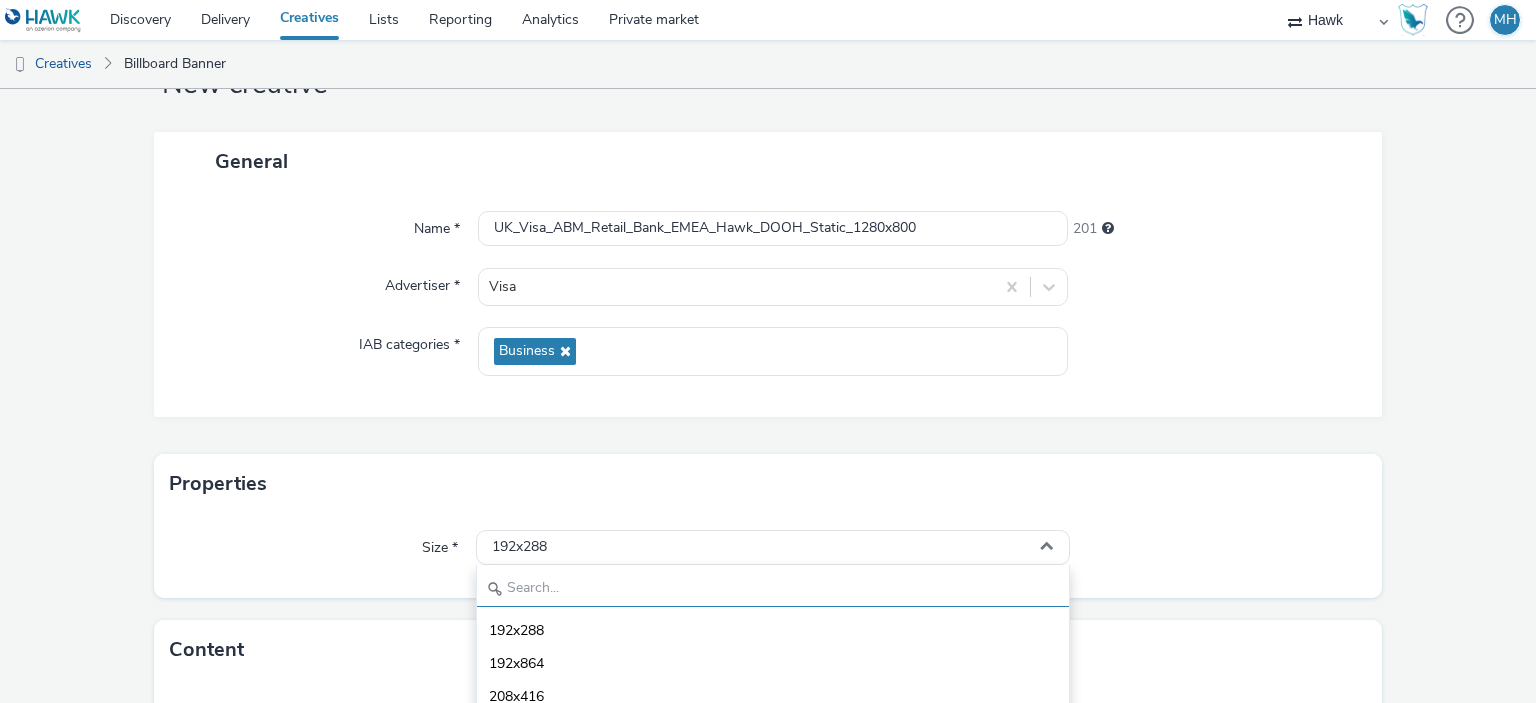click at bounding box center [772, 589] 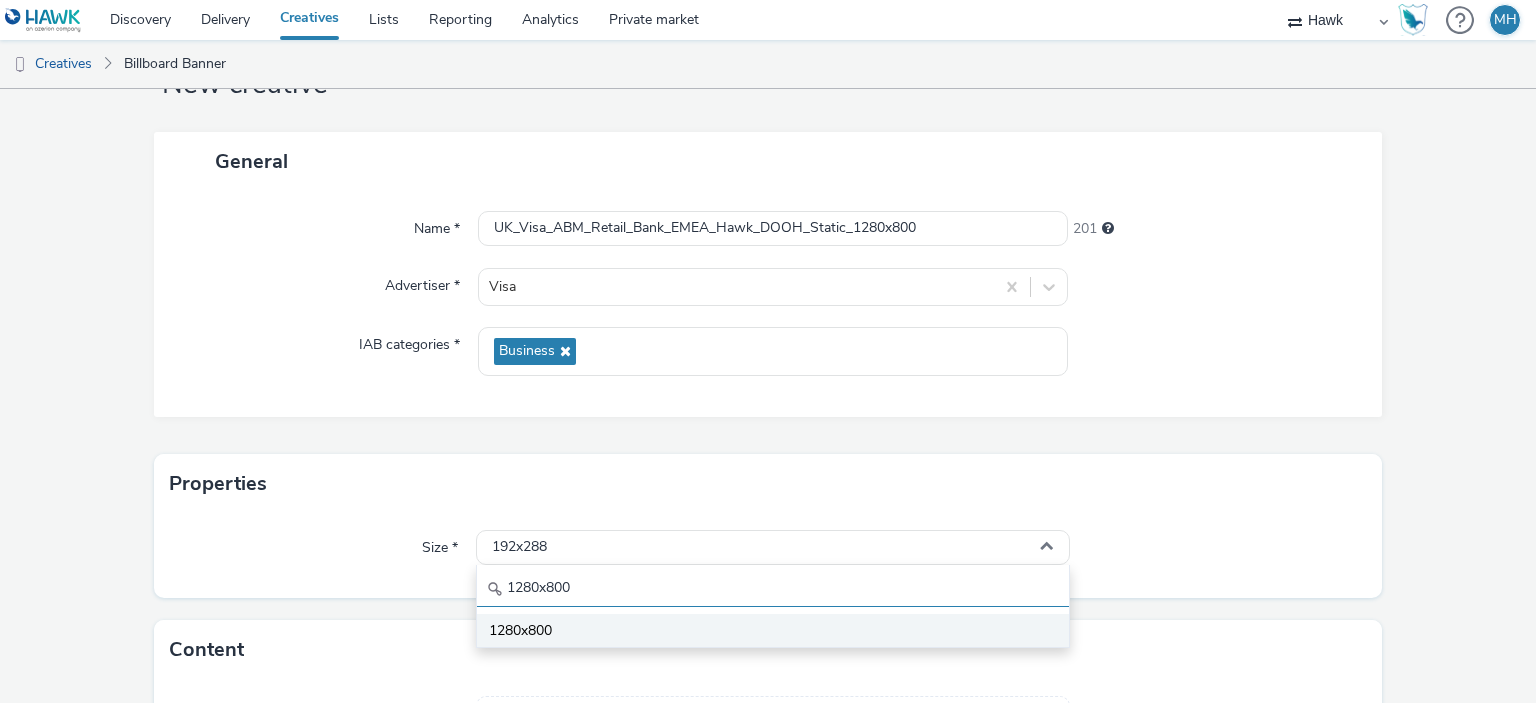 type on "1280x800" 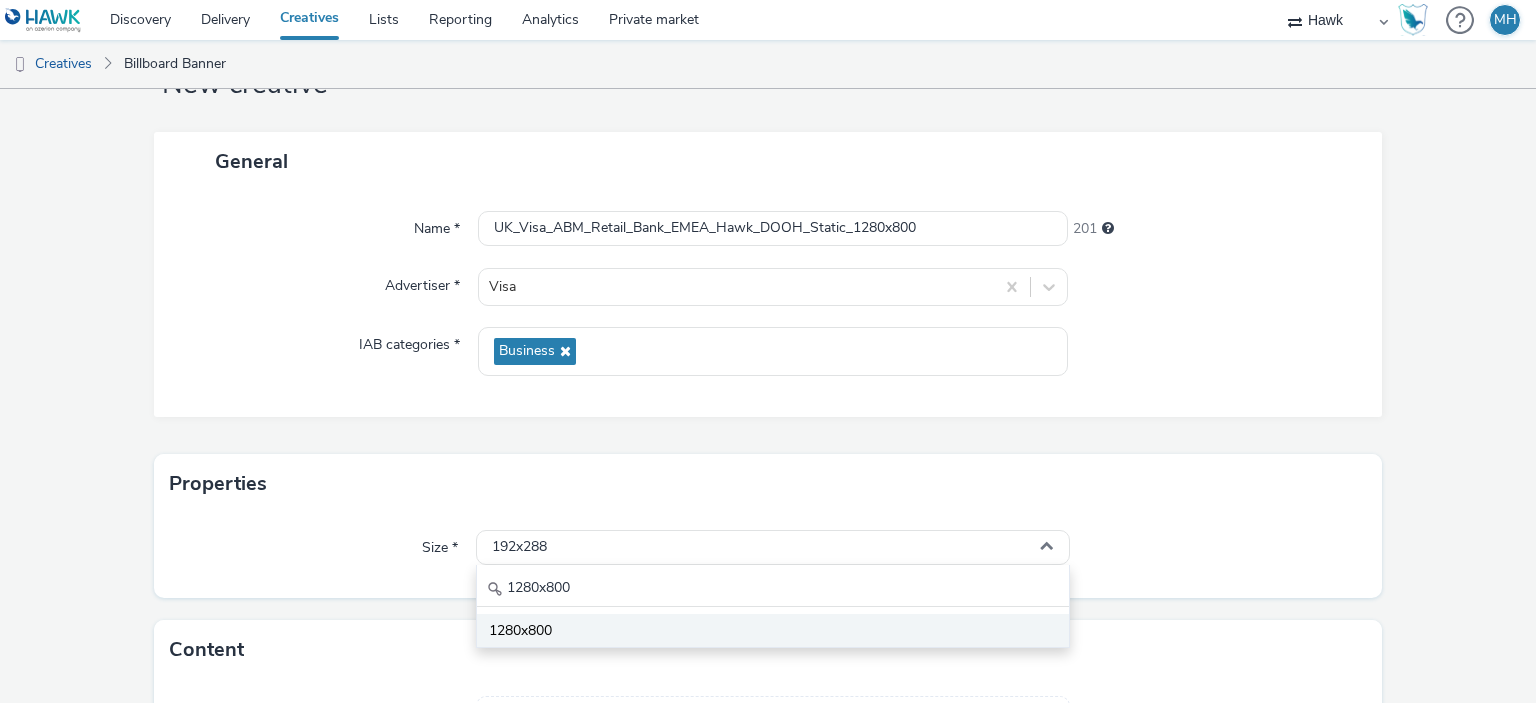 click on "1280x800" at bounding box center [772, 630] 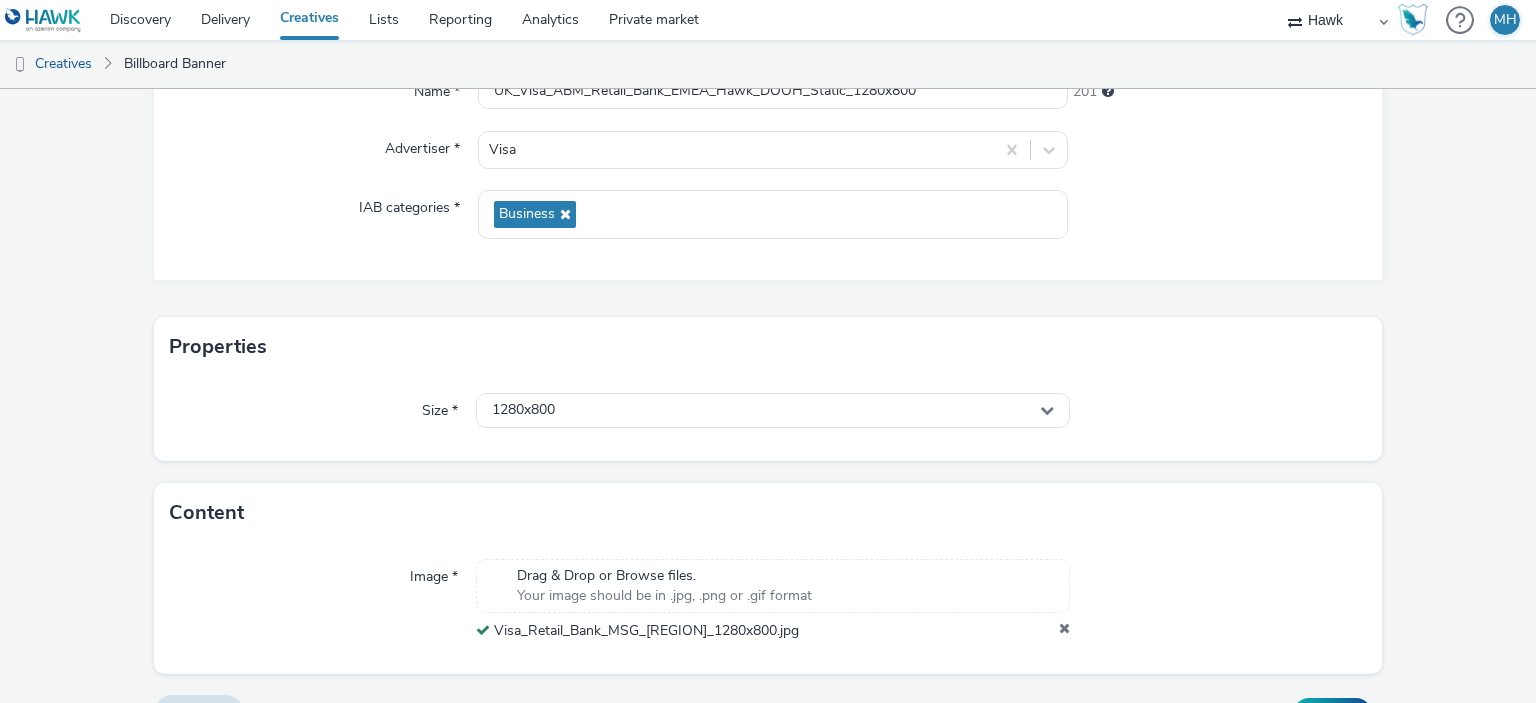 scroll, scrollTop: 259, scrollLeft: 0, axis: vertical 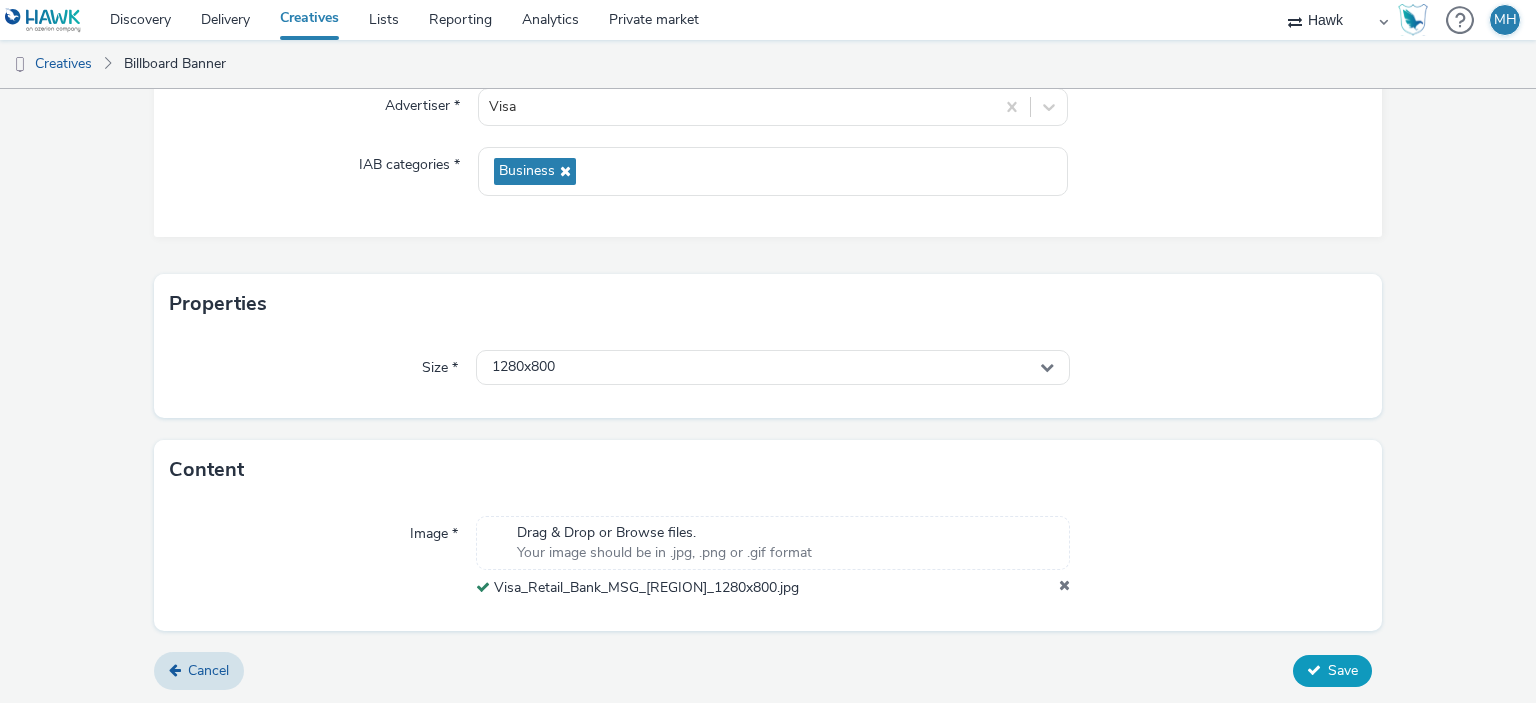click on "Save" at bounding box center [1343, 670] 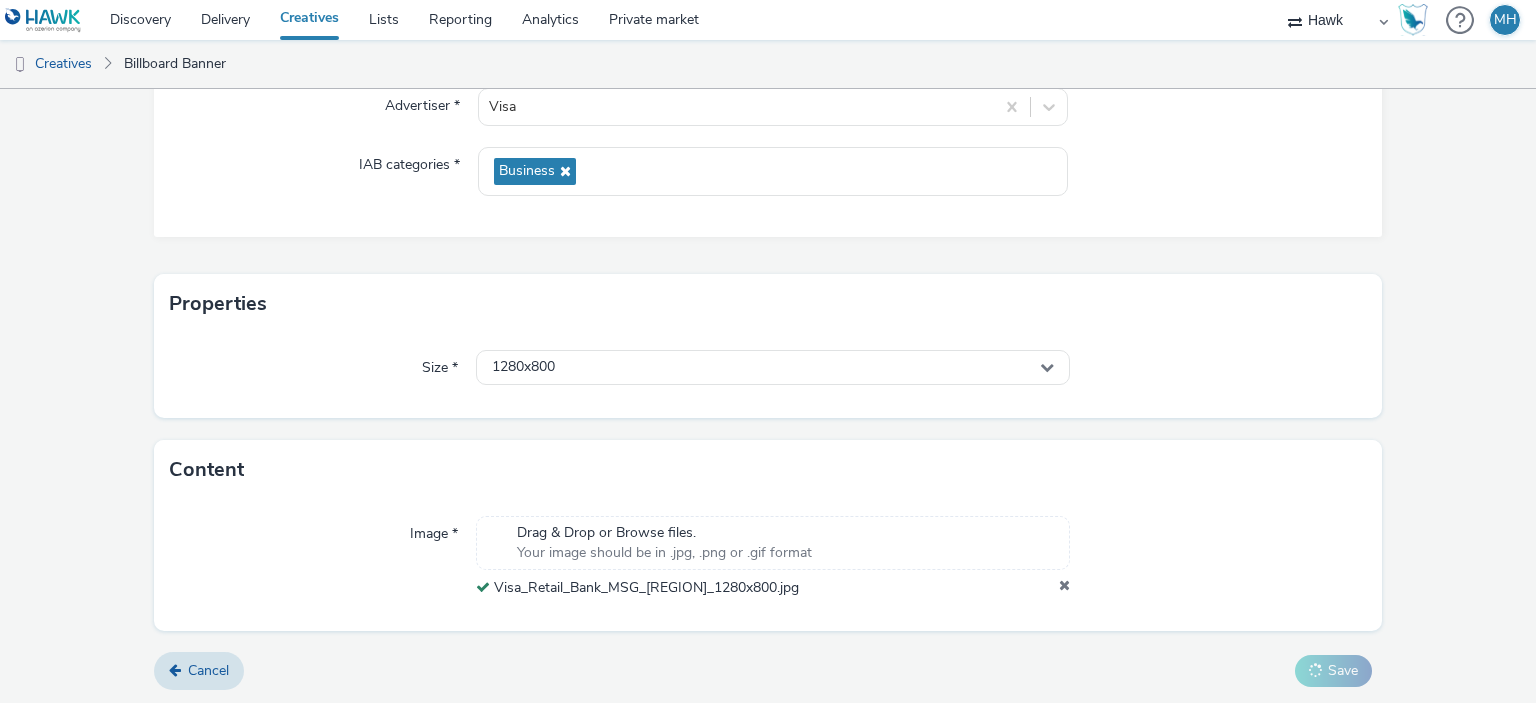 scroll, scrollTop: 0, scrollLeft: 0, axis: both 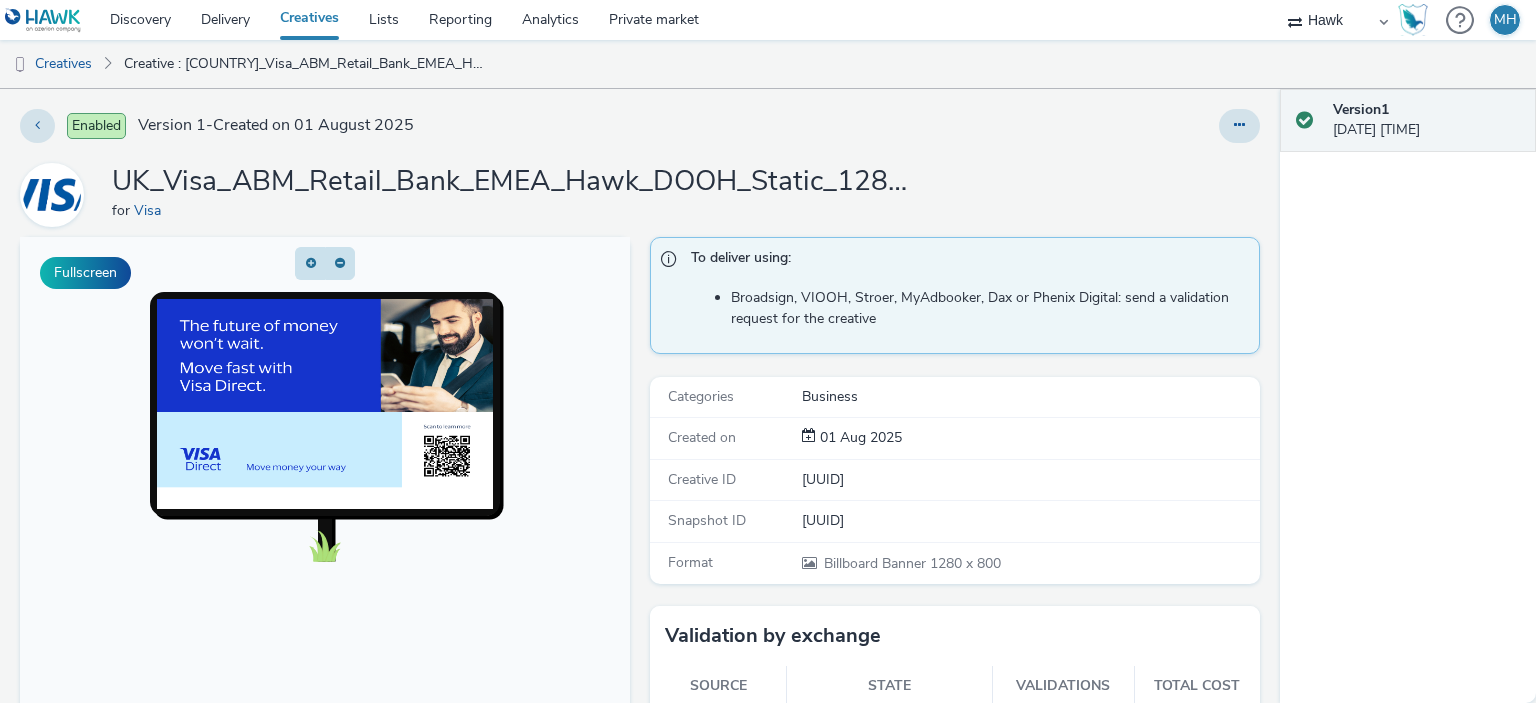 click on "Creatives" at bounding box center (309, 20) 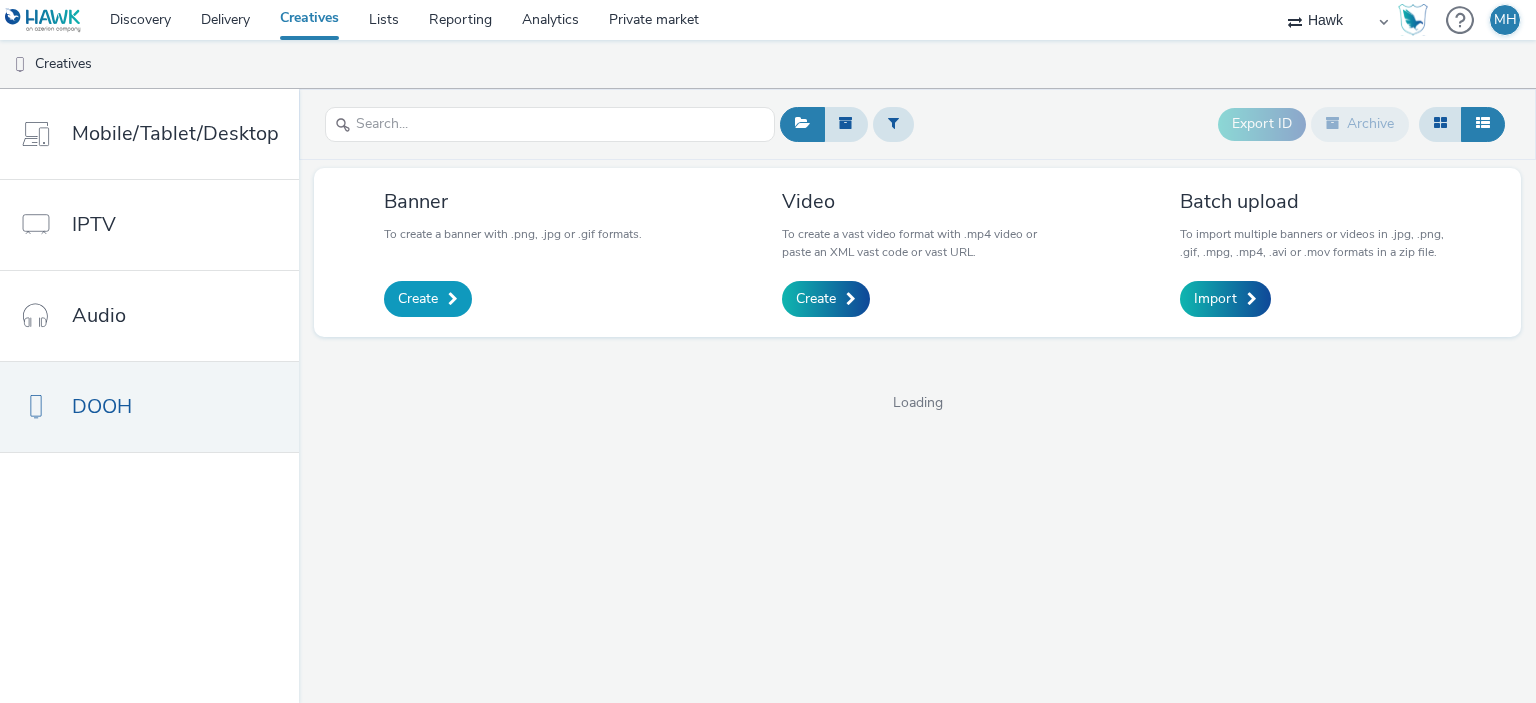 click on "Create" at bounding box center (428, 299) 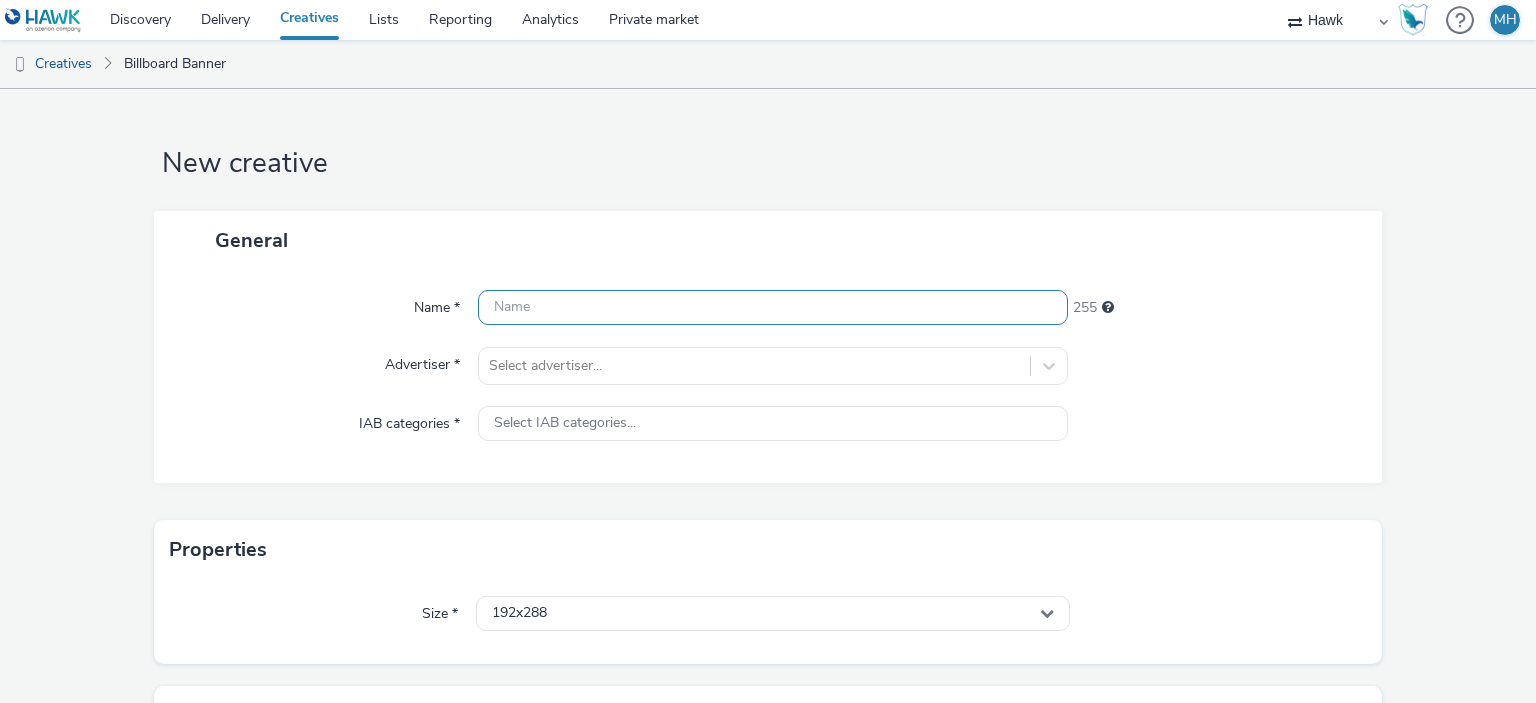 click at bounding box center (772, 307) 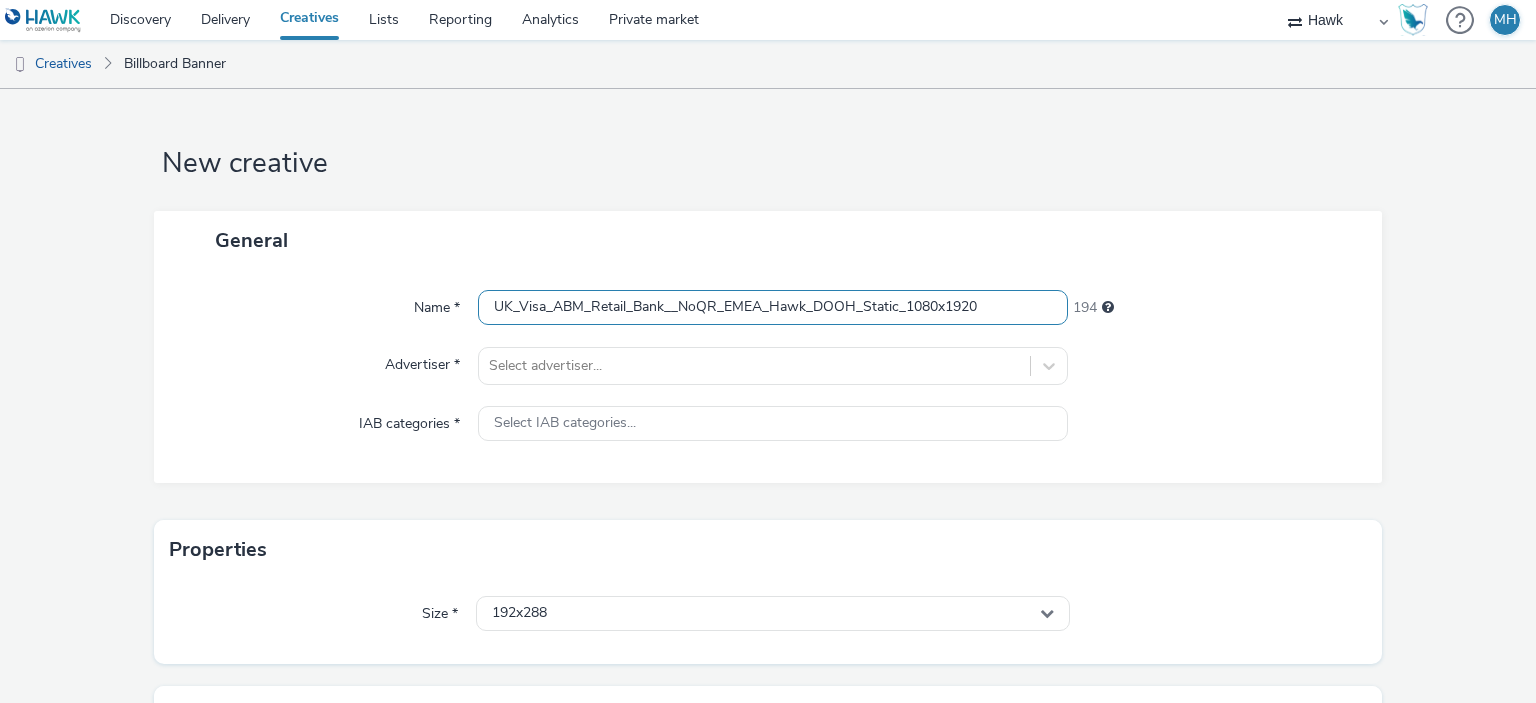 drag, startPoint x: 715, startPoint y: 308, endPoint x: 666, endPoint y: 307, distance: 49.010204 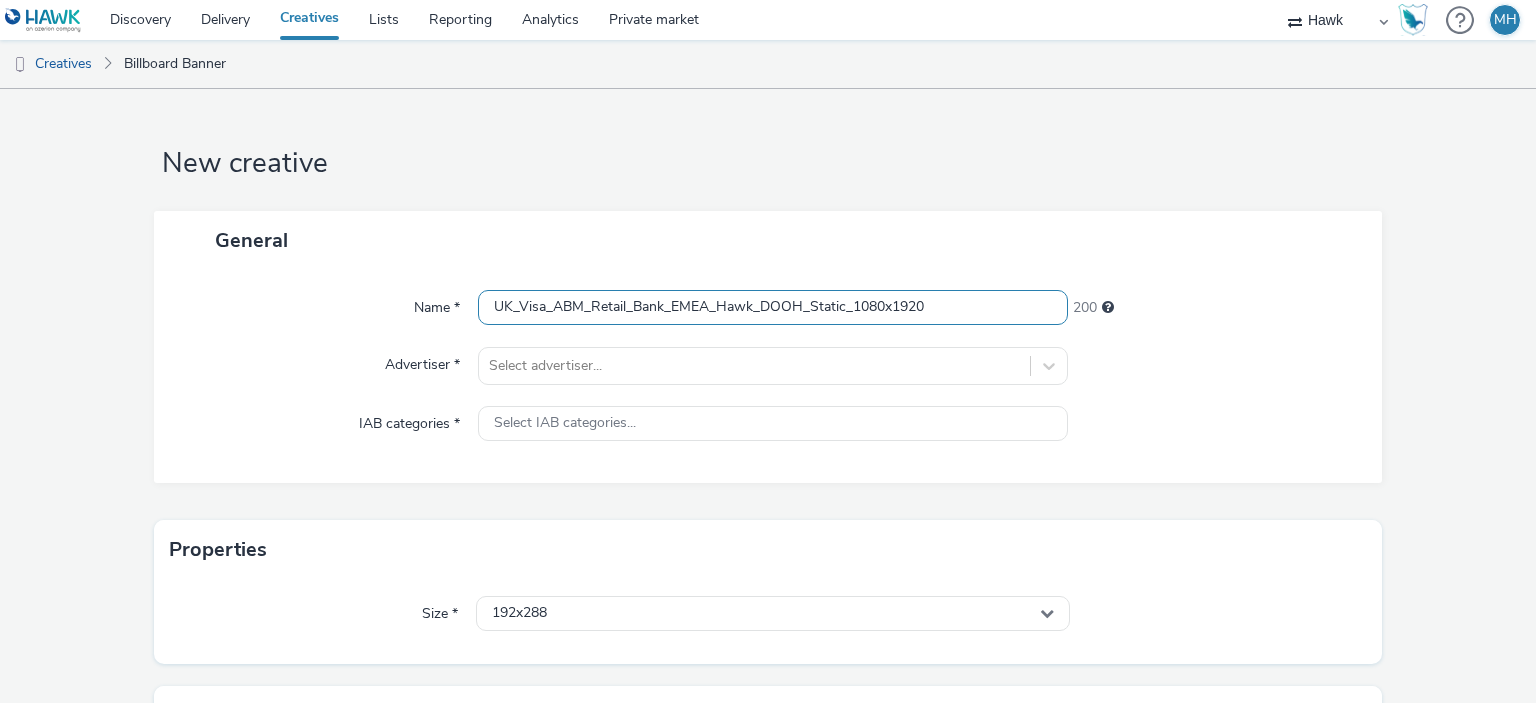 click on "UK_Visa_ABM_Retail_Bank_EMEA_Hawk_DOOH_Static_1080x1920" at bounding box center (772, 307) 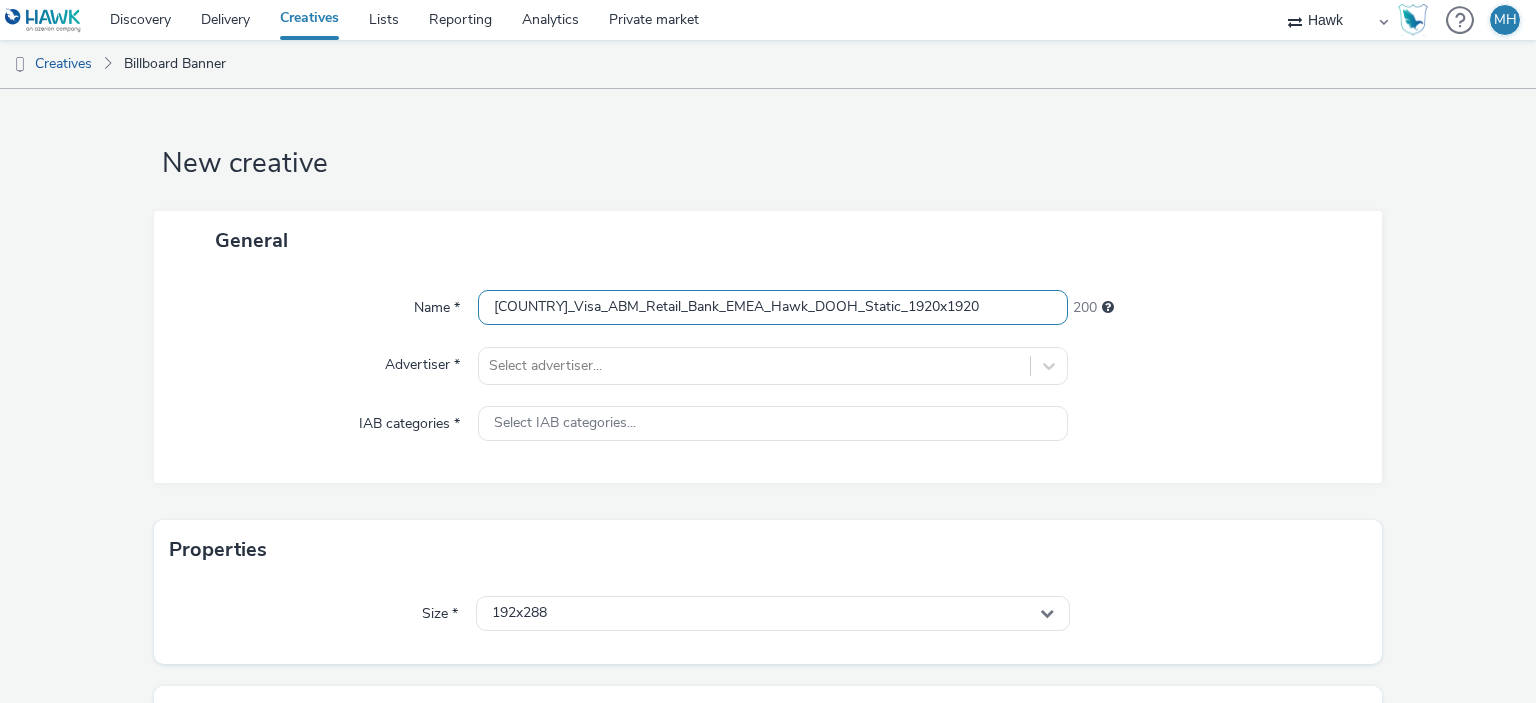 click on "UK_Visa_ABM_Retail_Bank_EMEA_Hawk_DOOH_Static_1920x1920" at bounding box center (772, 307) 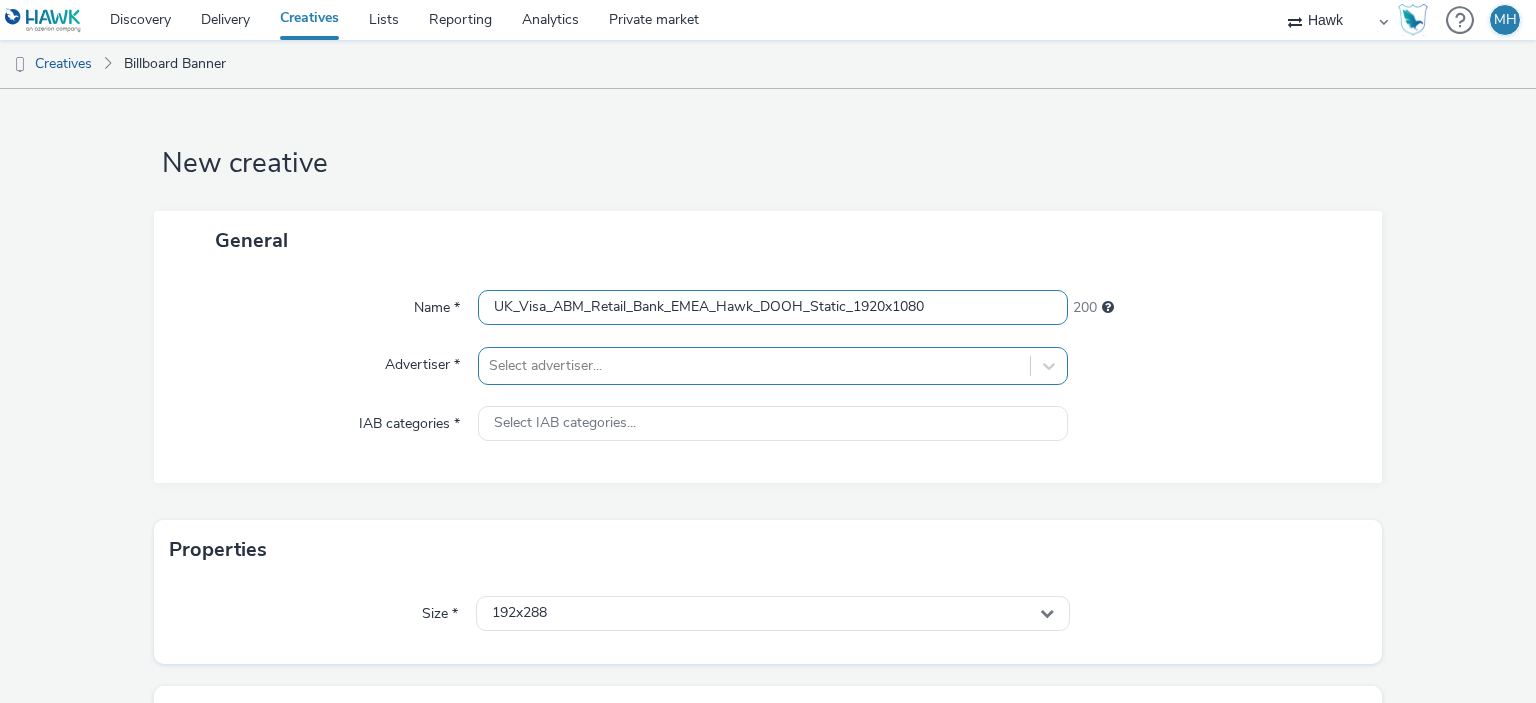 type on "UK_Visa_ABM_Retail_Bank_EMEA_Hawk_DOOH_Static_1920x1080" 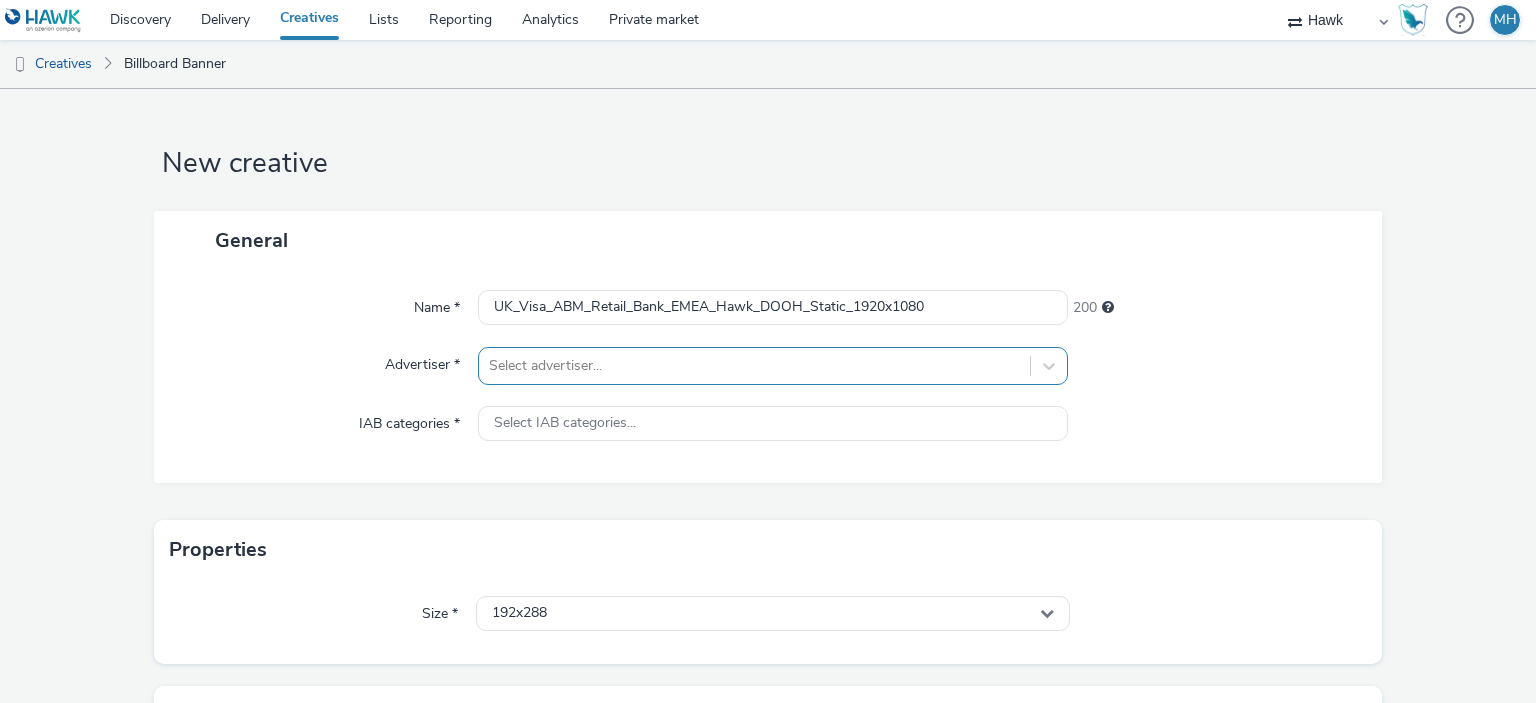 click on "Select advertiser..." at bounding box center [772, 366] 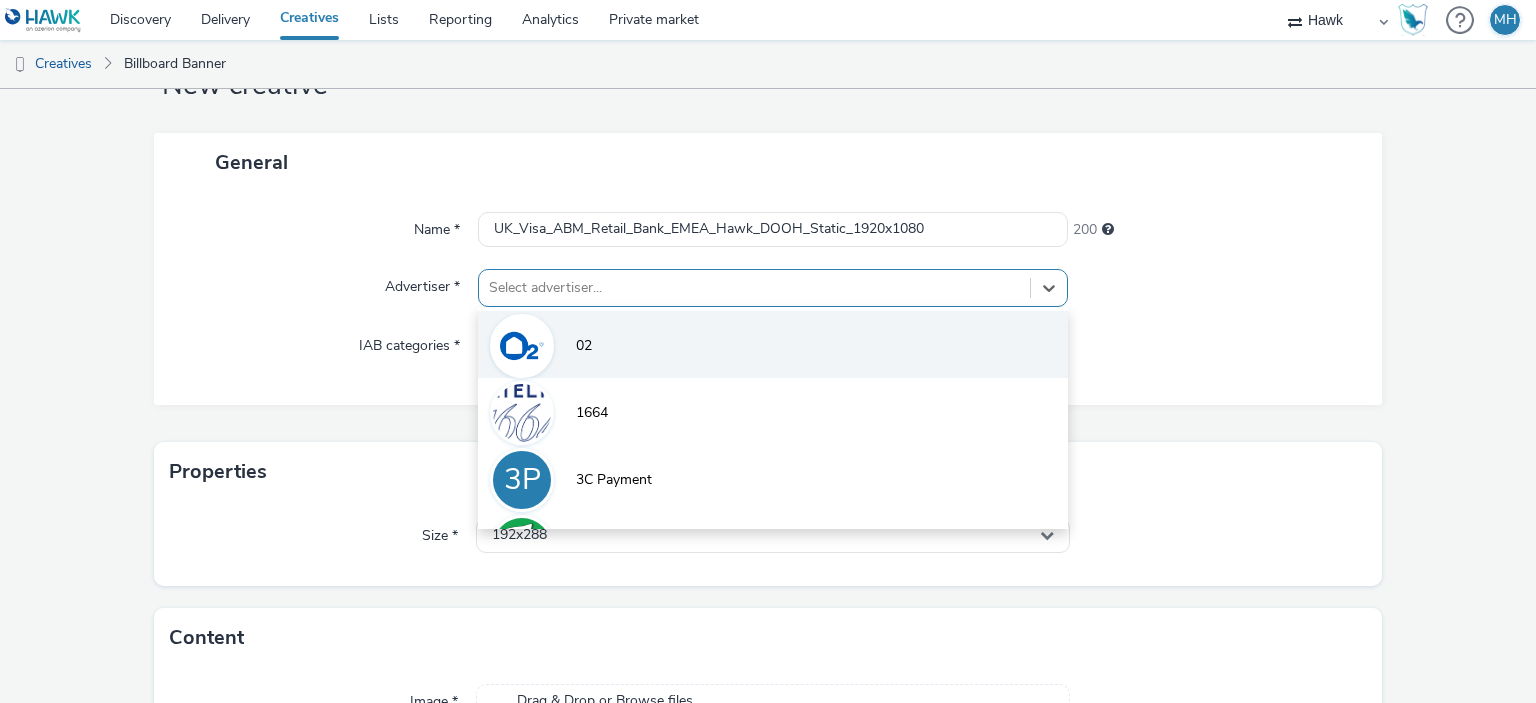 scroll, scrollTop: 79, scrollLeft: 0, axis: vertical 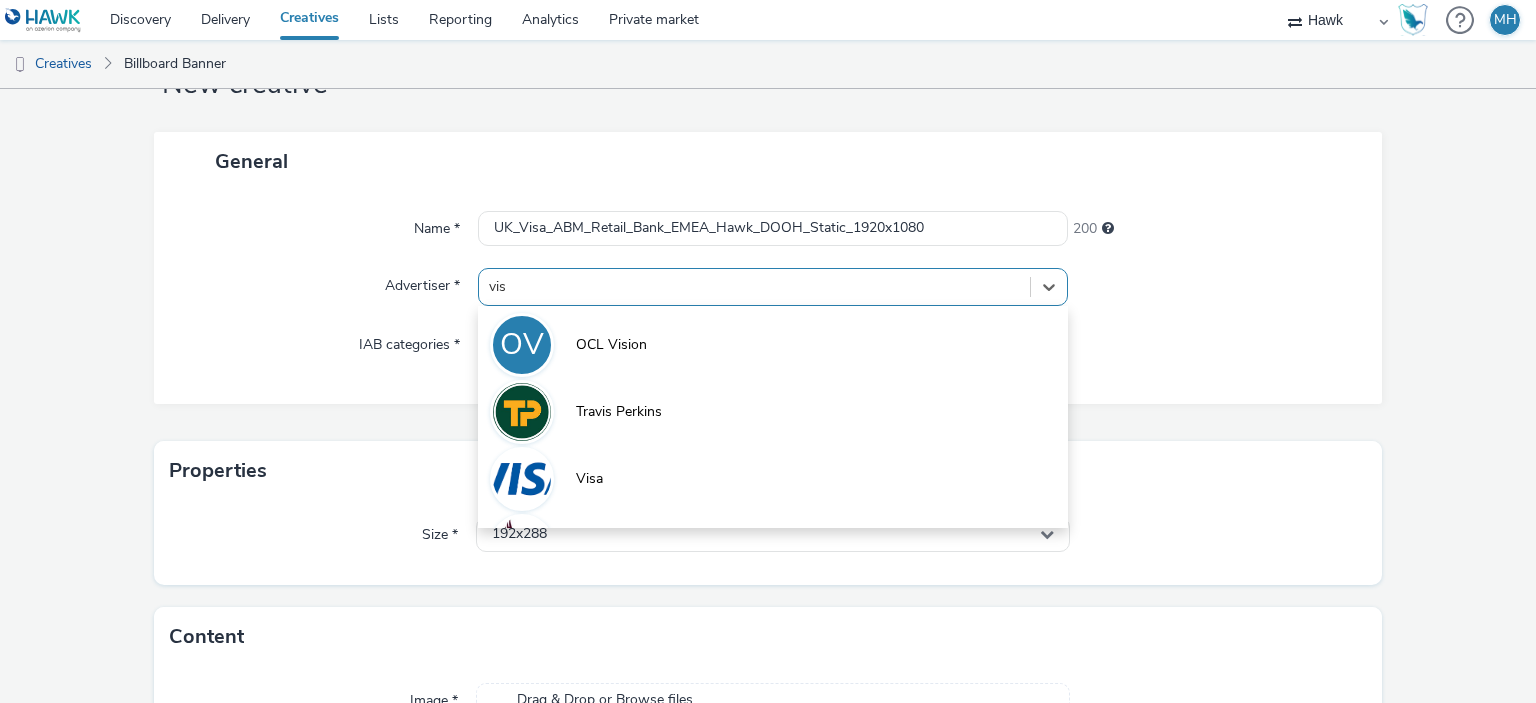 type on "visa" 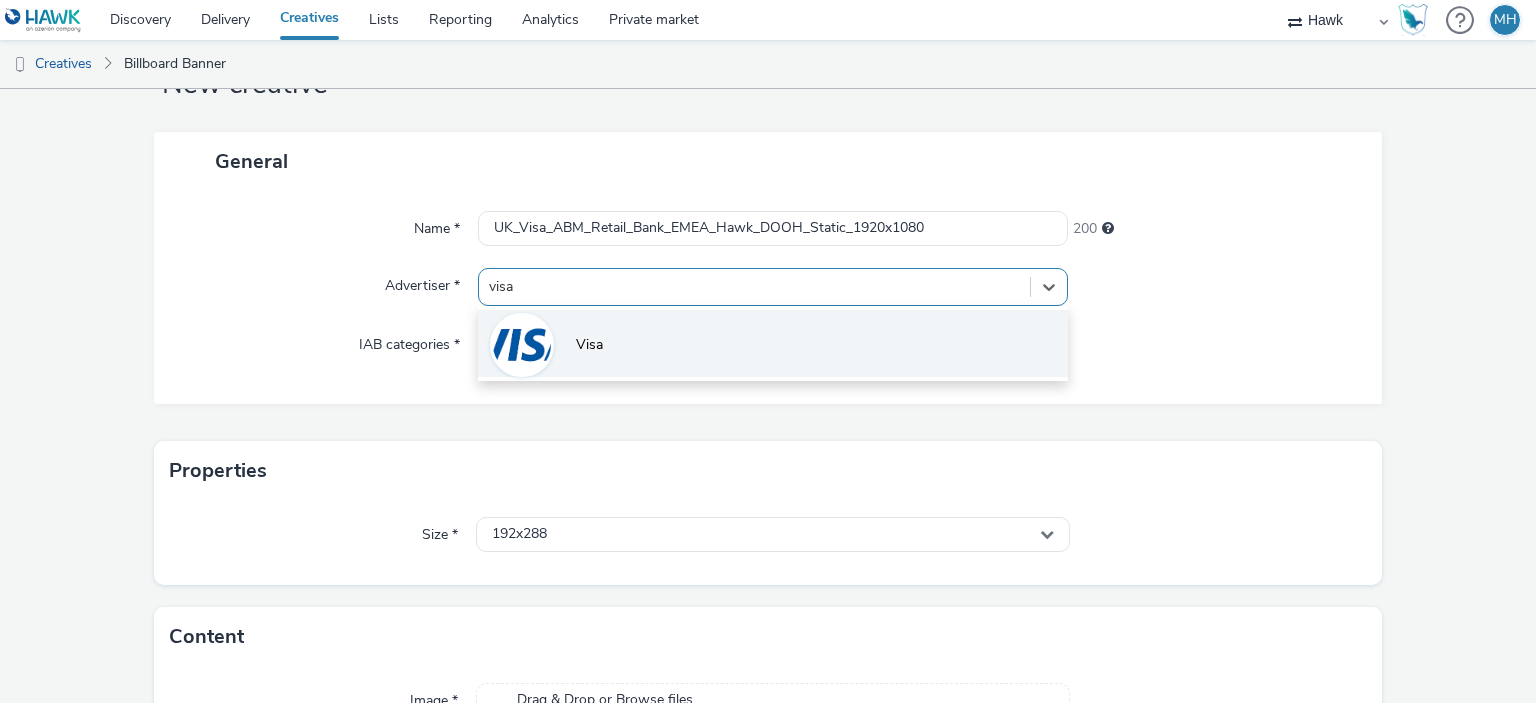 click on "Visa" at bounding box center (772, 343) 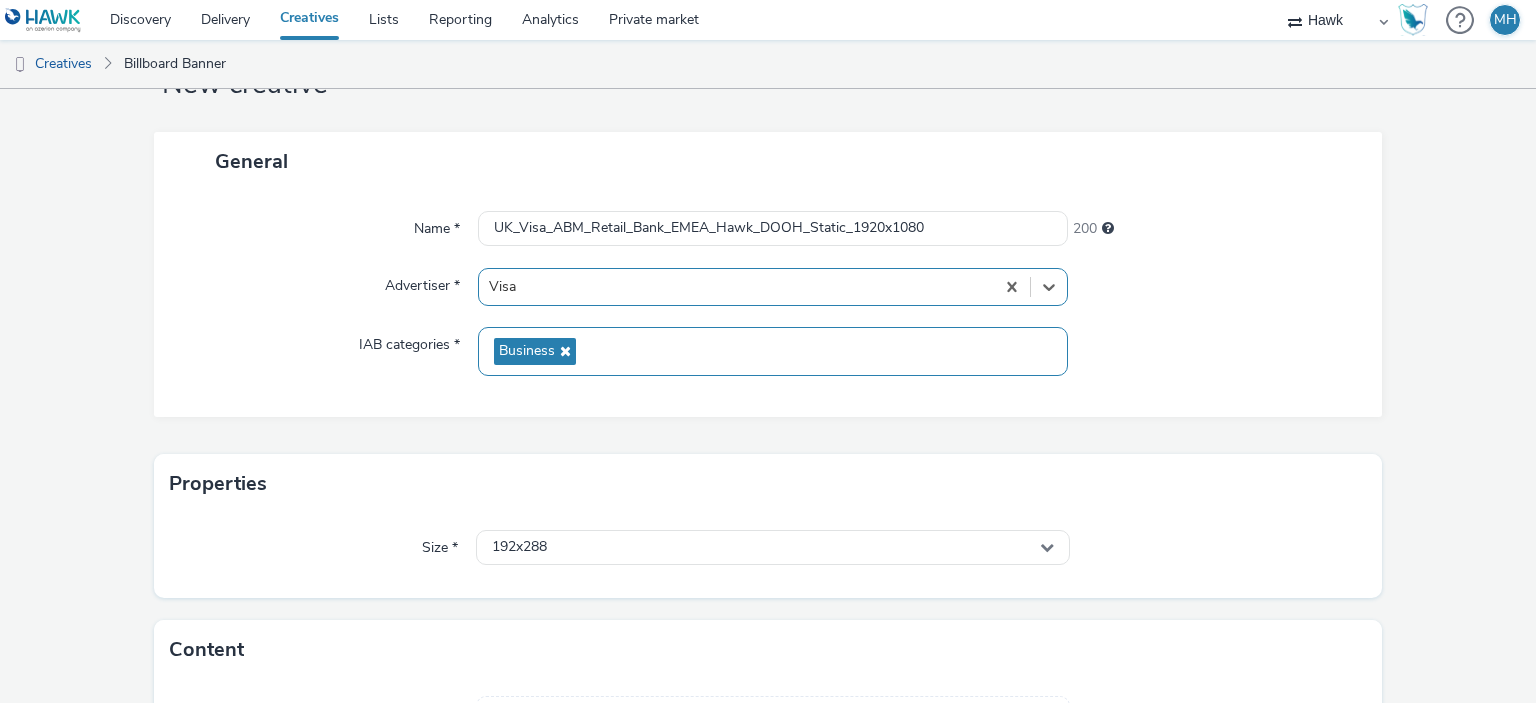 click on "Business" at bounding box center [772, 351] 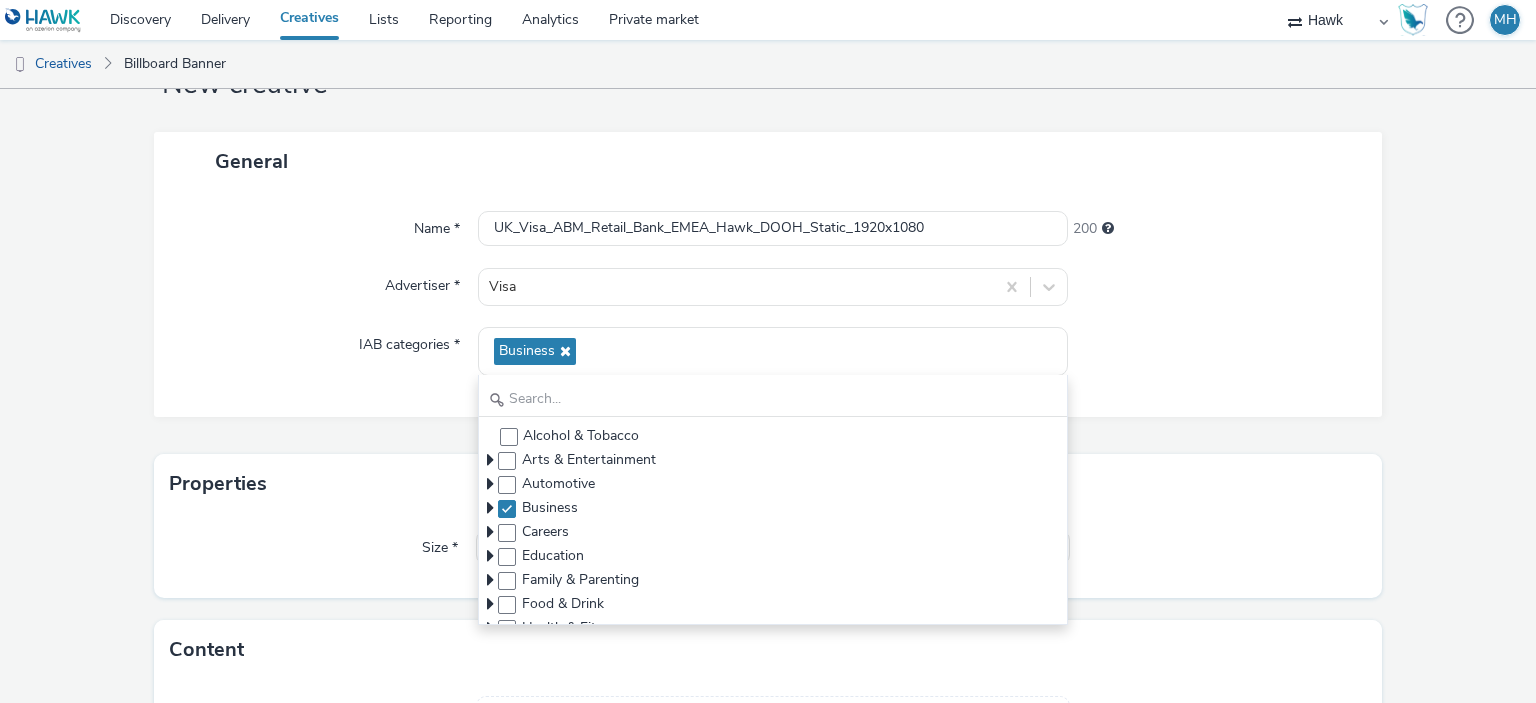click on "General Name * UK_Visa_ABM_Retail_Bank_EMEA_Hawk_DOOH_Static_1920x1080 200 Advertiser * Visa IAB categories * Business Alcohol & Tobacco Arts & Entertainment Automotive Business Careers Education Family & Parenting Food & Drink Health & Fitness Hobbies & Interests Home & Garden Illegal Content Law, Gov't & Politics News Non-Standard Content Personal Finance Pets Real Estate Religion & Spirituality Science Shopping Society Sports Style & Fashion Technology & Computing Travel Uncategorized" at bounding box center (768, 293) 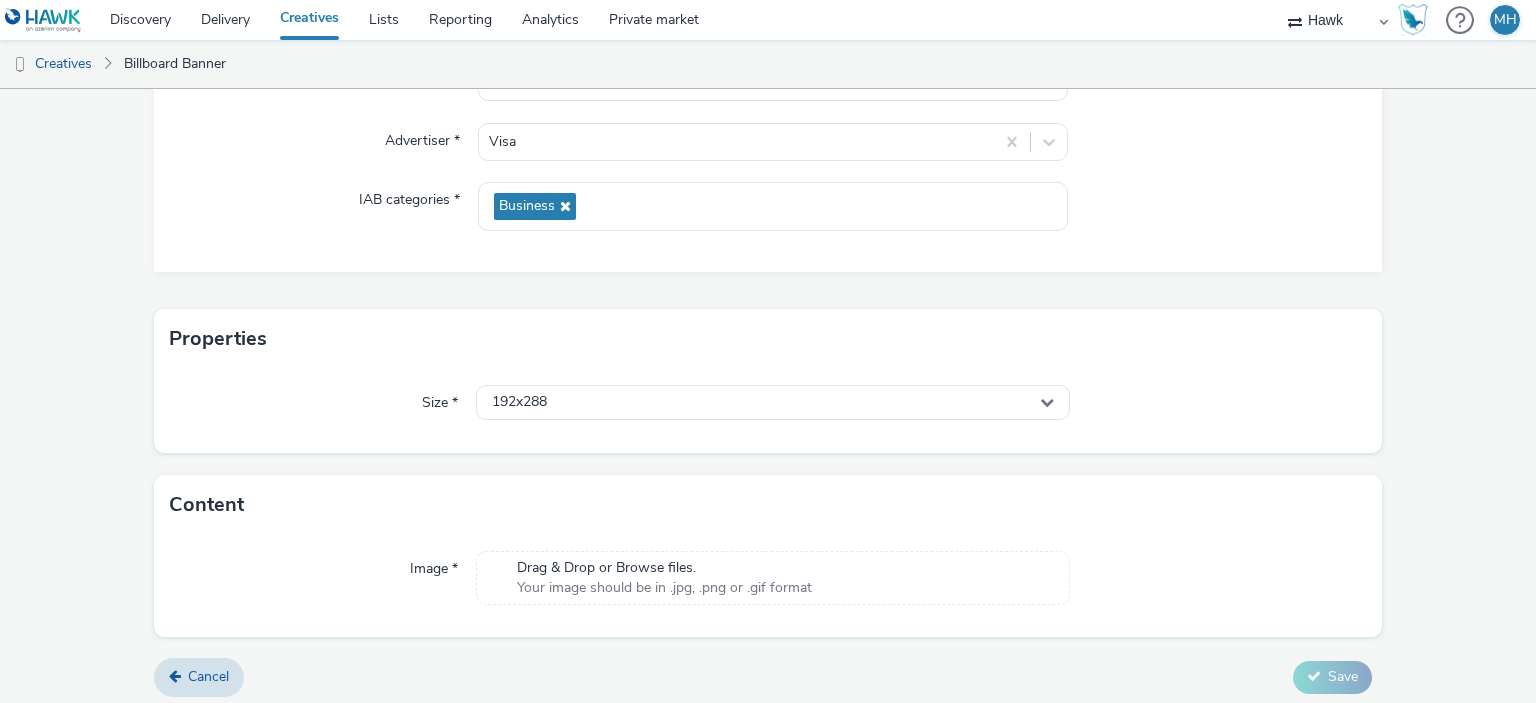 scroll, scrollTop: 231, scrollLeft: 0, axis: vertical 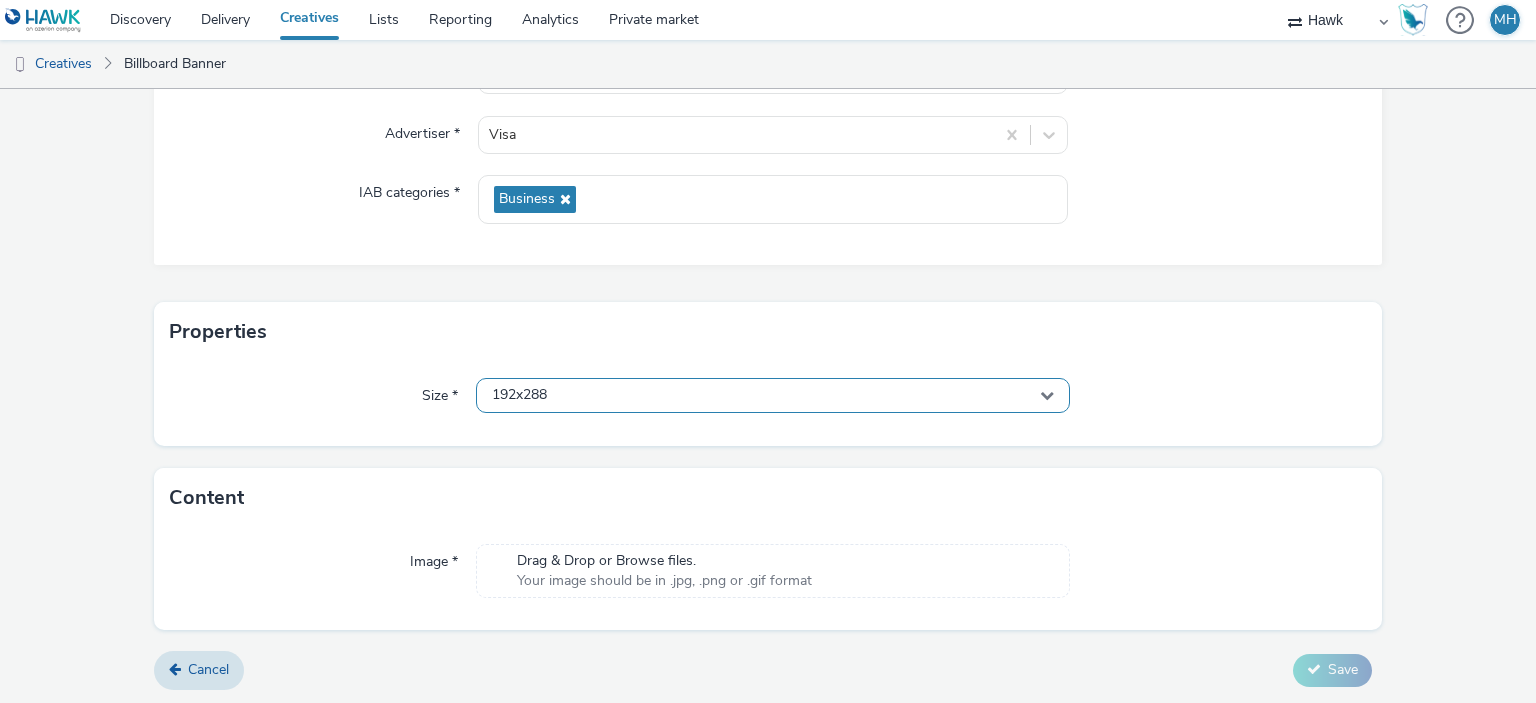 click on "192x288" at bounding box center [772, 395] 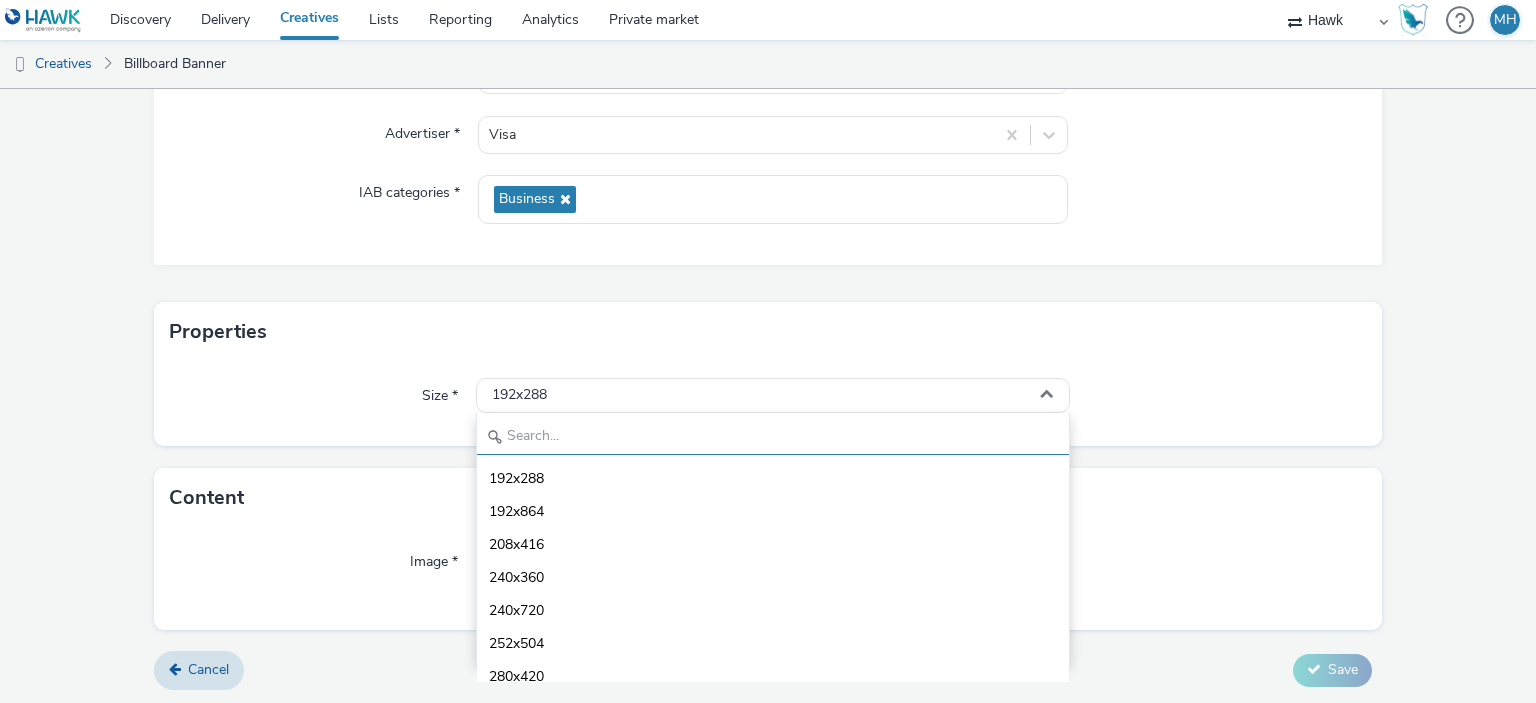 click at bounding box center (772, 437) 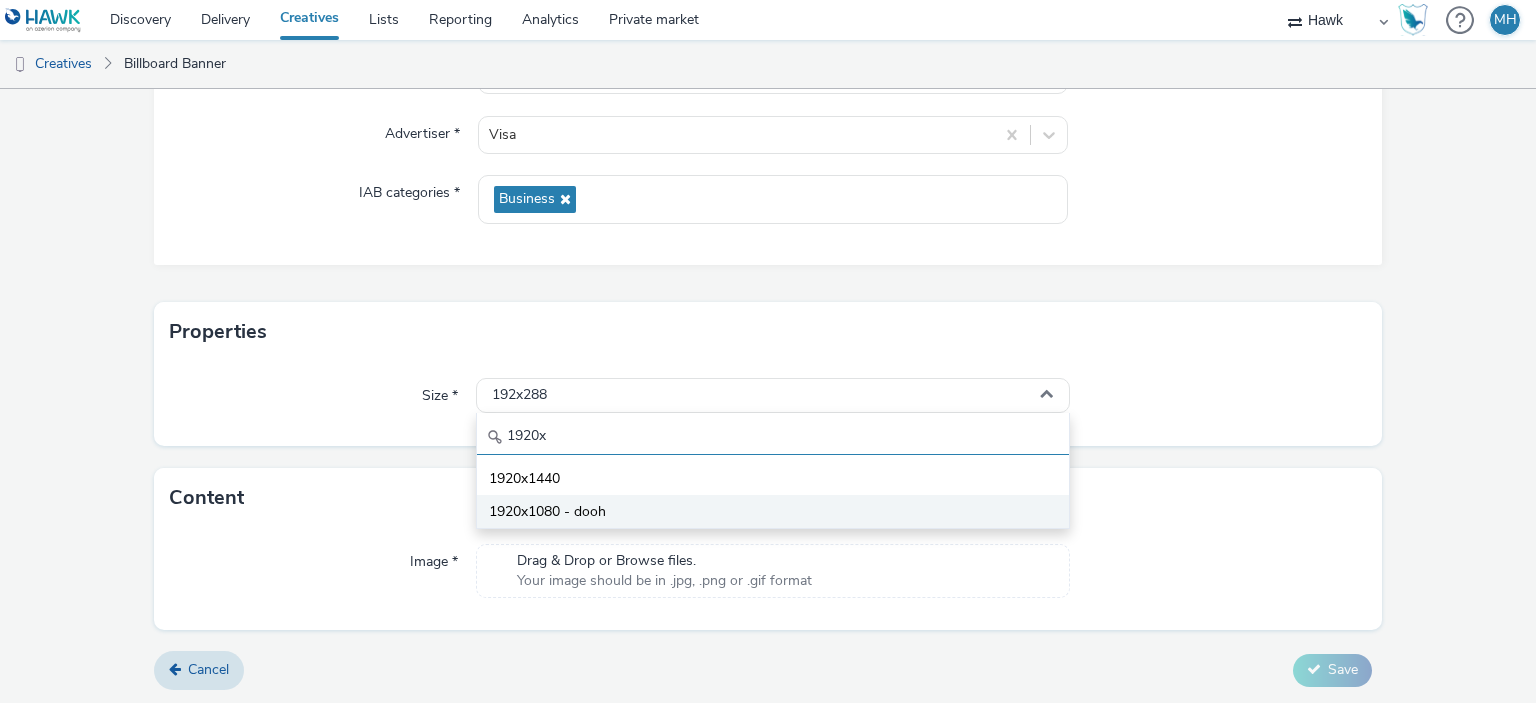 type on "1920x" 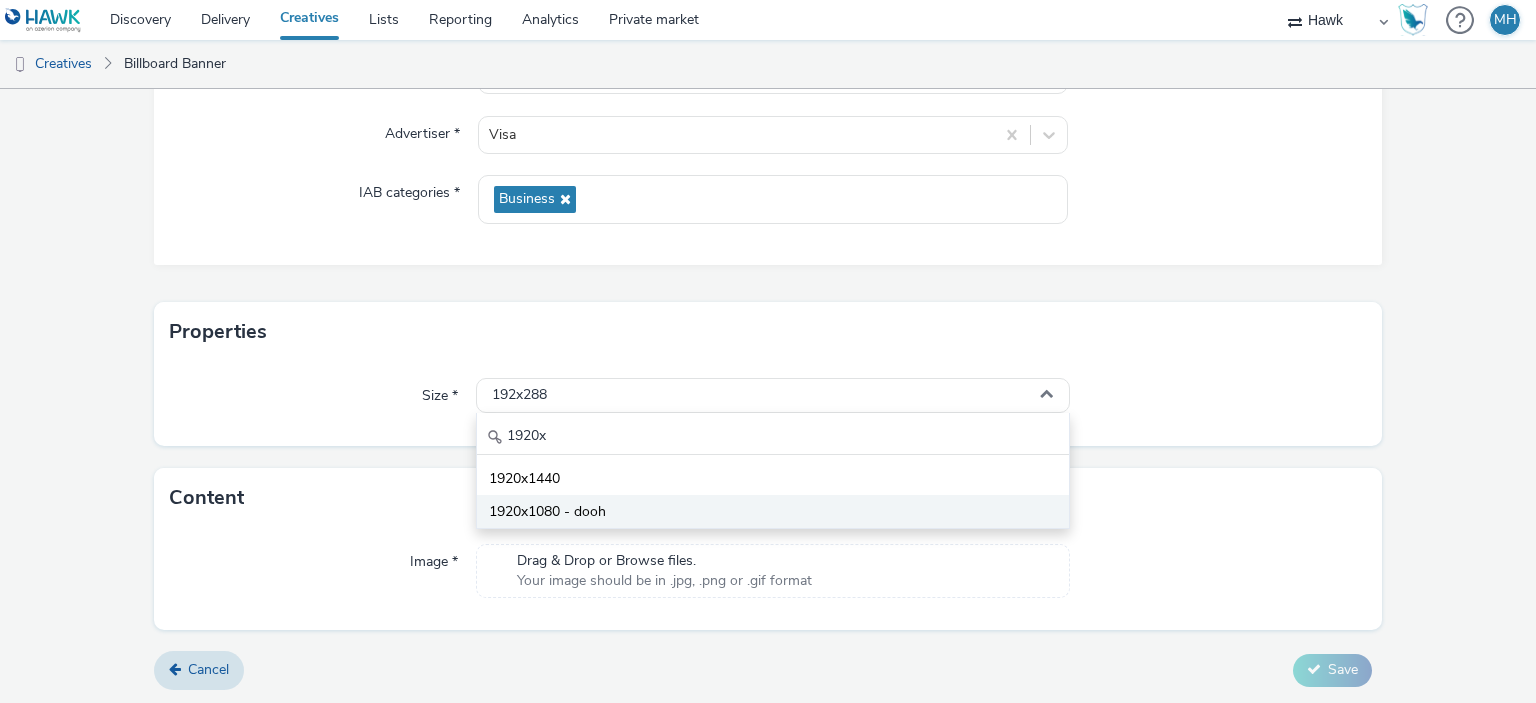 click on "1920x1080 - dooh" at bounding box center (772, 511) 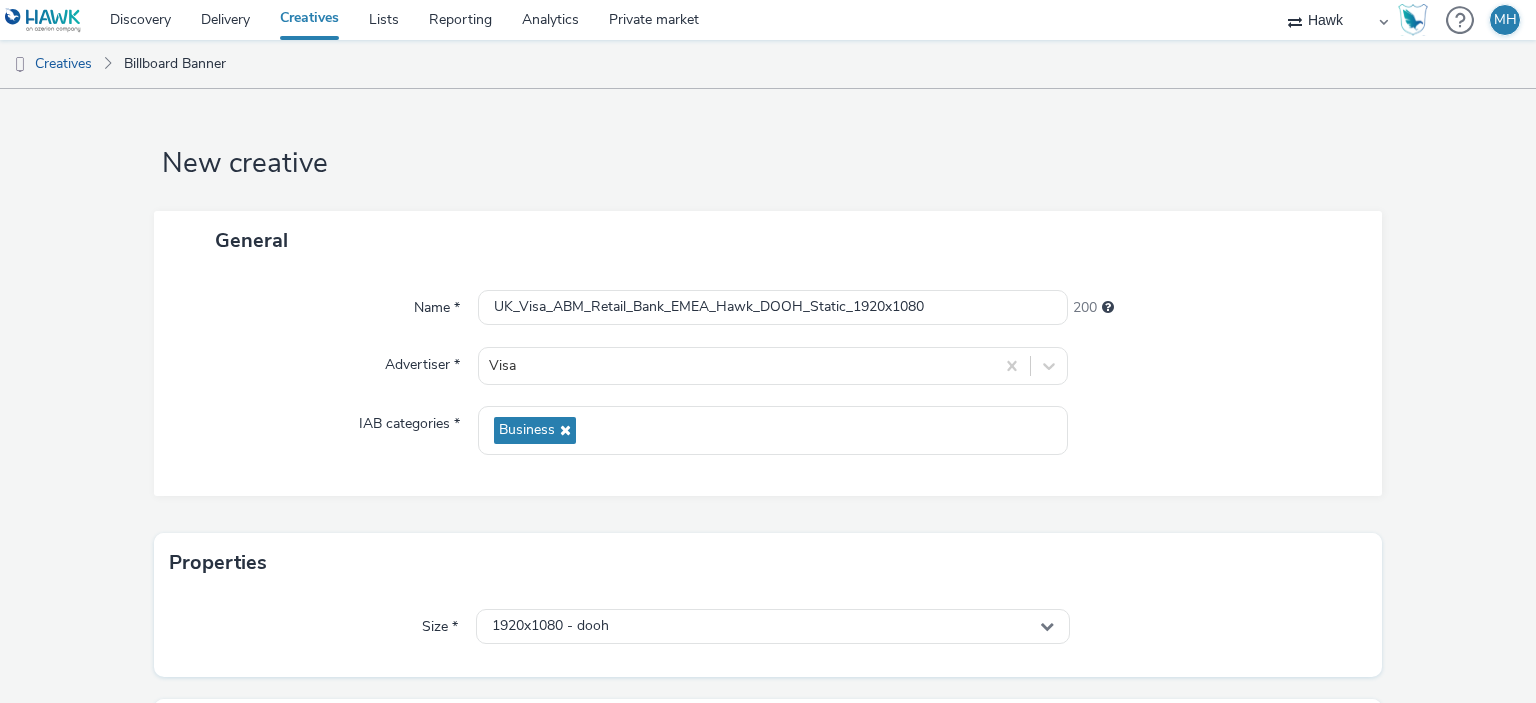 scroll, scrollTop: 259, scrollLeft: 0, axis: vertical 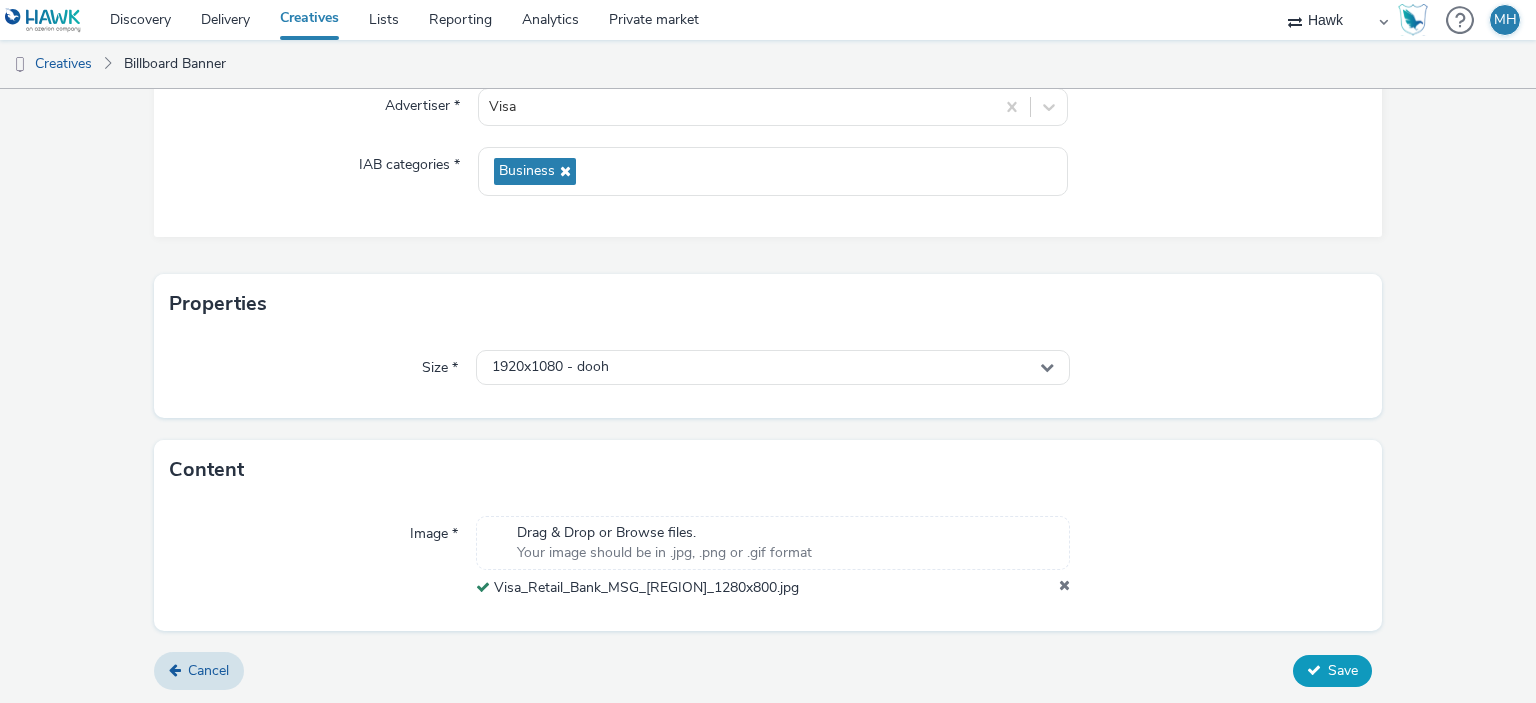 click at bounding box center (1314, 670) 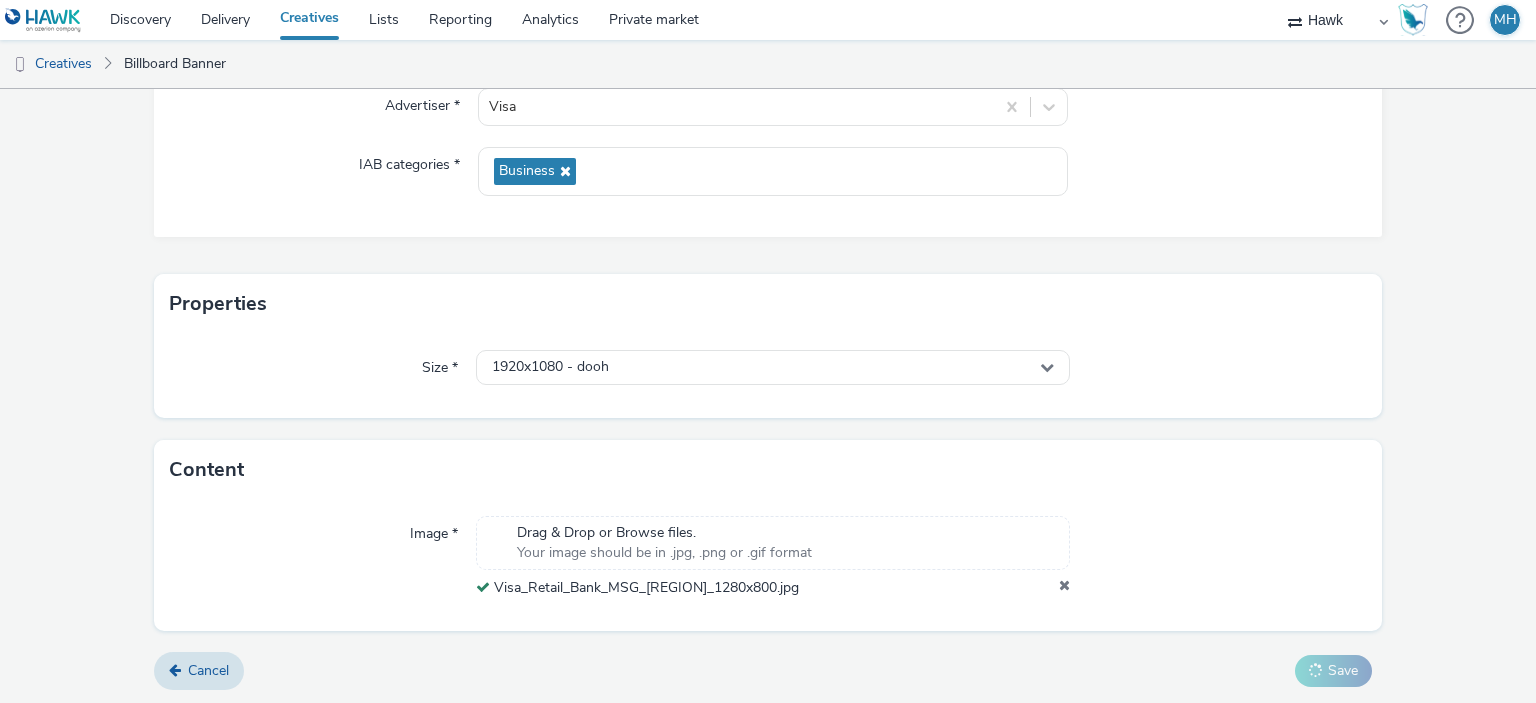 scroll, scrollTop: 0, scrollLeft: 0, axis: both 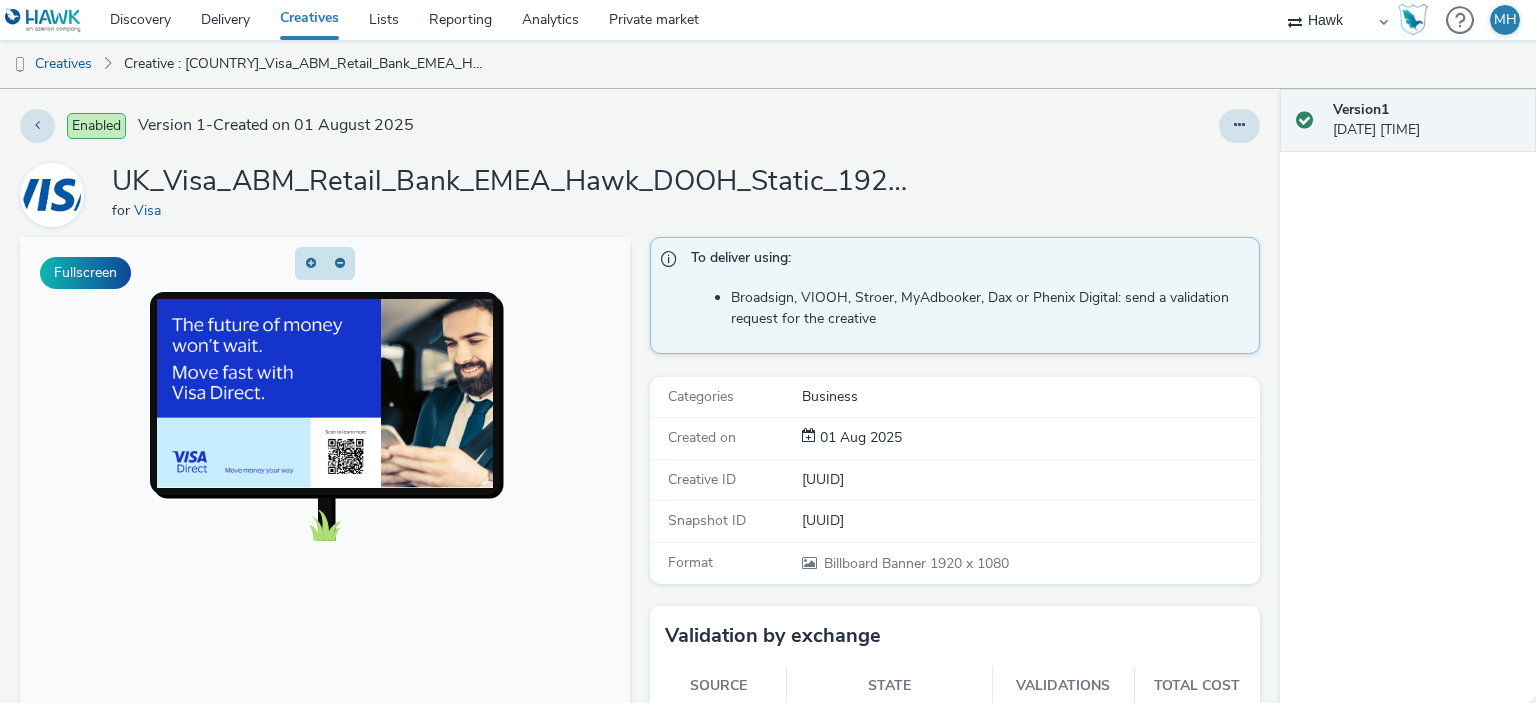 click on "Creatives" at bounding box center (309, 20) 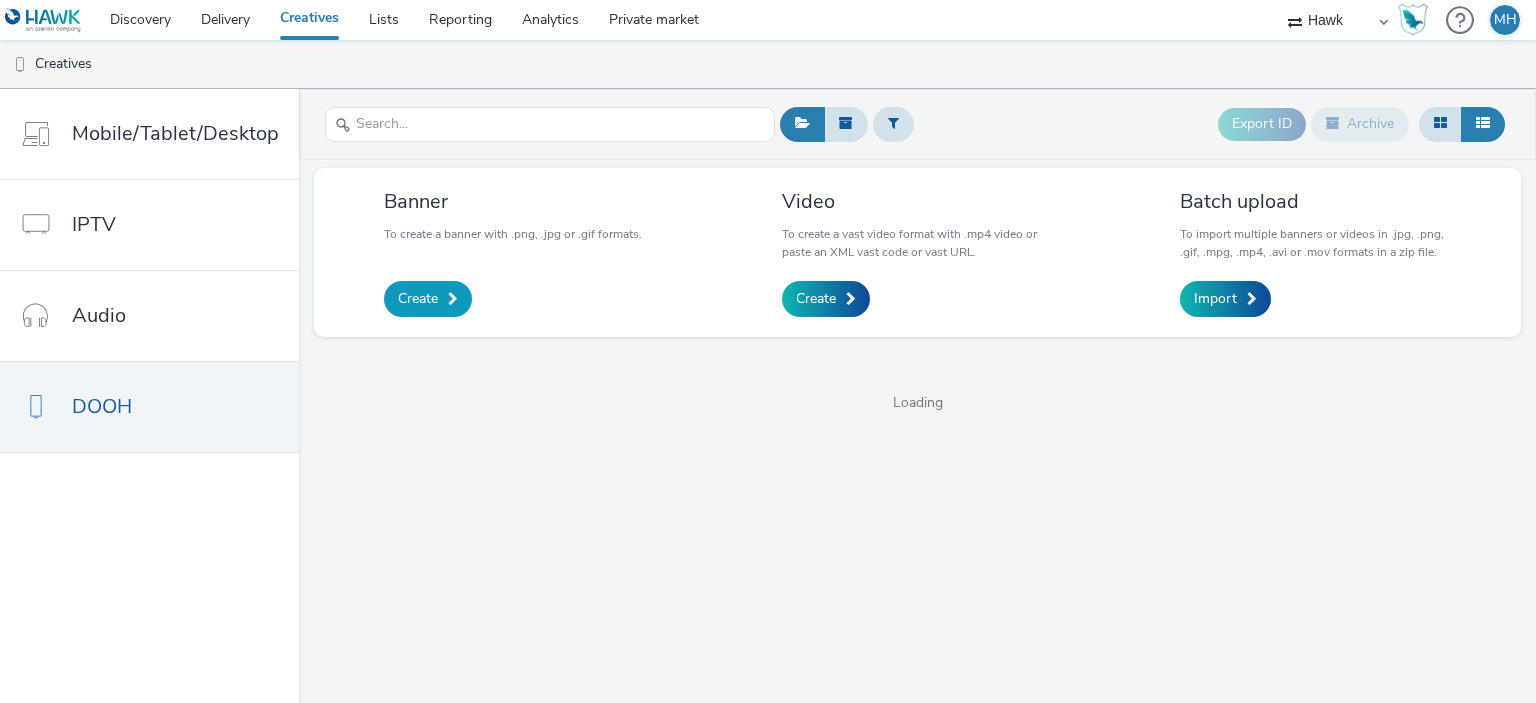 click on "Create" at bounding box center [418, 299] 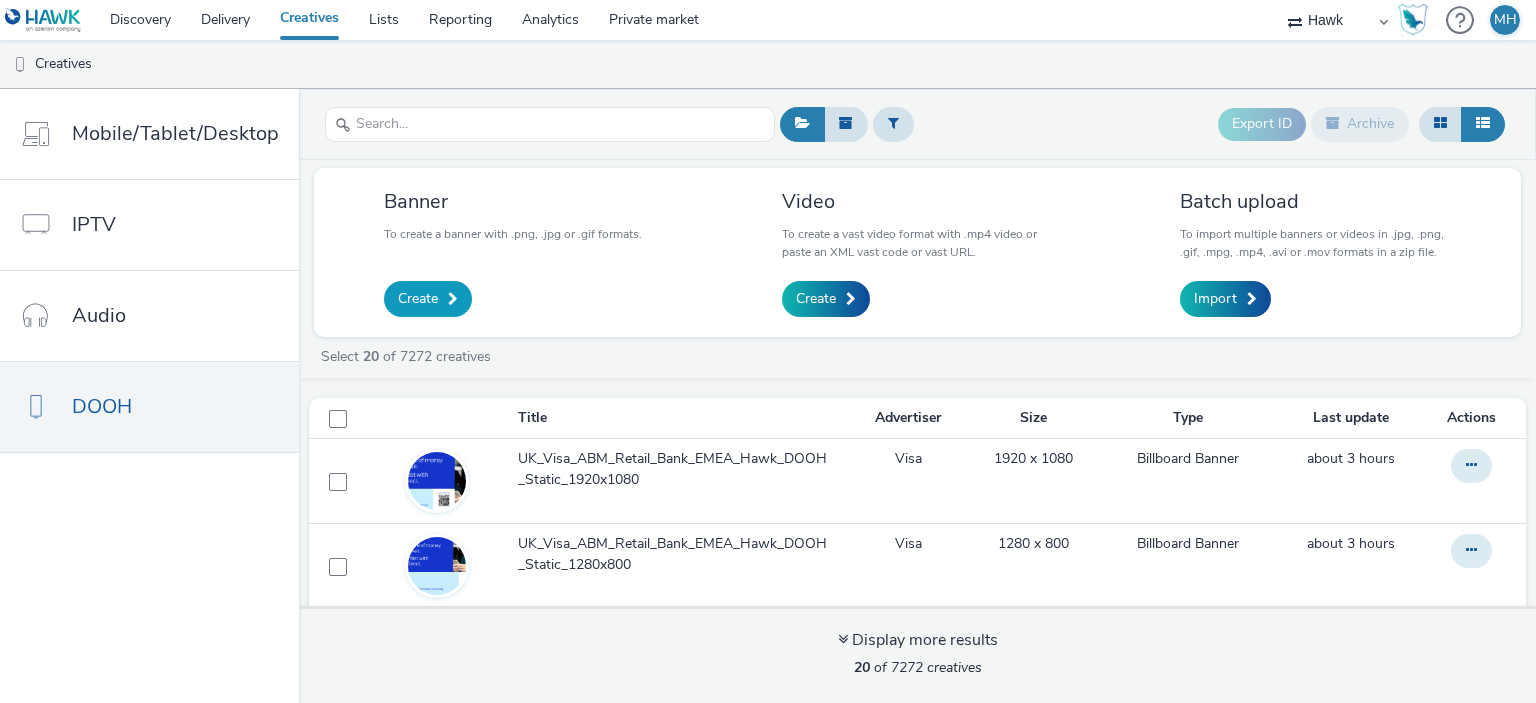 click on "Create" at bounding box center (418, 299) 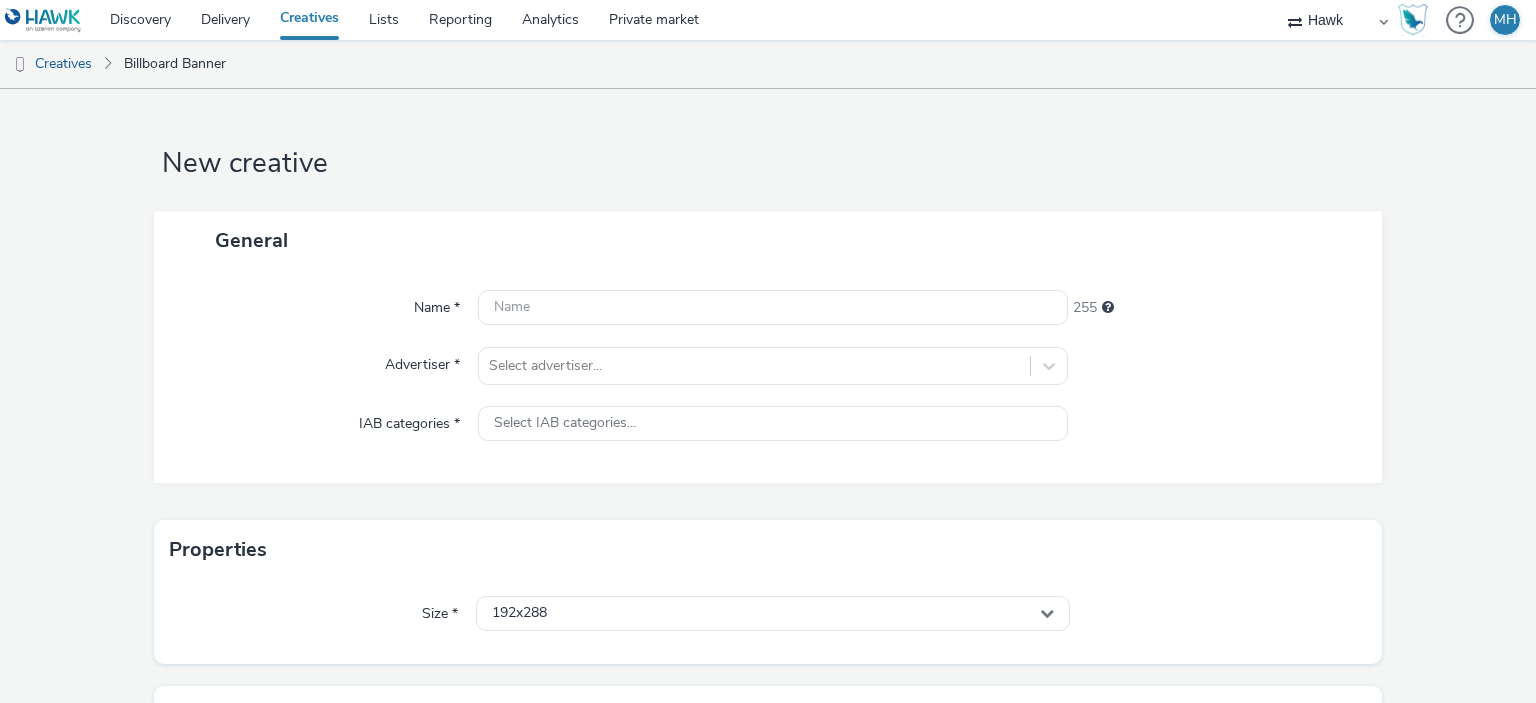 click on "Name * 255 Advertiser * Select advertiser... IAB categories * Select IAB categories..." at bounding box center [768, 376] 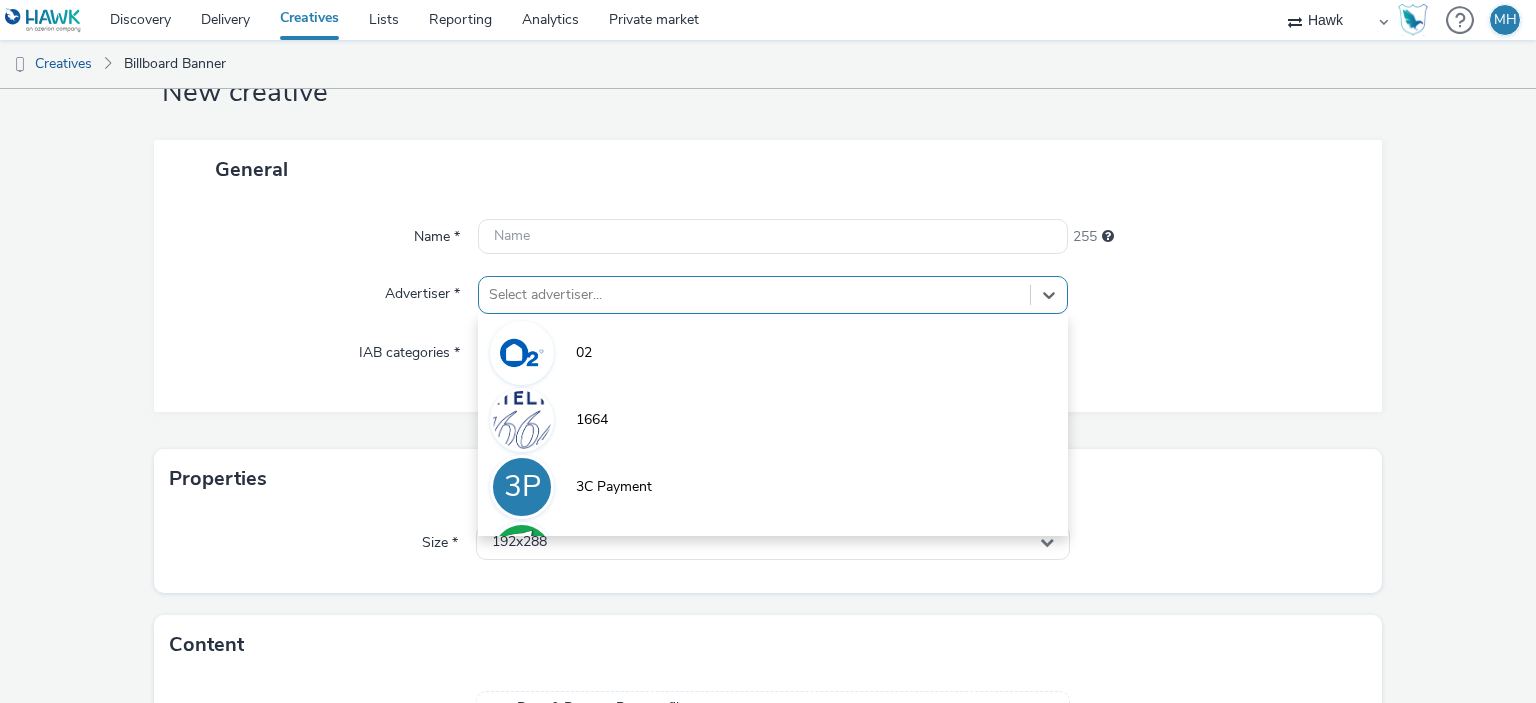 click on "option 02 focused, 1 of 9. 9 results available. Use Up and Down to choose options, press Enter to select the currently focused option, press Escape to exit the menu, press Tab to select the option and exit the menu. Select advertiser... 02 1664 3P 3C Payment 7UP A Abba Aber Falls Abercrombie A Abott A ABRSM" at bounding box center (772, 295) 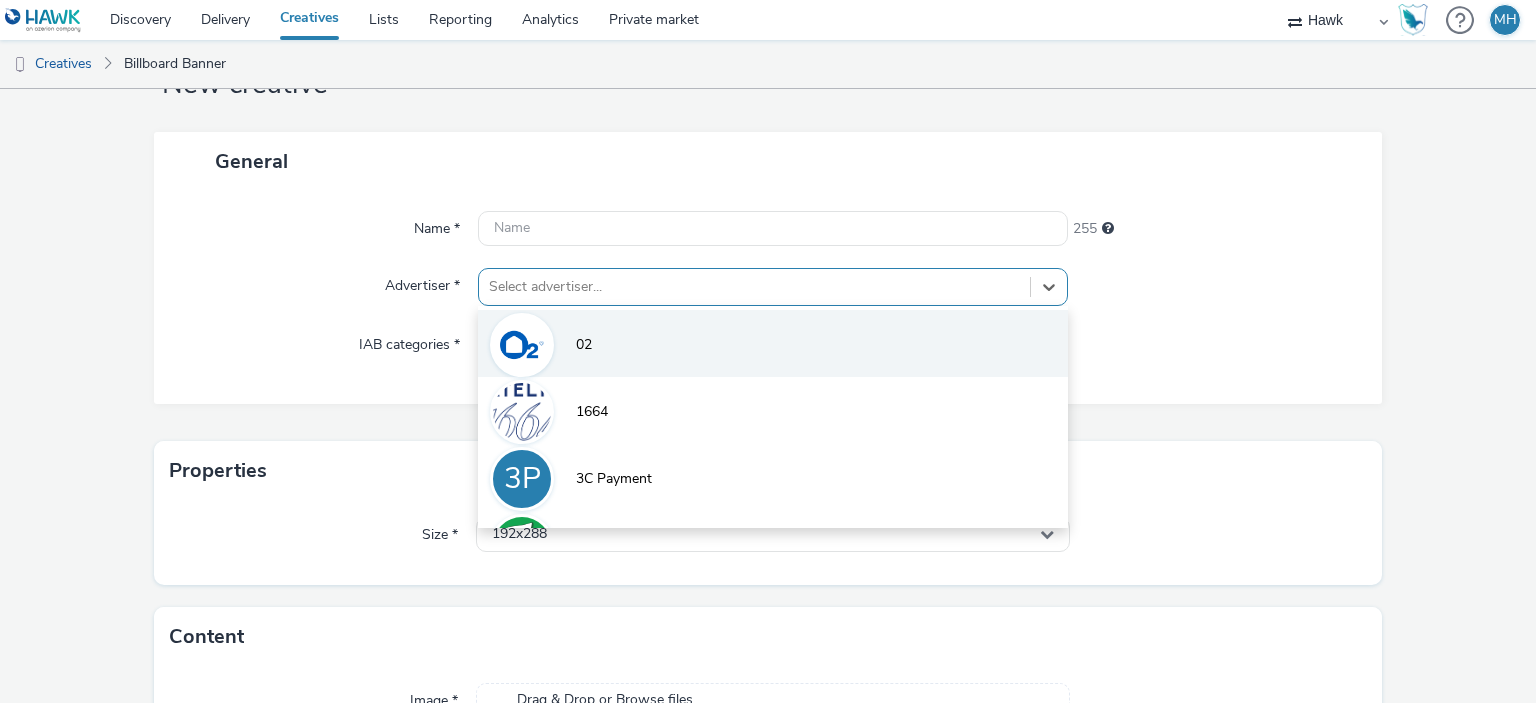 scroll, scrollTop: 79, scrollLeft: 0, axis: vertical 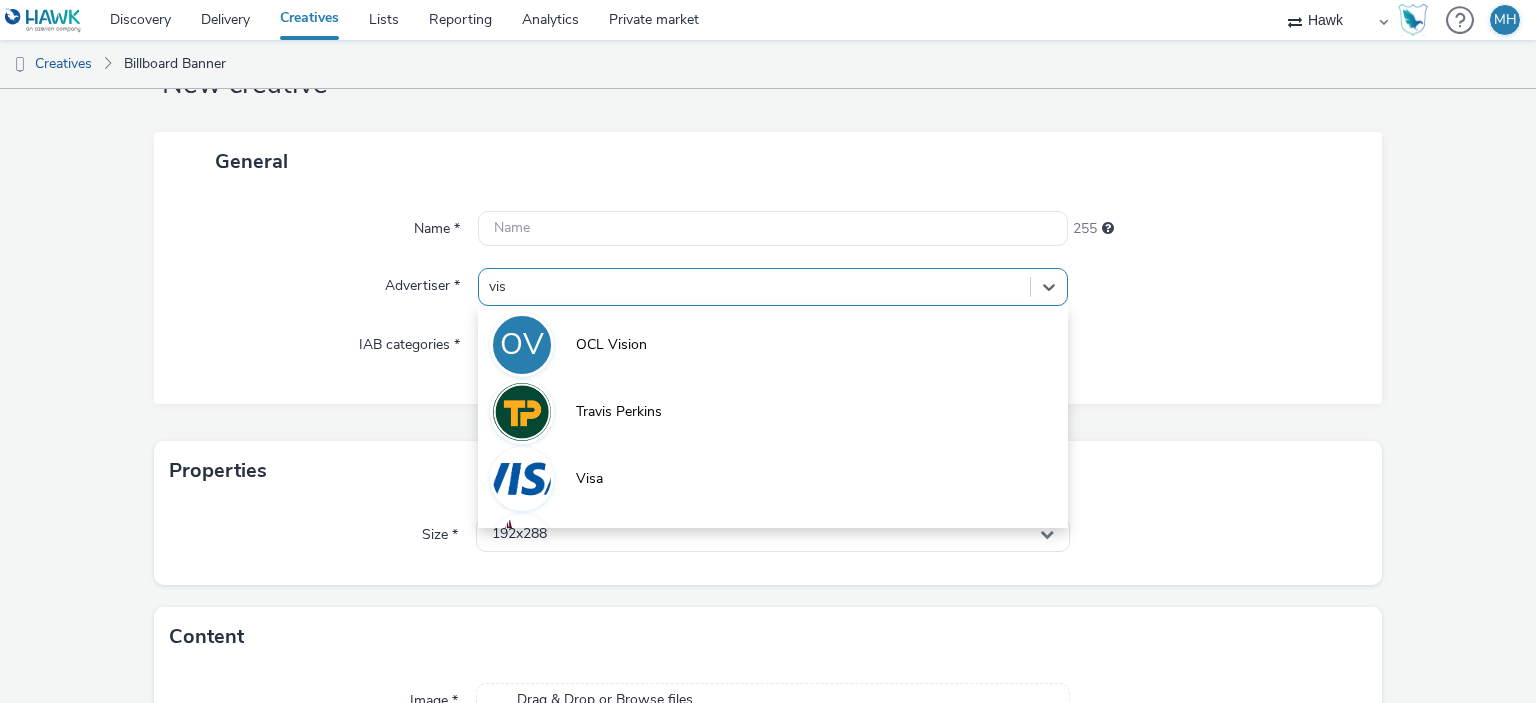 type on "visa" 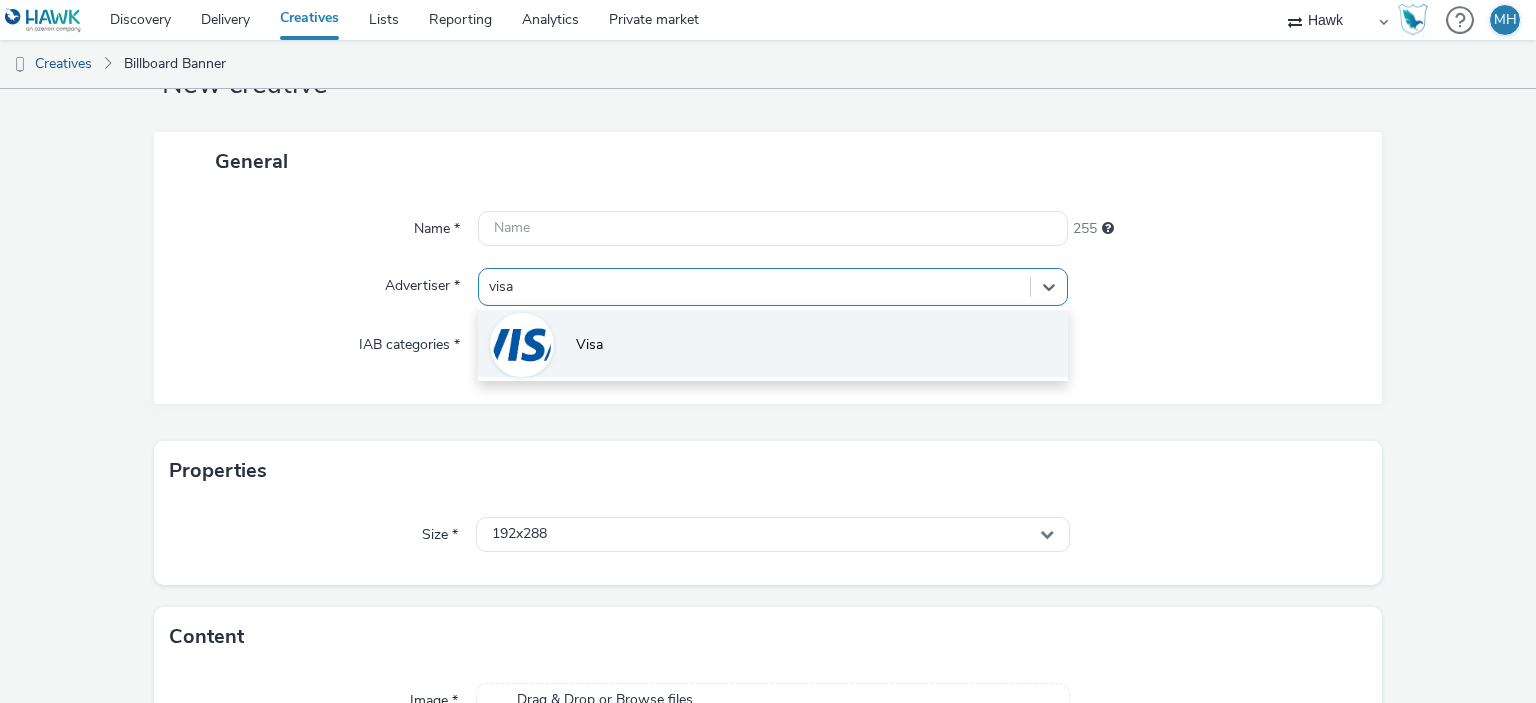 click at bounding box center (522, 345) 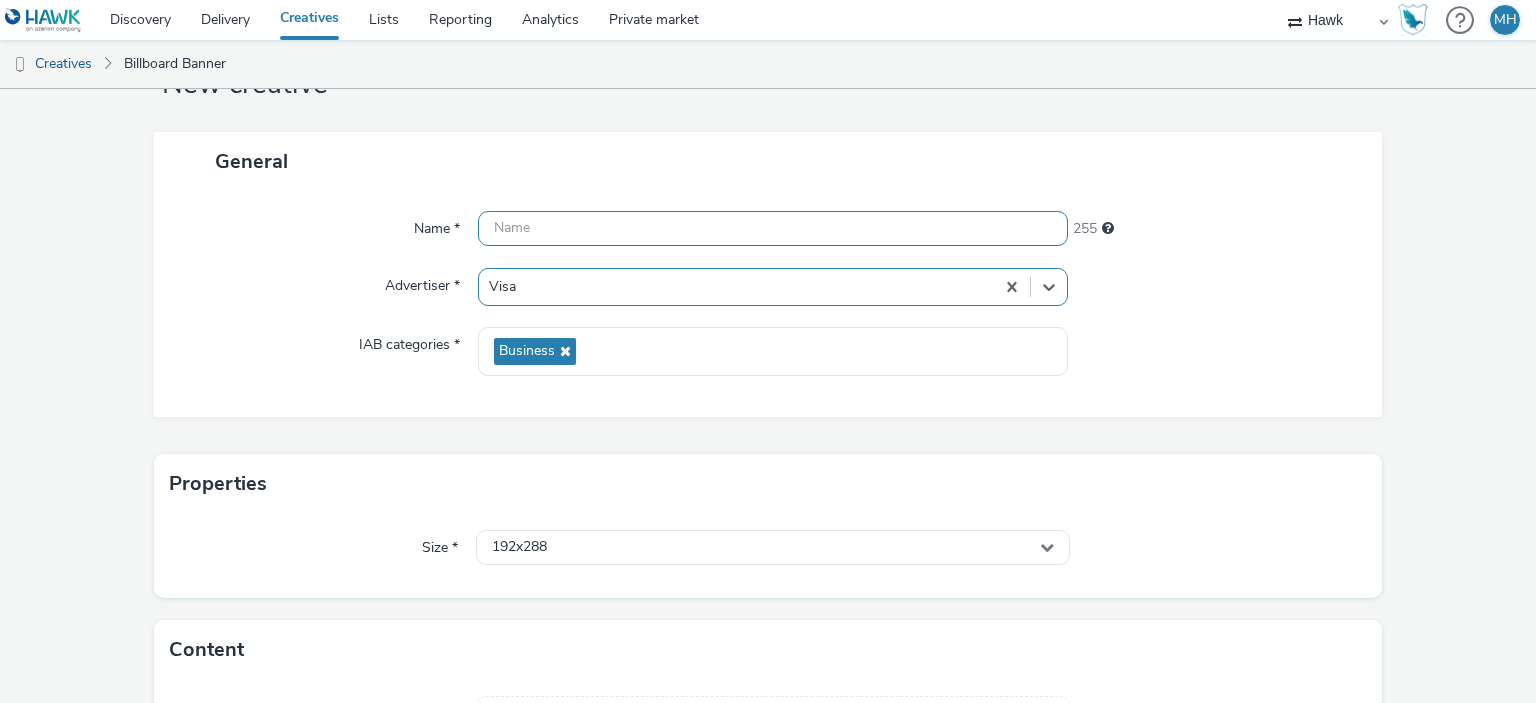 click at bounding box center [772, 228] 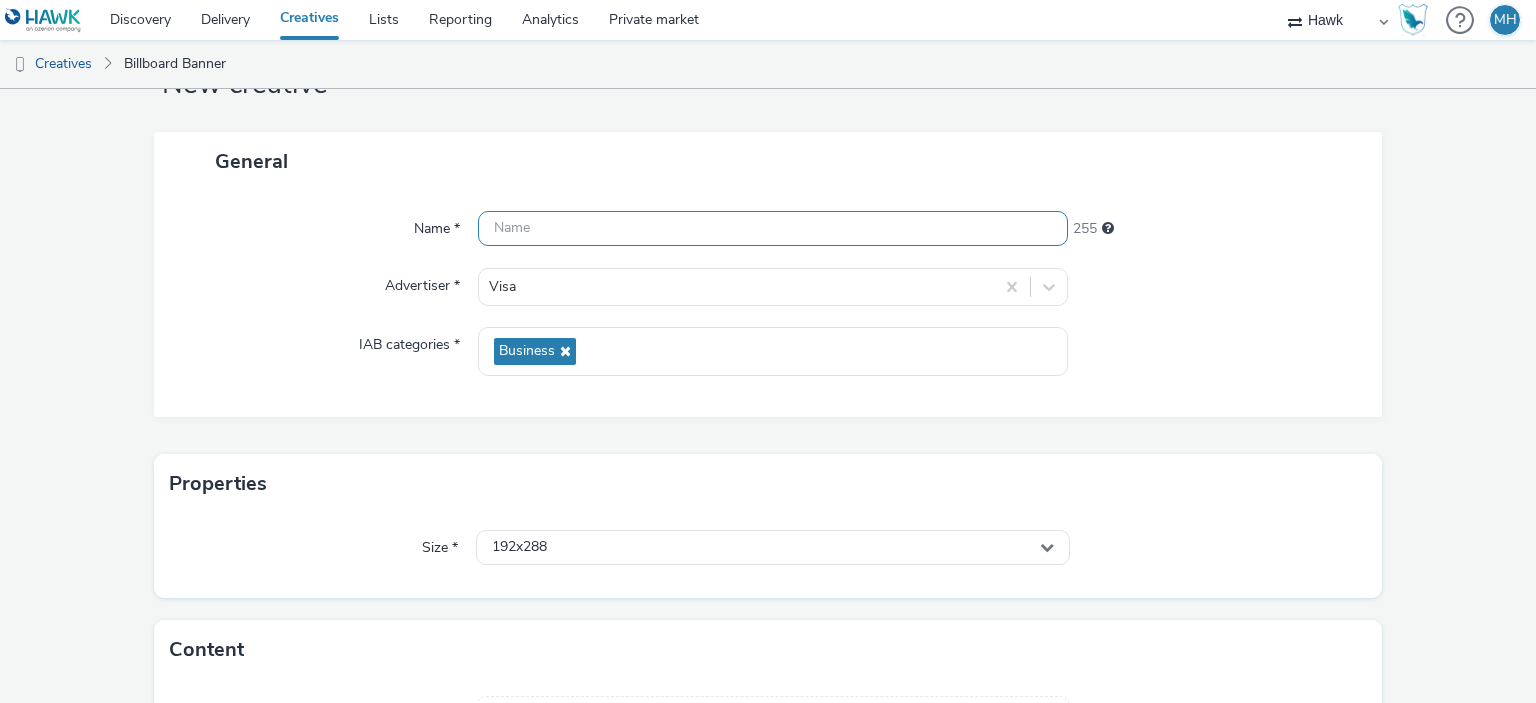paste on "UK_Visa_ABM_Retail_Bank__NoQR_EMEA_Hawk_DOOH_Static_1080x1920" 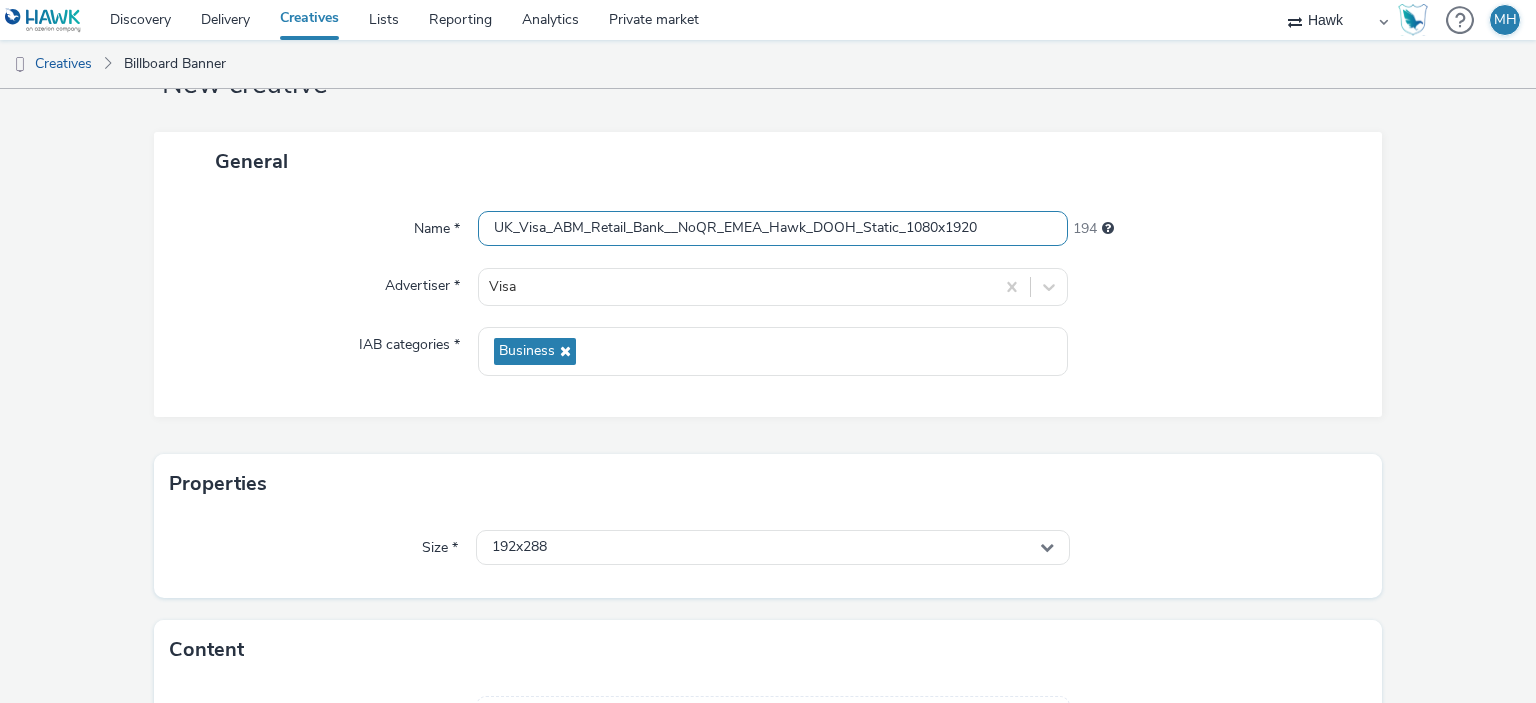 click on "UK_Visa_ABM_Retail_Bank__NoQR_EMEA_Hawk_DOOH_Static_1080x1920" at bounding box center [772, 228] 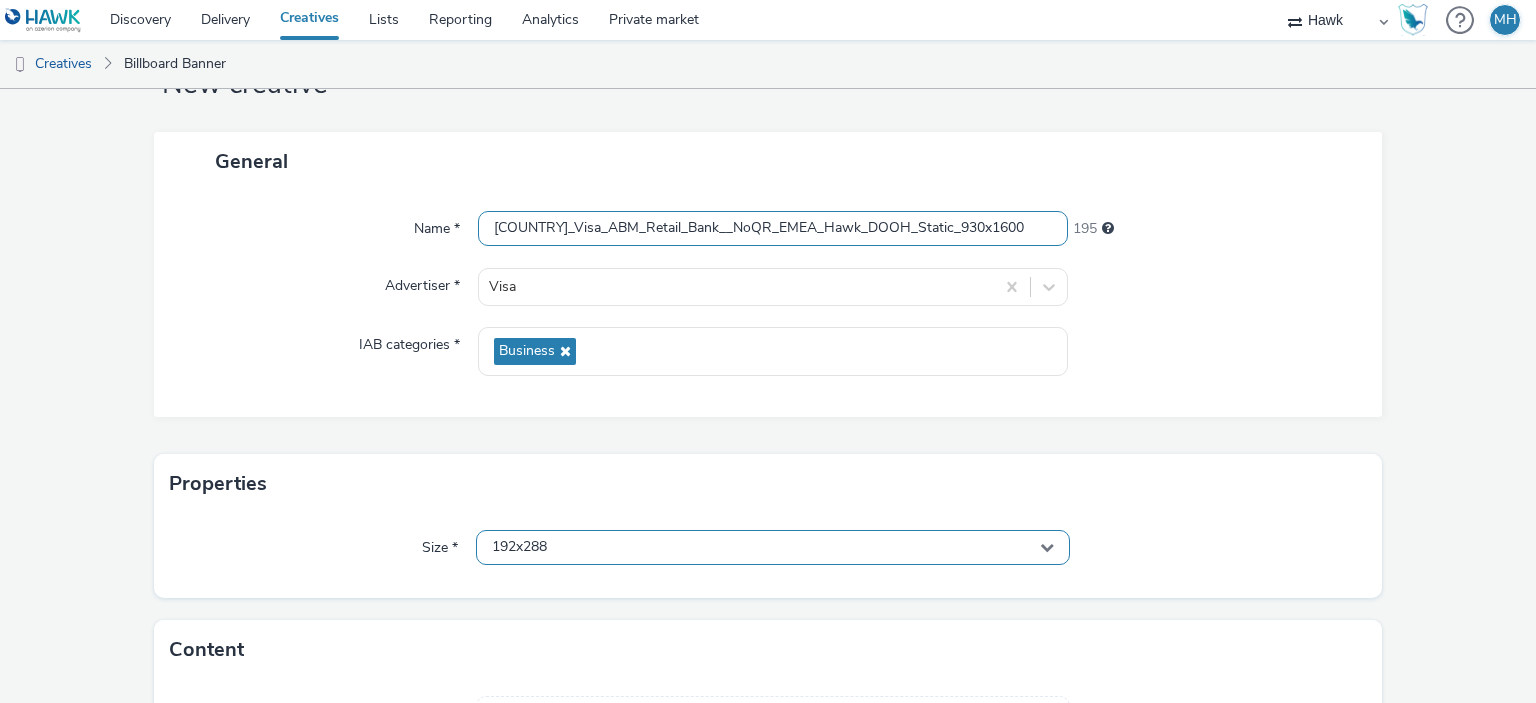 type on "UK_Visa_ABM_Retail_Bank__NoQR_EMEA_Hawk_DOOH_Static_930x1600" 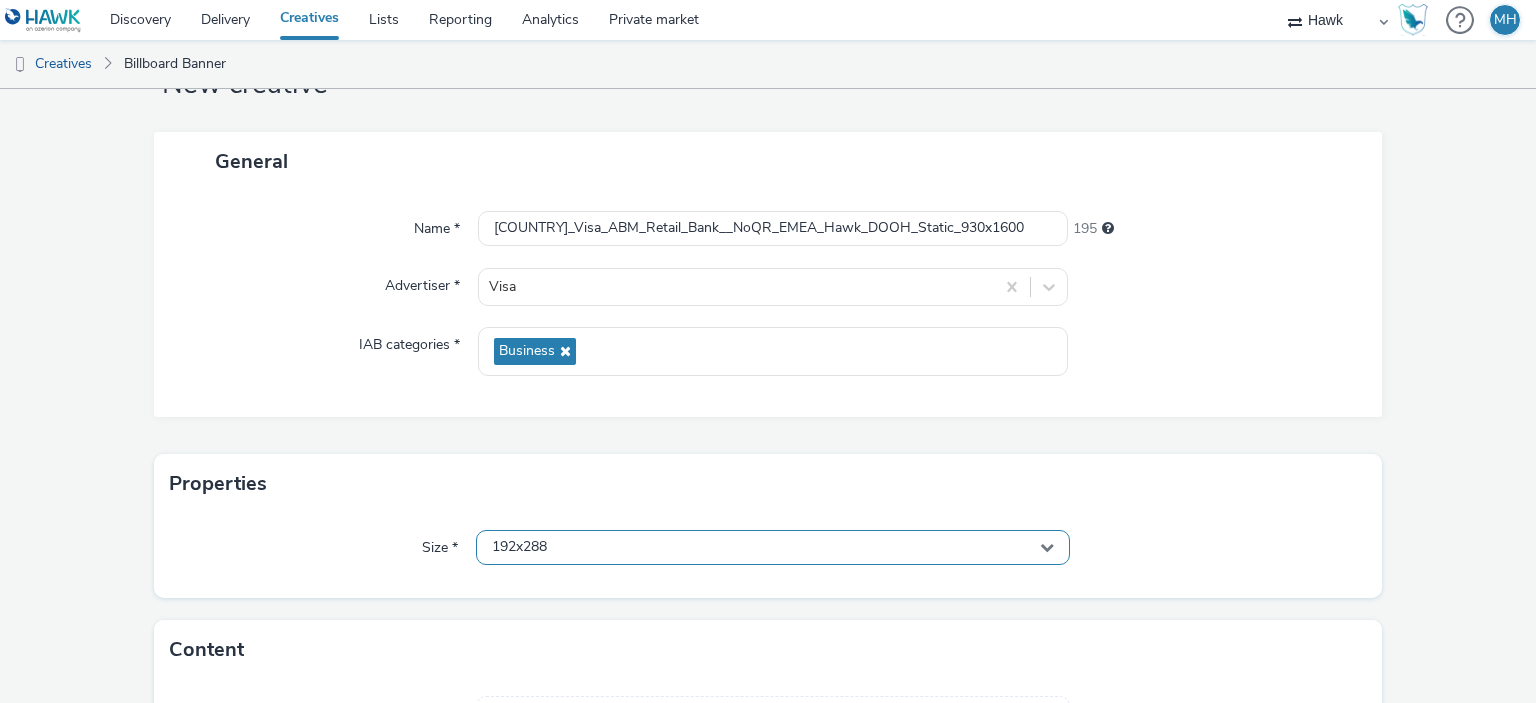 click on "192x288" at bounding box center (519, 547) 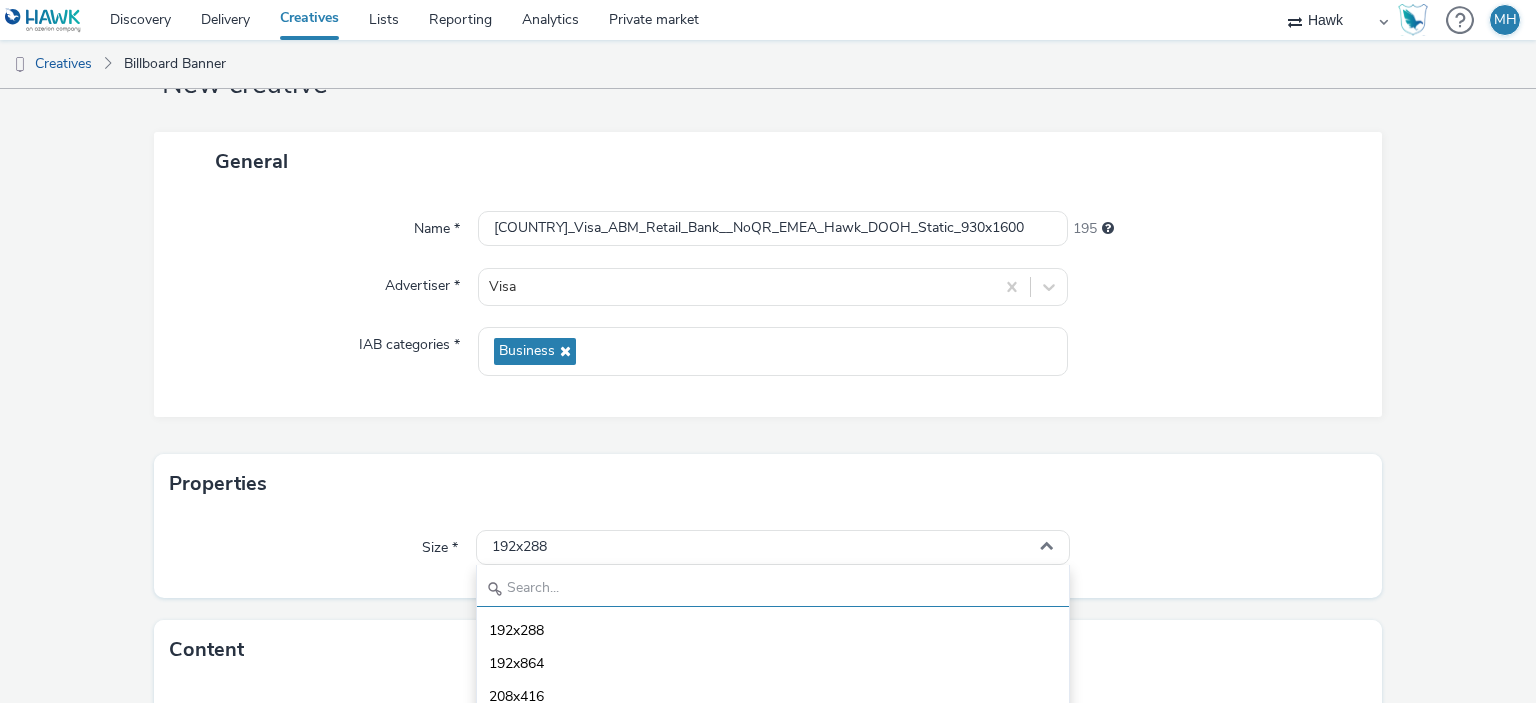 click at bounding box center [772, 589] 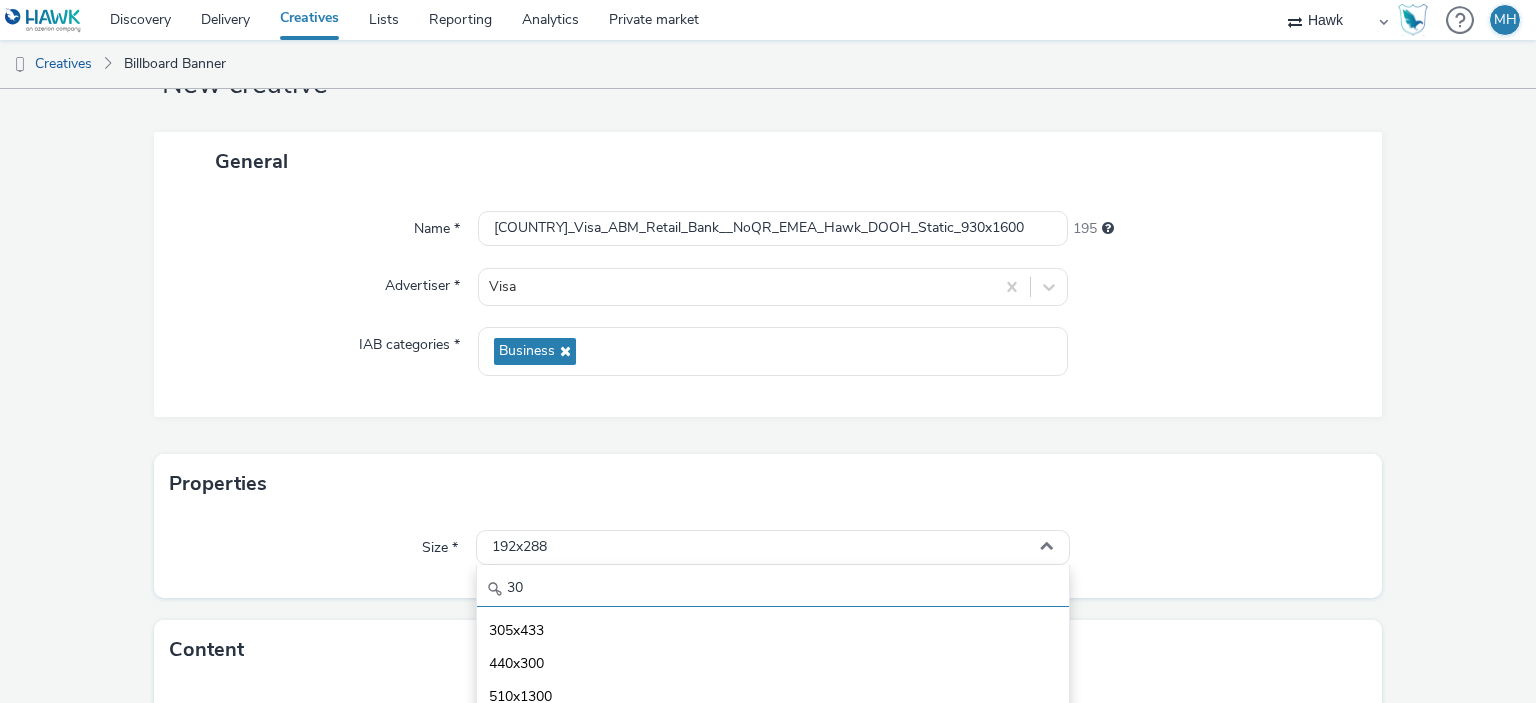 type on "3" 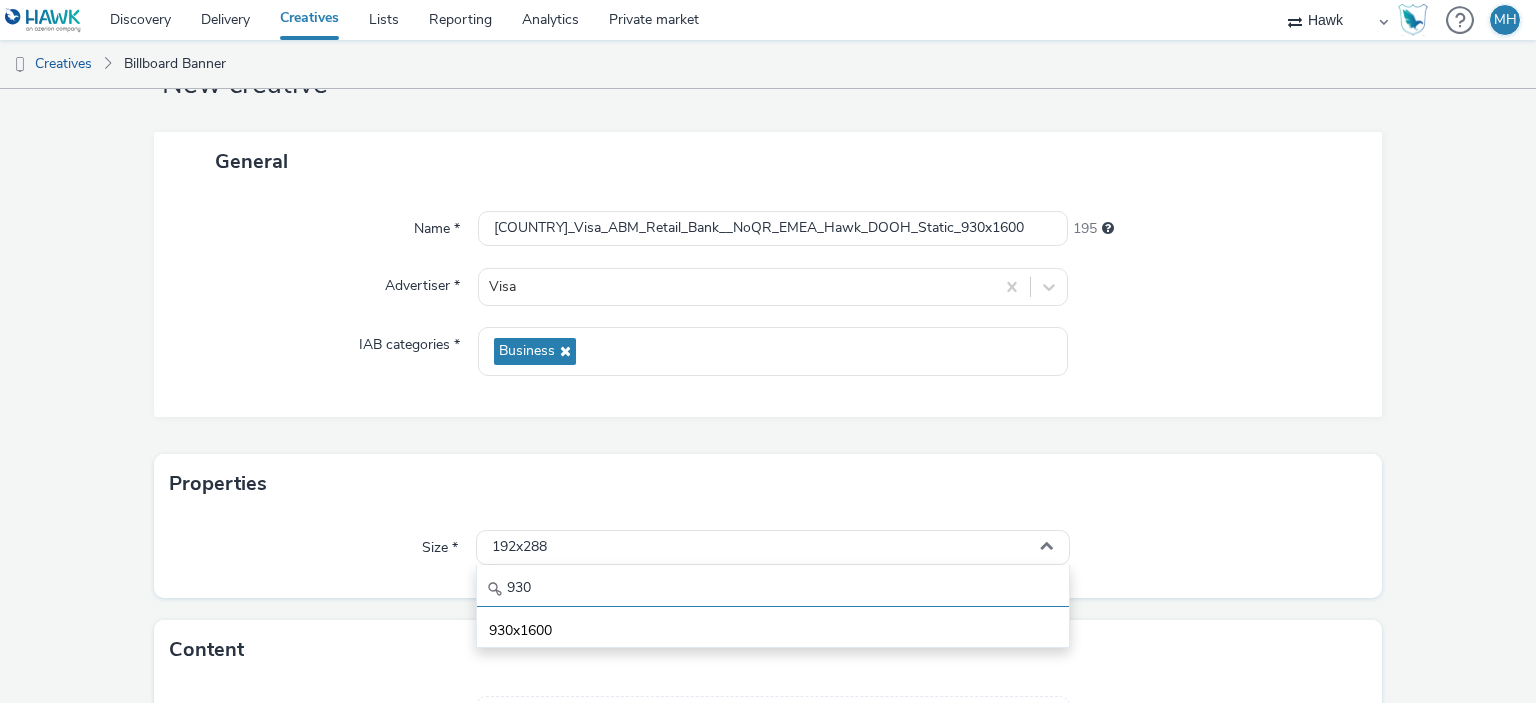 type on "930" 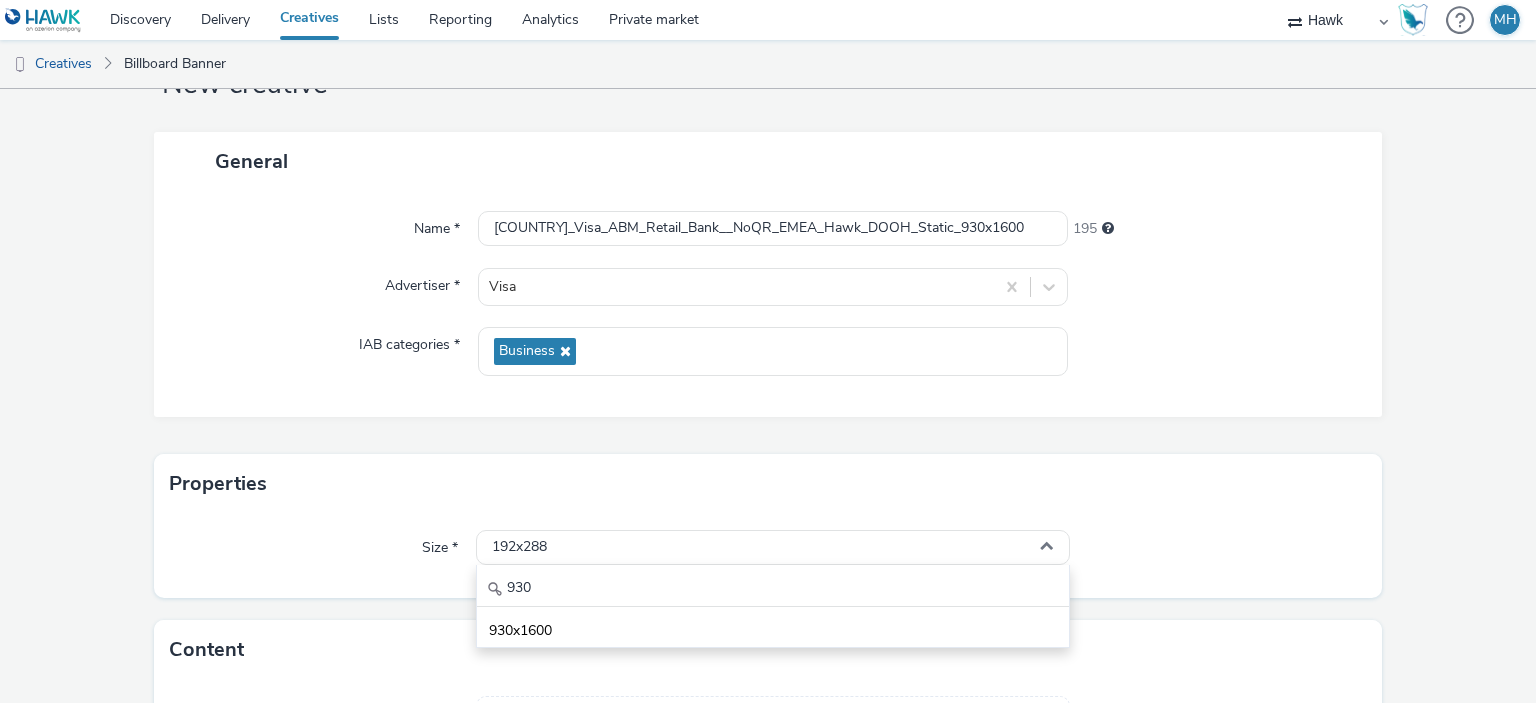 click on "930 930x1600" at bounding box center [772, 606] 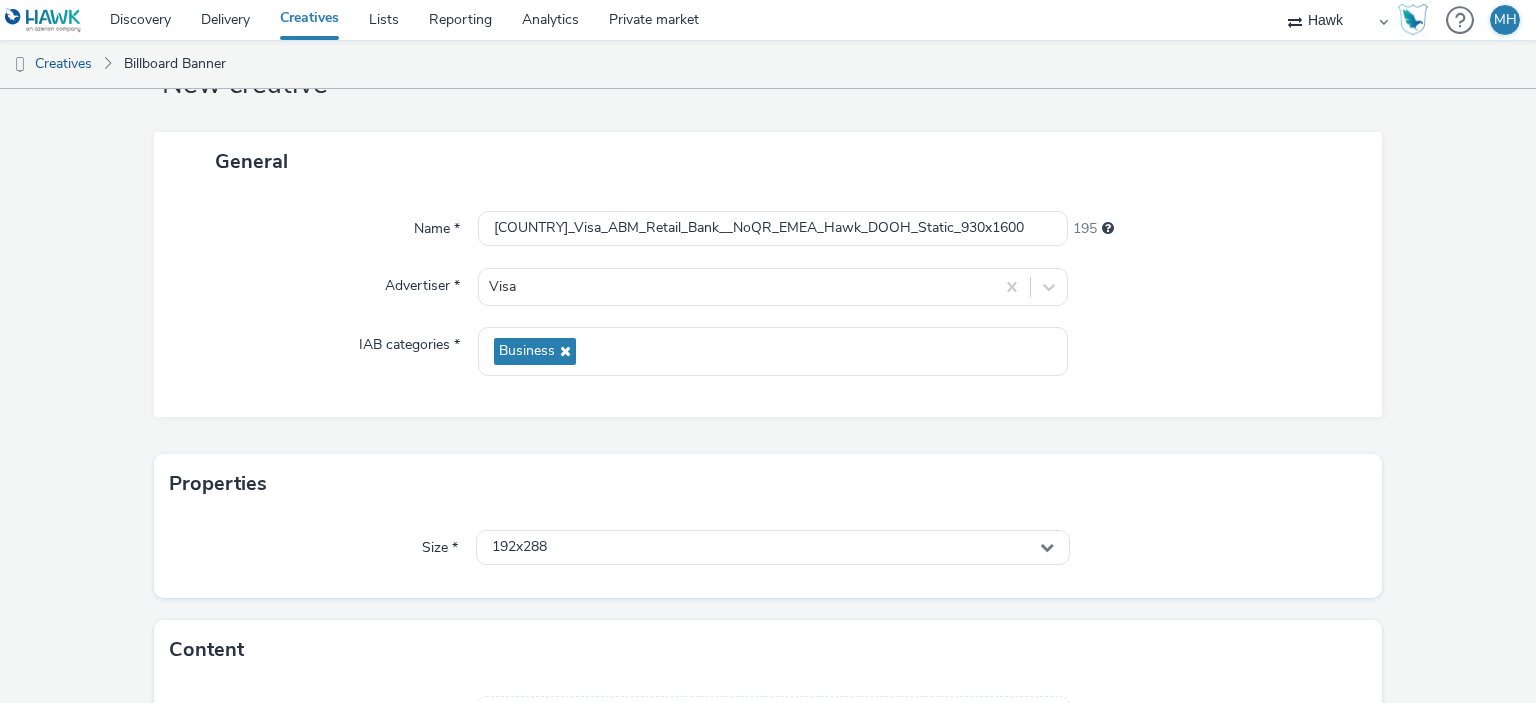 click on "New creative General Name * UK_Visa_ABM_Retail_Bank__NoQR_EMEA_Hawk_DOOH_Static_930x1600 195 Advertiser * Visa IAB categories * Business Properties Size * 192x288 Content Image * Drag & Drop or Browse files. Your image should be in .jpg, .png or .gif format Cancel Save" at bounding box center [768, 433] 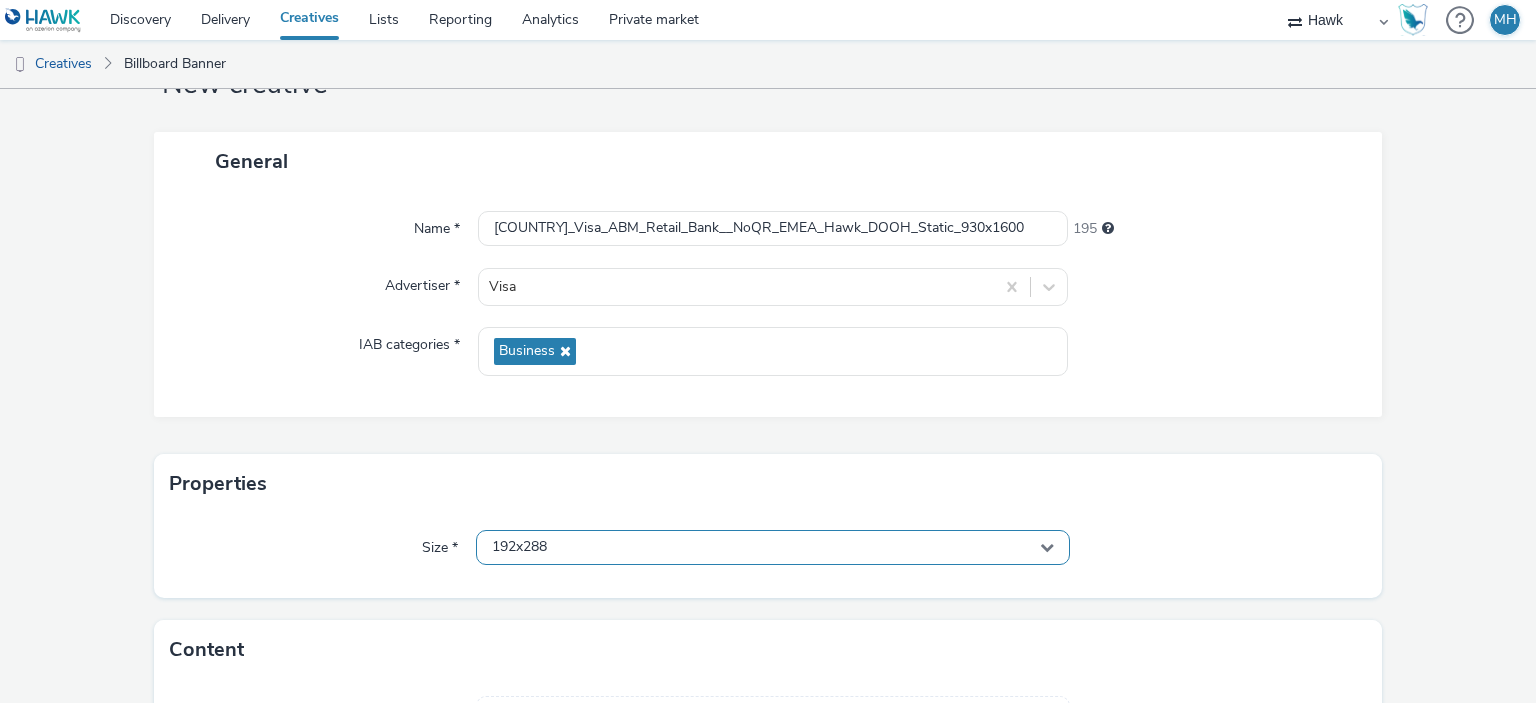 click on "192x288" at bounding box center [772, 547] 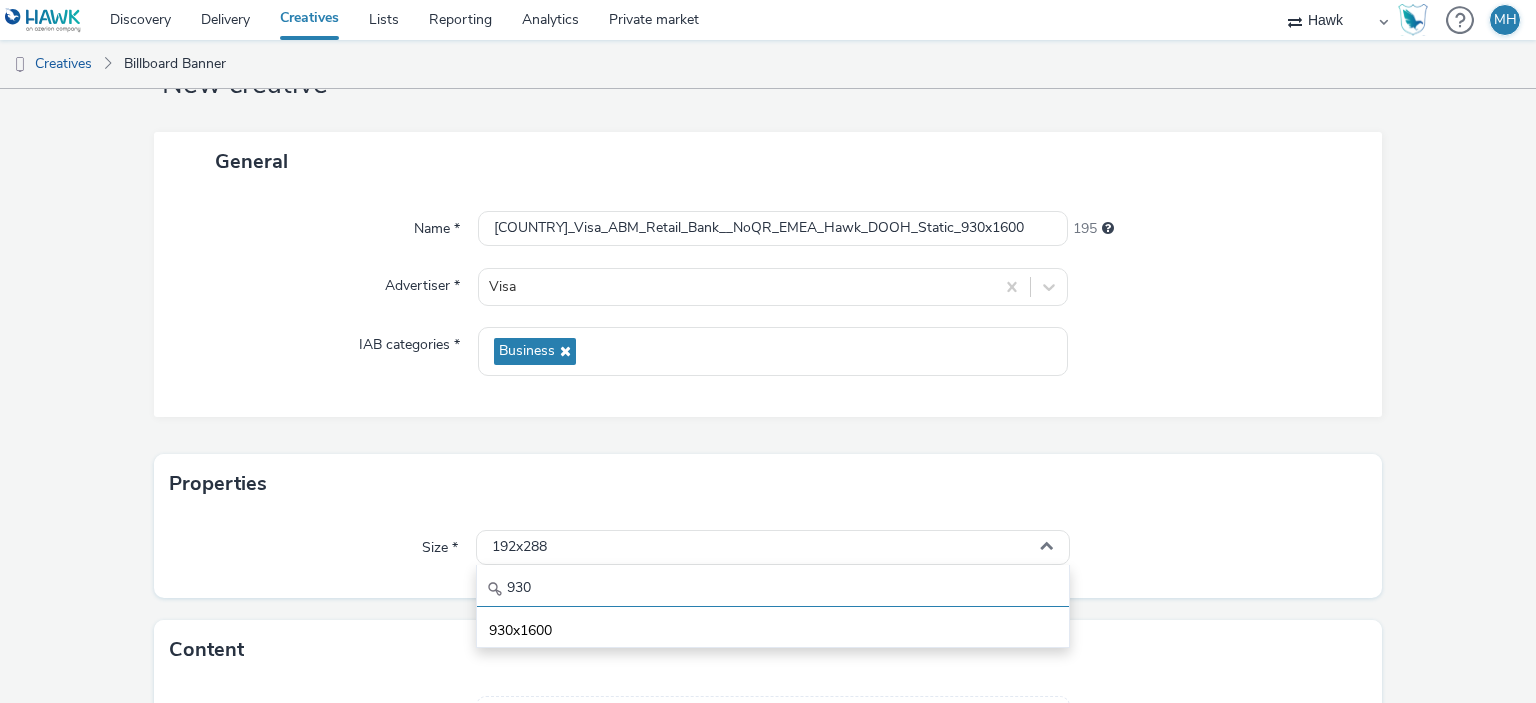click on "930" at bounding box center (772, 589) 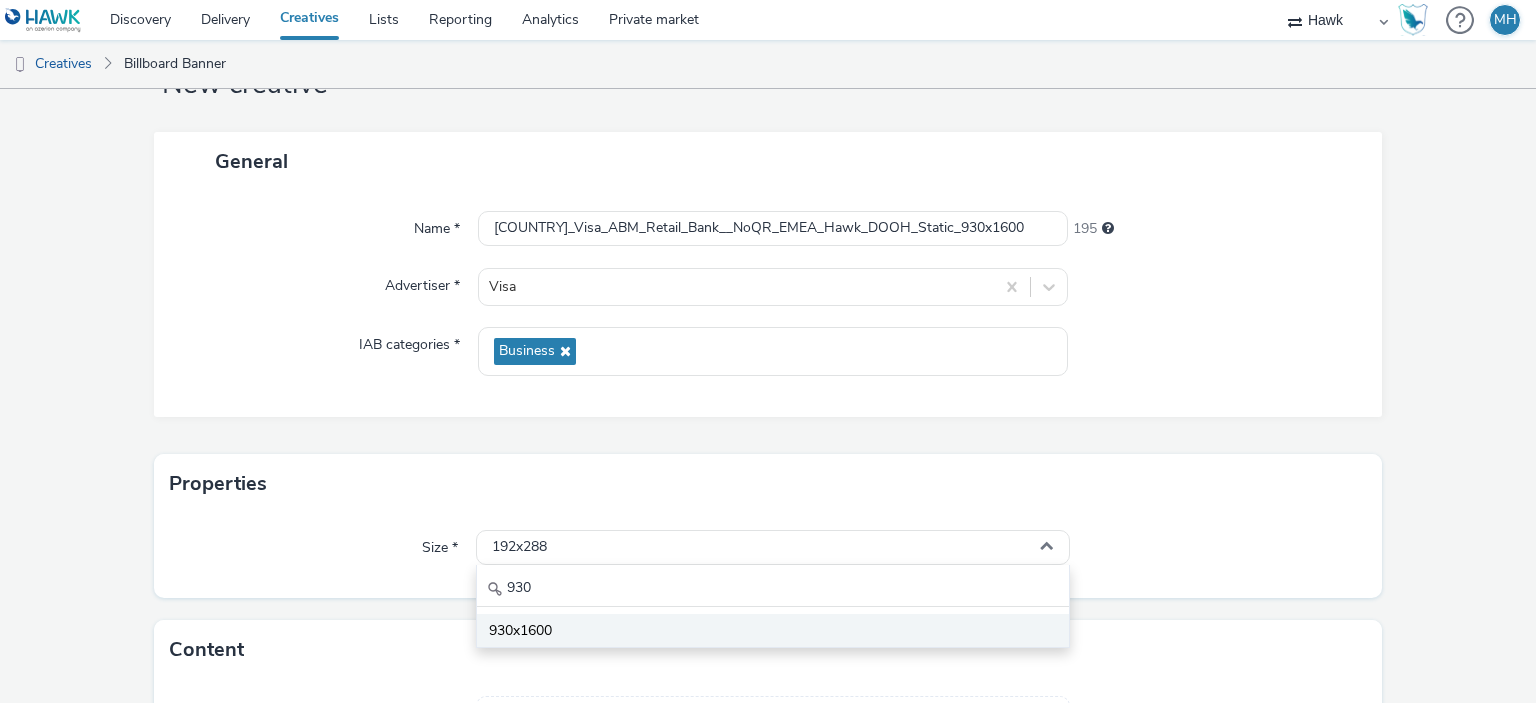 click on "930x1600" at bounding box center [772, 630] 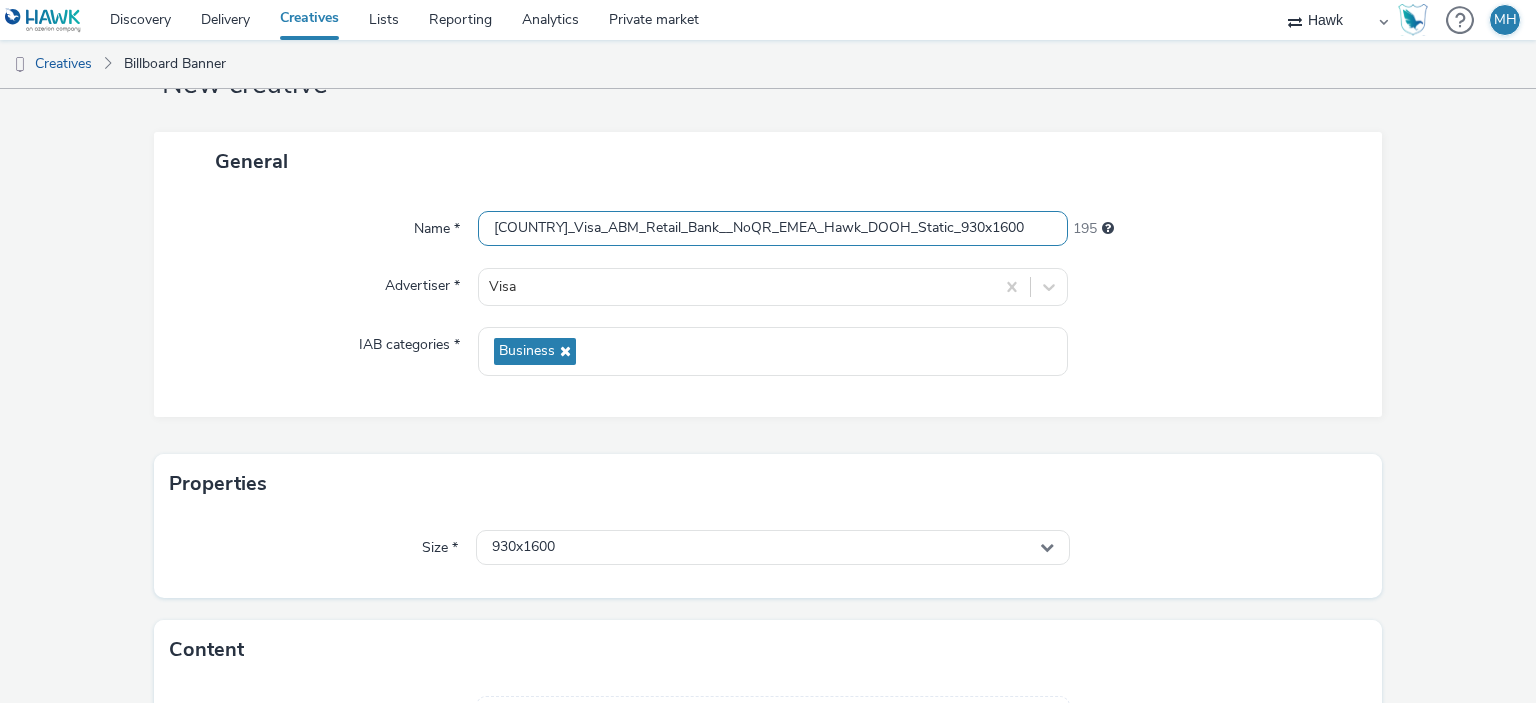 drag, startPoint x: 712, startPoint y: 227, endPoint x: 672, endPoint y: 226, distance: 40.012497 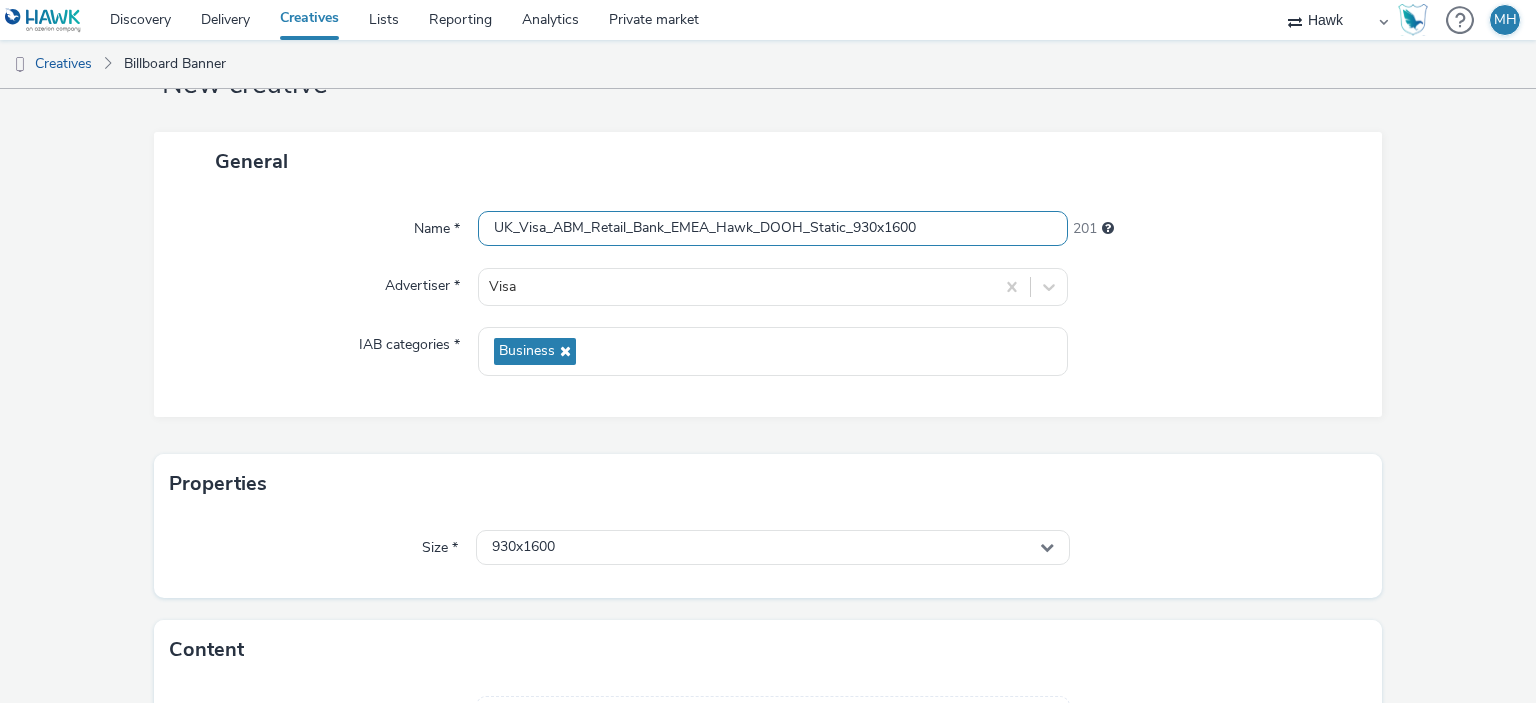 click on "UK_Visa_ABM_Retail_Bank_EMEA_Hawk_DOOH_Static_930x1600" at bounding box center [772, 228] 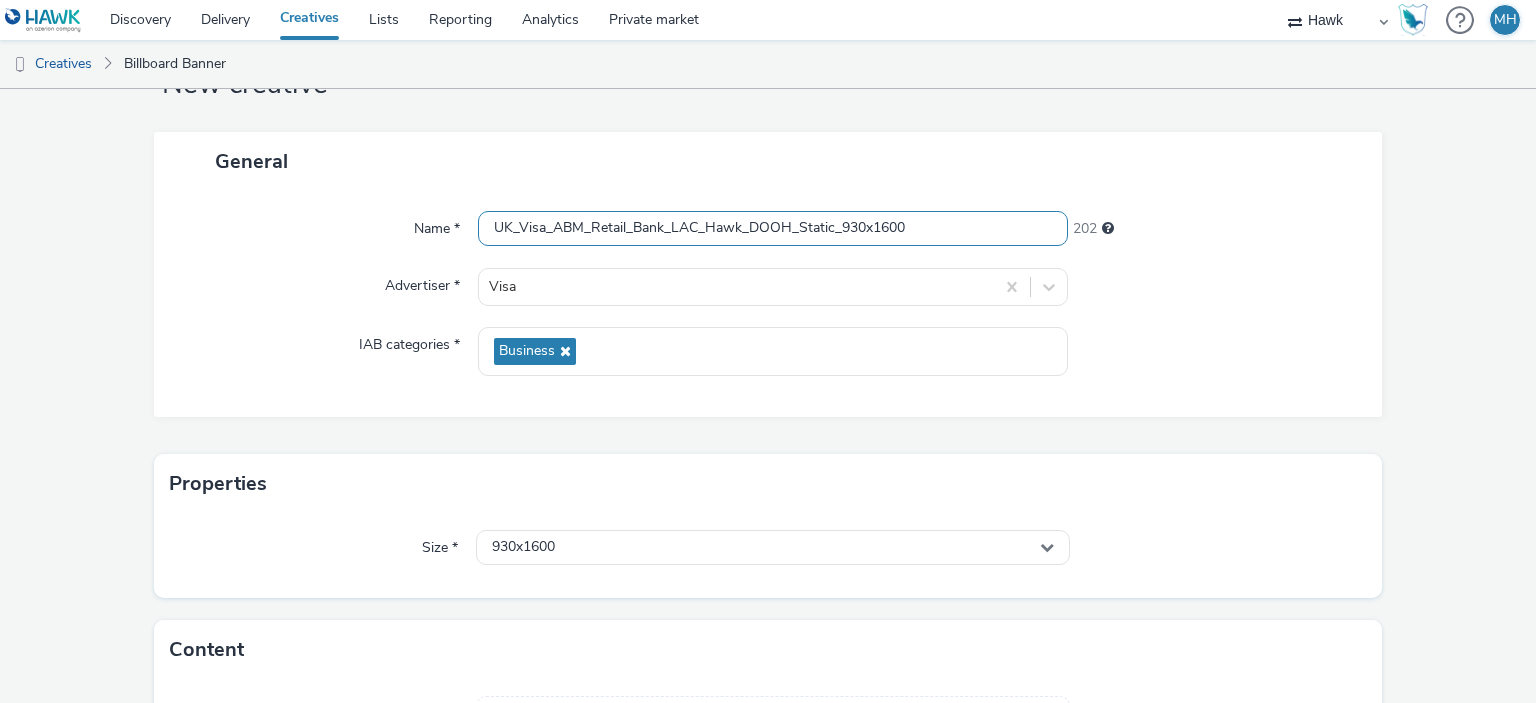type on "UK_Visa_ABM_Retail_Bank_LAC_Hawk_DOOH_Static_930x1600" 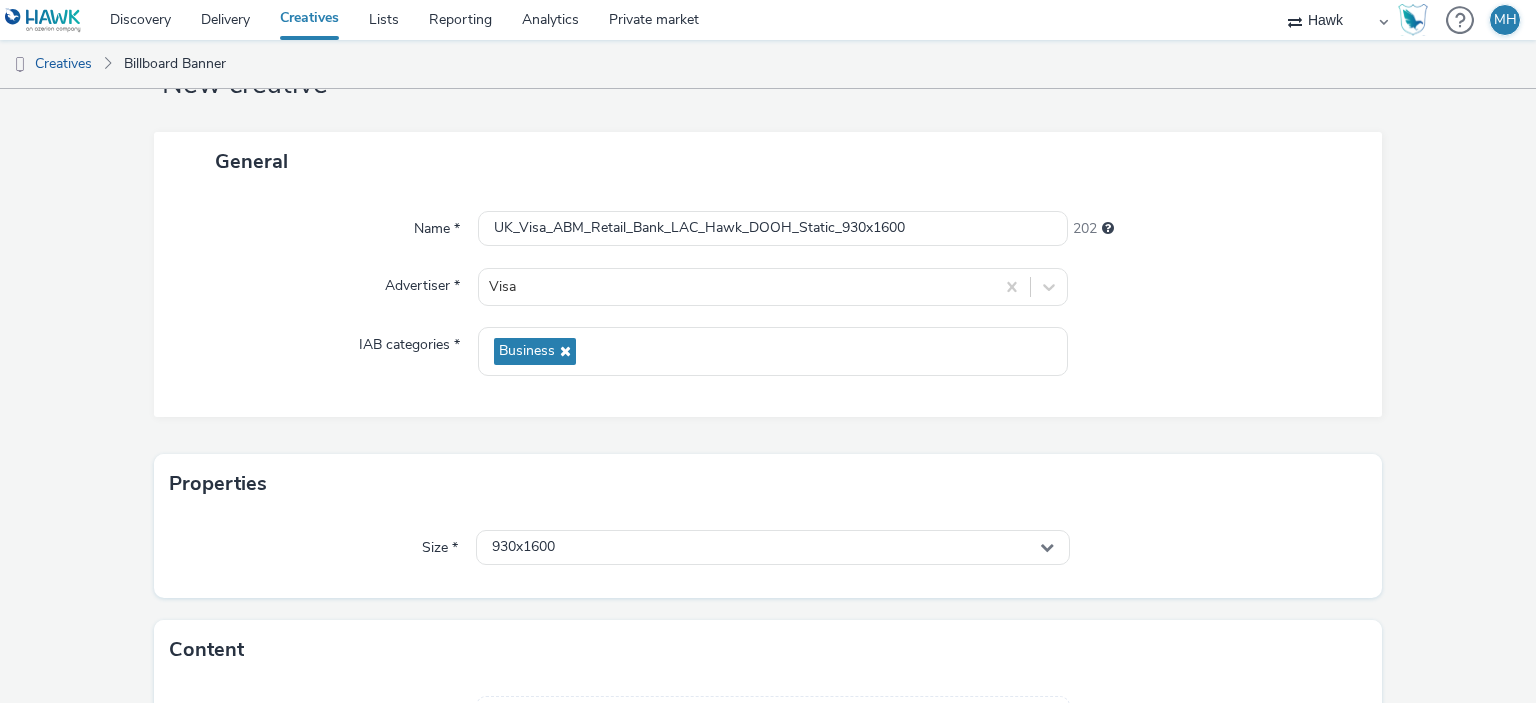 click on "New creative General Name * UK_Visa_ABM_Retail_Bank_LAC_Hawk_DOOH_Static_930x1600 202 Advertiser * Visa IAB categories * Business Properties Size * 930x1600 Content Image * Drag & Drop or Browse files. Your image should be in .jpg, .png or .gif format Cancel Save" at bounding box center (768, 433) 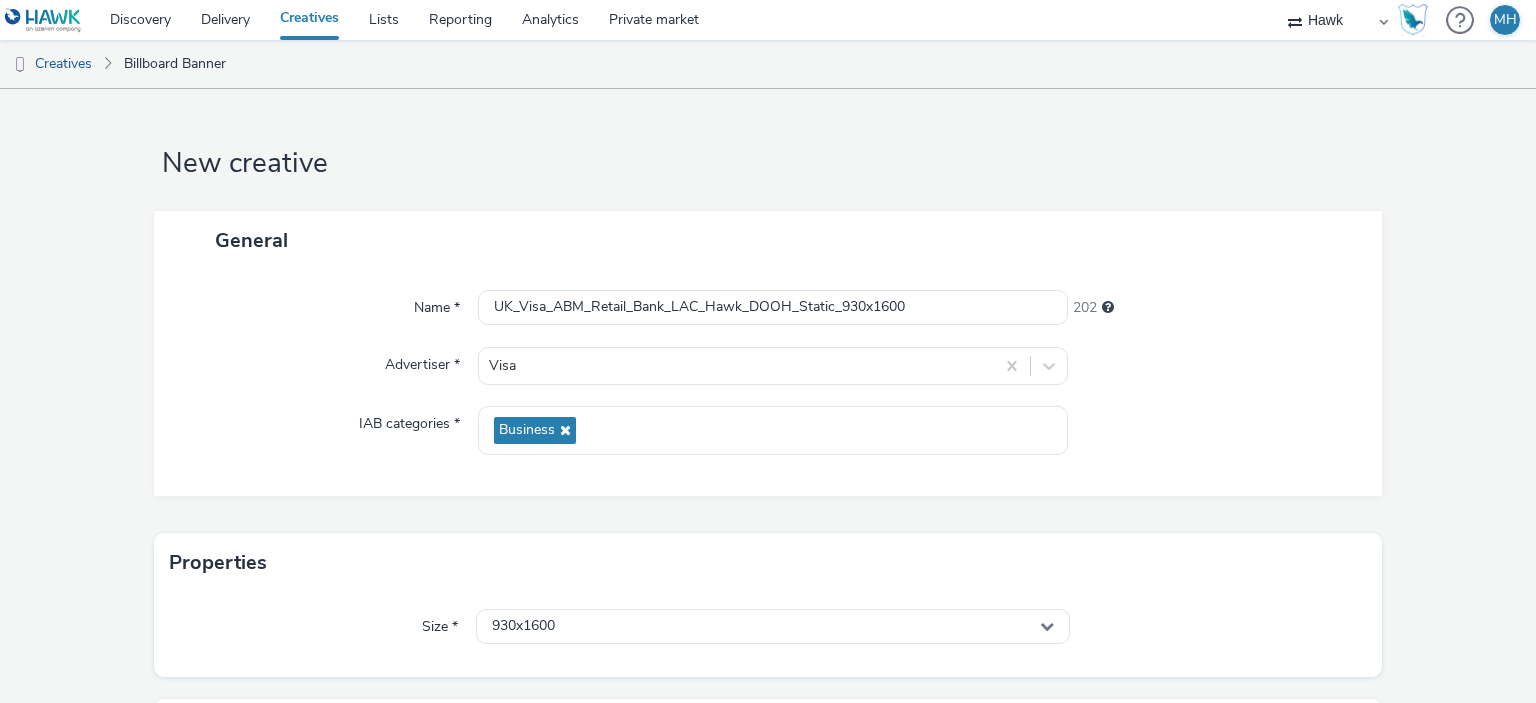 scroll, scrollTop: 231, scrollLeft: 0, axis: vertical 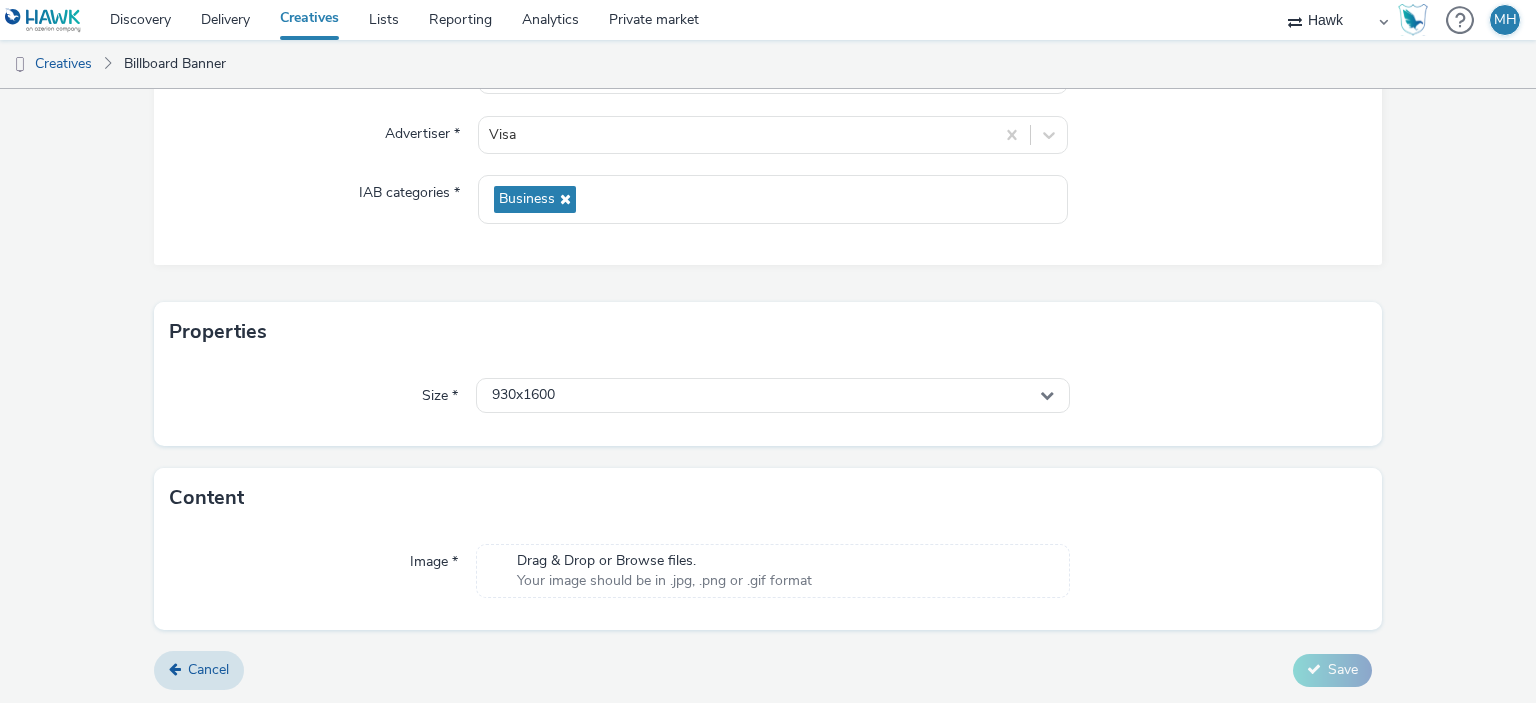 click on "Drag & Drop or Browse files." at bounding box center (664, 561) 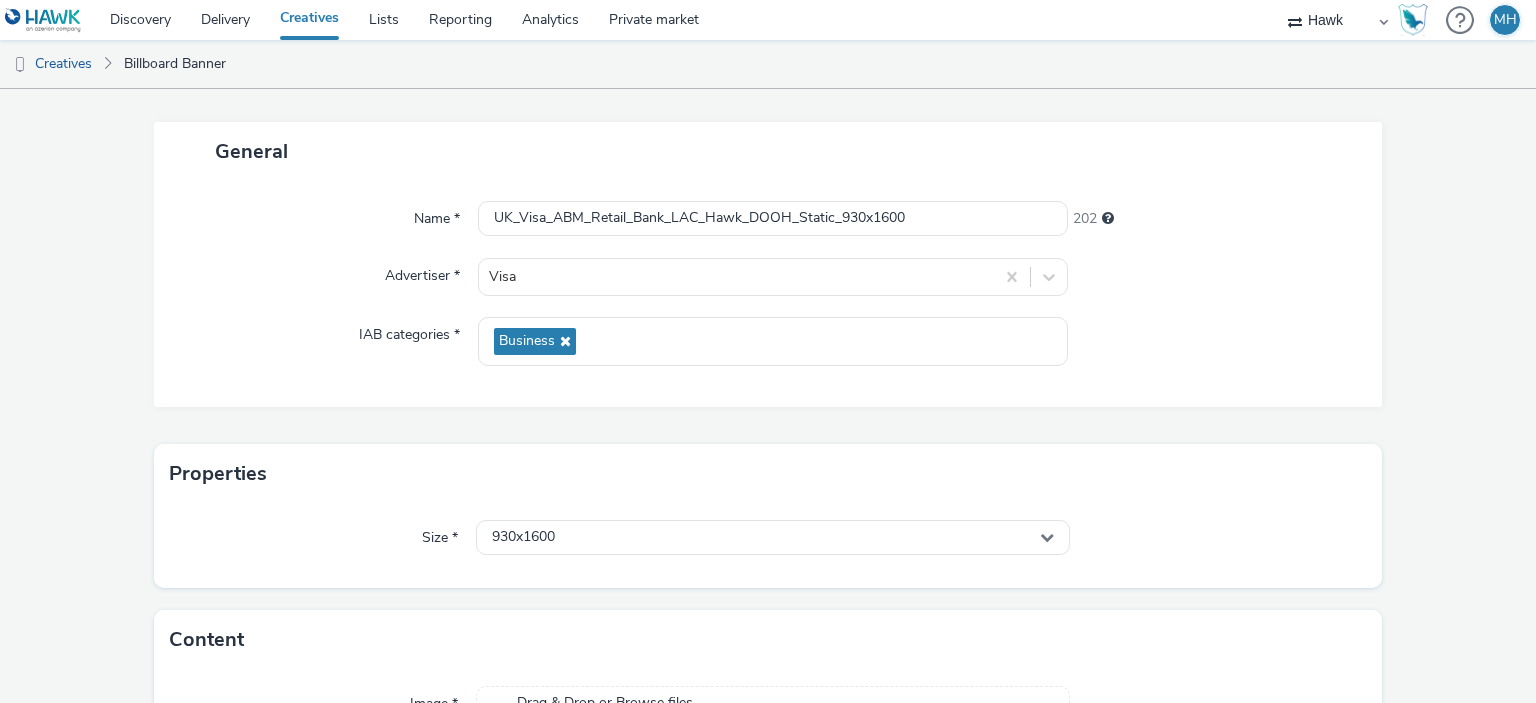 scroll, scrollTop: 0, scrollLeft: 0, axis: both 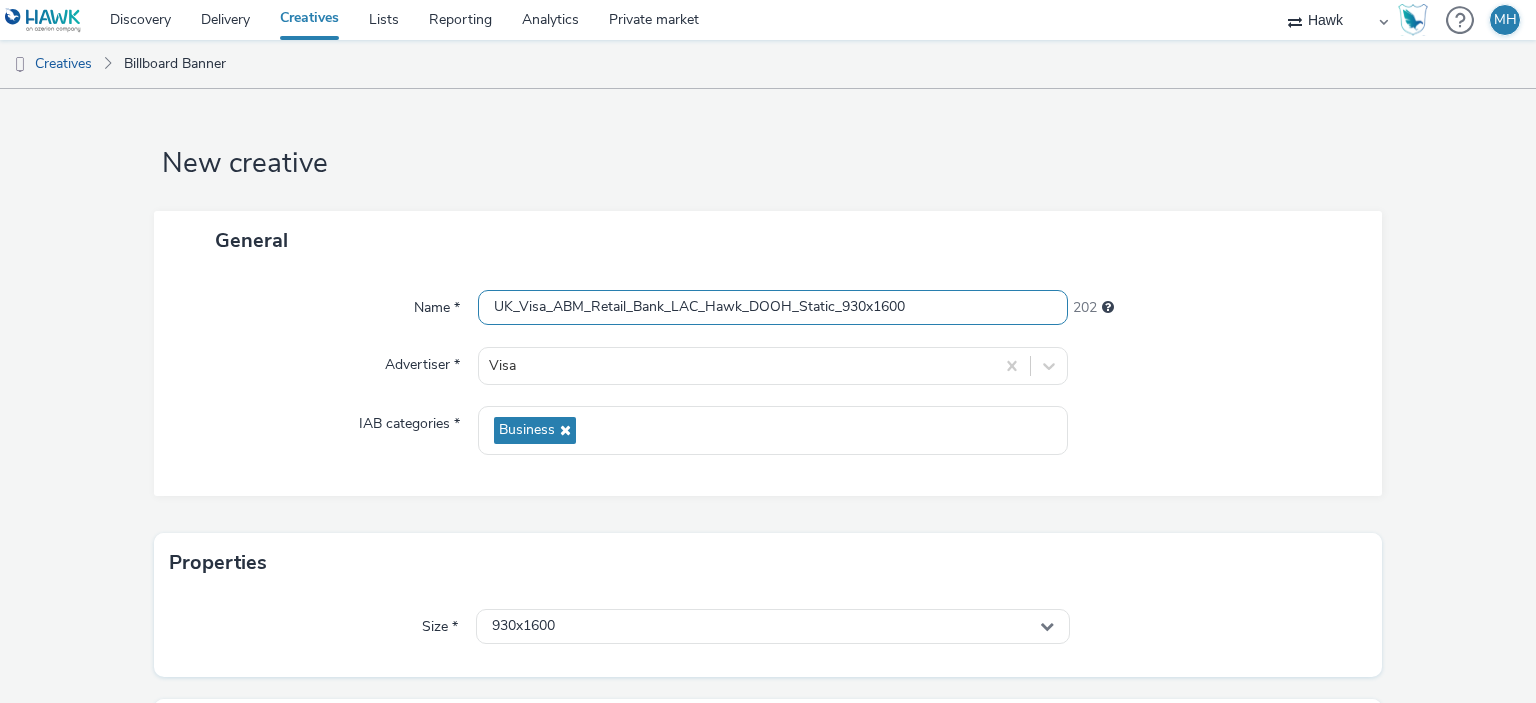 drag, startPoint x: 925, startPoint y: 311, endPoint x: 471, endPoint y: 298, distance: 454.1861 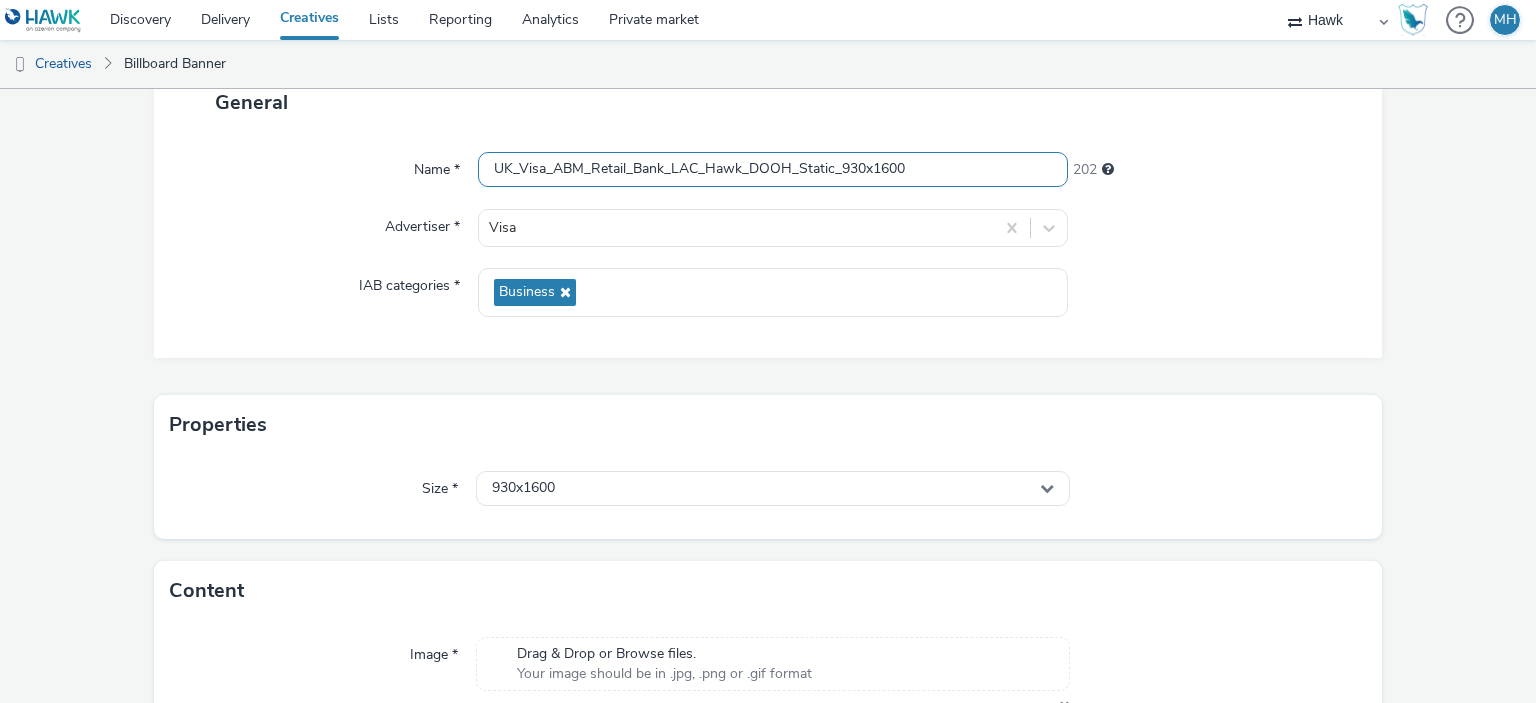 scroll, scrollTop: 259, scrollLeft: 0, axis: vertical 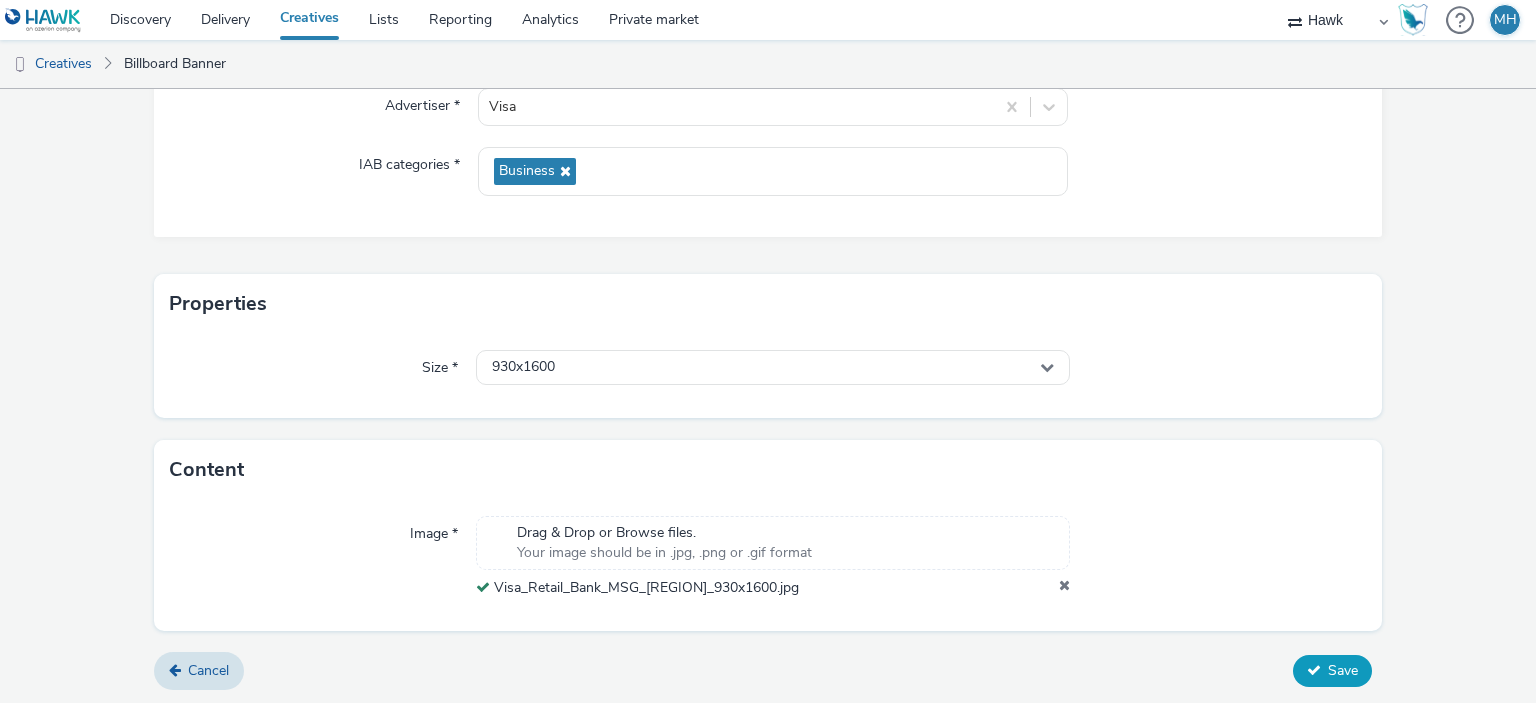 click on "Save" at bounding box center (1332, 671) 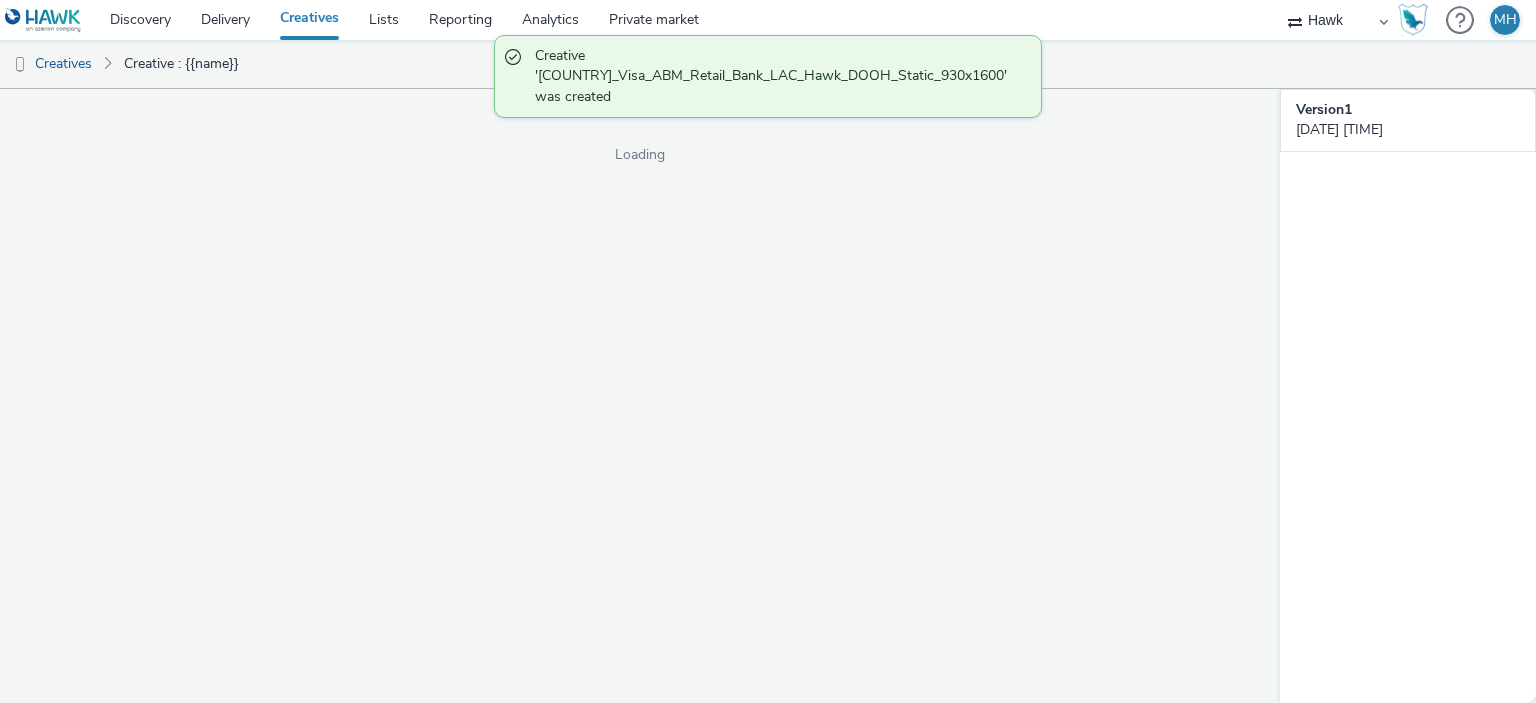 scroll, scrollTop: 0, scrollLeft: 0, axis: both 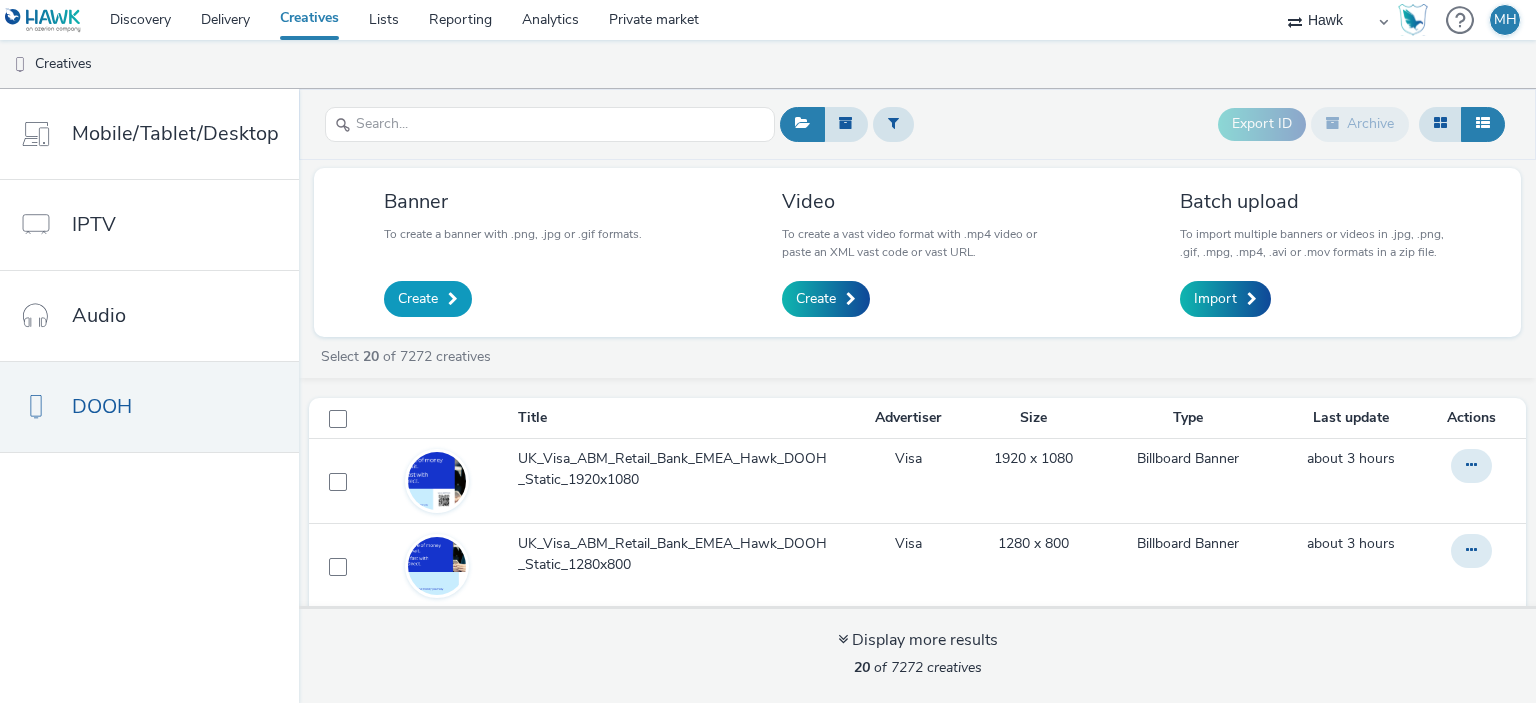 click on "Create" at bounding box center [418, 299] 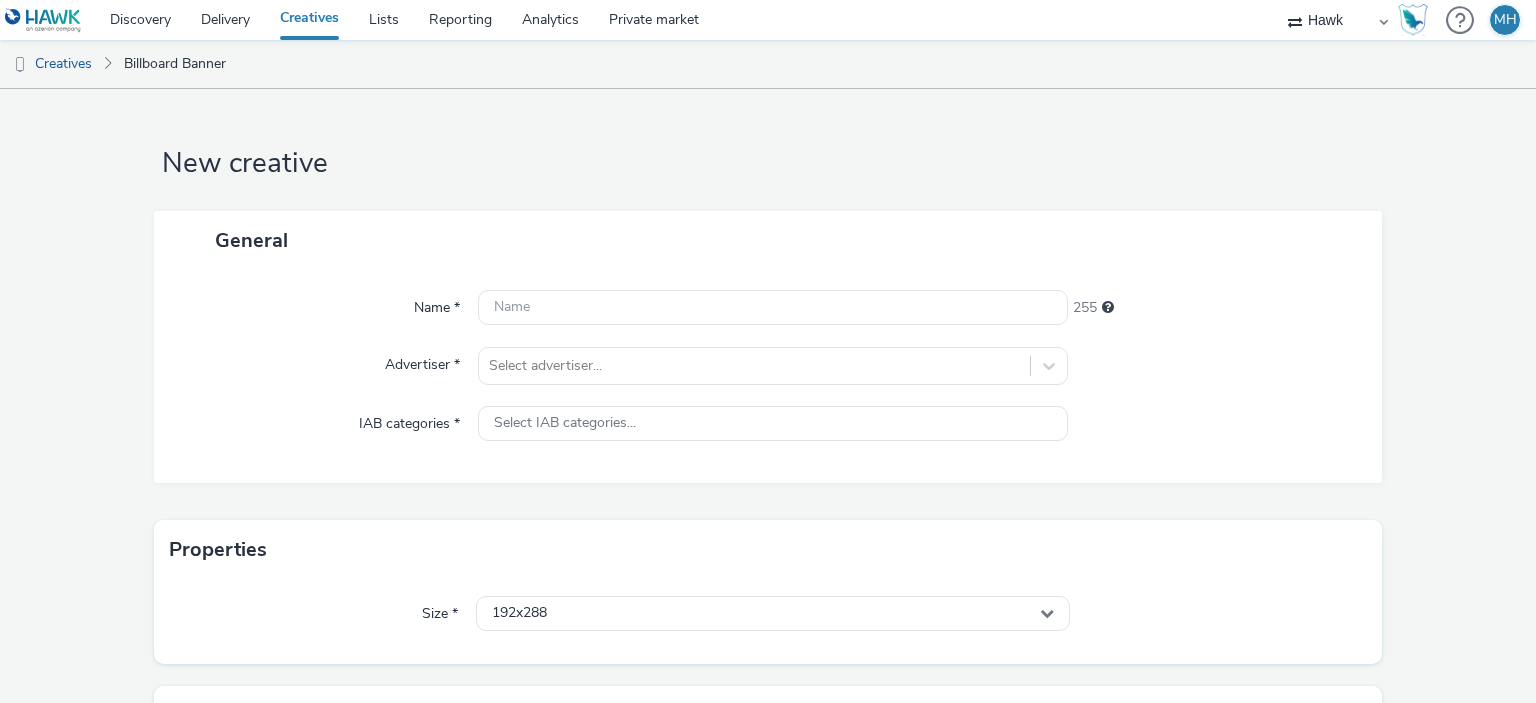 click on "Name * 255 Advertiser * Select advertiser... IAB categories * Select IAB categories..." at bounding box center (768, 376) 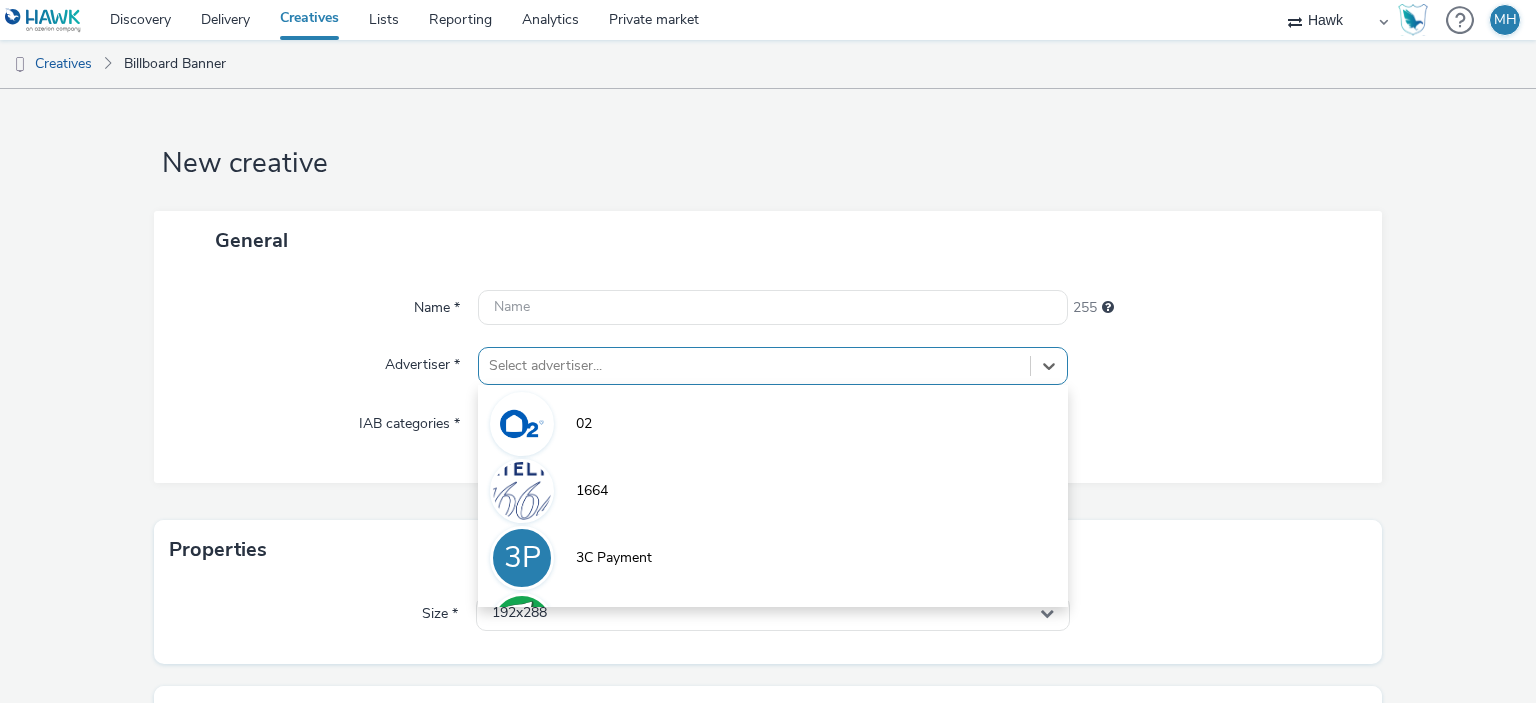 click on "option 02 focused, 1 of 9. 9 results available. Use Up and Down to choose options, press Enter to select the currently focused option, press Escape to exit the menu, press Tab to select the option and exit the menu. Select advertiser... 02 1664 3P 3C Payment 7UP A Abba Aber Falls Abercrombie A Abott A ABRSM" at bounding box center (772, 366) 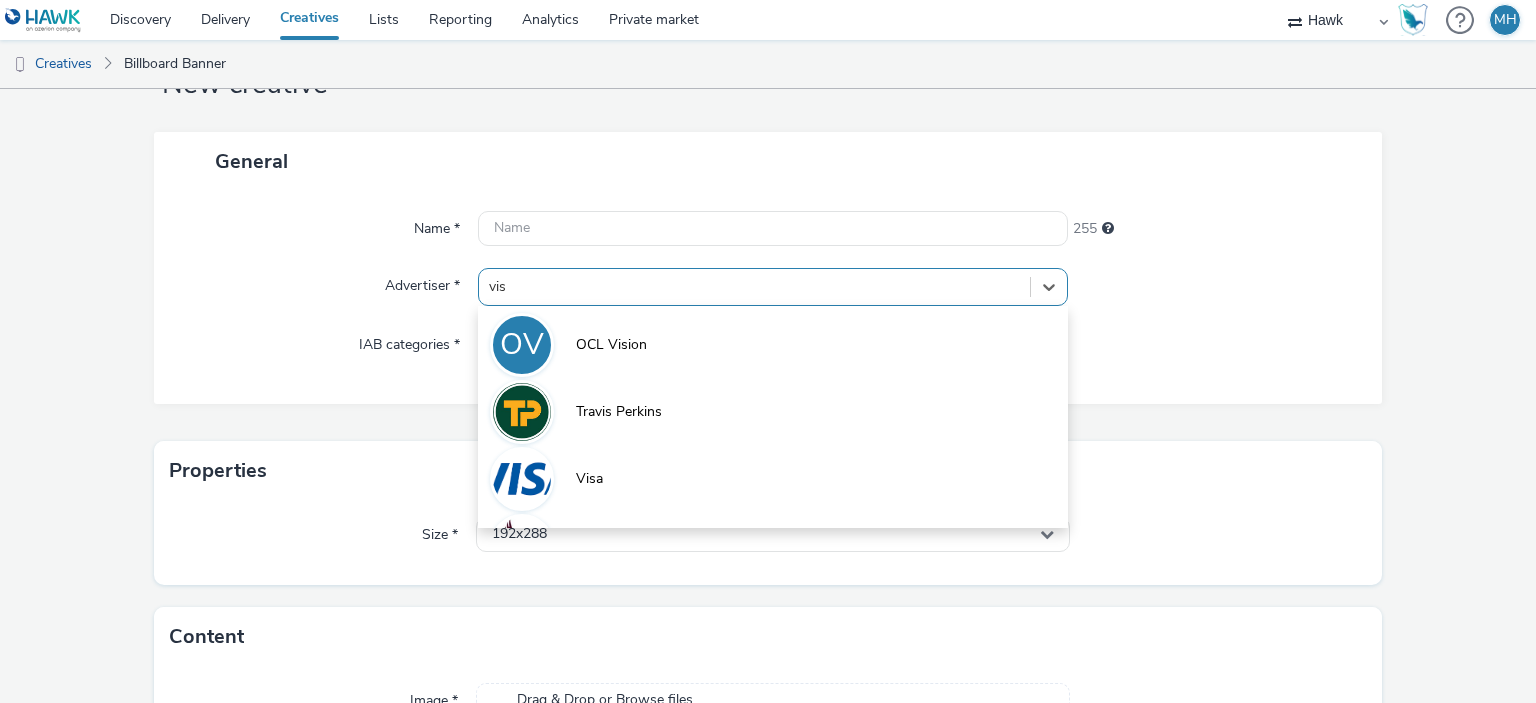 type on "visa" 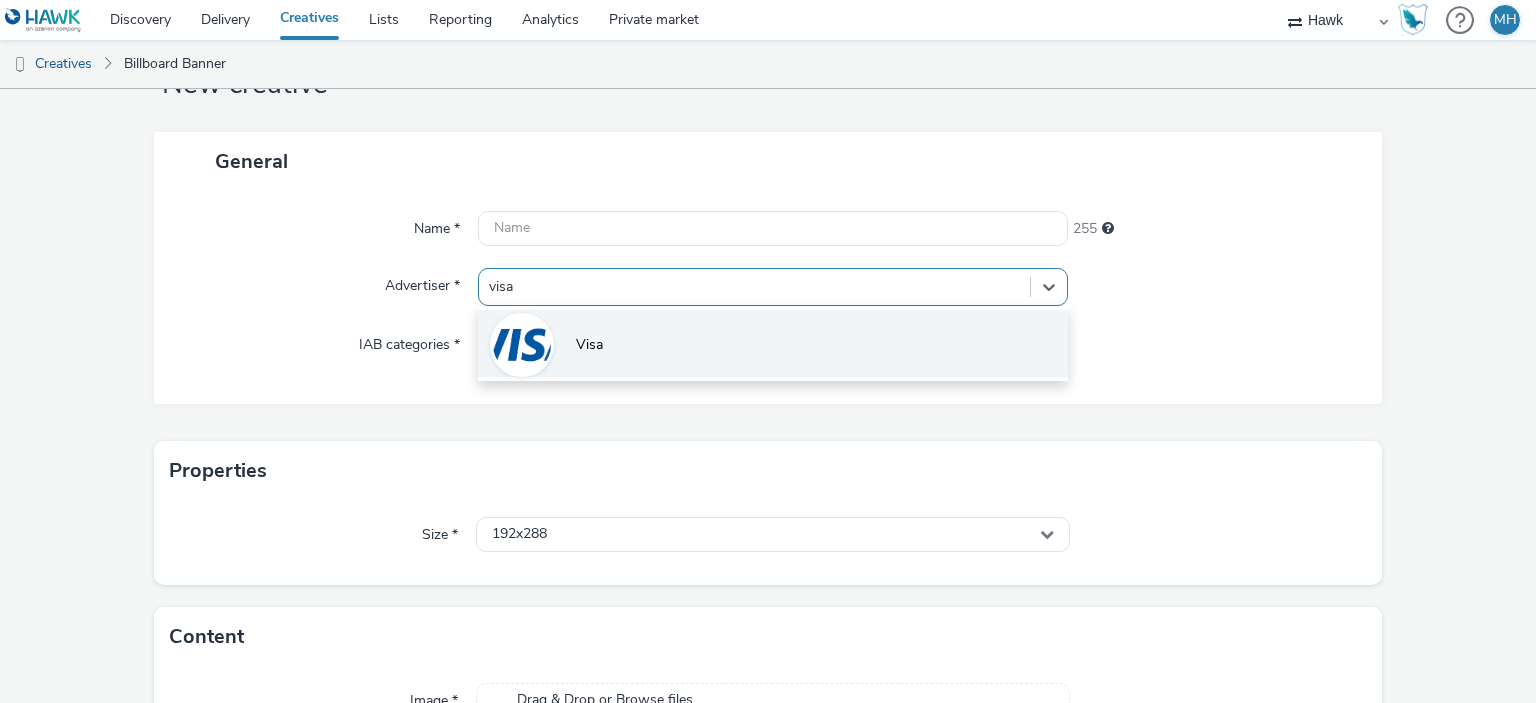 click on "Visa" at bounding box center (772, 343) 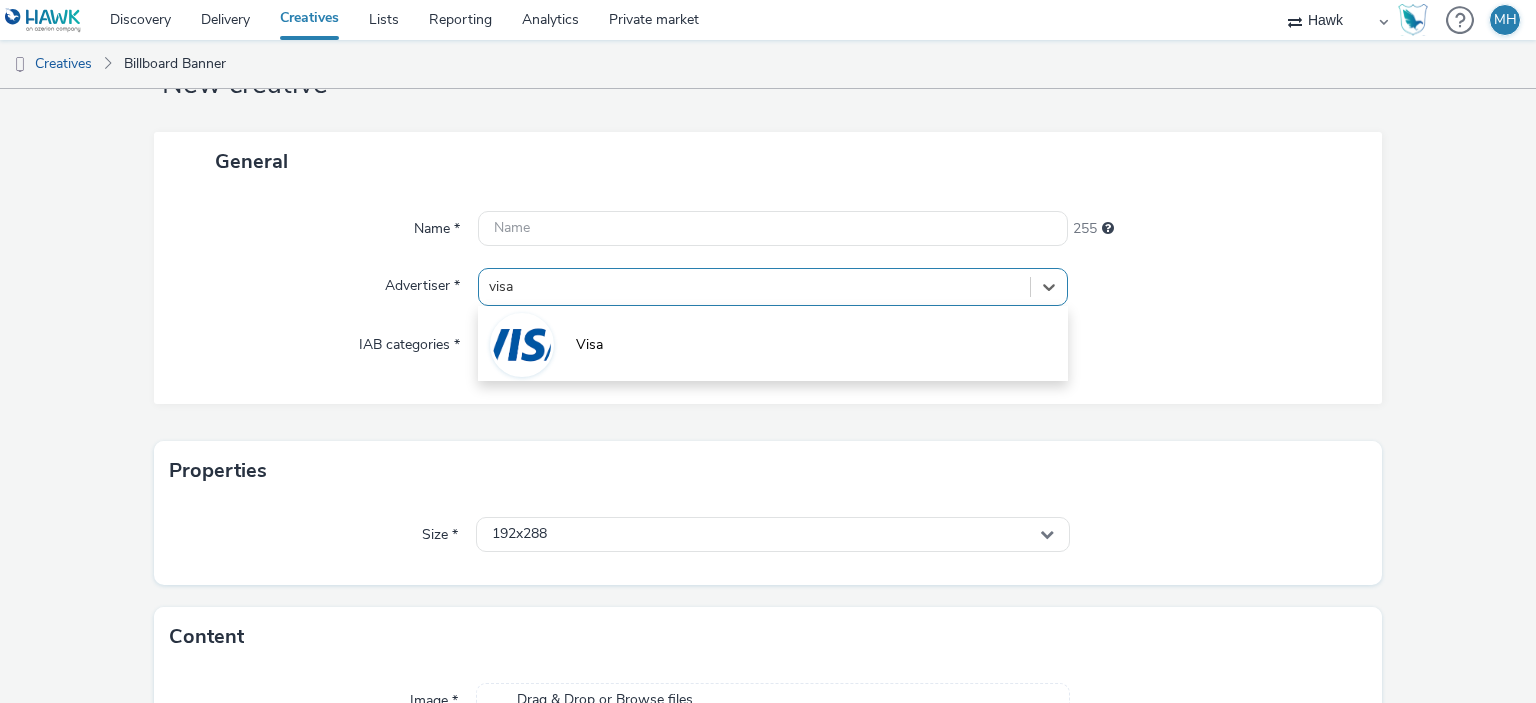 type 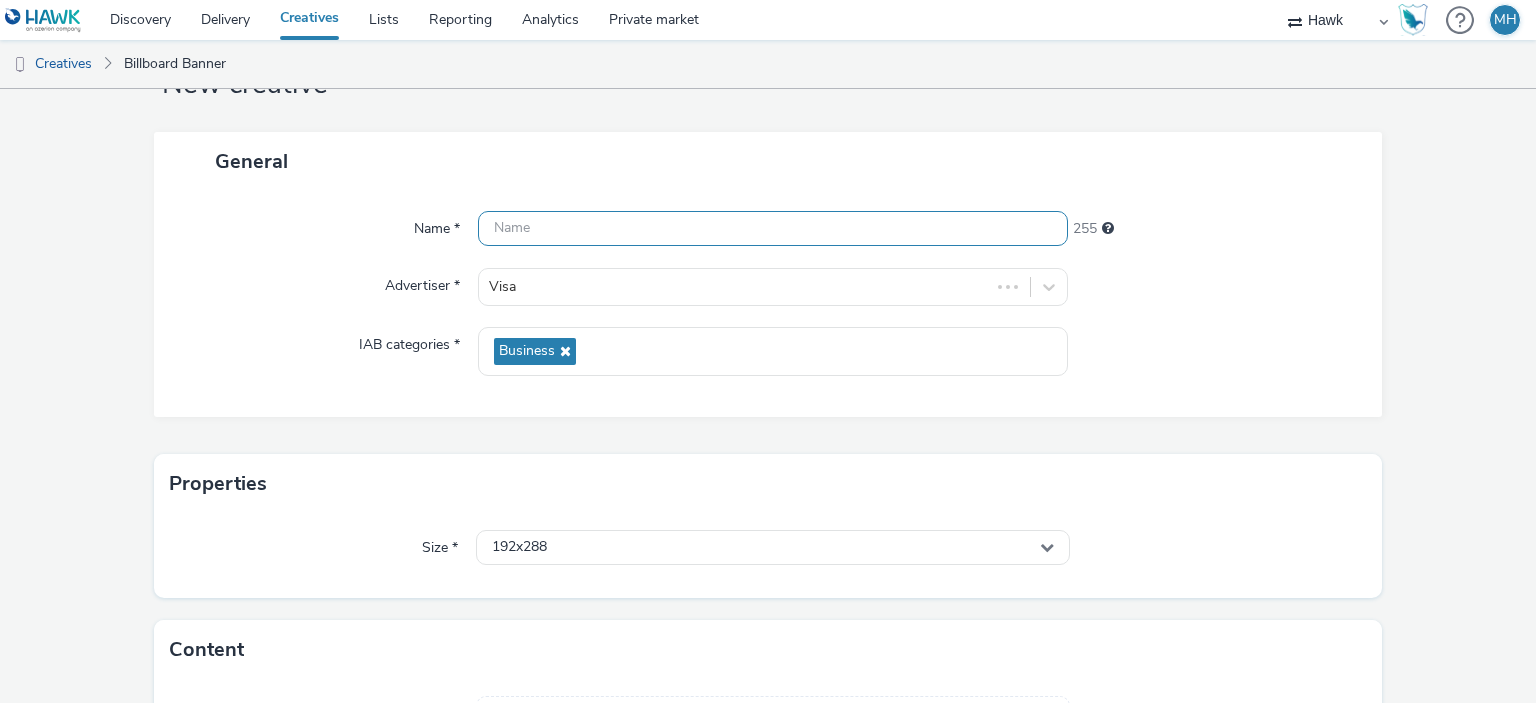 click at bounding box center [772, 228] 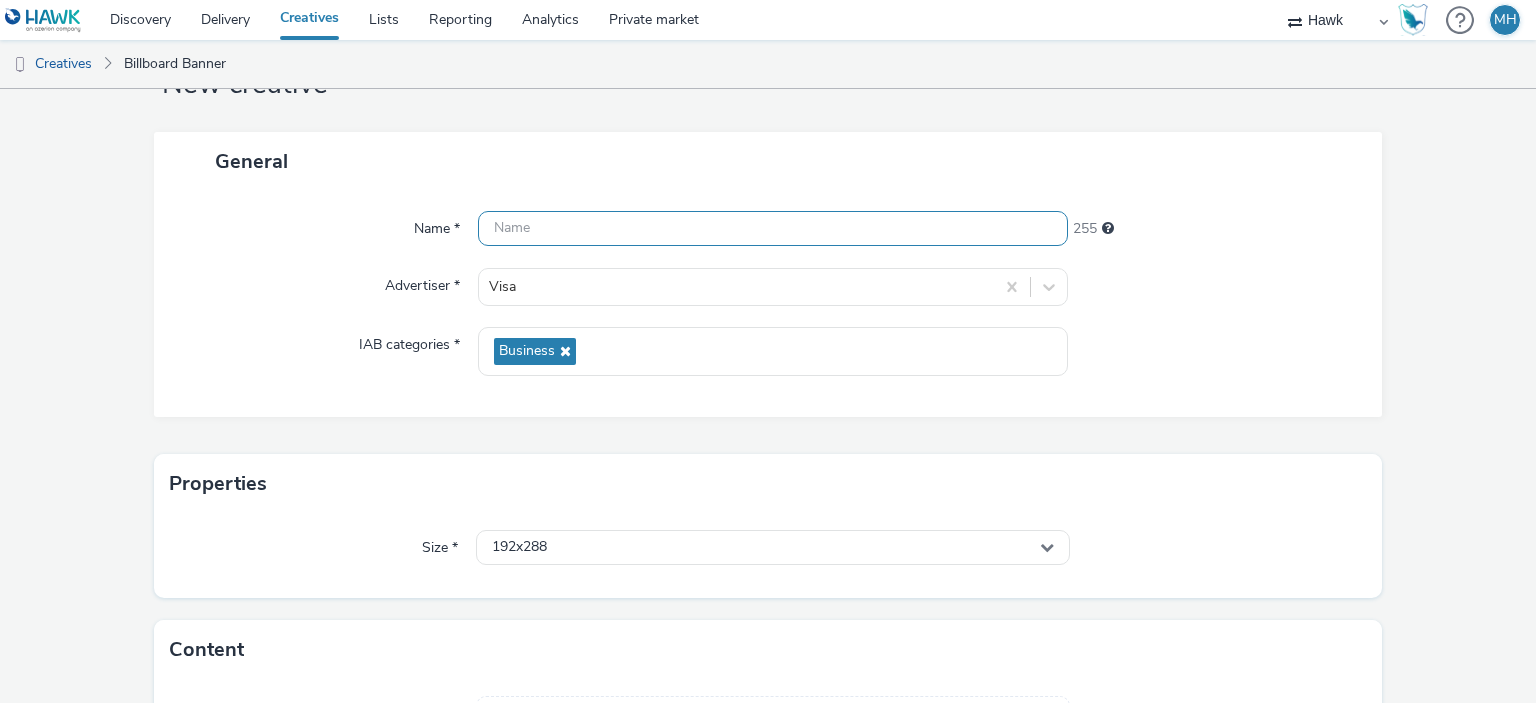 paste on "UK_Visa_ABM_Retail_Bank_LAC_Hawk_DOOH_Static_930x1600" 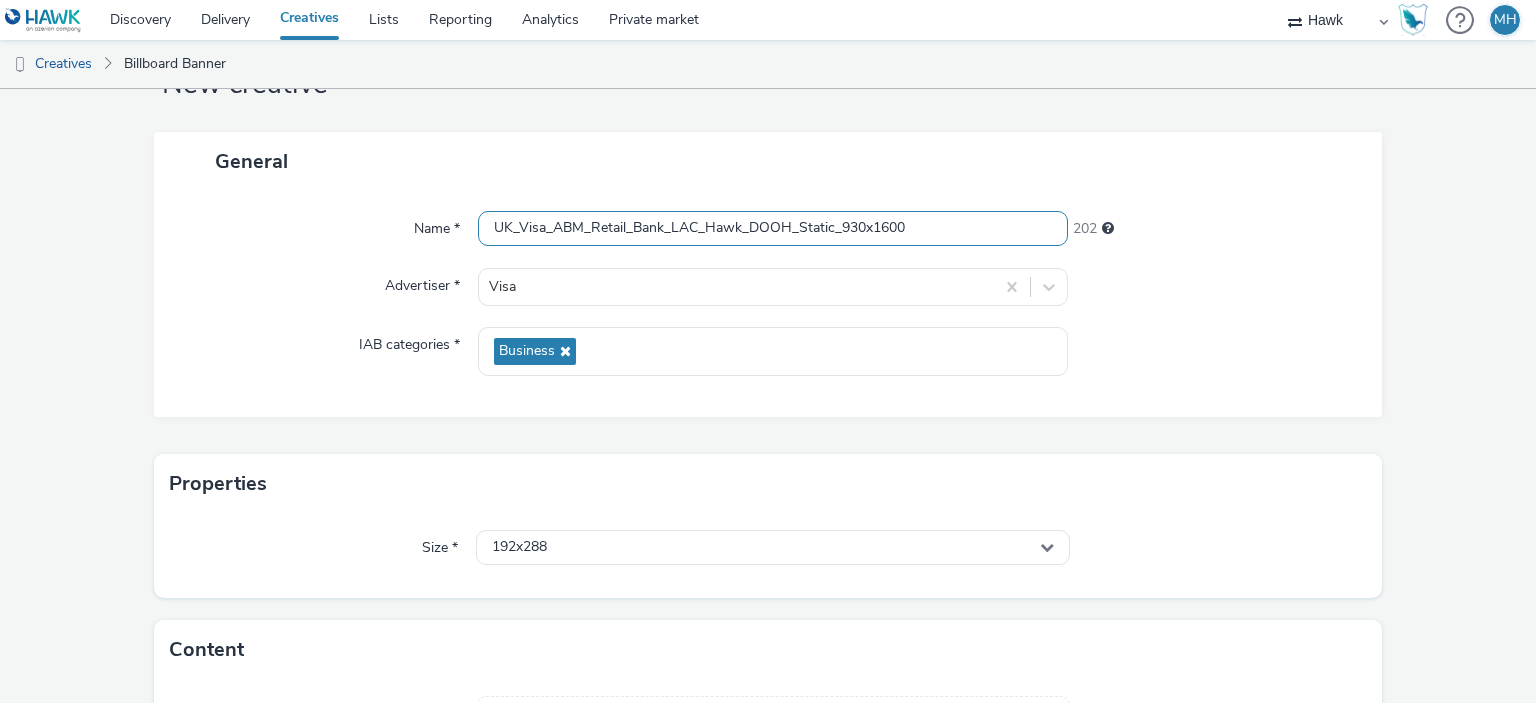 click on "UK_Visa_ABM_Retail_Bank_LAC_Hawk_DOOH_Static_930x1600" at bounding box center [772, 228] 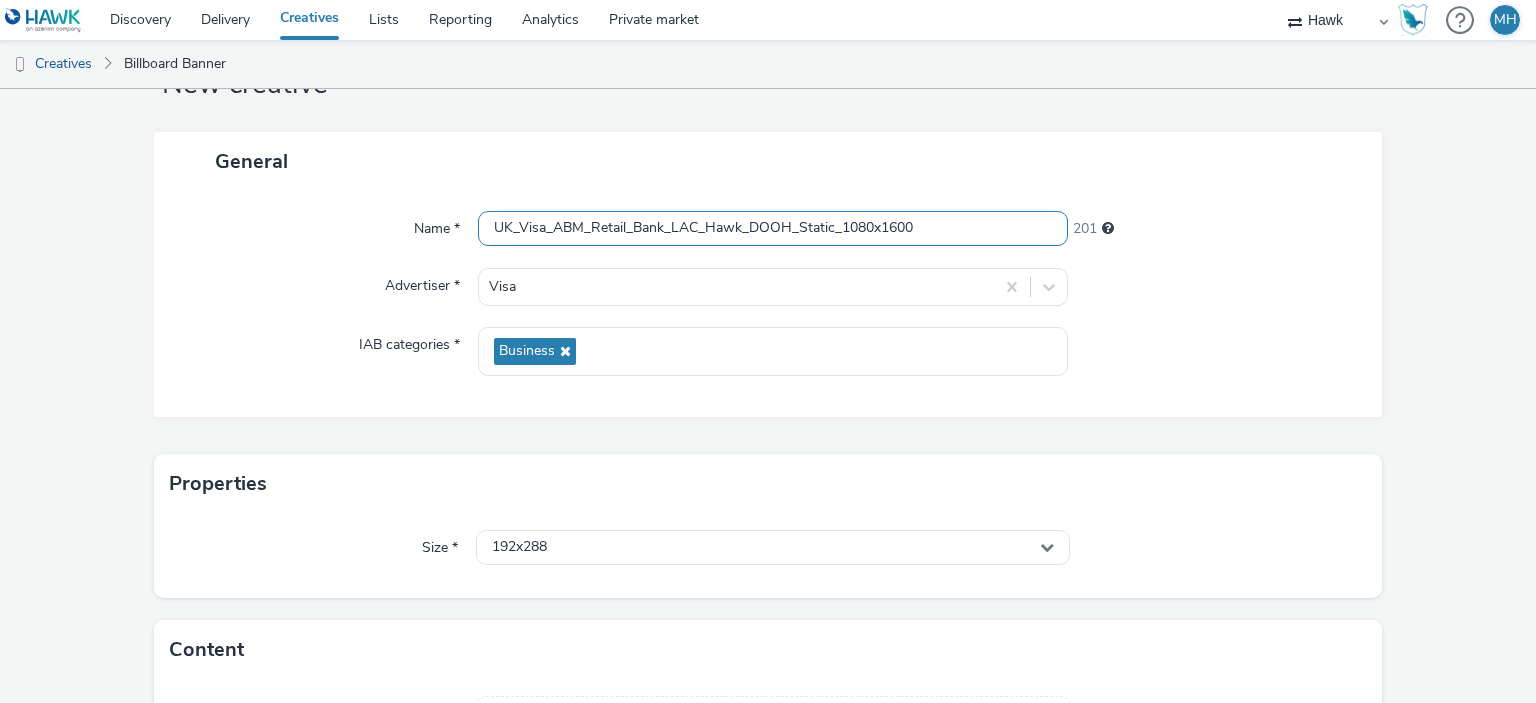click on "UK_Visa_ABM_Retail_Bank_LAC_Hawk_DOOH_Static_1080x1600" at bounding box center (772, 228) 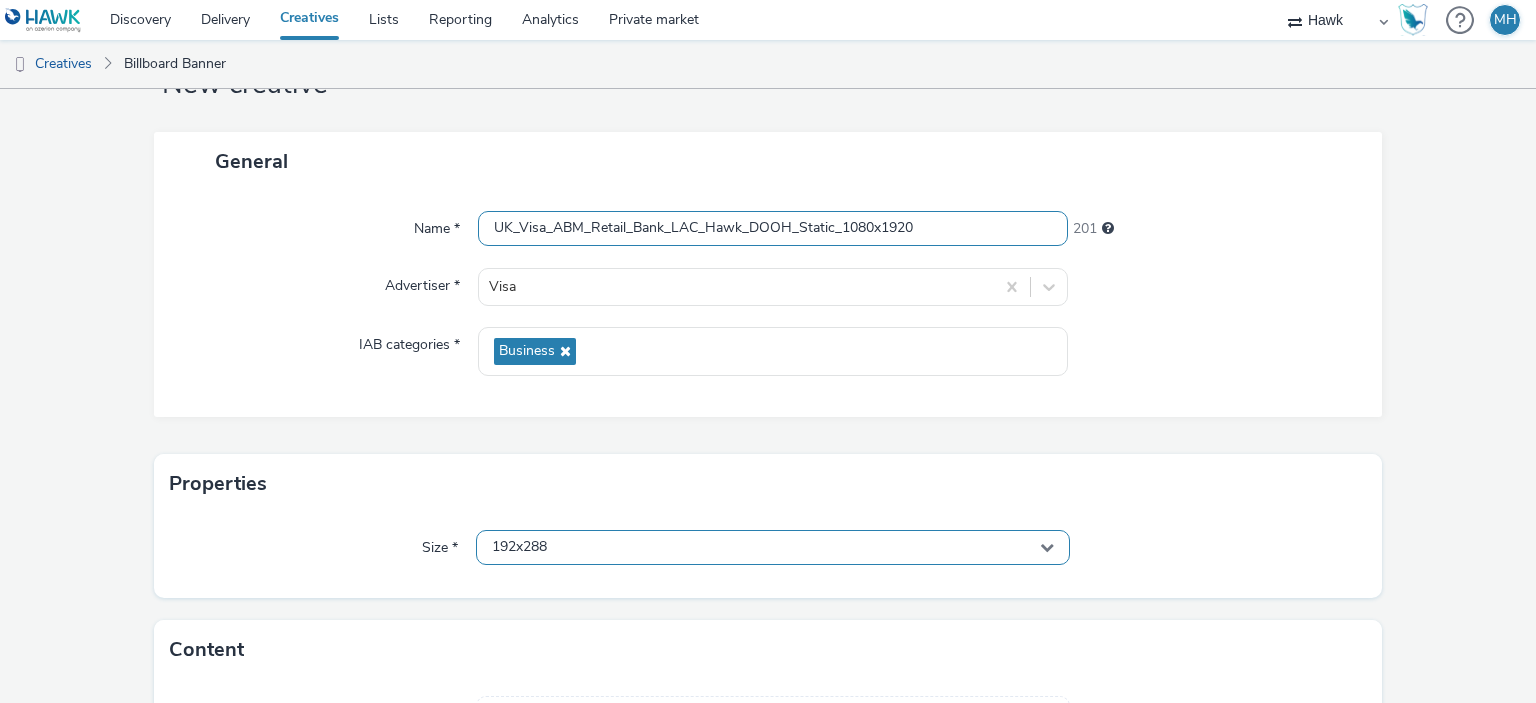 type on "UK_Visa_ABM_Retail_Bank_LAC_Hawk_DOOH_Static_1080x1920" 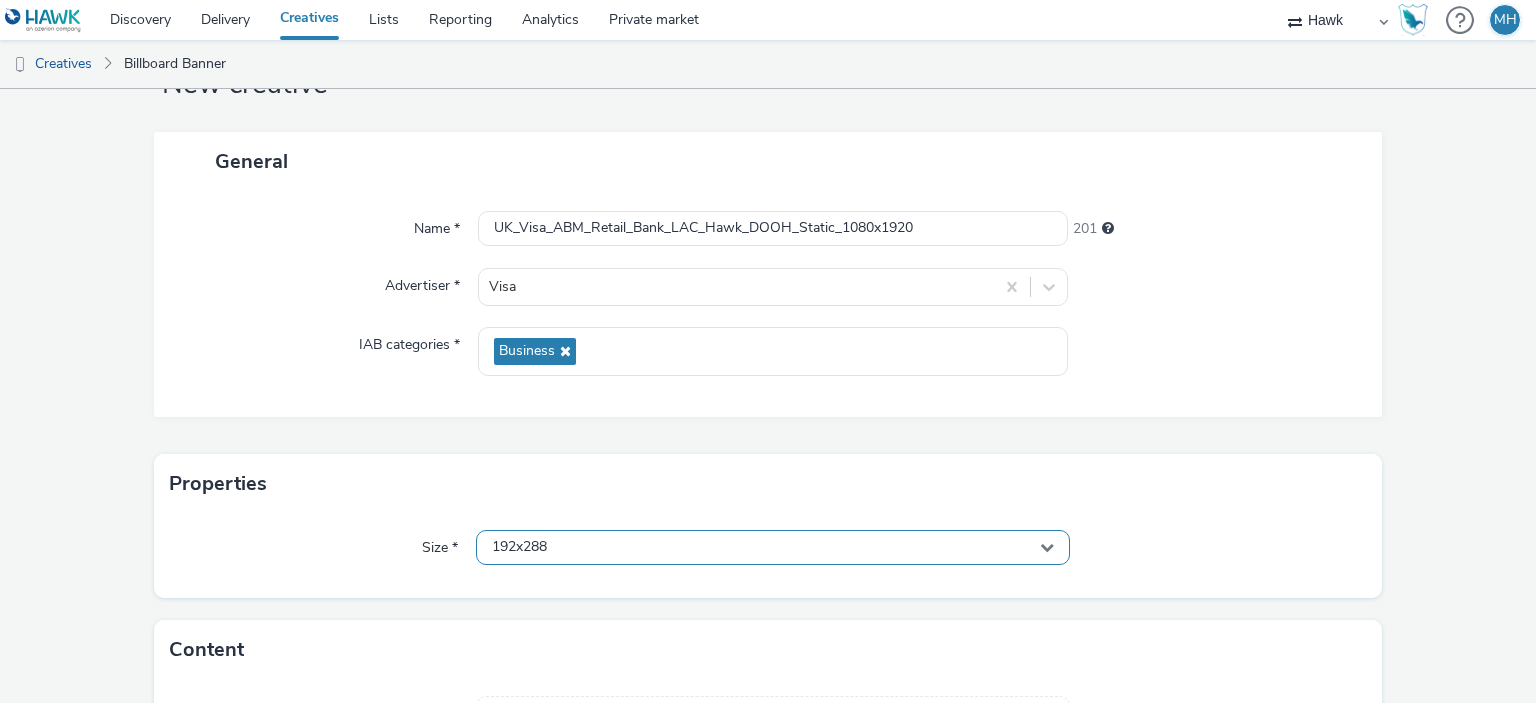 click on "192x288" at bounding box center [772, 547] 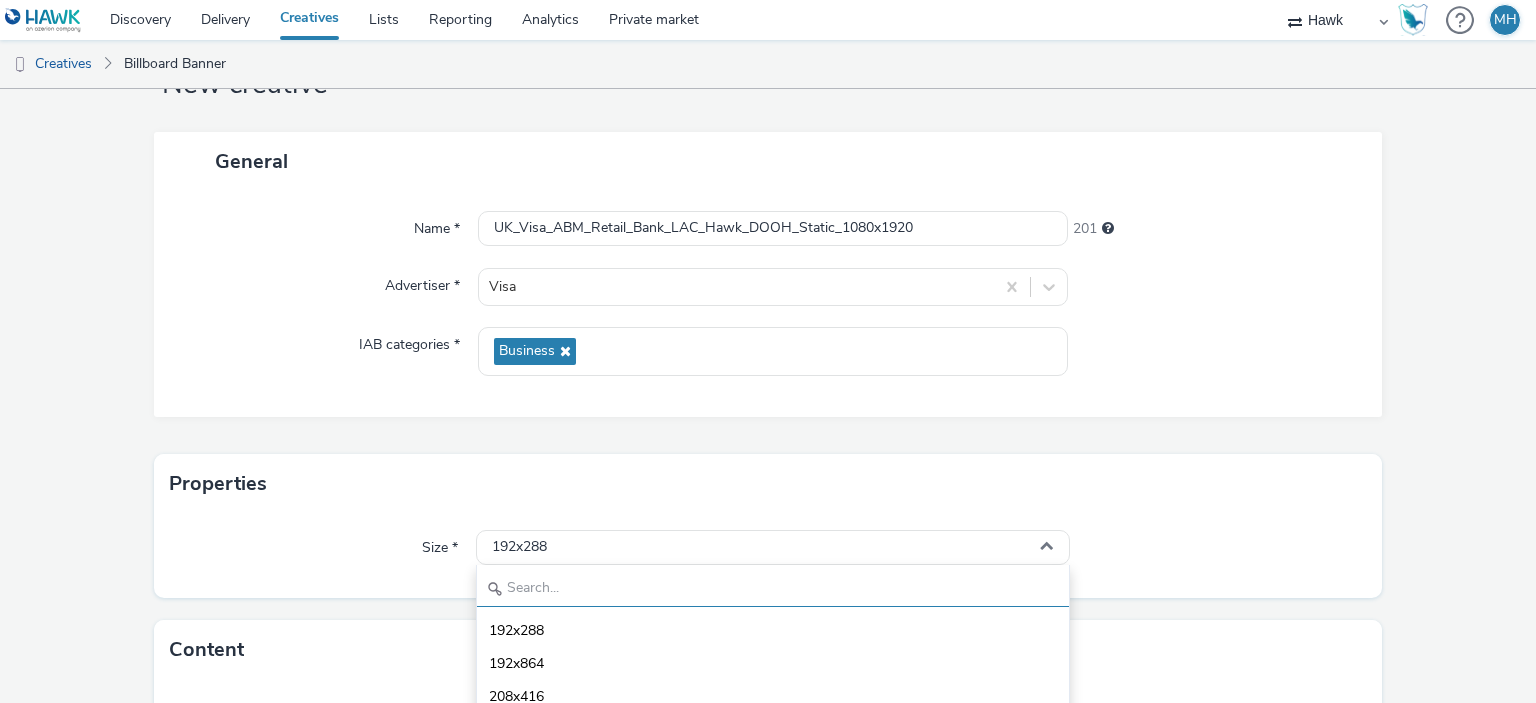 click at bounding box center [772, 589] 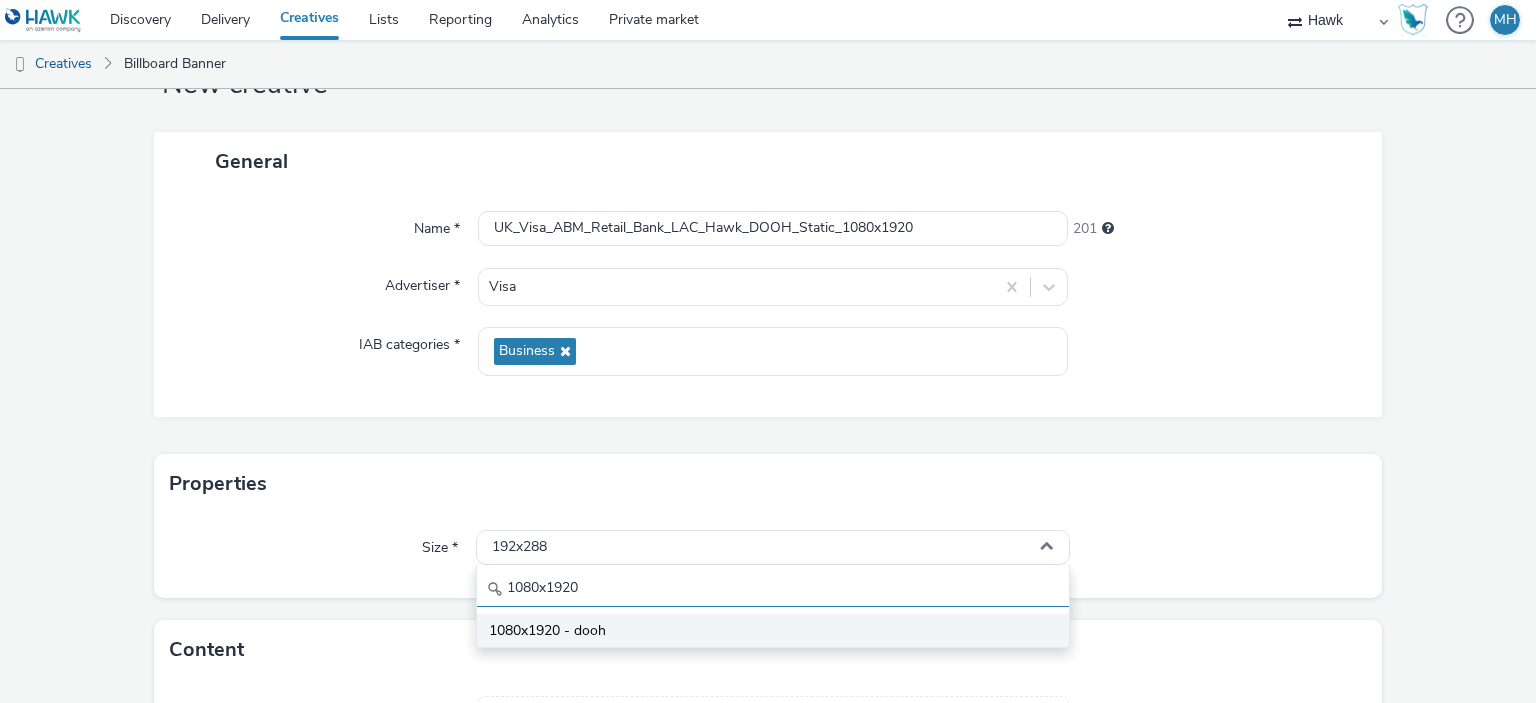 type on "1080x1920" 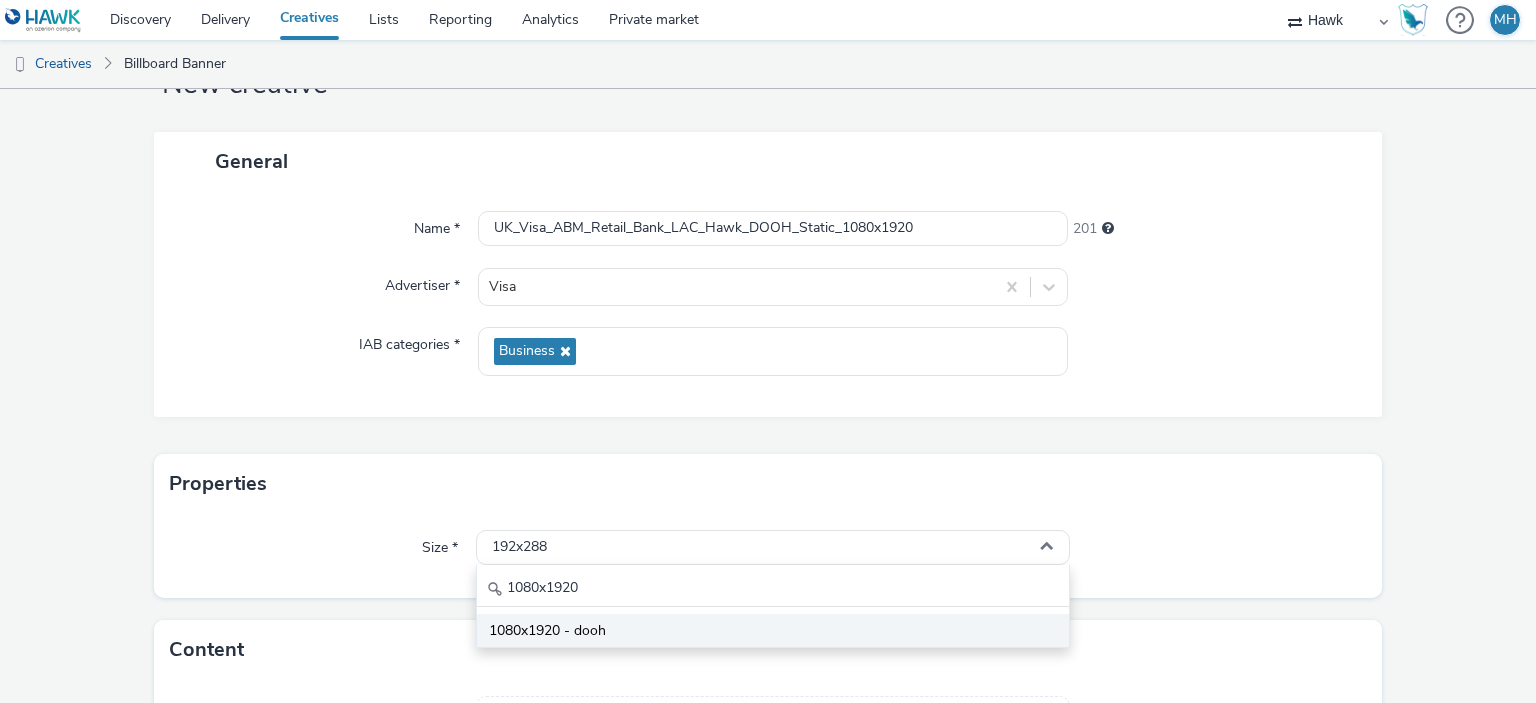 click on "1080x1920 - dooh" at bounding box center [772, 630] 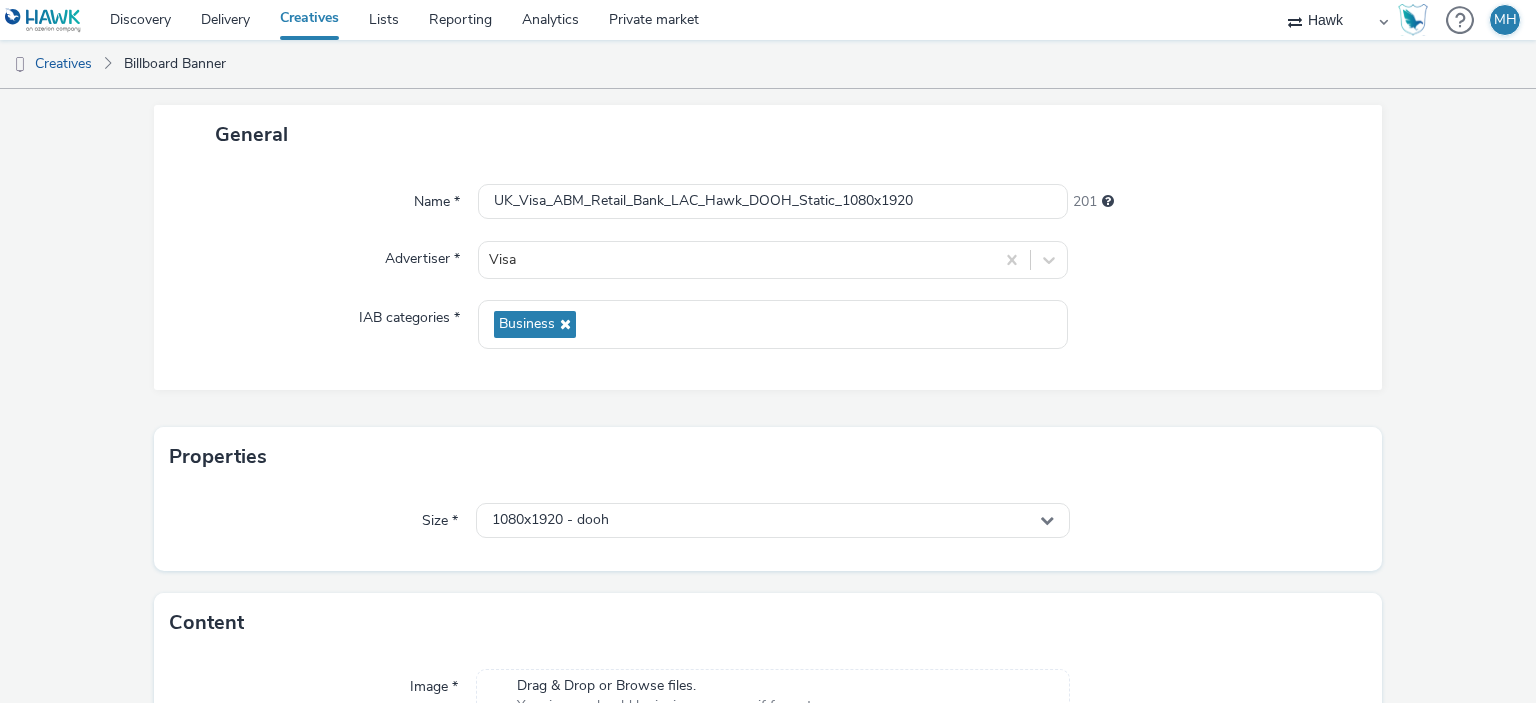 scroll, scrollTop: 0, scrollLeft: 0, axis: both 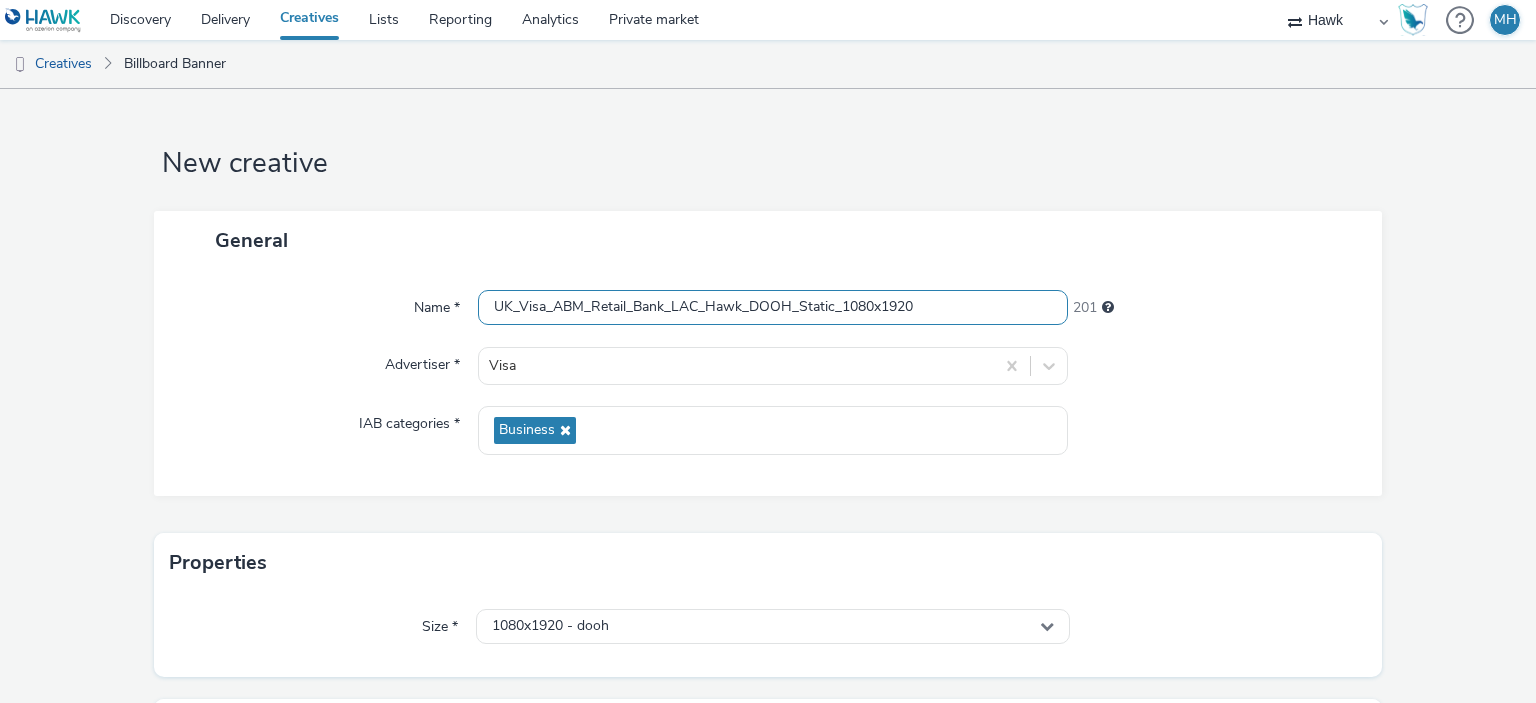 drag, startPoint x: 958, startPoint y: 293, endPoint x: 453, endPoint y: 295, distance: 505.00397 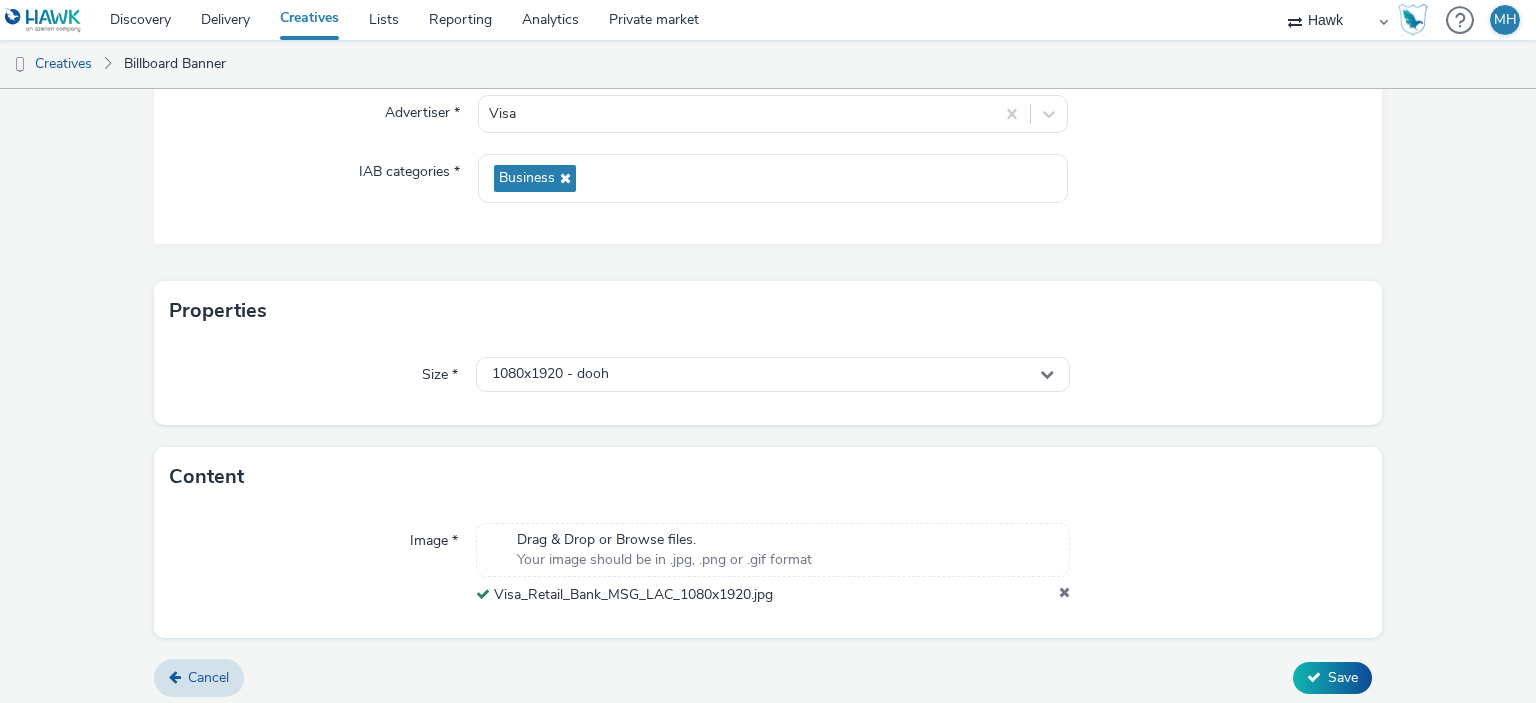 scroll, scrollTop: 259, scrollLeft: 0, axis: vertical 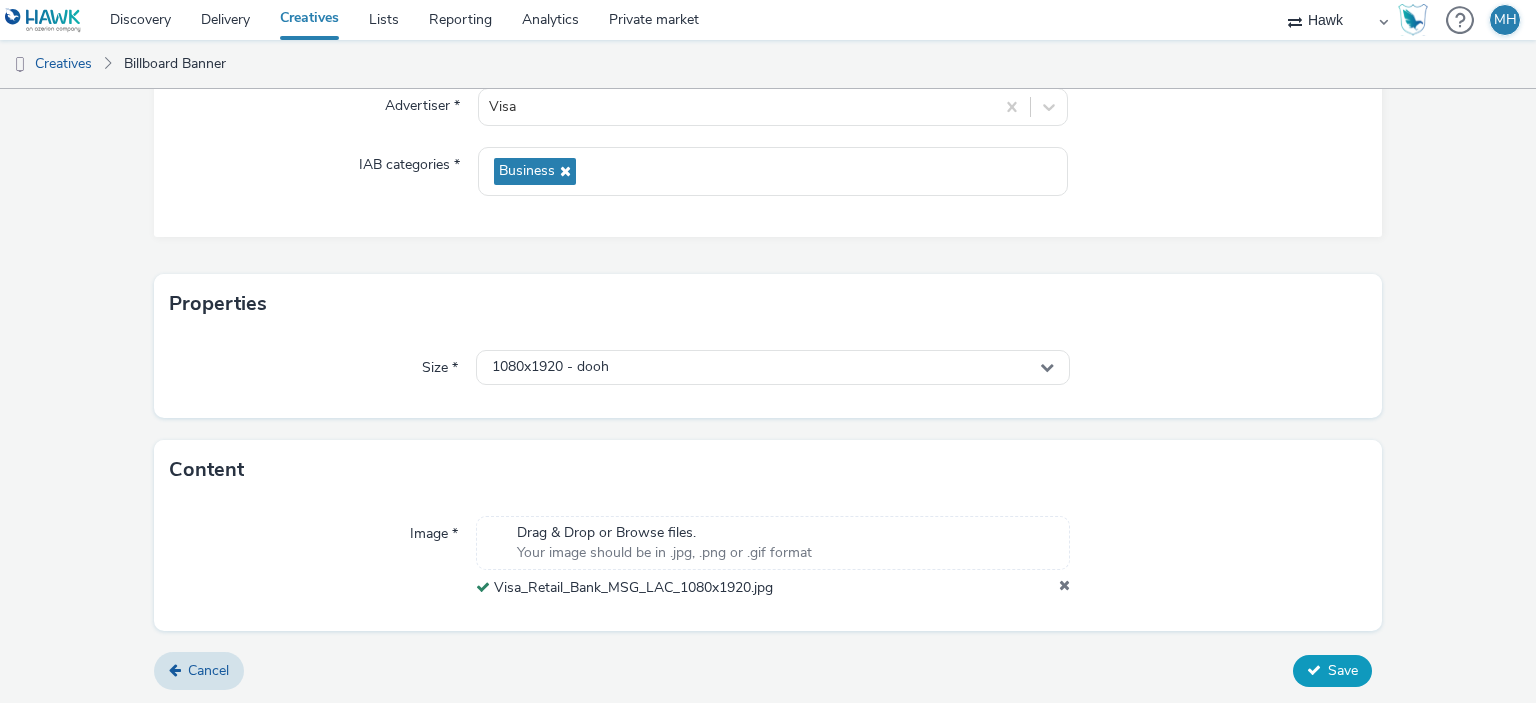 click at bounding box center (1314, 670) 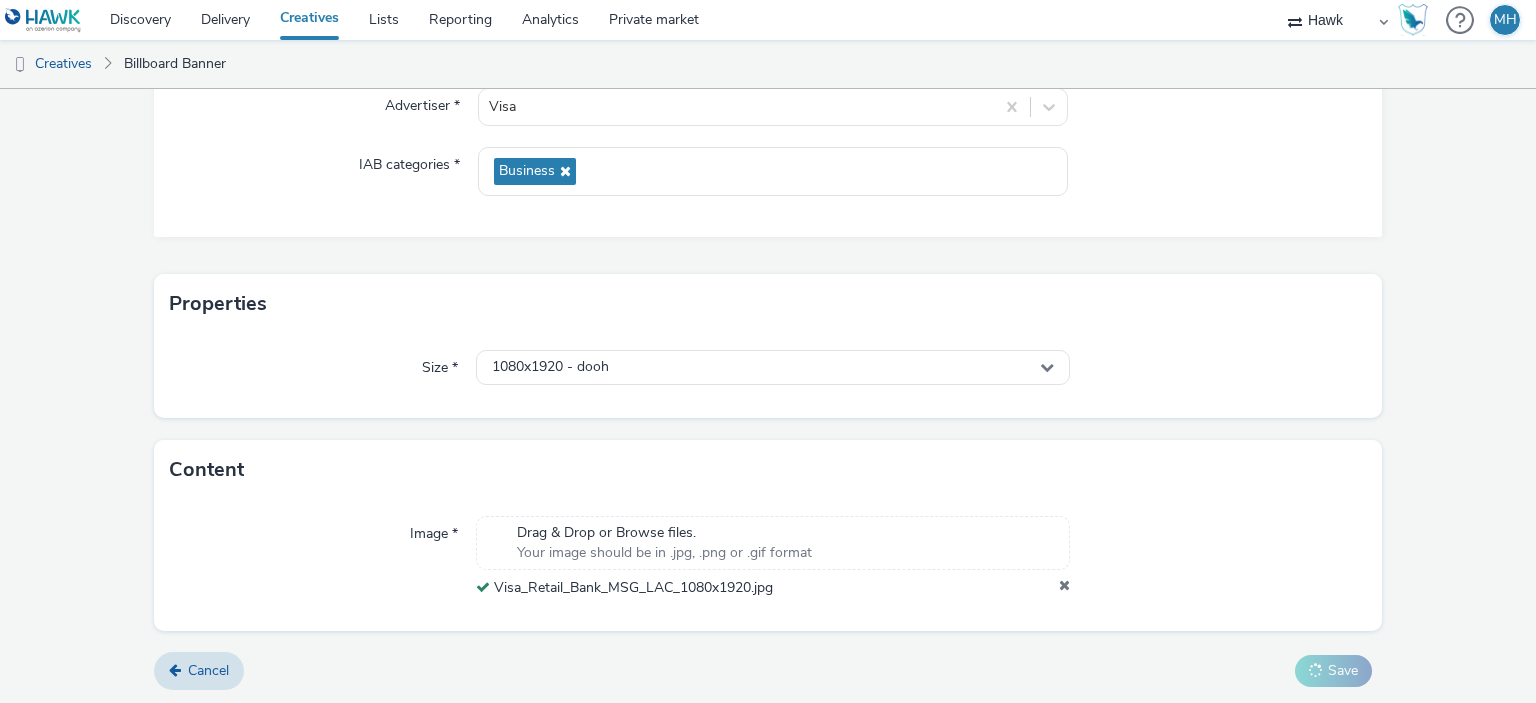 scroll, scrollTop: 0, scrollLeft: 0, axis: both 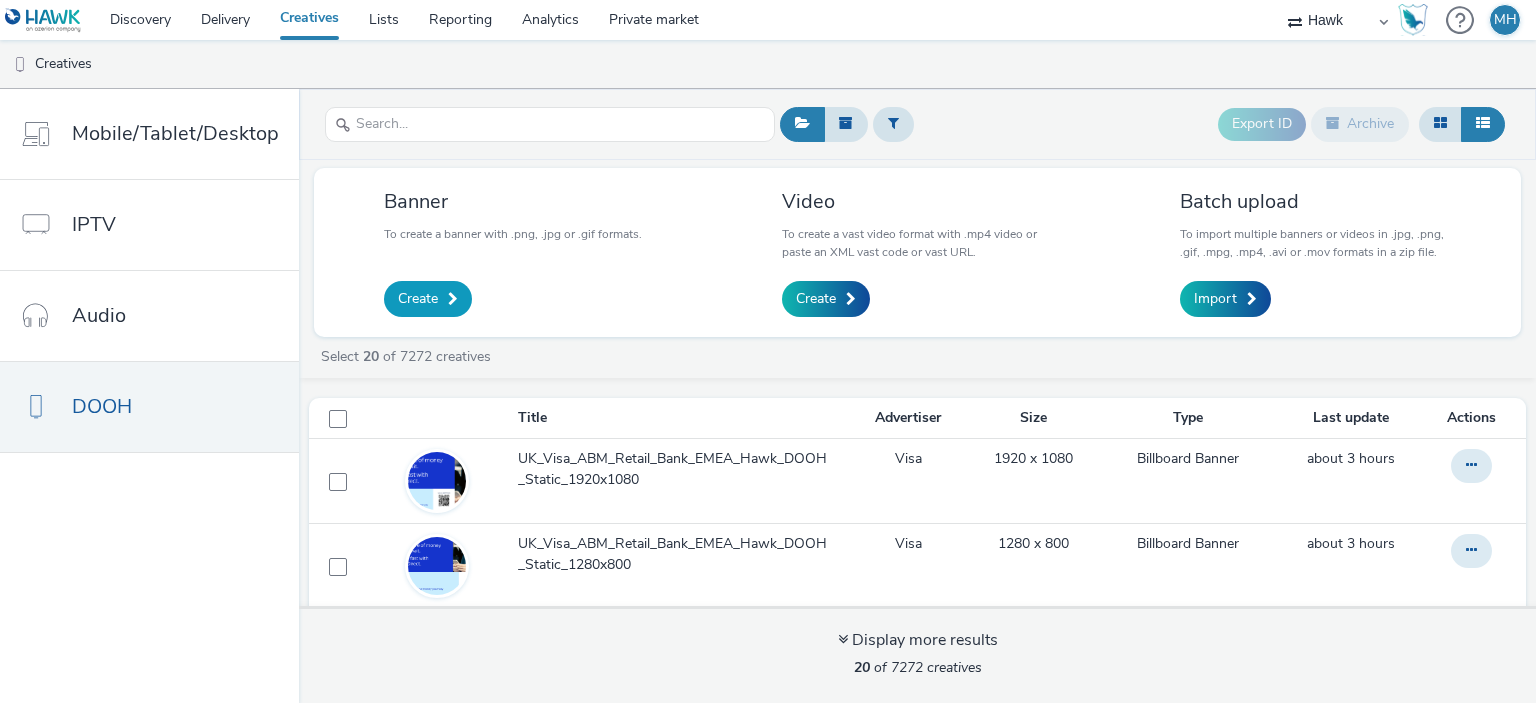 click on "Create" at bounding box center [428, 299] 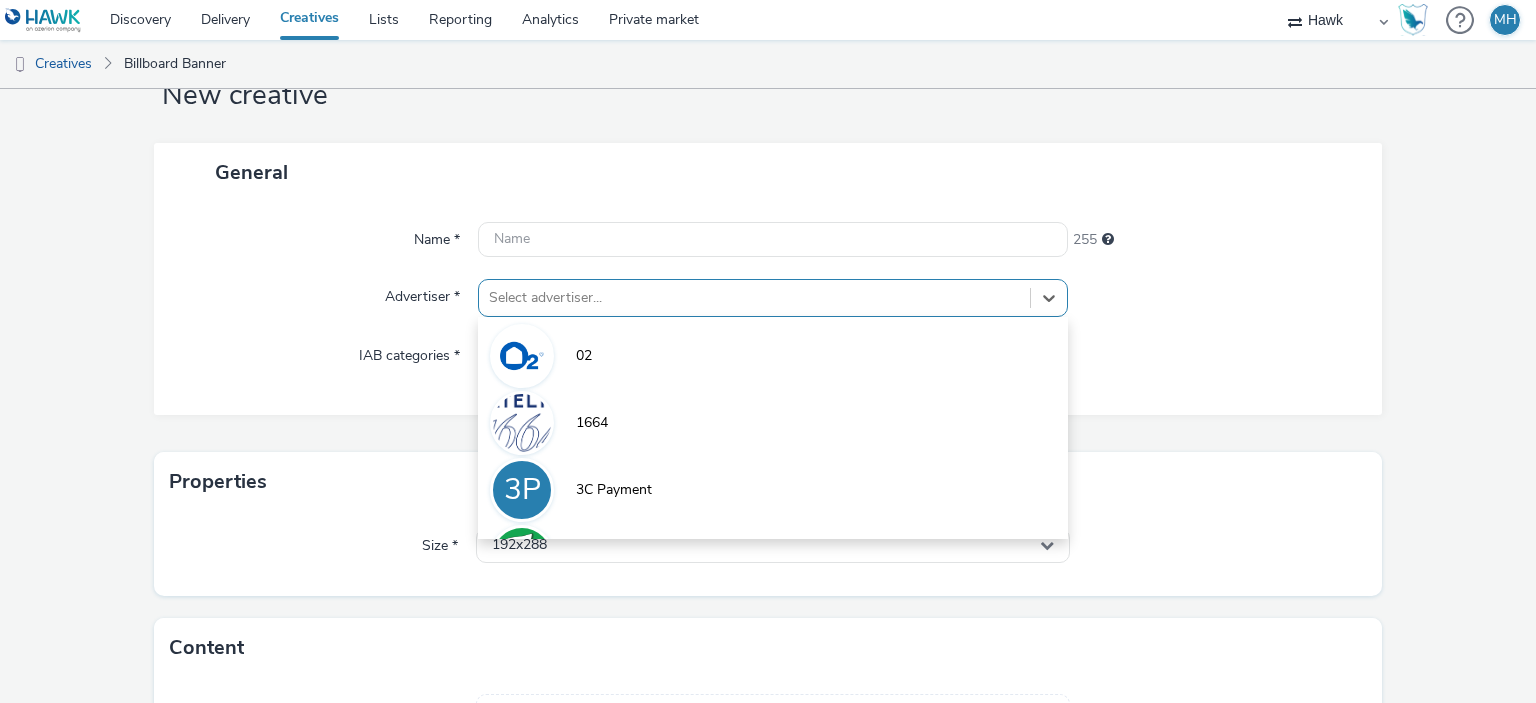 click on "option 02 focused, 1 of 9. 9 results available. Use Up and Down to choose options, press Enter to select the currently focused option, press Escape to exit the menu, press Tab to select the option and exit the menu. Select advertiser... 02 1664 3P 3C Payment 7UP A Abba Aber Falls Abercrombie A Abott A ABRSM" at bounding box center (772, 298) 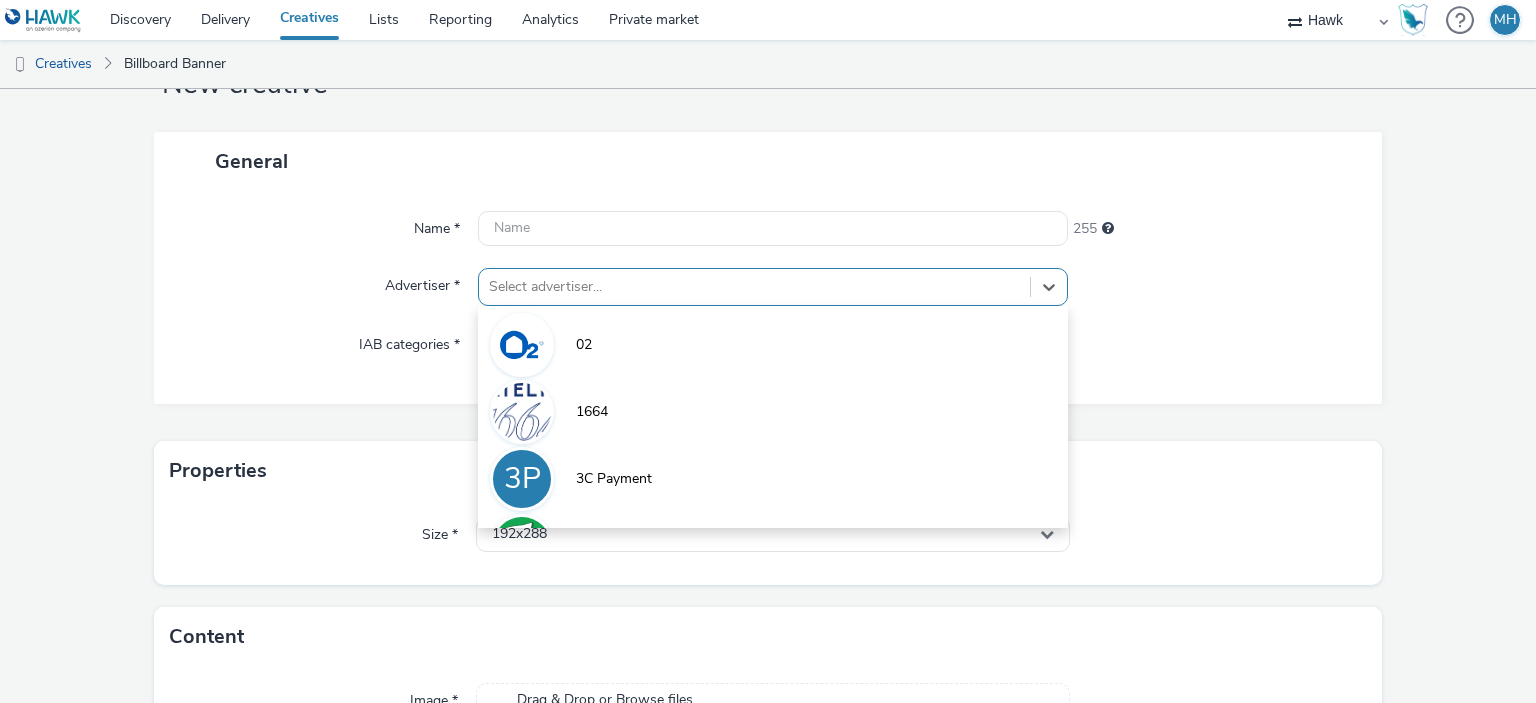 scroll, scrollTop: 79, scrollLeft: 0, axis: vertical 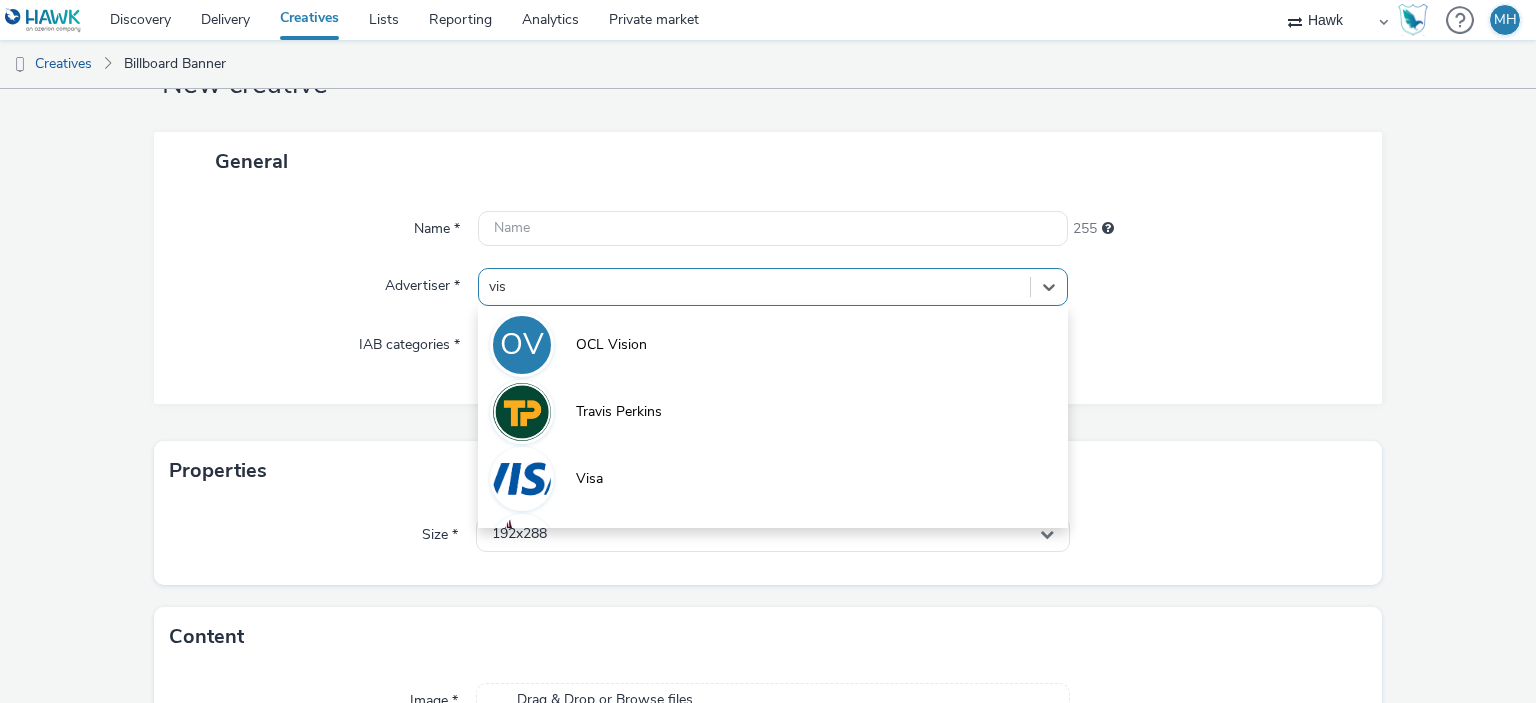 type on "visa" 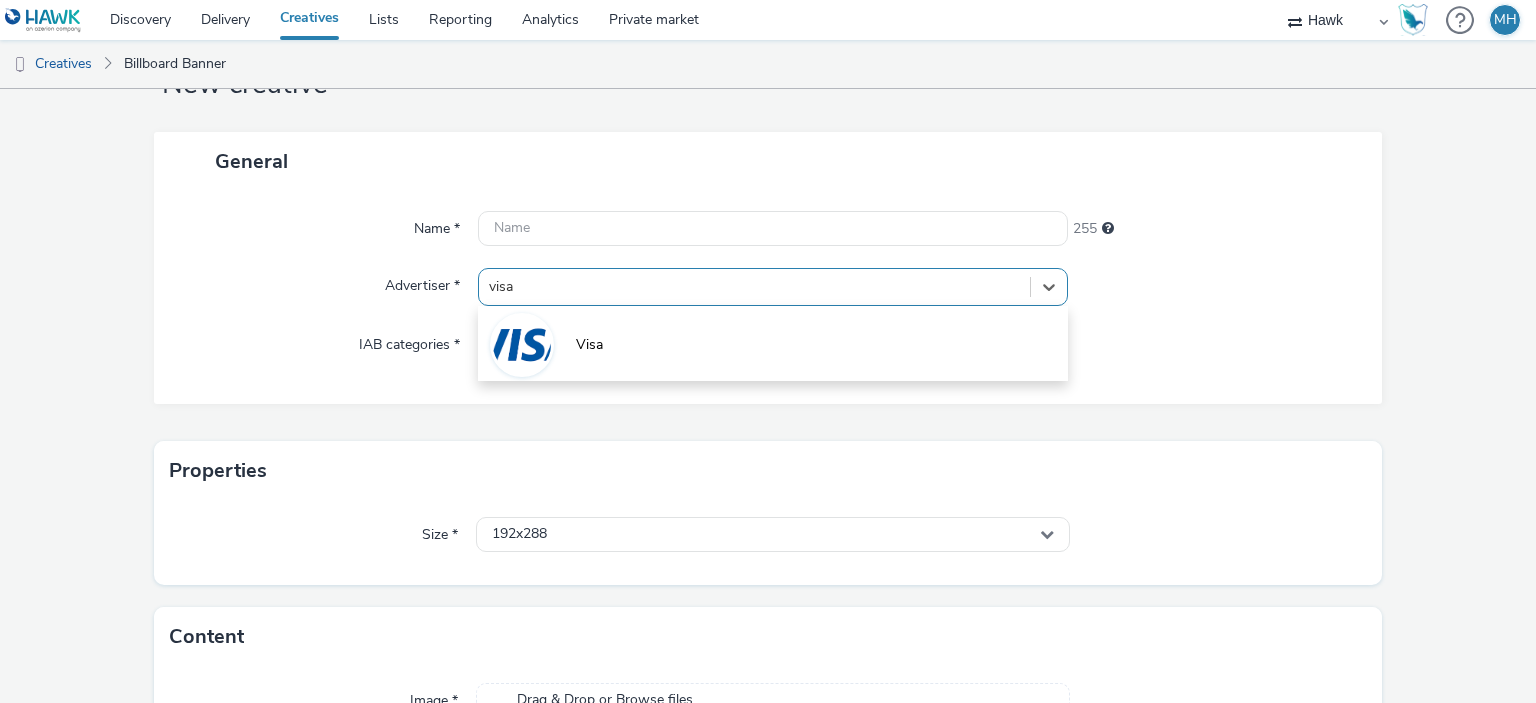 click on "Visa" at bounding box center [772, 343] 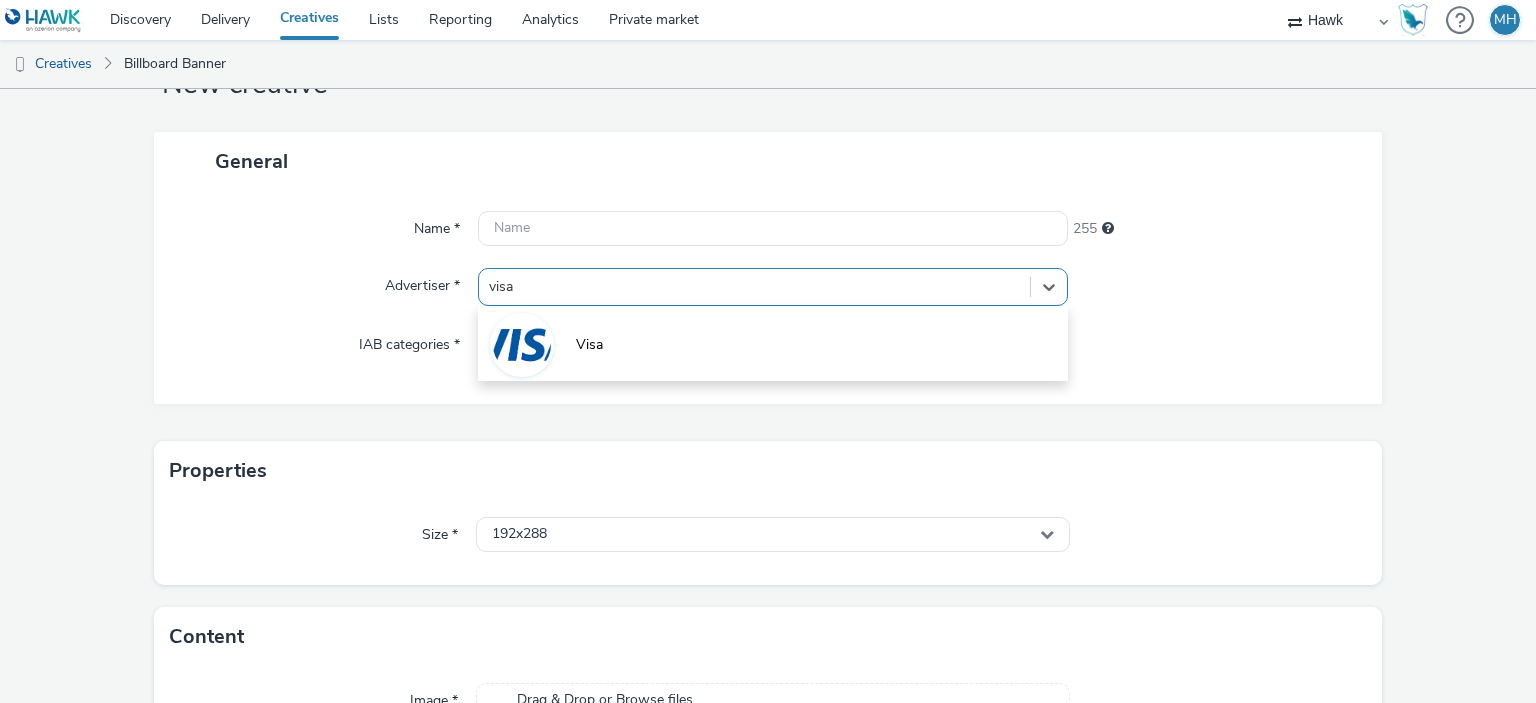 type 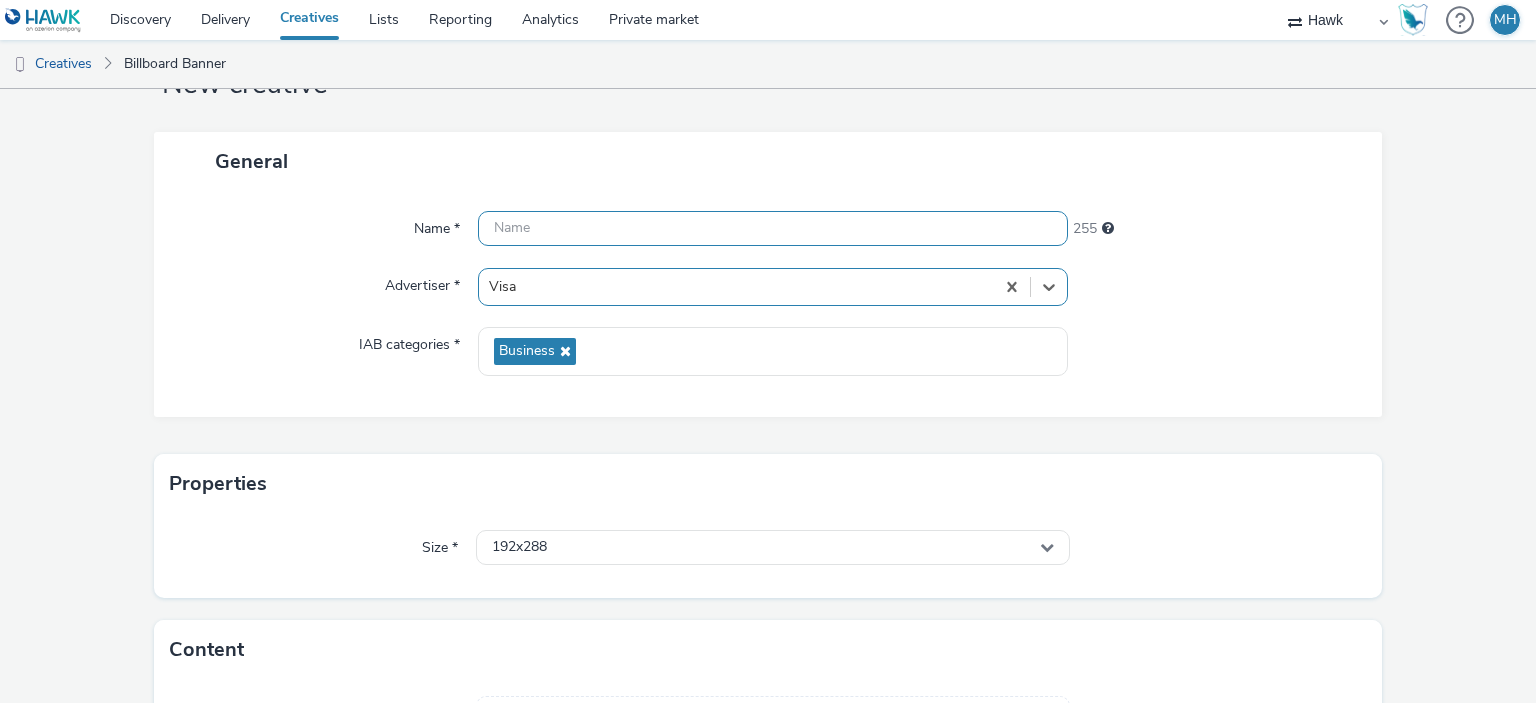 click at bounding box center [772, 228] 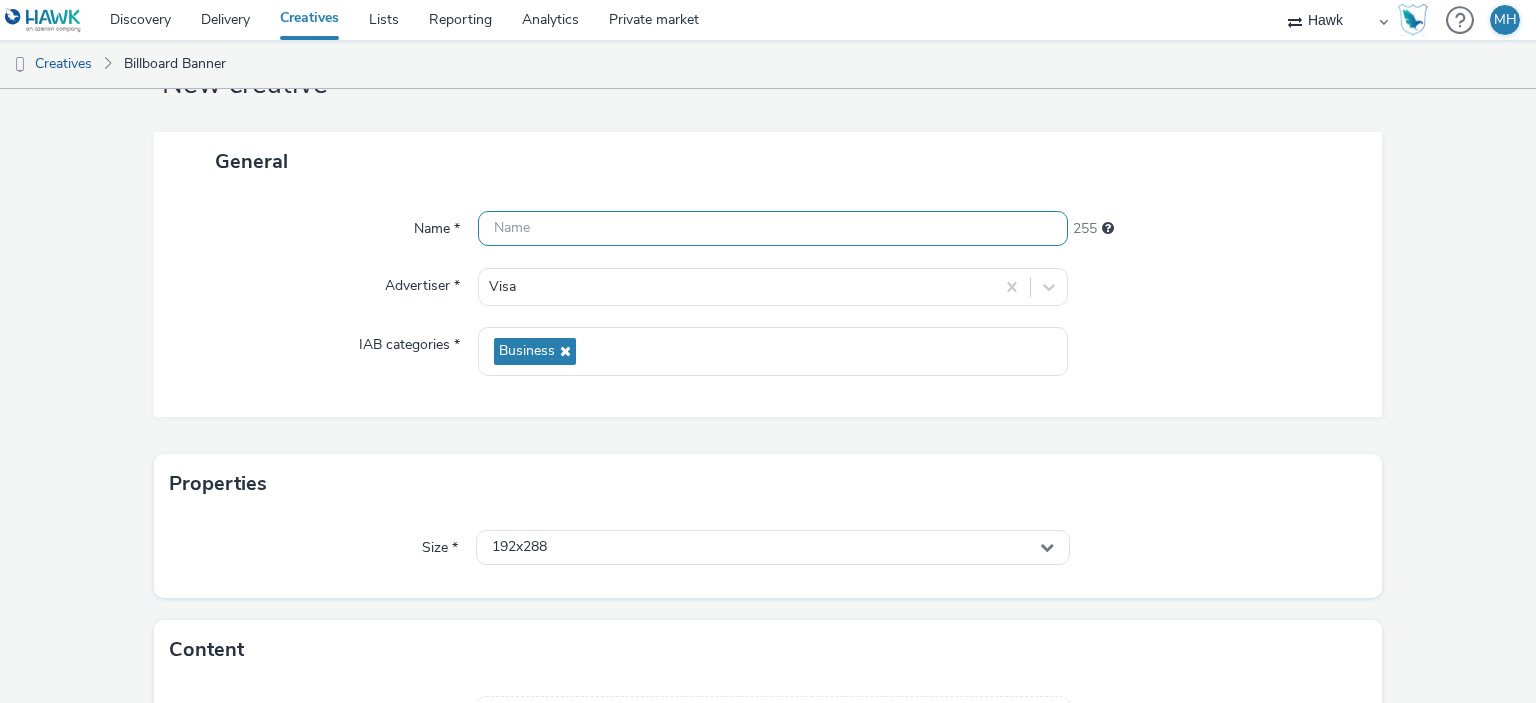 paste on "UK_Visa_ABM_Retail_Bank_LAC_Hawk_DOOH_Static_1080x1920" 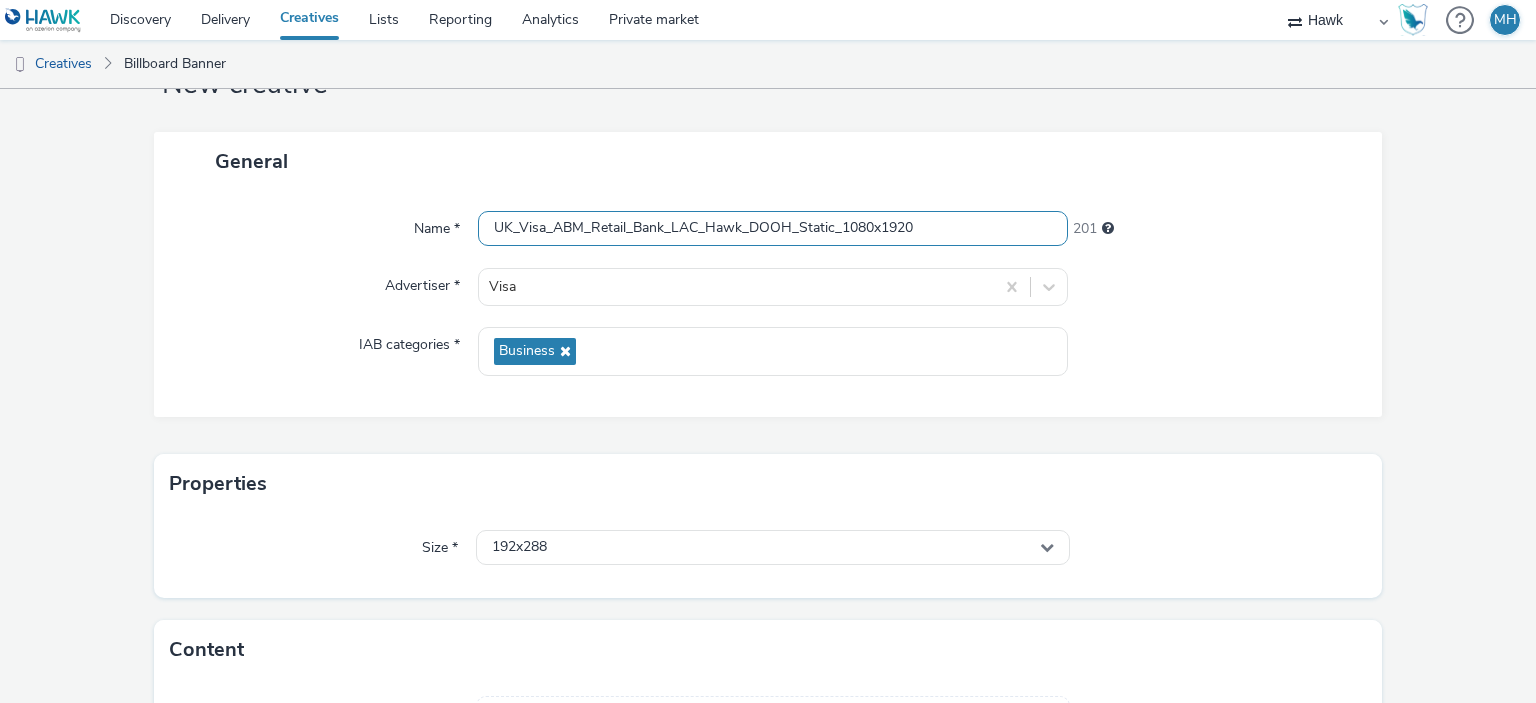 click on "UK_Visa_ABM_Retail_Bank_LAC_Hawk_DOOH_Static_1080x1920" at bounding box center [772, 228] 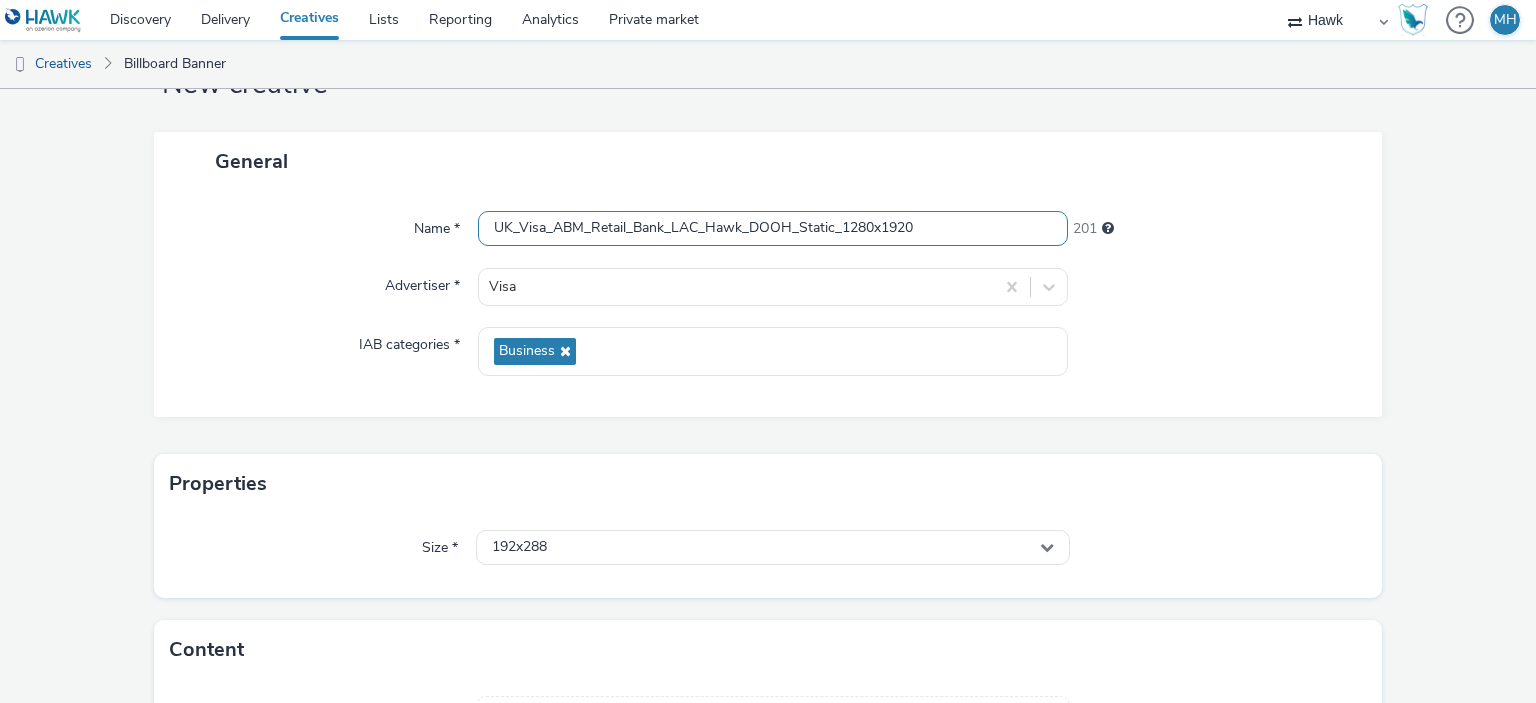 click on "UK_Visa_ABM_Retail_Bank_LAC_Hawk_DOOH_Static_1280x1920" at bounding box center (772, 228) 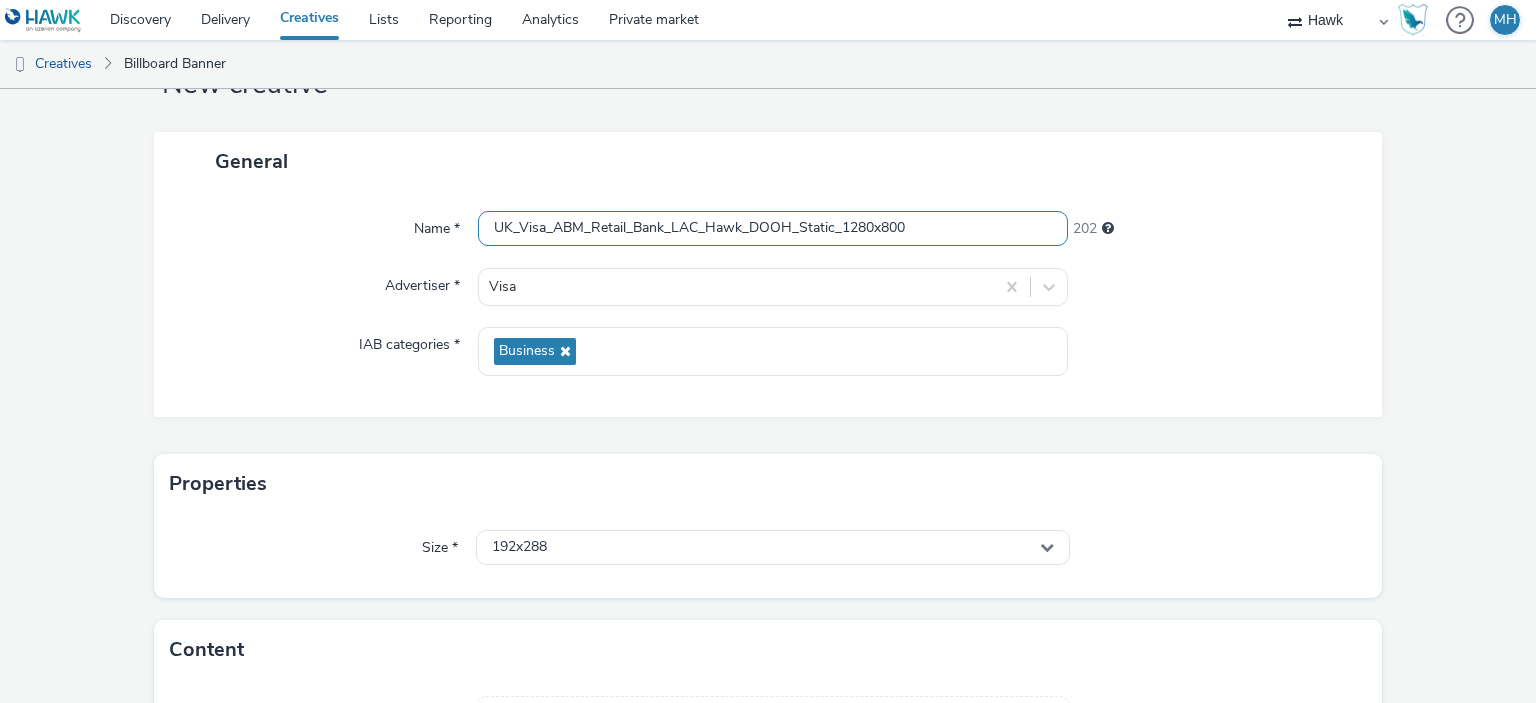 type on "UK_Visa_ABM_Retail_Bank_LAC_Hawk_DOOH_Static_1280x800" 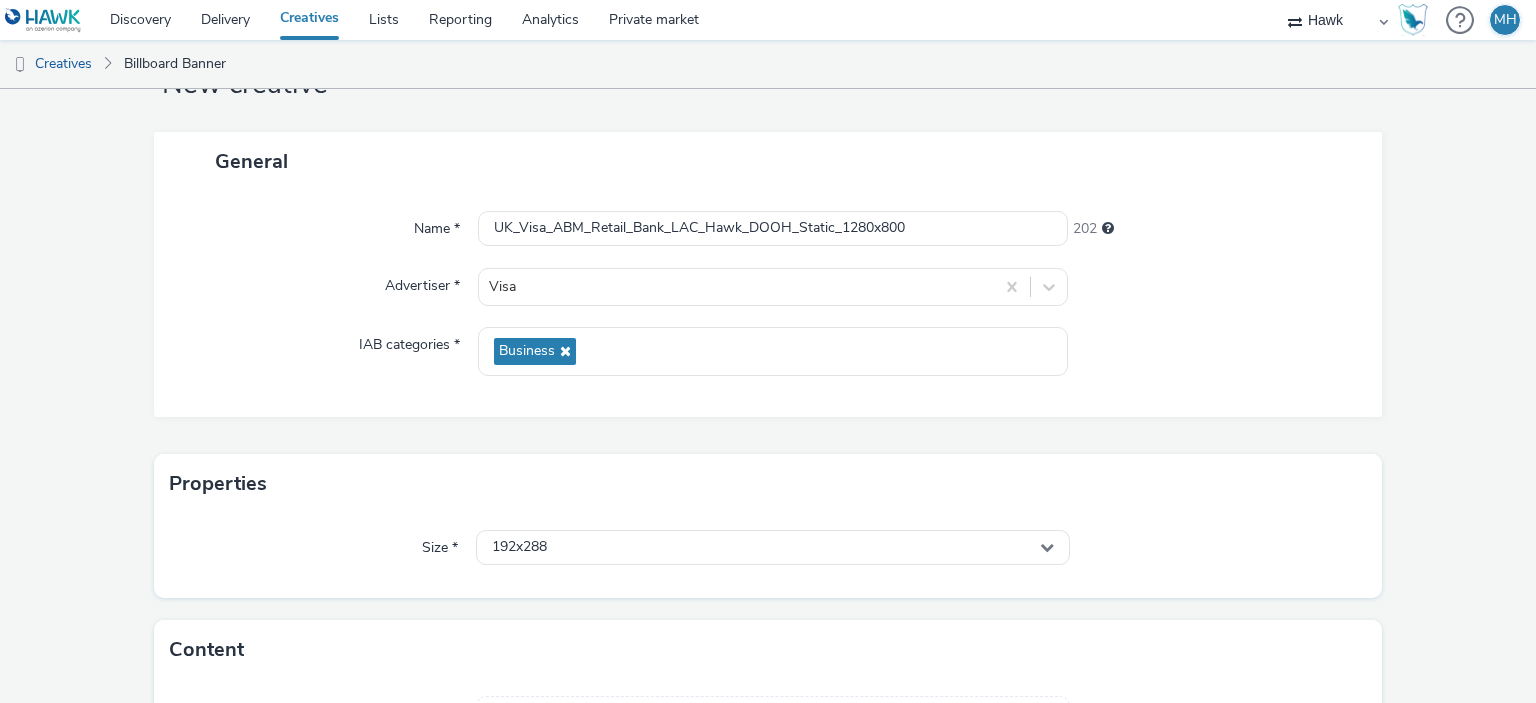 click at bounding box center [1215, 351] 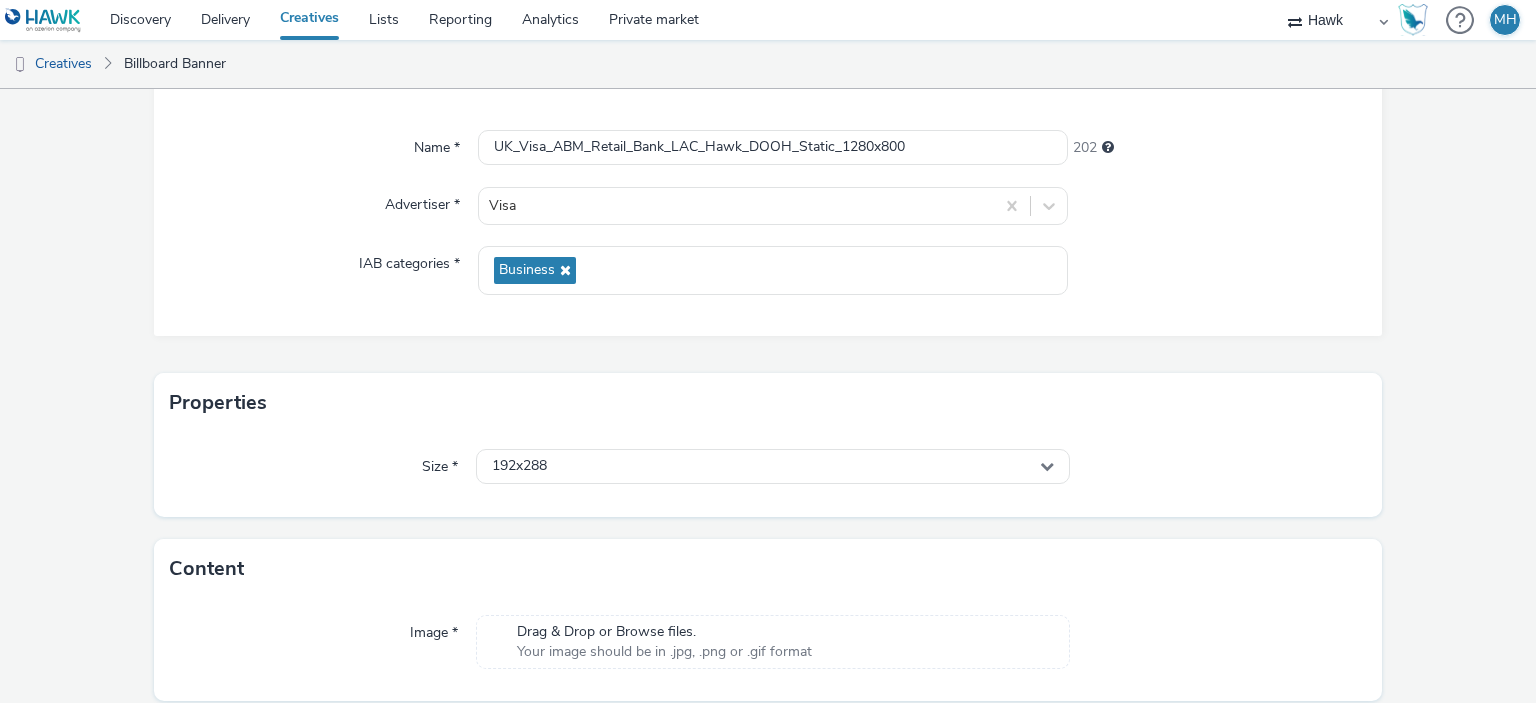 scroll, scrollTop: 231, scrollLeft: 0, axis: vertical 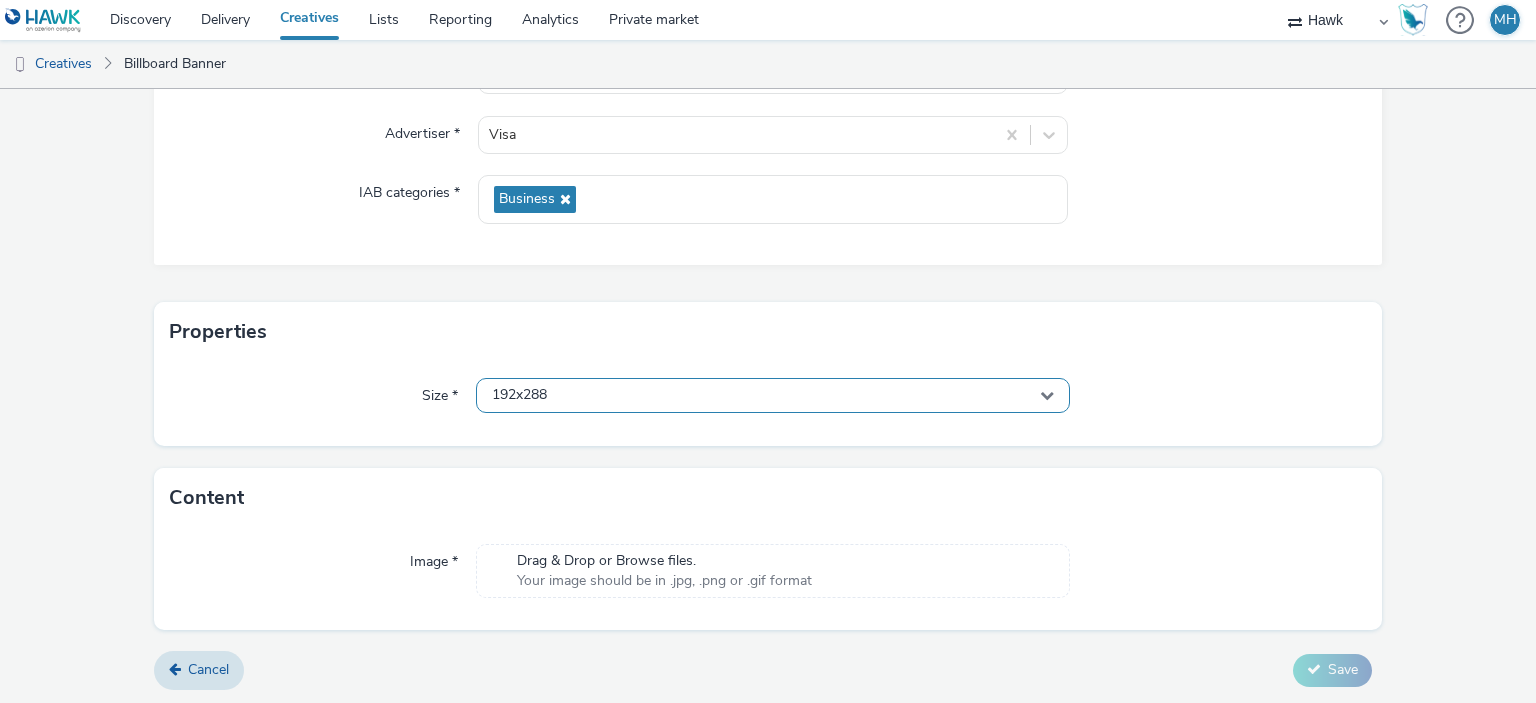 click on "192x288" at bounding box center [772, 395] 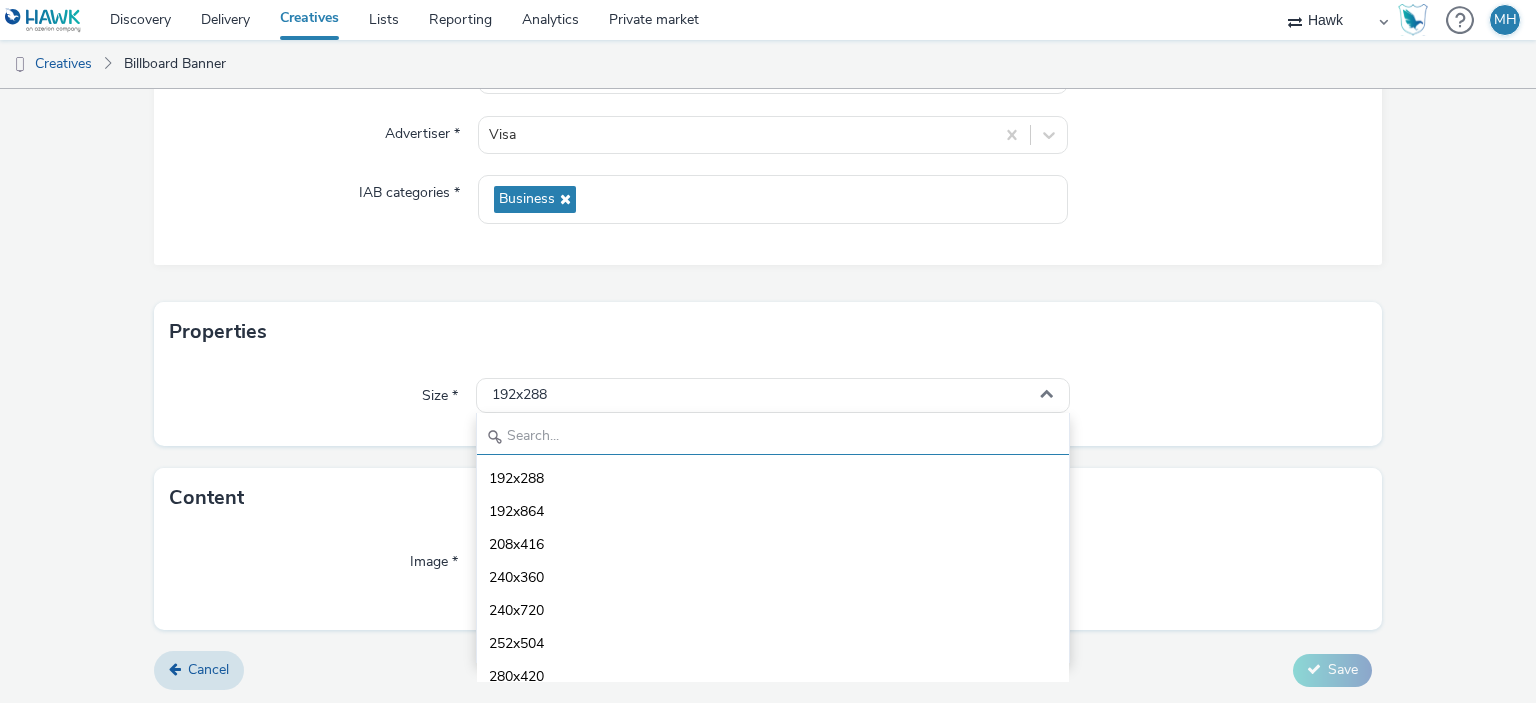 click at bounding box center [772, 437] 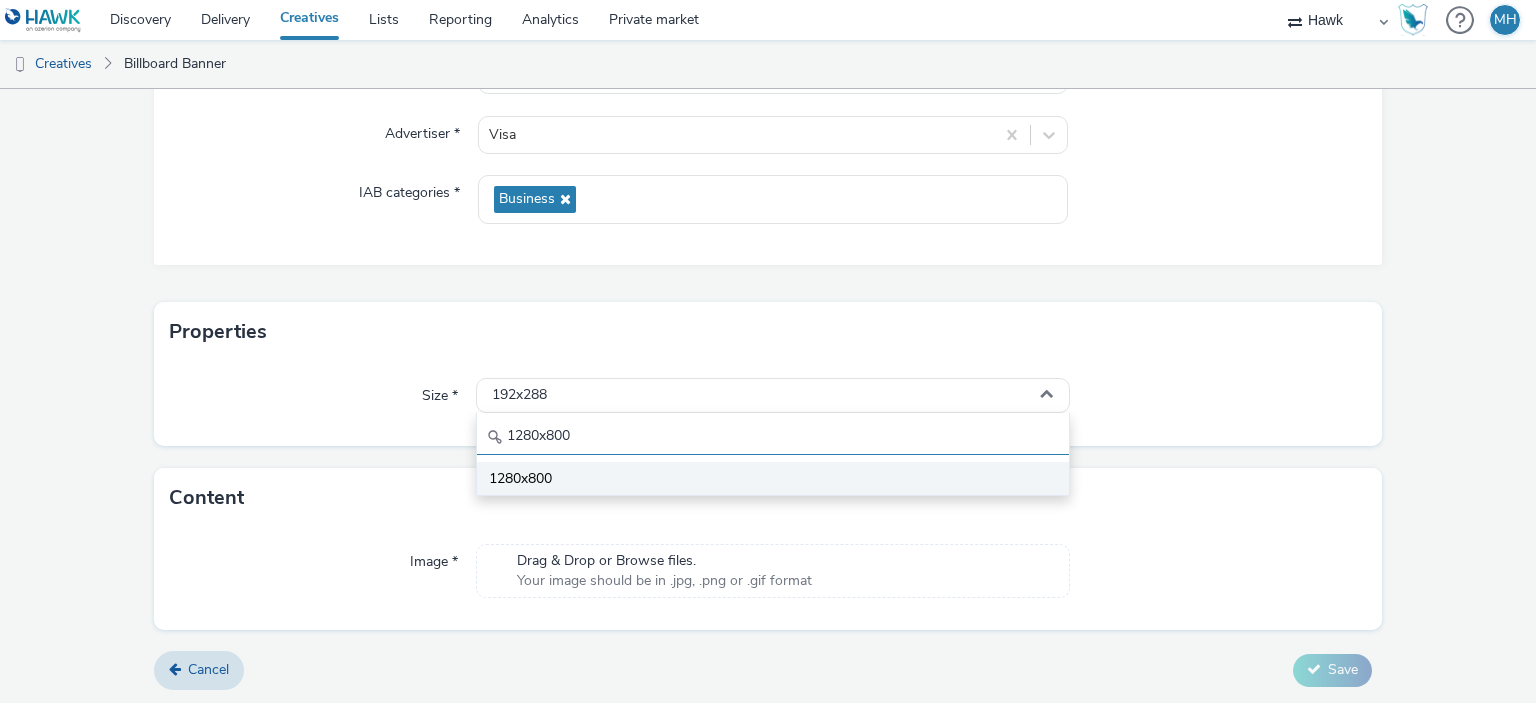 type on "1280x800" 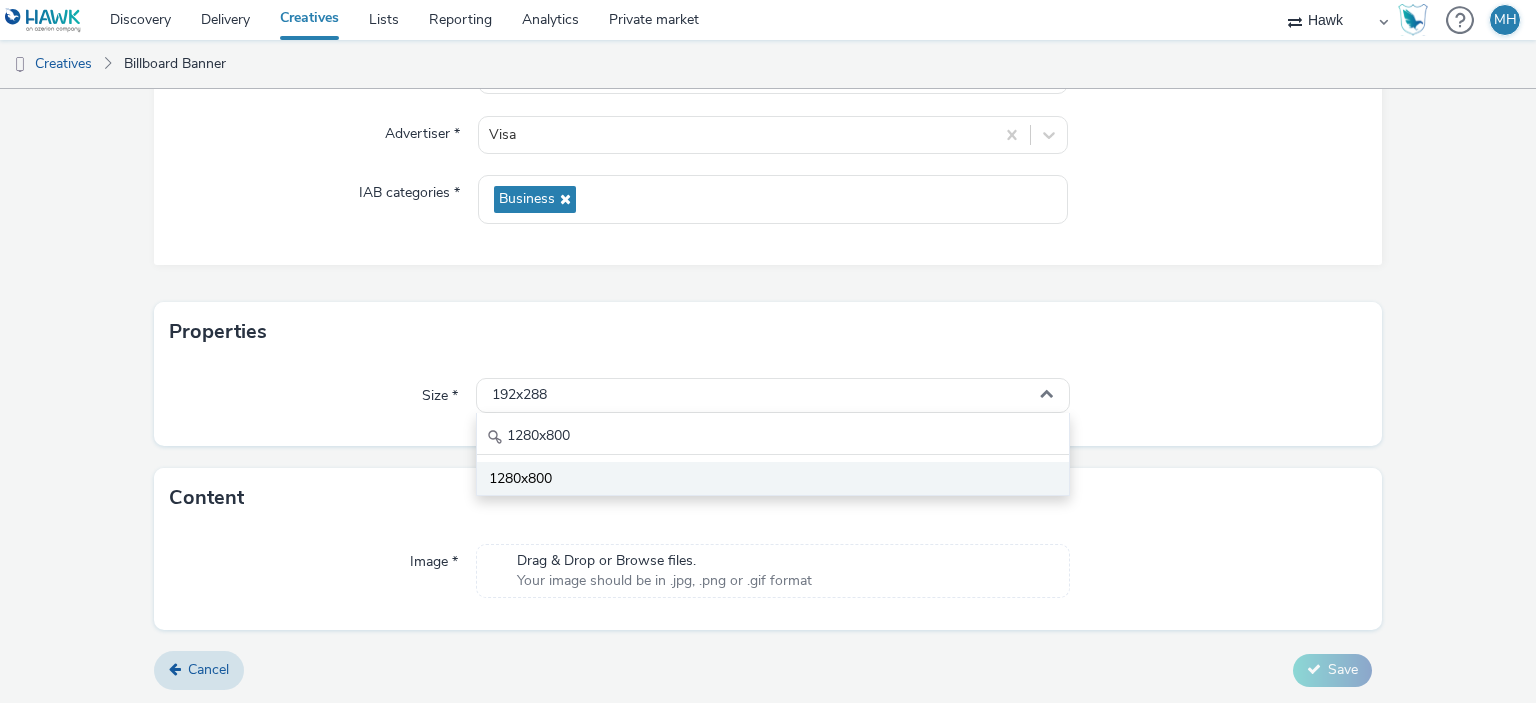 click on "1280x800" at bounding box center [520, 479] 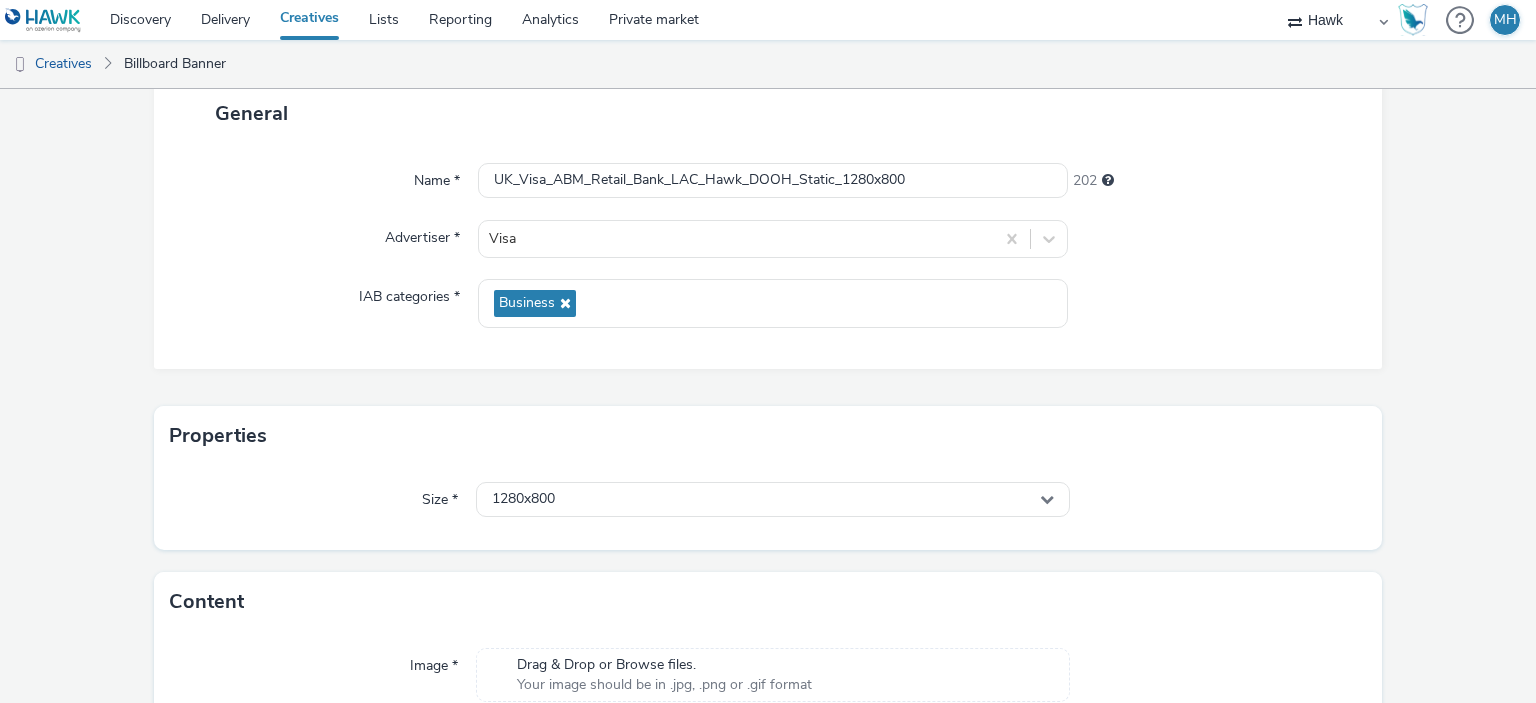 scroll, scrollTop: 0, scrollLeft: 0, axis: both 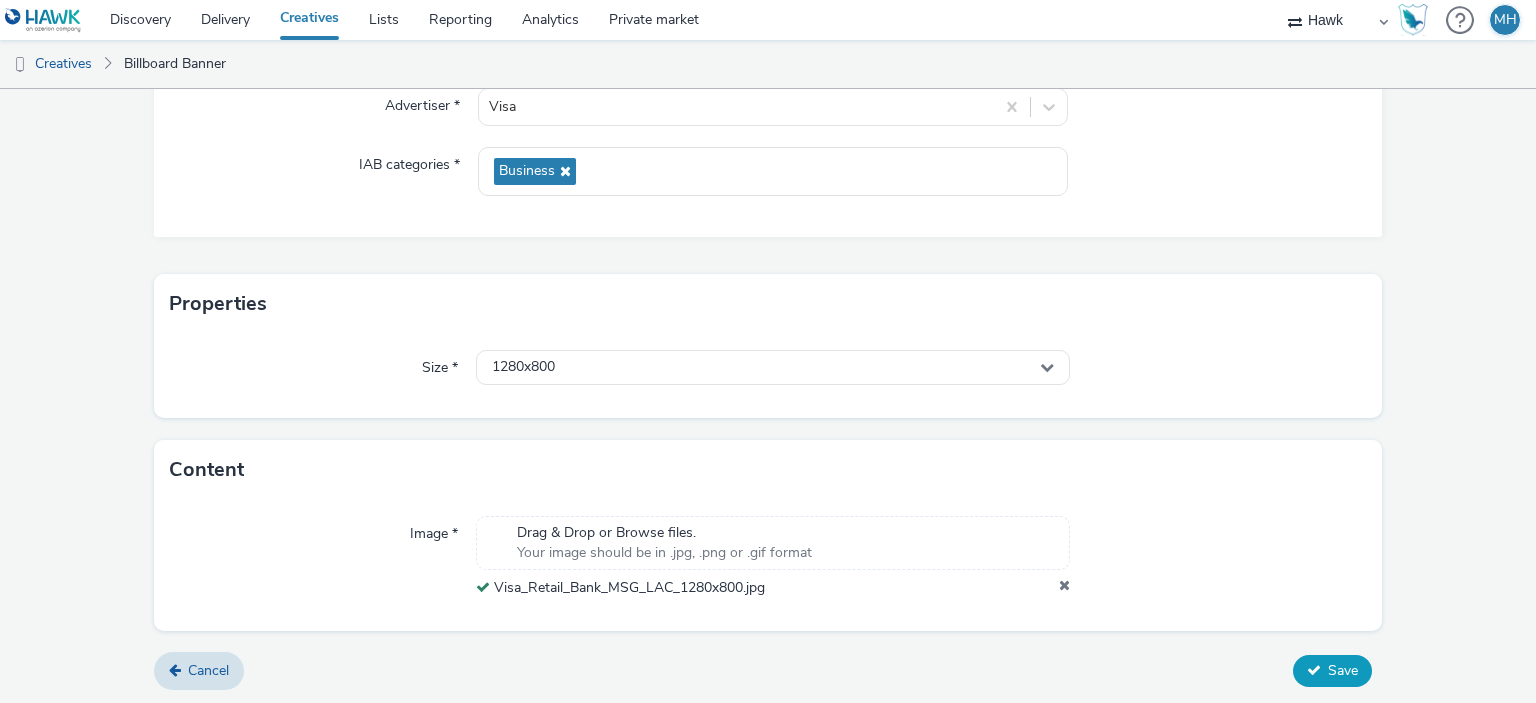 click on "Save" at bounding box center [1332, 671] 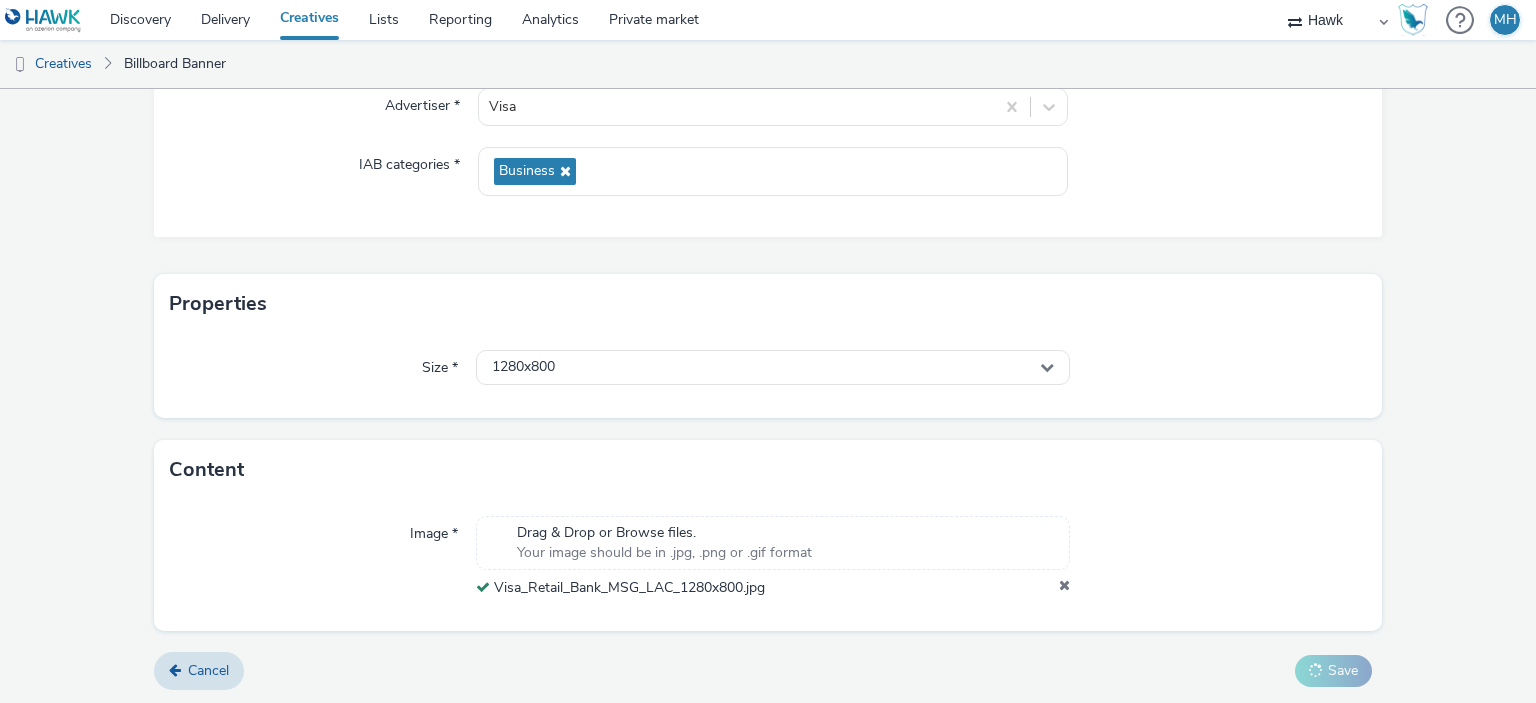 scroll, scrollTop: 0, scrollLeft: 0, axis: both 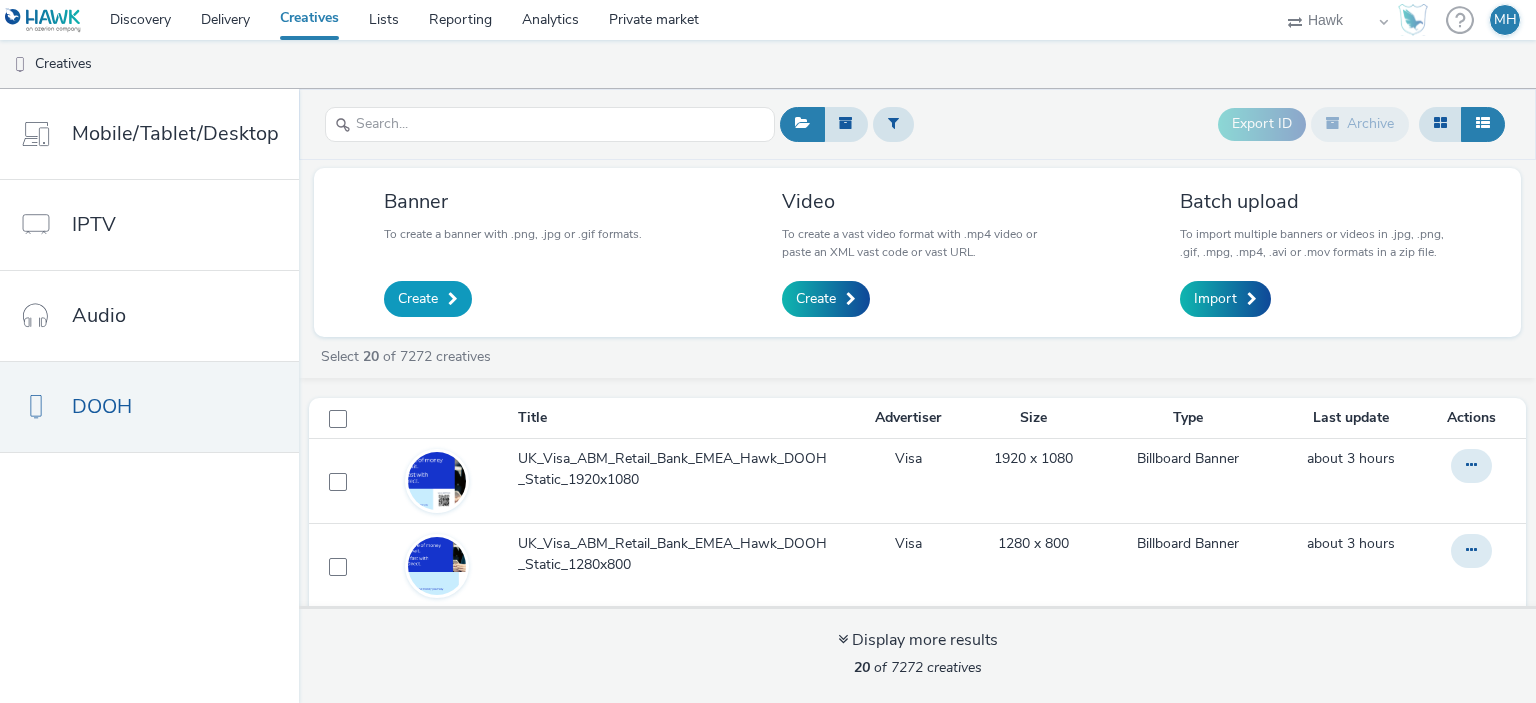 click on "Create" at bounding box center (418, 299) 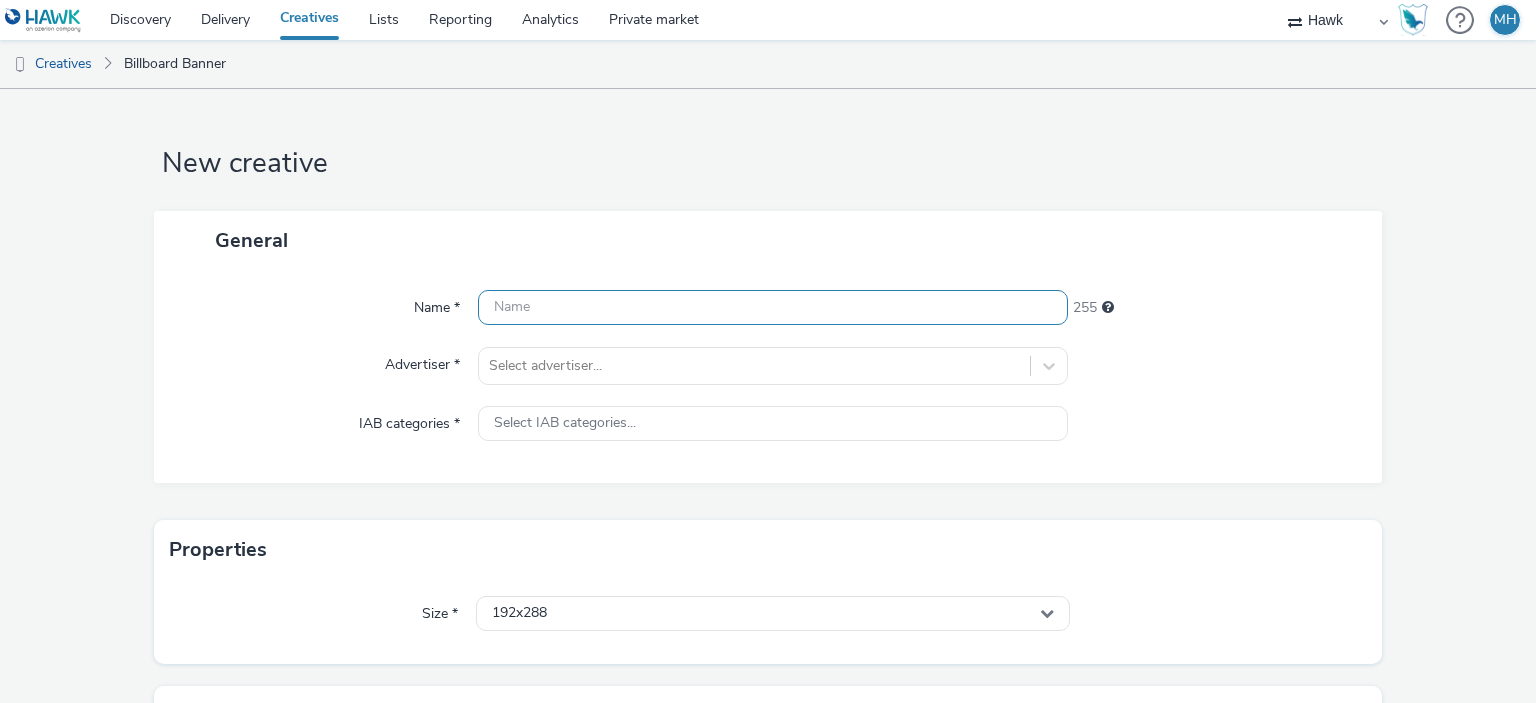 click at bounding box center [772, 307] 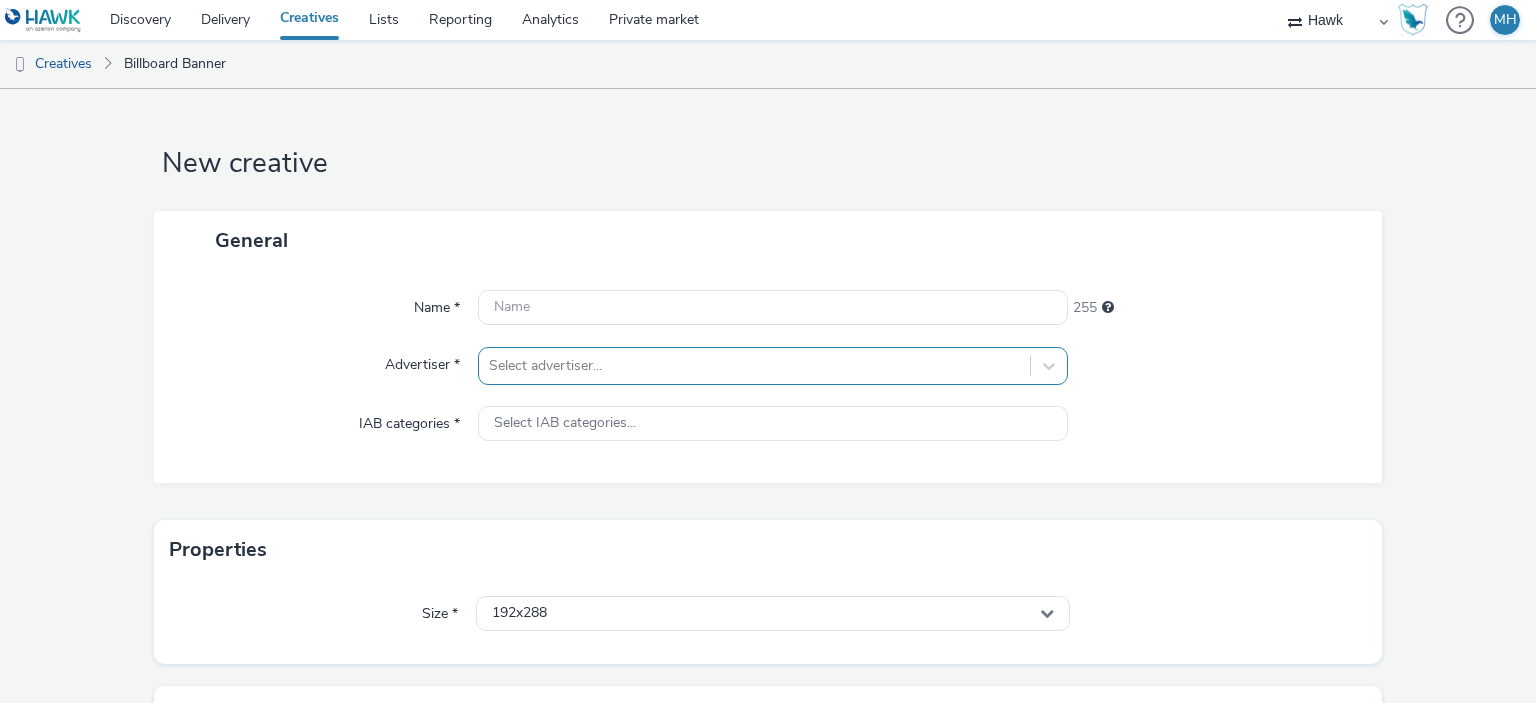 click on "Select advertiser..." at bounding box center [772, 366] 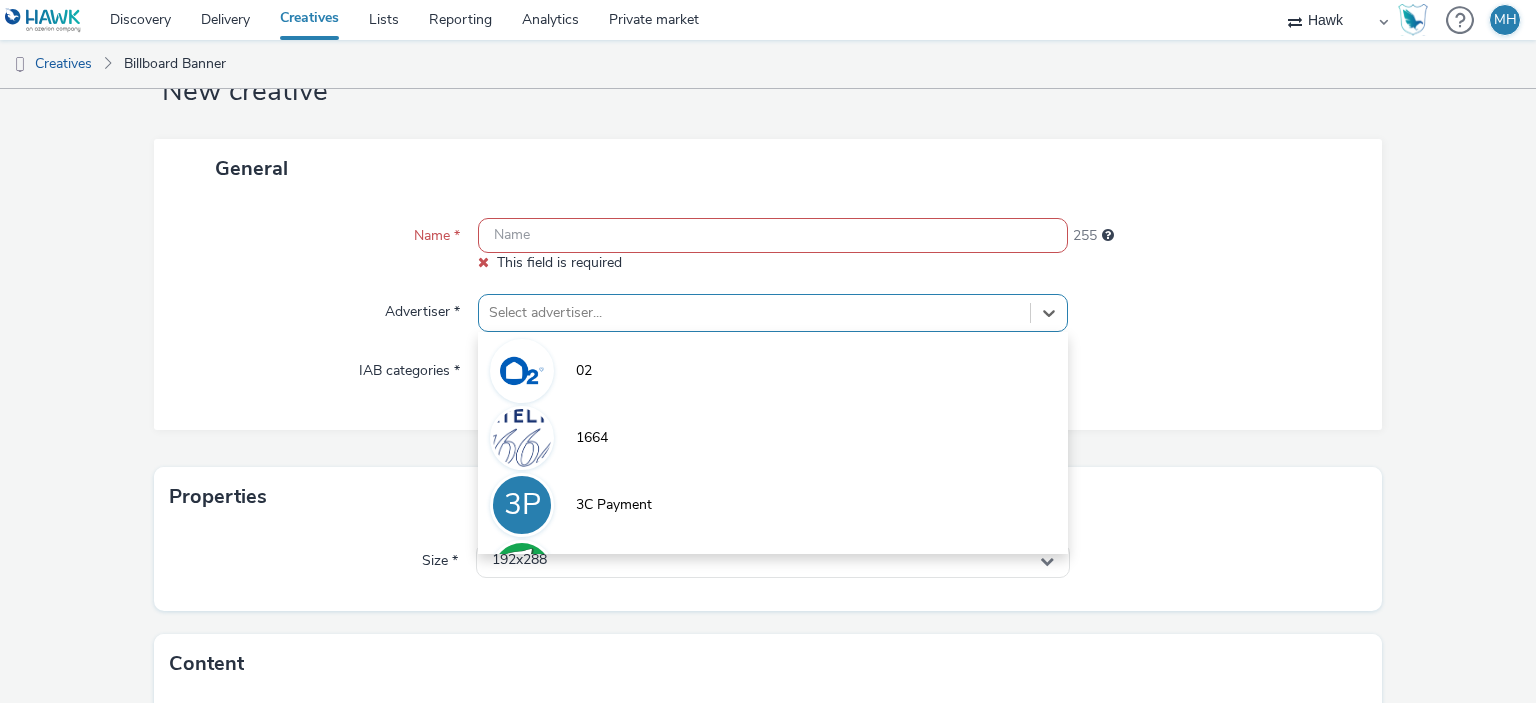 scroll, scrollTop: 79, scrollLeft: 0, axis: vertical 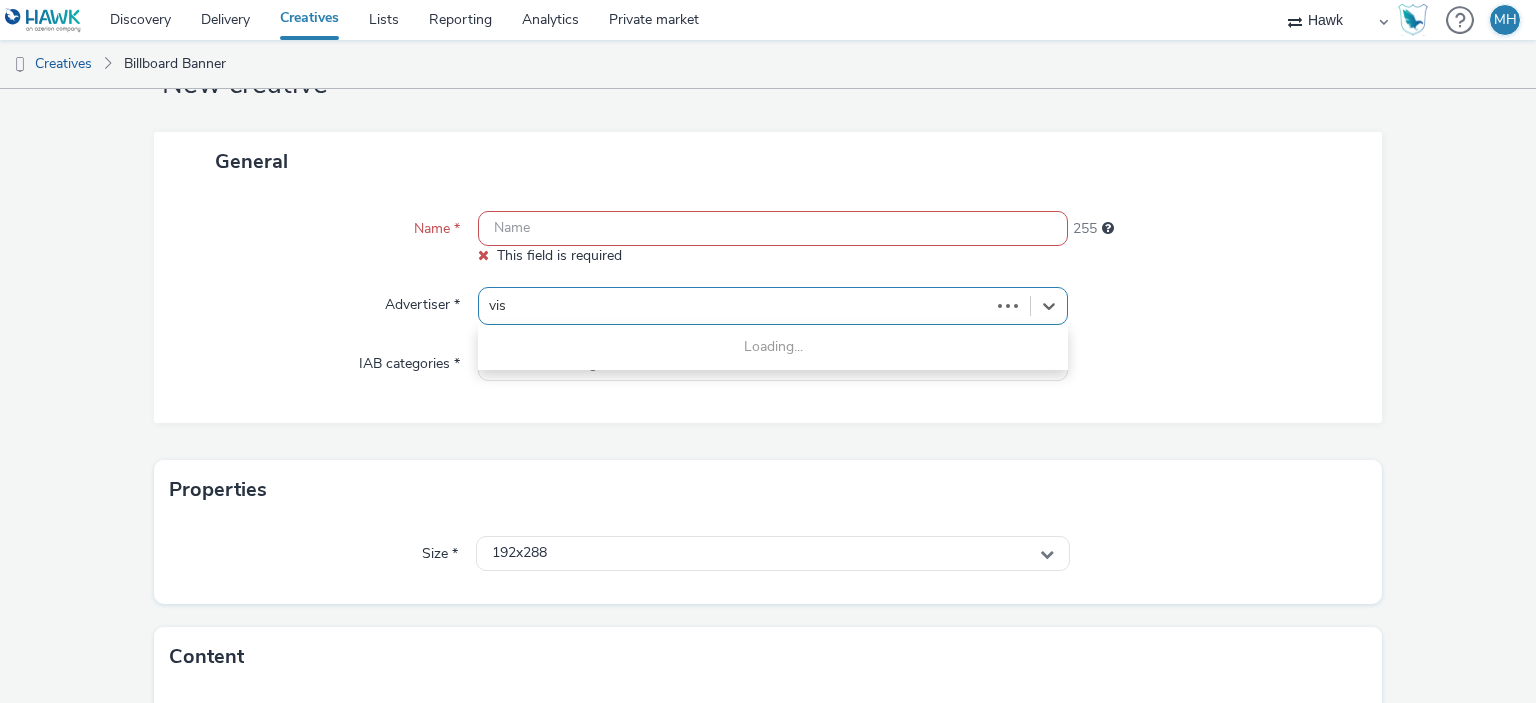 type on "visa" 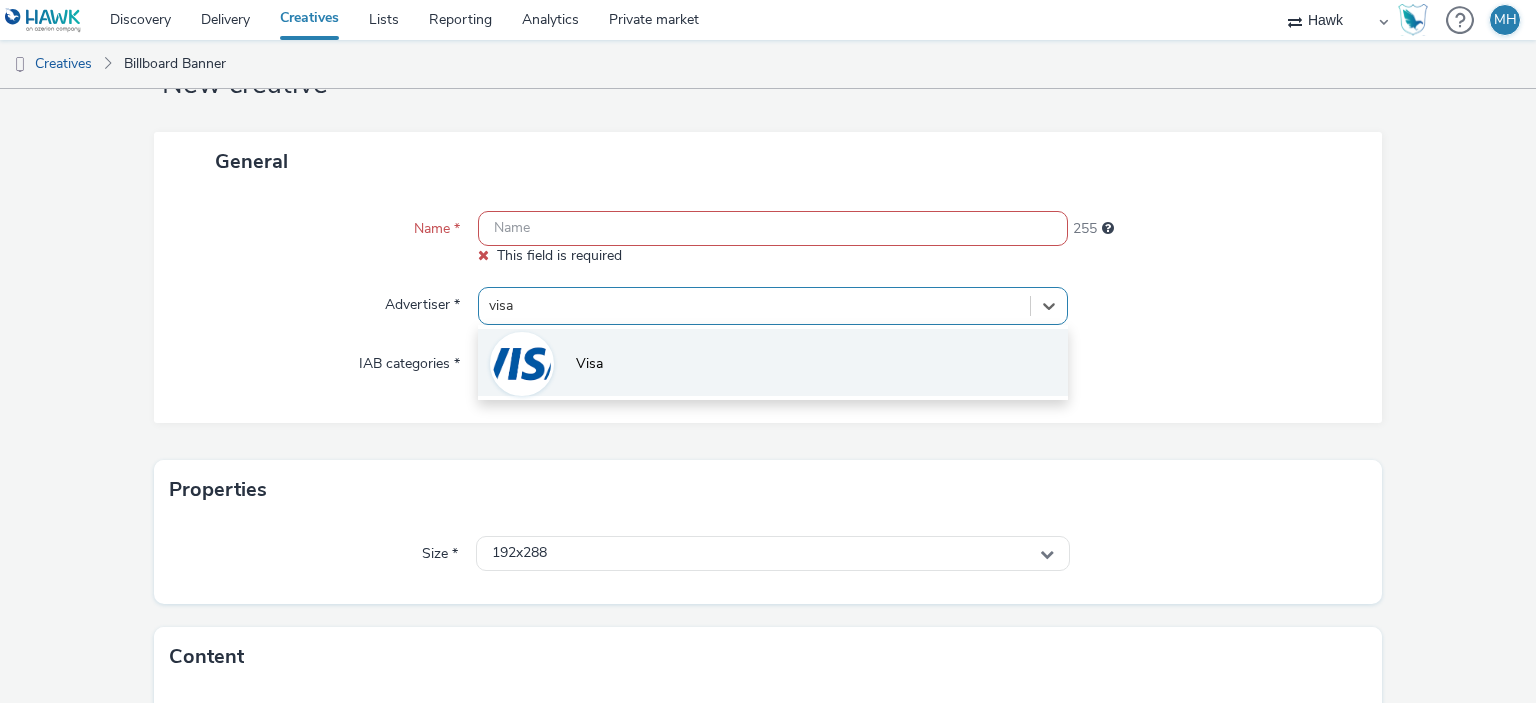 click on "Visa" at bounding box center [772, 362] 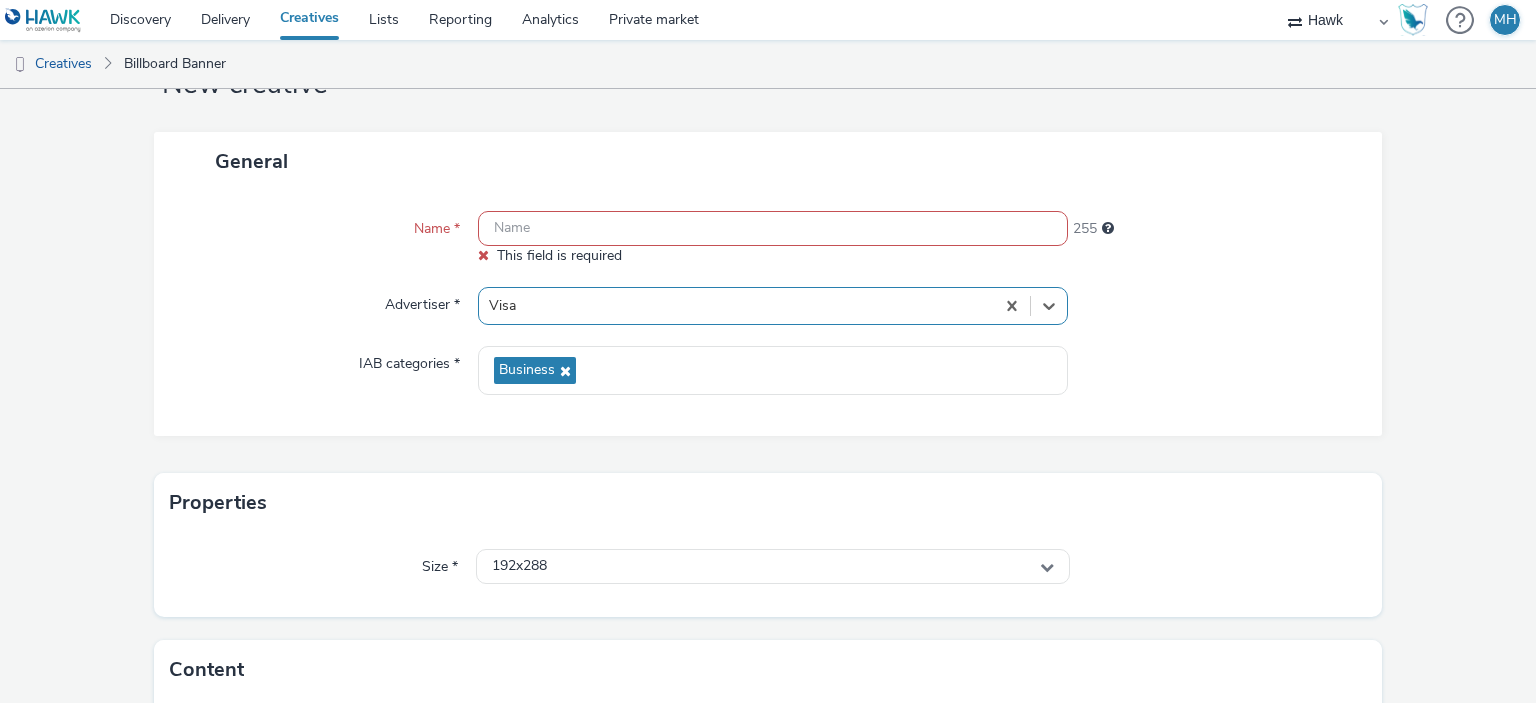 click on "Name * This field is required 255 Advertiser * option Visa, selected.   Select is focused ,type to refine list, press Down to open the menu,  Visa IAB categories * Business" at bounding box center (768, 313) 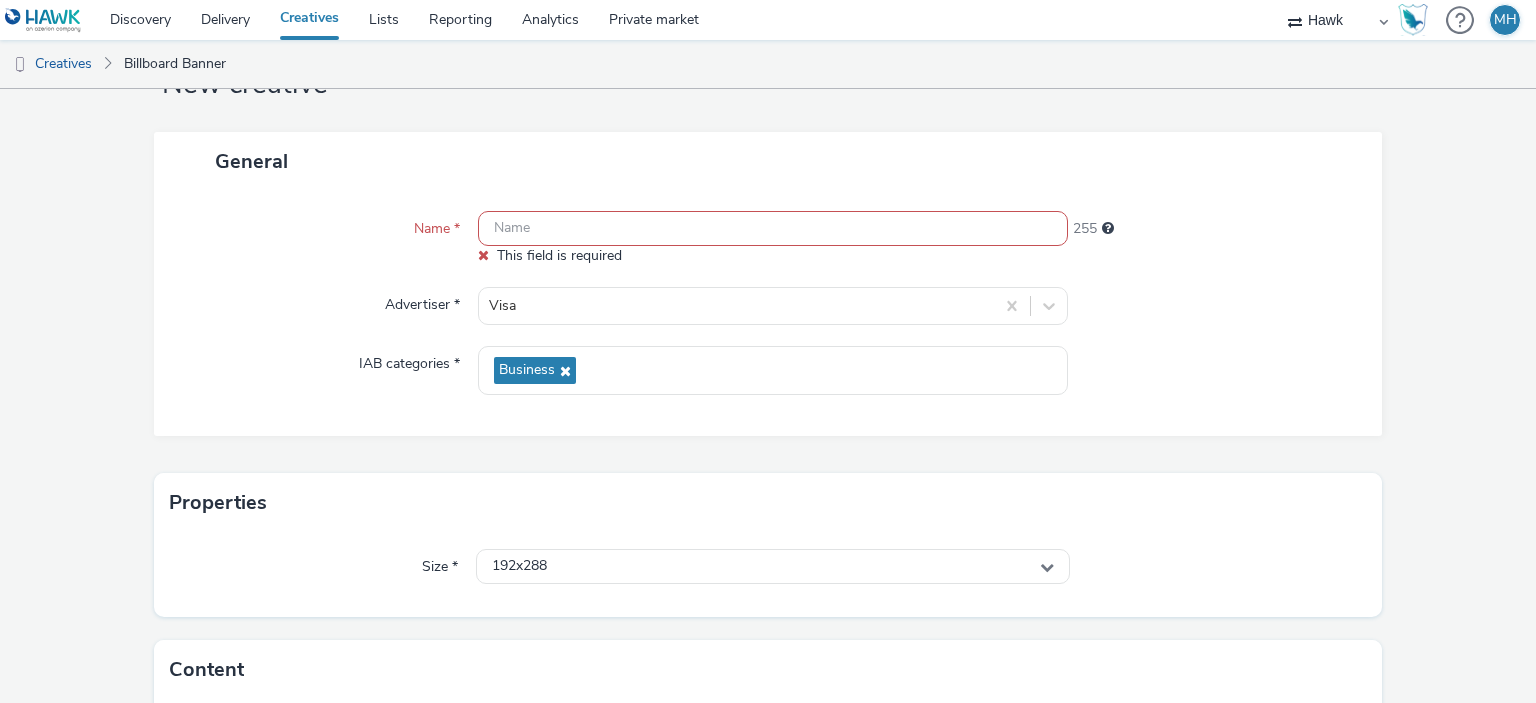 click on "Name * This field is required [NUMBER] Advertiser * [BRAND], IAB categories * Business" at bounding box center [768, 313] 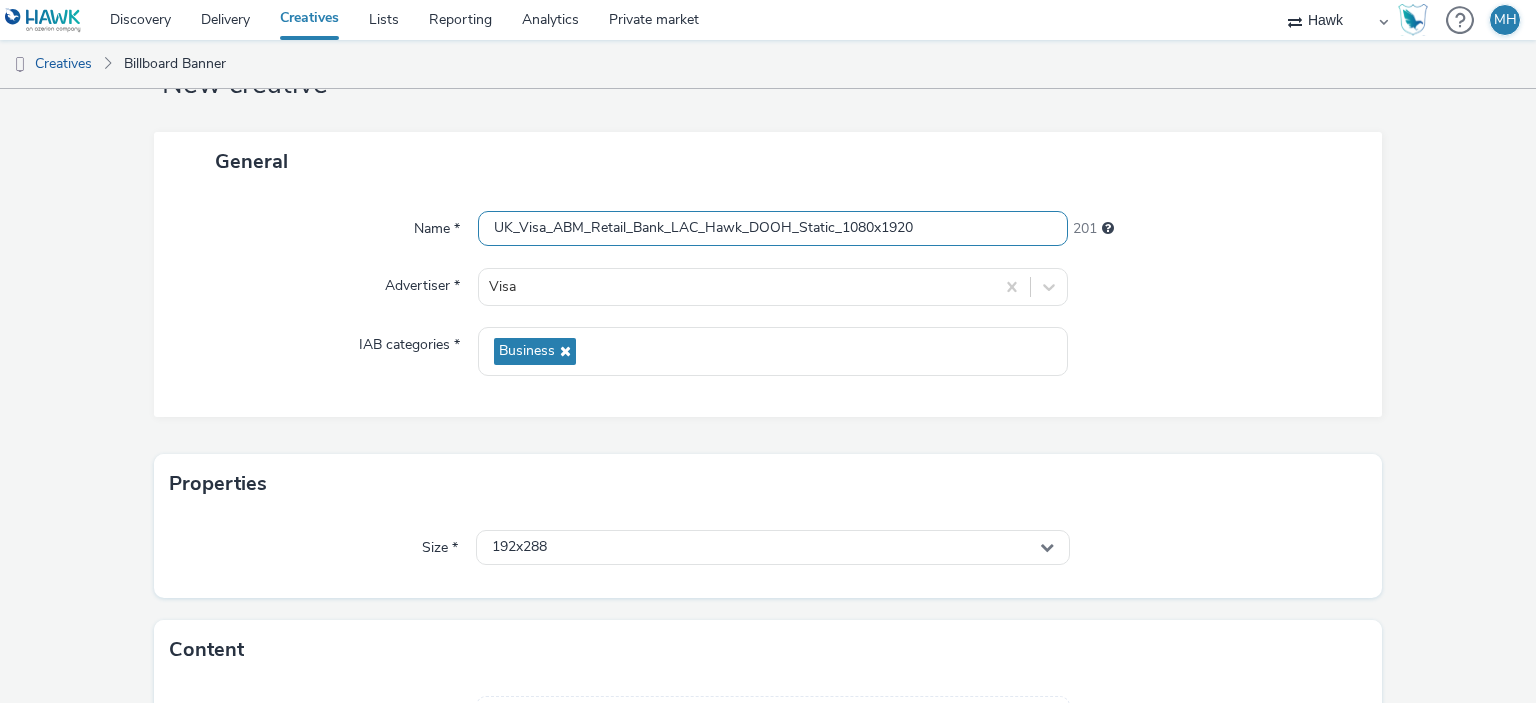 click on "UK_Visa_ABM_Retail_Bank_LAC_Hawk_DOOH_Static_1080x1920" at bounding box center [772, 228] 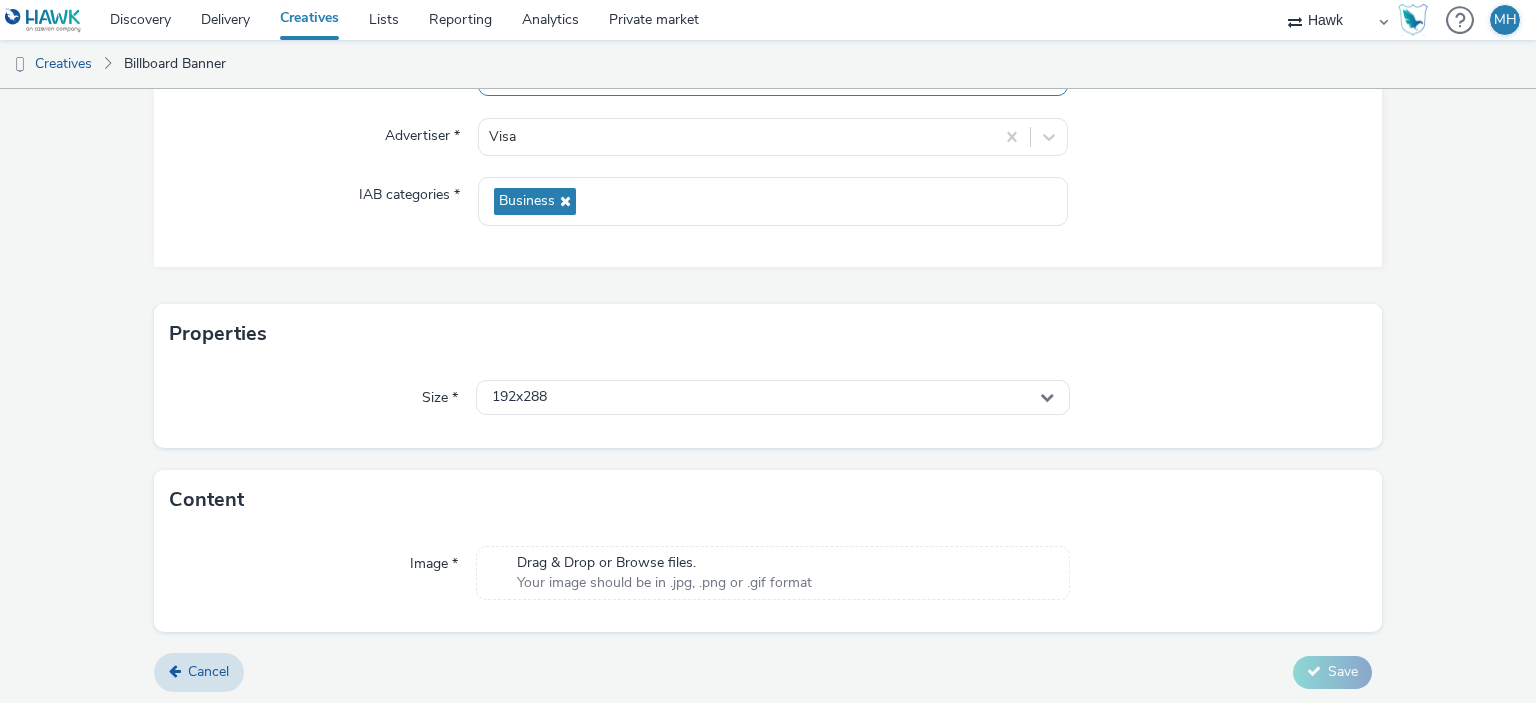 scroll, scrollTop: 231, scrollLeft: 0, axis: vertical 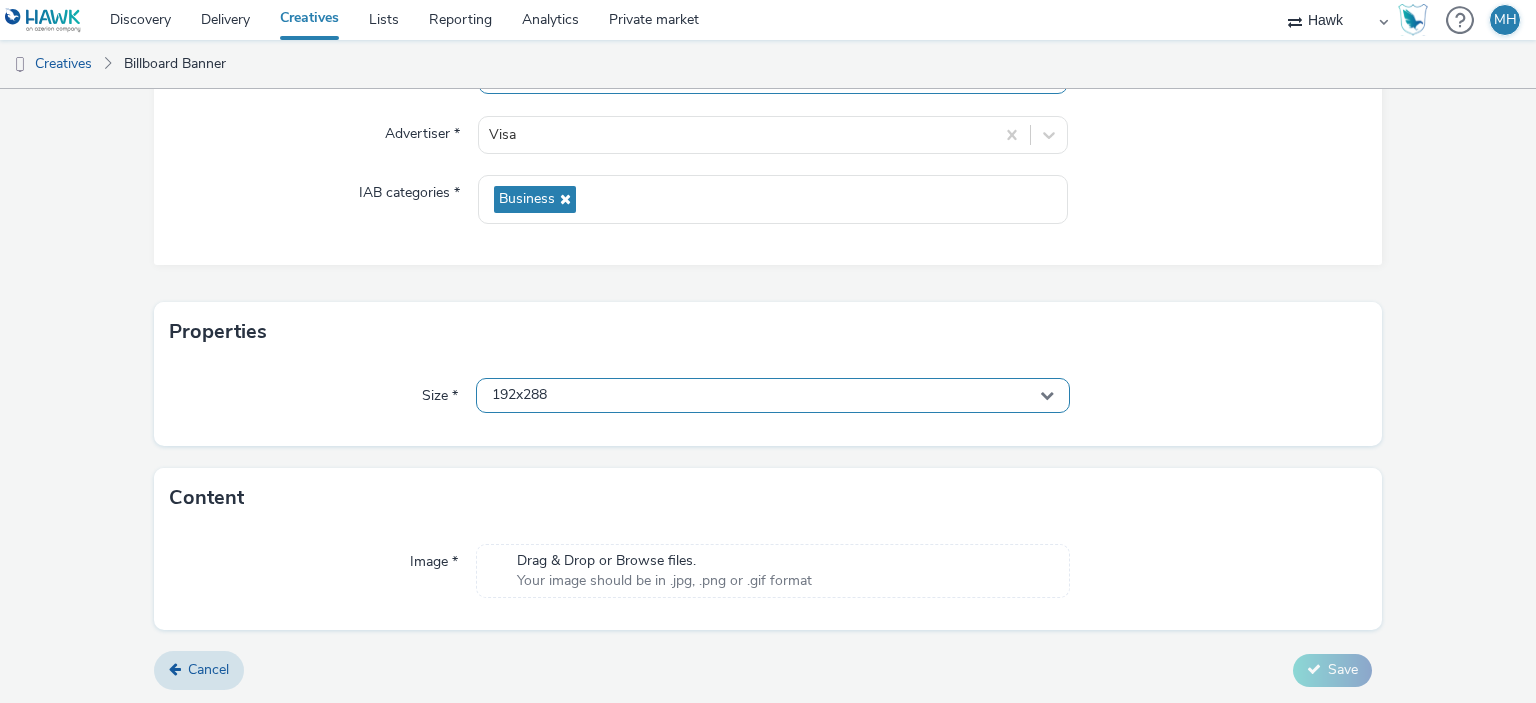 type on "UK_Visa_ABM_Retail_Bank_LAC_Hawk_DOOH_Static_1920x1080" 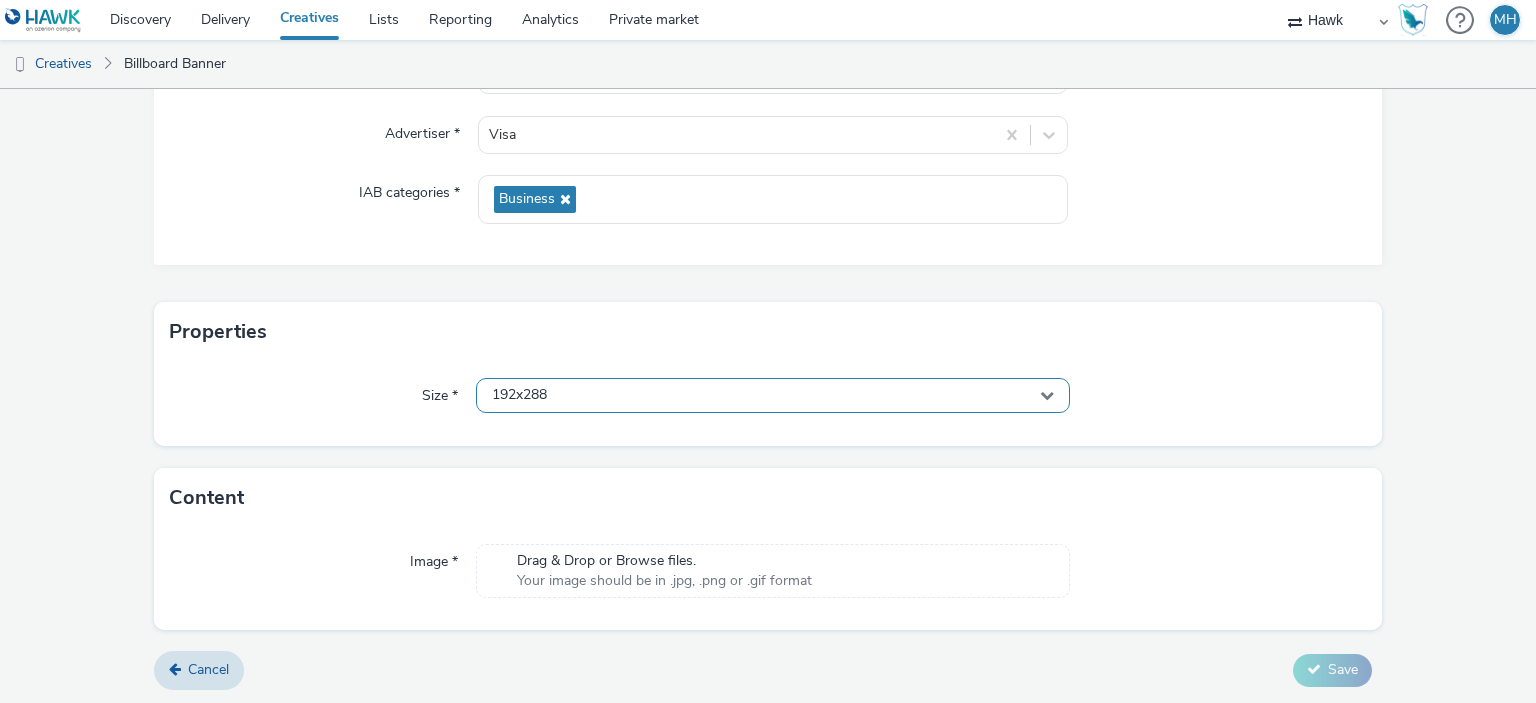 click on "192x288" at bounding box center (772, 395) 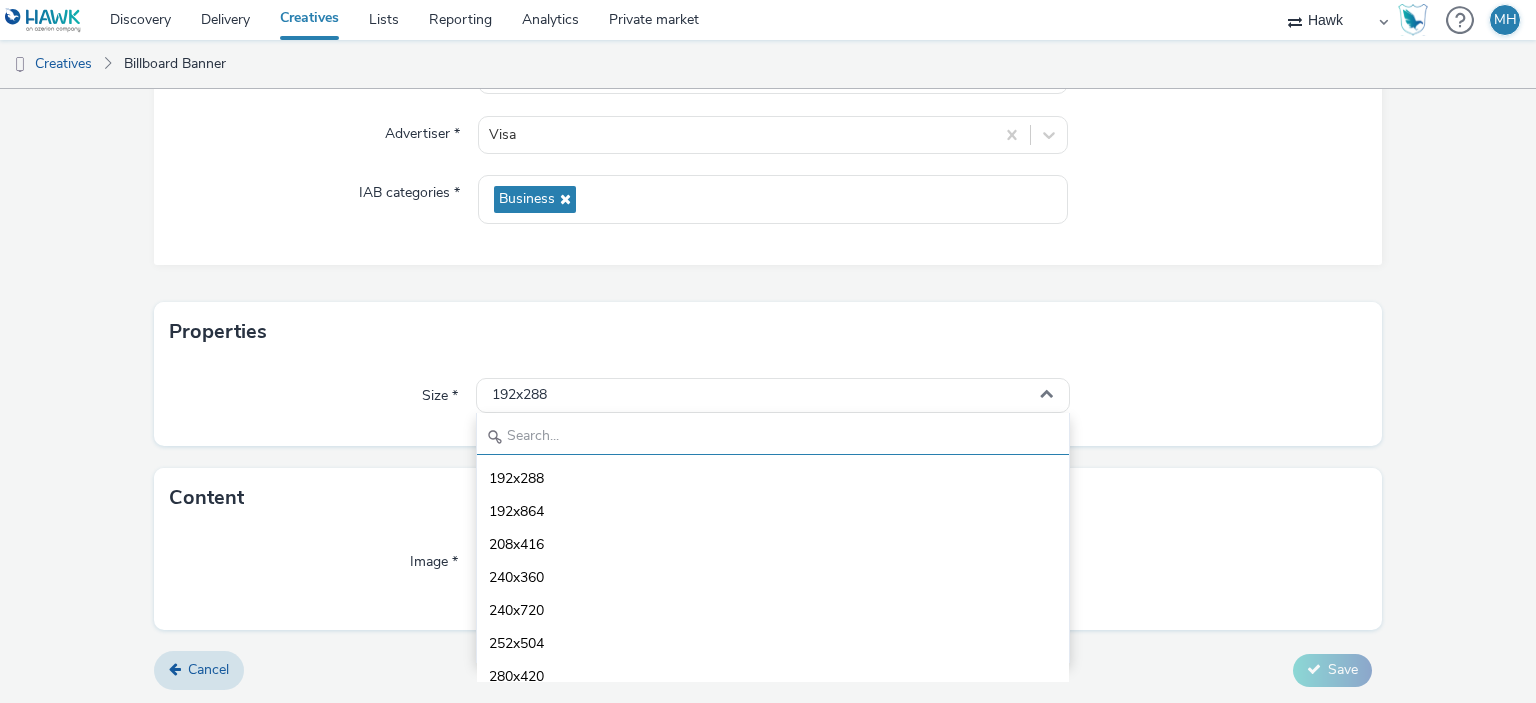 click at bounding box center (772, 437) 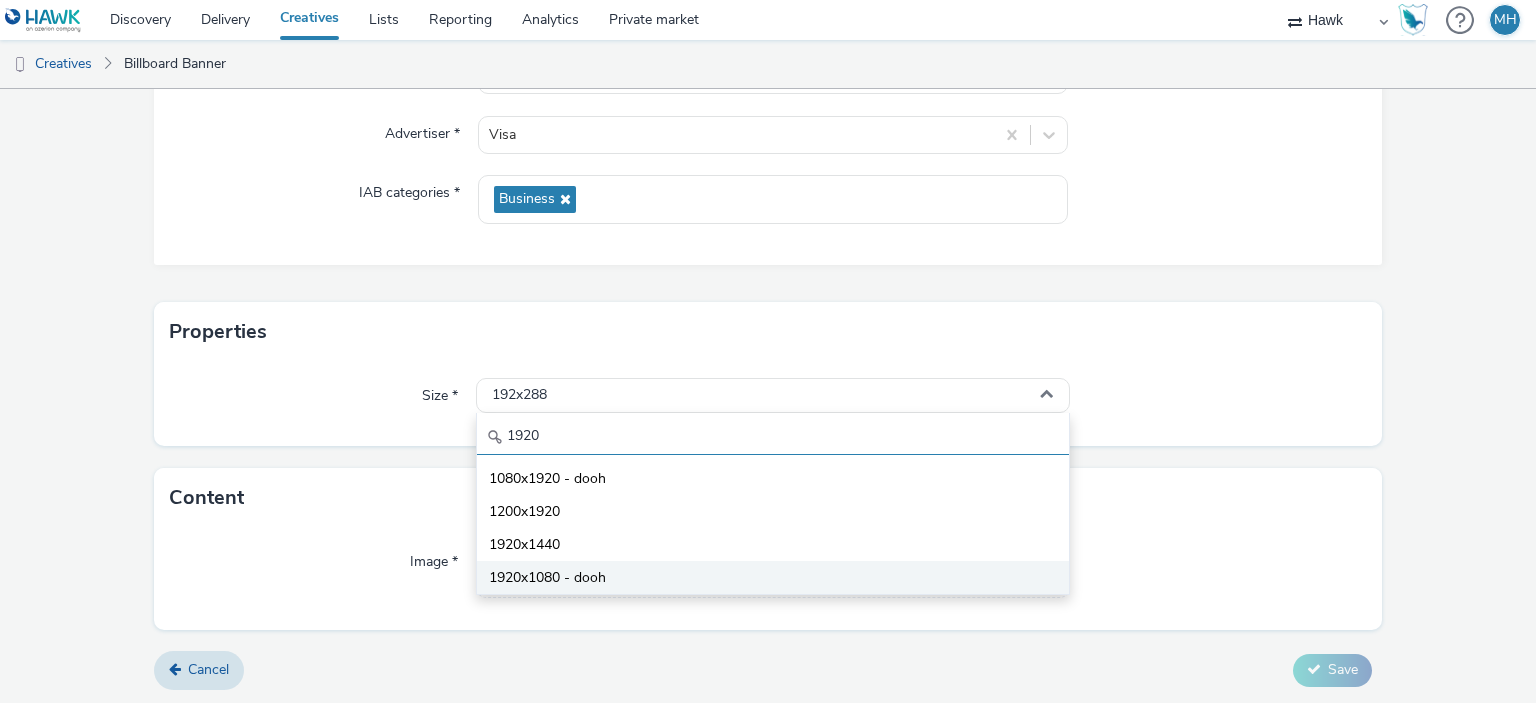 type on "1920" 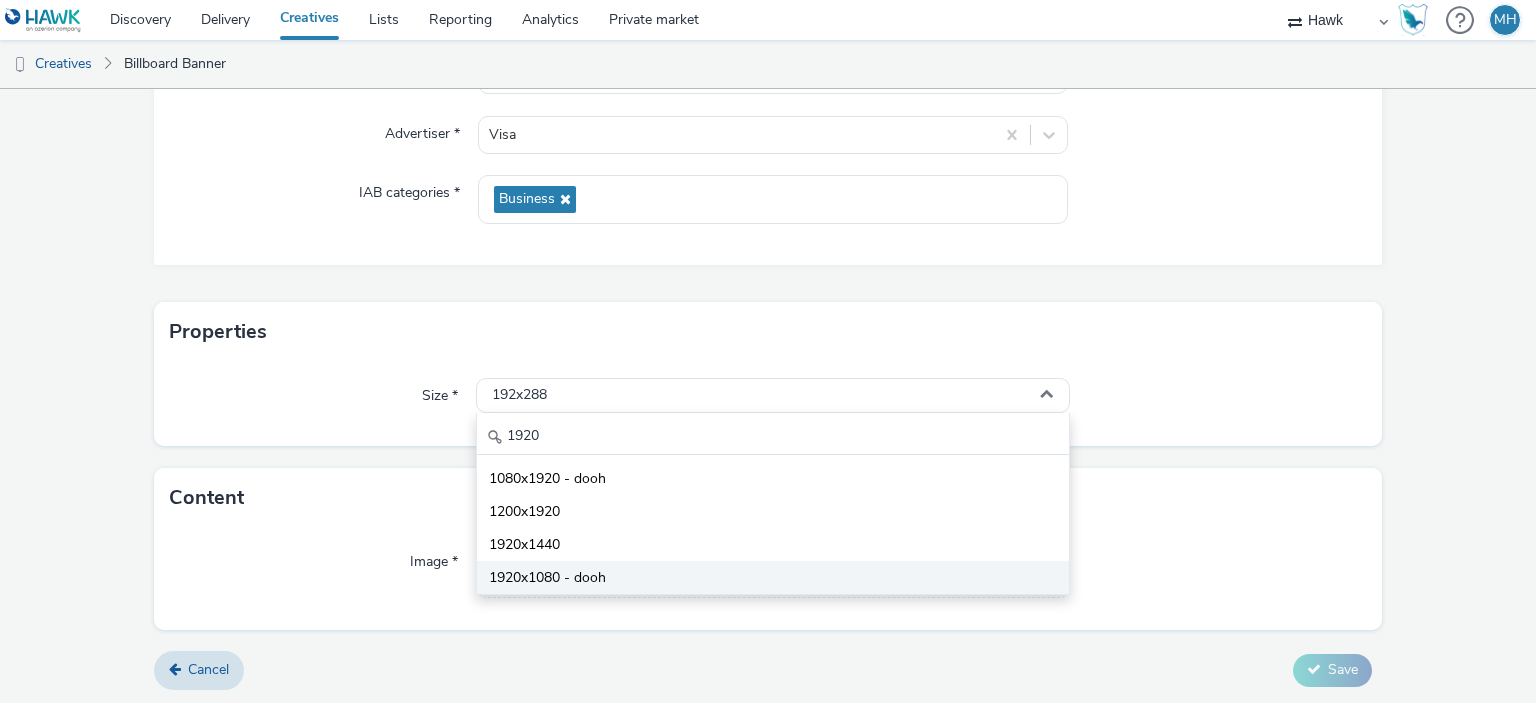 click on "1920x1080 - dooh" at bounding box center [772, 577] 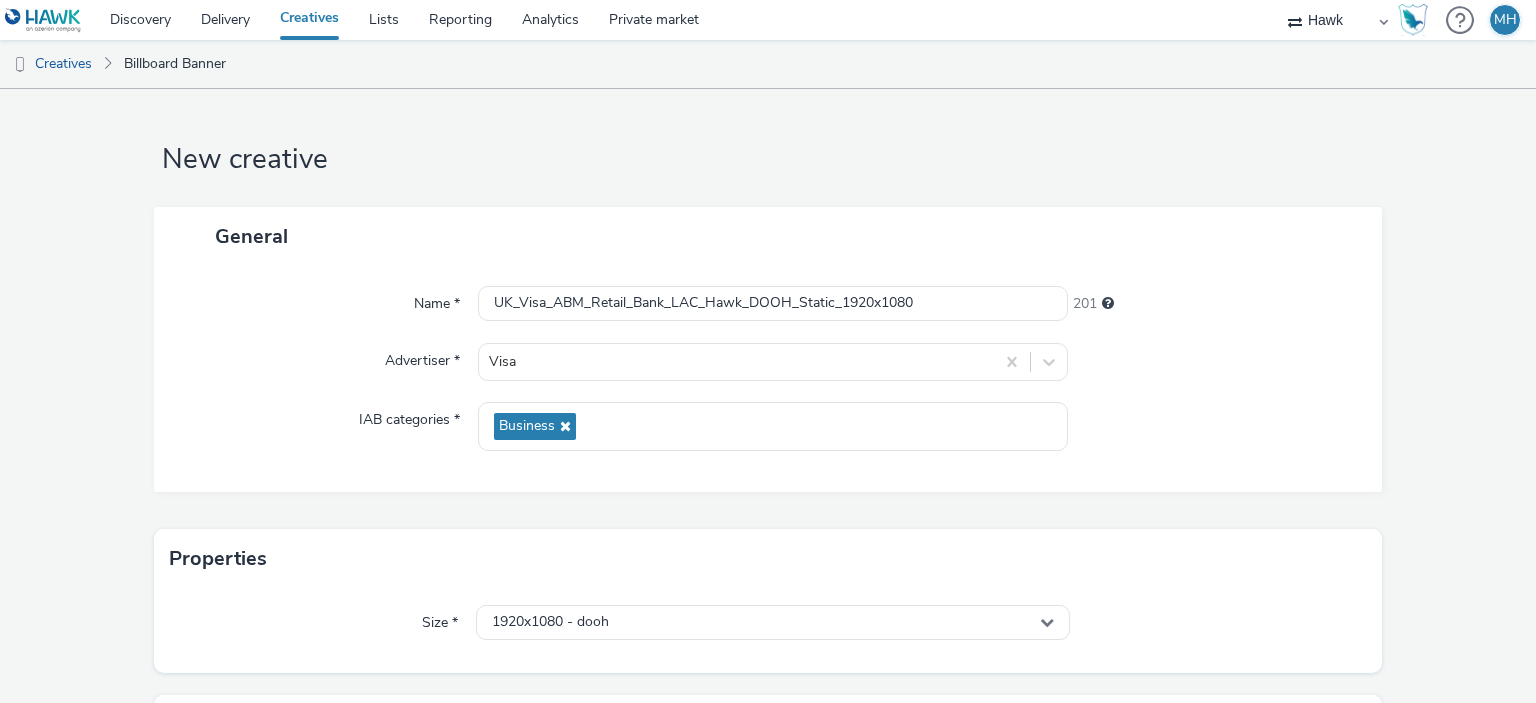 scroll, scrollTop: 0, scrollLeft: 0, axis: both 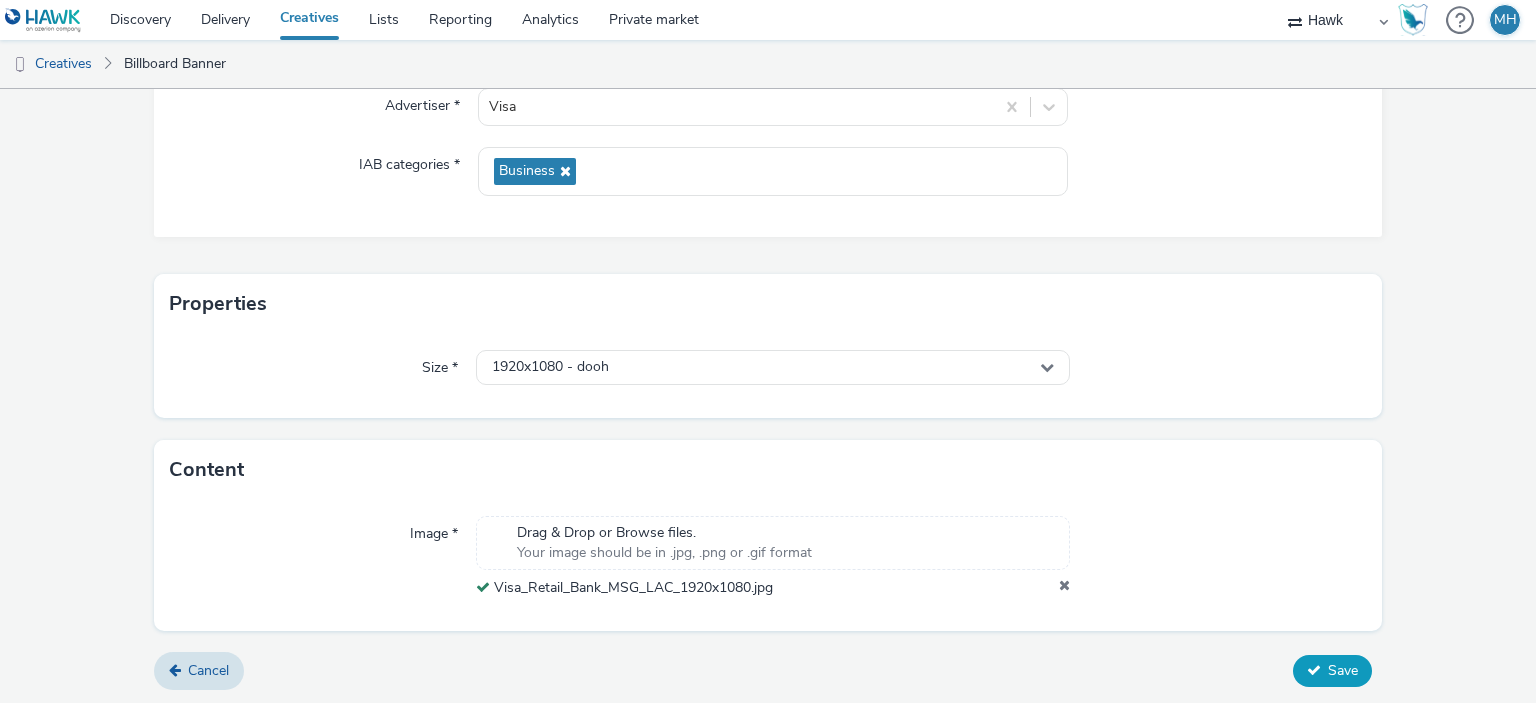 click on "Save" at bounding box center (1332, 671) 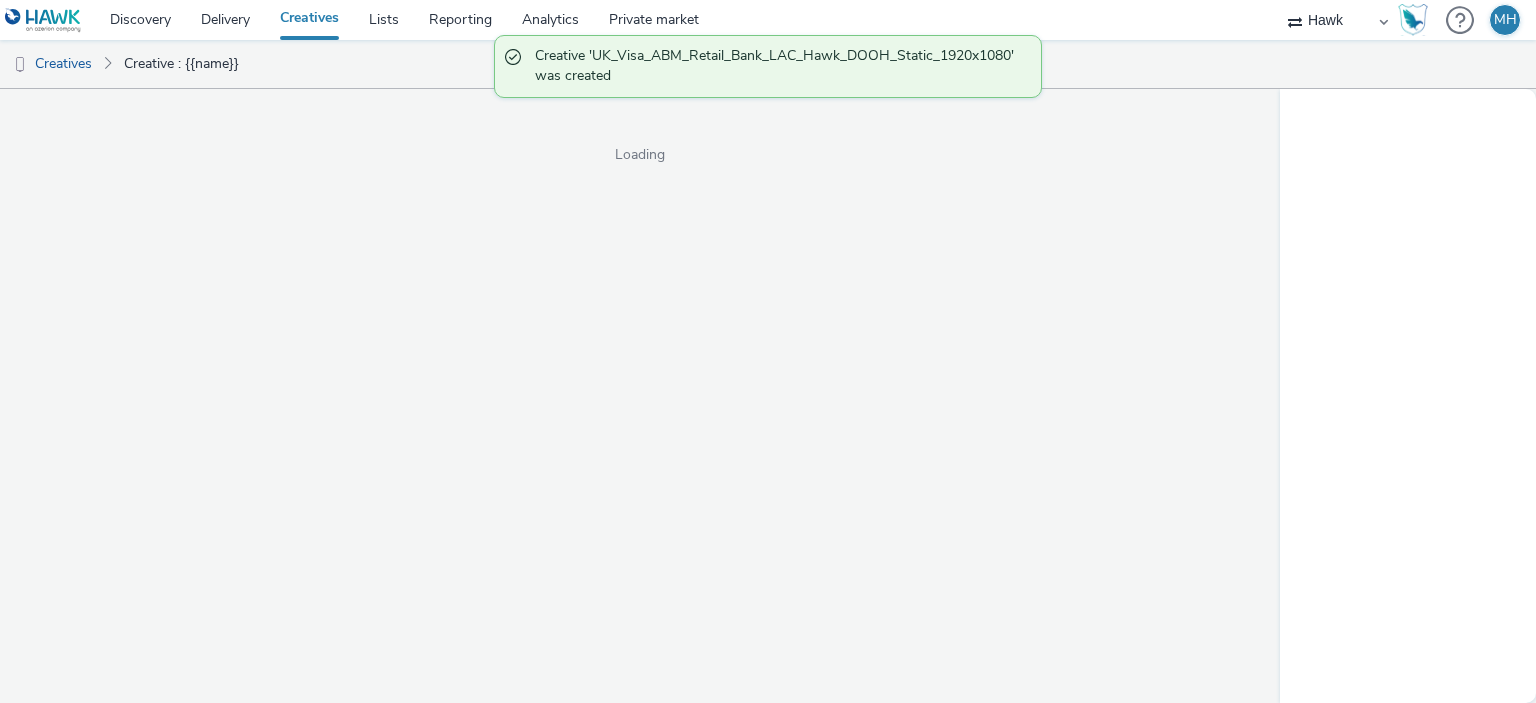 scroll, scrollTop: 0, scrollLeft: 0, axis: both 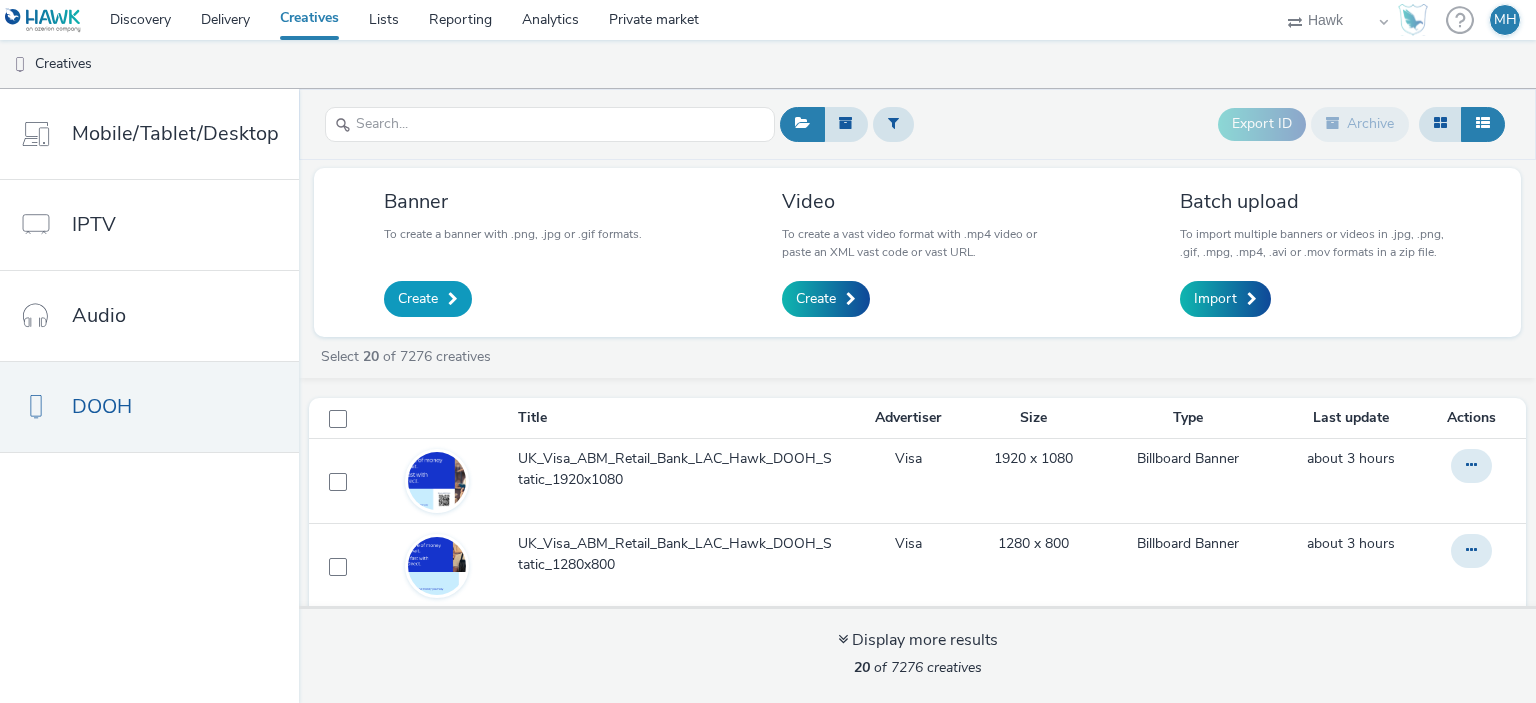 click on "Create" at bounding box center [418, 299] 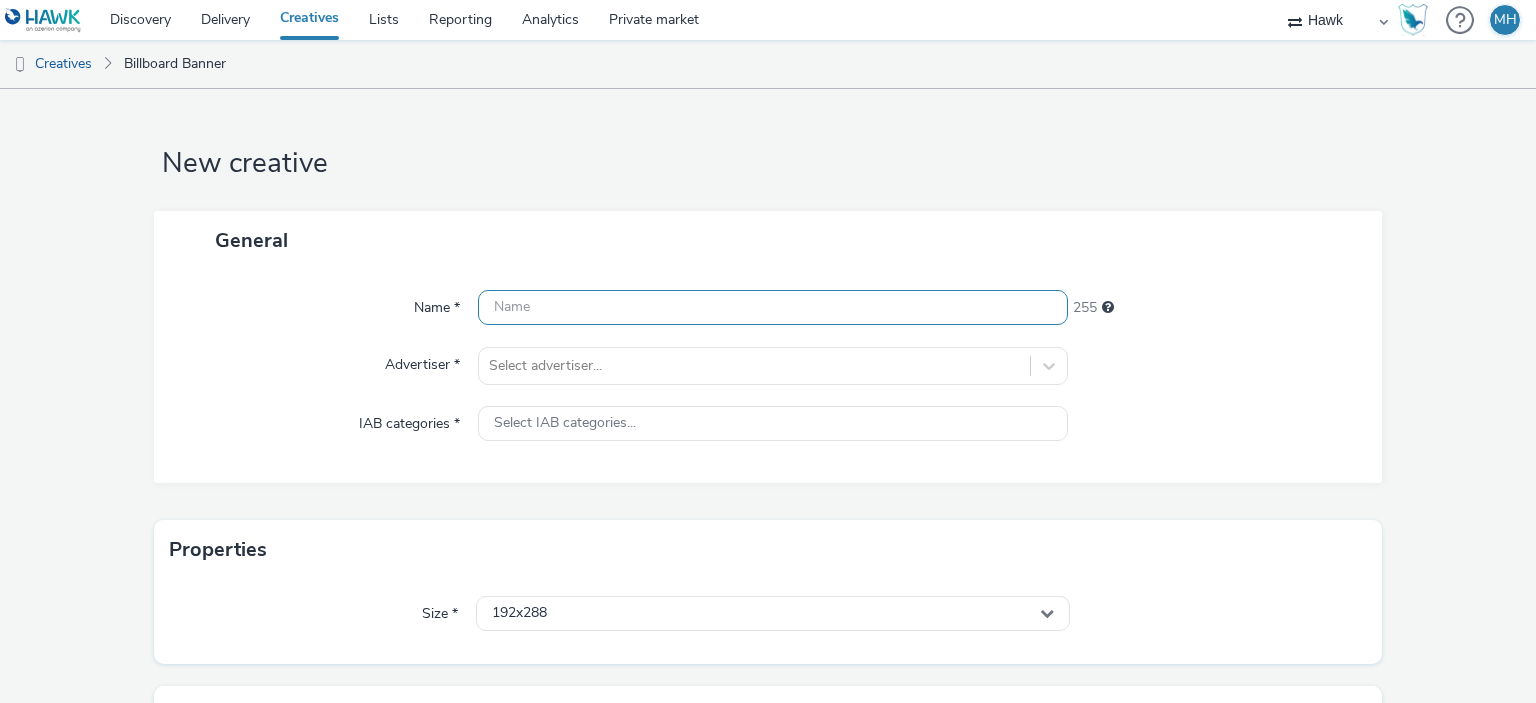 click at bounding box center (772, 307) 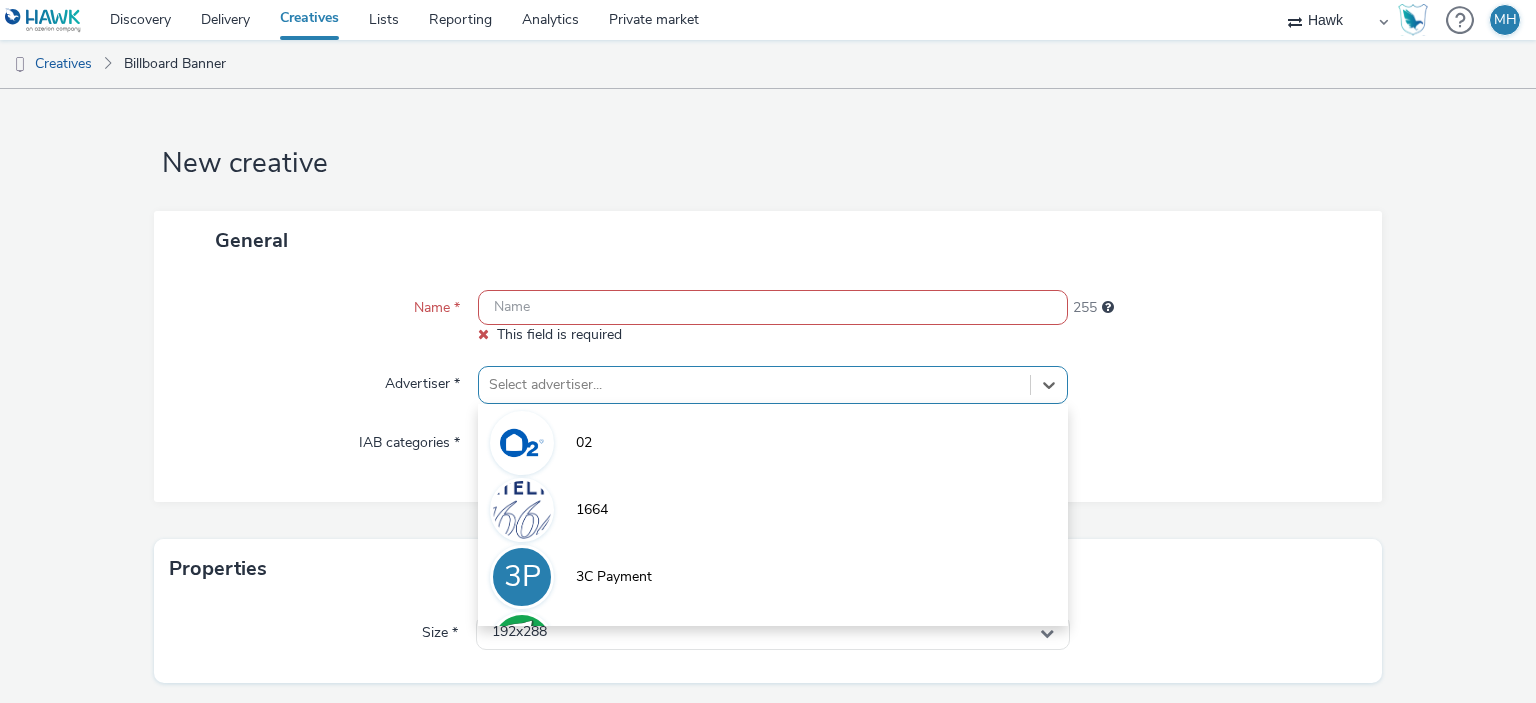 click on "option 02 focused, 1 of 9. 9 results available. Use Up and Down to choose options, press Enter to select the currently focused option, press Escape to exit the menu, press Tab to select the option and exit the menu. Select advertiser... 02 1664 3P 3C Payment 7UP A Abba Aber Falls Abercrombie A Abott A ABRSM" at bounding box center [772, 385] 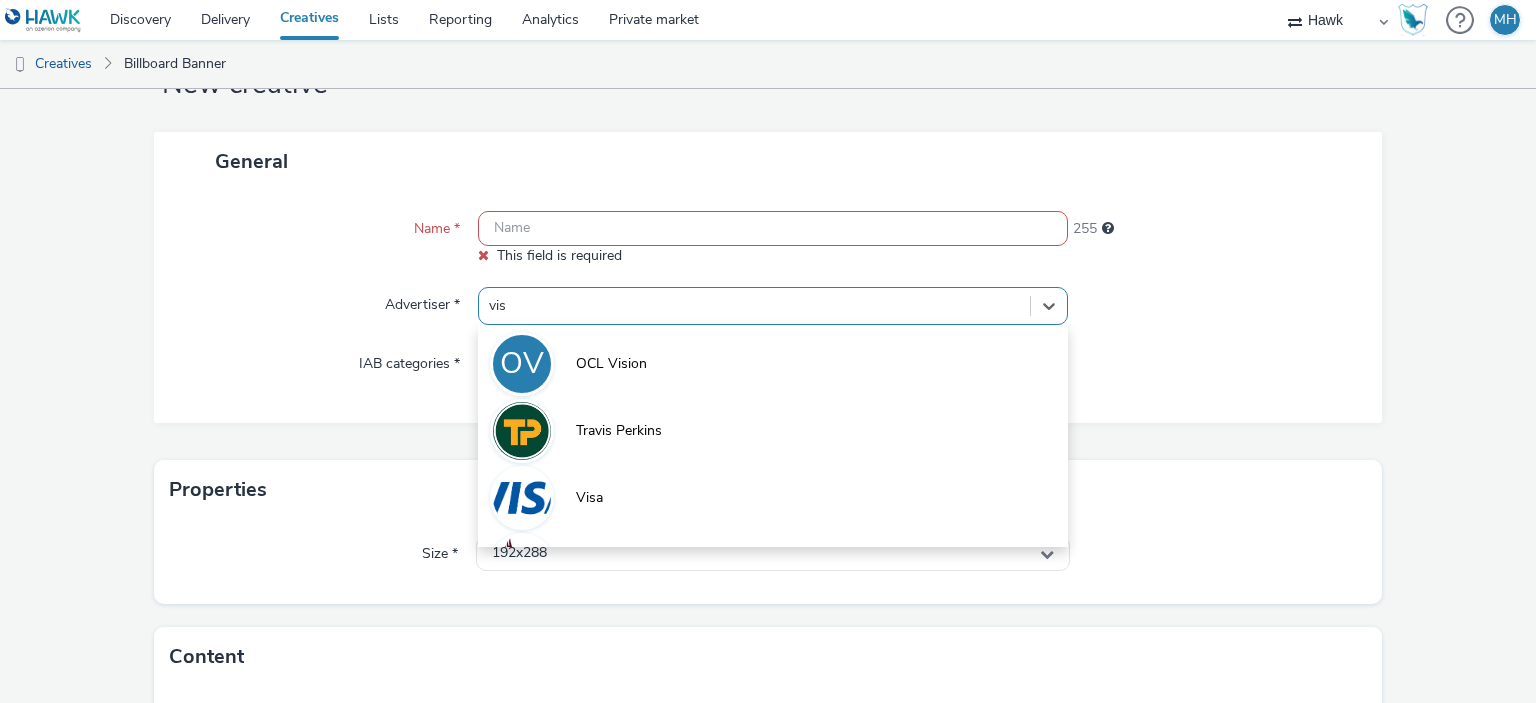type on "visa" 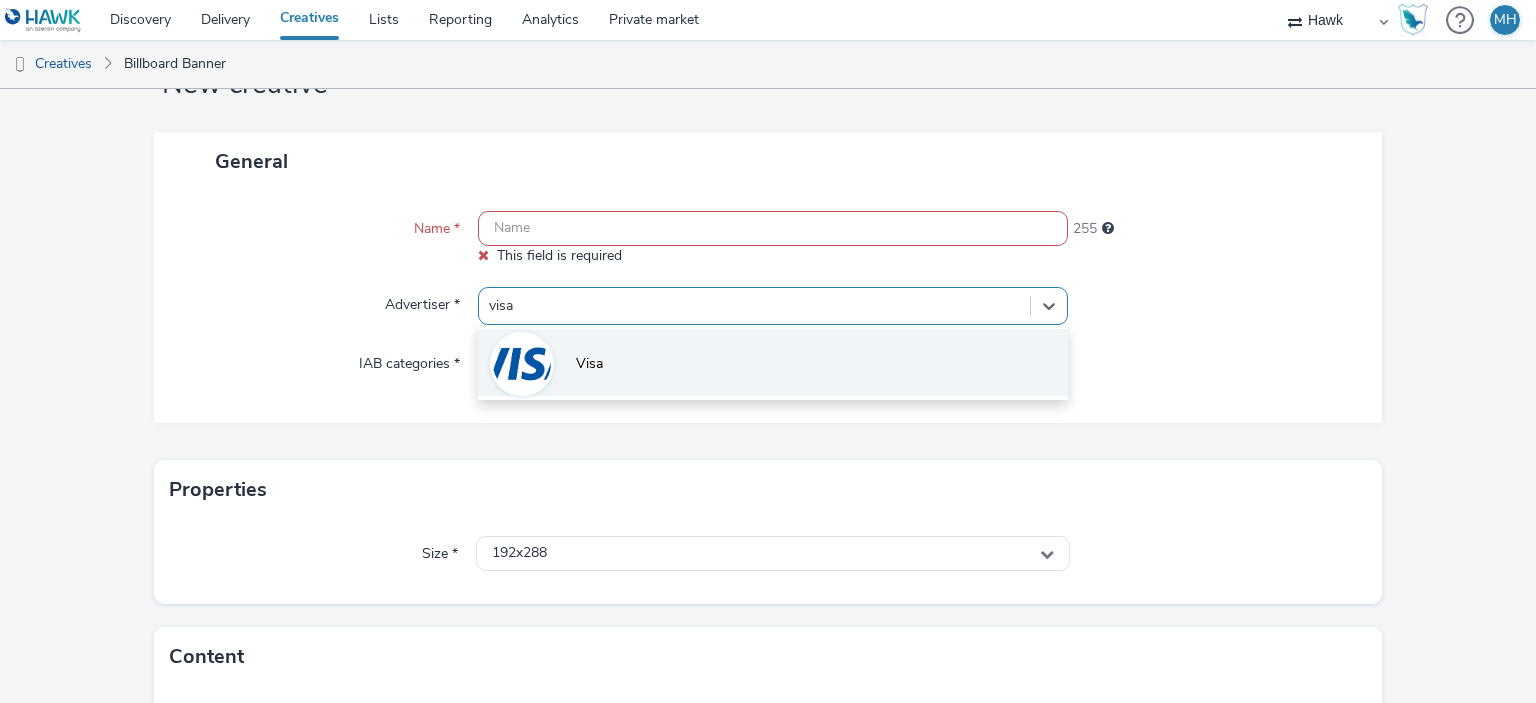 click on "Visa" at bounding box center (772, 362) 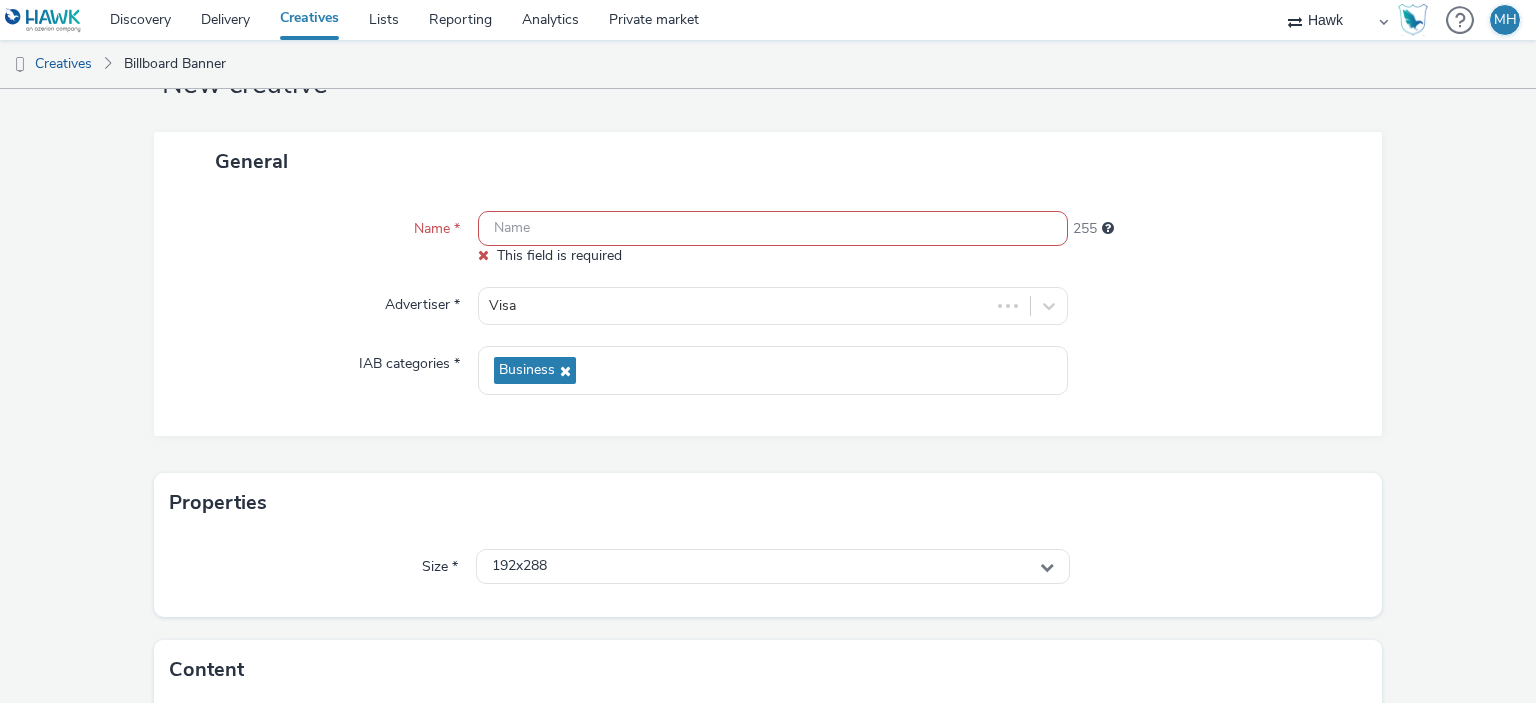 click at bounding box center (772, 228) 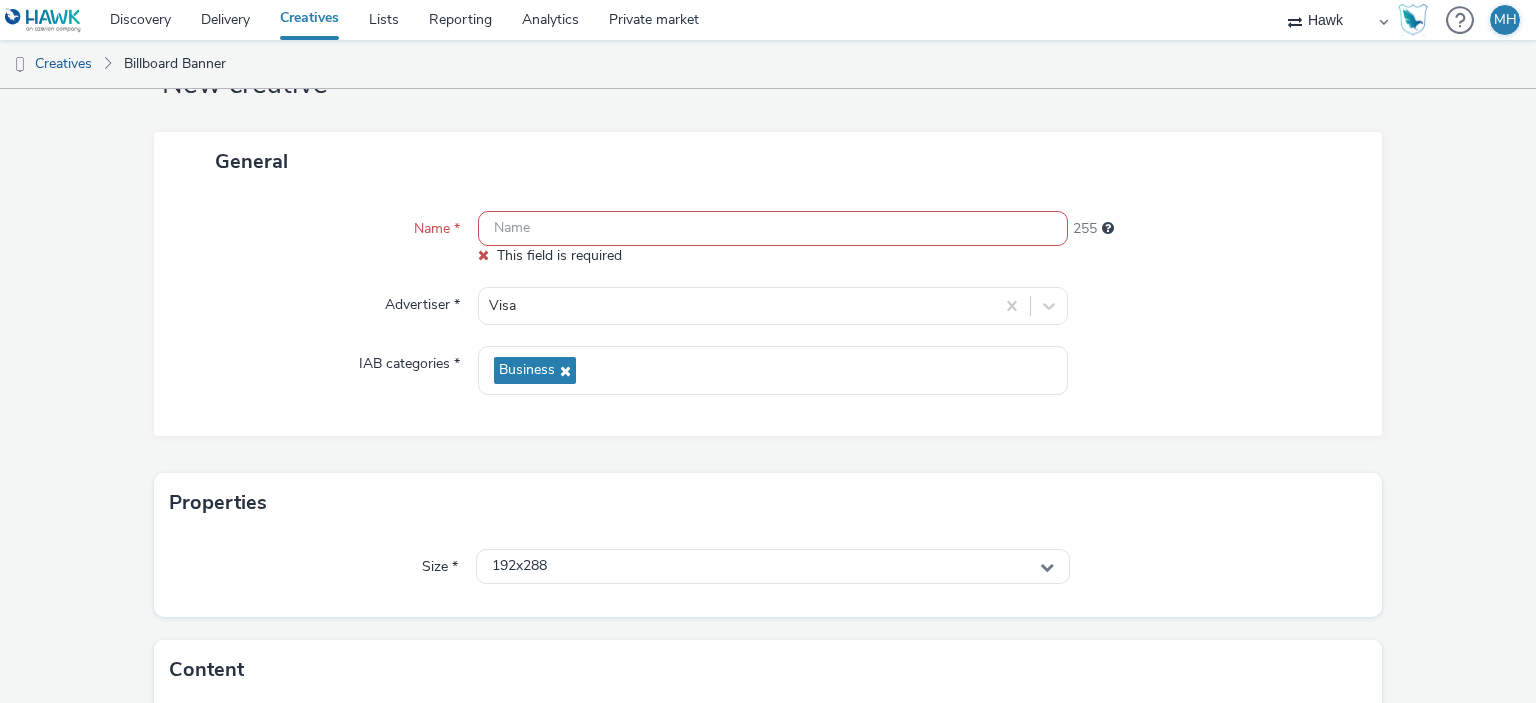 paste on "UK_Visa_ABM_Making_Payments_LAC_Hawk_DOOH_Static_930x1600" 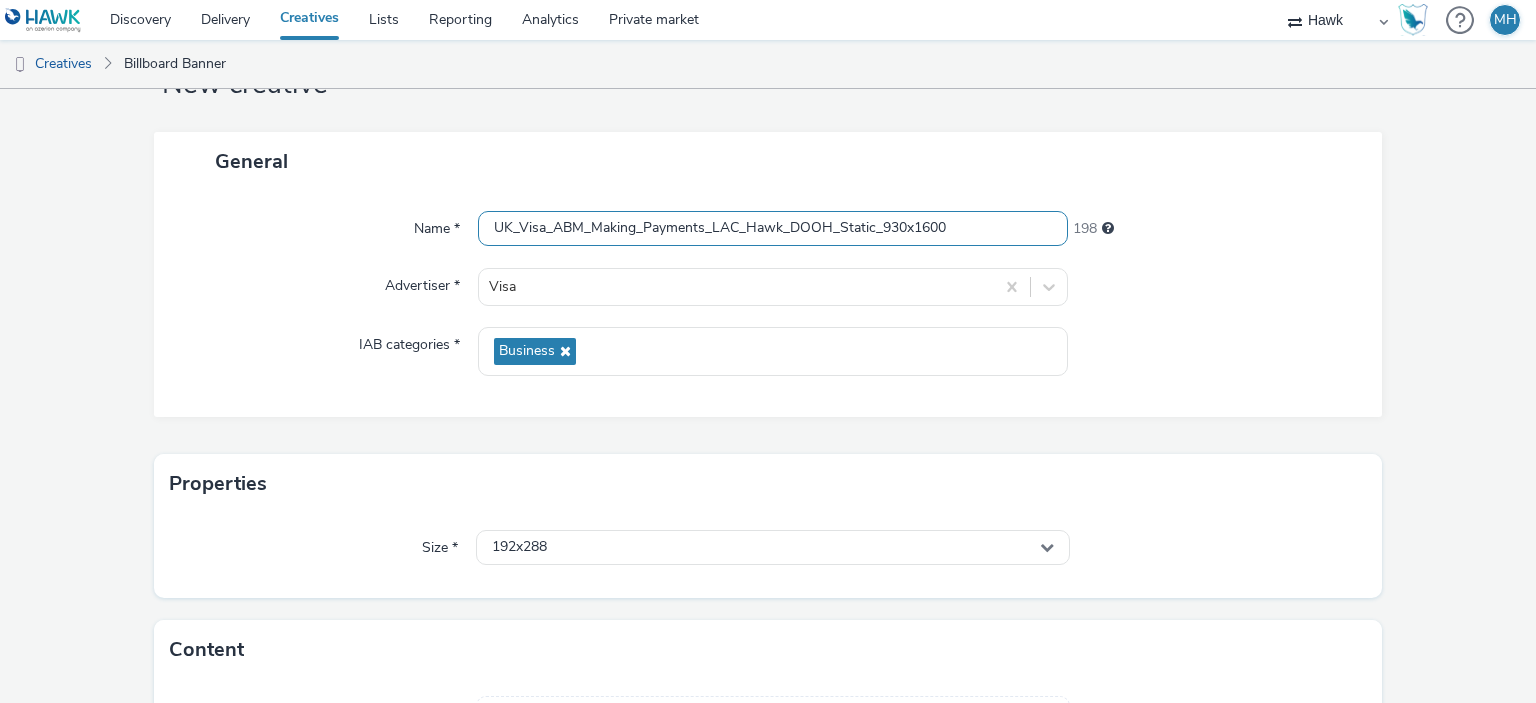 click on "UK_Visa_ABM_Making_Payments_LAC_Hawk_DOOH_Static_930x1600" at bounding box center (772, 228) 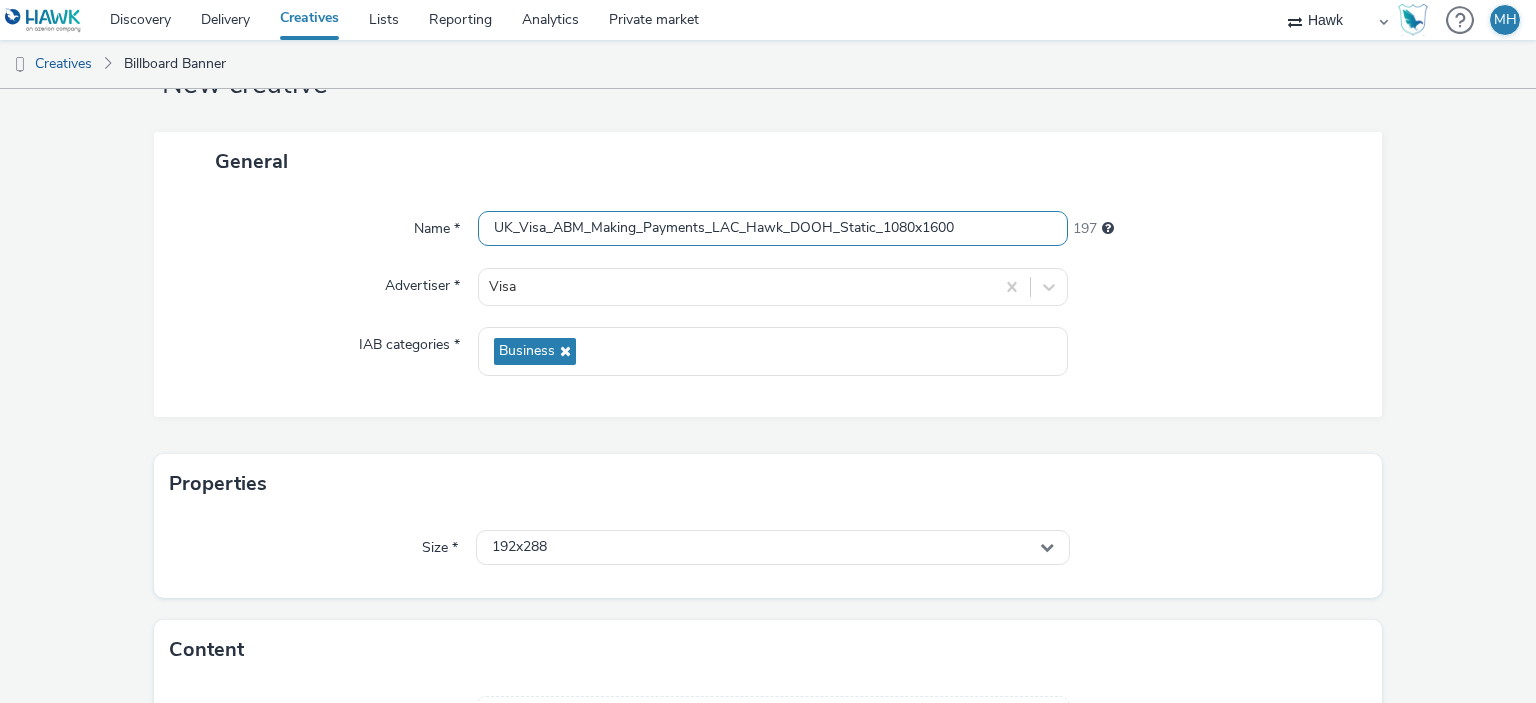 click on "UK_Visa_ABM_Making_Payments_LAC_Hawk_DOOH_Static_1080x1600" at bounding box center (772, 228) 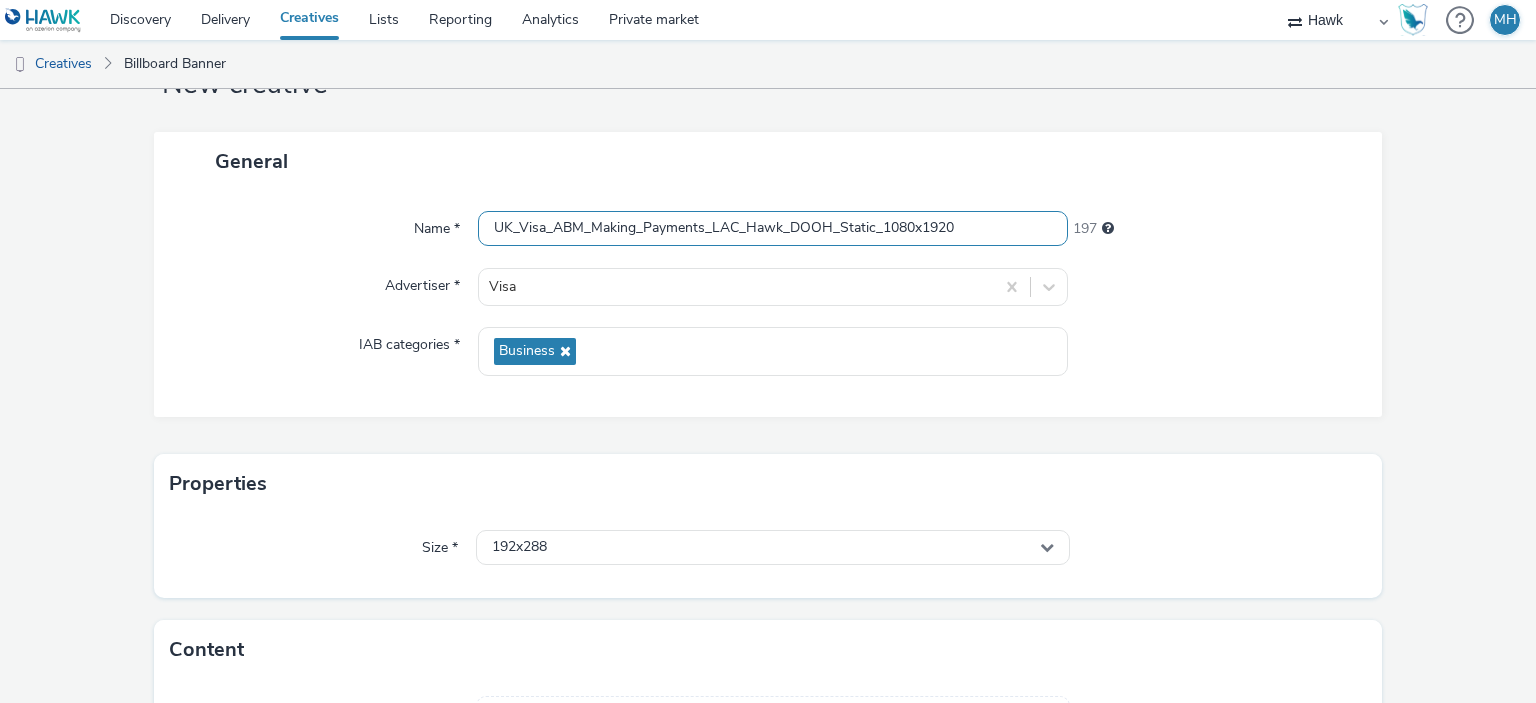 scroll, scrollTop: 179, scrollLeft: 0, axis: vertical 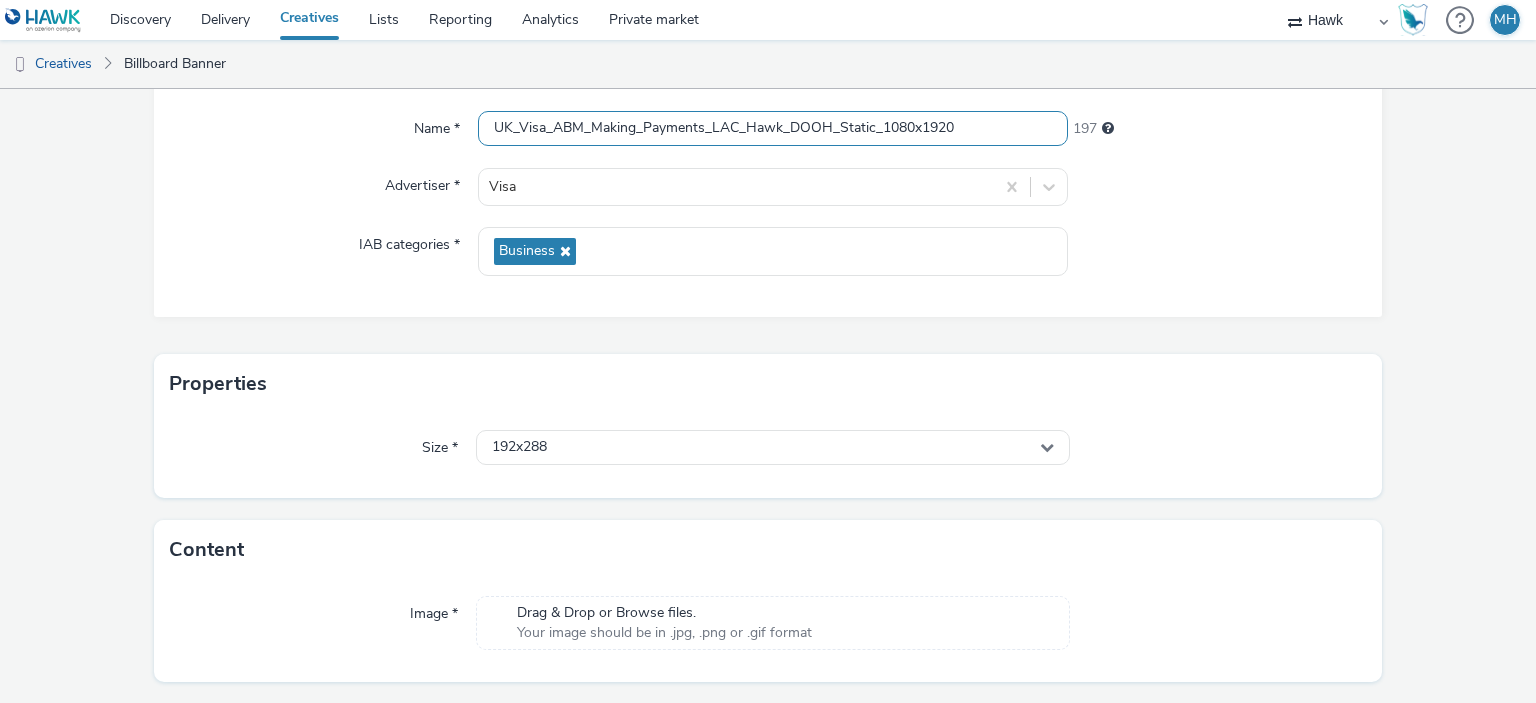 type on "UK_Visa_ABM_Making_Payments_LAC_Hawk_DOOH_Static_1080x1920" 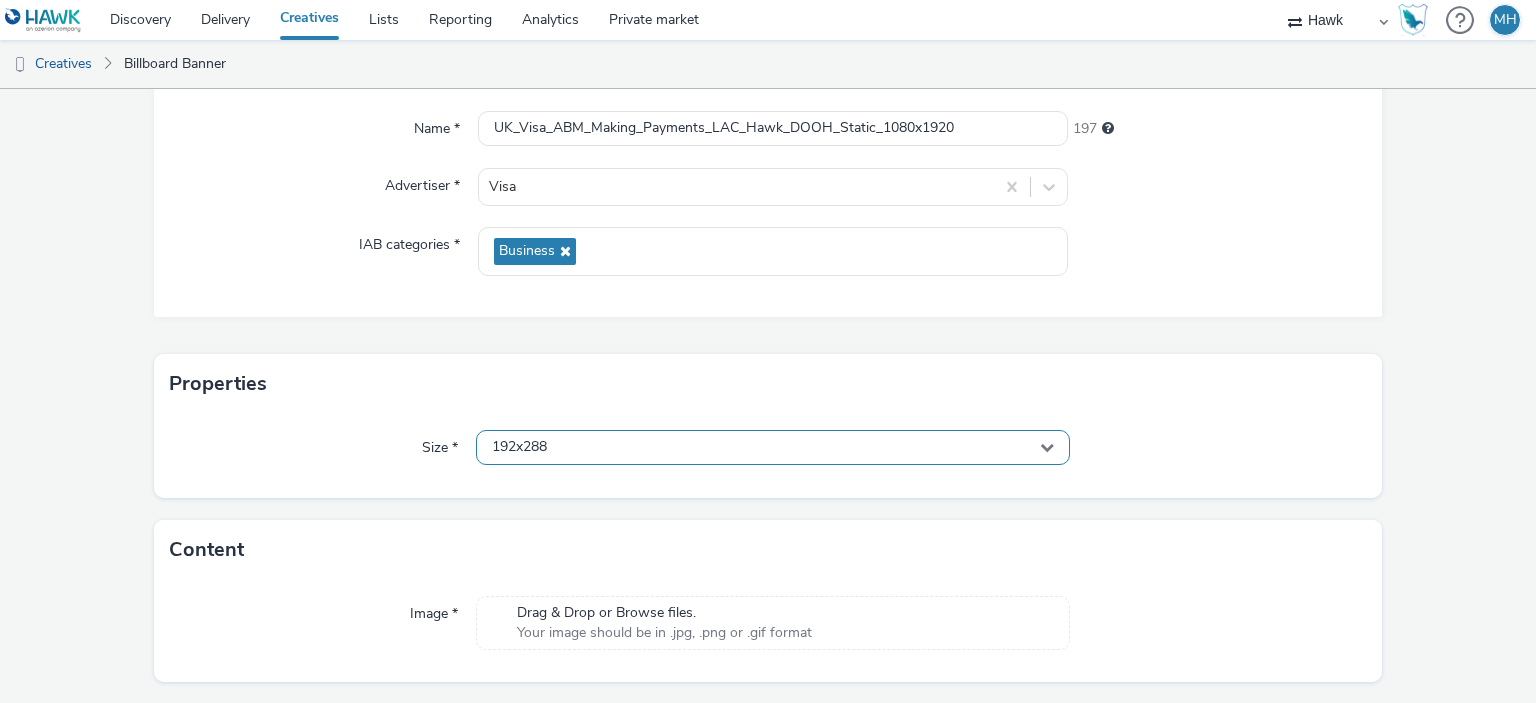 drag, startPoint x: 608, startPoint y: 416, endPoint x: 600, endPoint y: 432, distance: 17.888544 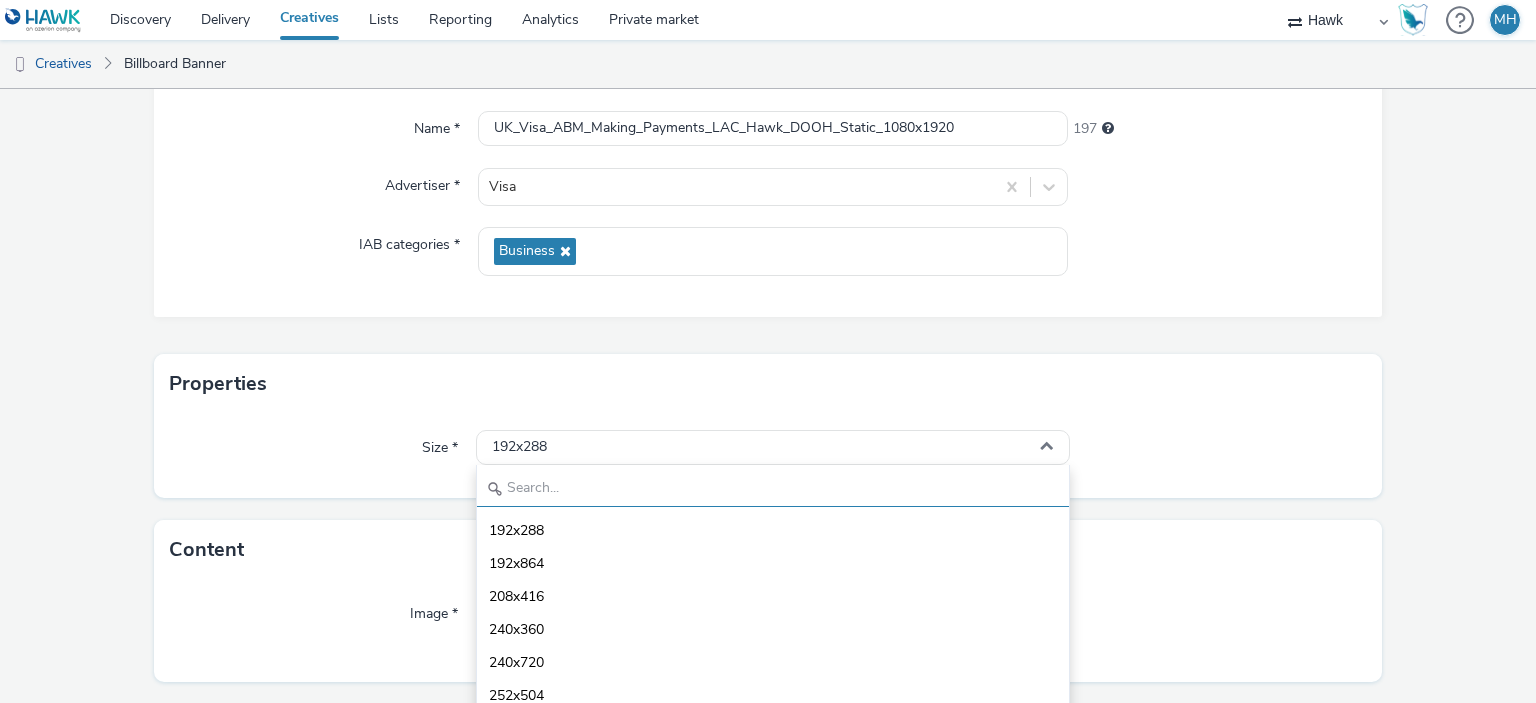 click at bounding box center [772, 489] 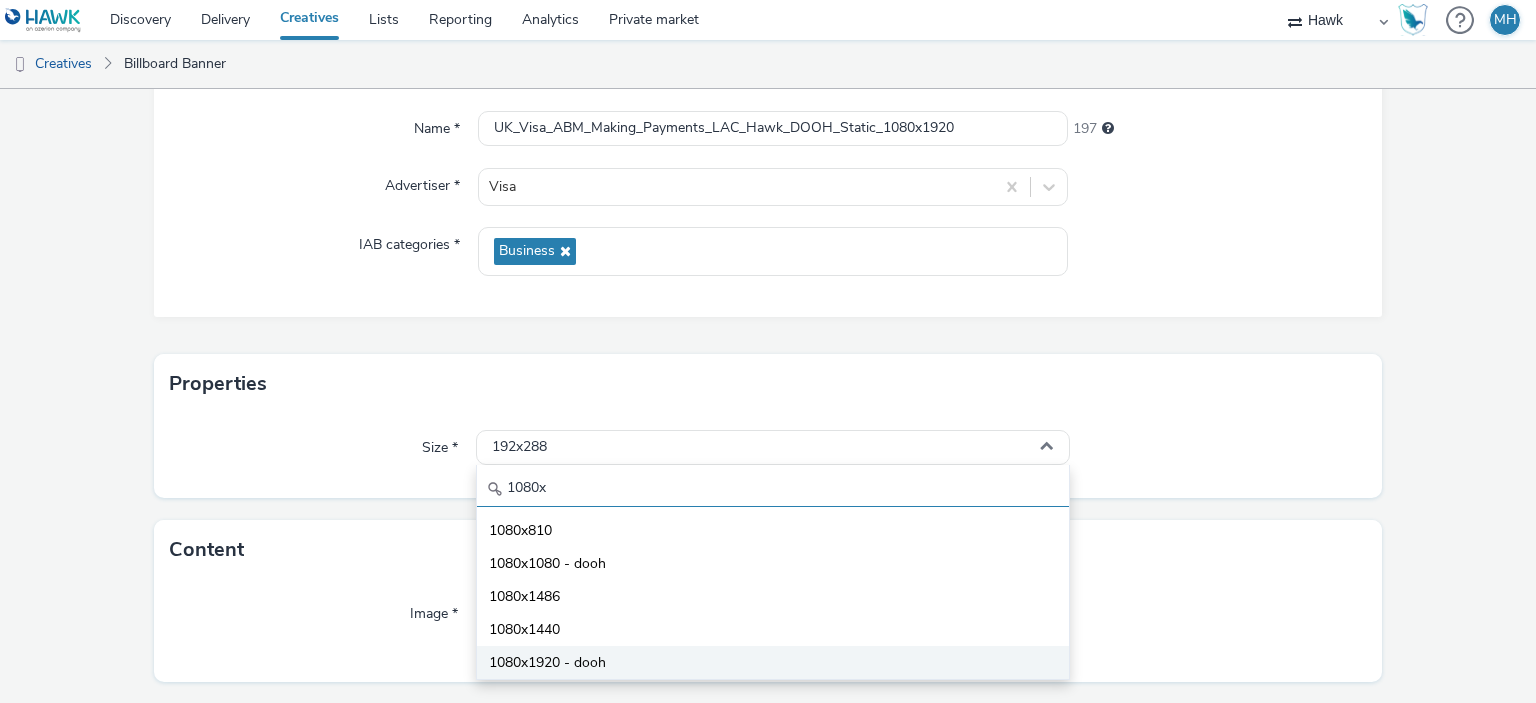 type on "1080x" 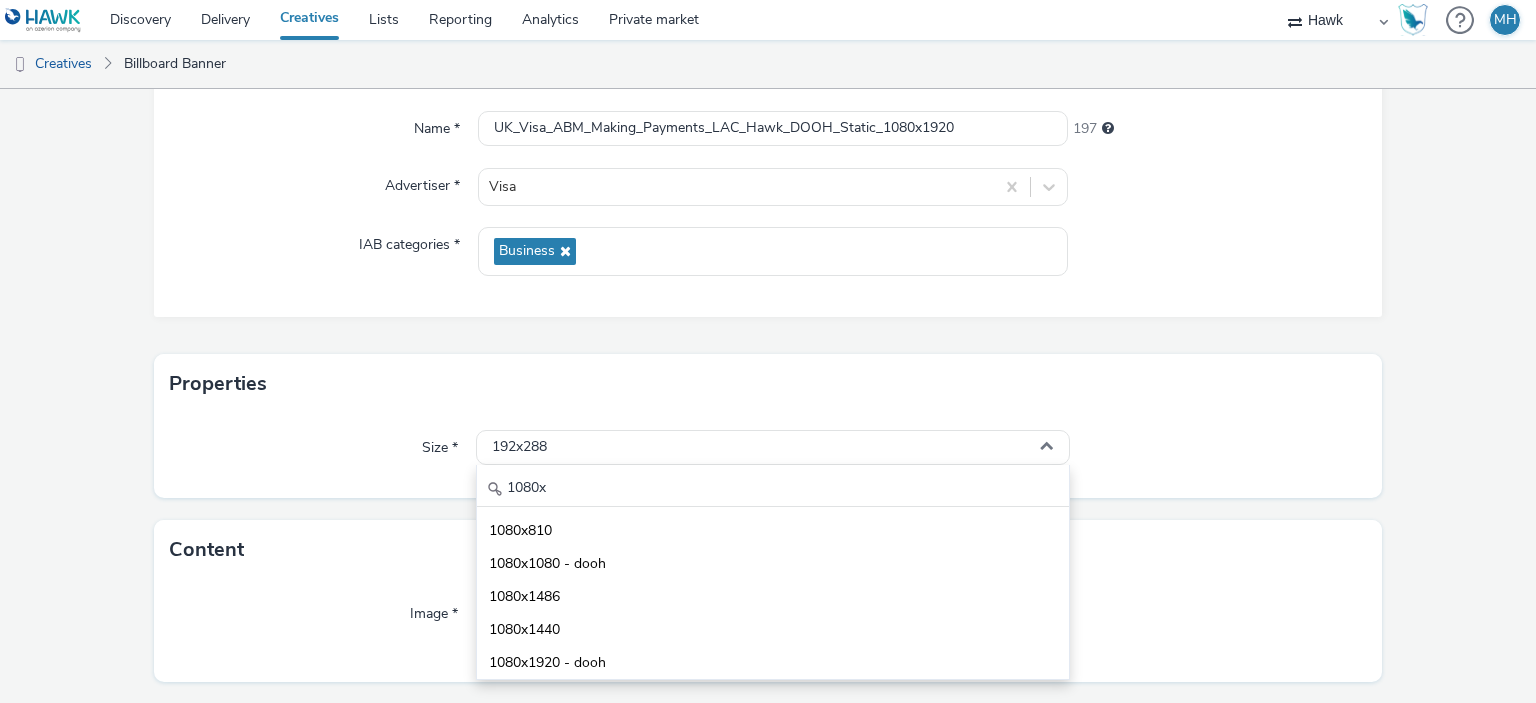click on "1080x1920 - dooh" at bounding box center (547, 663) 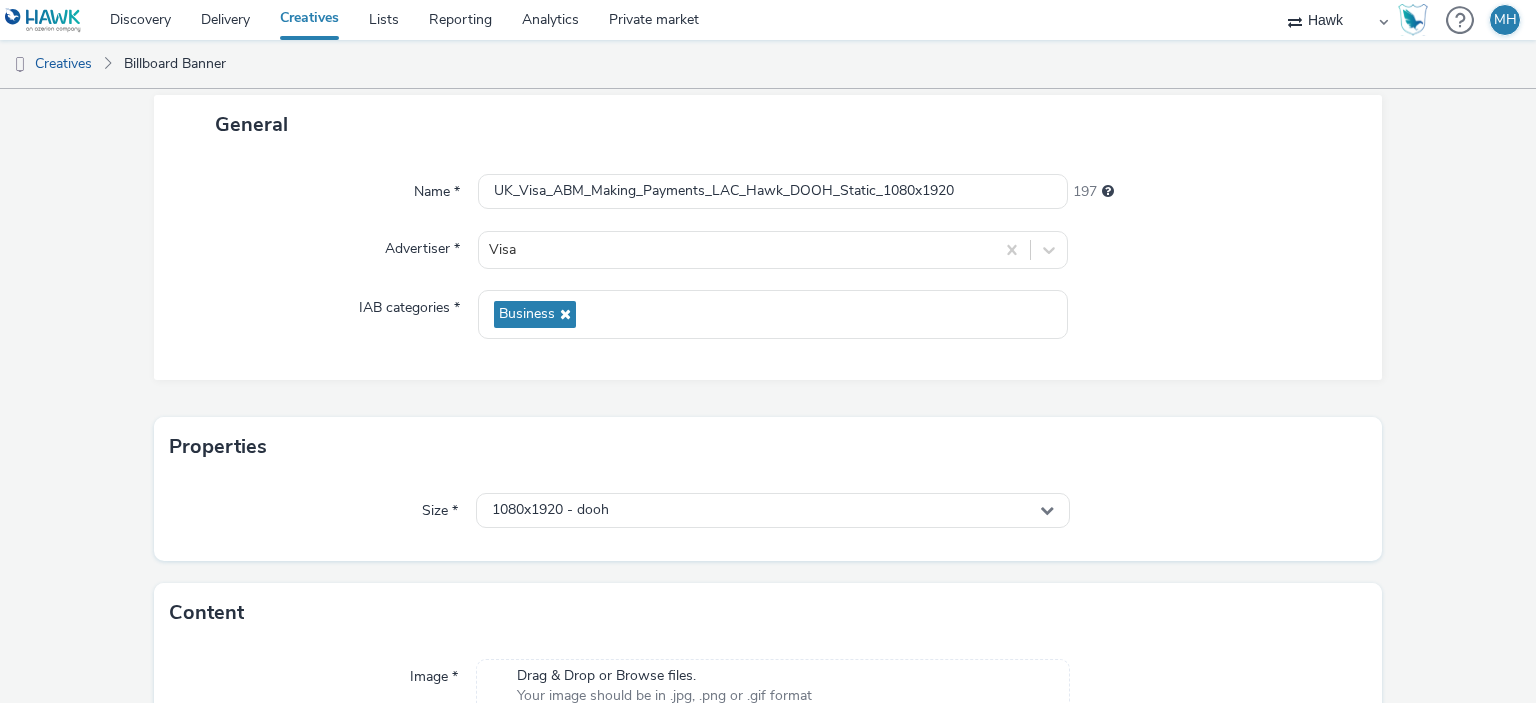 scroll, scrollTop: 0, scrollLeft: 0, axis: both 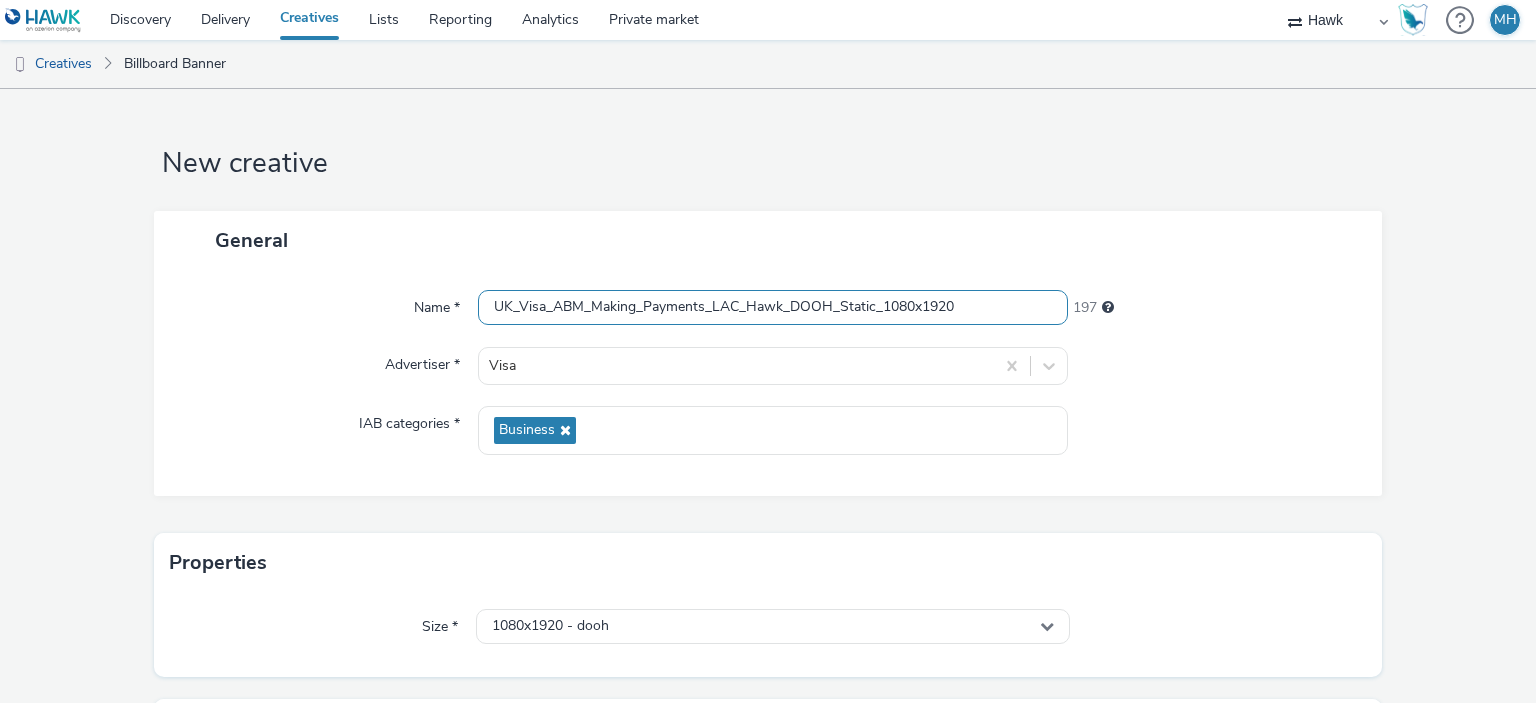 drag, startPoint x: 964, startPoint y: 303, endPoint x: 473, endPoint y: 299, distance: 491.0163 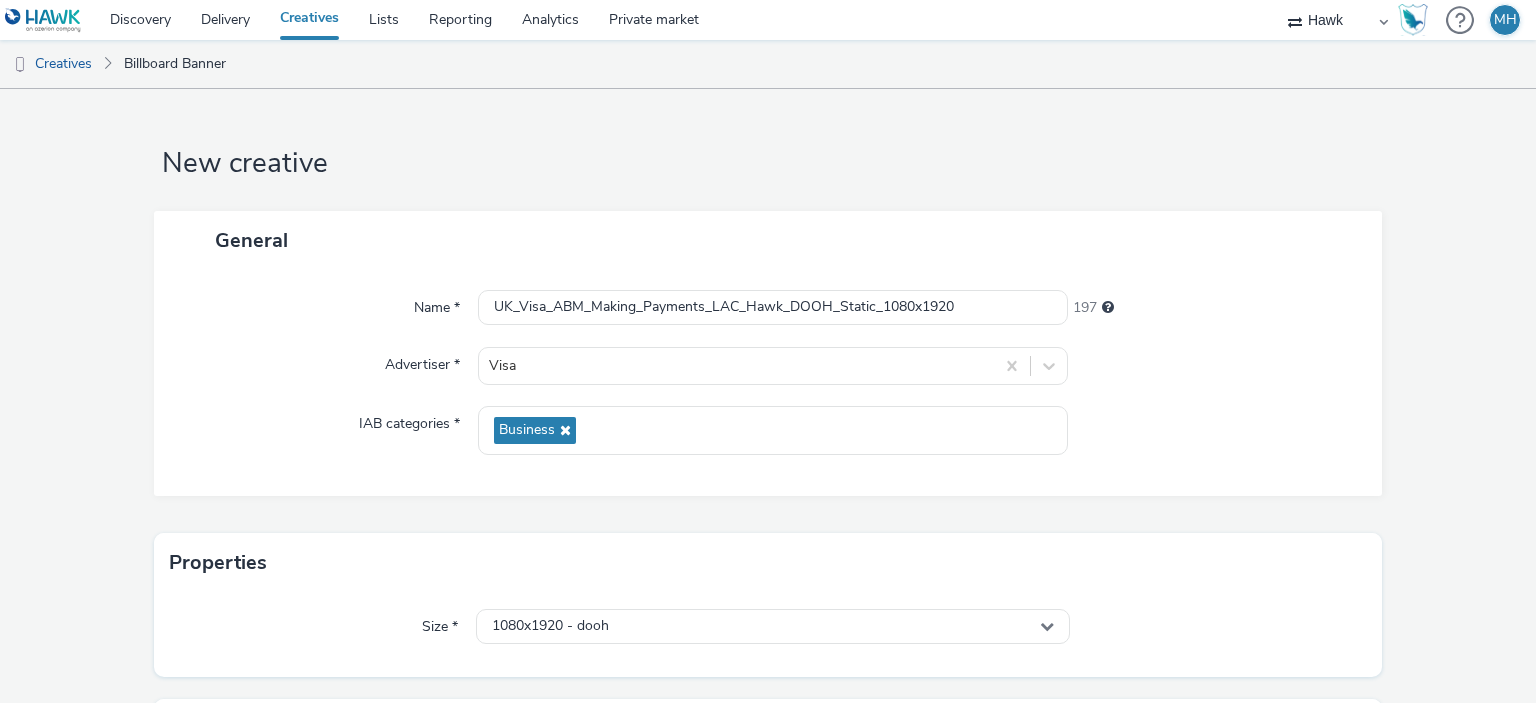 click on "New creative" at bounding box center (768, 164) 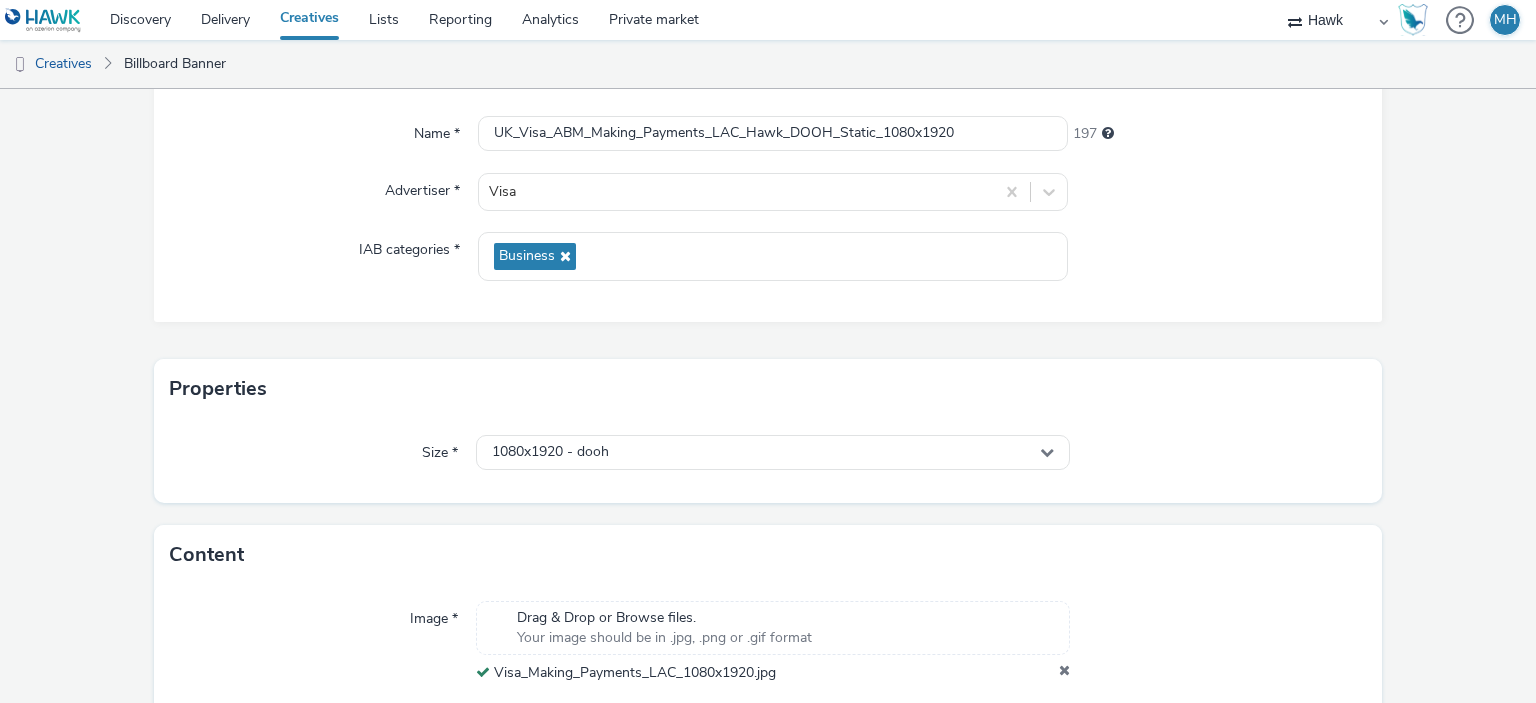 scroll, scrollTop: 259, scrollLeft: 0, axis: vertical 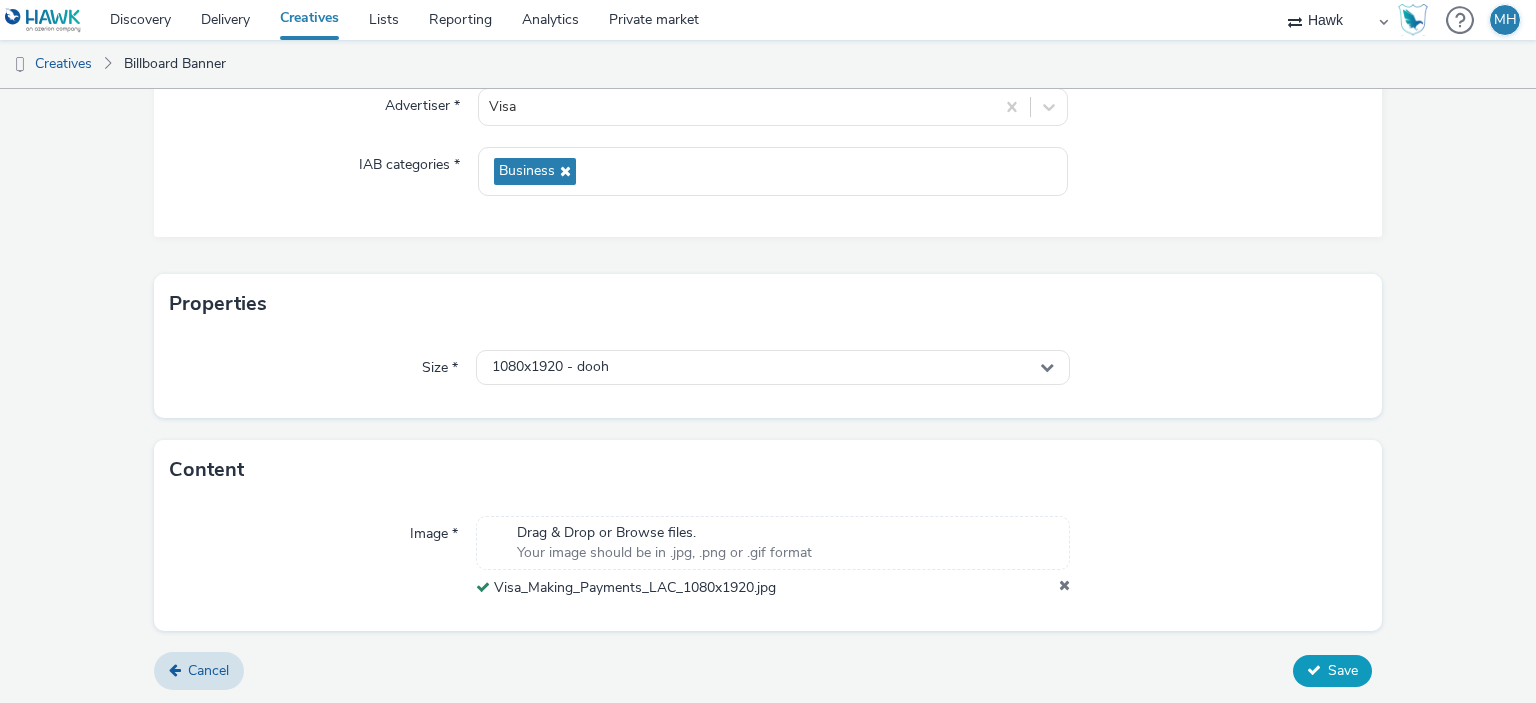 click on "Save" at bounding box center [1332, 671] 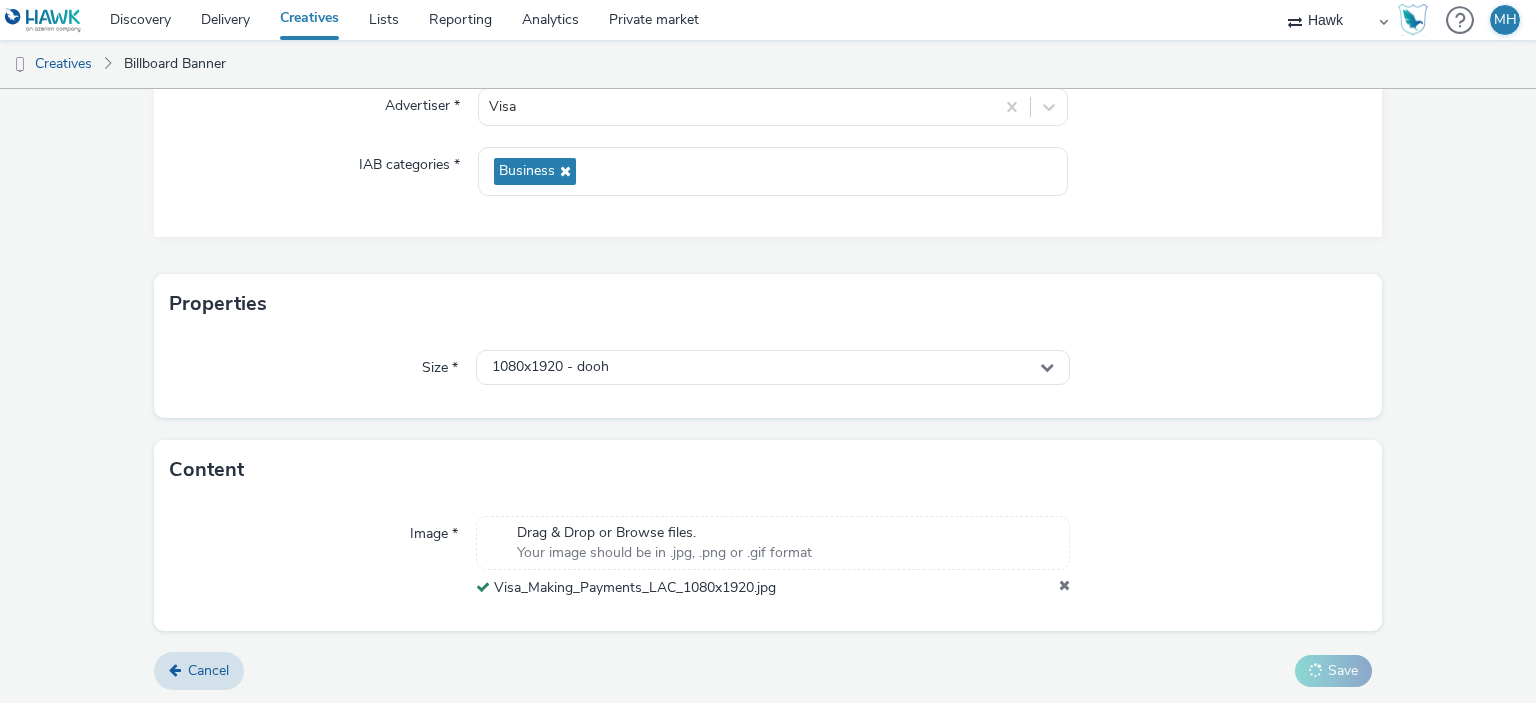 scroll, scrollTop: 0, scrollLeft: 0, axis: both 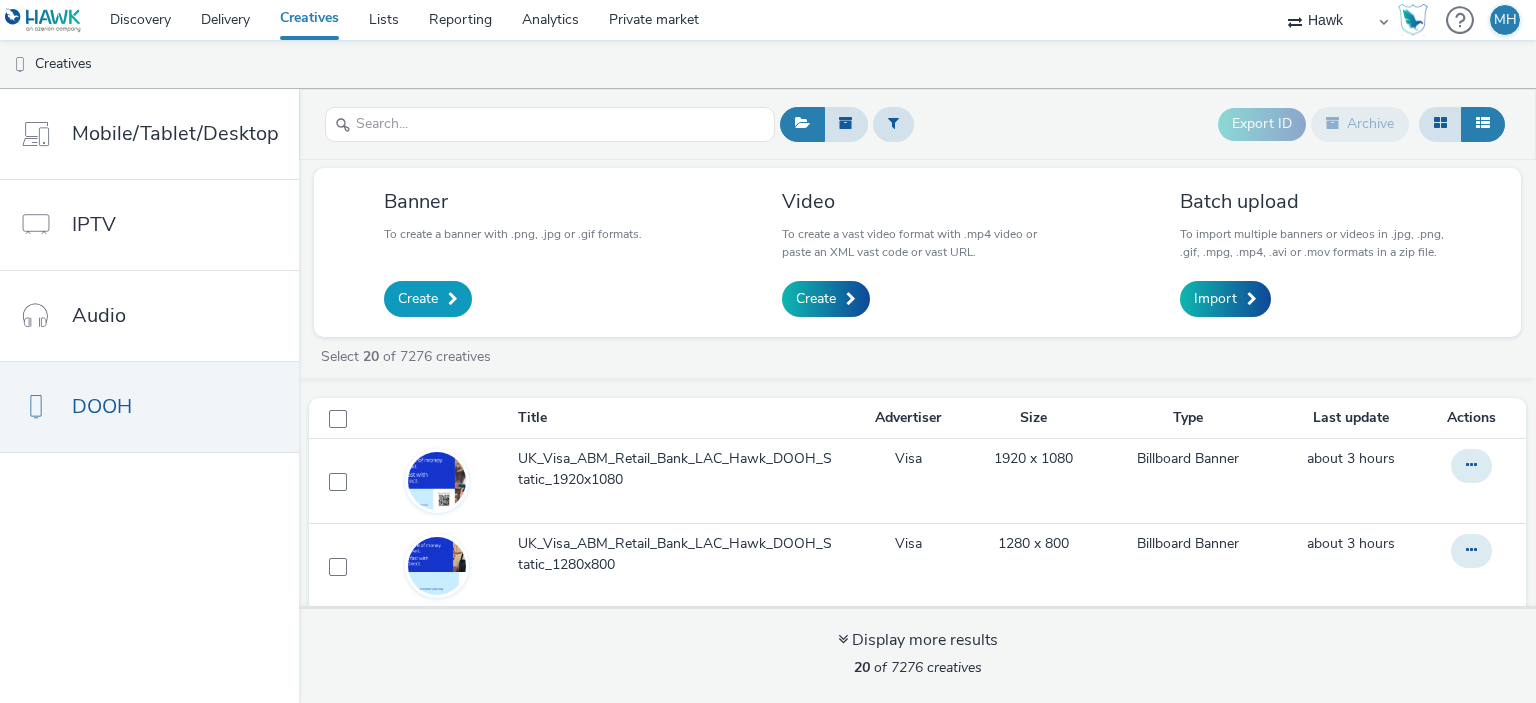 click on "Create" at bounding box center [428, 299] 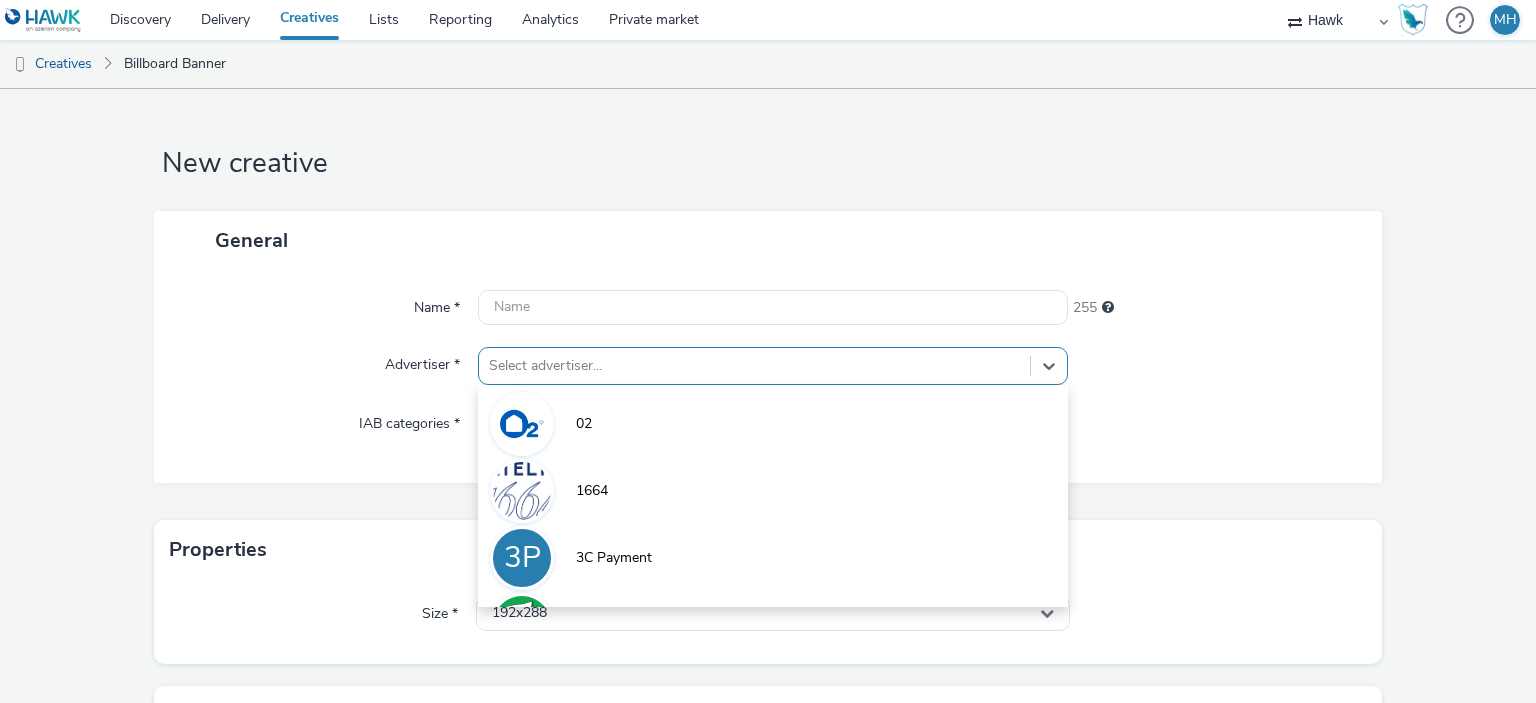 scroll, scrollTop: 79, scrollLeft: 0, axis: vertical 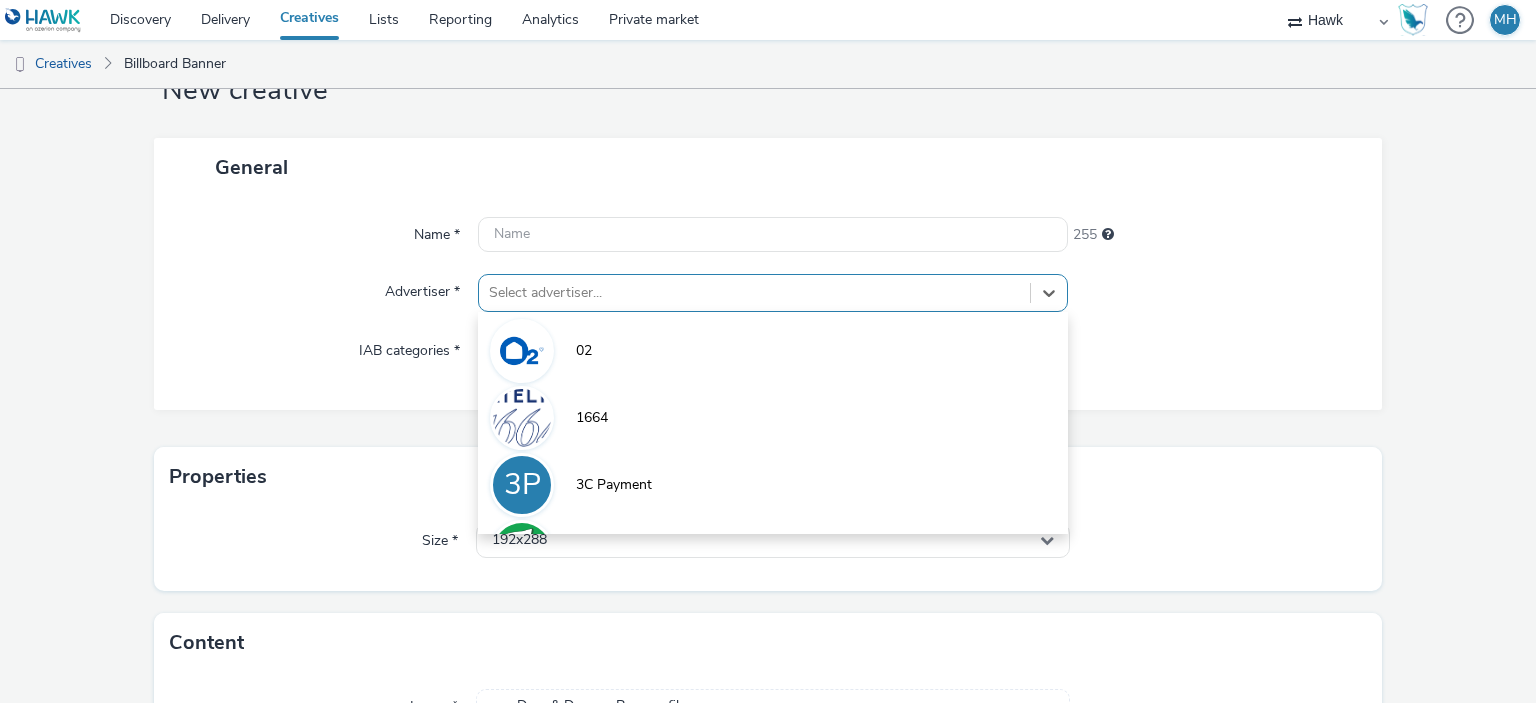 click on "option 02 focused, 1 of 9. 9 results available. Use Up and Down to choose options, press Enter to select the currently focused option, press Escape to exit the menu, press Tab to select the option and exit the menu. Select advertiser... 02 1664 3P 3C Payment 7UP A Abba Aber Falls Abercrombie A Abott A ABRSM" at bounding box center [772, 293] 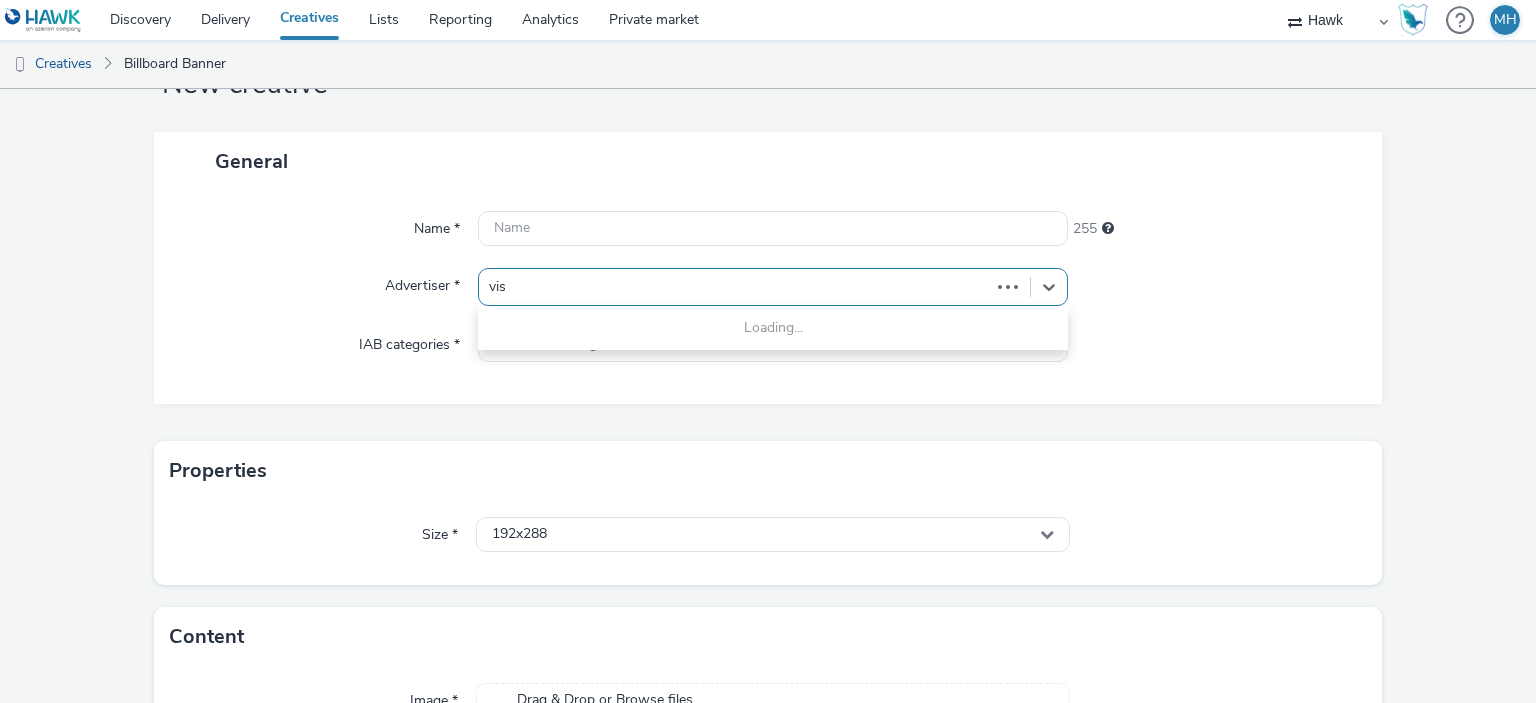 type on "visa" 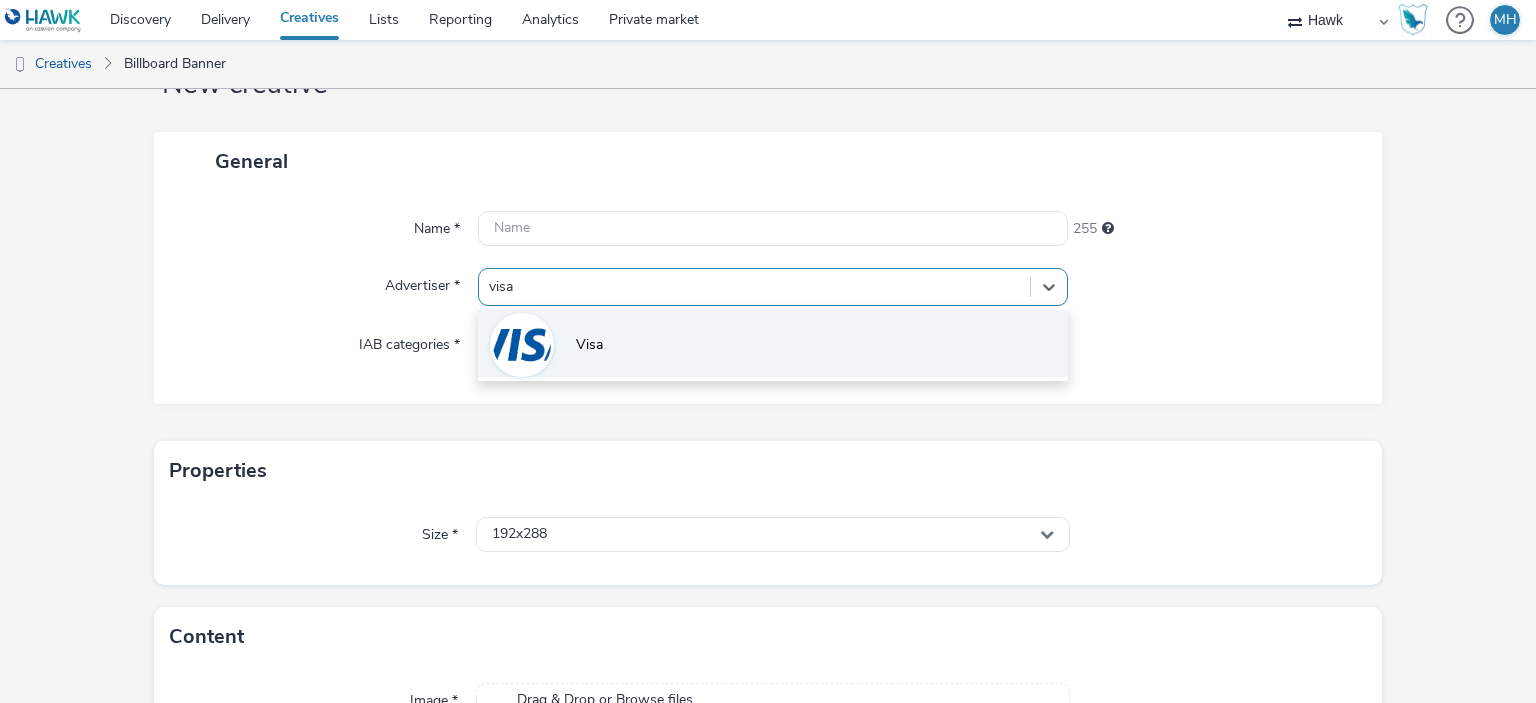 click on "Visa" at bounding box center (772, 343) 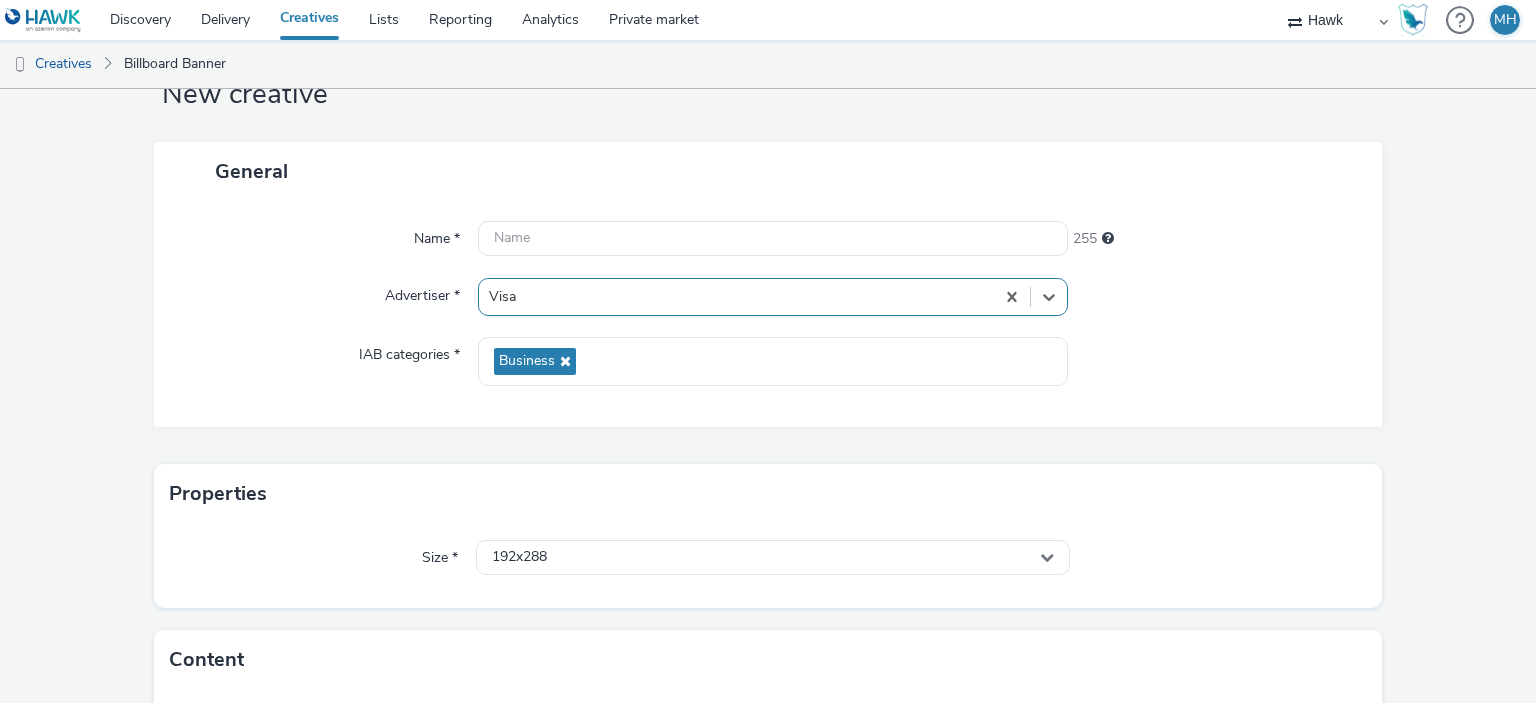 scroll, scrollTop: 0, scrollLeft: 0, axis: both 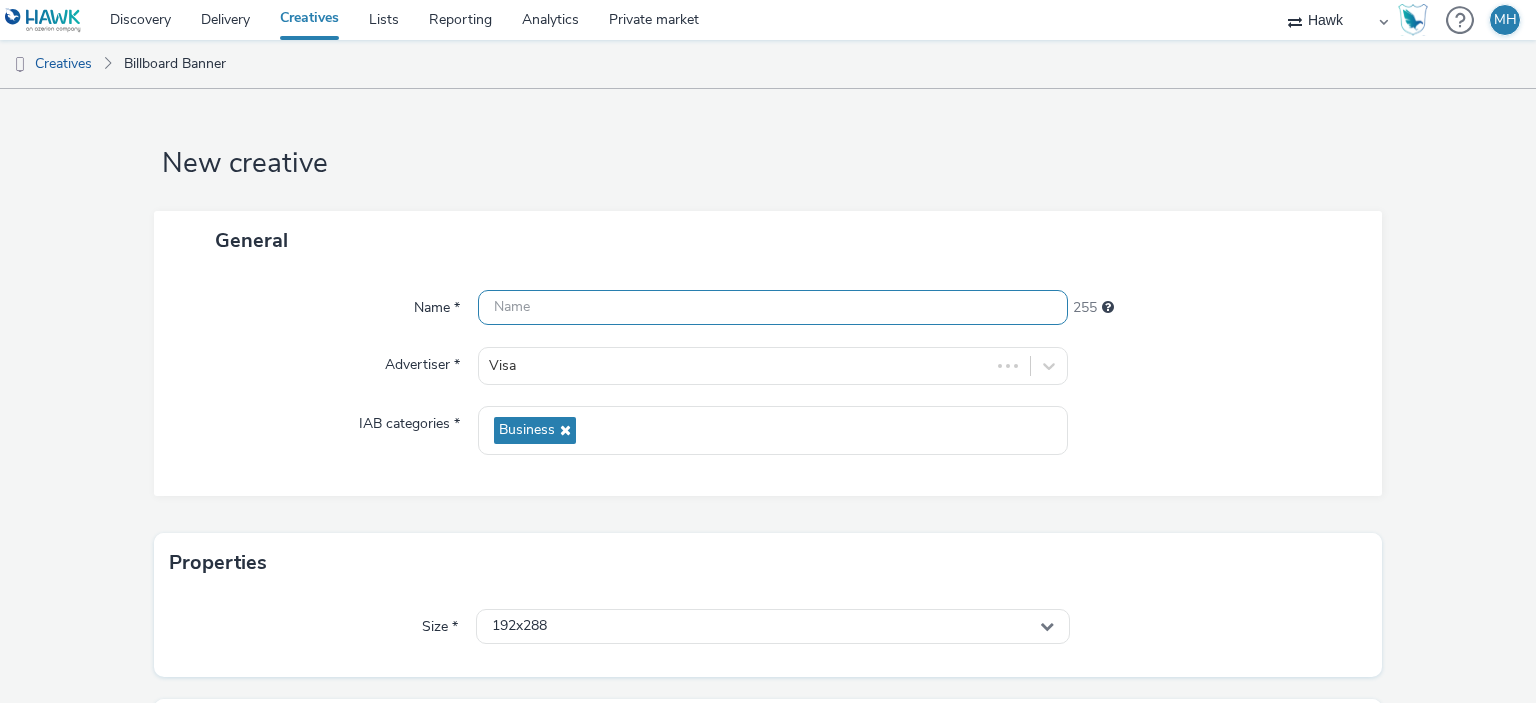 click at bounding box center (772, 307) 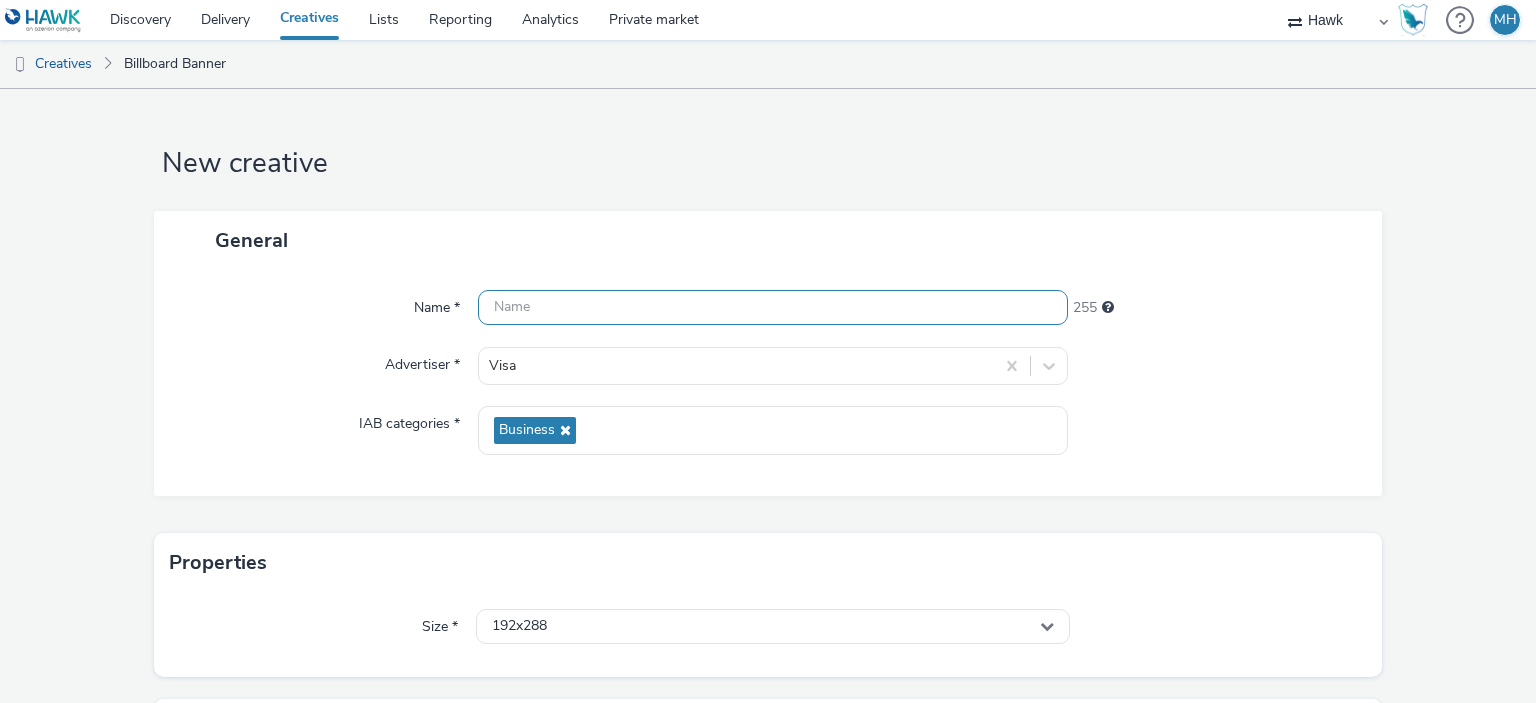 paste on "UK_Visa_ABM_Making_Payments_LAC_Hawk_DOOH_Static_1080x1920" 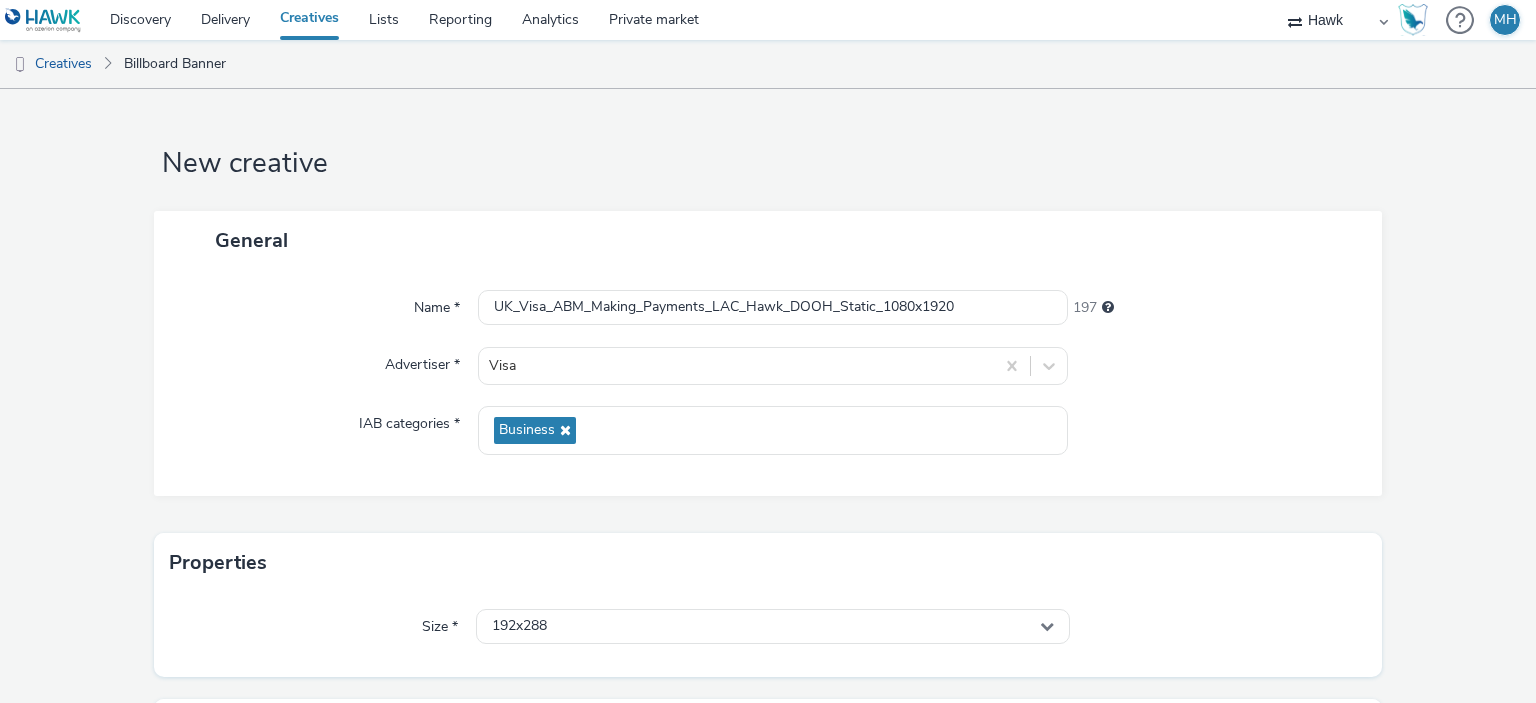click on "New creative General Name * UK_Visa_ABM_Making_Payments_LAC_Hawk_DOOH_Static_1080x1920 197 Advertiser * Visa IAB categories * Business Properties Size * 192x288 Content Image * Drag & Drop or Browse files. Your image should be in .jpg, .png or .gif format Cancel Save" at bounding box center [768, 512] 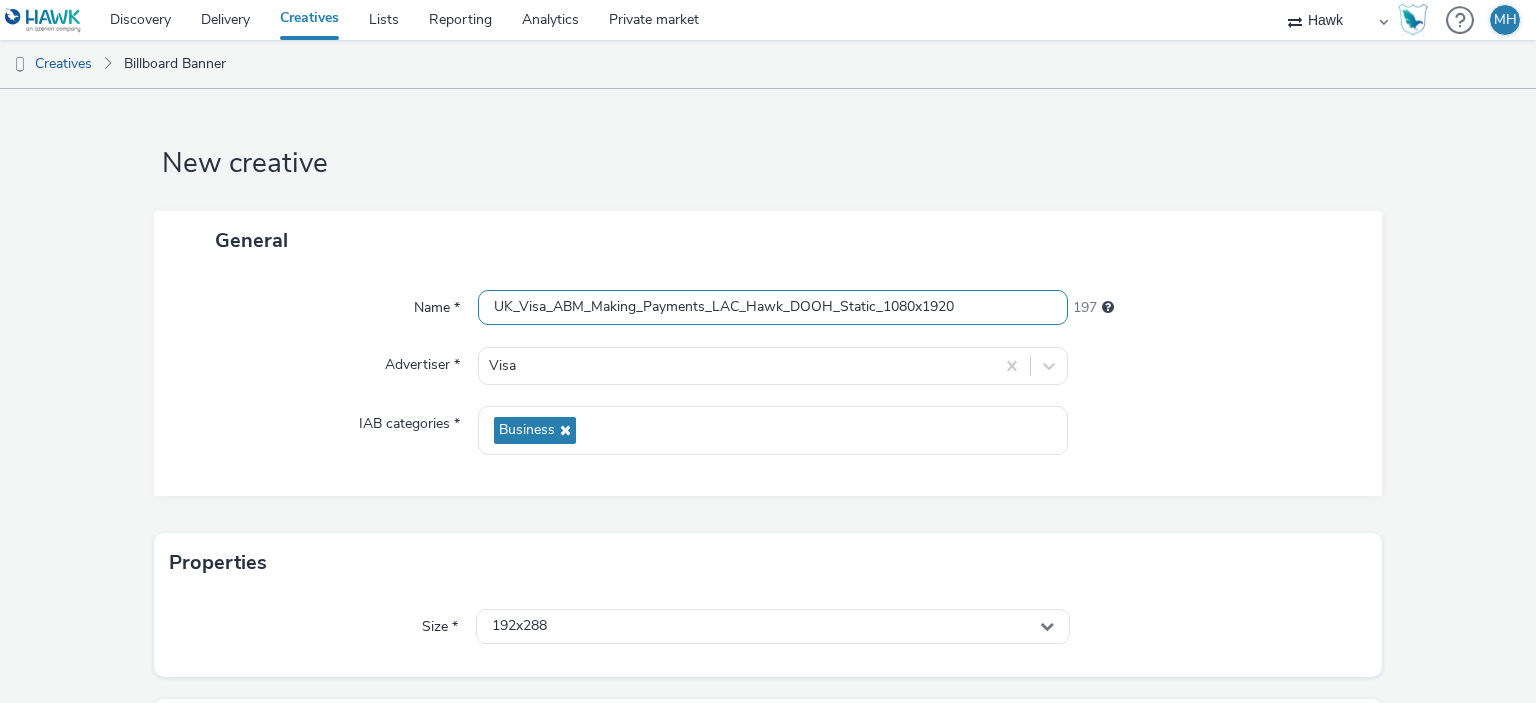 drag, startPoint x: 896, startPoint y: 307, endPoint x: 896, endPoint y: 330, distance: 23 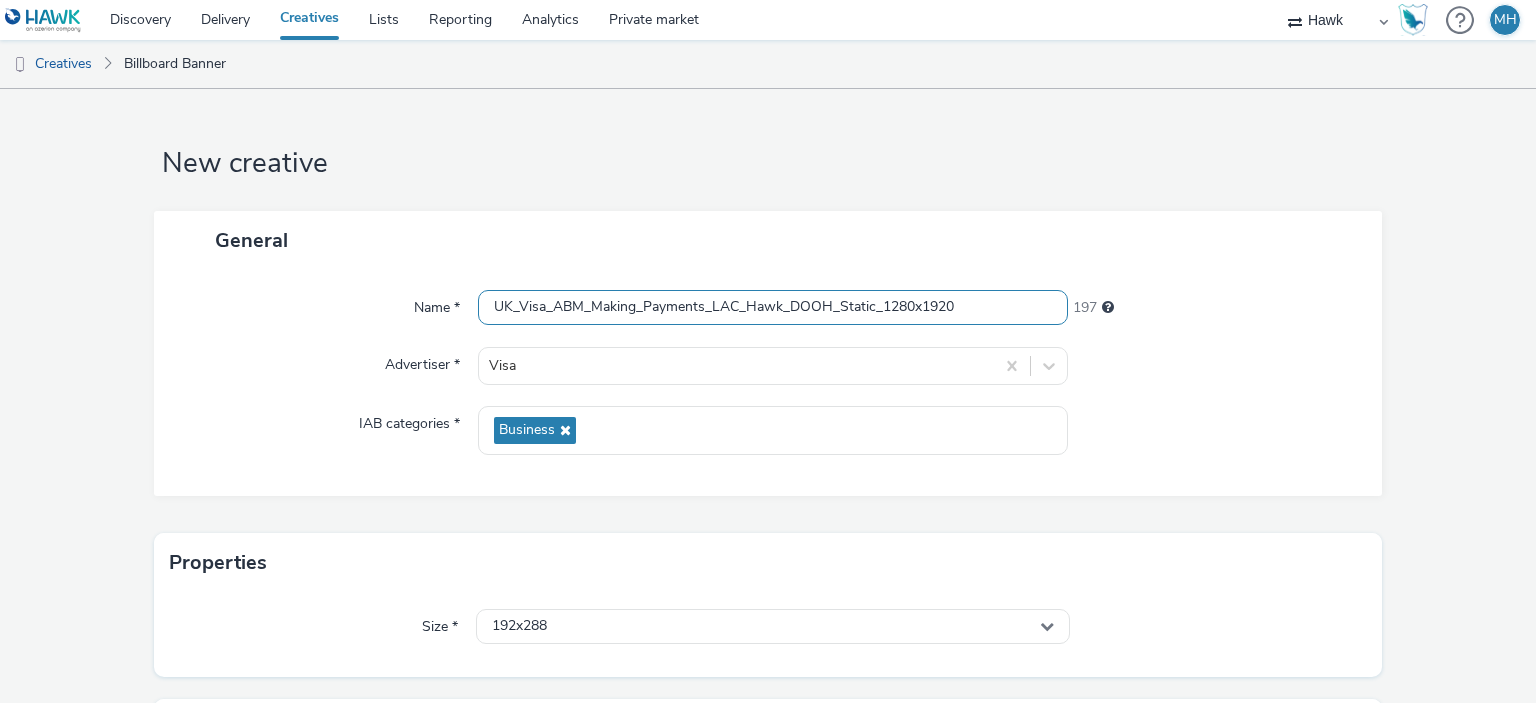 click on "UK_Visa_ABM_Making_Payments_LAC_Hawk_DOOH_Static_1280x1920" at bounding box center (772, 307) 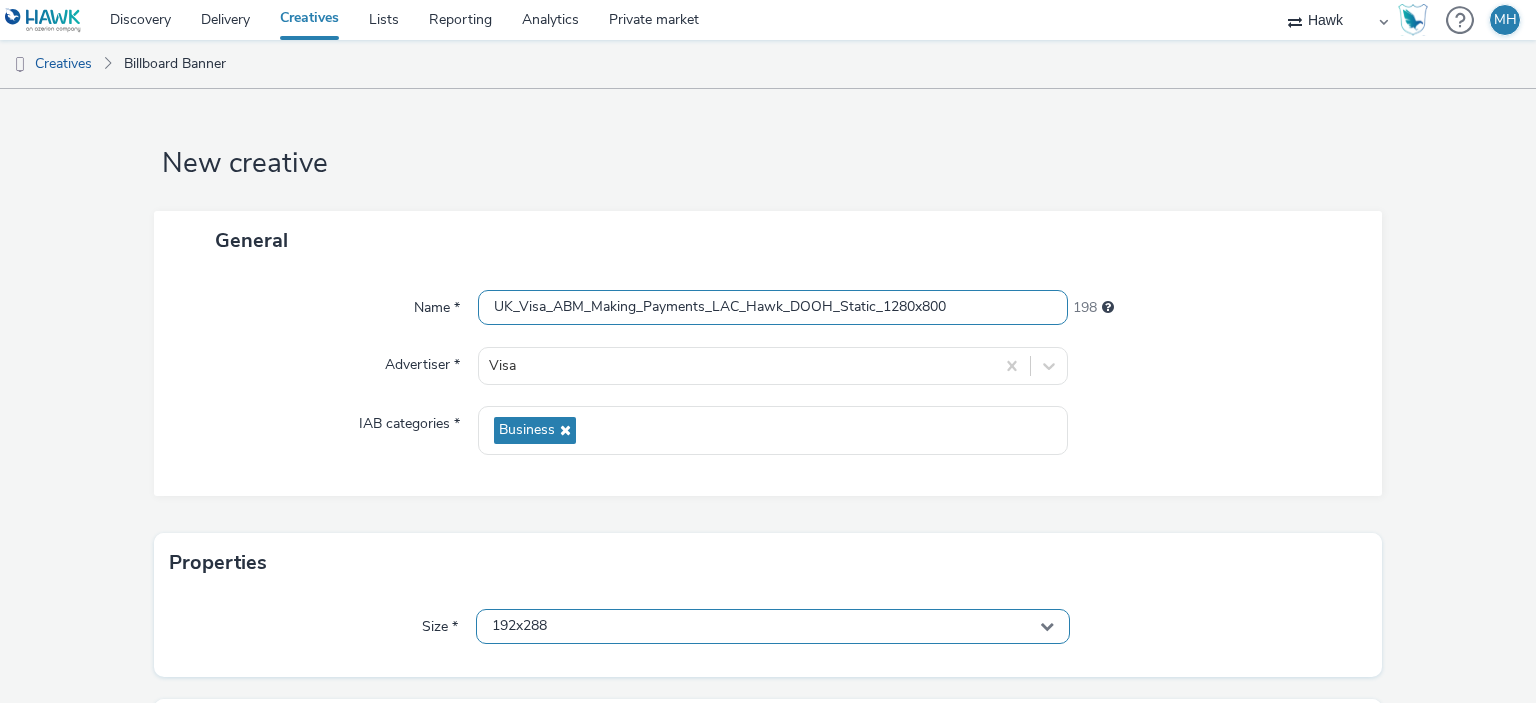 type on "UK_Visa_ABM_Making_Payments_LAC_Hawk_DOOH_Static_1280x800" 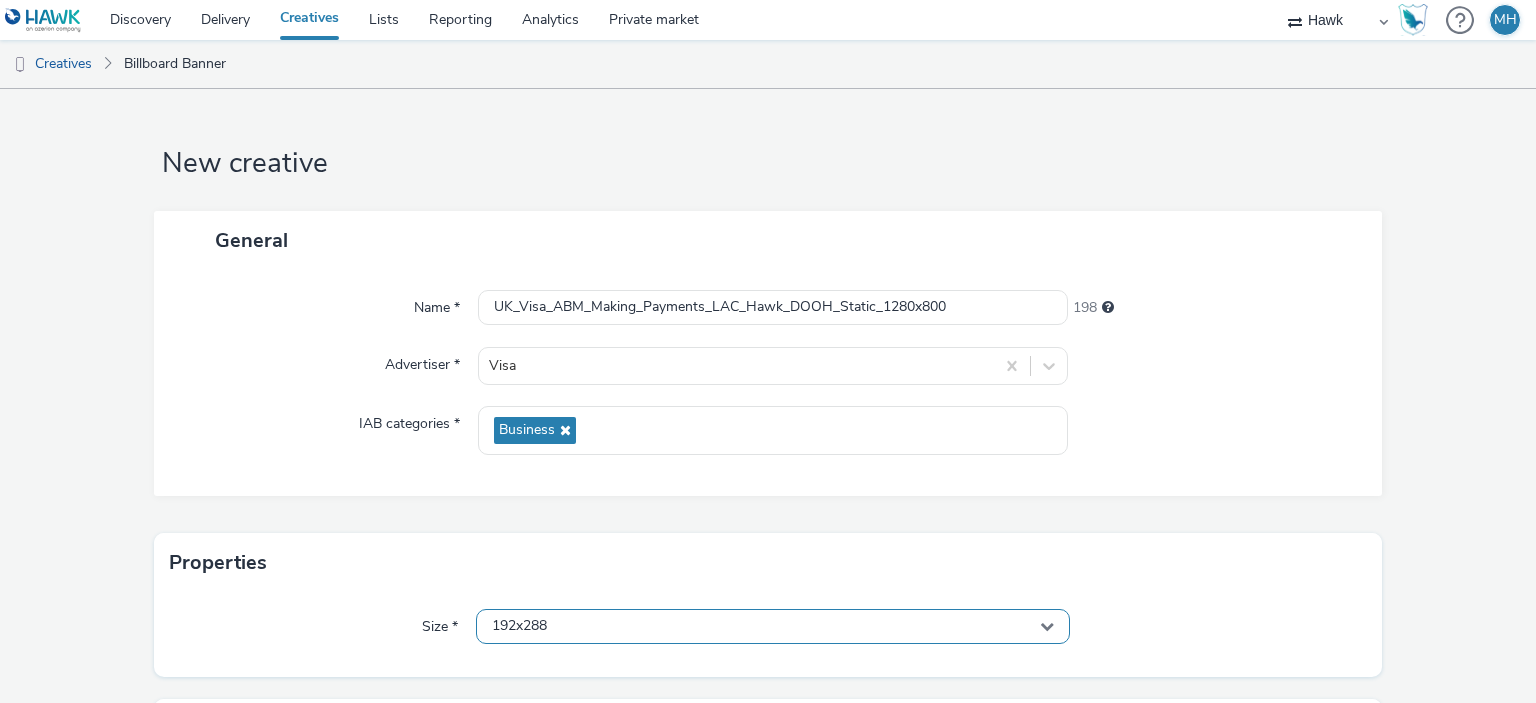 click on "192x288" at bounding box center [772, 626] 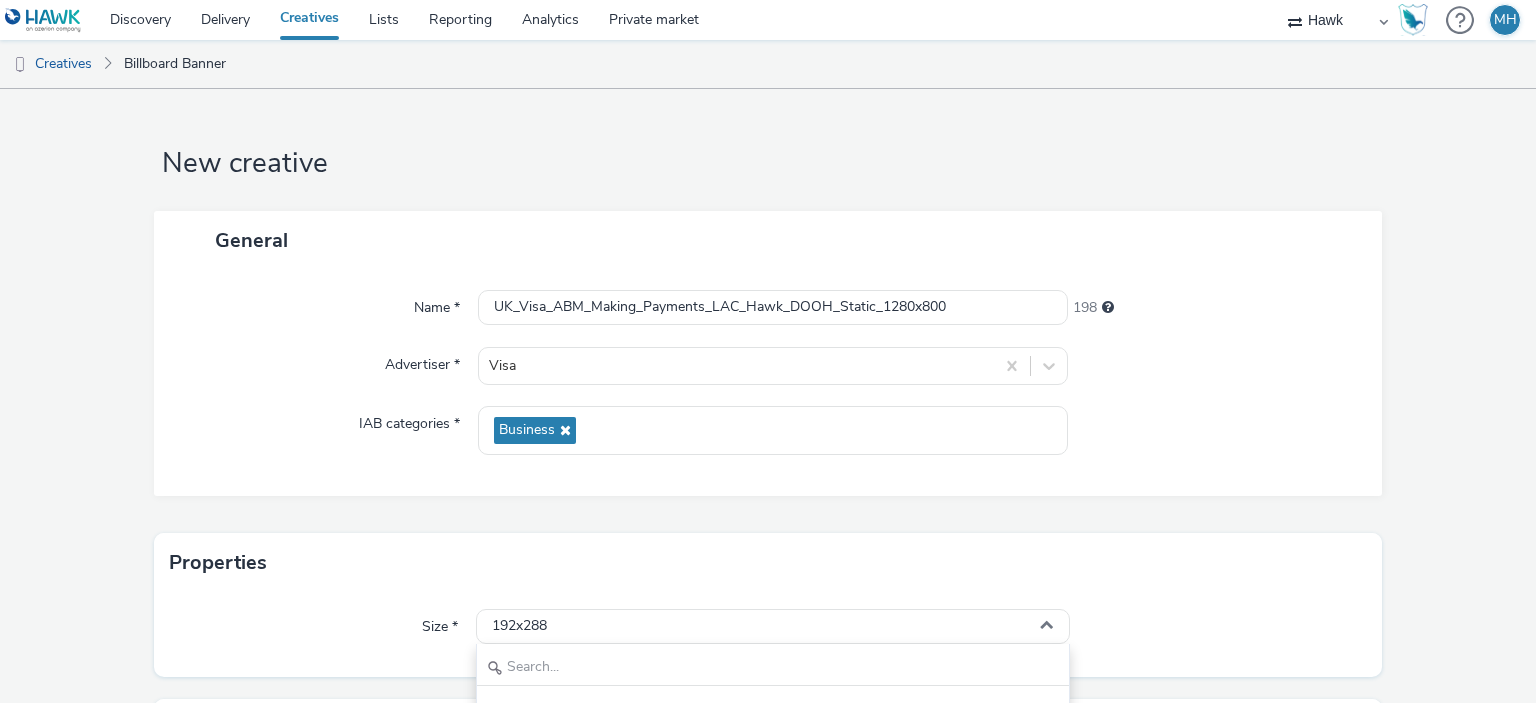 click on "192x288 192x864 208x416 240x360 240x720 252x504 280x420 288x420 305x433 312x469 320x1280 320x960 320x240 - dooh 336x1092 352x160 360x1200 384x2048 384x576 384x896 384x256 384x192 396x558 396x593 396x582 400x200 400x1400 432x336 440x720 440x300 440x680 448x228 448x640 448x656 460x240 464x696 468x720 468x701 480x680 480x240 480x720 480x800 480x768 480x960 480x384 480x1536 480x700 494x732 500x720 504x756 504x737 510x1550 510x1300 510x766 512x288 512x384 512x768 512x896 520x780 528x384 560x760 560x288 560x160 576x864 576x488 576x880 576x288 576x408 576x128 576x320 576x448 576x409 - dooh 580x300 580x957 584x576 600x320 600x280 600x880 608x320 608x352 612x306 624x416 624x468 640x512 640x2048 640x504 640x320 - dooh 640x360 - dooh 672x432 - dooh 672x384 672x342 672x324 696x1080 700x350 720x384 720x360 720x1080 720x576 720x540 720x528 720x810 720x330 720x320 750x350 768x1344 768x512 768x1360 768x432 768x1366 768x640 800x1200 - dooh 800x400 800x4590 816x336 832x1248 840x400 840x480 864x432 864x1296 - dooh 864x504" at bounding box center (772, 769) 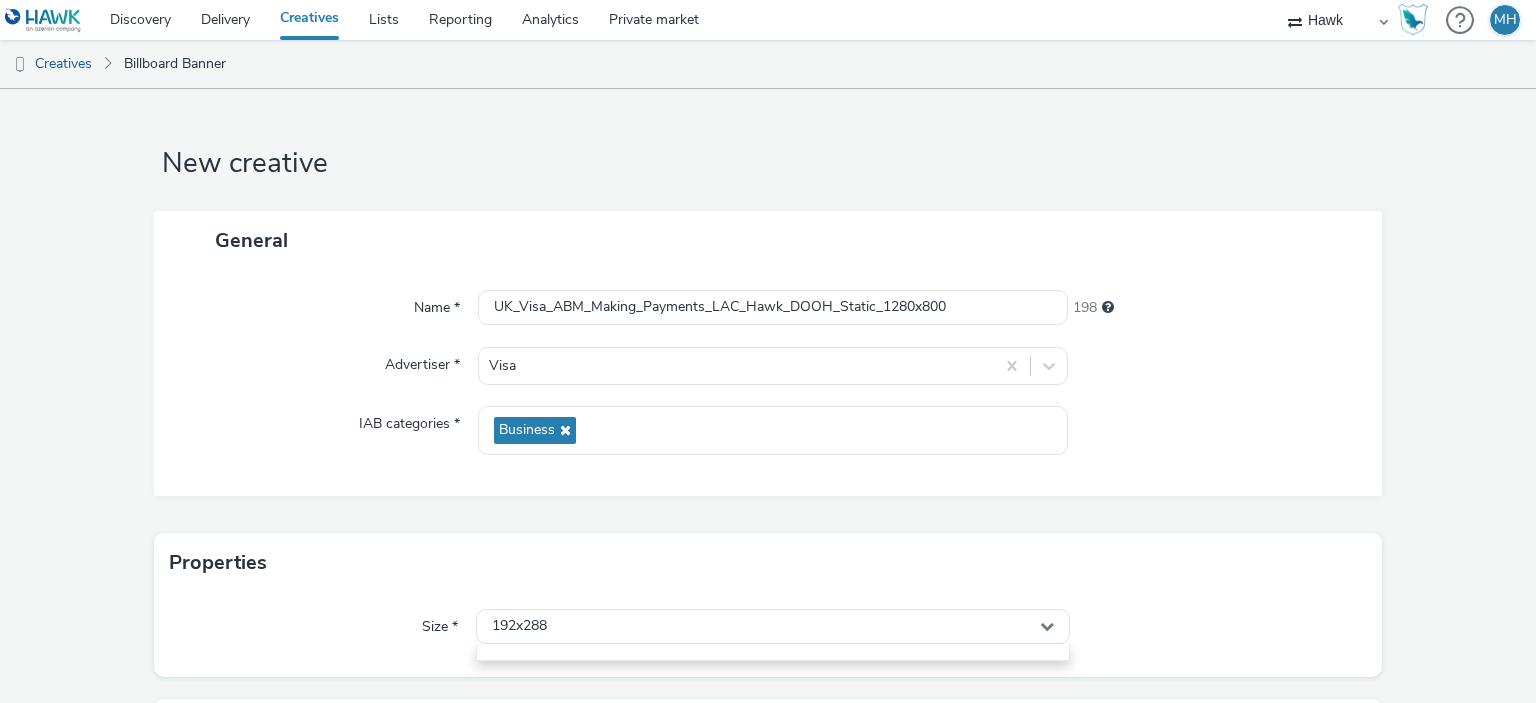 click on "Size * 192x288 192x288 192x864 208x416 240x360 240x720 252x504 280x420 288x420 305x433 312x469 320x1280 320x960 320x240 - dooh 336x1092 352x160 360x1200 384x2048 384x576 384x896 384x256 384x192 396x558 396x593 396x582 400x200 400x1400 432x336 440x720 440x300 440x680 448x228 448x640 448x656 460x240 464x696 468x720 468x701 480x680 480x240 480x720 480x800 480x768 480x960 480x384 480x1536 480x700 494x732 500x720 504x756 504x737 510x1550 510x1300 510x766 512x288 512x384 512x768 512x896 520x780 528x384 560x760 560x288 560x160 576x864 576x488 576x880 576x288 576x408 576x128 576x320 576x448 576x409 - dooh 580x300 580x957 584x576 600x320 600x280 600x880 608x320 608x352 612x306 624x416 624x468 640x512 640x2048 640x504 640x320 - dooh 640x360 - dooh 672x432 - dooh 672x384 672x342 672x324 696x1080 700x350 720x384 720x360 720x1080 720x576 720x540 720x528 720x810 720x330 720x320 750x350 768x1344 768x512 768x1360 768x432 768x1366 768x640 800x1200 - dooh 800x400 800x4590 816x336 832x1248 840x400 840x480 864x432 864x504" at bounding box center [768, 635] 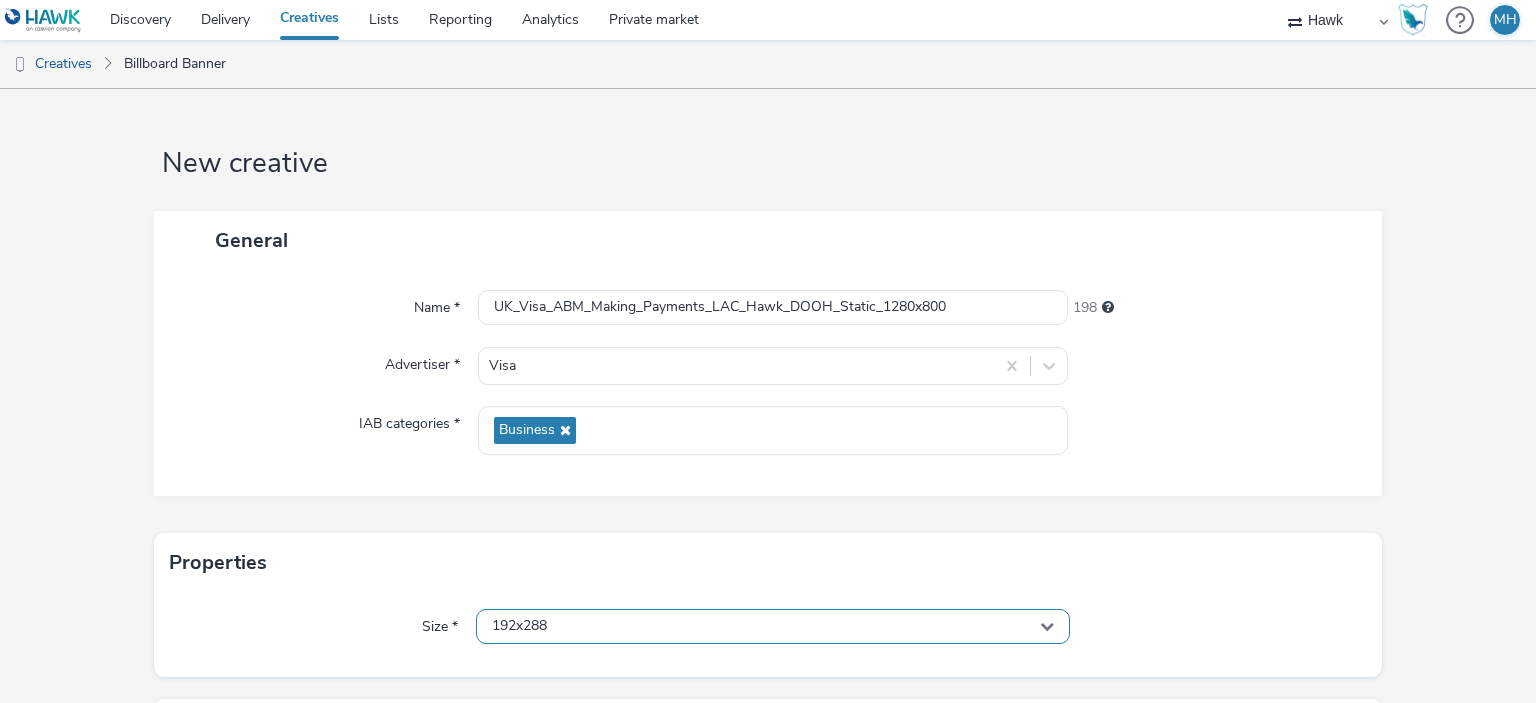 click on "192x288" at bounding box center [772, 626] 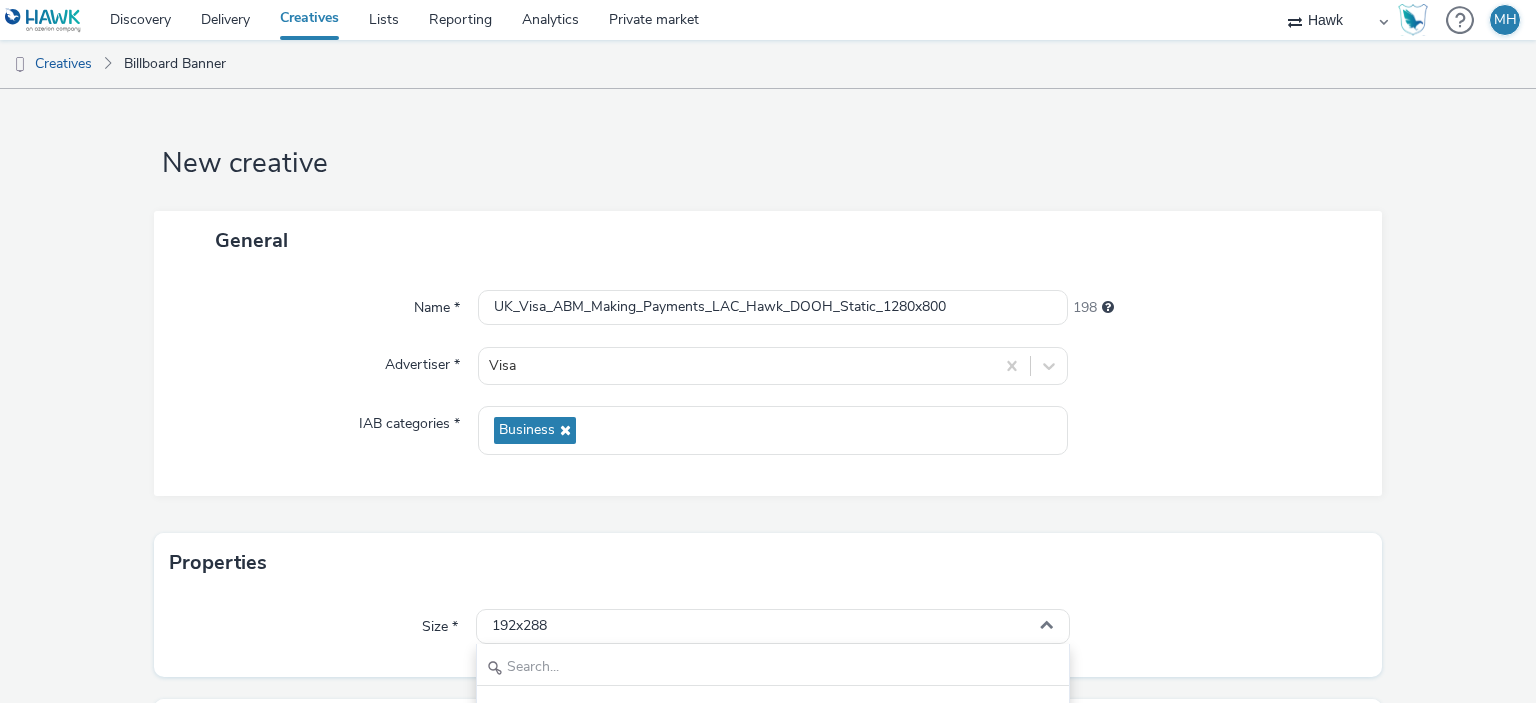 scroll, scrollTop: 200, scrollLeft: 0, axis: vertical 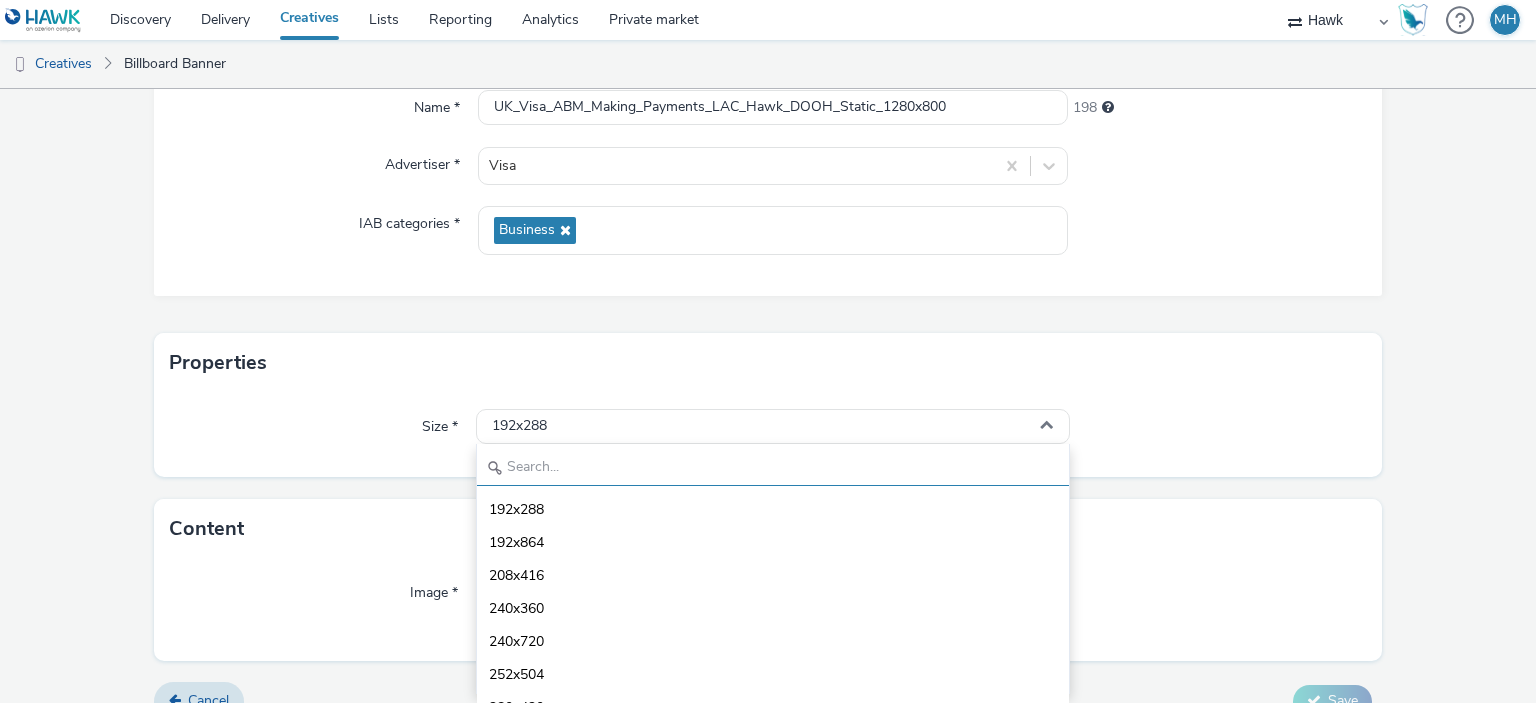 click at bounding box center [772, 468] 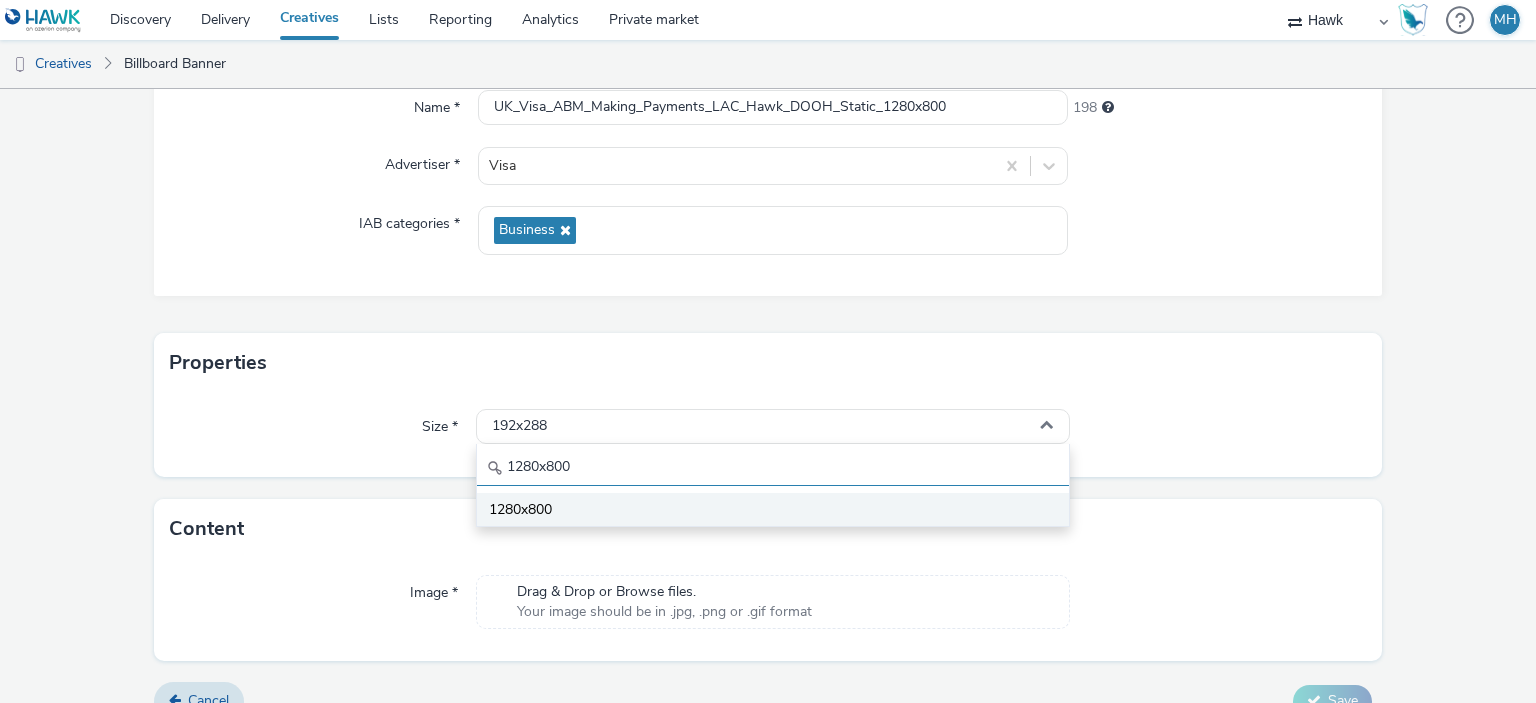type on "1280x800" 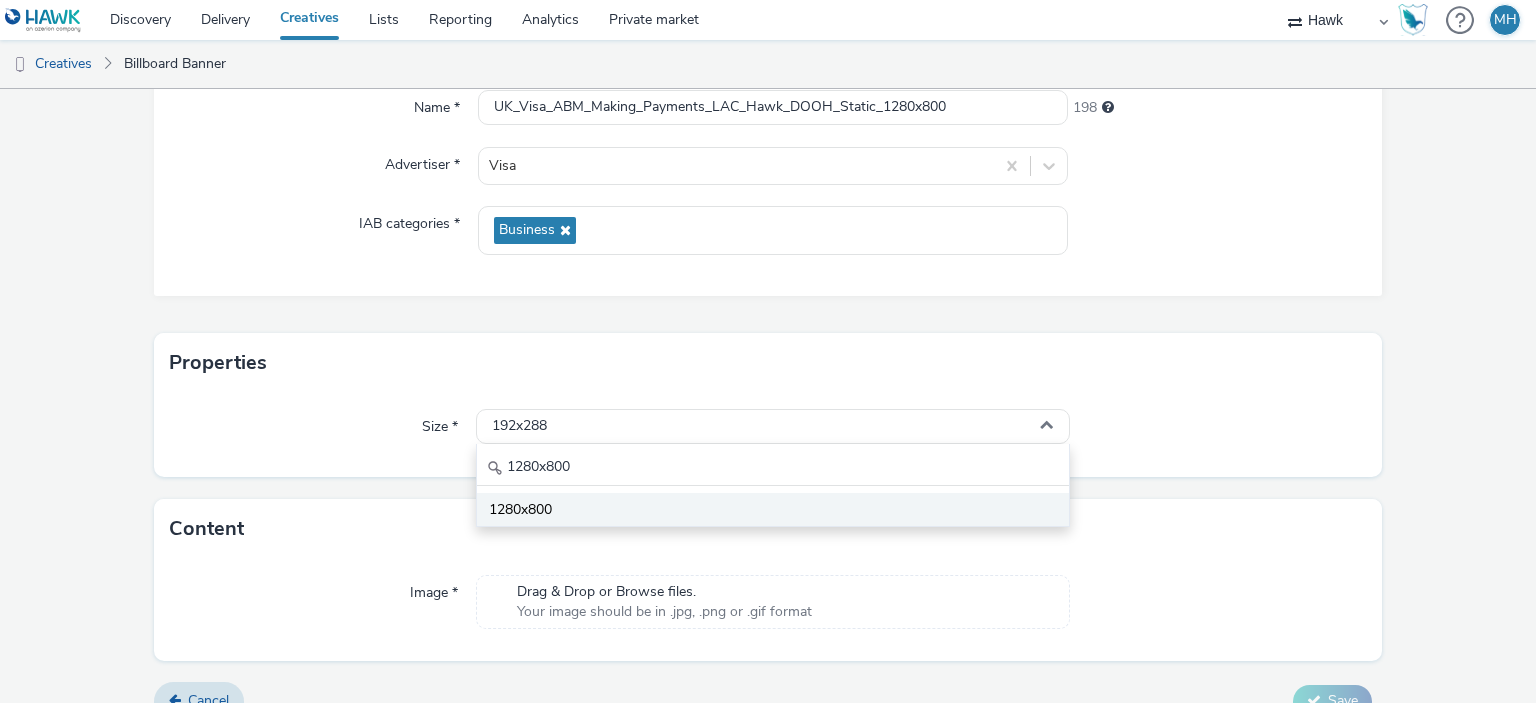 click on "1280x800" at bounding box center [772, 509] 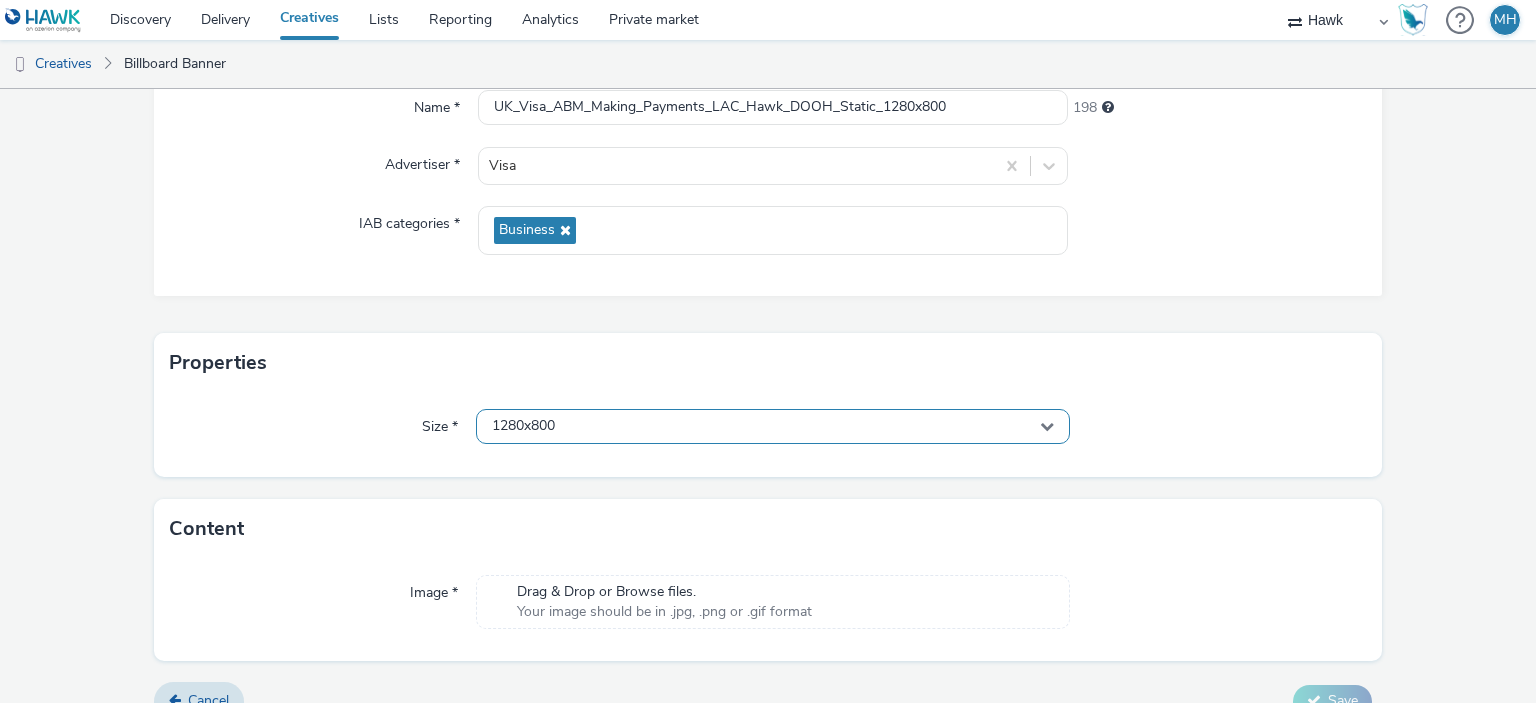 scroll, scrollTop: 231, scrollLeft: 0, axis: vertical 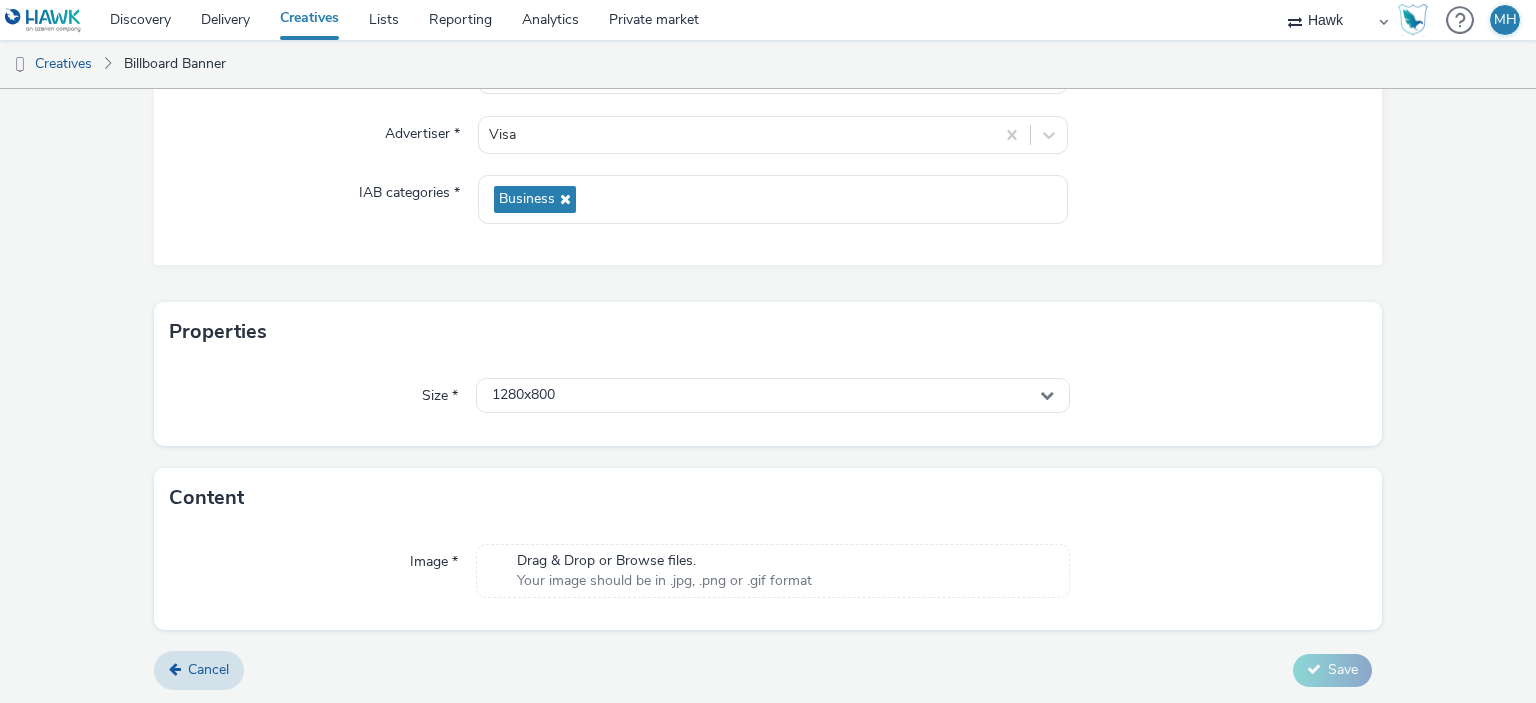 click on "Your image should be in .jpg, .png or .gif format" at bounding box center [664, 581] 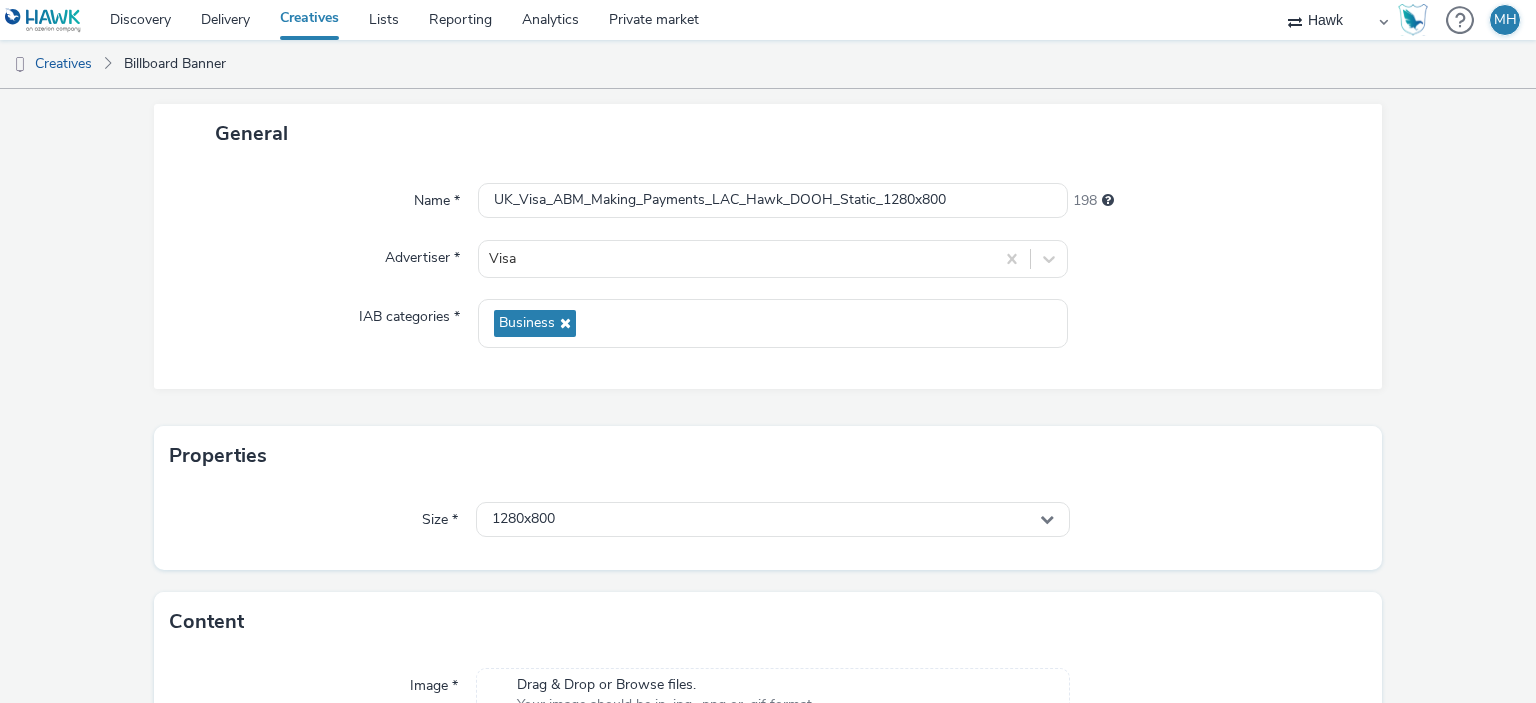 scroll, scrollTop: 0, scrollLeft: 0, axis: both 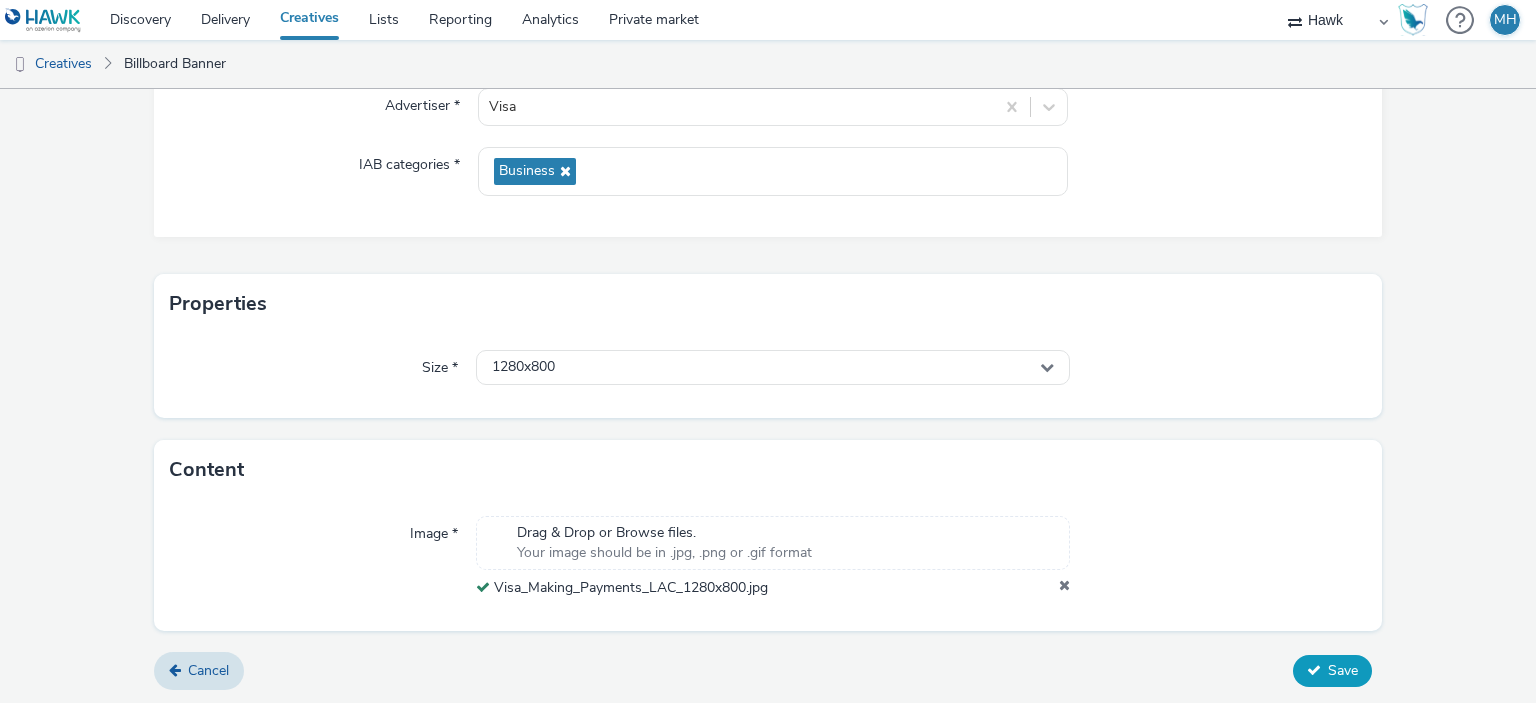 click on "Save" at bounding box center (1343, 670) 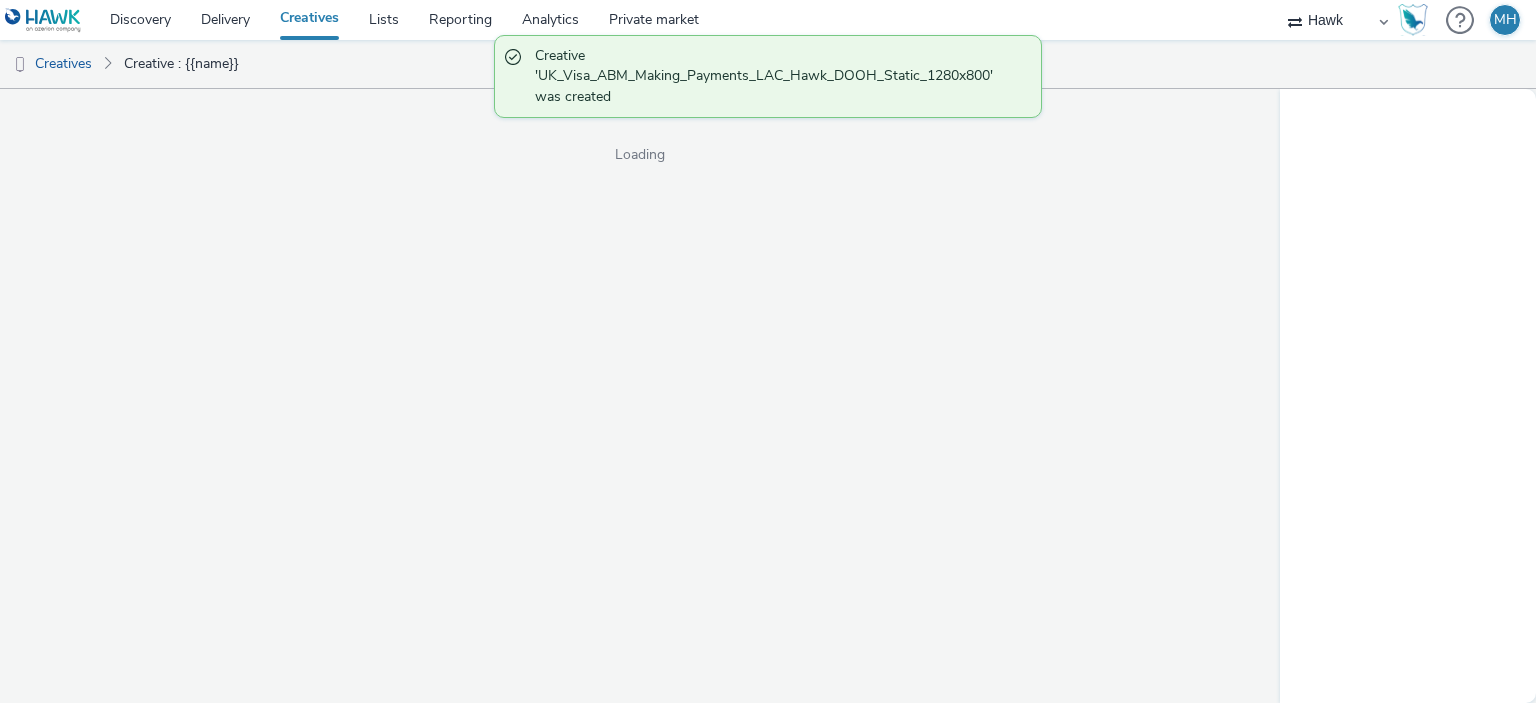 scroll, scrollTop: 0, scrollLeft: 0, axis: both 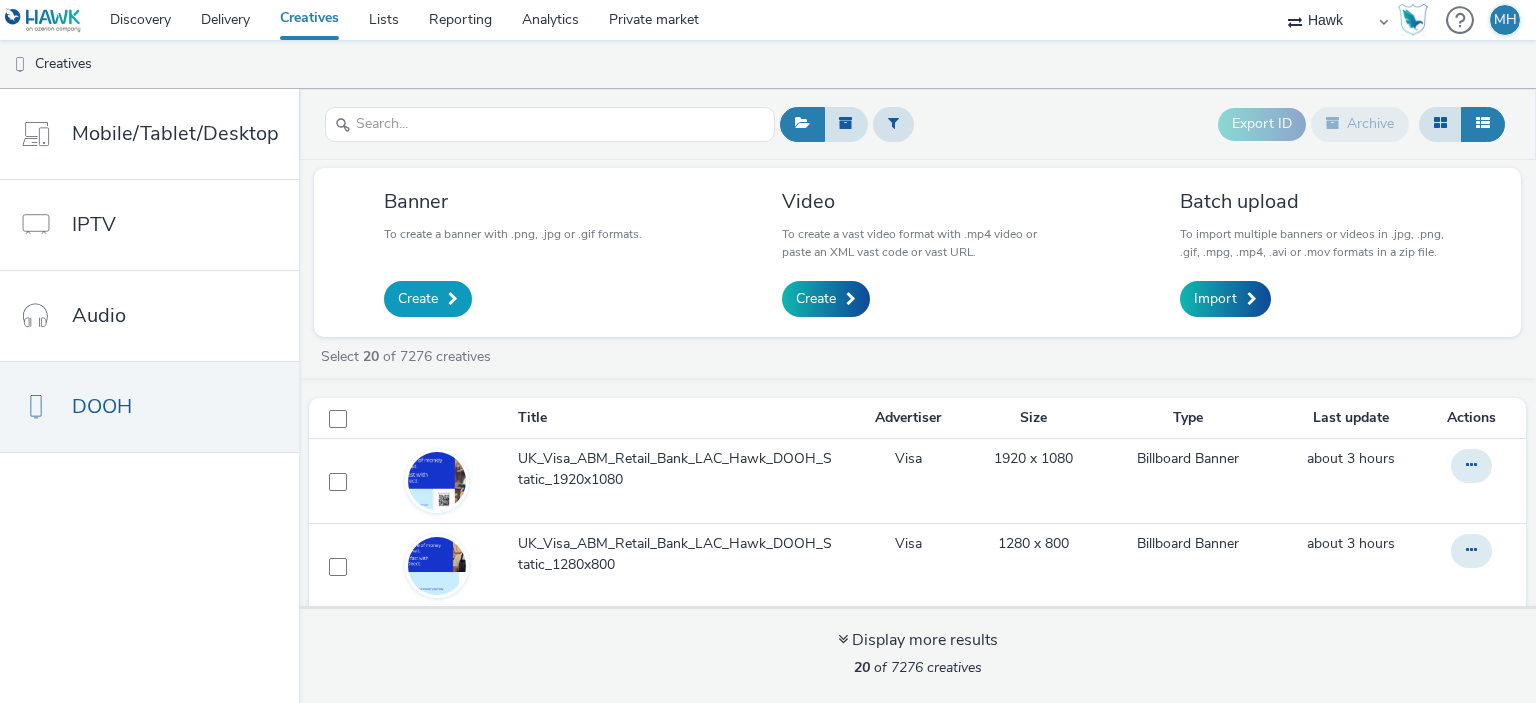 click on "Create" at bounding box center [418, 299] 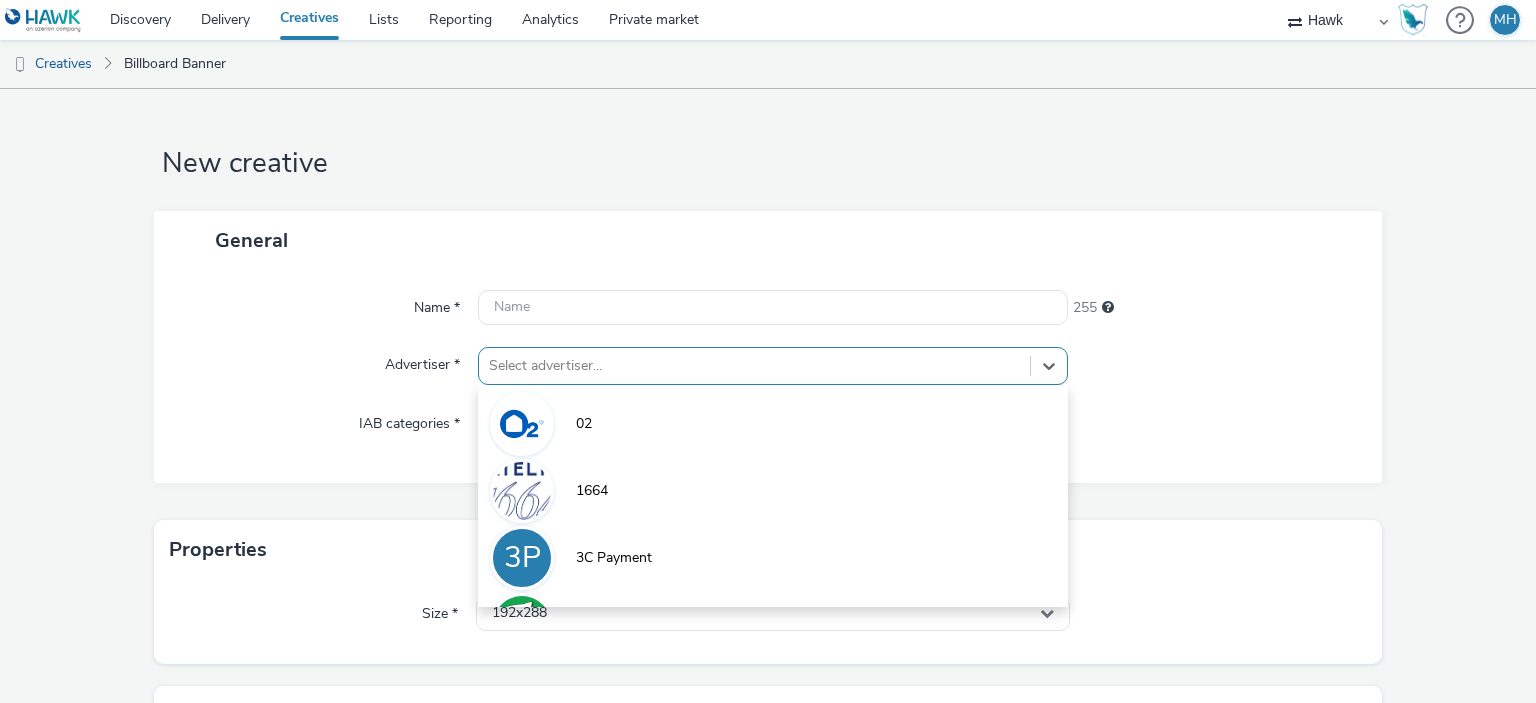 click on "option 02 focused, 1 of 9. 9 results available. Use Up and Down to choose options, press Enter to select the currently focused option, press Escape to exit the menu, press Tab to select the option and exit the menu. Select advertiser... 02 1664 3P 3C Payment 7UP A Abba Aber Falls Abercrombie A Abott A ABRSM" at bounding box center [772, 366] 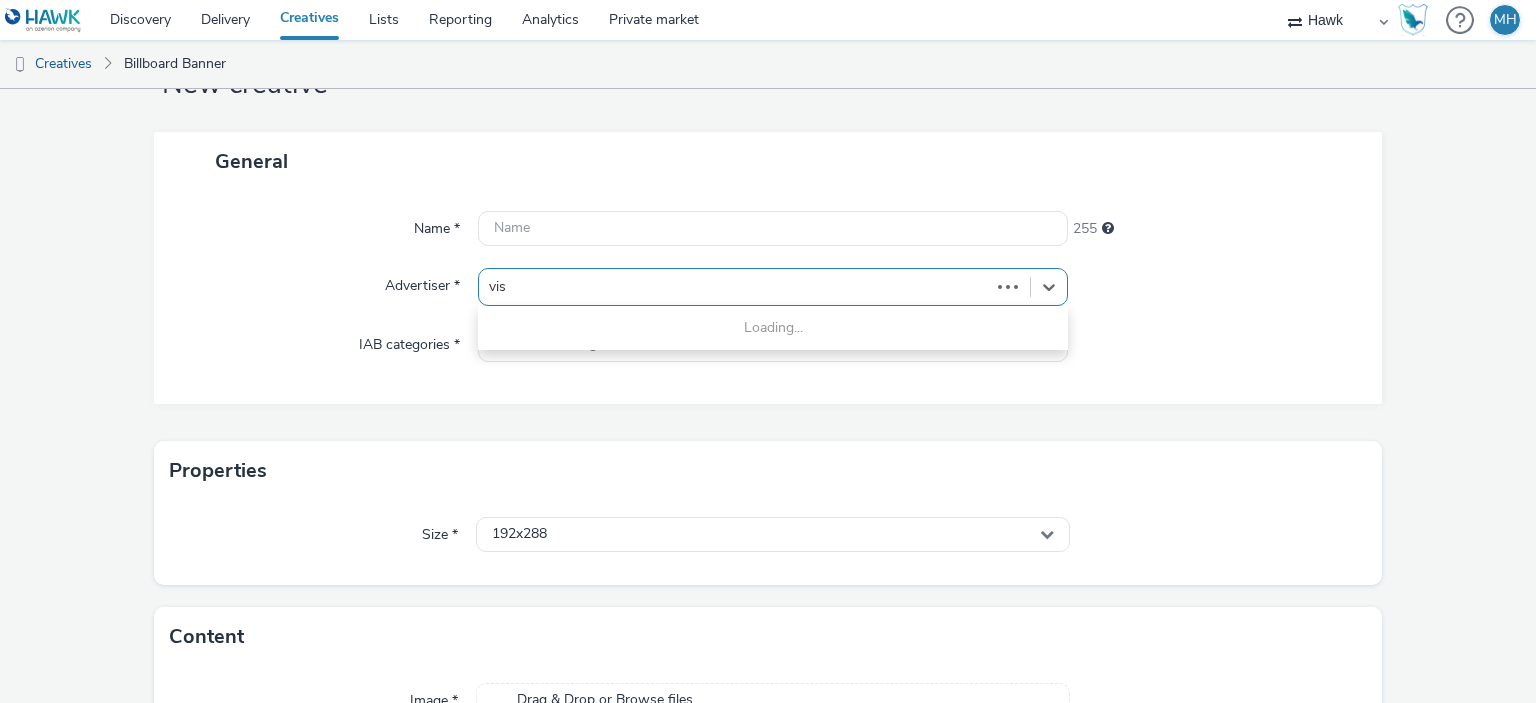 type on "visa" 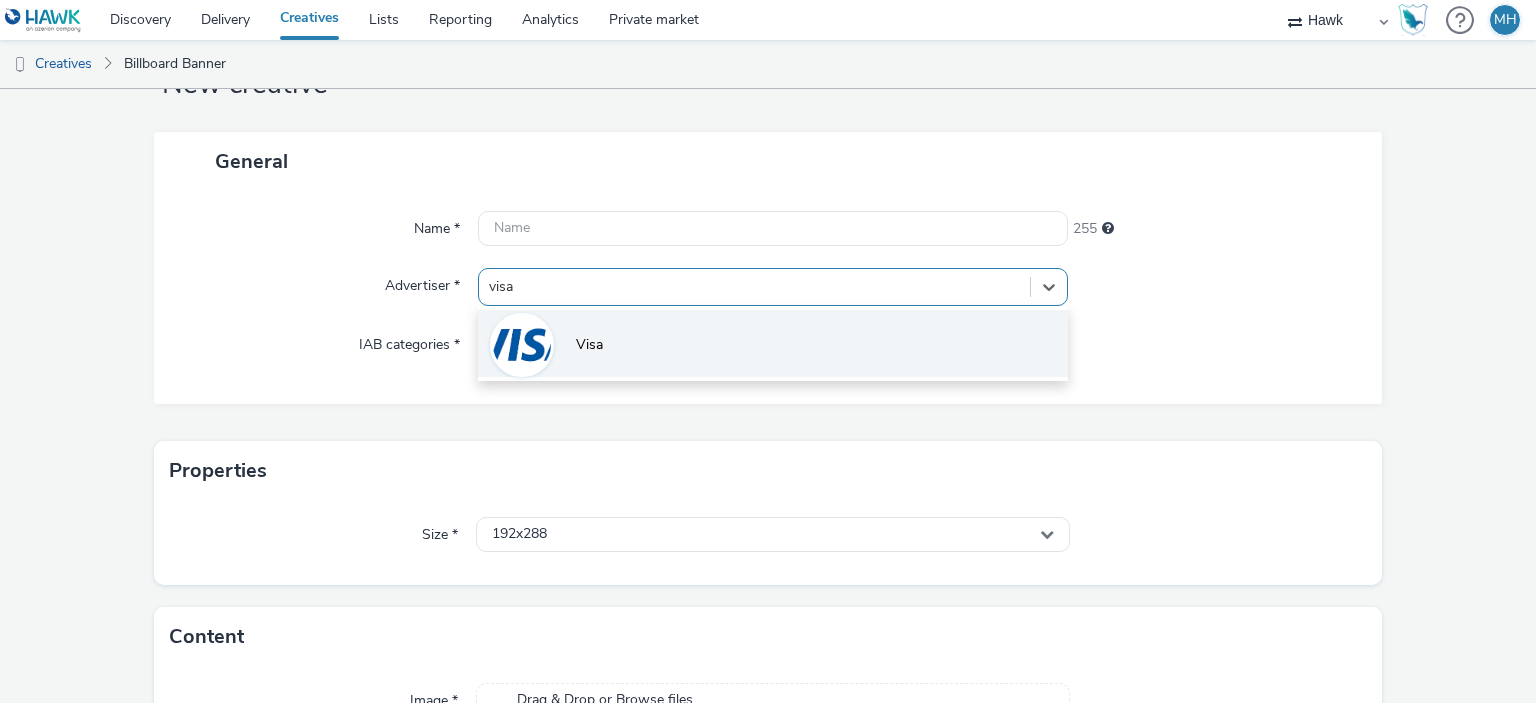 click on "Visa" at bounding box center (772, 343) 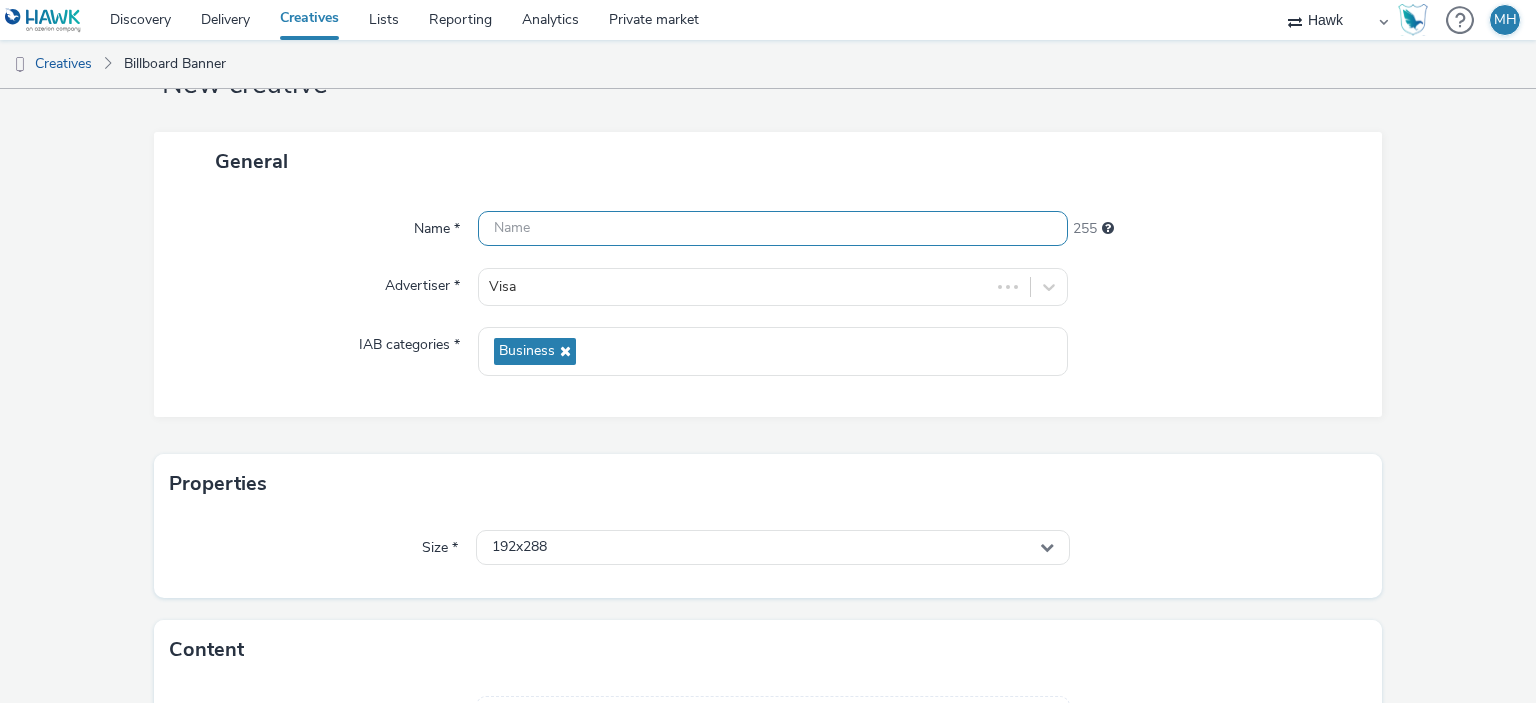 click at bounding box center (772, 228) 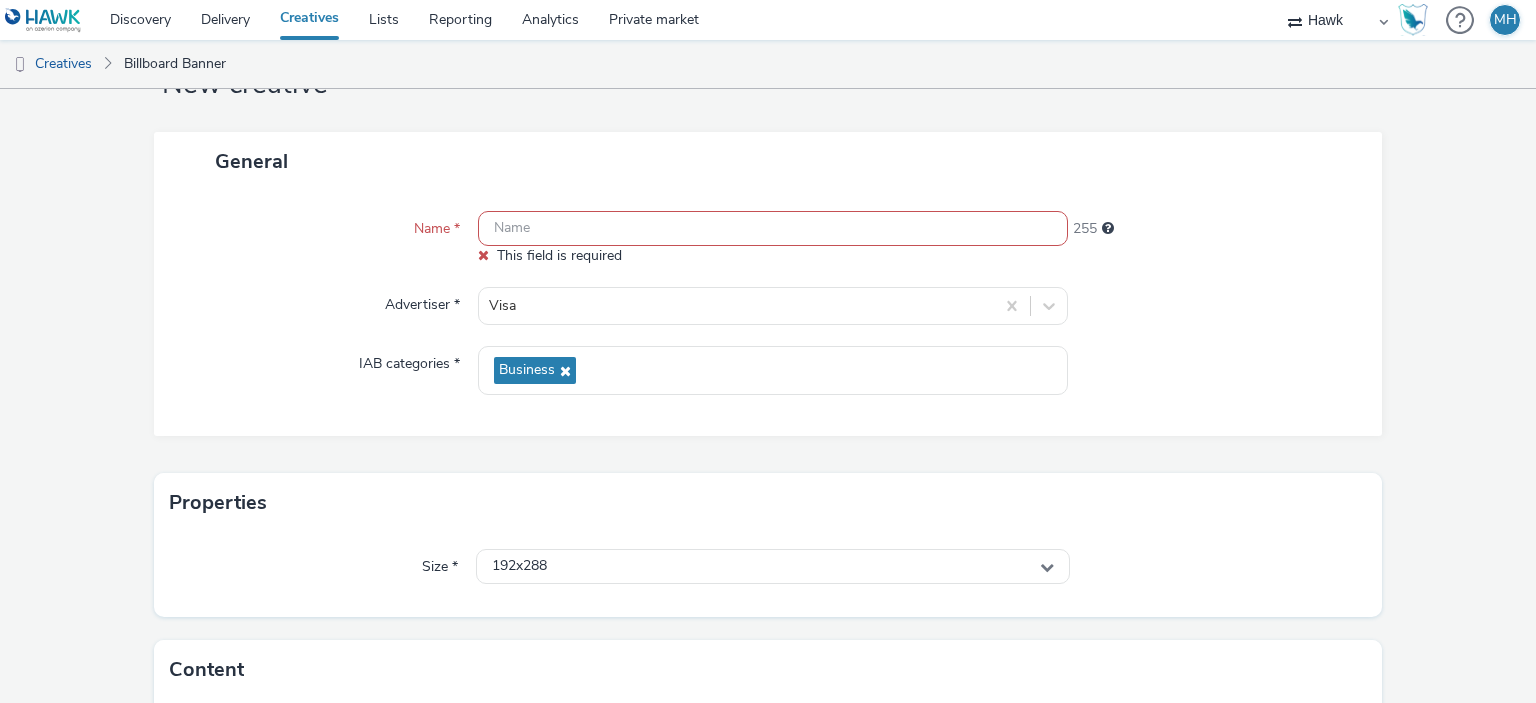click at bounding box center [772, 228] 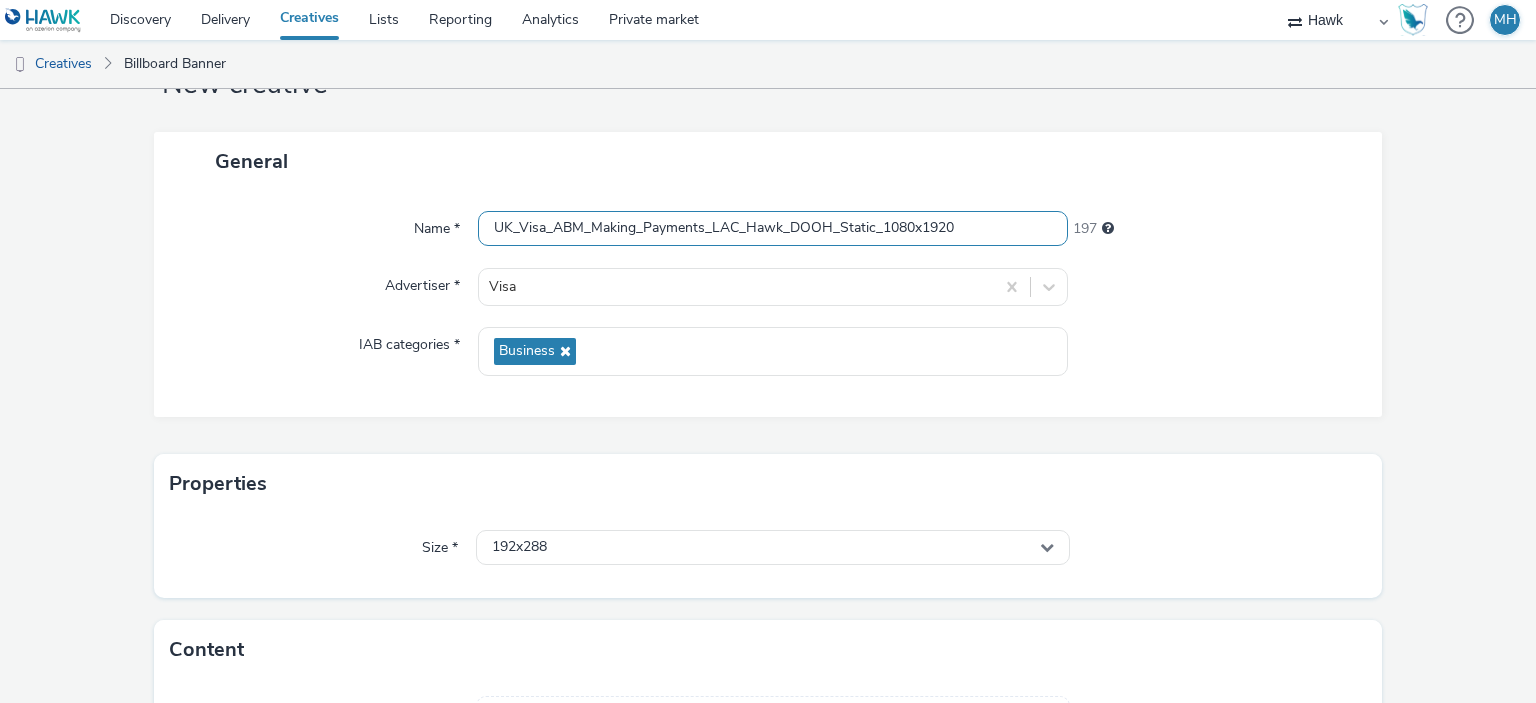 click on "UK_Visa_ABM_Making_Payments_LAC_Hawk_DOOH_Static_1080x1920" at bounding box center (772, 228) 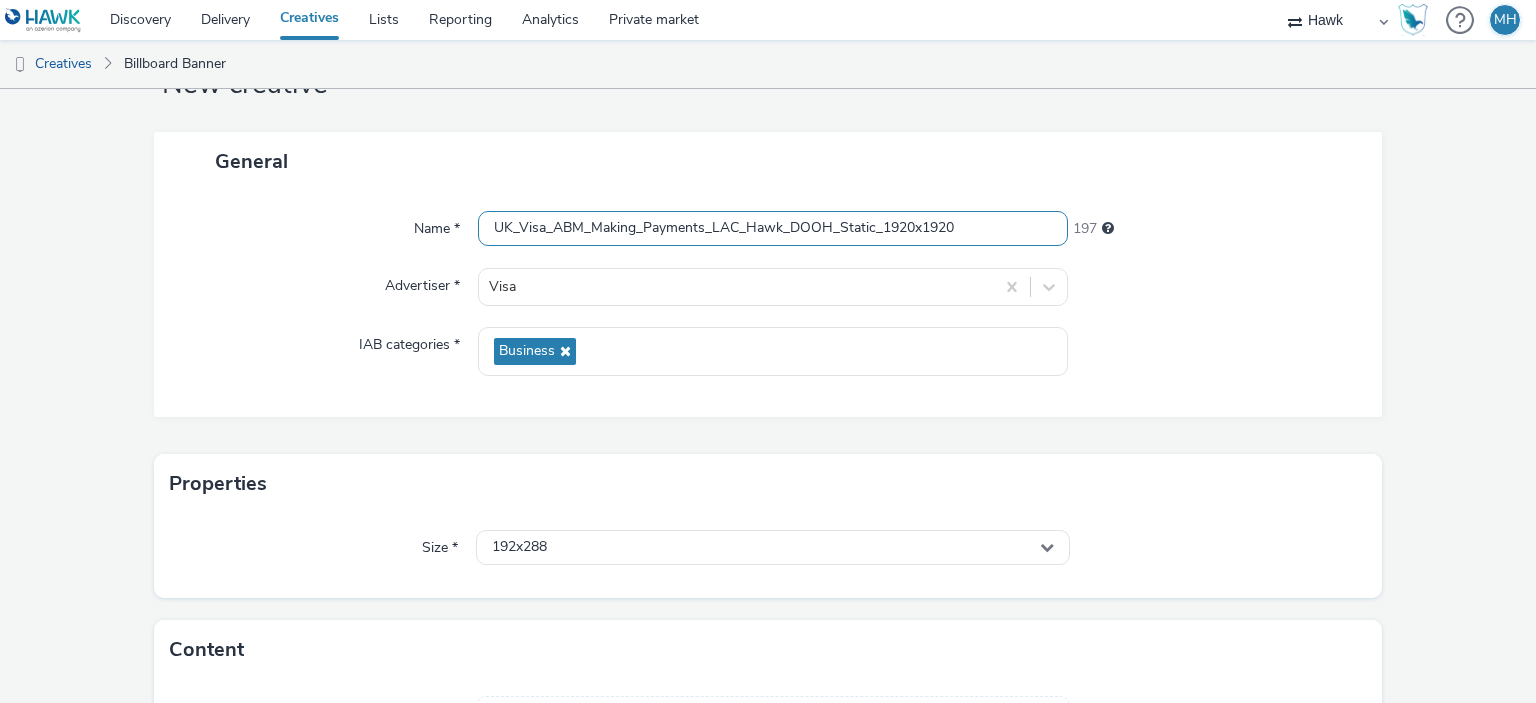 click on "UK_Visa_ABM_Making_Payments_LAC_Hawk_DOOH_Static_1920x1920" at bounding box center (772, 228) 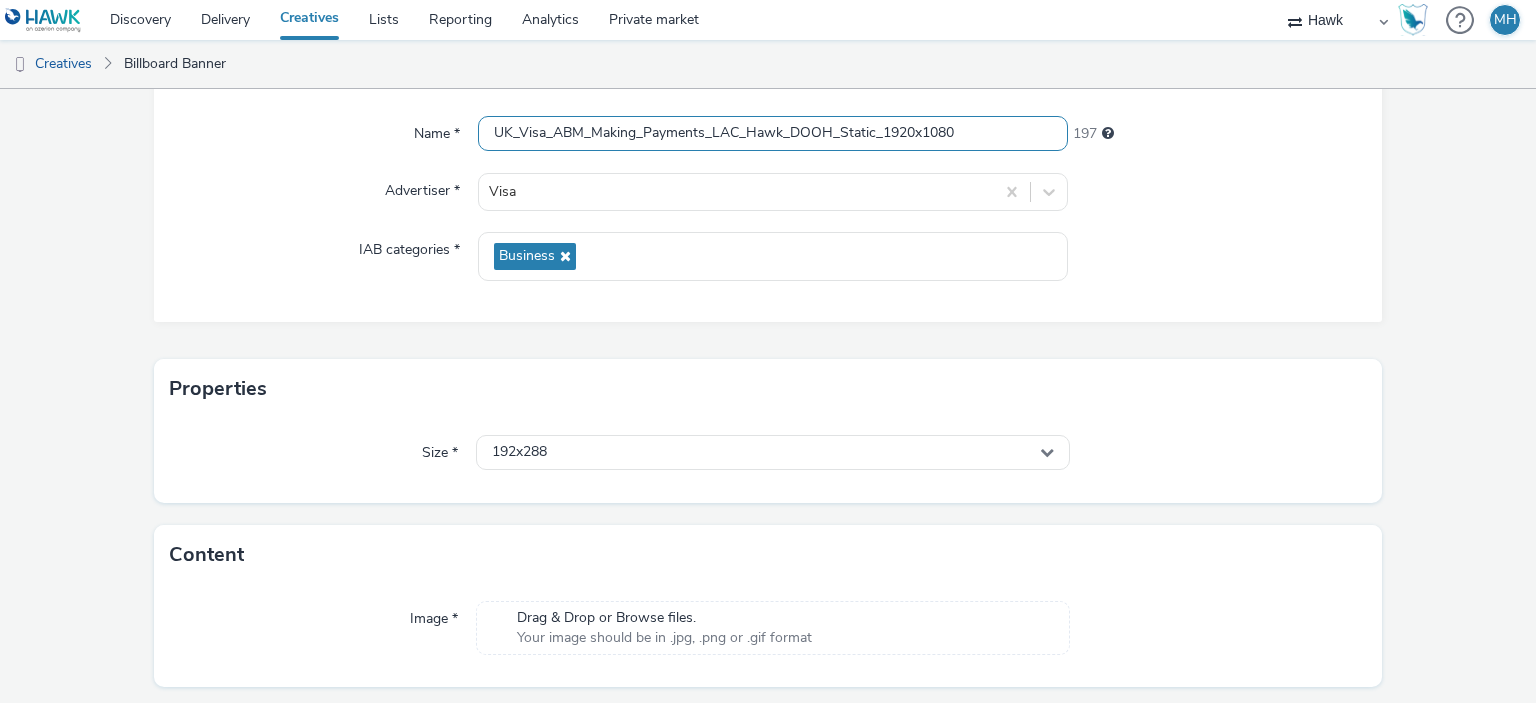 scroll, scrollTop: 231, scrollLeft: 0, axis: vertical 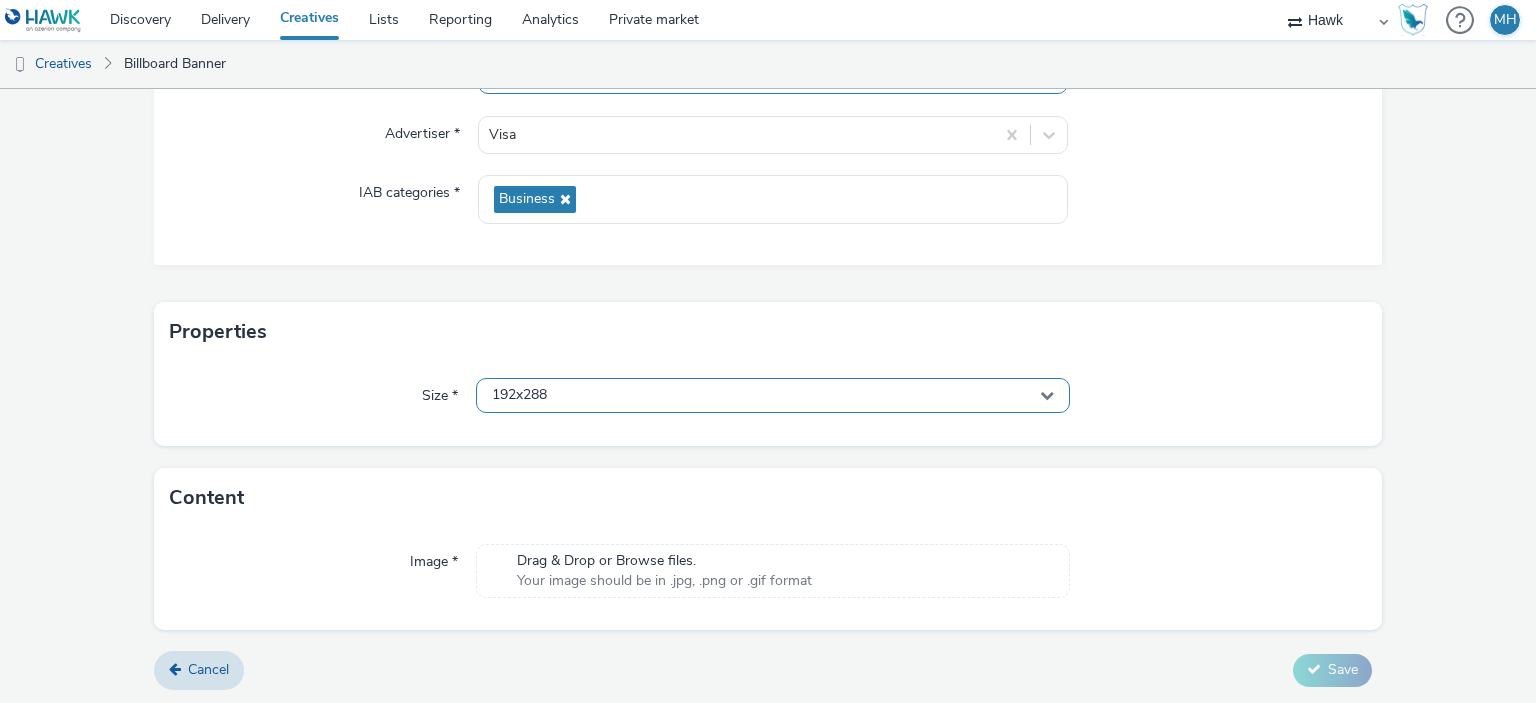 type on "UK_Visa_ABM_Making_Payments_LAC_Hawk_DOOH_Static_1920x1080" 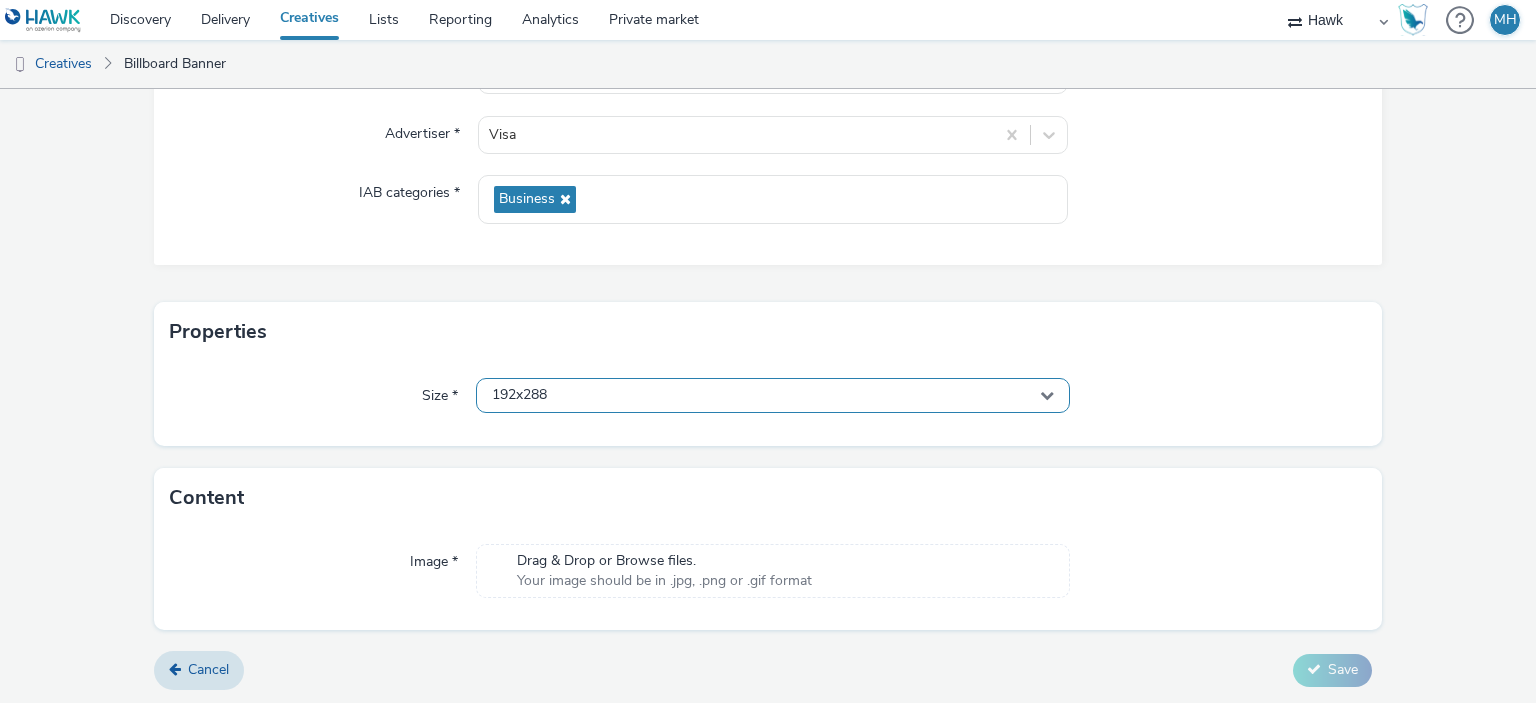 click on "192x288" at bounding box center [772, 395] 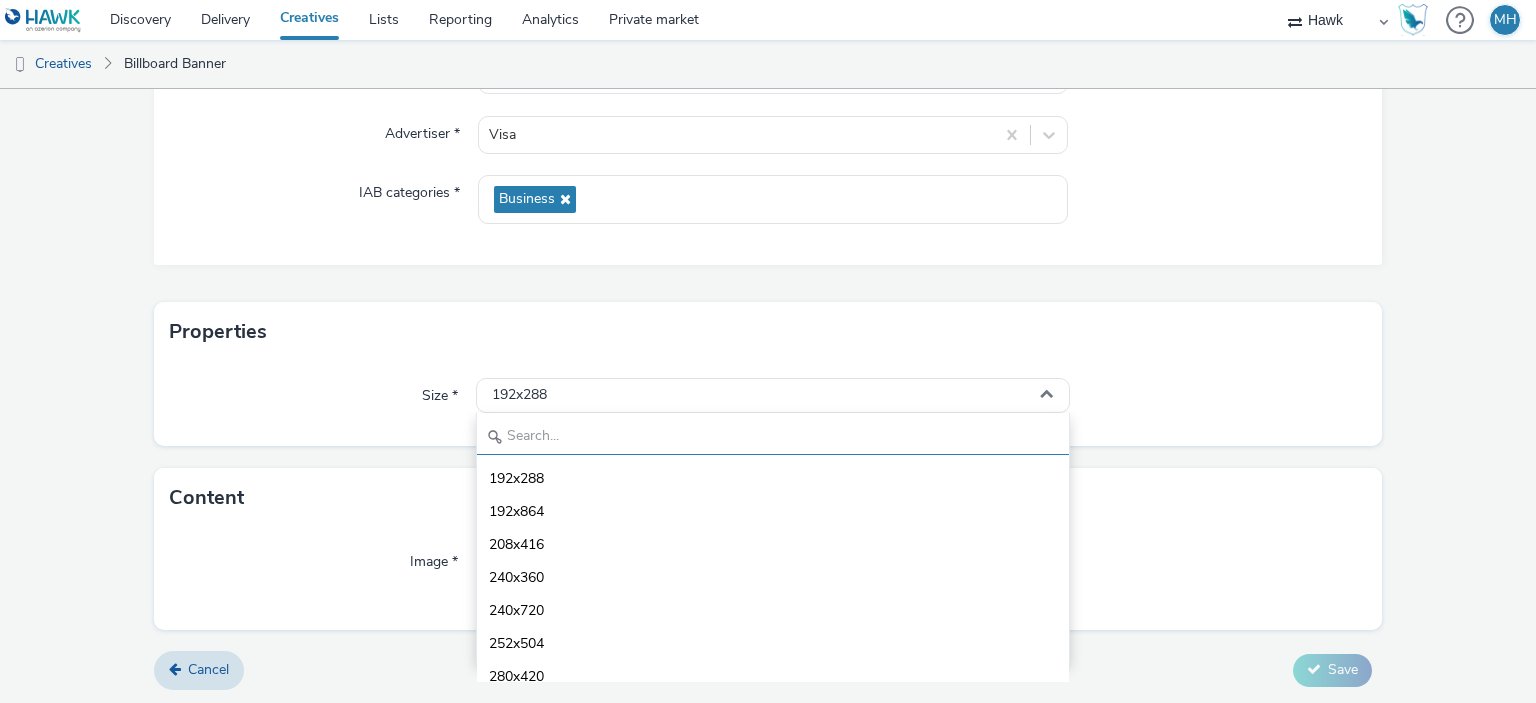 click at bounding box center (772, 437) 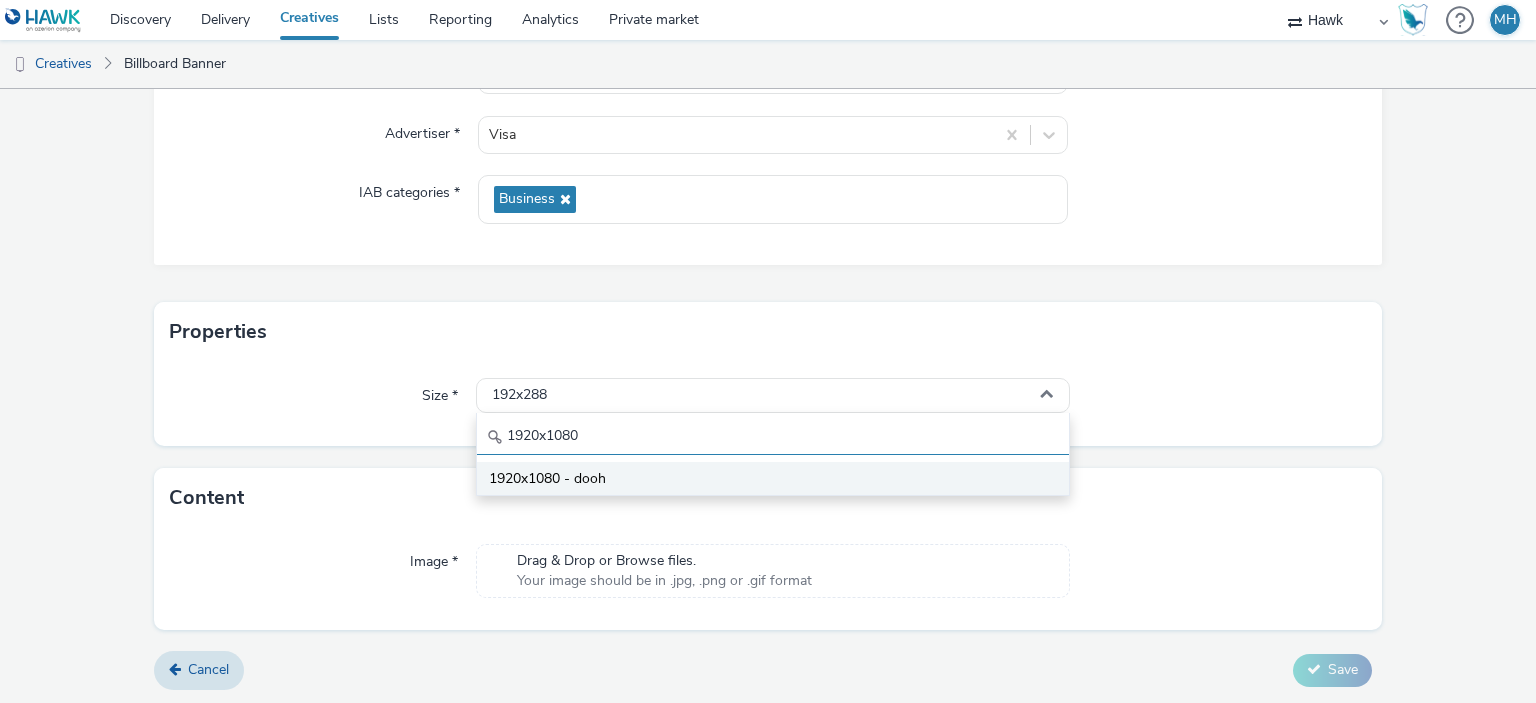 type on "1920x1080" 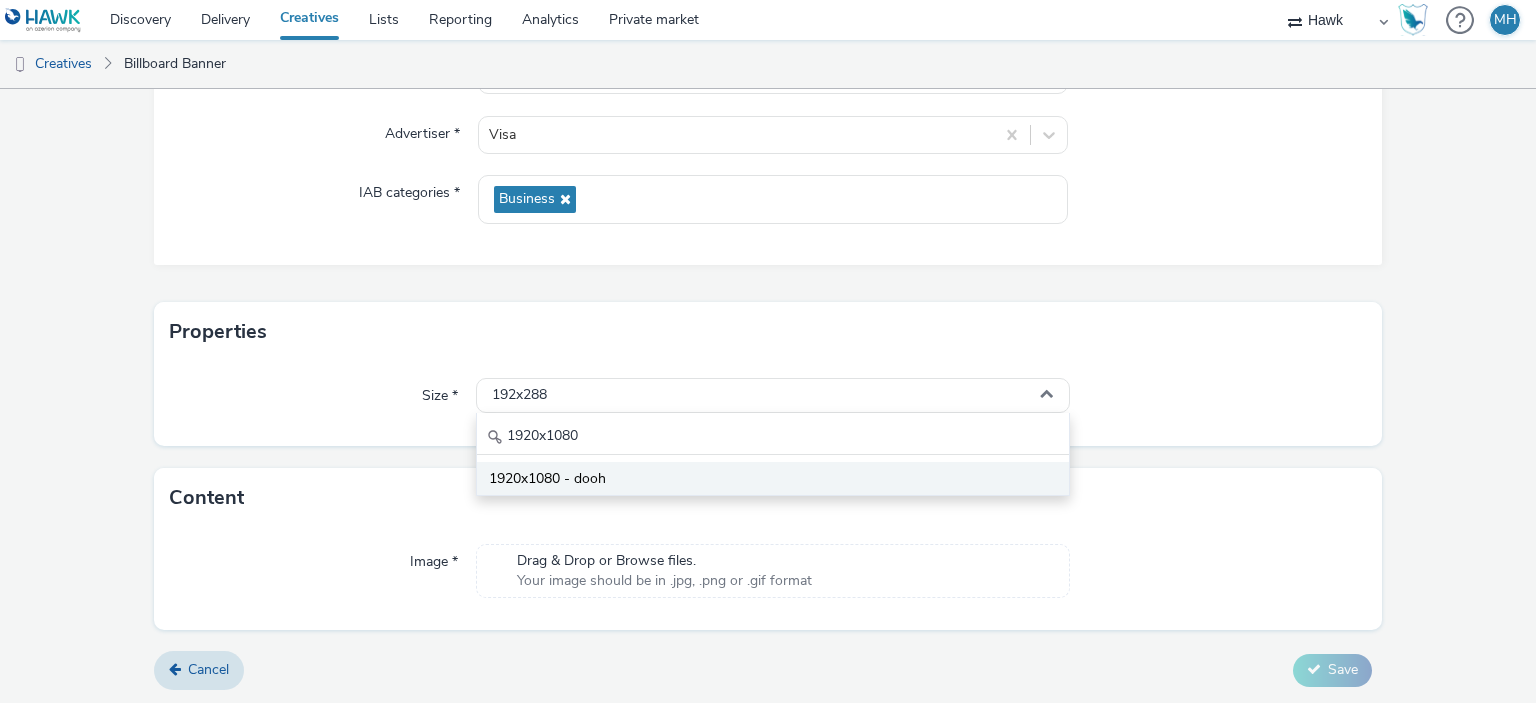 click on "1920x1080 - dooh" at bounding box center [772, 478] 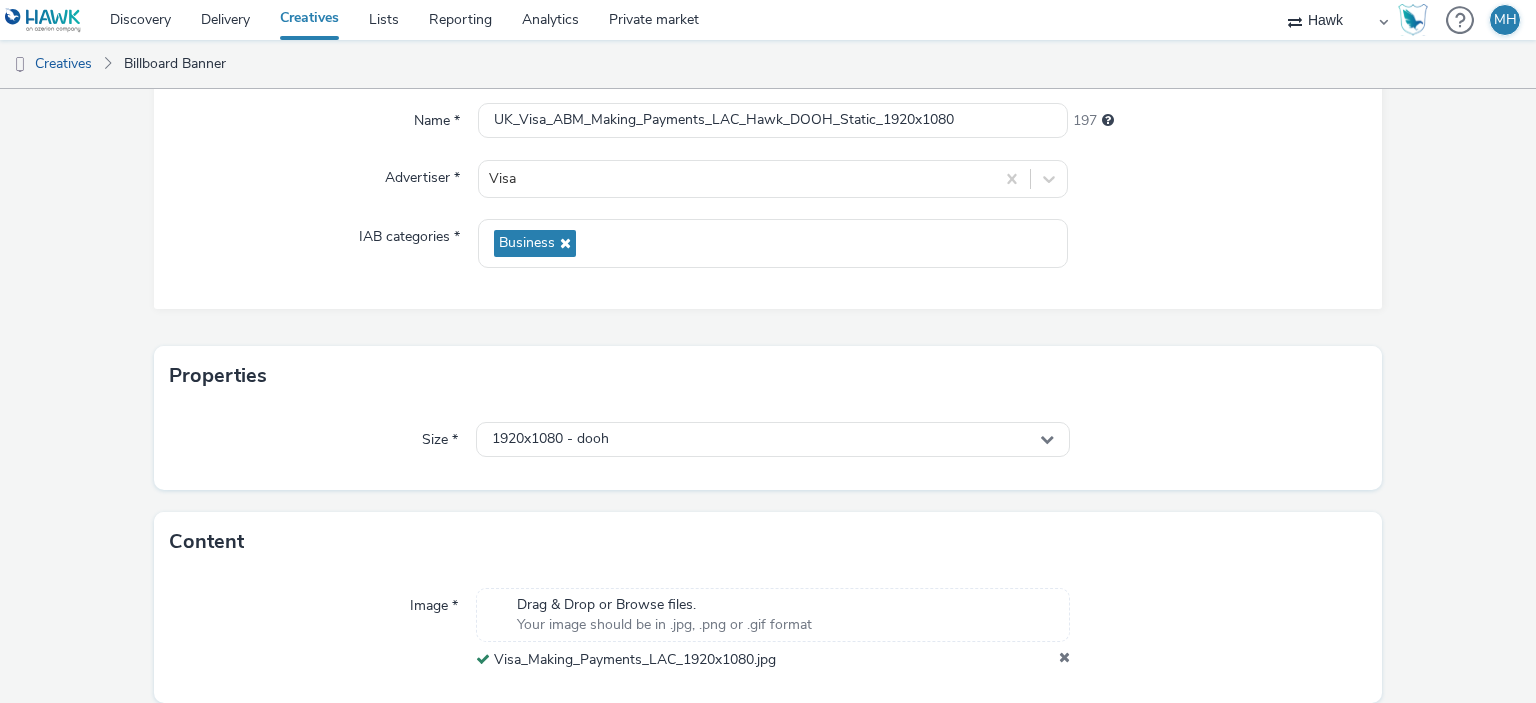 scroll, scrollTop: 259, scrollLeft: 0, axis: vertical 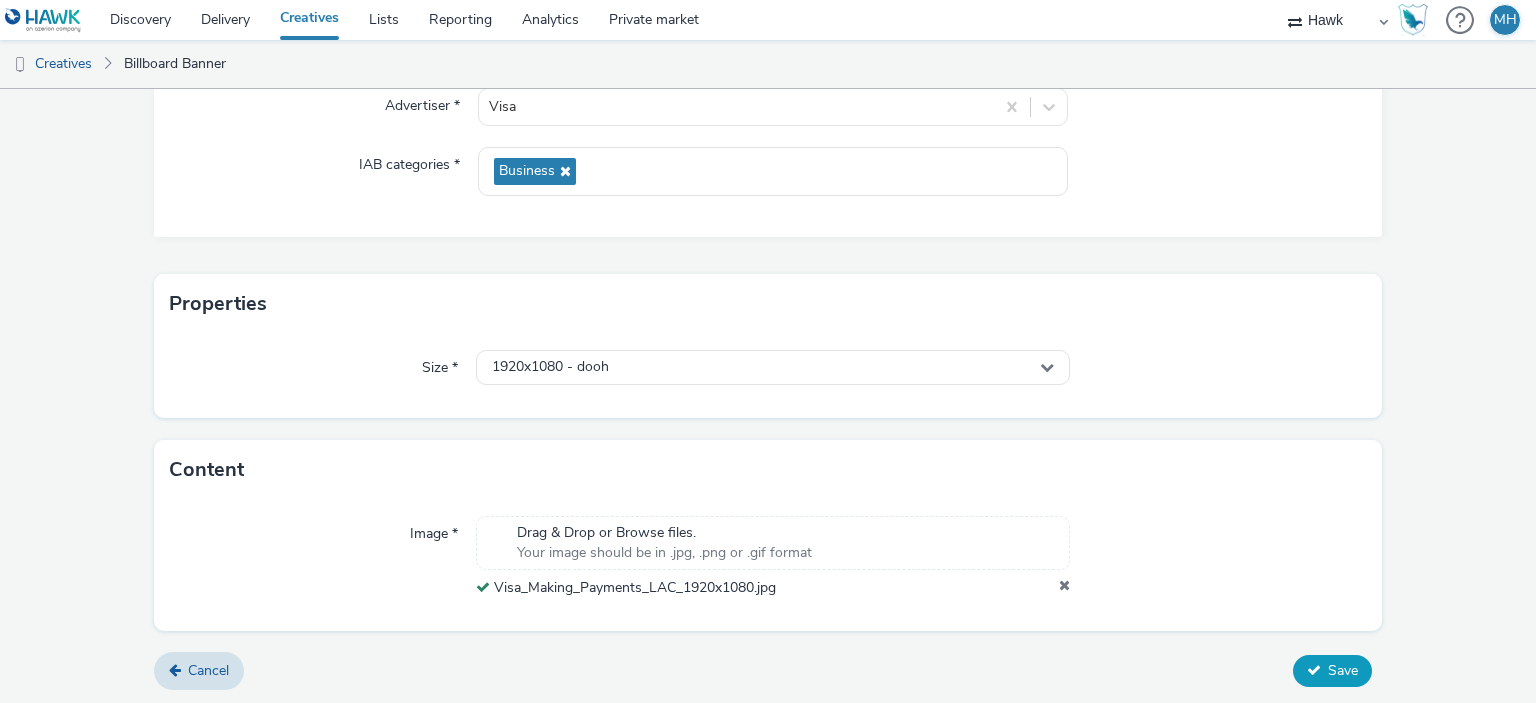 click on "Save" at bounding box center (1343, 670) 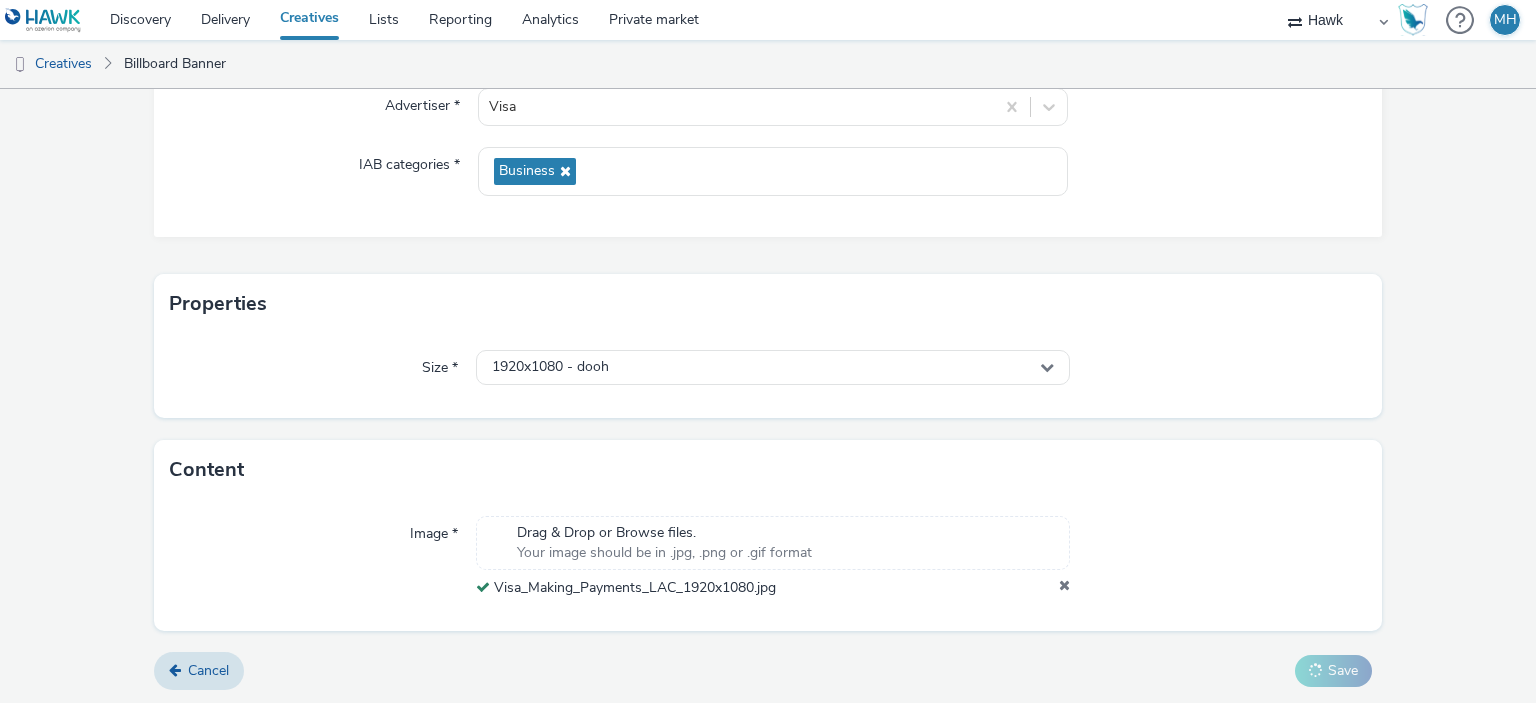 scroll, scrollTop: 0, scrollLeft: 0, axis: both 